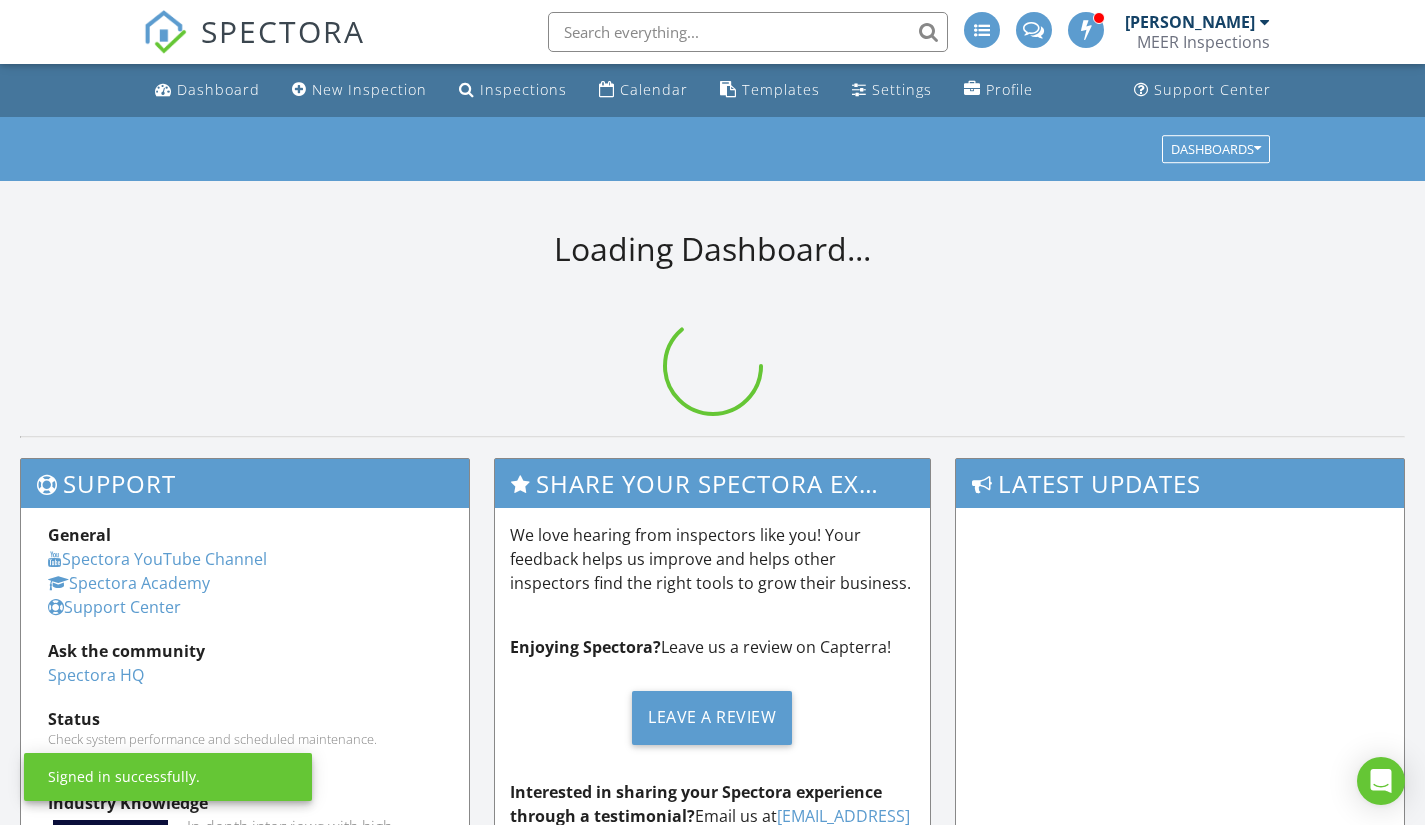 scroll, scrollTop: 0, scrollLeft: 0, axis: both 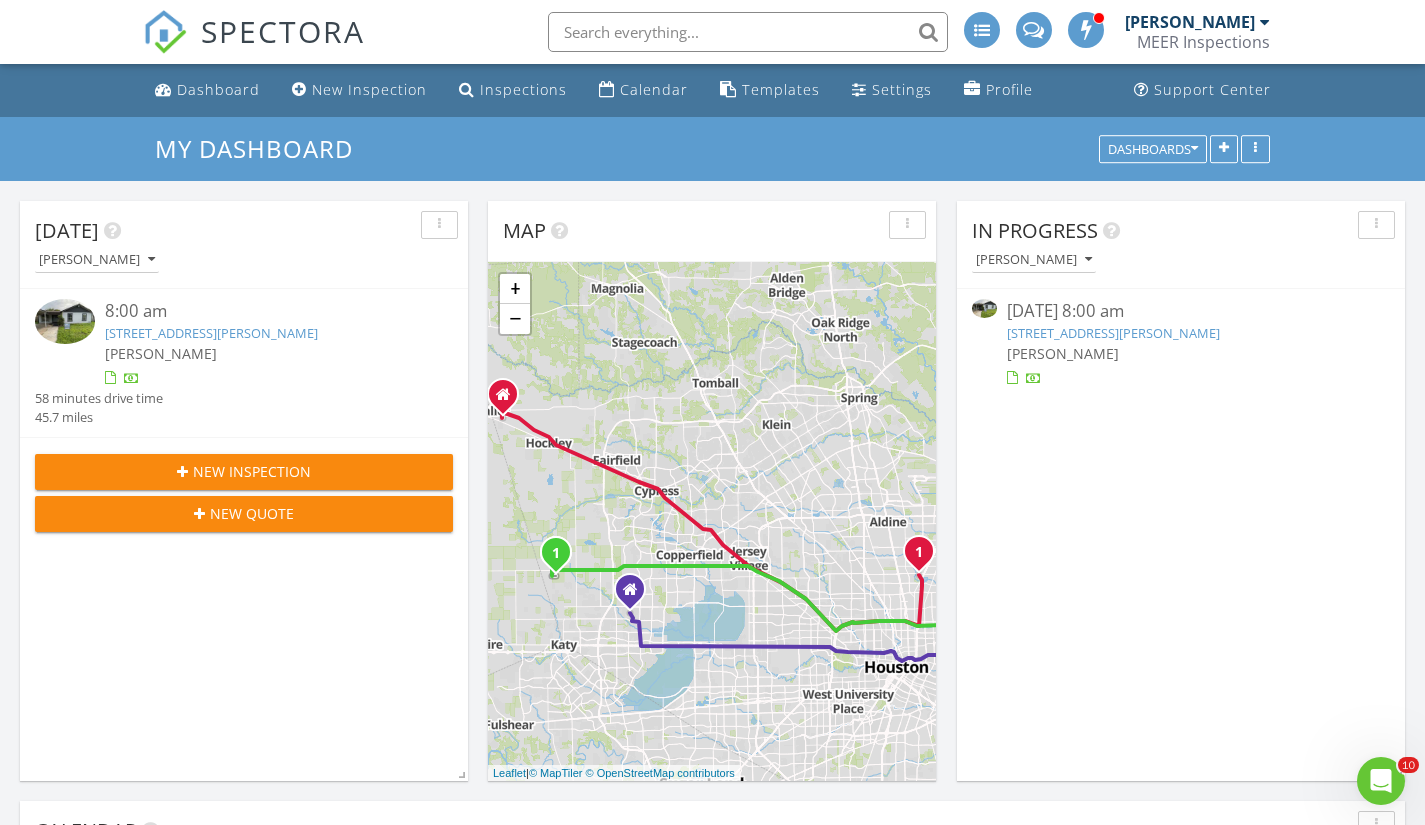 click at bounding box center (984, 308) 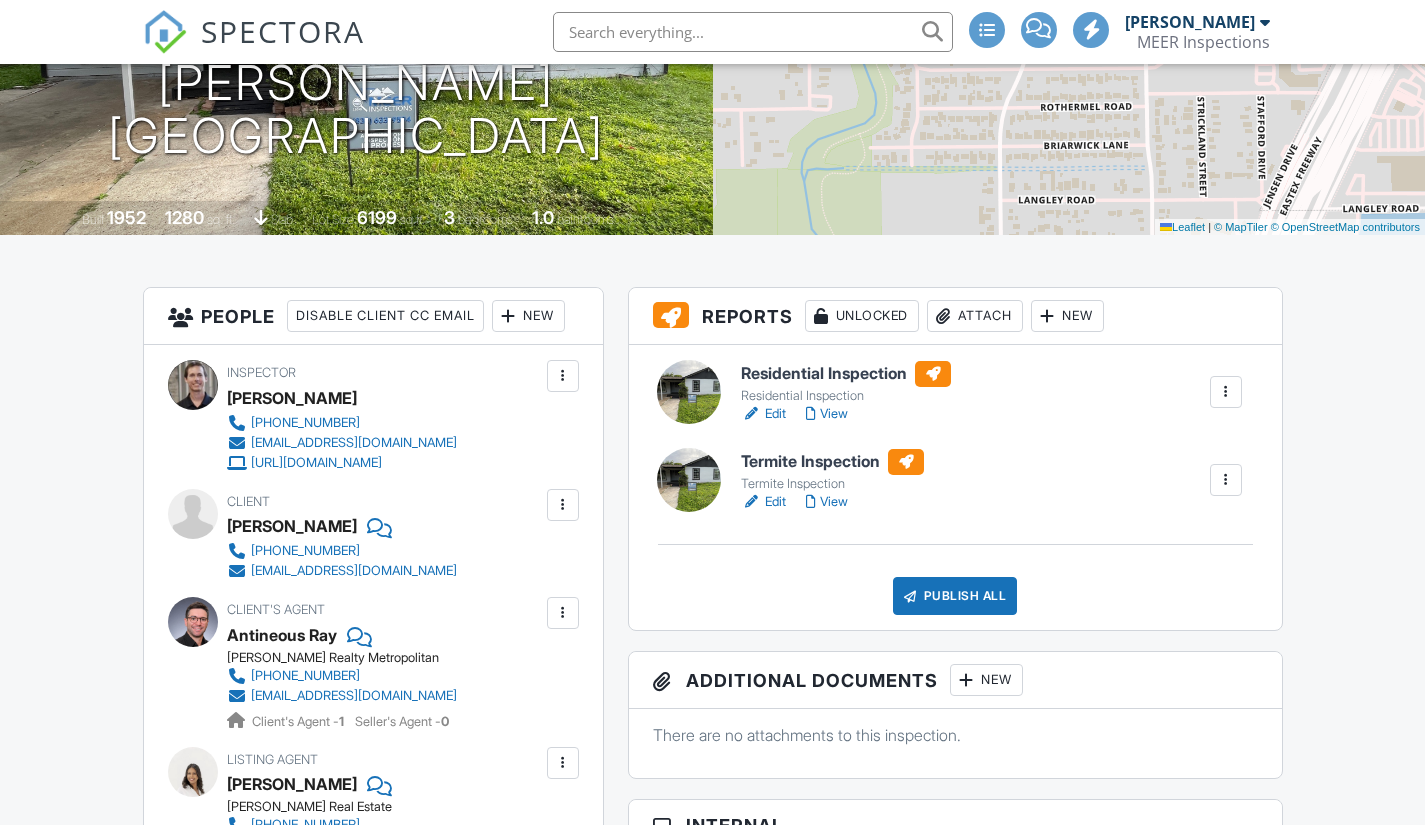 scroll, scrollTop: 300, scrollLeft: 0, axis: vertical 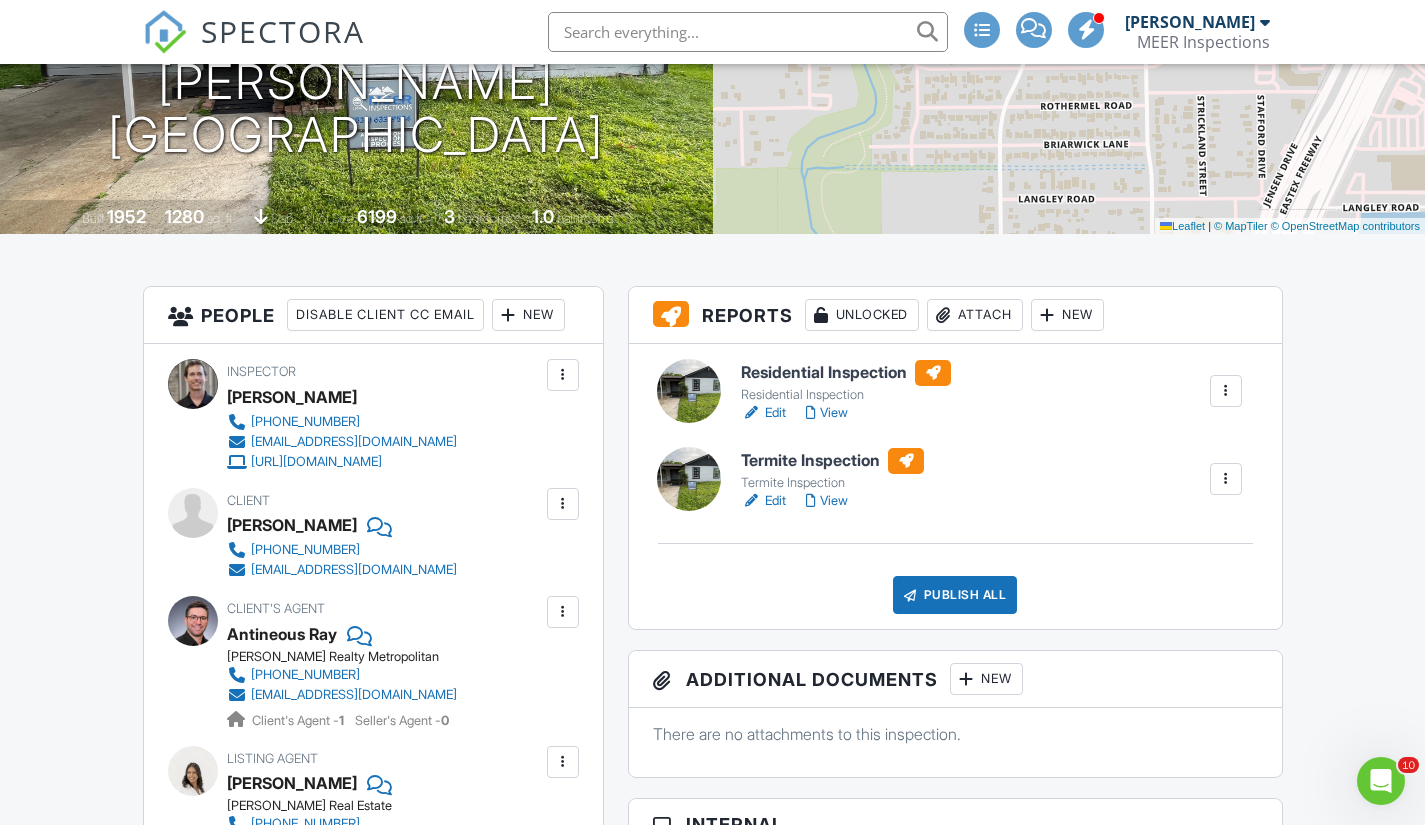click at bounding box center [689, 391] 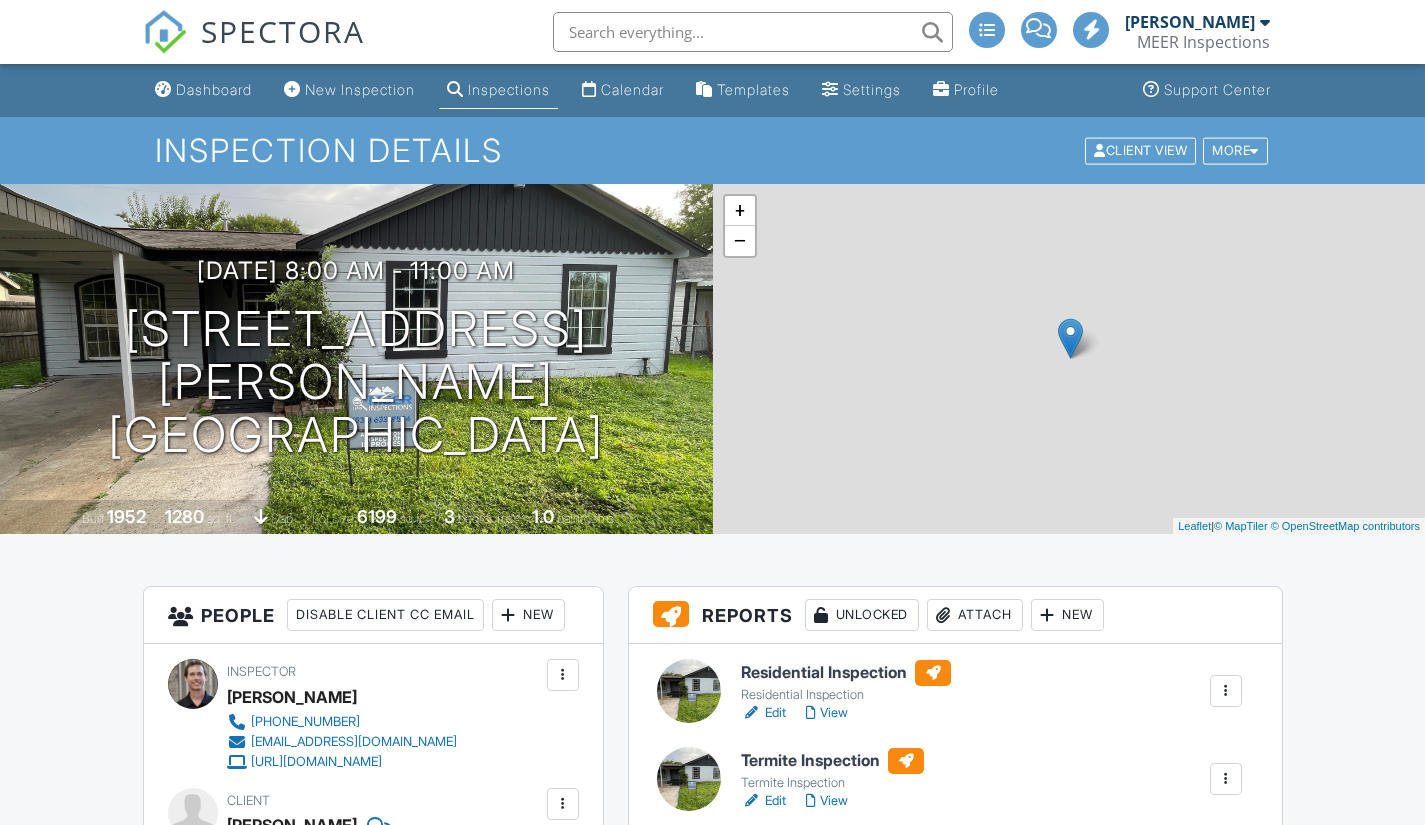 scroll, scrollTop: 0, scrollLeft: 0, axis: both 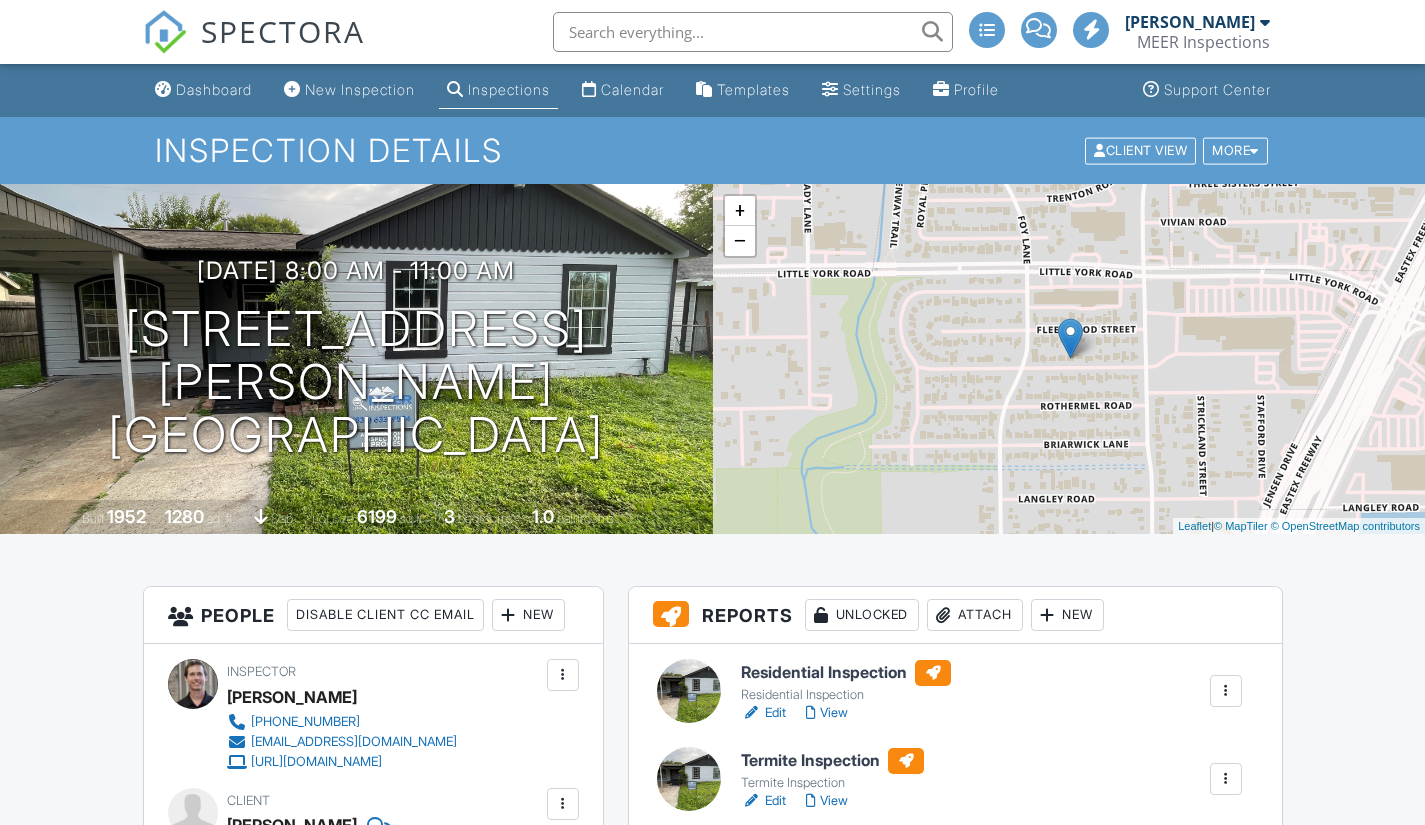 click at bounding box center (689, 779) 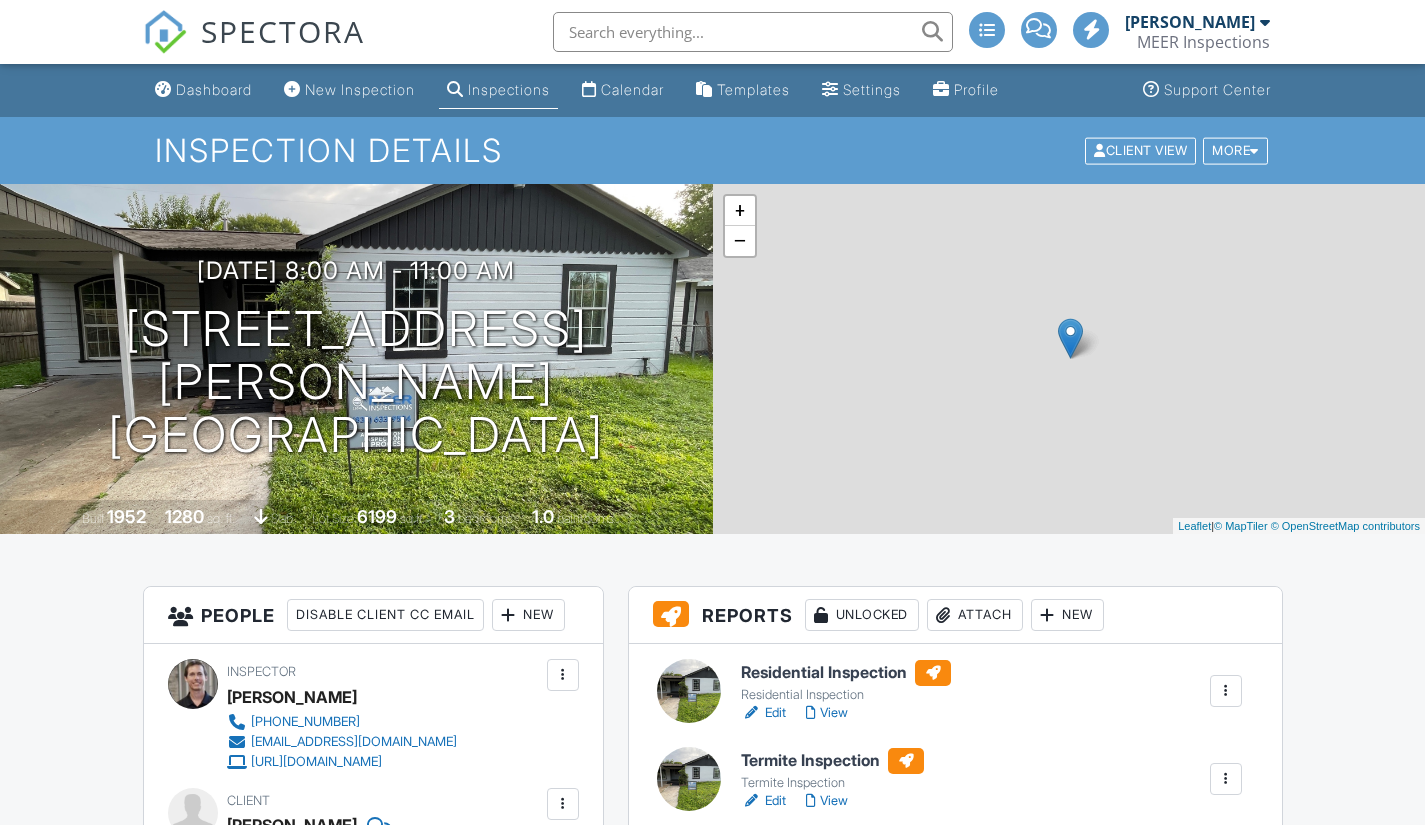 scroll, scrollTop: 0, scrollLeft: 0, axis: both 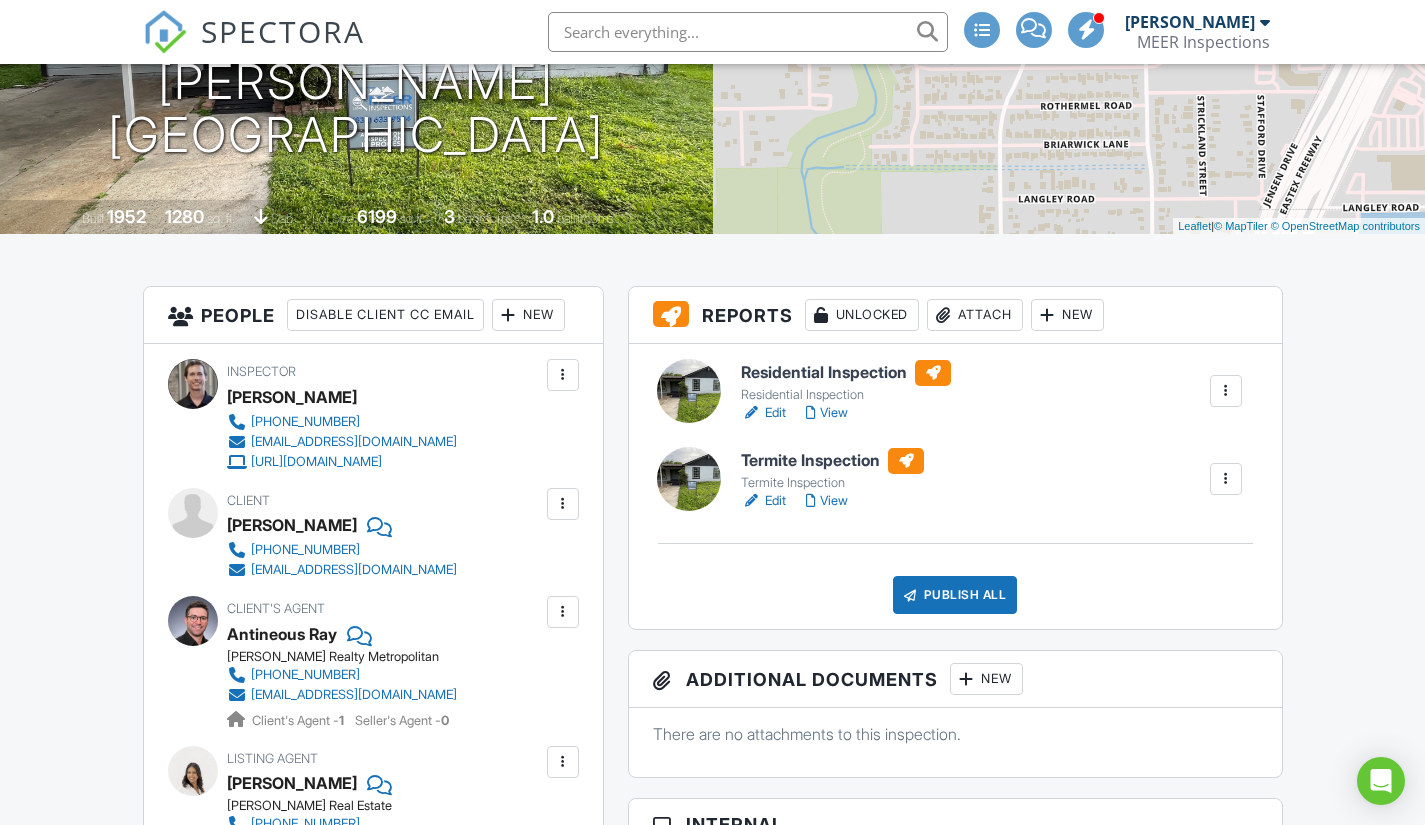 click on "Publish All" at bounding box center [955, 595] 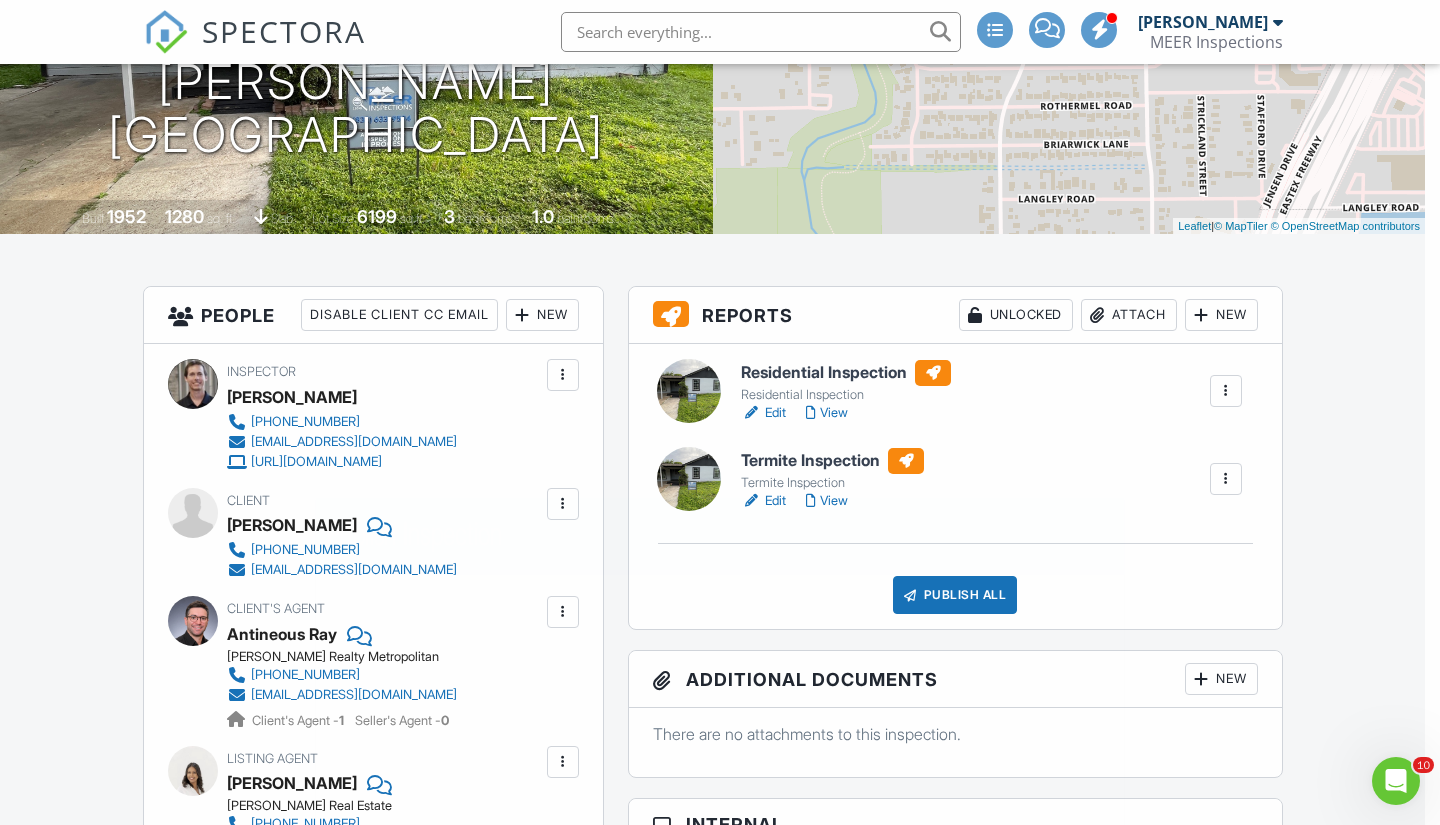 scroll, scrollTop: 0, scrollLeft: 0, axis: both 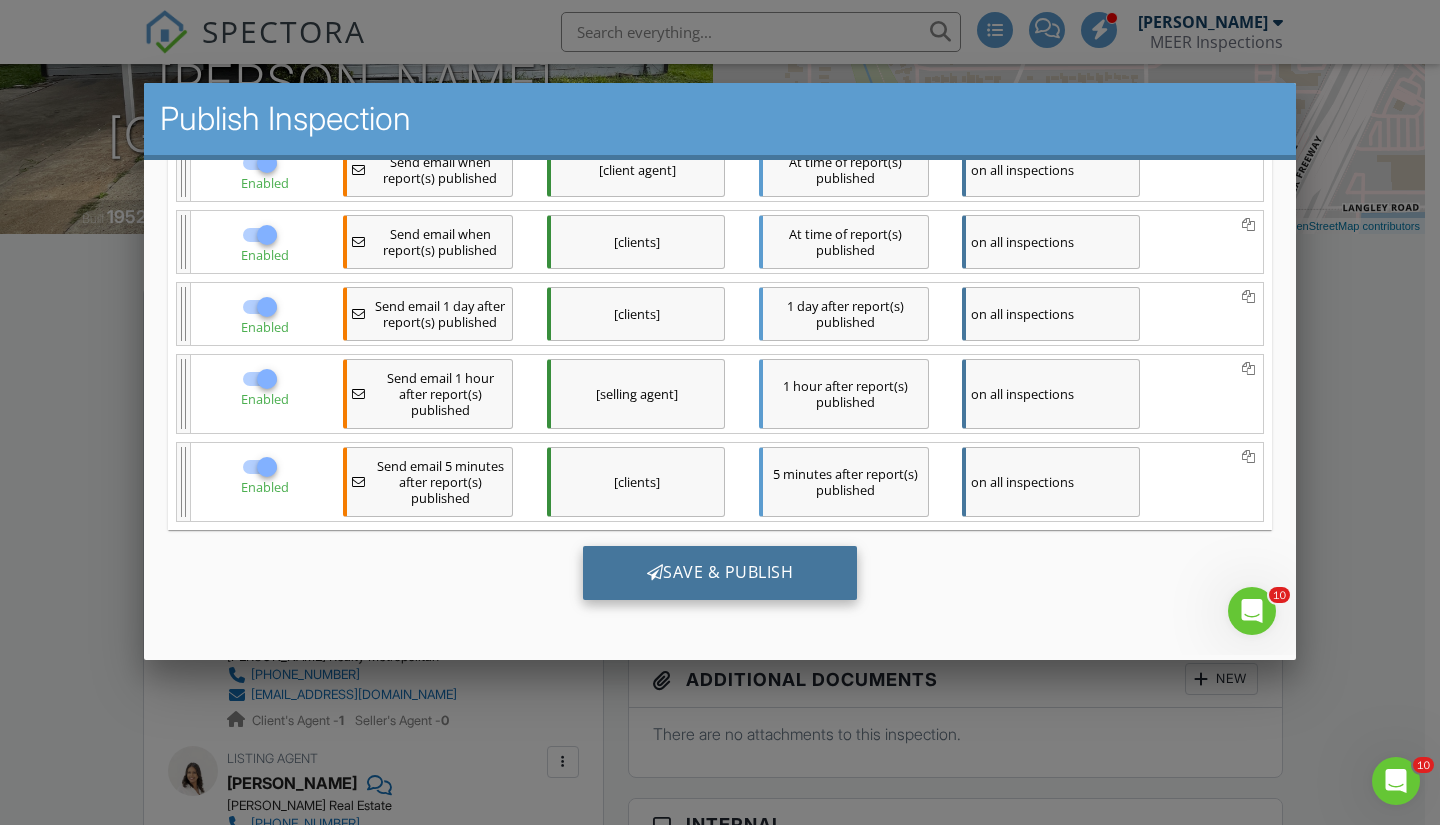 click on "Save & Publish" at bounding box center [720, 572] 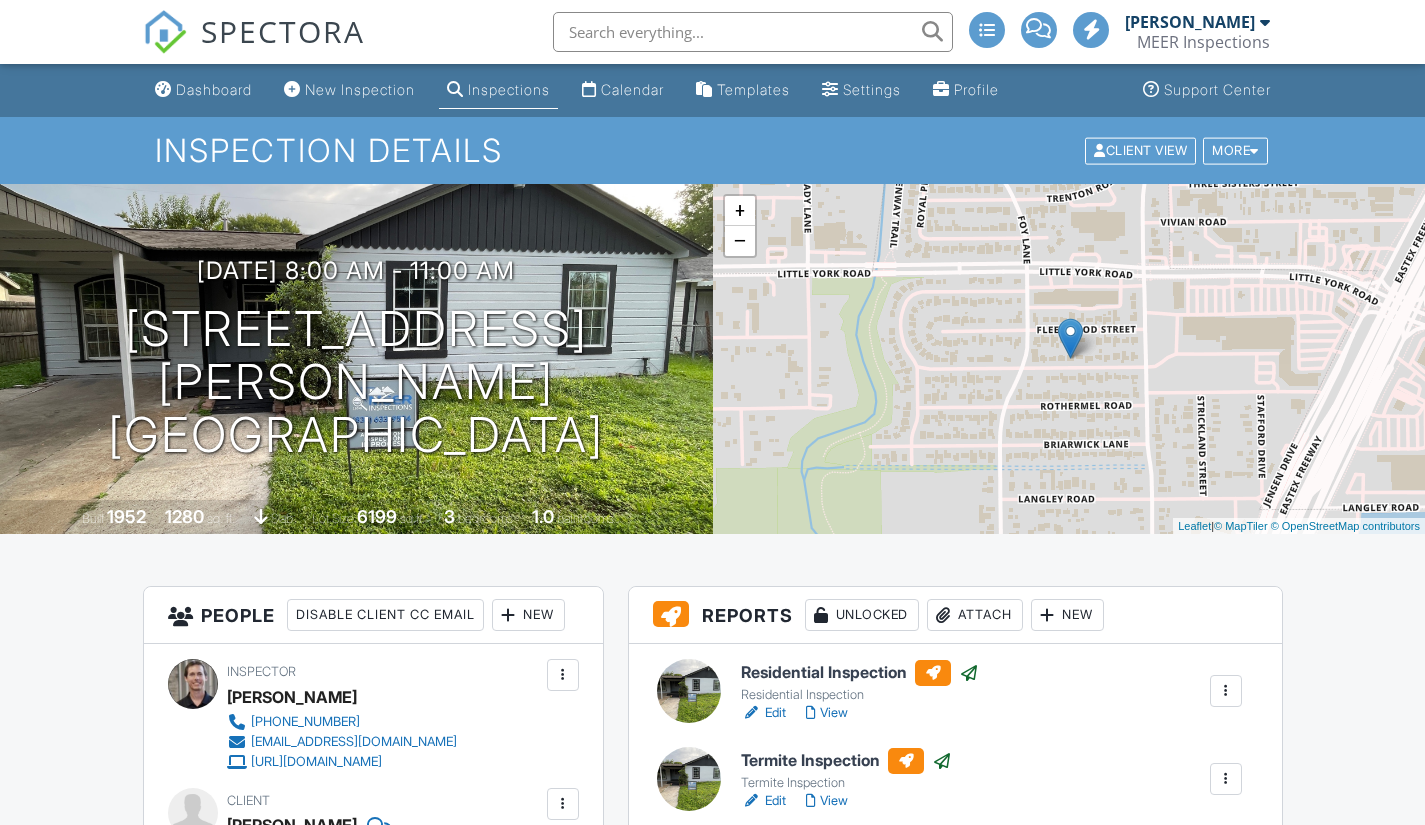 scroll, scrollTop: 700, scrollLeft: 0, axis: vertical 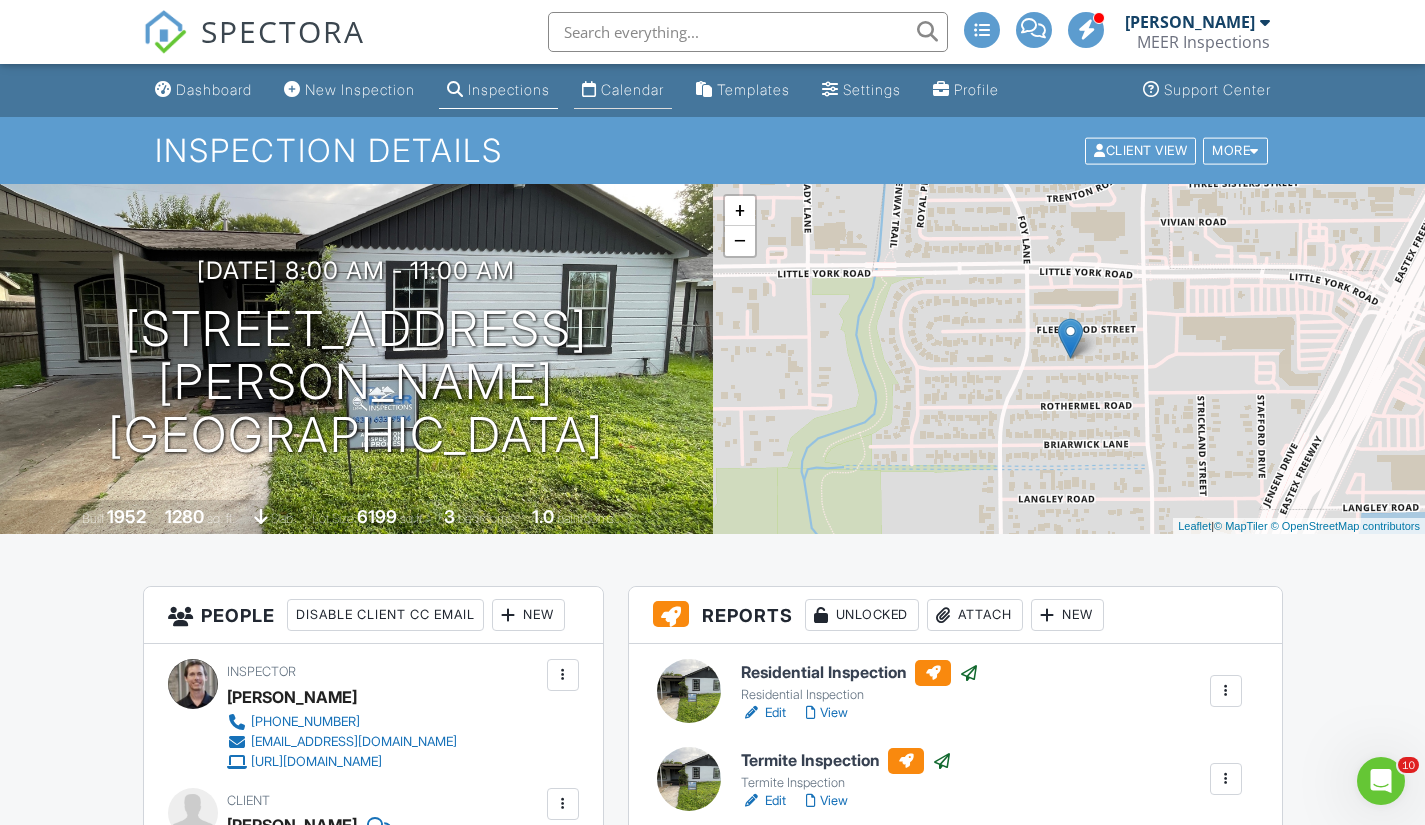 click on "Calendar" at bounding box center (632, 89) 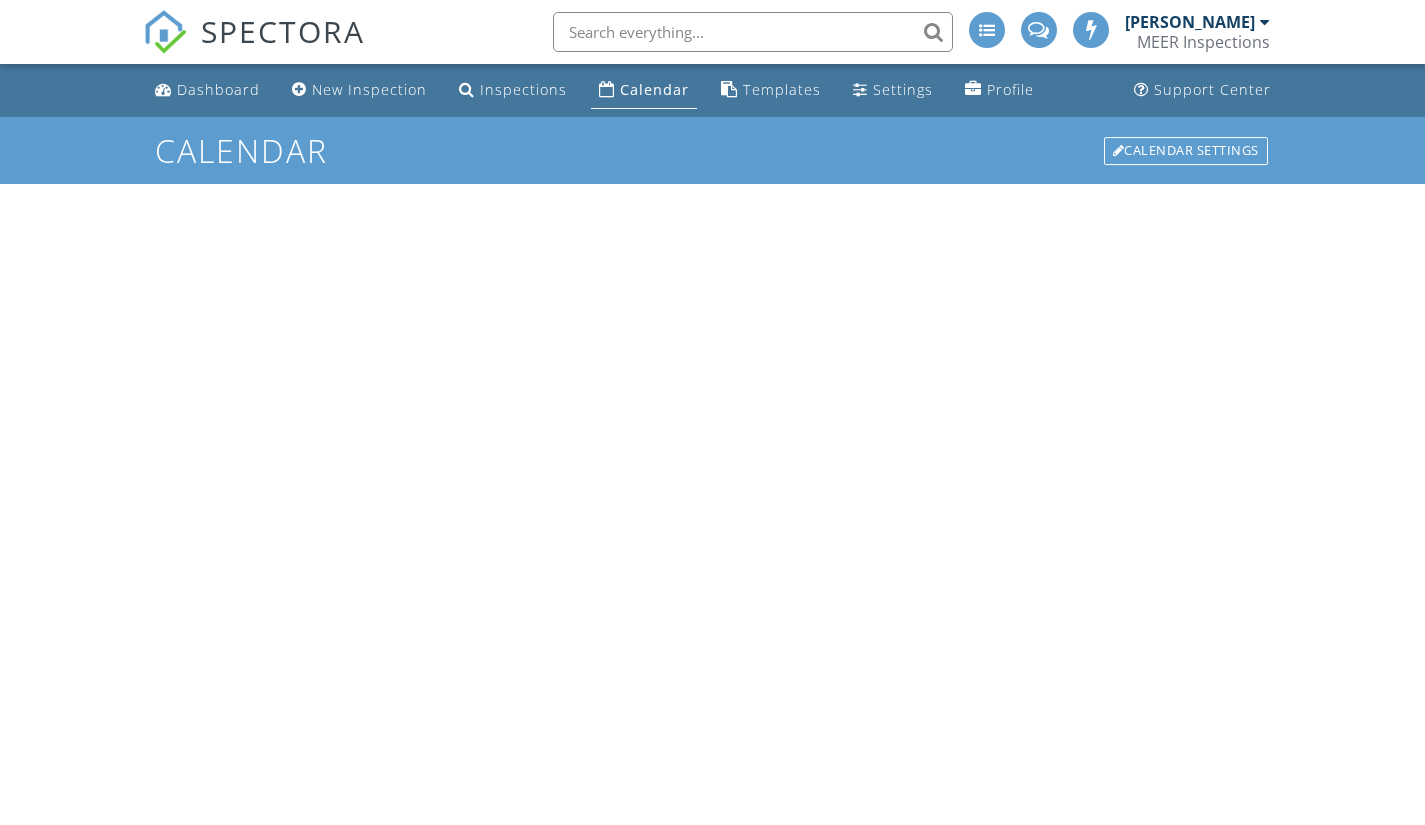 scroll, scrollTop: 0, scrollLeft: 0, axis: both 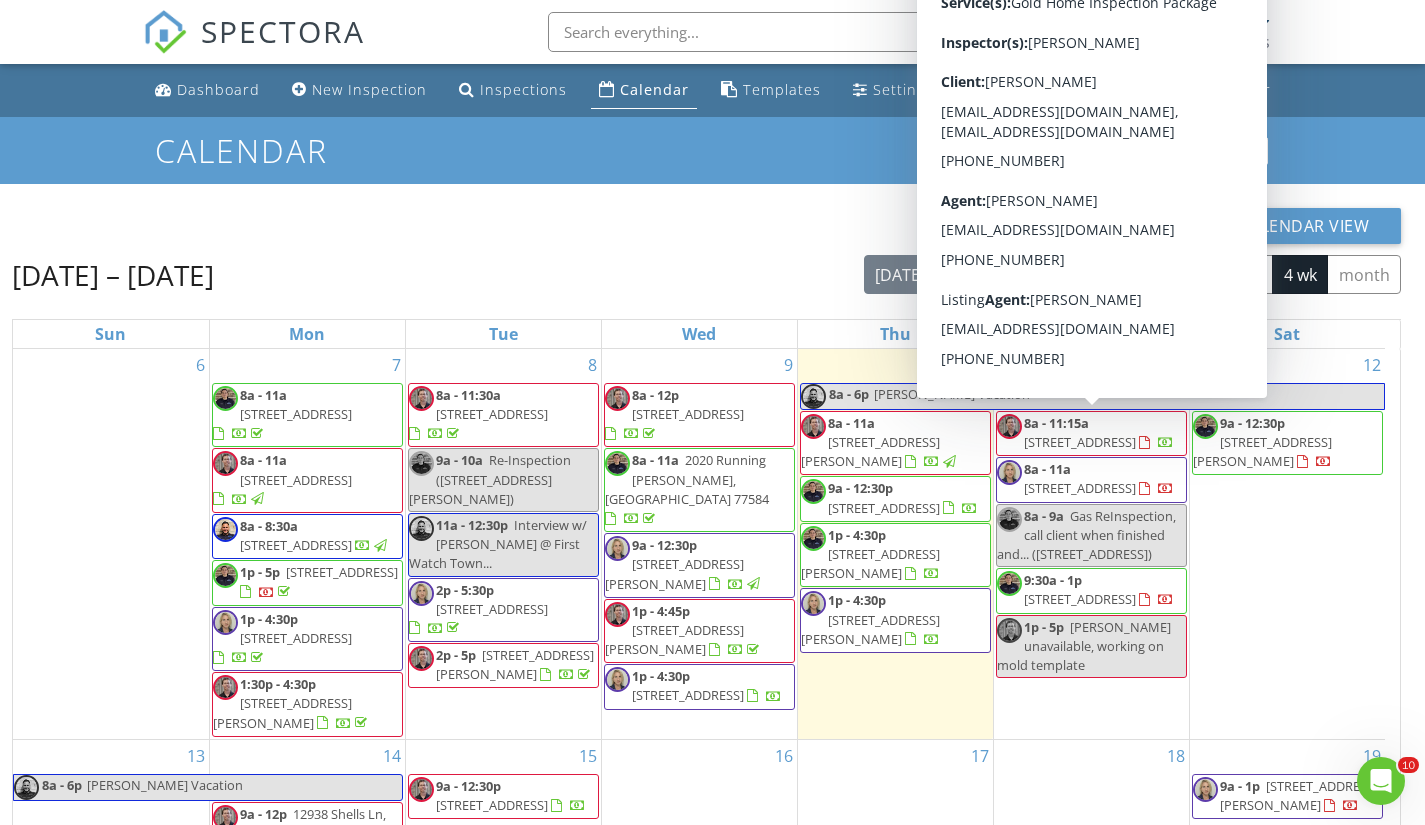 click on "[STREET_ADDRESS]" at bounding box center [1080, 442] 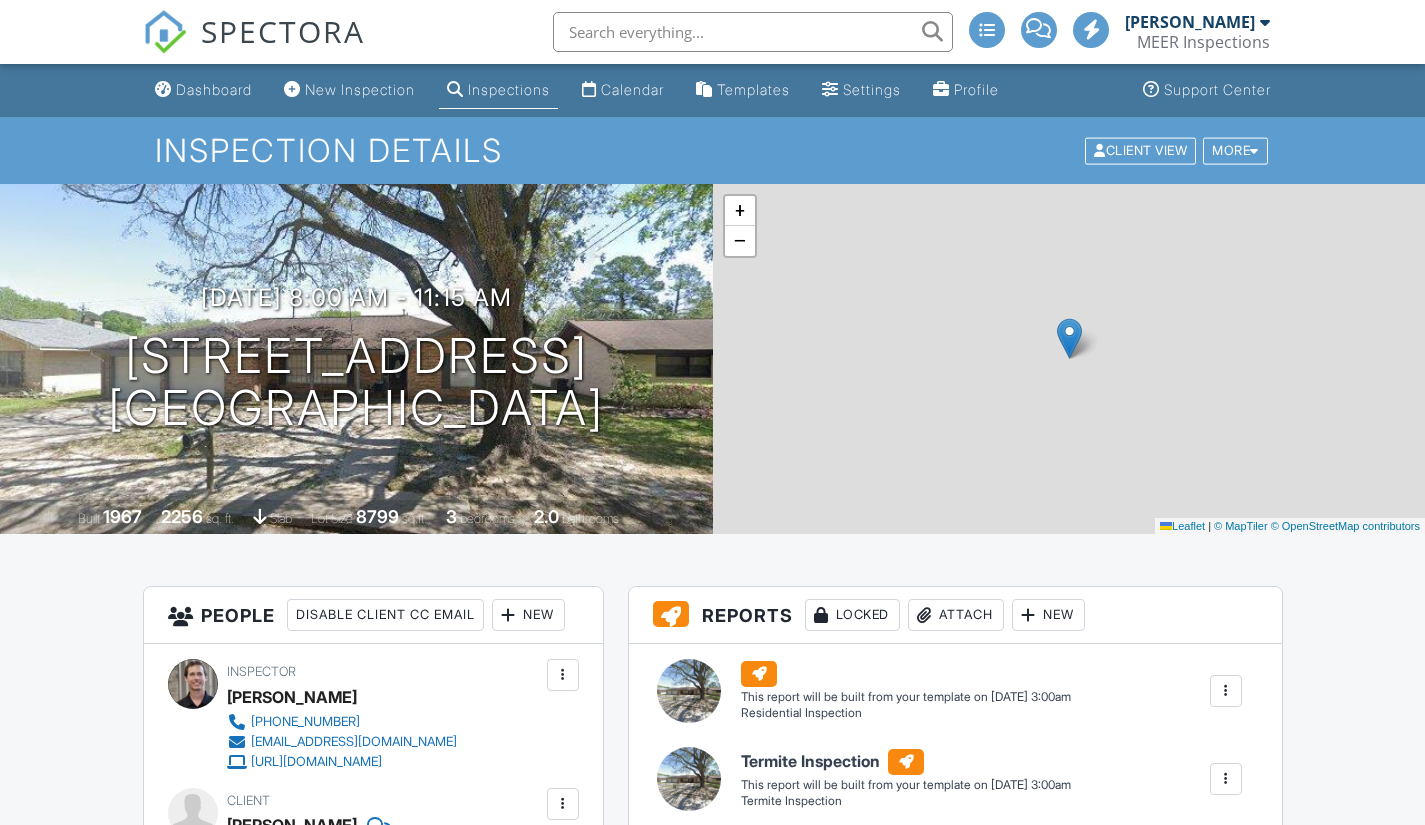 scroll, scrollTop: 0, scrollLeft: 0, axis: both 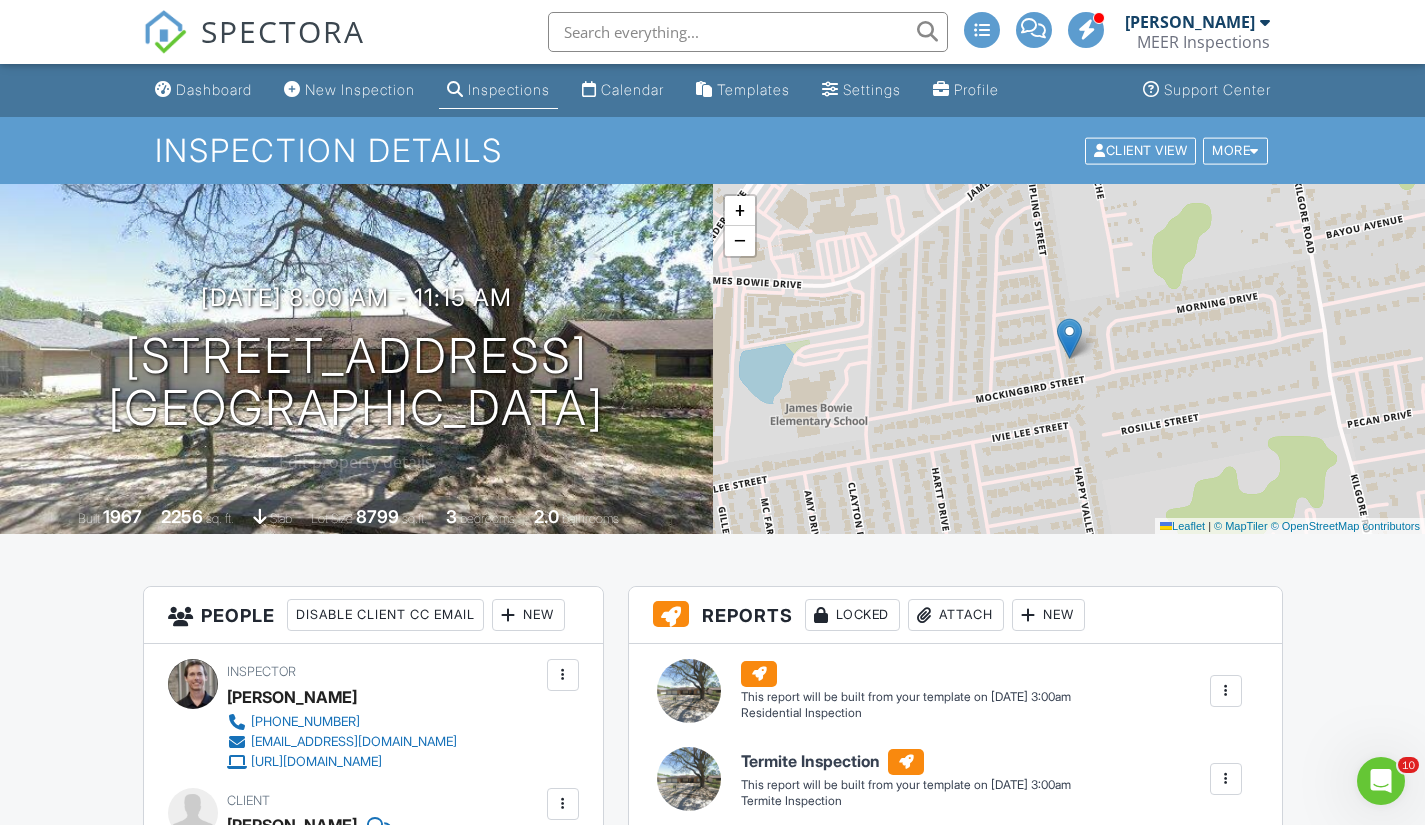 drag, startPoint x: 172, startPoint y: 351, endPoint x: 618, endPoint y: 446, distance: 456.0055 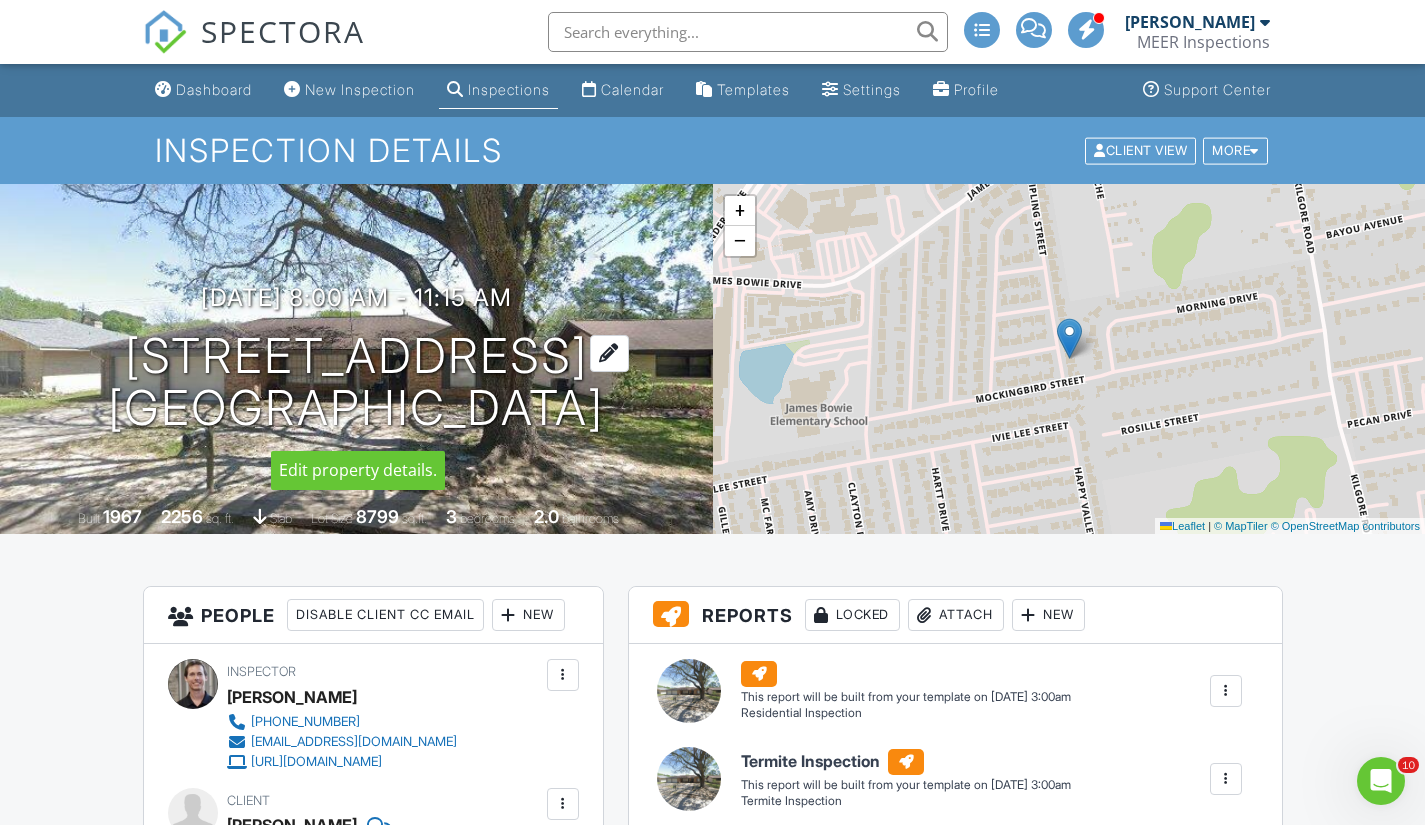 copy on "2103 Kipling St
Baytown, TX 77520" 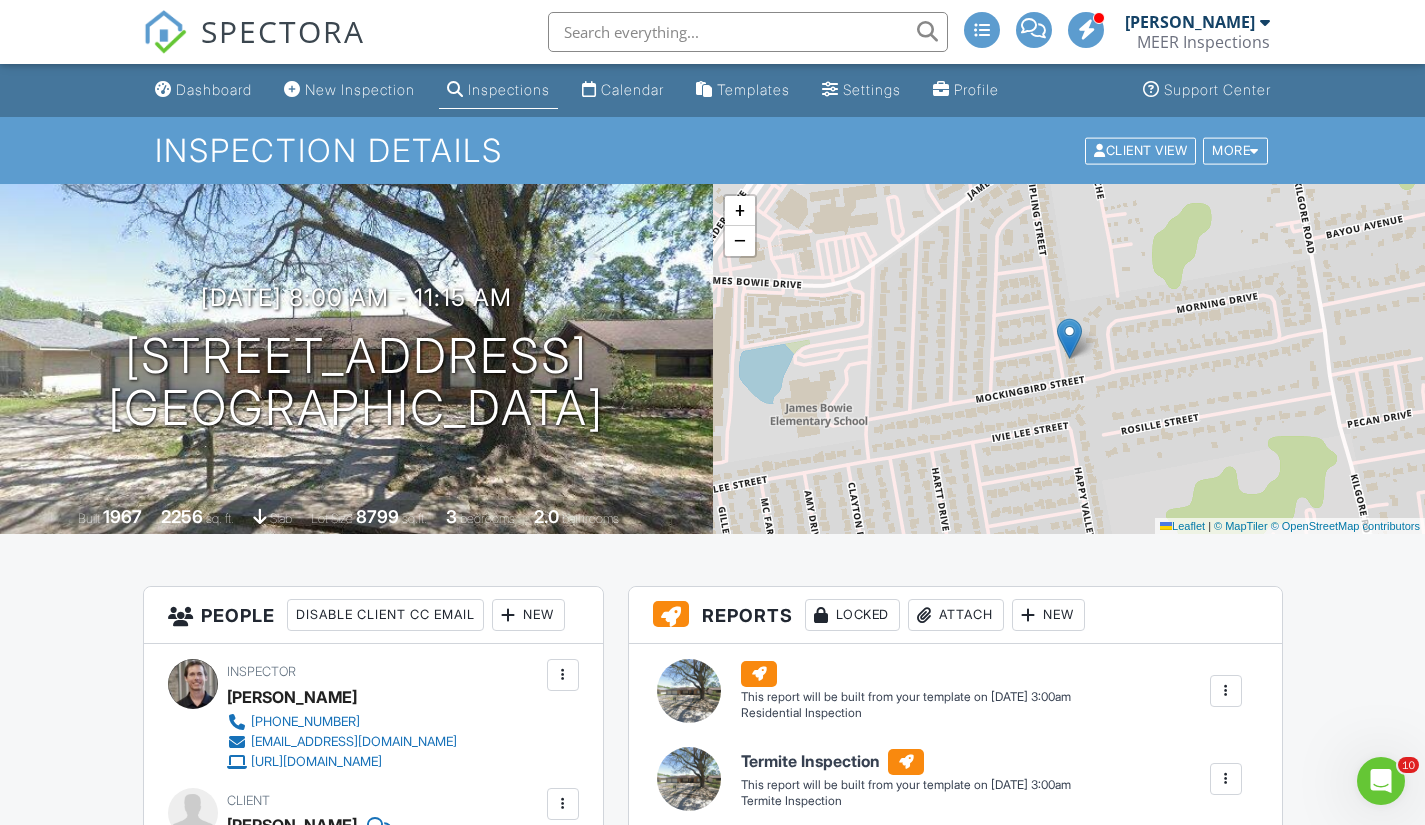 click on "Inspection Details" at bounding box center [712, 150] 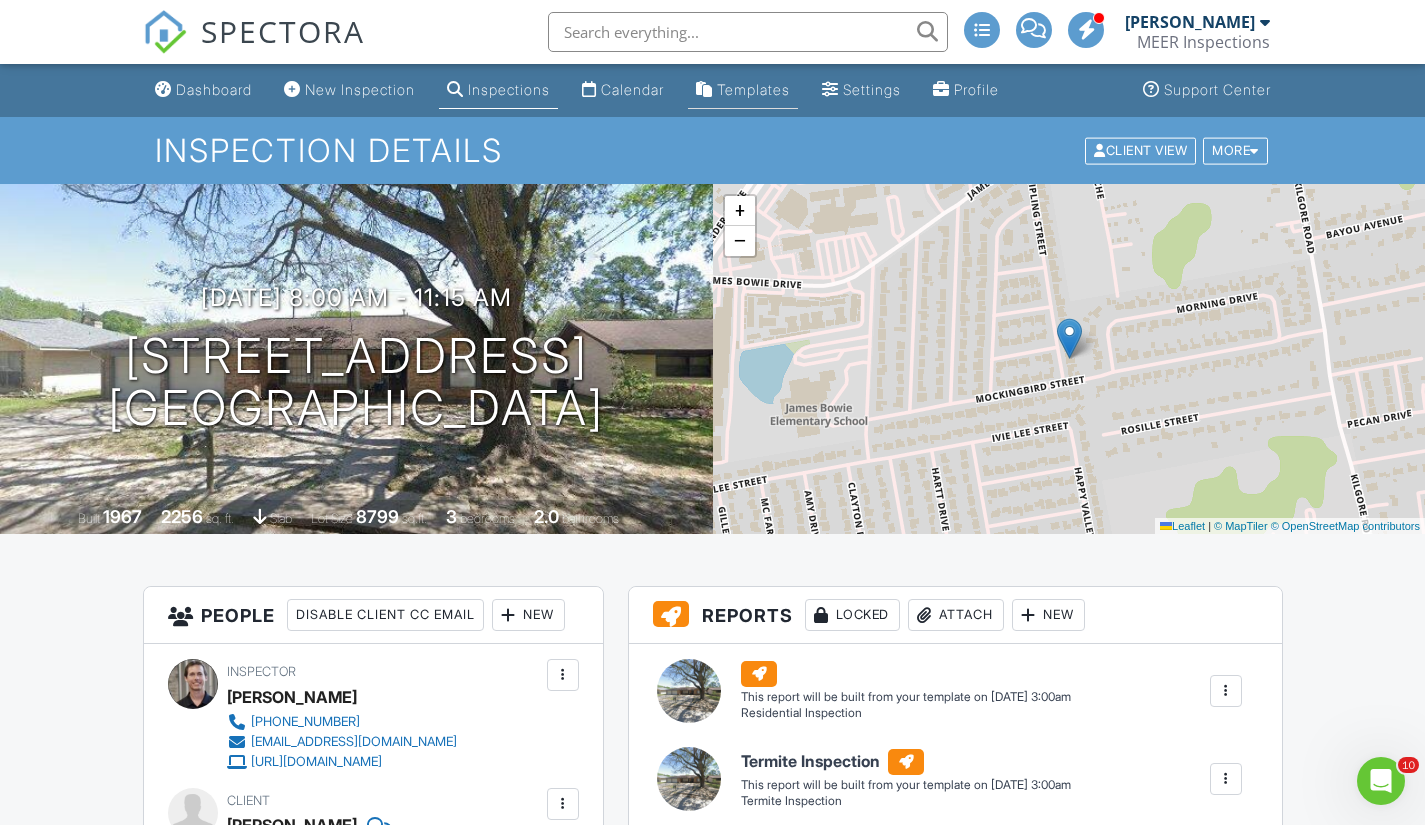 click on "Templates" at bounding box center [753, 89] 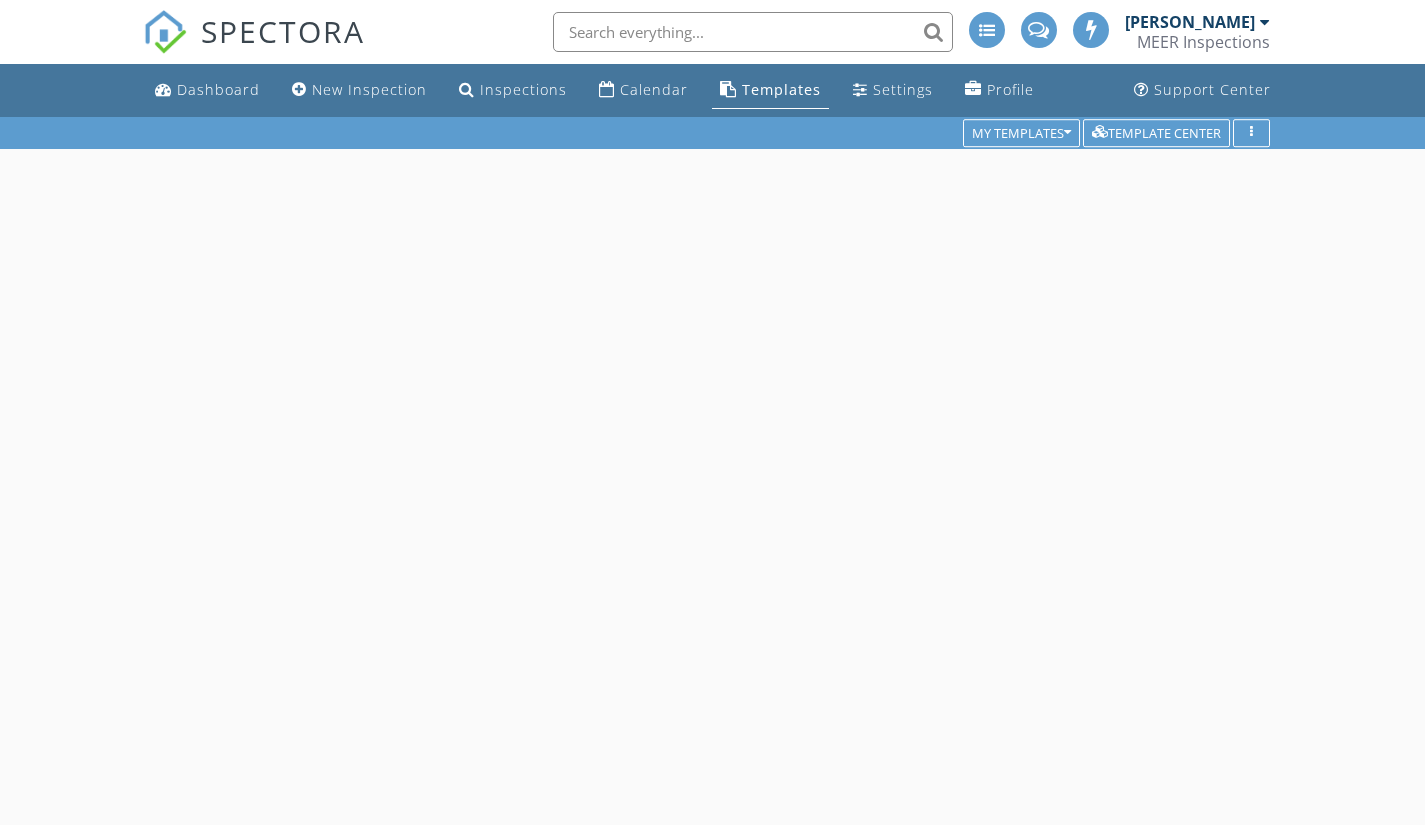 scroll, scrollTop: 0, scrollLeft: 0, axis: both 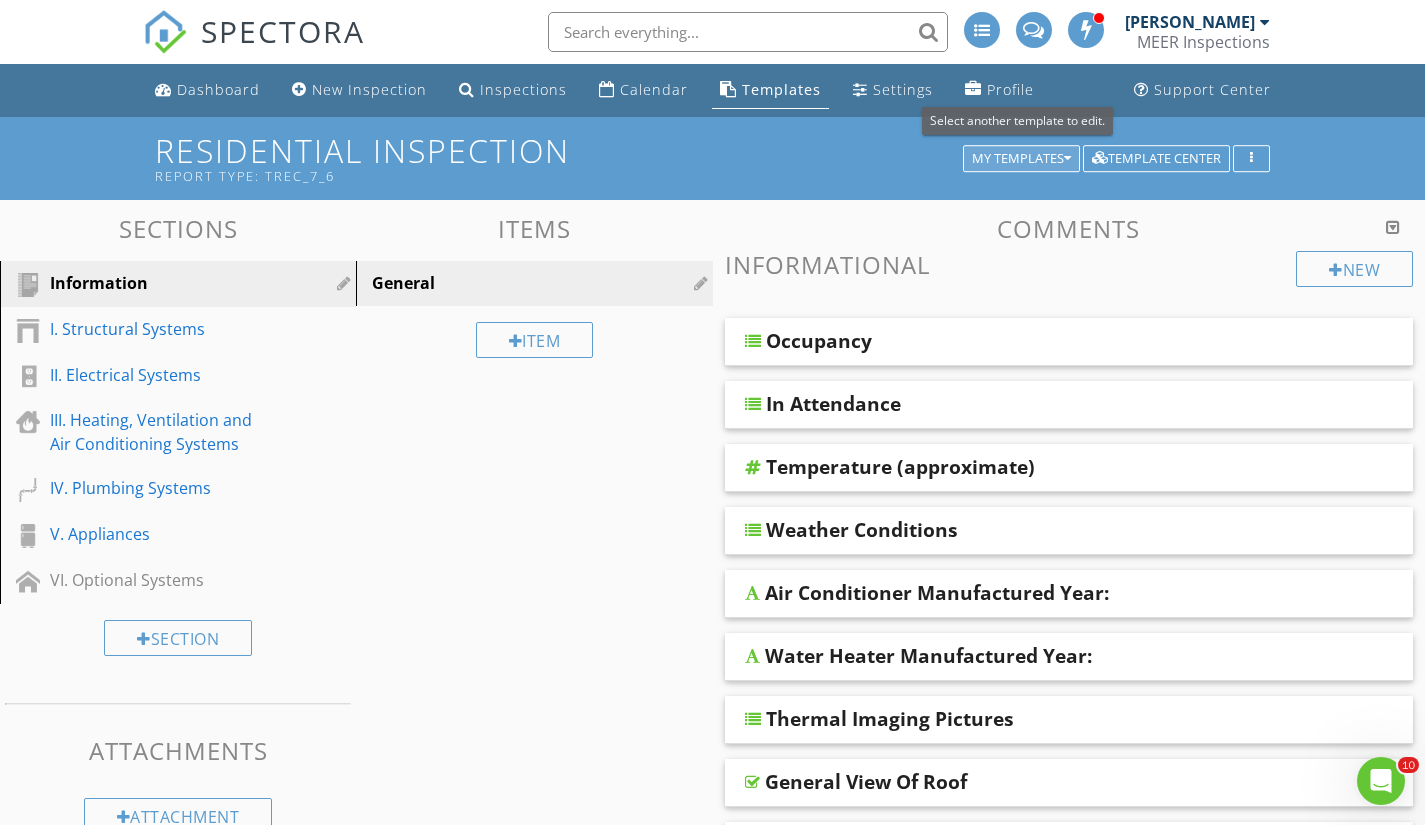 click on "My Templates" at bounding box center (1021, 159) 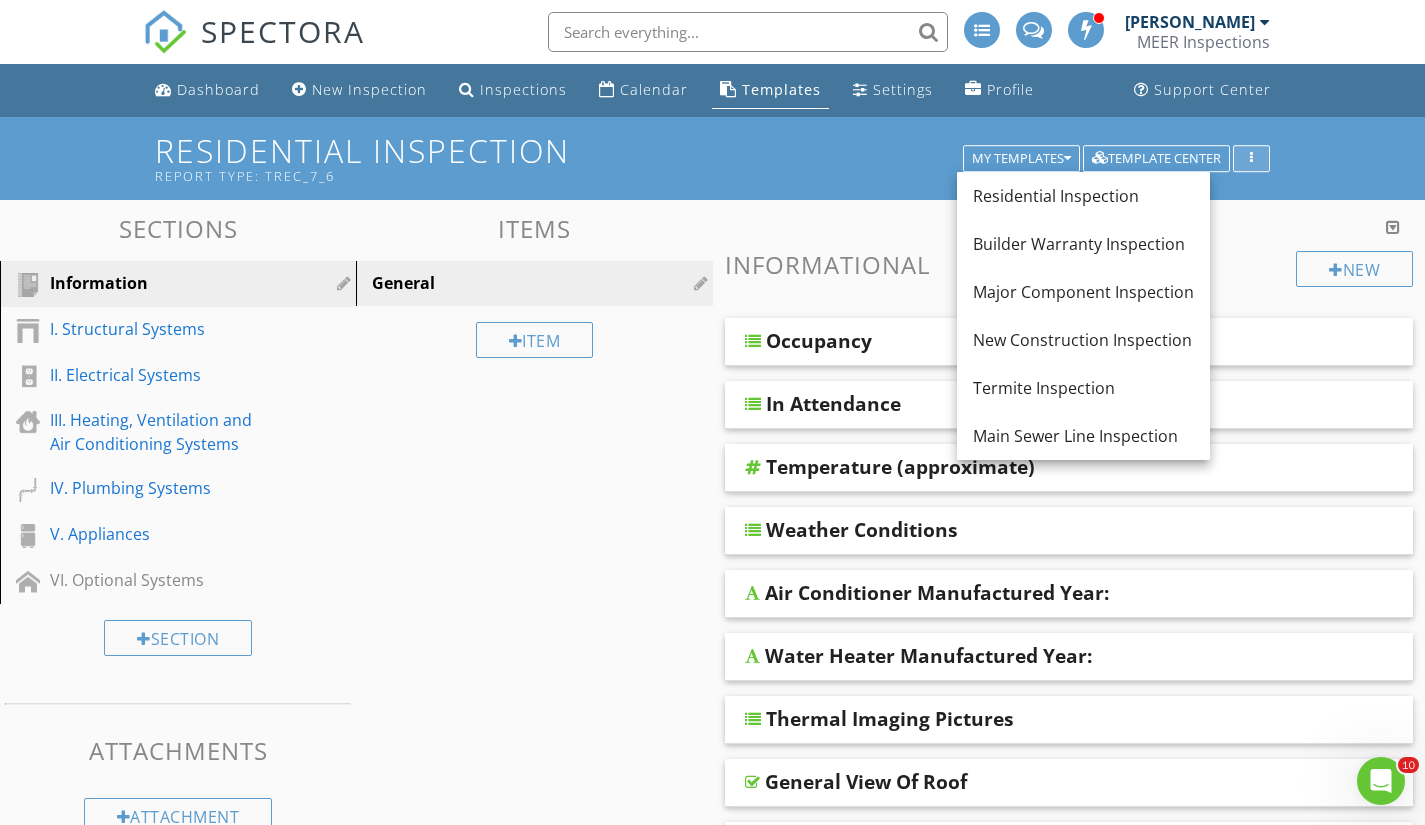 click at bounding box center [1251, 159] 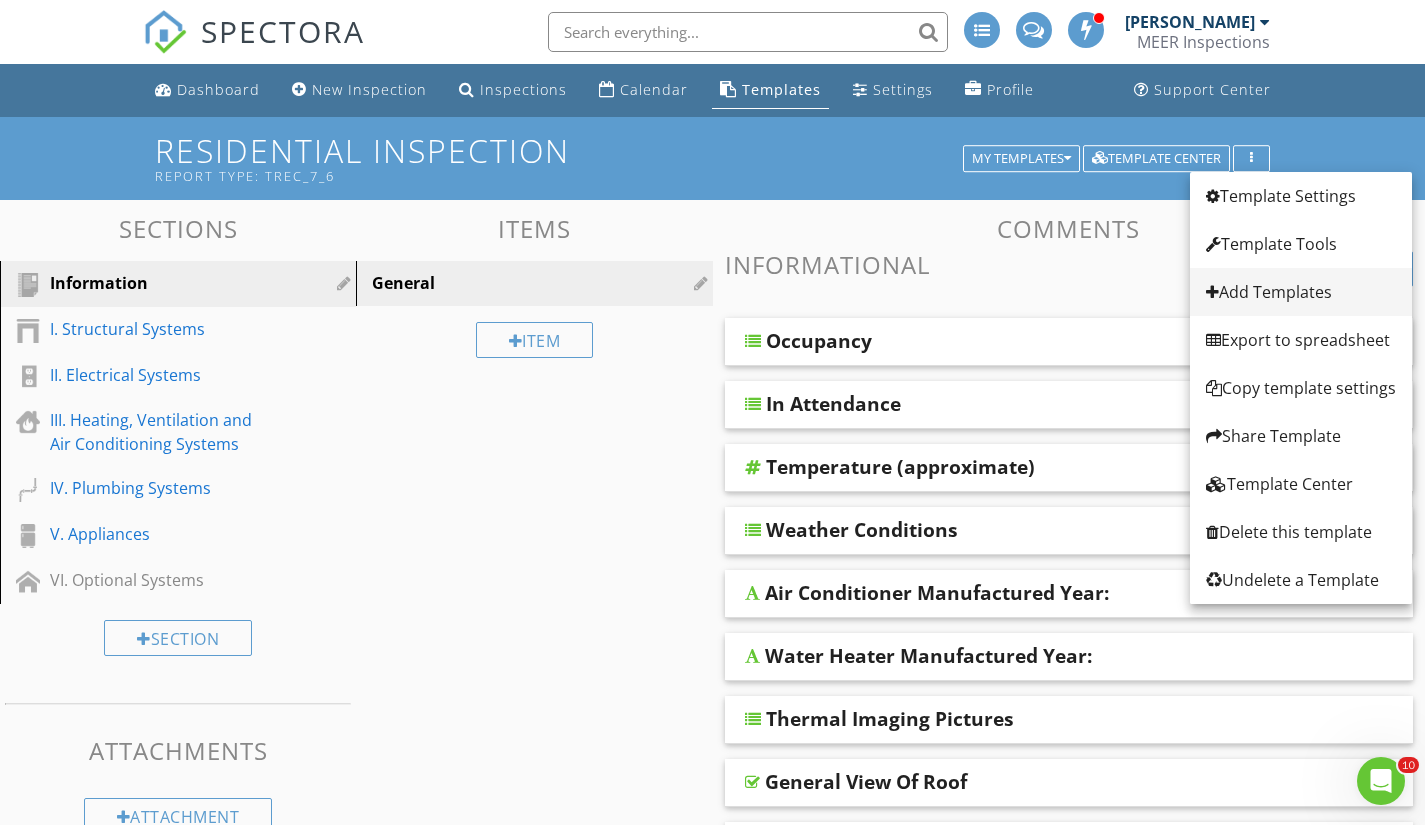 click on "Add Templates" at bounding box center (1301, 292) 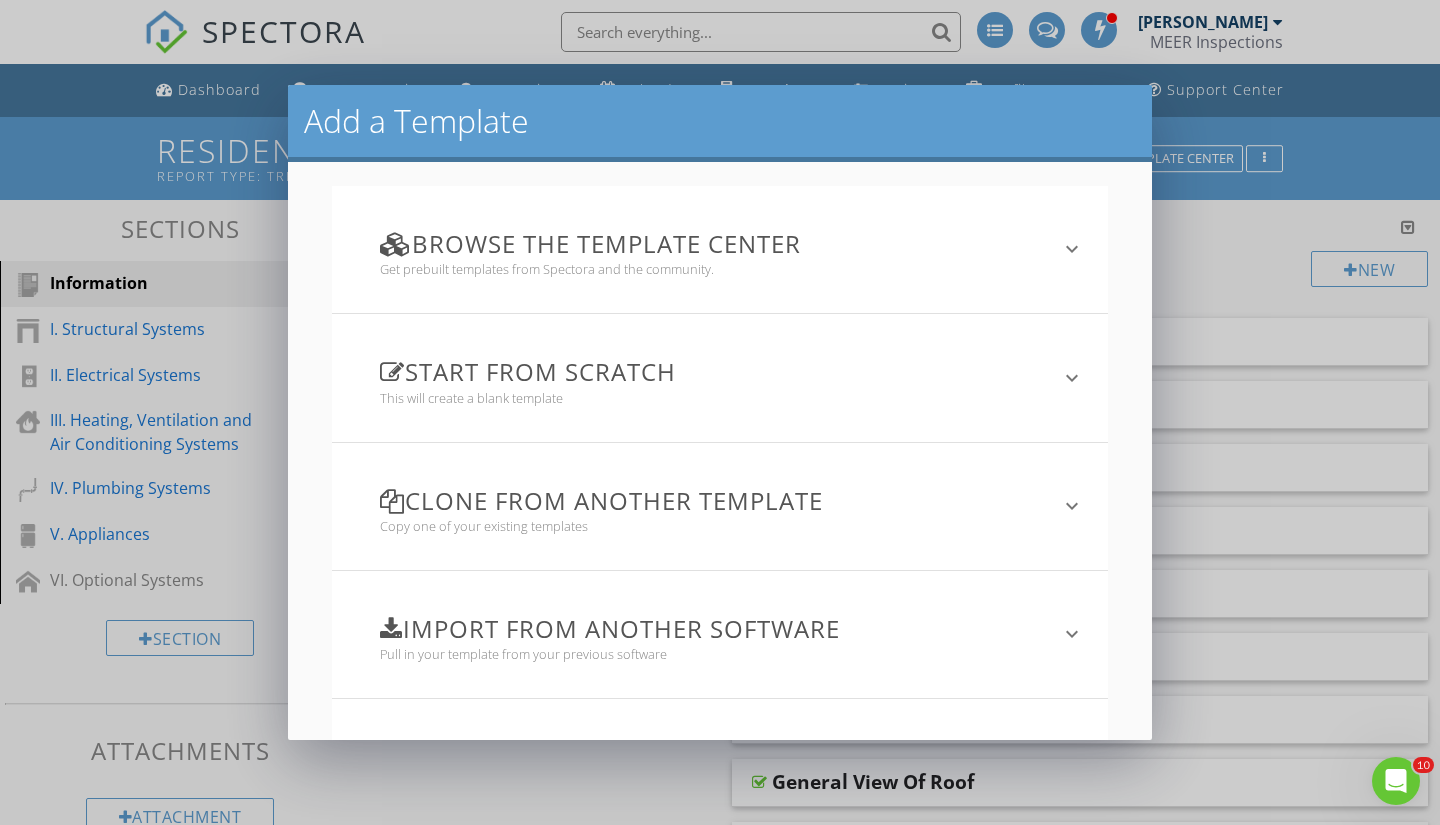 click on "Start from scratch" at bounding box center (707, 371) 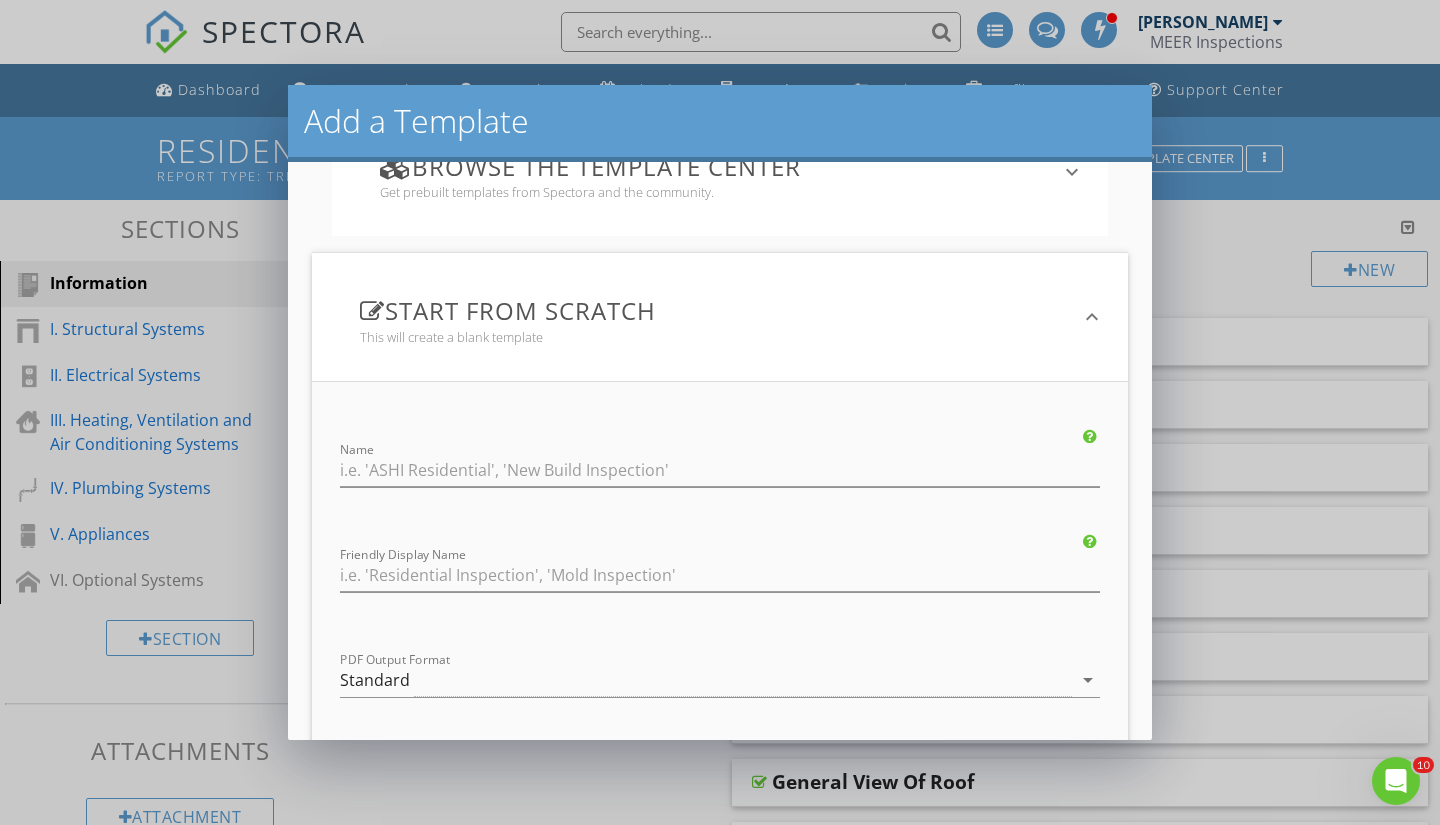 scroll, scrollTop: 100, scrollLeft: 0, axis: vertical 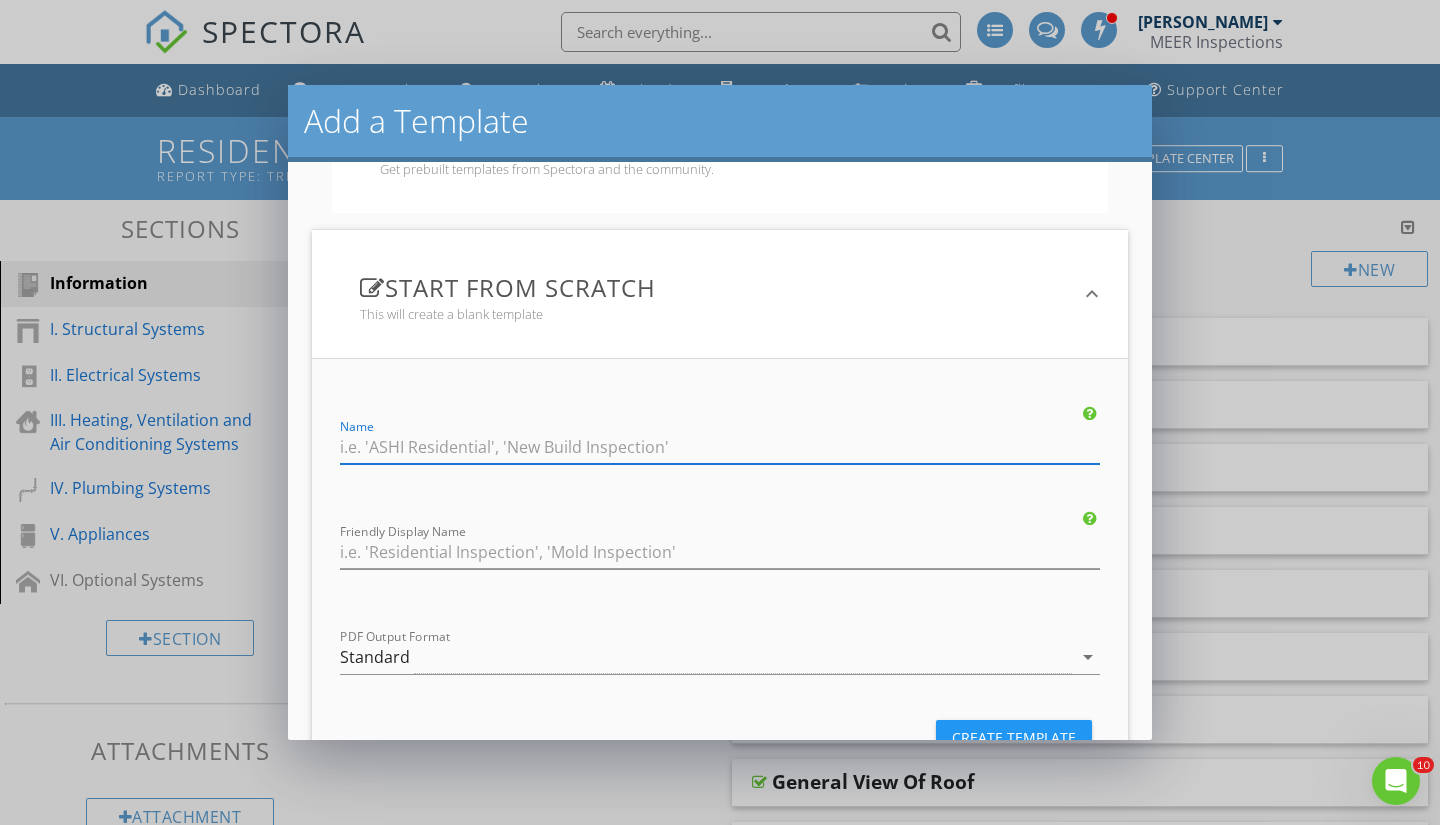 click at bounding box center (720, 447) 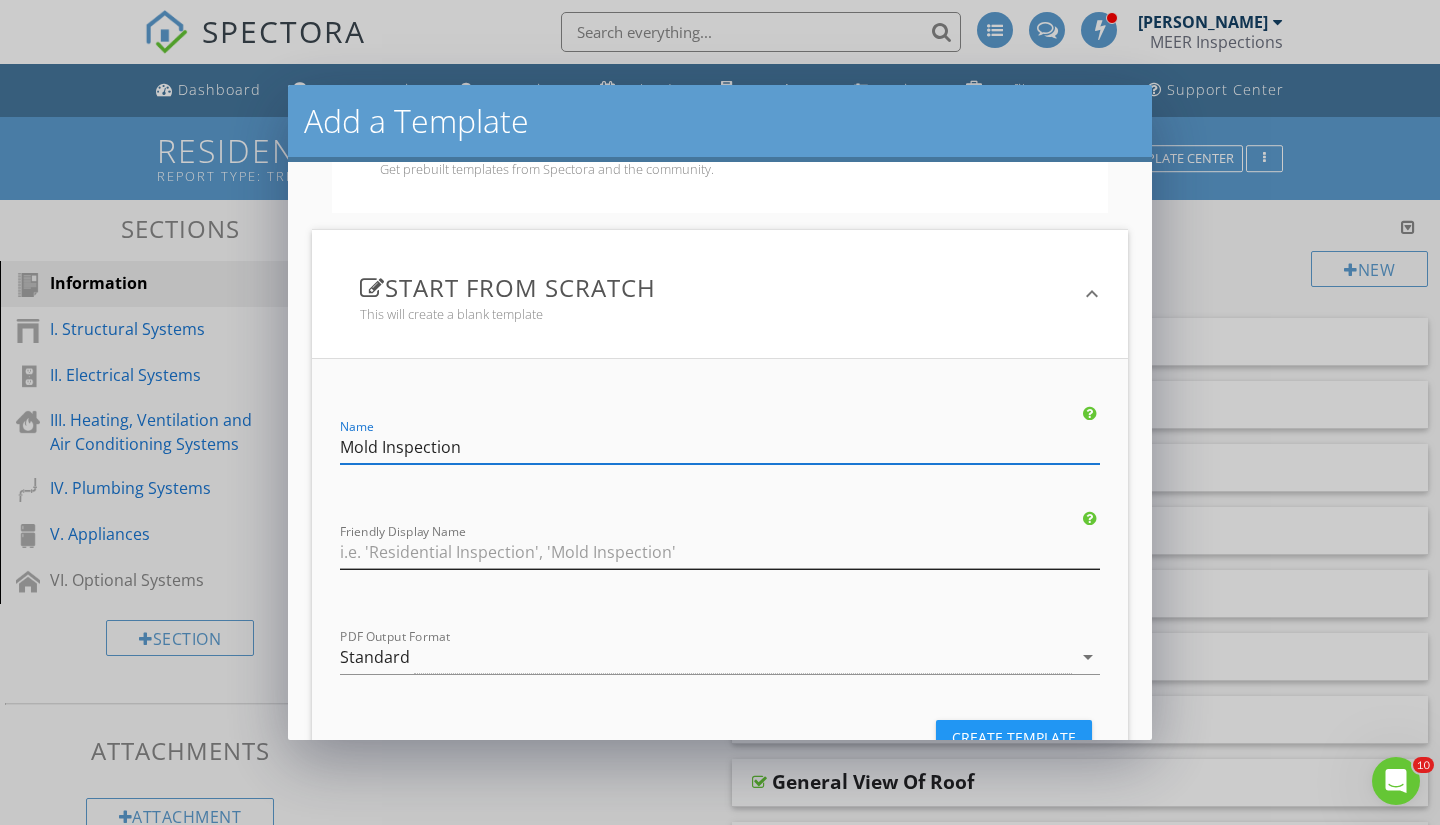 type on "Mold Inspection" 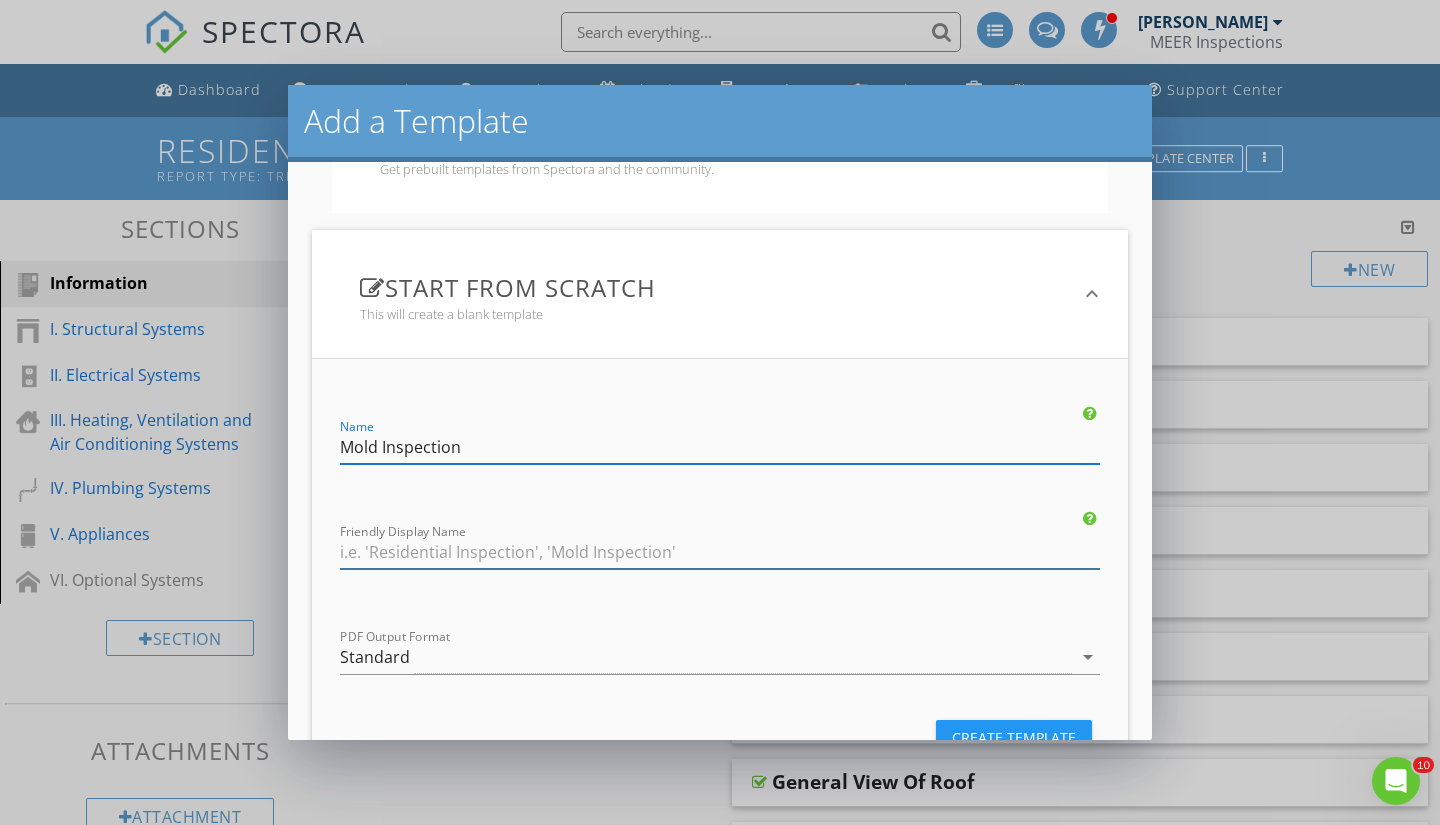 click at bounding box center [720, 552] 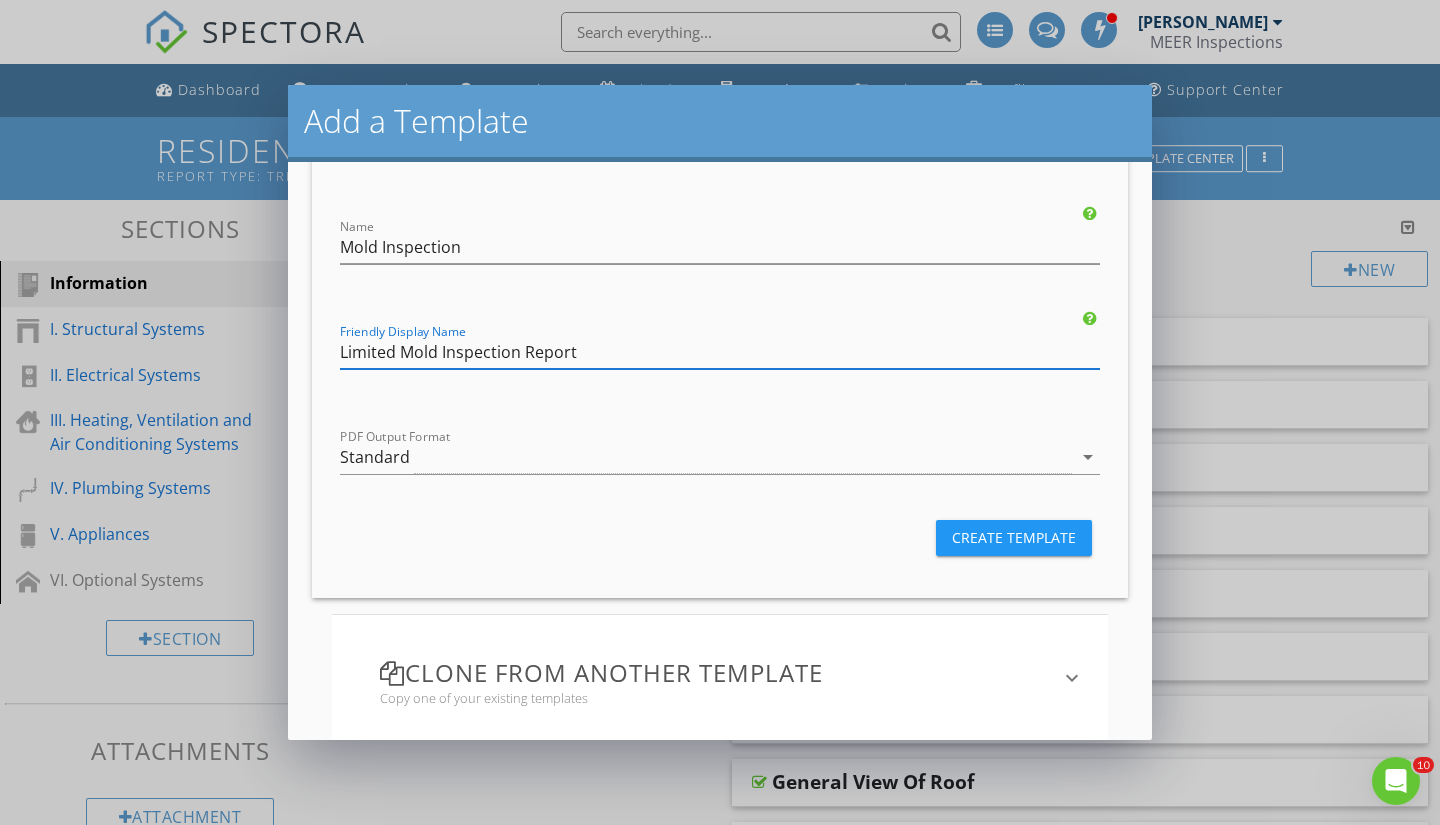 scroll, scrollTop: 400, scrollLeft: 0, axis: vertical 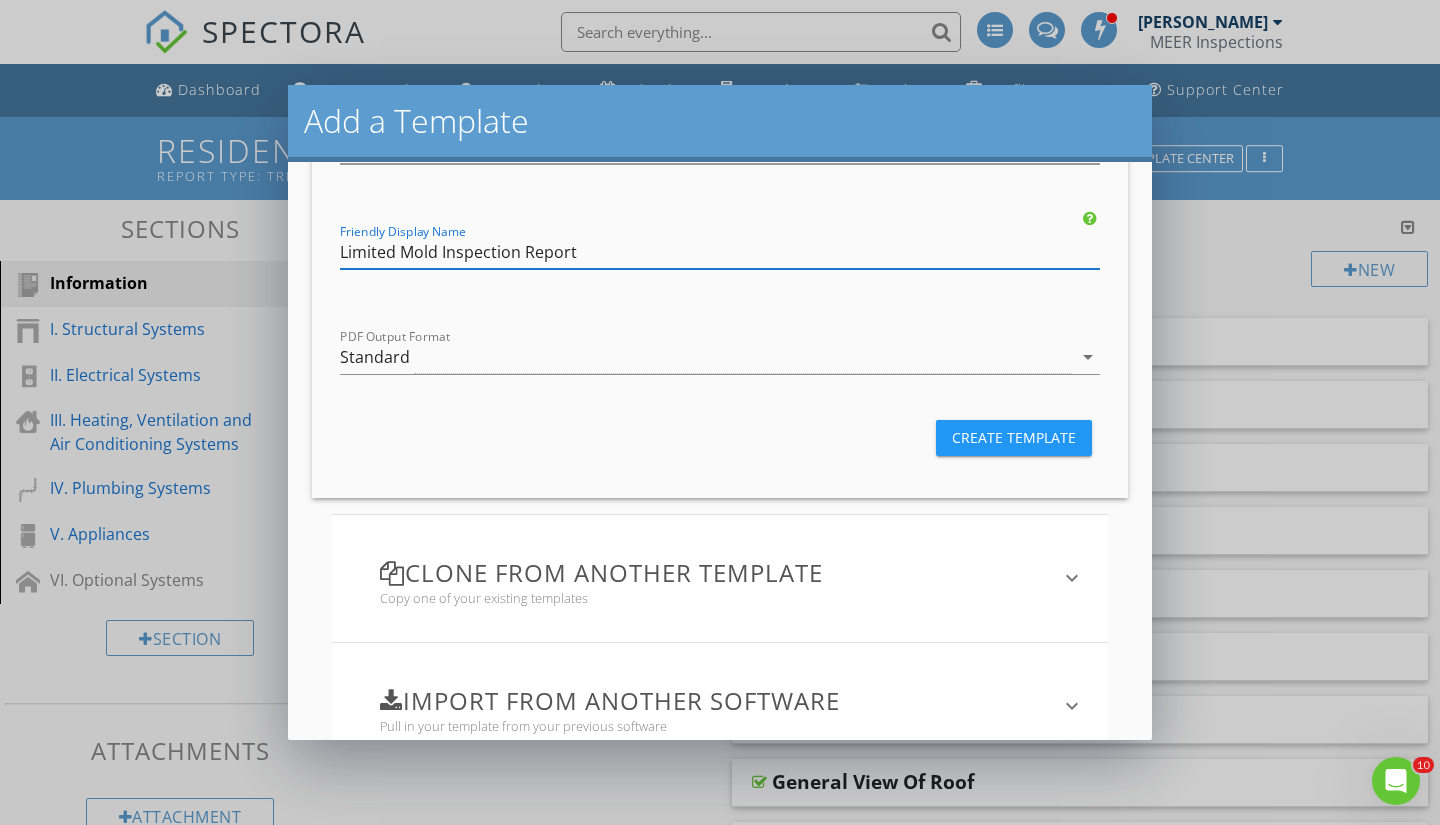 type on "Limited Mold Inspection Report" 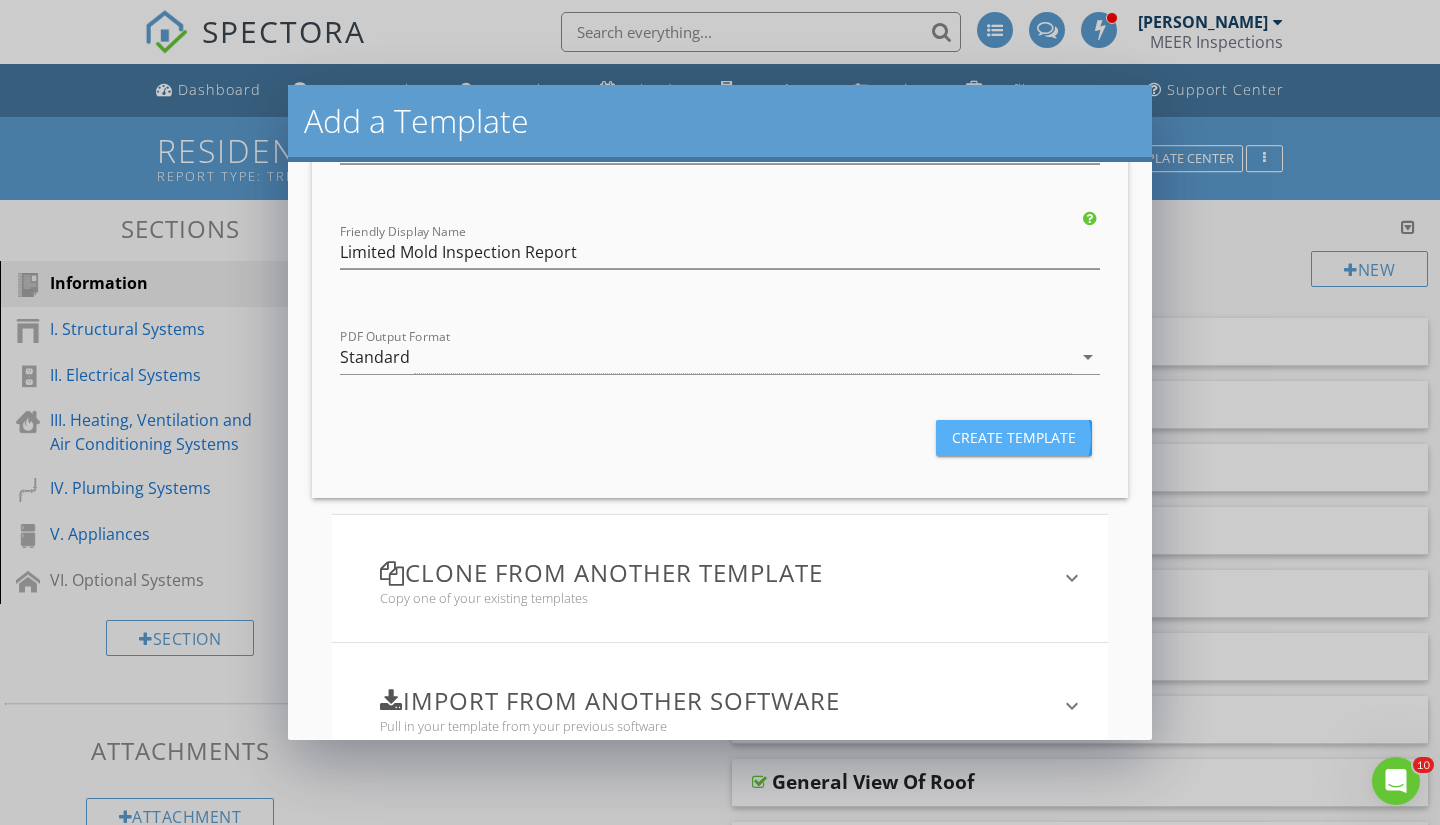 click on "Create Template" at bounding box center [1014, 437] 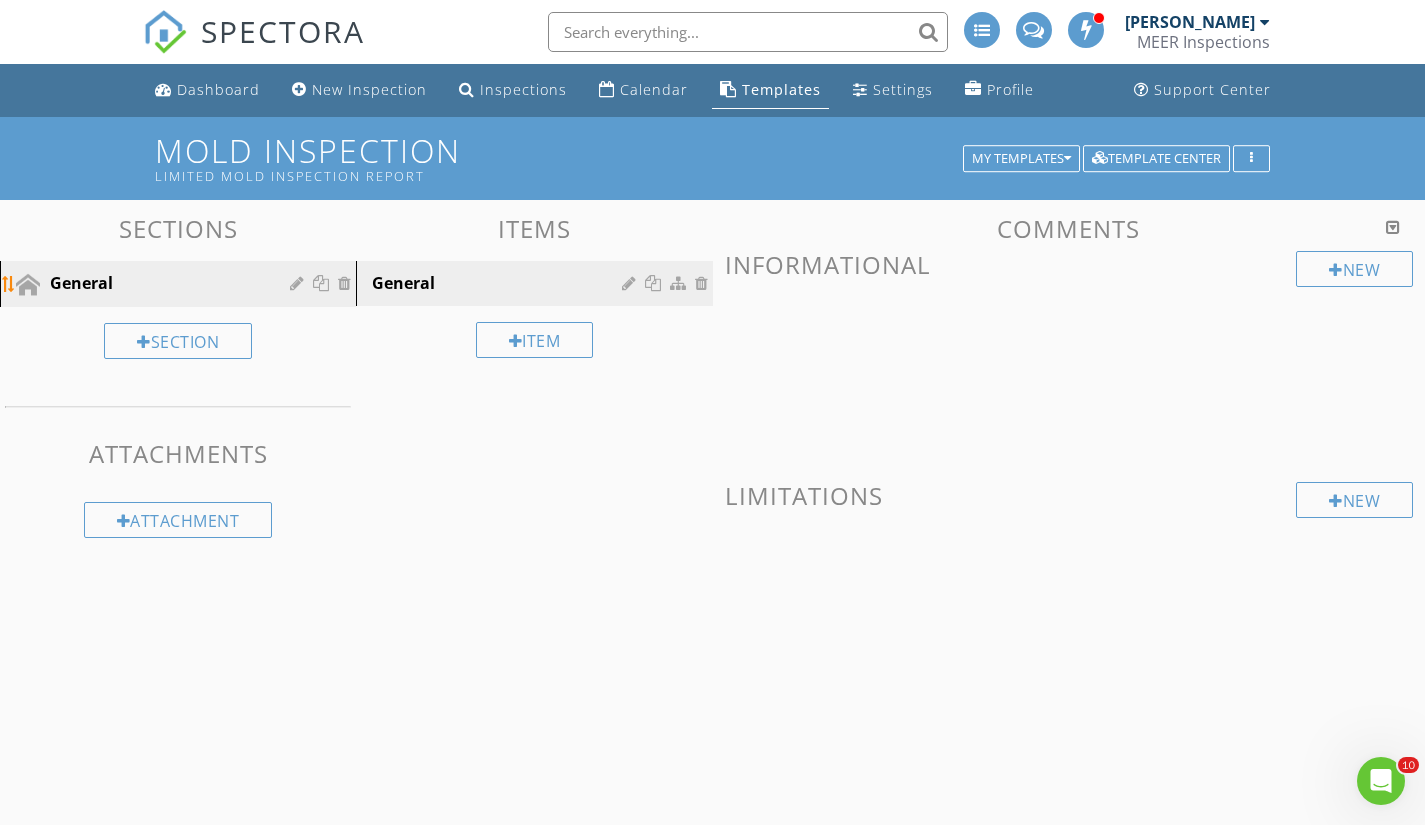 click at bounding box center (299, 283) 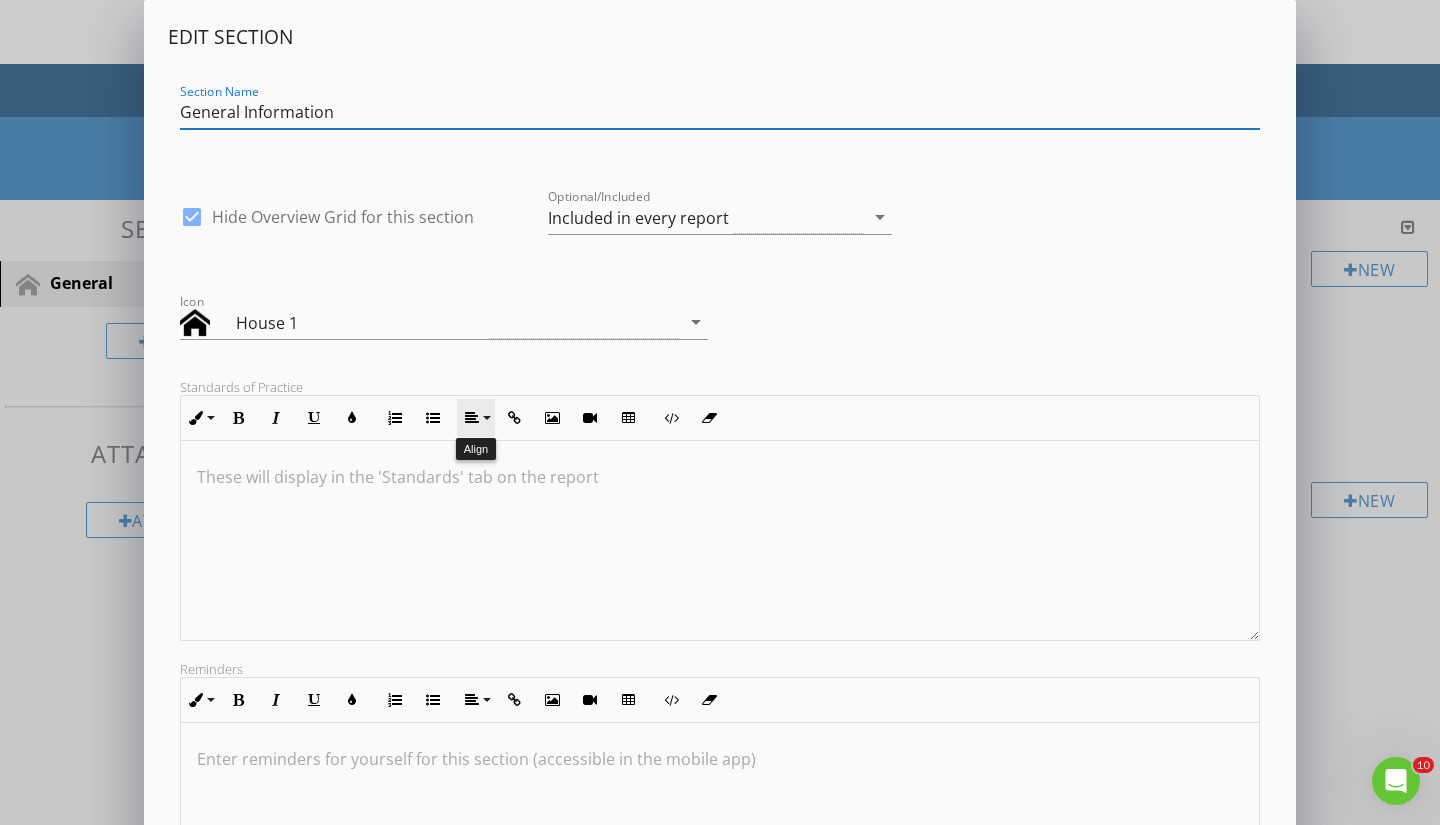 scroll, scrollTop: 100, scrollLeft: 0, axis: vertical 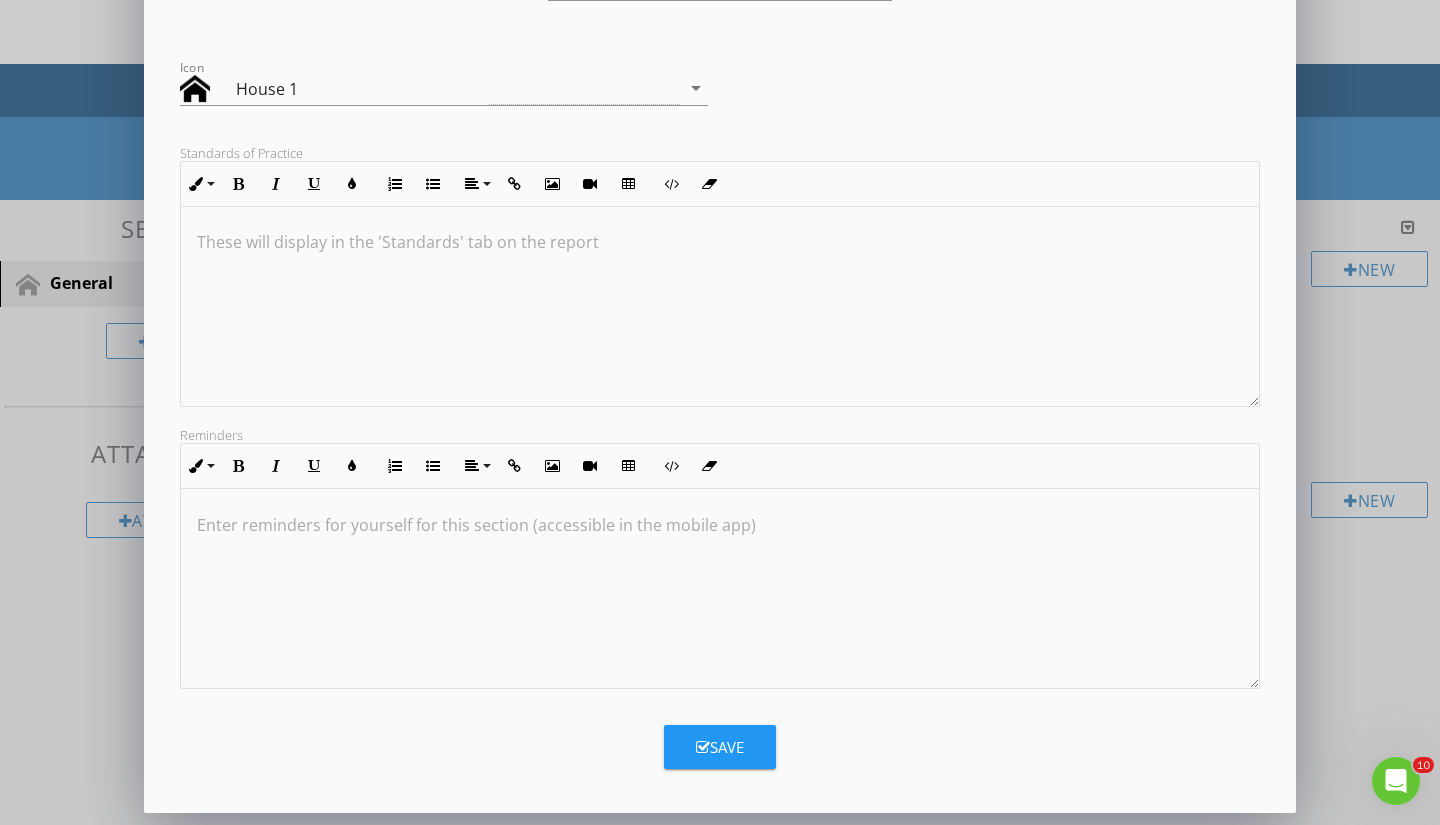 type on "General Information" 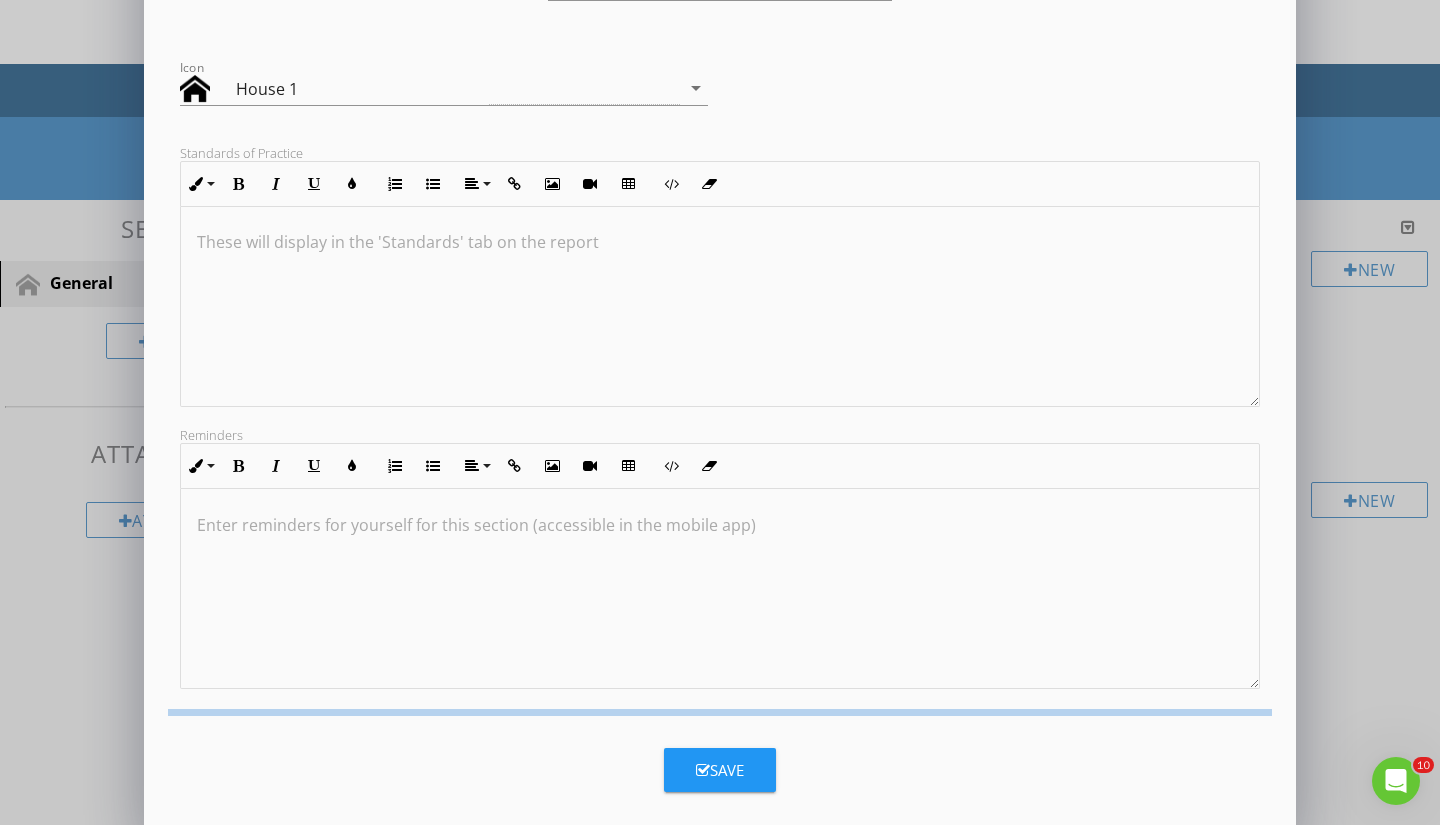 scroll, scrollTop: 17, scrollLeft: 0, axis: vertical 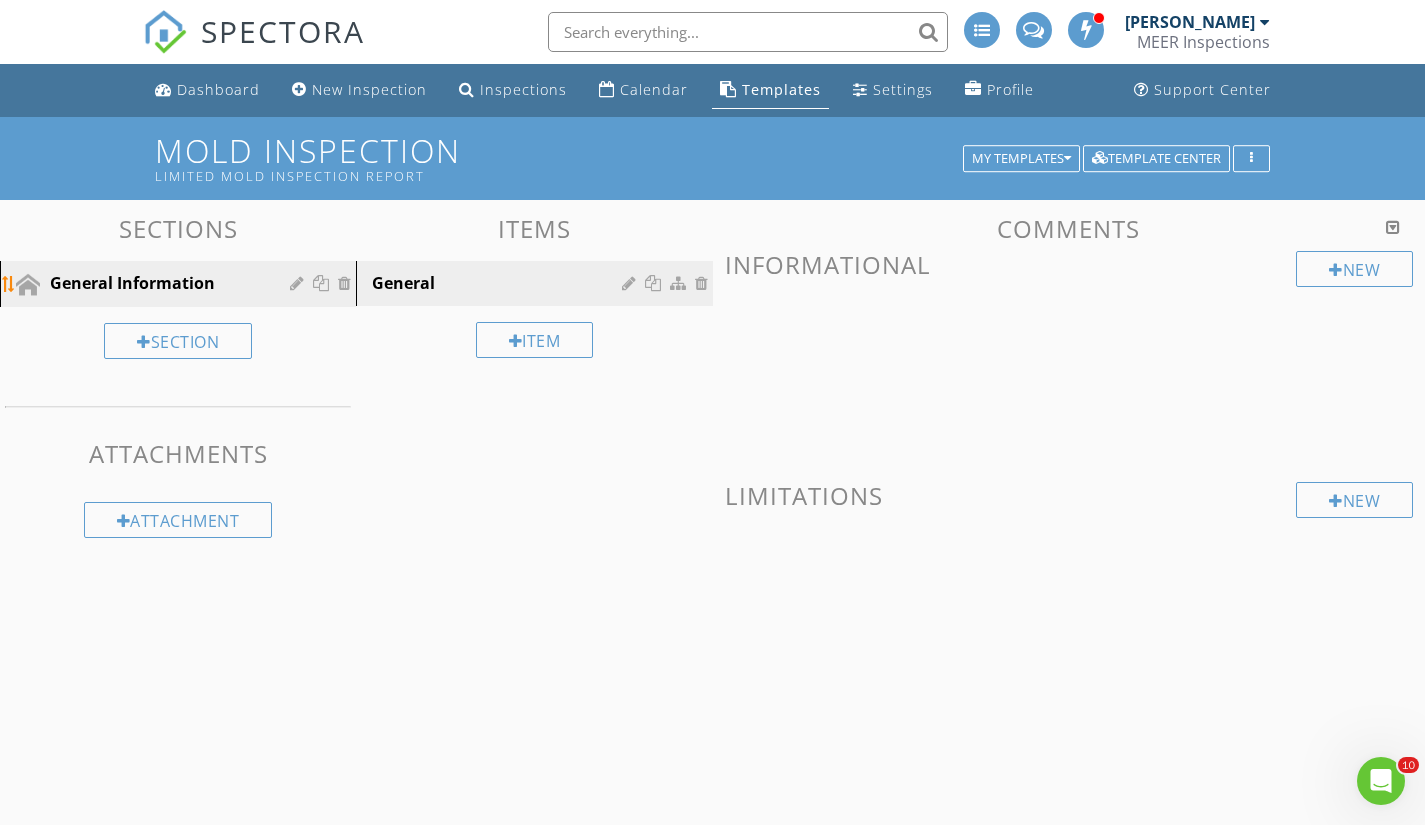 click at bounding box center [299, 283] 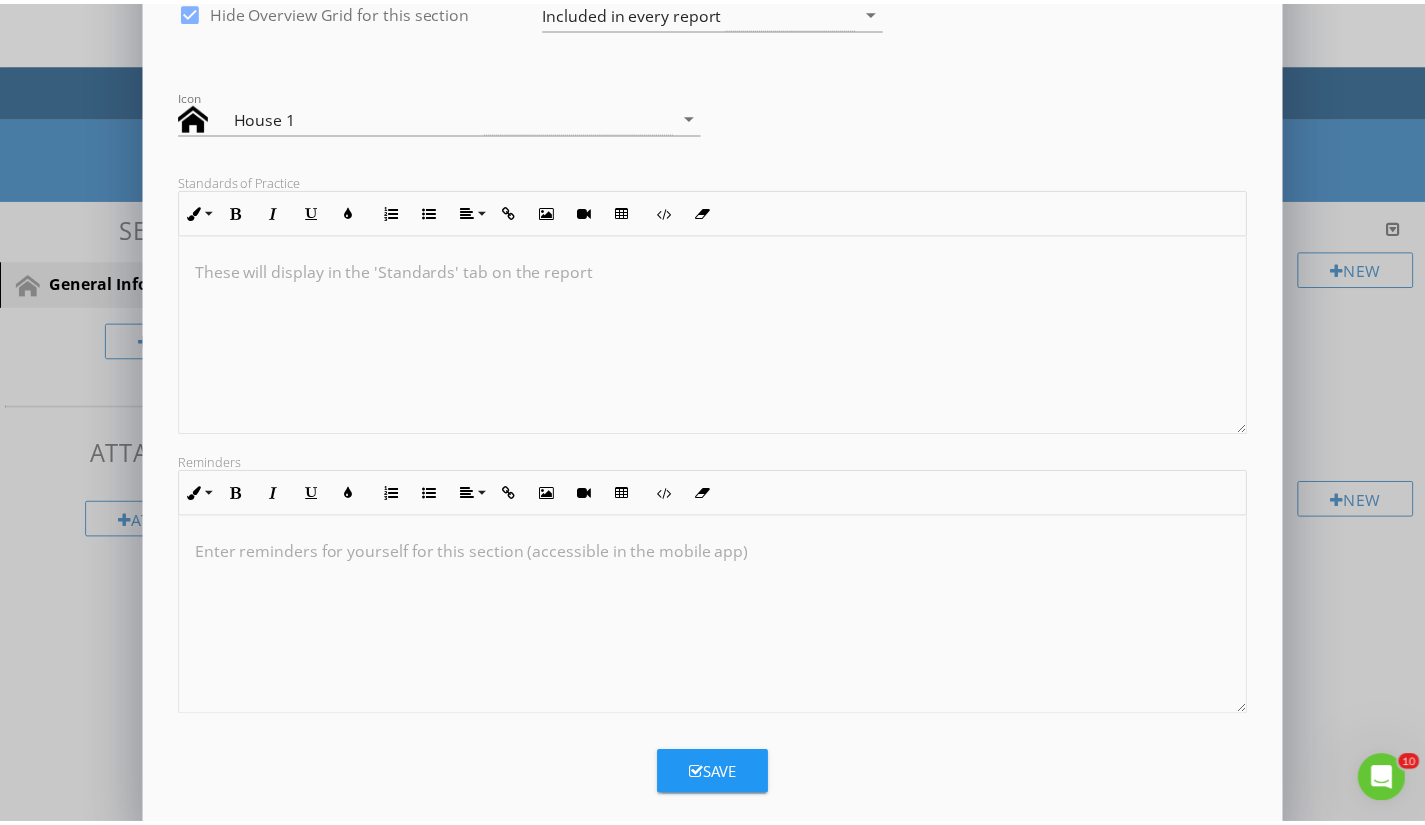 scroll, scrollTop: 234, scrollLeft: 0, axis: vertical 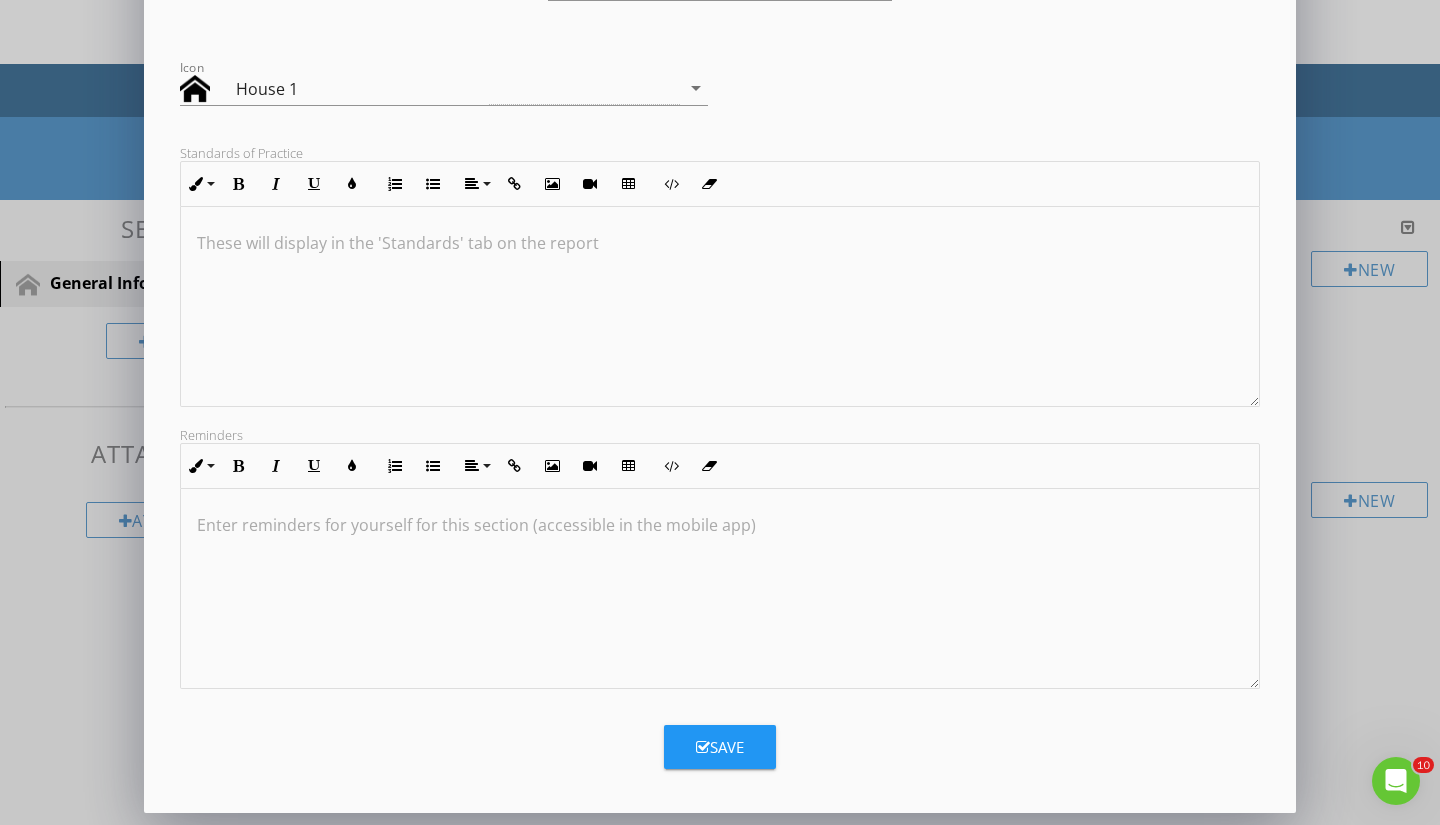 type on "General Details" 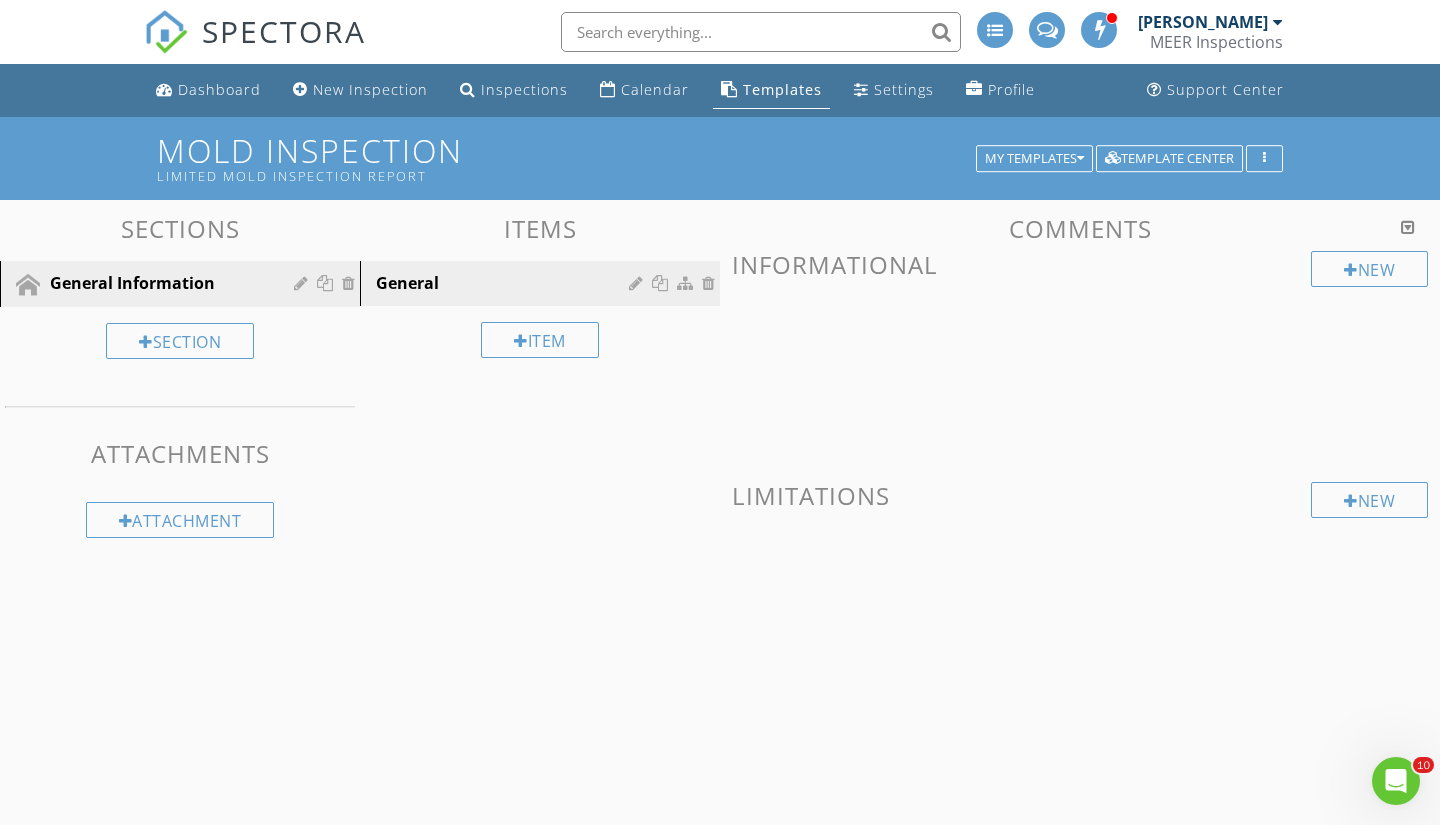 scroll, scrollTop: 17, scrollLeft: 0, axis: vertical 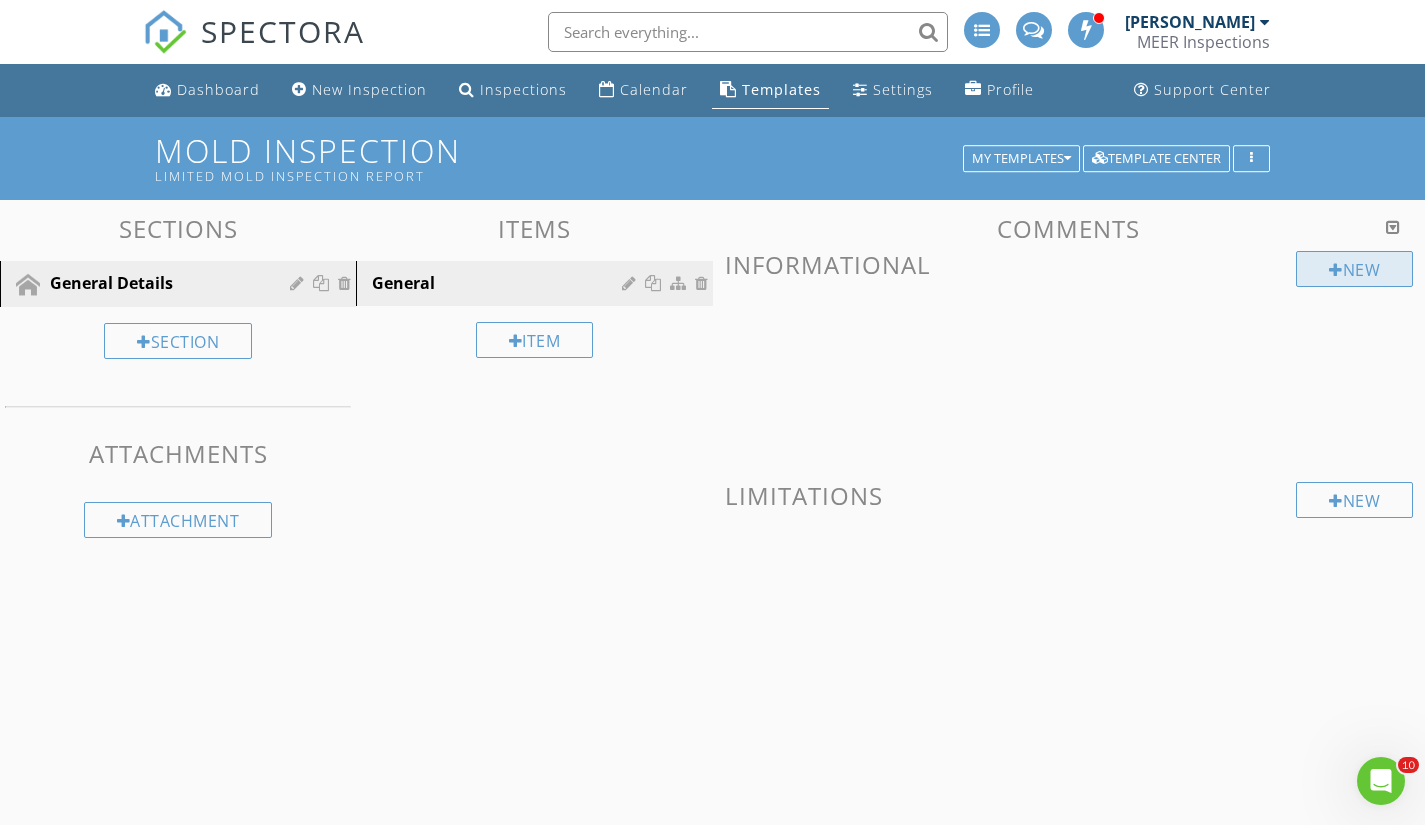 click at bounding box center (1336, 270) 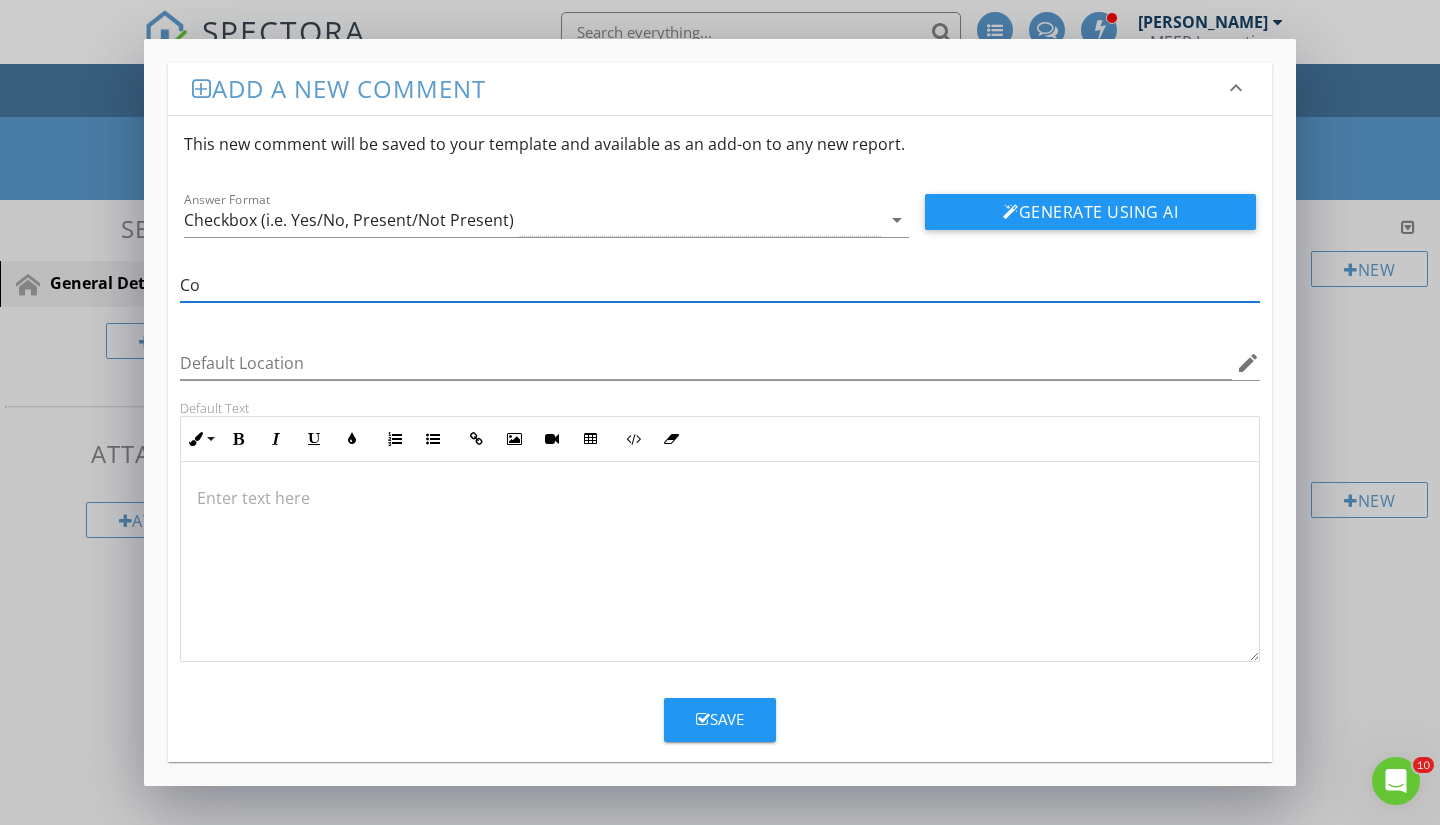 type on "C" 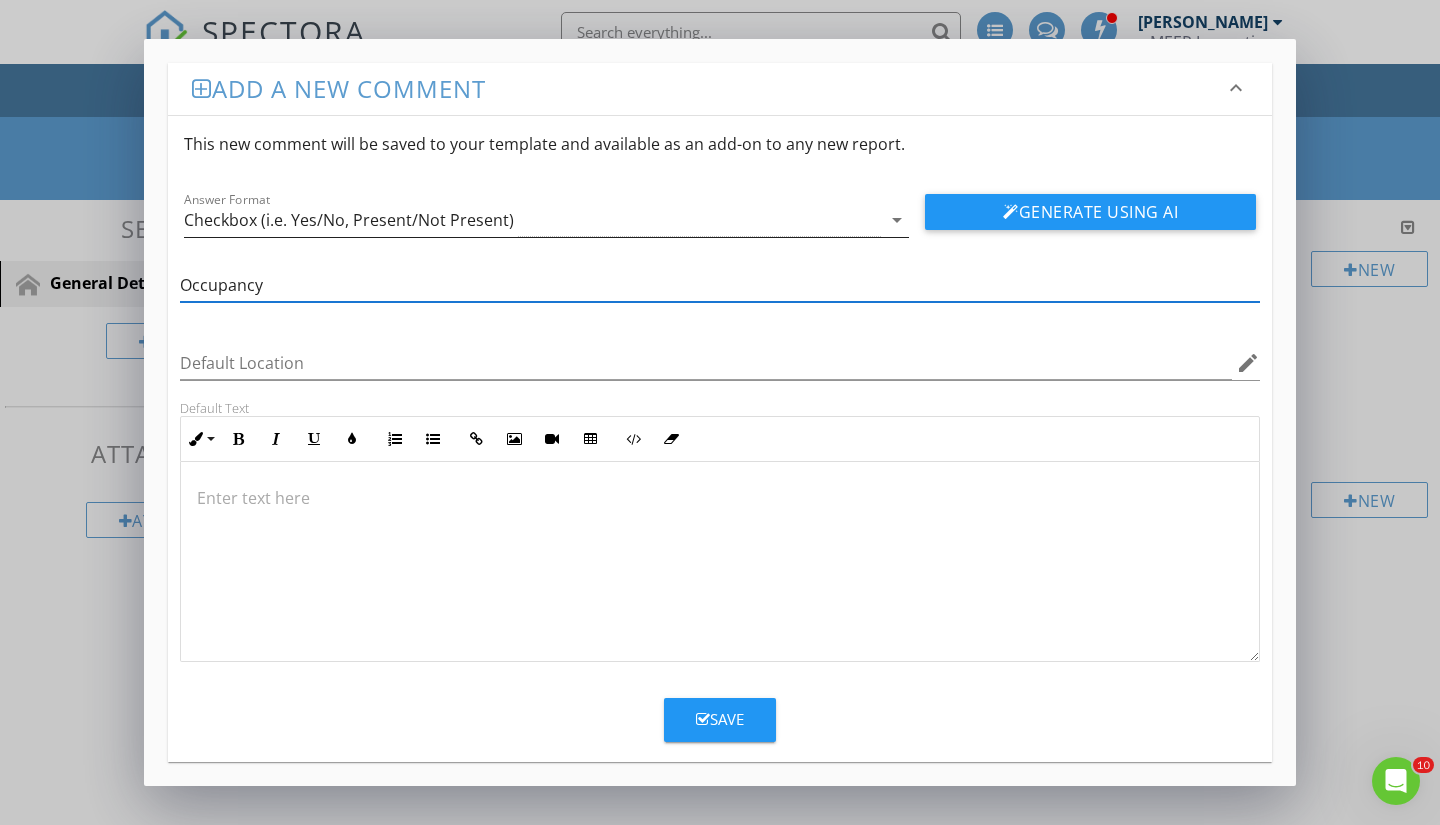 type on "Occupancy" 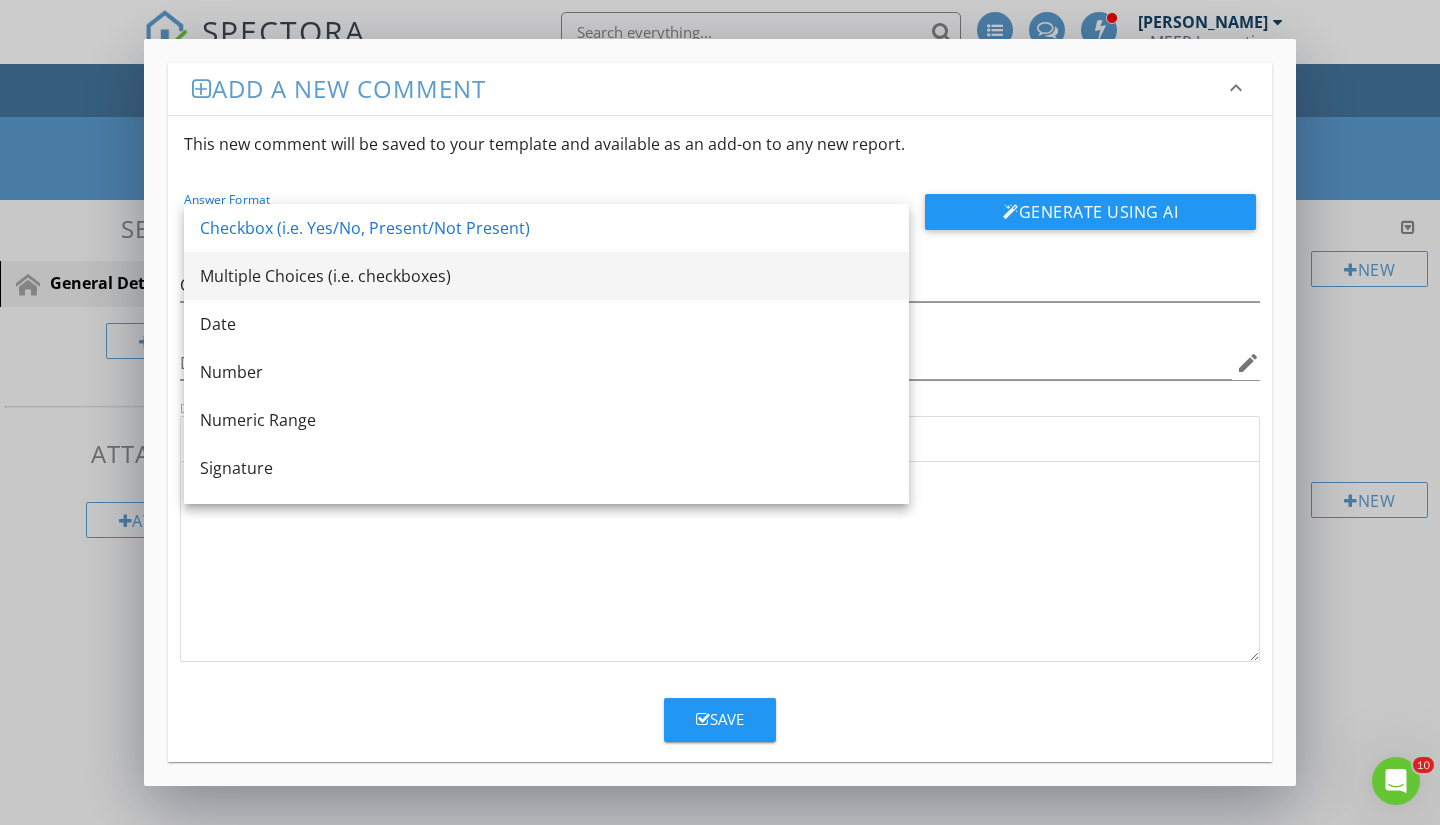 click on "Multiple Choices (i.e. checkboxes)" at bounding box center [546, 276] 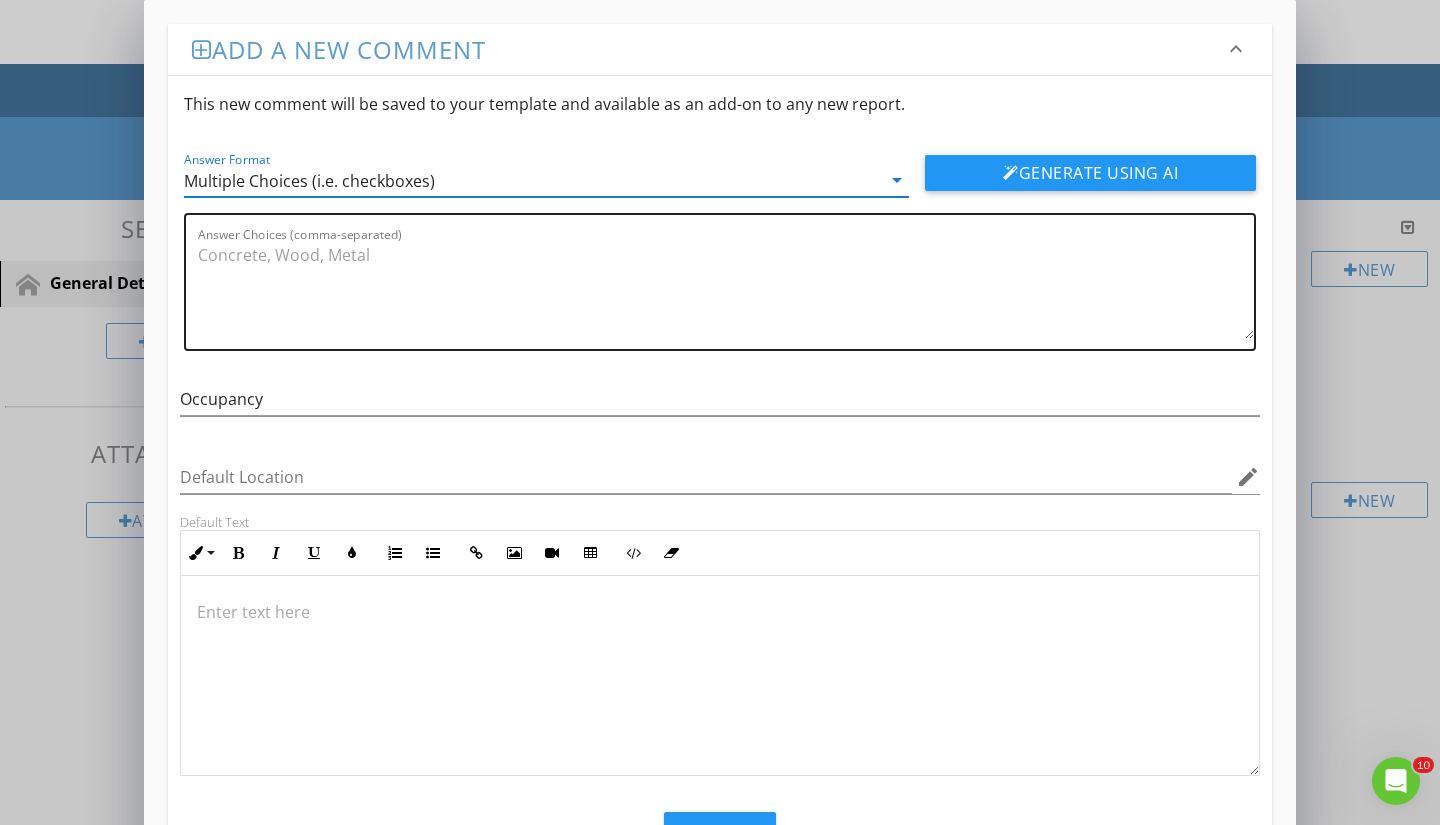 click on "Answer Choices (comma-separated)" at bounding box center [726, 289] 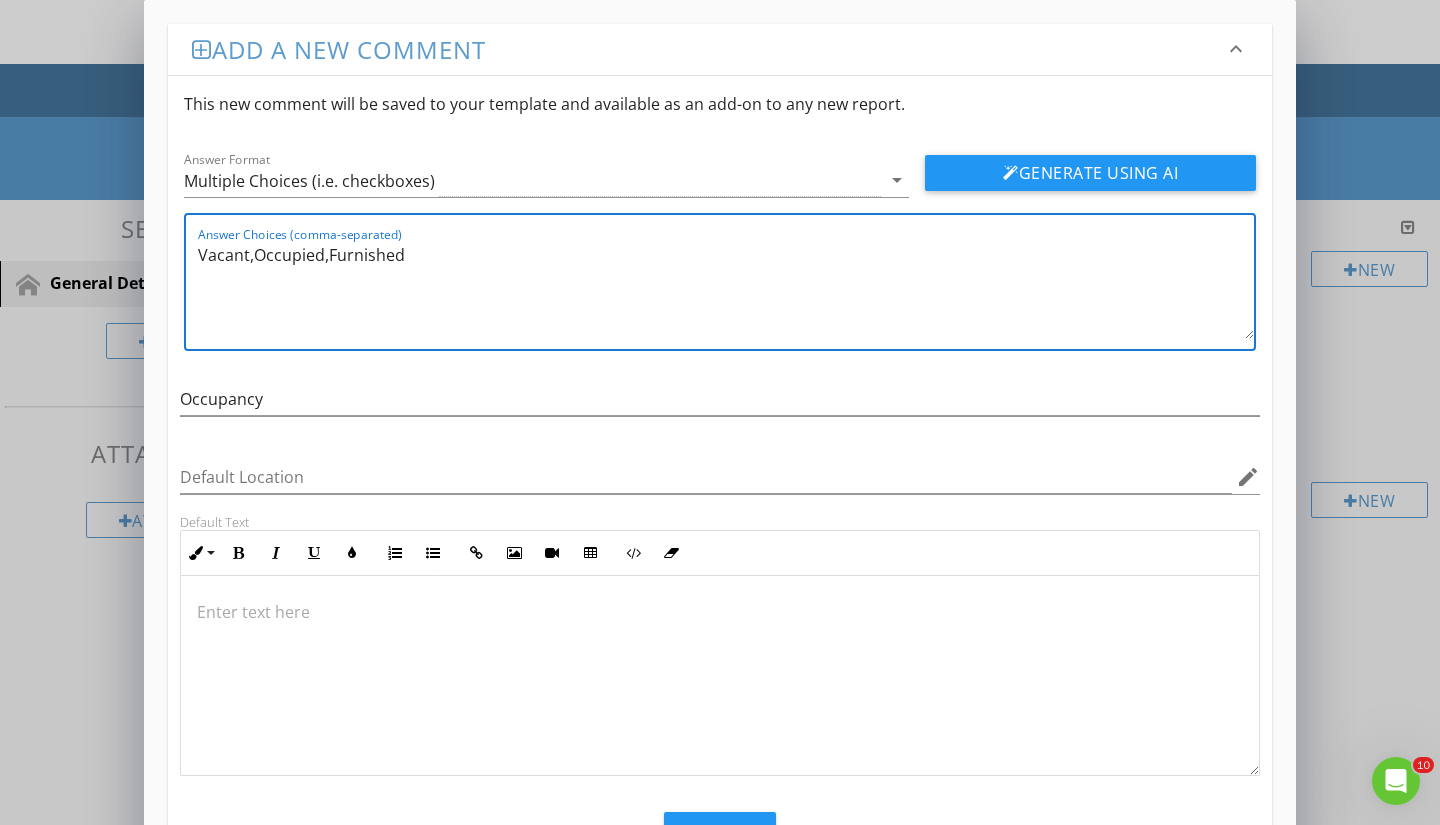 click on "Vacant,Occupied,Furnished" at bounding box center [726, 289] 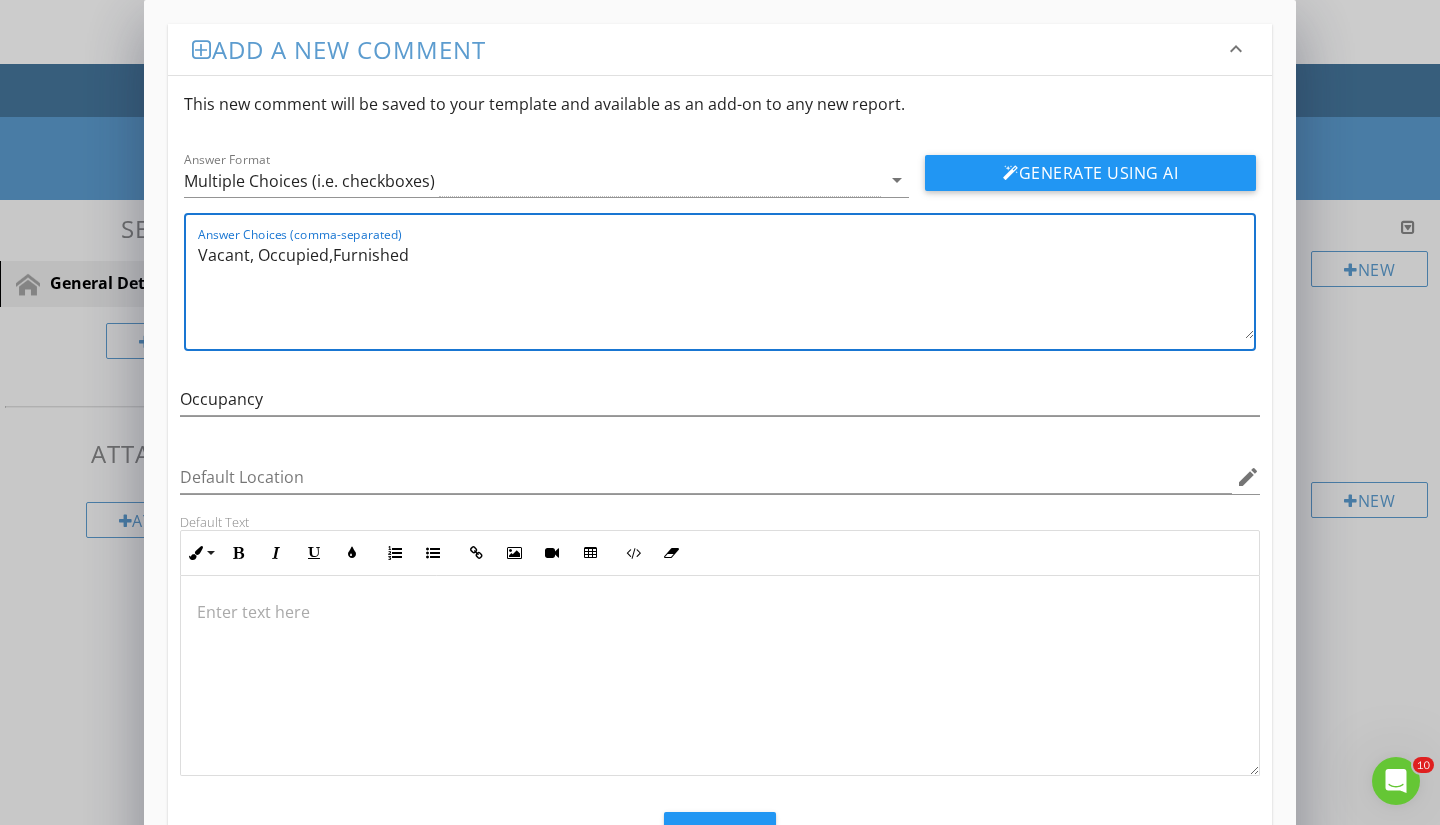 click on "Vacant, Occupied,Furnished" at bounding box center [726, 289] 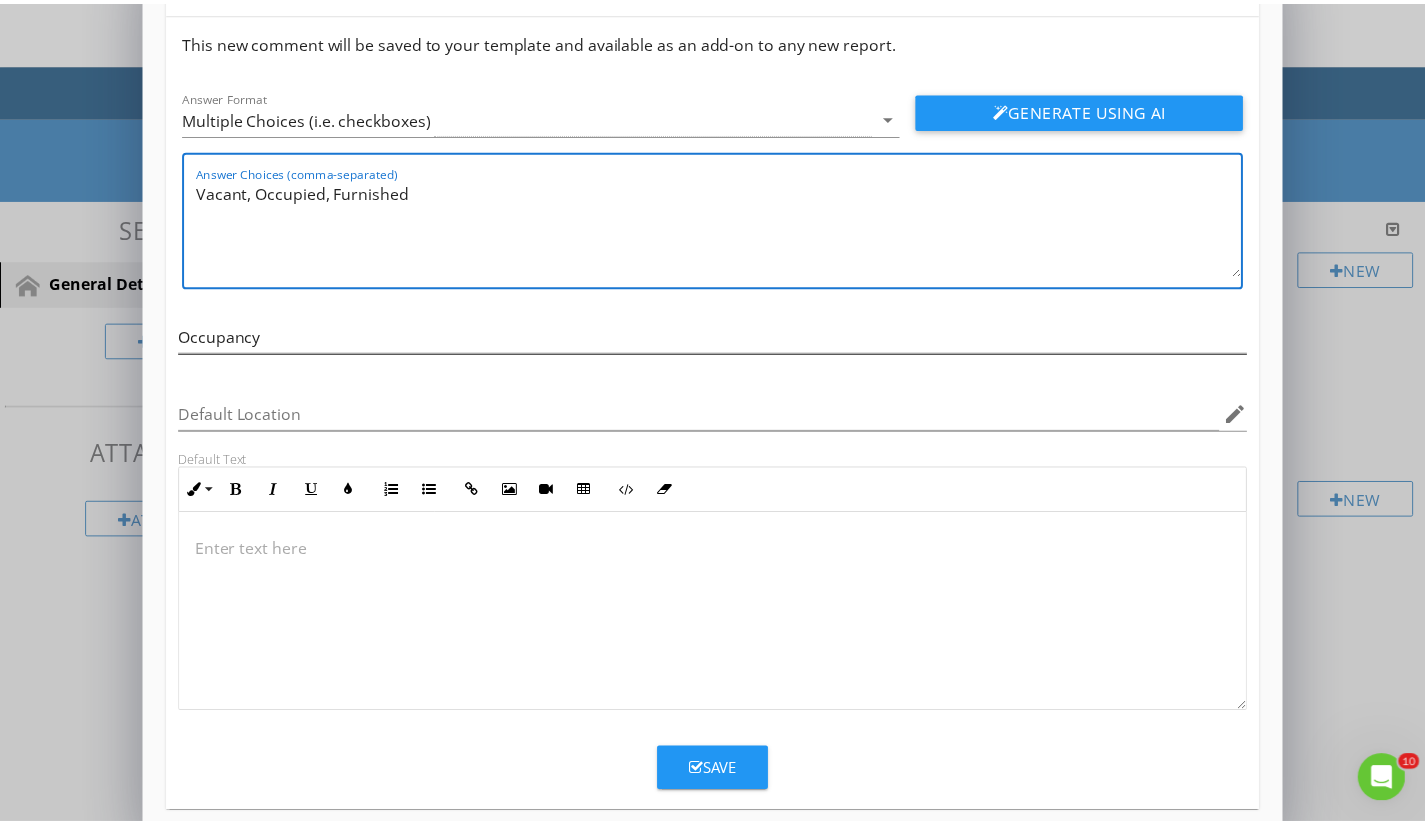 scroll, scrollTop: 87, scrollLeft: 0, axis: vertical 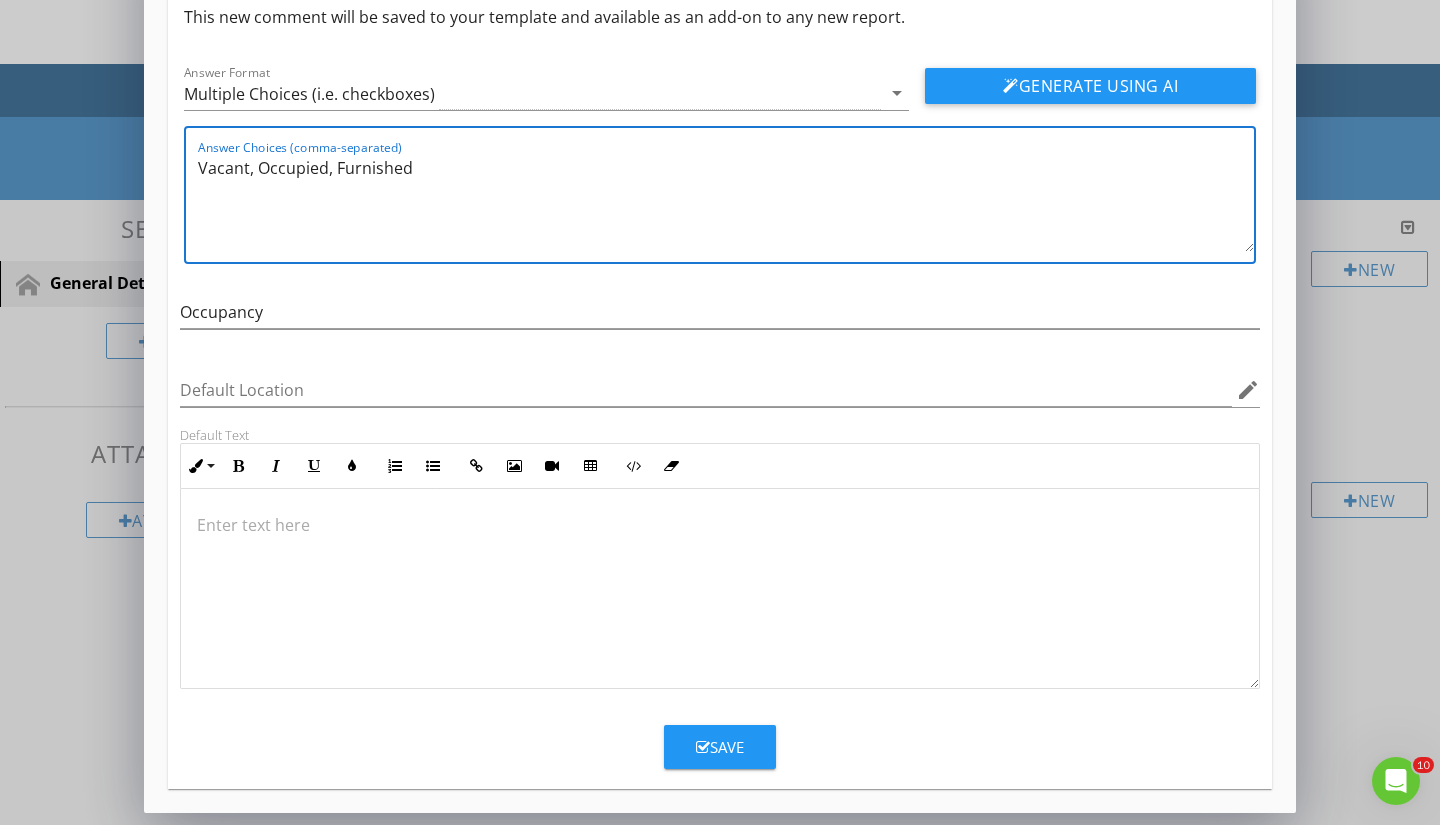 type on "Vacant, Occupied, Furnished" 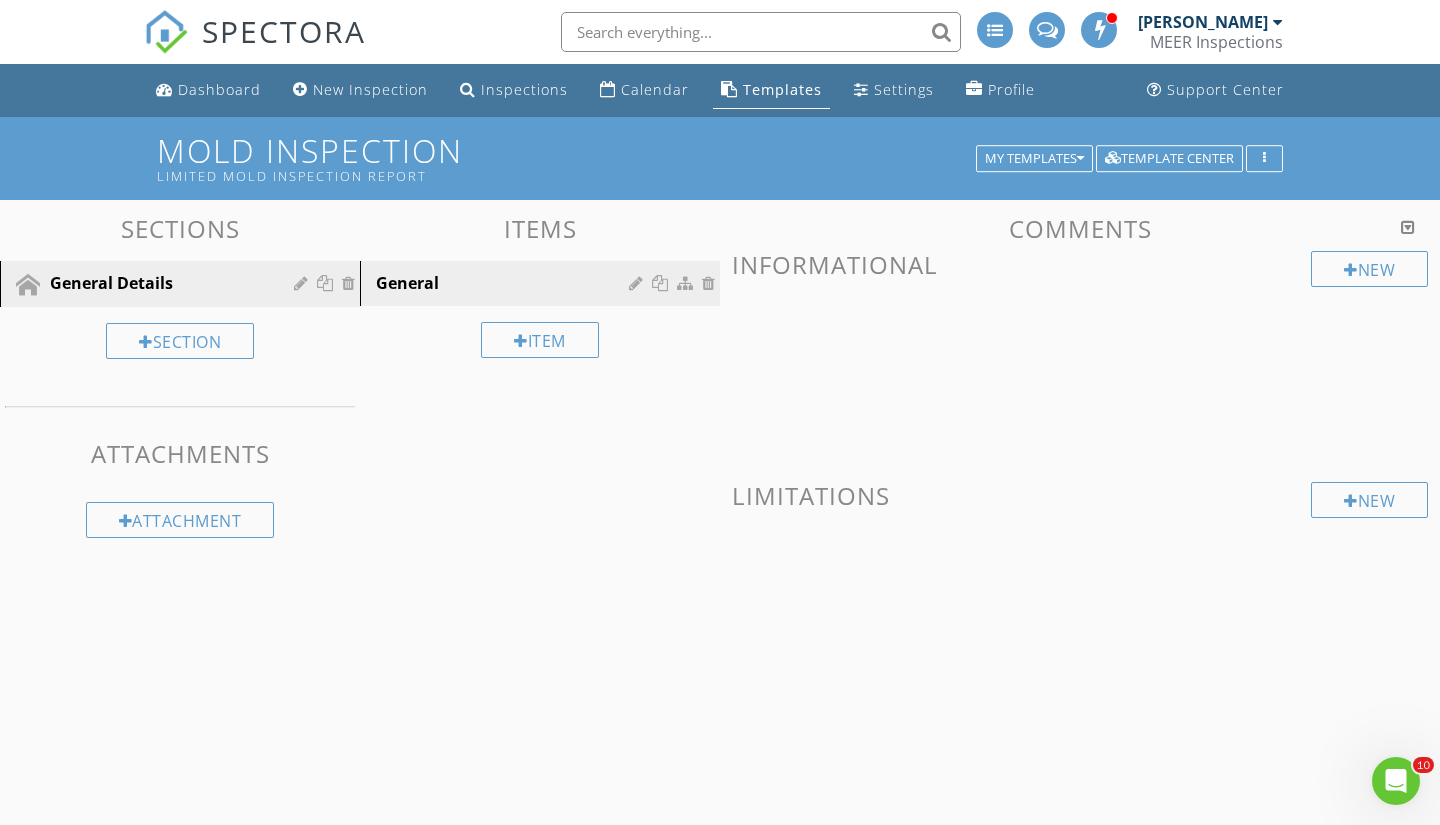 scroll, scrollTop: 0, scrollLeft: 0, axis: both 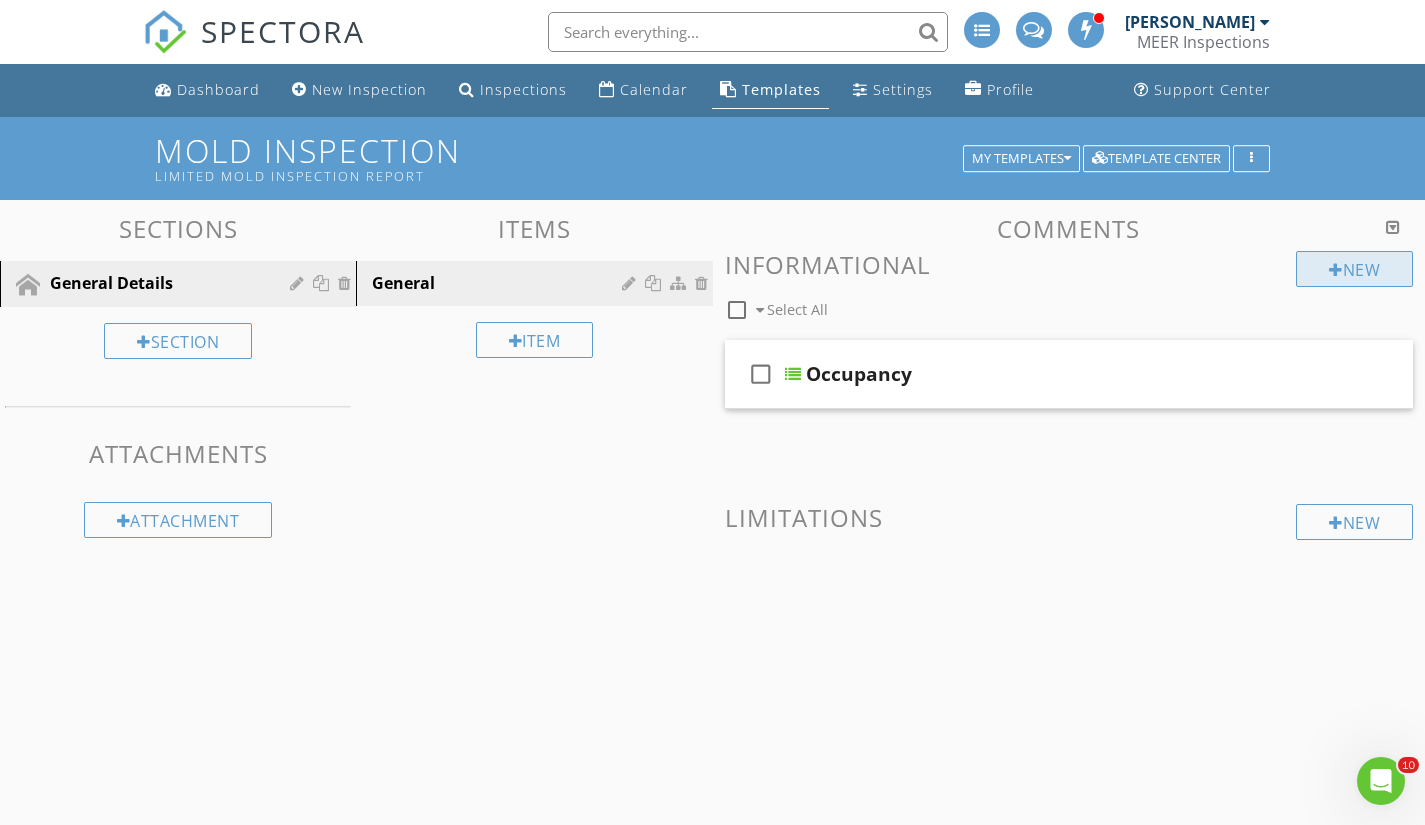 click on "New" at bounding box center [1354, 269] 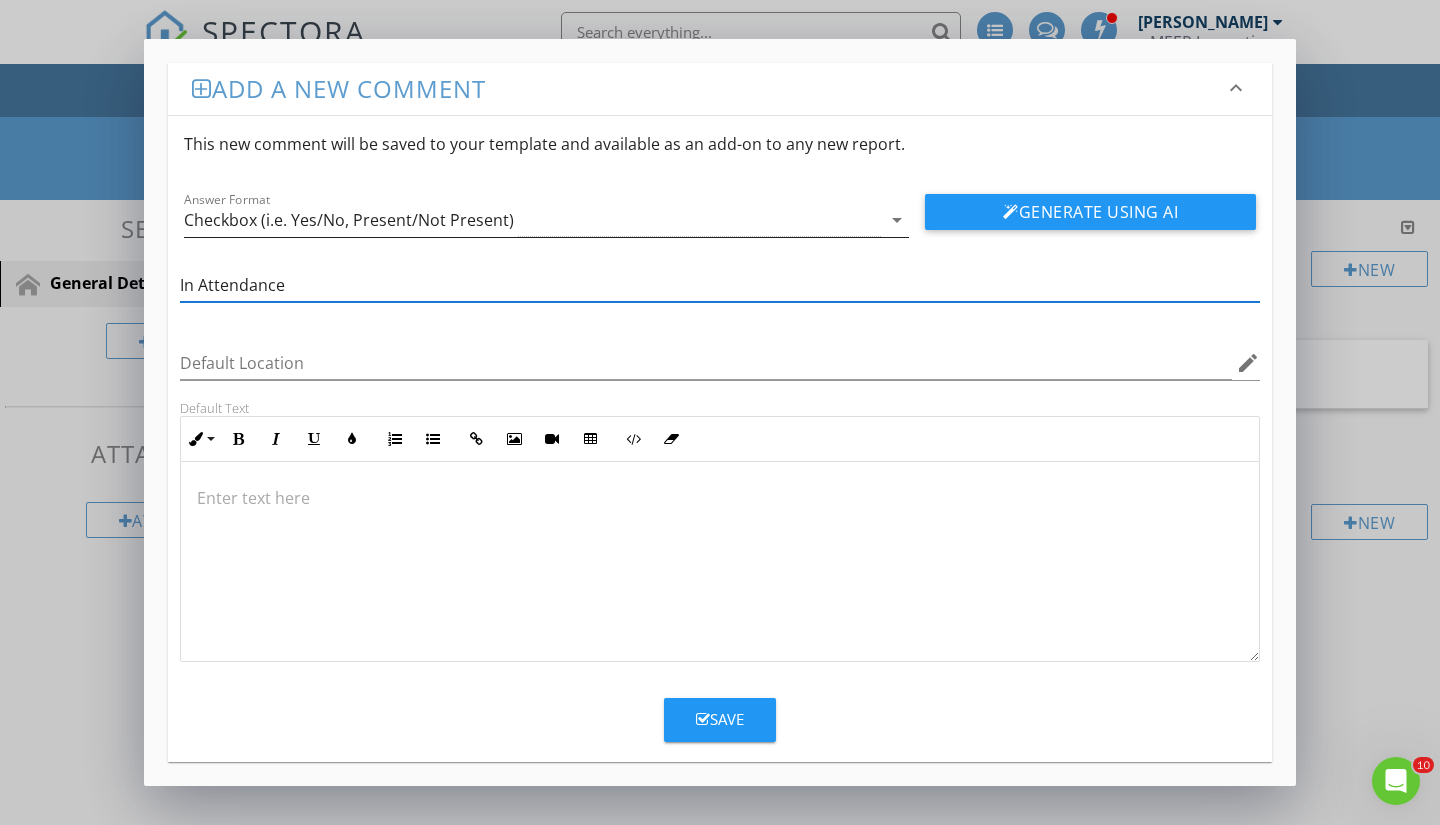 type on "In Attendance" 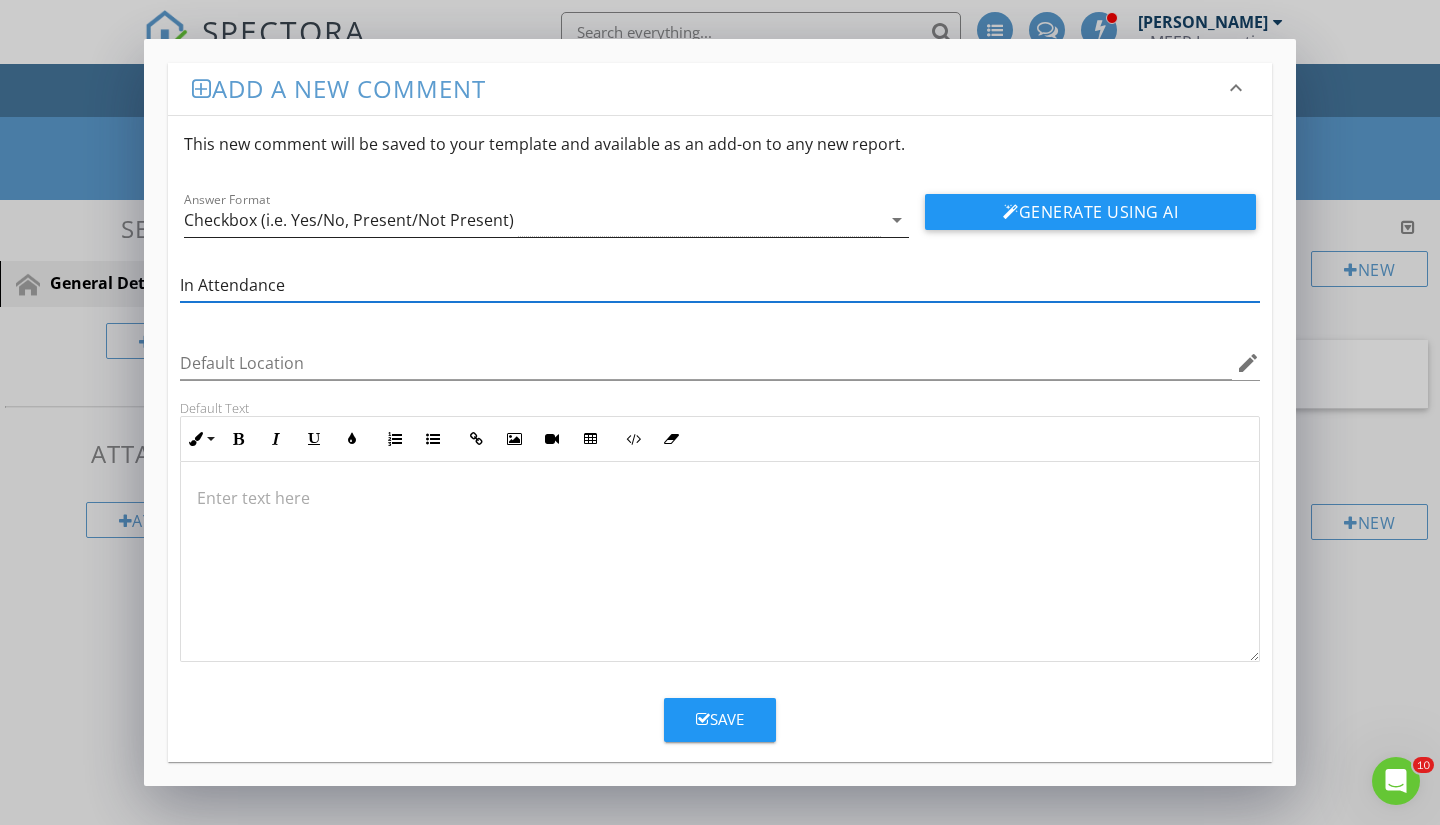 click on "Checkbox (i.e. Yes/No, Present/Not Present)" at bounding box center [349, 220] 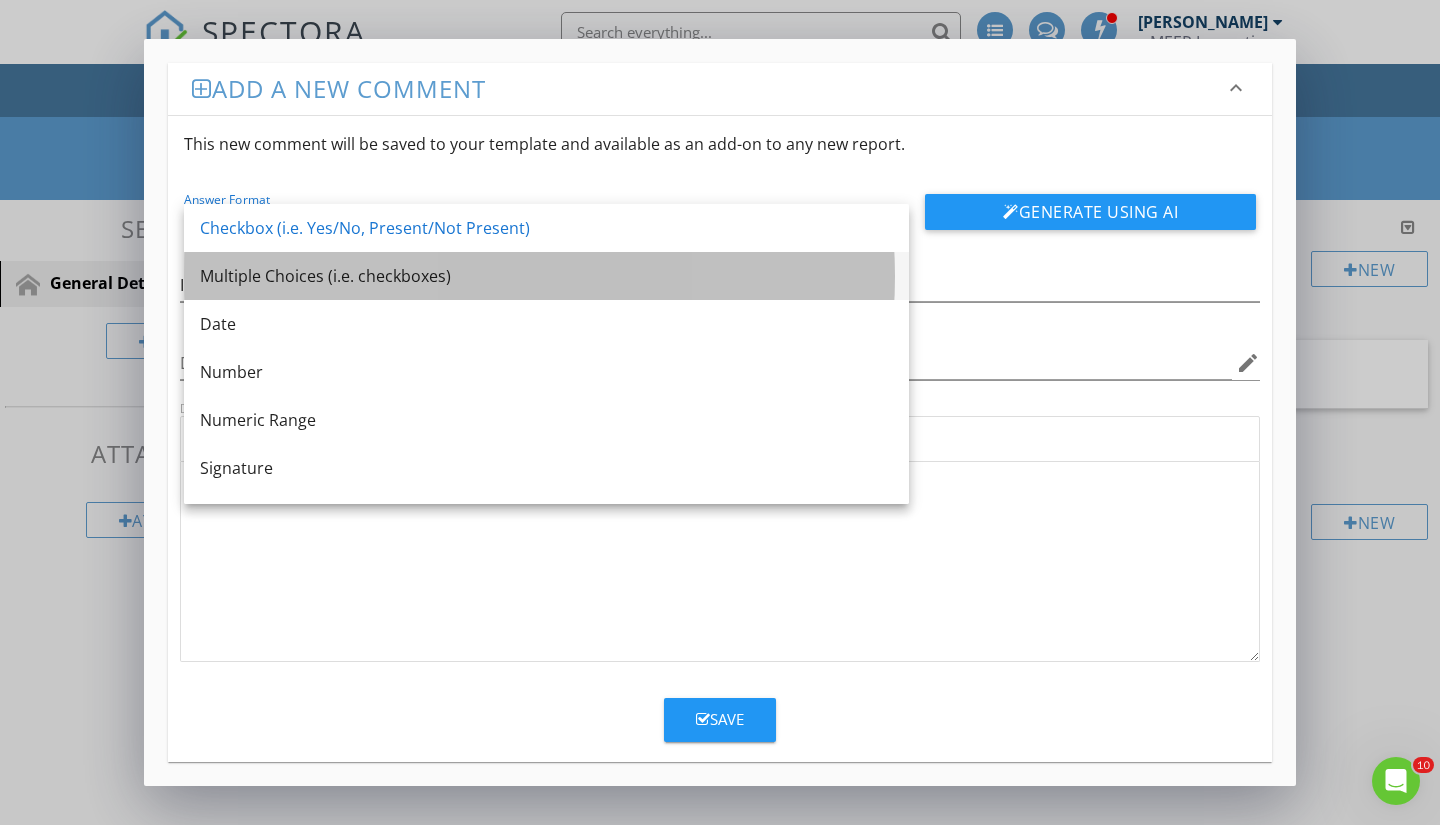 click on "Multiple Choices (i.e. checkboxes)" at bounding box center [546, 276] 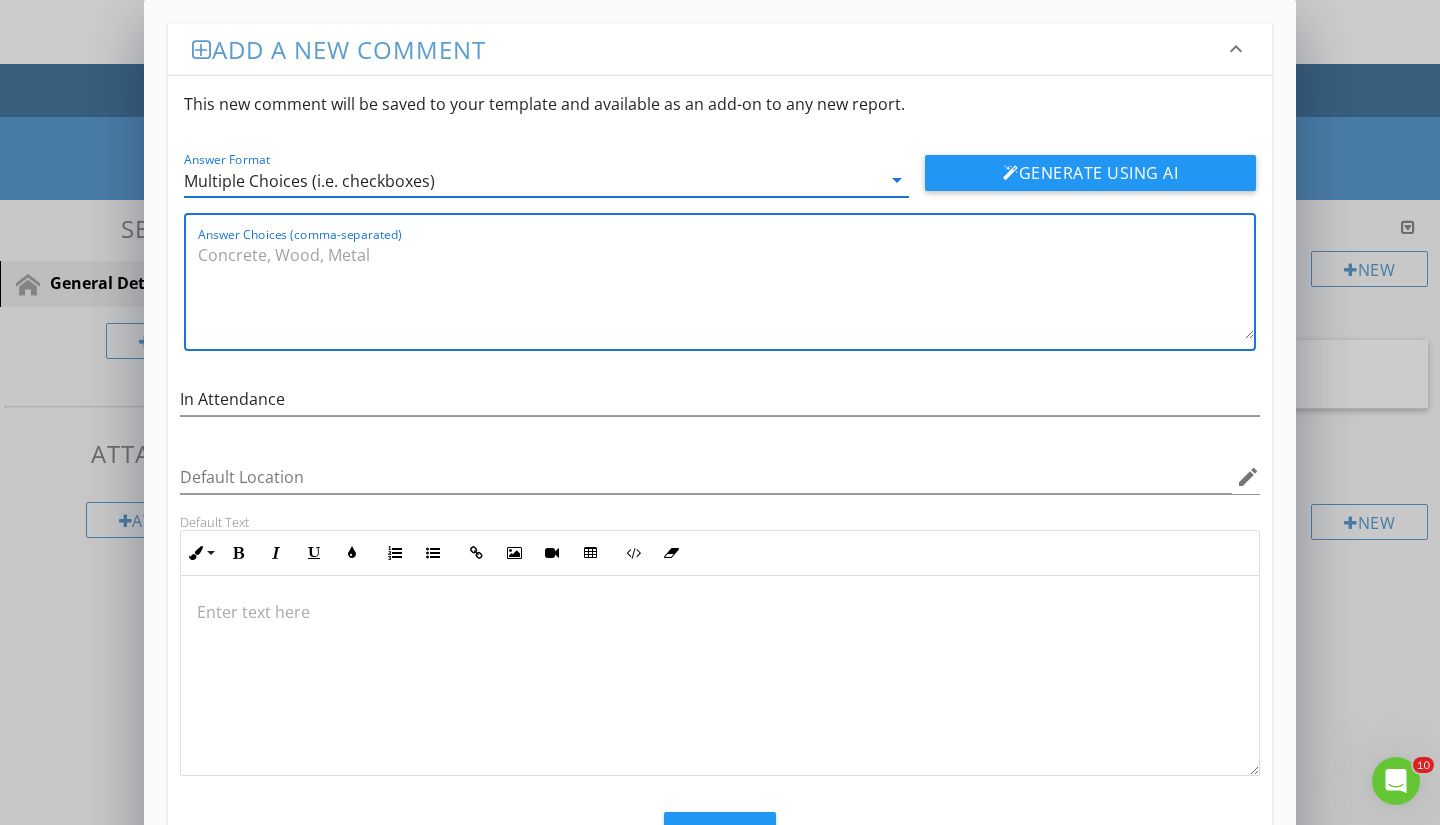 click on "Answer Choices (comma-separated)" at bounding box center [726, 289] 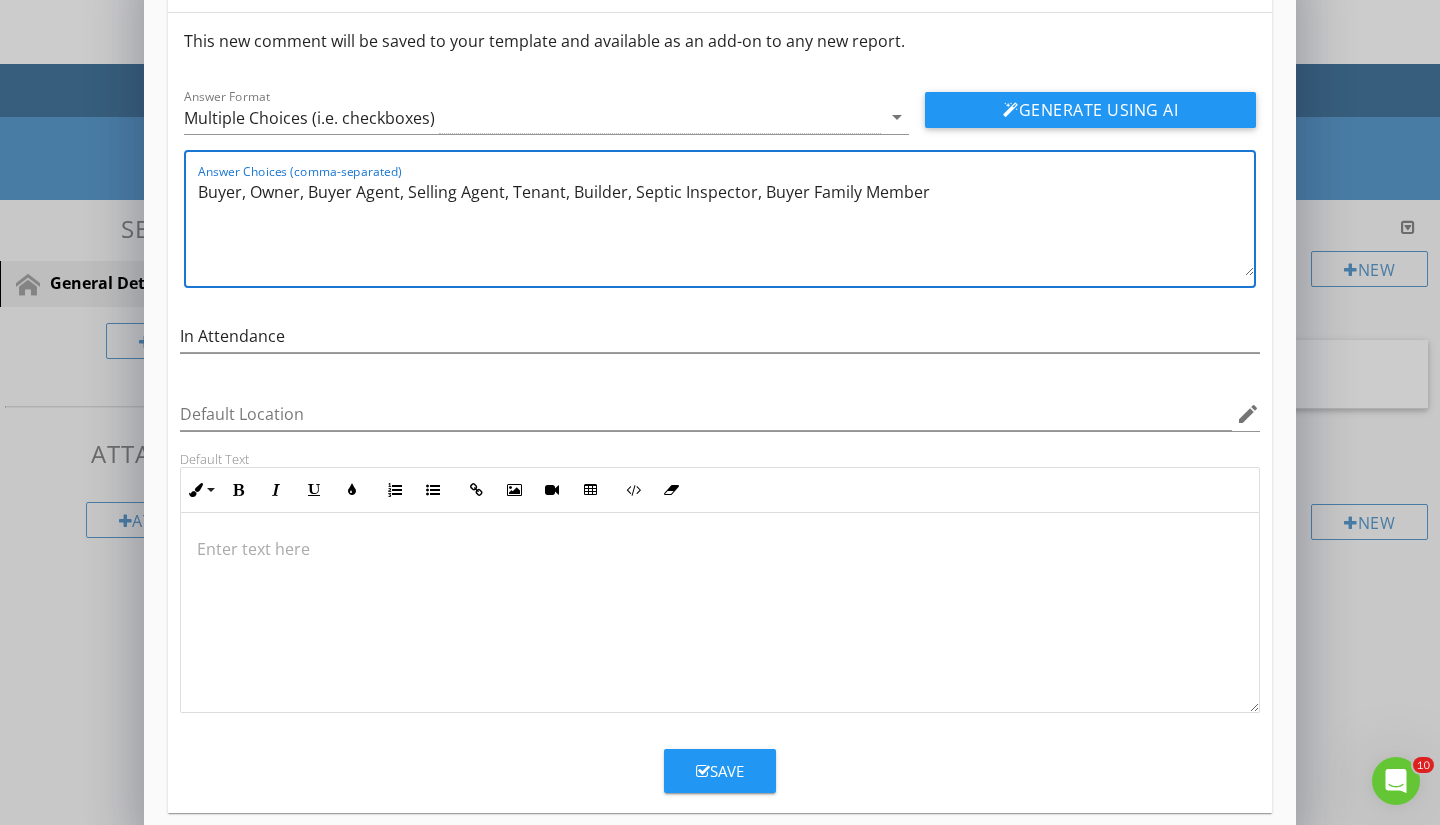 scroll, scrollTop: 87, scrollLeft: 0, axis: vertical 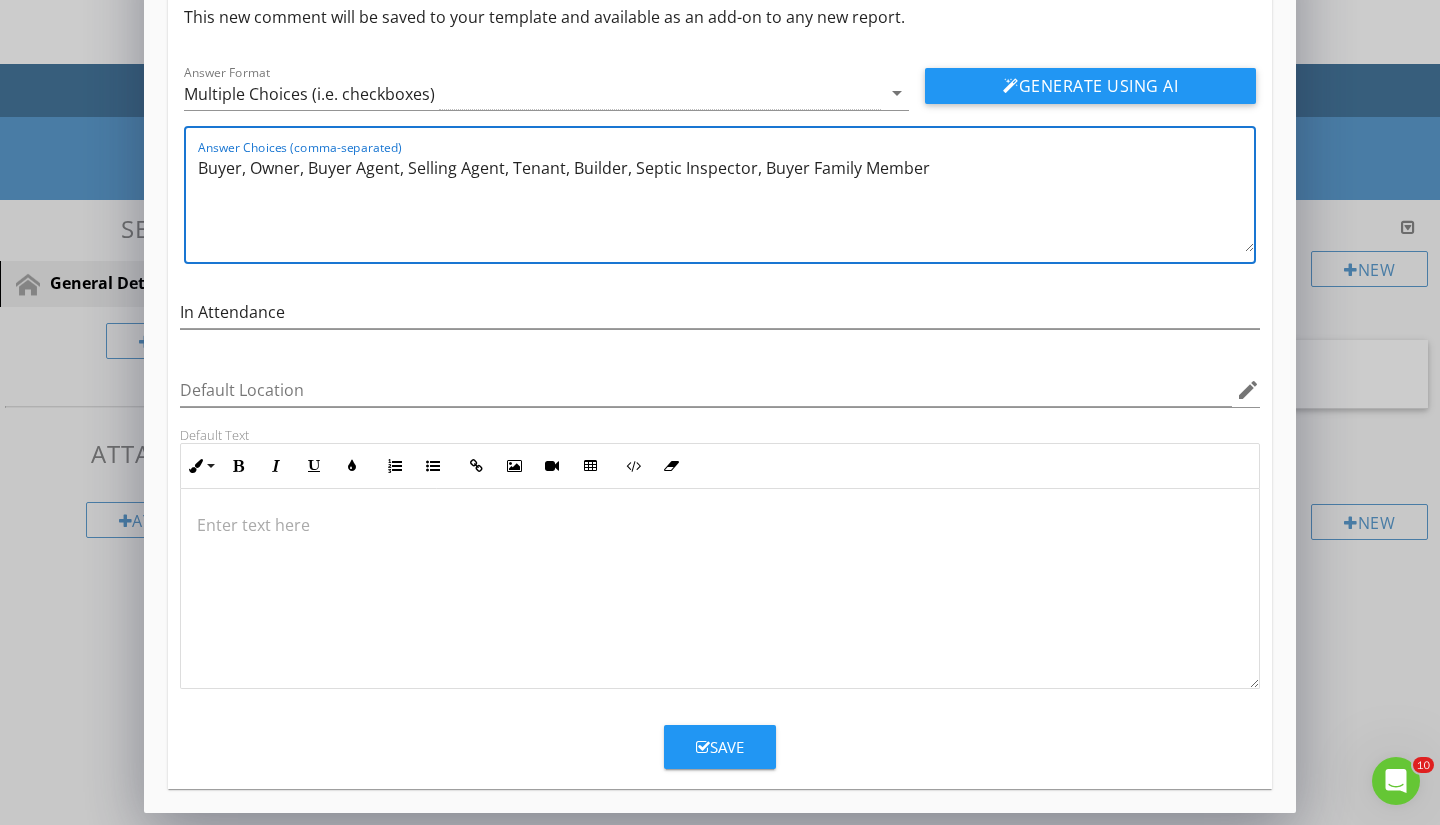 type on "Buyer, Owner, Buyer Agent, Selling Agent, Tenant, Builder, Septic Inspector, Buyer Family Member" 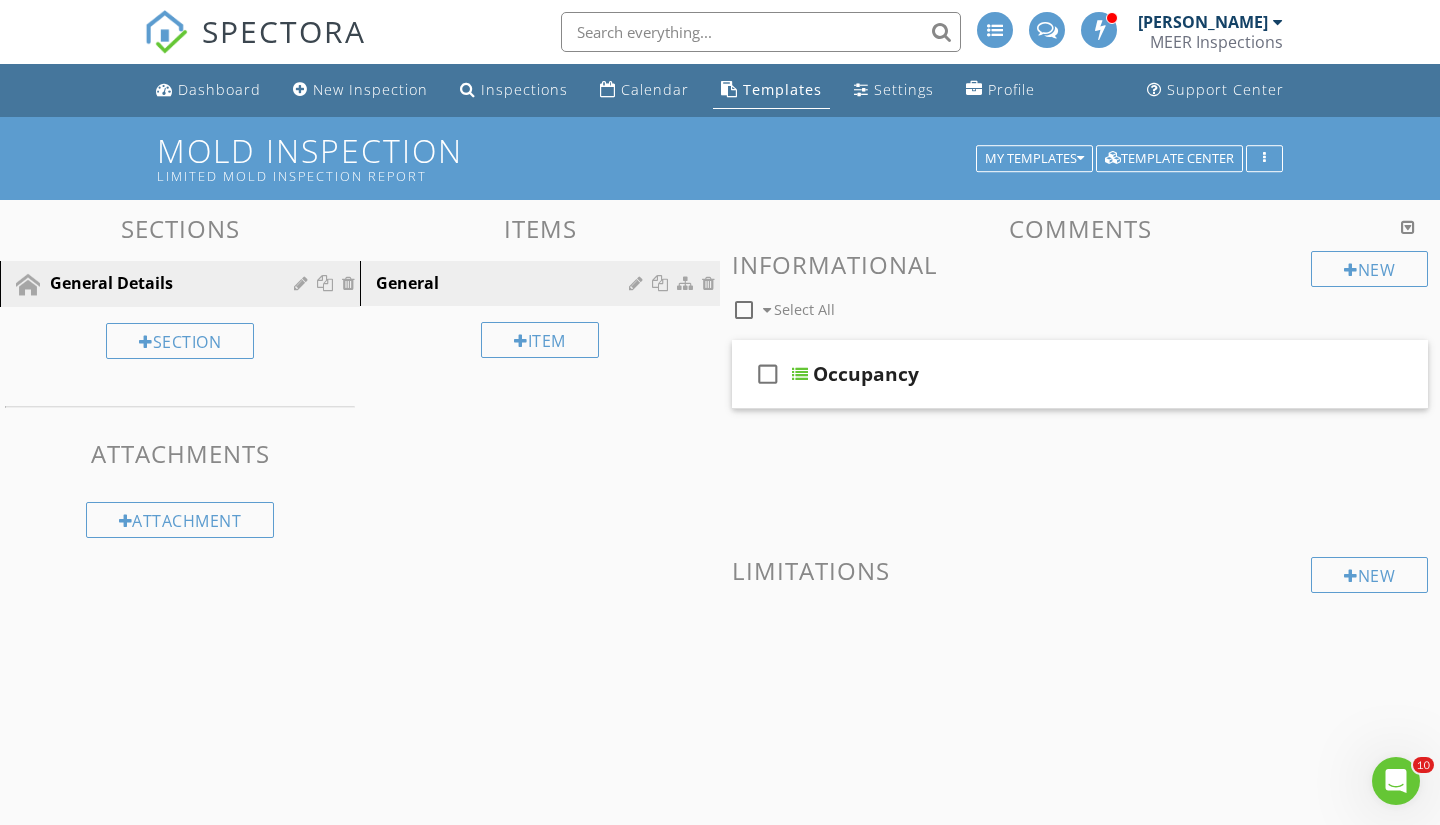 scroll, scrollTop: 0, scrollLeft: 0, axis: both 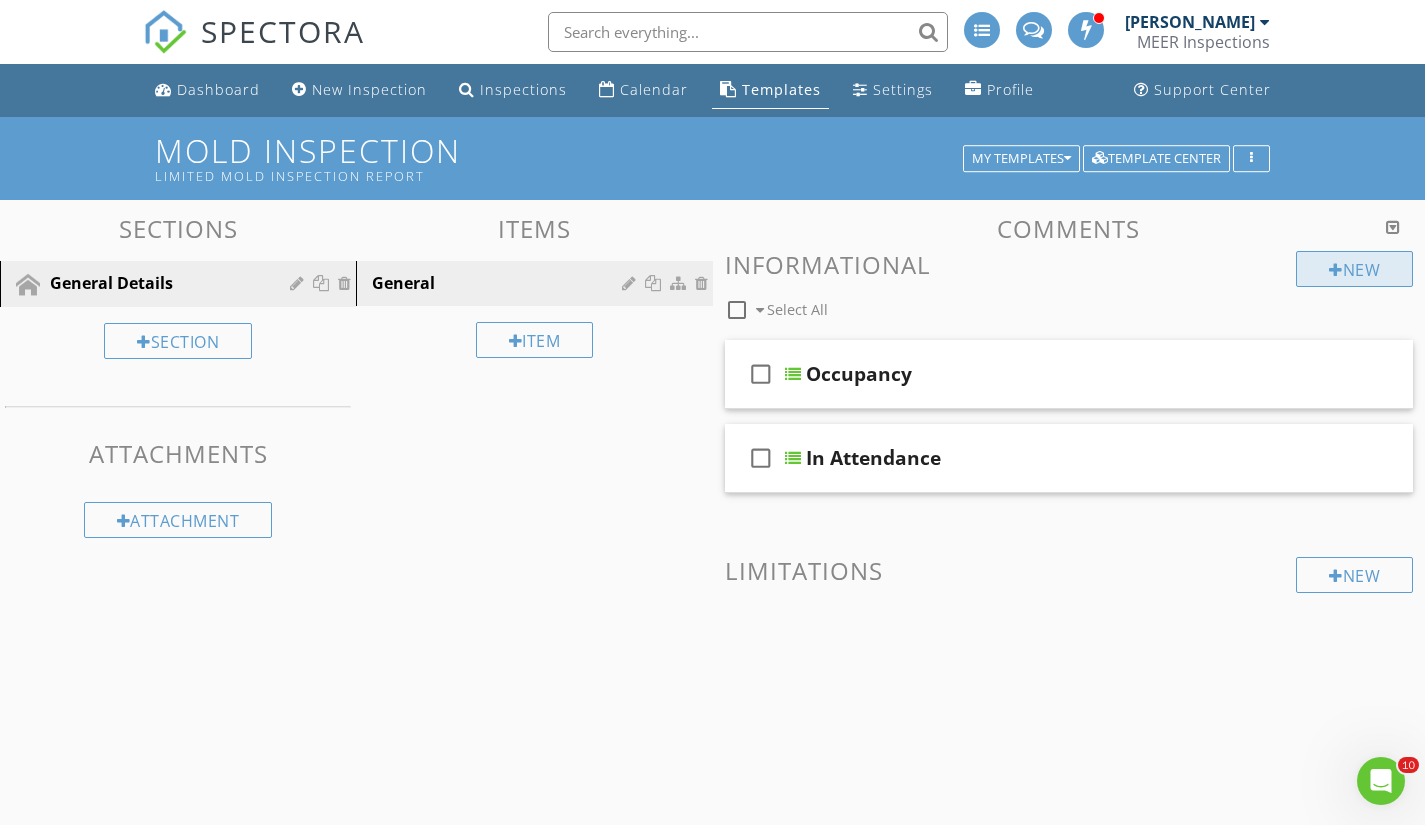 click at bounding box center [1336, 270] 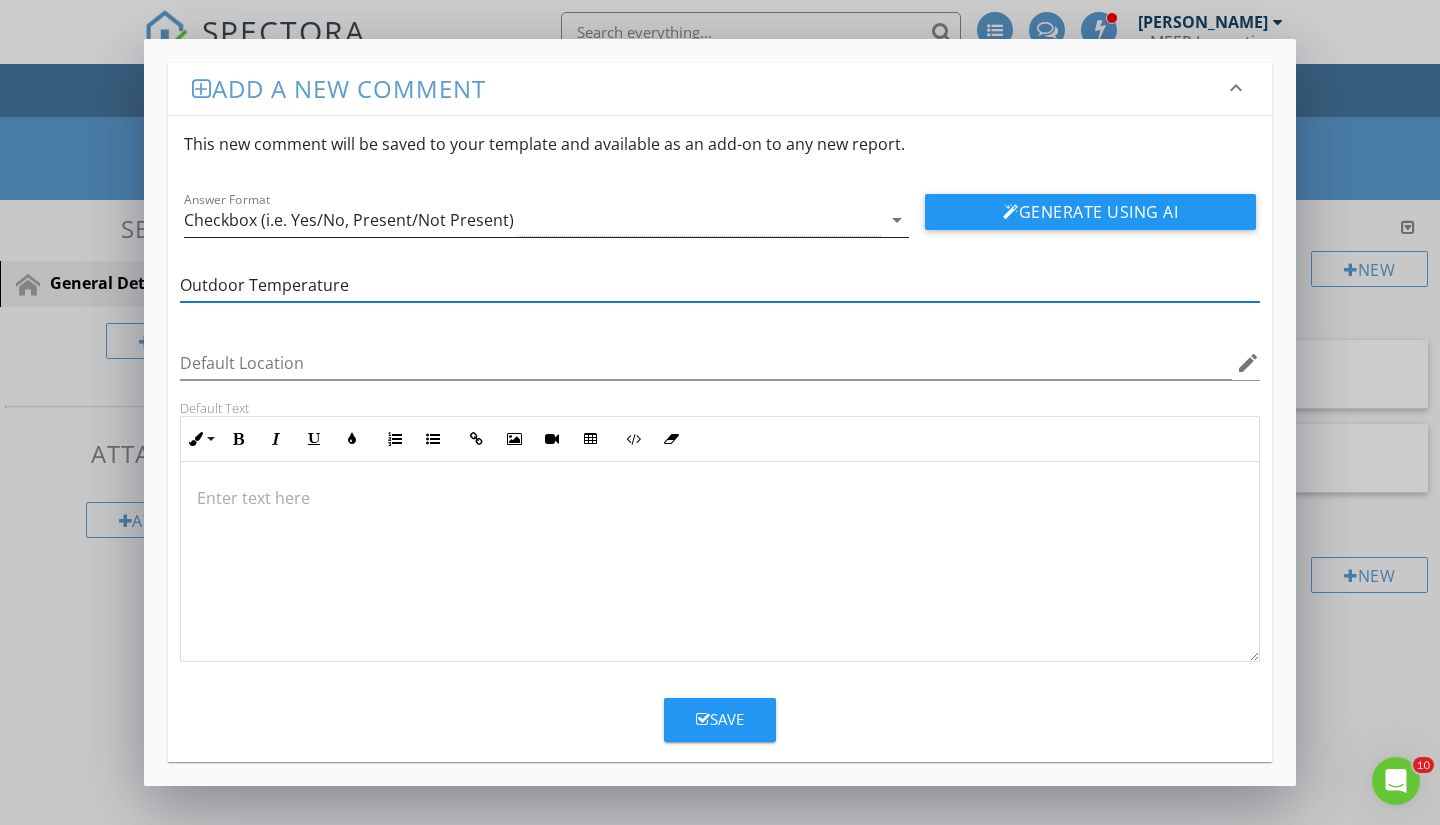 type on "Outdoor Temperature" 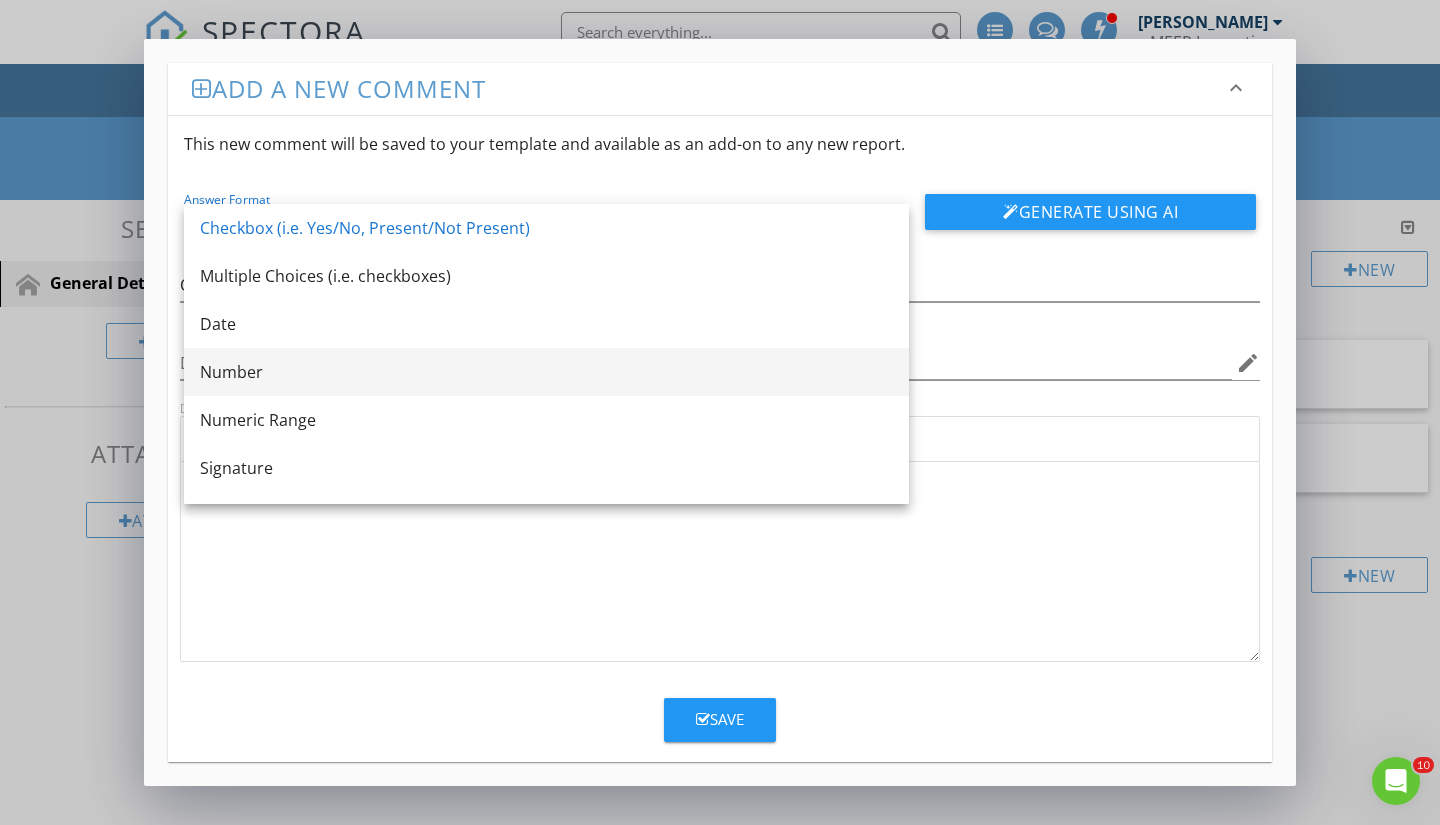 click on "Number" at bounding box center [546, 372] 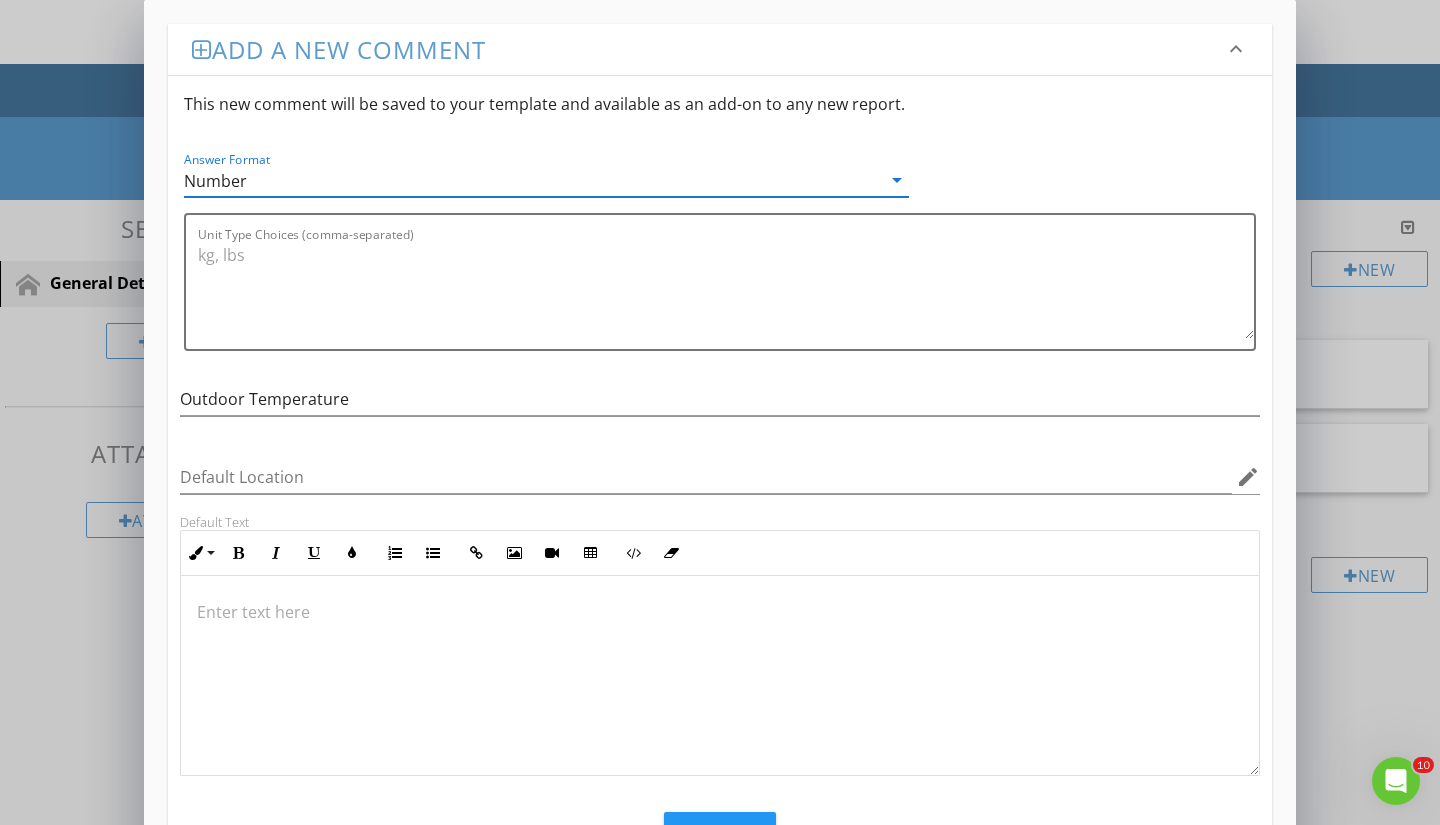 scroll, scrollTop: 1, scrollLeft: 0, axis: vertical 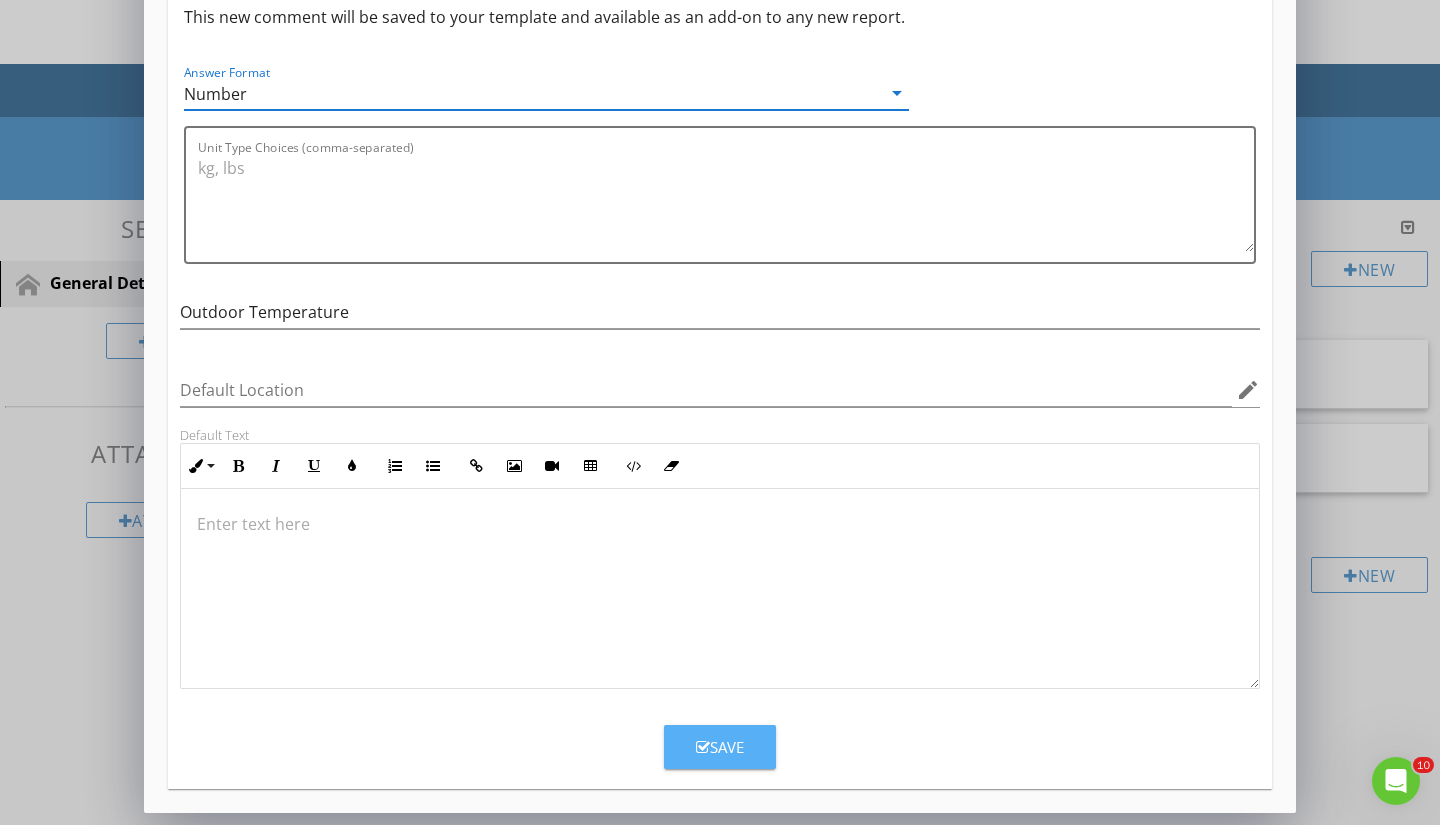 click on "Save" at bounding box center [720, 747] 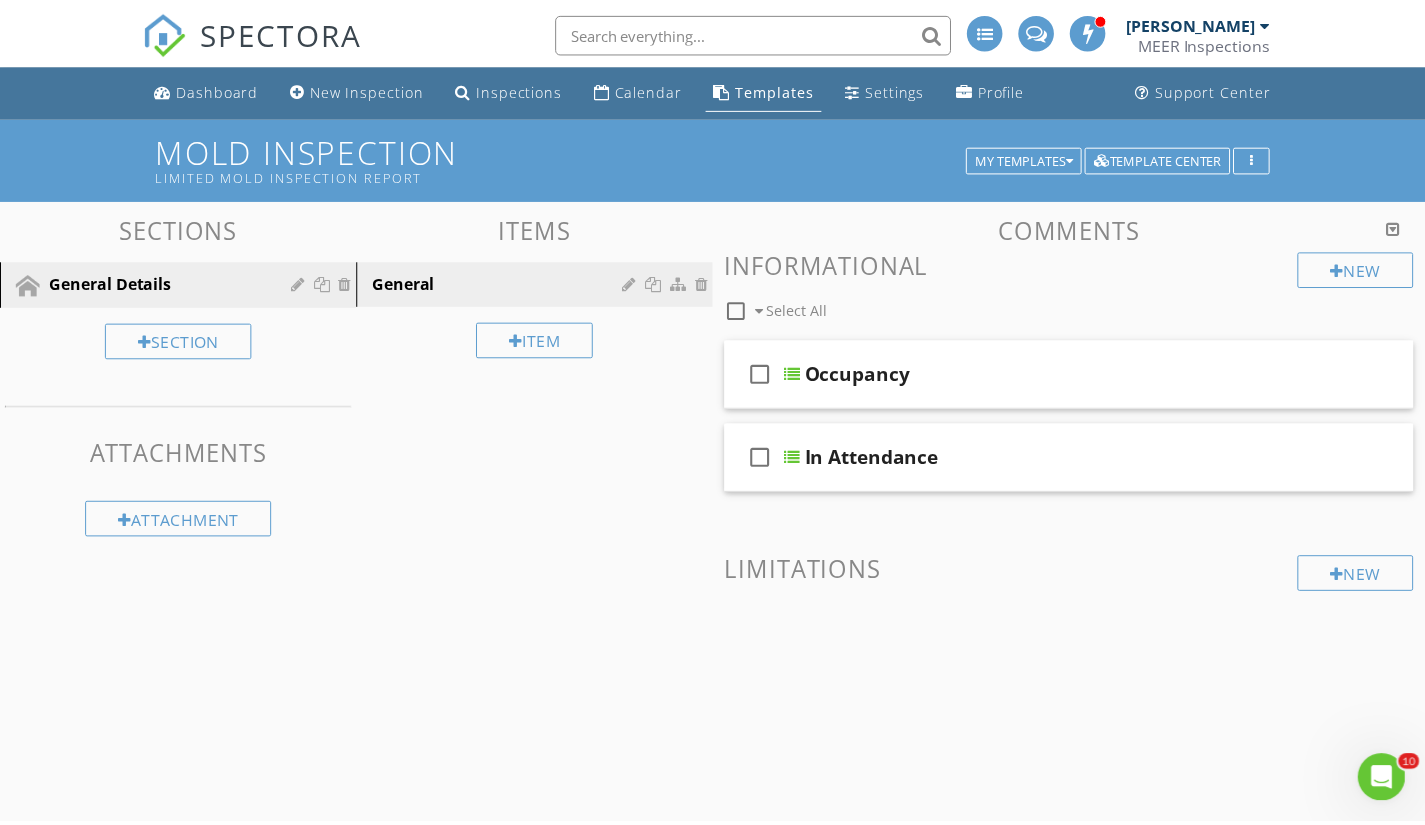 scroll, scrollTop: 0, scrollLeft: 0, axis: both 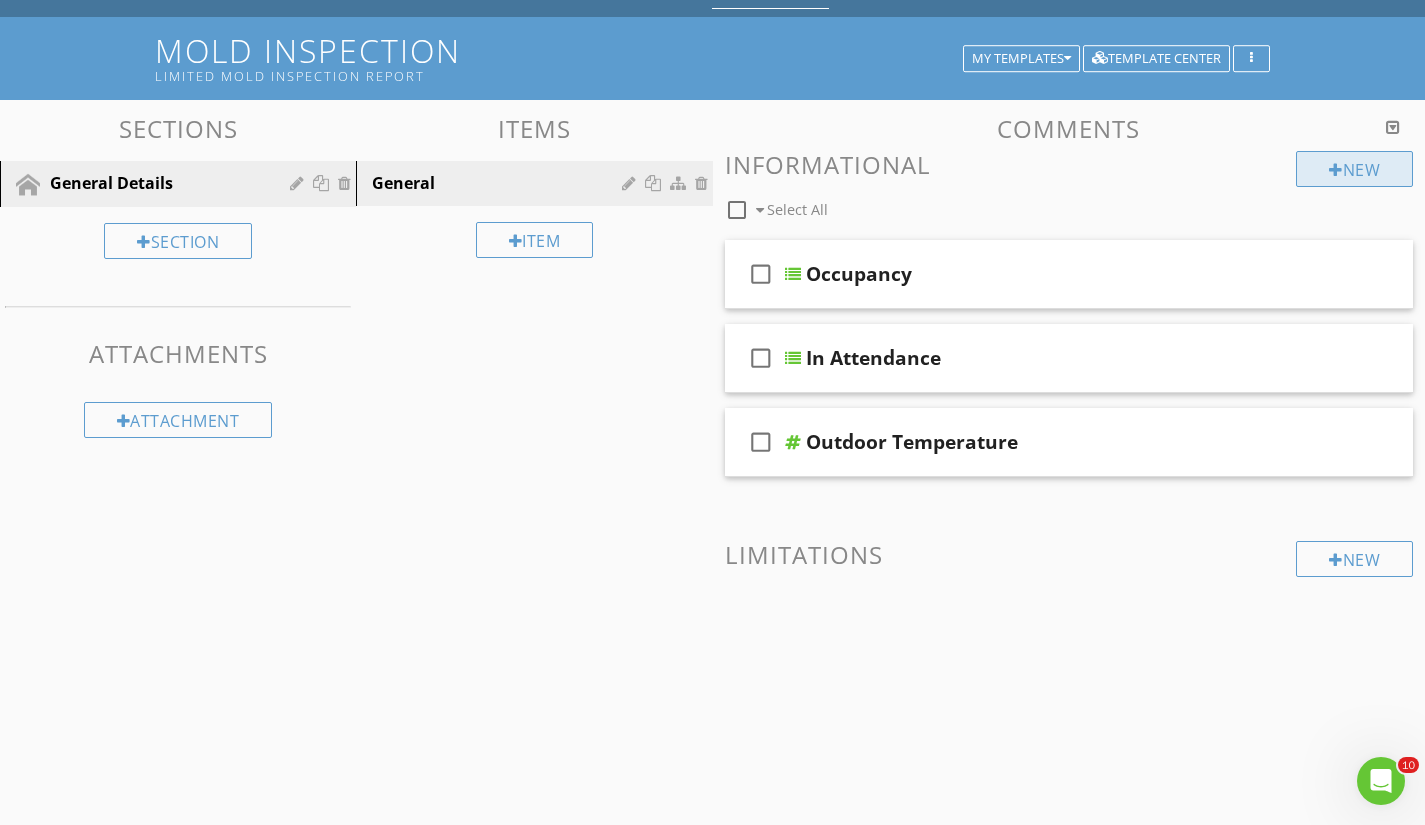 click on "New" at bounding box center [1354, 169] 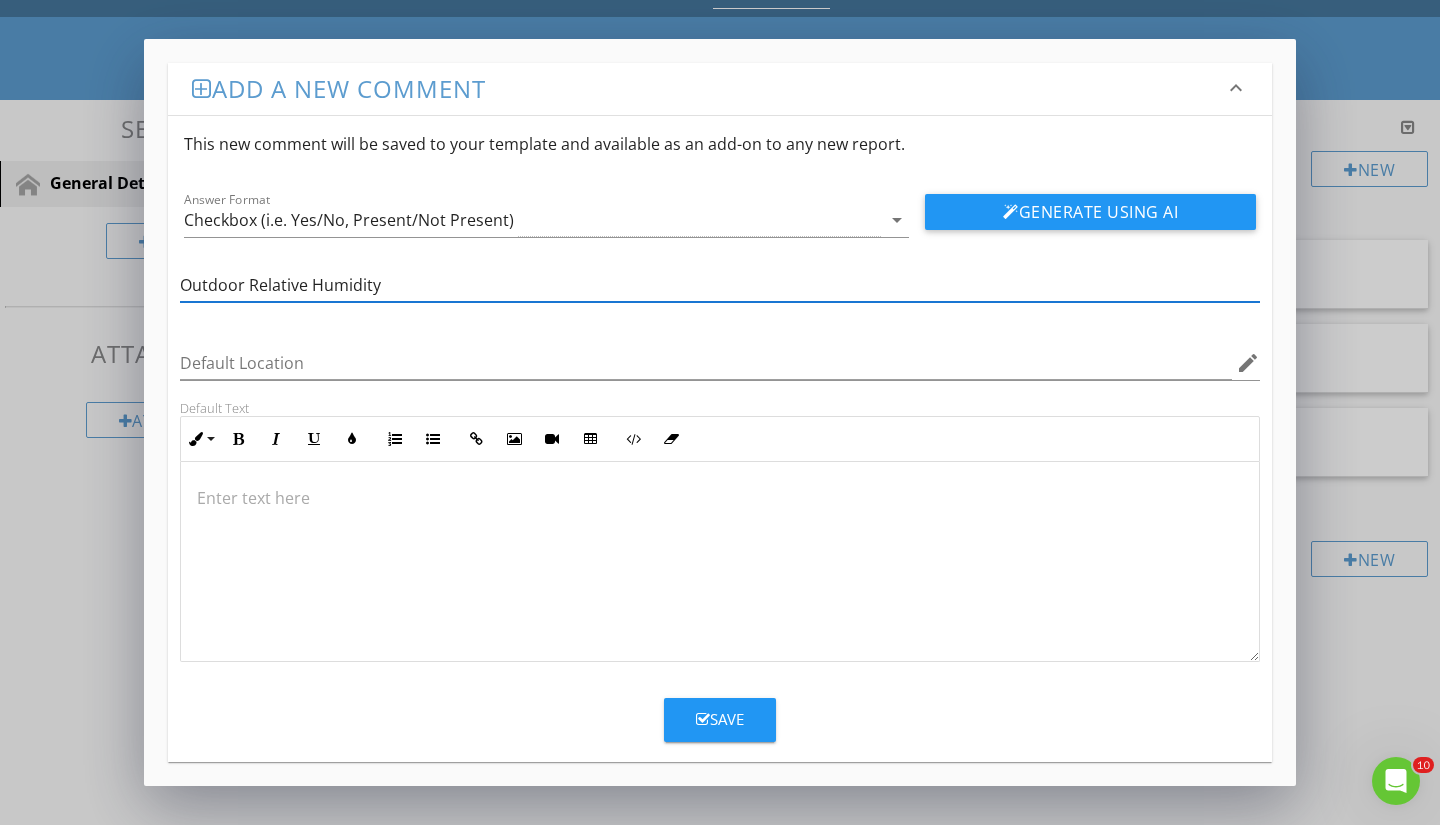type on "Outdoor Relative Humidity" 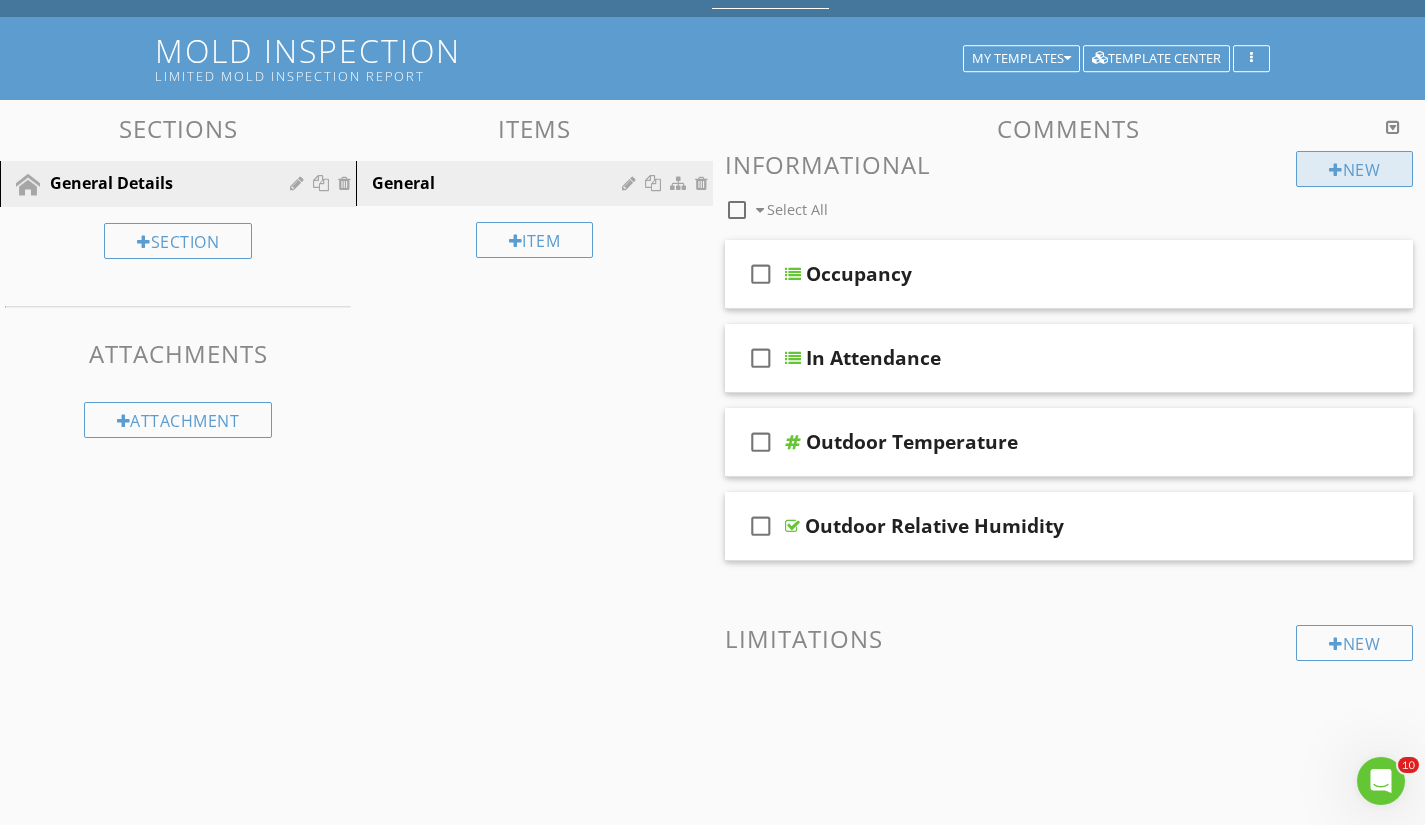click on "New" at bounding box center [1354, 169] 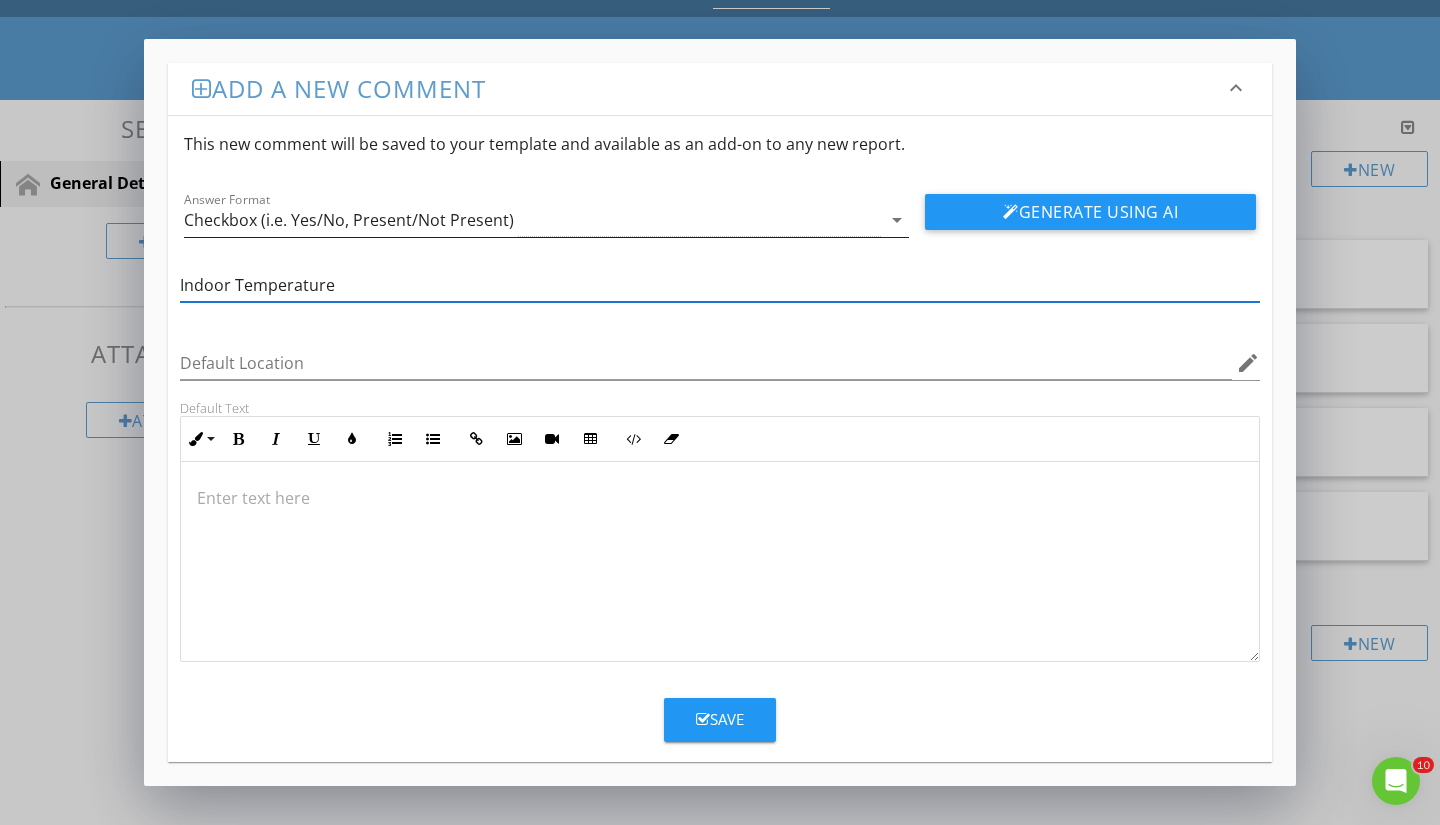 type on "Indoor Temperature" 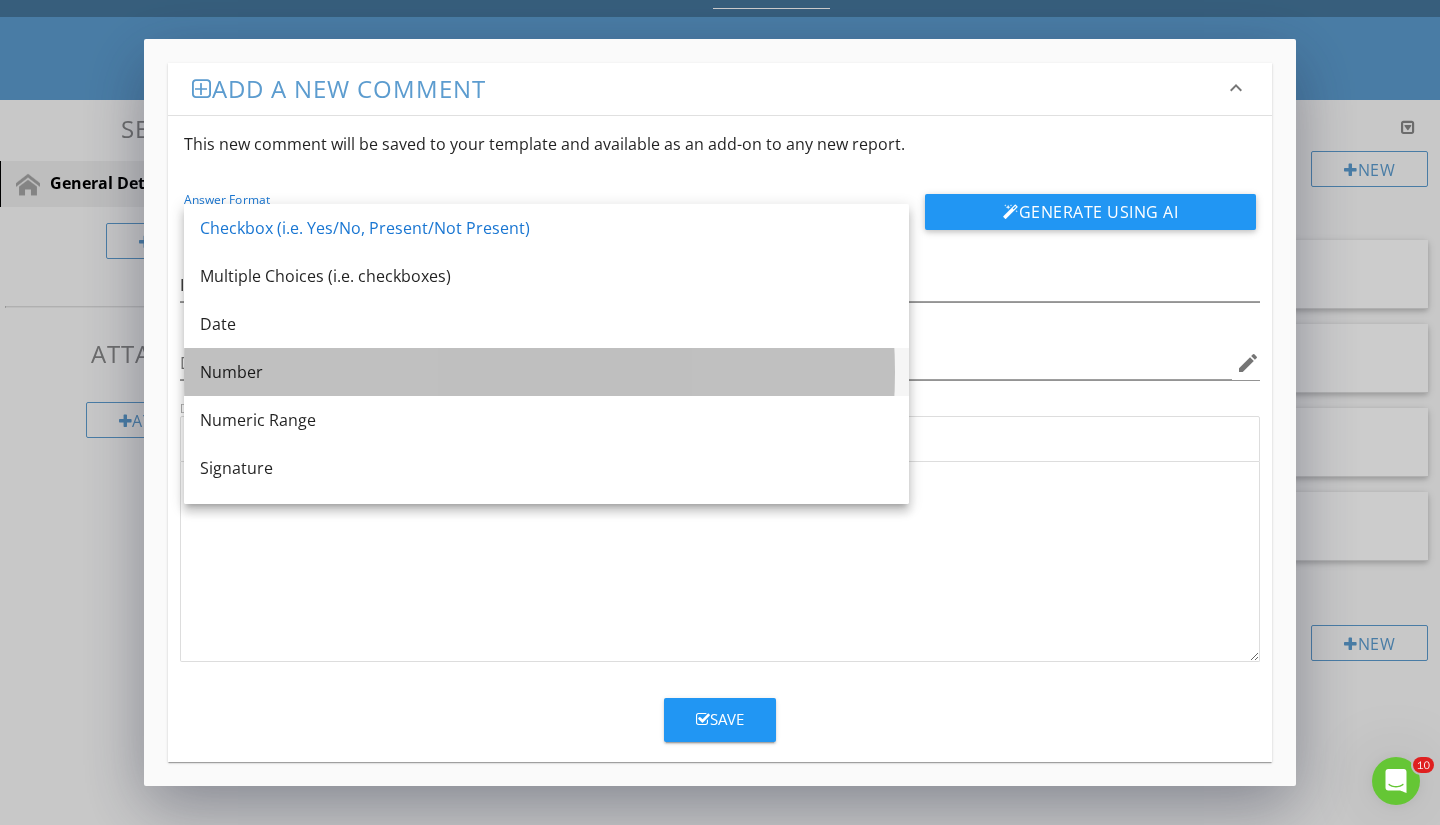 click on "Number" at bounding box center (546, 372) 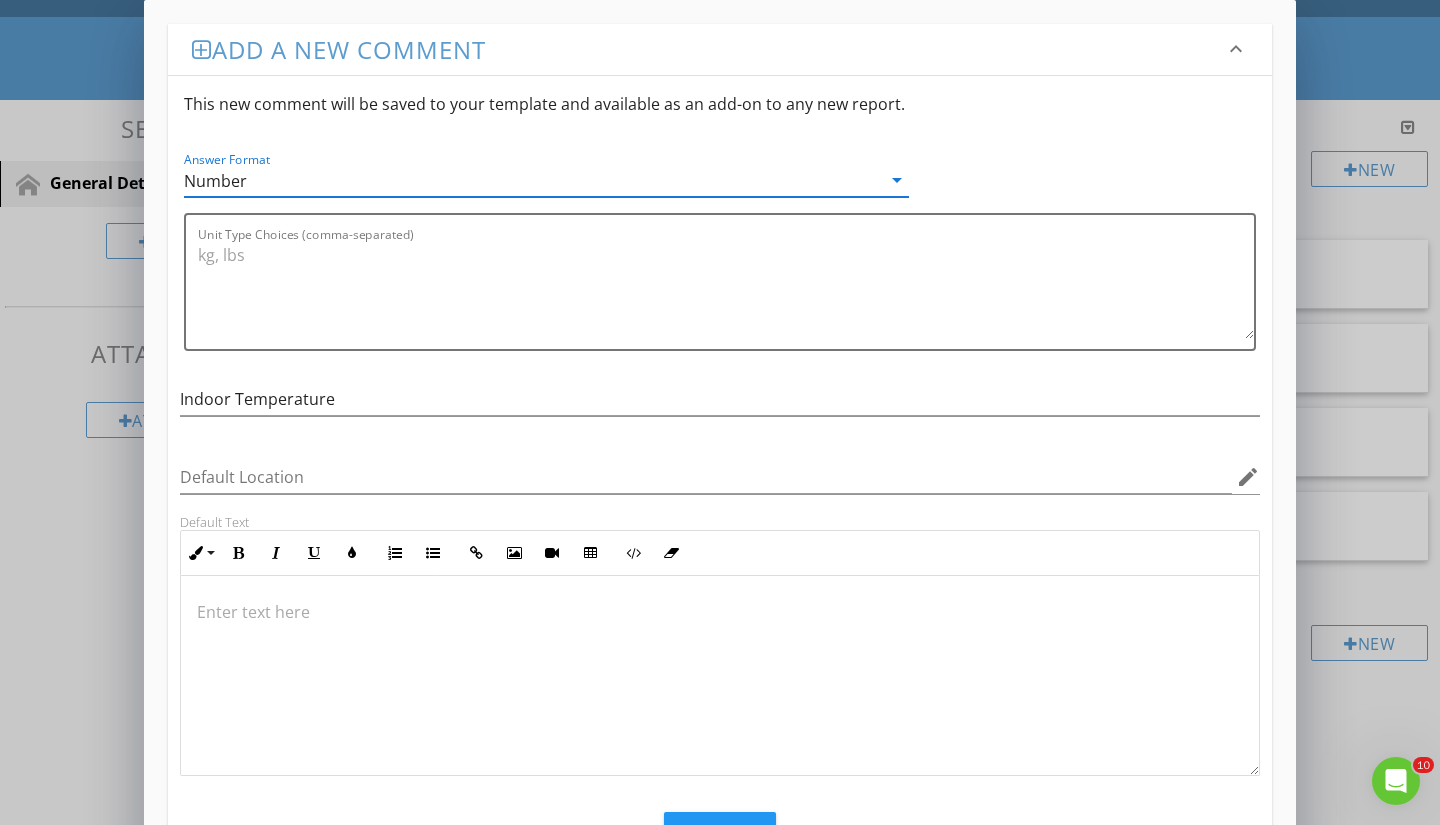 scroll, scrollTop: 1, scrollLeft: 0, axis: vertical 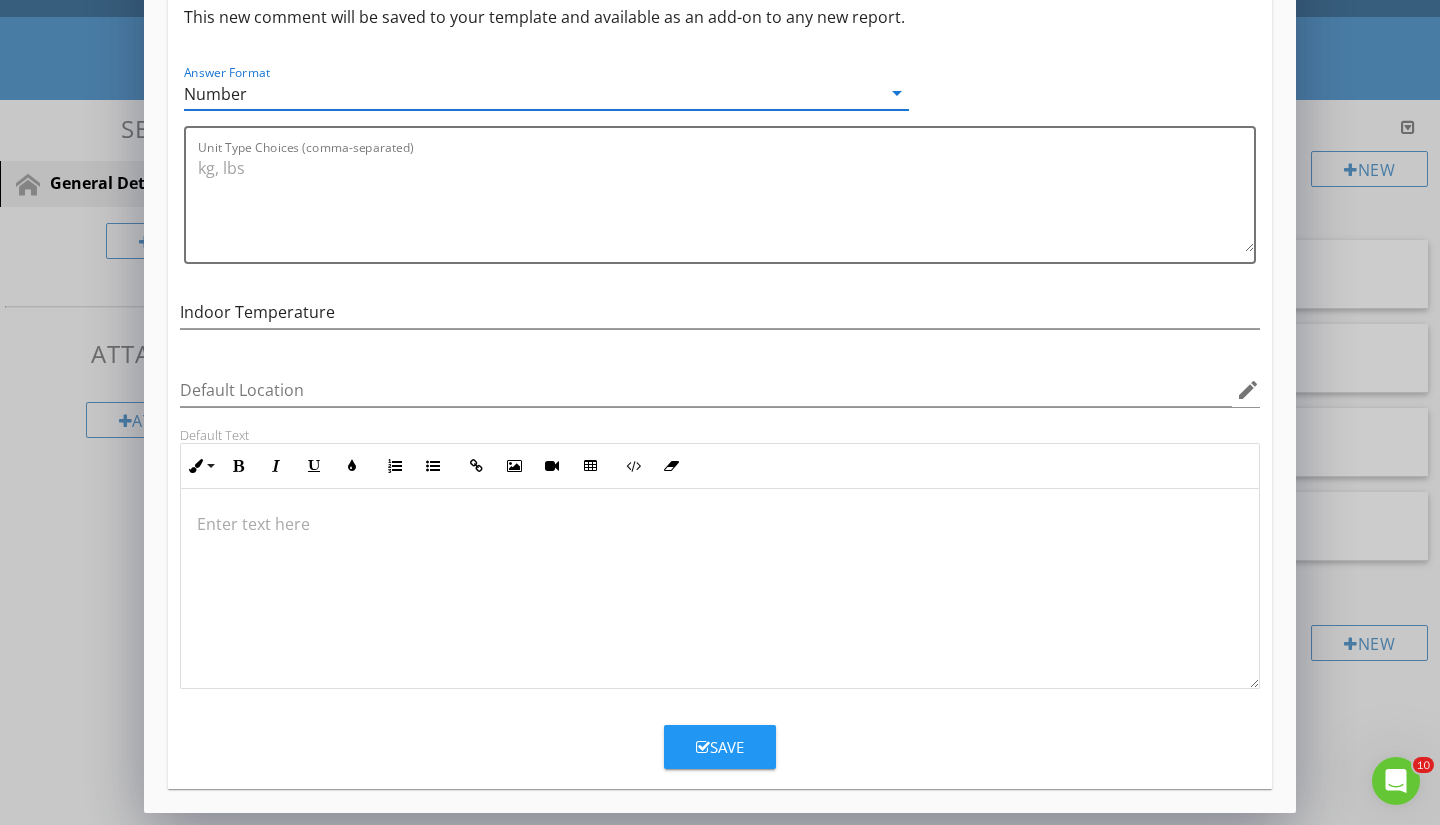 click on "Save" at bounding box center (720, 747) 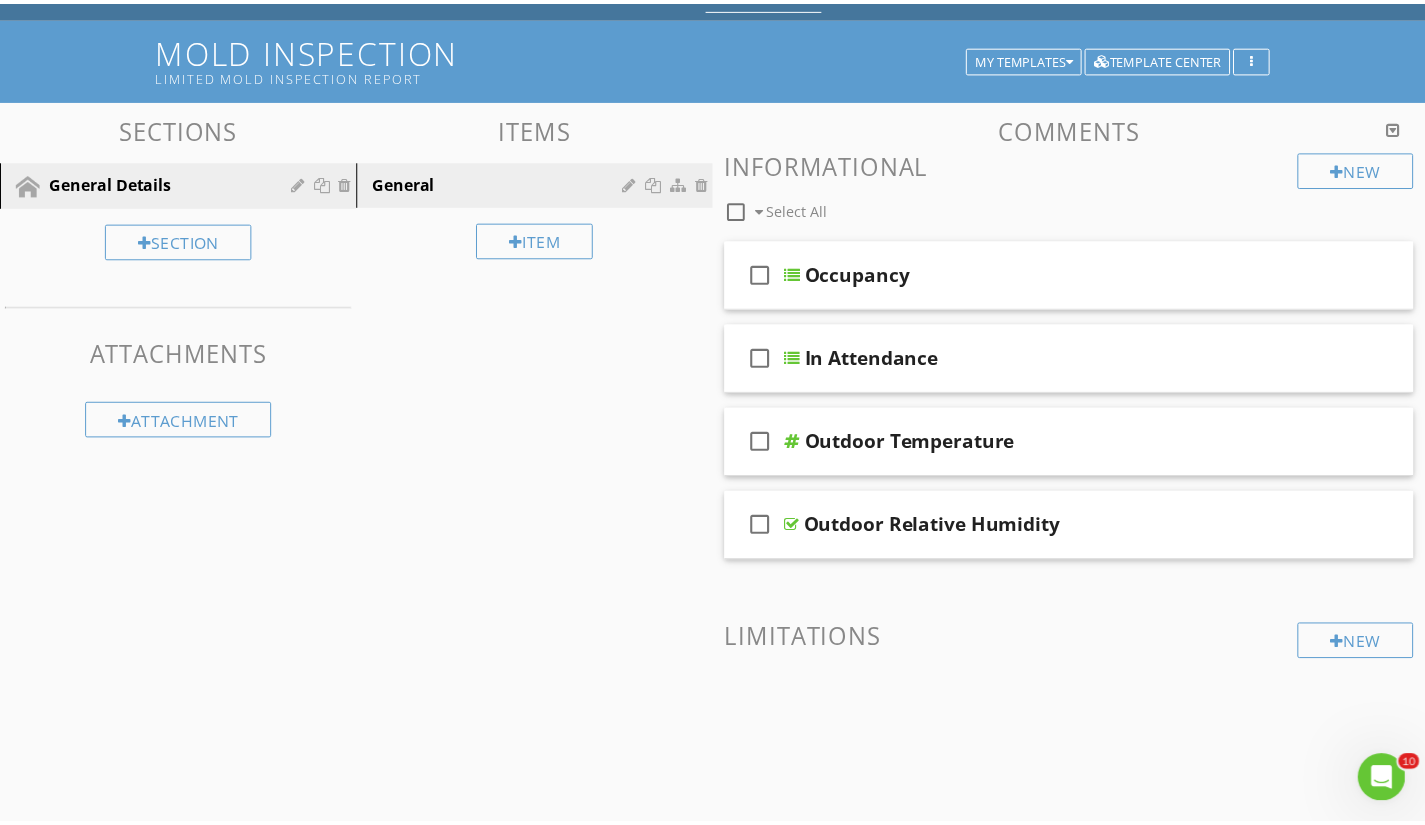 scroll, scrollTop: 0, scrollLeft: 0, axis: both 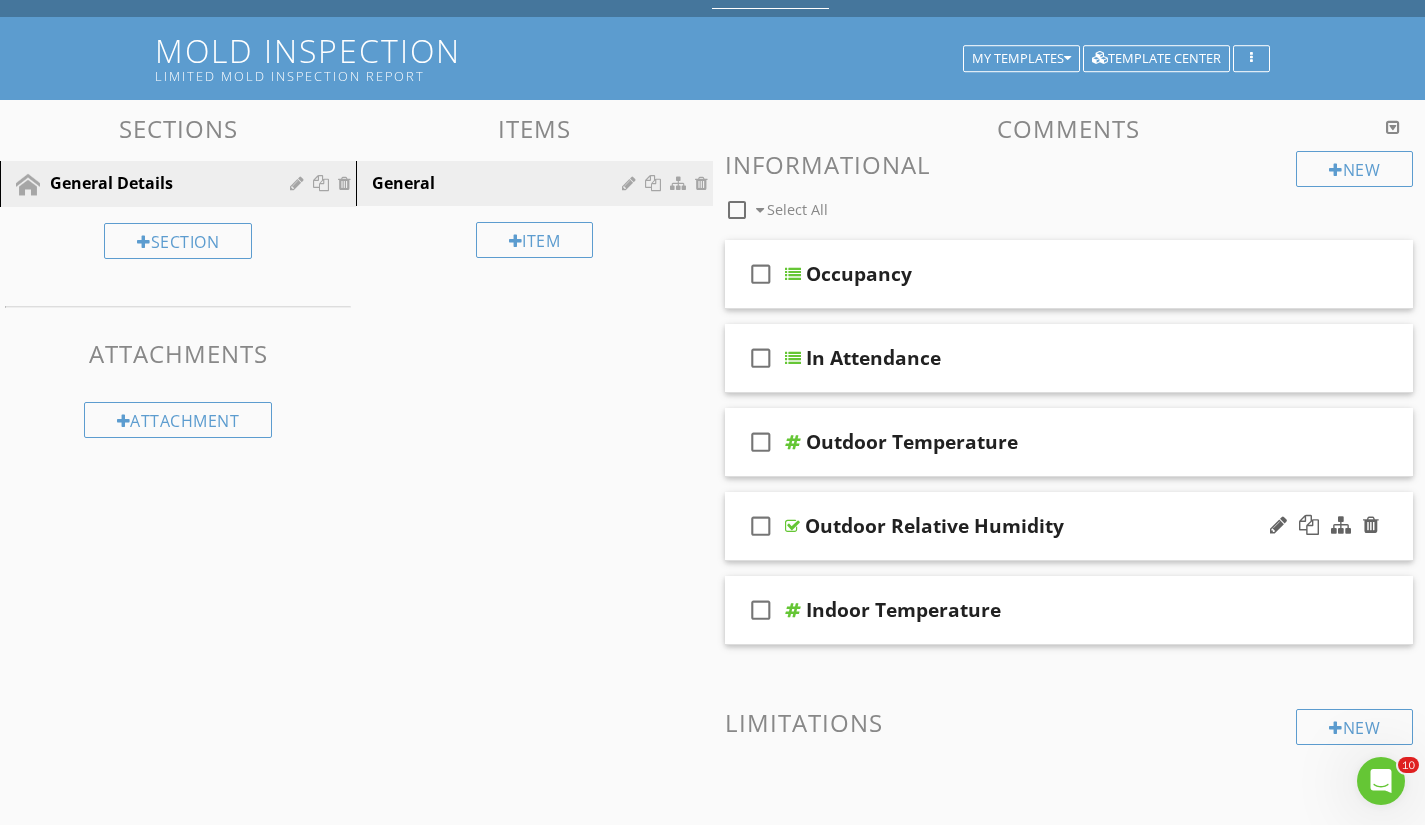 click on "check_box_outline_blank" at bounding box center (761, 526) 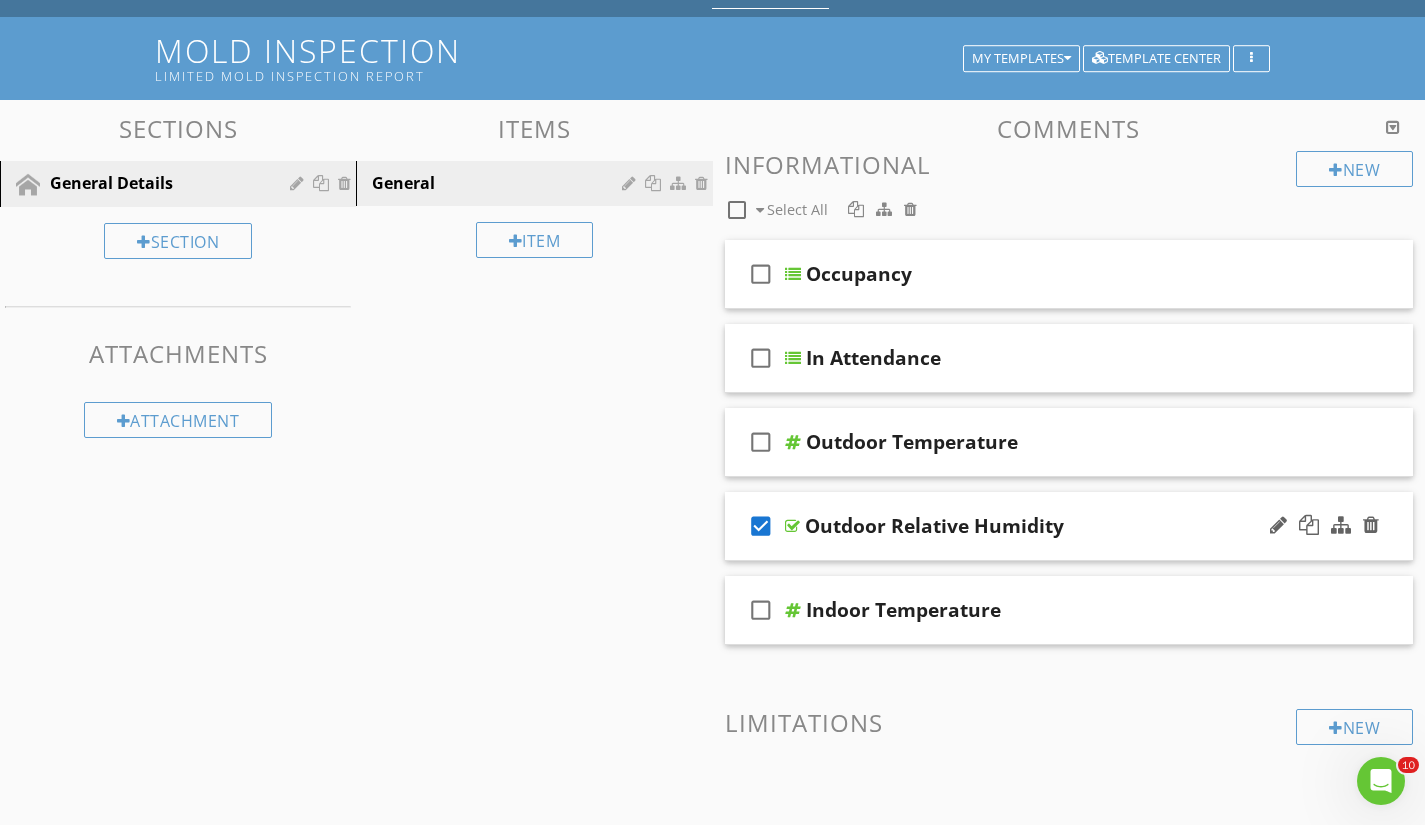 click on "check_box" at bounding box center [761, 526] 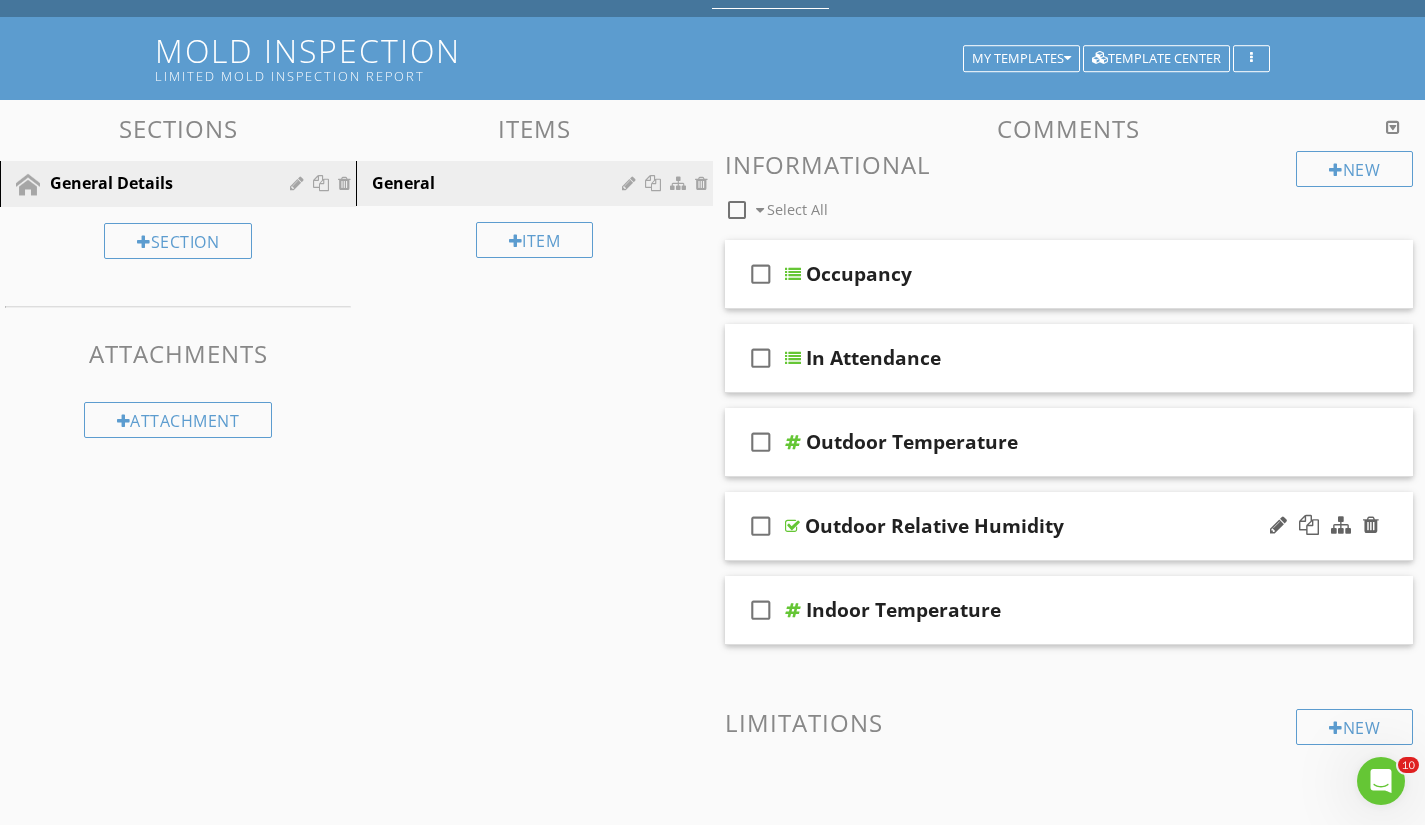 click on "Outdoor Relative Humidity" at bounding box center (934, 526) 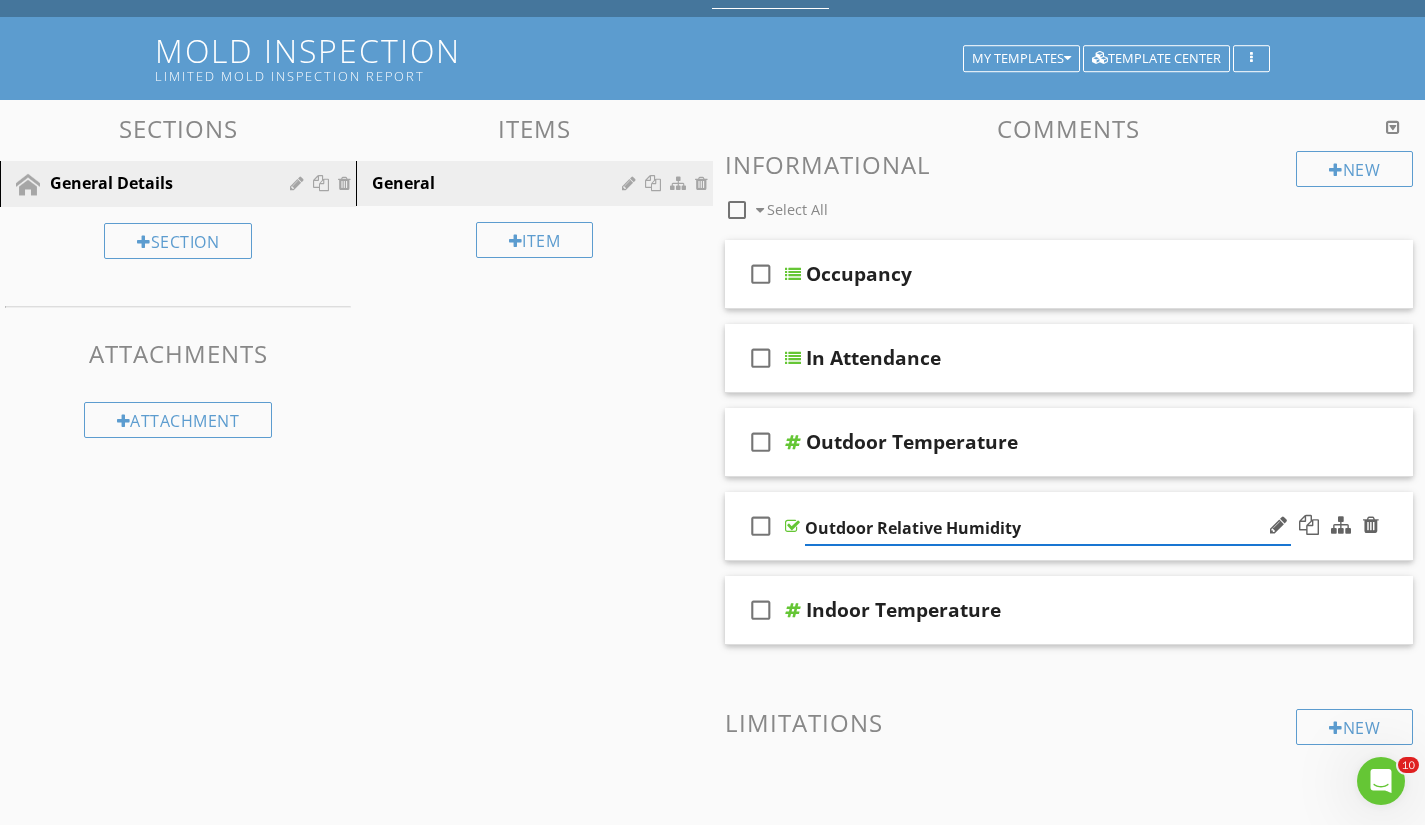 click on "Outdoor Relative Humidity" at bounding box center [1048, 528] 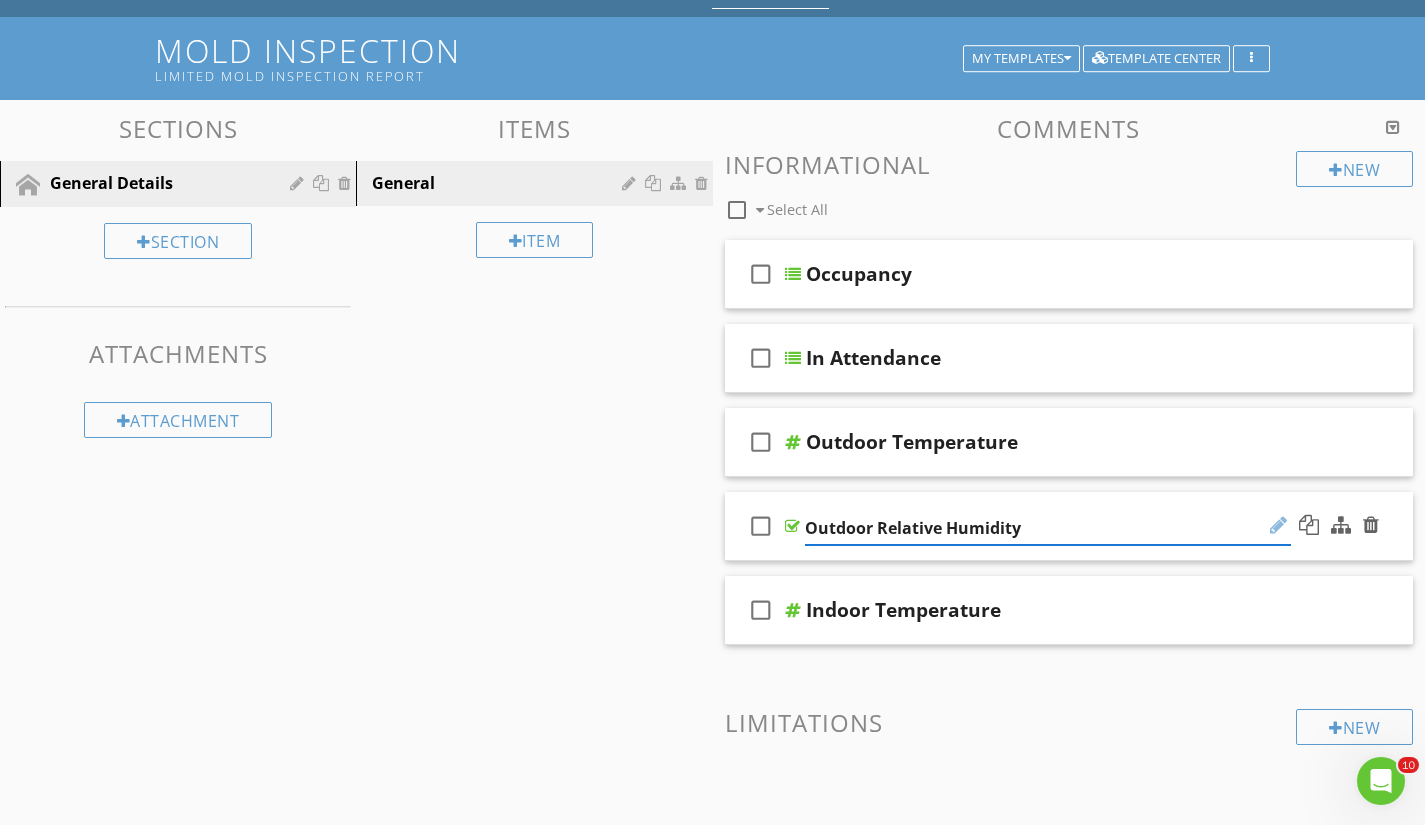 click at bounding box center (1278, 525) 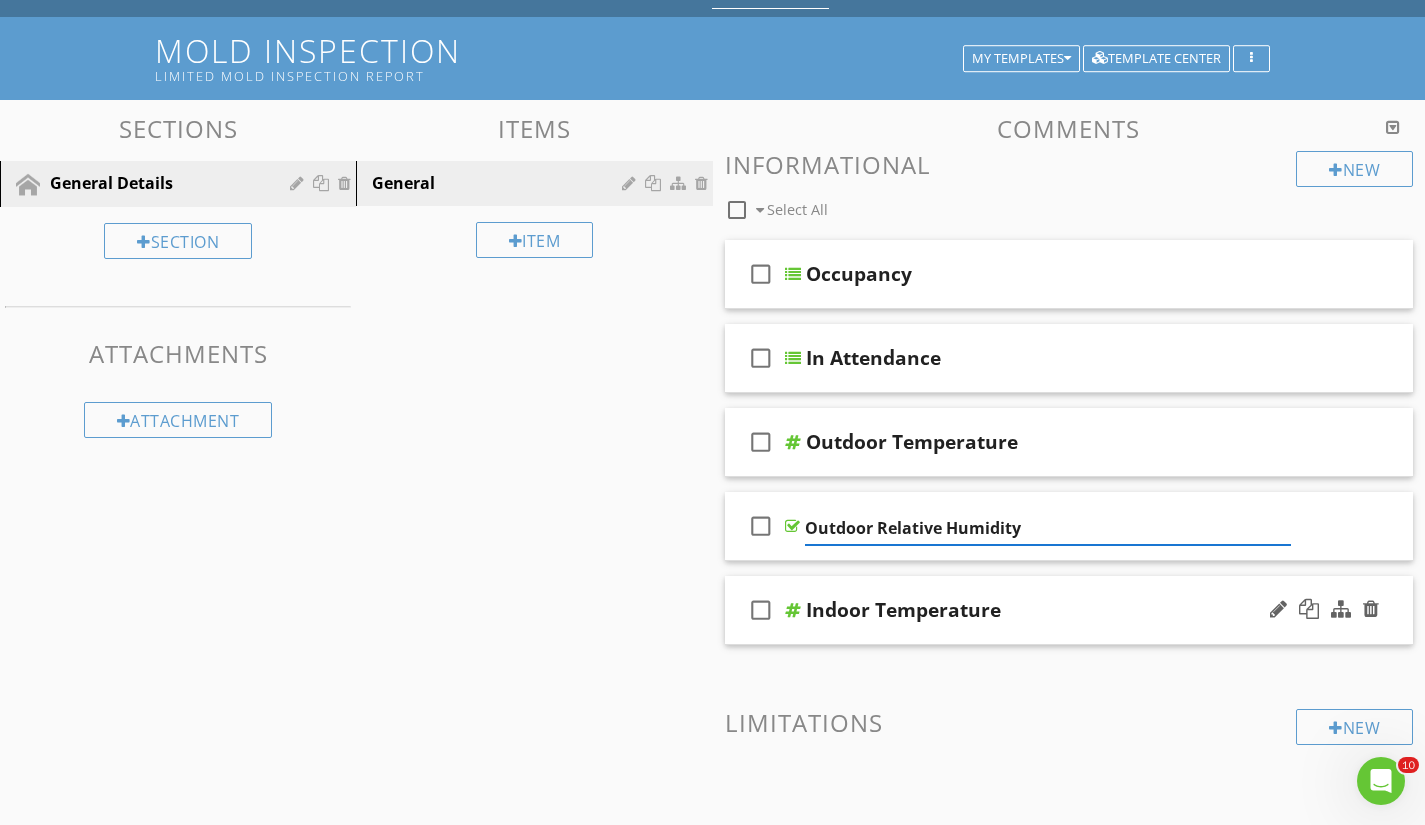 scroll, scrollTop: 200, scrollLeft: 0, axis: vertical 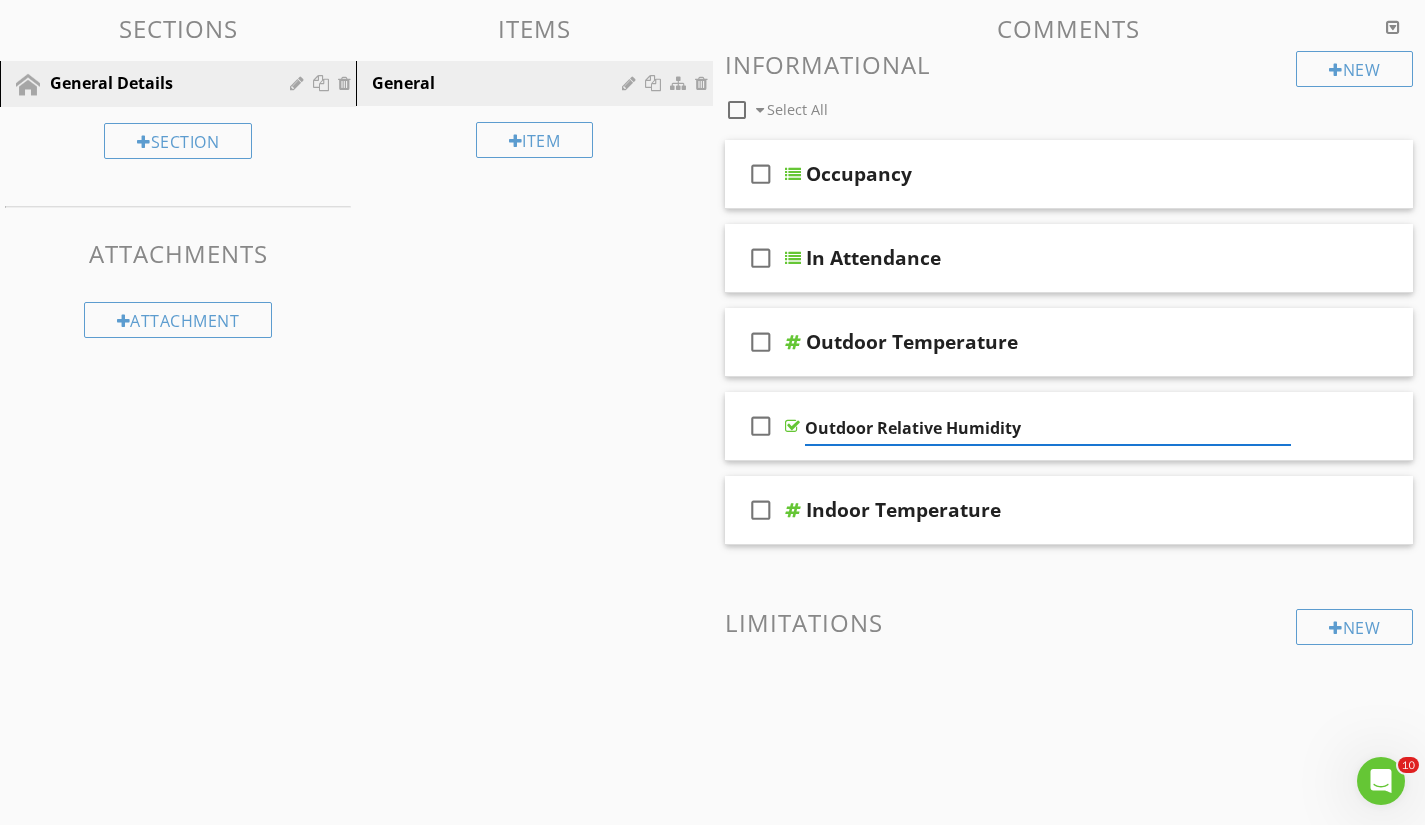click on "check_box_outline_blank" at bounding box center [761, 426] 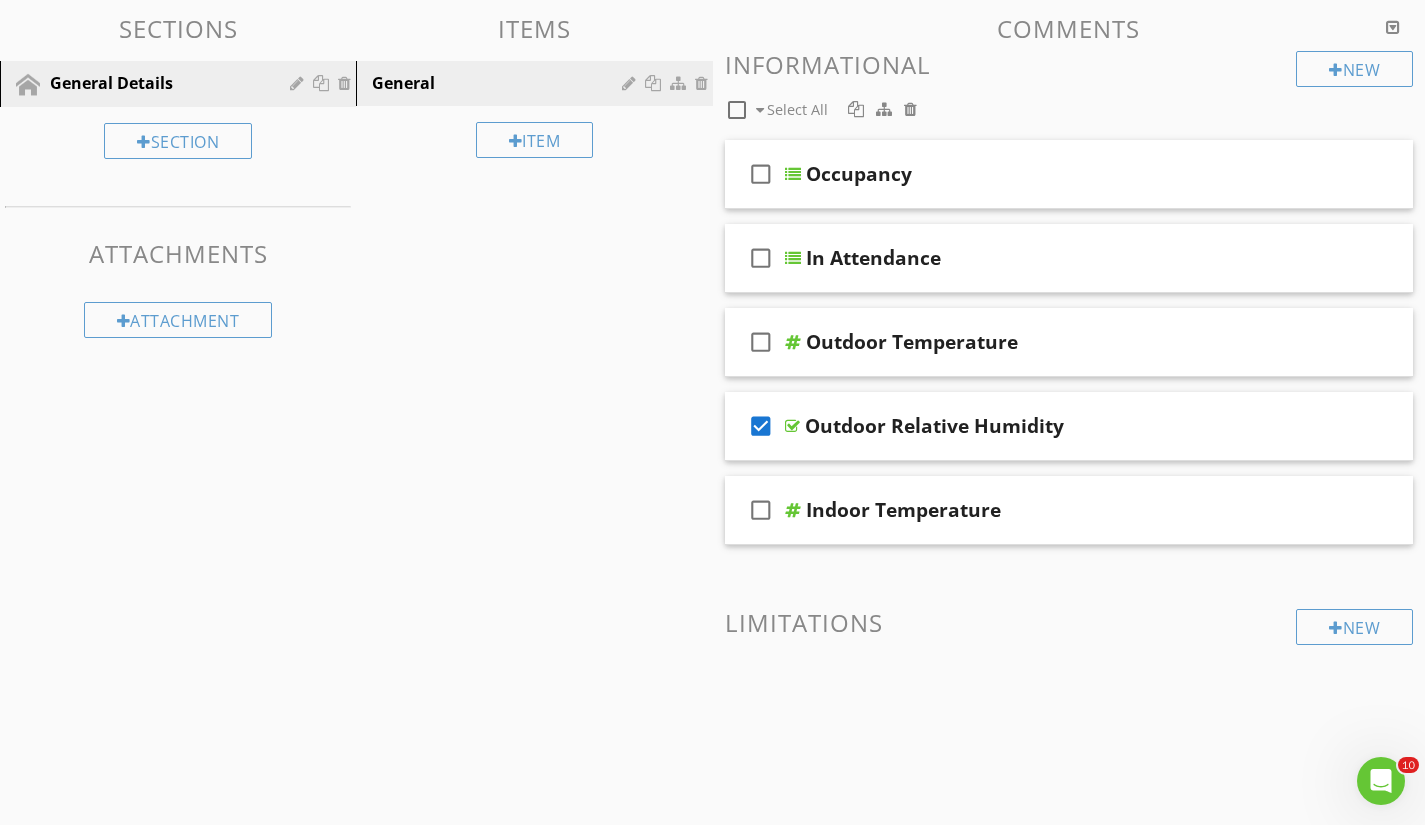 click on "check_box" at bounding box center [761, 426] 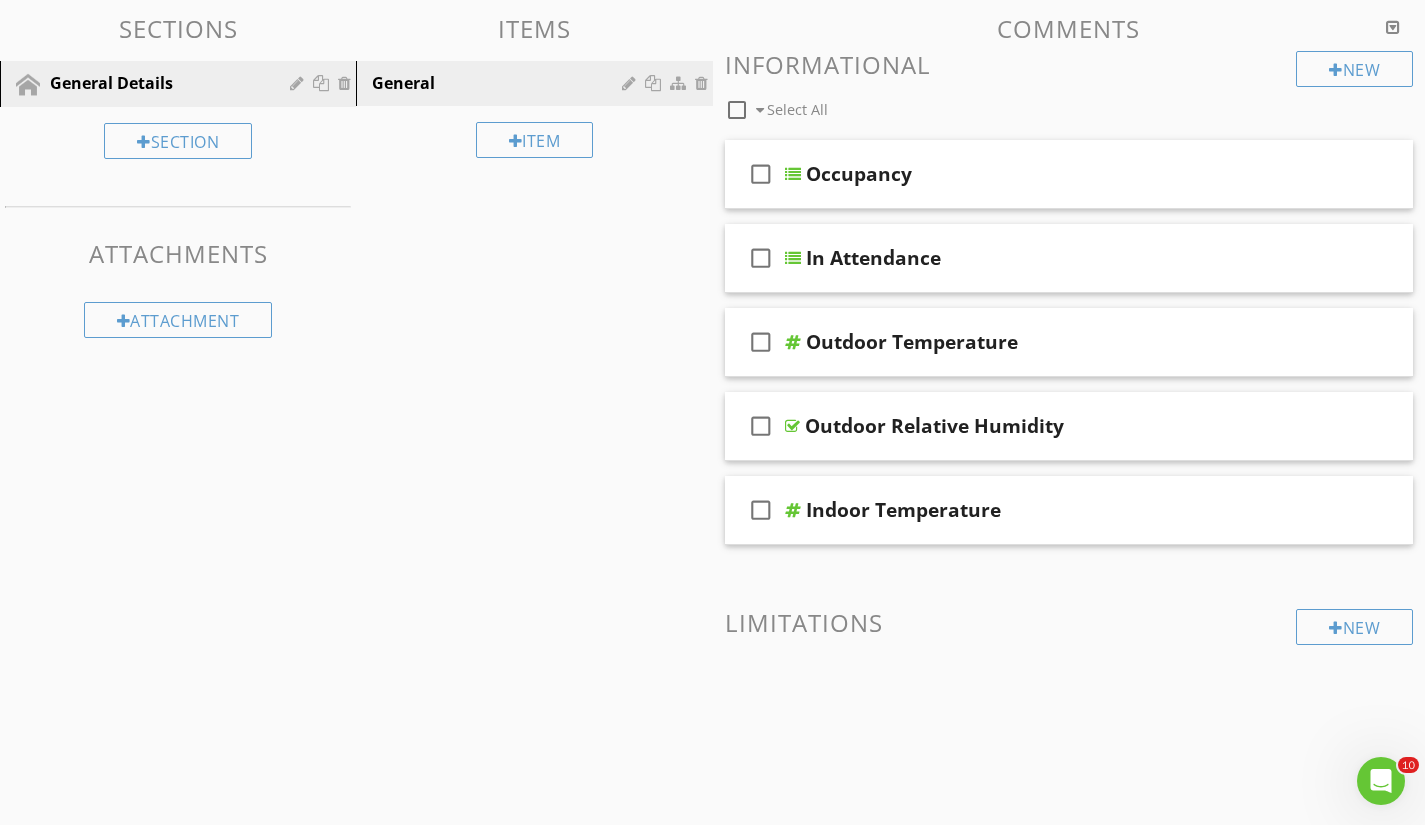 click on "check_box_outline_blank" at bounding box center (761, 426) 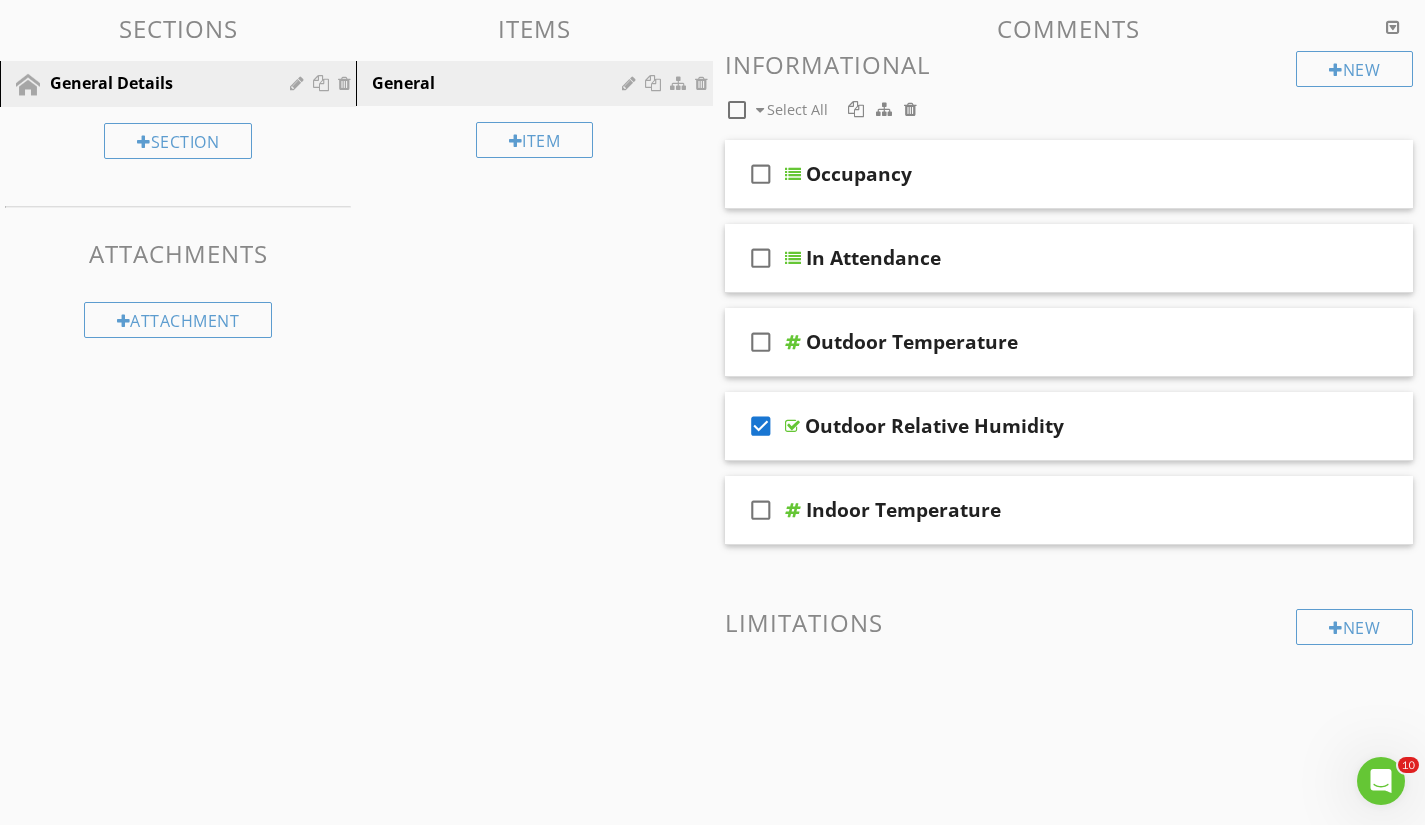 click on "check_box" at bounding box center (761, 426) 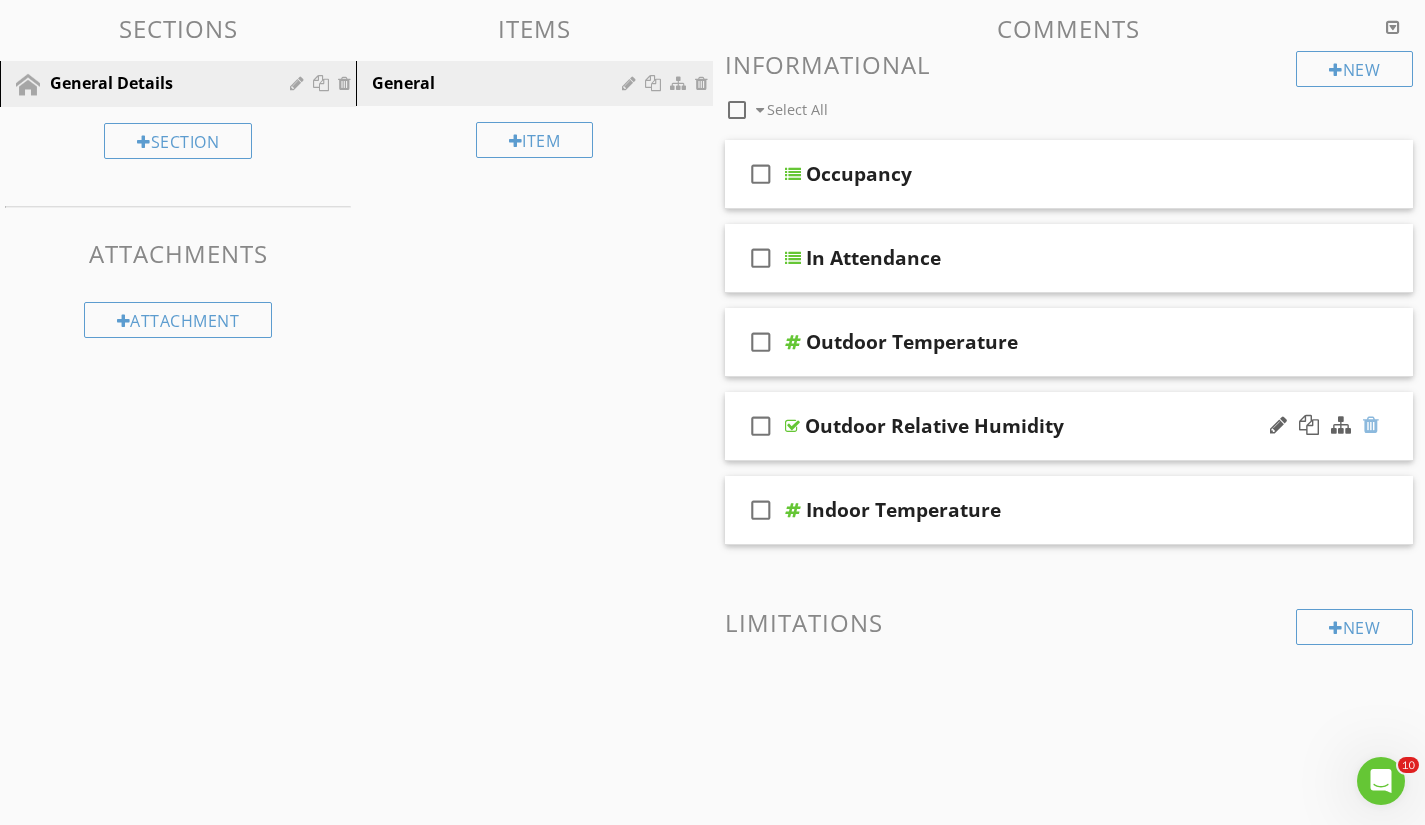 click at bounding box center (1371, 425) 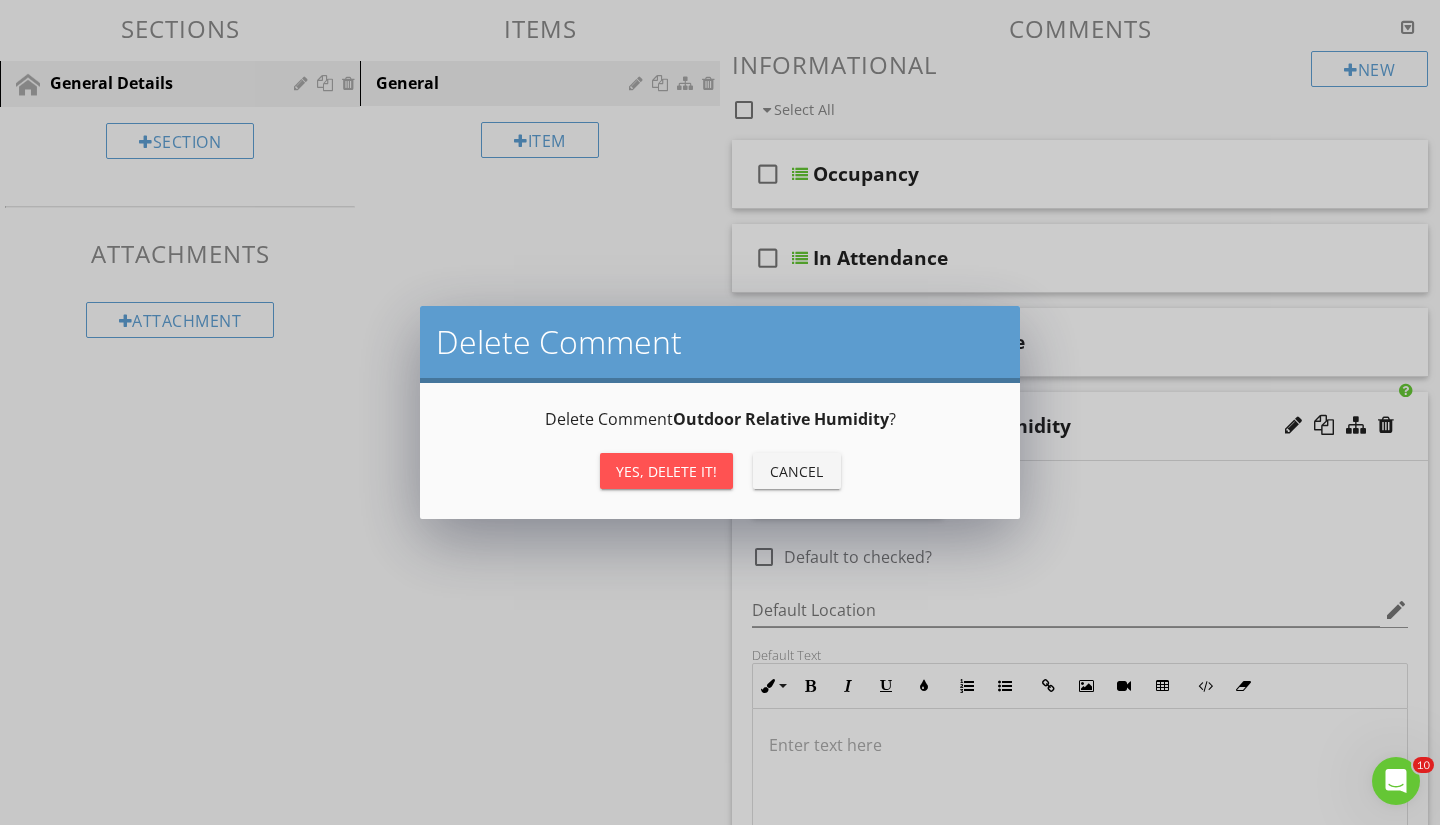 click on "Yes, Delete it!" at bounding box center [666, 471] 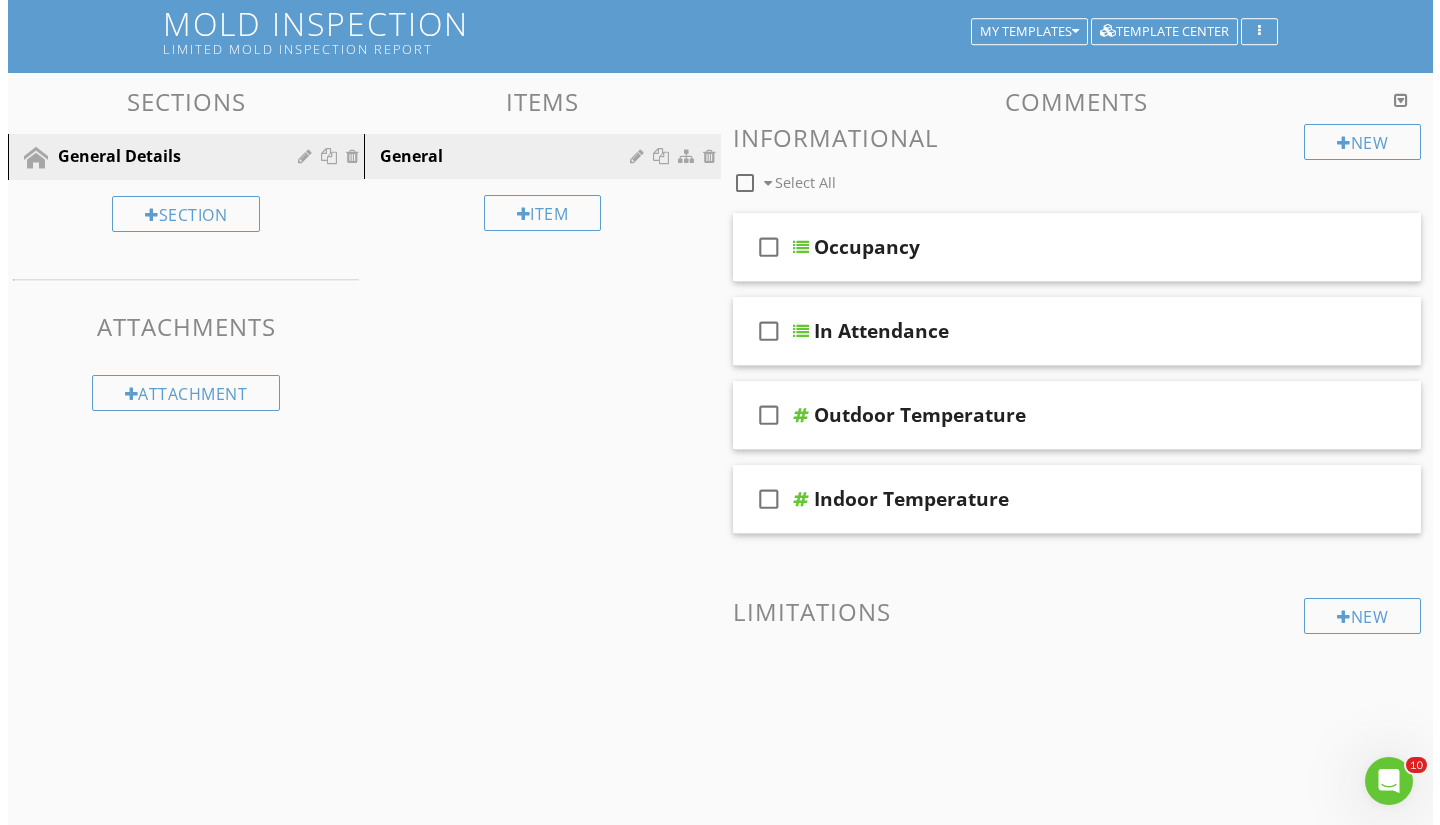 scroll, scrollTop: 127, scrollLeft: 0, axis: vertical 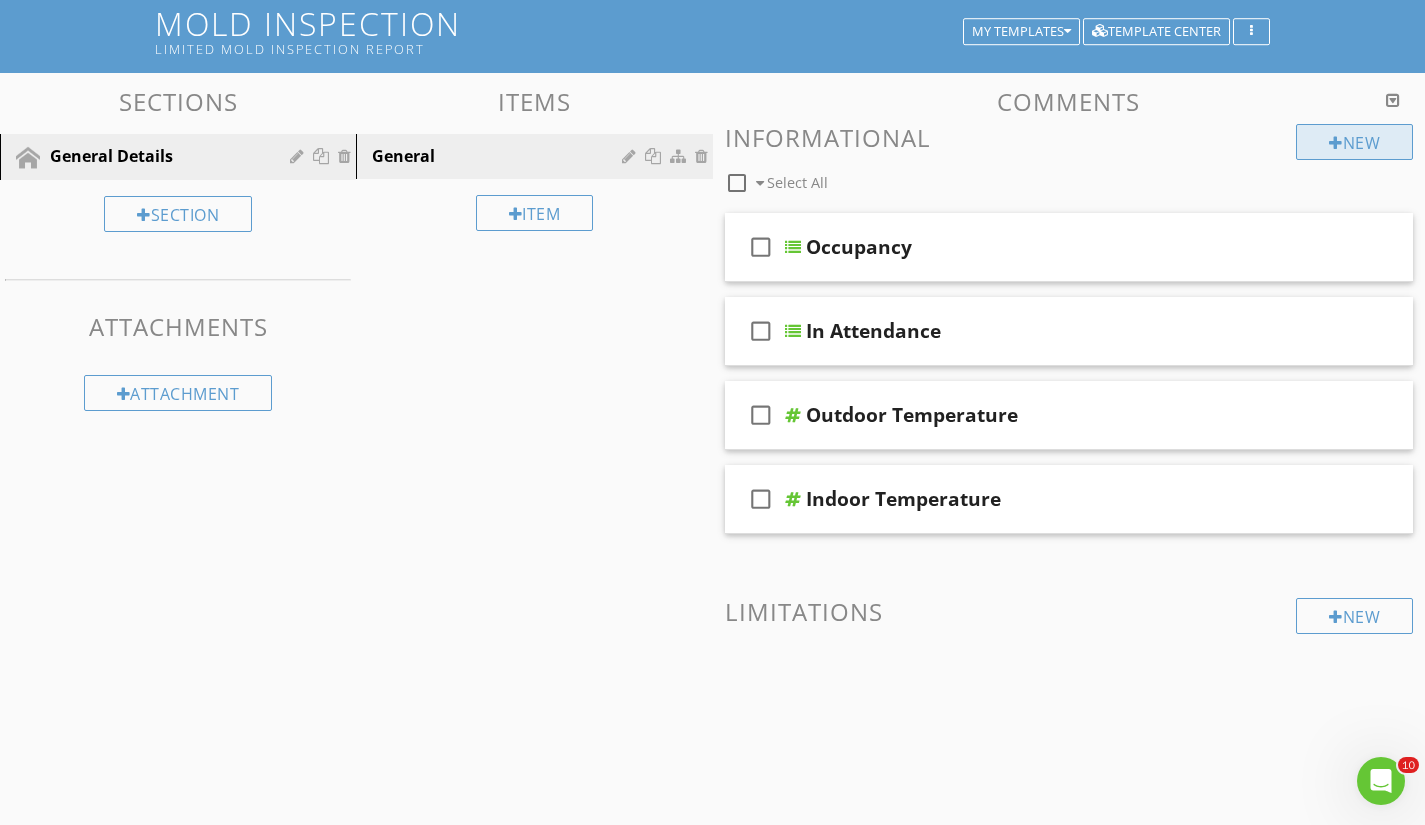 click on "New" at bounding box center [1354, 142] 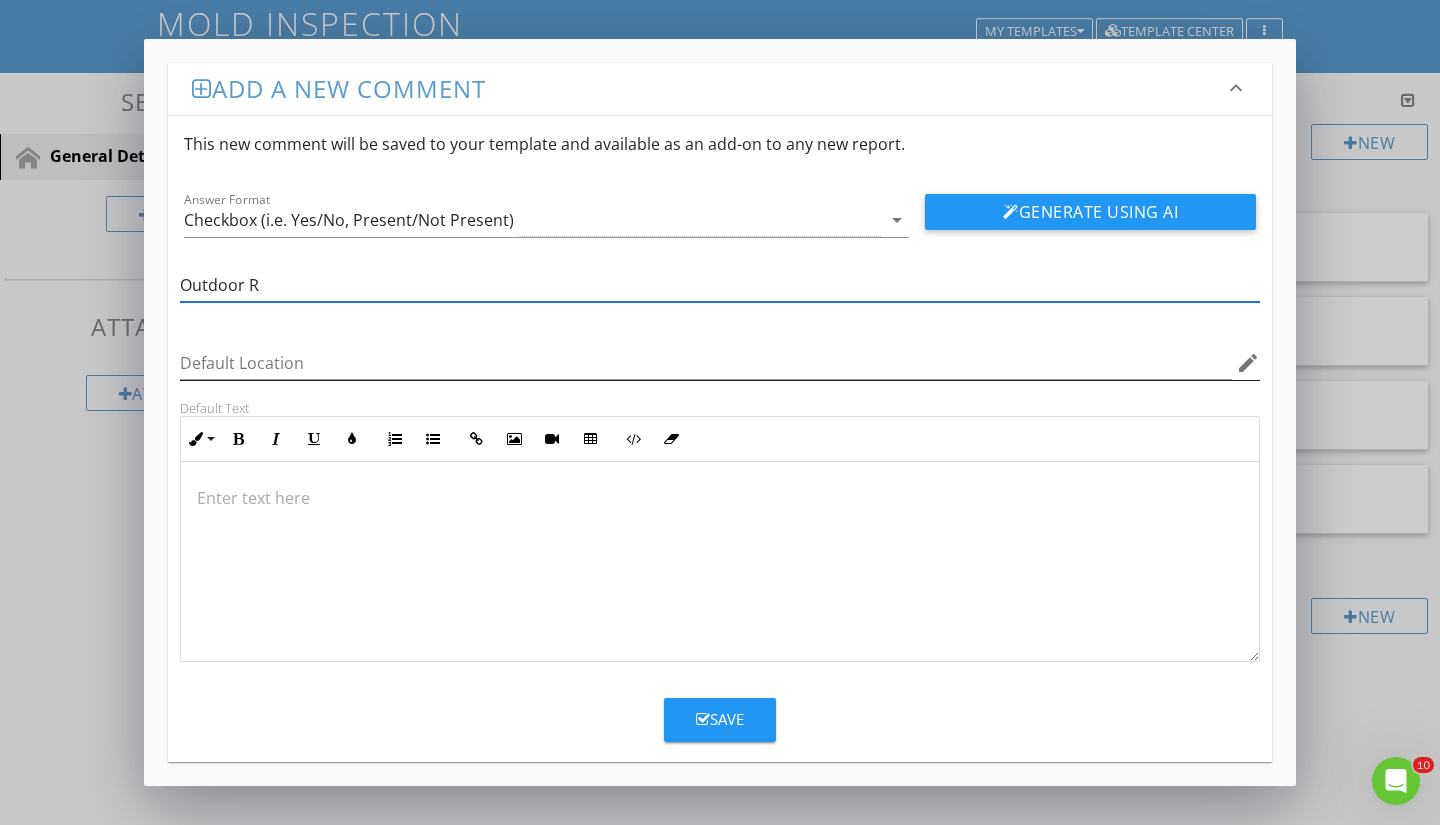 type on "Outdoor Relative Humidity" 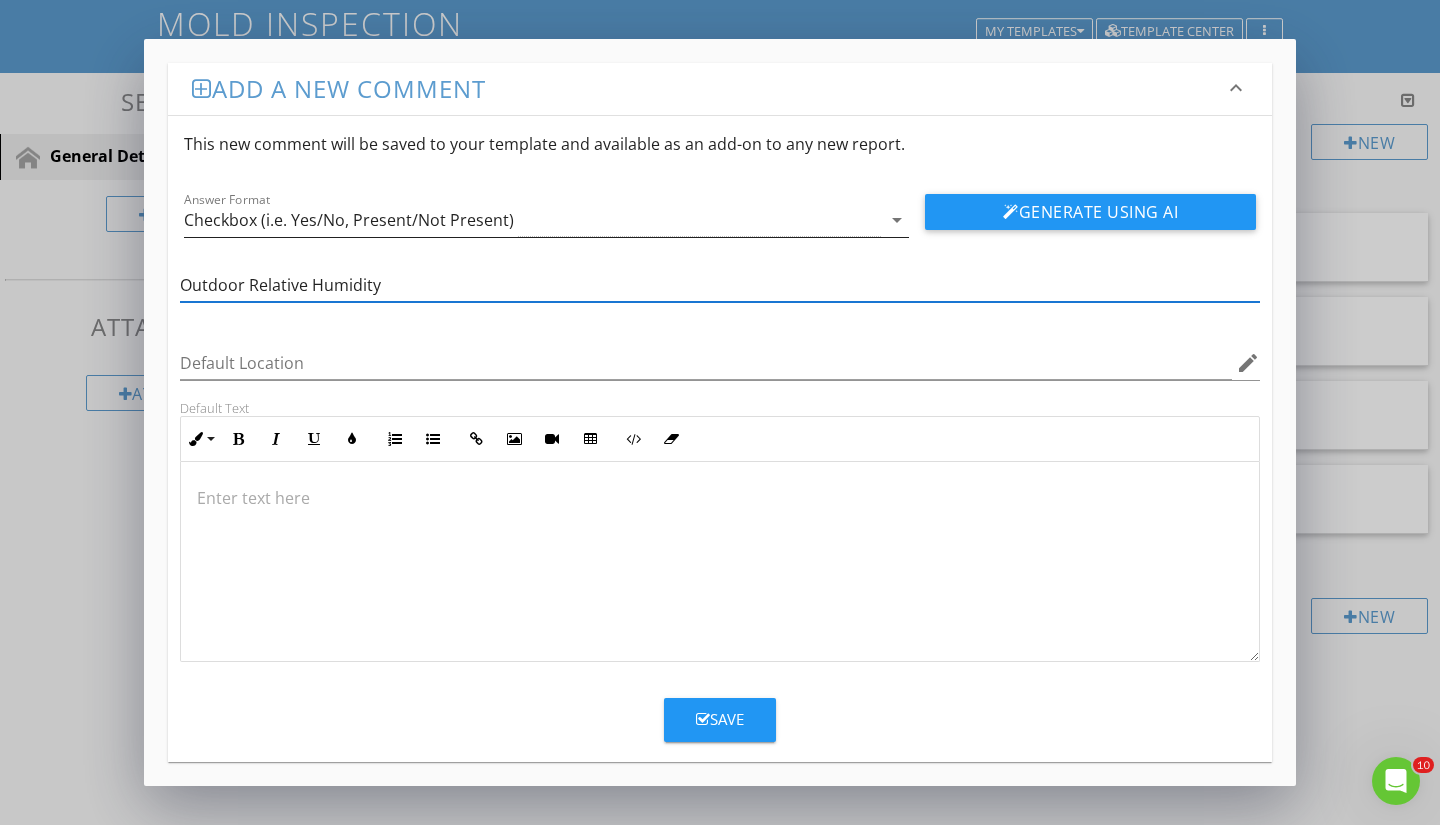 click on "Checkbox (i.e. Yes/No, Present/Not Present)" at bounding box center [349, 220] 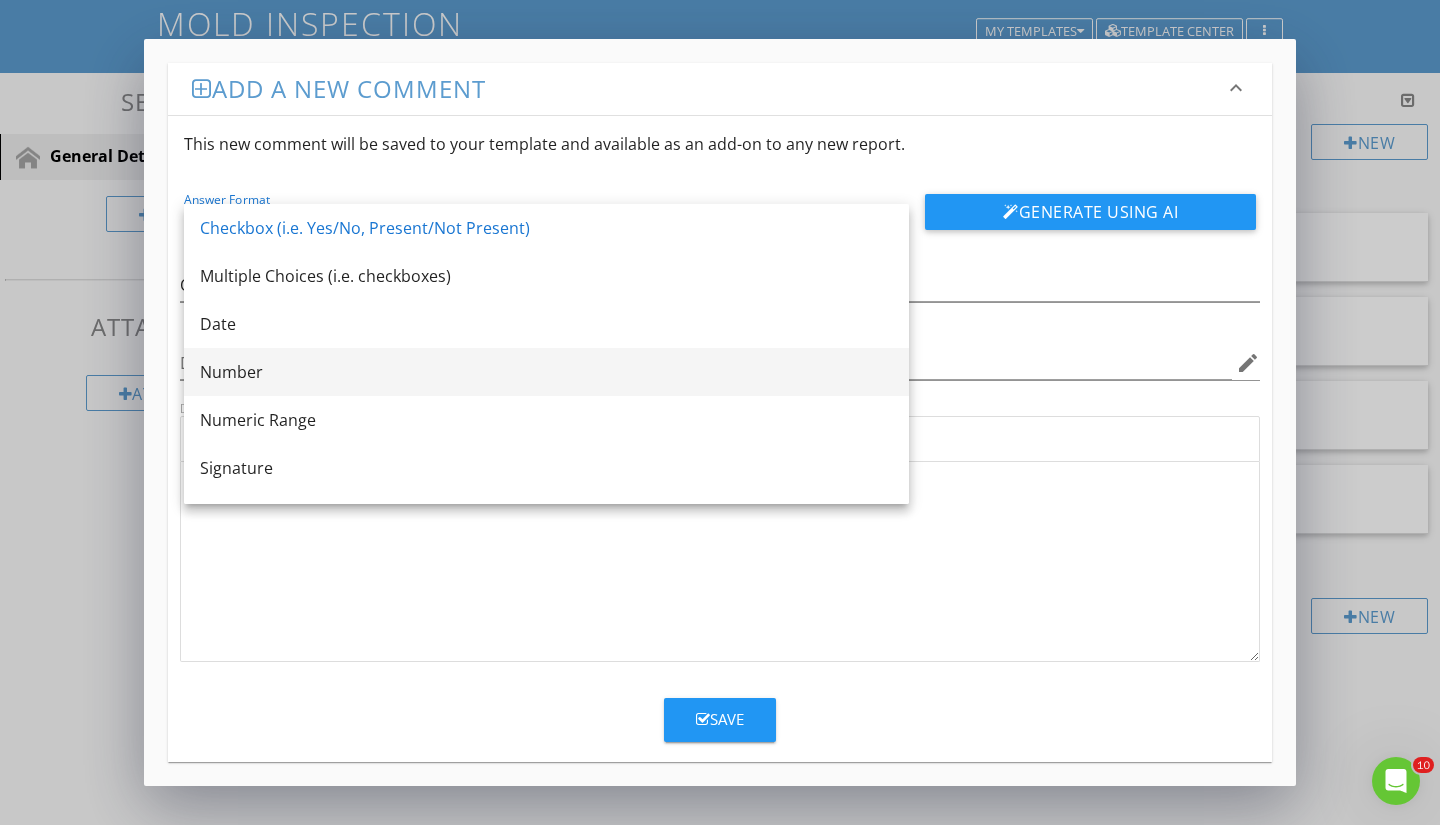 click on "Number" at bounding box center [546, 372] 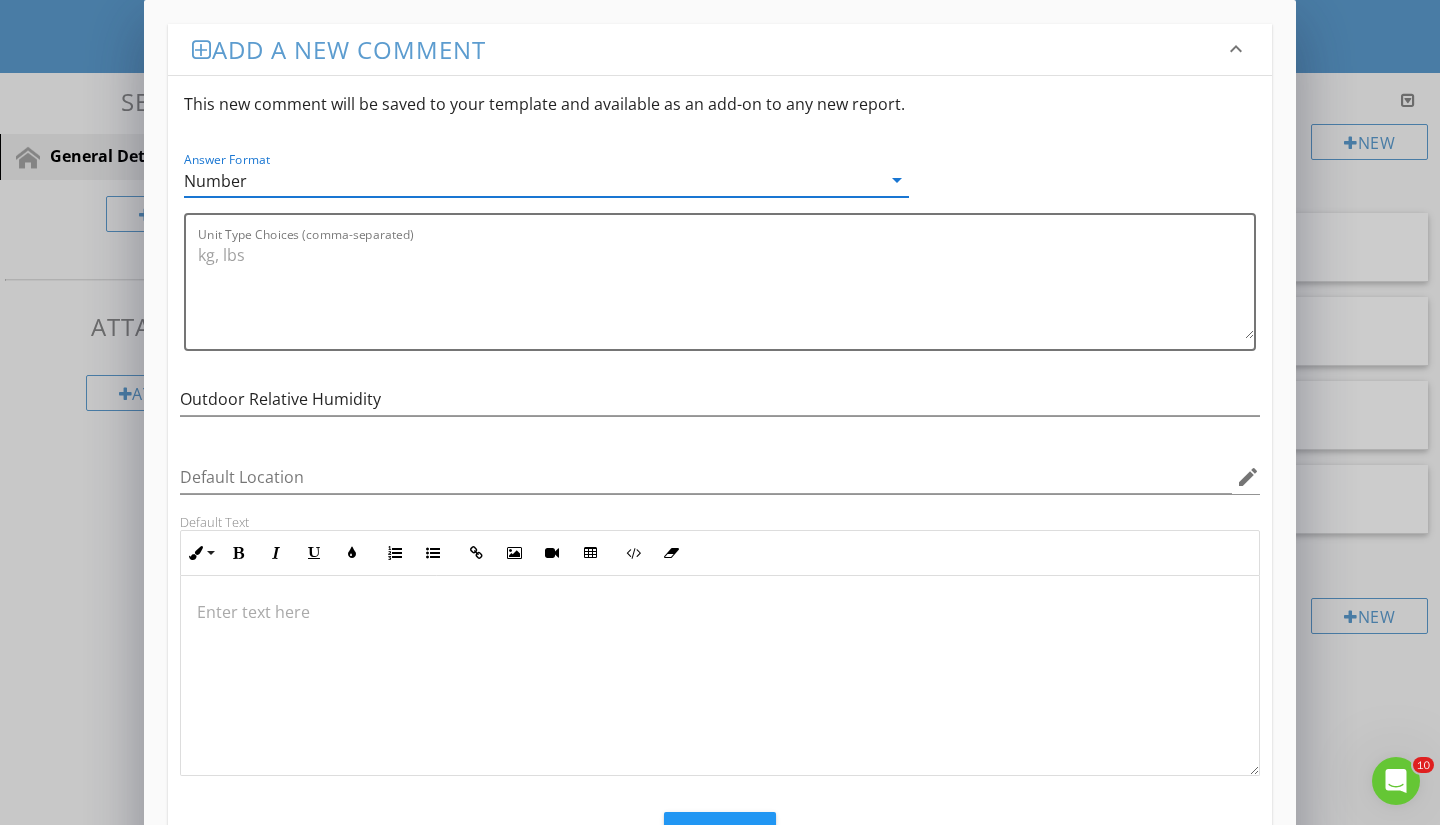 scroll, scrollTop: 1, scrollLeft: 0, axis: vertical 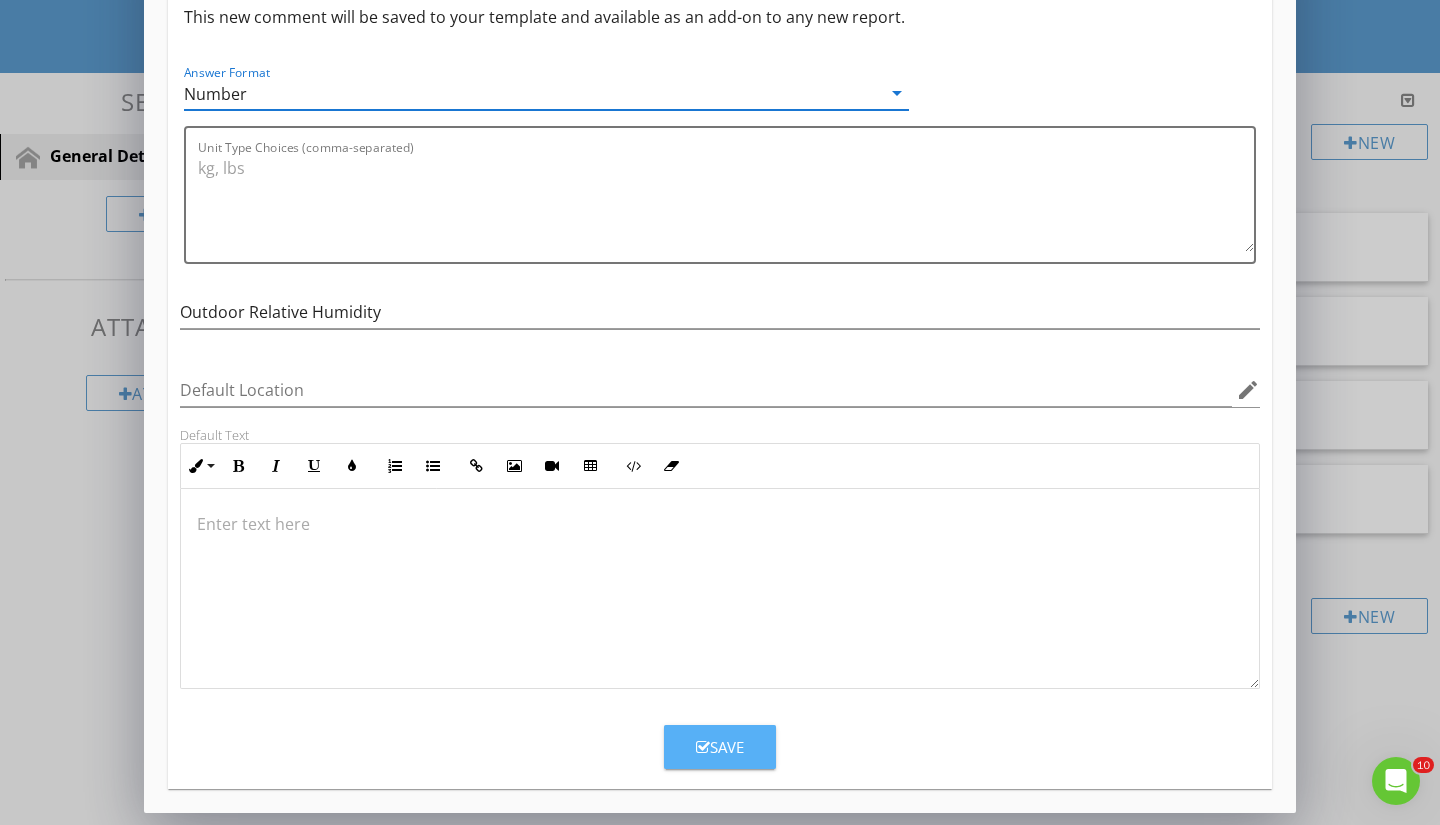 click on "Save" at bounding box center [720, 747] 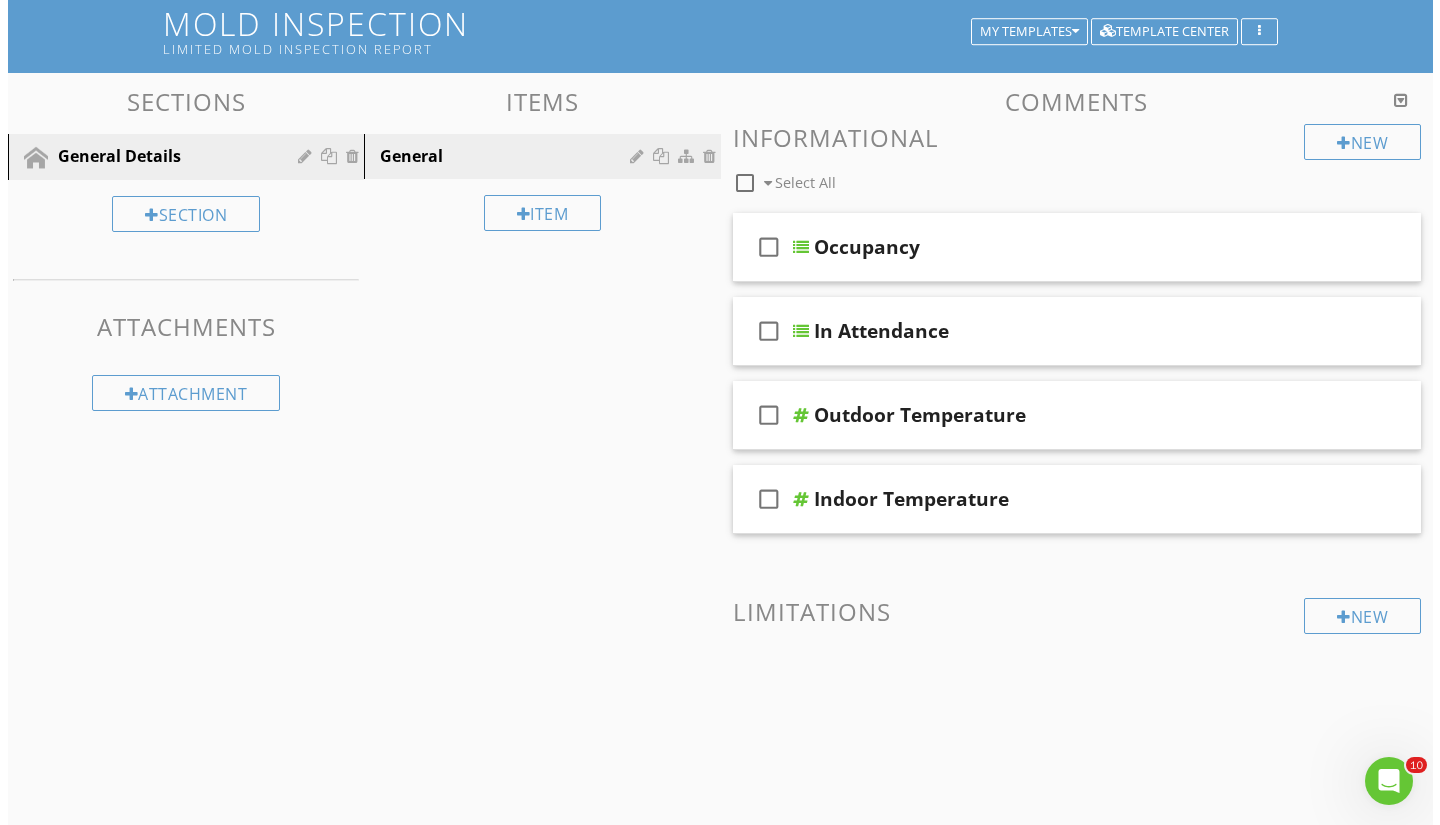 scroll, scrollTop: 0, scrollLeft: 0, axis: both 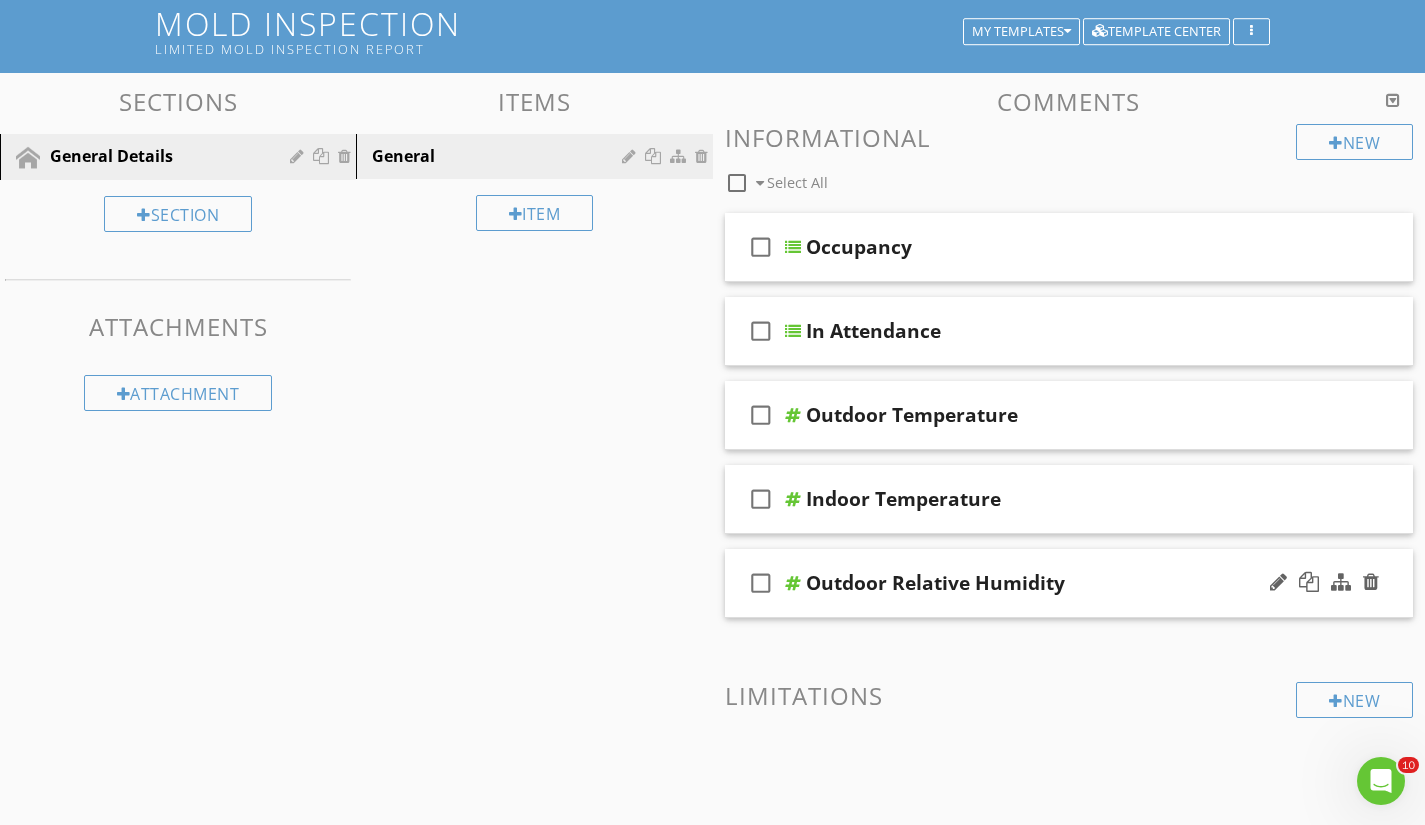 type 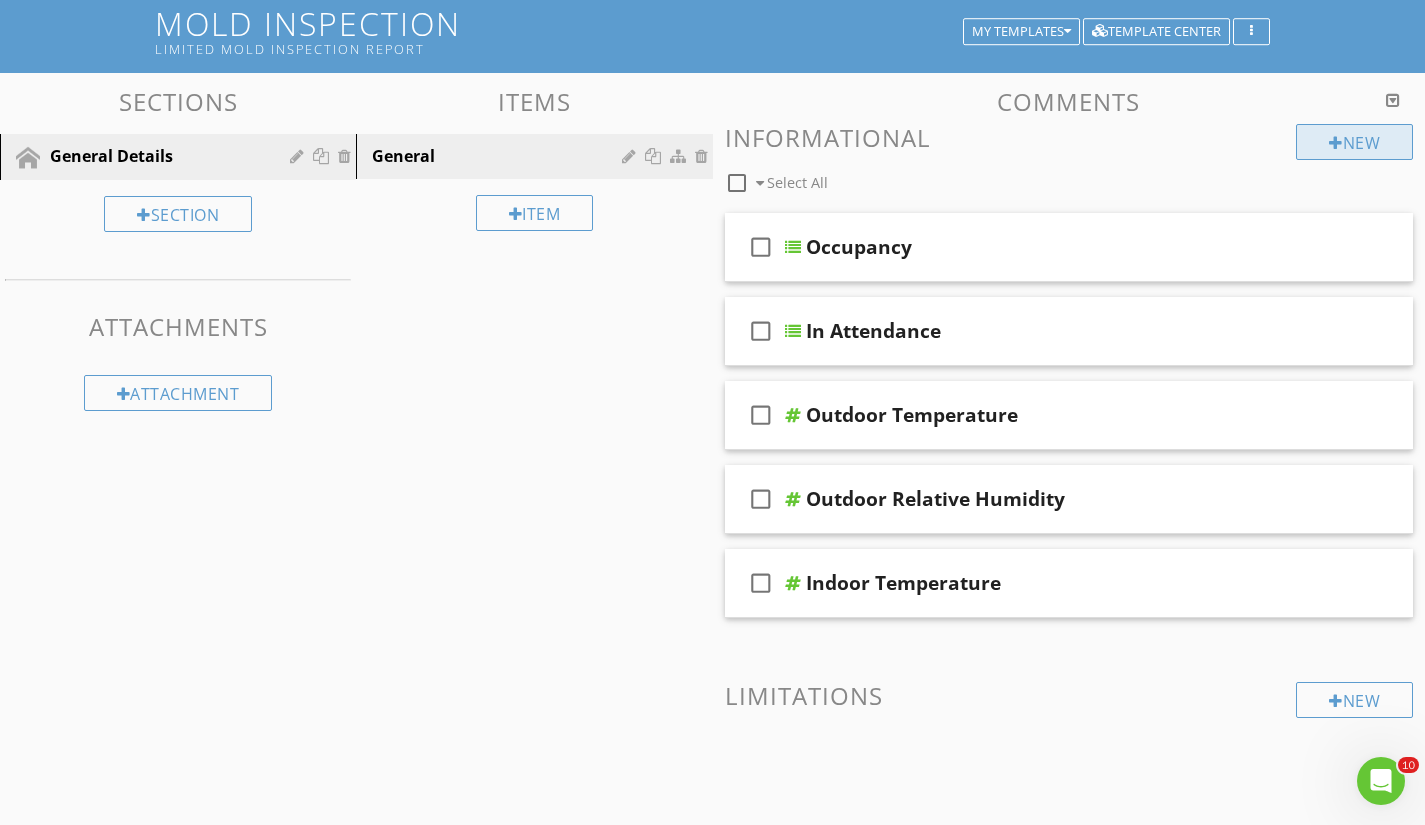 click on "New" at bounding box center [1354, 142] 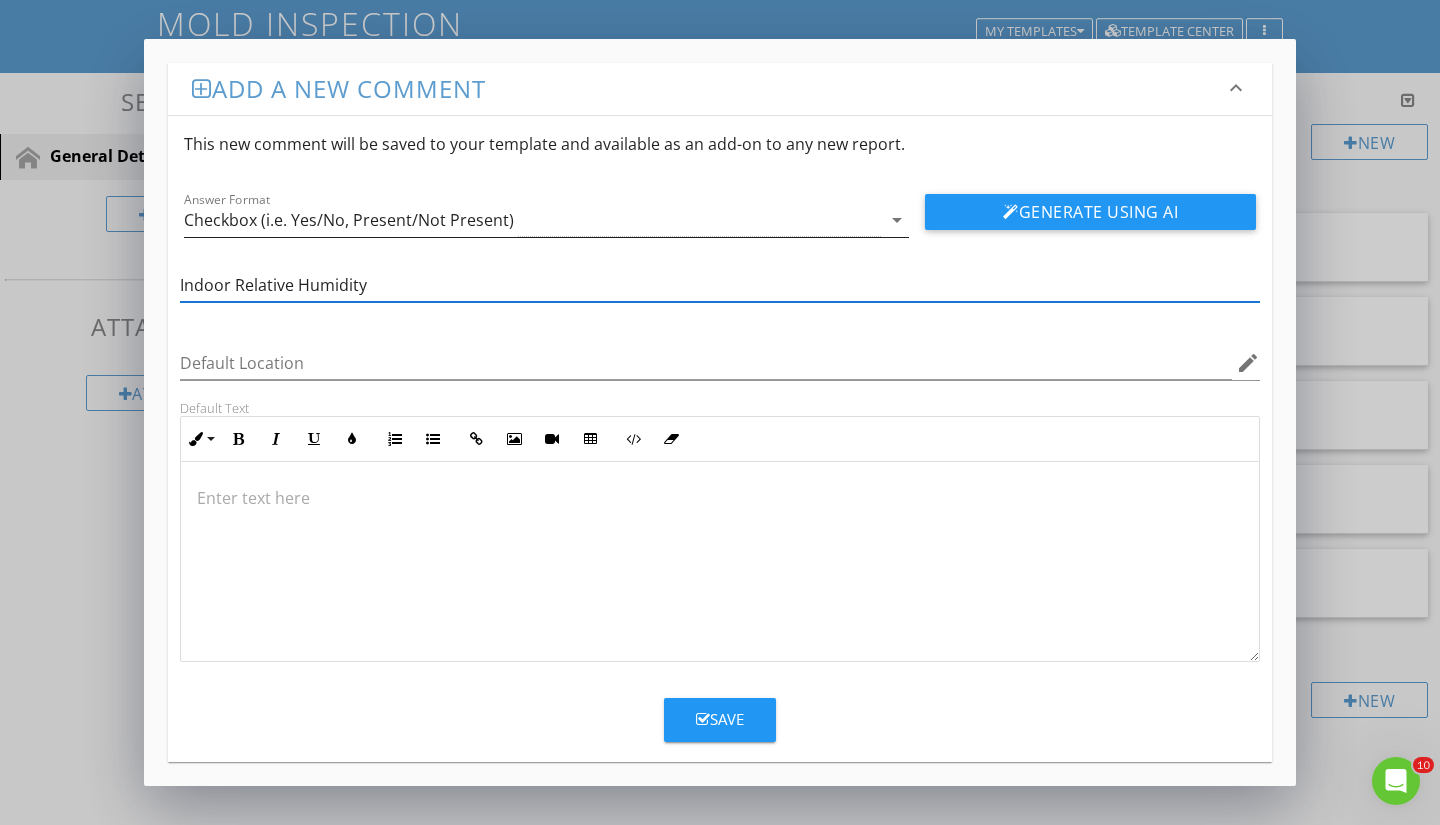 type on "Indoor Relative Humidity" 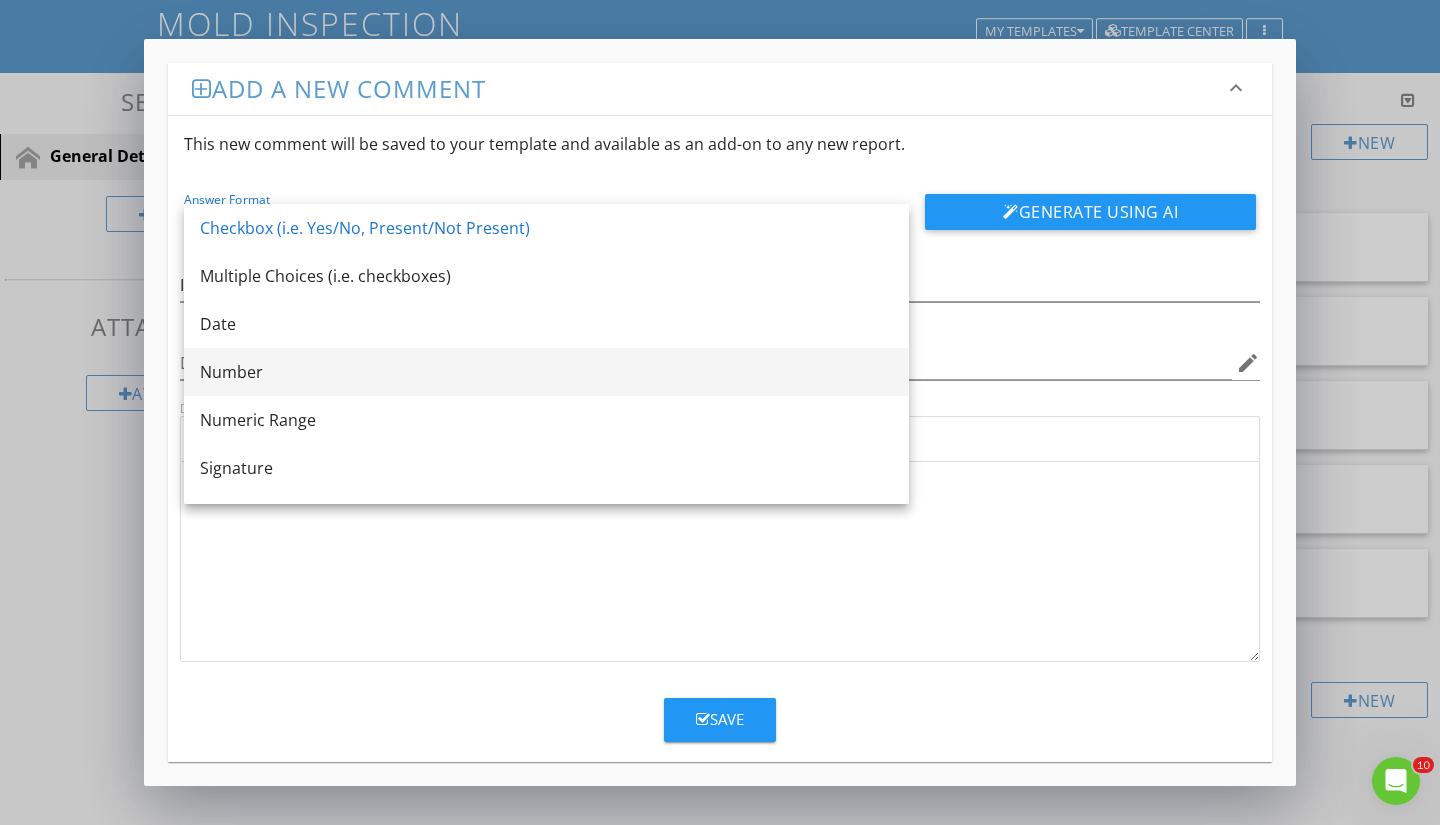 click on "Number" at bounding box center (546, 372) 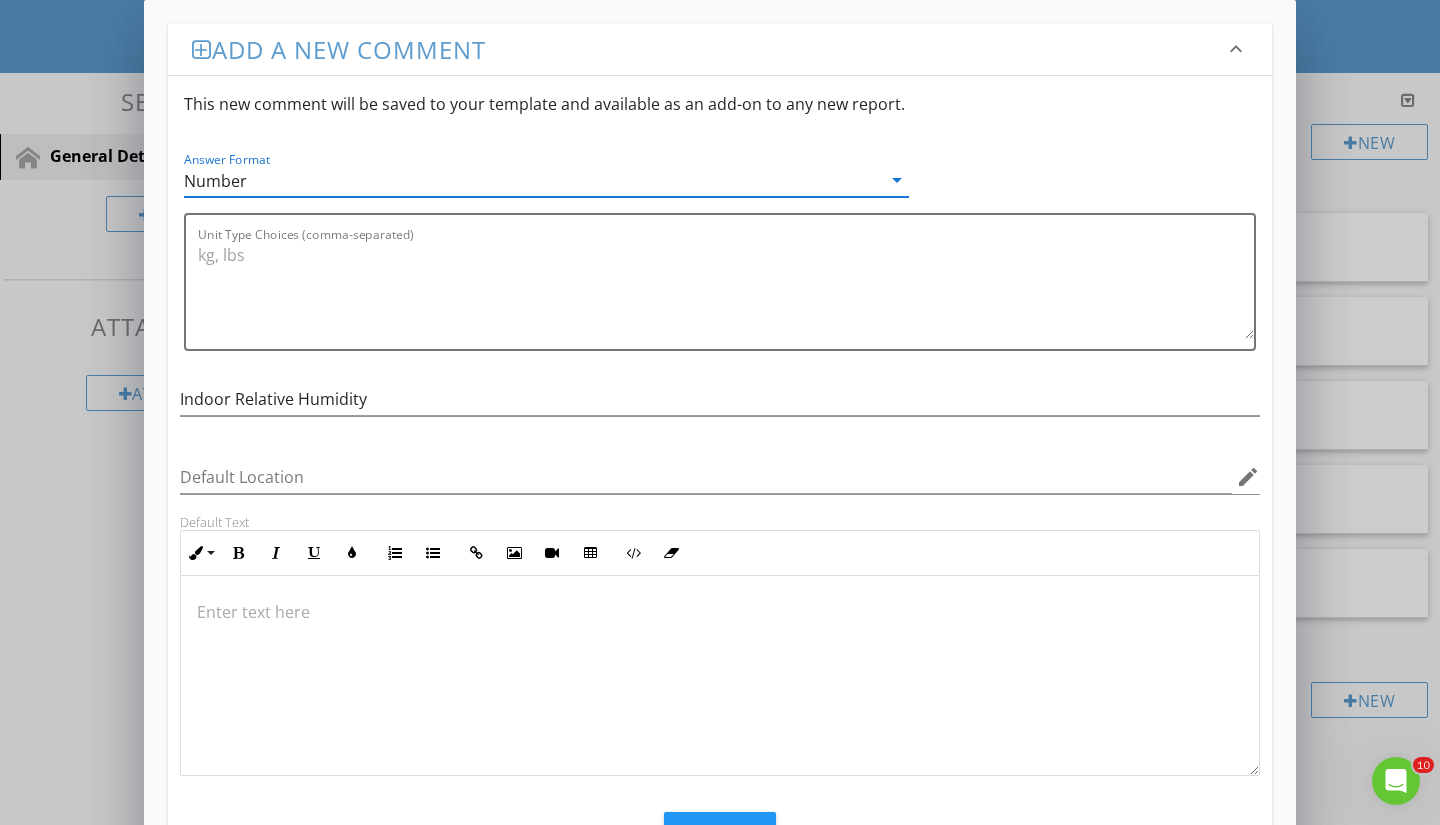 scroll, scrollTop: 1, scrollLeft: 0, axis: vertical 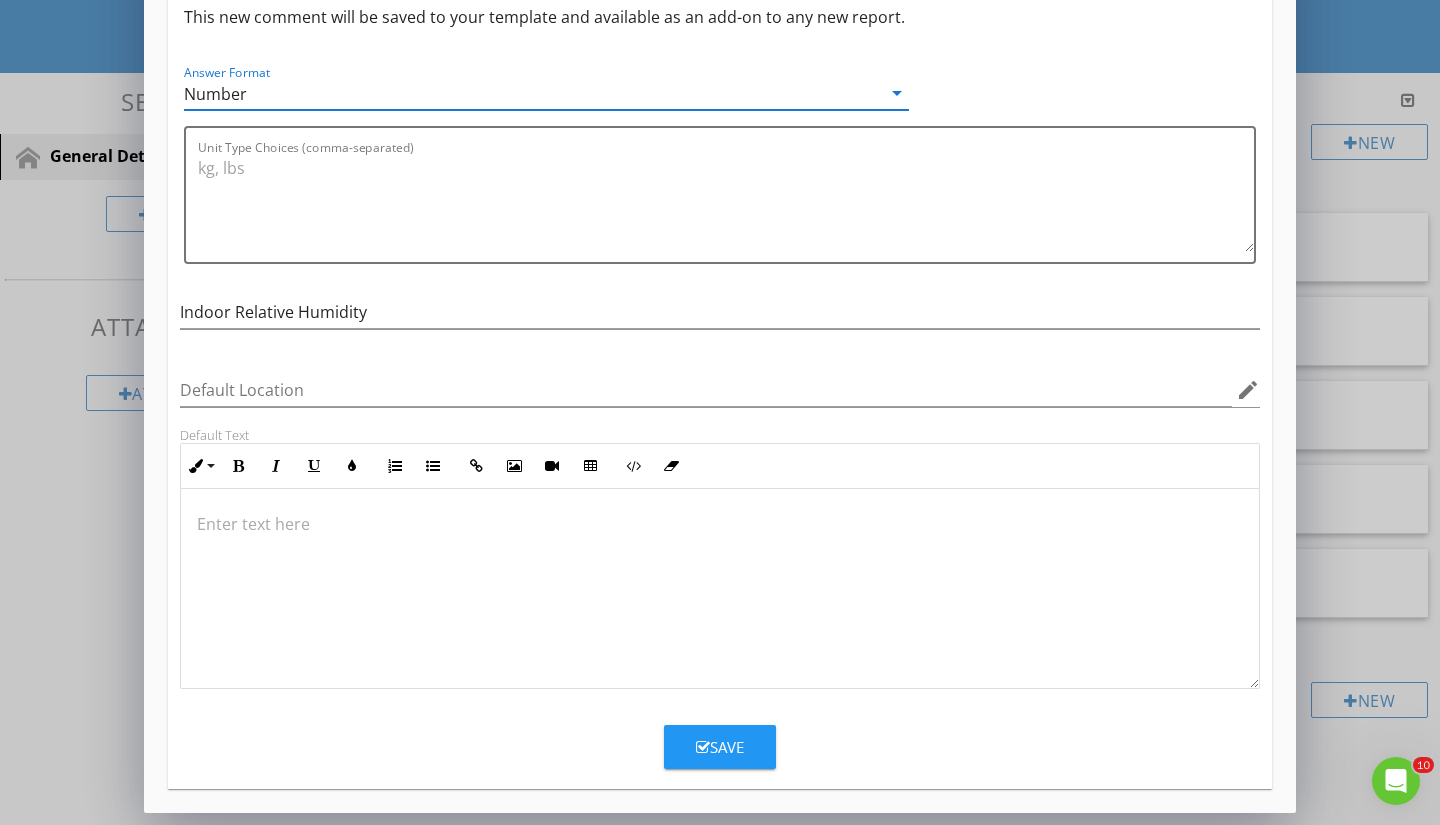 click on "Save" at bounding box center (720, 747) 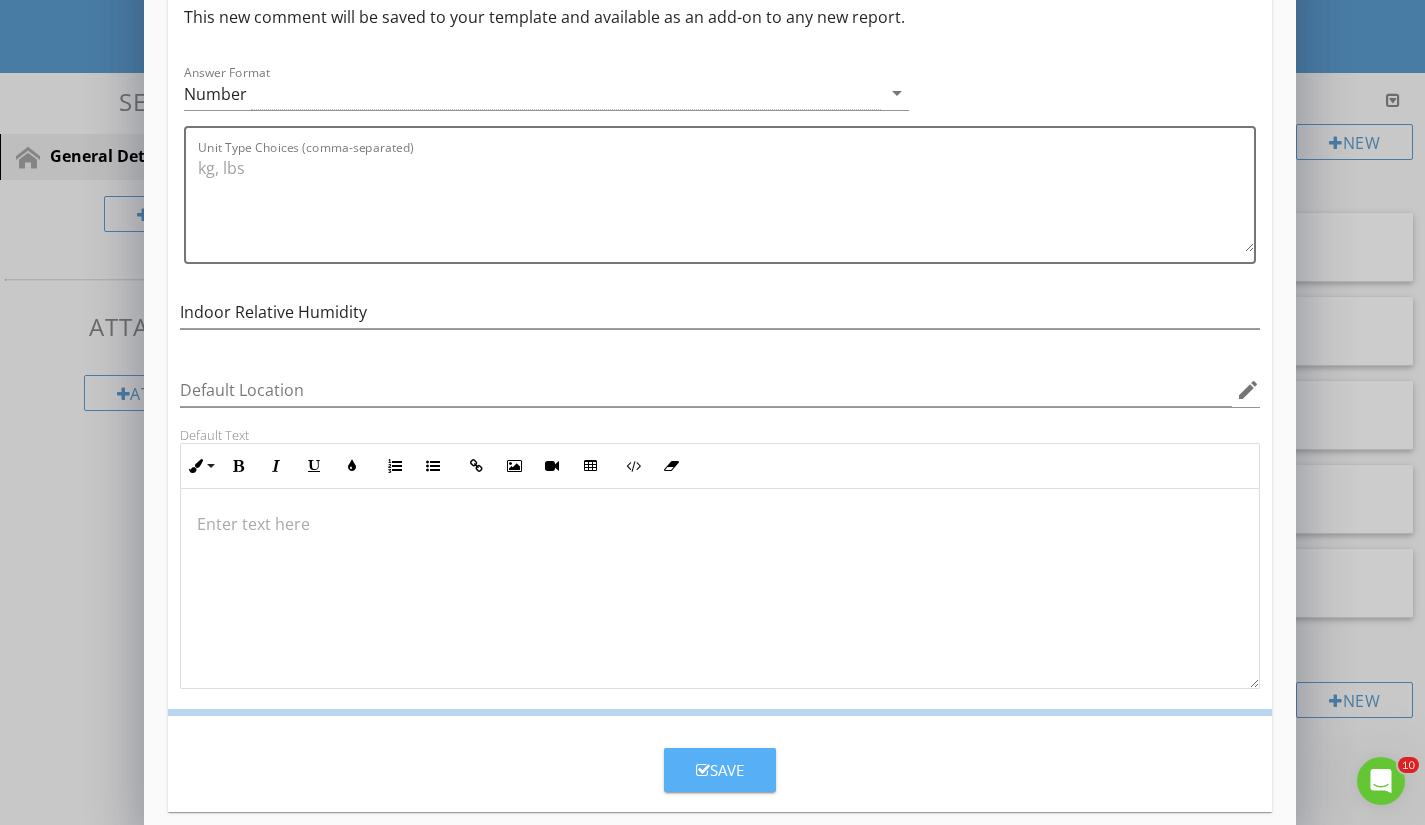 scroll, scrollTop: 0, scrollLeft: 0, axis: both 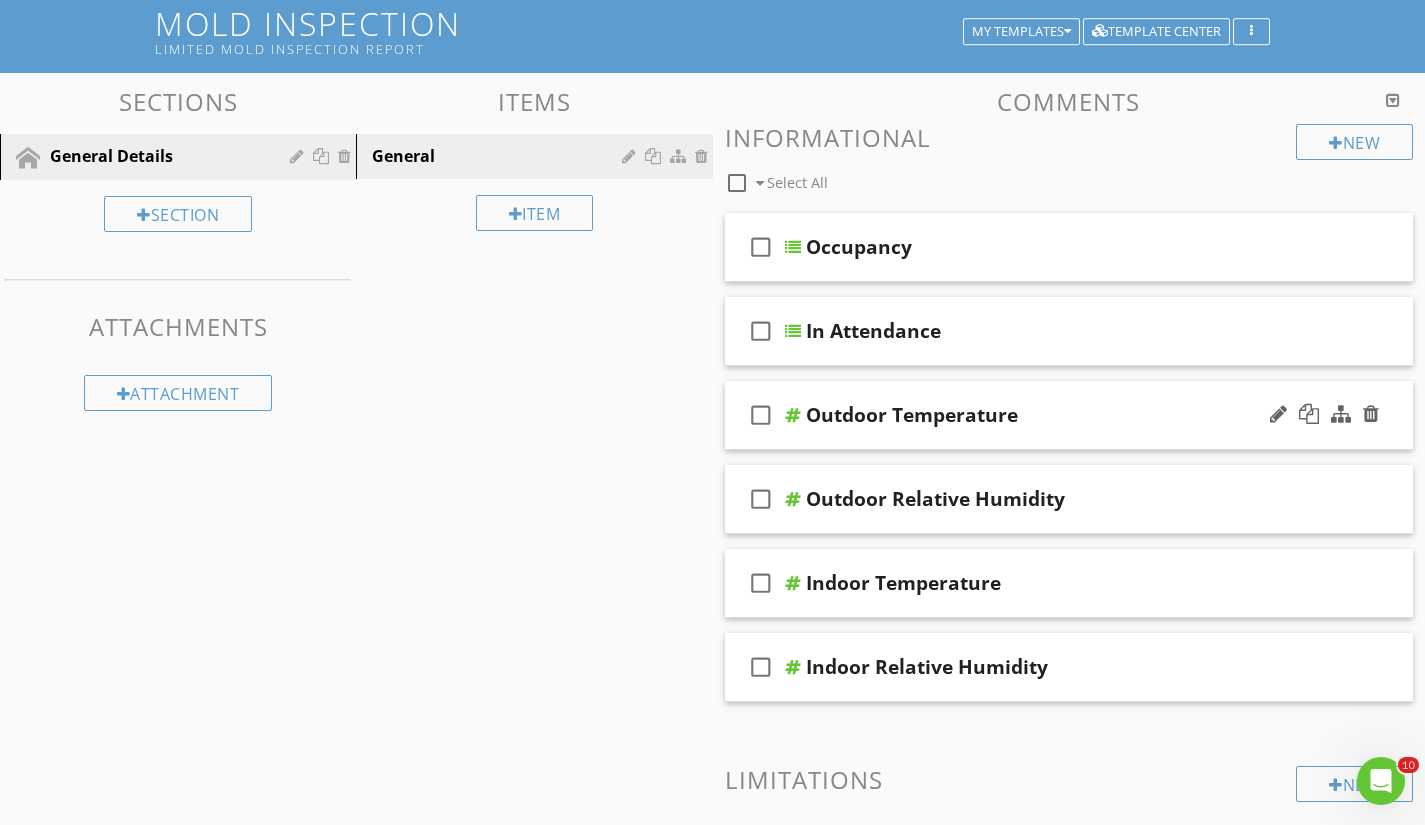 click on "Outdoor Temperature" at bounding box center [912, 415] 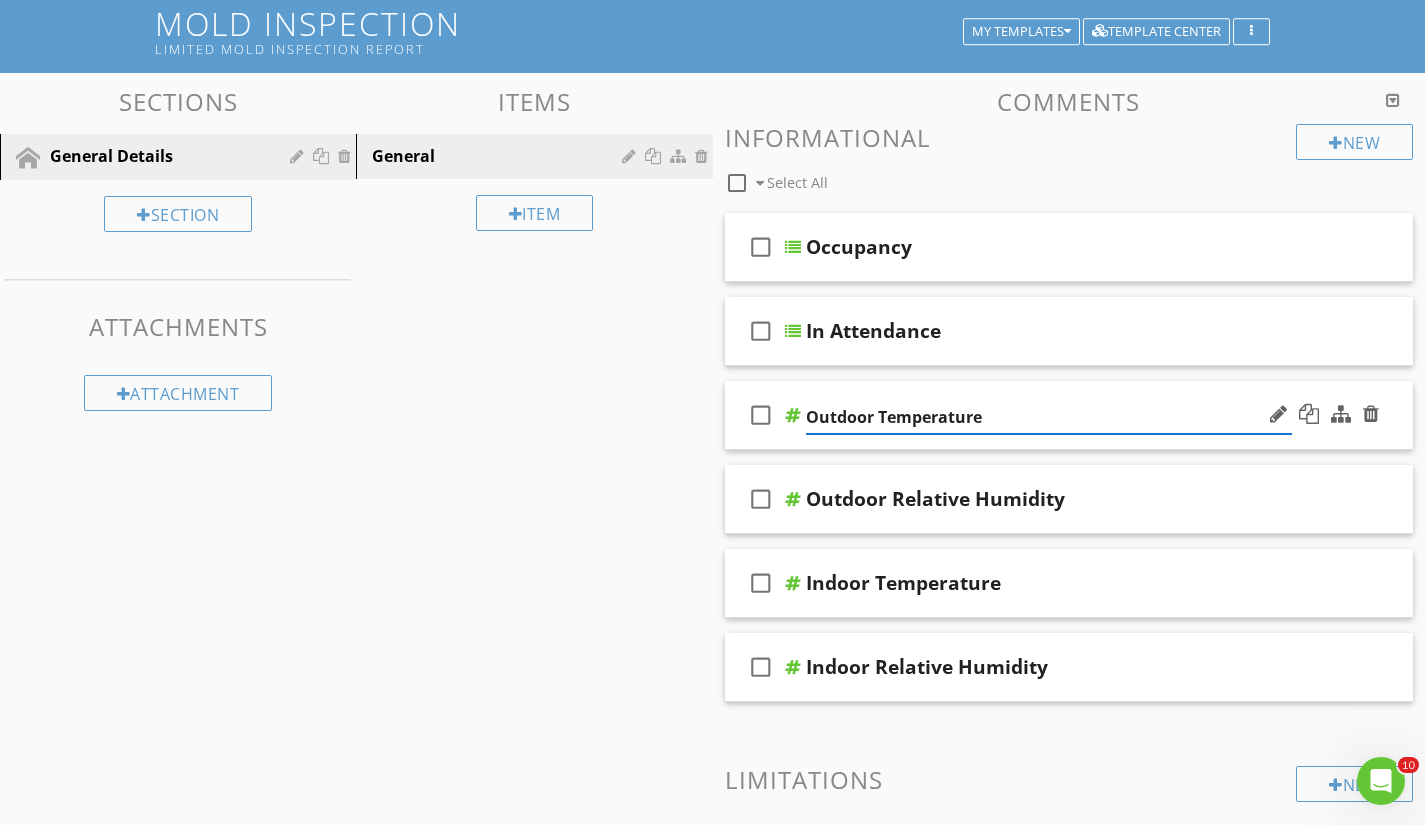 click on "Outdoor Temperature" at bounding box center (1049, 417) 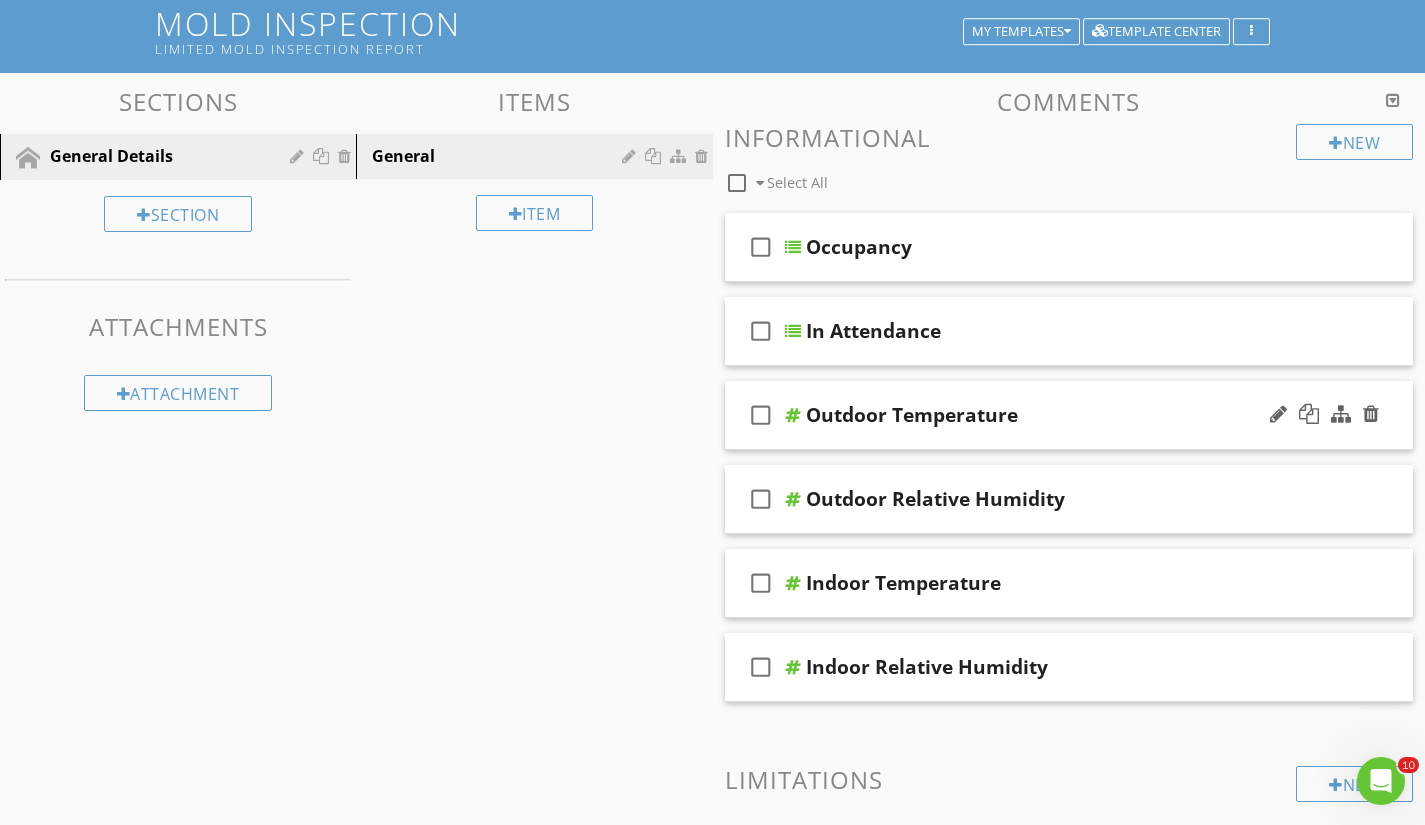 click on "check_box_outline_blank" at bounding box center (761, 415) 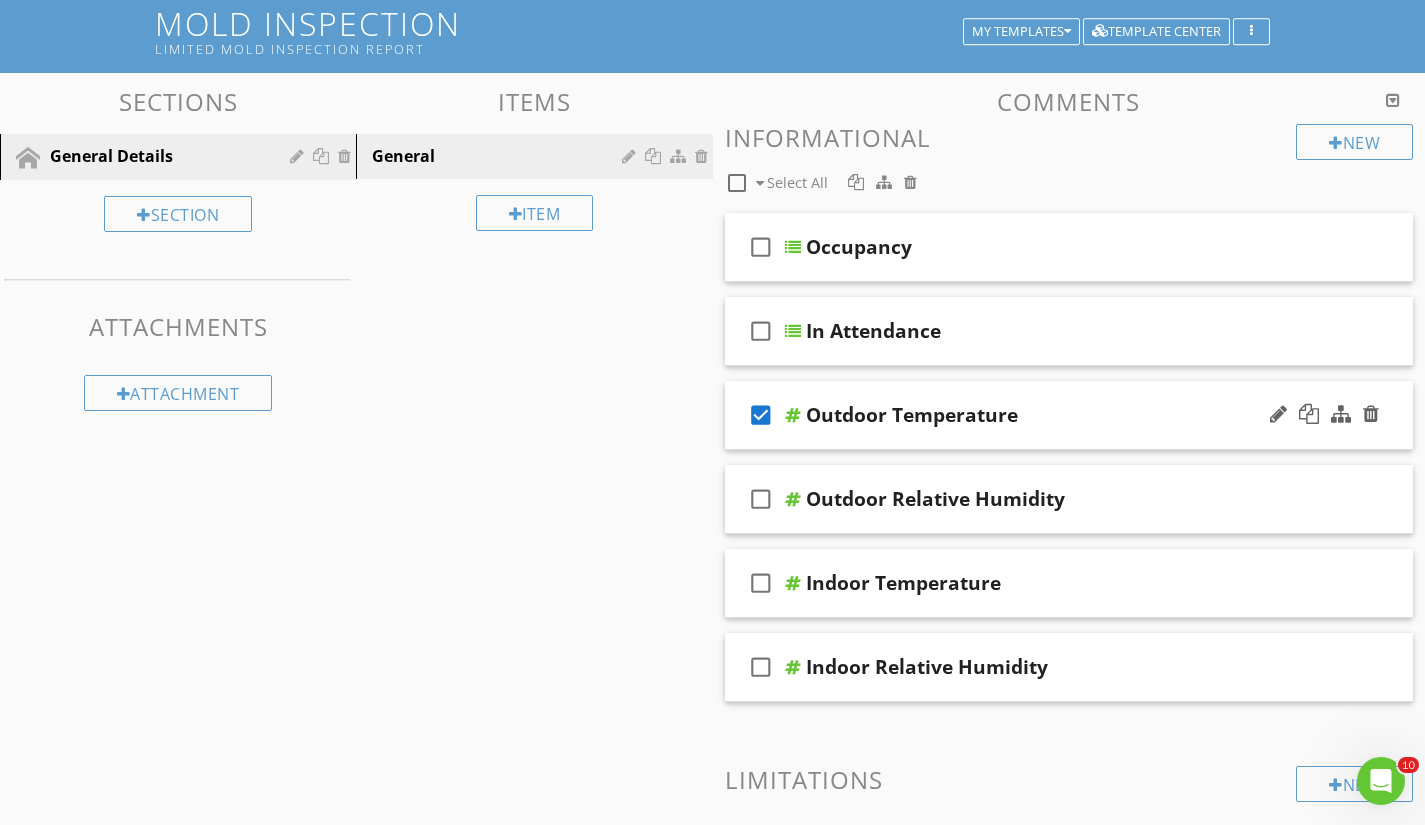 click on "check_box" at bounding box center (761, 415) 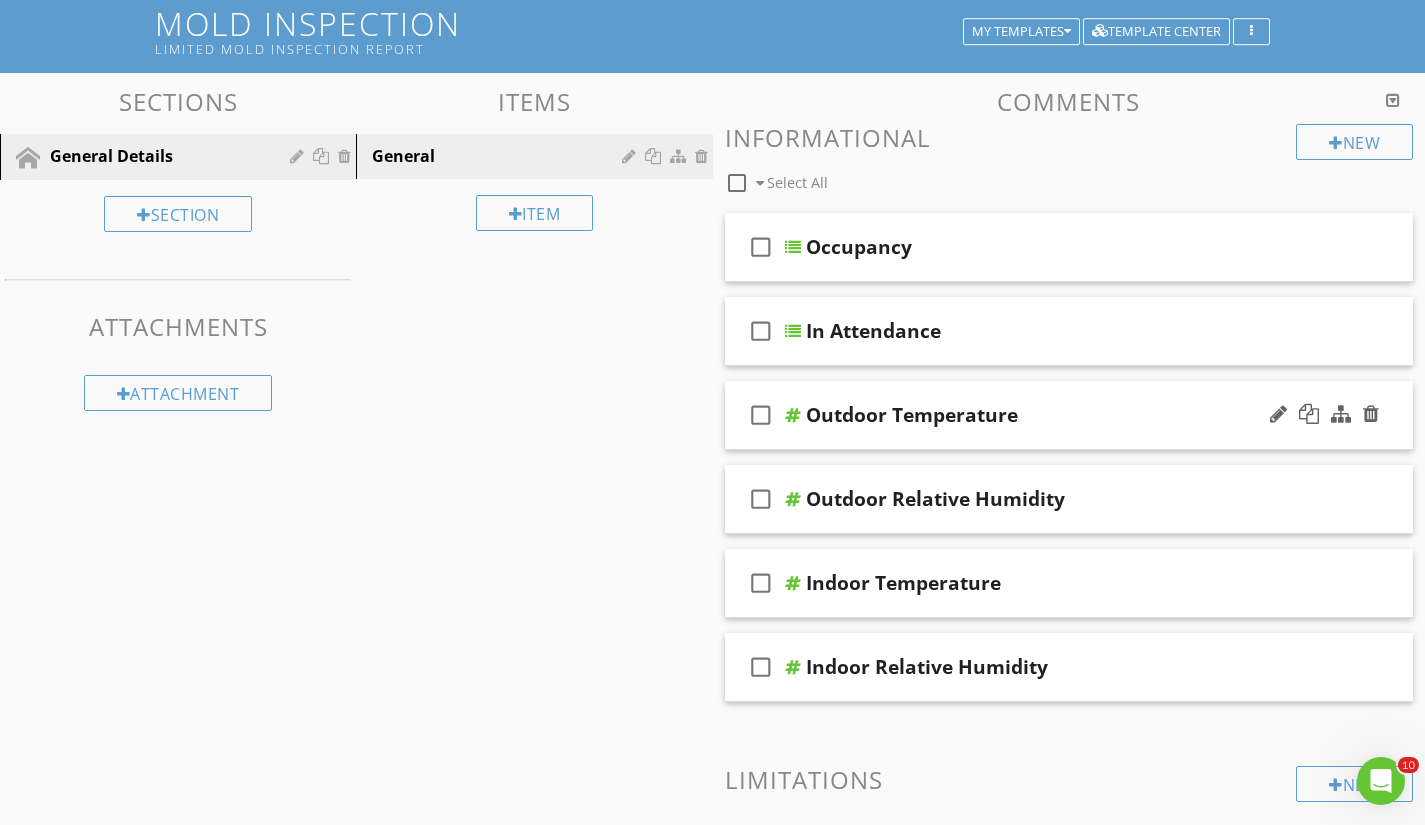 click on "check_box_outline_blank" at bounding box center [761, 415] 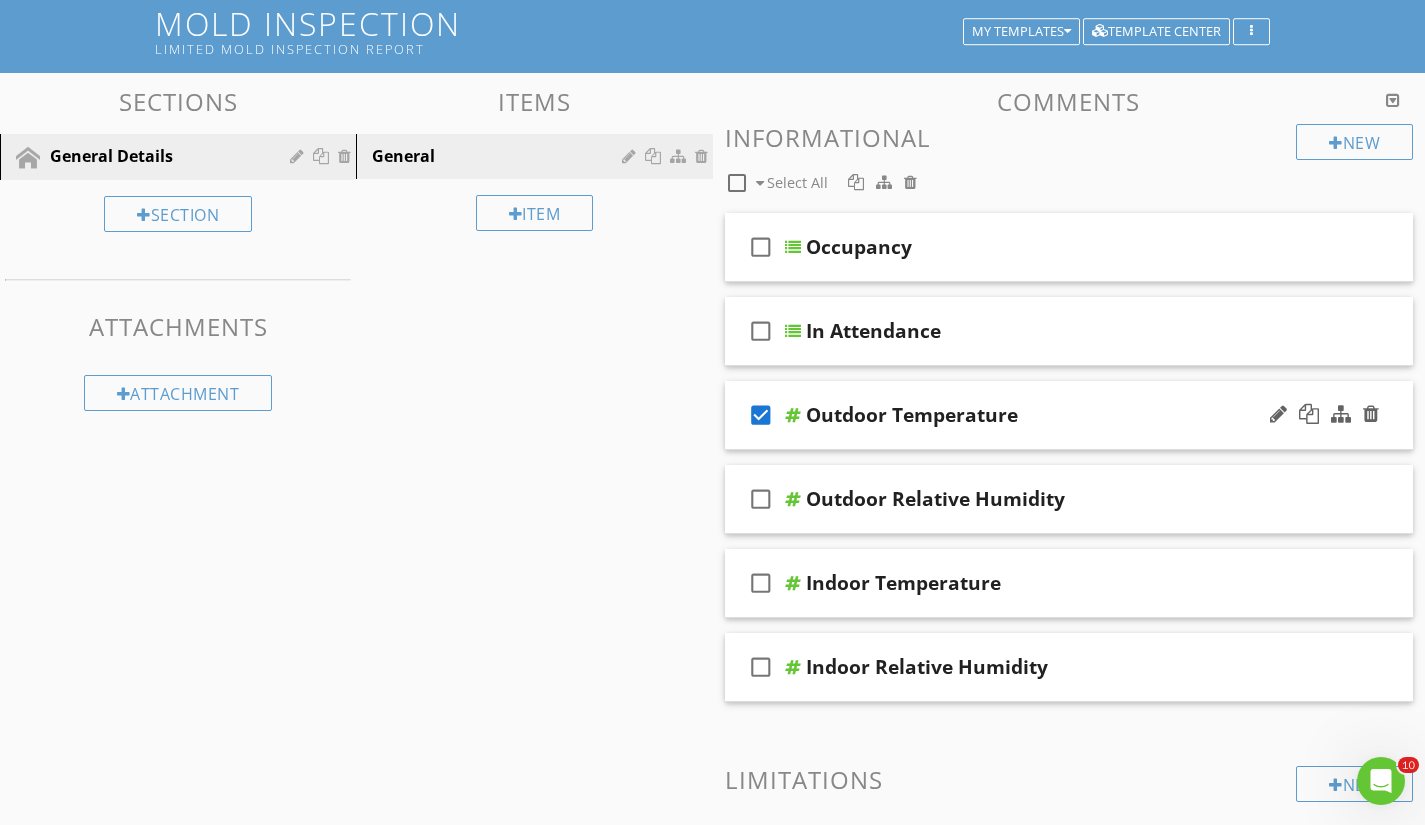 click on "Outdoor Temperature" at bounding box center (912, 415) 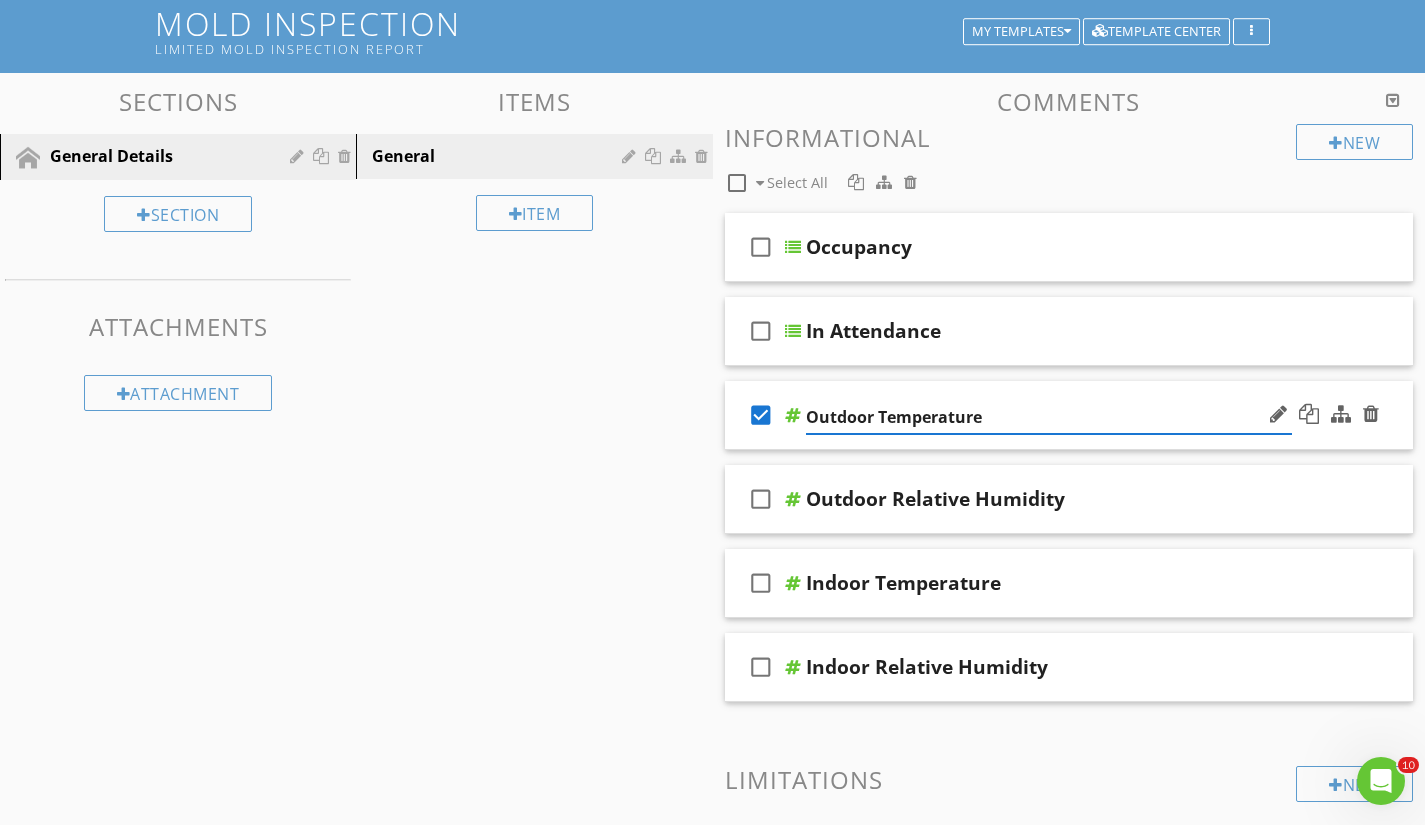 click on "Outdoor Temperature" at bounding box center (1049, 417) 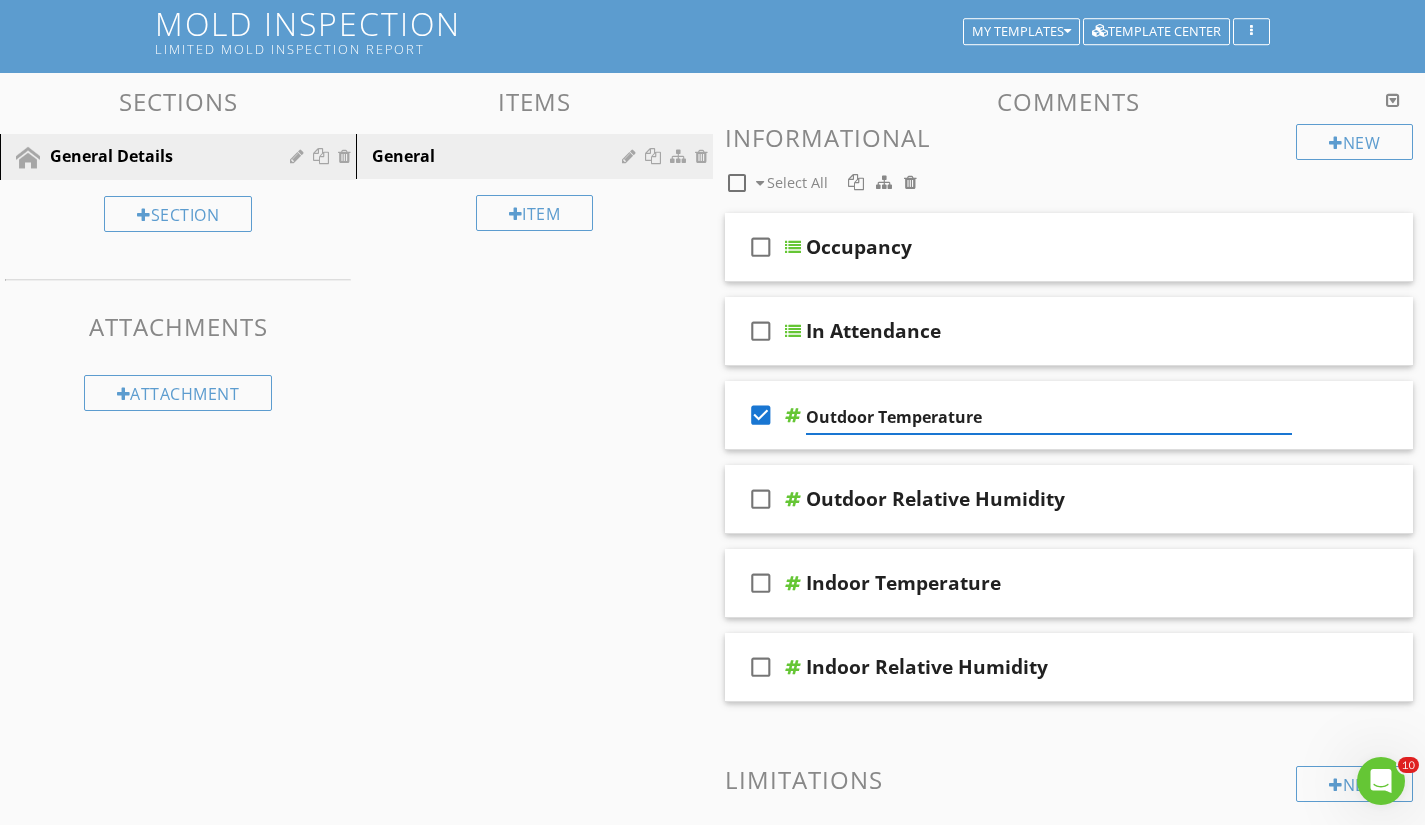 click on "check_box" at bounding box center (761, 415) 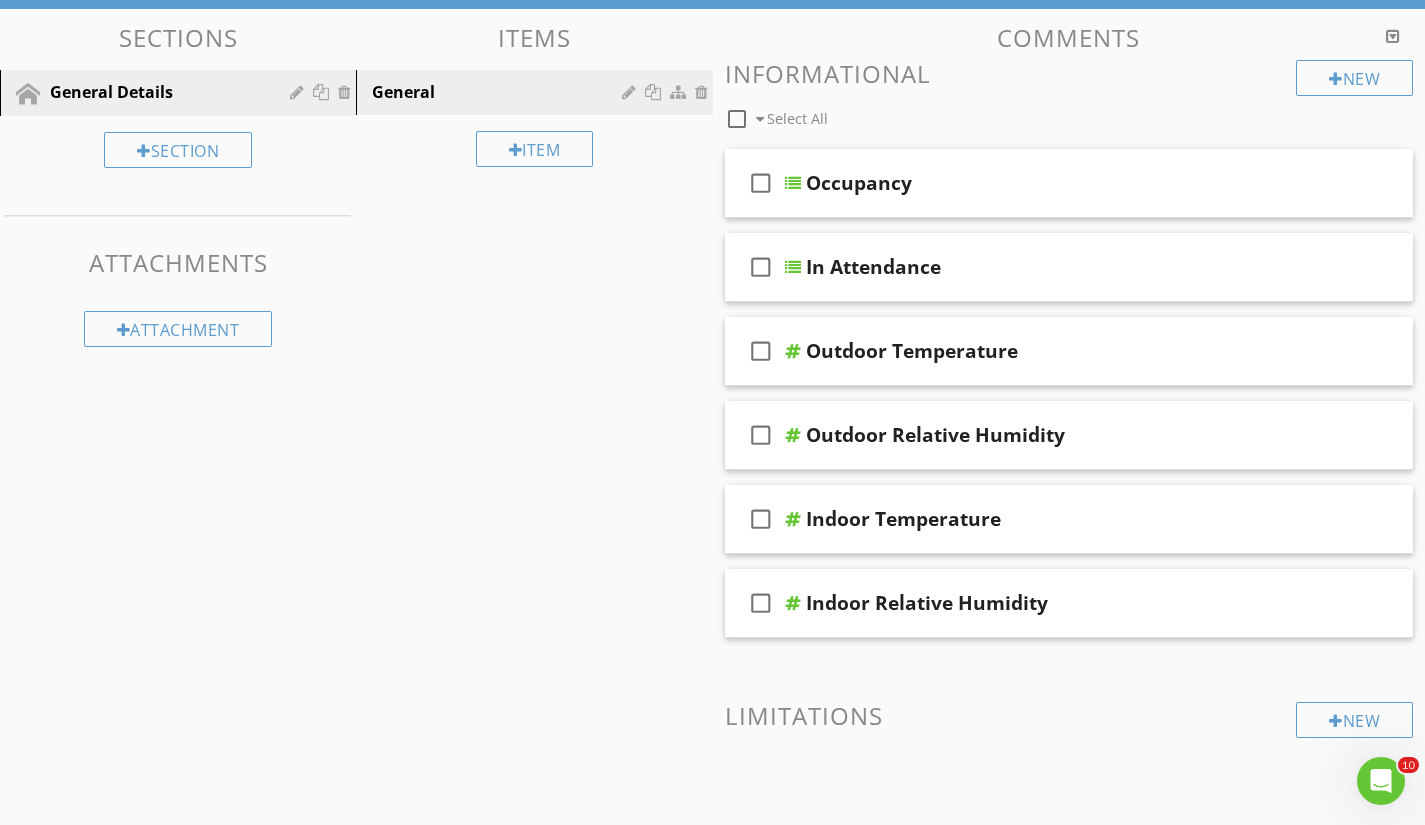 scroll, scrollTop: 200, scrollLeft: 0, axis: vertical 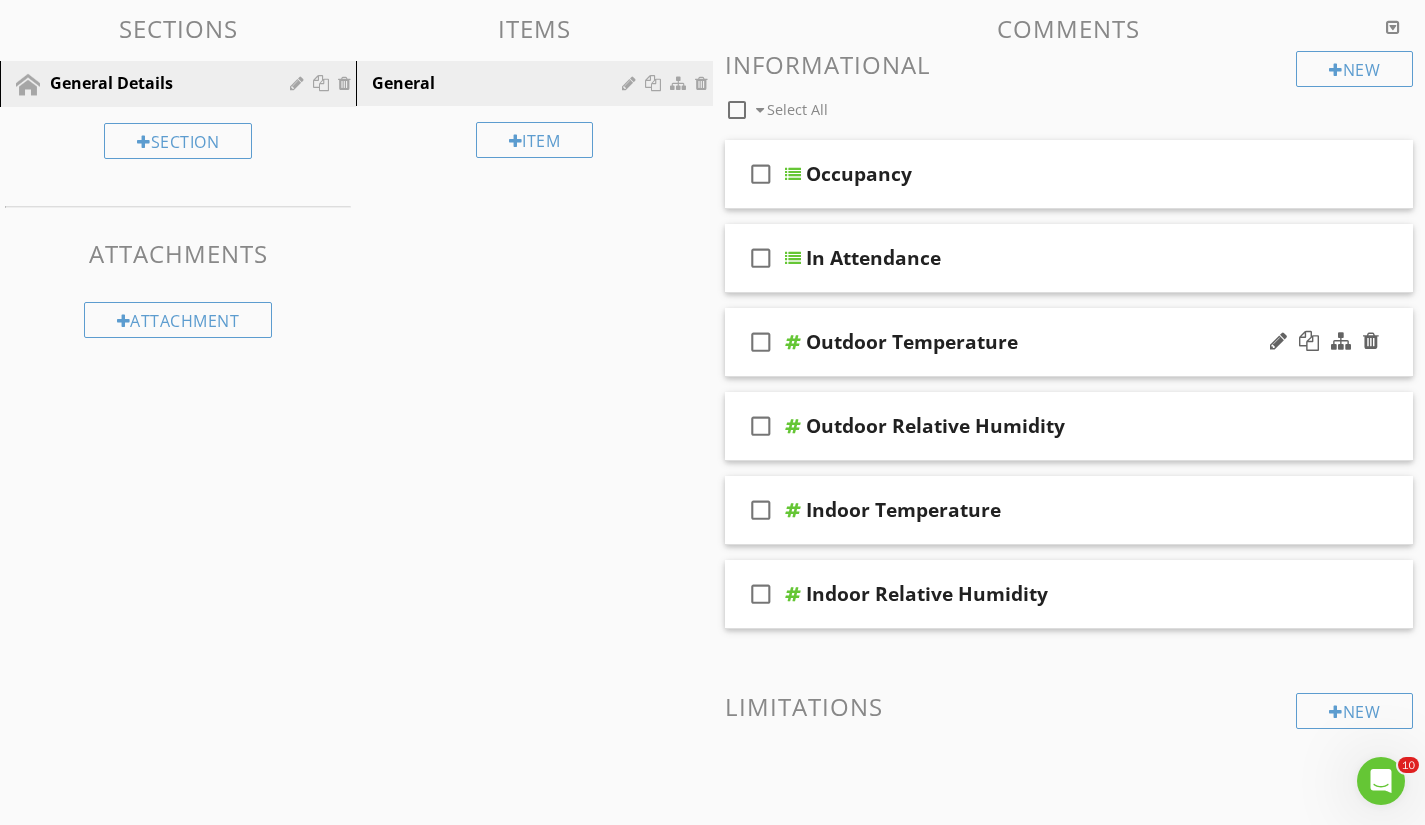 click on "Outdoor Temperature" at bounding box center (1049, 342) 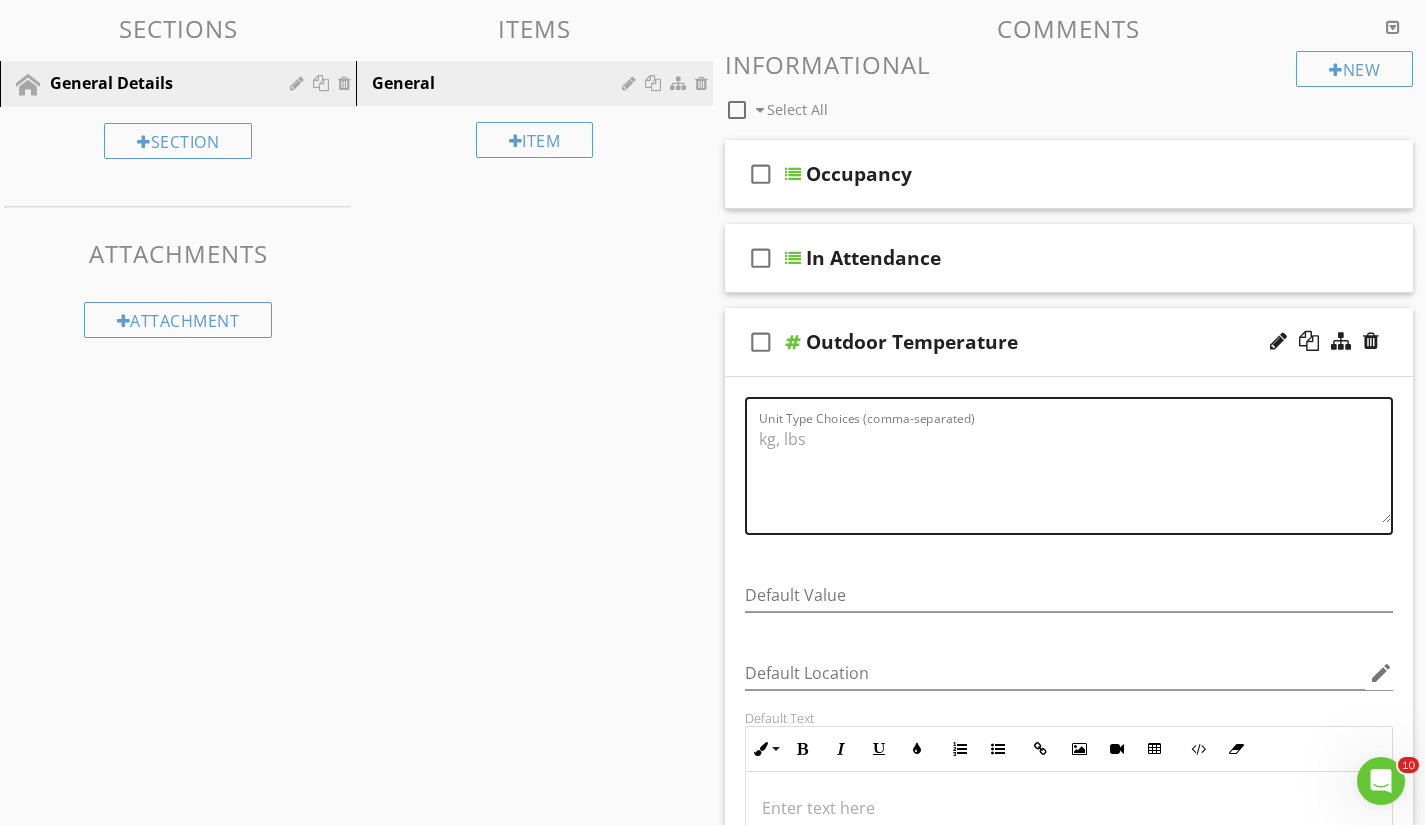 click on "Unit Type Choices (comma-separated)" at bounding box center (1075, 473) 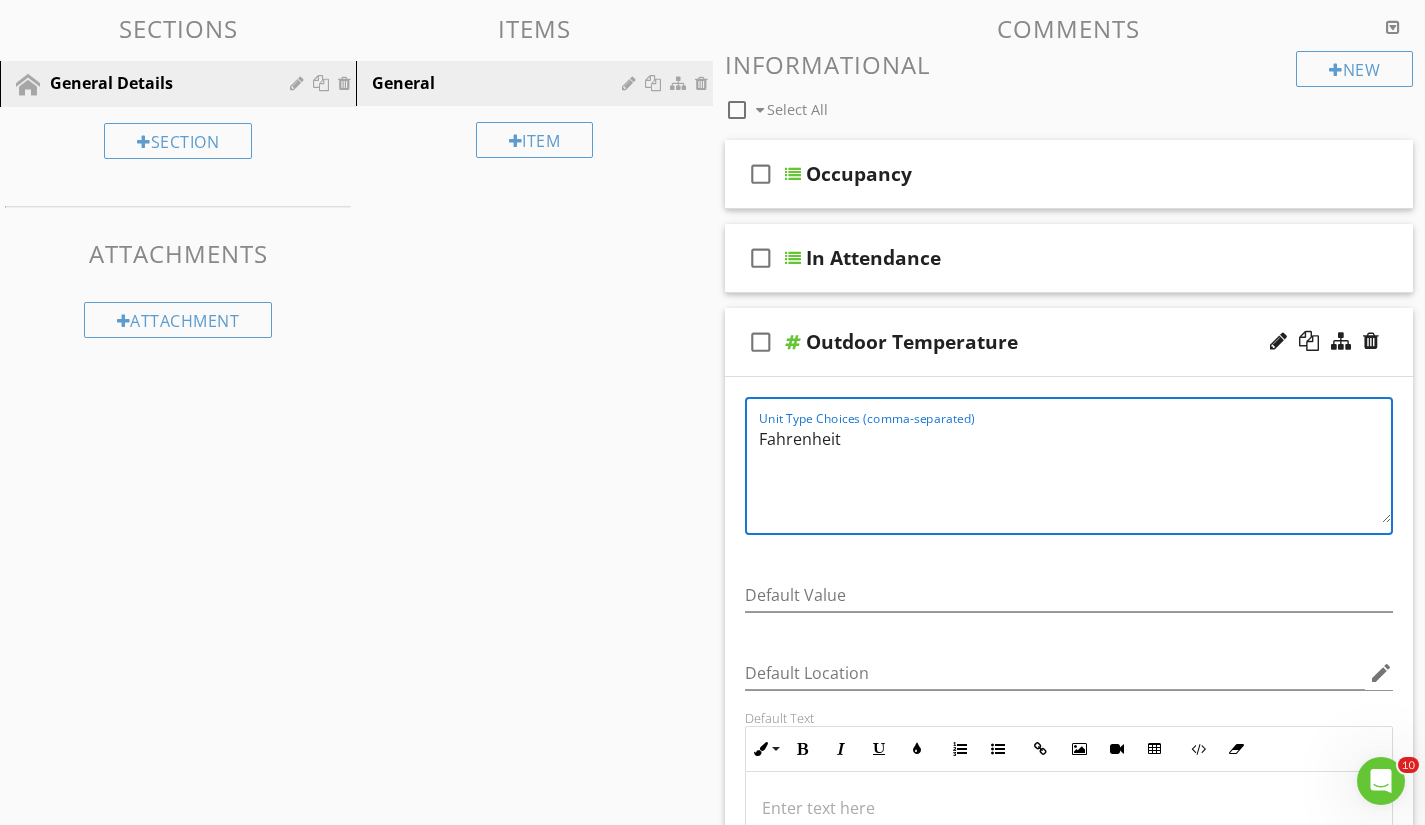 type on "Fahrenheit" 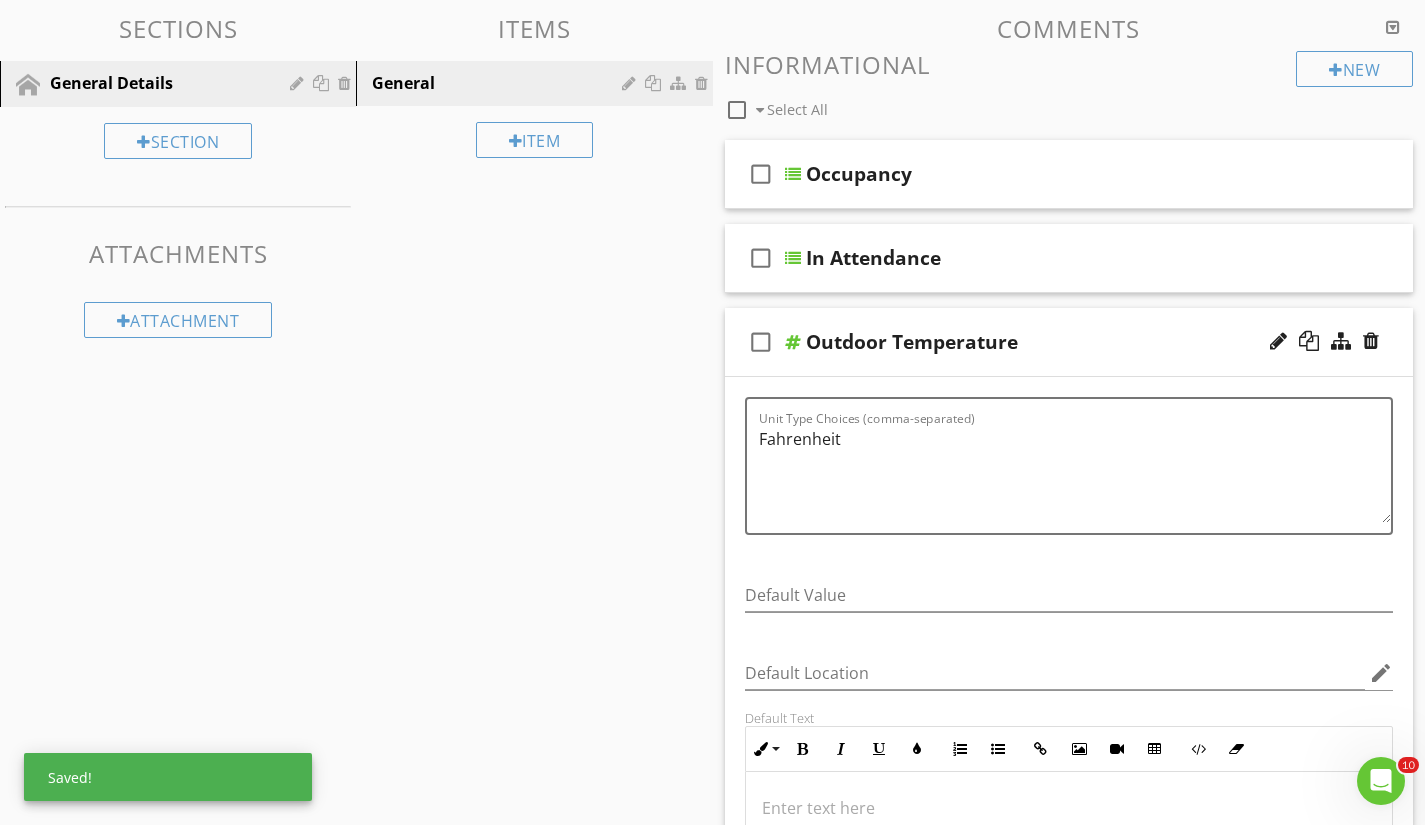 click on "Outdoor Temperature" at bounding box center (1049, 342) 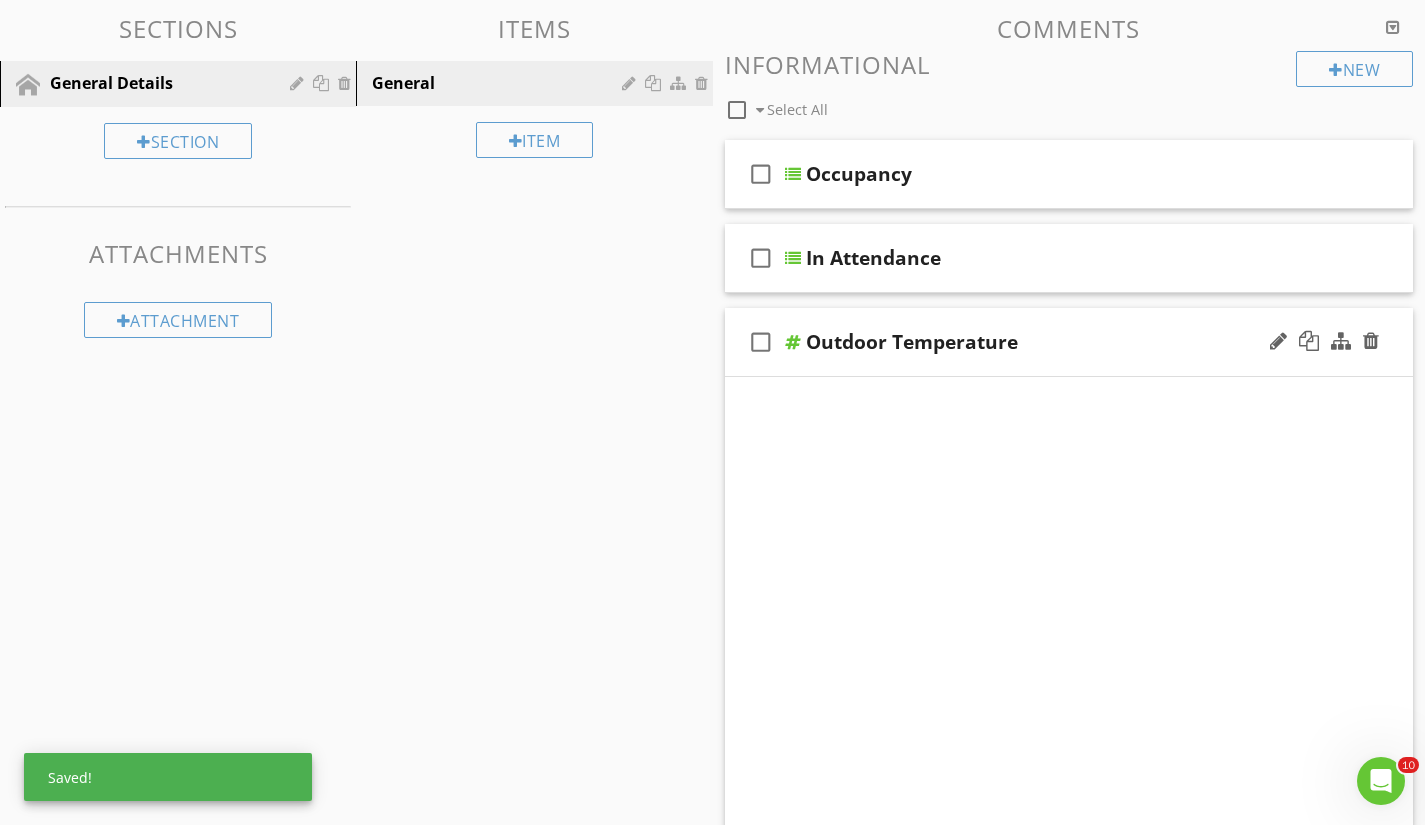 click on "Outdoor Temperature" at bounding box center (1049, 342) 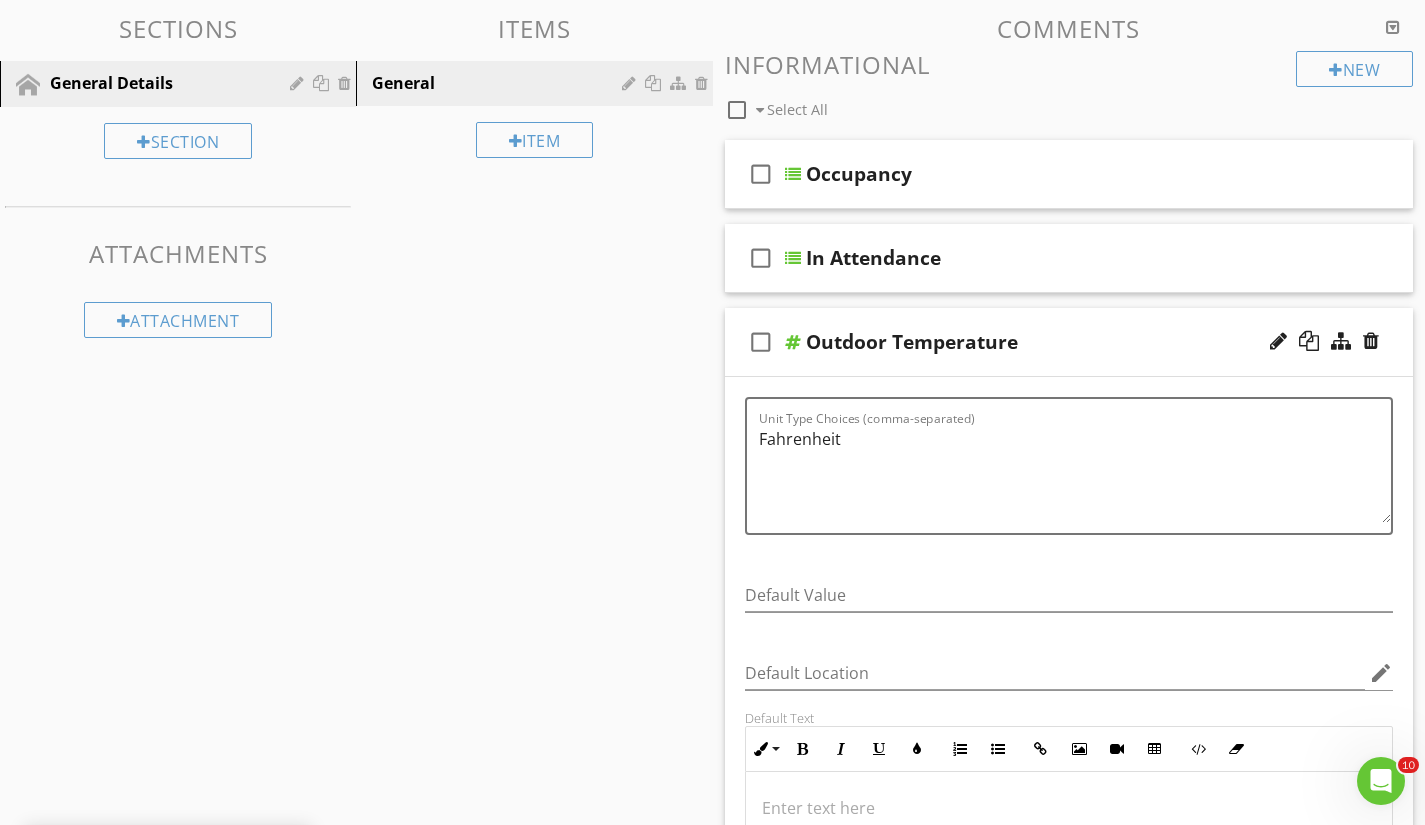 click on "Outdoor Temperature" at bounding box center [1049, 342] 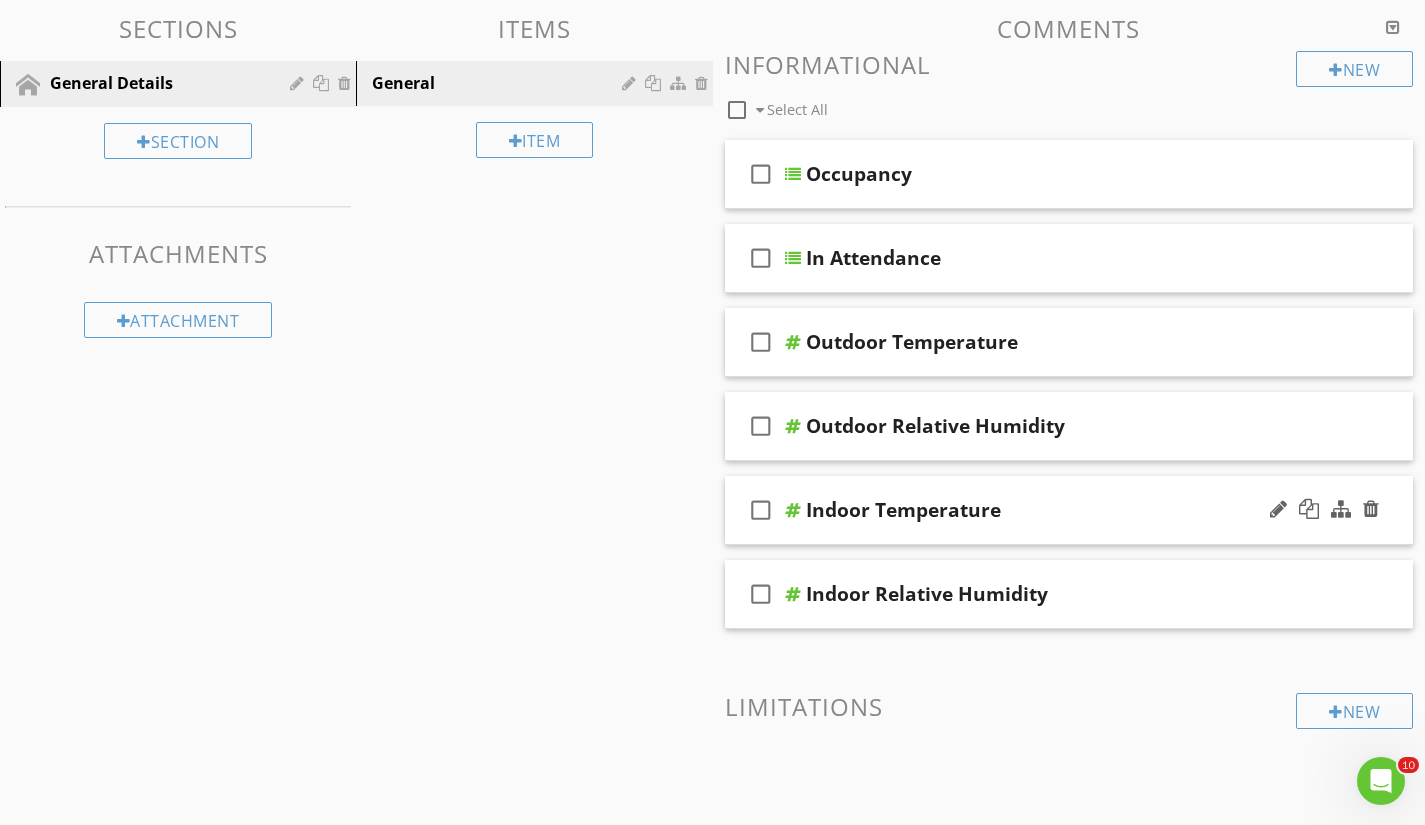 click on "Indoor Temperature" at bounding box center [1049, 510] 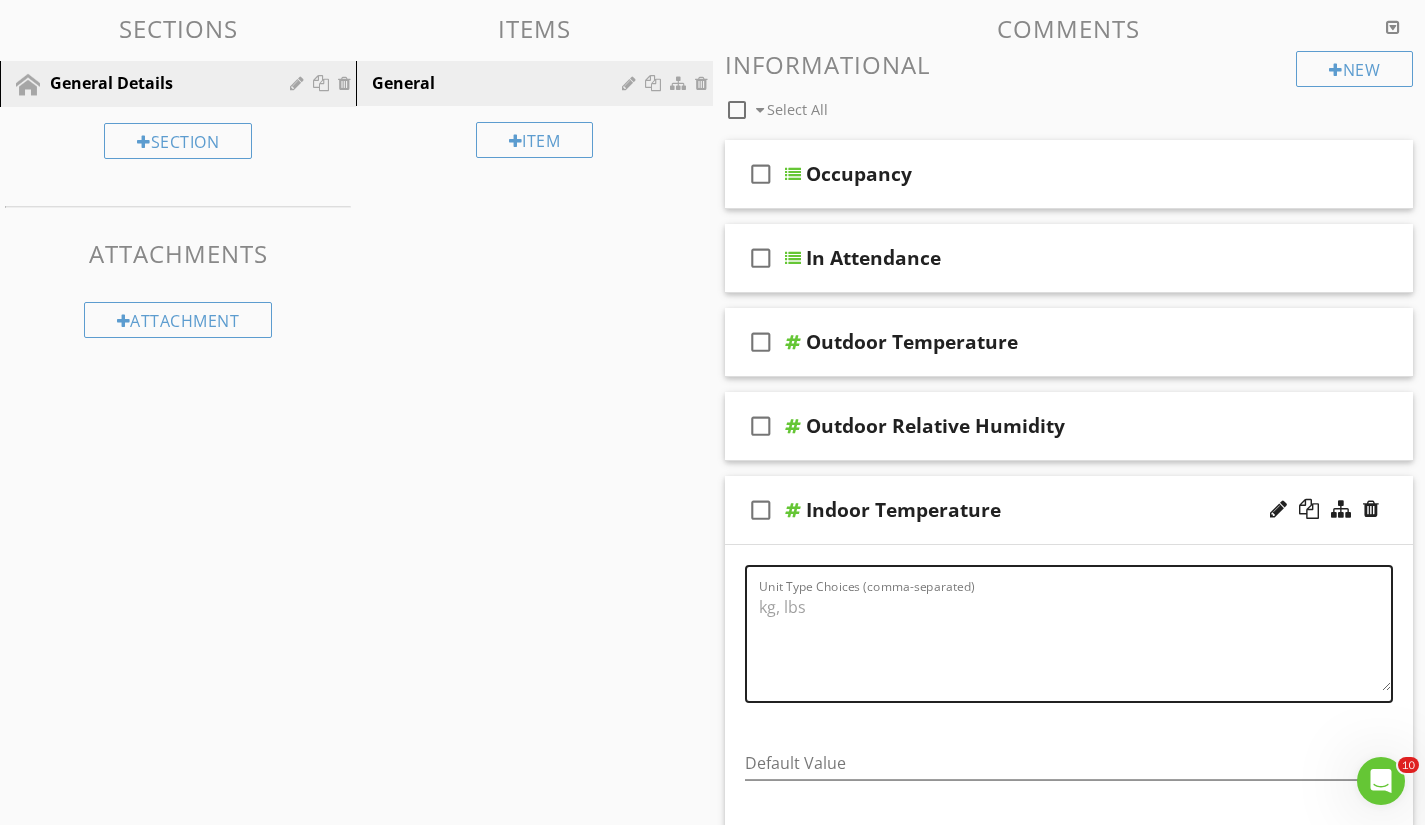 click on "Unit Type Choices (comma-separated)" at bounding box center [1075, 641] 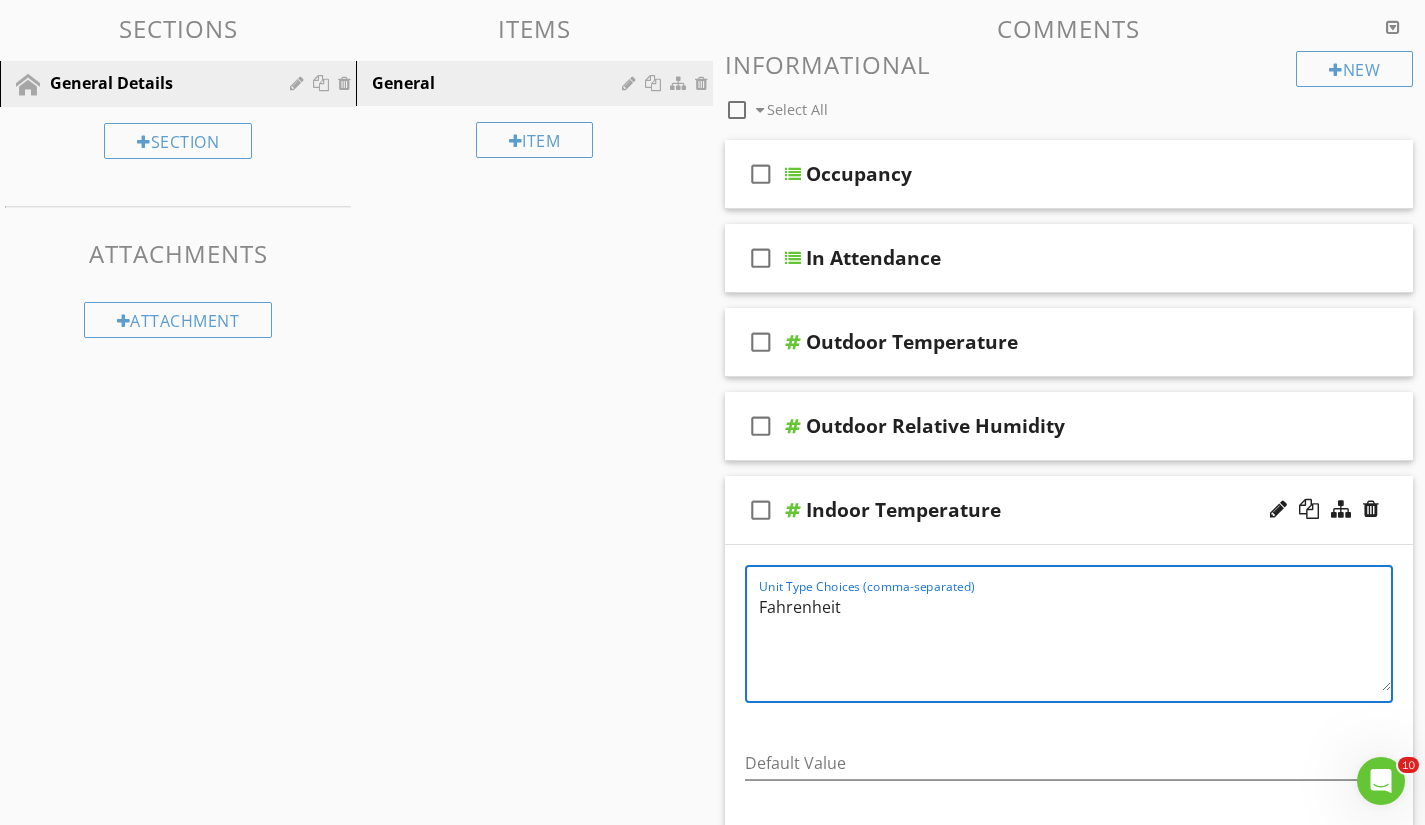 type on "Fahrenheit" 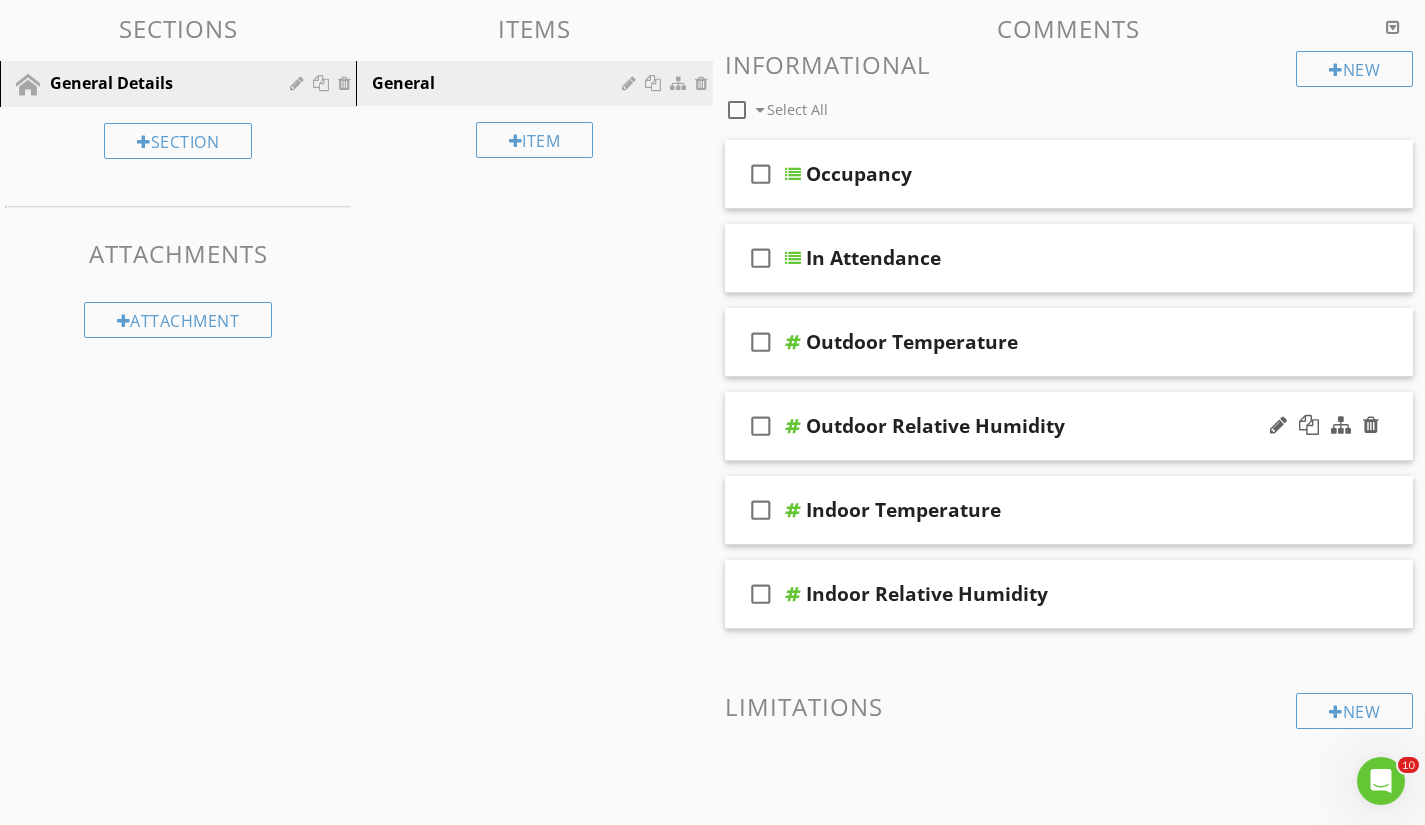 click on "Outdoor Relative Humidity" at bounding box center (1049, 426) 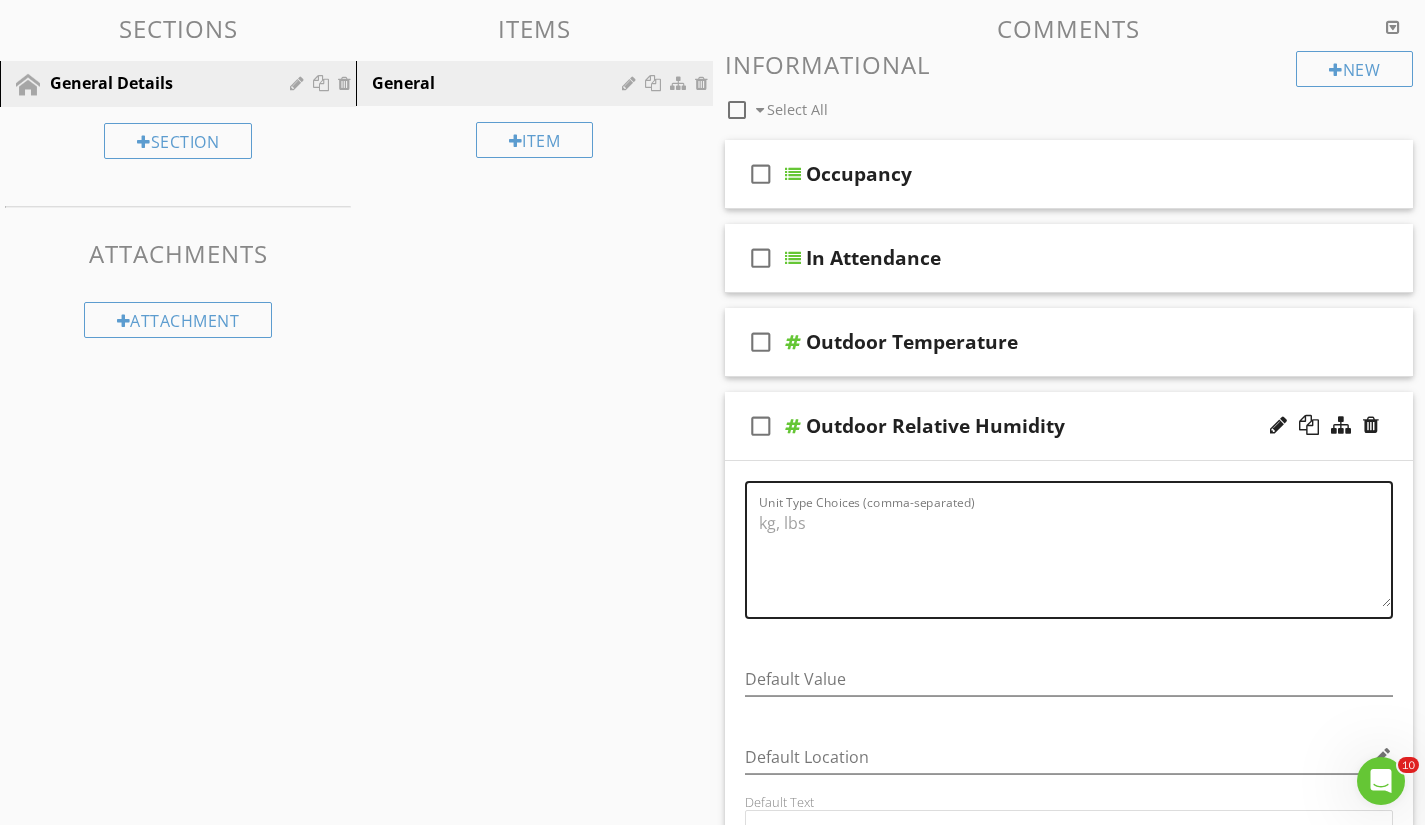 click on "Unit Type Choices (comma-separated)" at bounding box center [1075, 557] 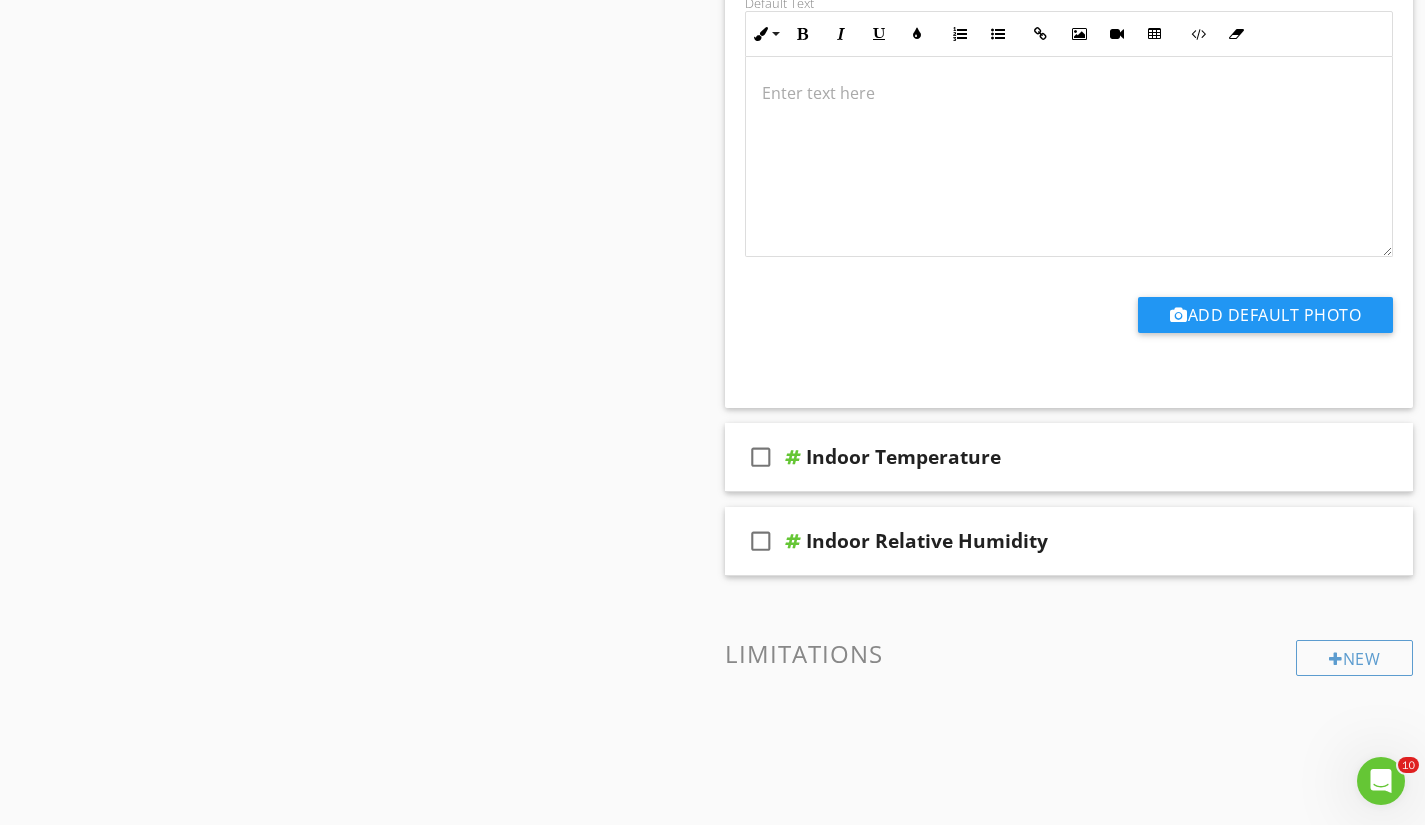 scroll, scrollTop: 1000, scrollLeft: 0, axis: vertical 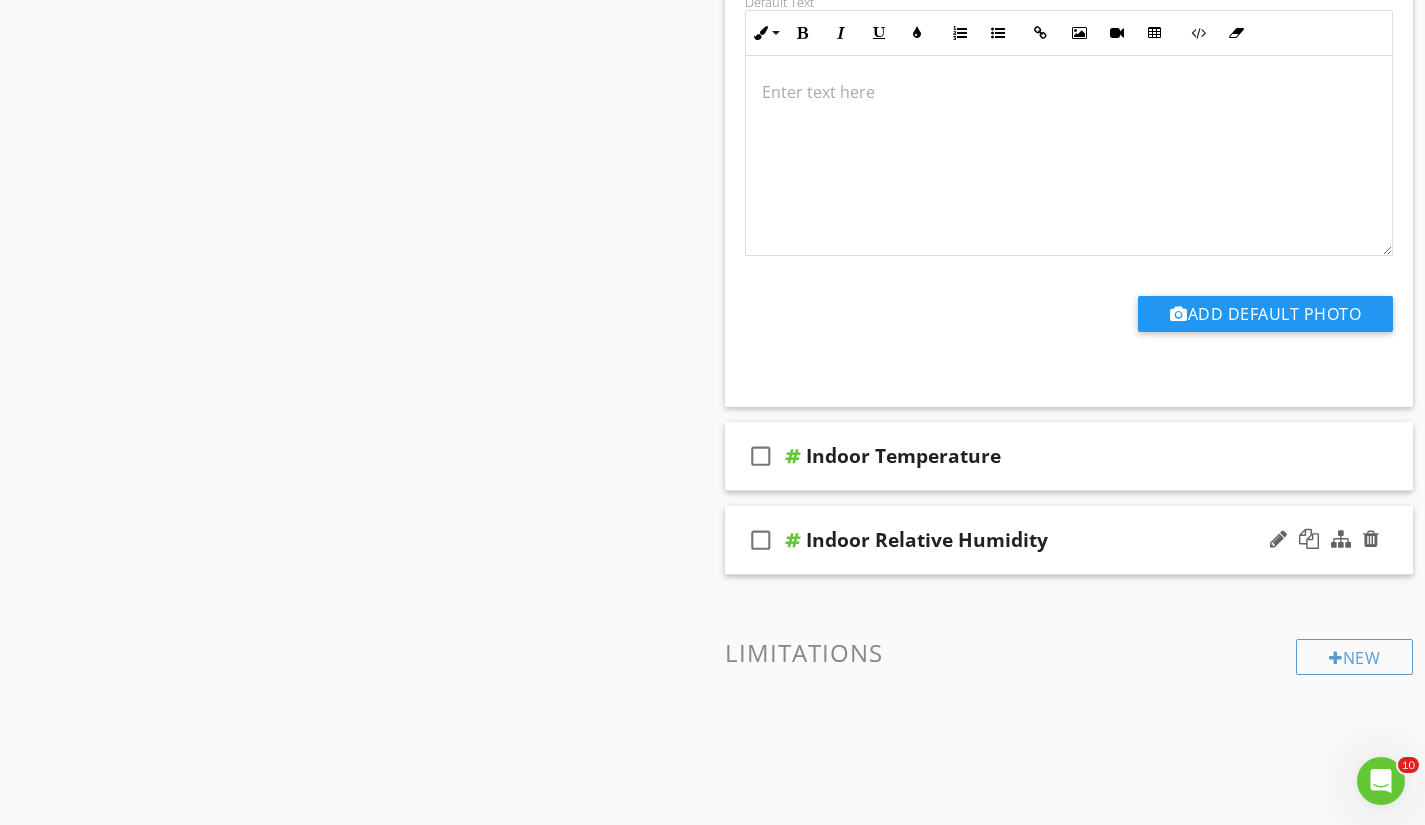 type on "%" 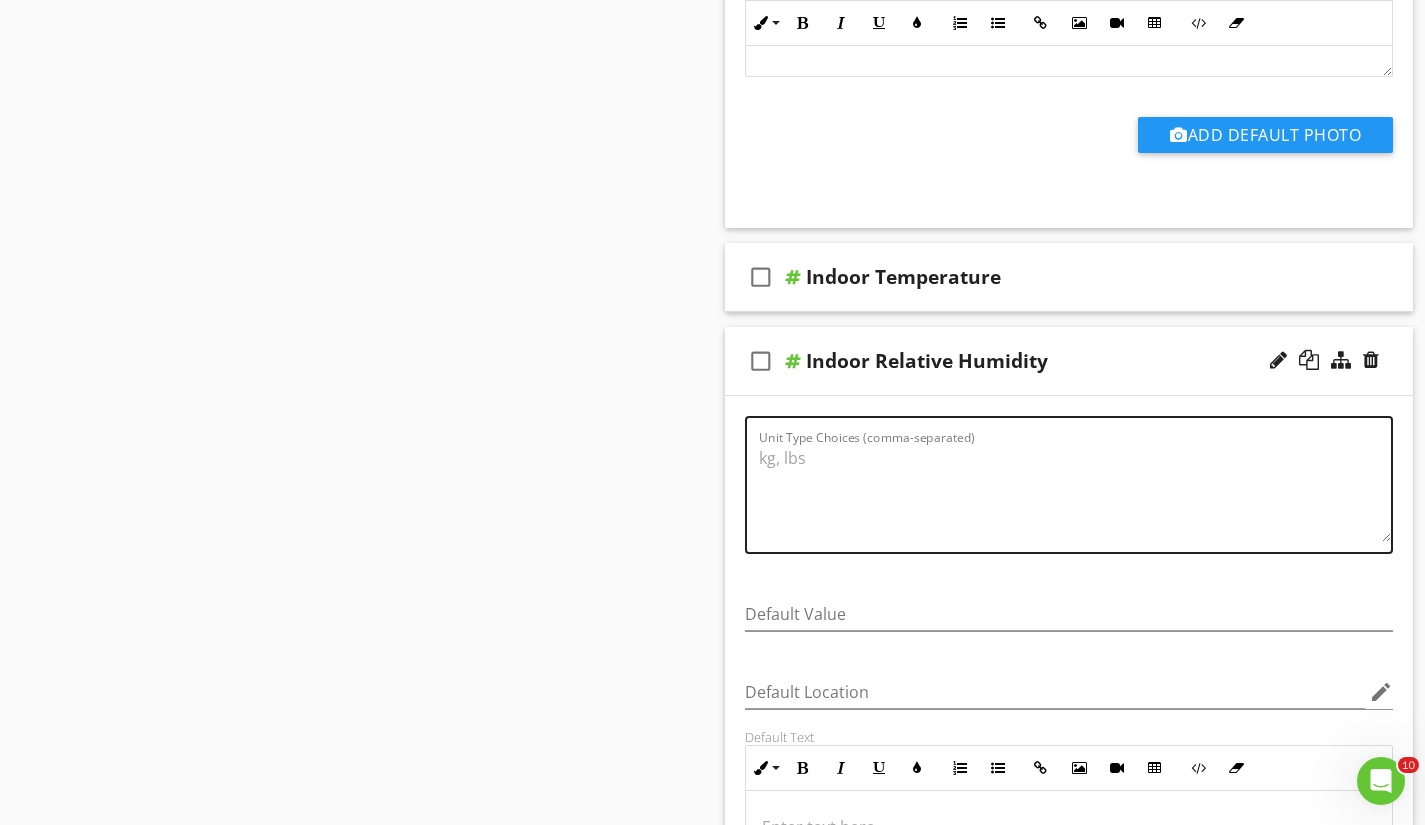 scroll, scrollTop: 1200, scrollLeft: 0, axis: vertical 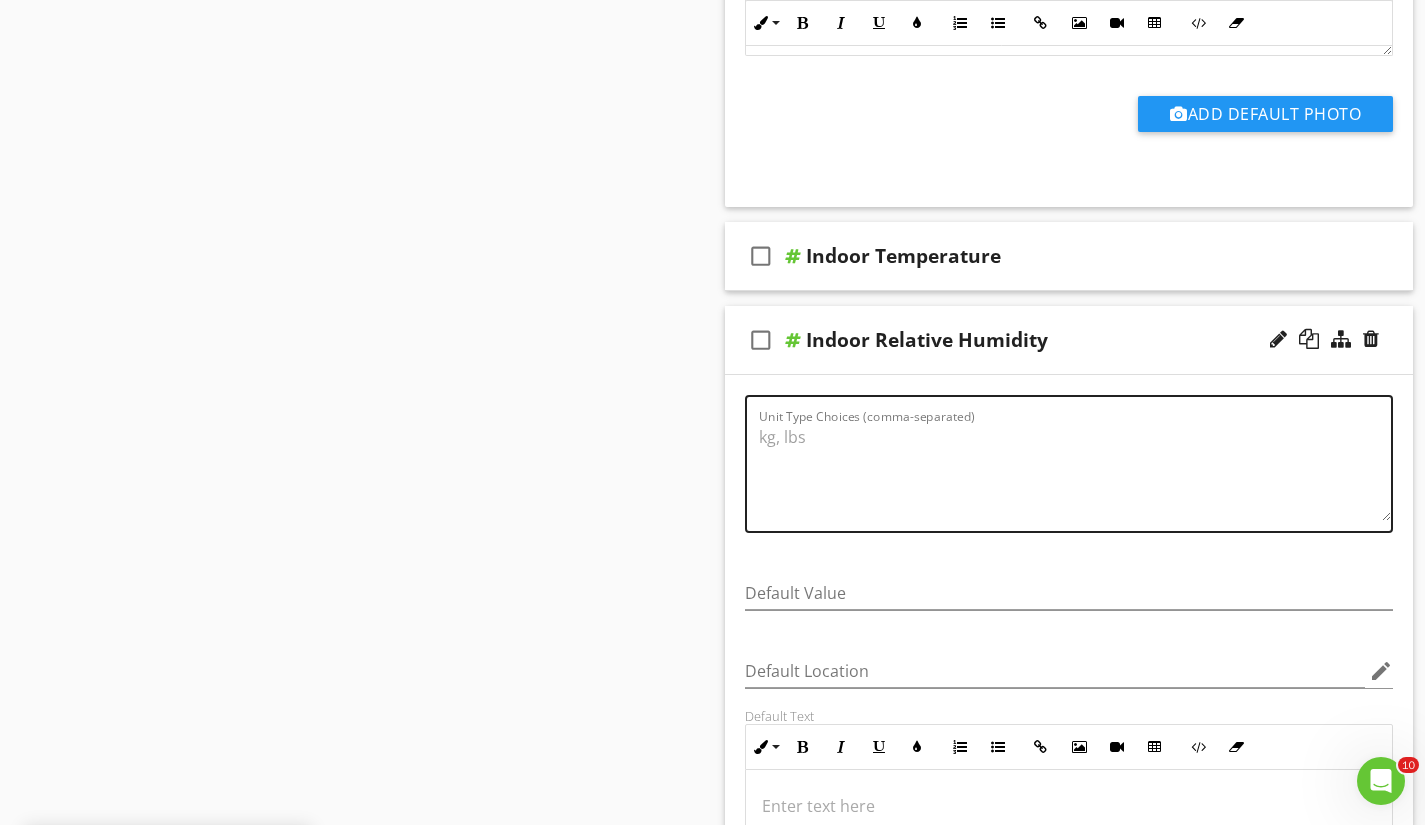 click on "Unit Type Choices (comma-separated)" at bounding box center [1075, -443] 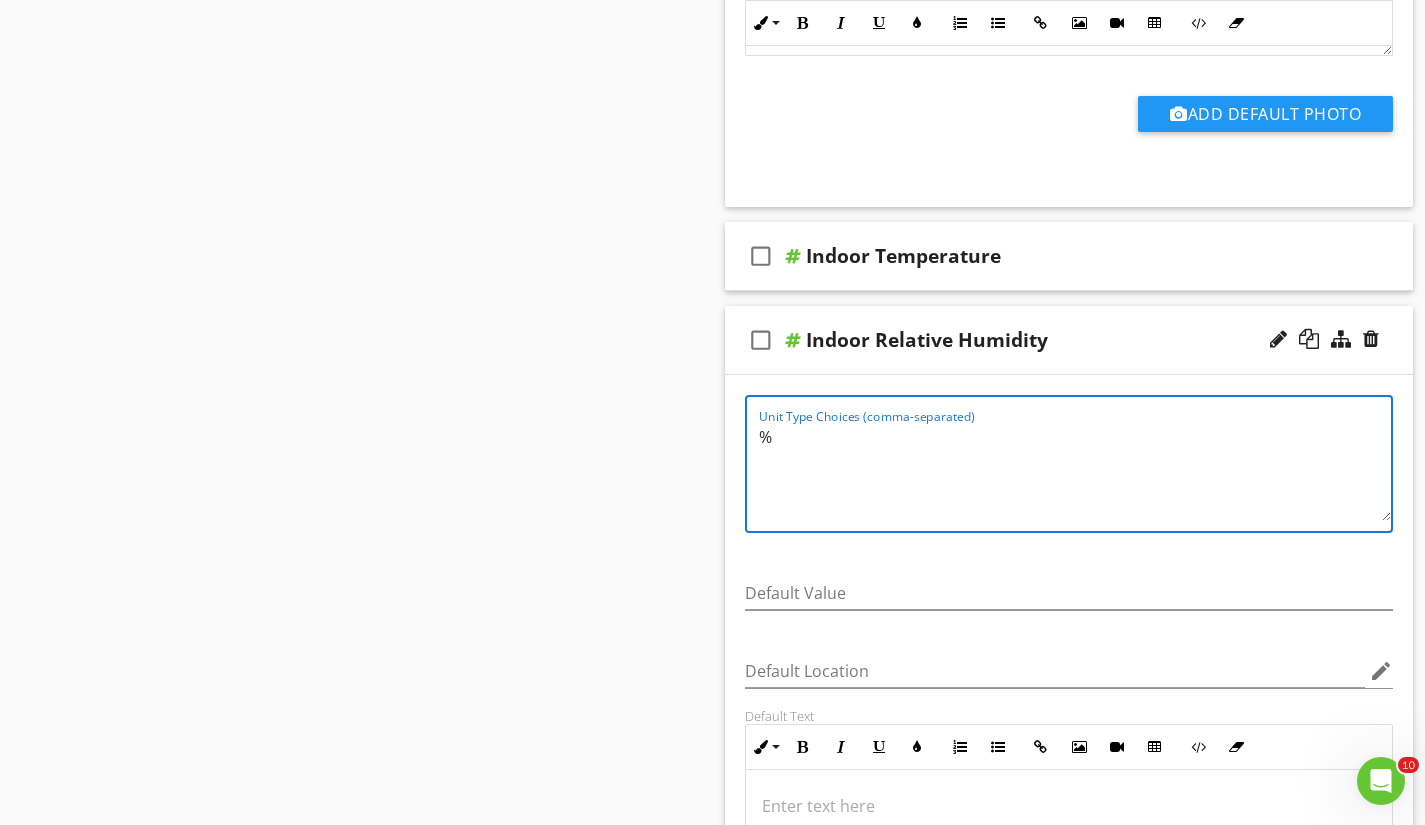 type on "%" 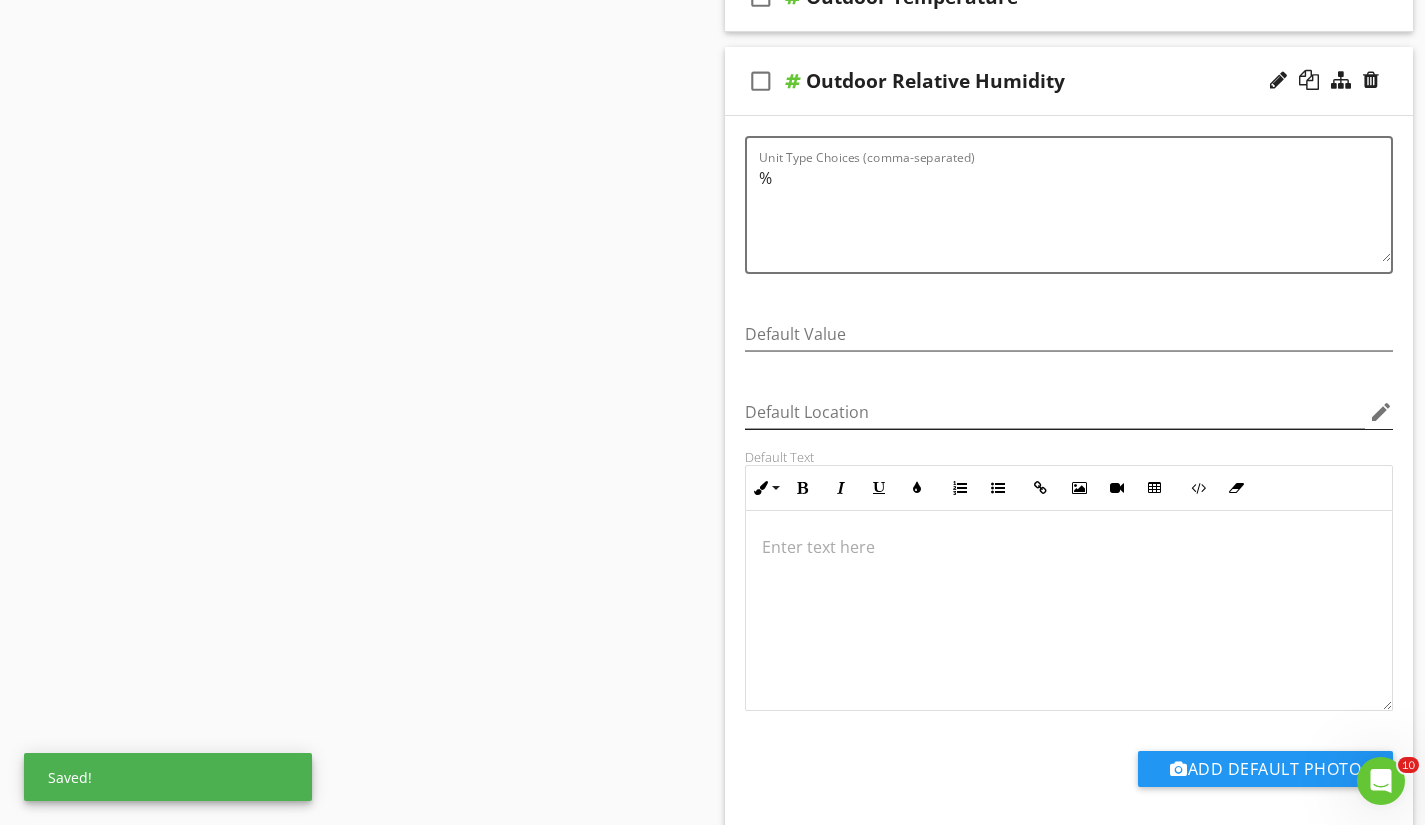 scroll, scrollTop: 441, scrollLeft: 0, axis: vertical 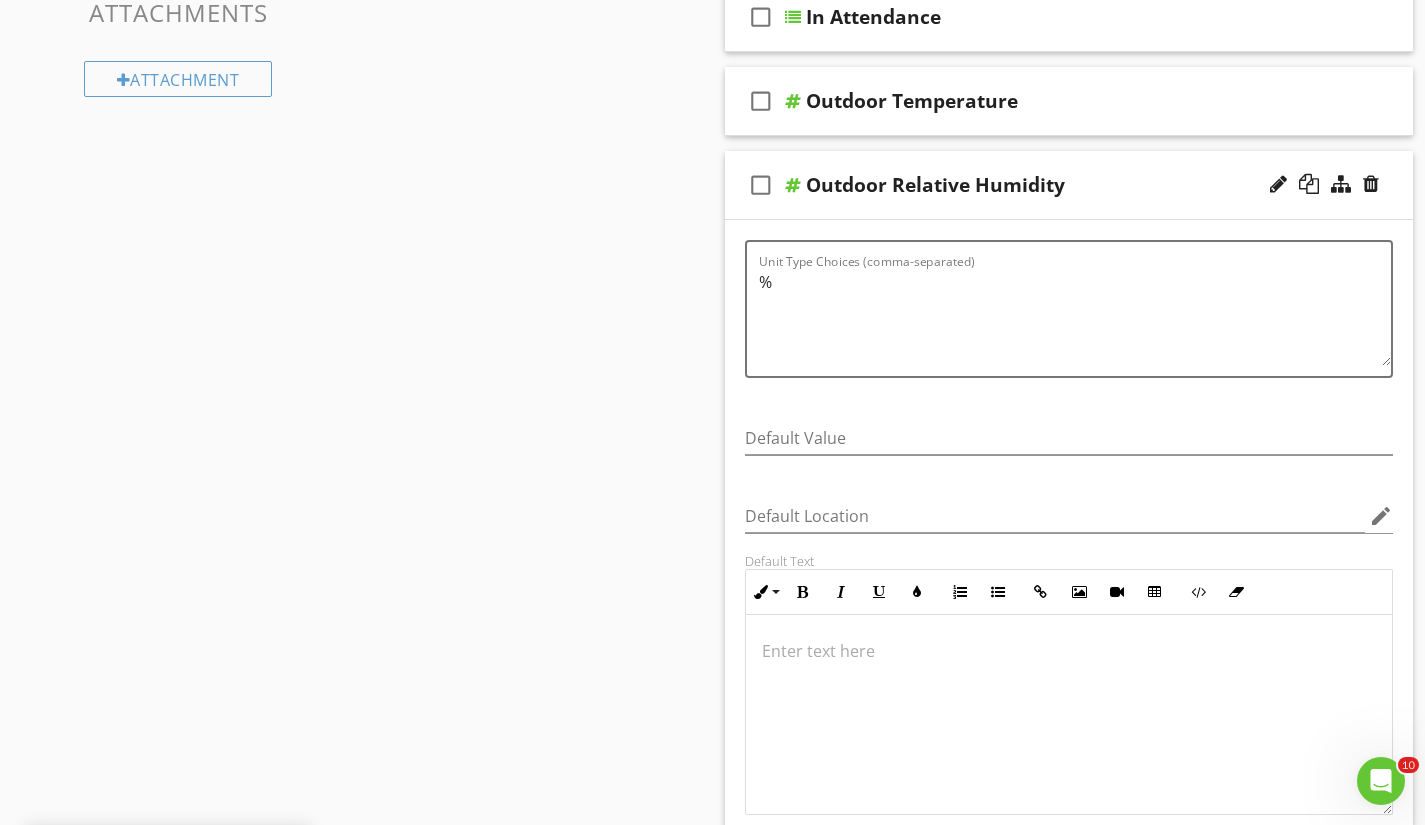 click on "Outdoor Relative Humidity" at bounding box center (1049, 185) 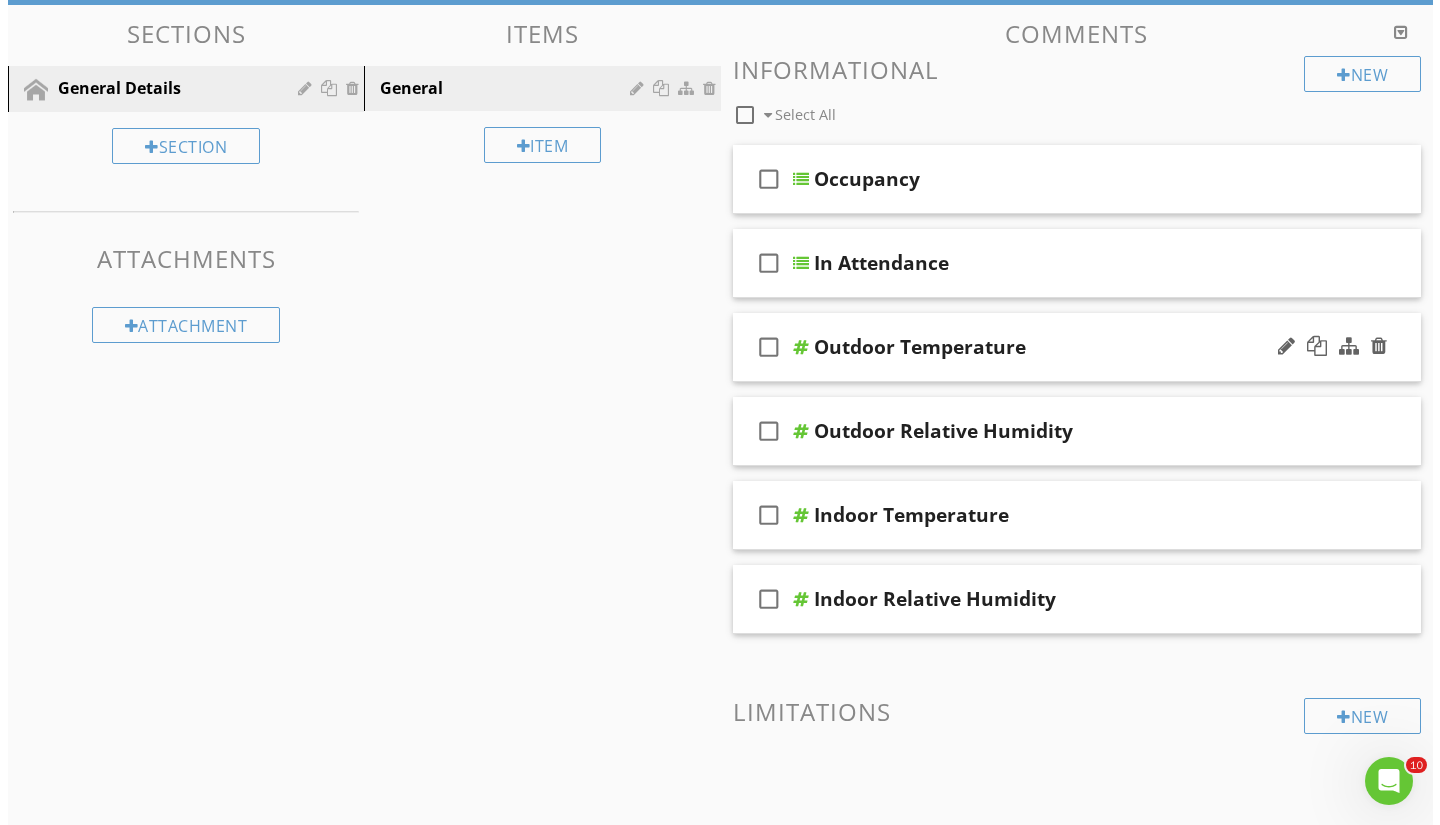 scroll, scrollTop: 95, scrollLeft: 0, axis: vertical 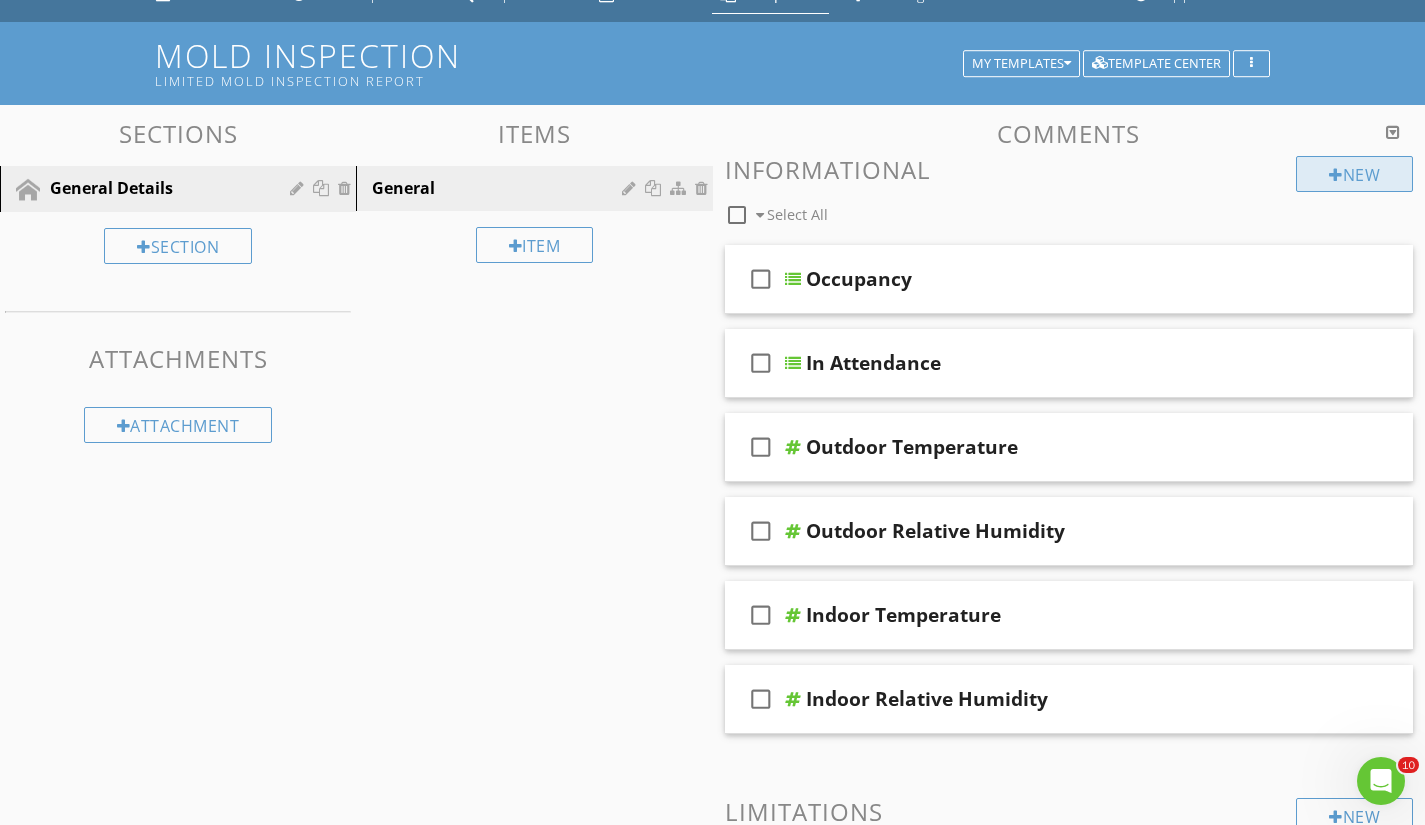 click on "New" at bounding box center [1354, 174] 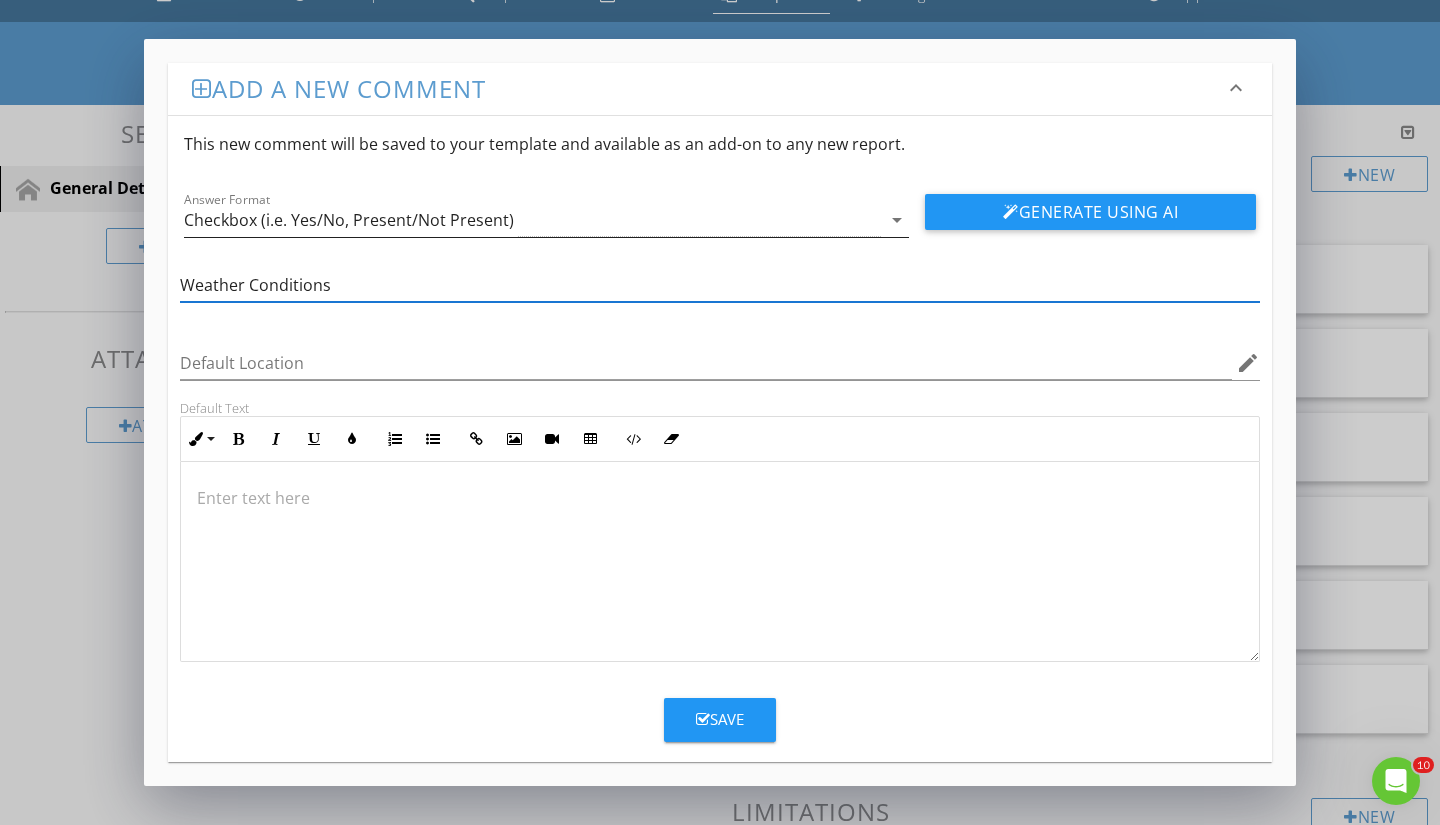 type on "Weather Conditions" 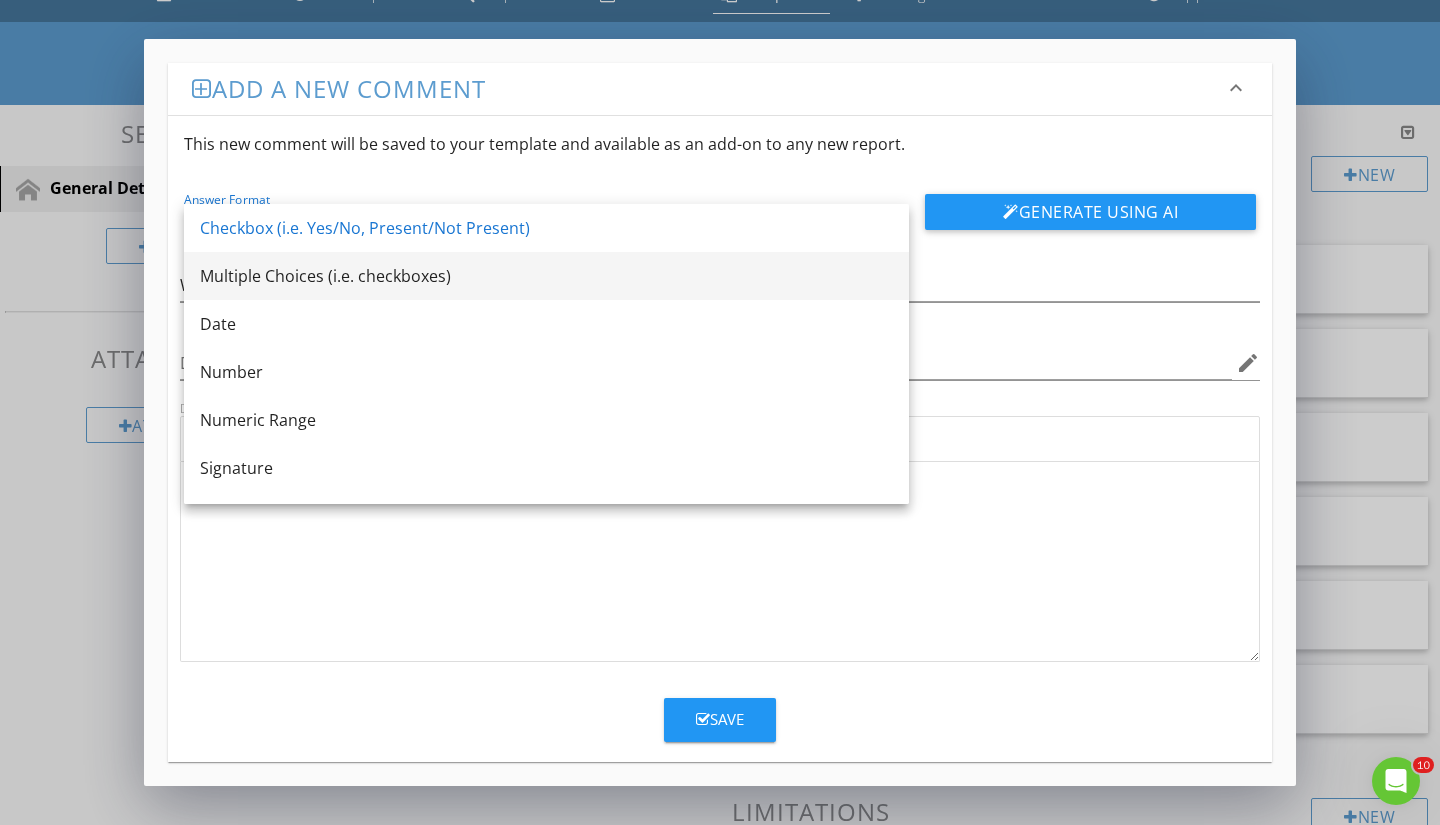 click on "Multiple Choices (i.e. checkboxes)" at bounding box center [546, 276] 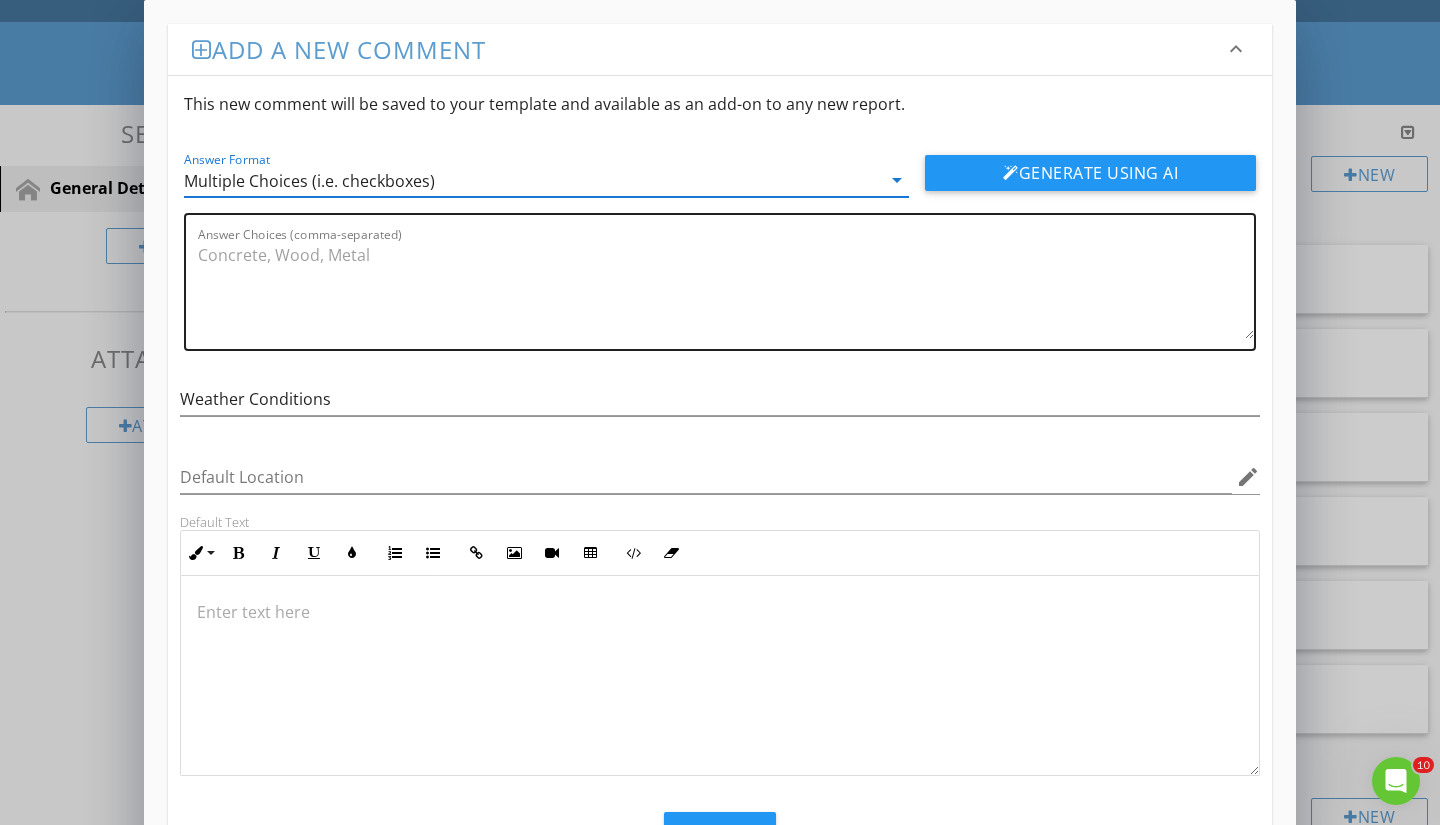 click on "Answer Choices (comma-separated)" at bounding box center [726, 289] 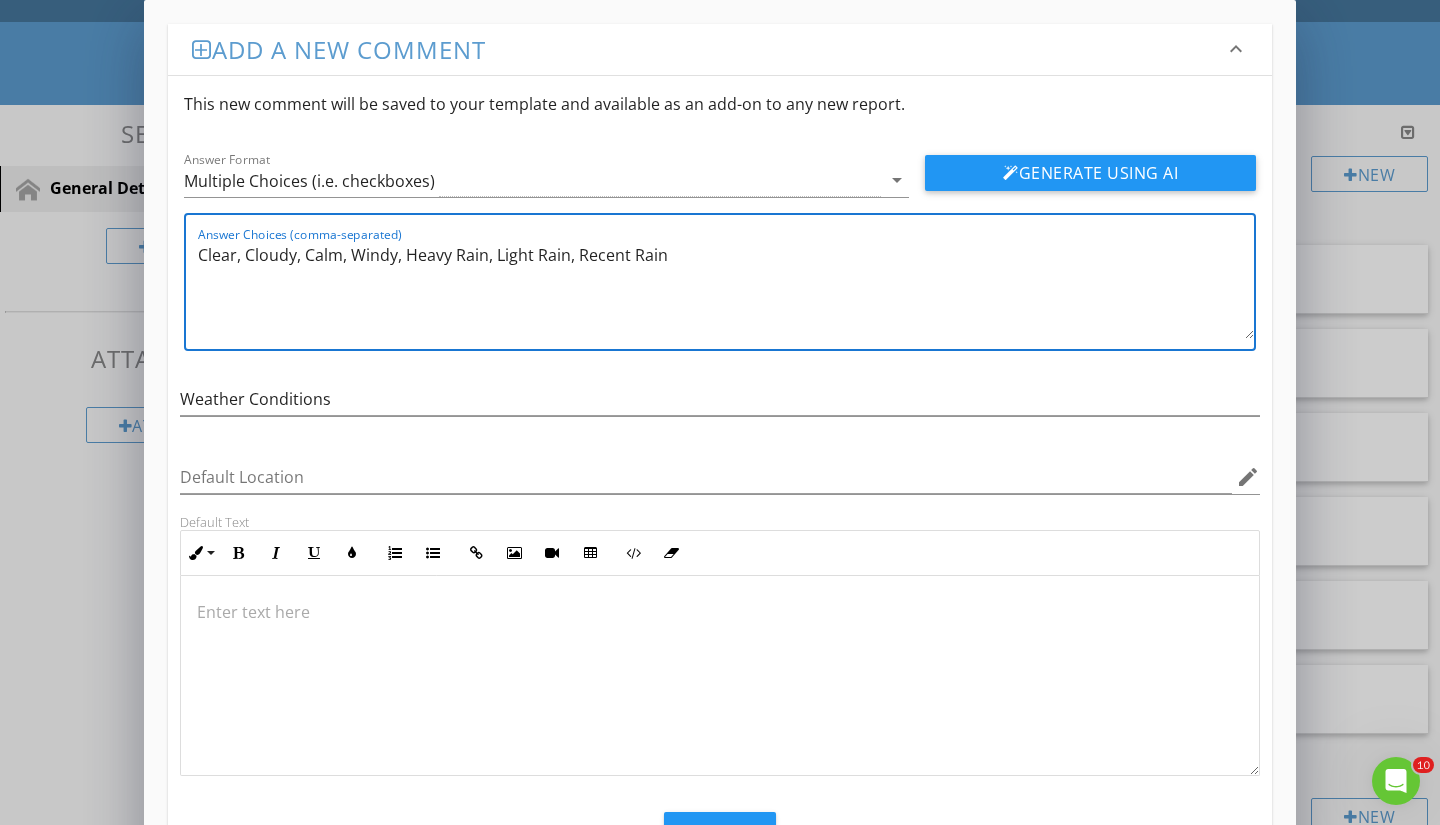 scroll, scrollTop: 1, scrollLeft: 0, axis: vertical 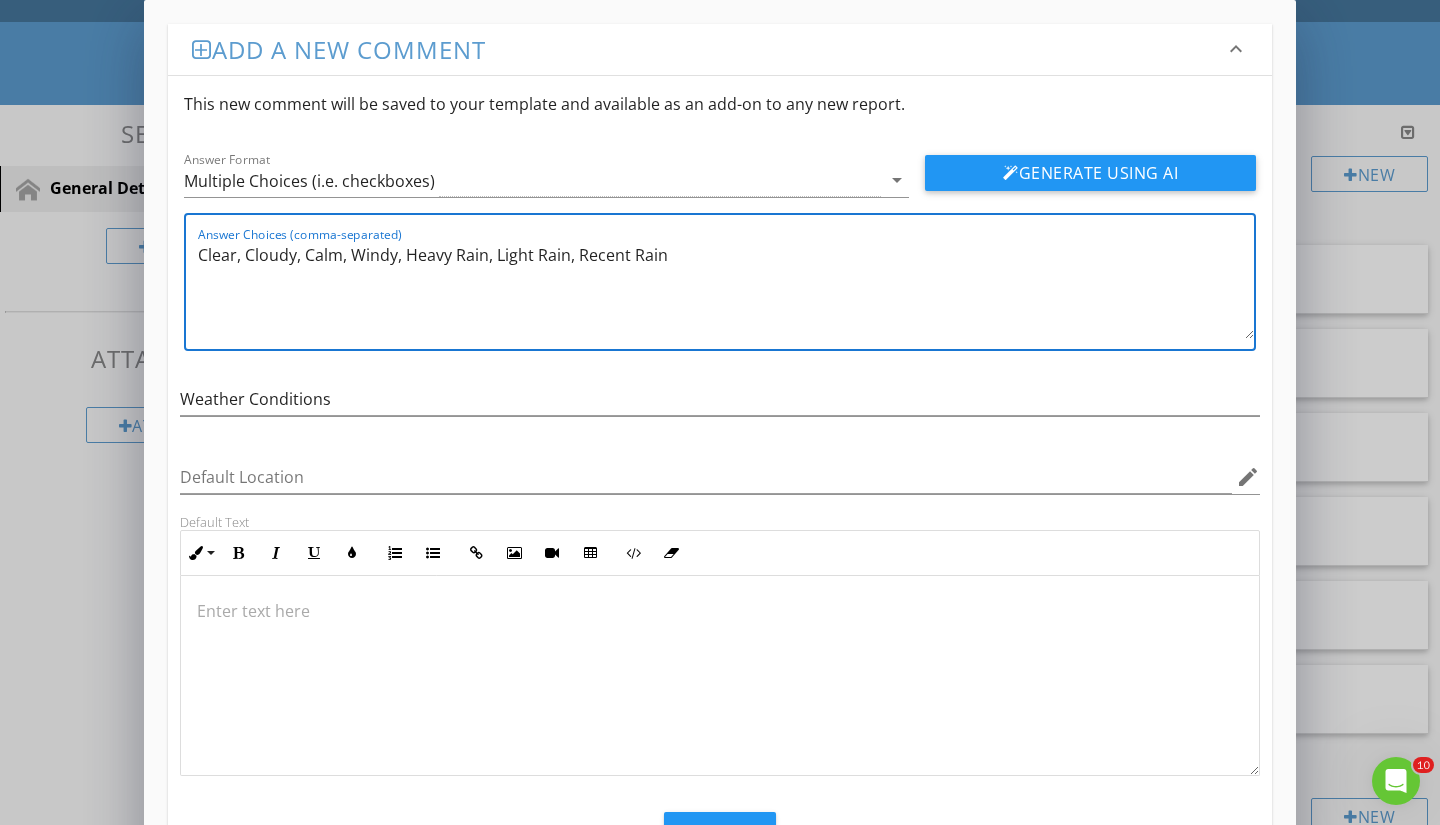 click on "Clear, Cloudy, Calm, Windy, Heavy Rain, Light Rain, Recent Rain" at bounding box center [726, 289] 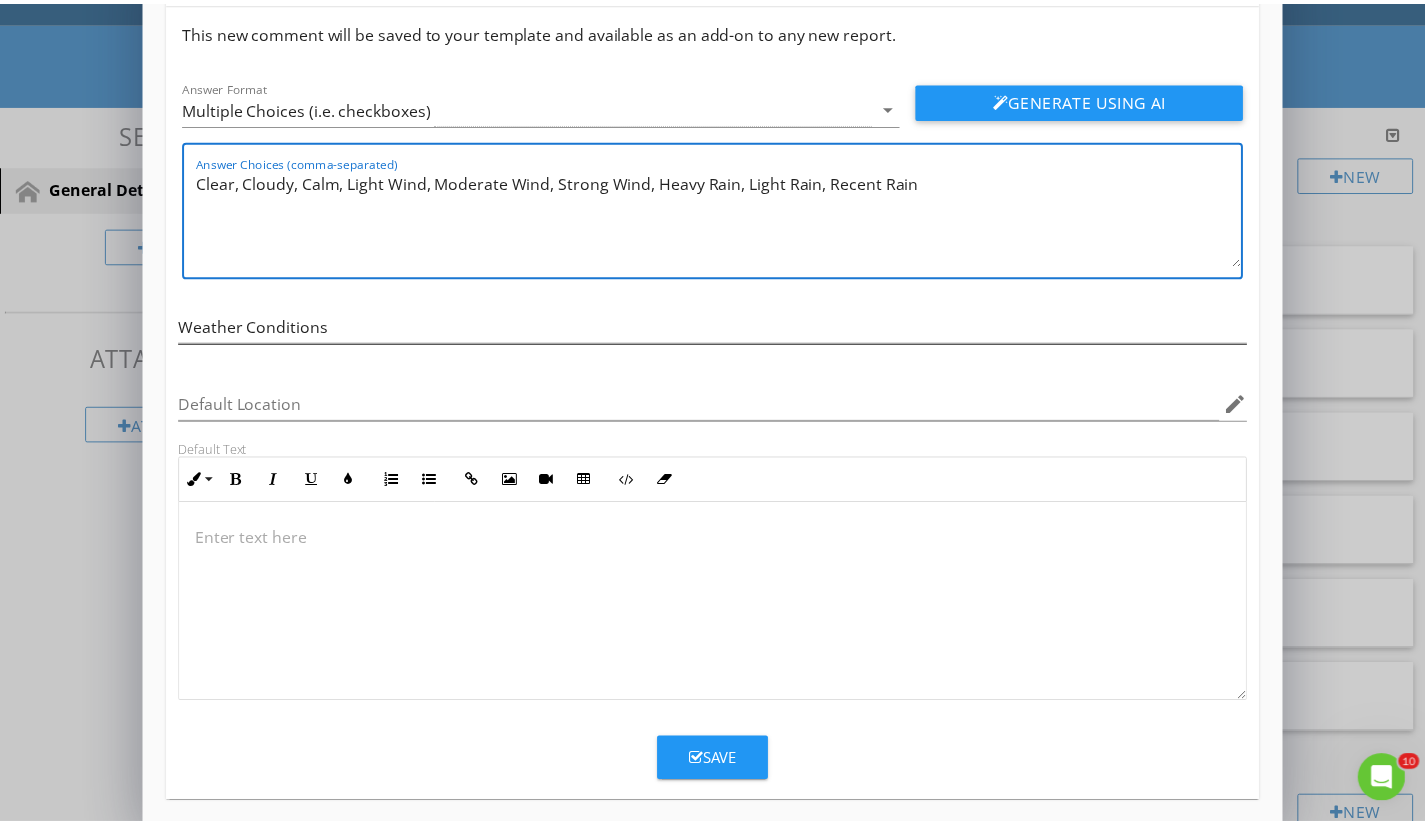 scroll, scrollTop: 87, scrollLeft: 0, axis: vertical 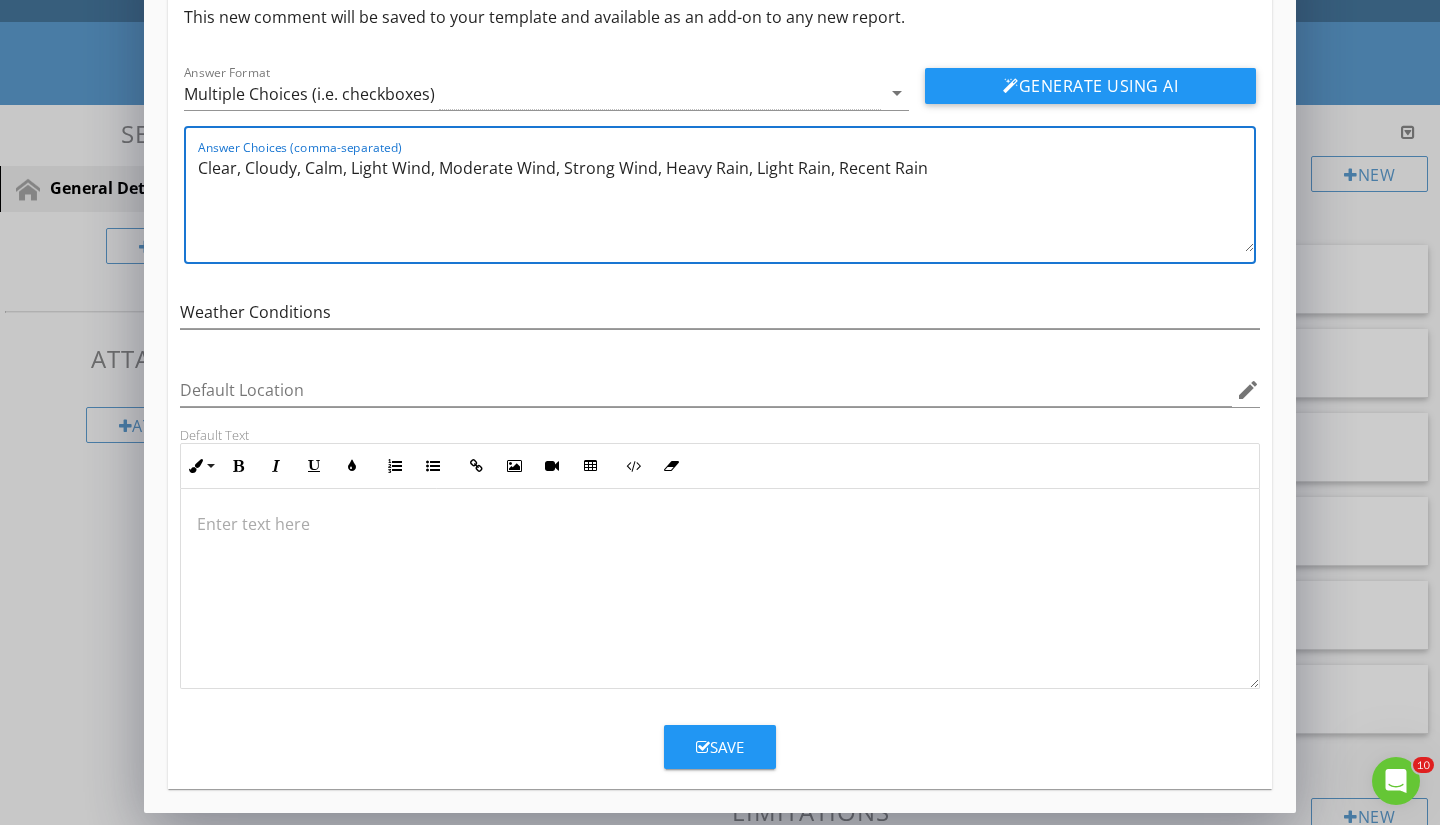 type on "Clear, Cloudy, Calm, Light Wind, Moderate Wind, Strong Wind, Heavy Rain, Light Rain, Recent Rain" 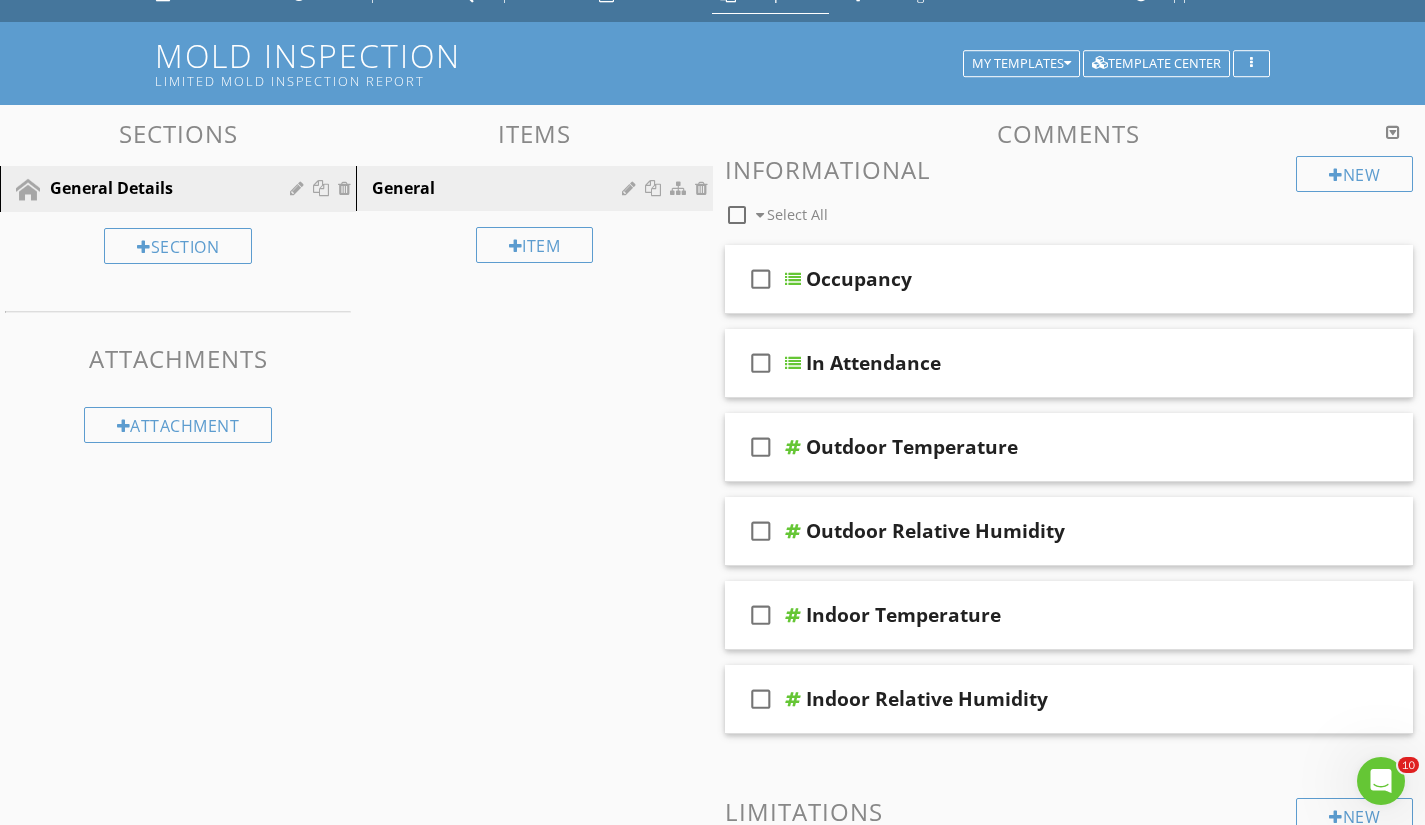 scroll, scrollTop: 0, scrollLeft: 0, axis: both 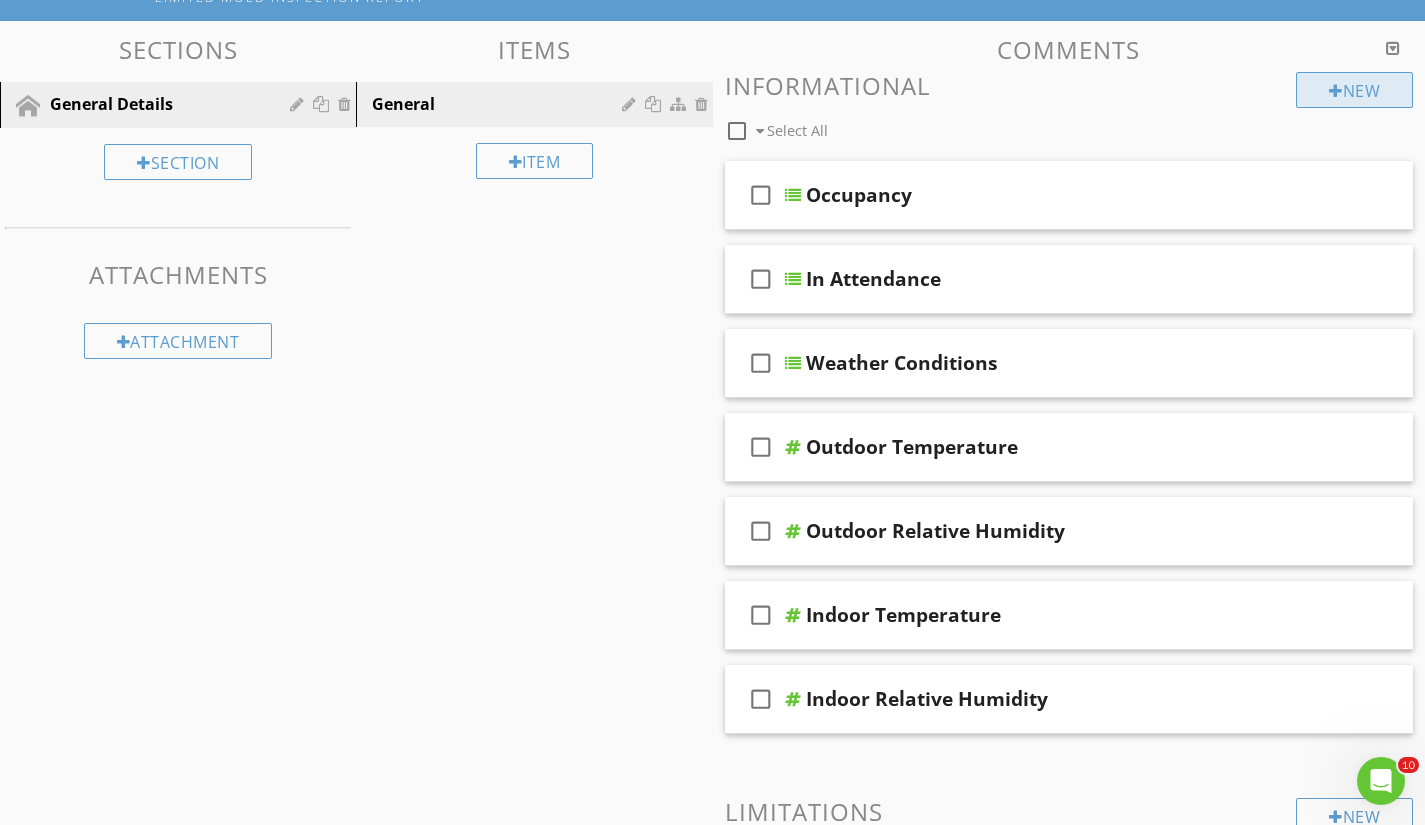 click at bounding box center [1336, 91] 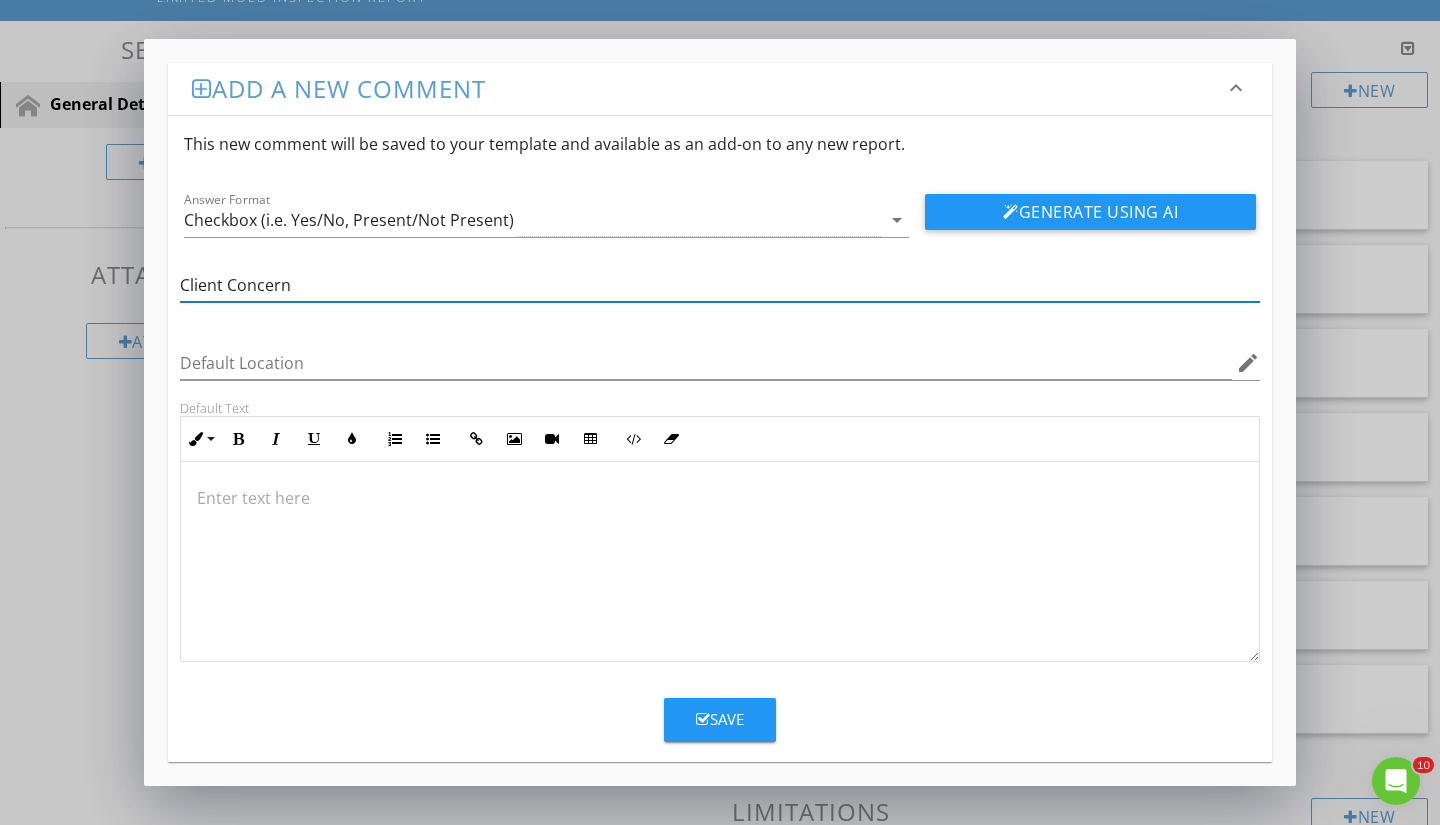 type on "Client Concerns" 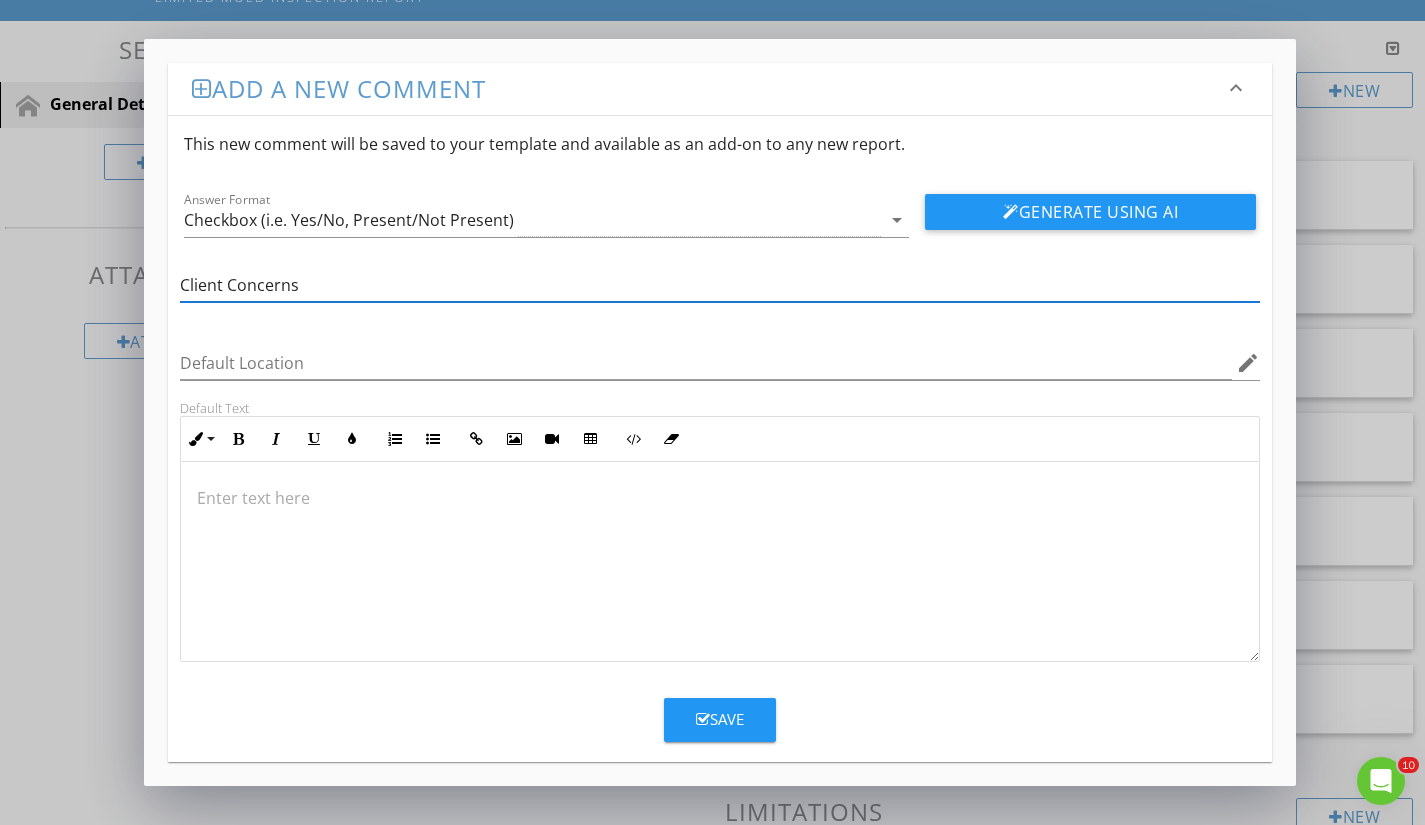 click on "Add a new comment
keyboard_arrow_down
This new comment will be saved to your template and available as an
add-on to any new report.
Answer Format Checkbox (i.e. Yes/No, Present/Not Present) arrow_drop_down
Generate Using AI
Client Concerns             Default Location edit       Default Text   Inline Style XLarge Large Normal Small Light Small/Light Bold Italic Underline Colors Ordered List Unordered List Insert Link Insert Image Insert Video Insert Table Code View Clear Formatting Enter text here
Save" at bounding box center (712, 412) 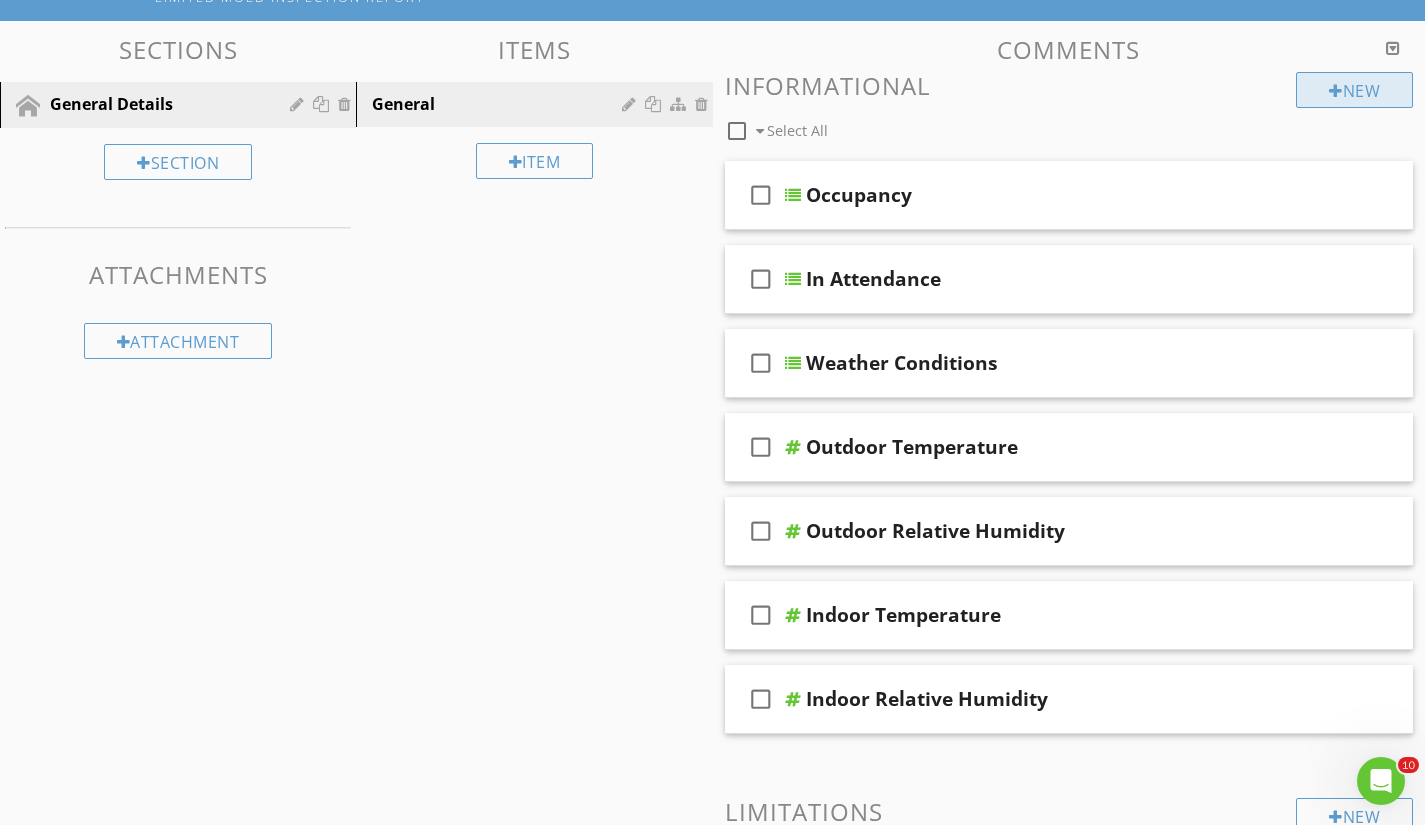 click on "New" at bounding box center [1354, 90] 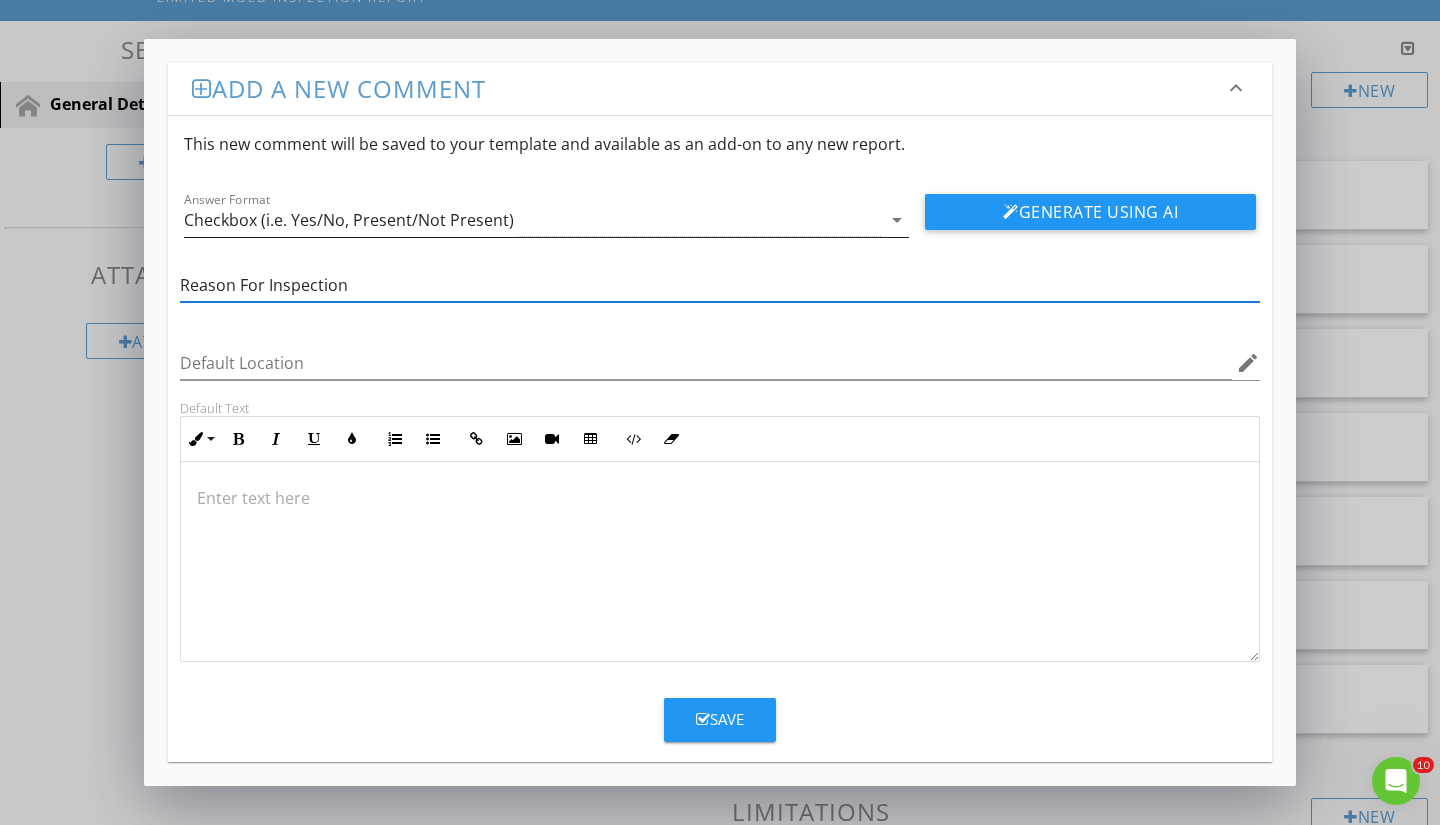 type on "Reason For Inspection" 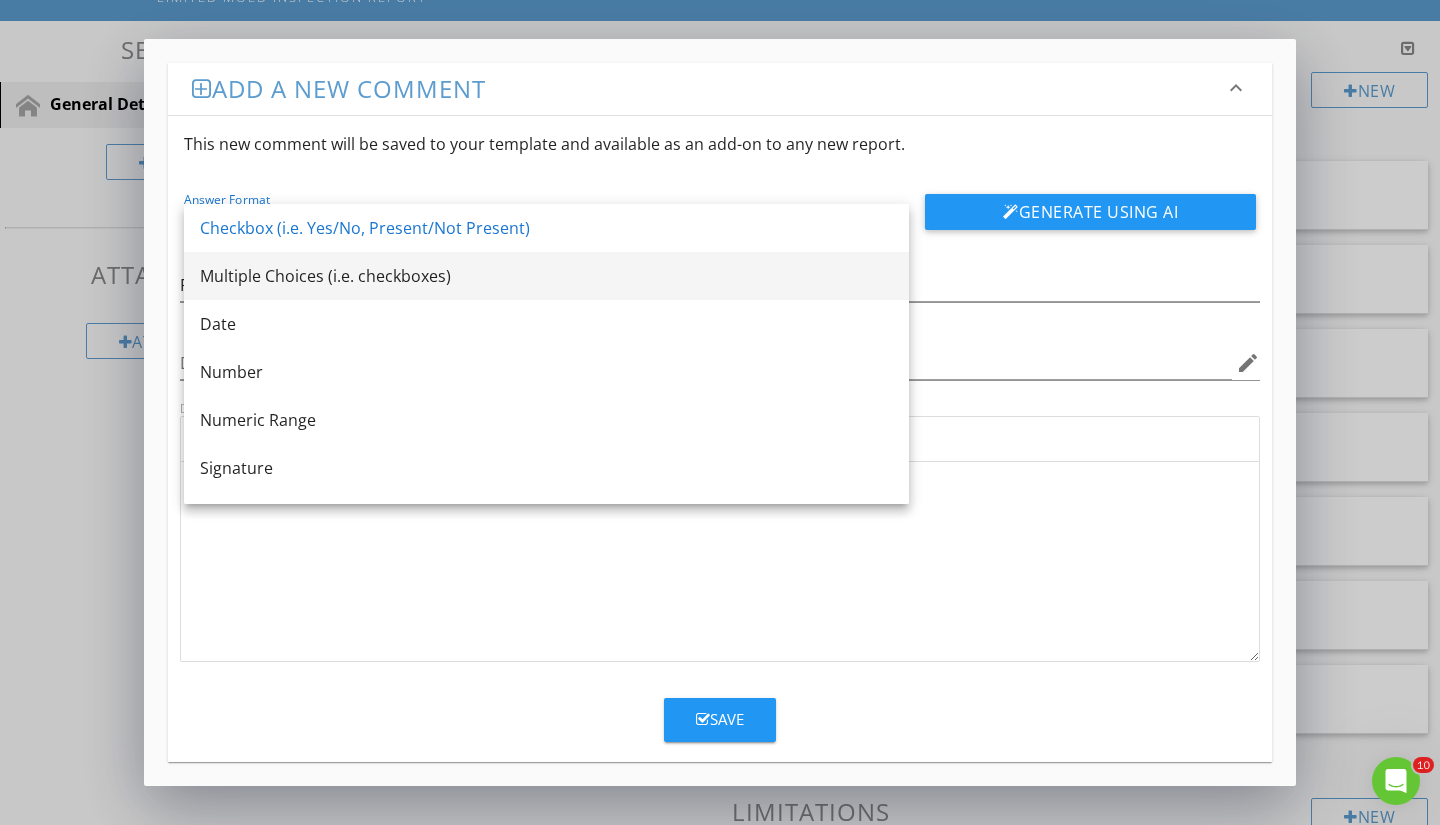click on "Multiple Choices (i.e. checkboxes)" at bounding box center [546, 276] 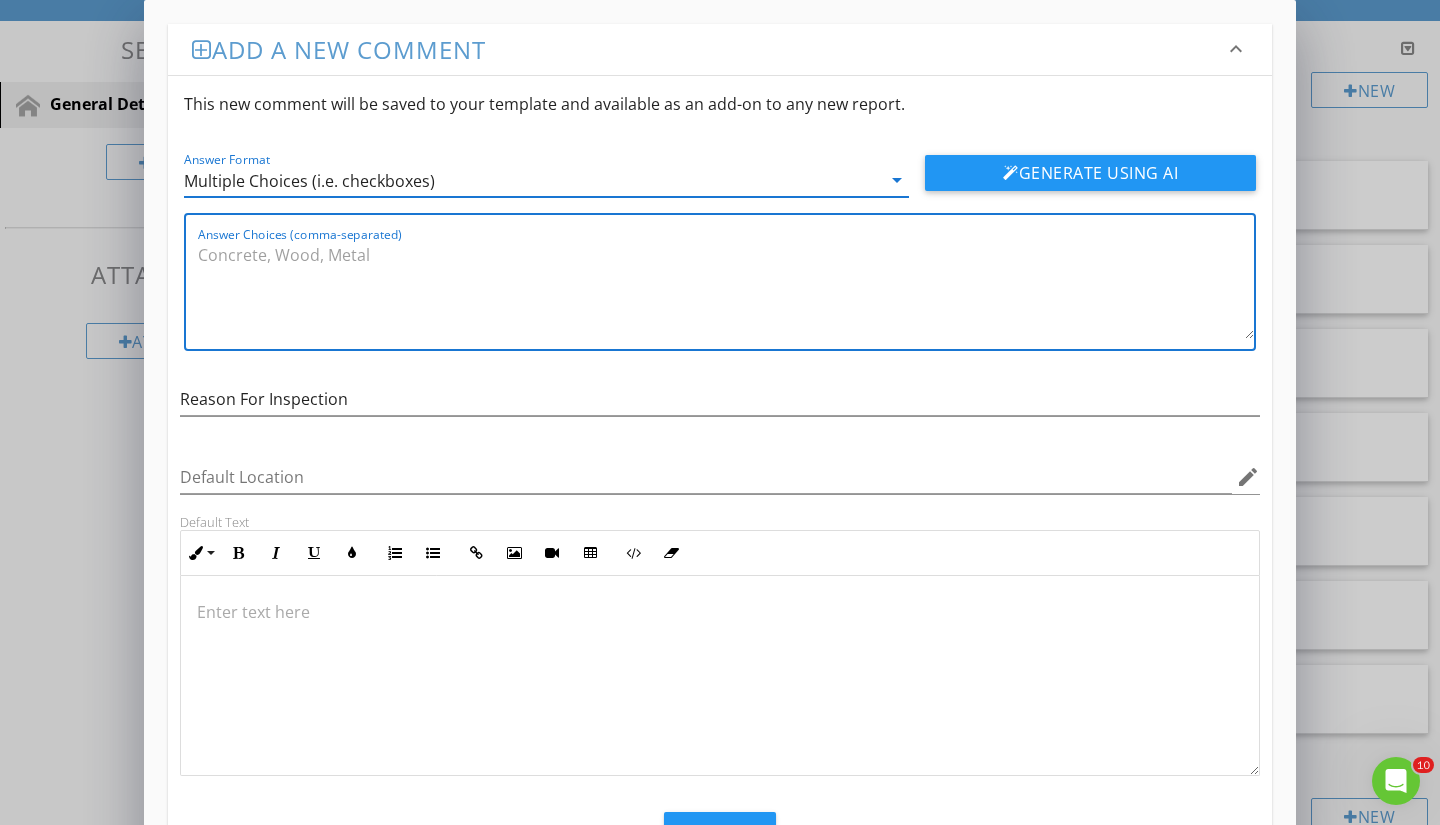 click on "Answer Choices (comma-separated)" at bounding box center [726, 289] 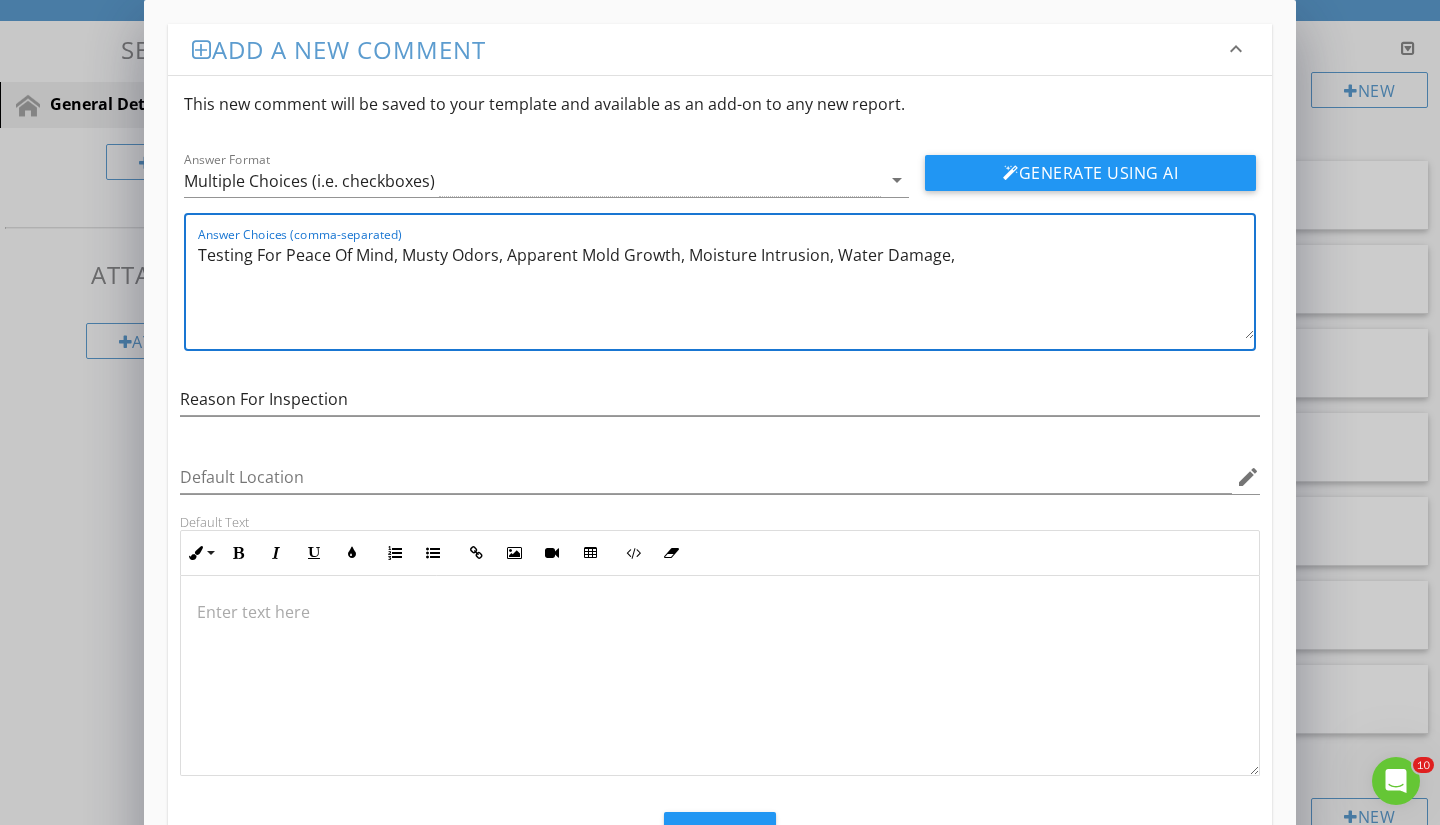 click on "Testing For Peace Of Mind, Musty Odors, Apparent Mold Growth, Moisture Intrusion, Water Damage," at bounding box center [726, 289] 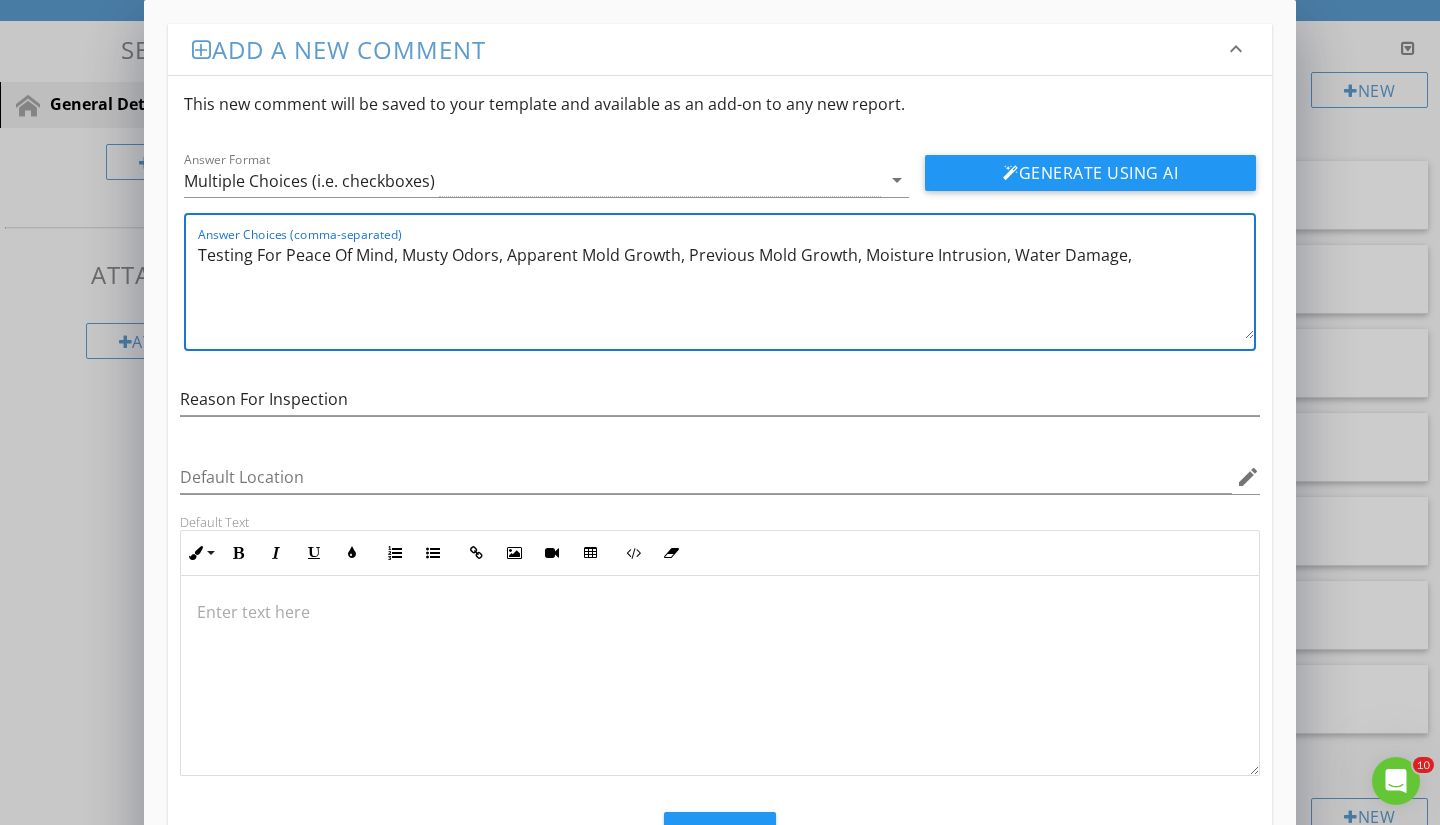 click on "Testing For Peace Of Mind, Musty Odors, Apparent Mold Growth, Previous Mold Growth, Moisture Intrusion, Water Damage," at bounding box center (726, 289) 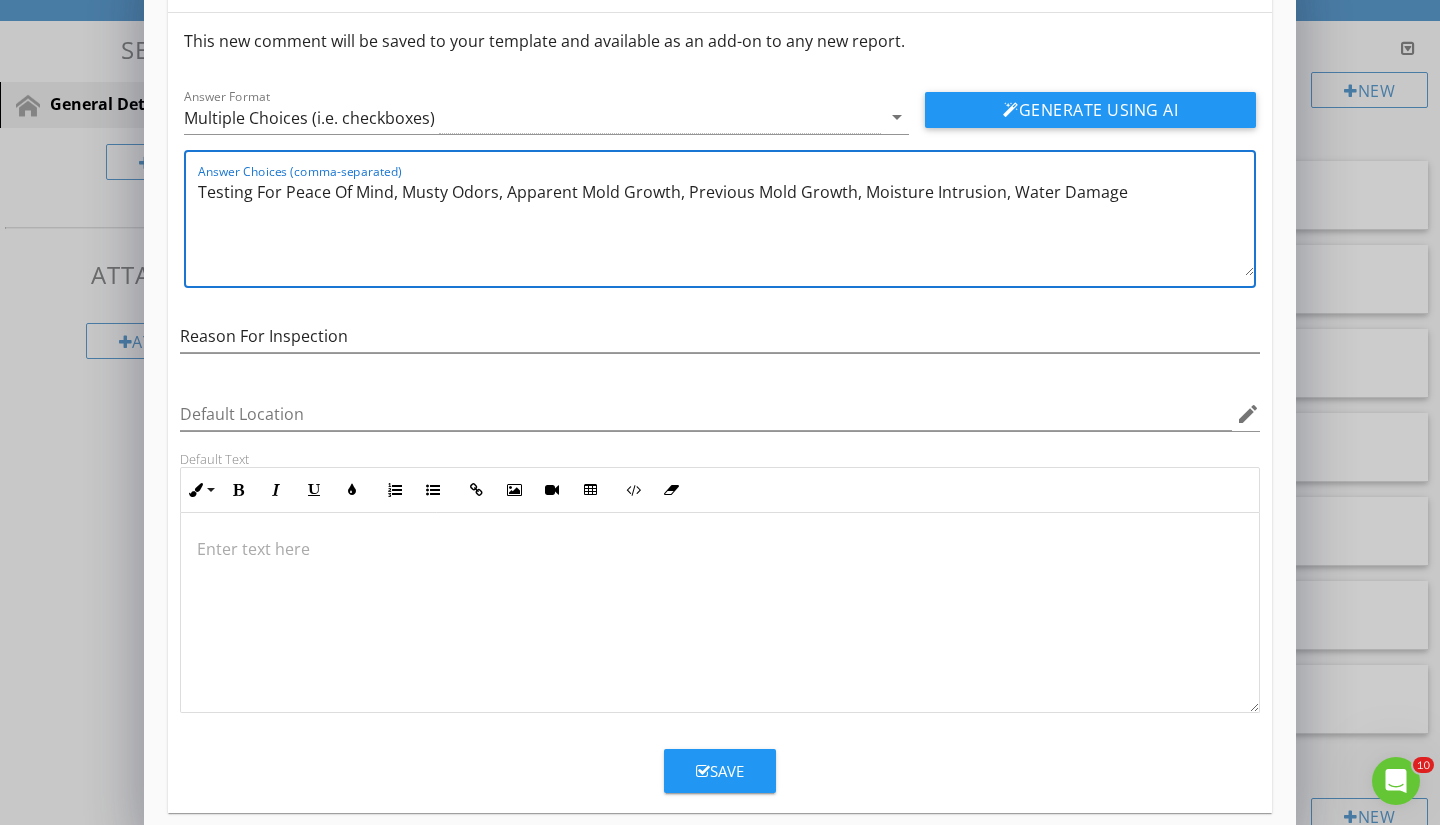 scroll, scrollTop: 87, scrollLeft: 0, axis: vertical 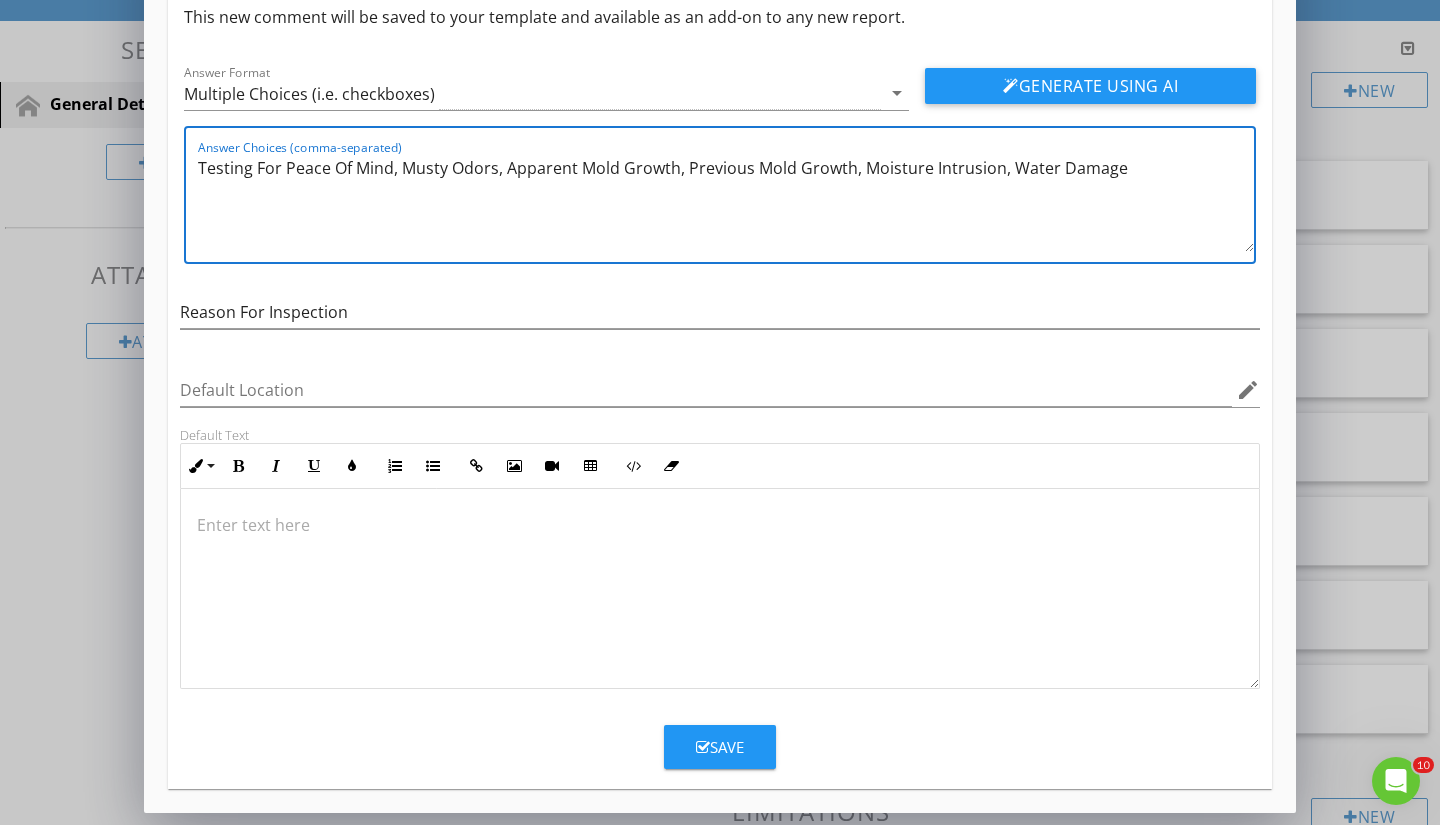 type on "Testing For Peace Of Mind, Musty Odors, Apparent Mold Growth, Previous Mold Growth, Moisture Intrusion, Water Damage" 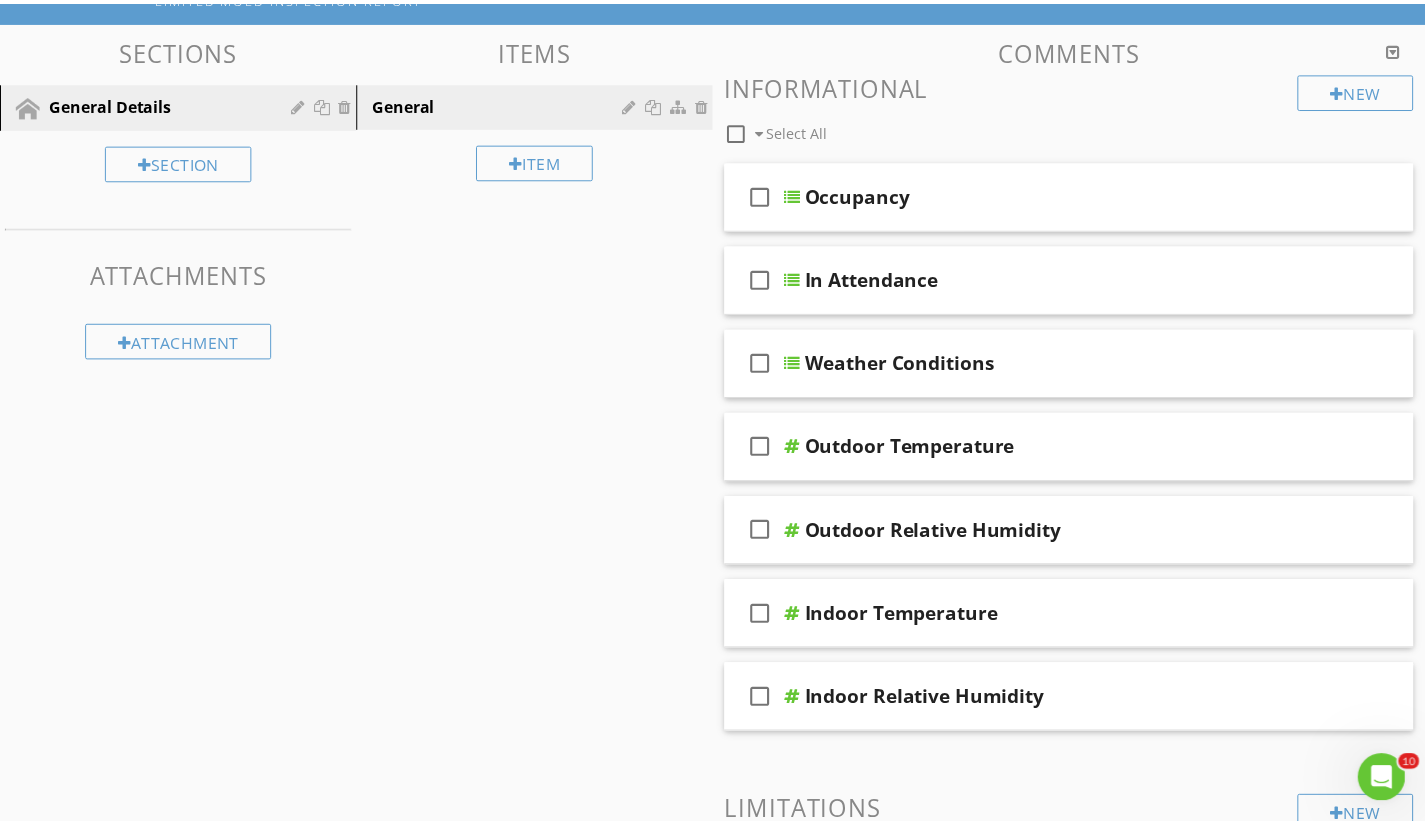 scroll, scrollTop: 0, scrollLeft: 0, axis: both 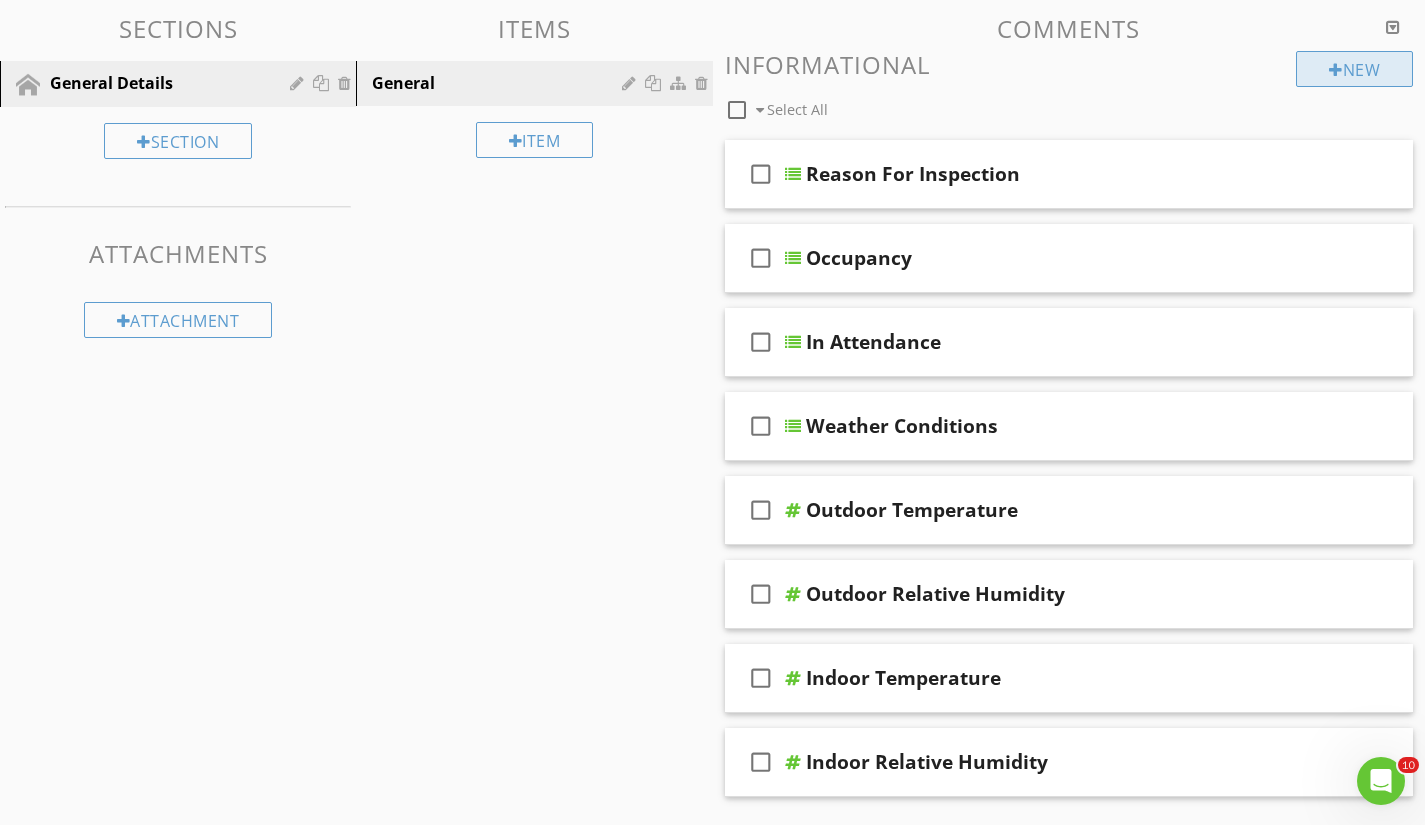 click on "New" at bounding box center [1354, 69] 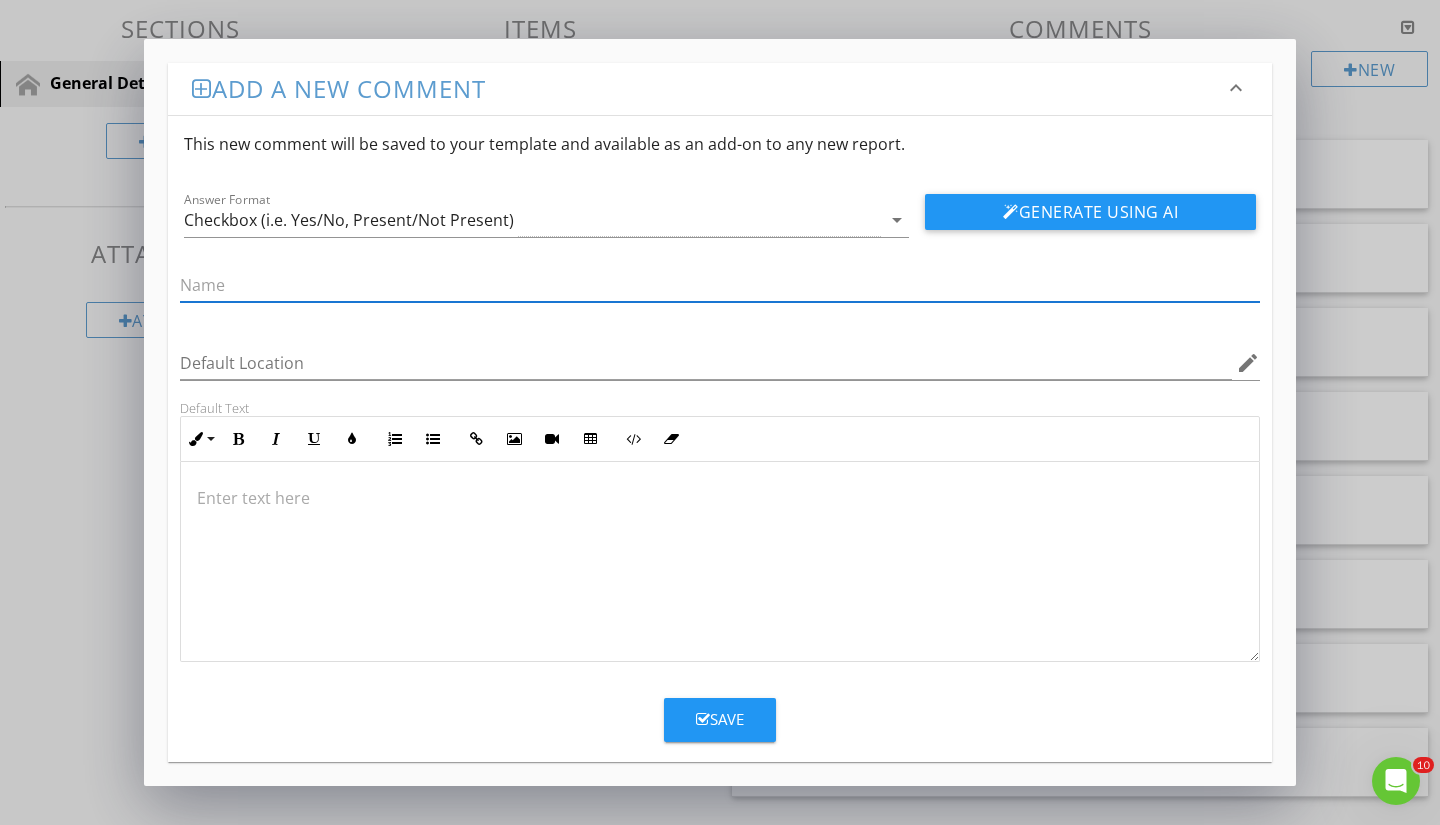 click at bounding box center [720, 498] 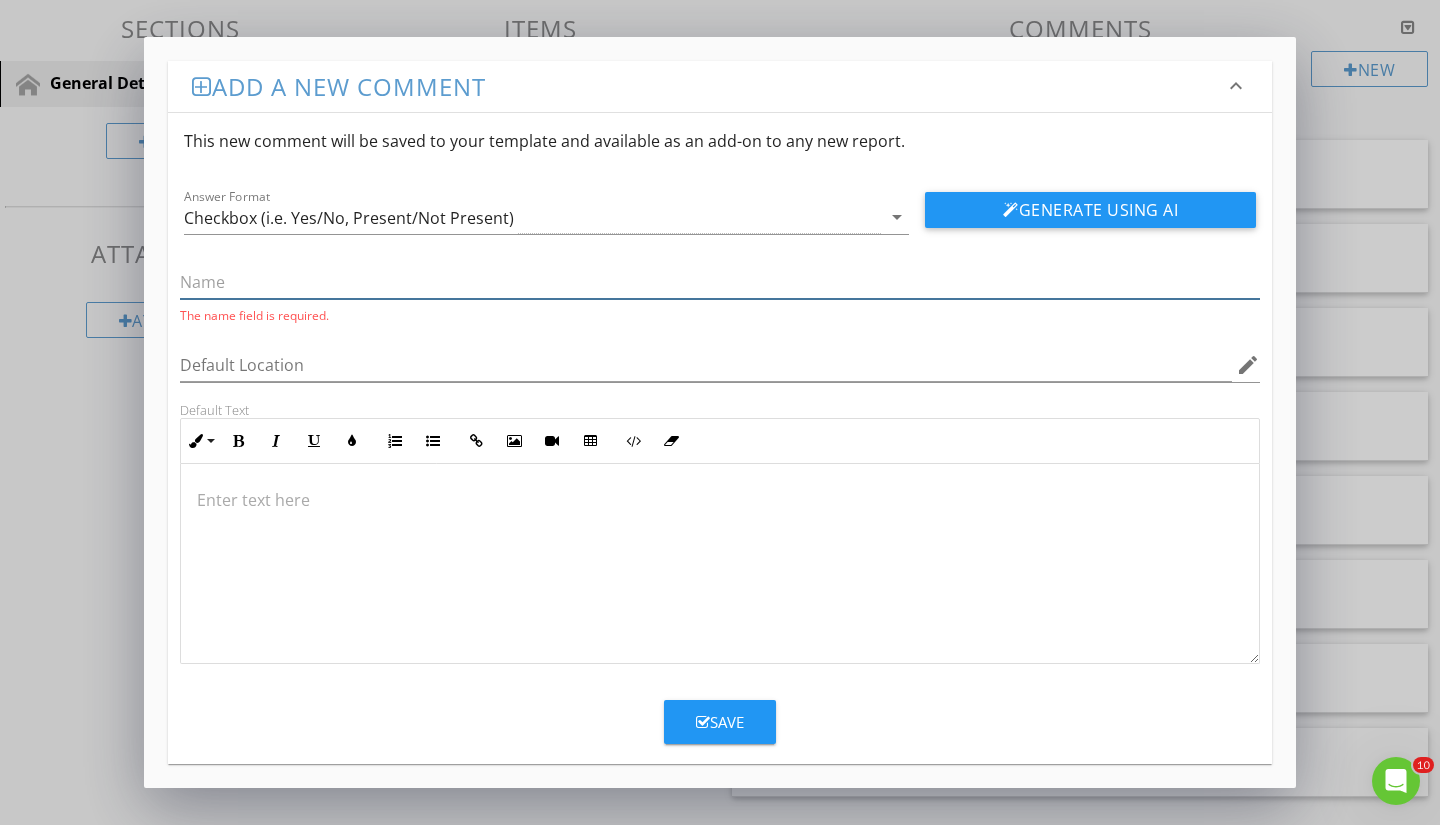 click at bounding box center (720, 282) 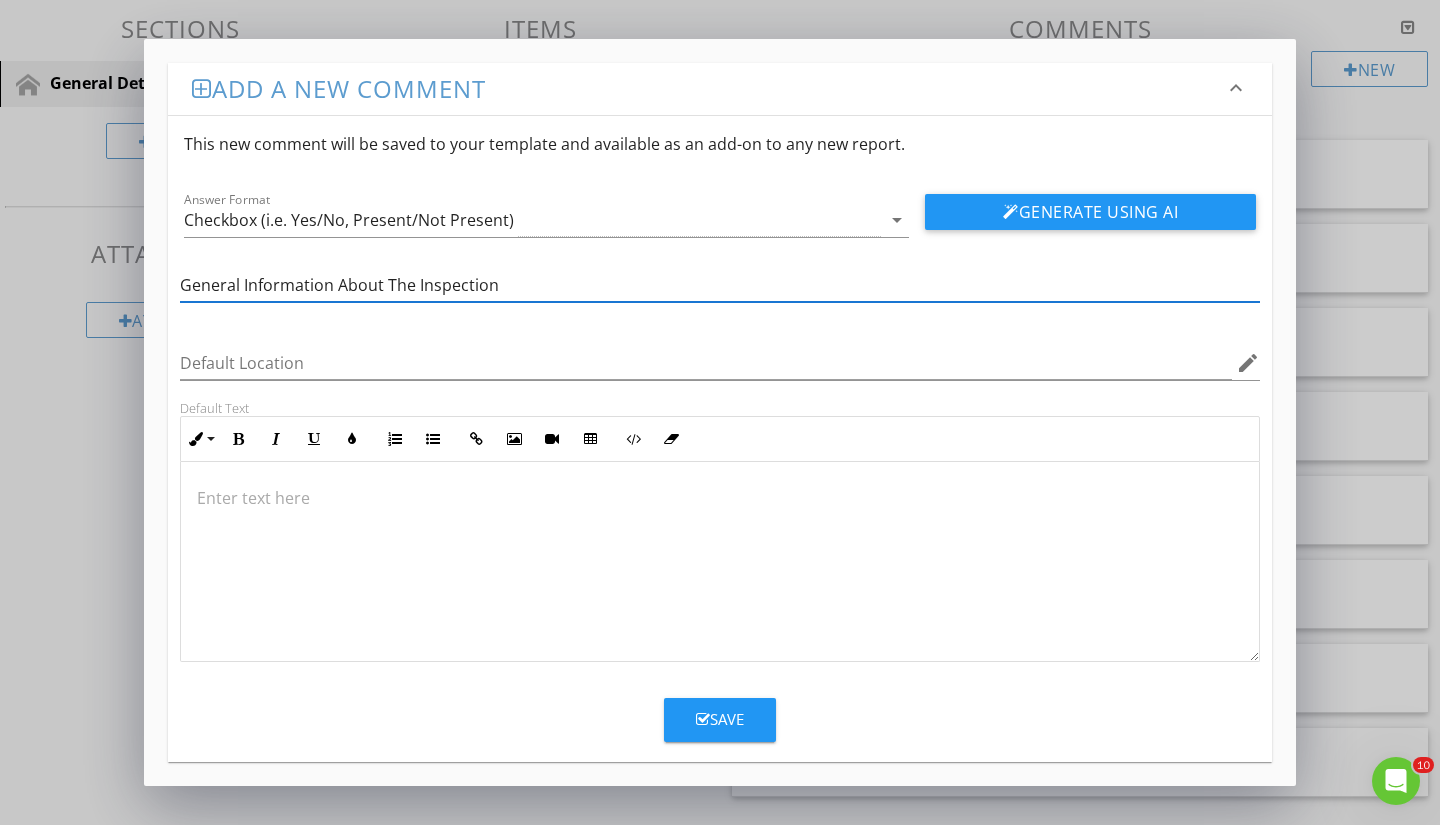 type on "General Information About The Inspection" 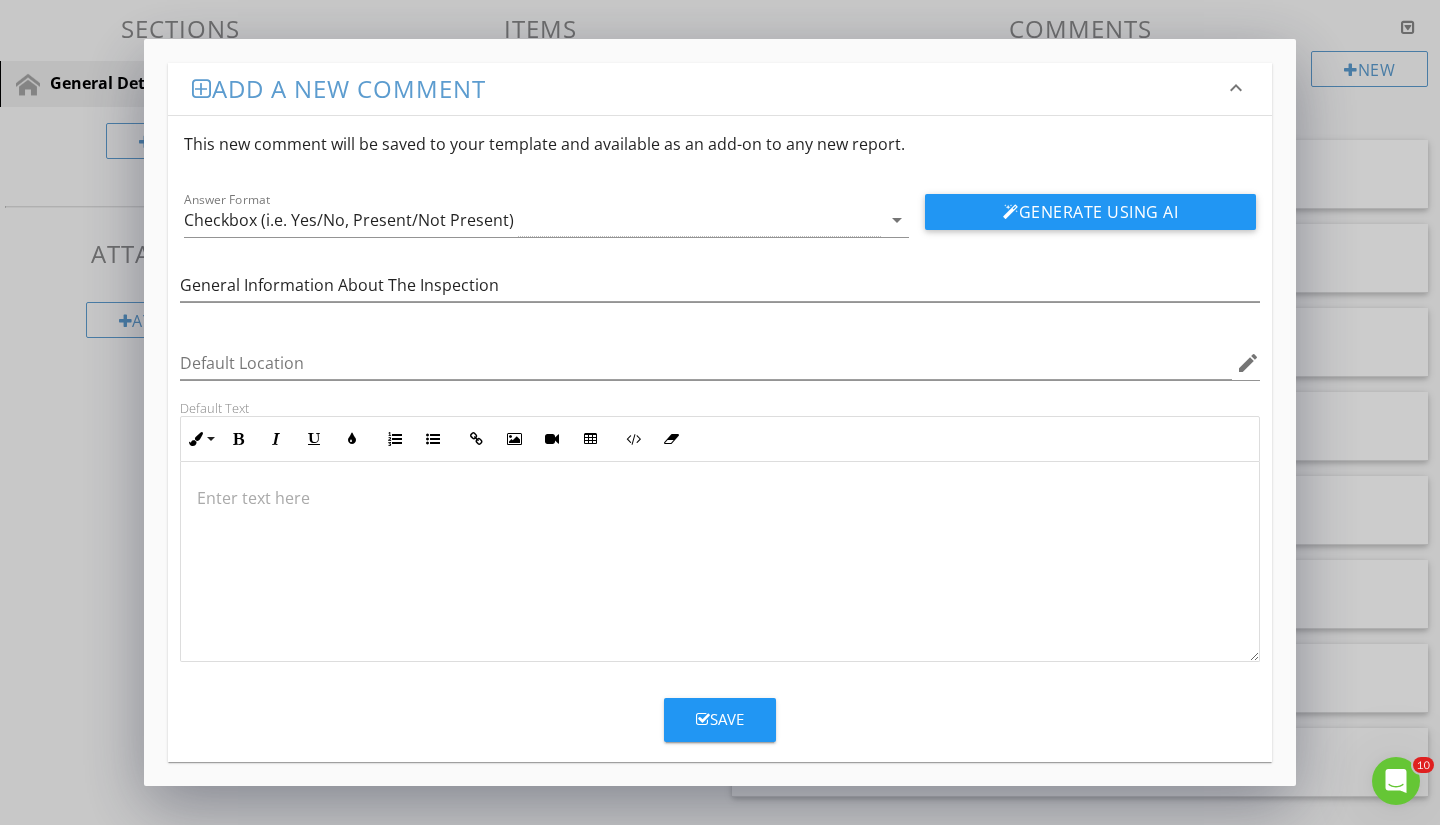 type 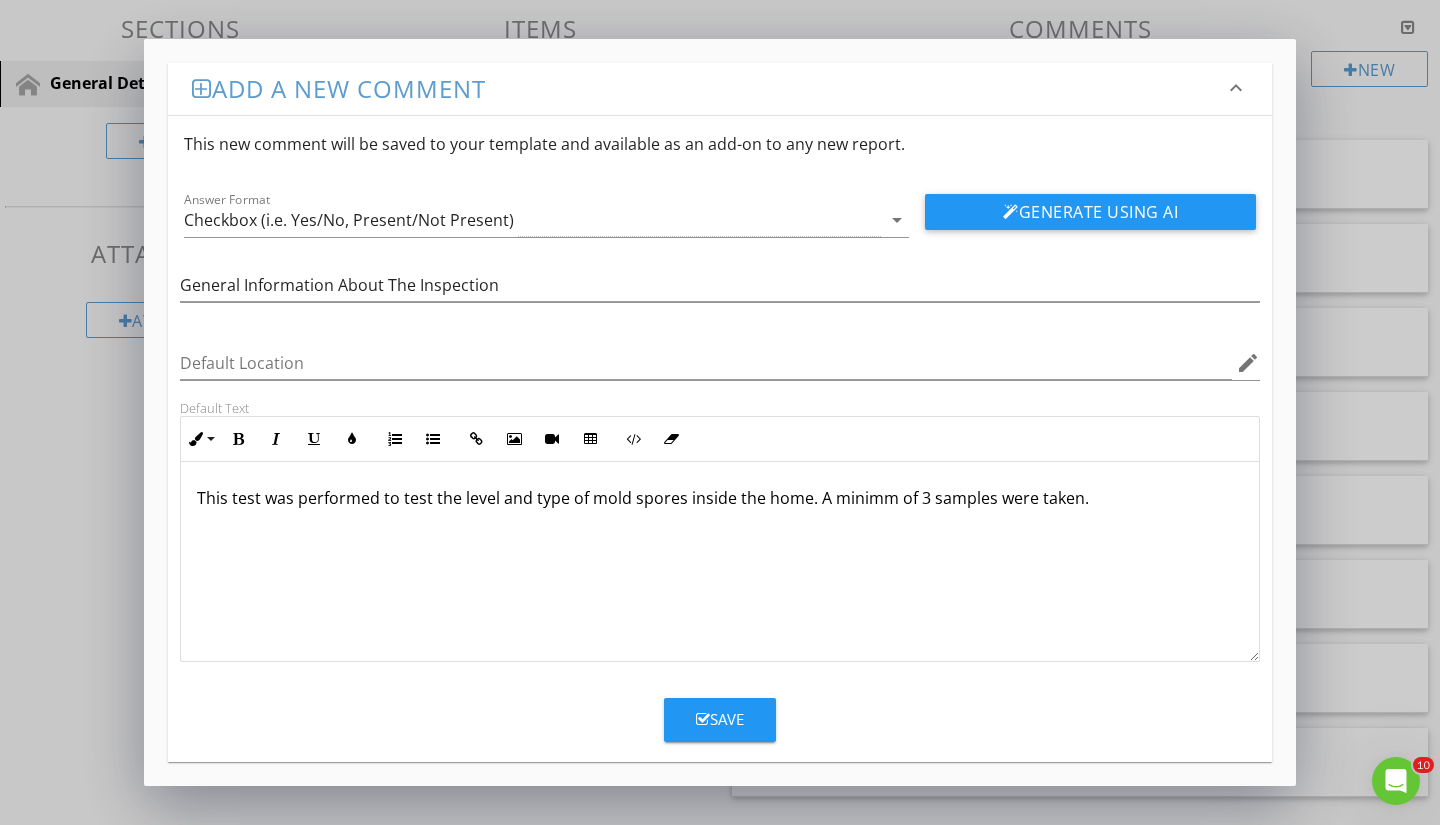 click on "This test was performed to test the level and type of mold spores inside the home. A minimm of 3 samples were taken." at bounding box center (720, 498) 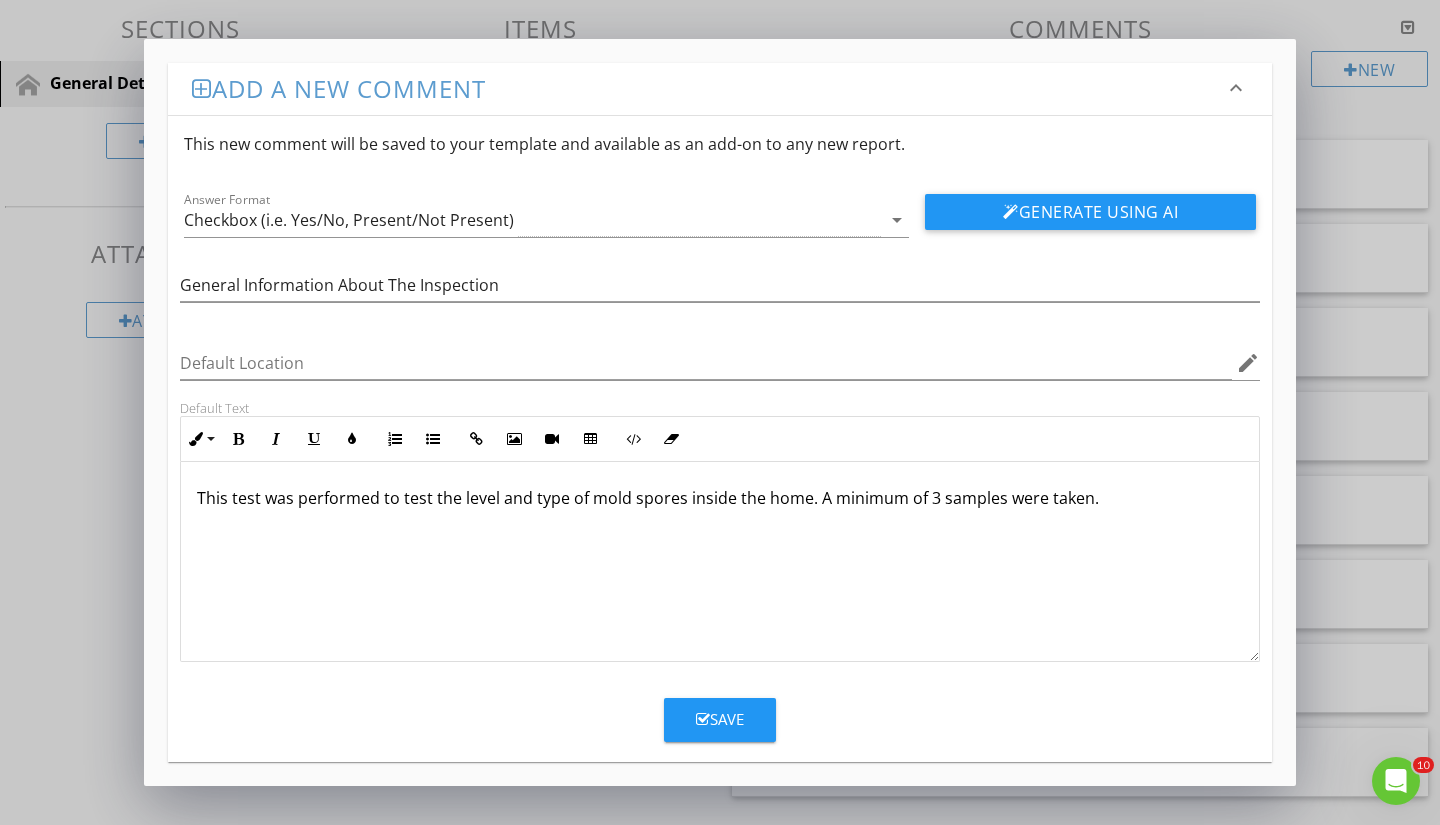 click on "This test was performed to test the level and type of mold spores inside the home. A minimum of 3 samples were taken." at bounding box center (720, 498) 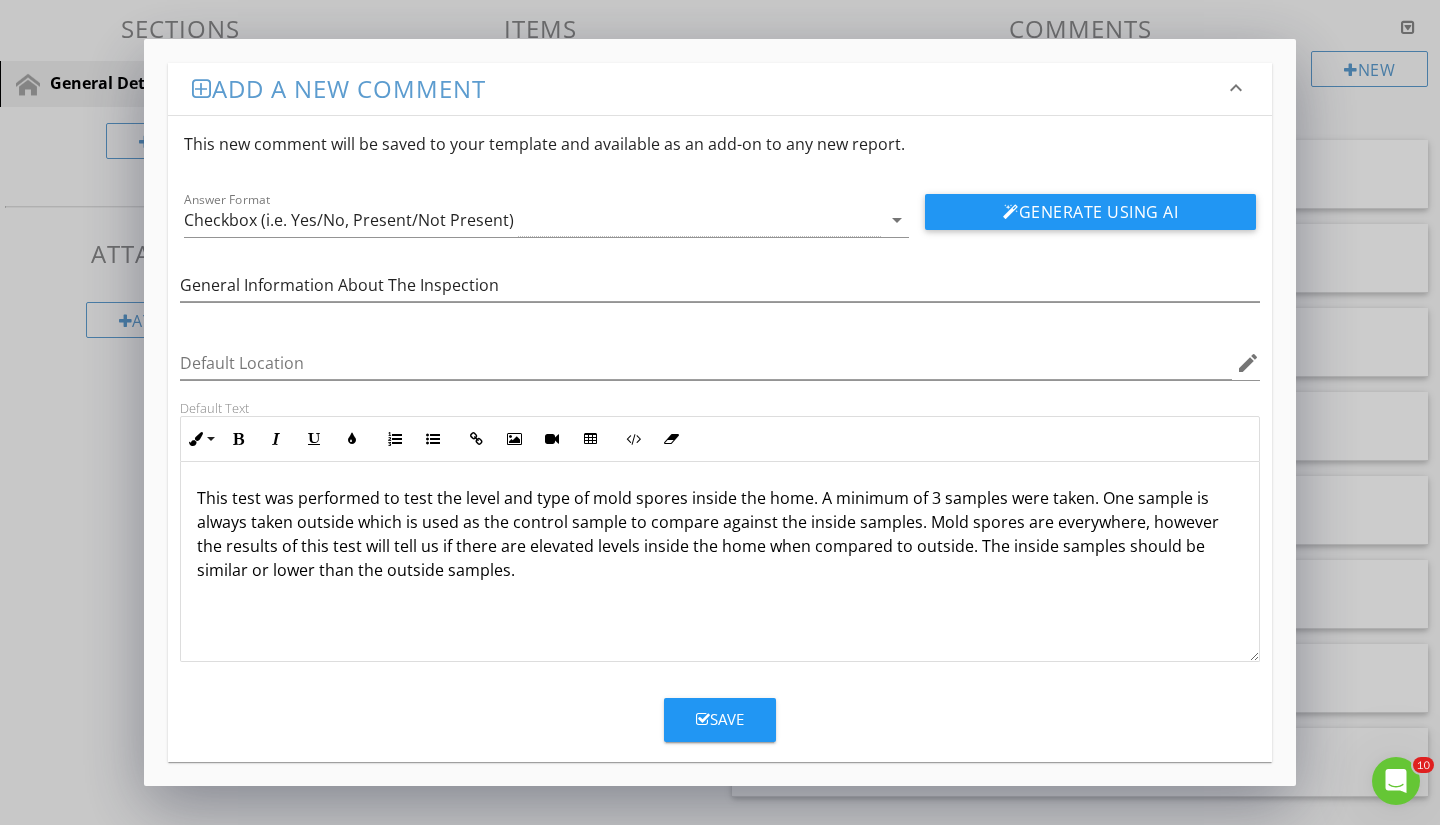 click on "This test was performed to test the level and type of mold spores inside the home. A minimum of 3 samples were taken. One sample is always taken outside which is used as the control sample to compare against the inside samples. Mold spores are everywhere, however the results of this test will tell us if there are elevated levels inside the home when compared to outside. The inside samples should be similar or lower than the outside samples." at bounding box center [720, 534] 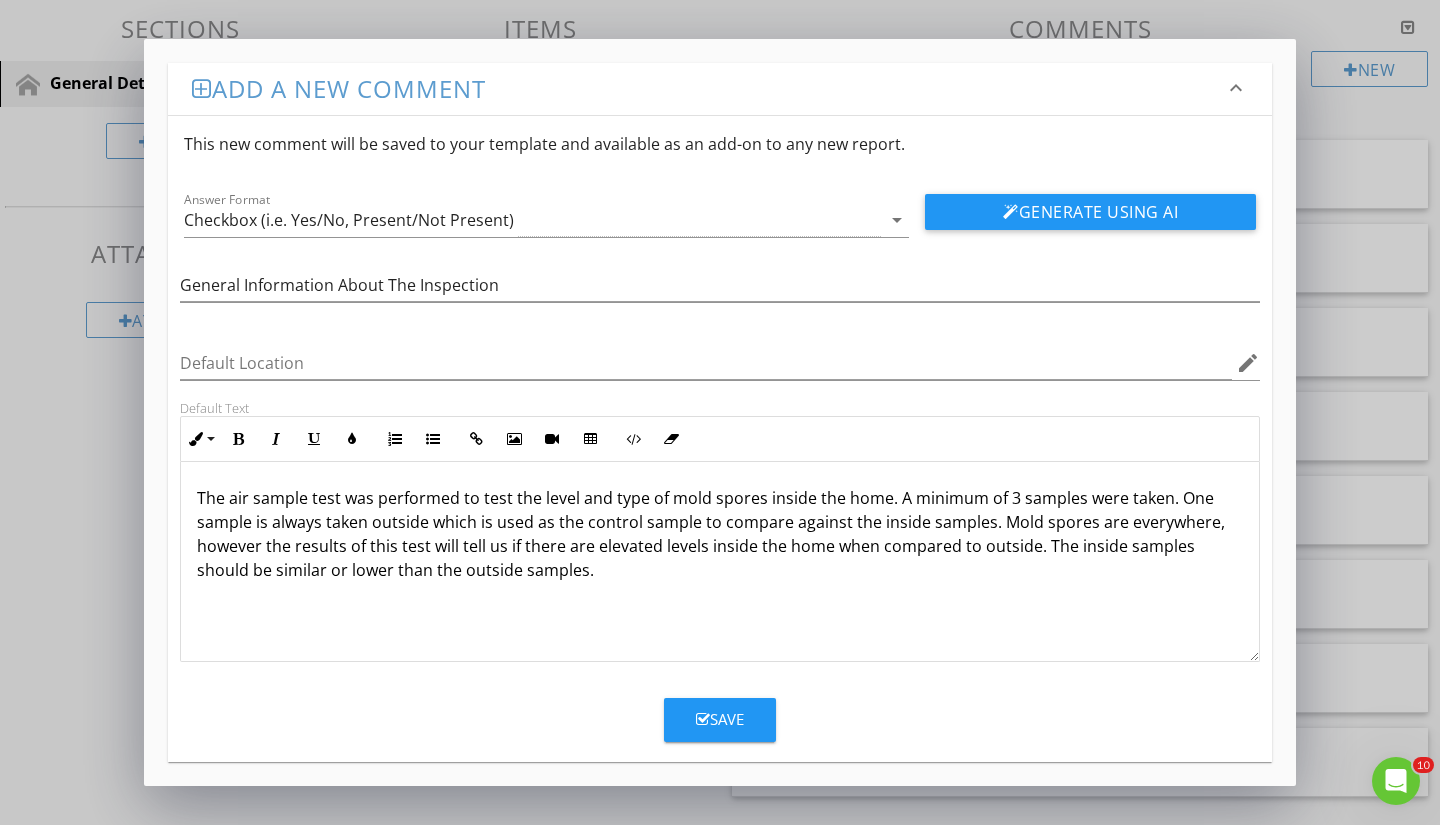 click on "The air sample test was performed to test the level and type of mold spores inside the home. A minimum of 3 samples were taken. One sample is always taken outside which is used as the control sample to compare against the inside samples. Mold spores are everywhere, however the results of this test will tell us if there are elevated levels inside the home when compared to outside. The inside samples should be similar or lower than the outside samples." at bounding box center (720, 534) 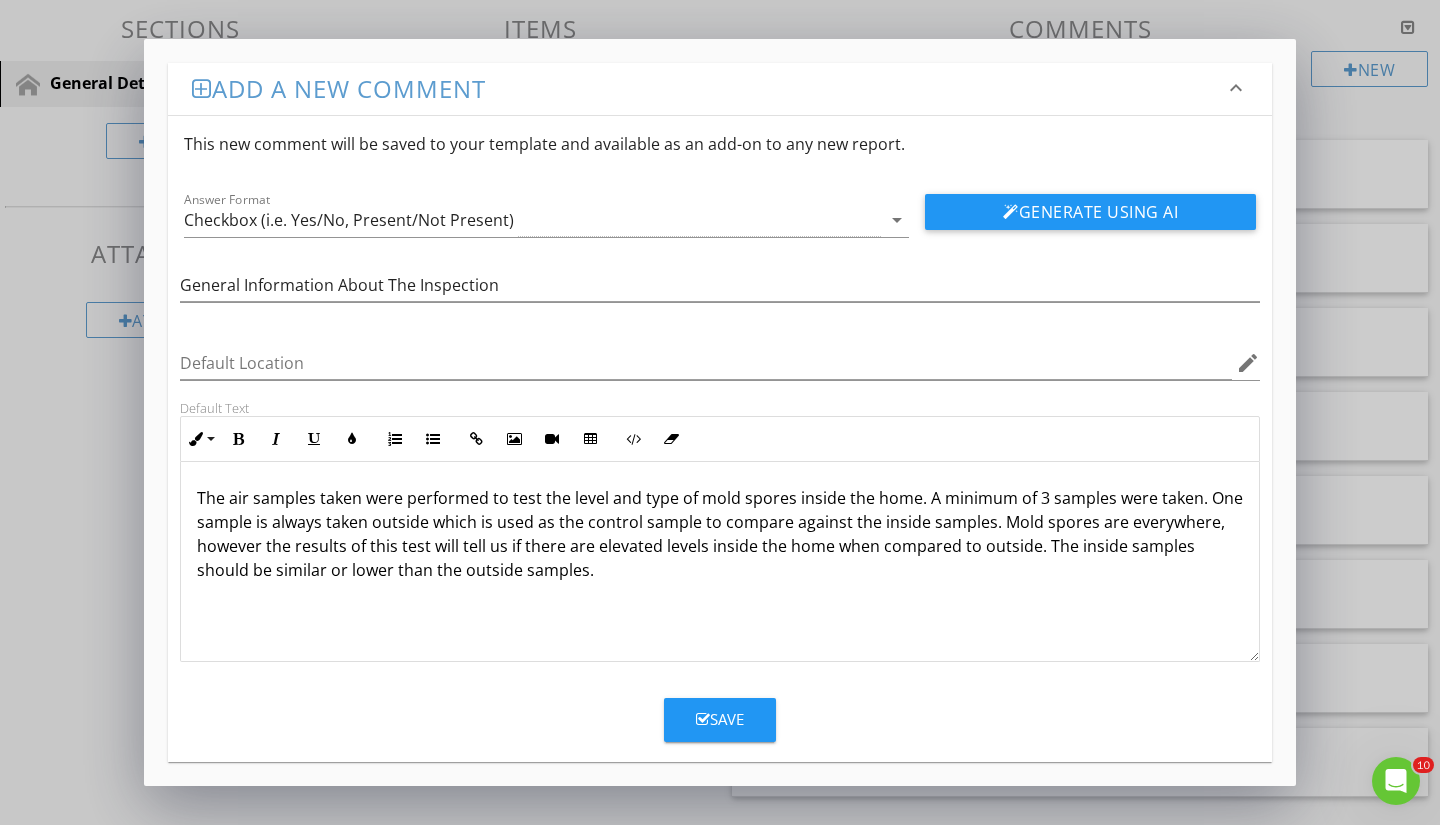 click on "The air samples taken were performed to test the level and type of mold spores inside the home. A minimum of 3 samples were taken. One sample is always taken outside which is used as the control sample to compare against the inside samples. Mold spores are everywhere, however the results of this test will tell us if there are elevated levels inside the home when compared to outside. The inside samples should be similar or lower than the outside samples." at bounding box center [720, 534] 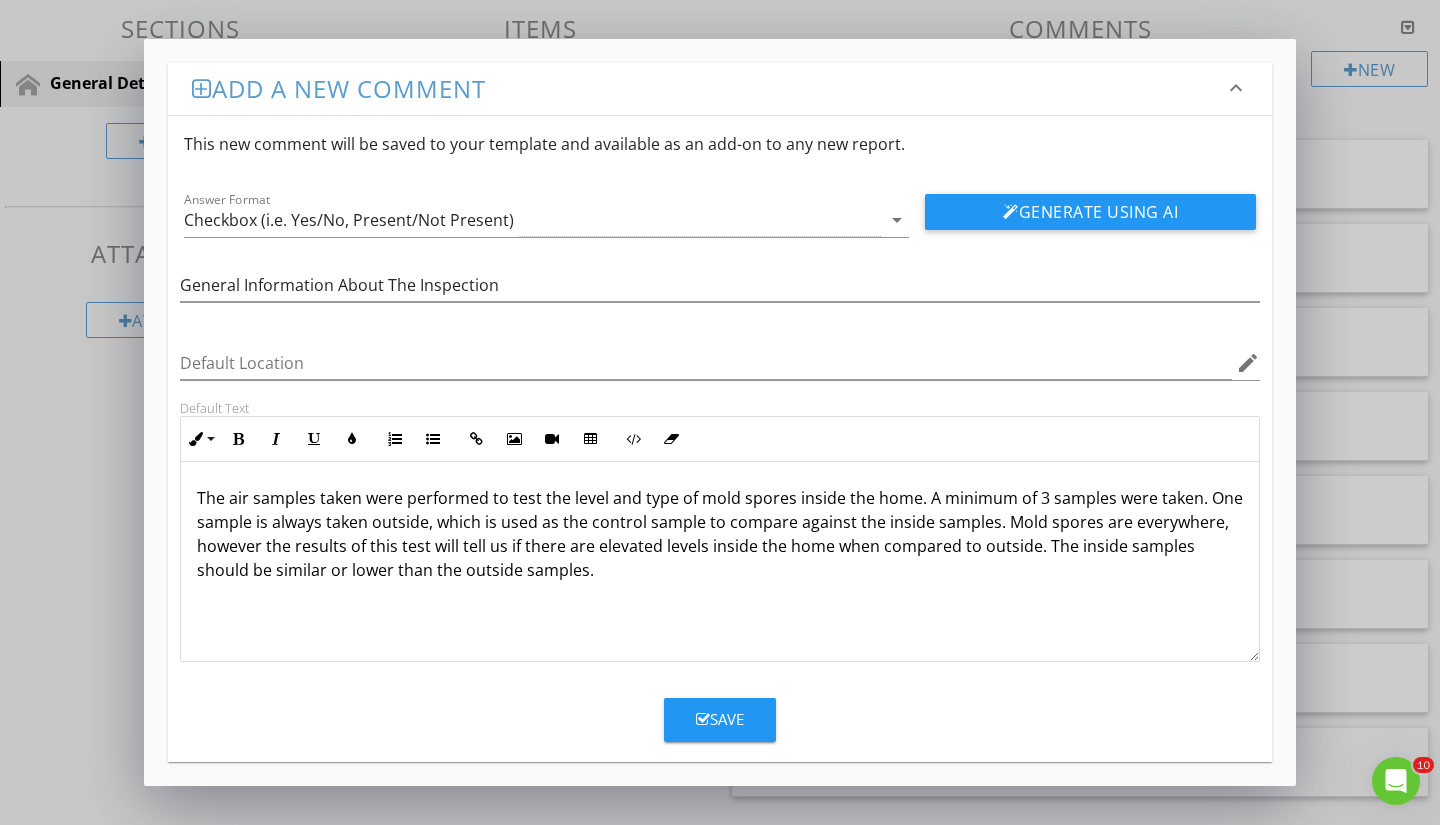 click on "The air samples taken were performed to test the level and type of mold spores inside the home. A minimum of 3 samples were taken. One sample is always taken outside, which is used as the control sample to compare against the inside samples. Mold spores are everywhere, however the results of this test will tell us if there are elevated levels inside the home when compared to outside. The inside samples should be similar or lower than the outside samples." at bounding box center [720, 534] 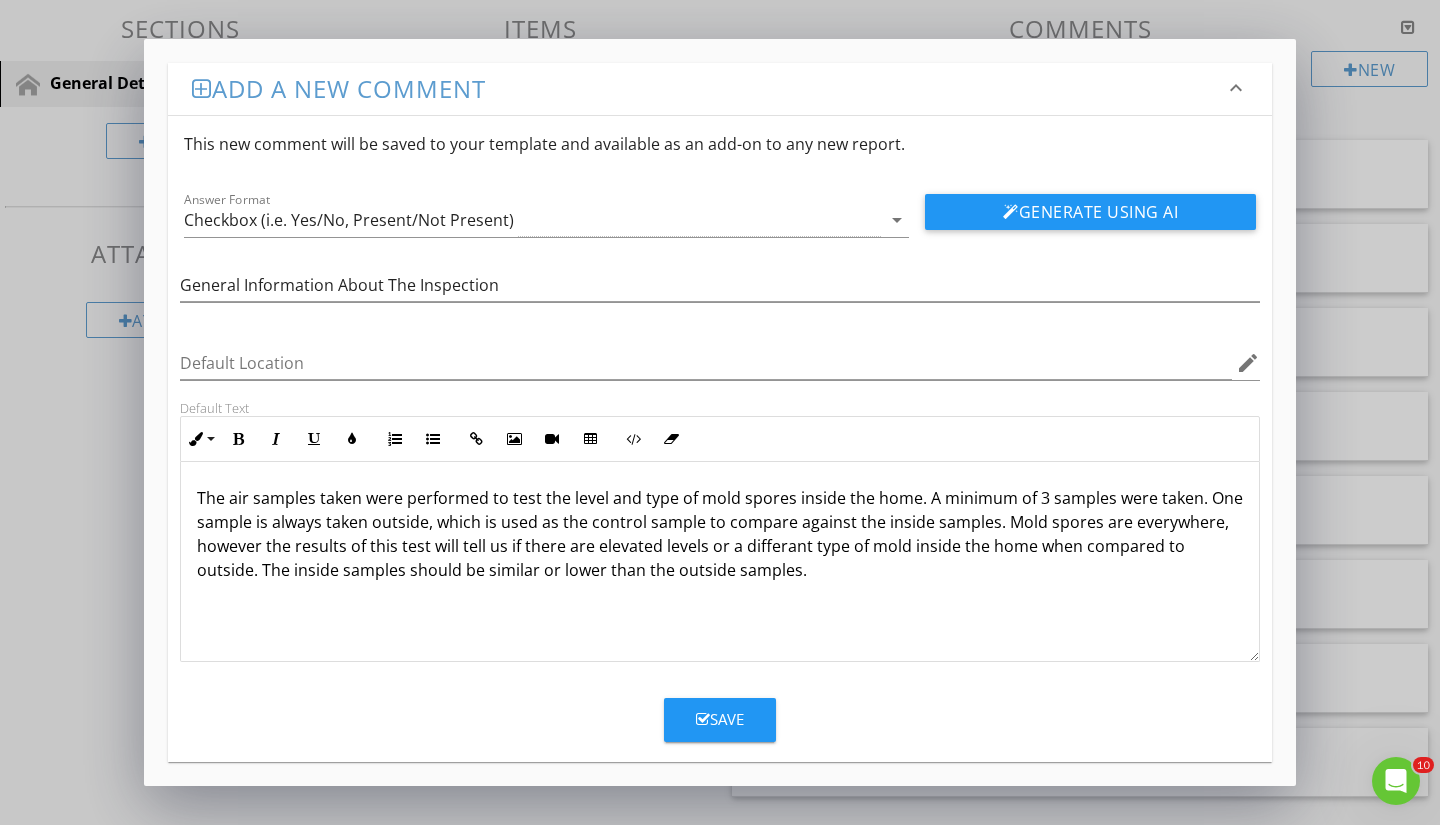 click on "The air samples taken were performed to test the level and type of mold spores inside the home. A minimum of 3 samples were taken. One sample is always taken outside, which is used as the control sample to compare against the inside samples. Mold spores are everywhere, however the results of this test will tell us if there are elevated levels or a differant type of mold inside the home when compared to outside. The inside samples should be similar or lower than the outside samples." at bounding box center (720, 534) 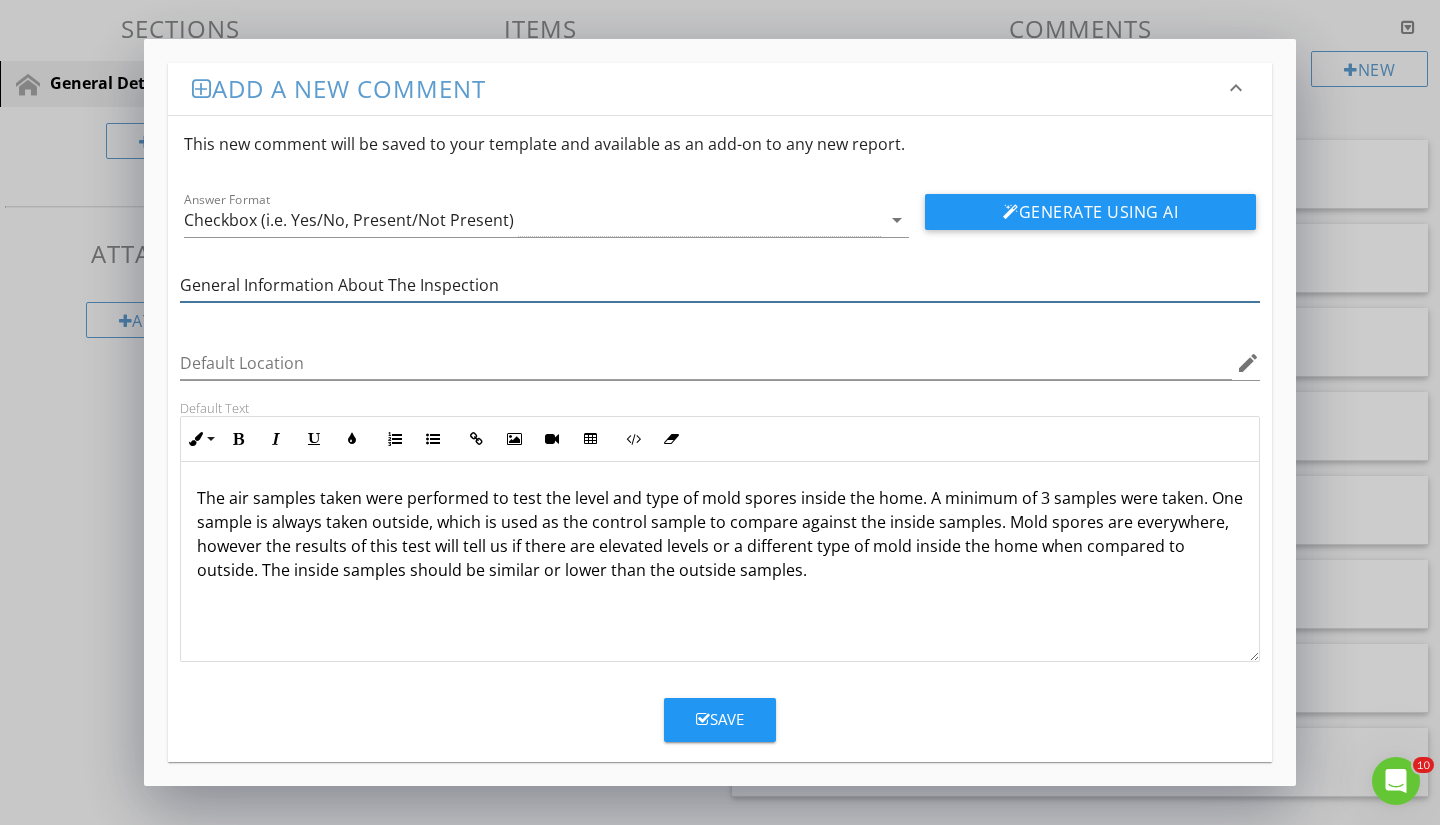 click on "General Information About The Inspection" at bounding box center (720, 285) 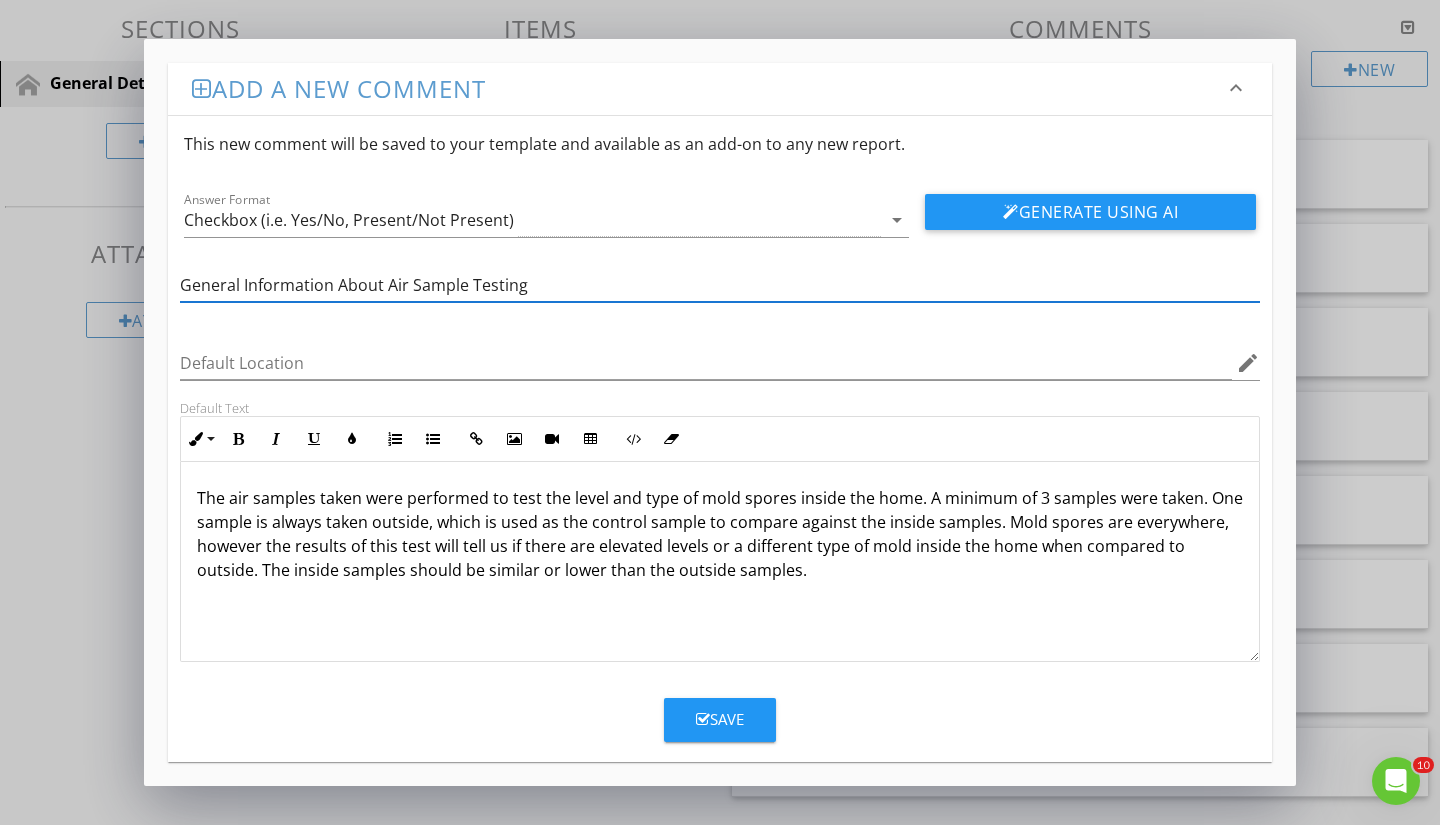 type on "General Information About Air Sample Testing" 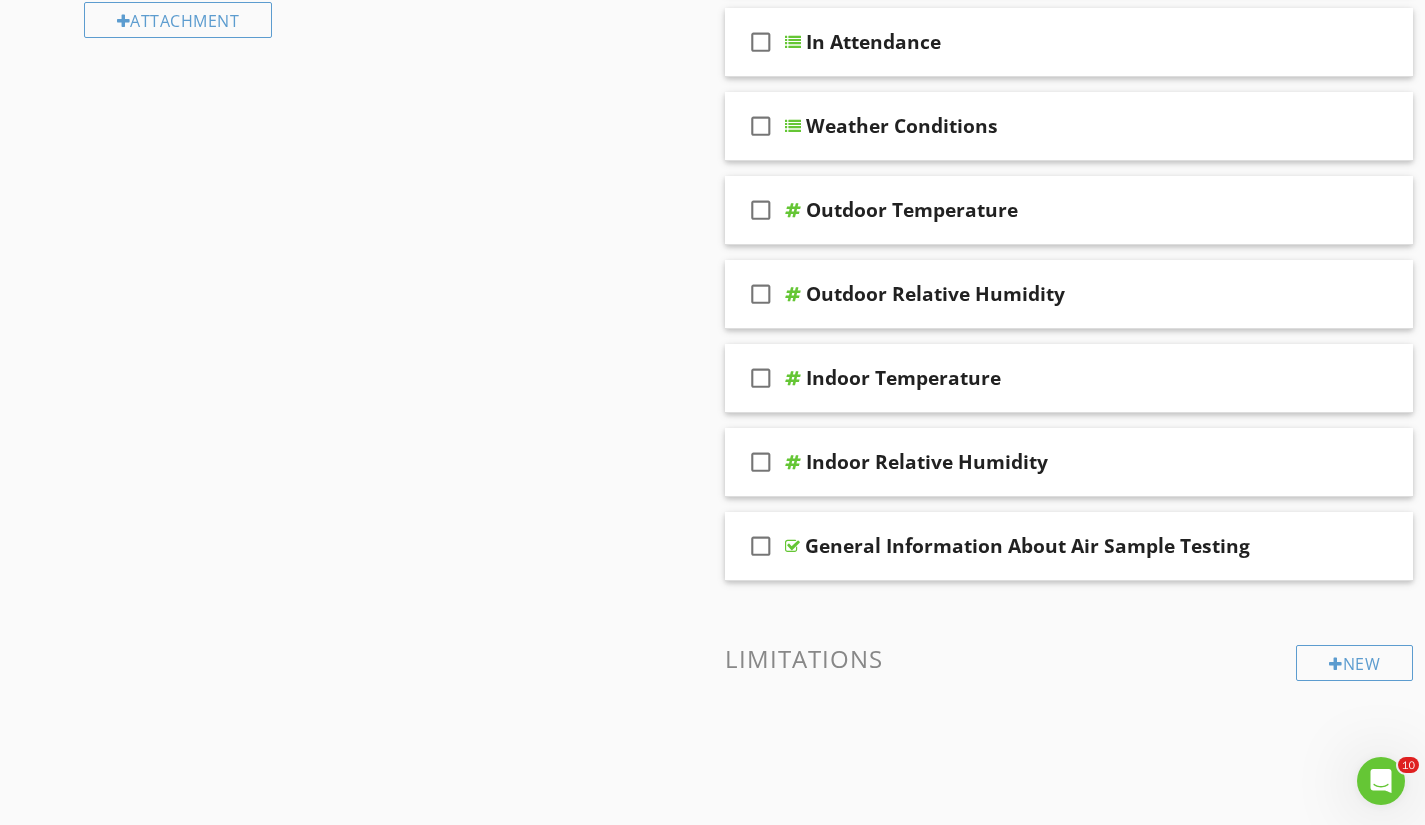 scroll, scrollTop: 547, scrollLeft: 0, axis: vertical 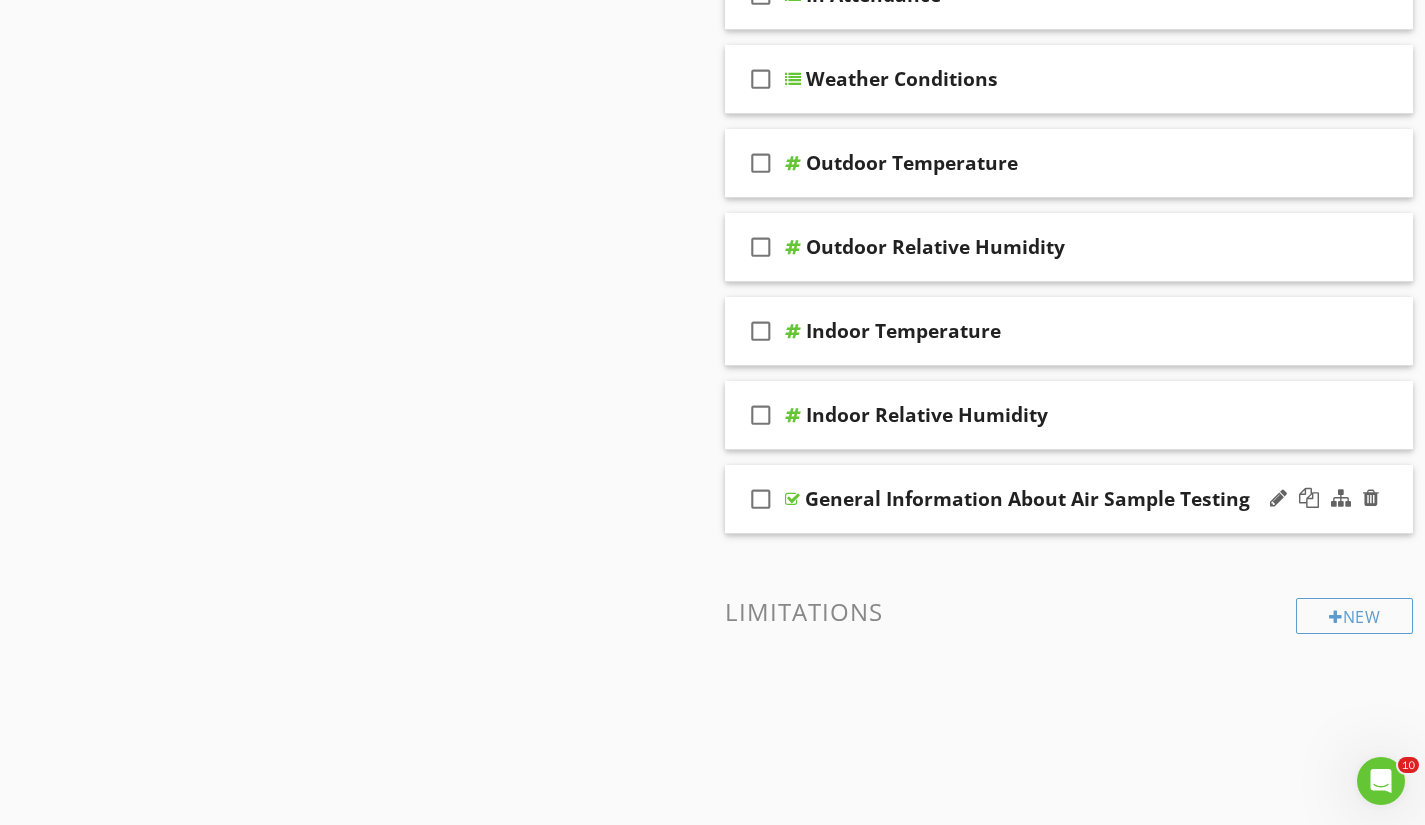 click on "check_box_outline_blank
General Information About Air Sample Testing" at bounding box center (1069, 499) 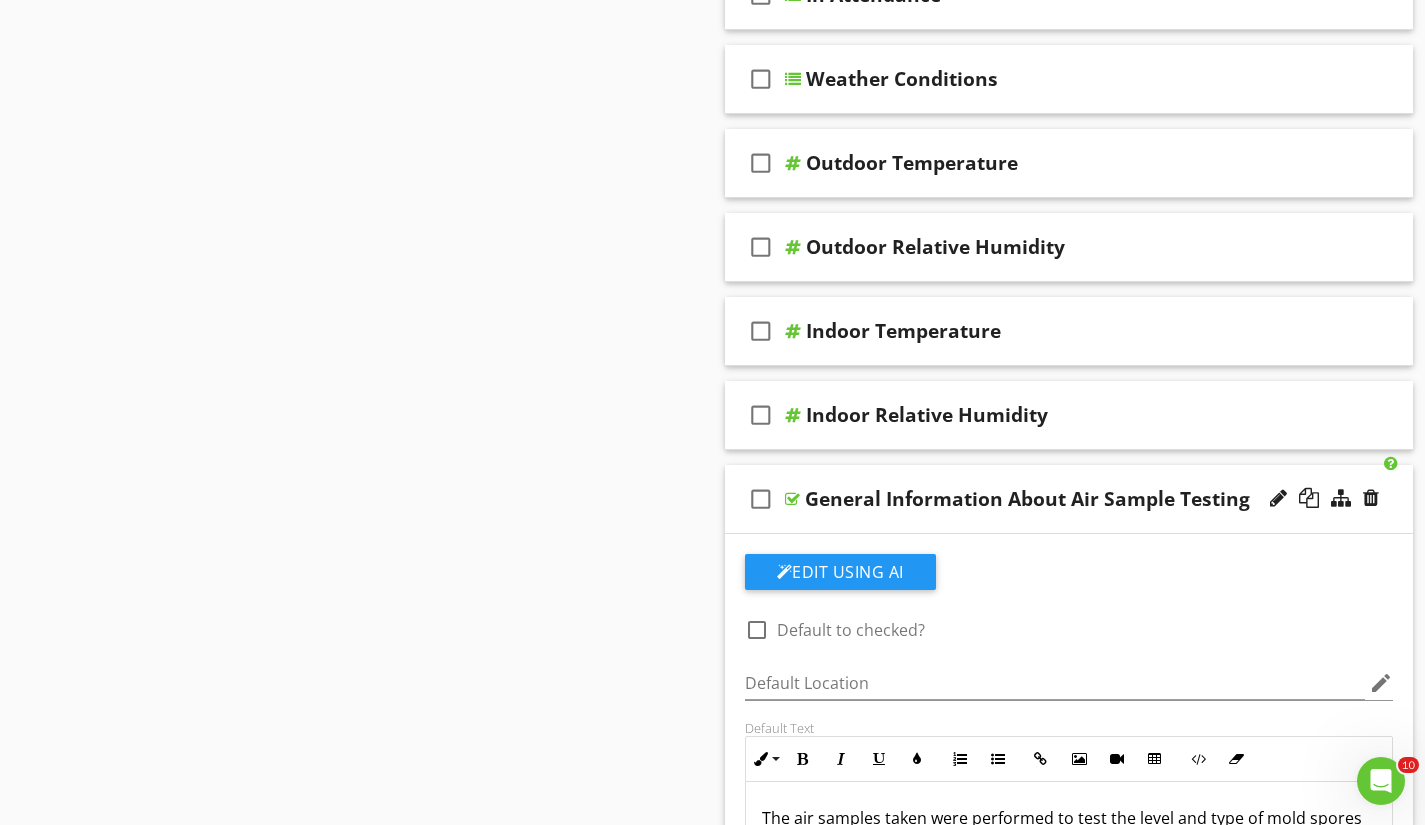 click at bounding box center (757, 630) 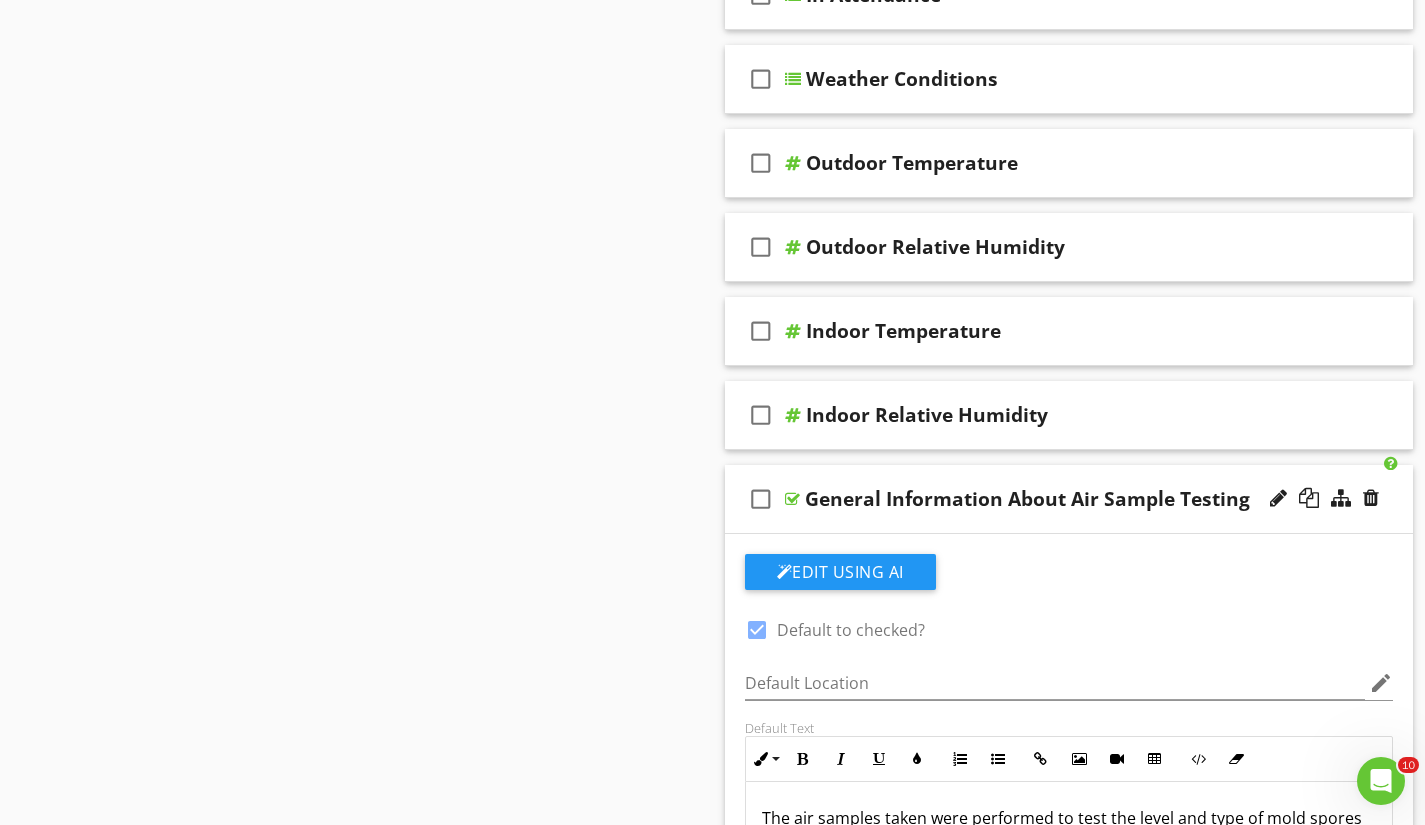 click on "check_box_outline_blank
General Information About Air Sample Testing" at bounding box center [1069, 499] 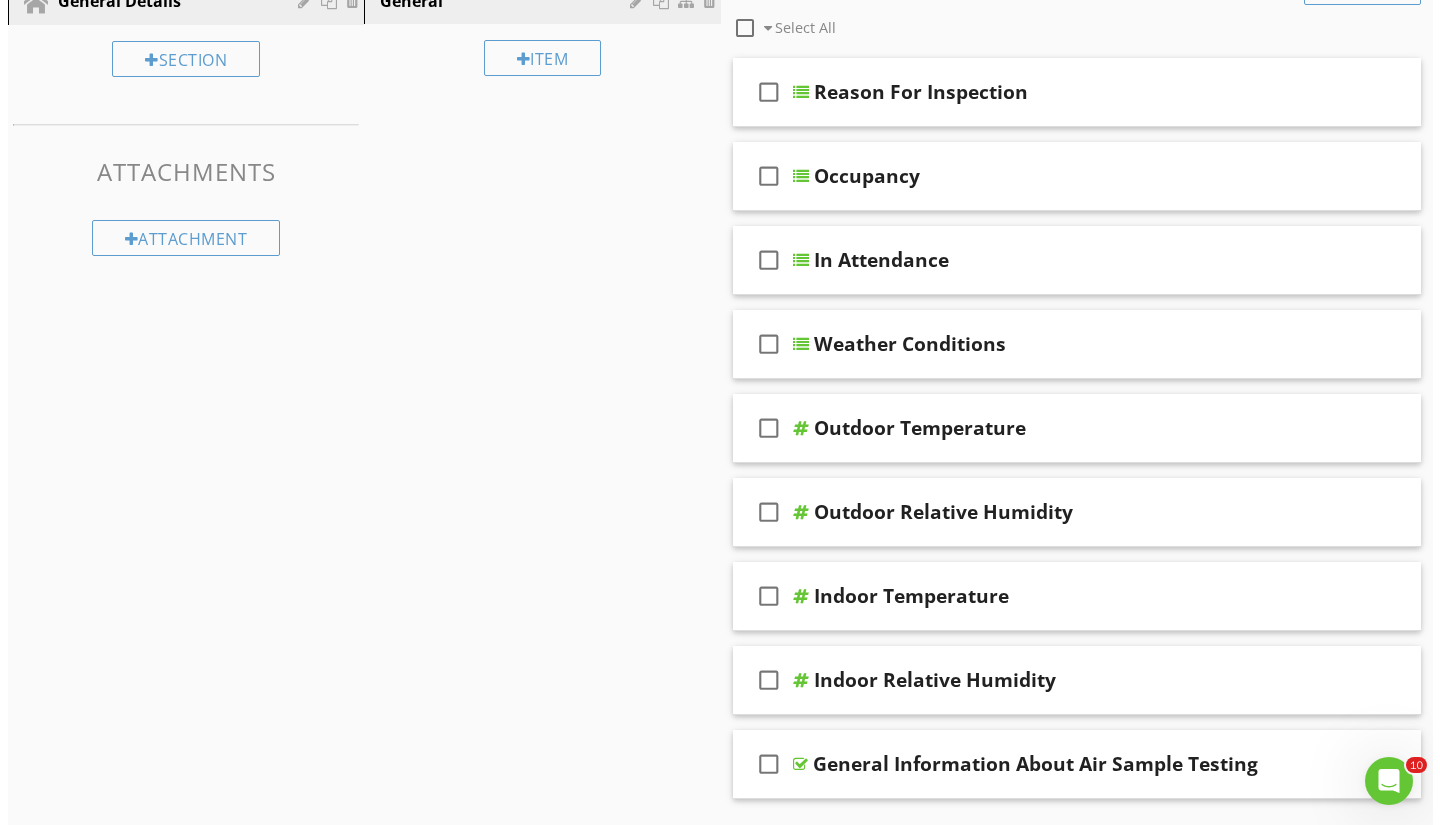 scroll, scrollTop: 247, scrollLeft: 0, axis: vertical 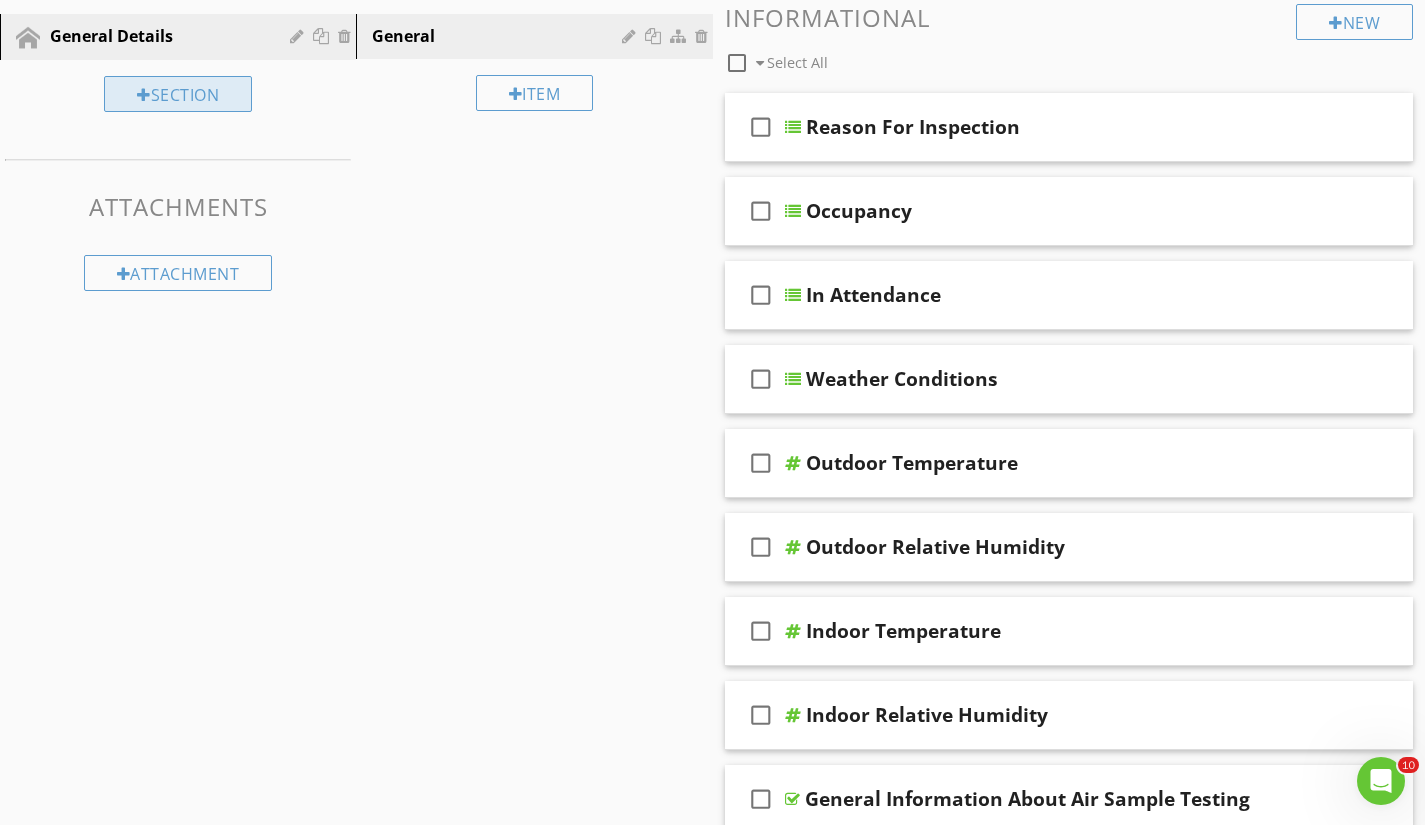click on "Section" at bounding box center [178, 94] 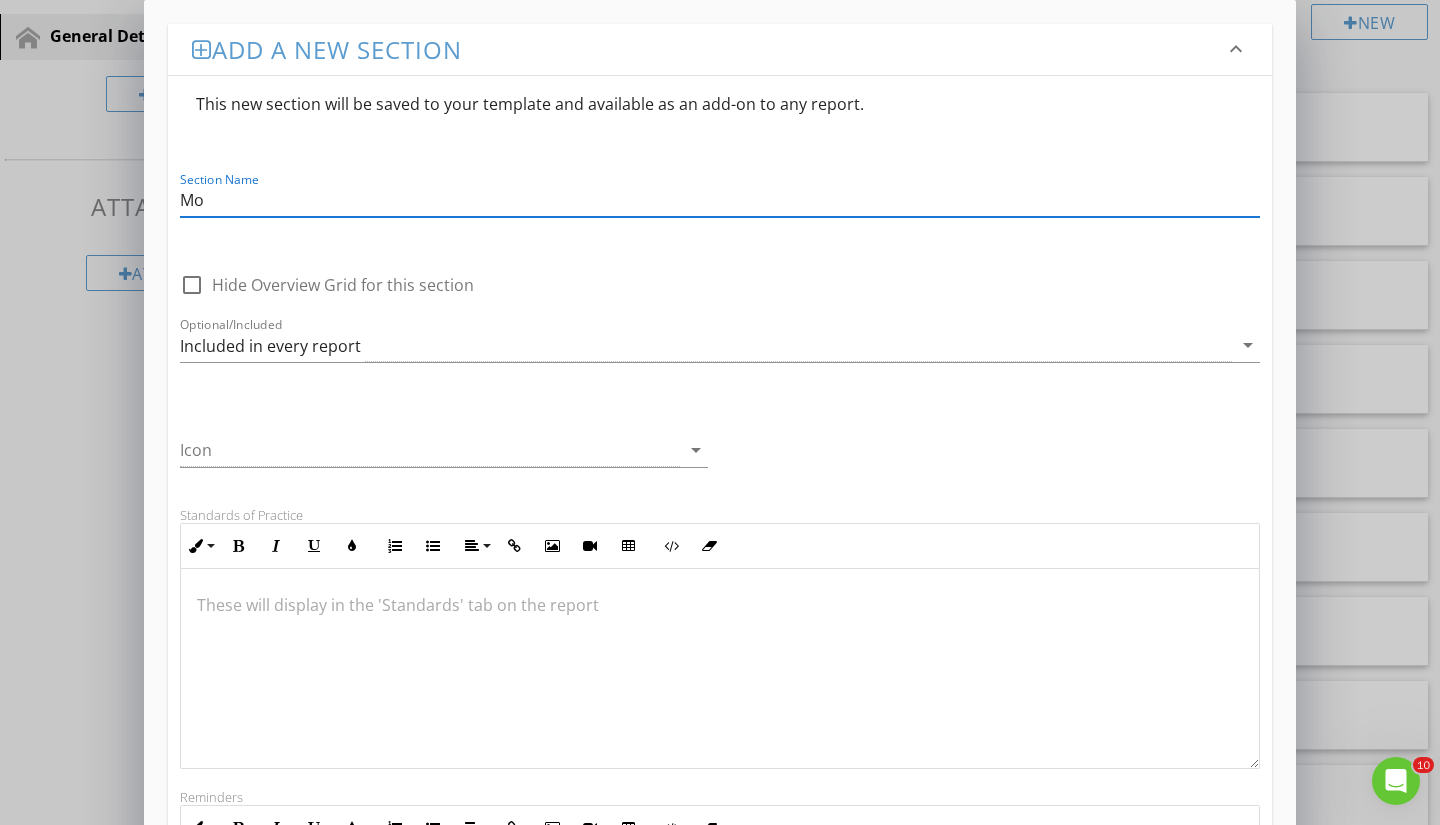 type on "M" 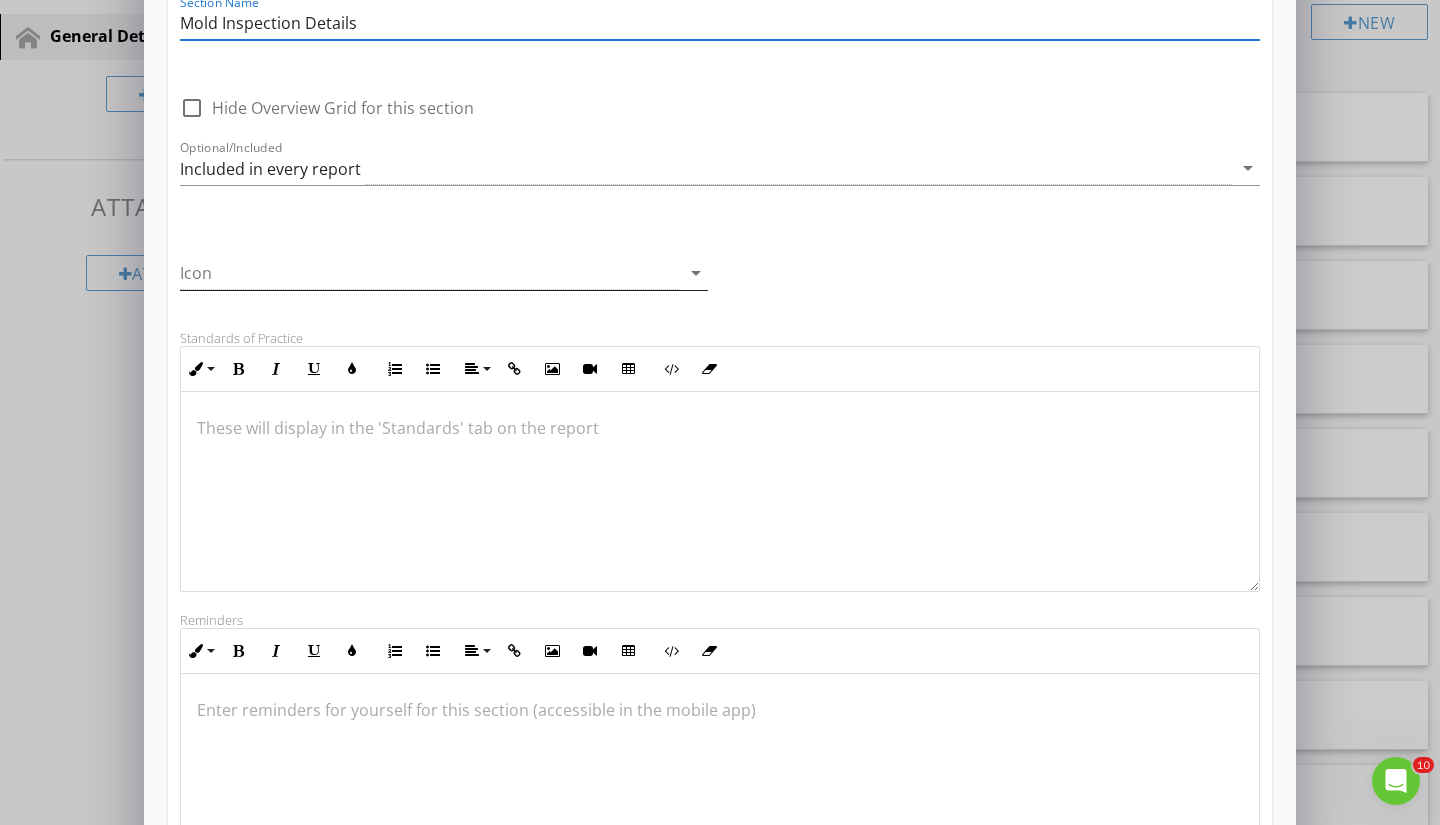 scroll, scrollTop: 200, scrollLeft: 0, axis: vertical 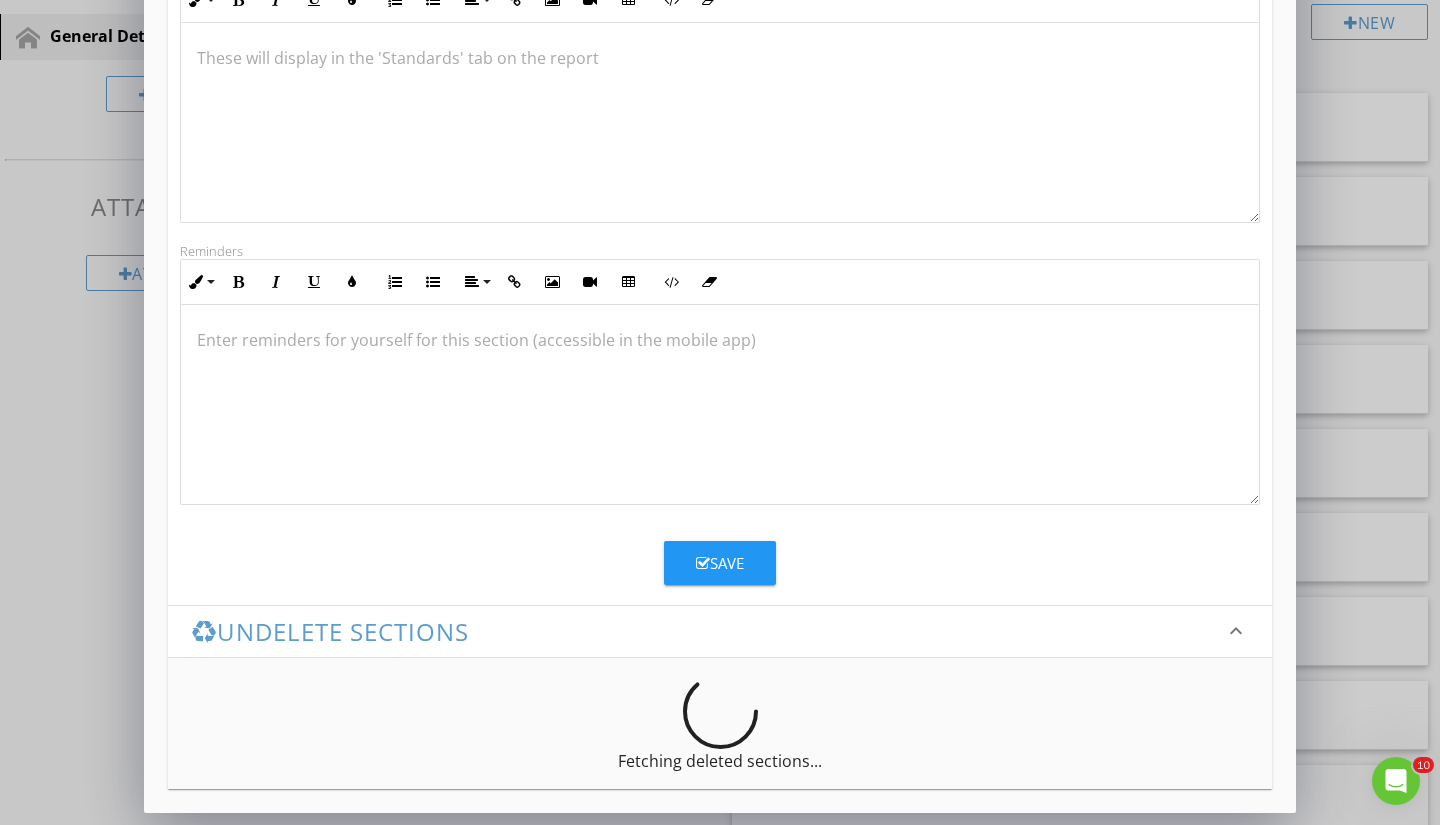 type on "Mold Inspection Details" 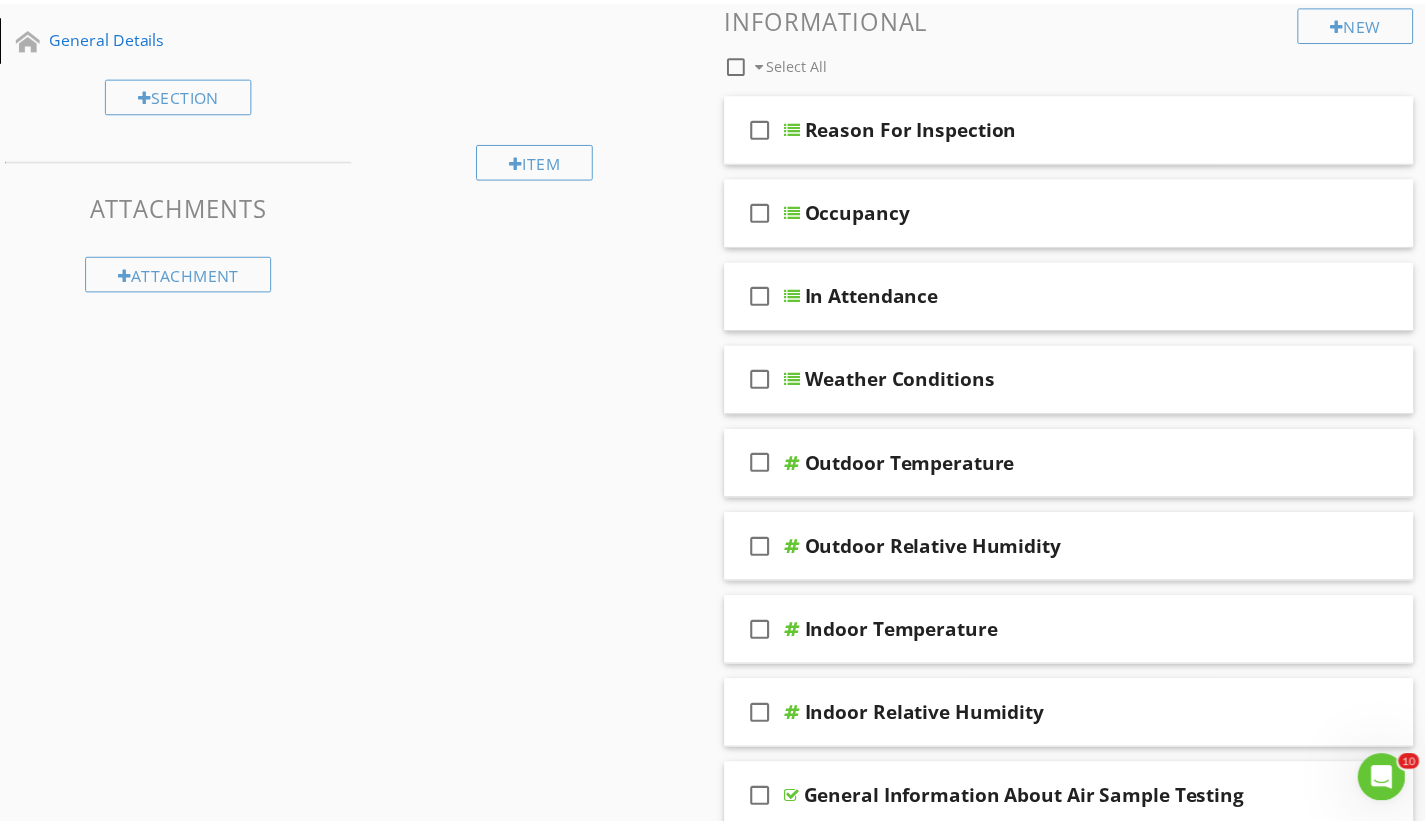 scroll, scrollTop: 329, scrollLeft: 0, axis: vertical 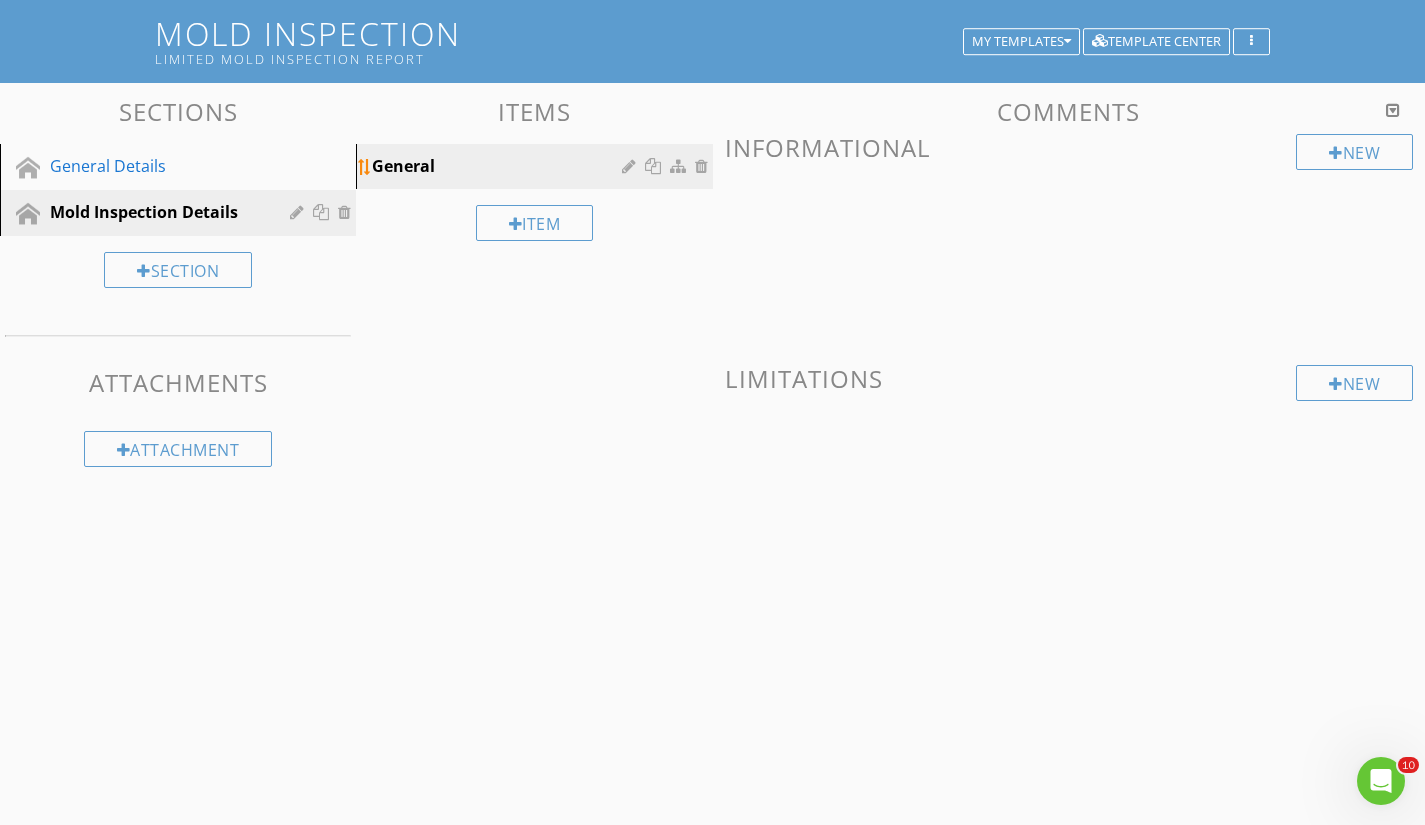 click on "General" at bounding box center (499, 166) 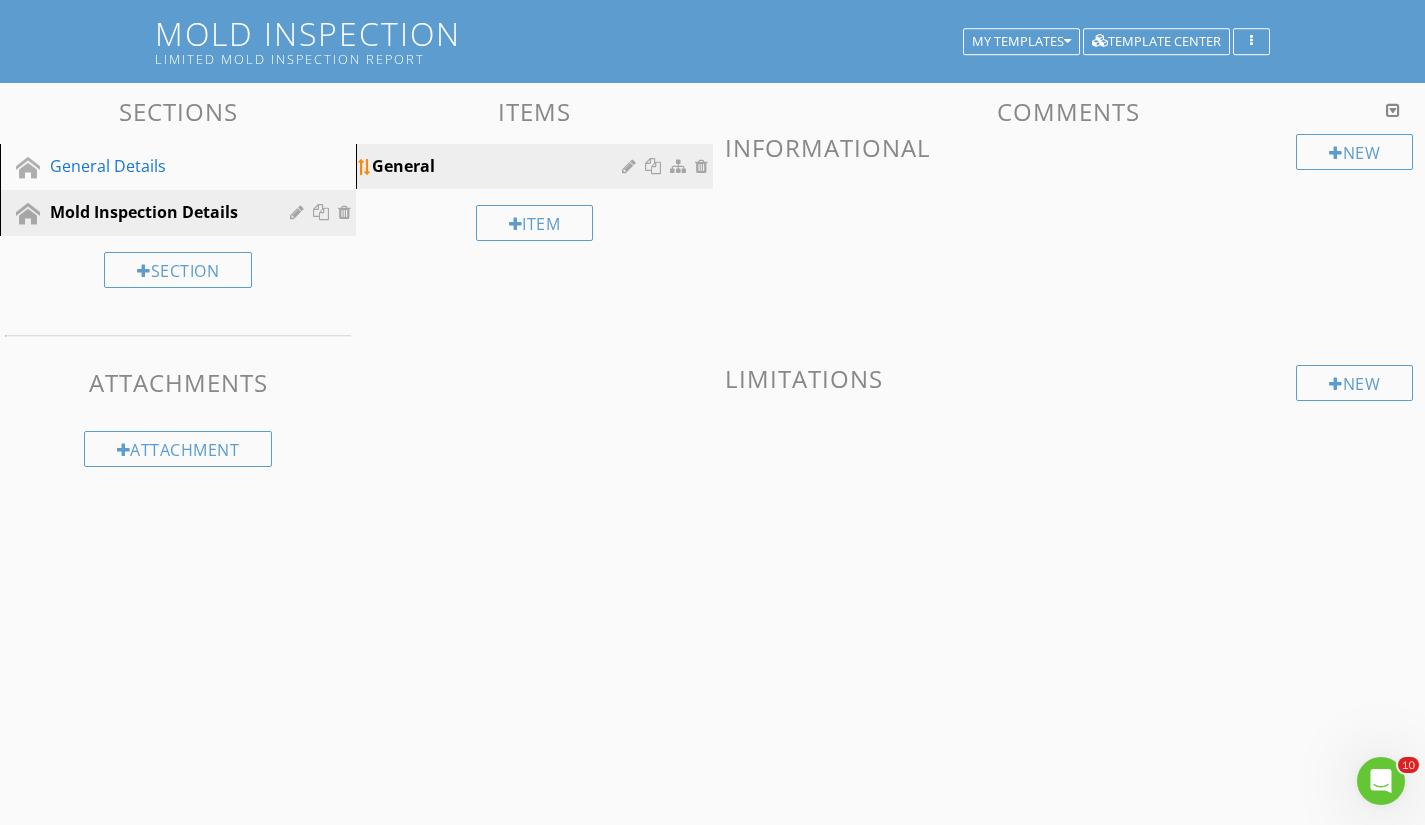 click at bounding box center [631, 166] 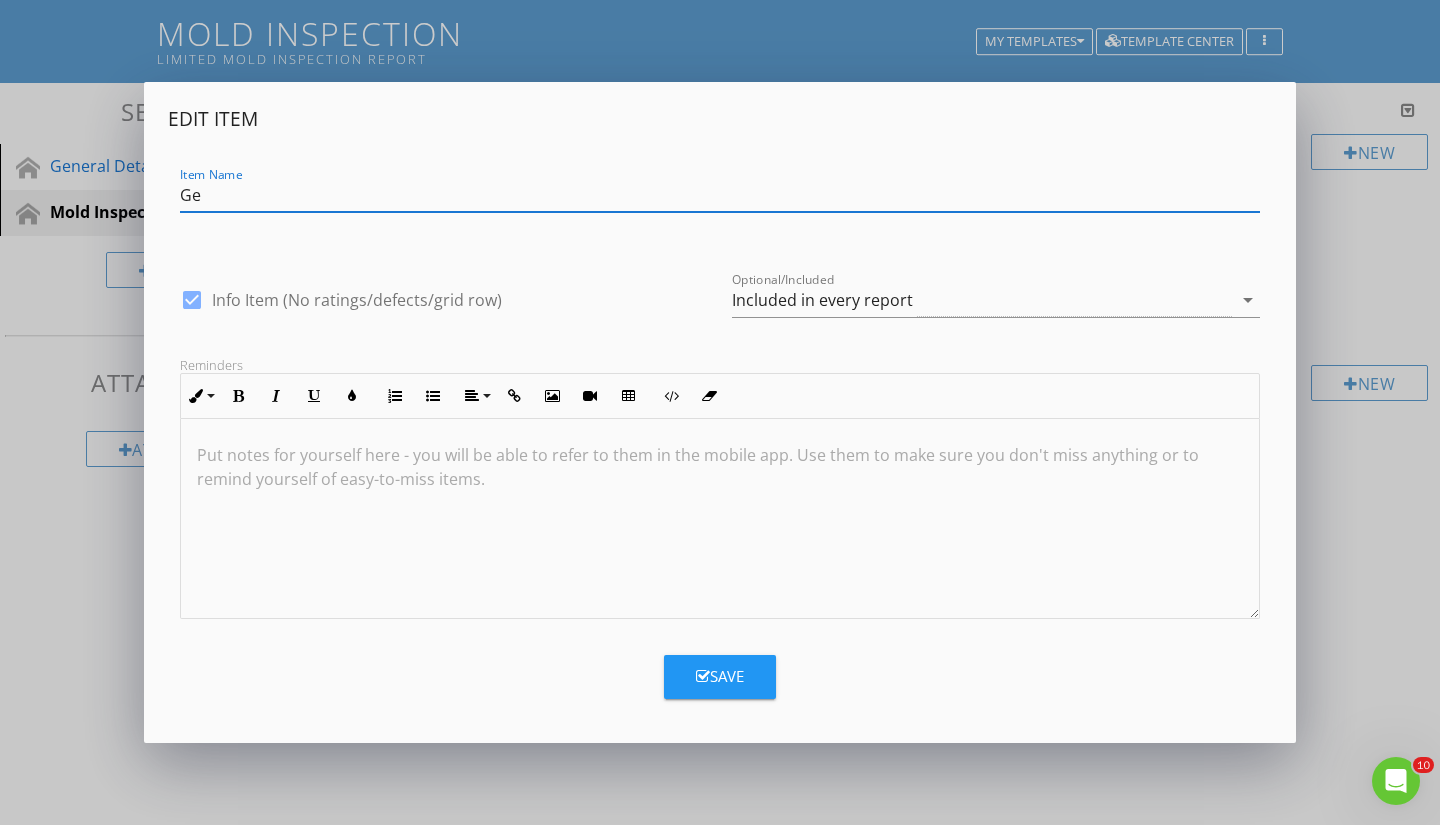 type on "G" 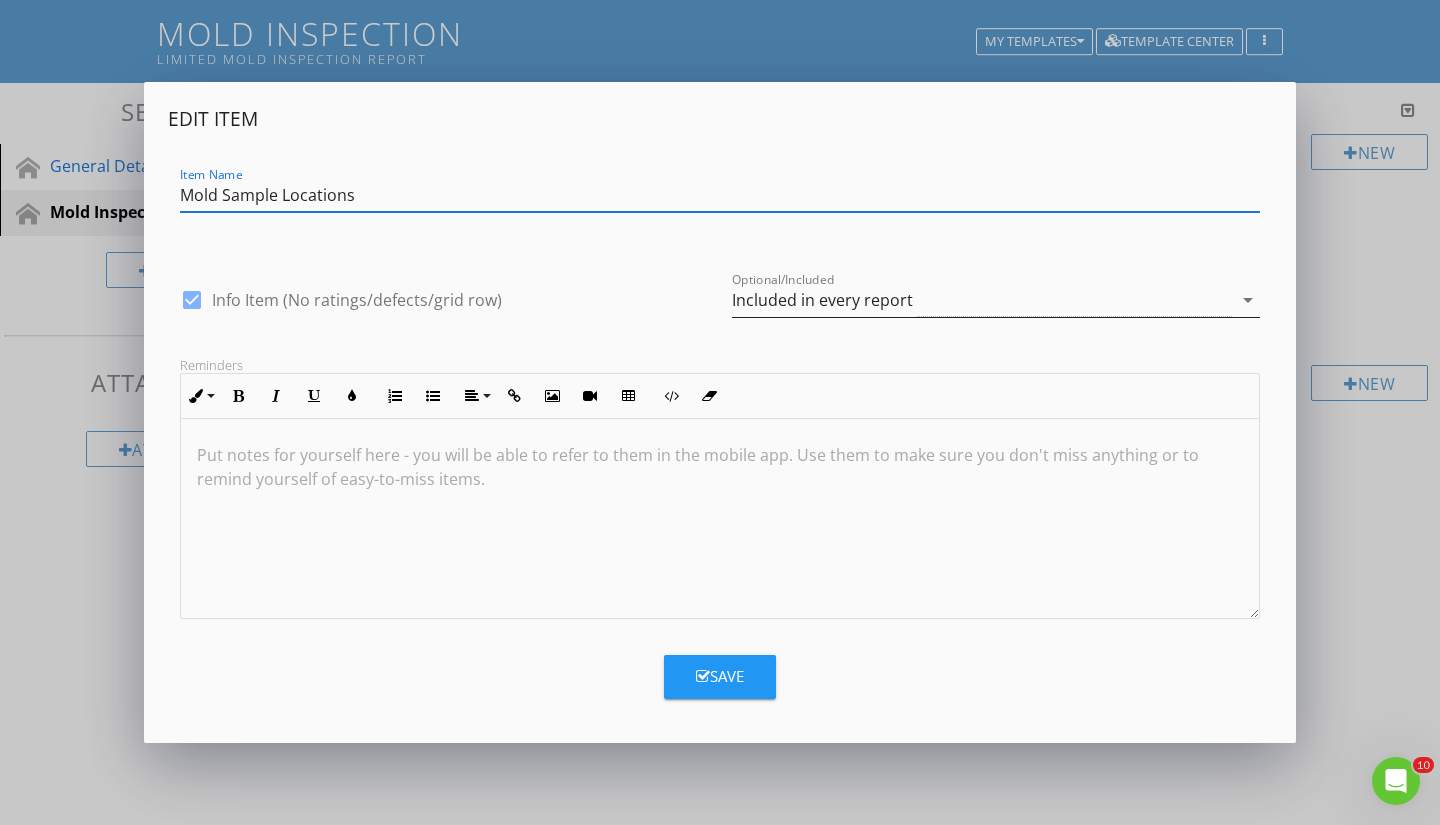 type on "Mold Sample Locations" 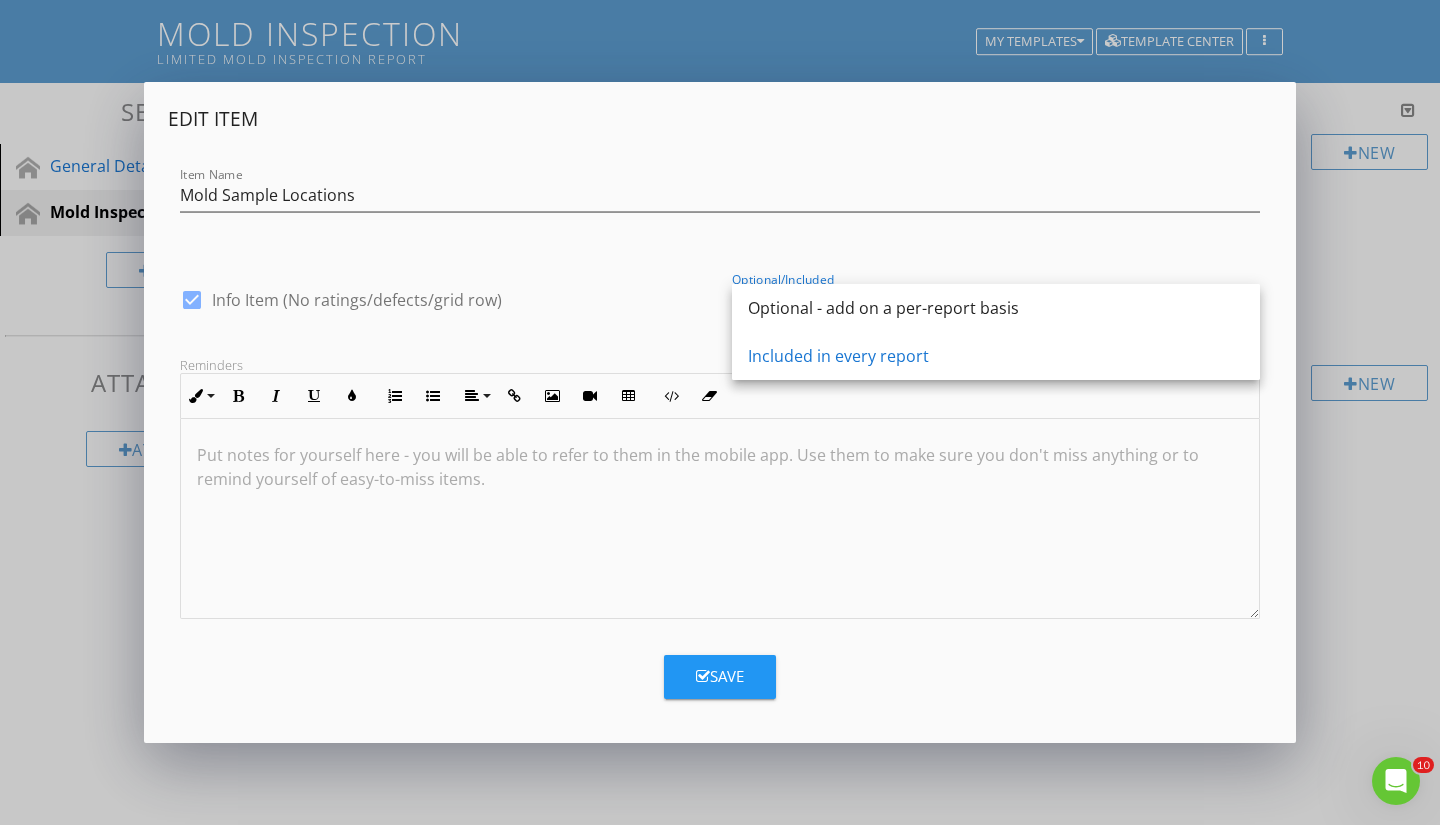 click on "Optional - add on a per-report basis" at bounding box center (996, 308) 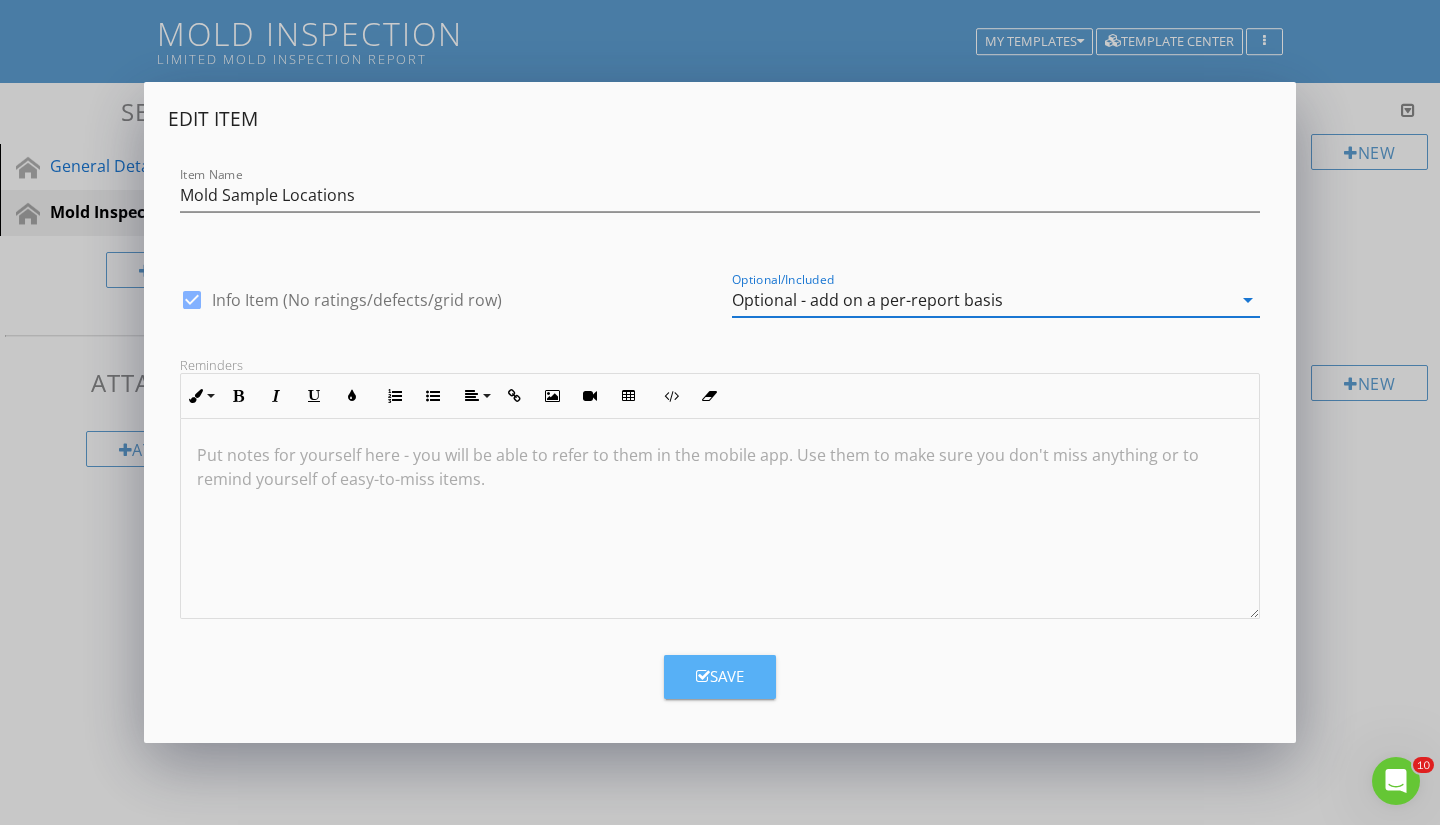 click on "Save" at bounding box center [720, 676] 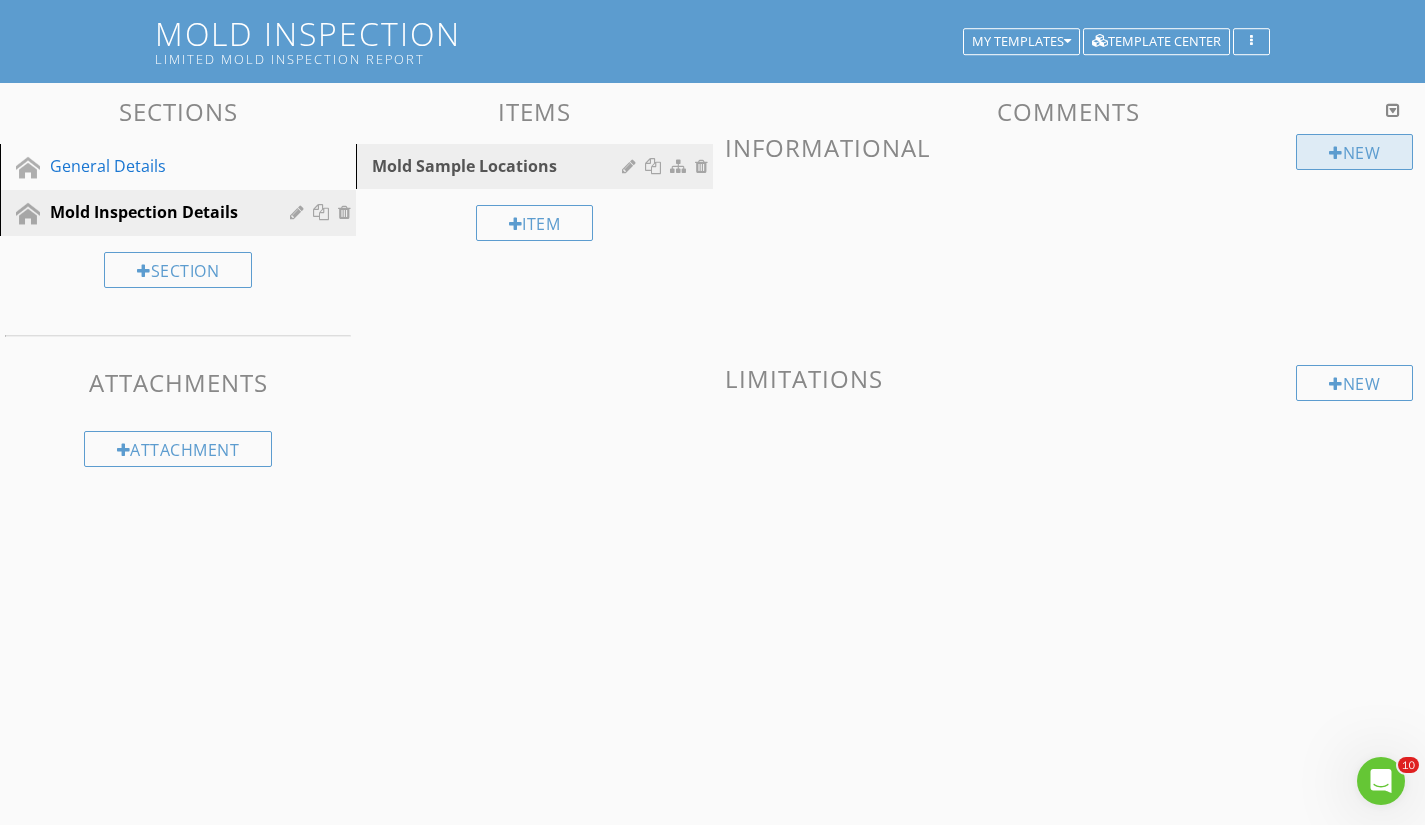 click on "New" at bounding box center [1354, 152] 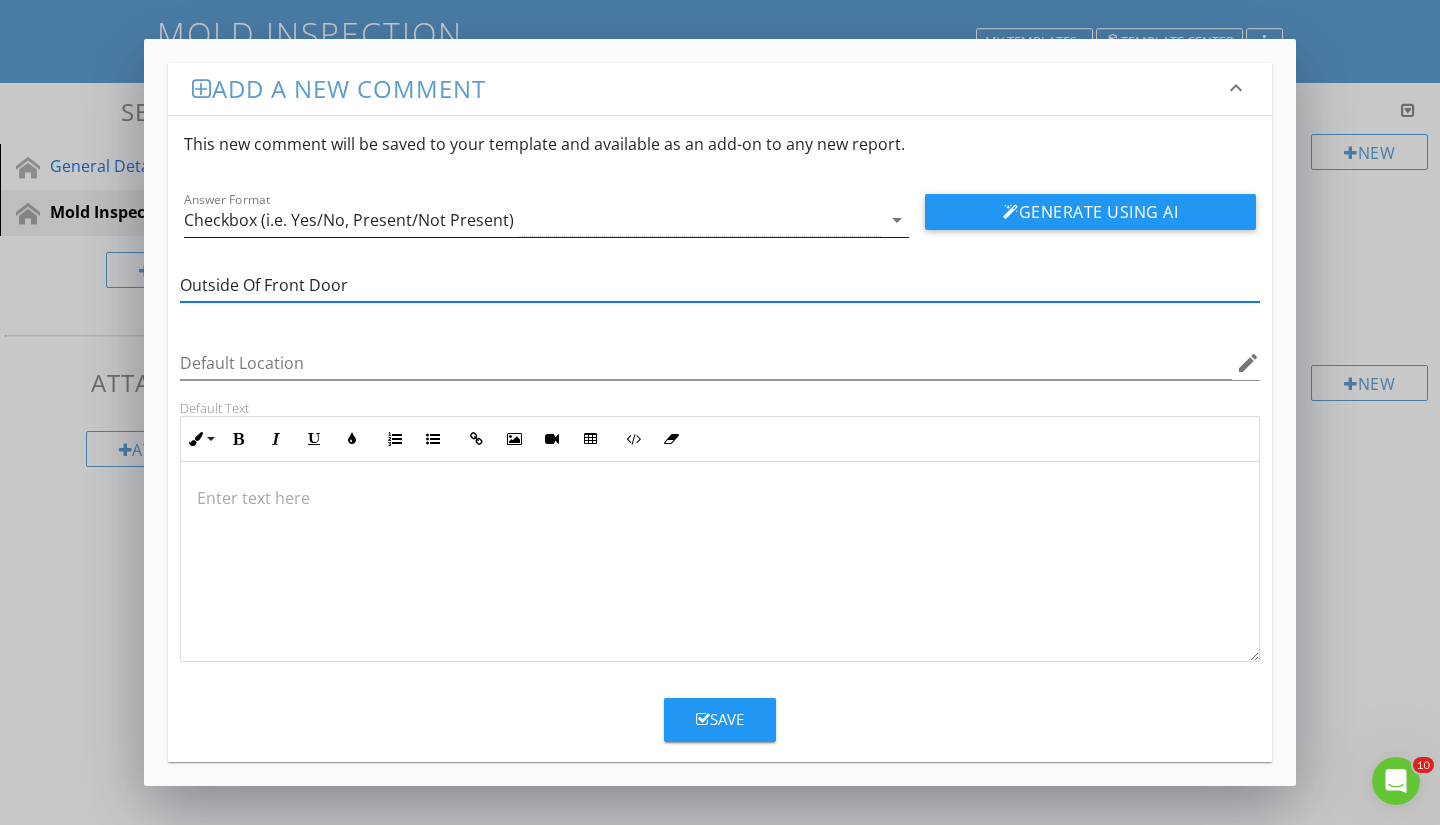 type on "Outside Of Front Door" 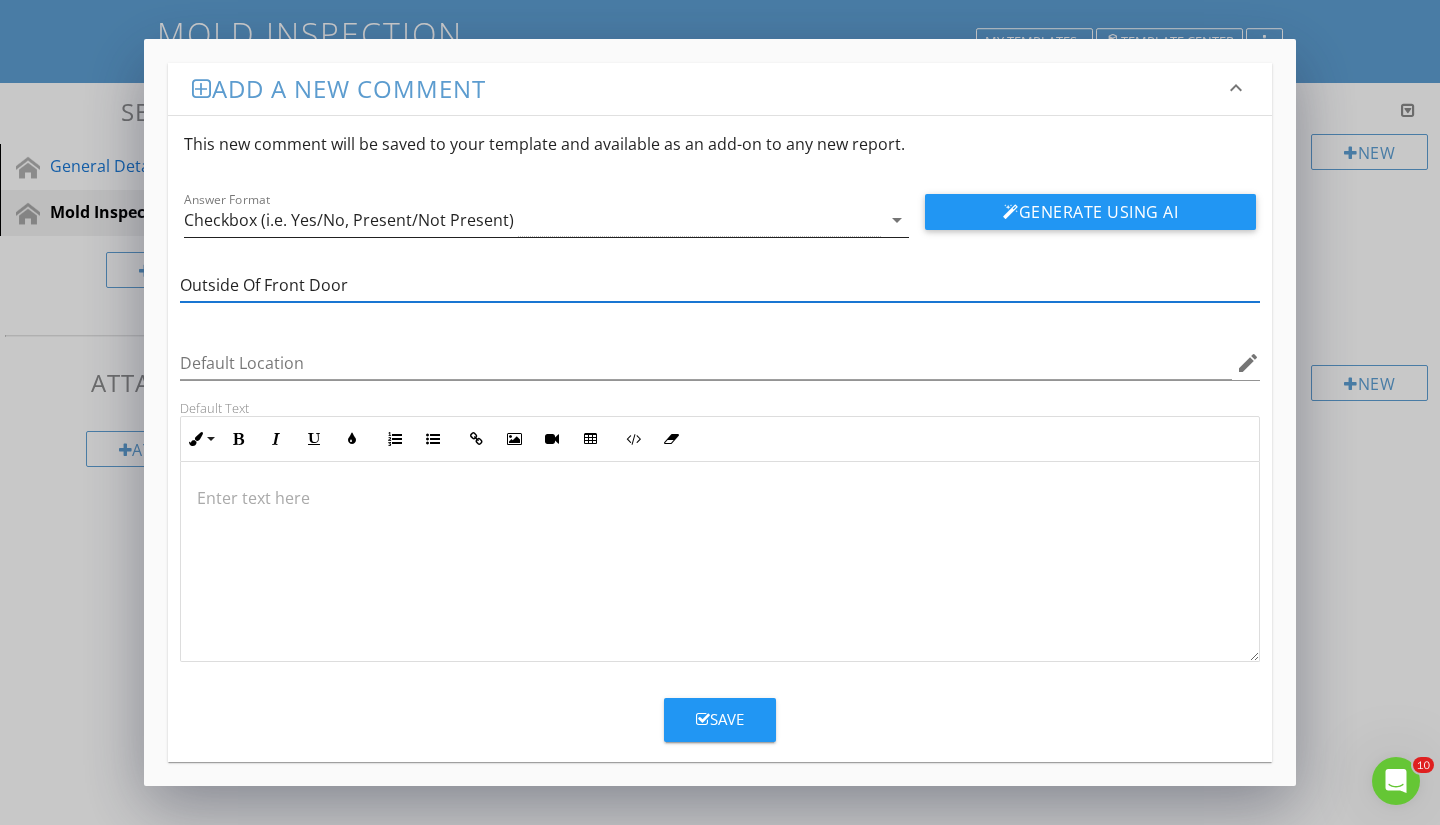 click on "Checkbox (i.e. Yes/No, Present/Not Present)" at bounding box center [349, 220] 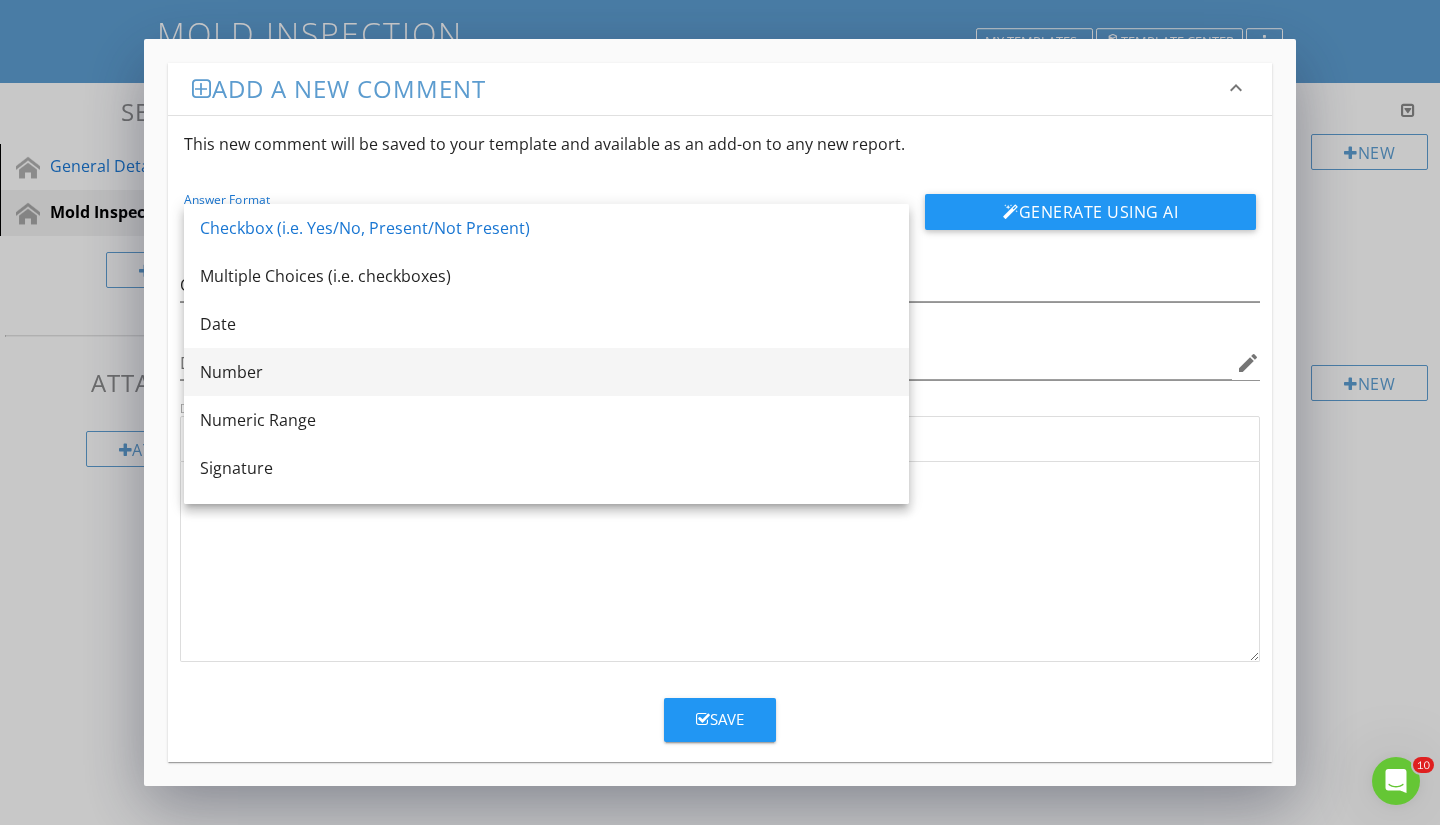 click on "Number" at bounding box center [546, 372] 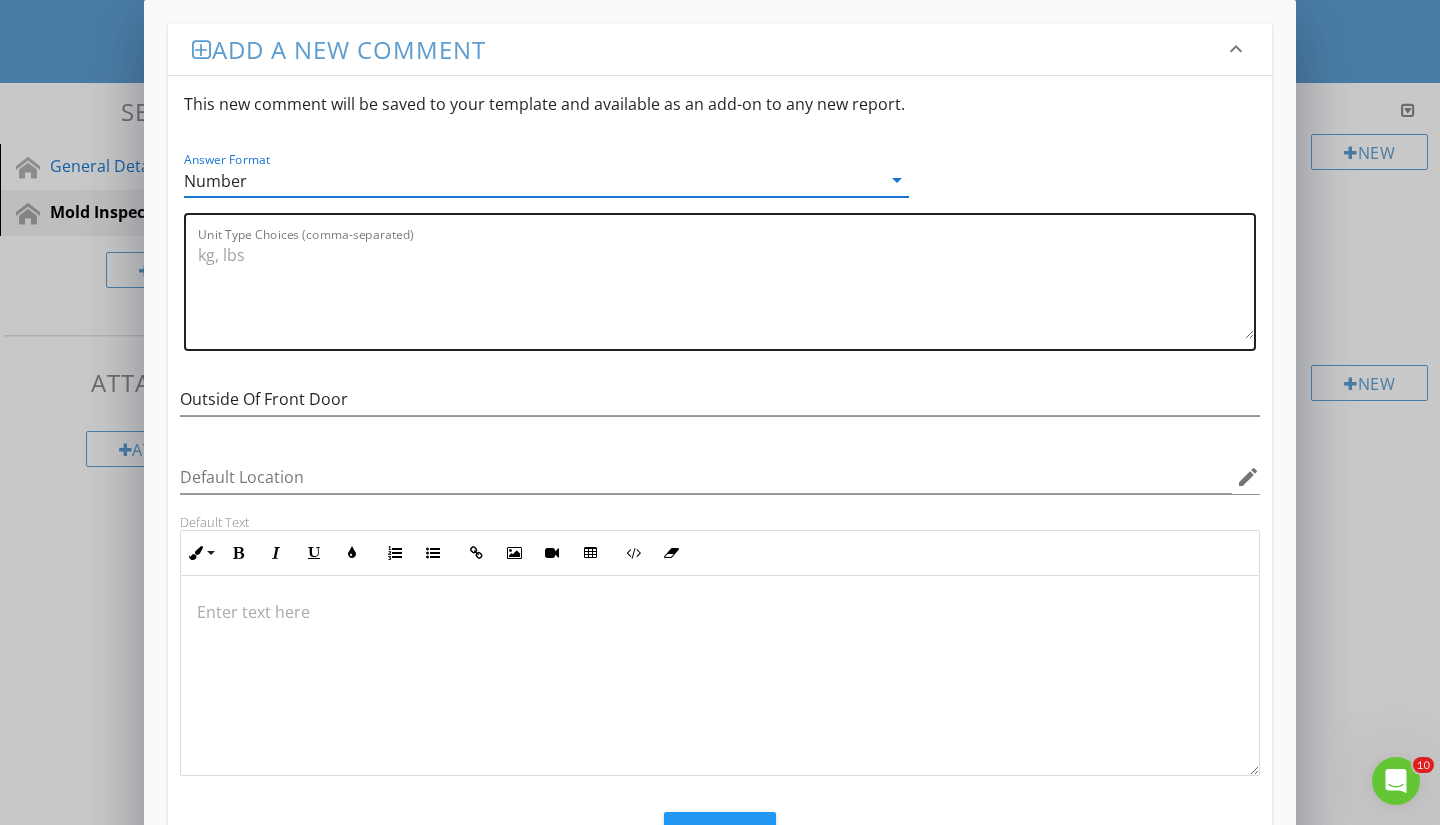 click on "Unit Type Choices (comma-separated)" at bounding box center [726, 289] 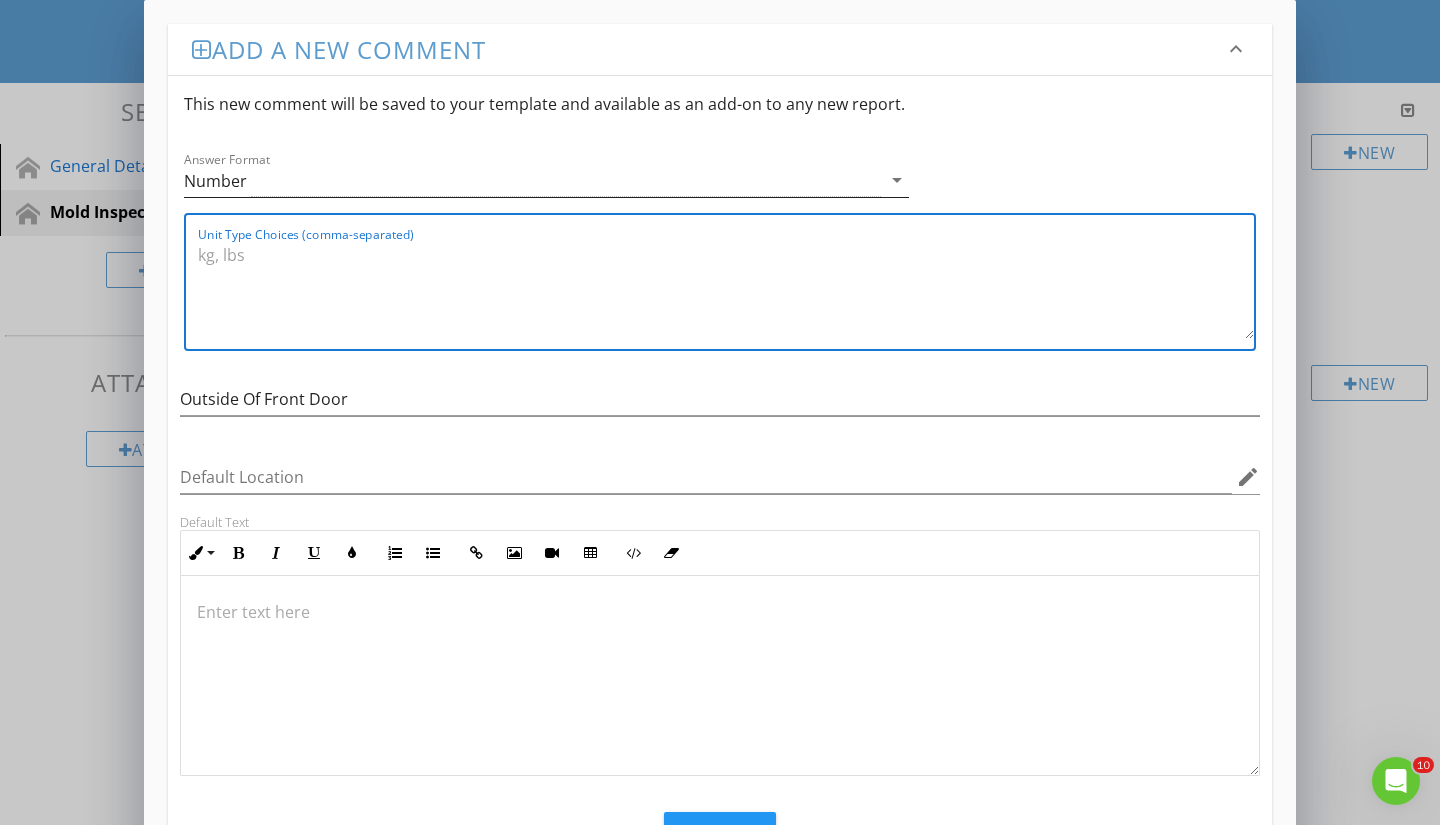 click on "Number" at bounding box center (532, 180) 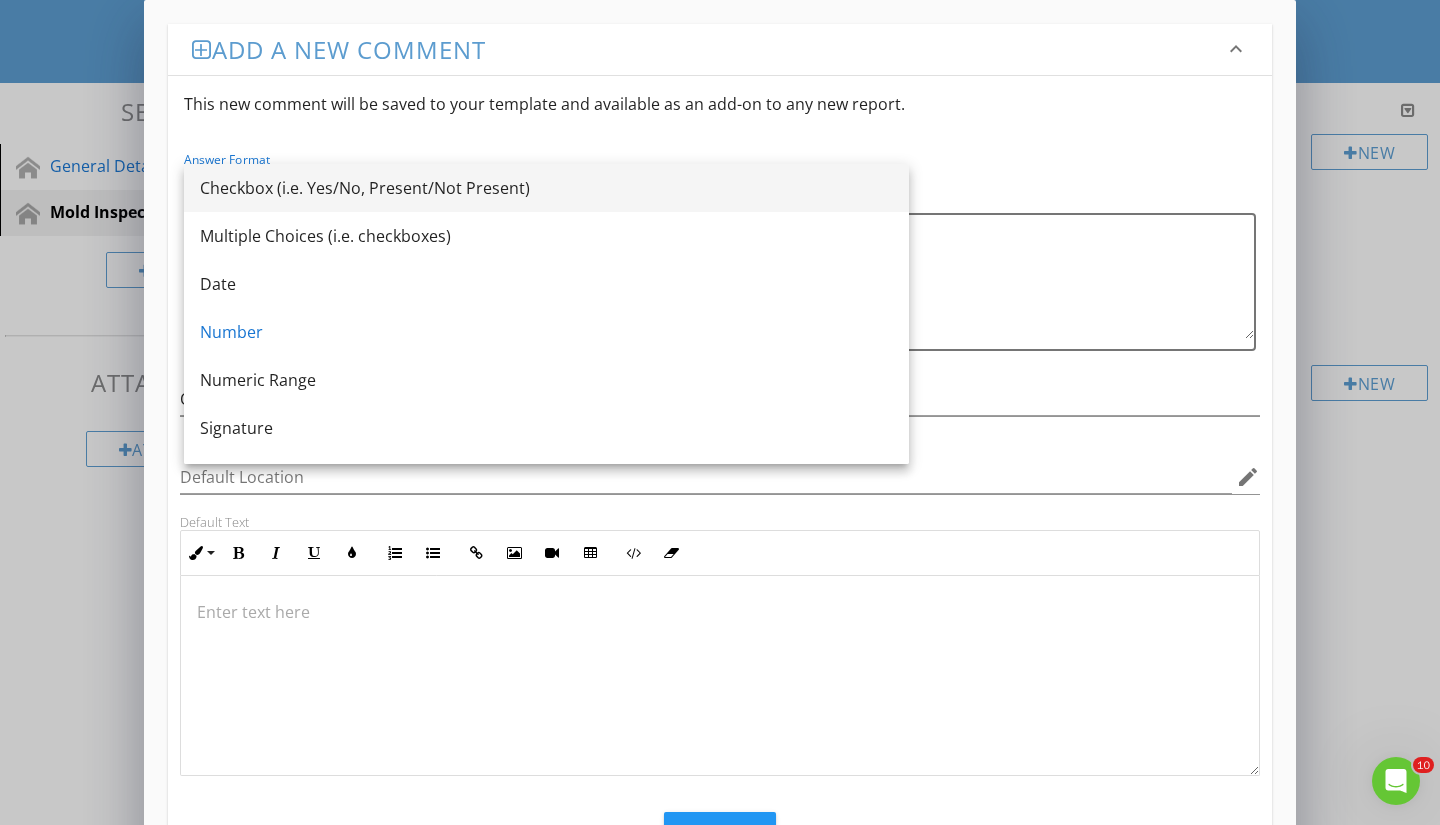 click on "Checkbox (i.e. Yes/No, Present/Not Present)" at bounding box center [546, 188] 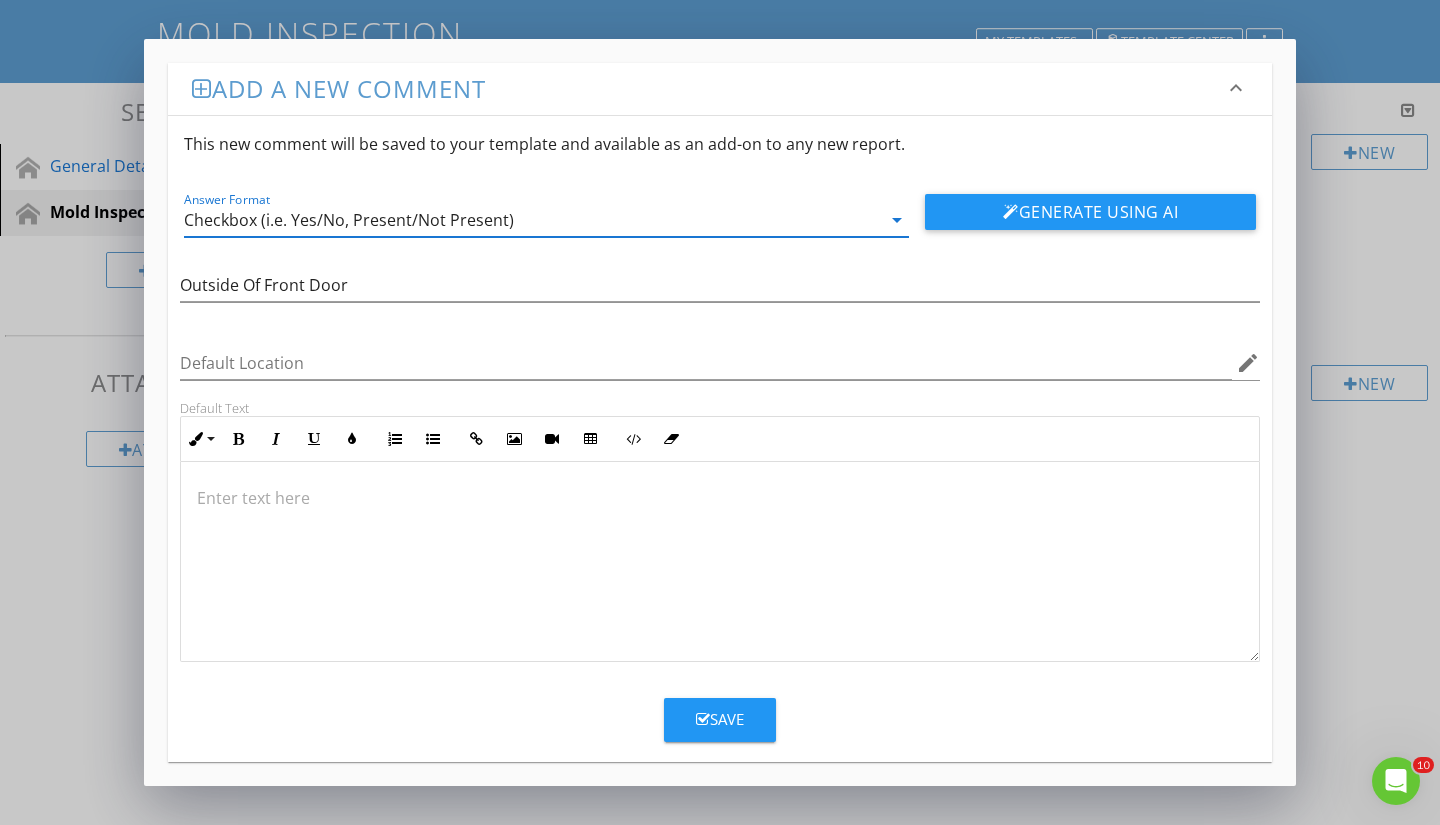 click on "Checkbox (i.e. Yes/No, Present/Not Present)" at bounding box center (349, 220) 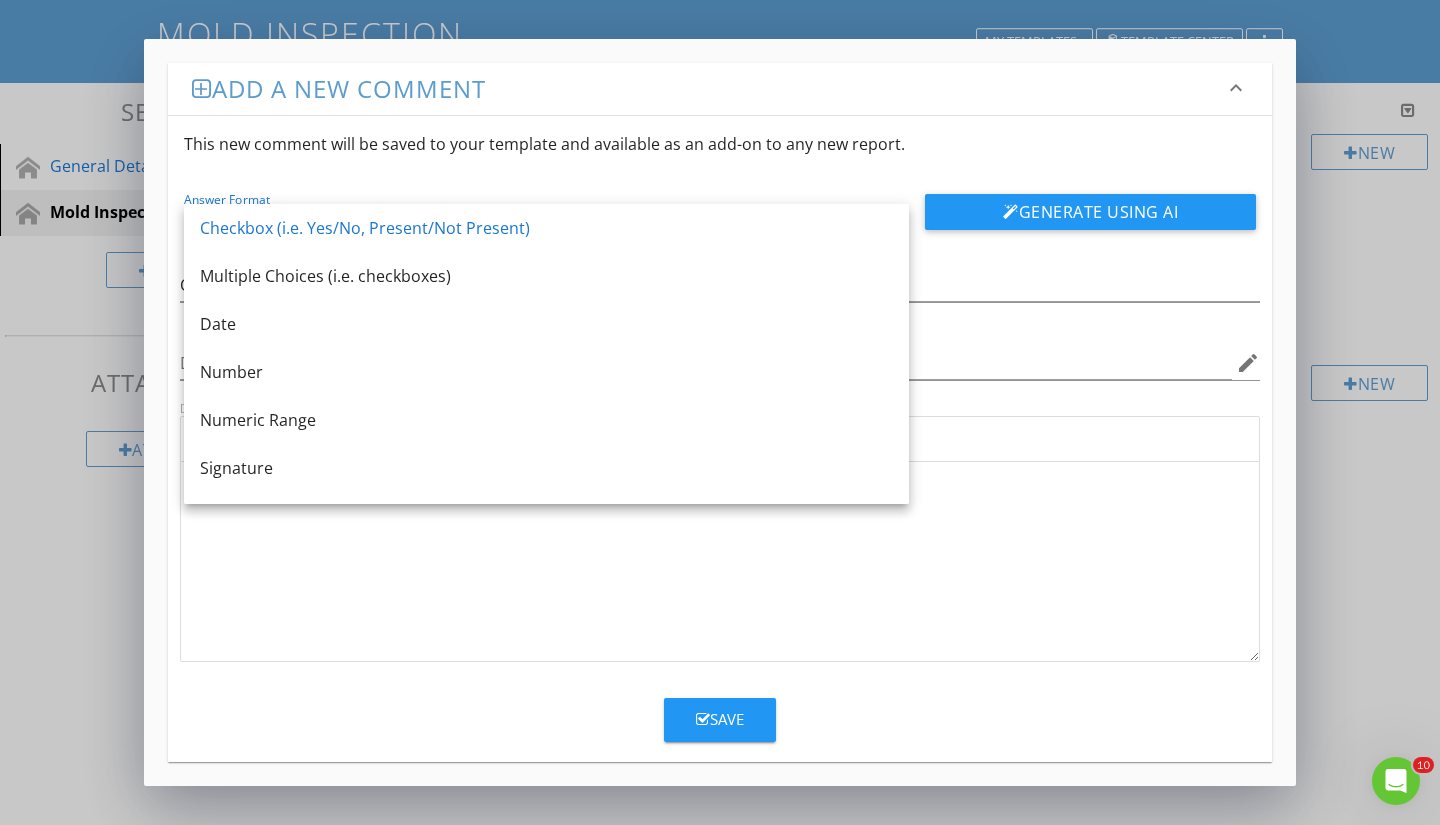 click on "Checkbox (i.e. Yes/No, Present/Not Present)" at bounding box center [546, 228] 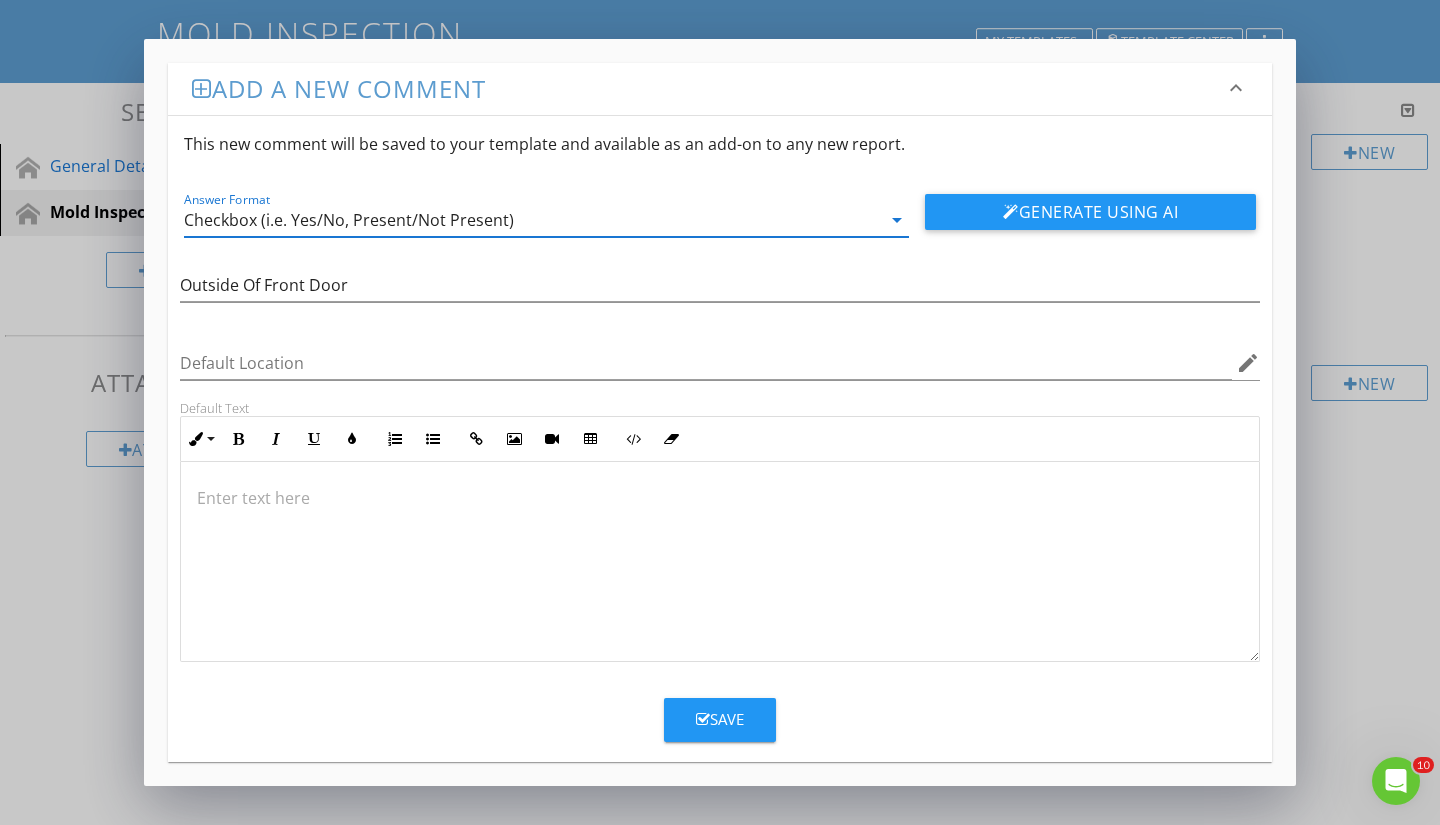 click on "Save" at bounding box center [720, 719] 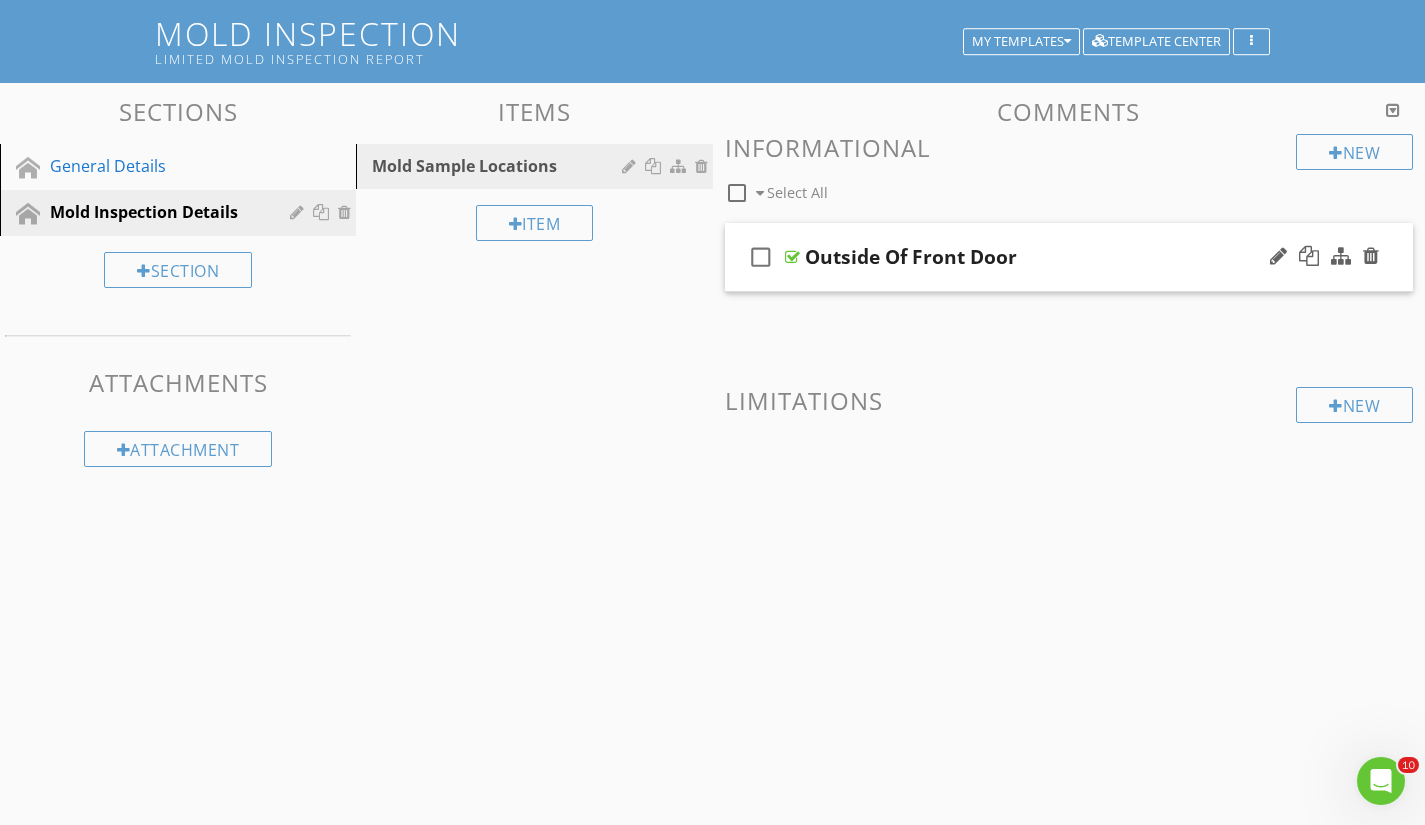 click on "Outside Of Front Door" at bounding box center [911, 257] 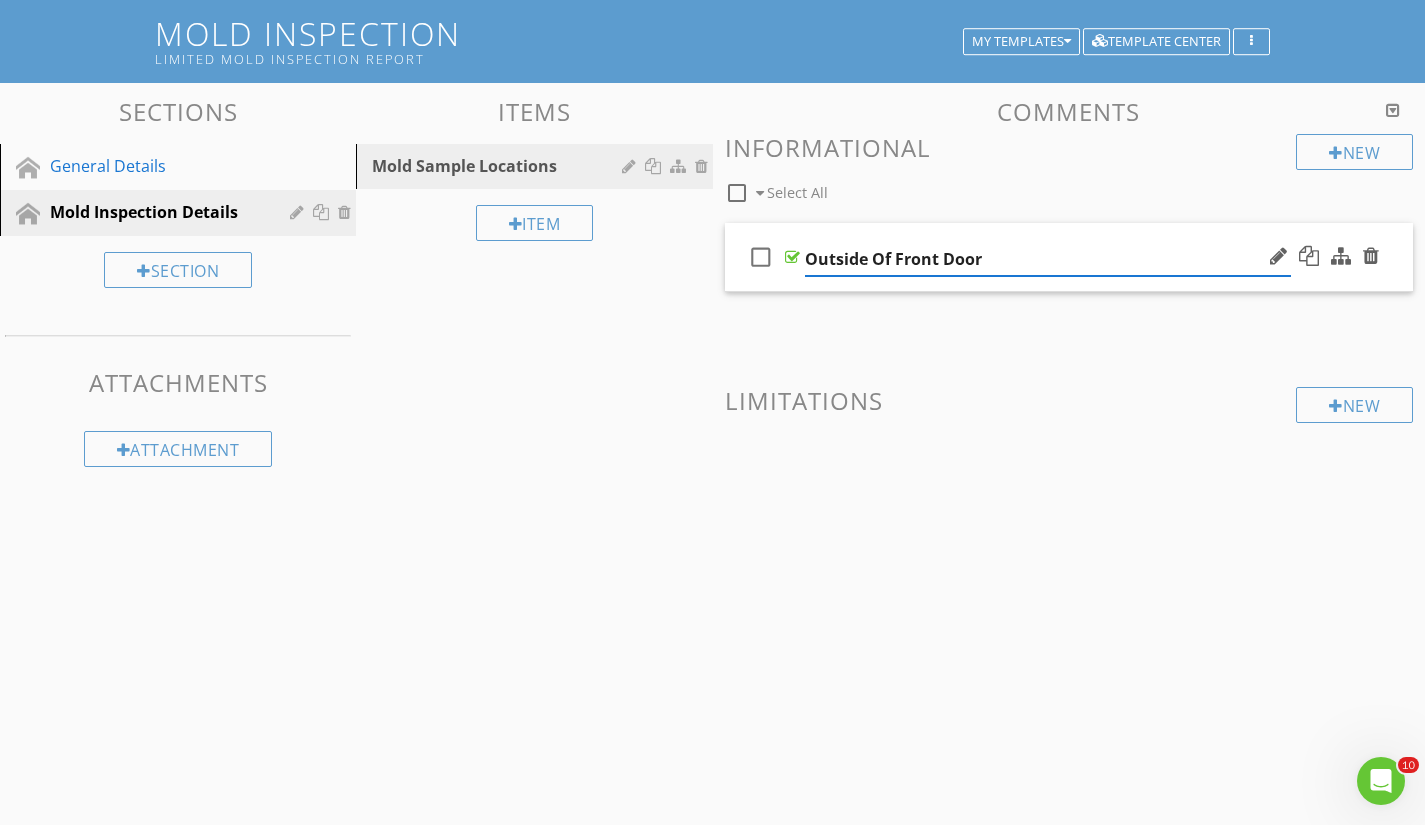 click on "Outside Of Front Door" at bounding box center (1048, 259) 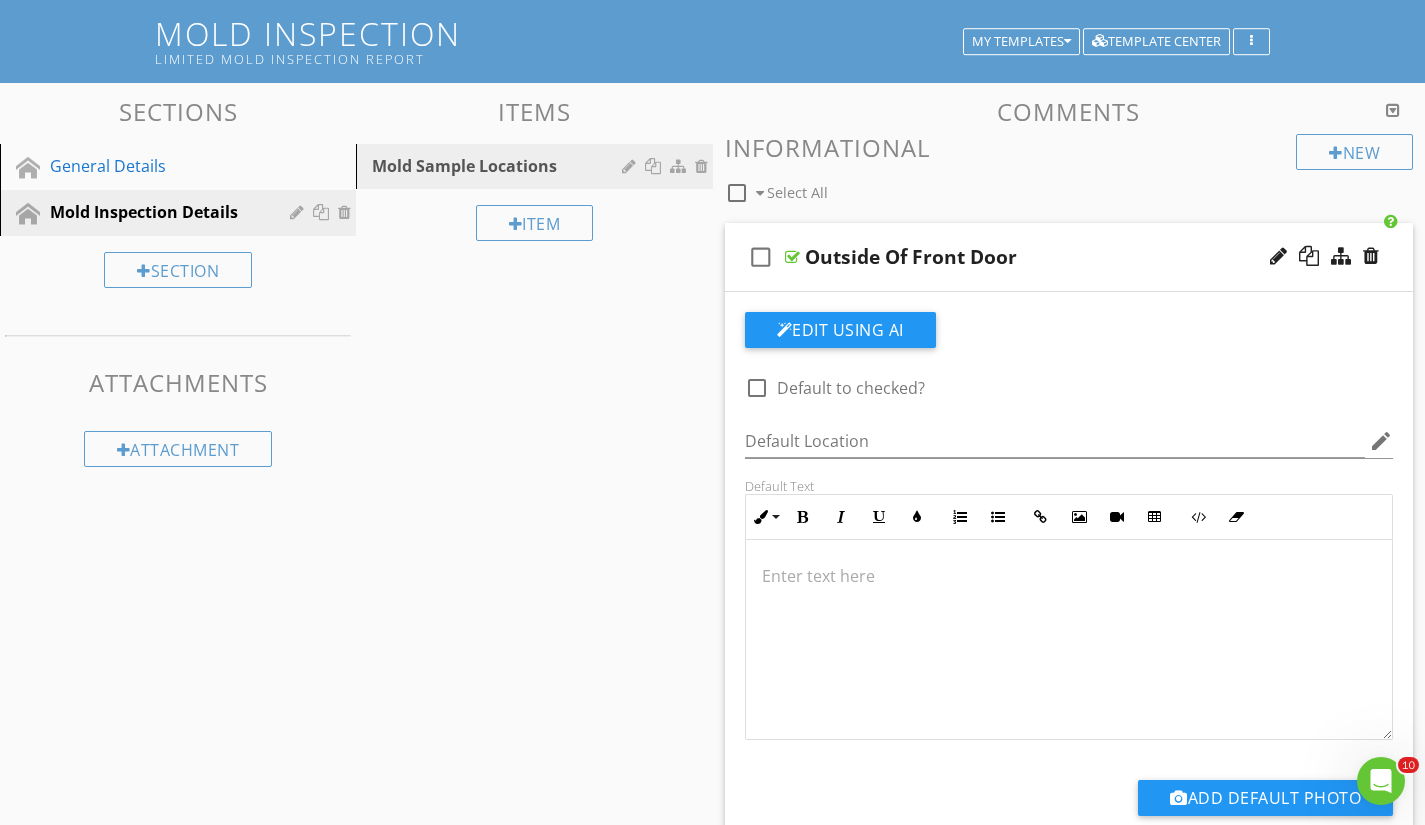 click on "check_box_outline_blank
Outside Of Front Door" at bounding box center (1069, 257) 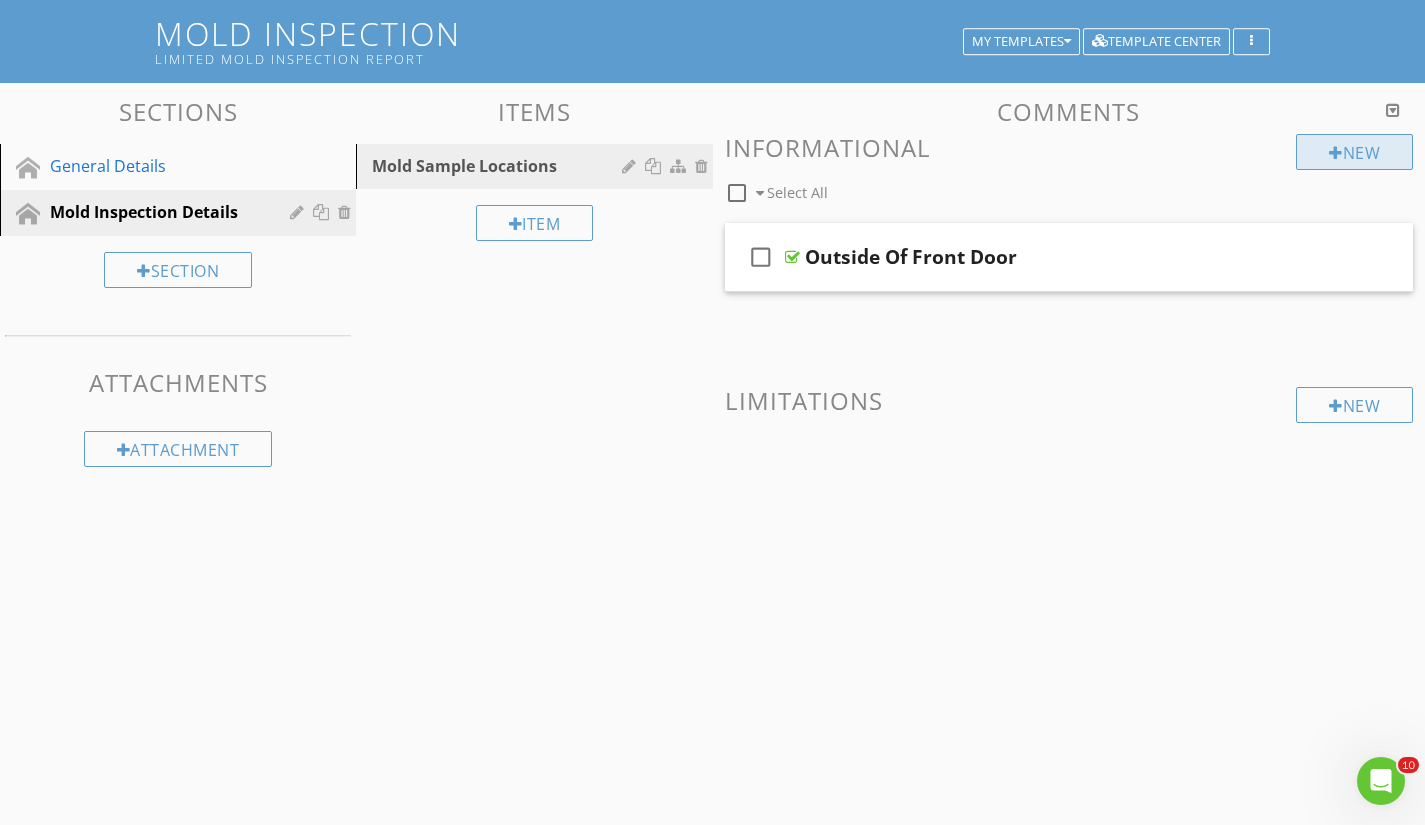click on "New" at bounding box center [1354, 152] 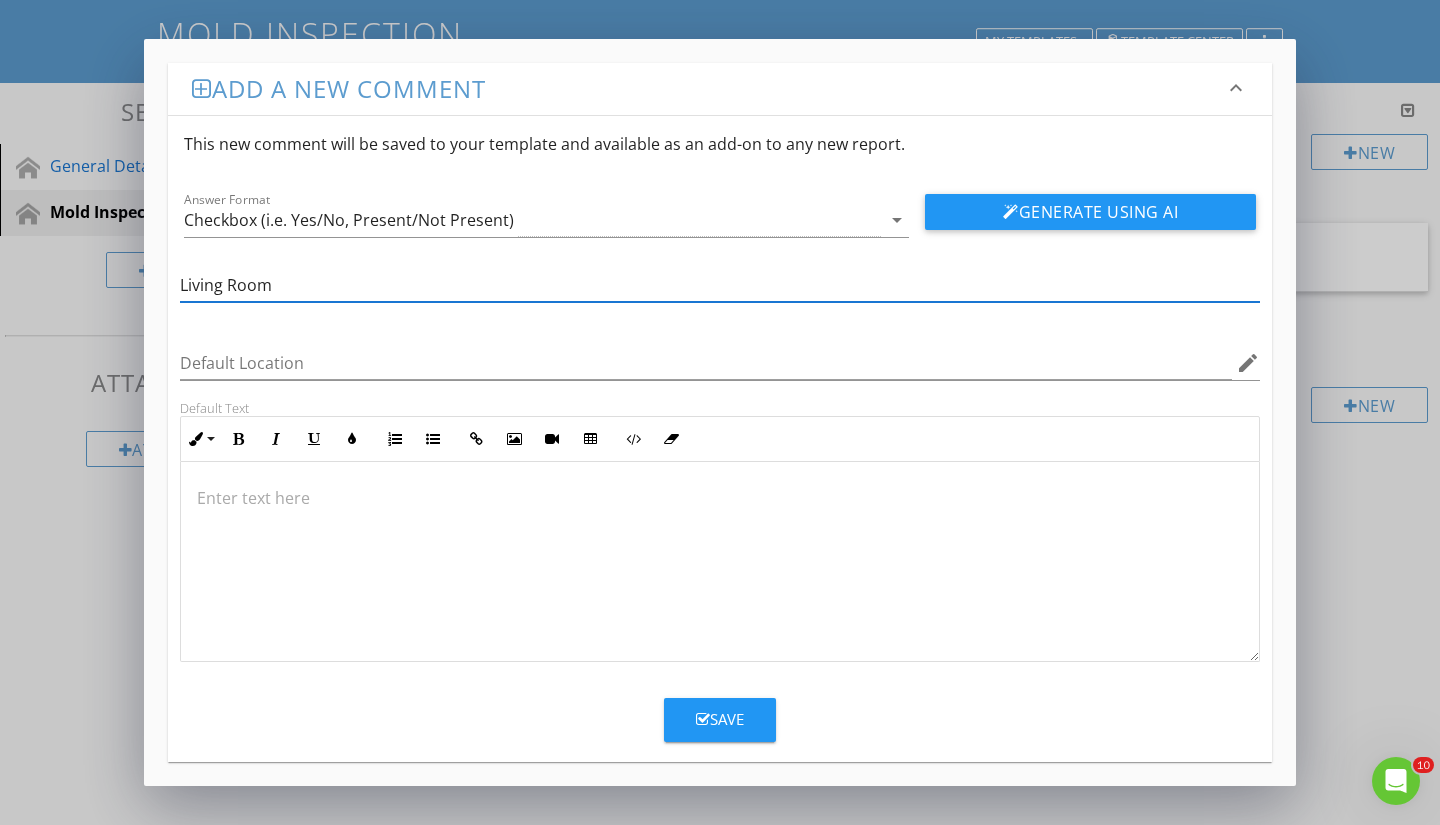 type on "Living Room" 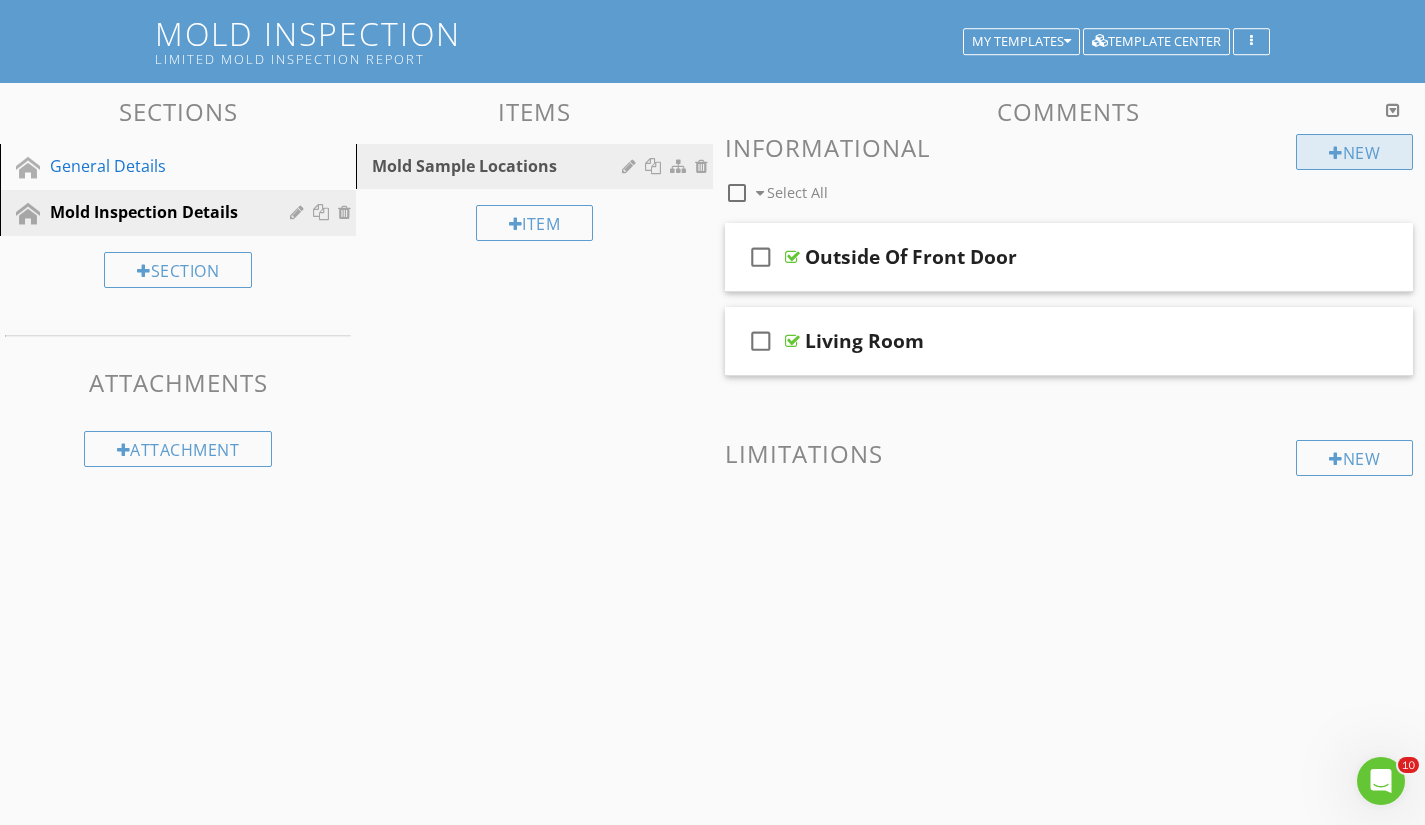 click on "New" at bounding box center (1354, 152) 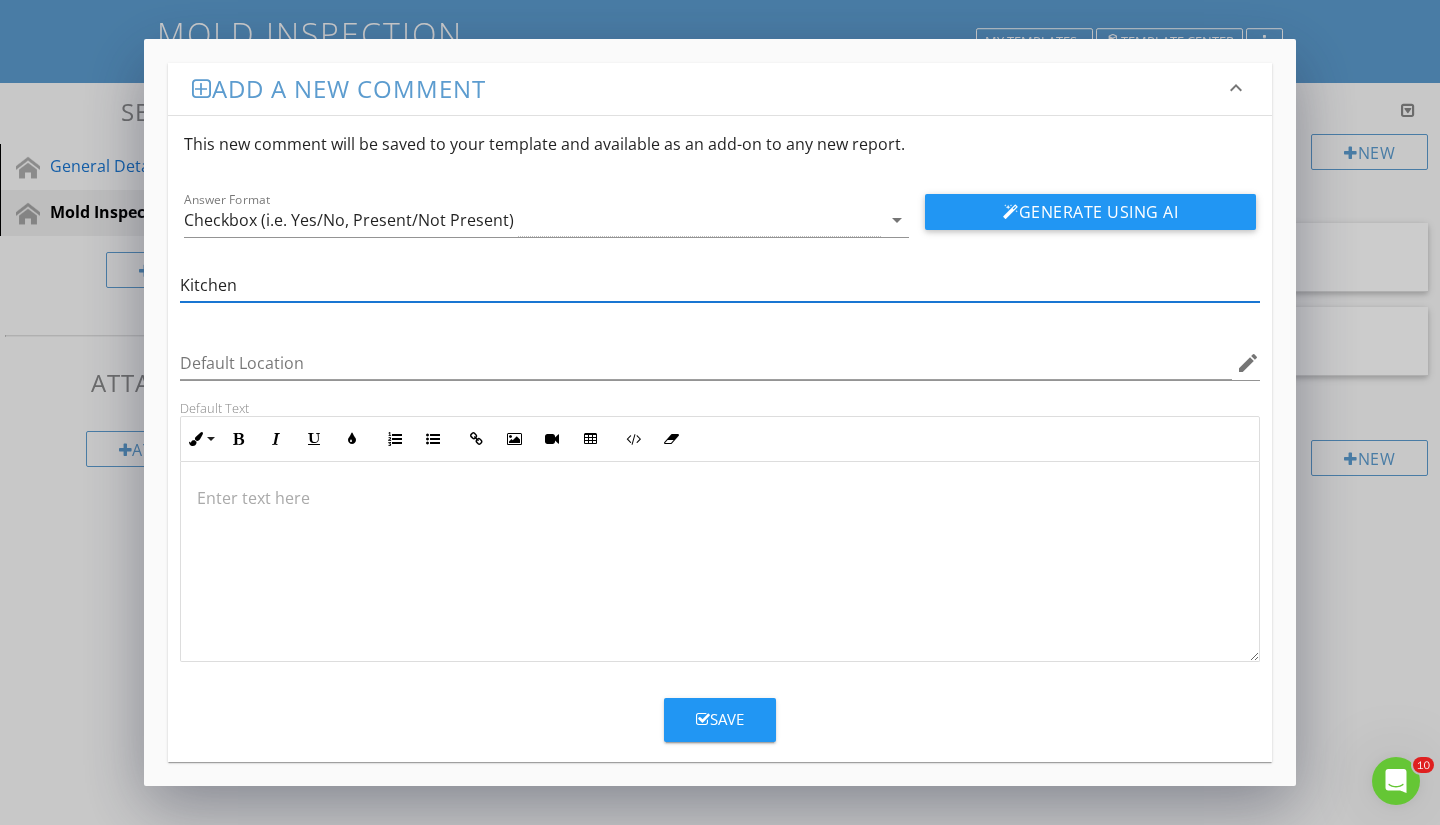 type on "Kitchen" 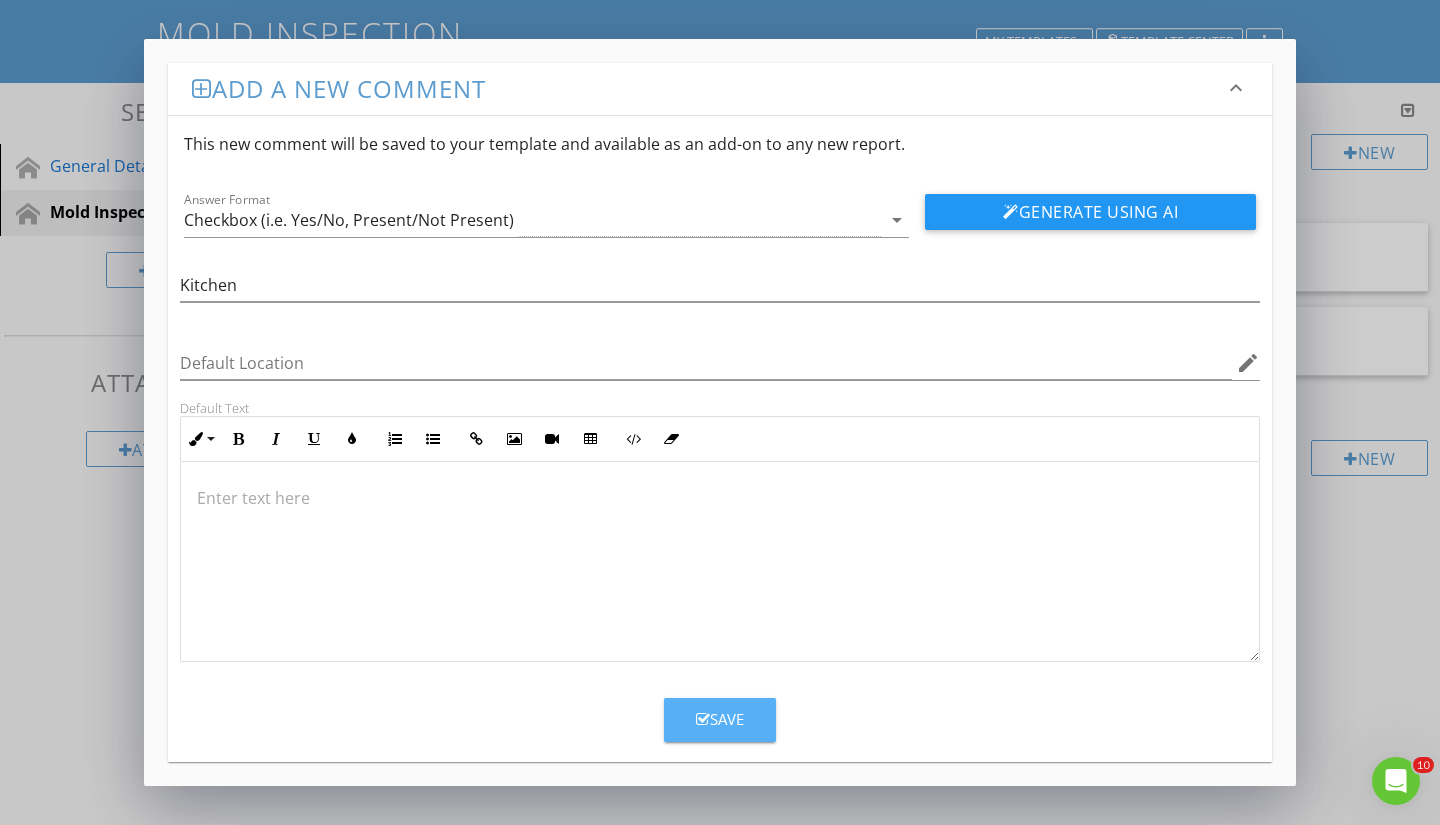 click on "Save" at bounding box center (720, 719) 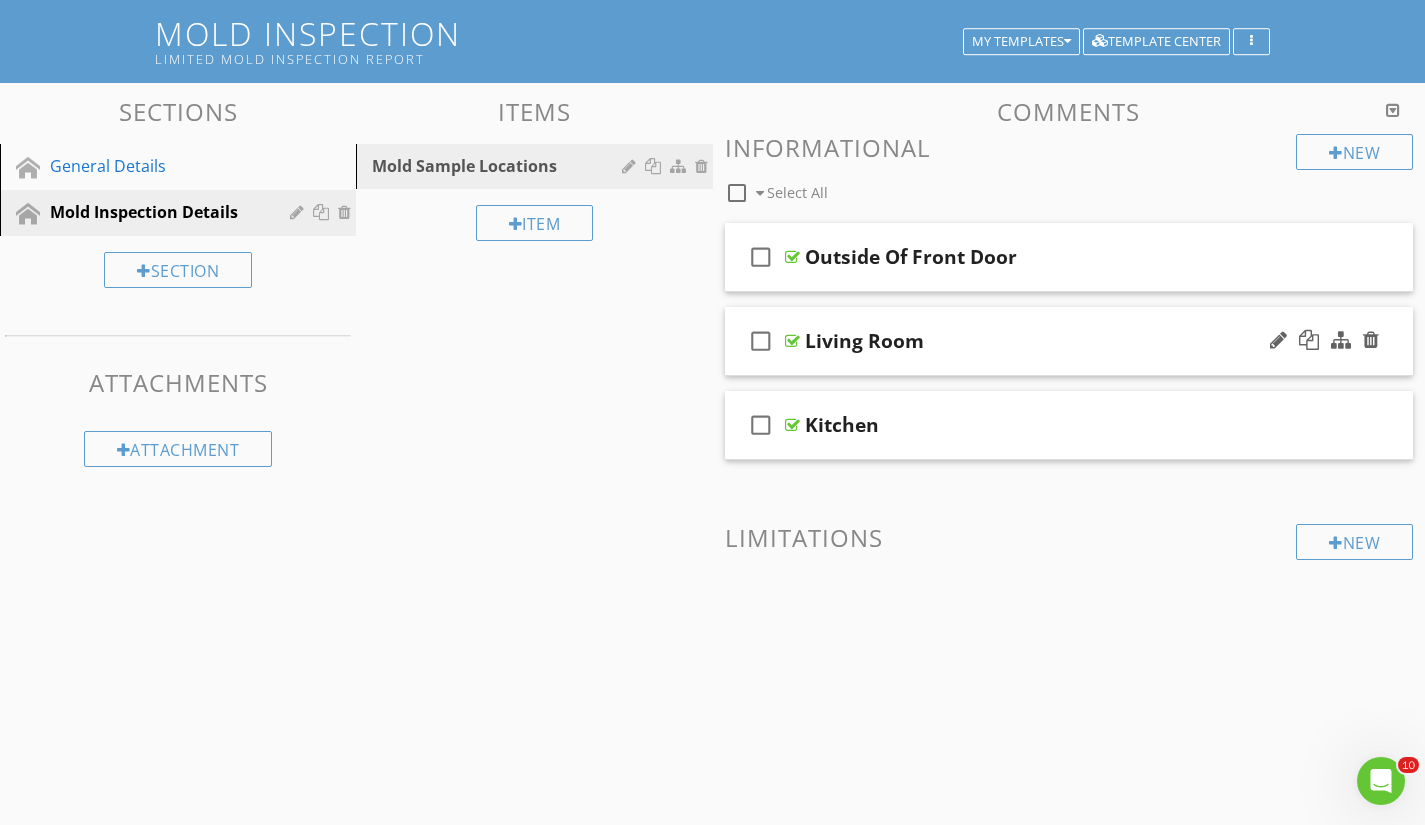 click at bounding box center [792, 341] 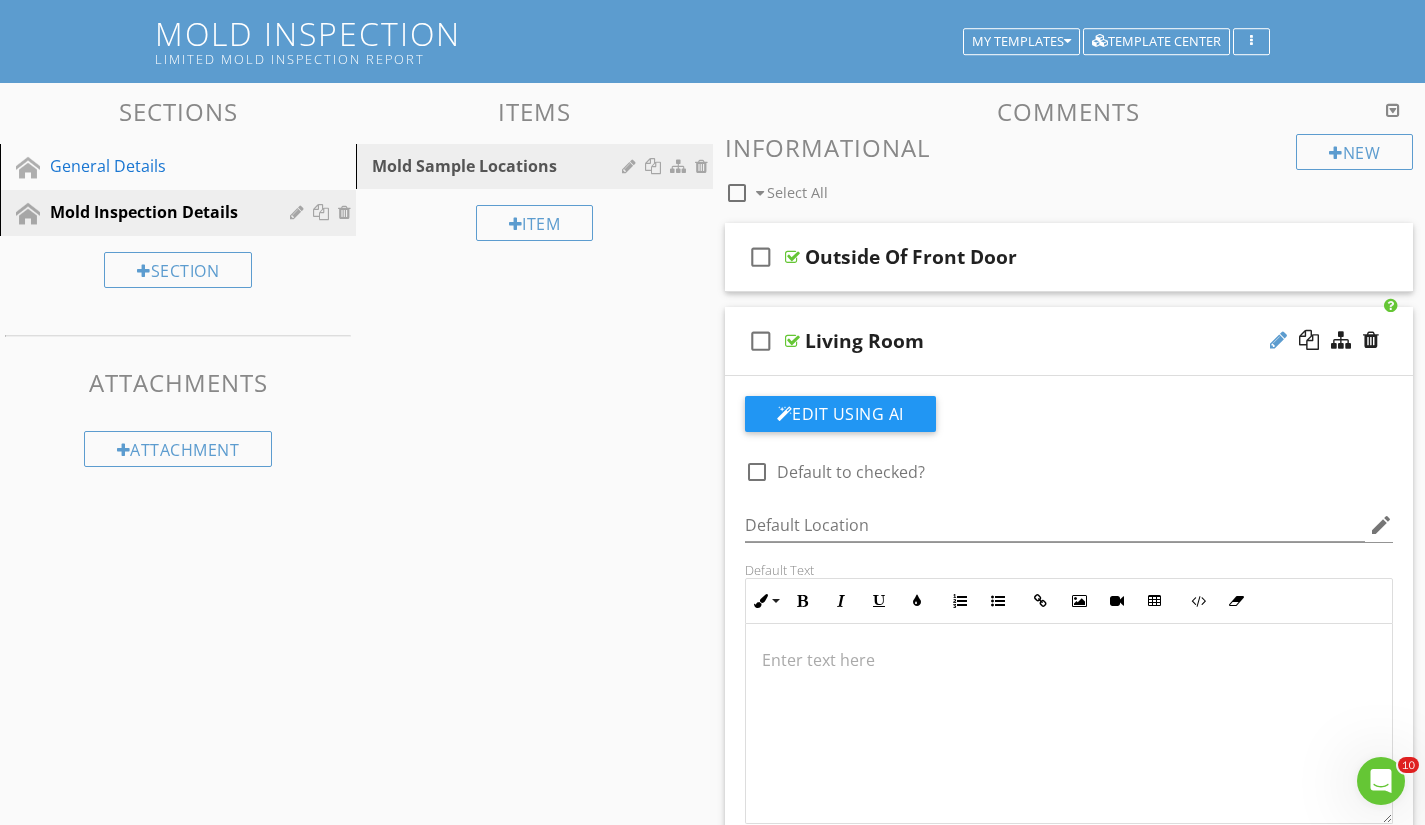 click at bounding box center [1278, 340] 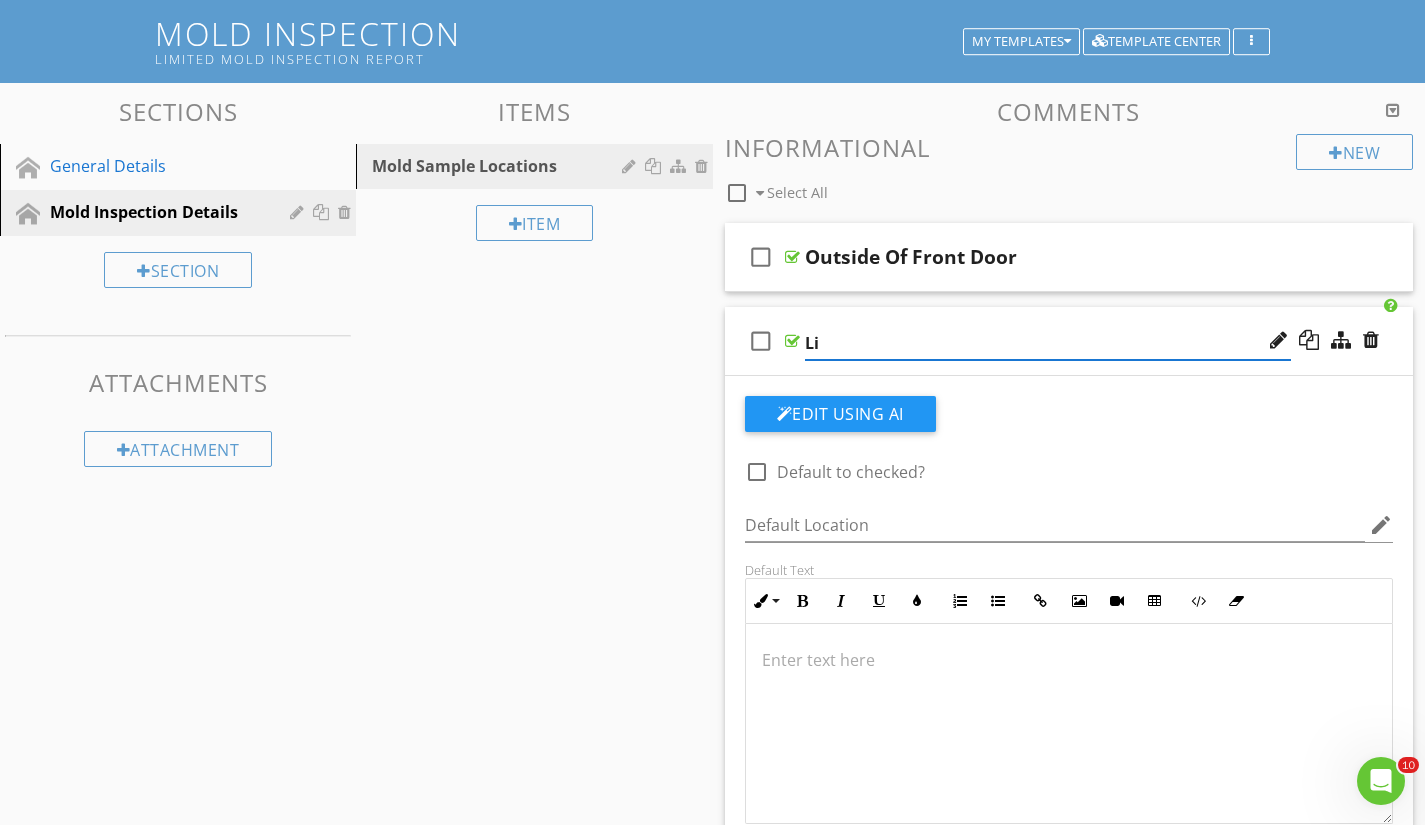 type on "L" 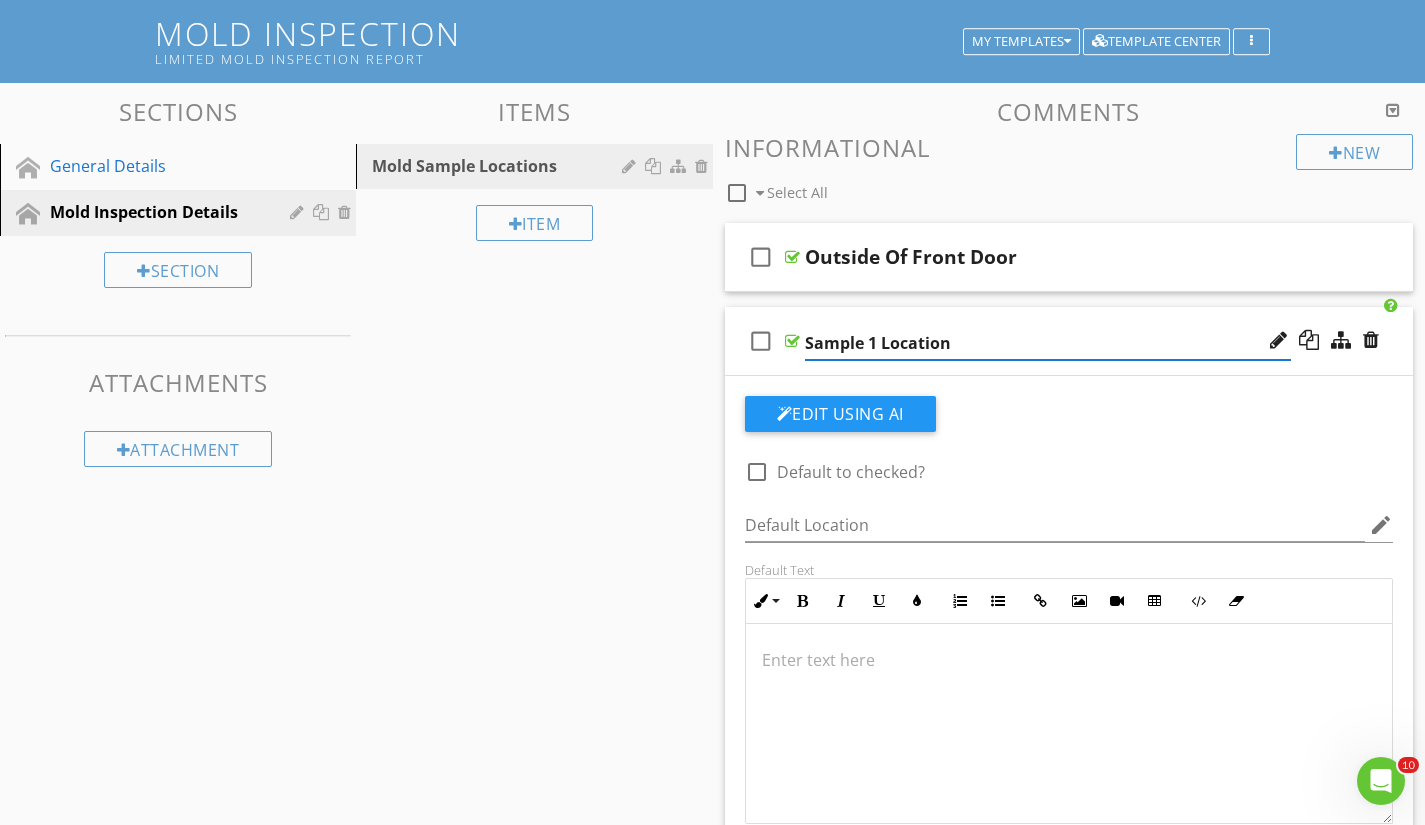 type on "Sample 1 Location" 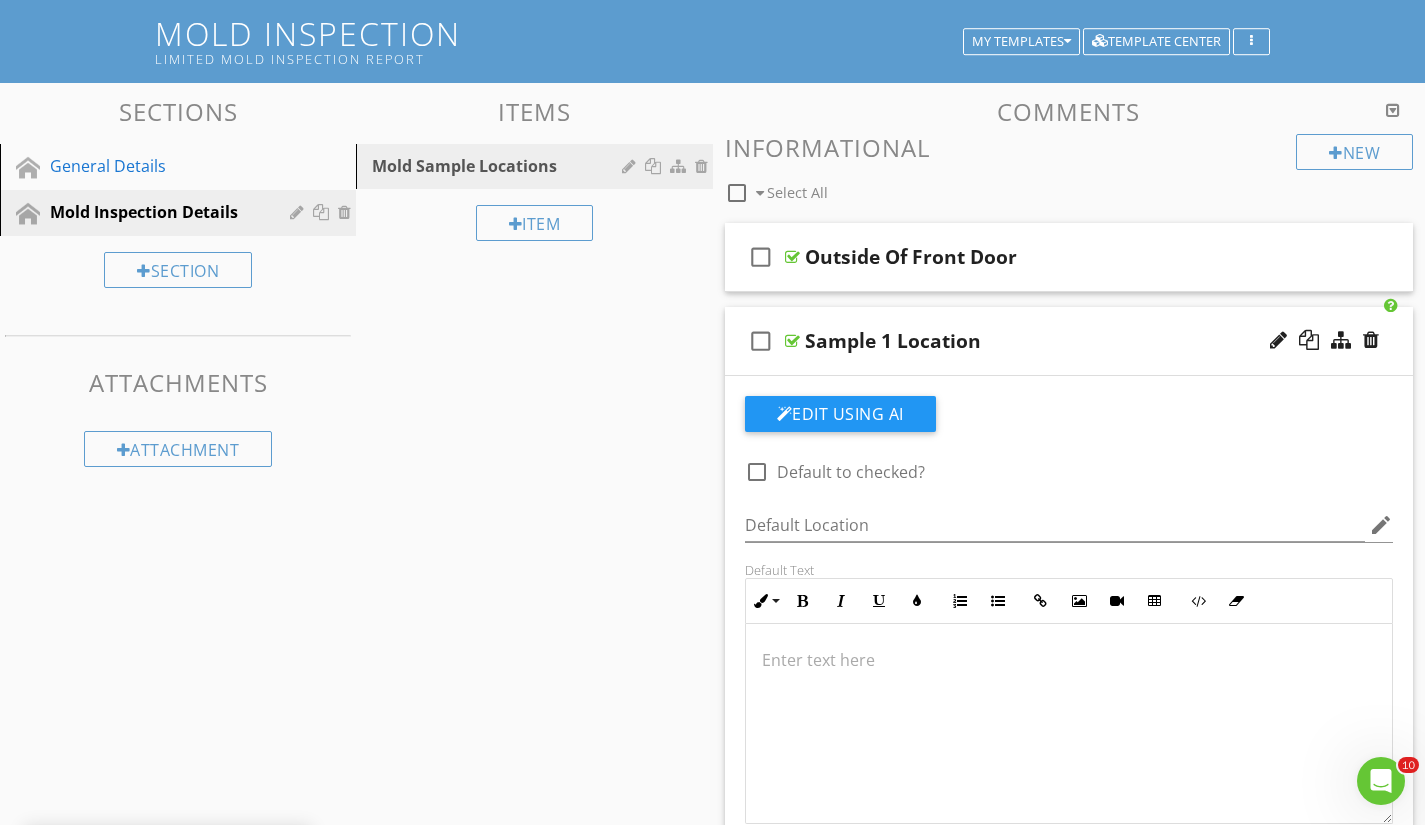 click on "check_box_outline_blank
Sample 1 Location" at bounding box center [1069, 341] 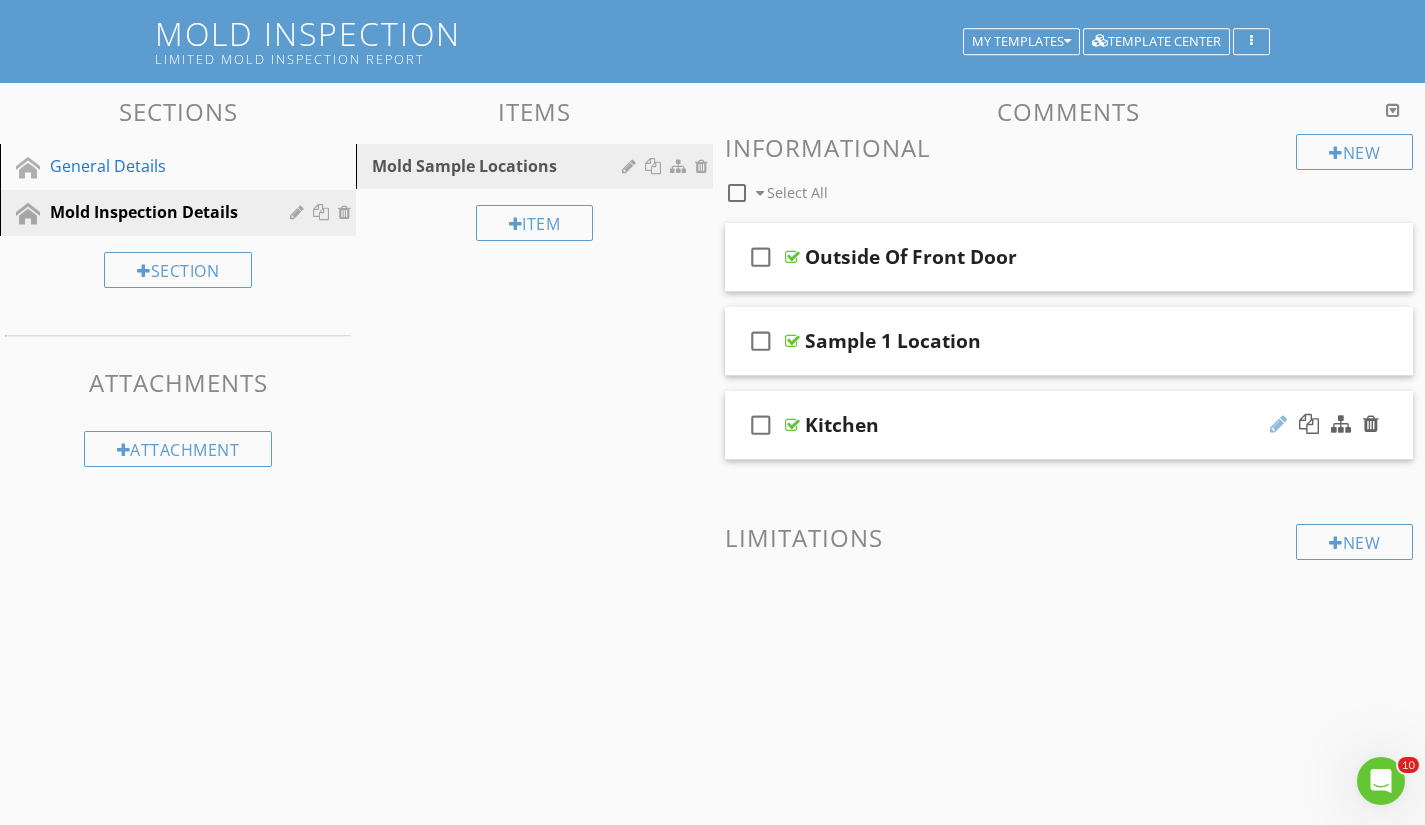 click at bounding box center (1278, 424) 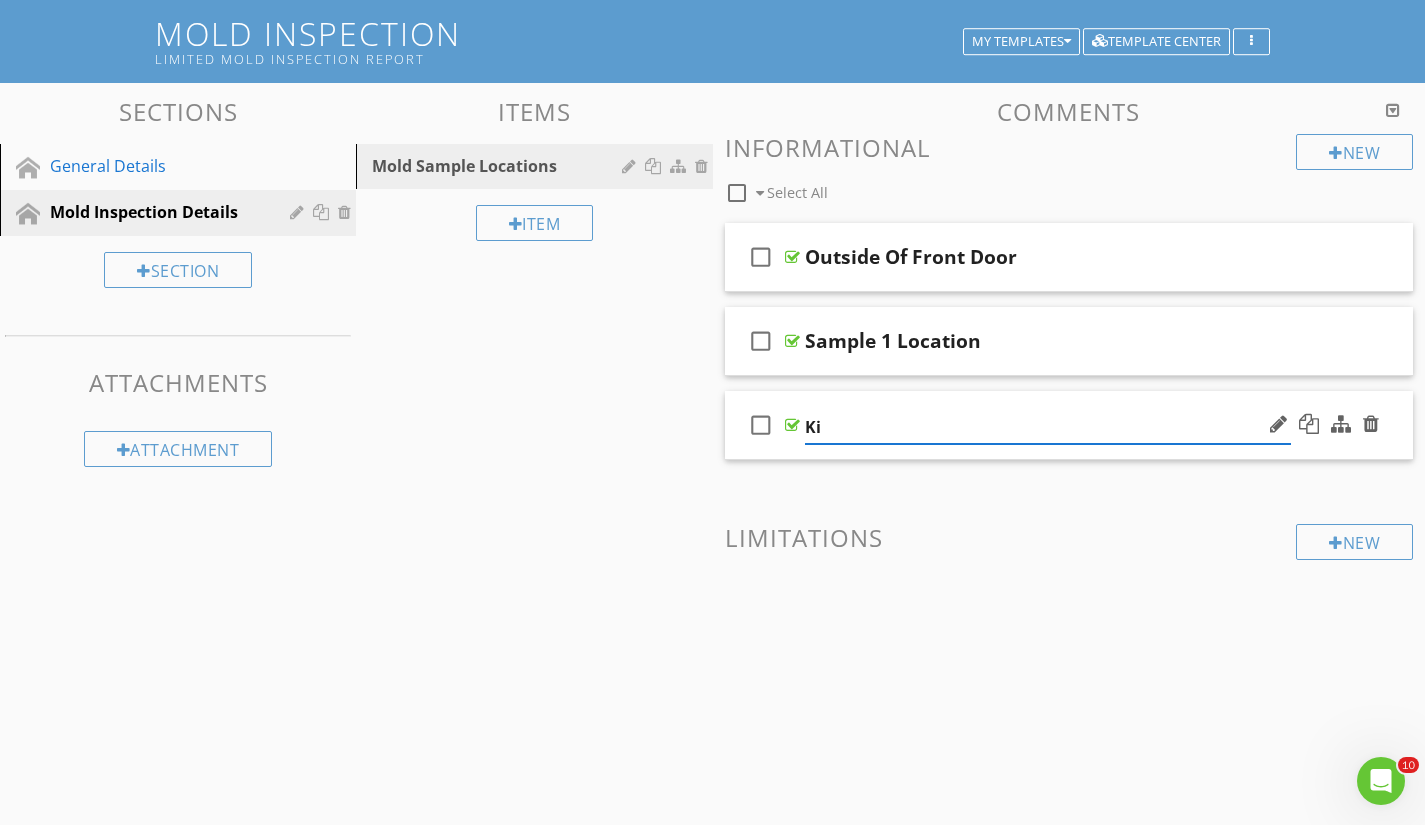 type on "K" 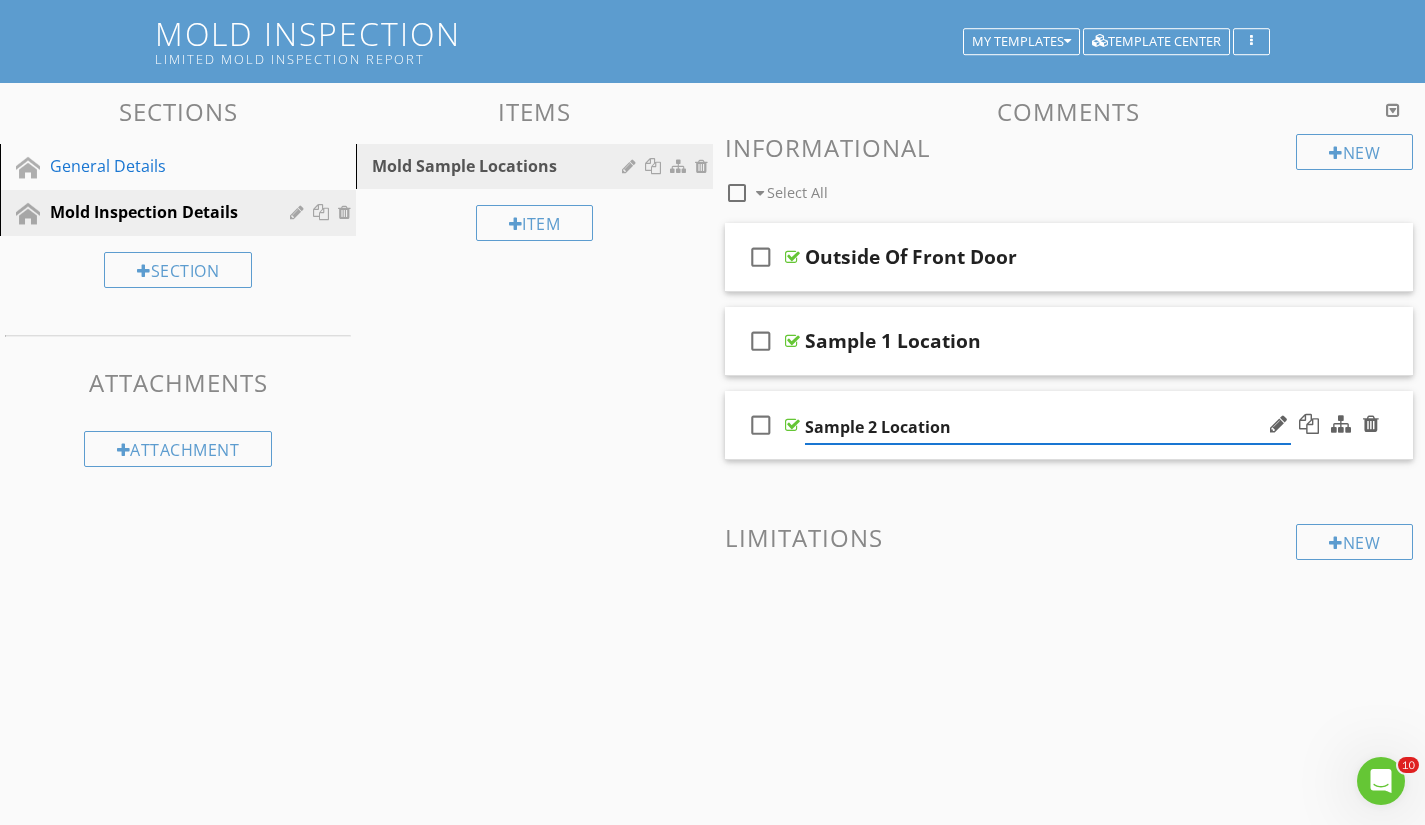 type on "Sample 2 Location" 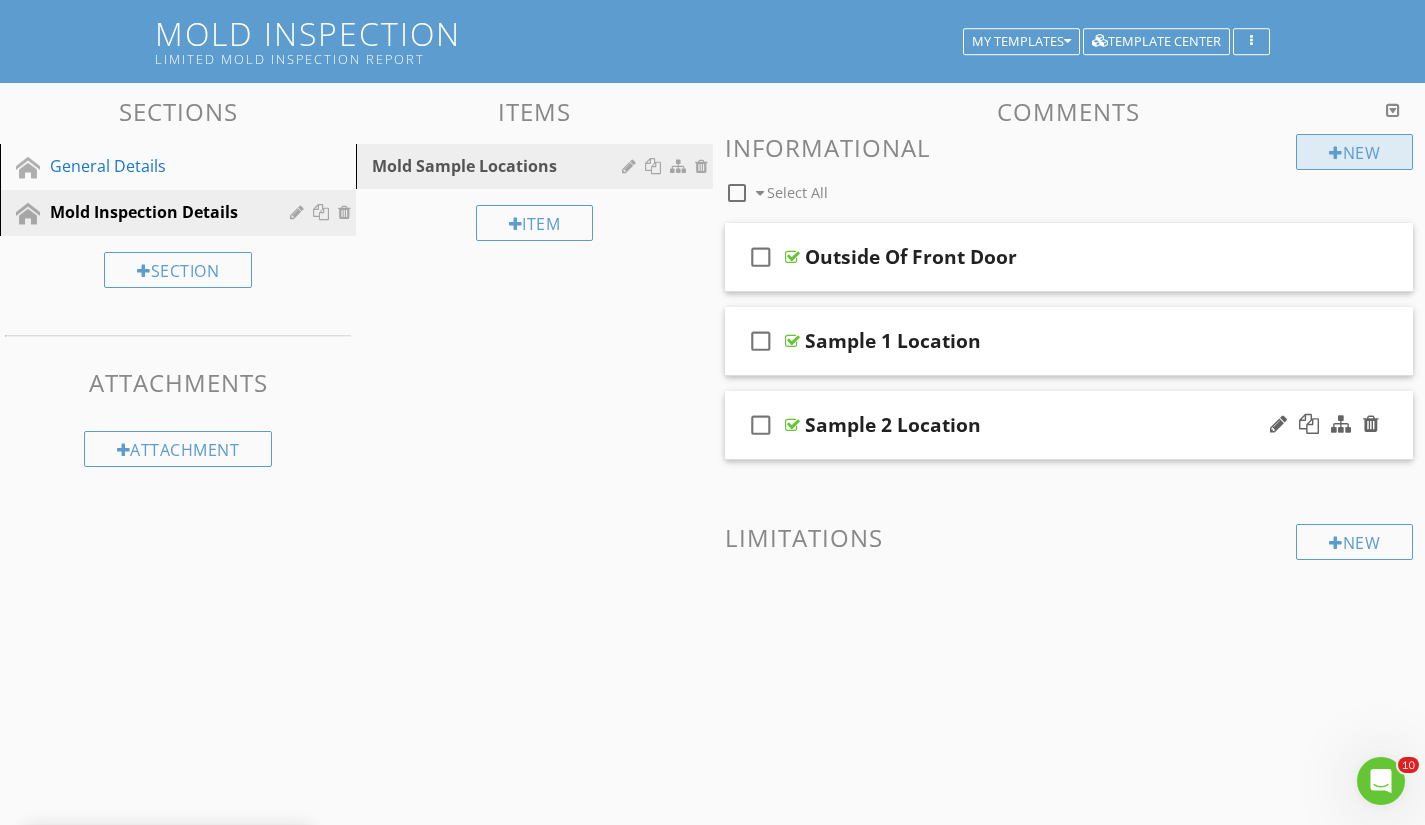 click on "New" at bounding box center [1354, 152] 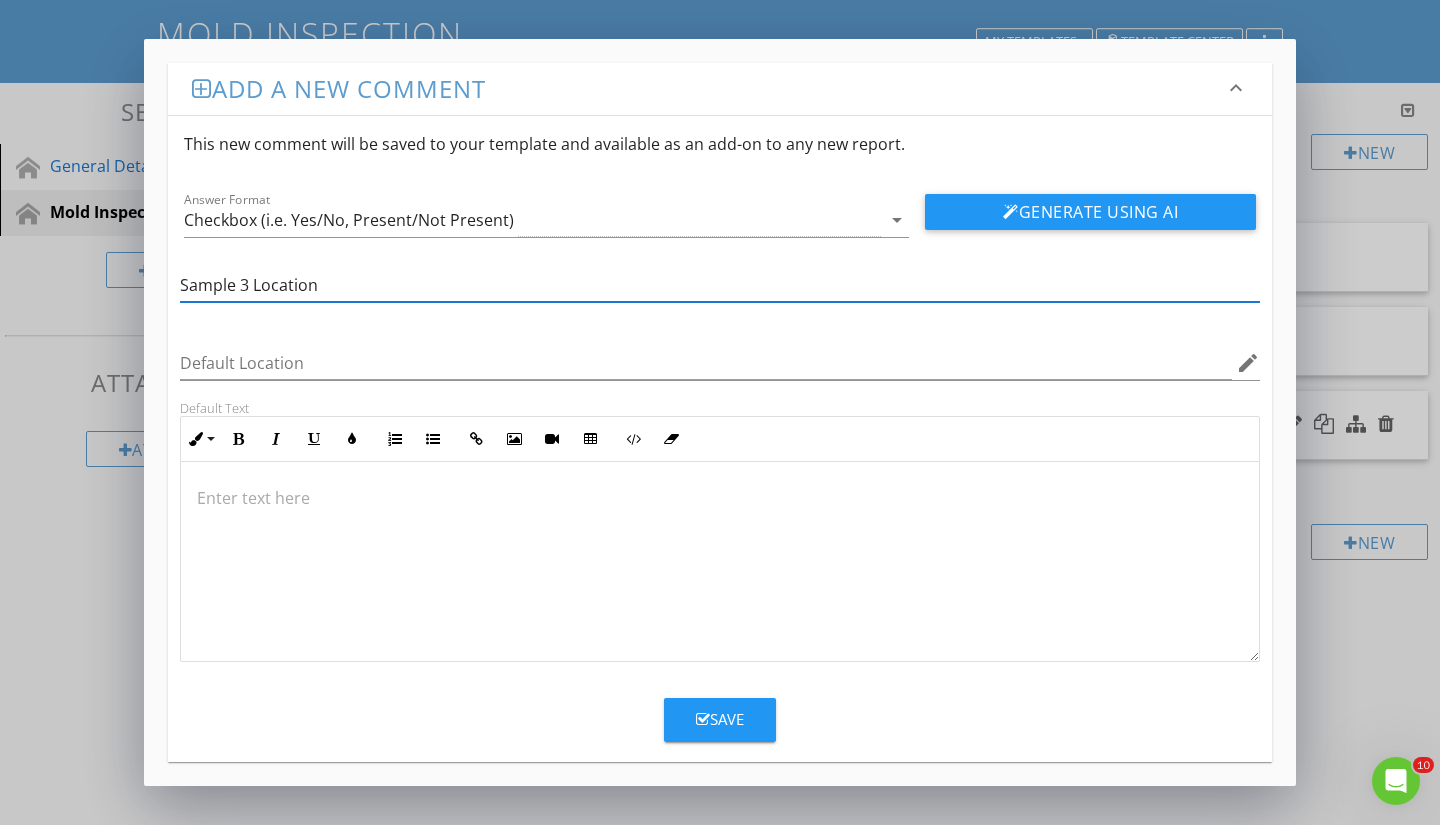 type on "Sample 3 Location" 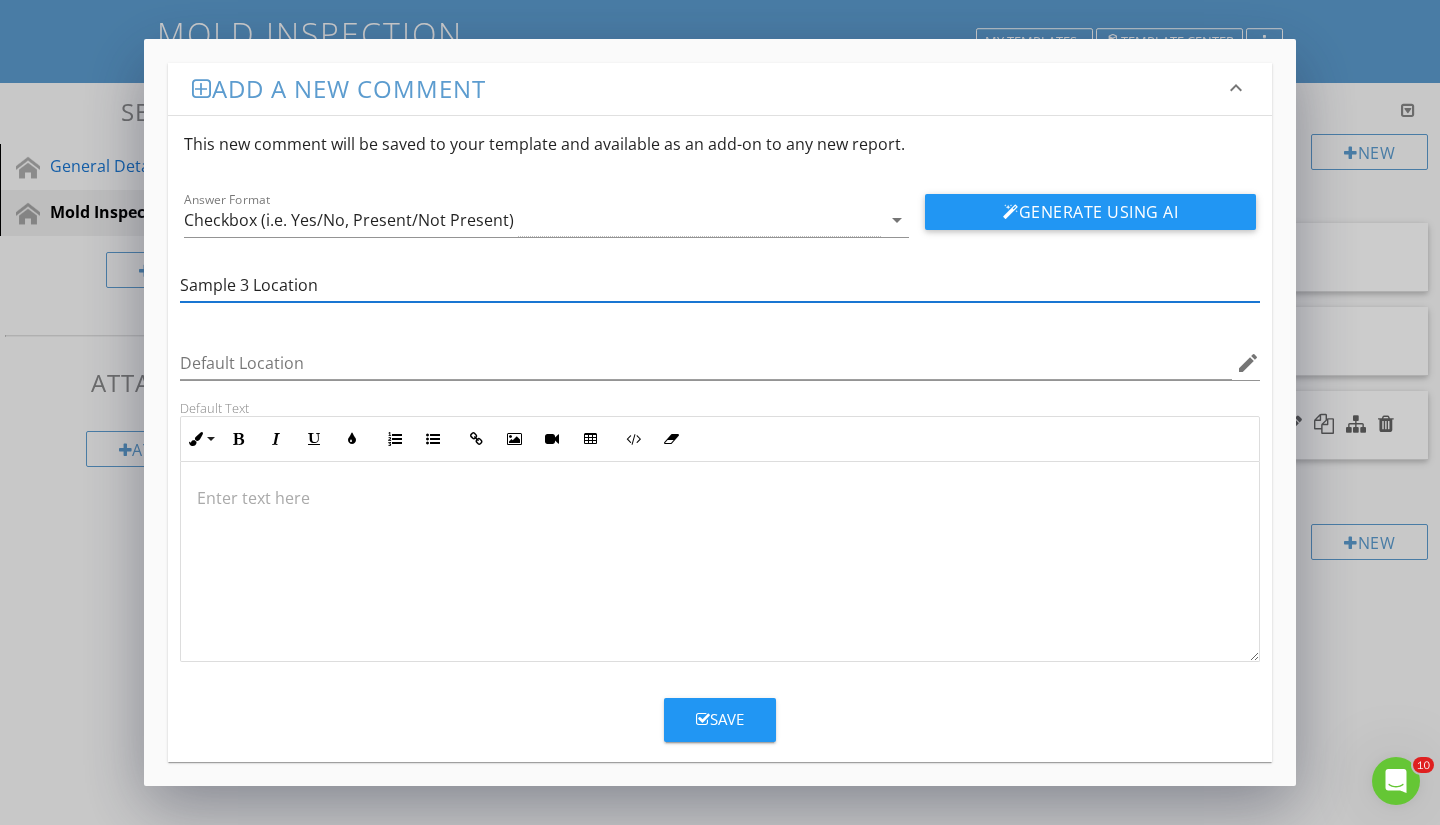 click on "Save" at bounding box center (720, 719) 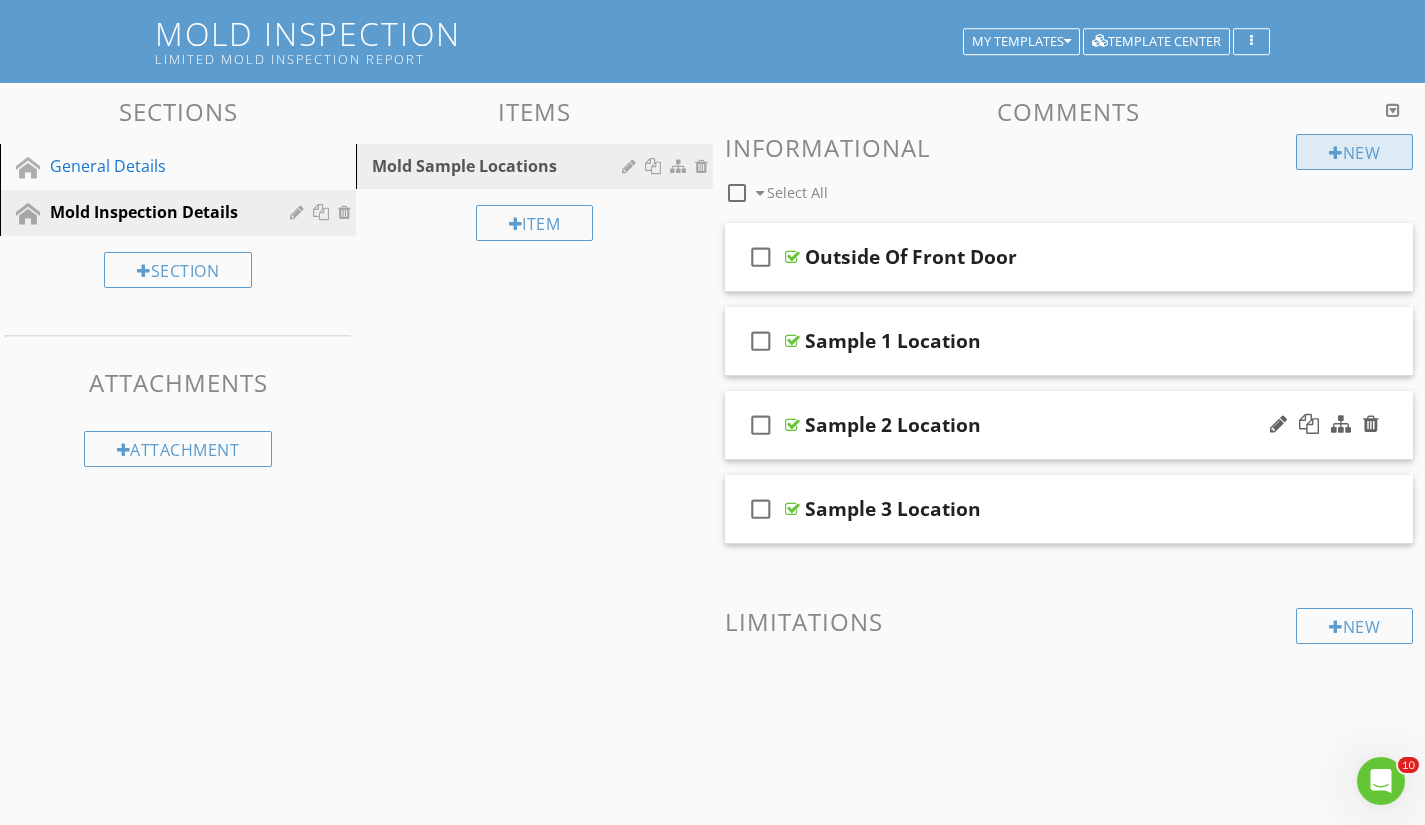 click on "New" at bounding box center (1354, 152) 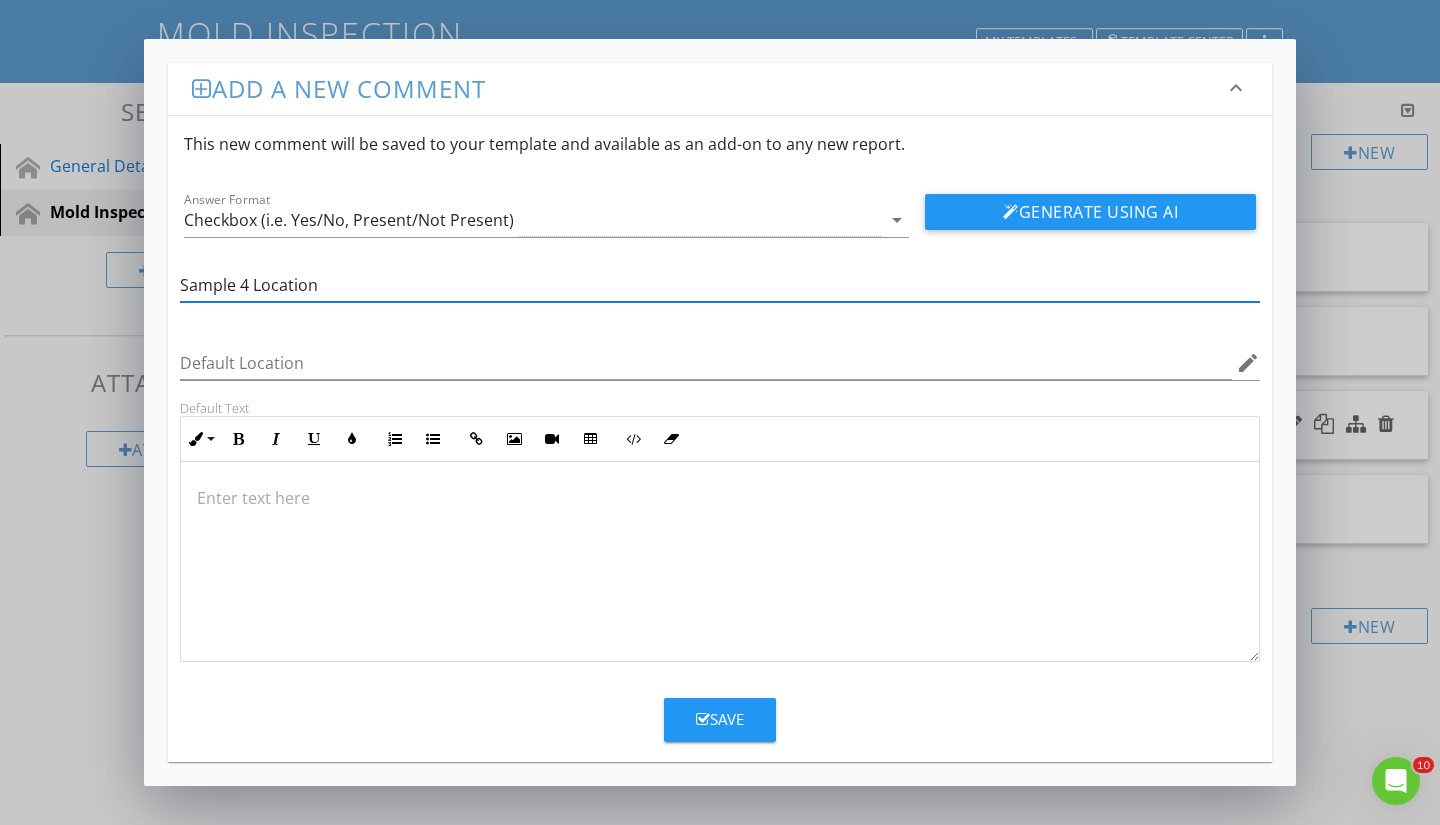 type on "Sample 4 Location" 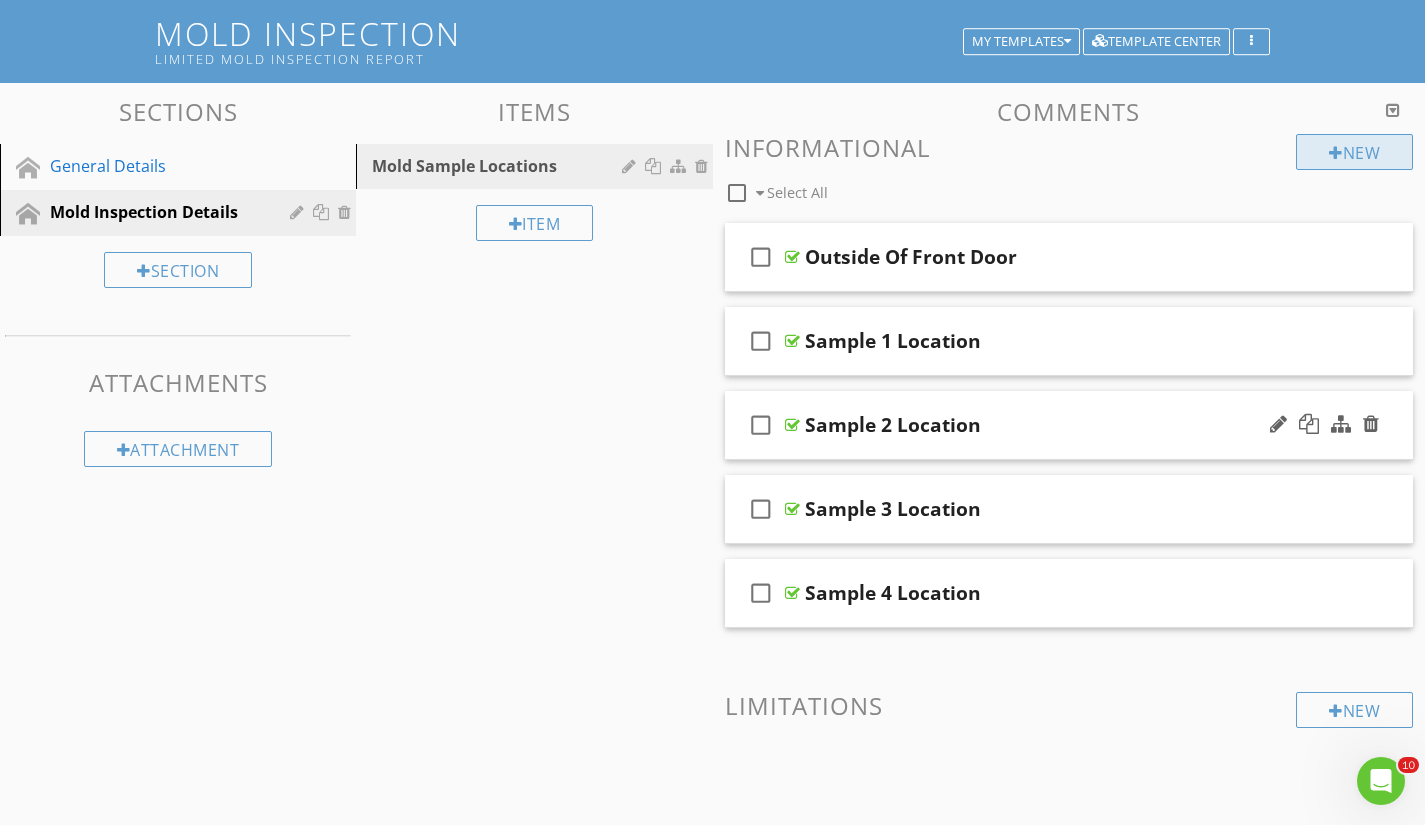 click on "New" at bounding box center (1354, 152) 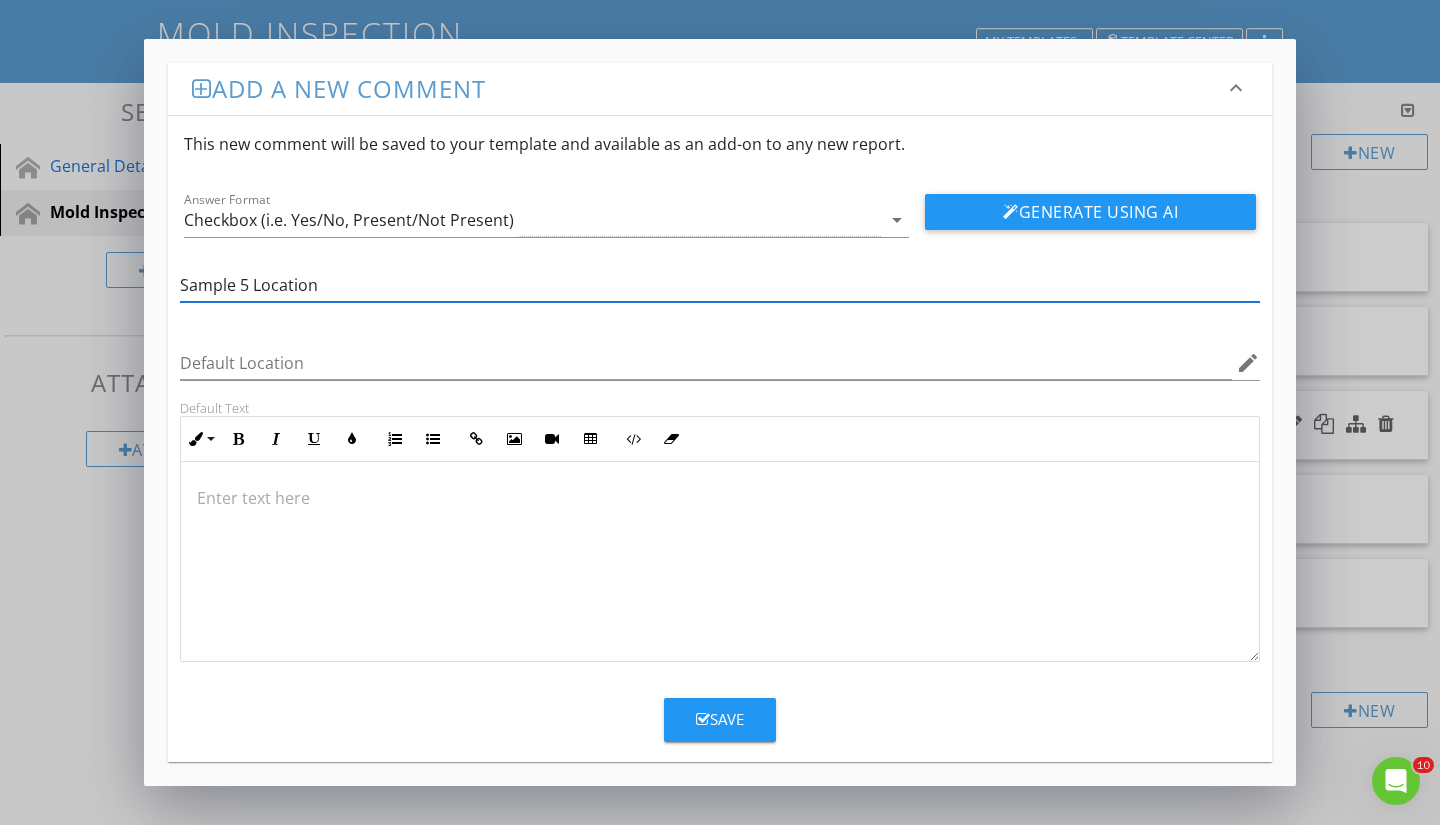 type on "Sample 5 Location" 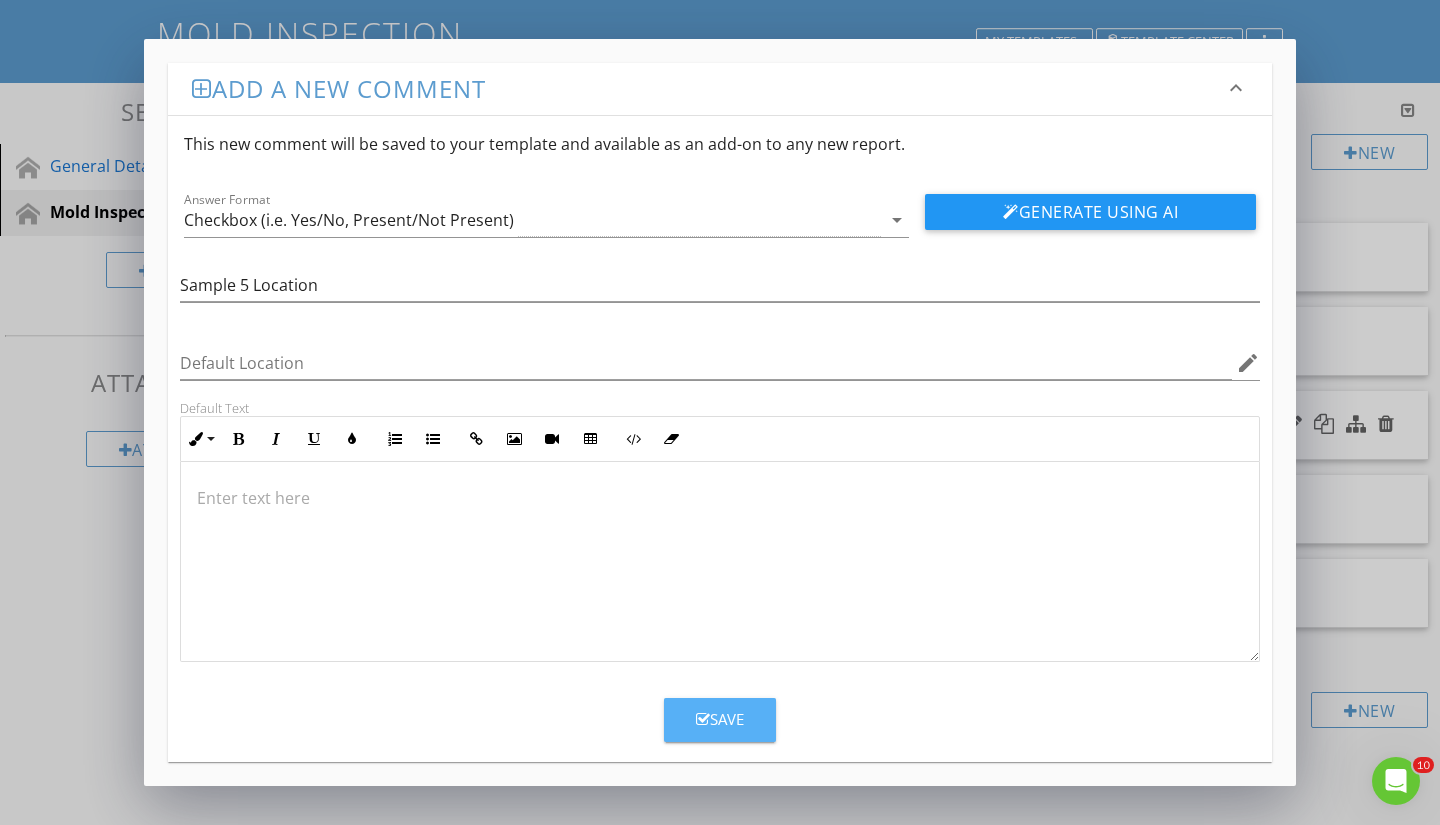 click on "Save" at bounding box center [720, 720] 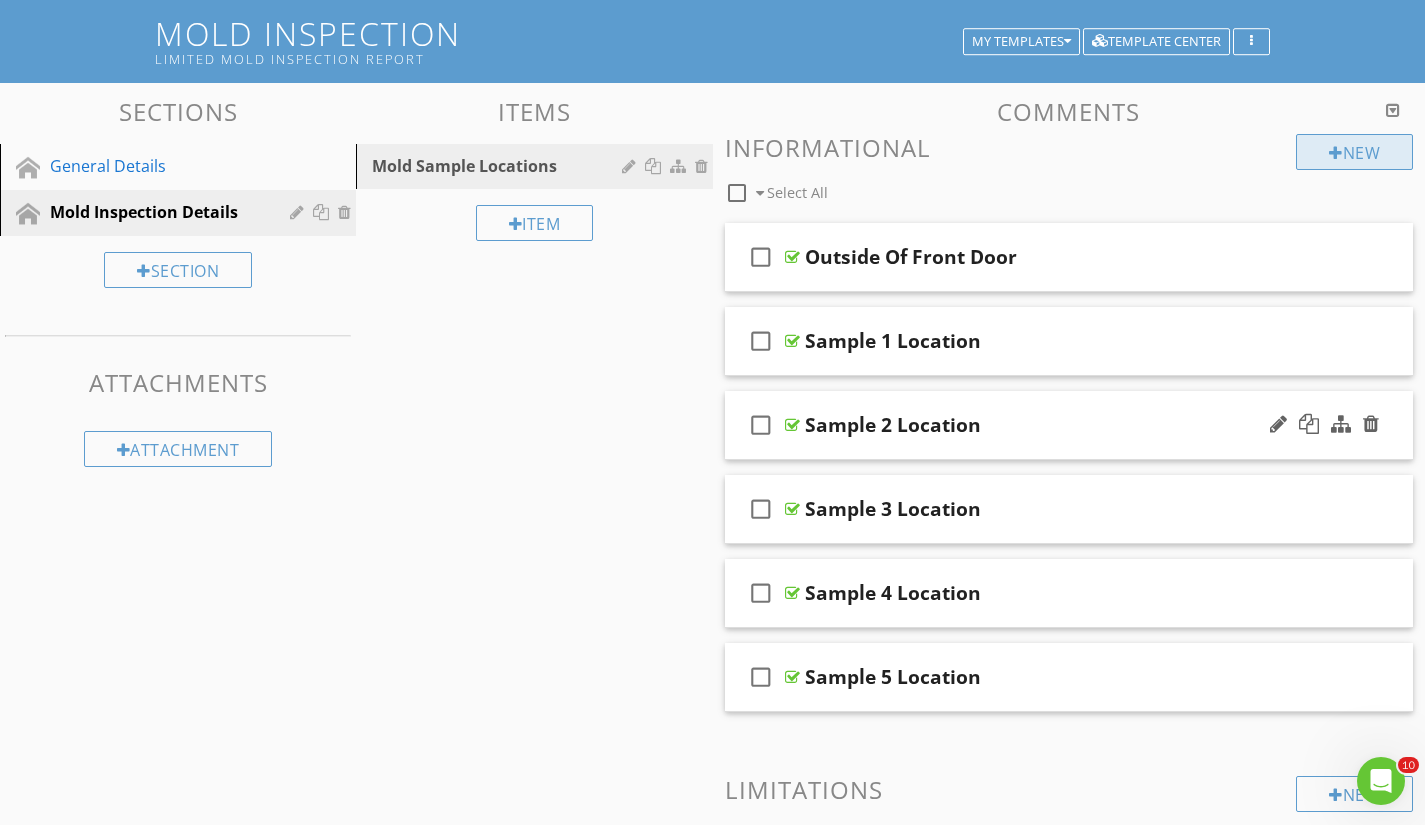 click on "New" at bounding box center [1354, 152] 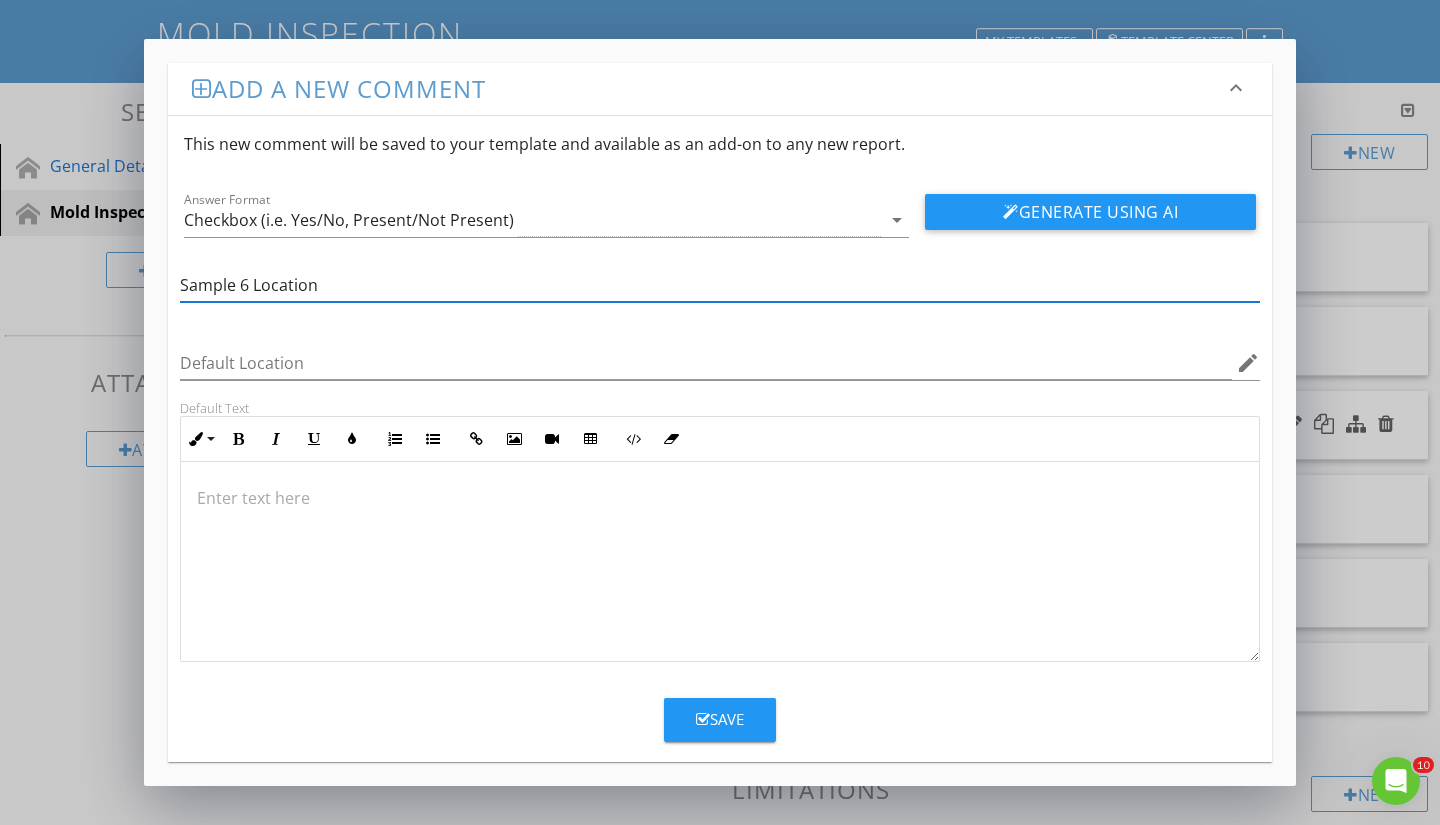 type on "Sample 6 Location" 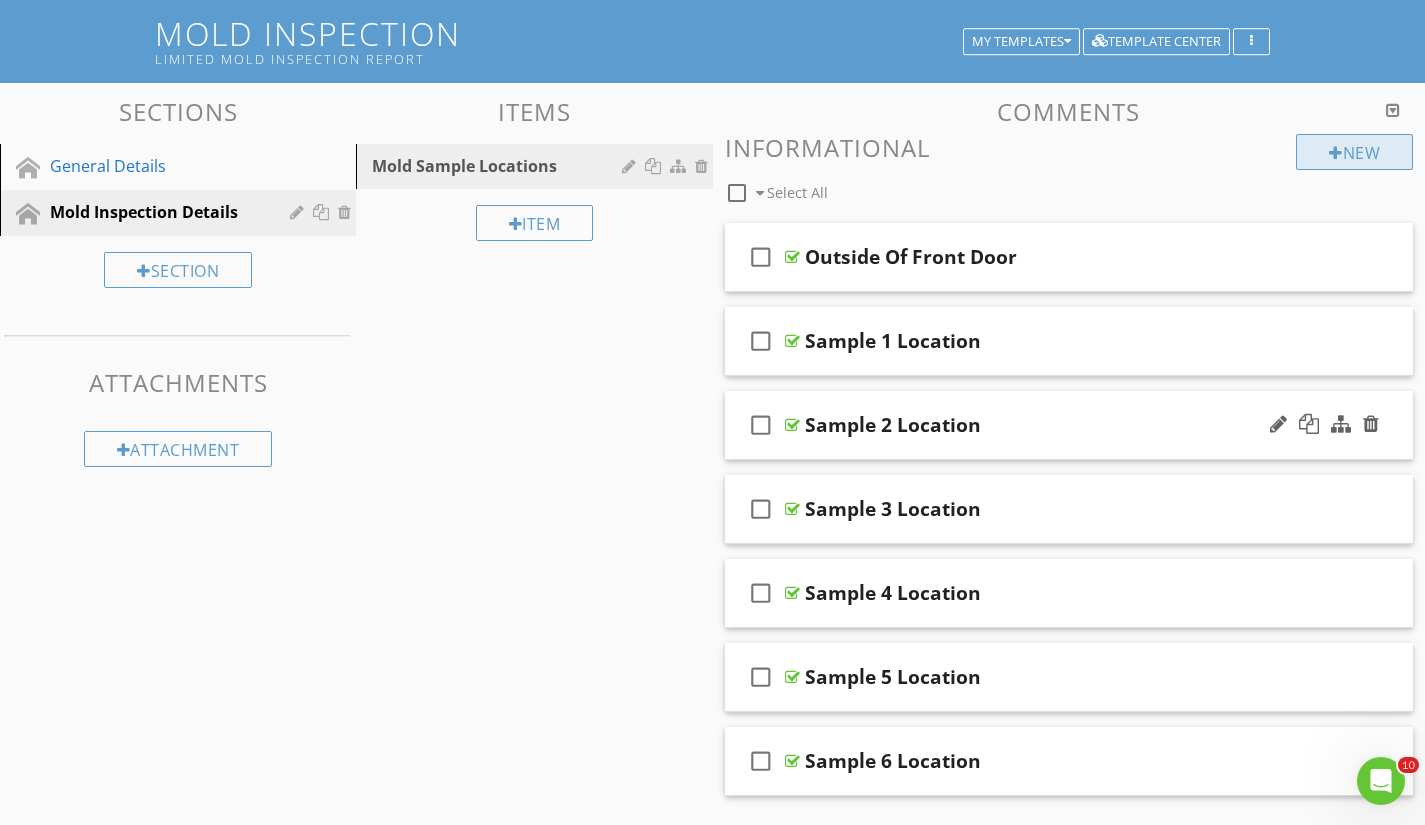 click on "New" at bounding box center (1354, 152) 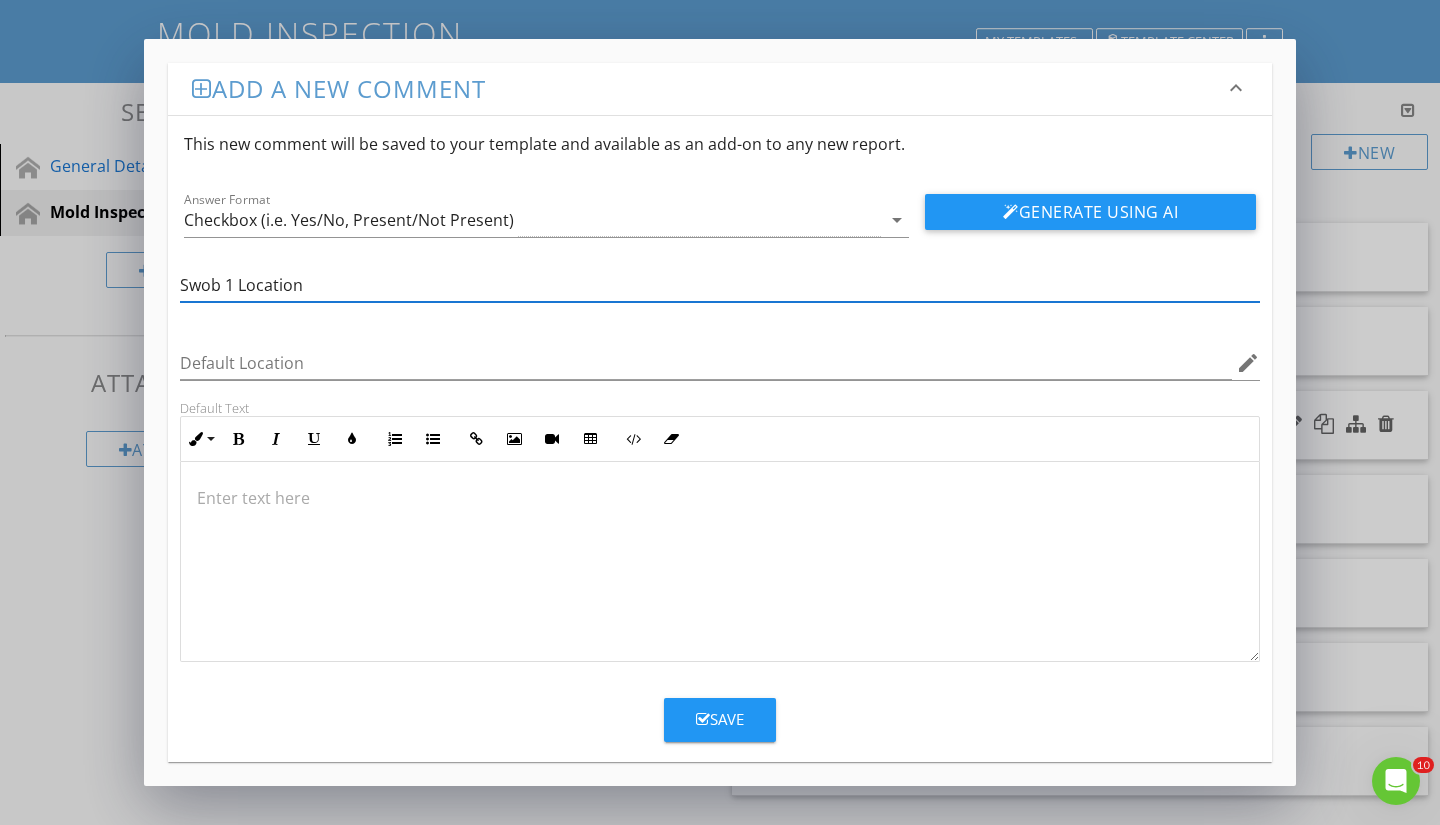 type on "Swob 1 Location" 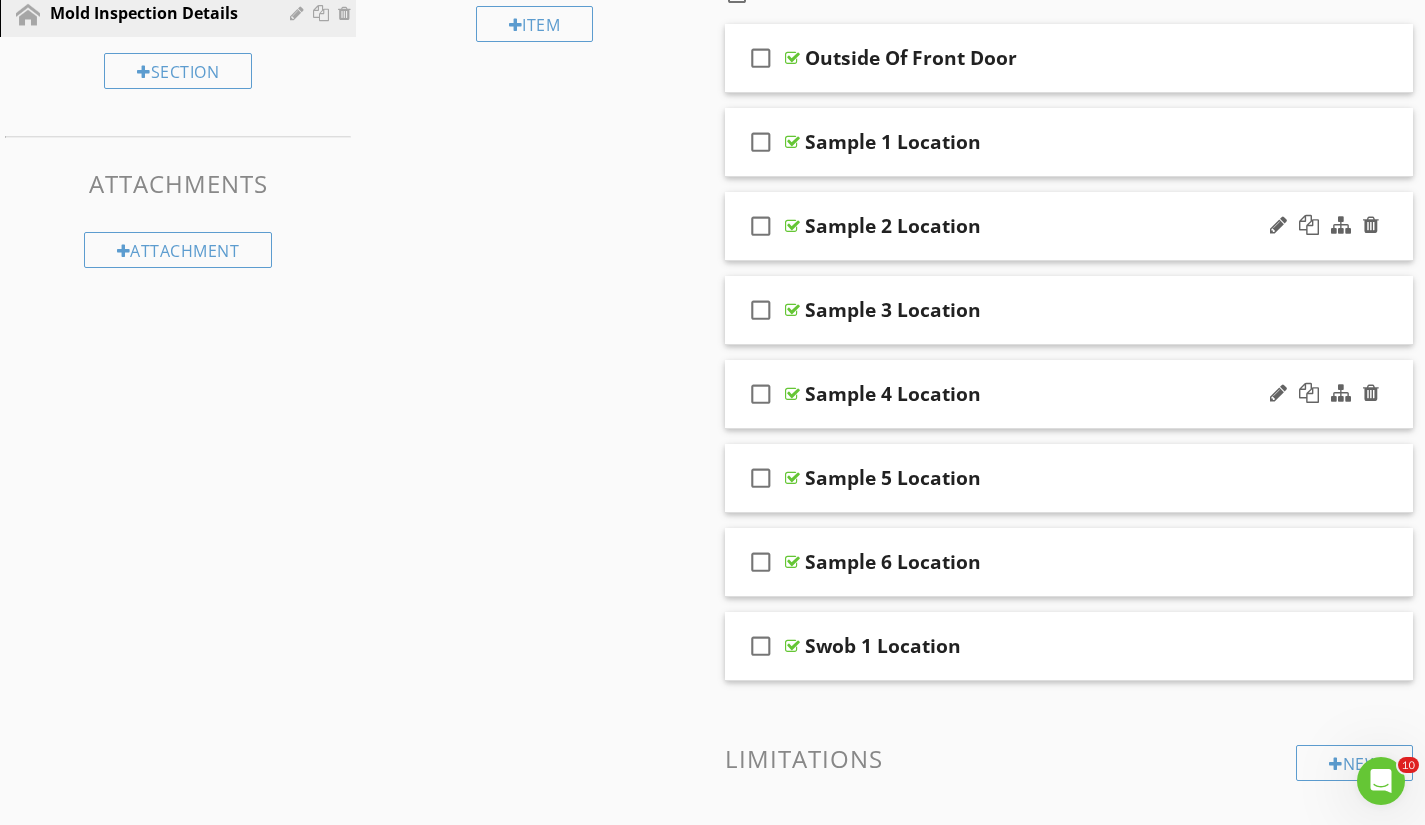 scroll, scrollTop: 317, scrollLeft: 0, axis: vertical 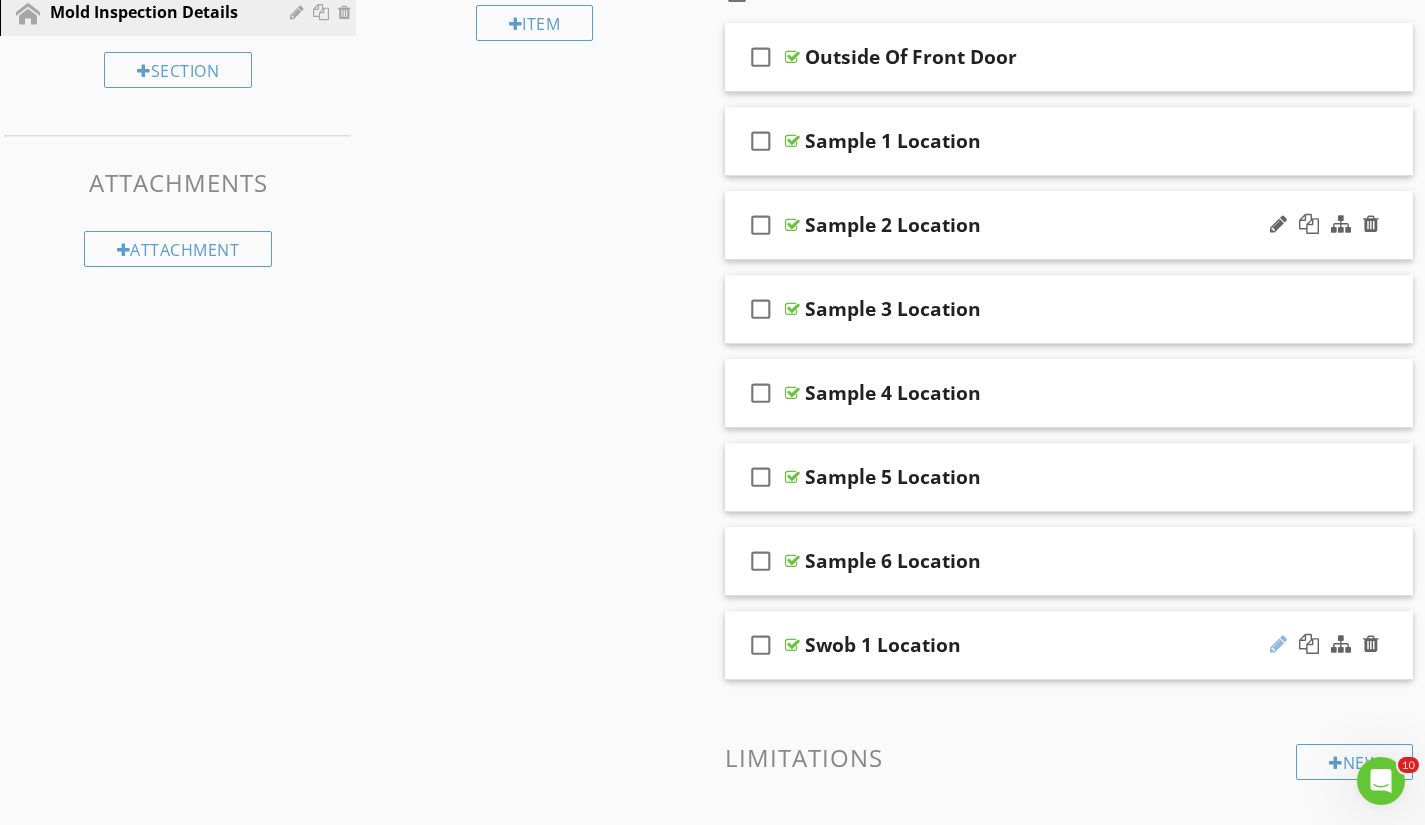 click at bounding box center [1278, 644] 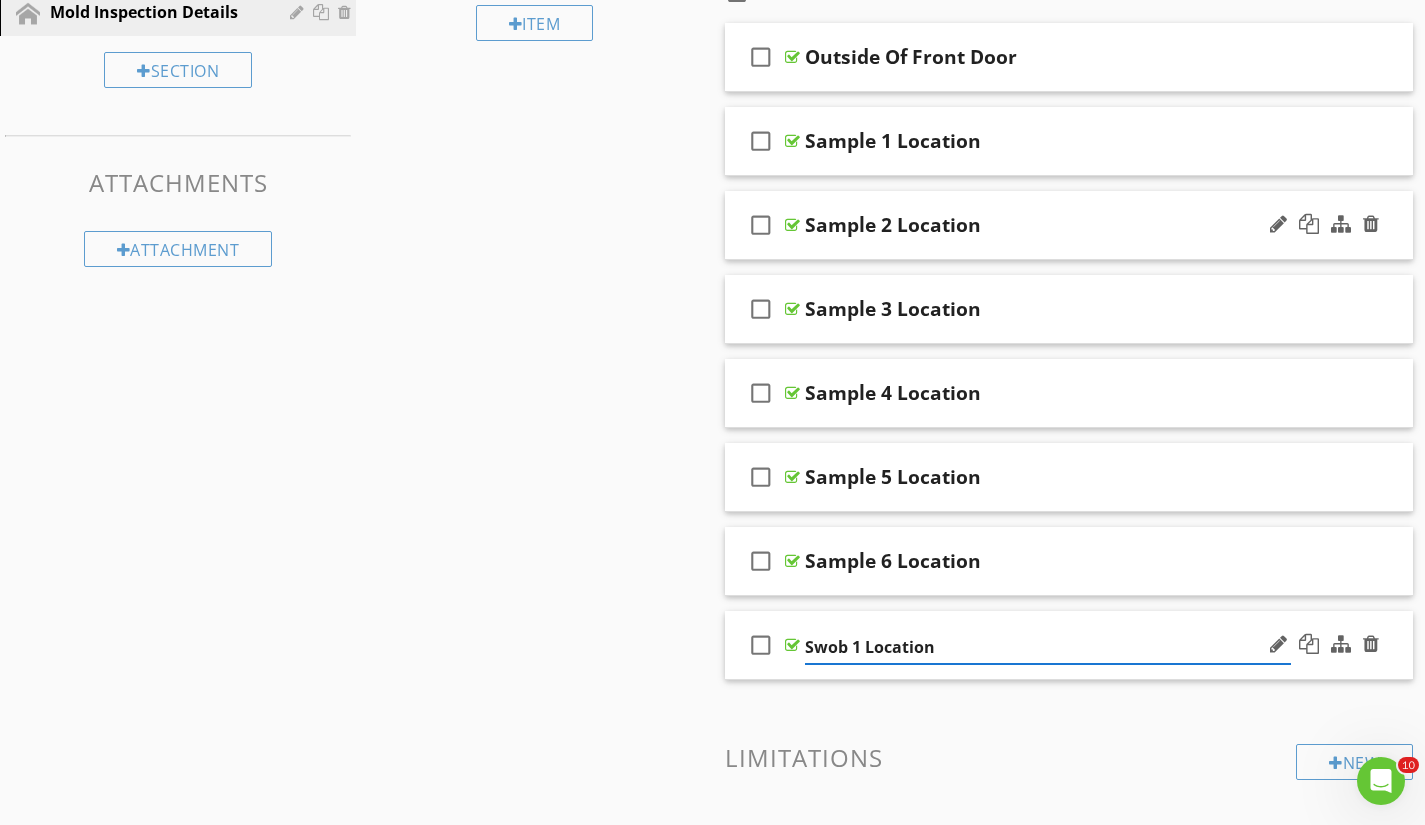 click on "Swob 1 Location" at bounding box center (1048, 647) 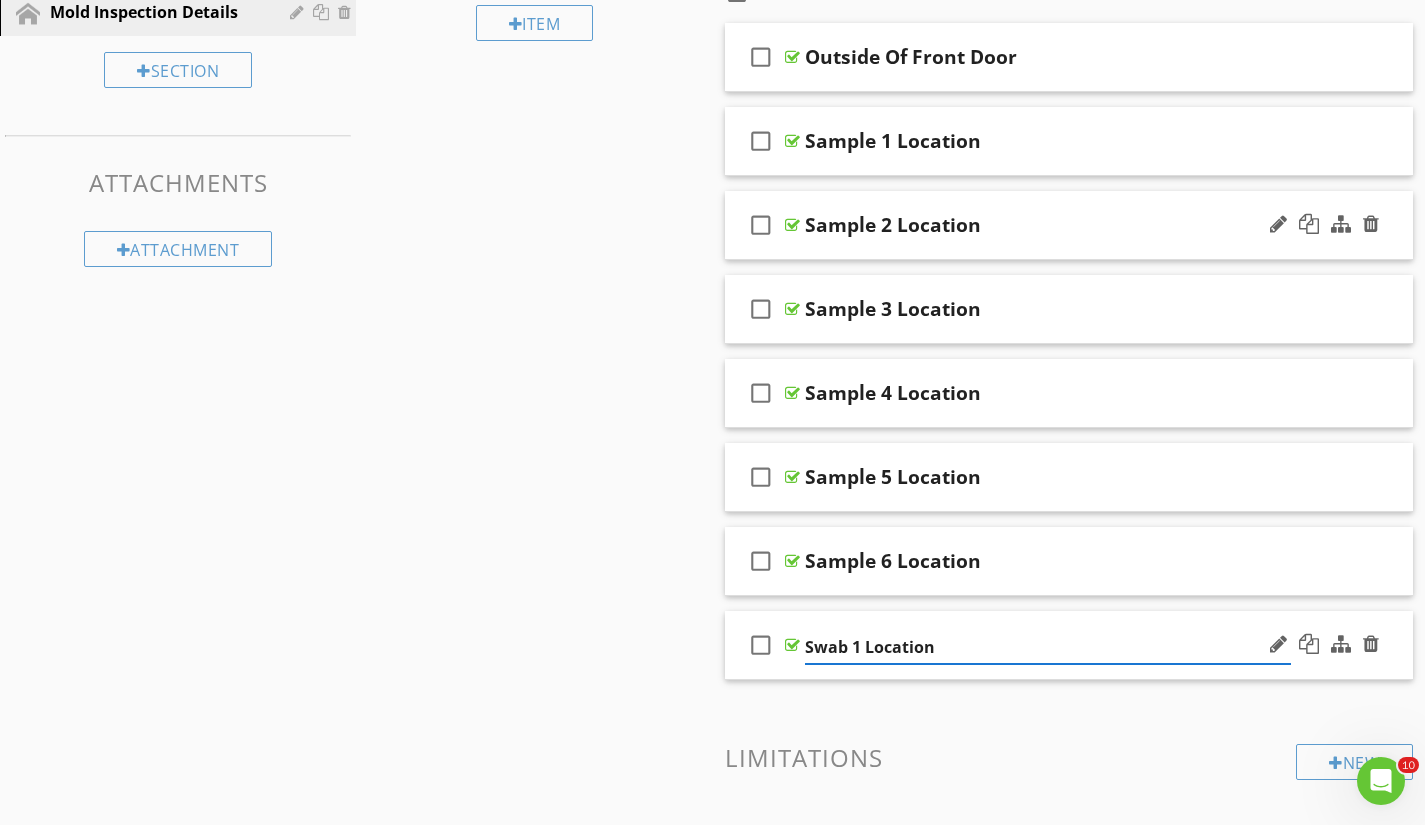 type on "Swab 1 Location" 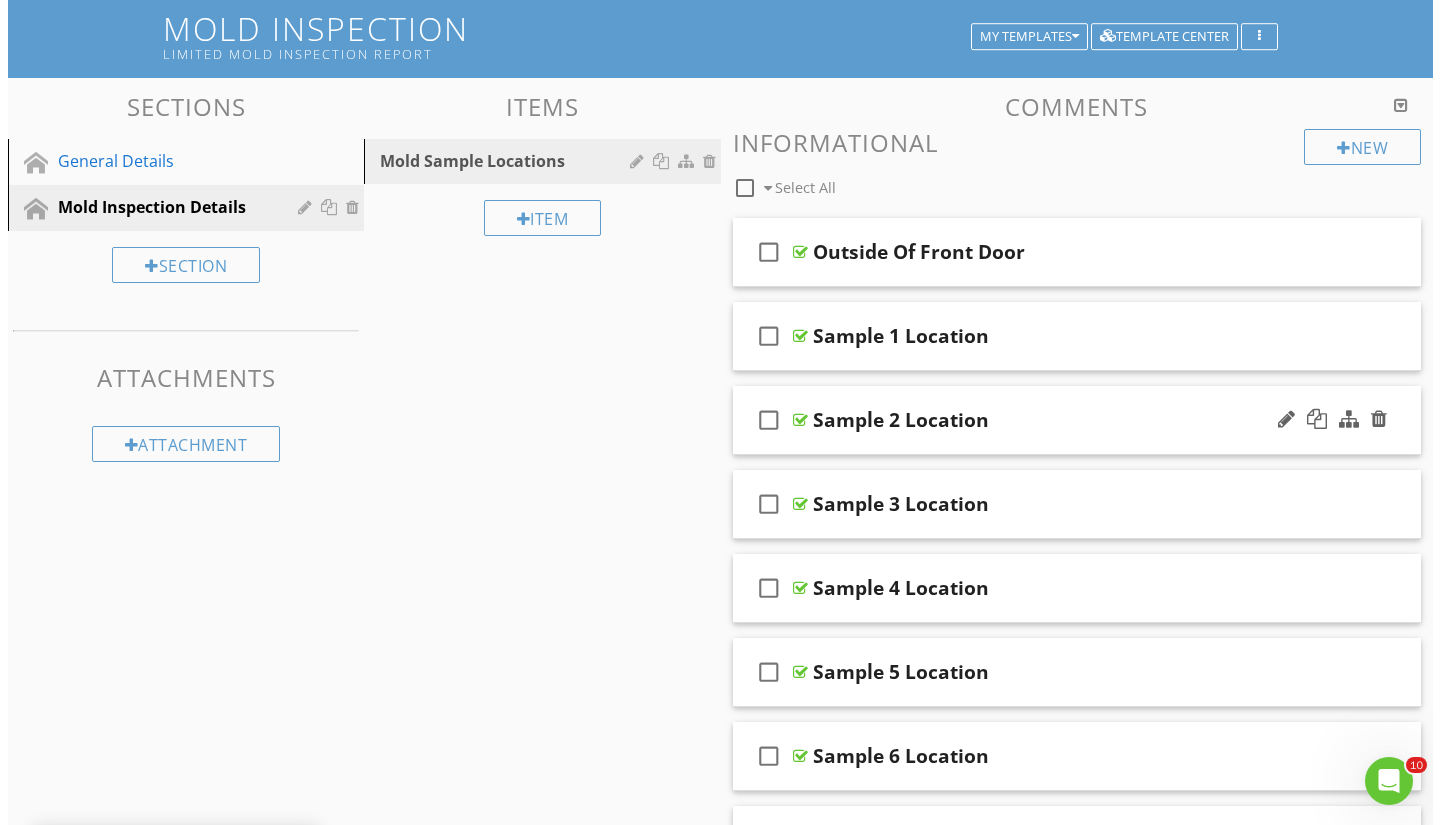scroll, scrollTop: 17, scrollLeft: 0, axis: vertical 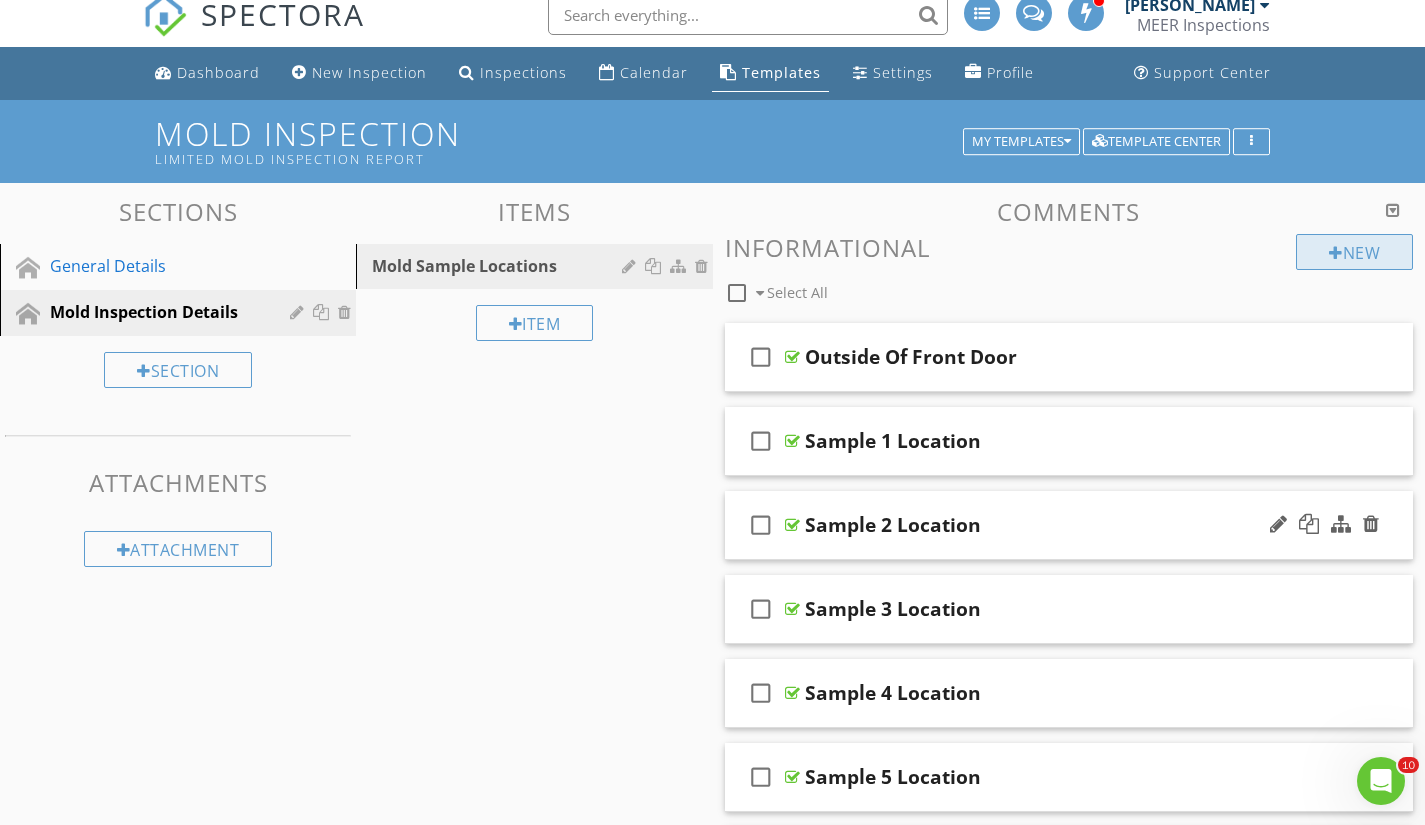 click at bounding box center [1336, 253] 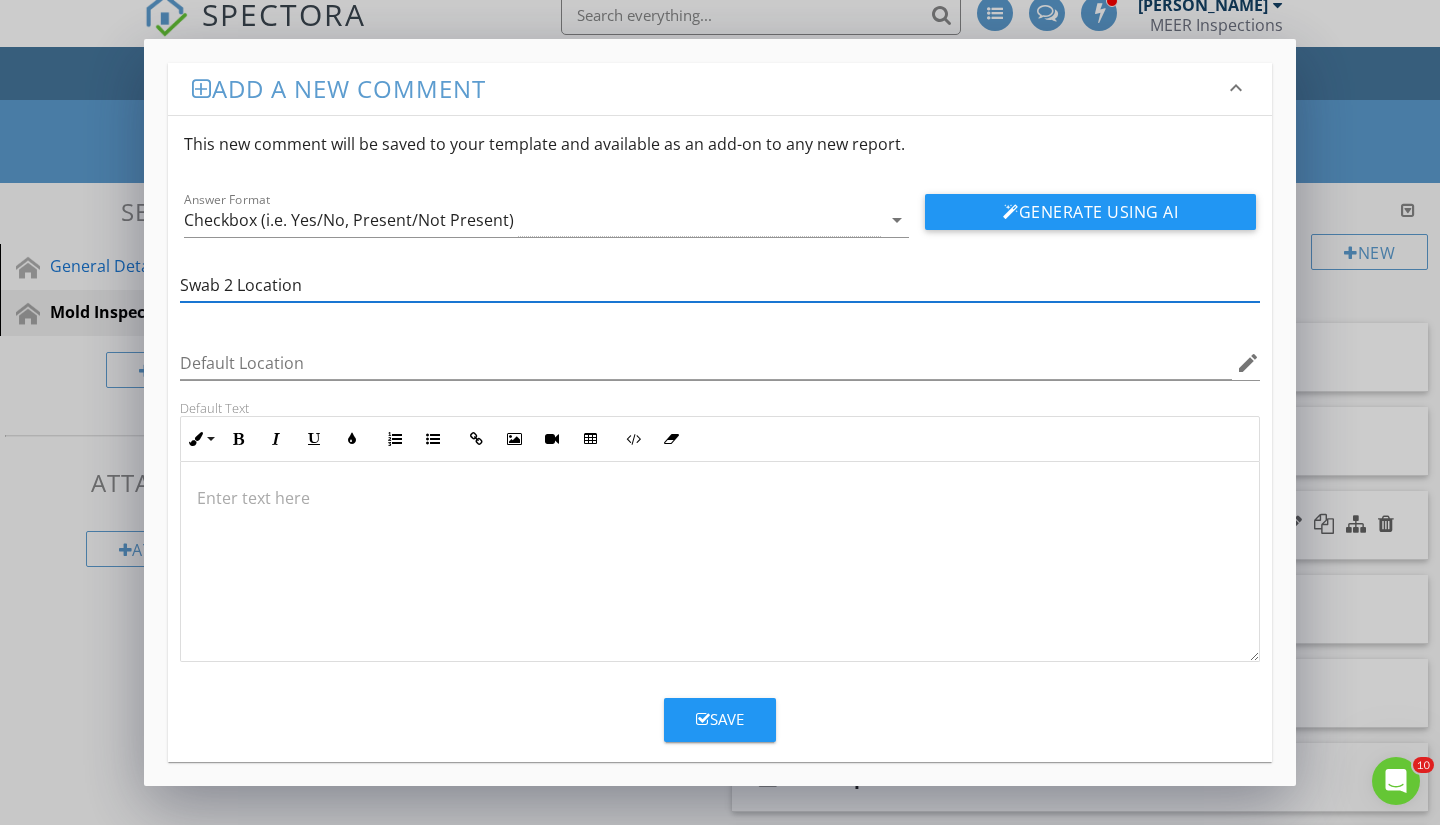 type on "Swab 2 Location" 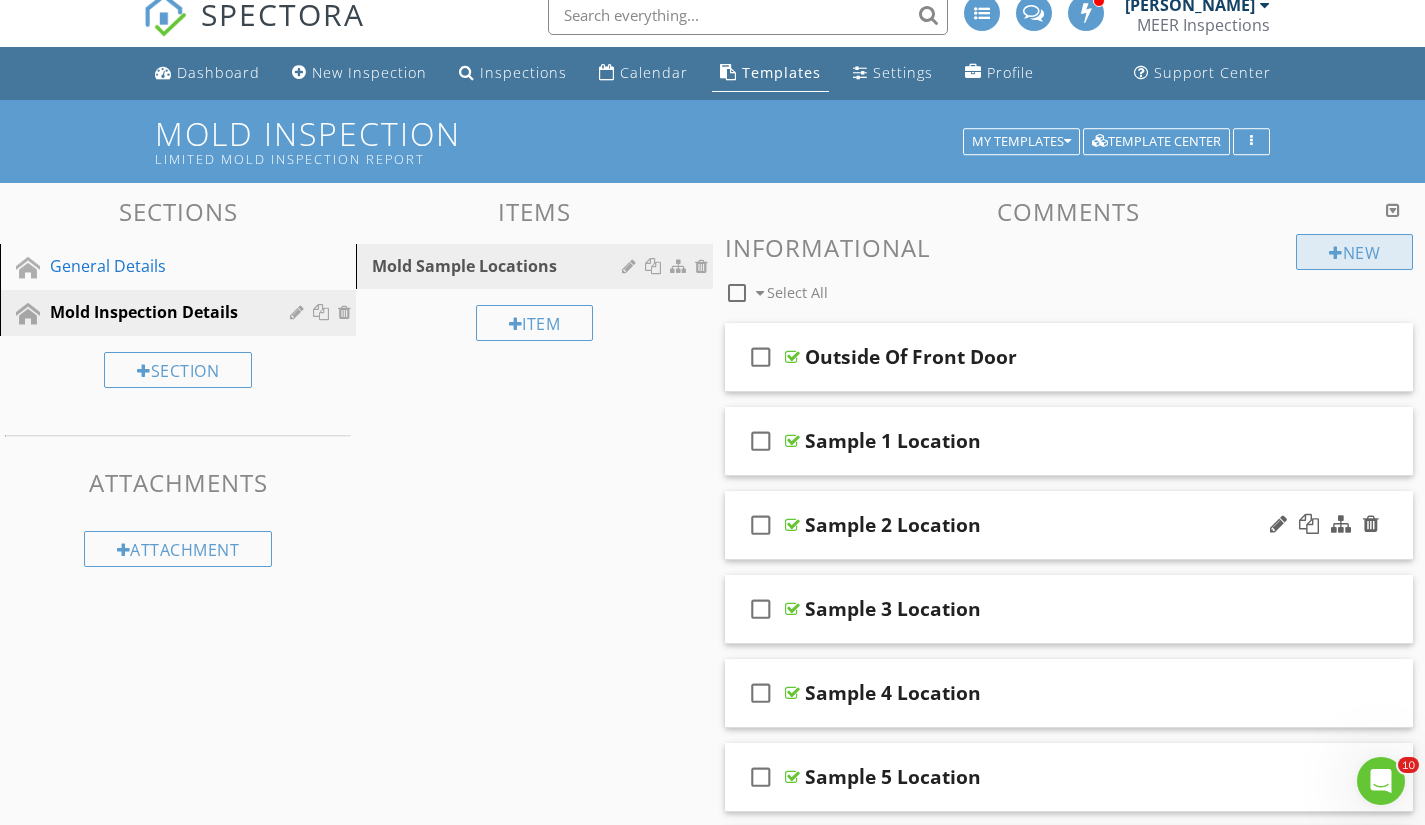 click at bounding box center (1336, 253) 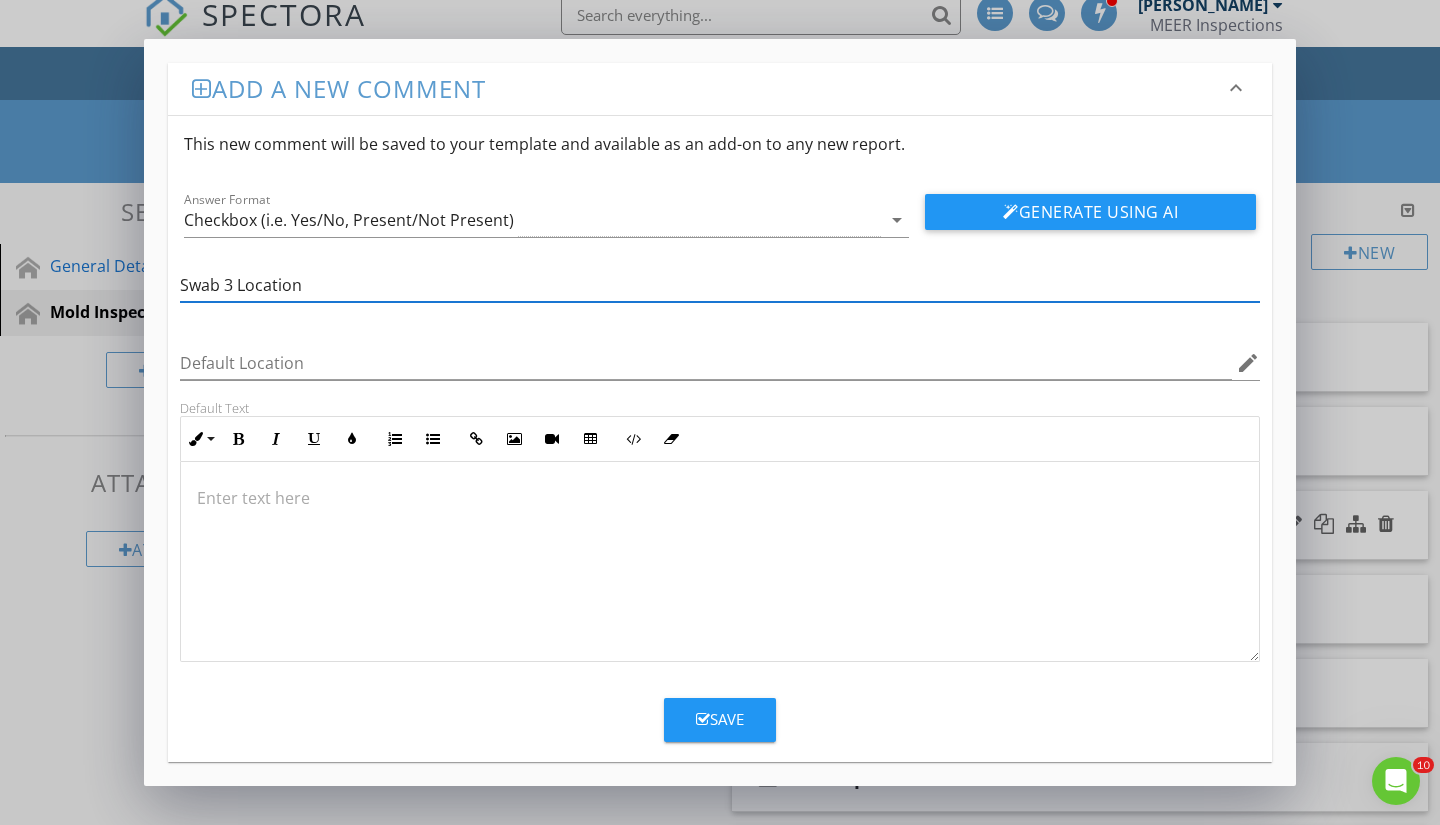 type on "Swab 3 Location" 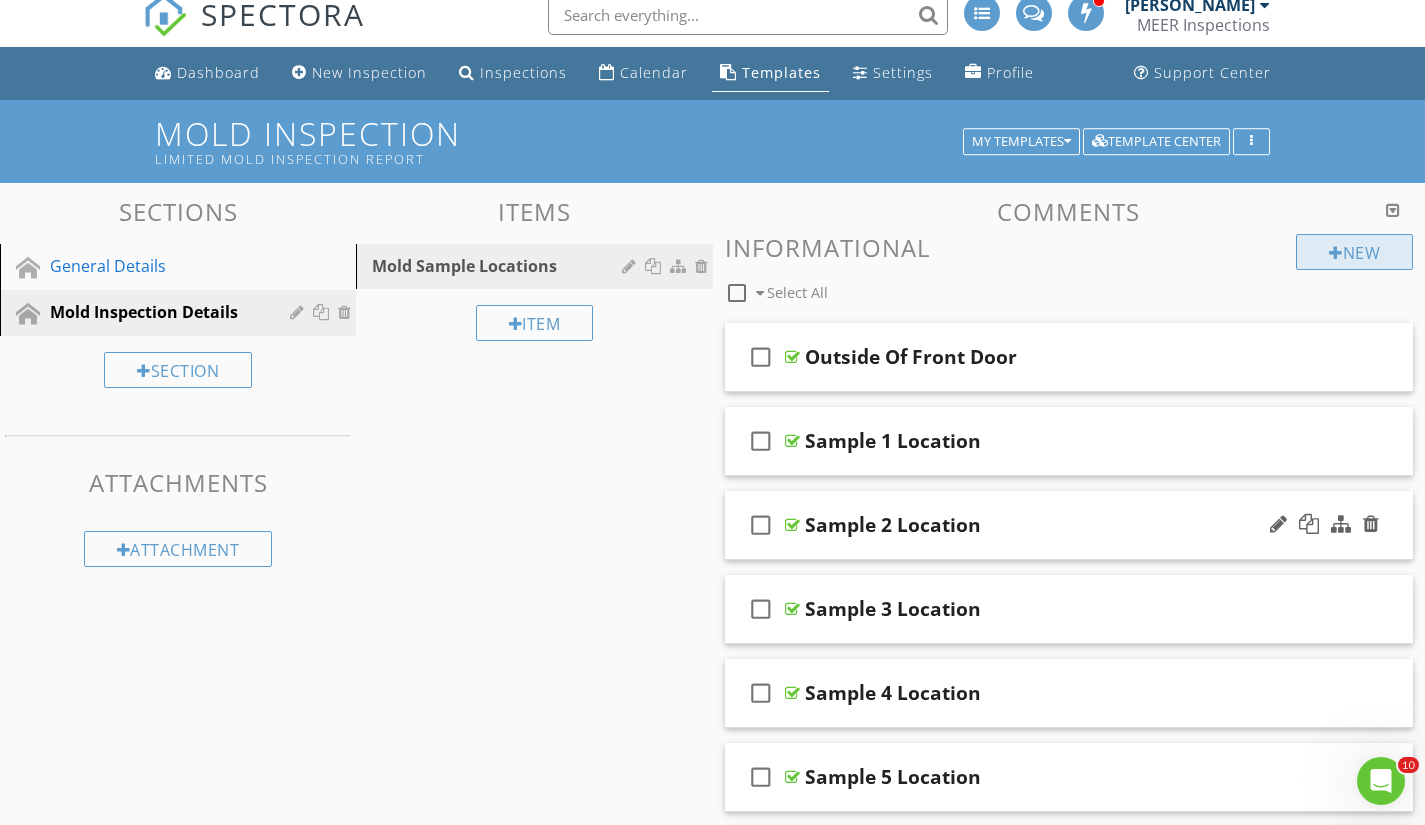 click on "New" at bounding box center [1354, 252] 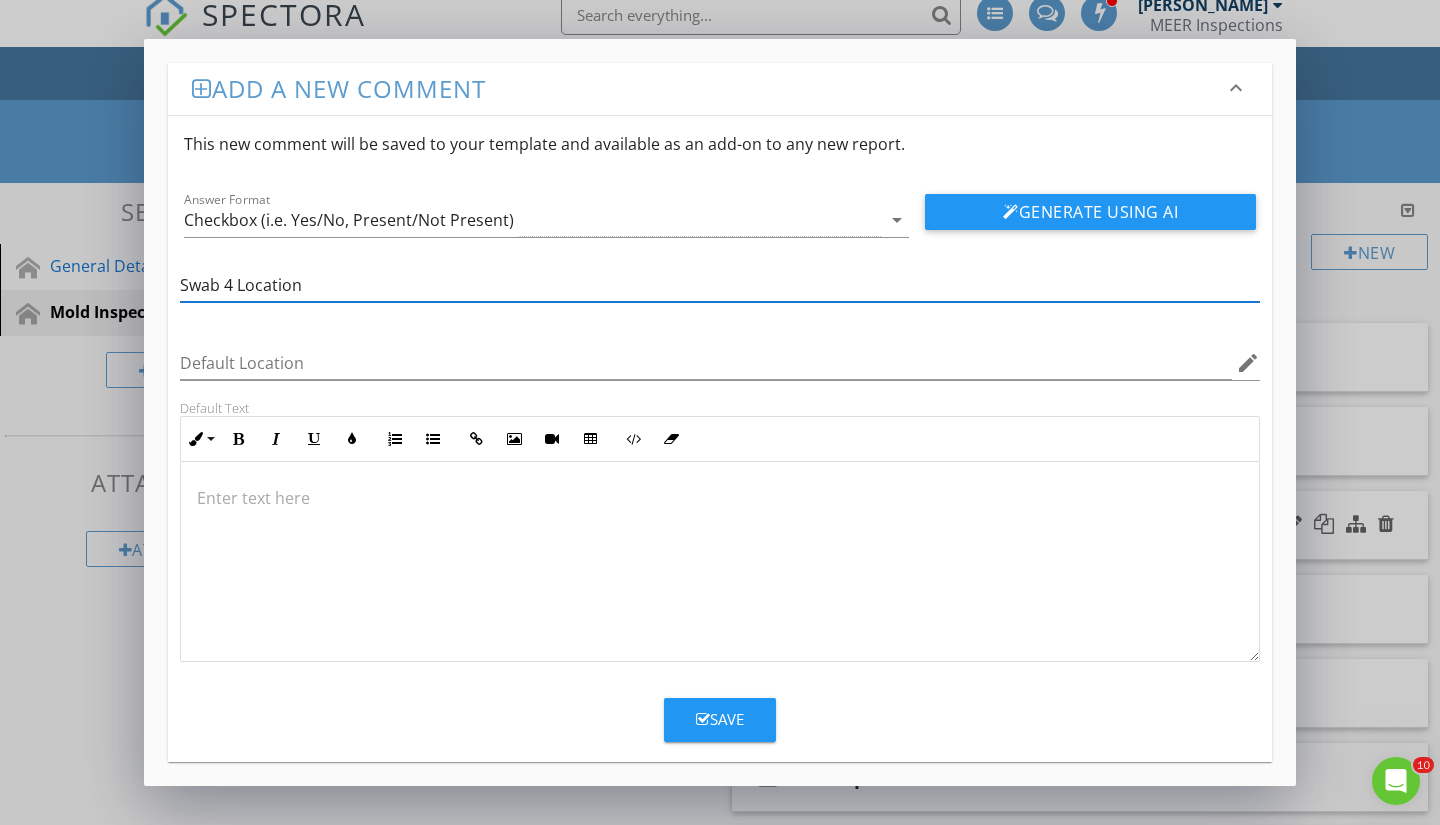 type on "Swab 4 Location" 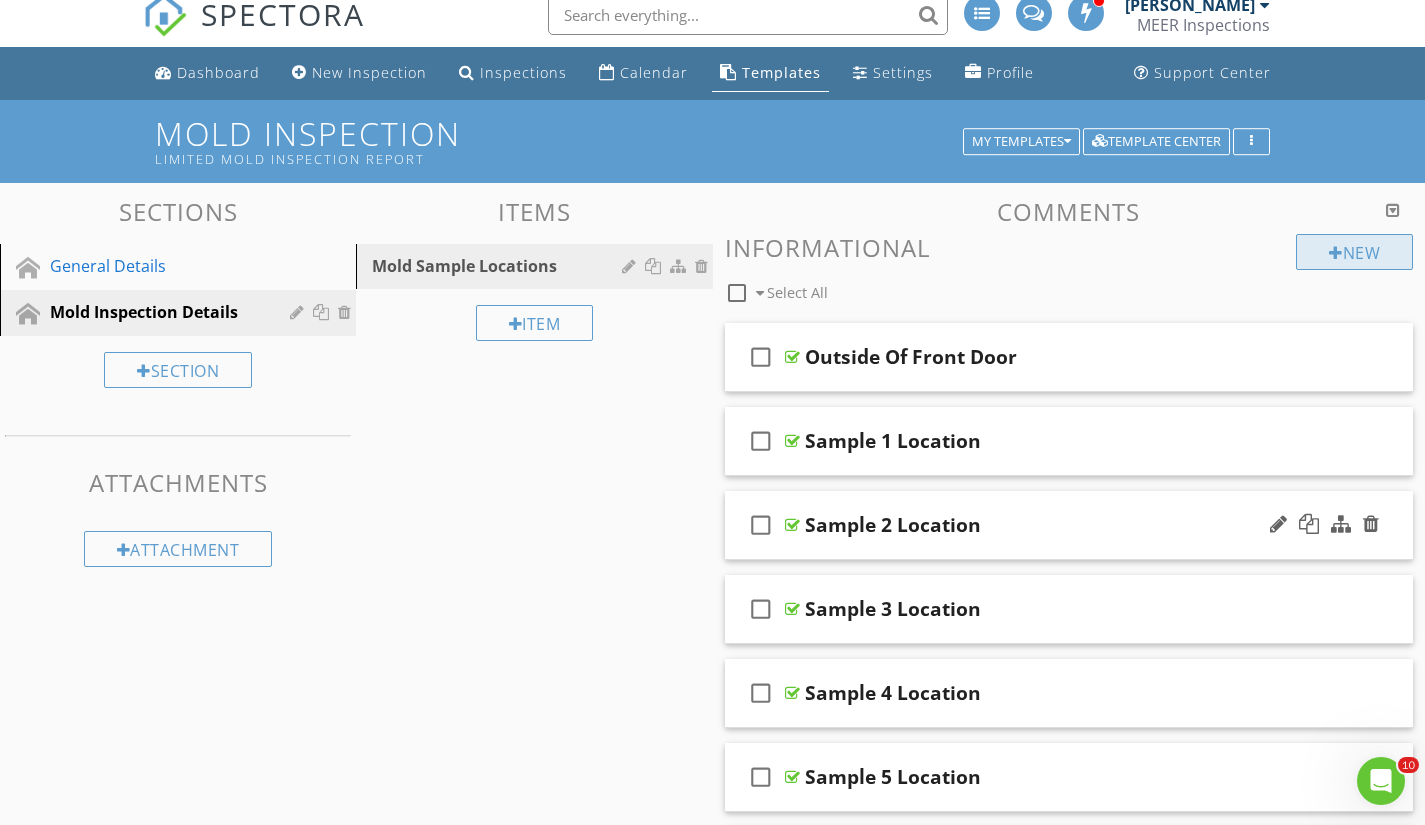 click on "New" at bounding box center [1354, 252] 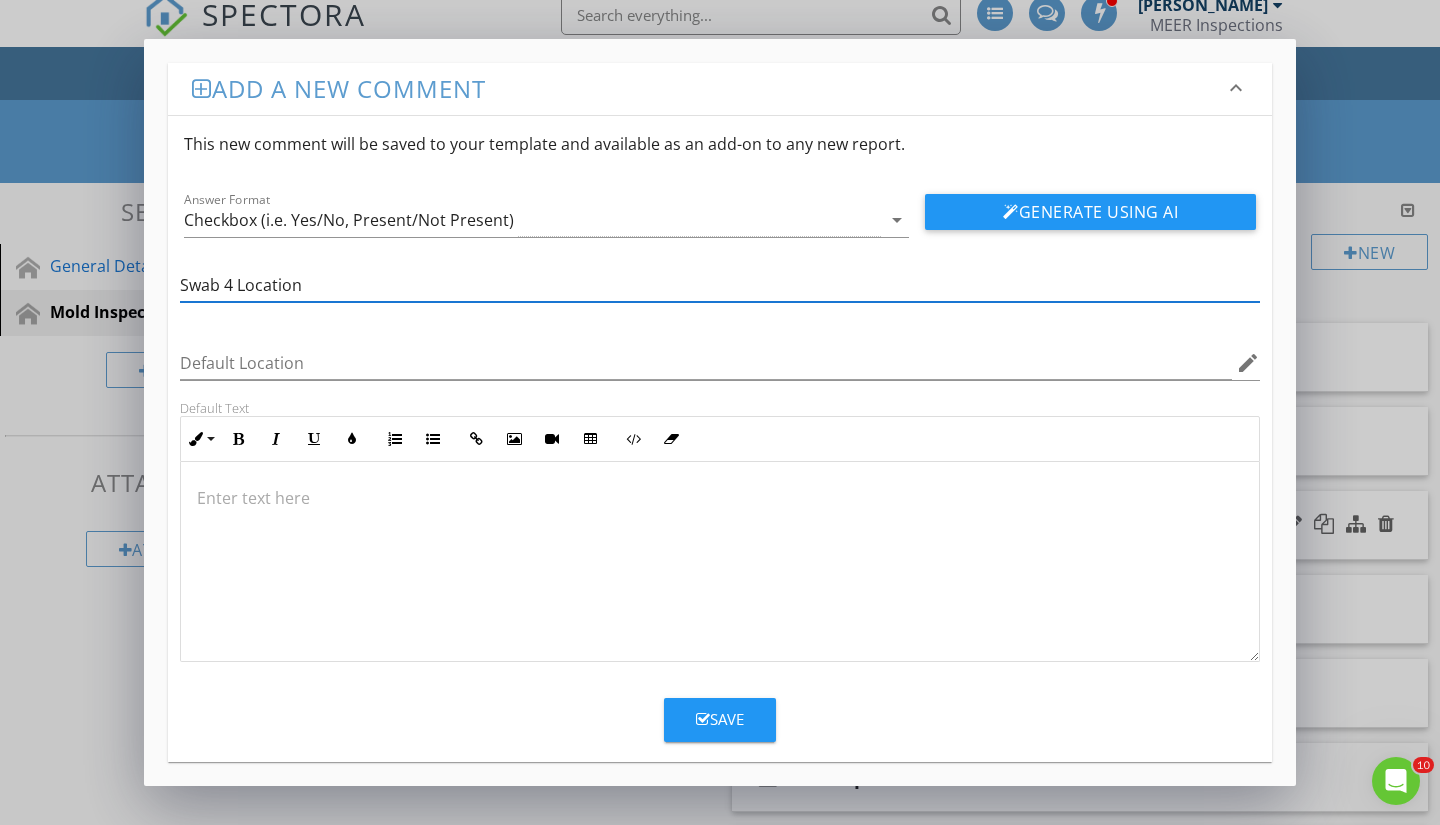 type on "Swab 4 Location" 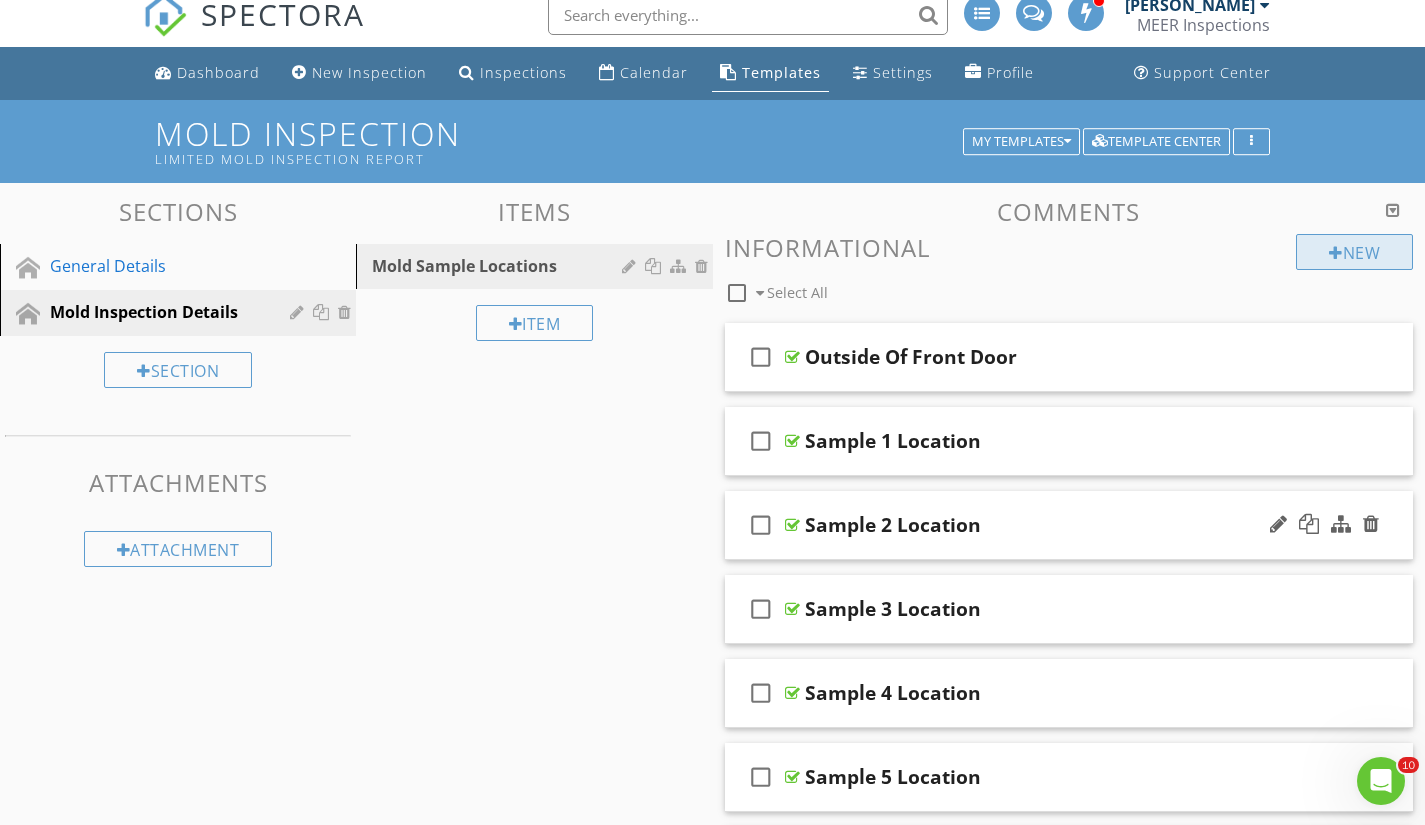 click on "New" at bounding box center (1354, 252) 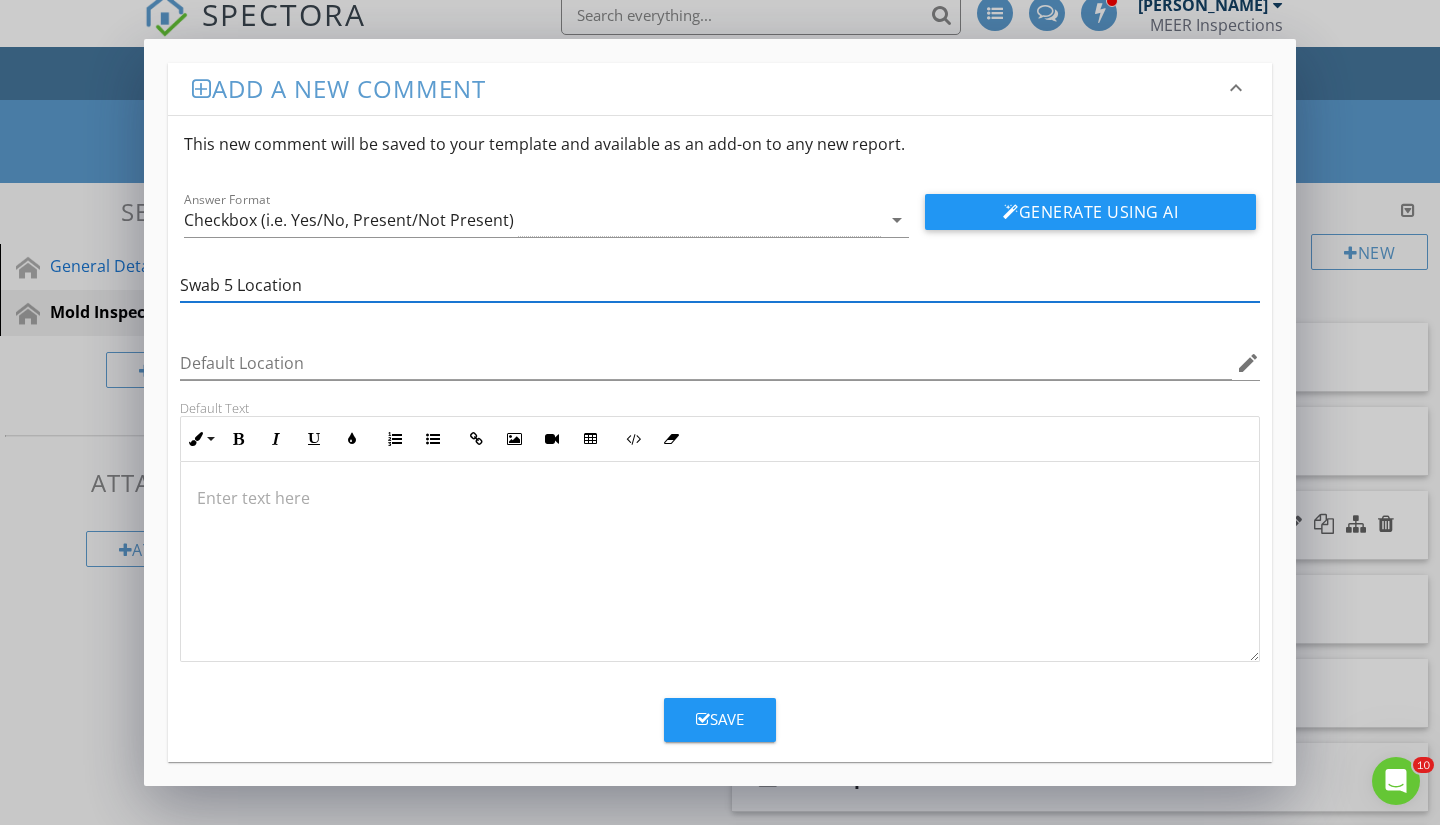 type on "Swab 5 Location" 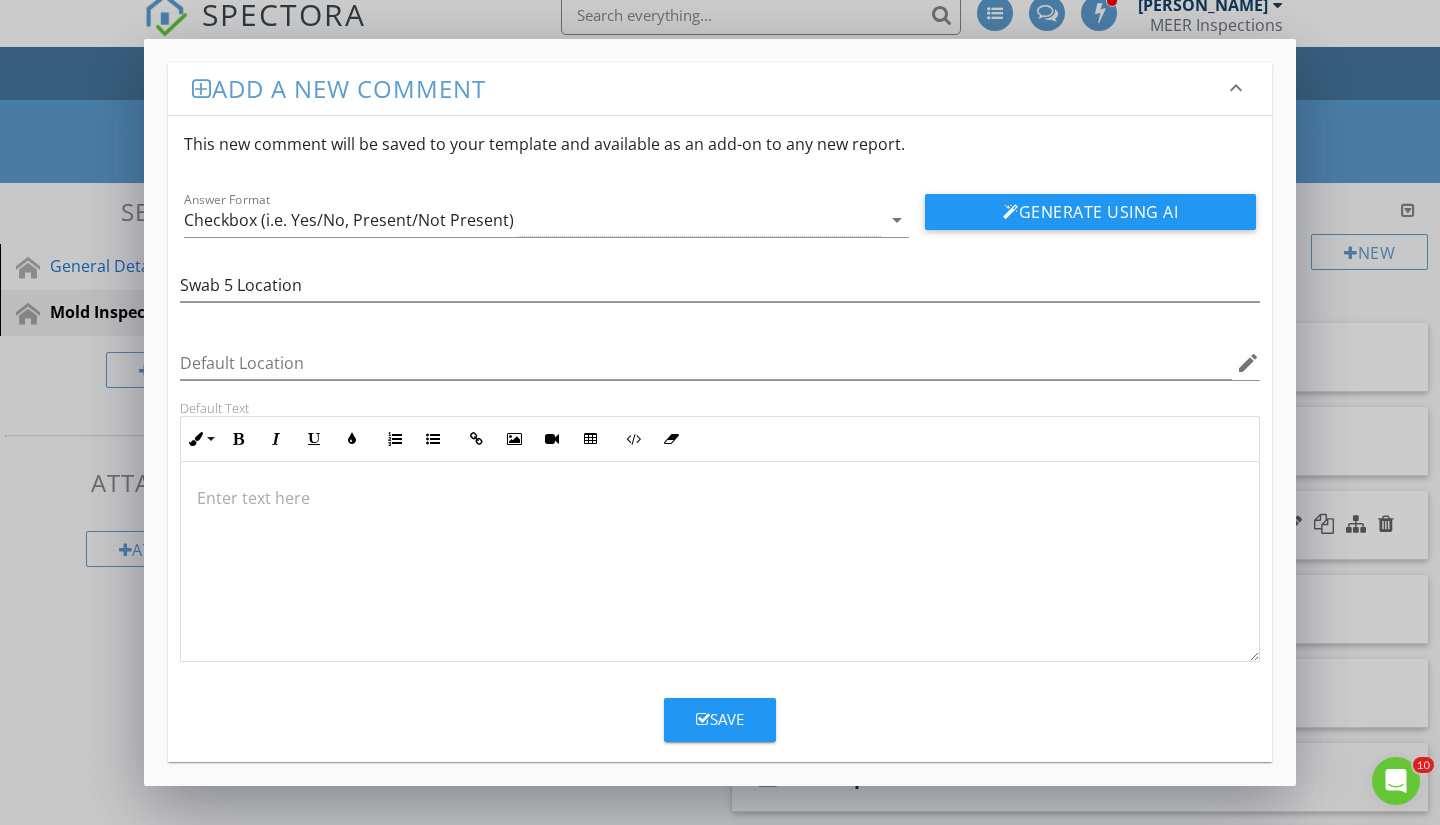 click on "Save" at bounding box center (720, 719) 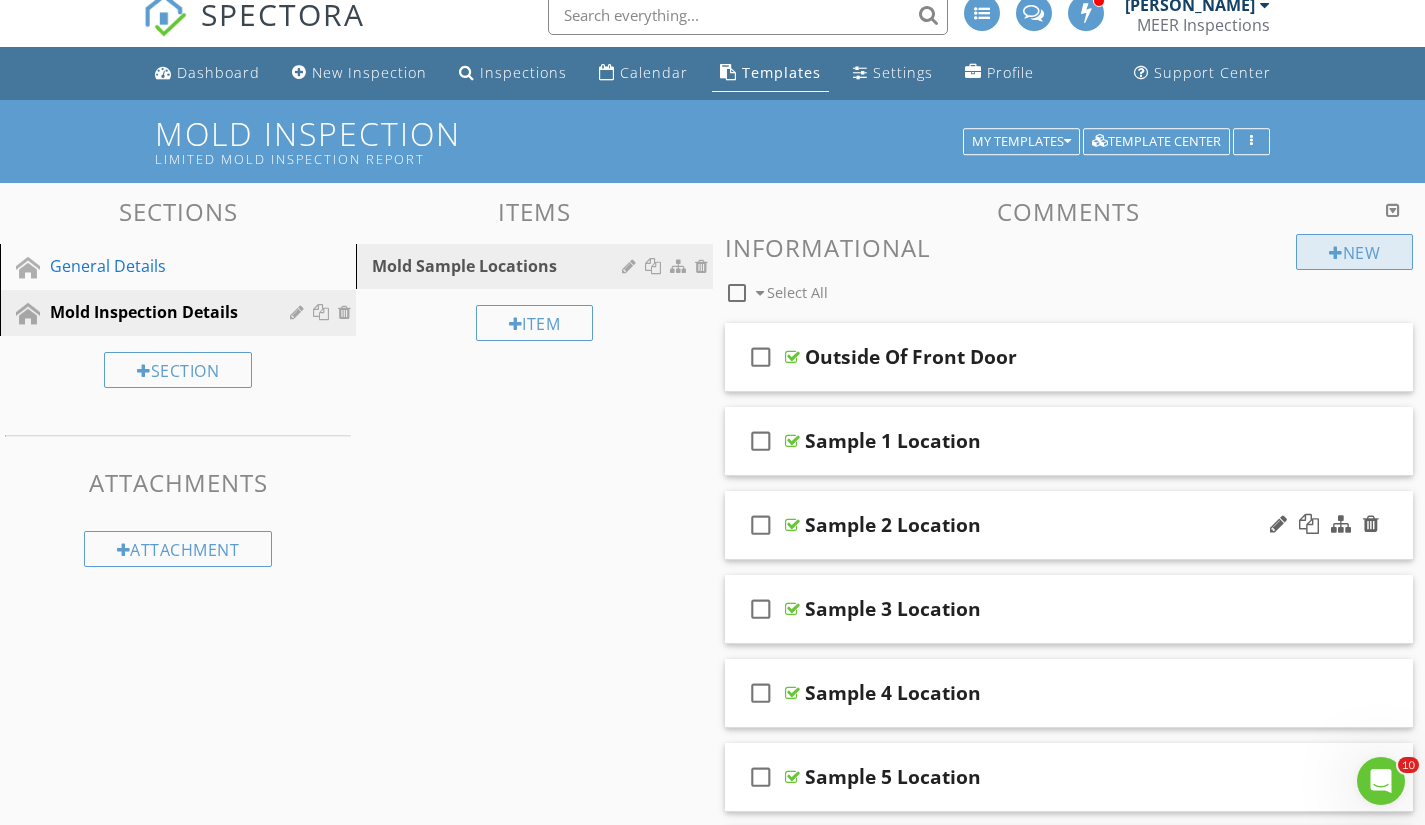 click on "New" at bounding box center [1354, 252] 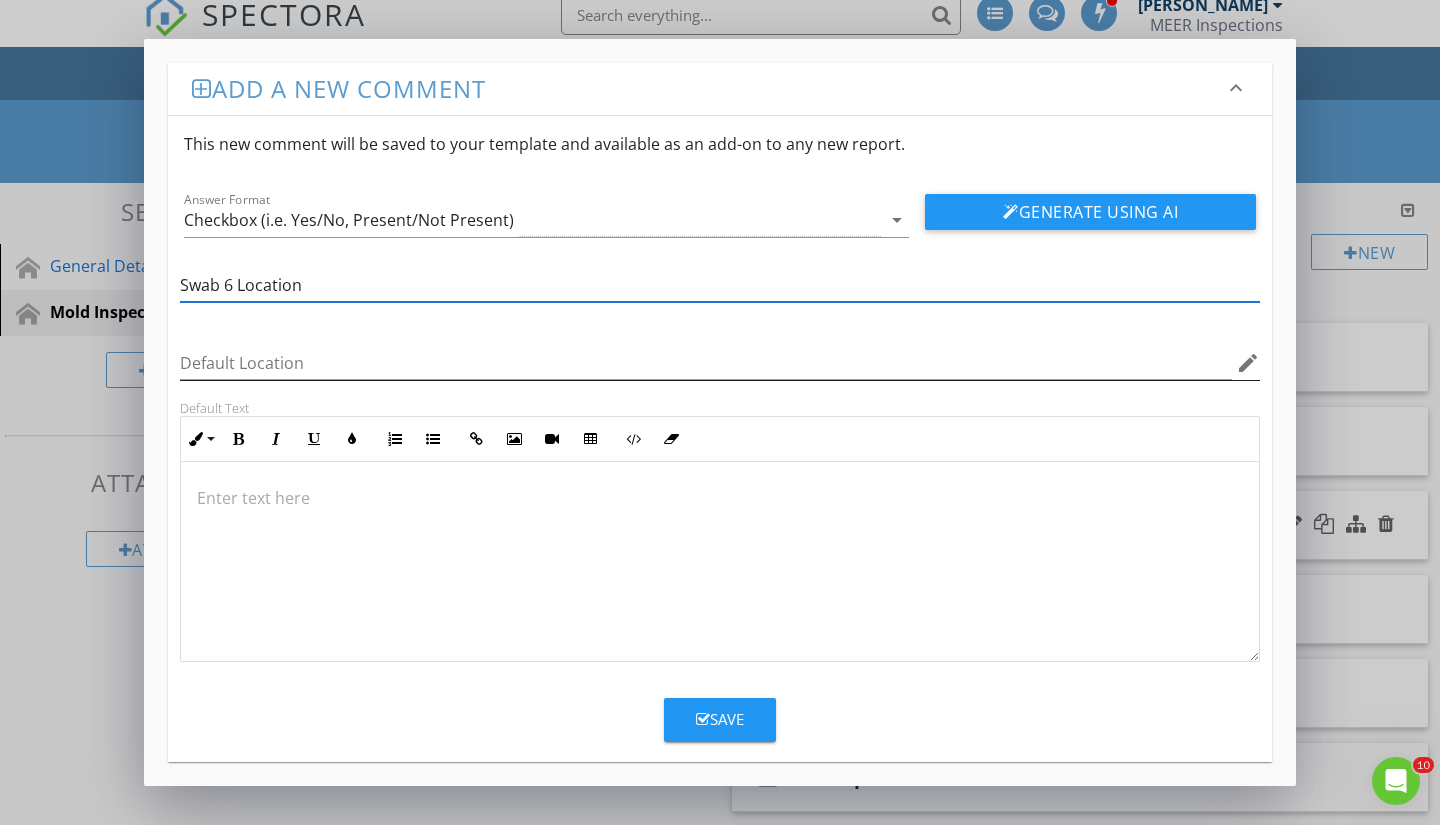 type on "Swab 6 Location" 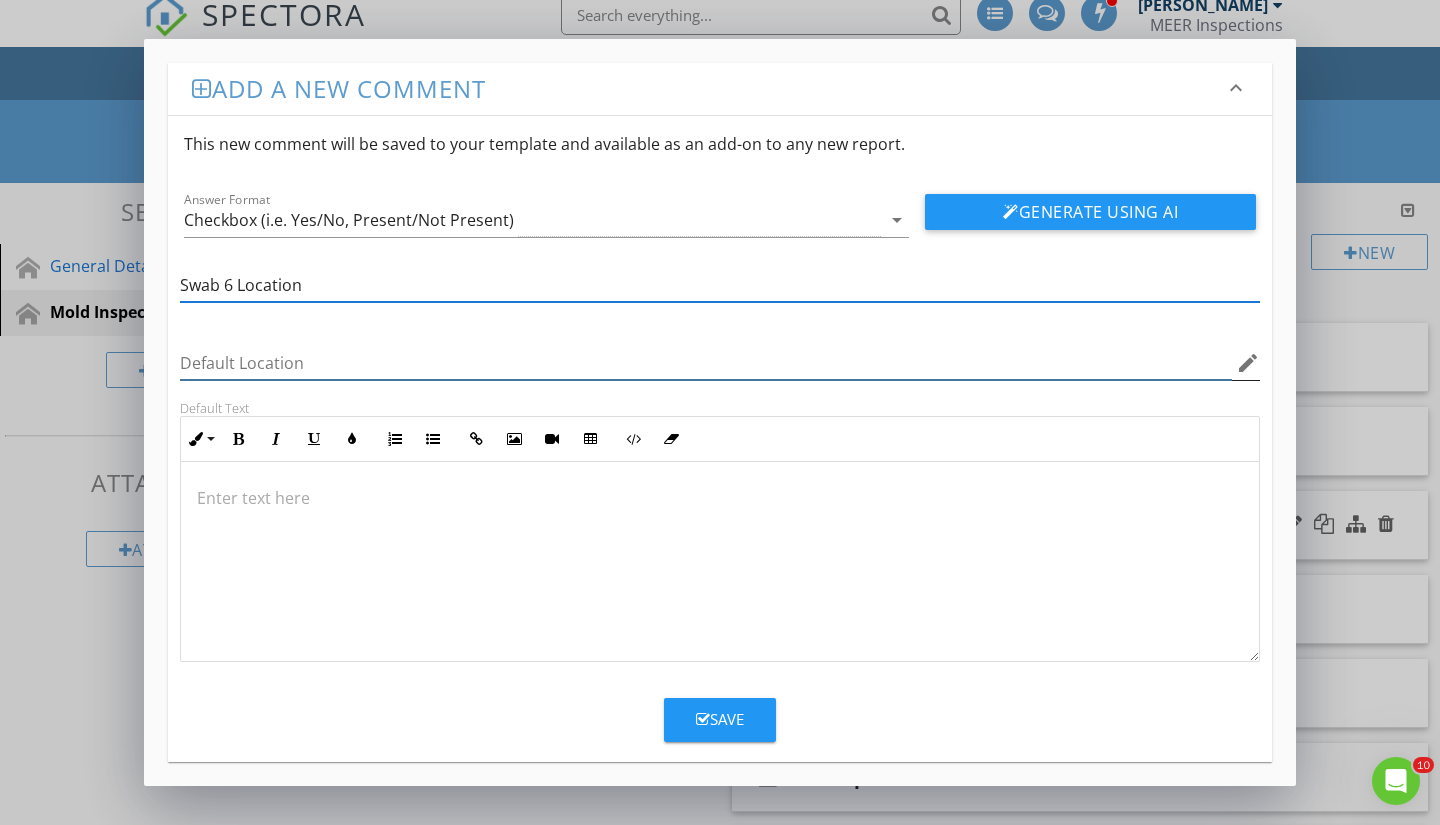 click at bounding box center (706, 363) 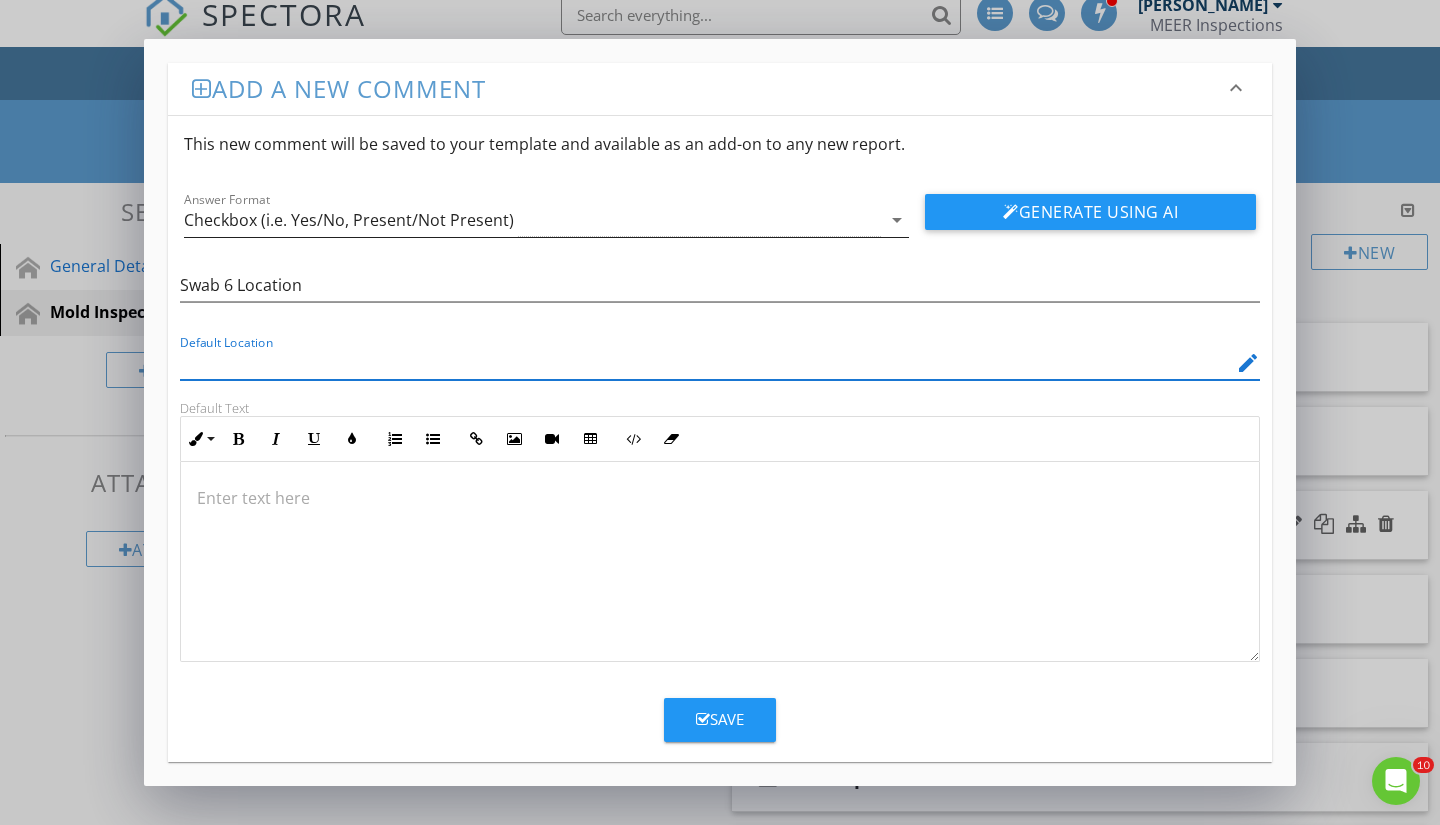 click on "Checkbox (i.e. Yes/No, Present/Not Present)" at bounding box center [349, 220] 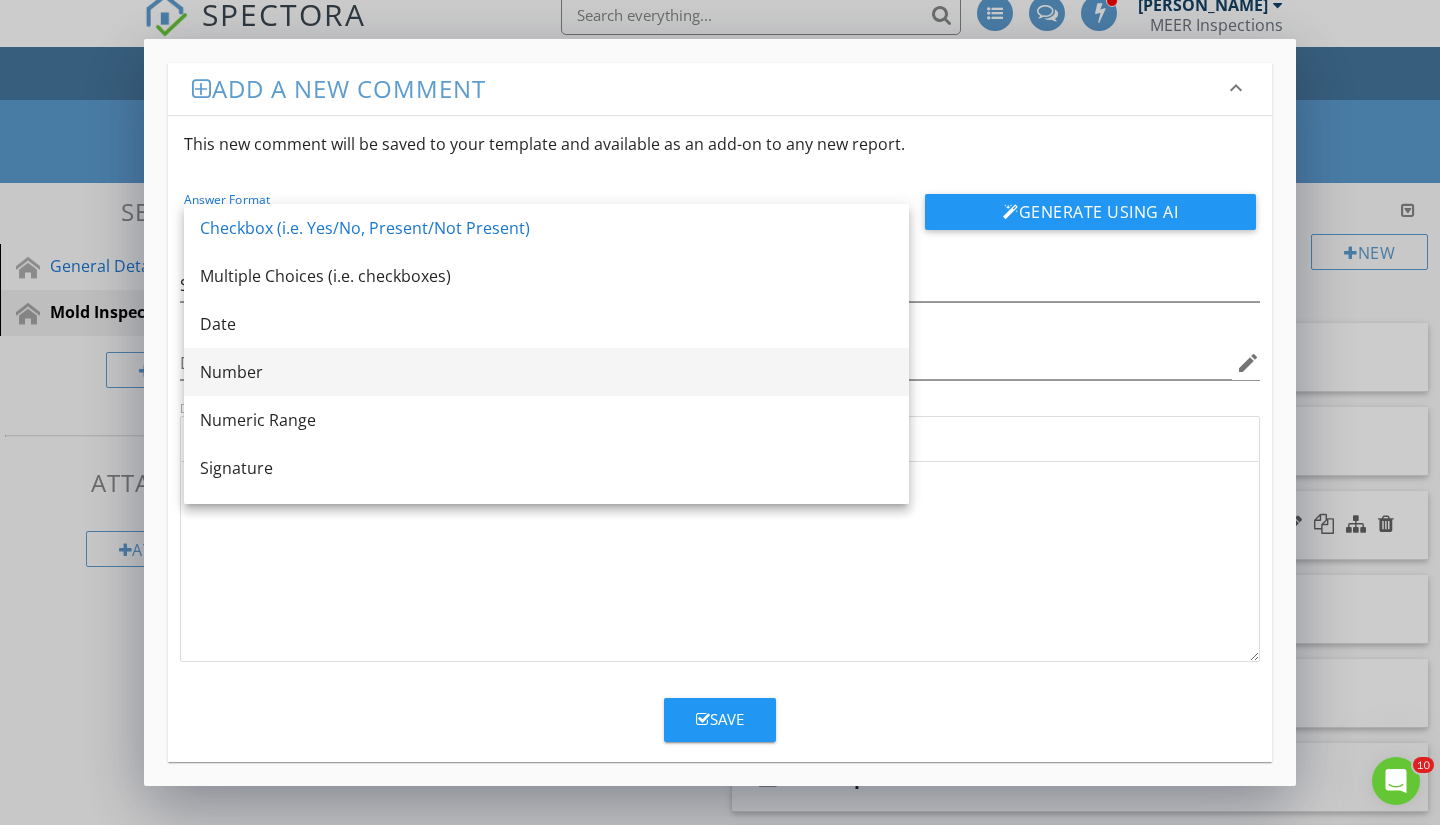 click on "Number" at bounding box center [546, 372] 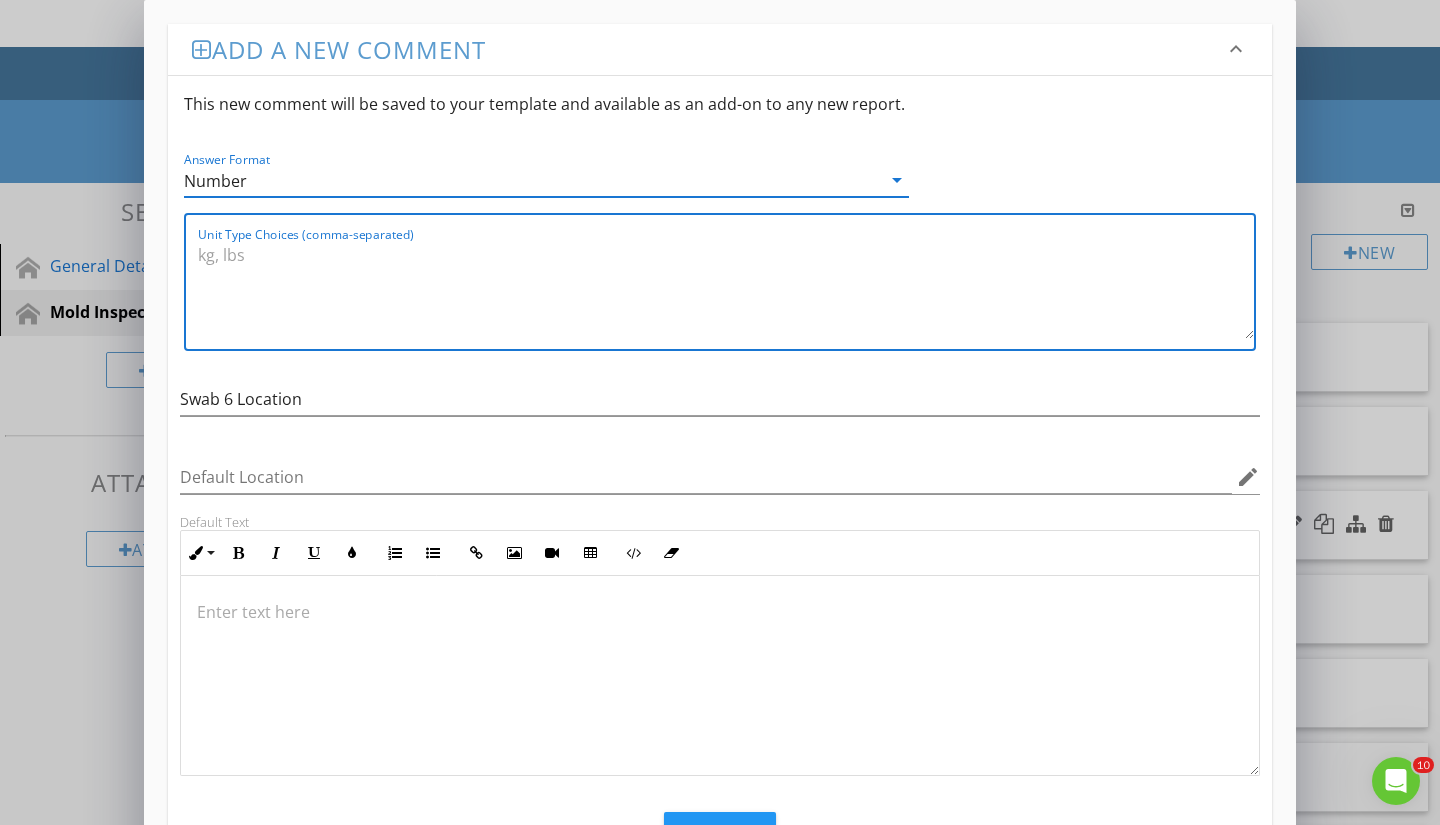 click on "Unit Type Choices (comma-separated)" at bounding box center [726, 289] 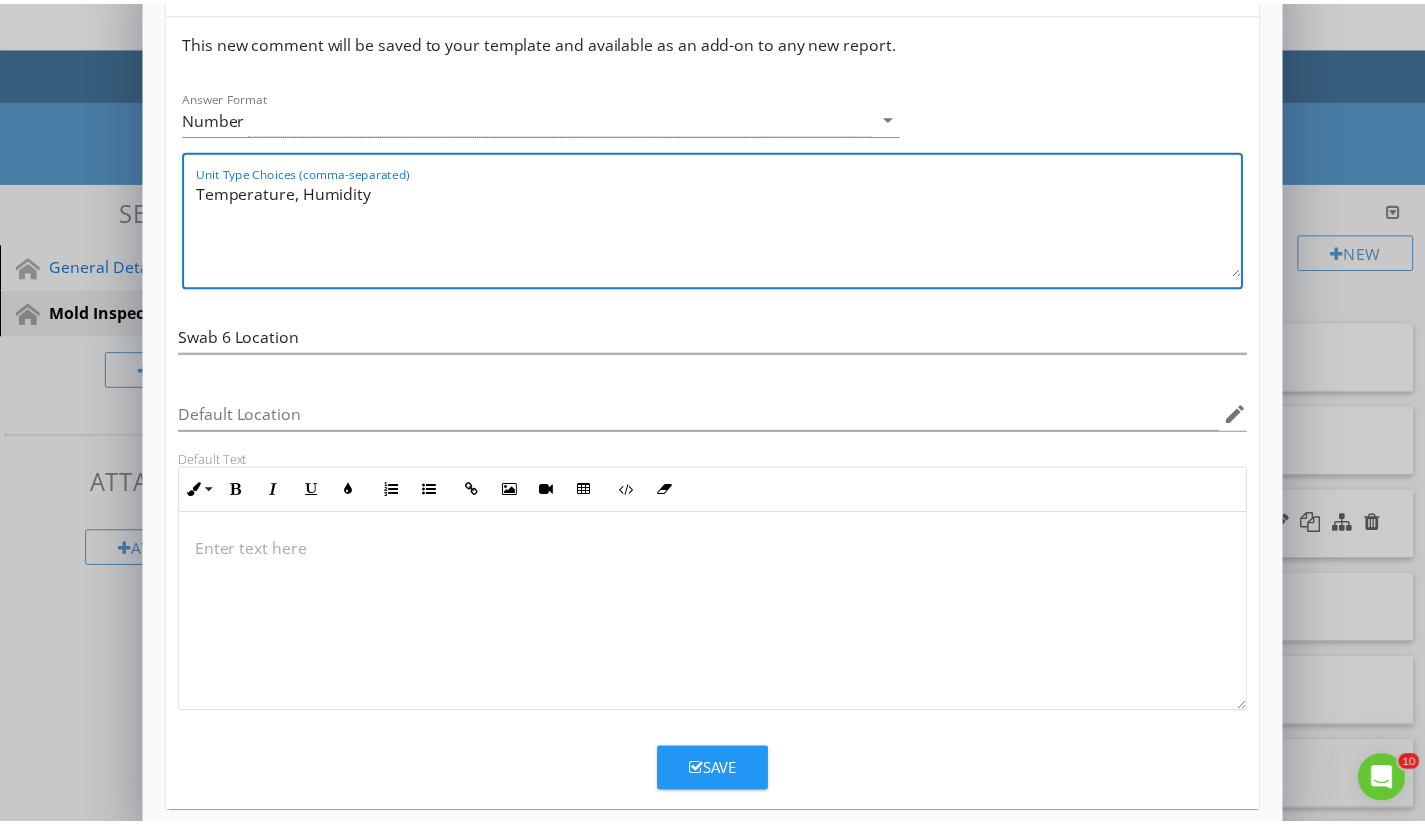 scroll, scrollTop: 87, scrollLeft: 0, axis: vertical 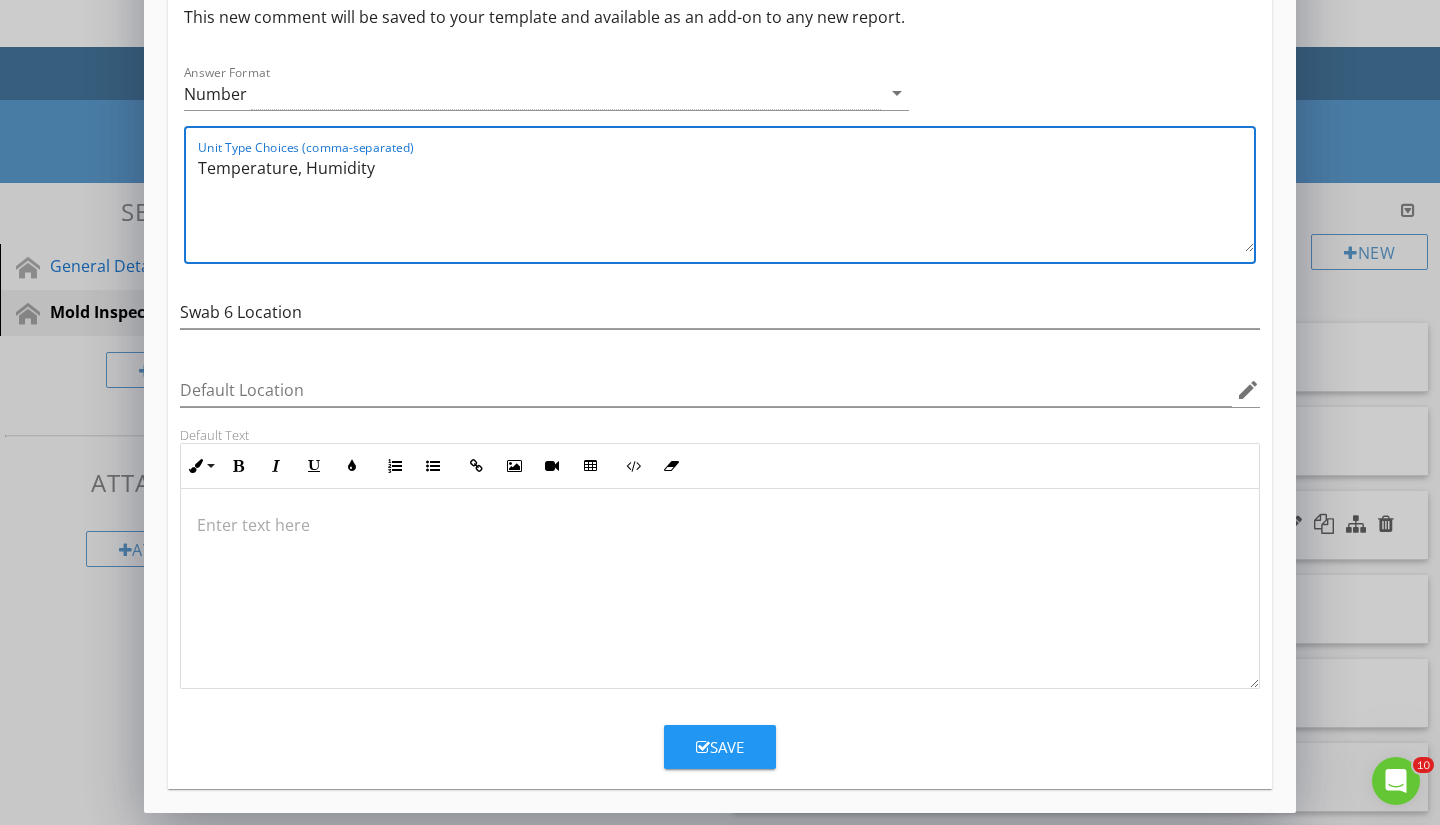 type on "Temperature, Humidity" 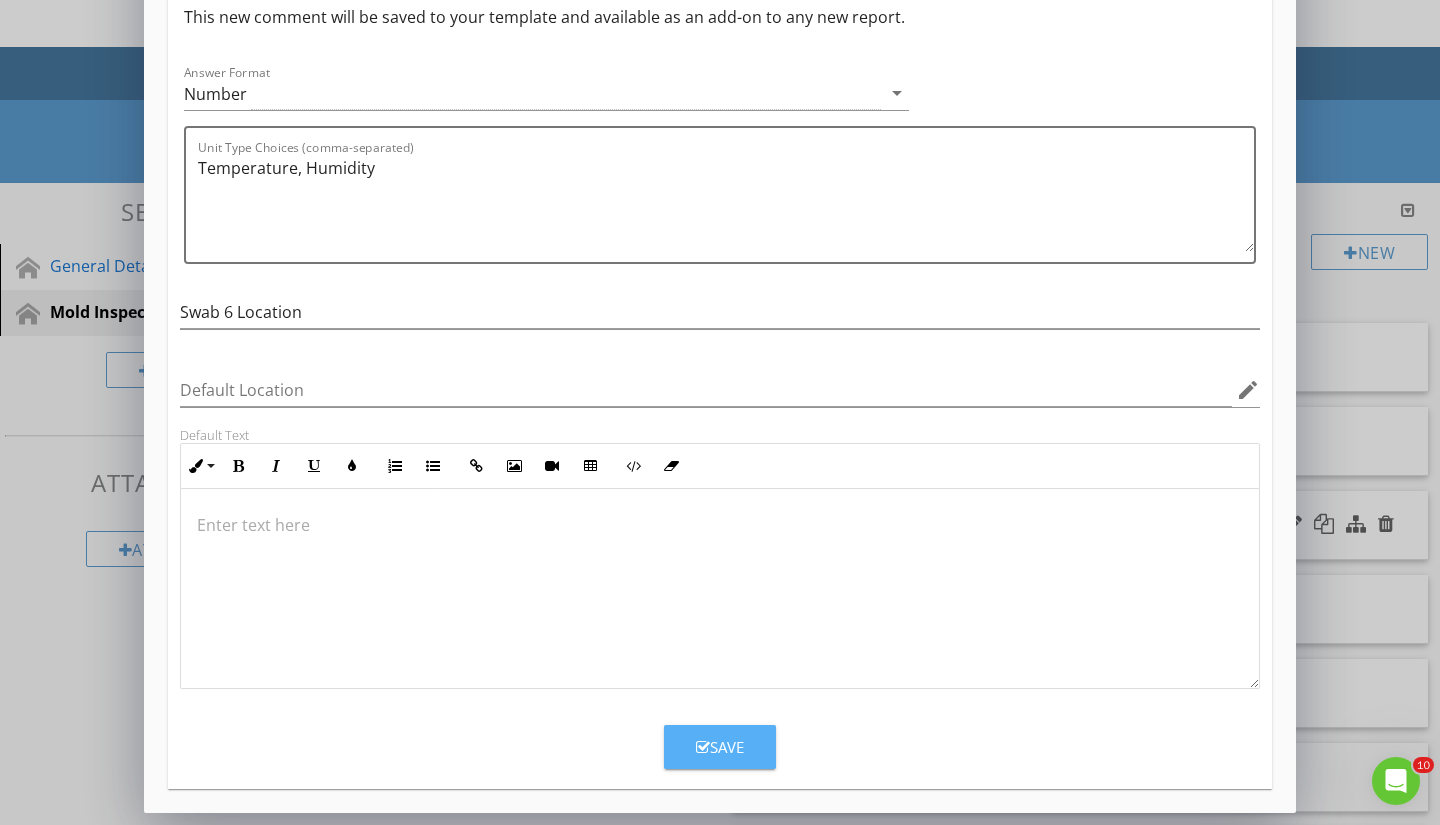 click on "Save" at bounding box center [720, 747] 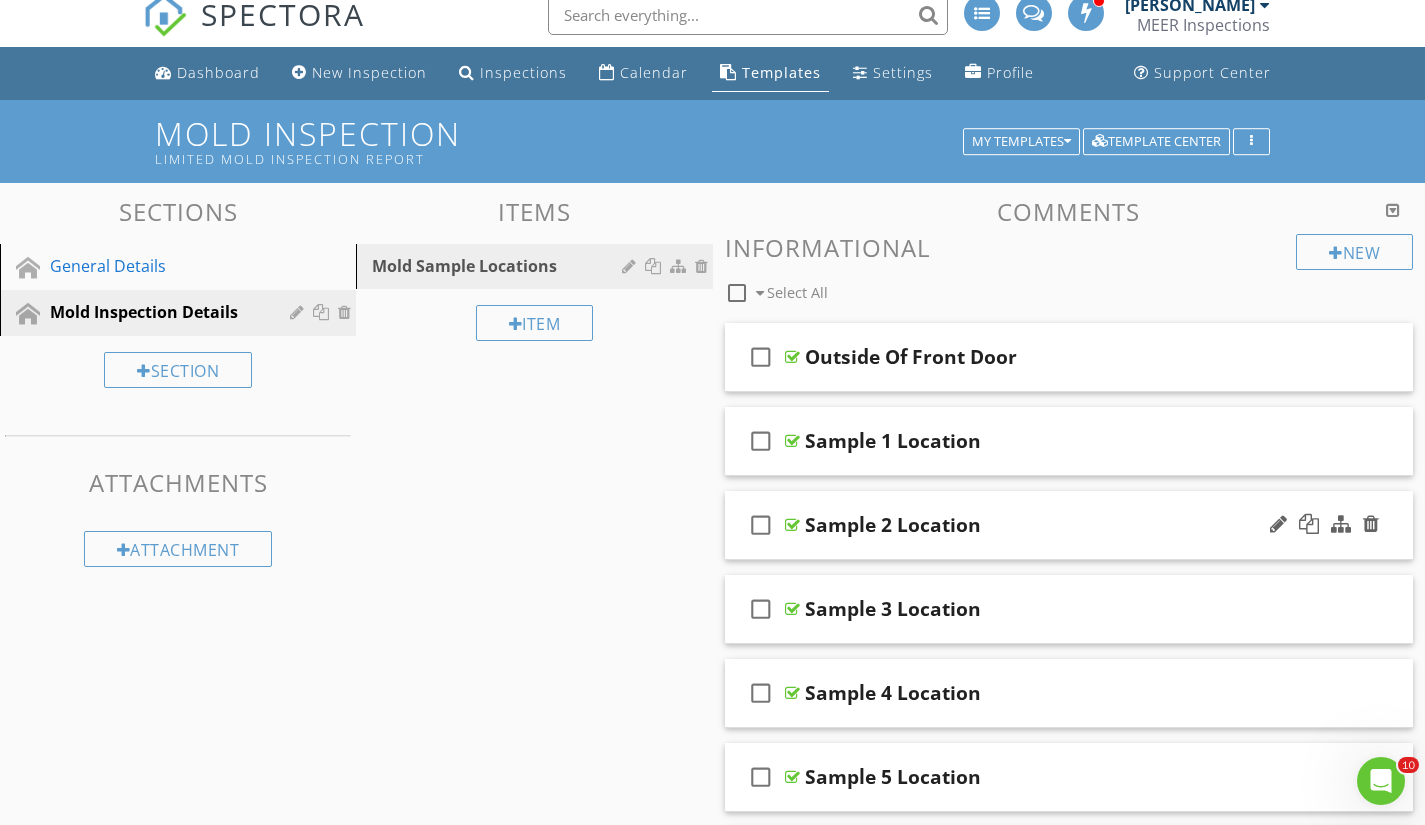 scroll, scrollTop: 0, scrollLeft: 0, axis: both 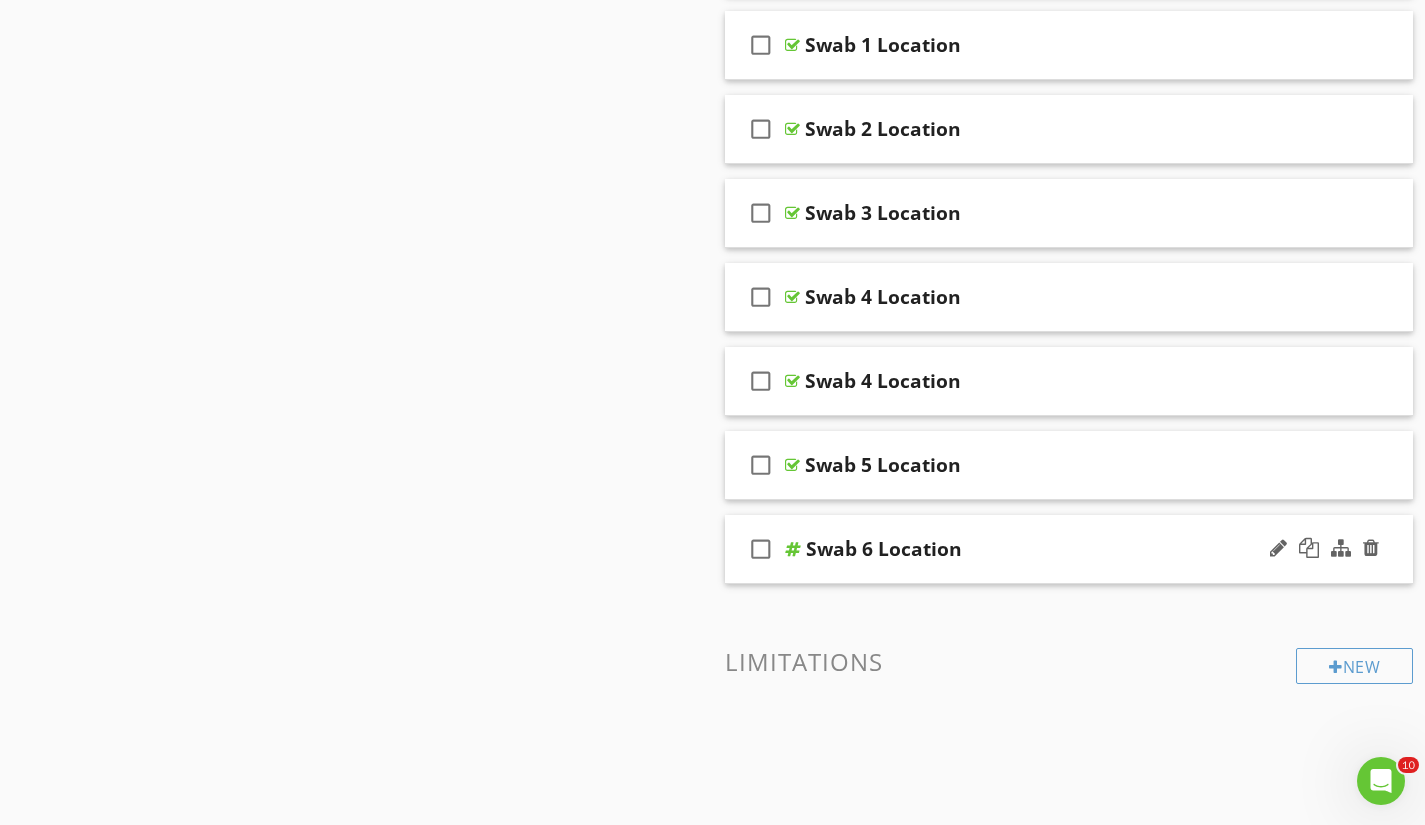 click on "check_box_outline_blank" at bounding box center [761, 549] 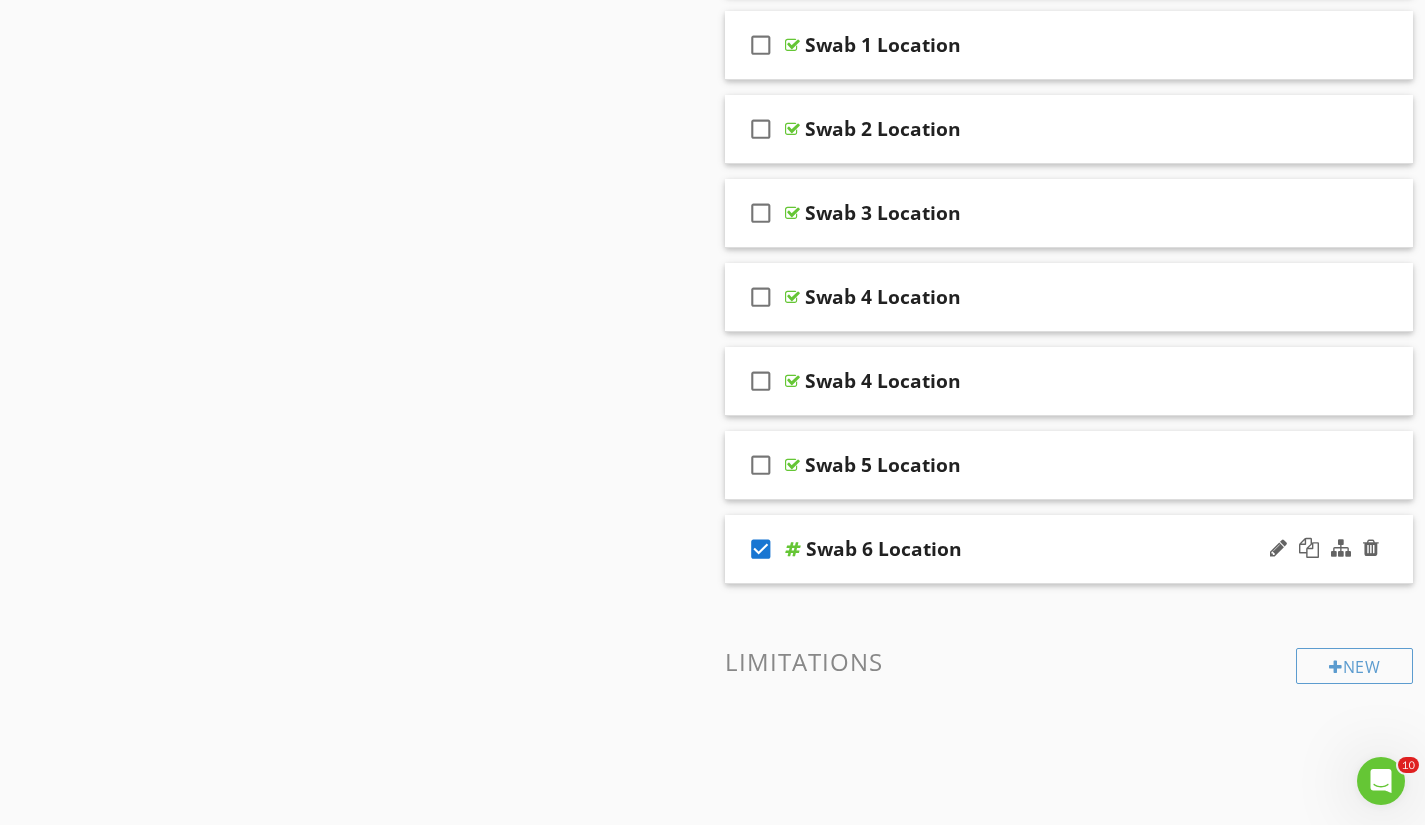 click on "check_box" at bounding box center (761, 549) 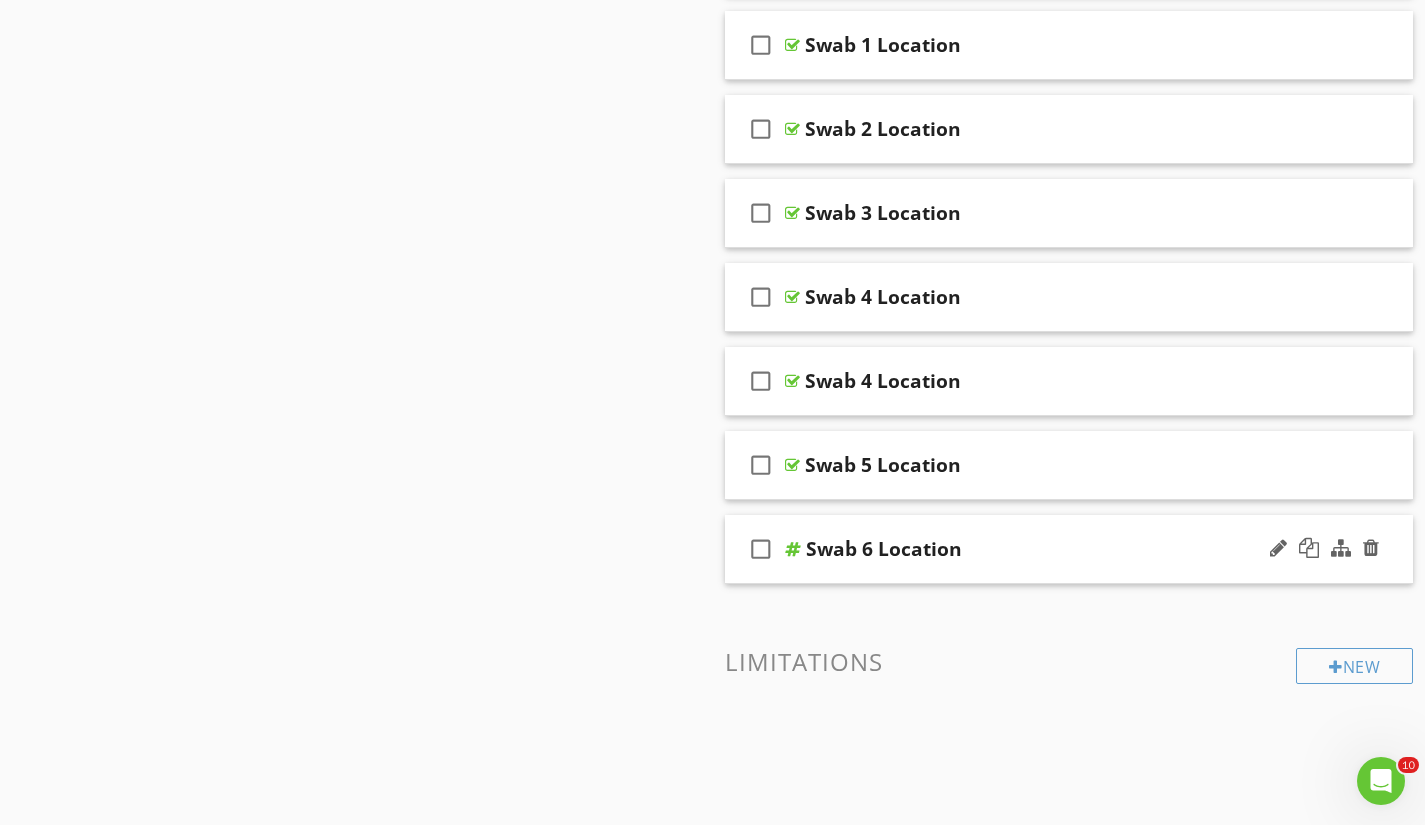 click on "Swab 6 Location" at bounding box center [1049, 549] 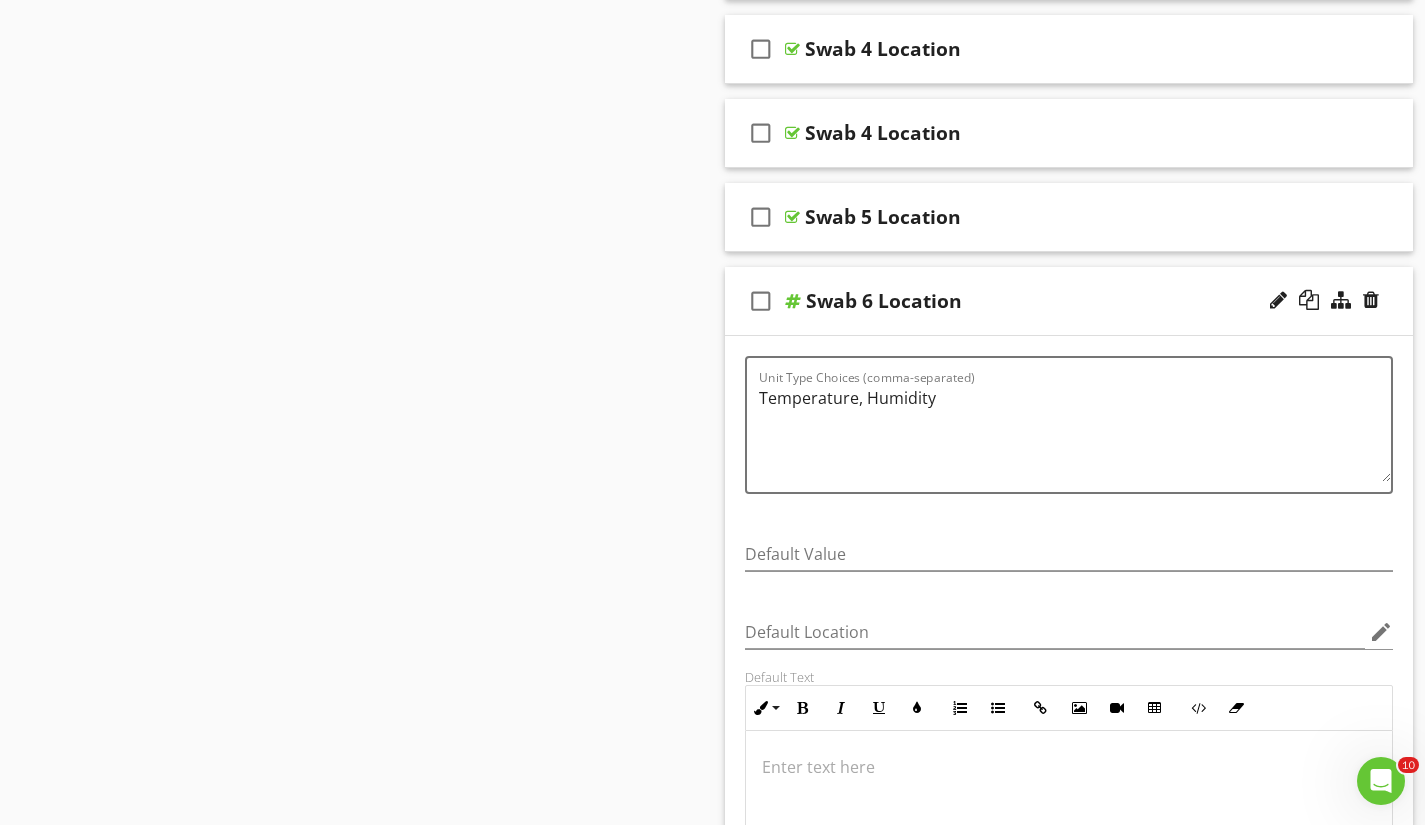 scroll, scrollTop: 1117, scrollLeft: 0, axis: vertical 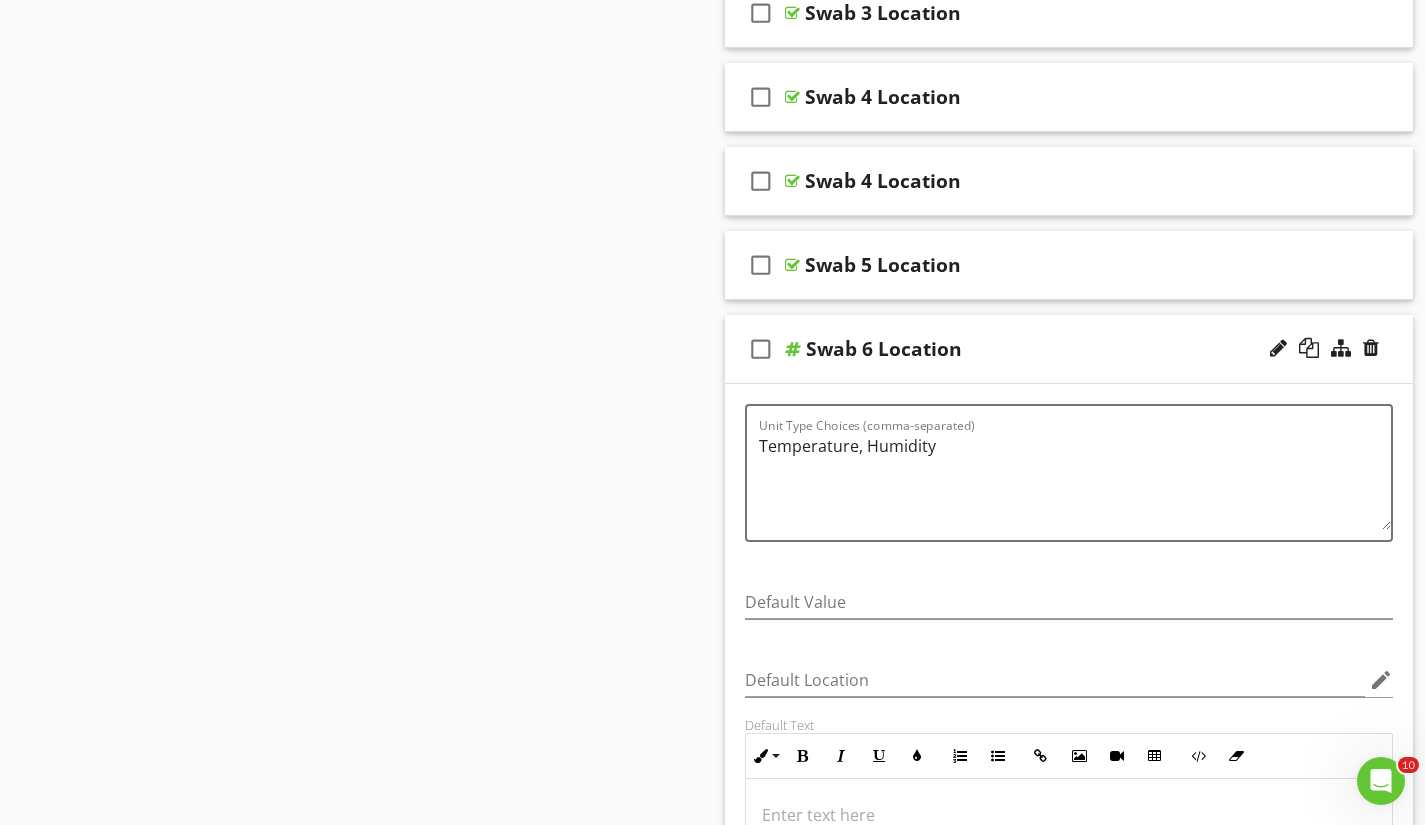 click on "Swab 6 Location" at bounding box center (1049, 349) 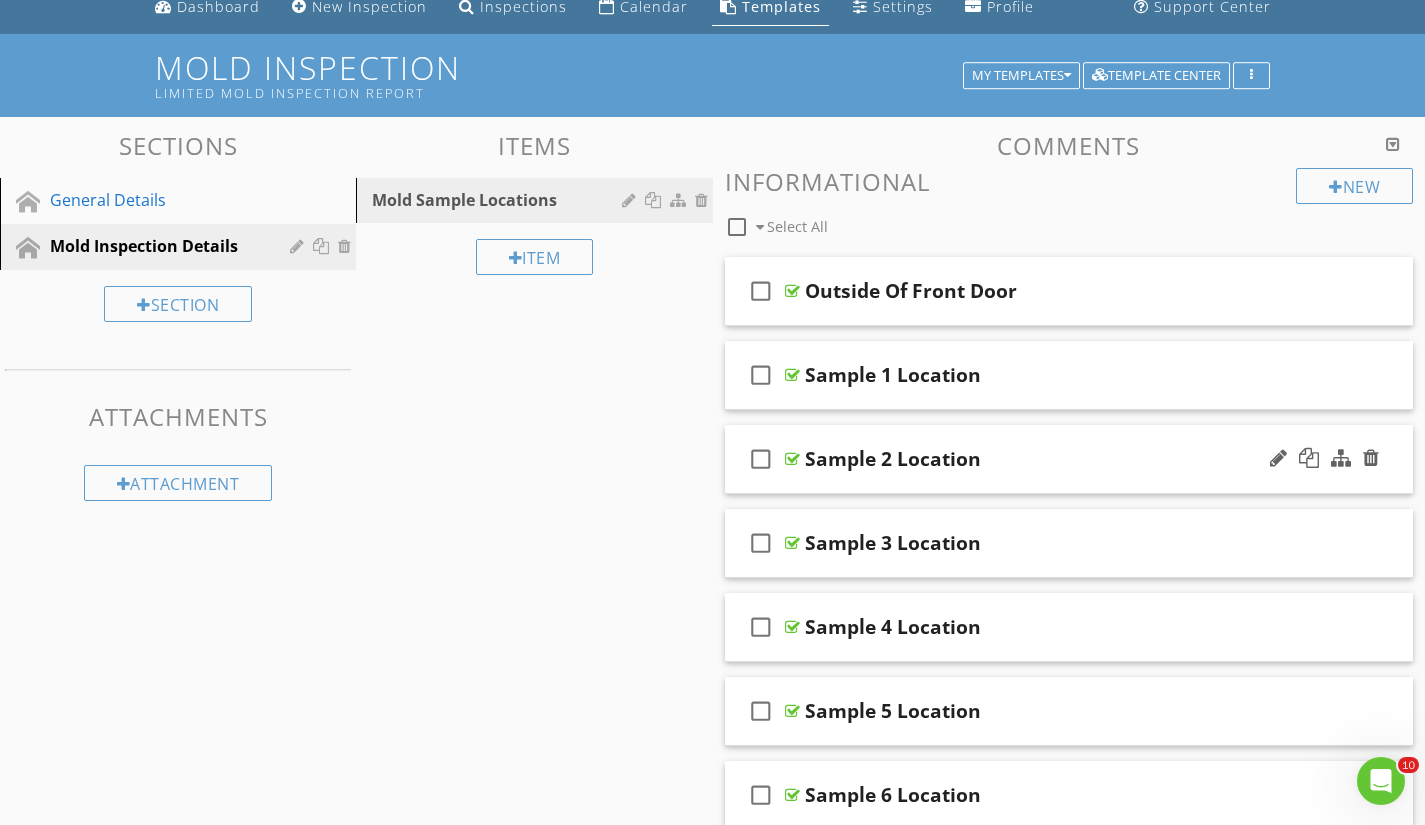 scroll, scrollTop: 67, scrollLeft: 0, axis: vertical 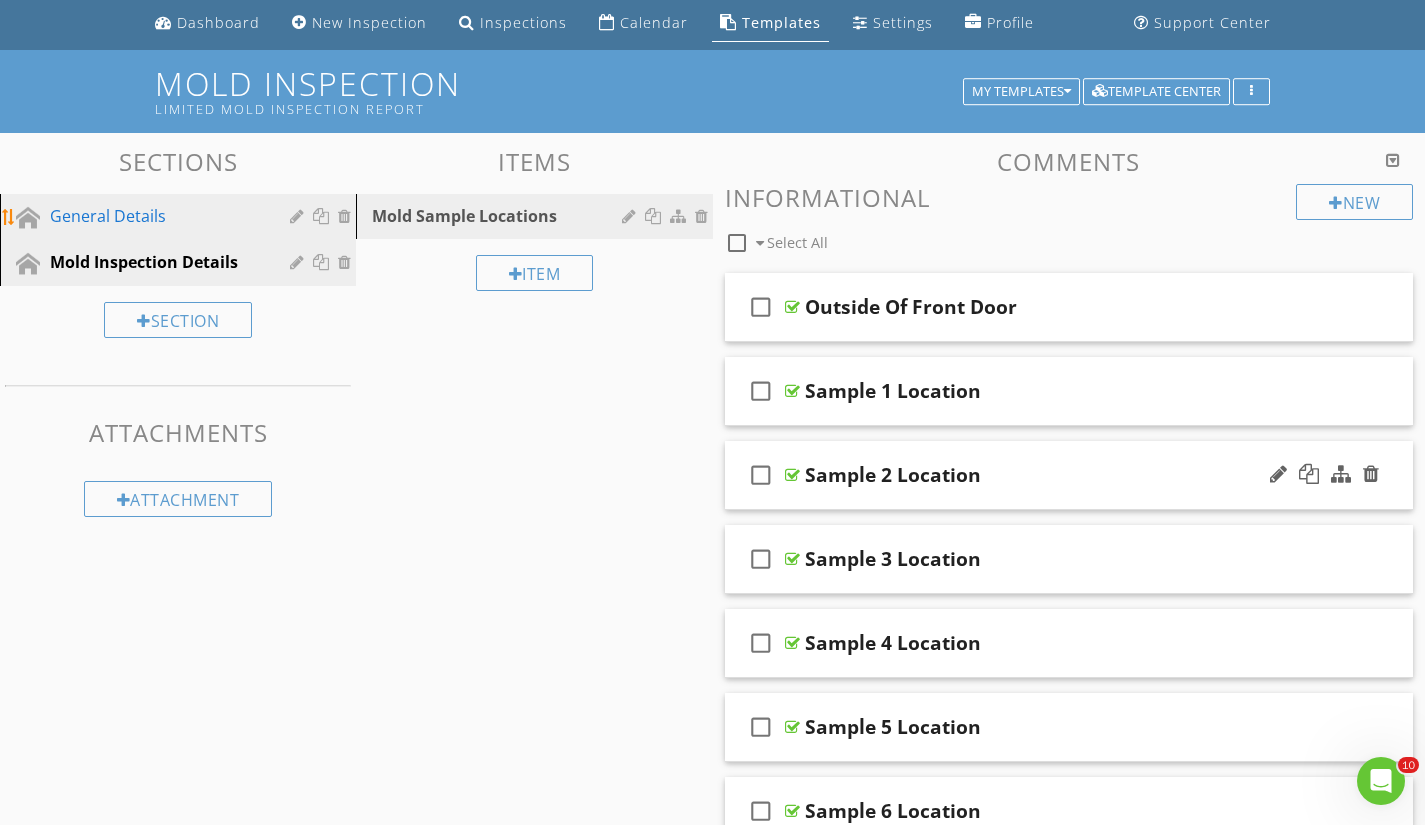 click on "General Details" at bounding box center [155, 216] 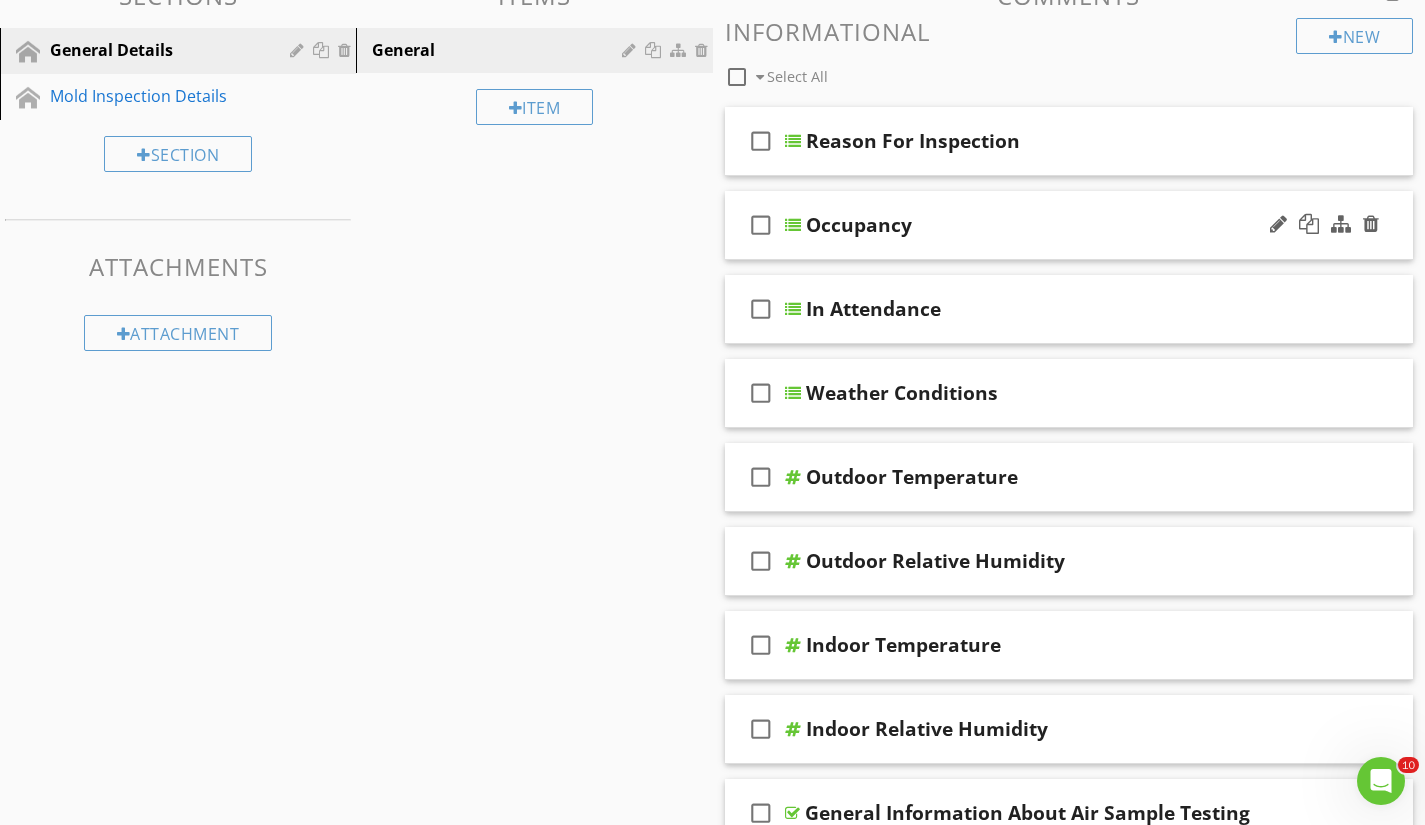 scroll, scrollTop: 267, scrollLeft: 0, axis: vertical 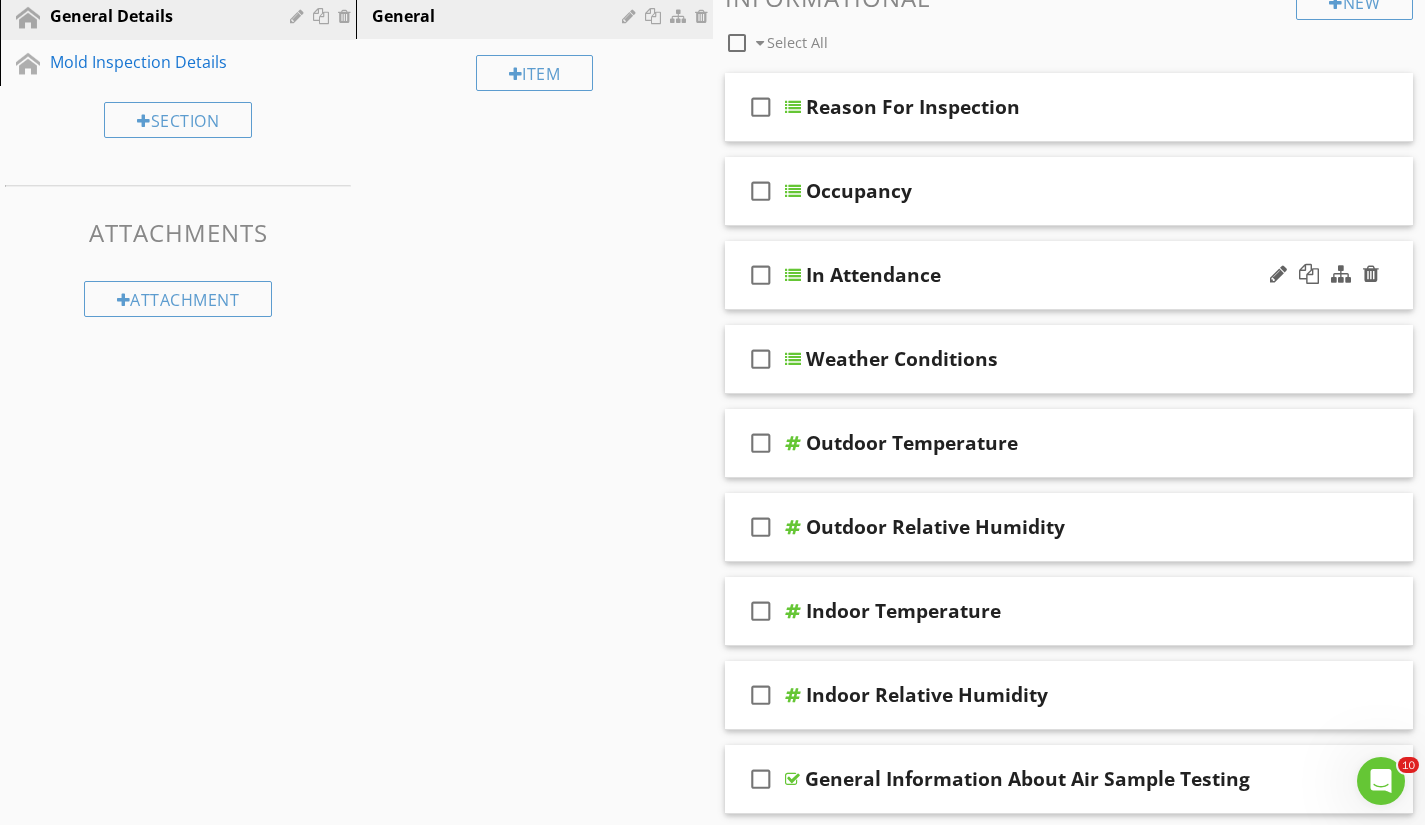 click on "In Attendance" at bounding box center [1049, 275] 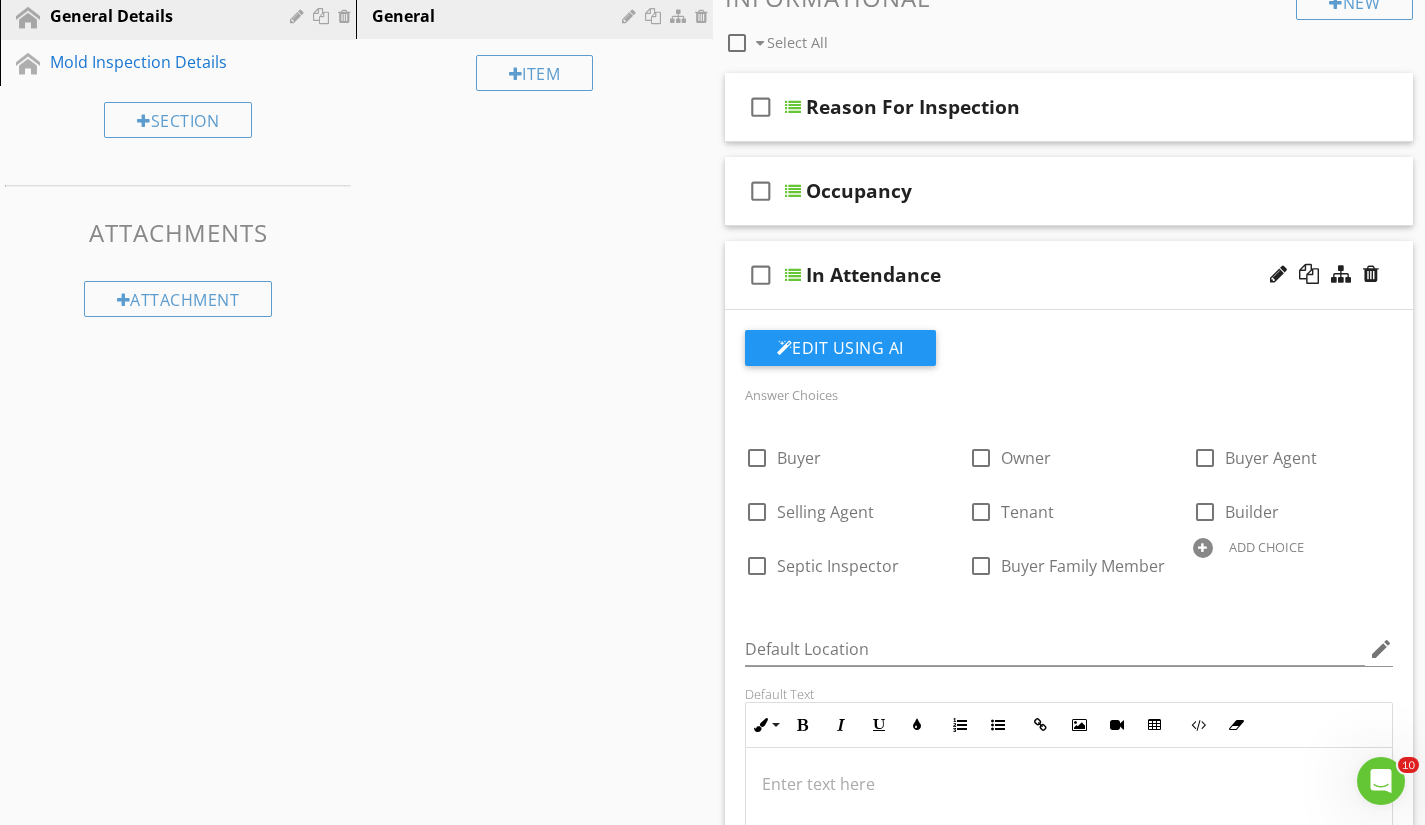 click on "In Attendance" at bounding box center (1049, 275) 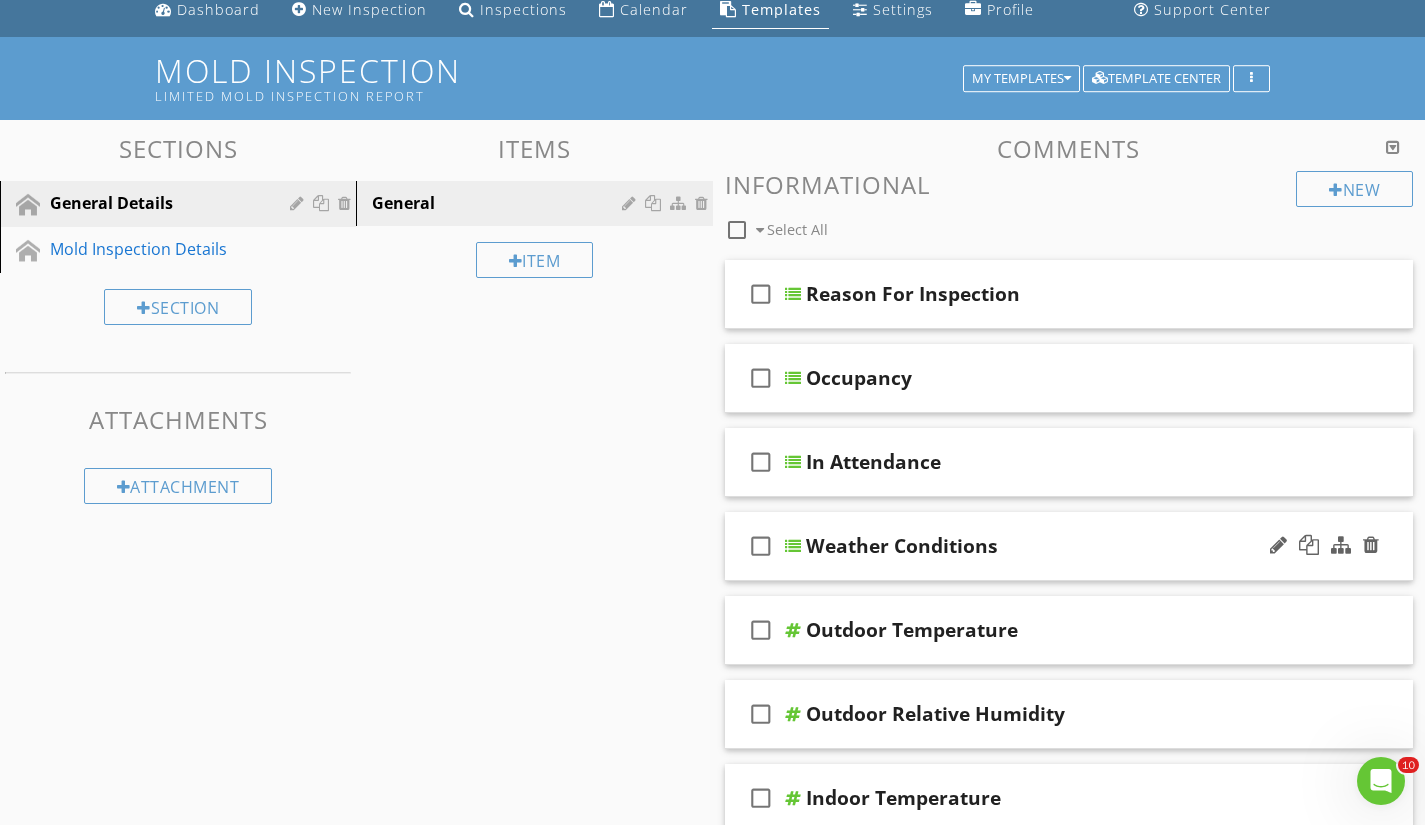 scroll, scrollTop: 0, scrollLeft: 0, axis: both 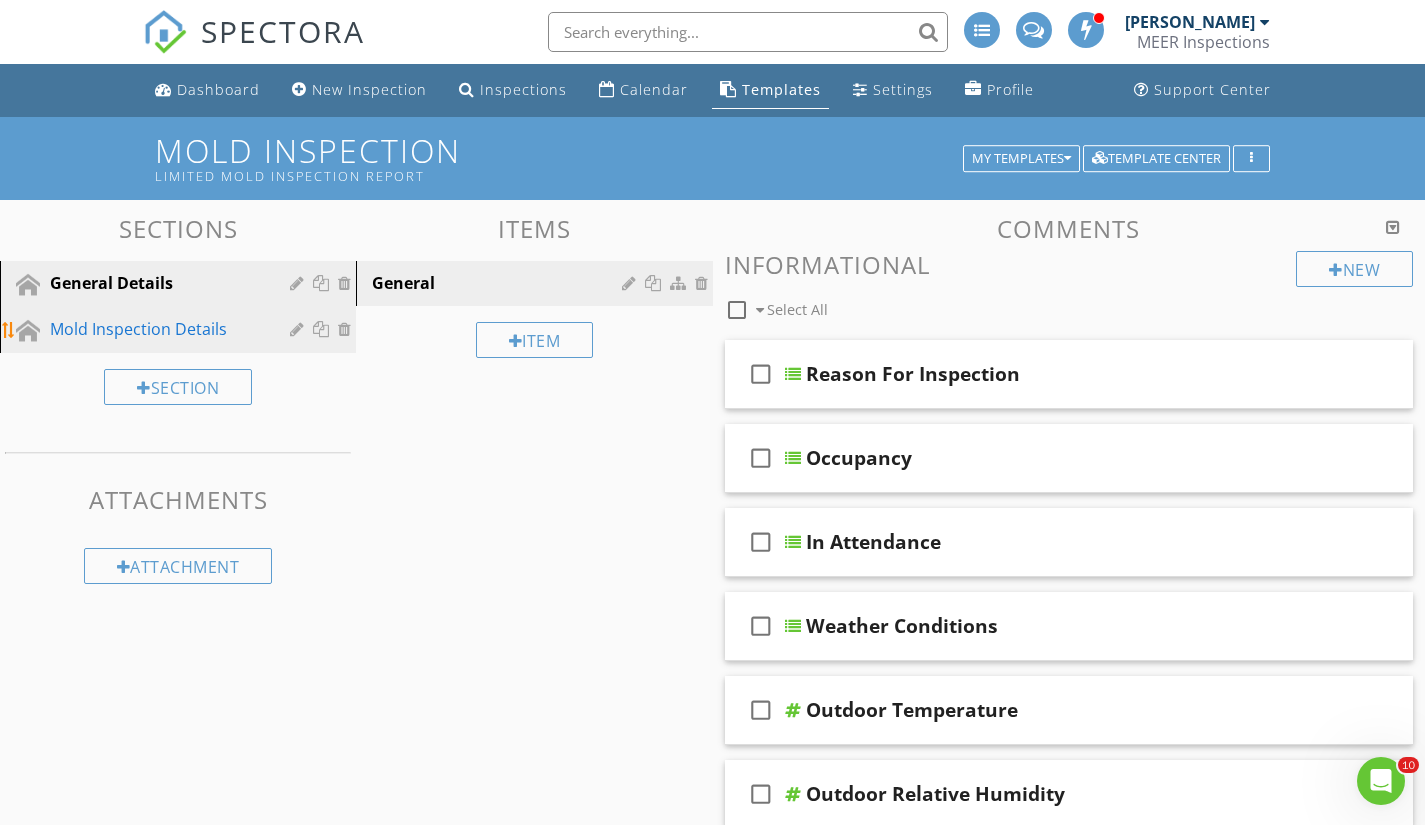 click on "Mold Inspection Details" at bounding box center [155, 329] 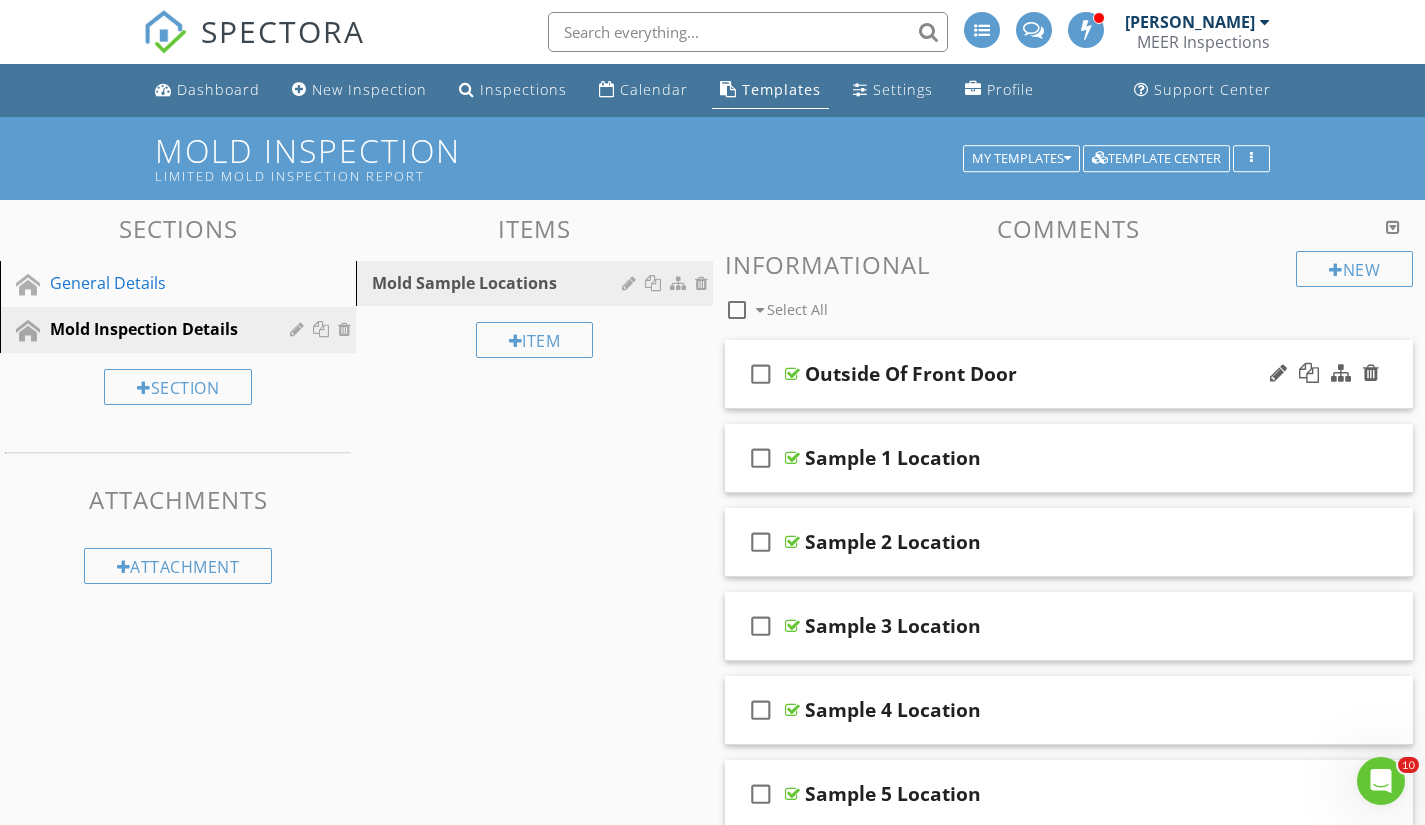 click on "Outside Of Front Door" at bounding box center [1048, 374] 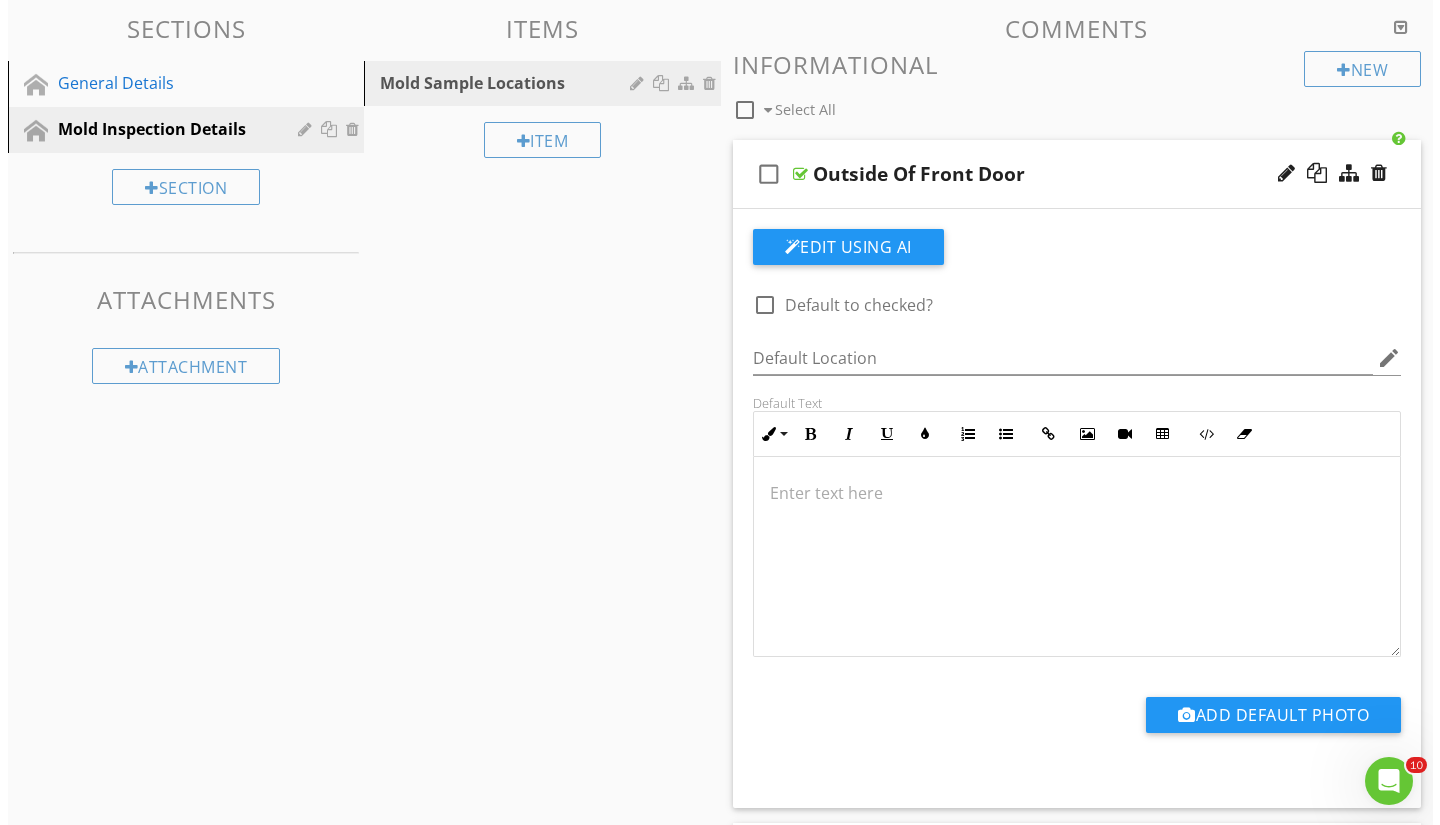 scroll, scrollTop: 0, scrollLeft: 0, axis: both 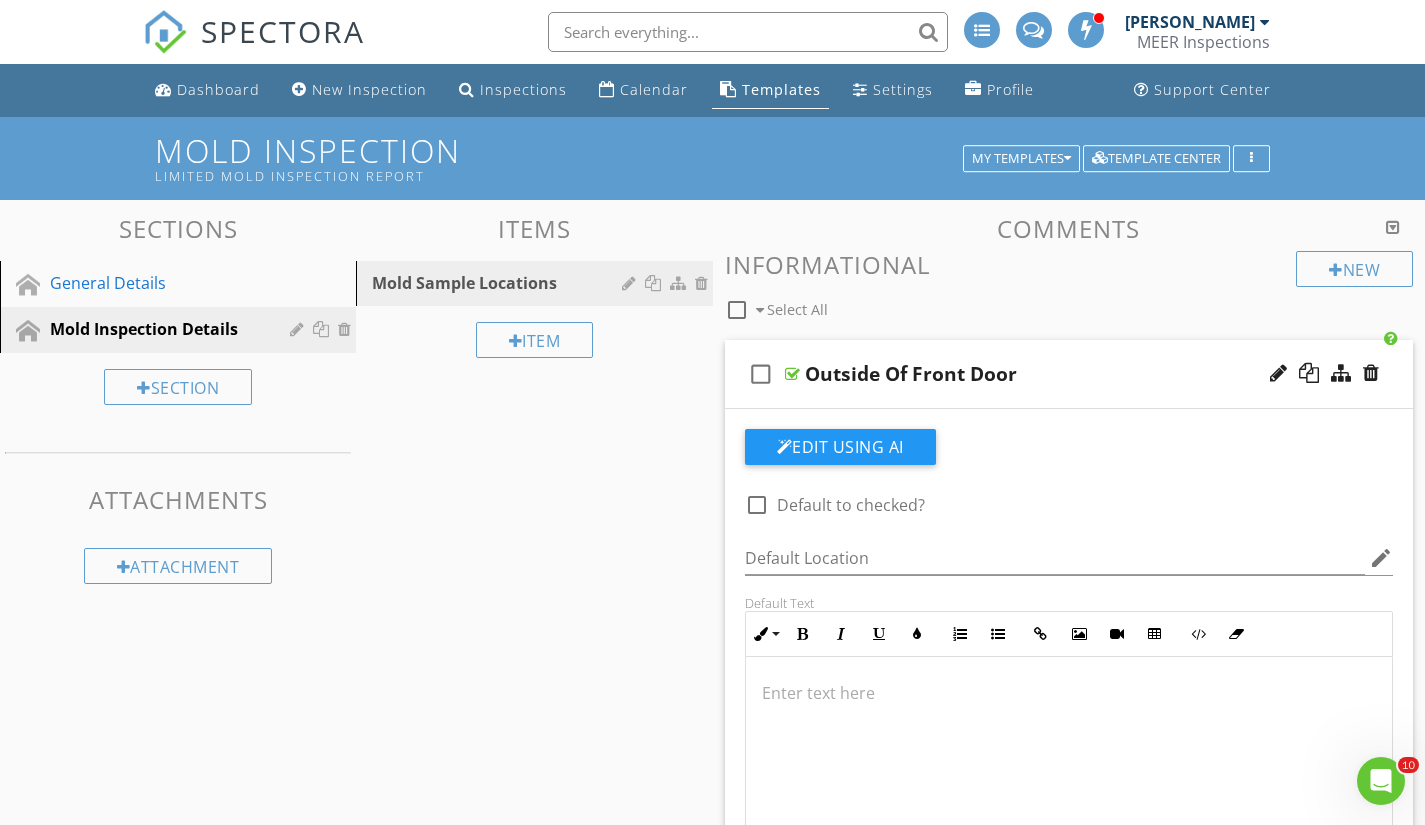 click on "check_box_outline_blank     Select All" at bounding box center [1011, 305] 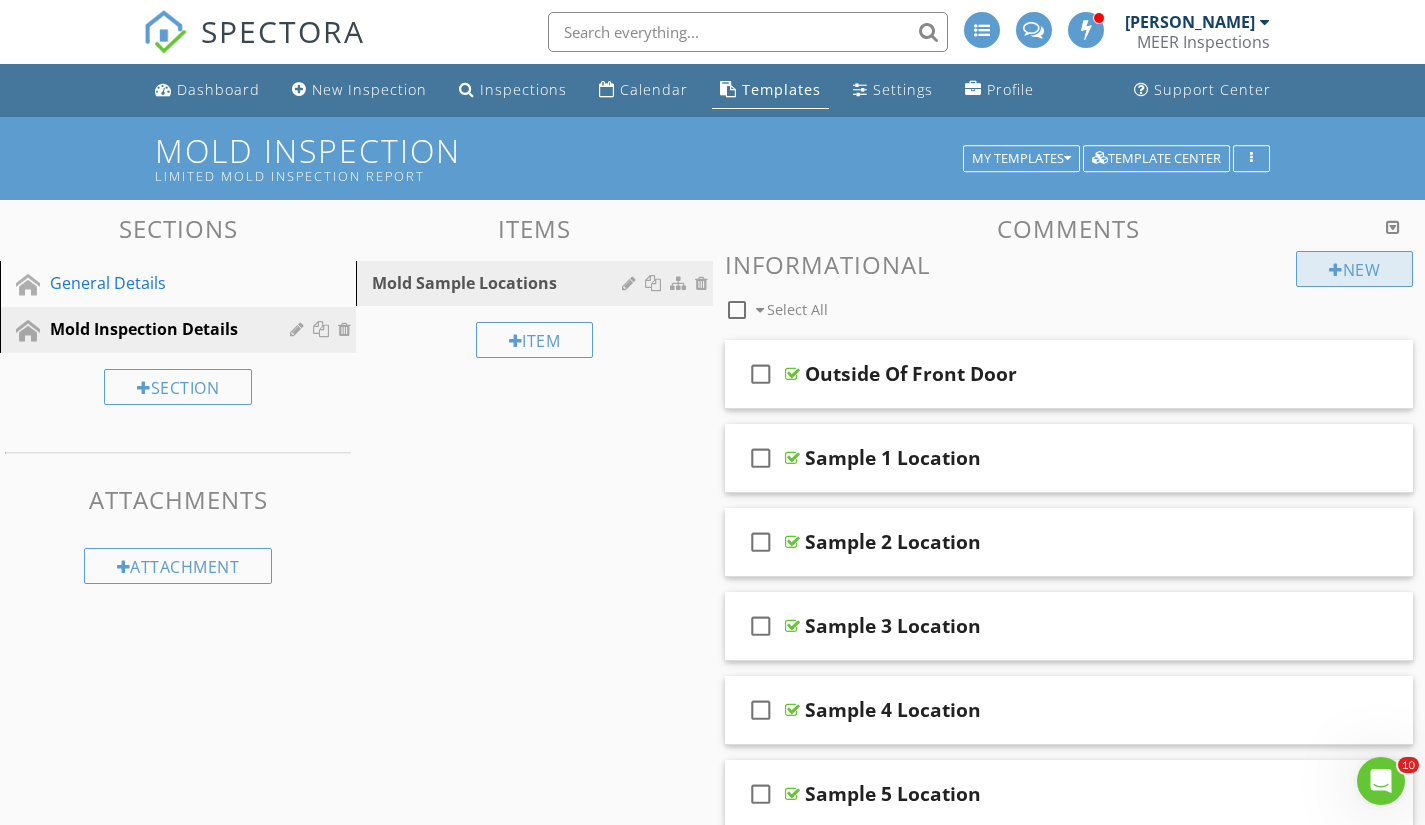 click on "New" at bounding box center (1354, 269) 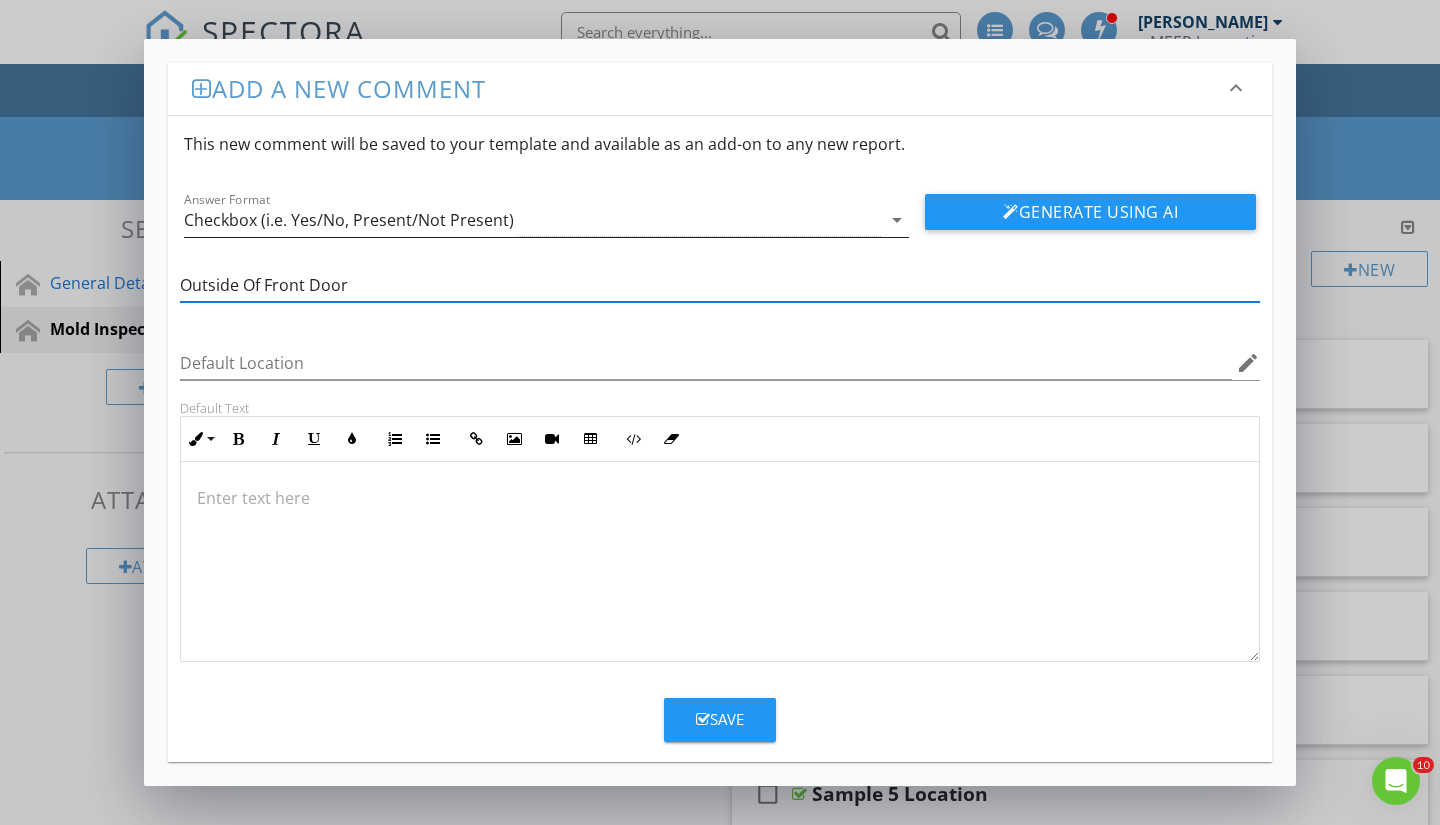 type on "Outside Of Front Door" 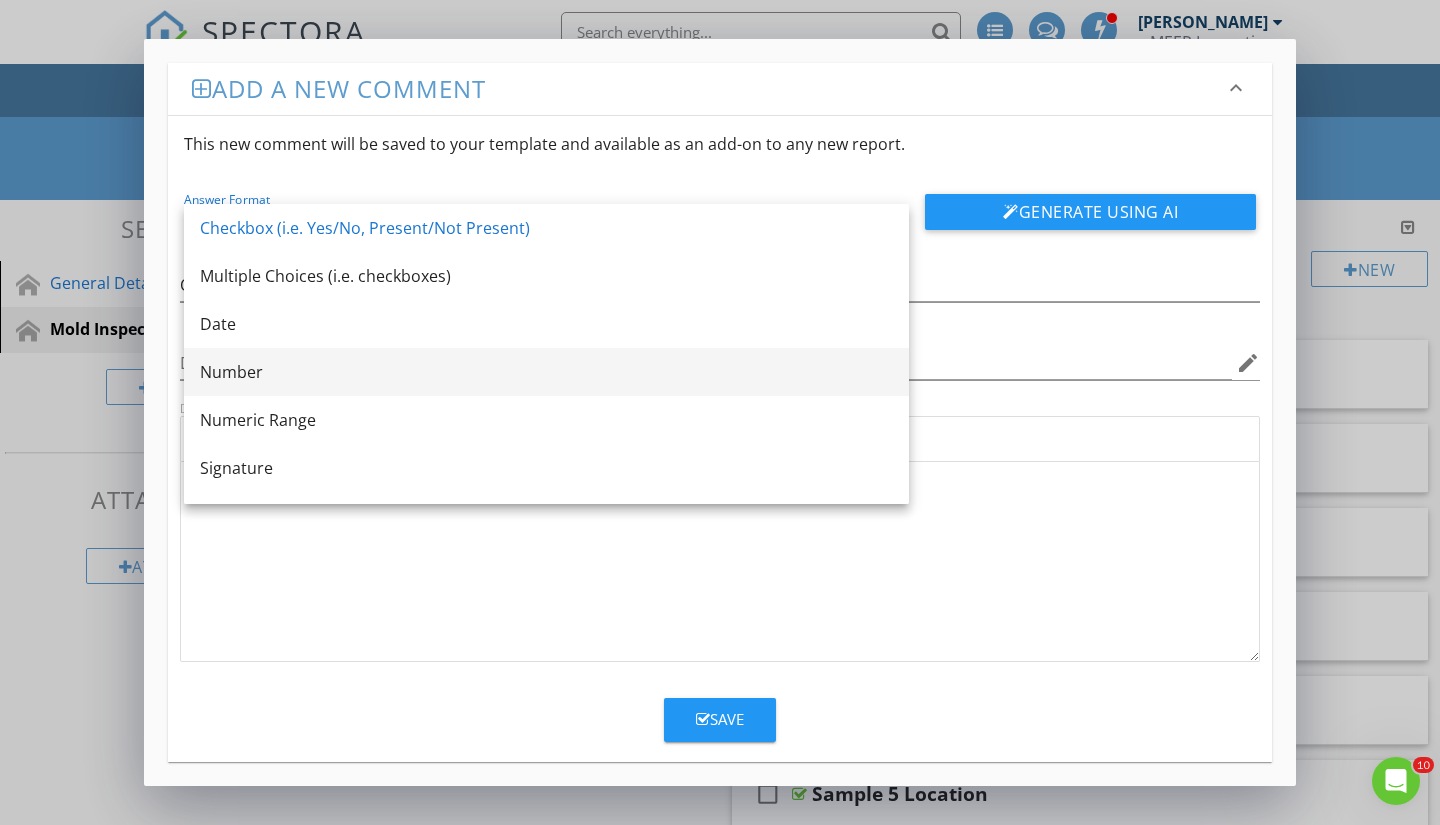 click on "Number" at bounding box center (546, 372) 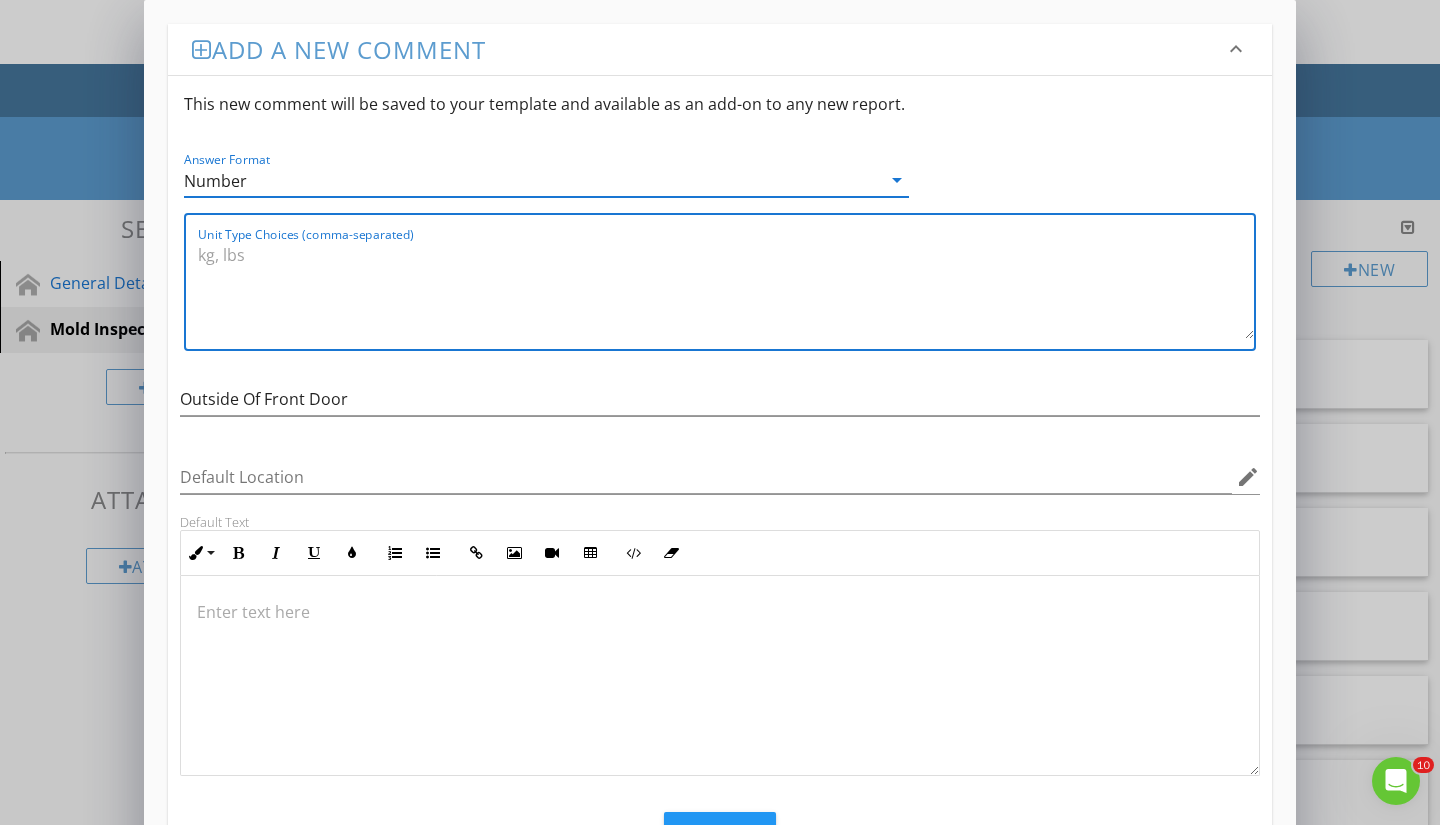click on "Unit Type Choices (comma-separated)" at bounding box center [726, 289] 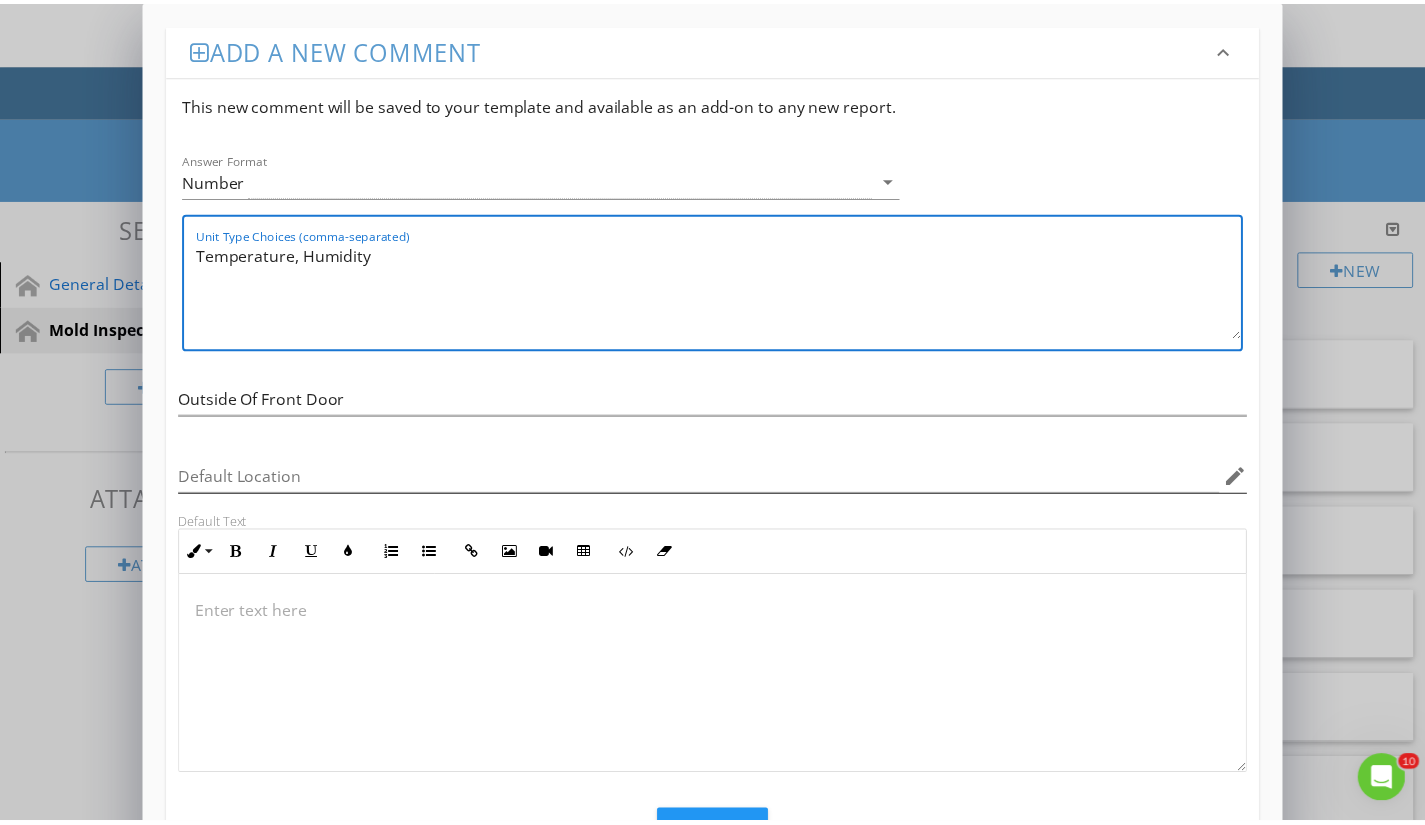 scroll, scrollTop: 87, scrollLeft: 0, axis: vertical 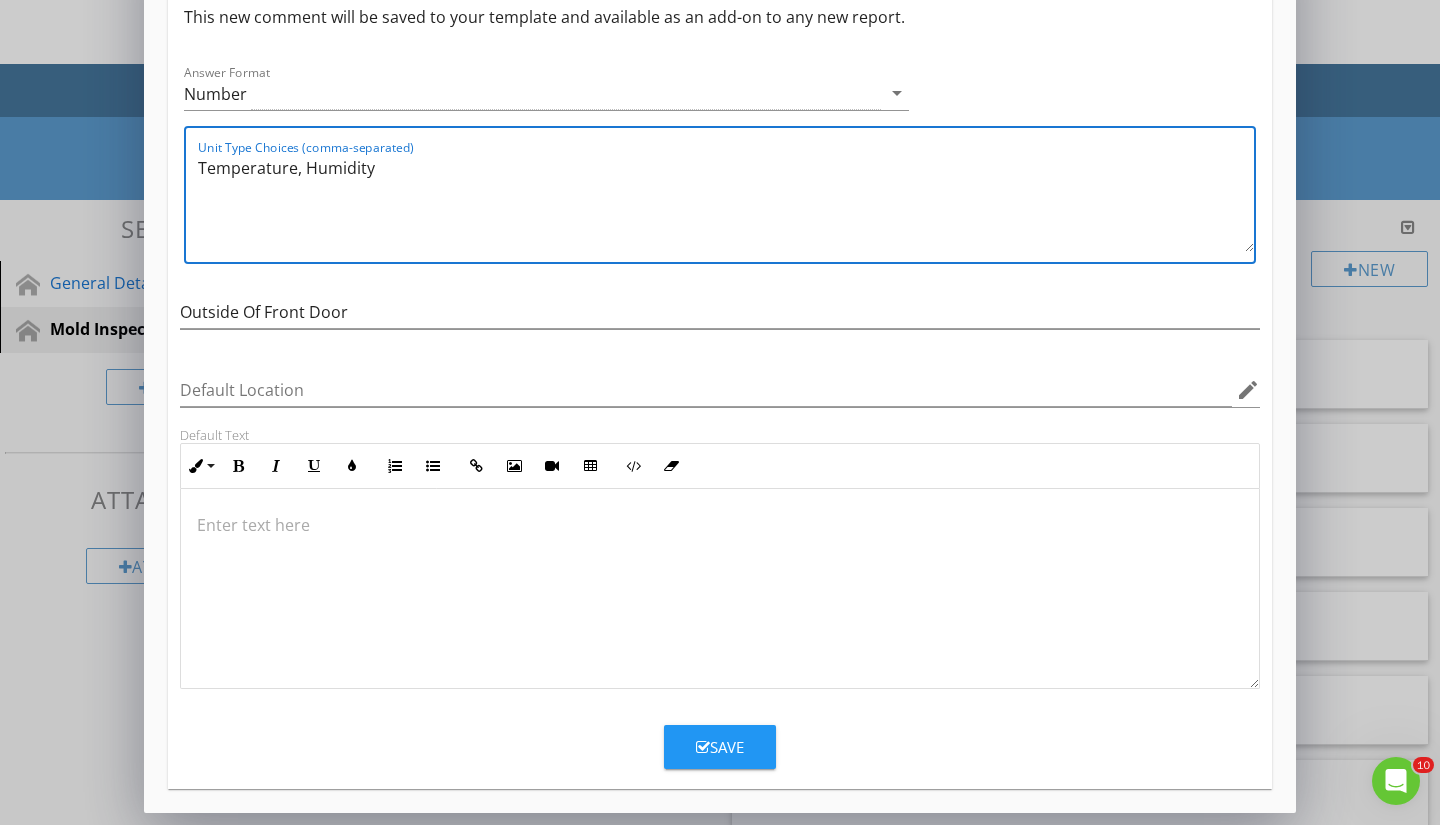 type on "Temperature, Humidity" 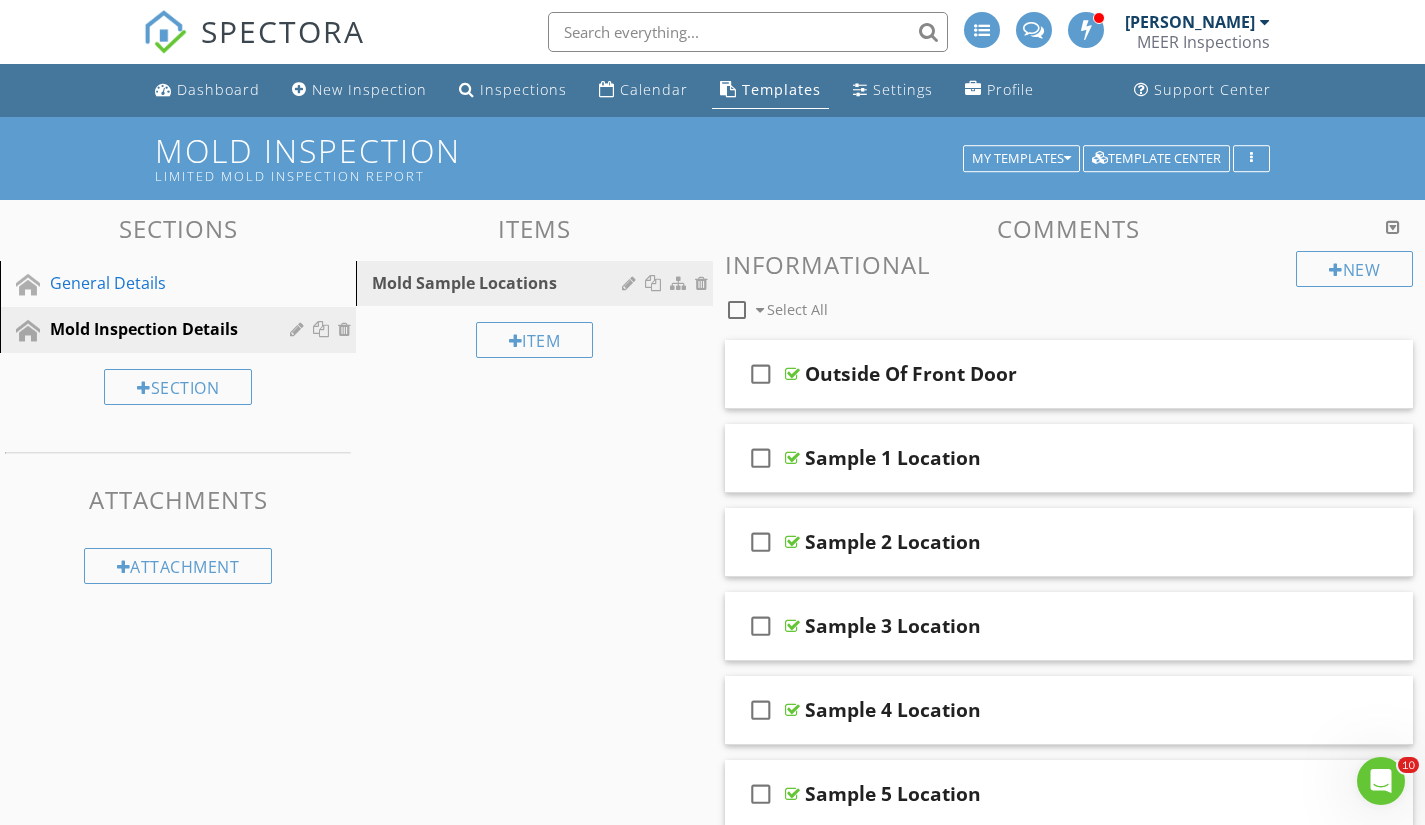 scroll, scrollTop: 0, scrollLeft: 0, axis: both 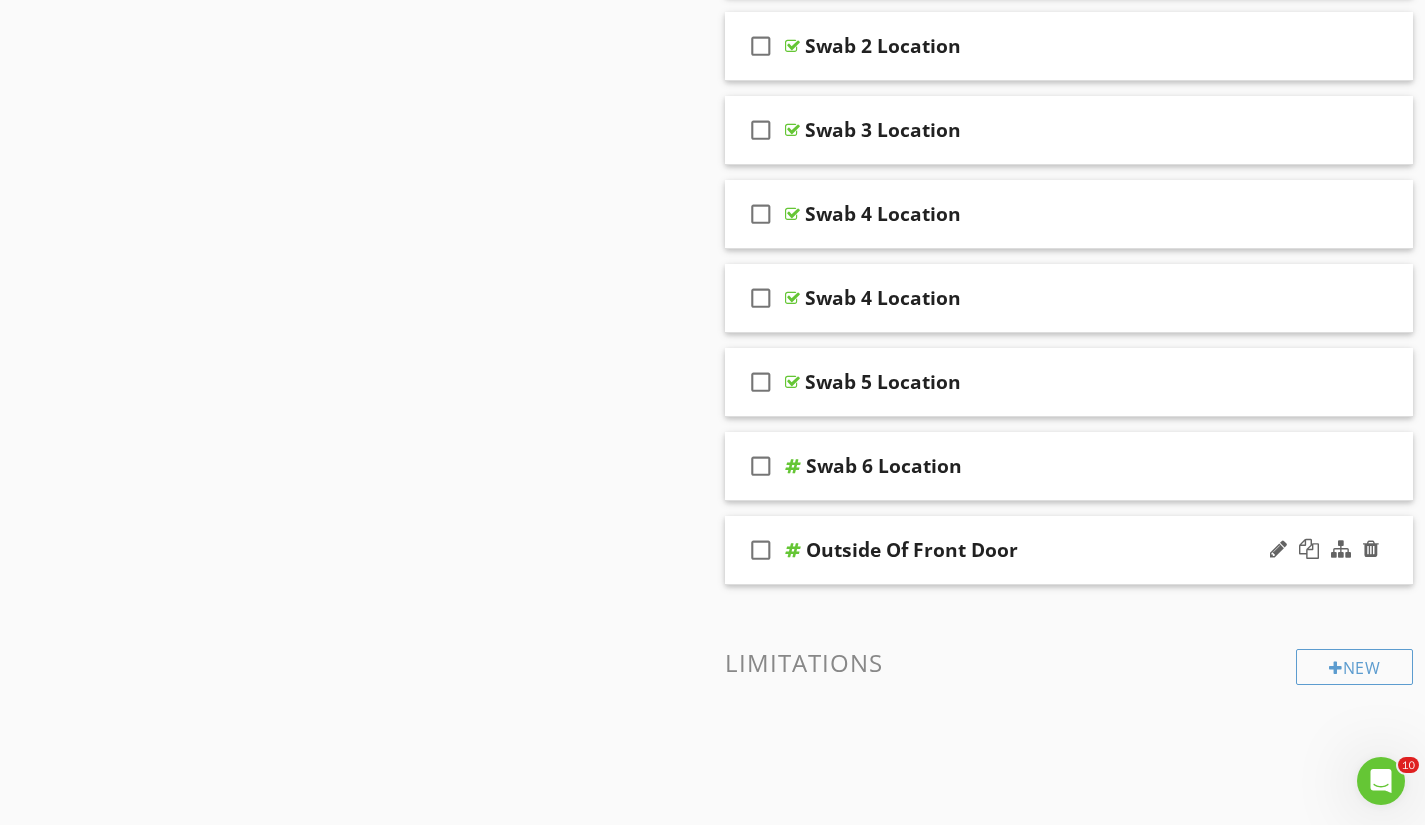 type 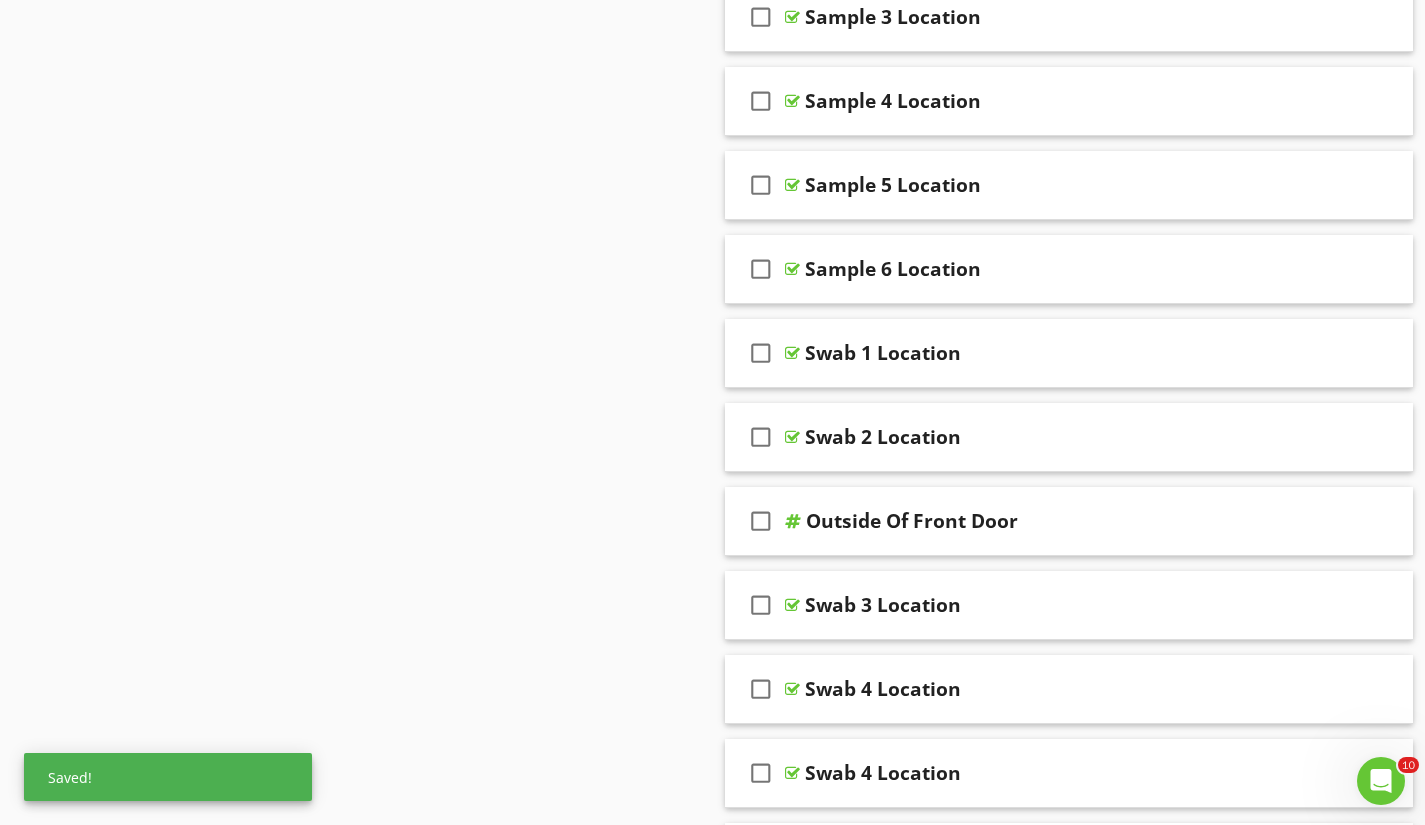 scroll, scrollTop: 600, scrollLeft: 0, axis: vertical 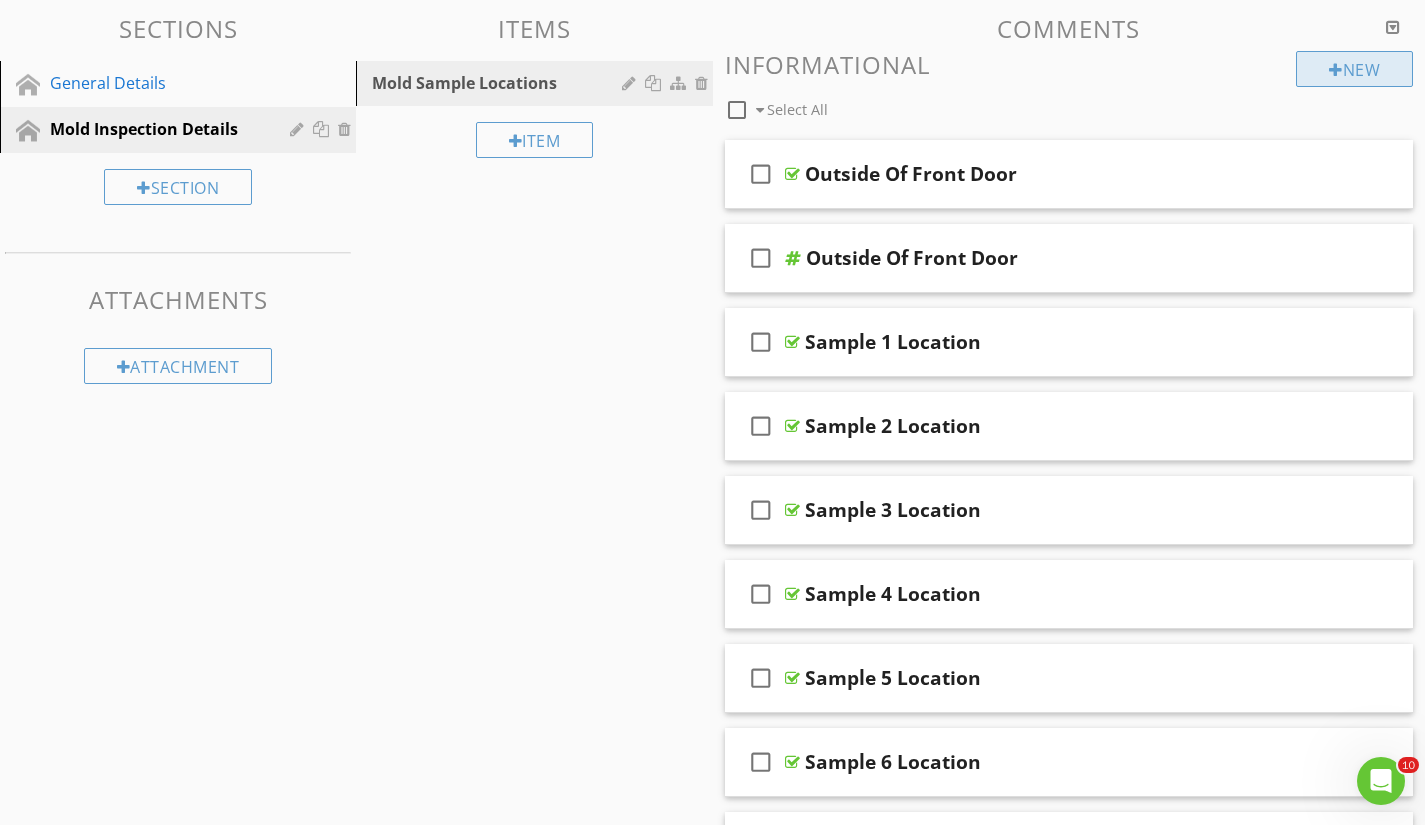 click at bounding box center (1336, 70) 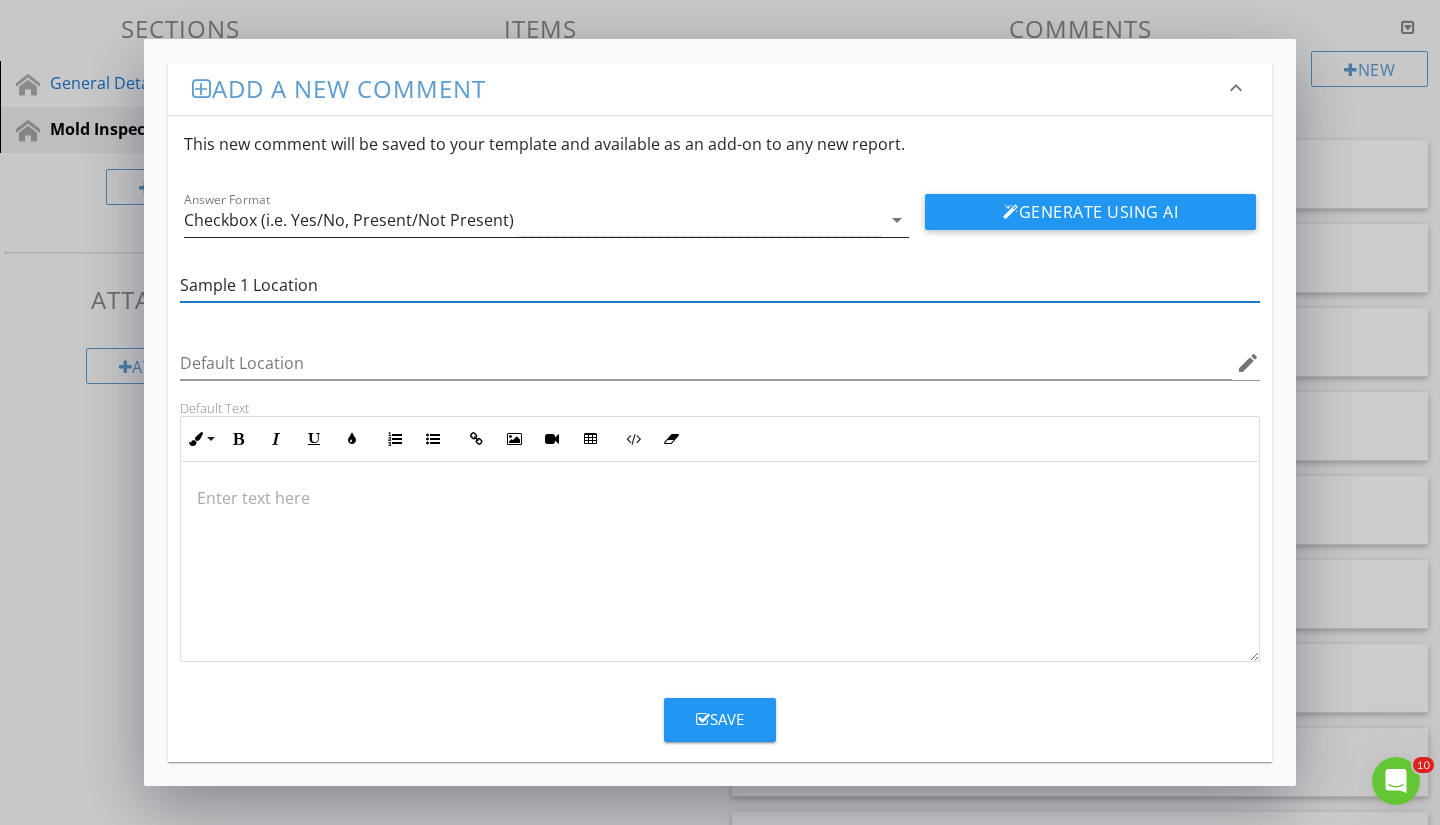 type on "Sample 1 Location" 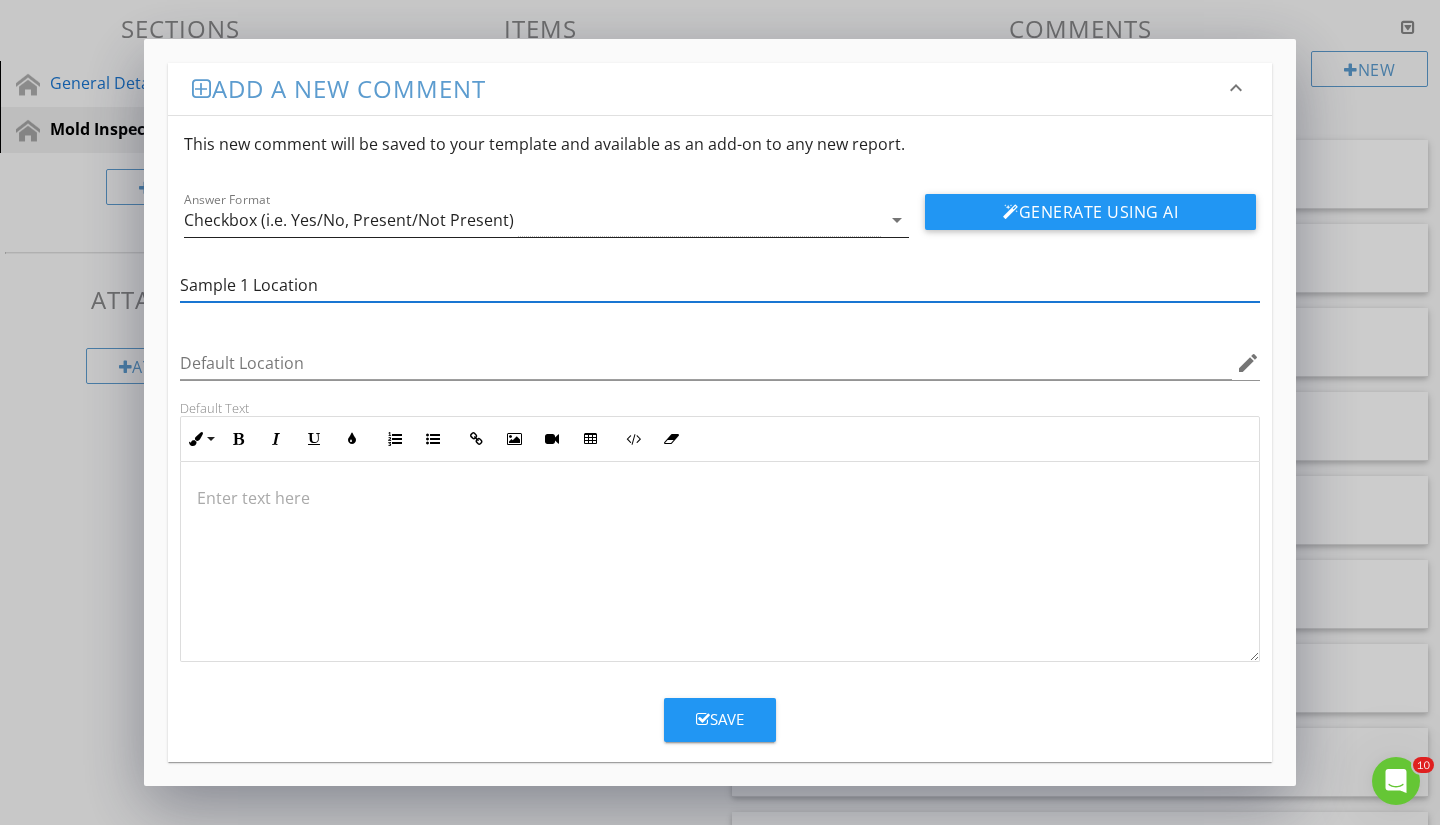 click on "Checkbox (i.e. Yes/No, Present/Not Present)" at bounding box center (349, 220) 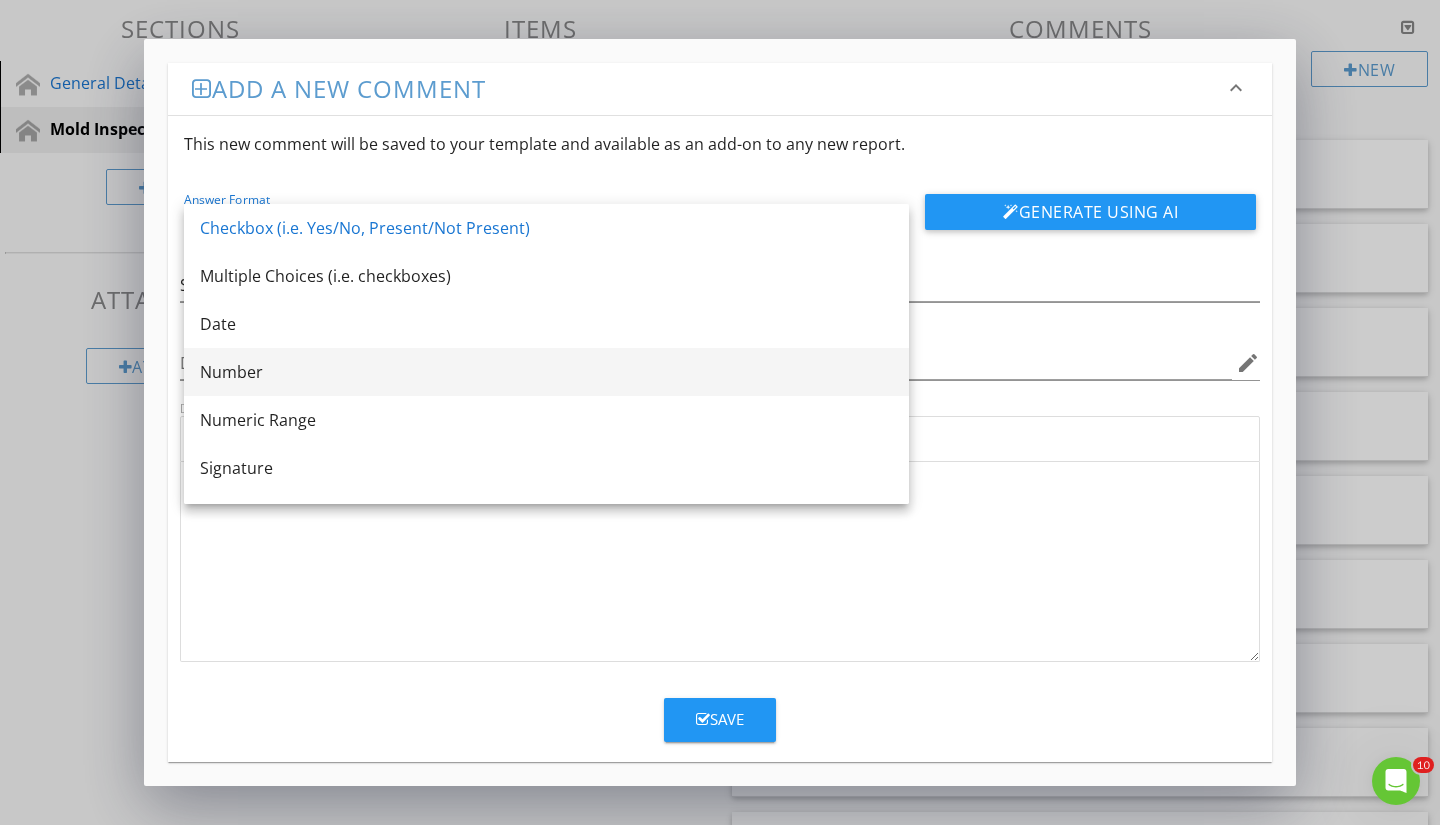 click on "Number" at bounding box center (546, 372) 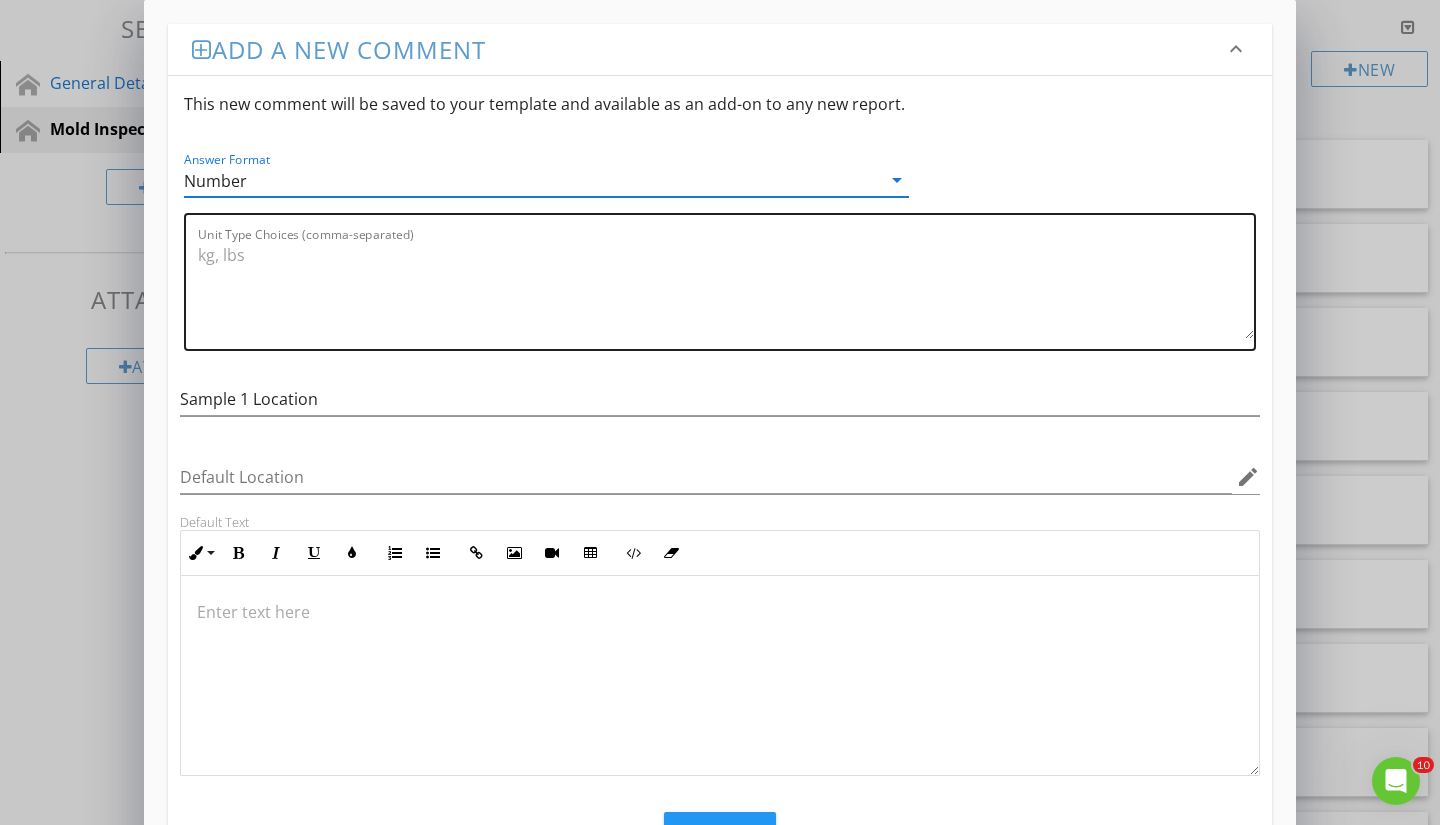 click on "Unit Type Choices (comma-separated)" at bounding box center (726, 289) 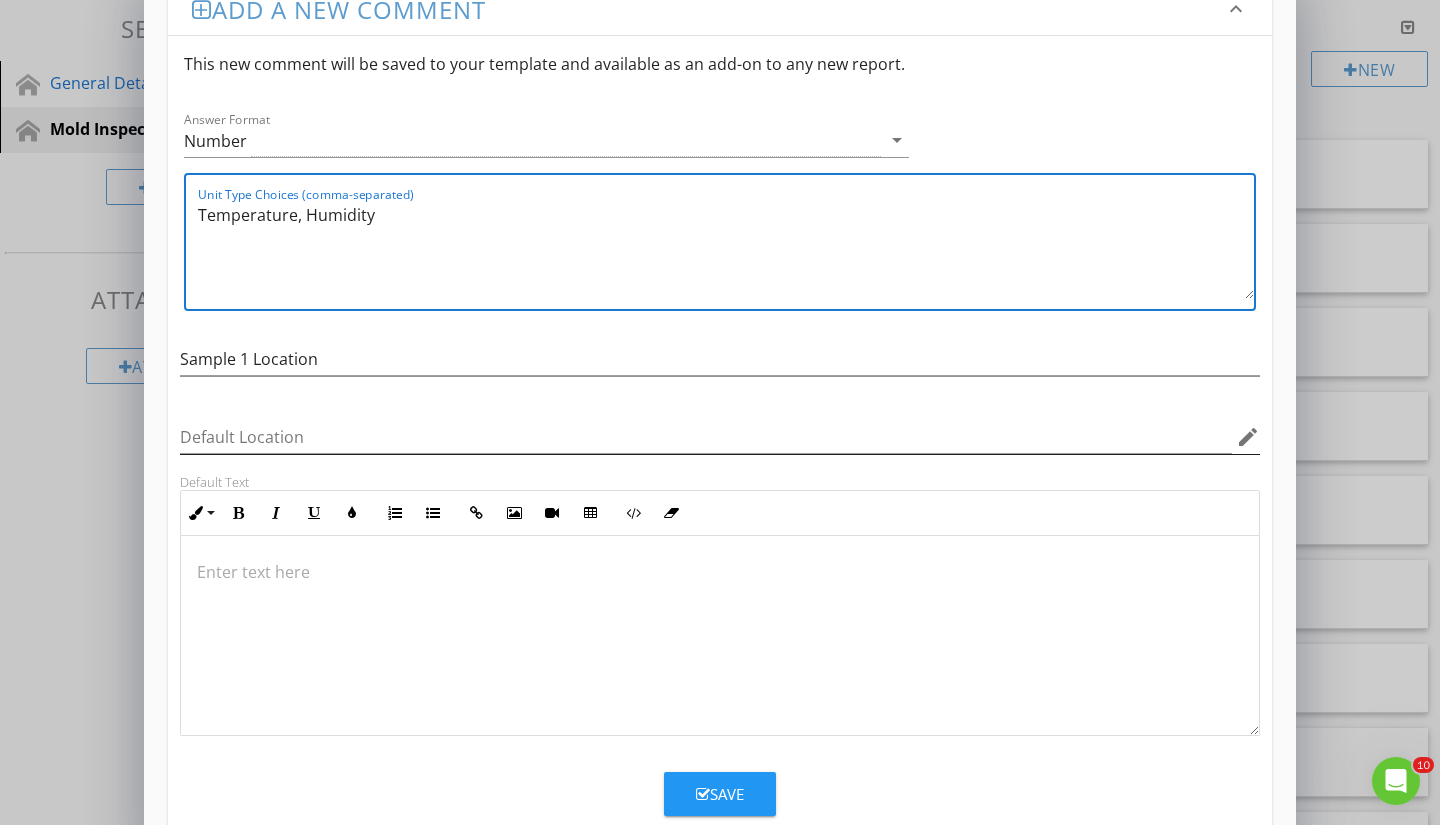 scroll, scrollTop: 87, scrollLeft: 0, axis: vertical 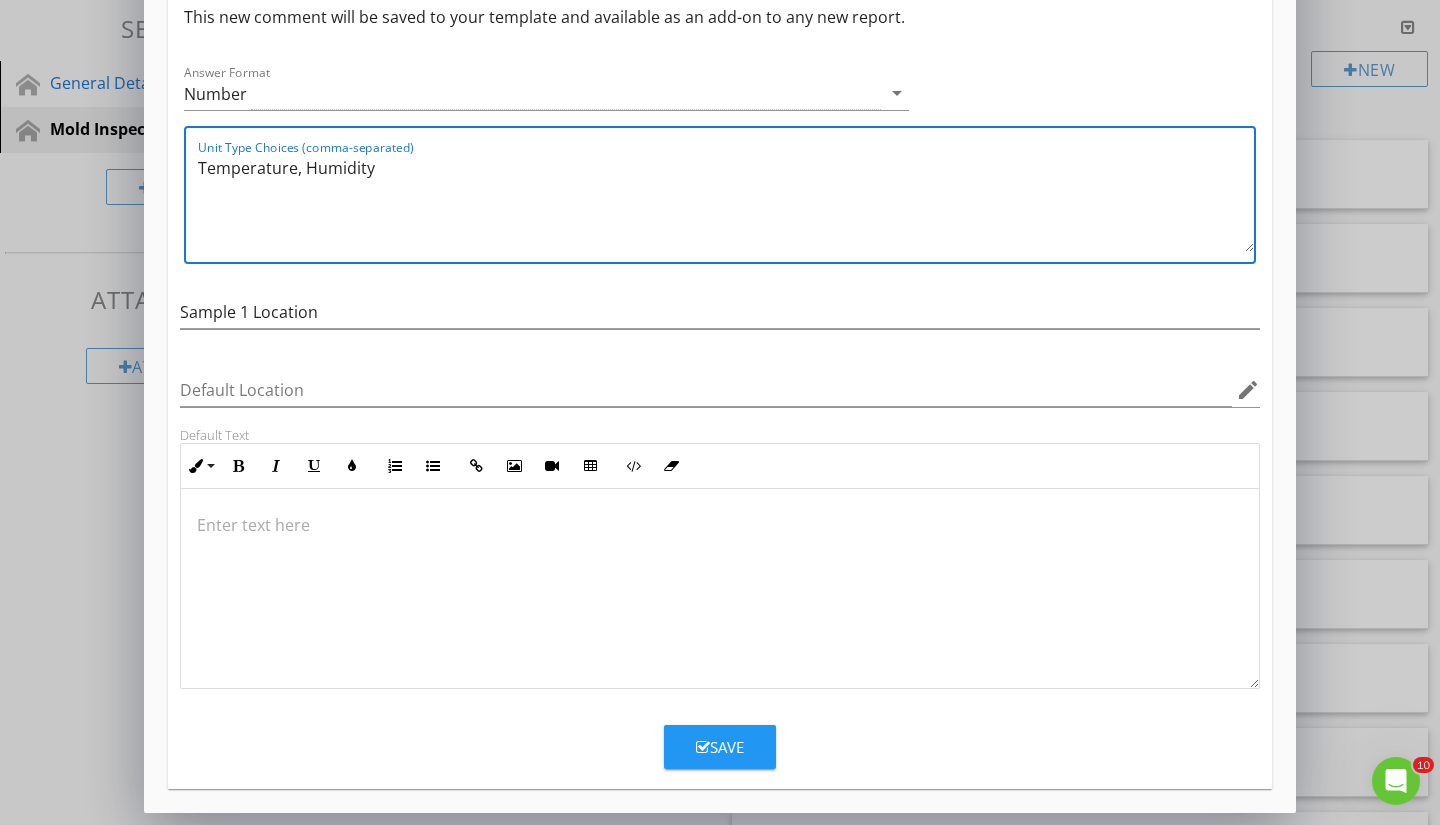 type on "Temperature, Humidity" 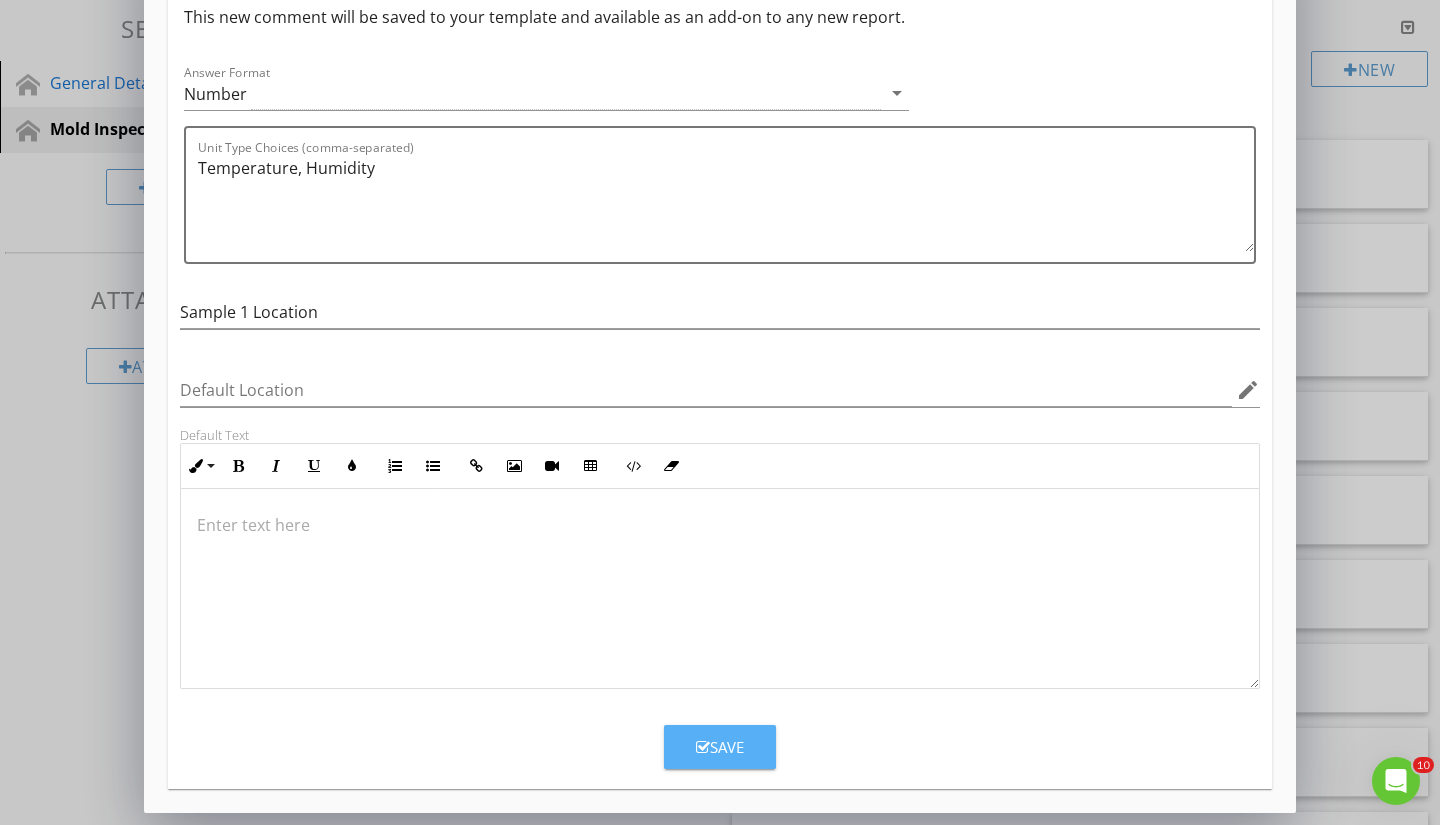 click on "Save" at bounding box center [720, 747] 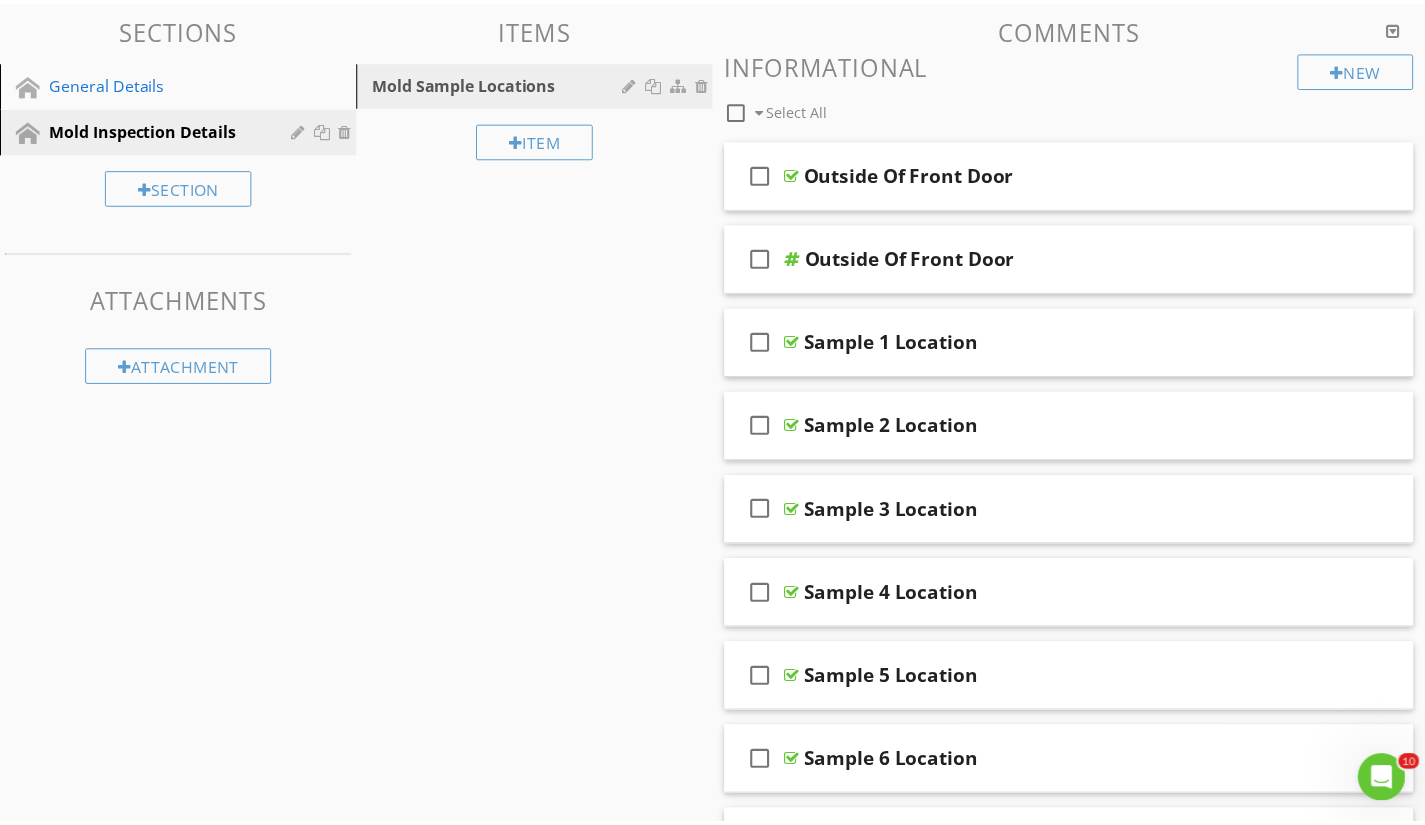 scroll, scrollTop: 0, scrollLeft: 0, axis: both 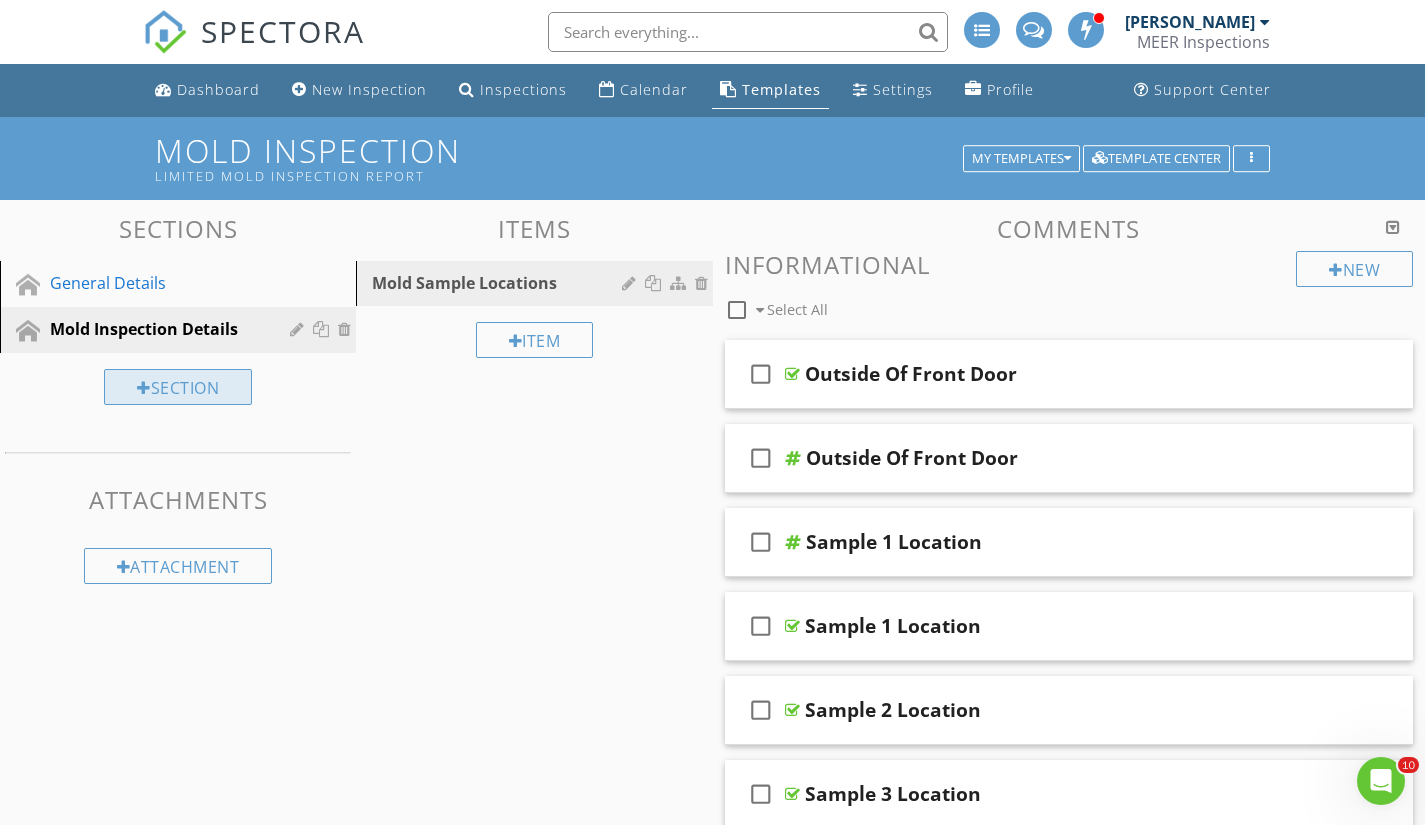 click on "Section" at bounding box center (178, 387) 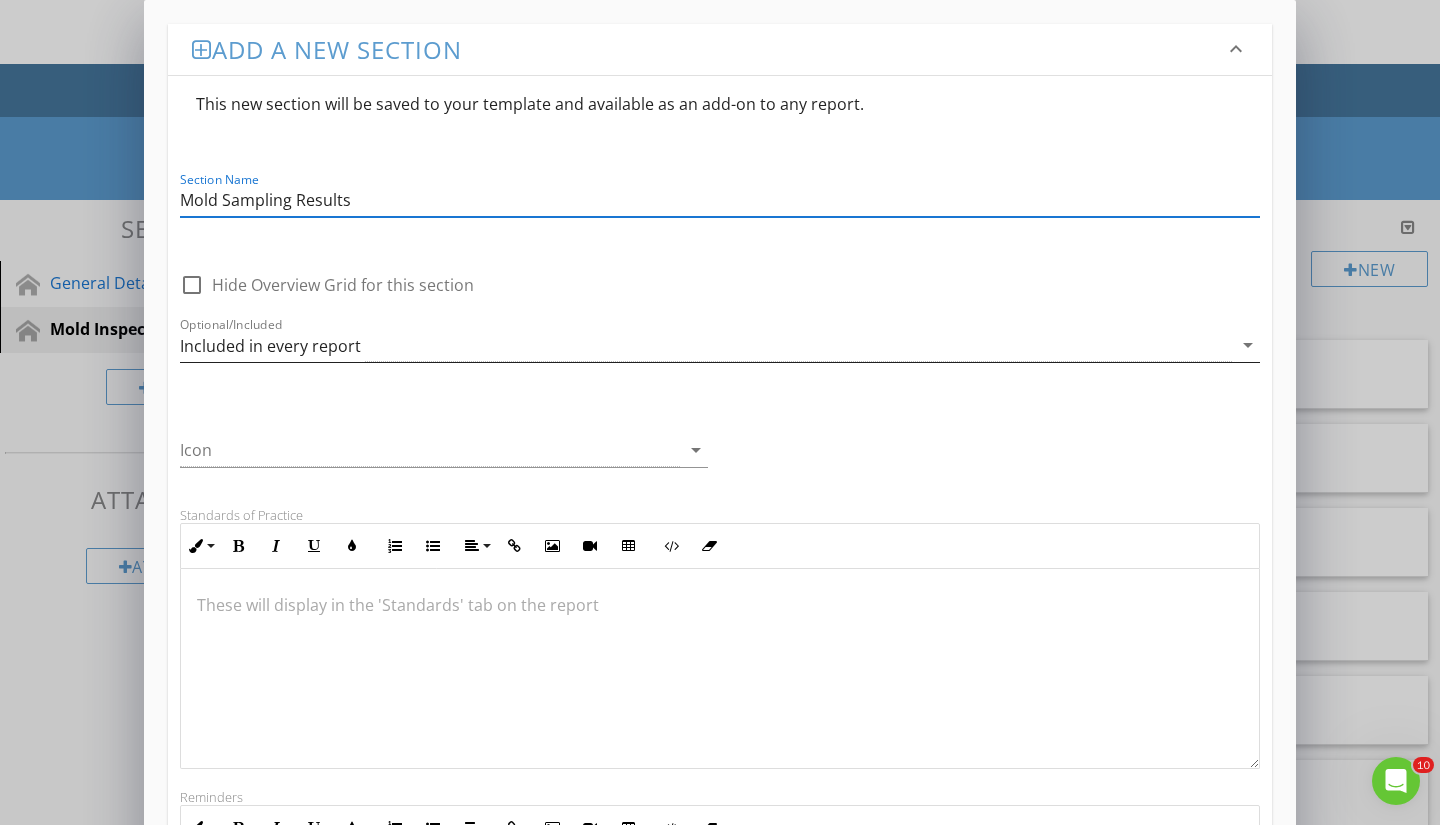 type on "Mold Sampling Results" 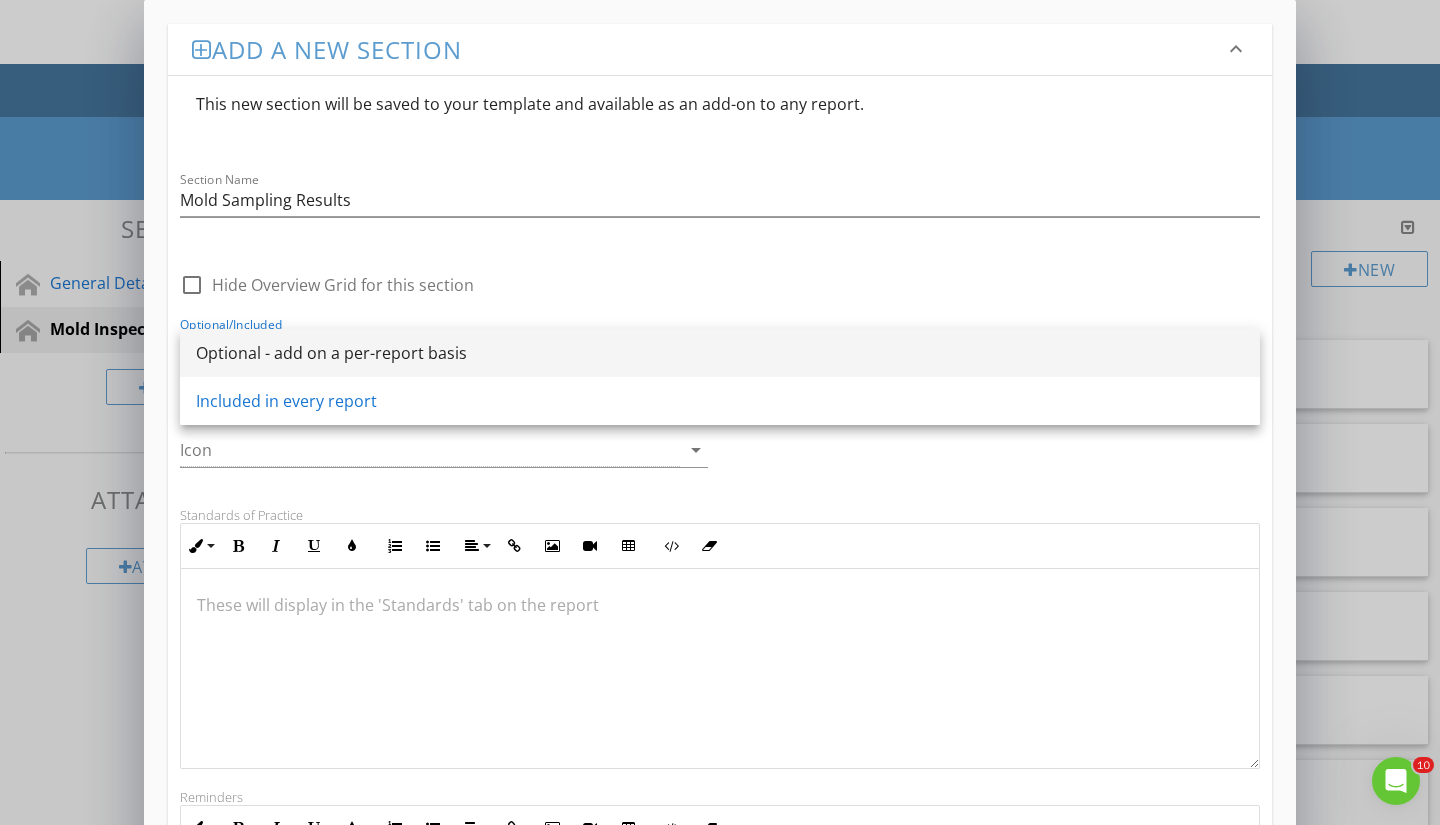 click on "Optional - add on a per-report basis" at bounding box center (720, 353) 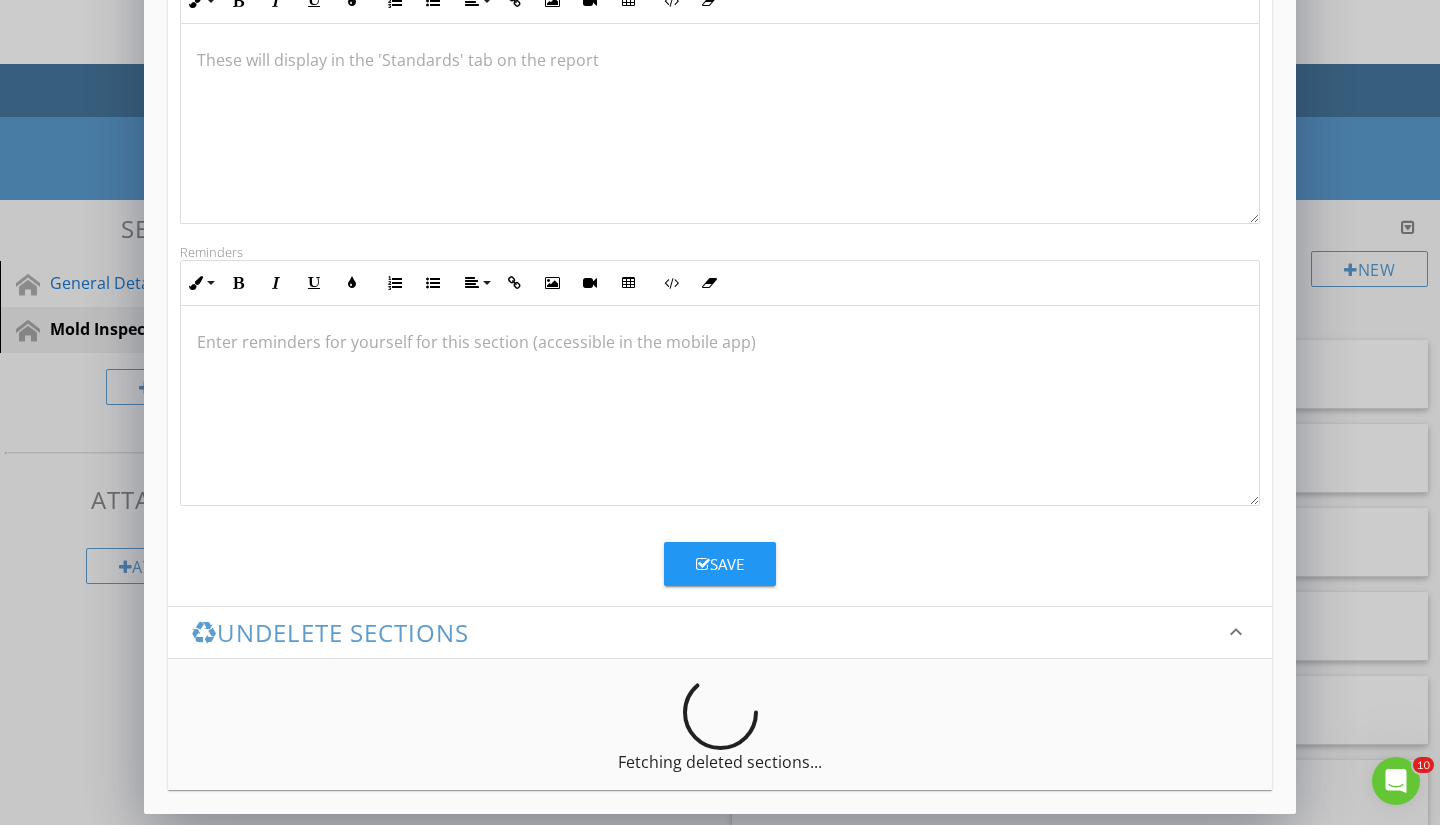 scroll, scrollTop: 546, scrollLeft: 0, axis: vertical 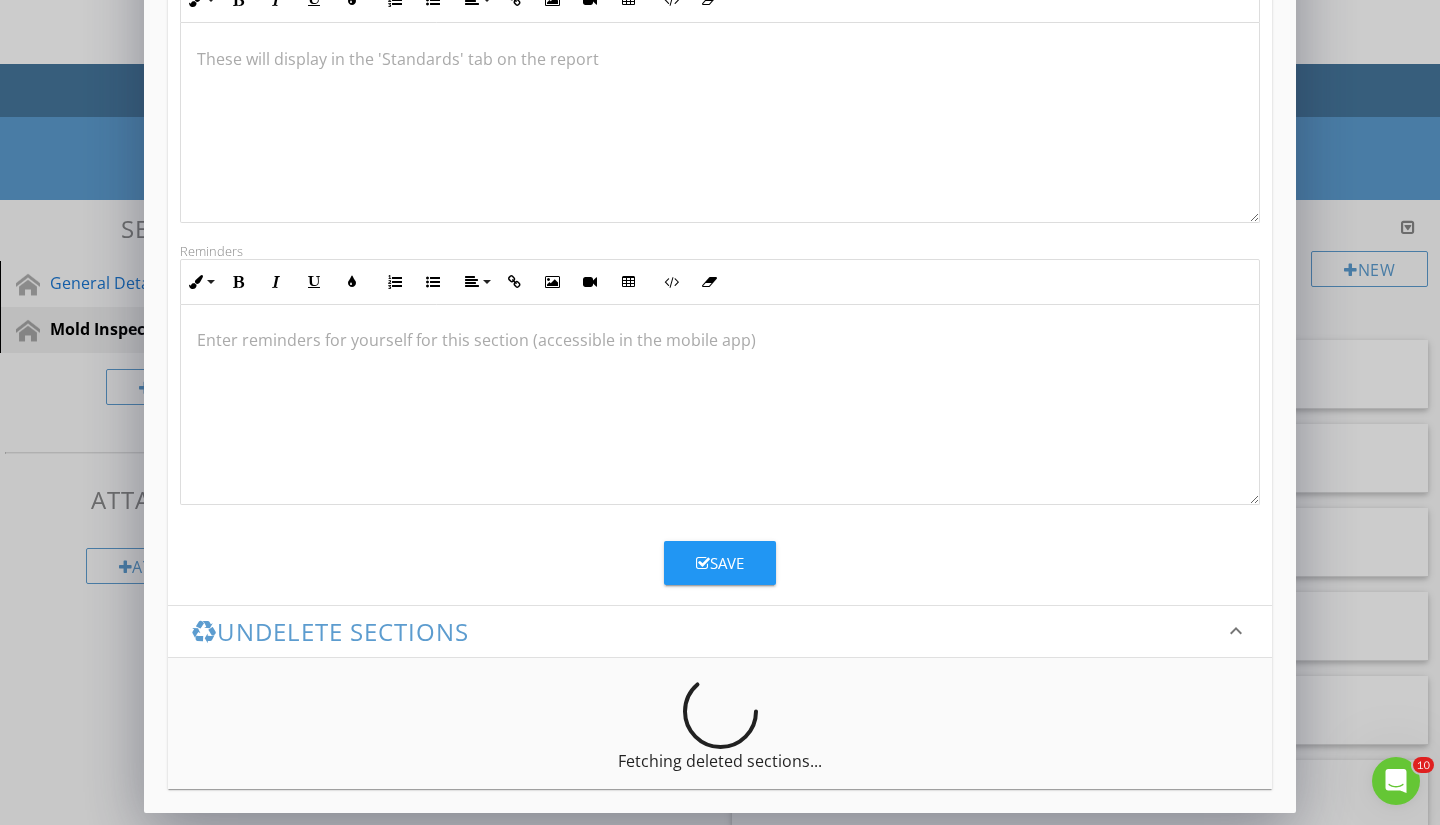 click on "Save" at bounding box center [720, 563] 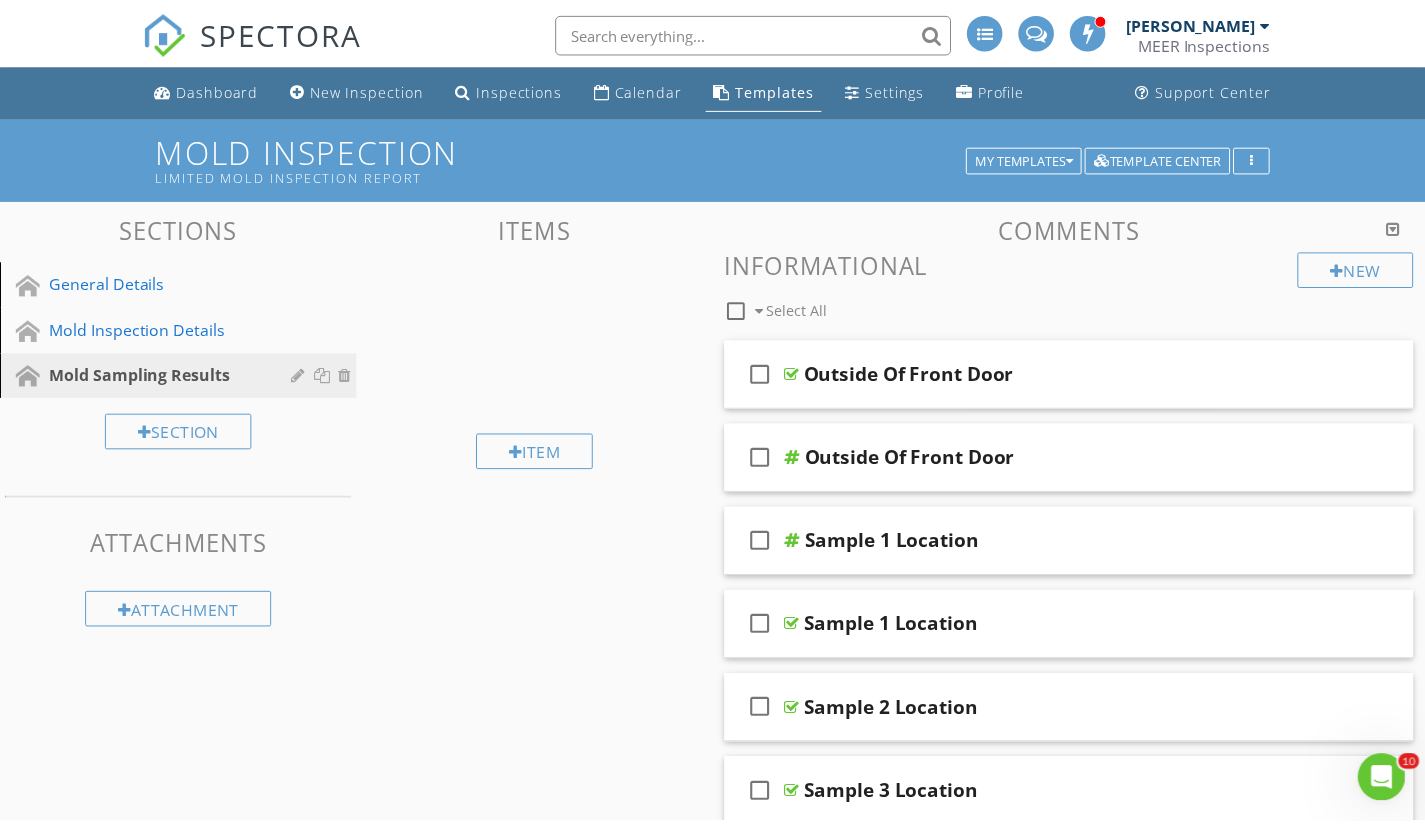 scroll, scrollTop: 329, scrollLeft: 0, axis: vertical 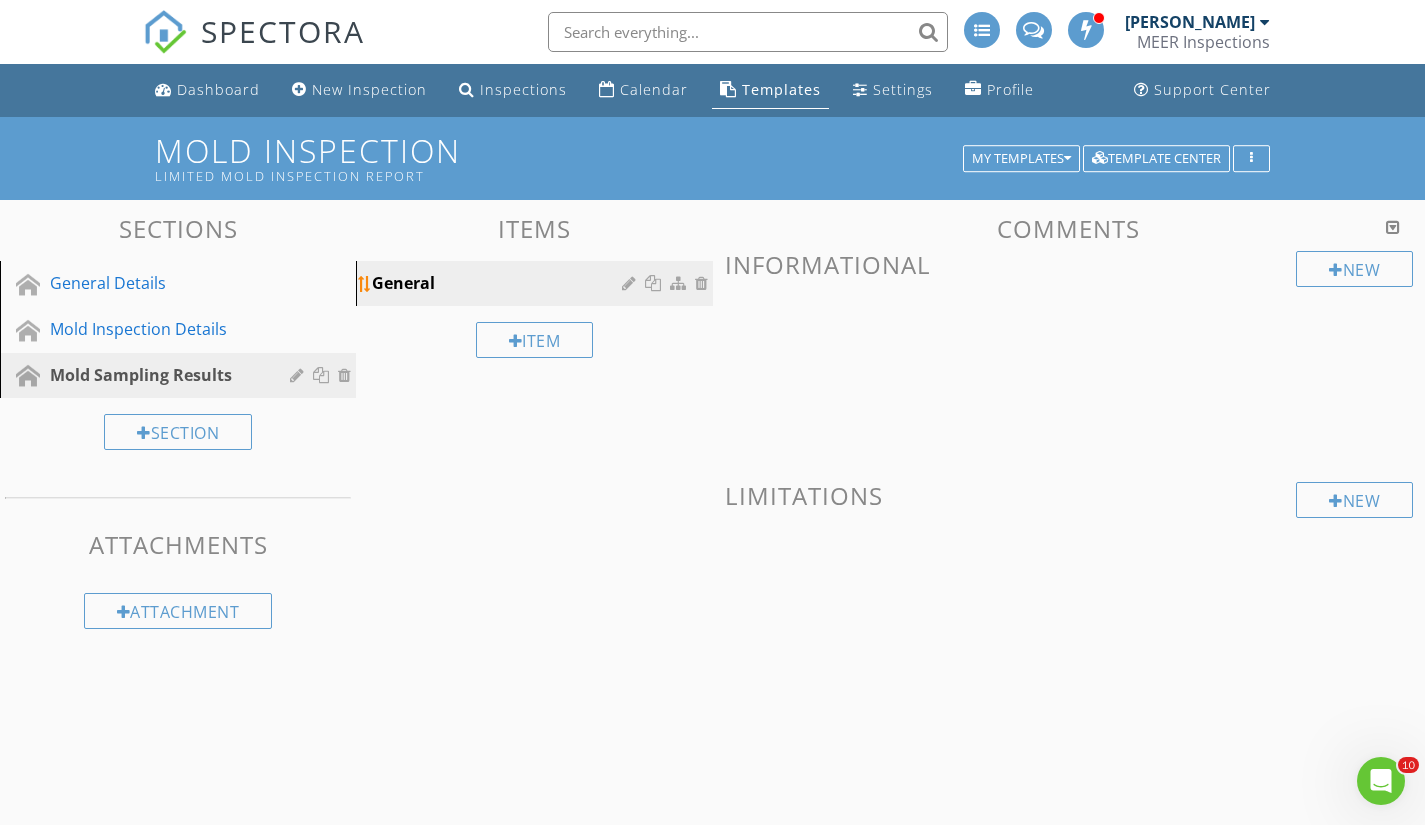 click at bounding box center [631, 283] 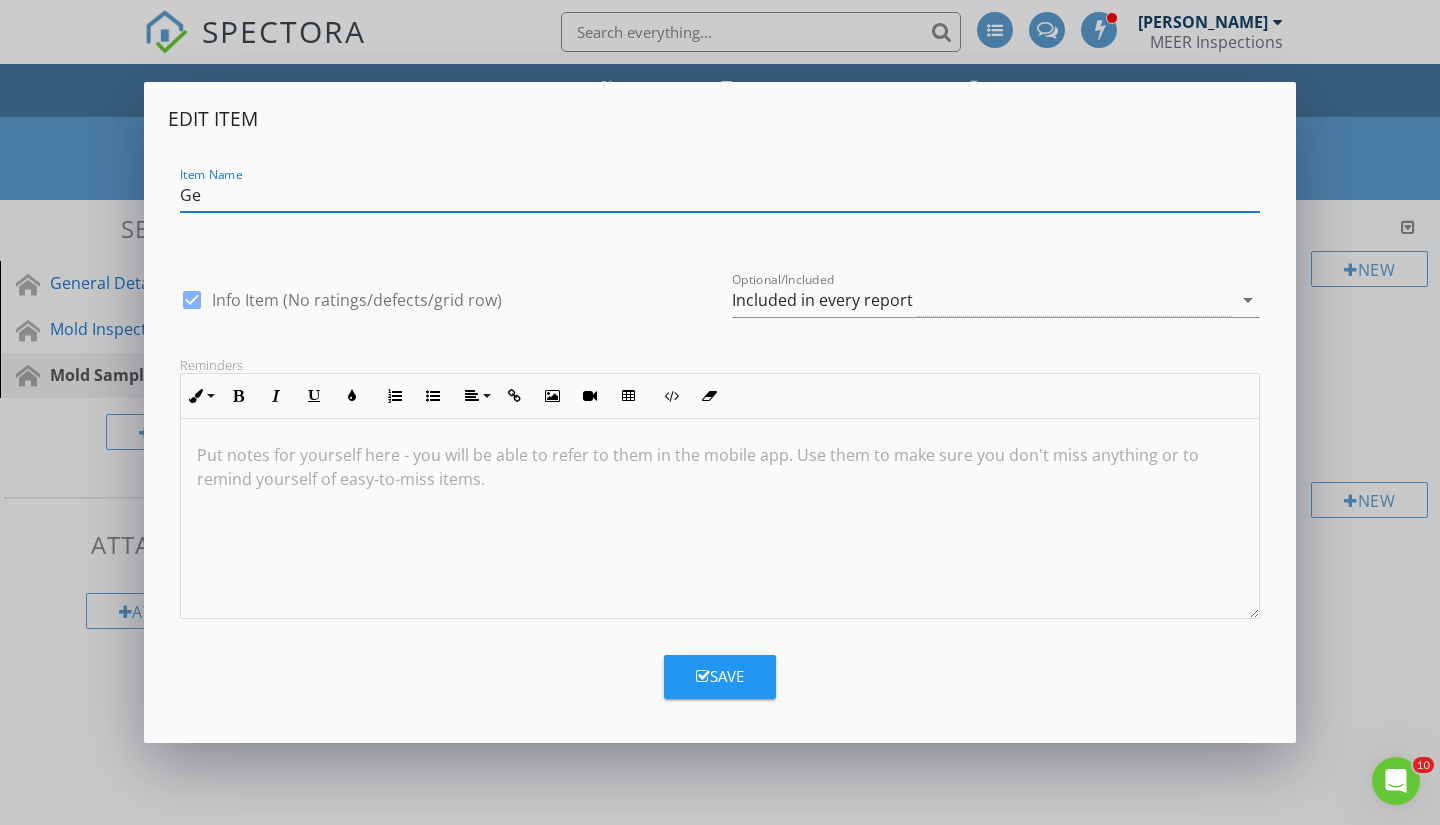 type on "G" 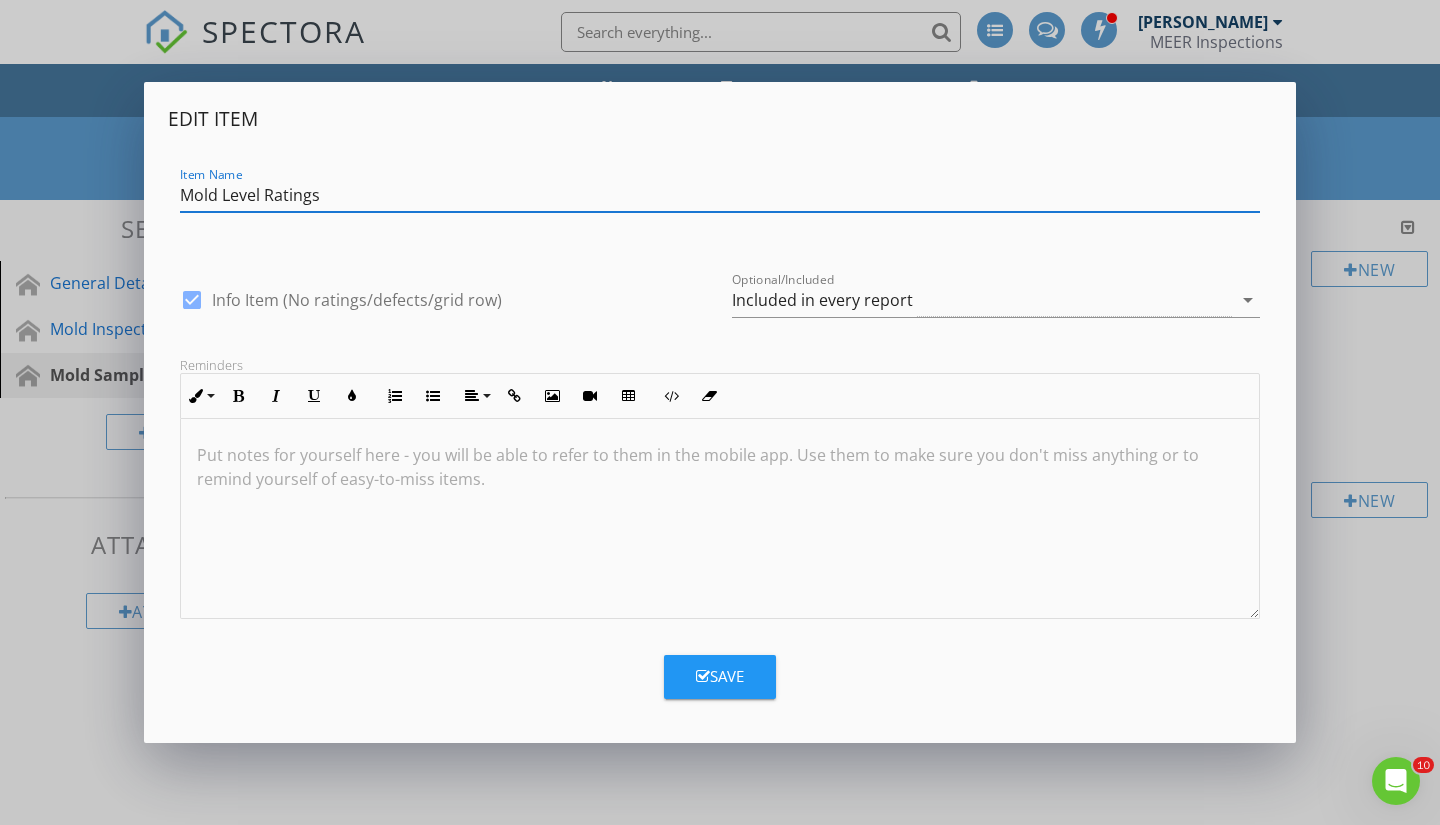 type on "Mold Level Ratings" 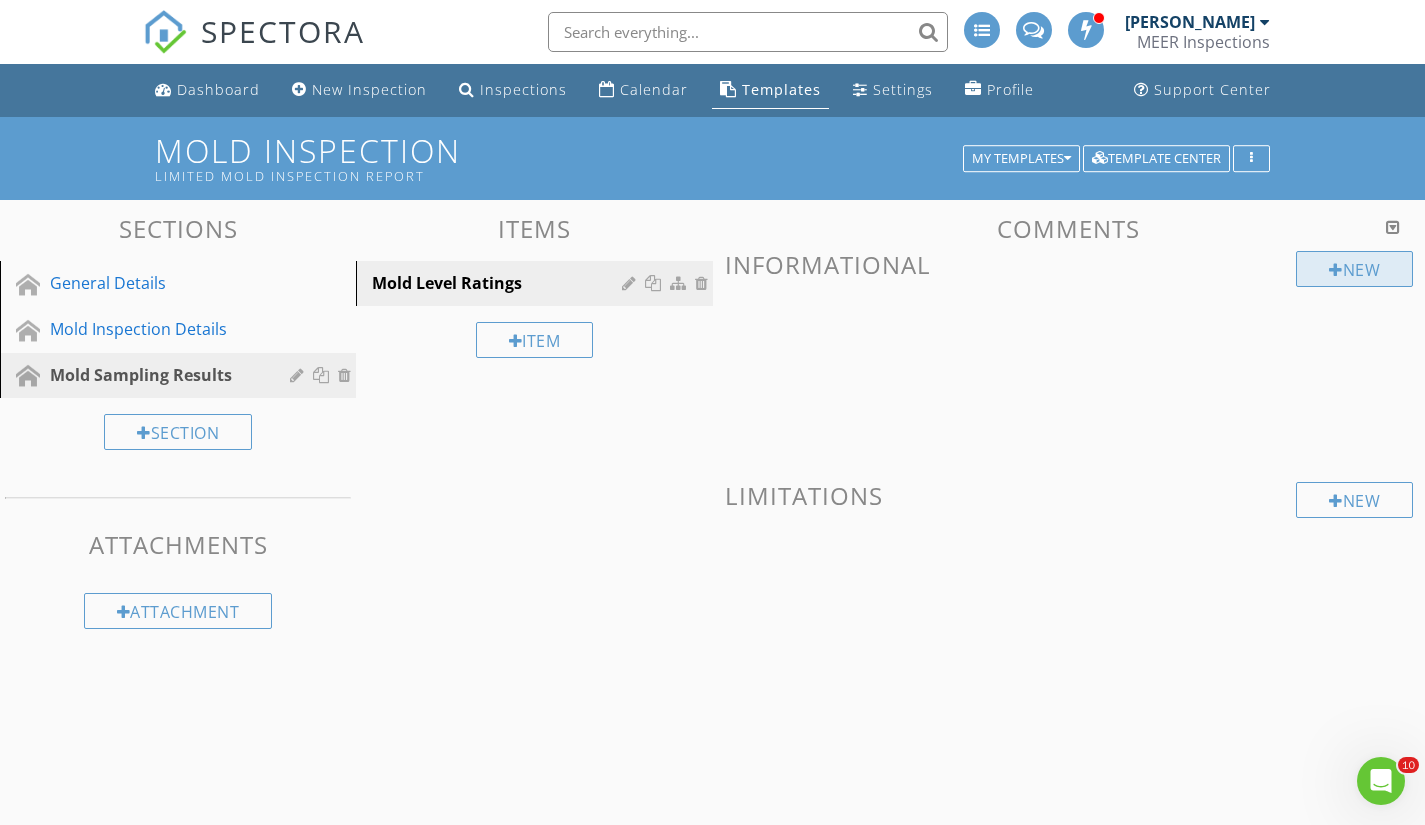 click on "New" at bounding box center [1354, 269] 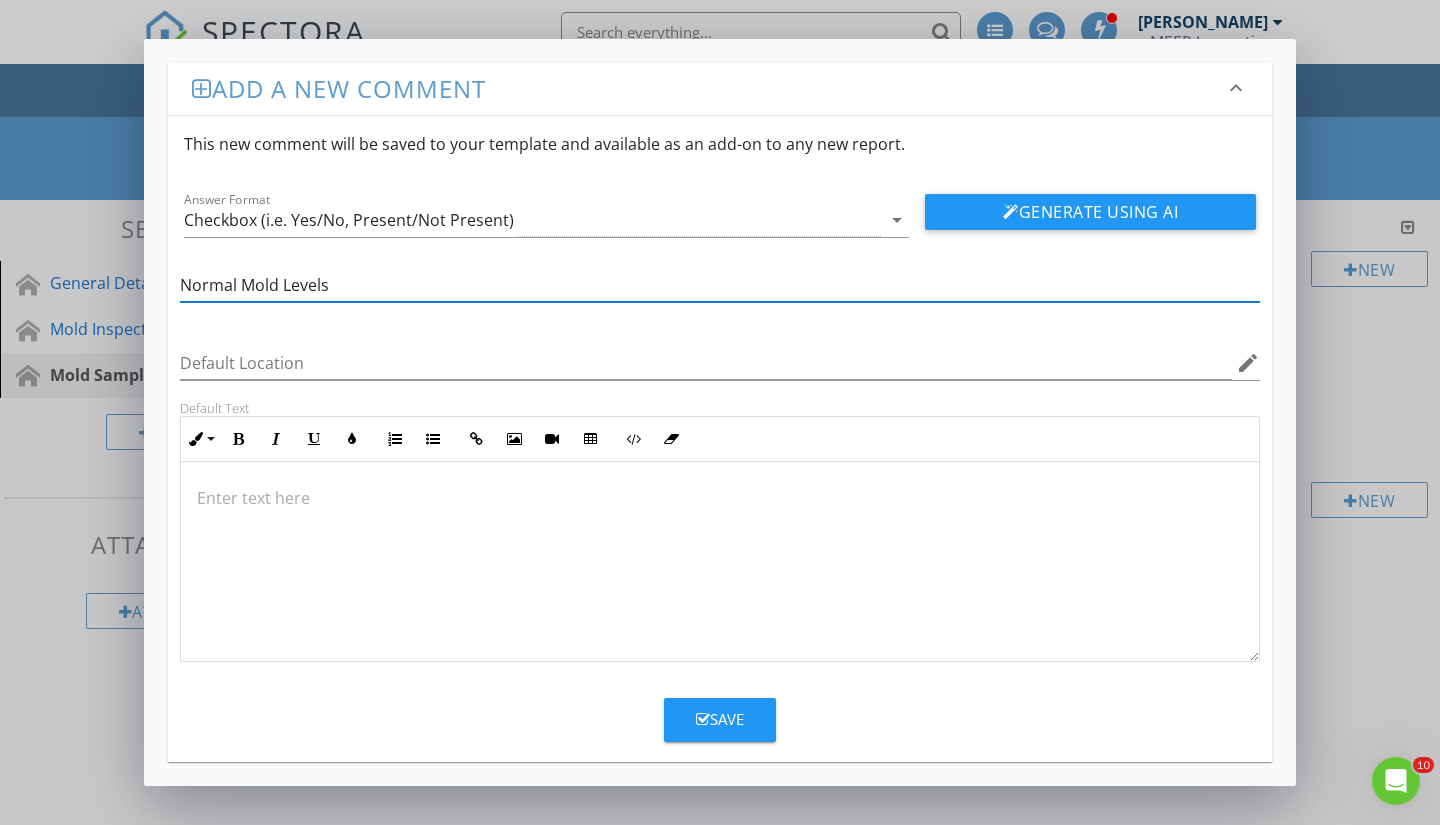 type on "Normal Mold Levels" 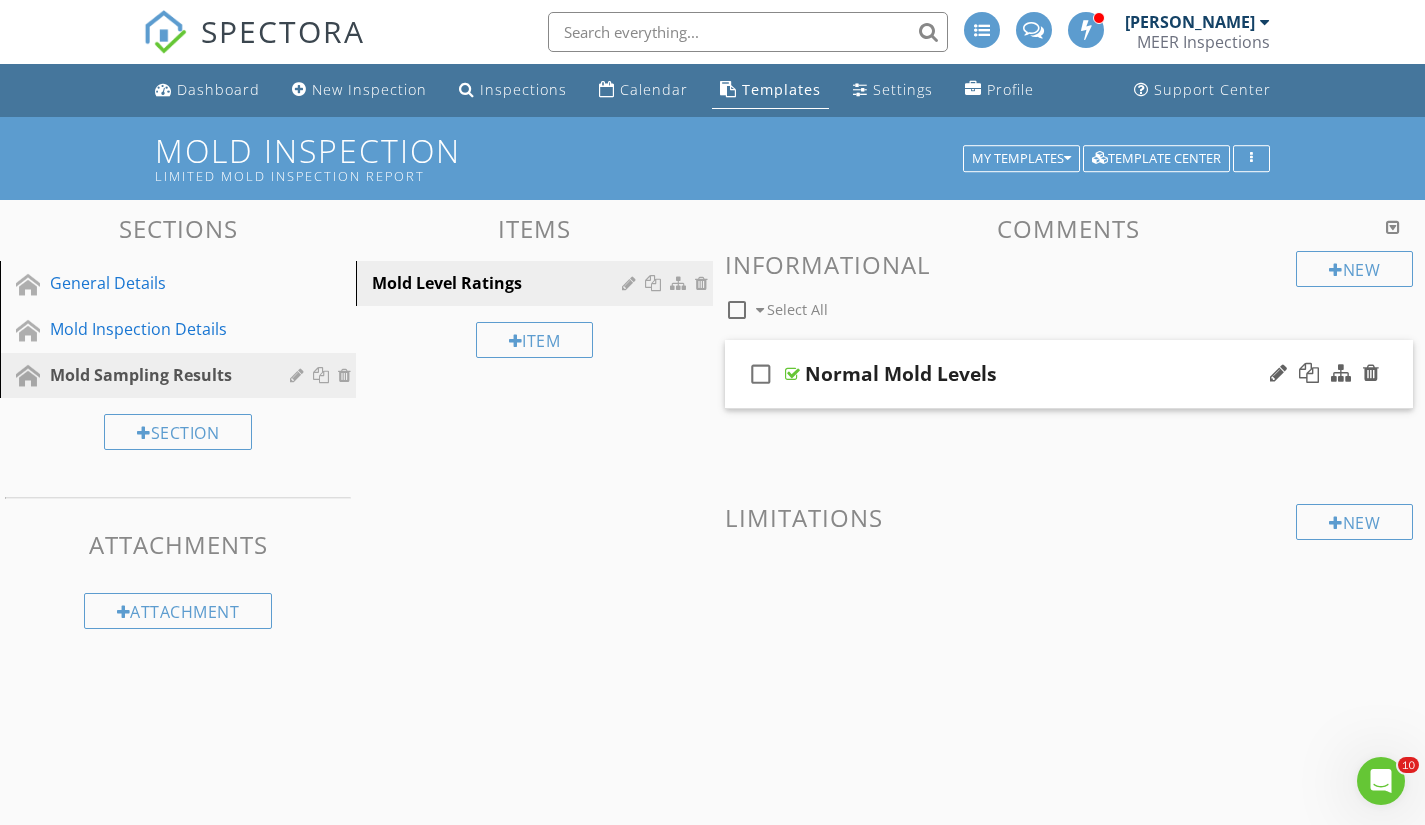 click on "check_box_outline_blank
Normal Mold Levels" at bounding box center [1069, 374] 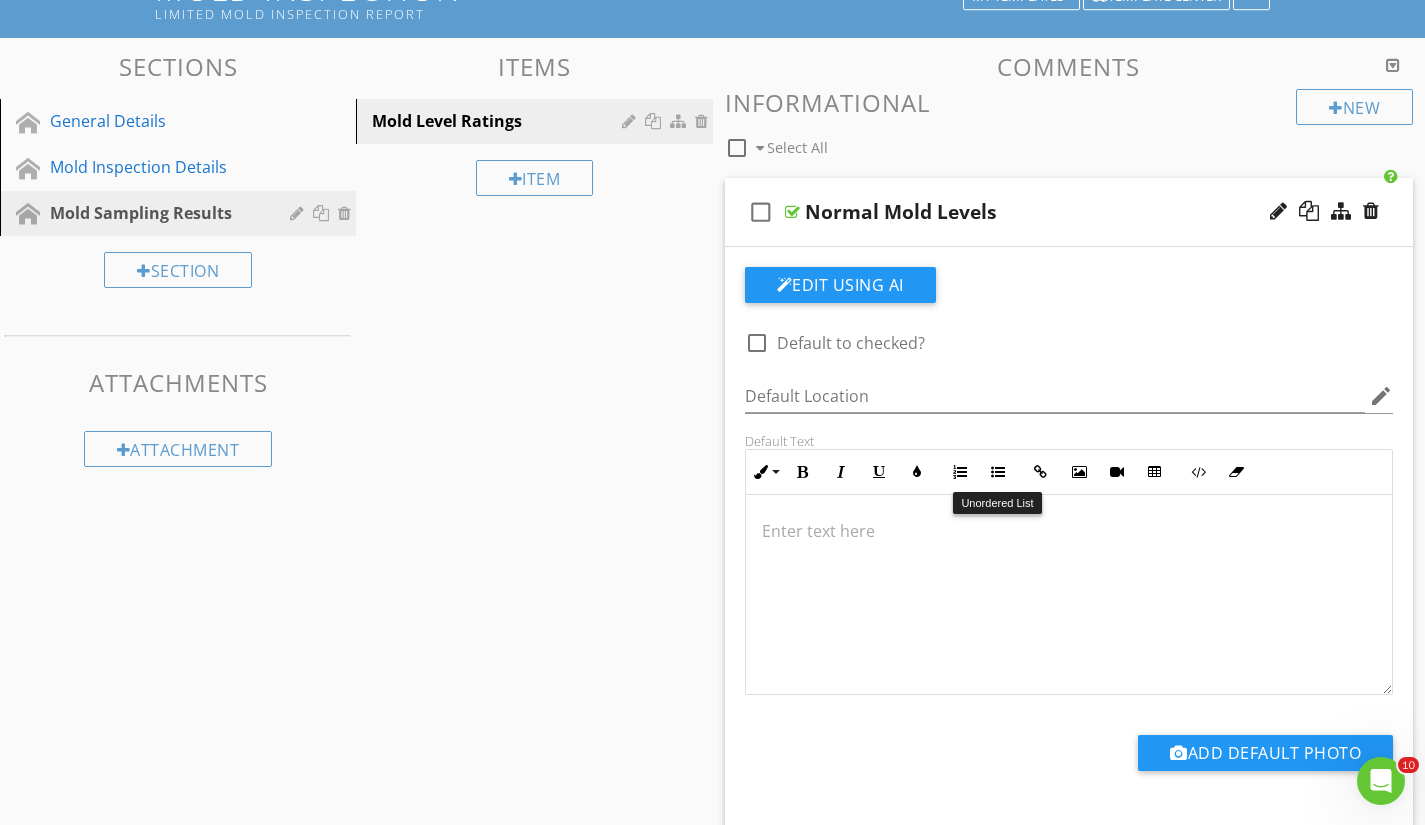 scroll, scrollTop: 200, scrollLeft: 0, axis: vertical 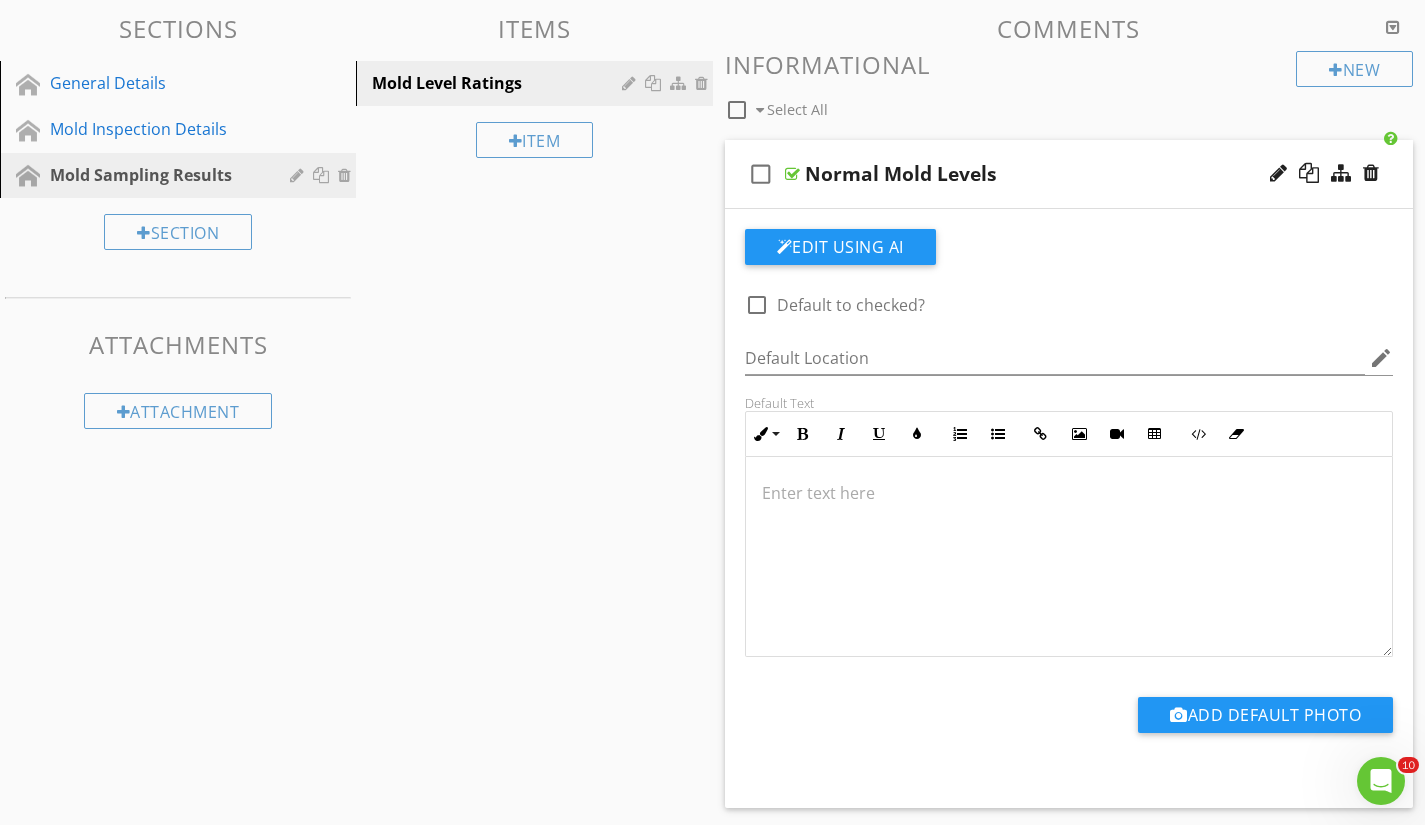 click at bounding box center [1069, 493] 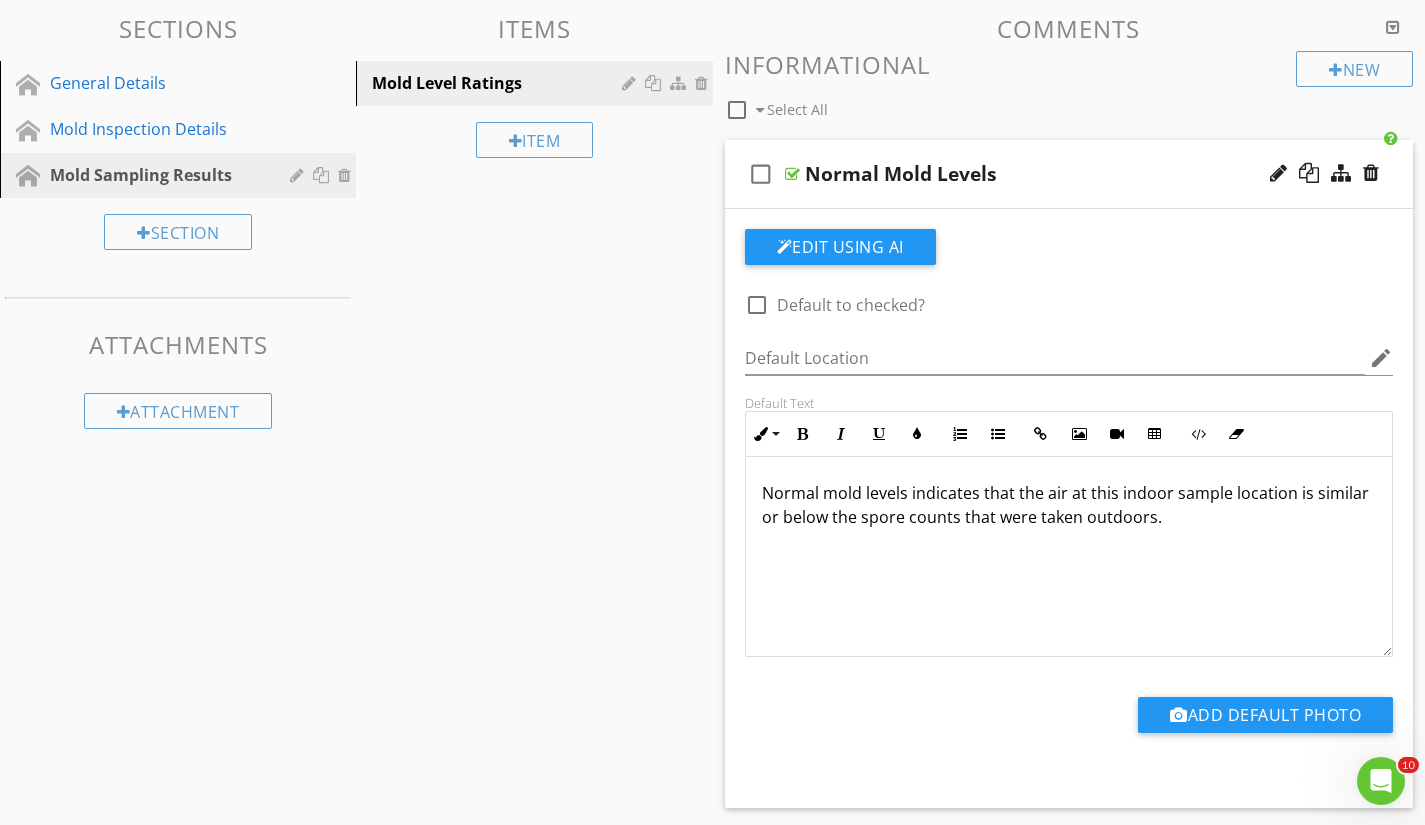 click on "Normal mold levels indicates that the air at this indoor sample location is similar or below the spore counts that were taken outdoors." at bounding box center [1069, 505] 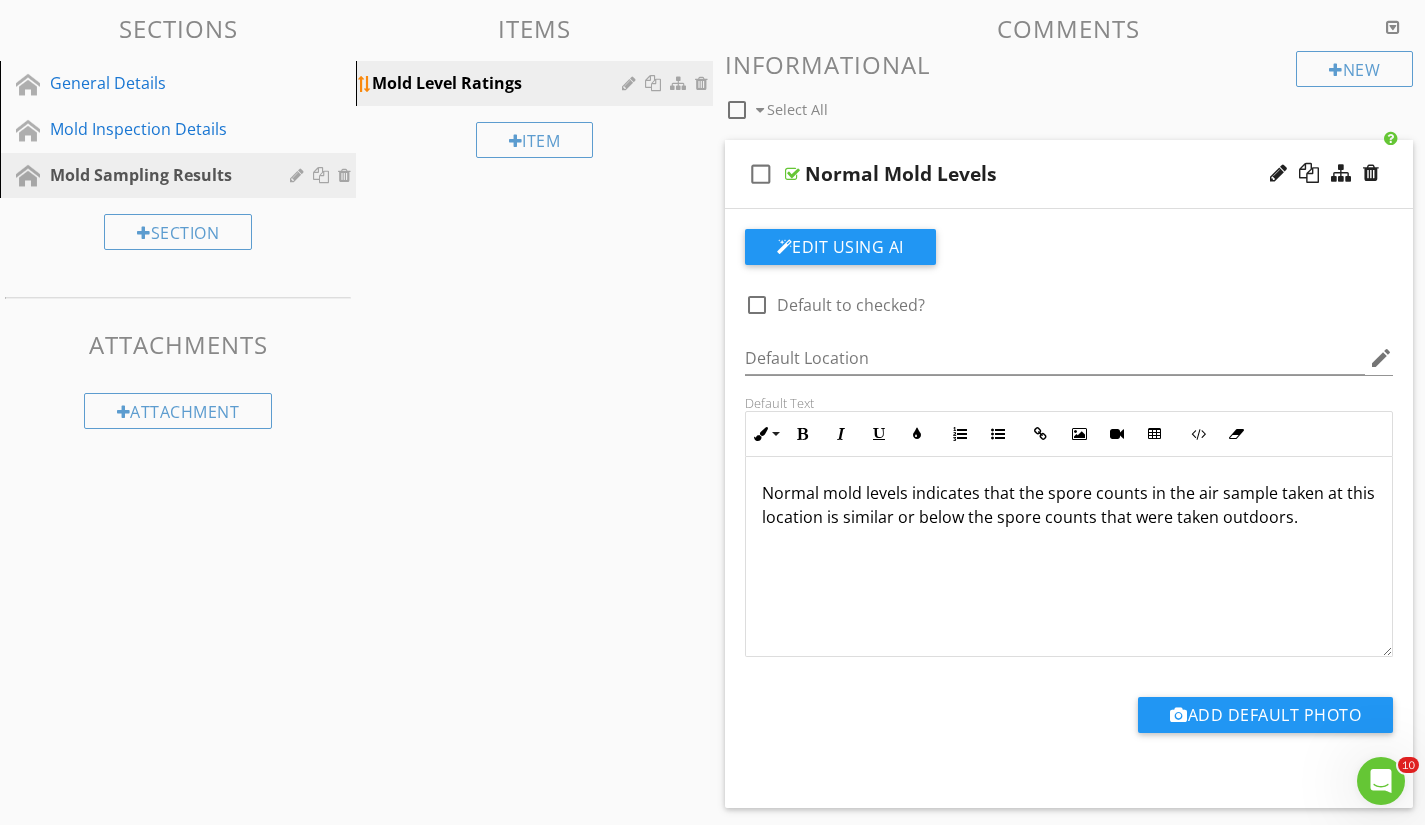 click at bounding box center (631, 83) 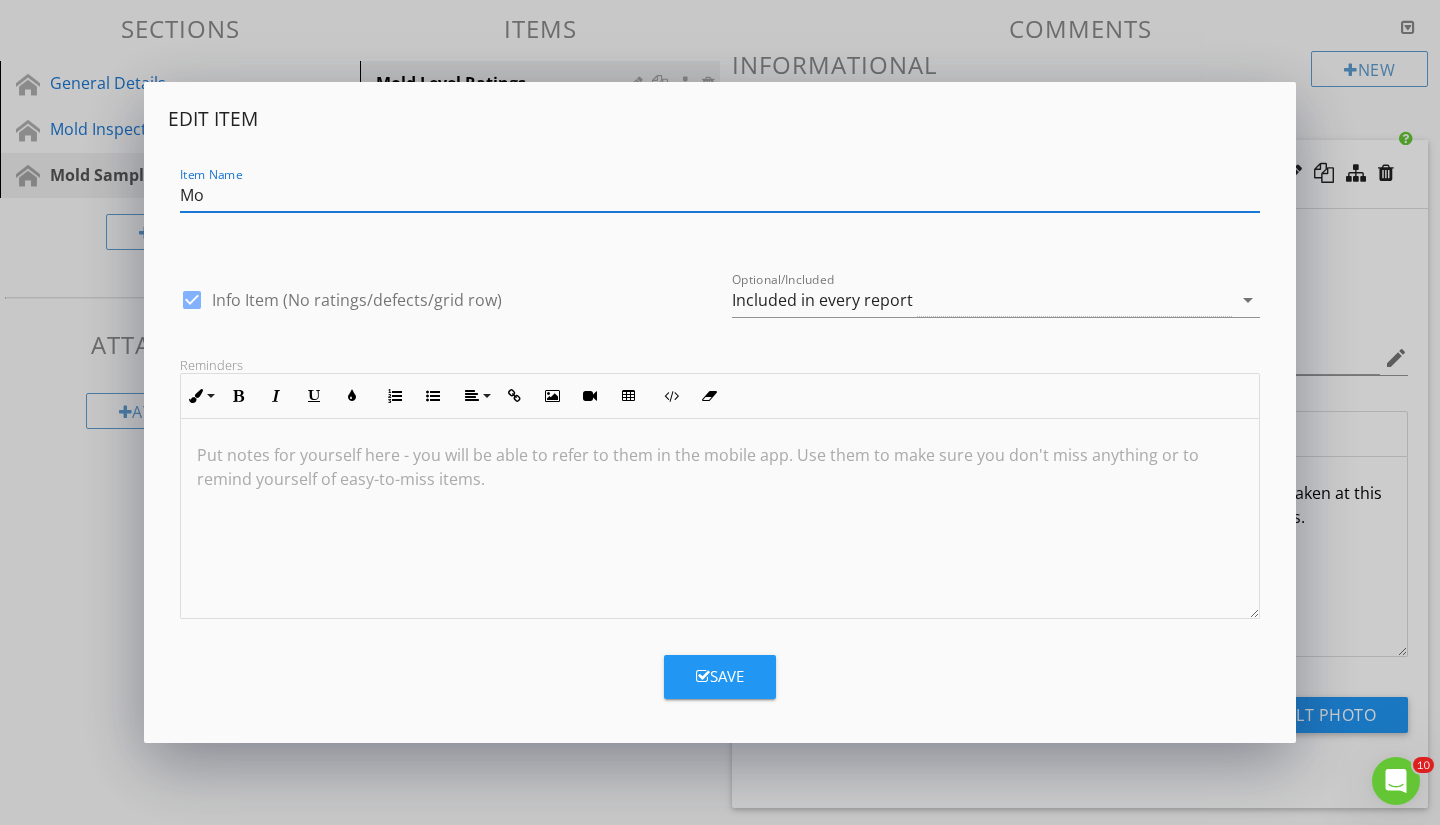 type on "M" 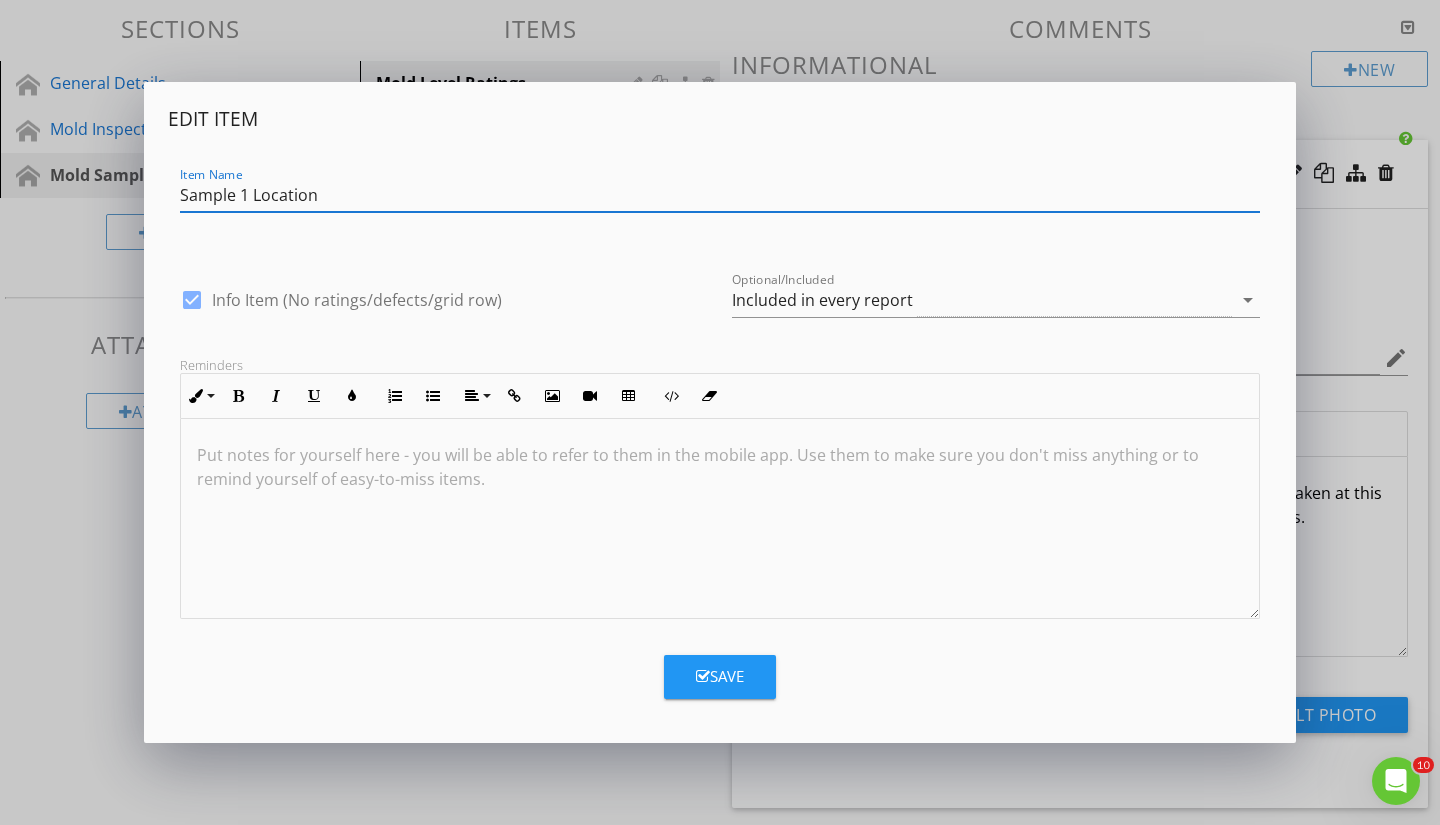 type on "Sample 1 Location" 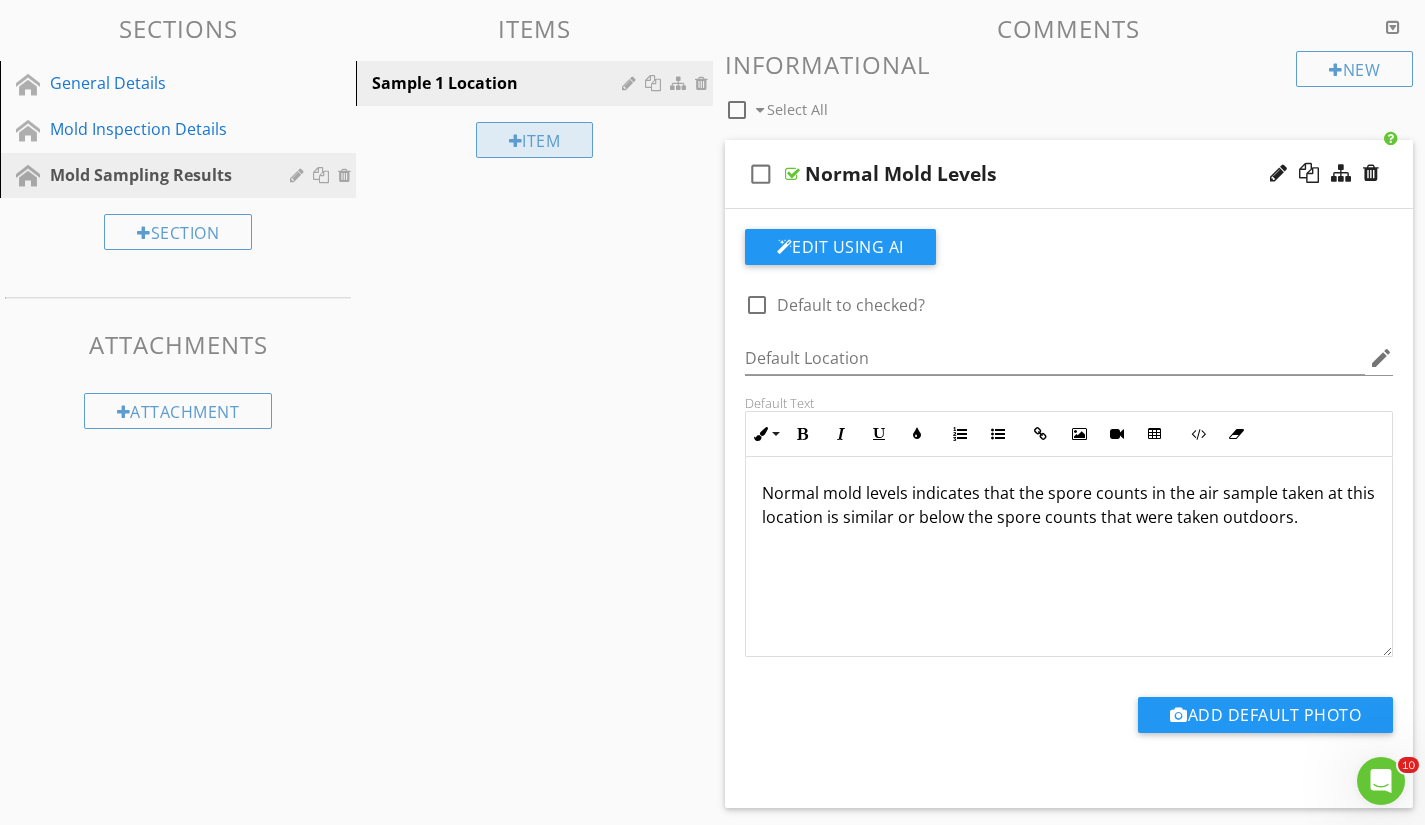 click on "Item" at bounding box center [535, 140] 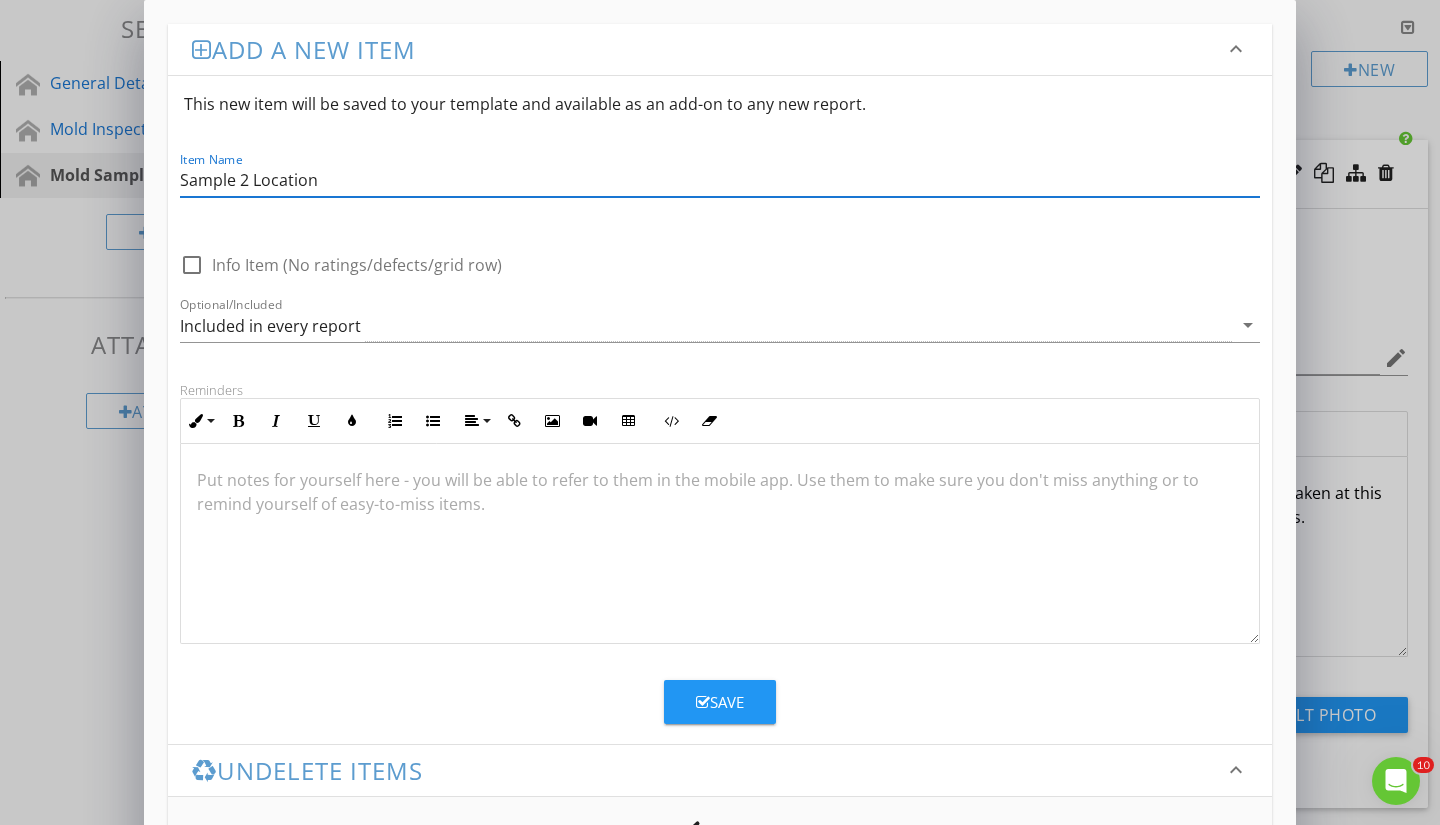 type on "Sample 2 Location" 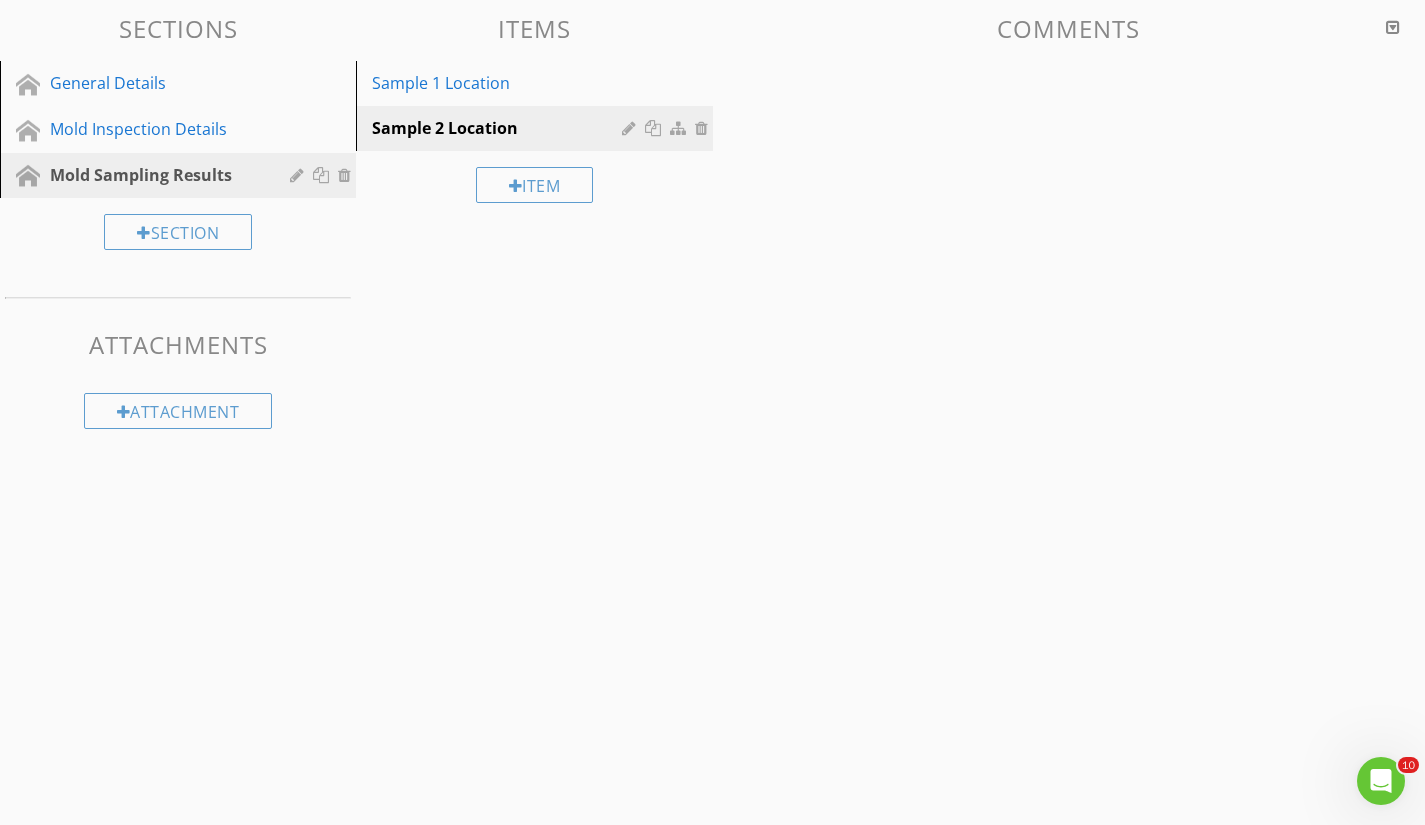 scroll, scrollTop: 117, scrollLeft: 0, axis: vertical 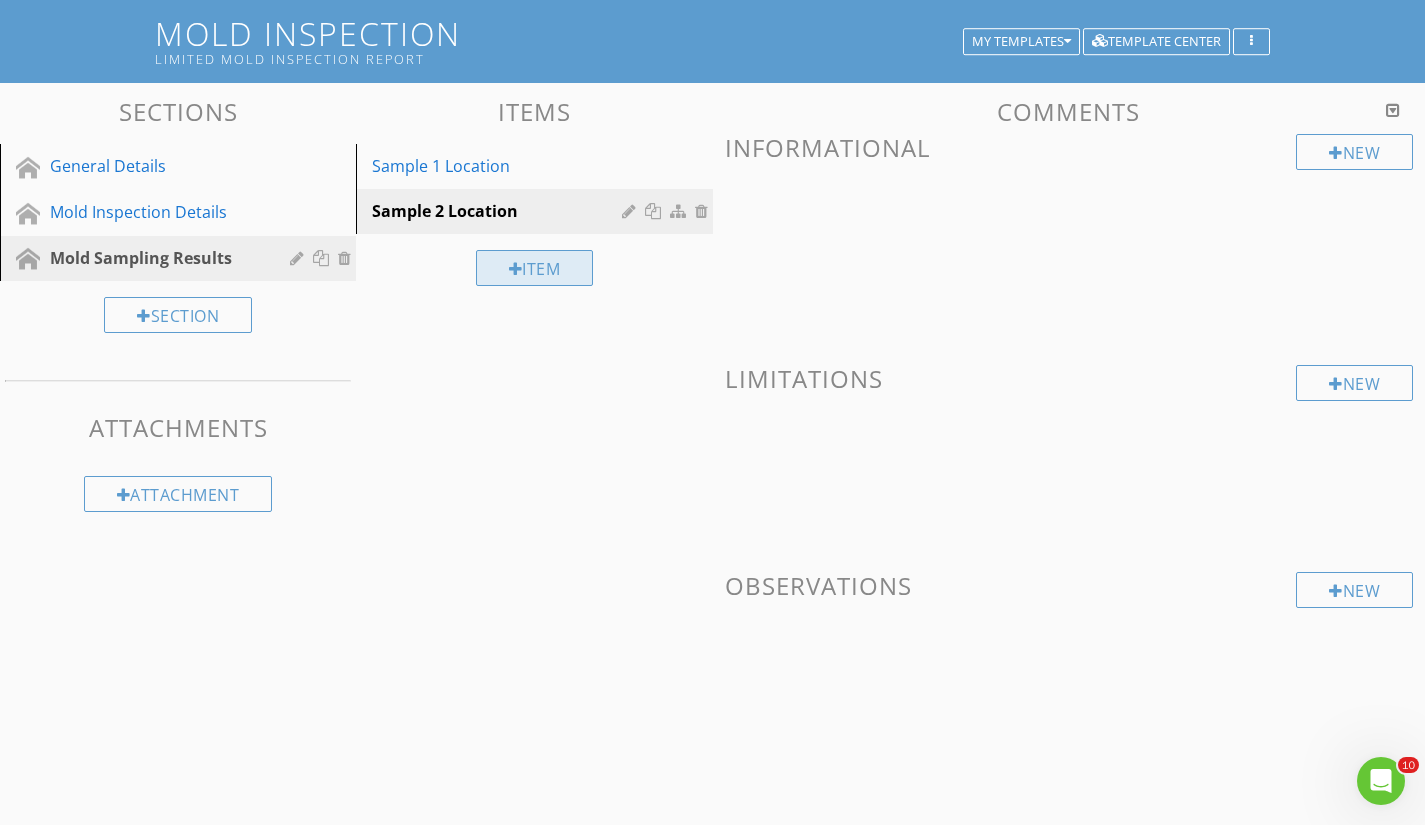 click on "Item" at bounding box center (535, 268) 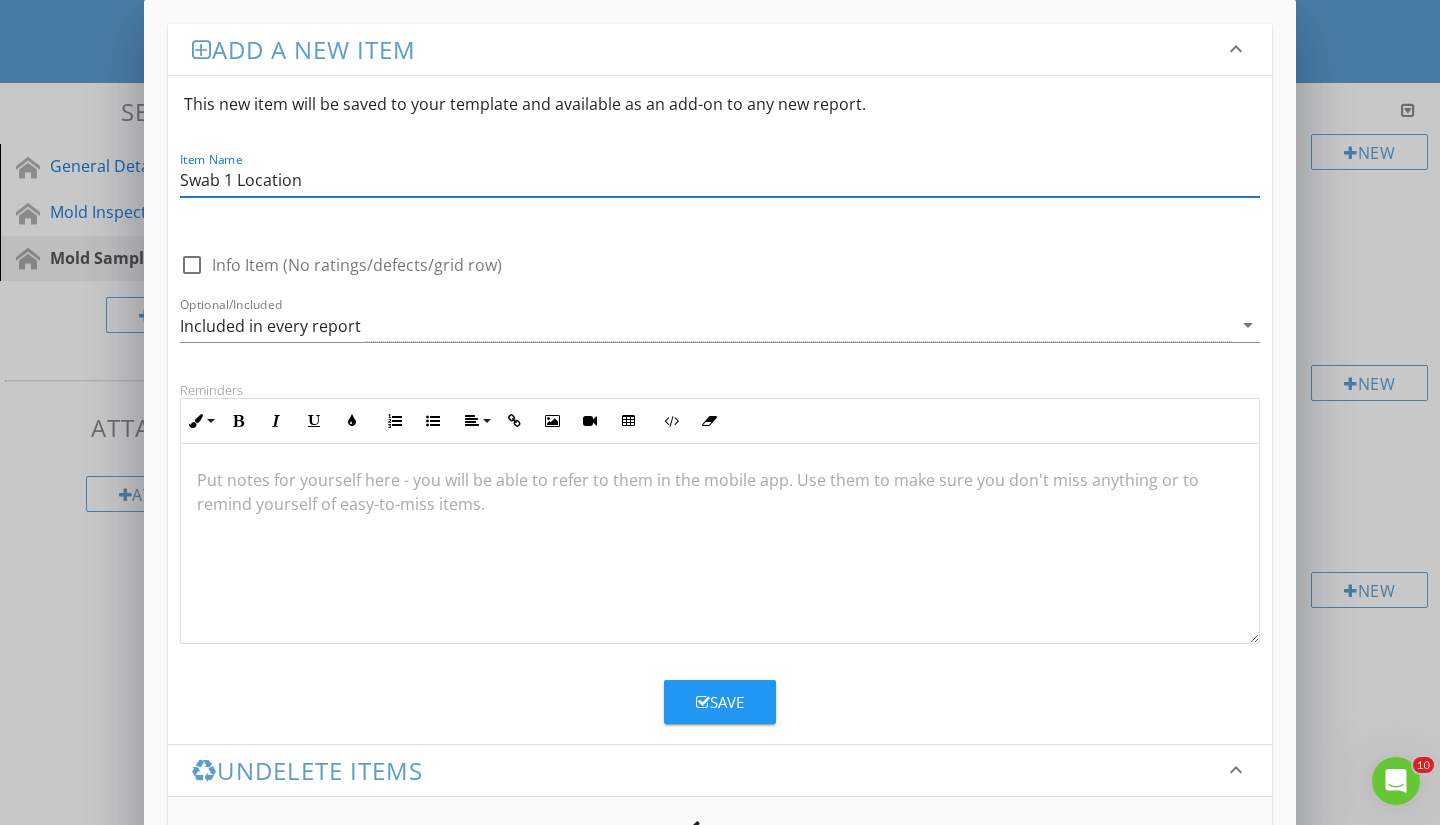 type on "Swab 1 Location" 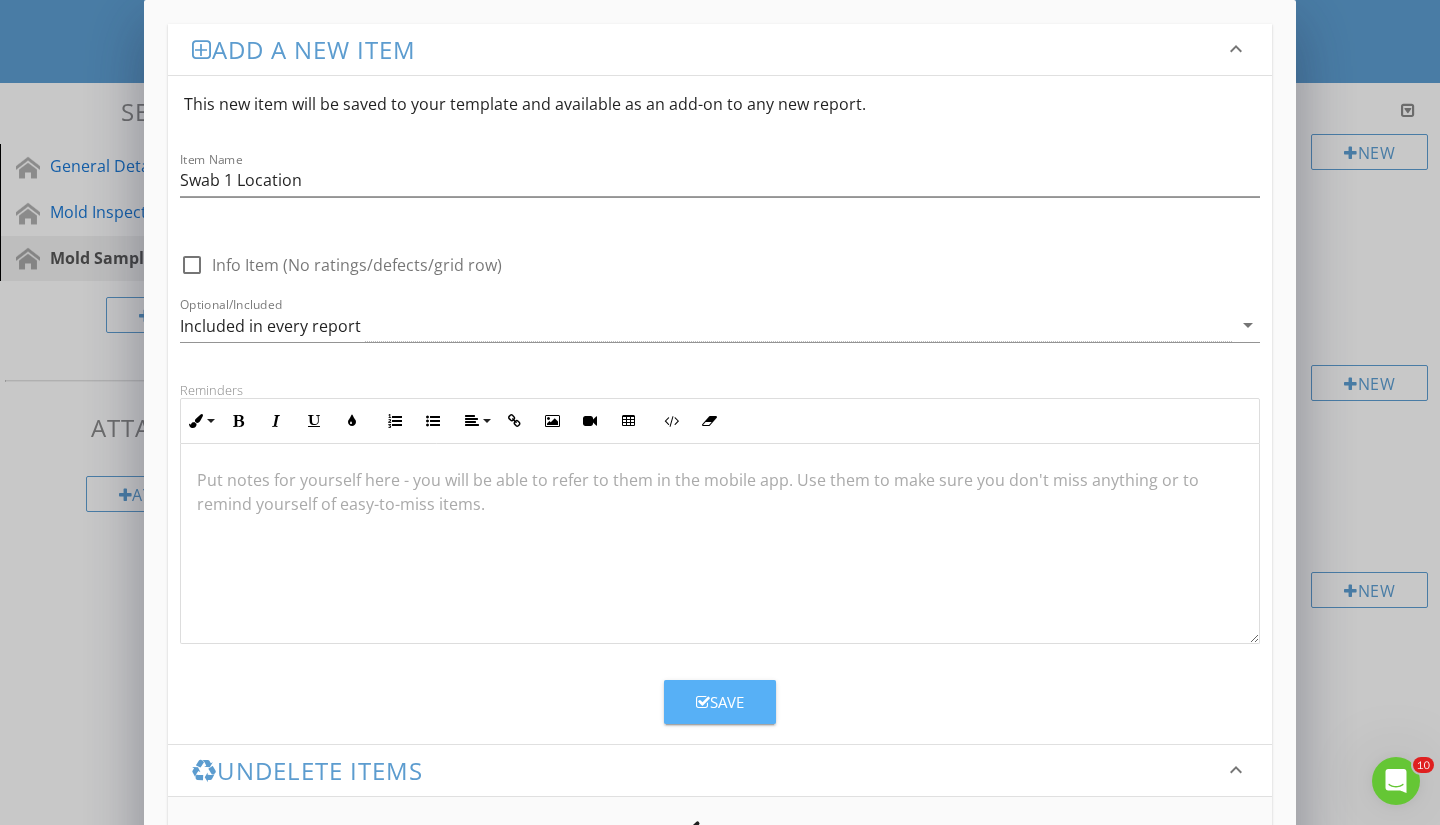 click on "Save" at bounding box center (720, 702) 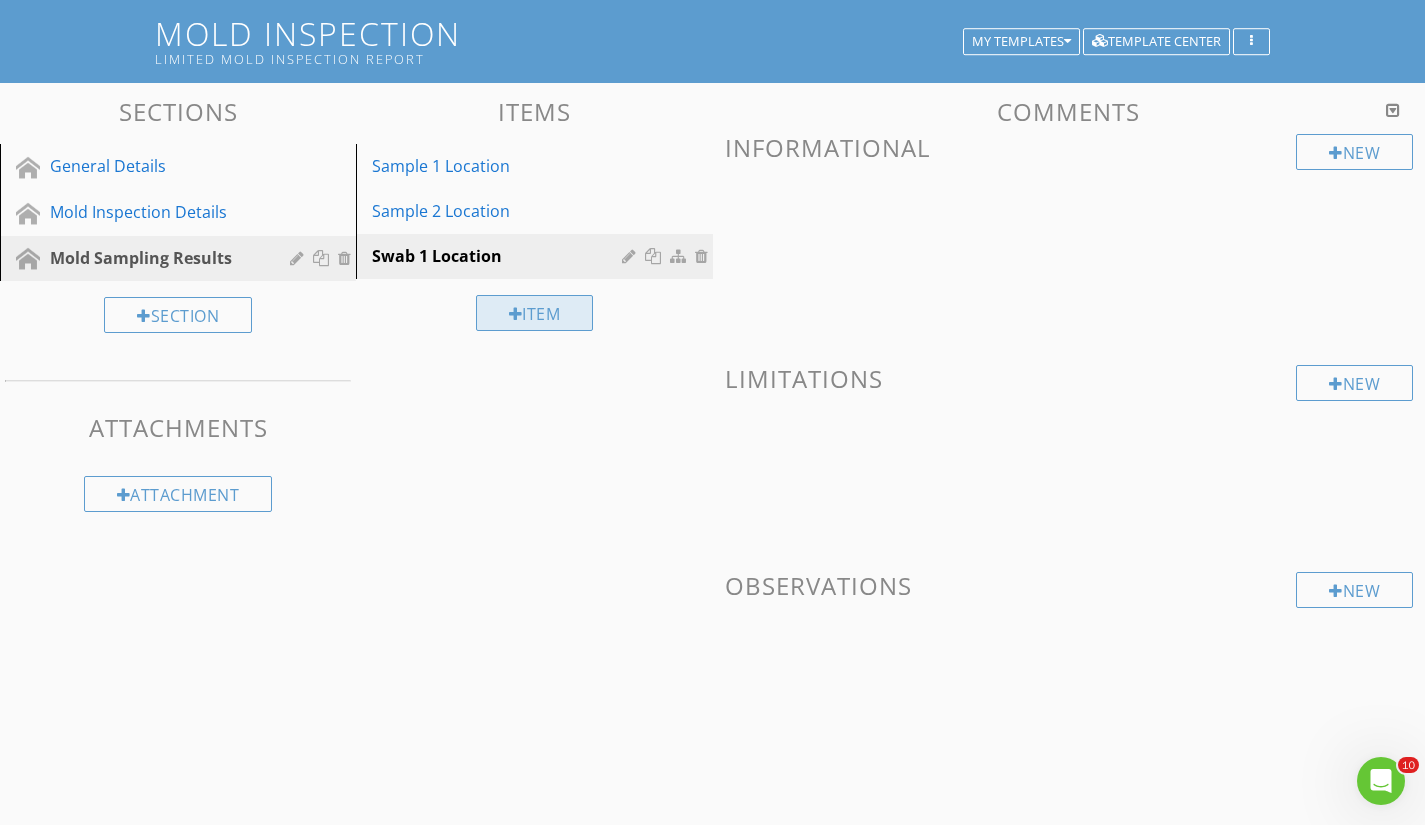 click on "Item" at bounding box center [535, 313] 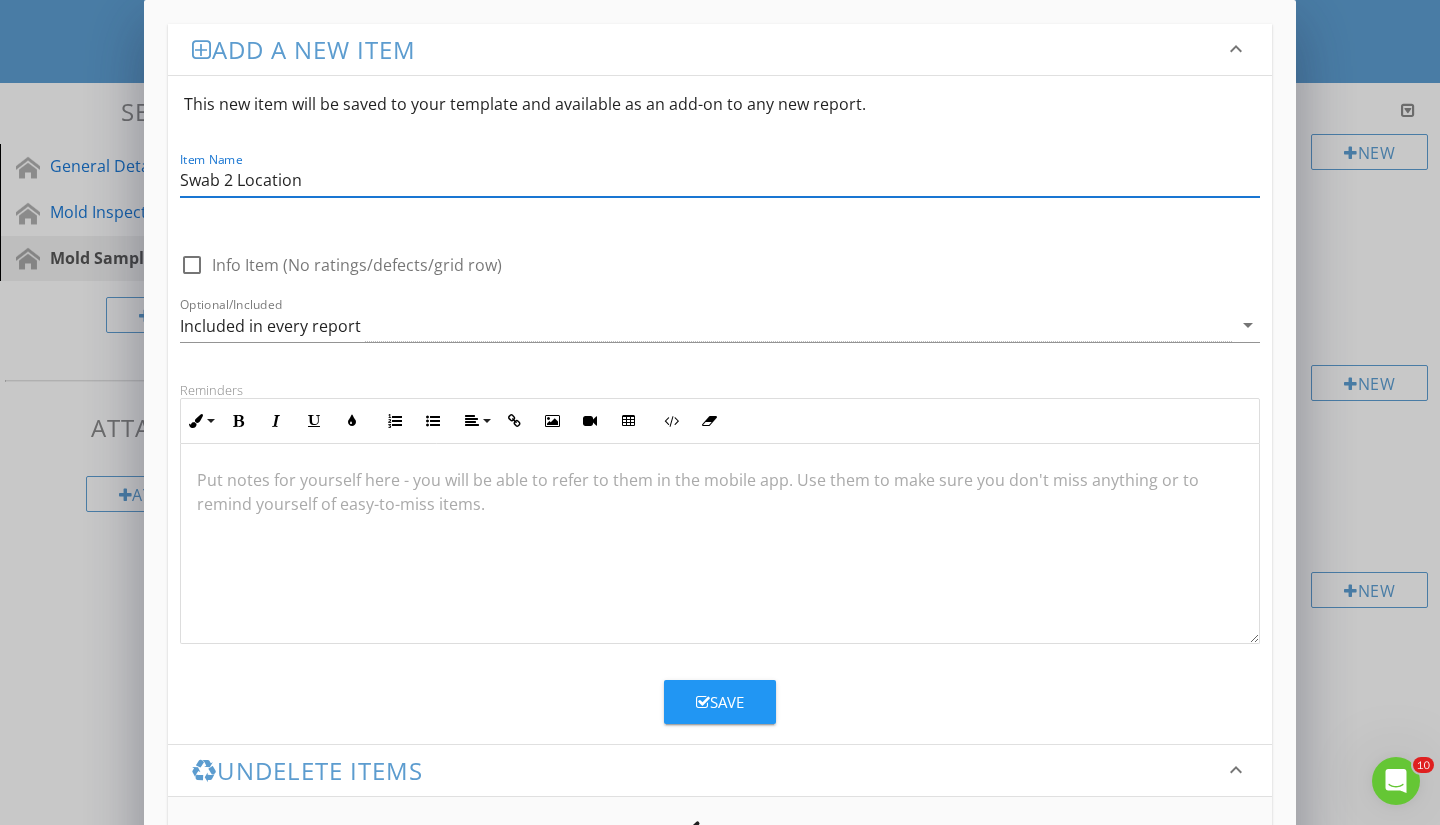 type on "Swab 2 Location" 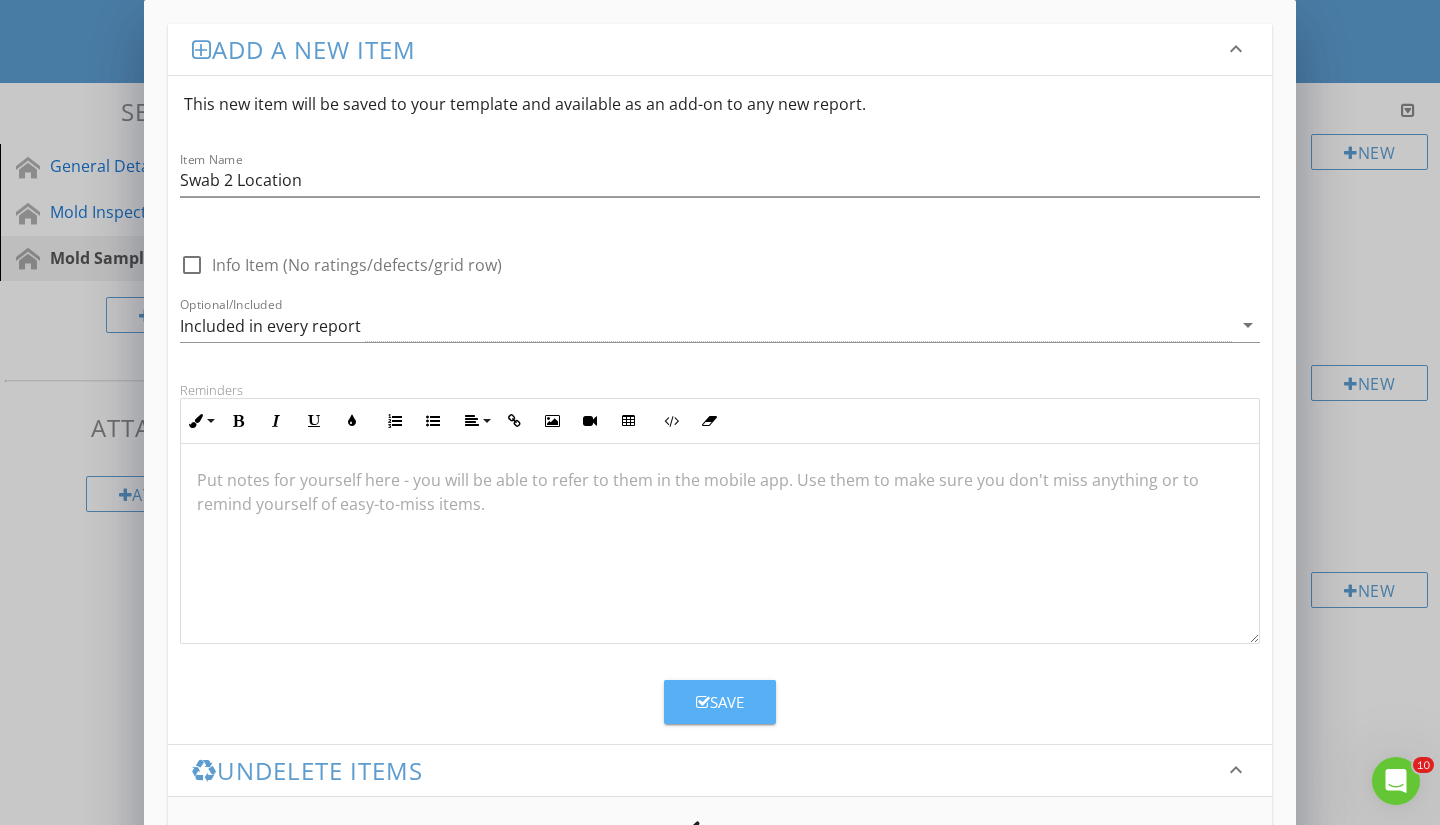 click on "Save" at bounding box center [720, 702] 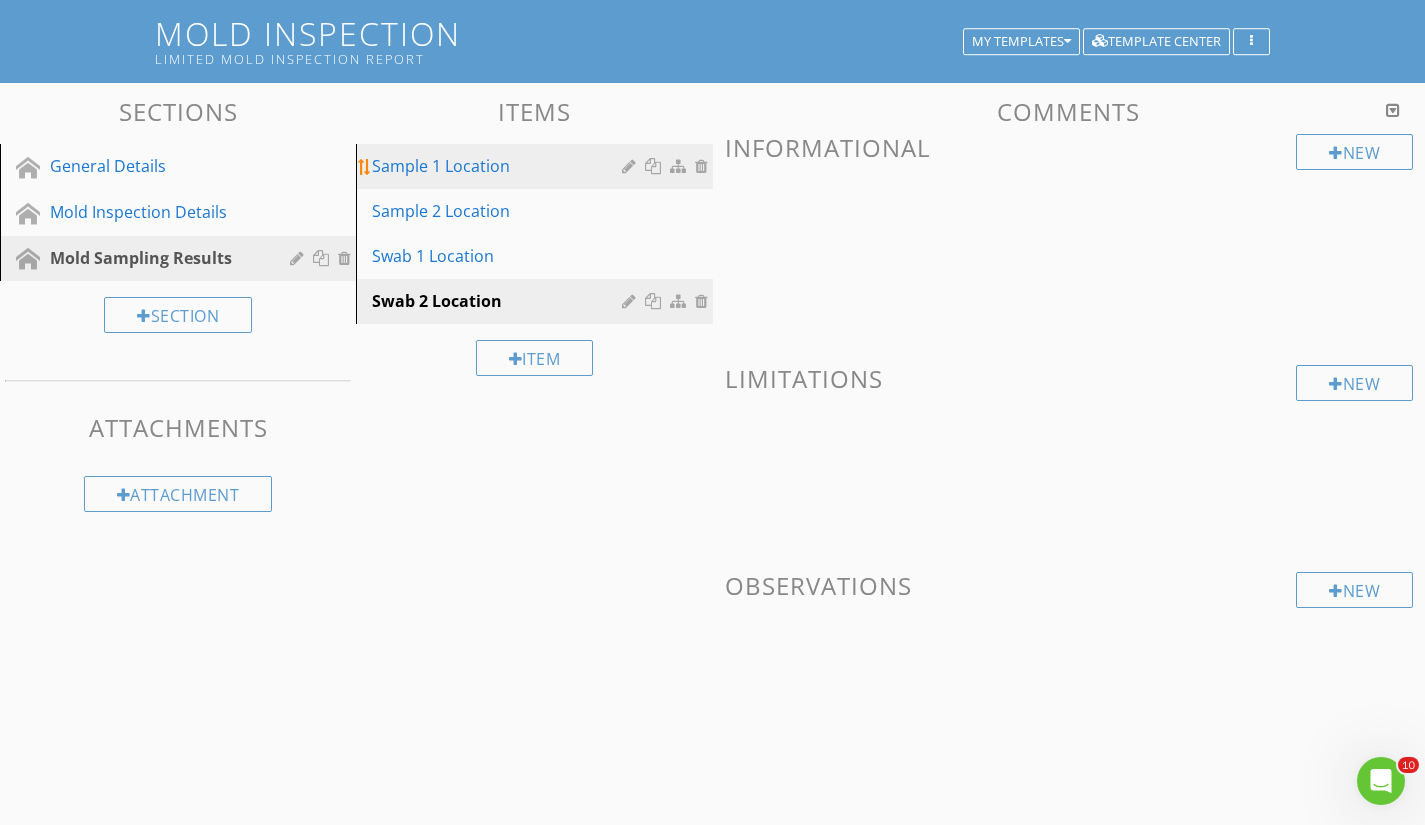 click on "Sample 1 Location" at bounding box center [499, 166] 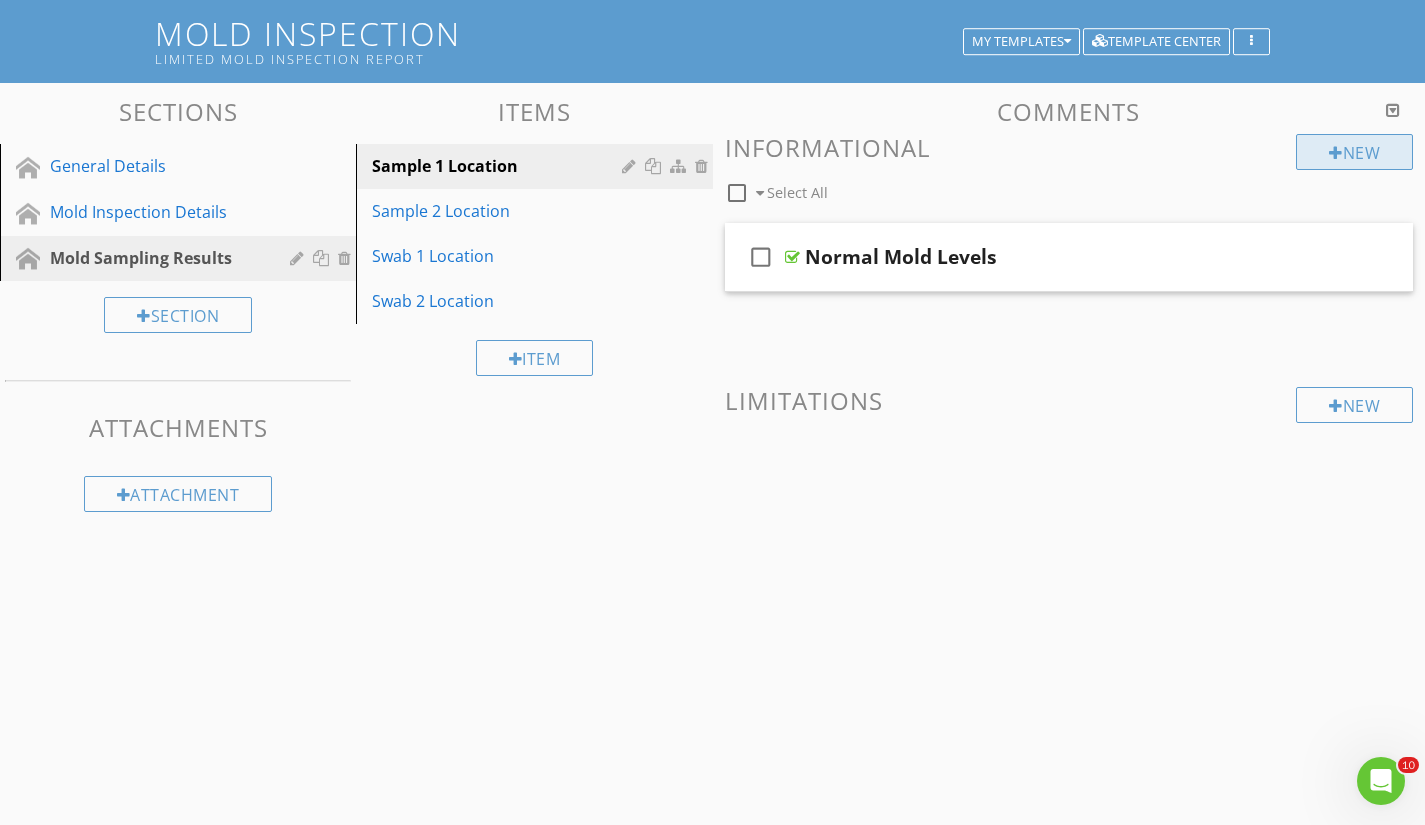 click on "New" at bounding box center [1354, 152] 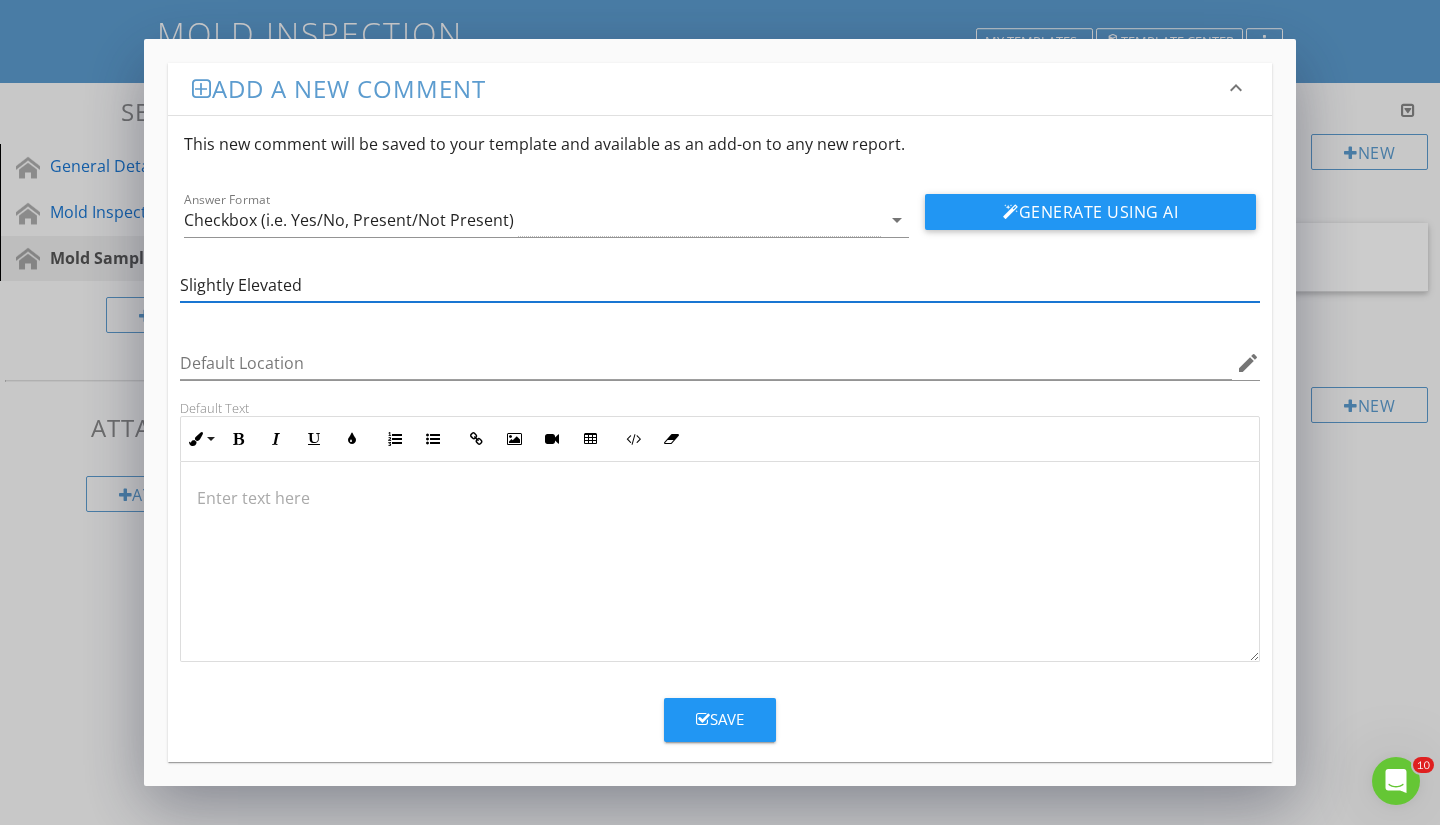 type on "Slightly Elevated" 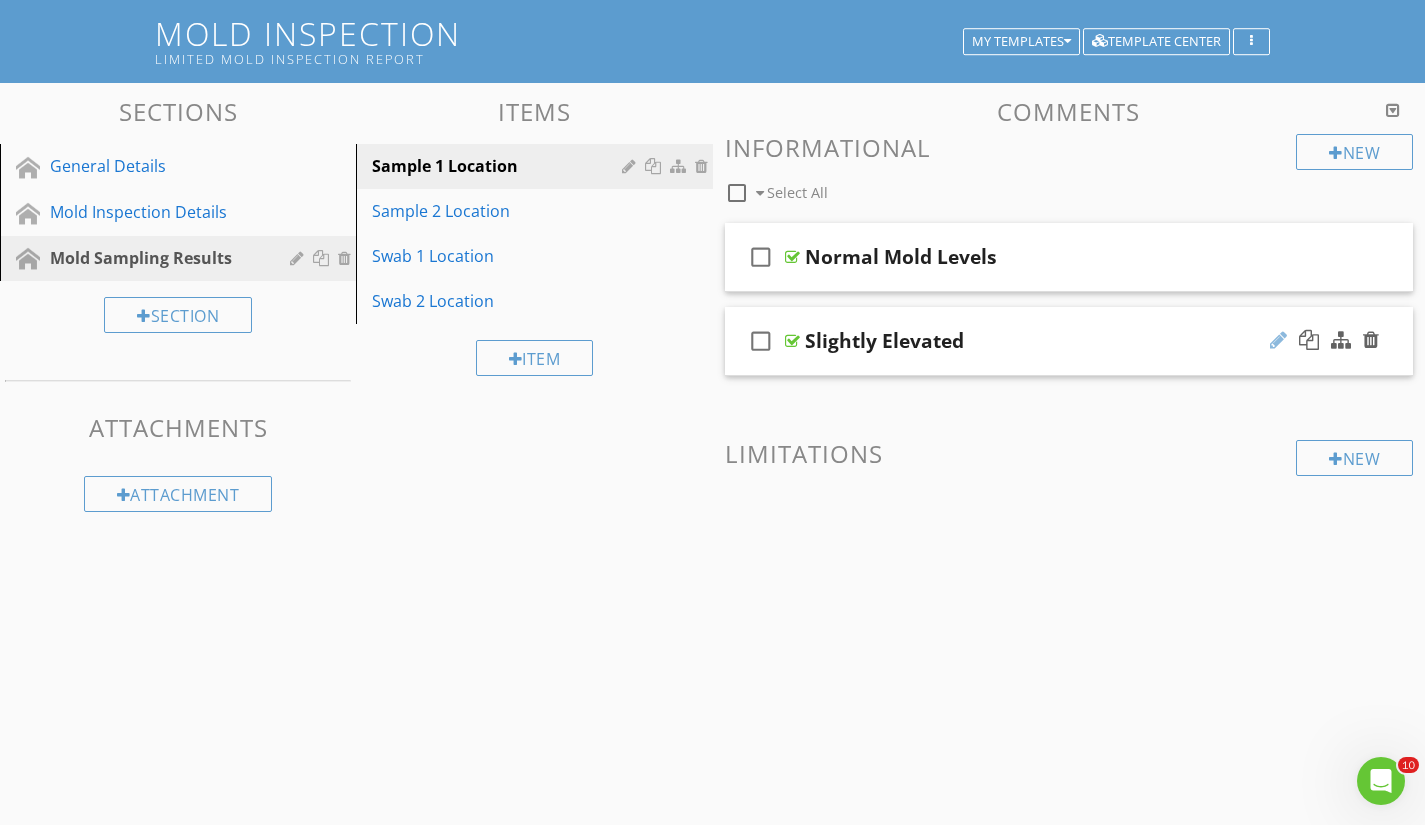 click at bounding box center (1278, 340) 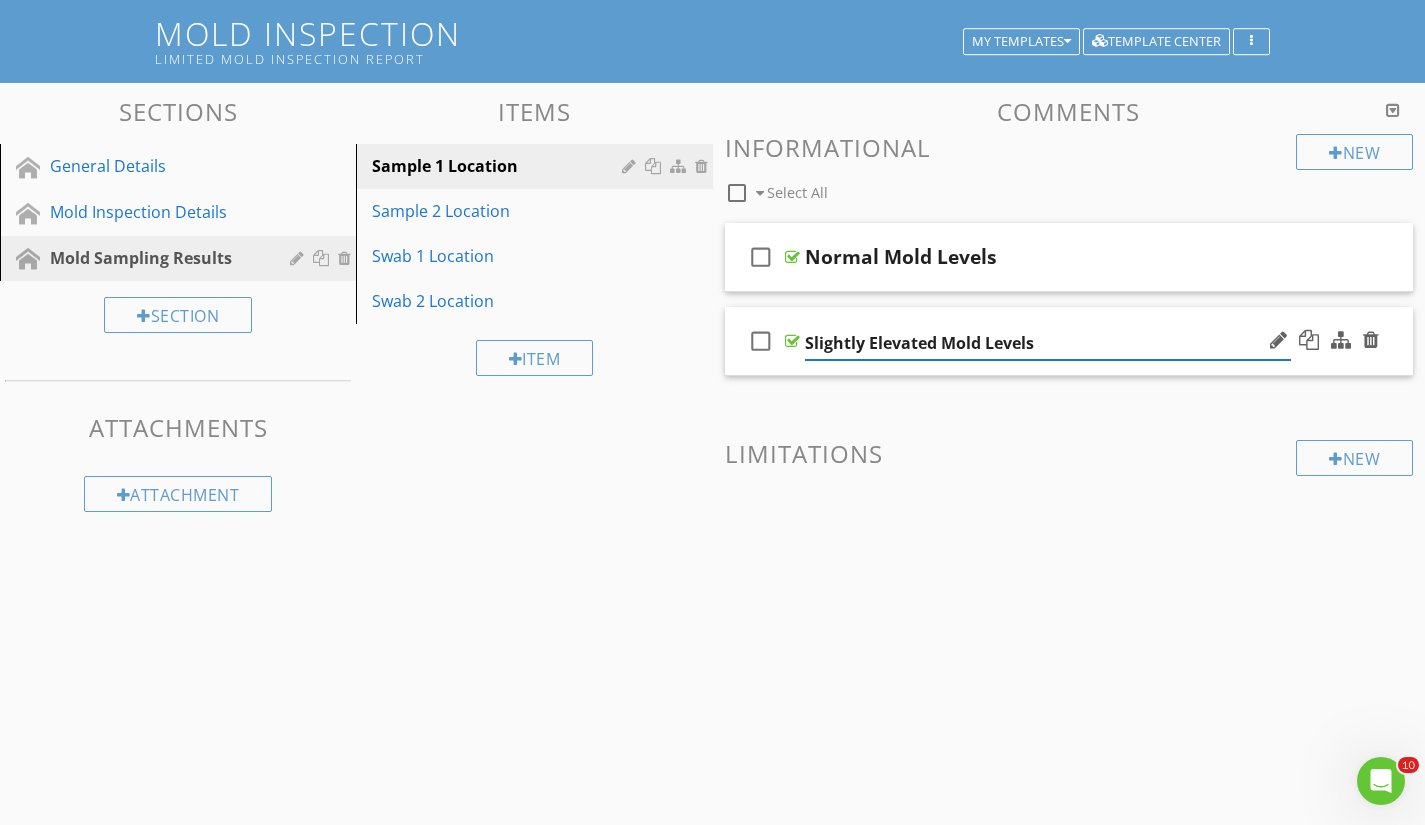type on "Slightly Elevated Mold Levels" 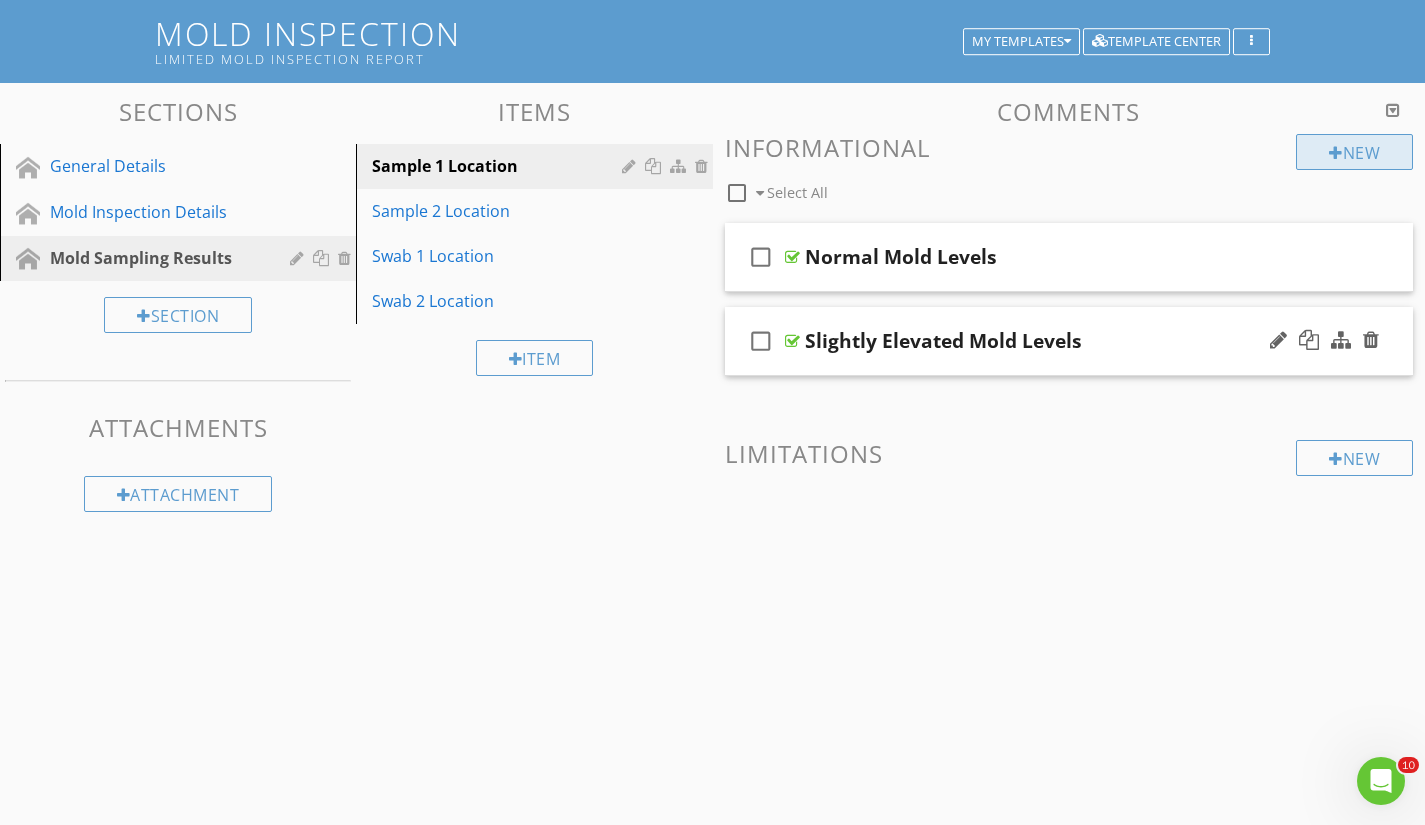 click on "New" at bounding box center (1354, 152) 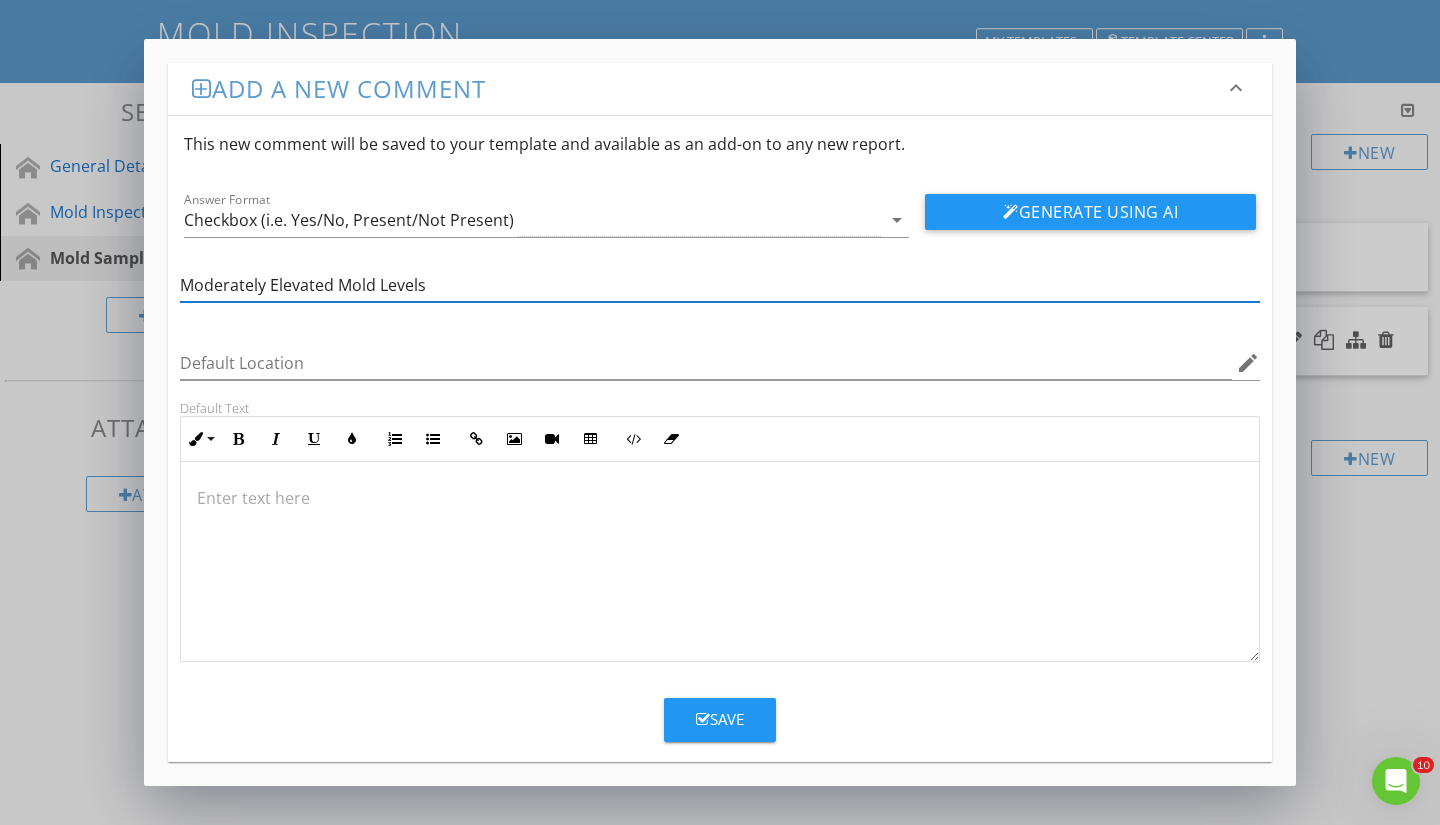 type on "Moderately Elevated Mold Levels" 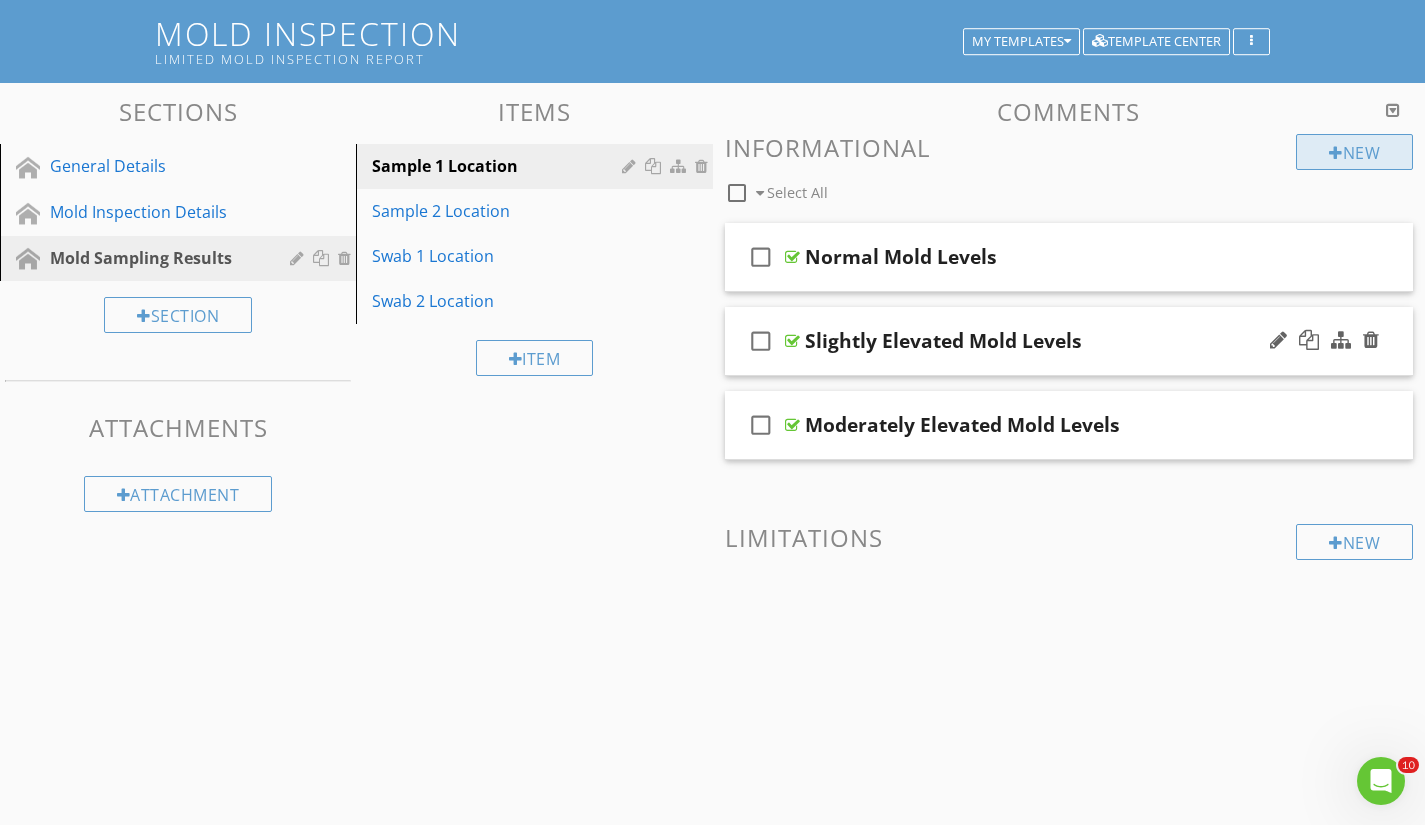 click on "New" at bounding box center (1354, 152) 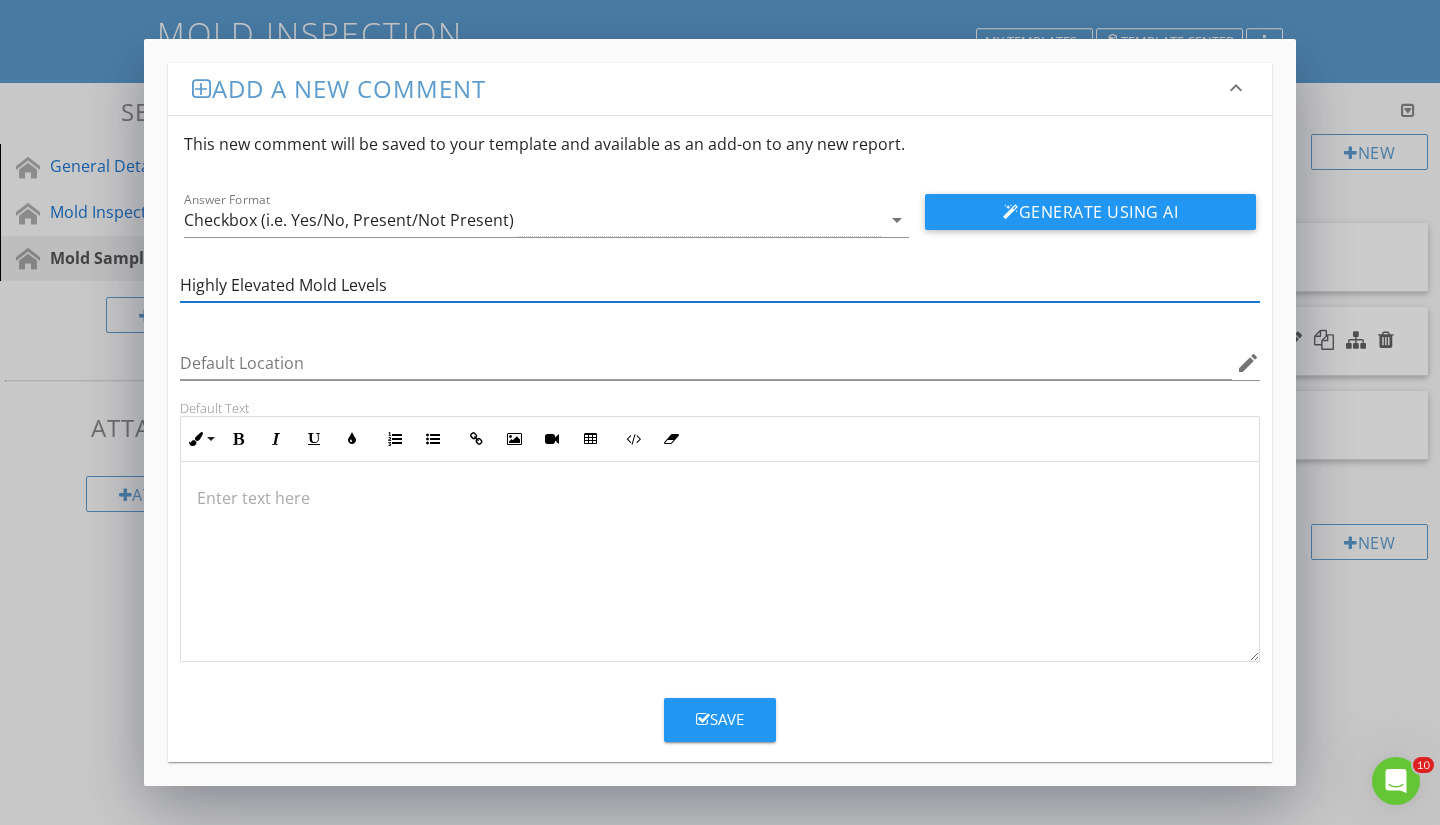 type on "Highly Elevated Mold Levels" 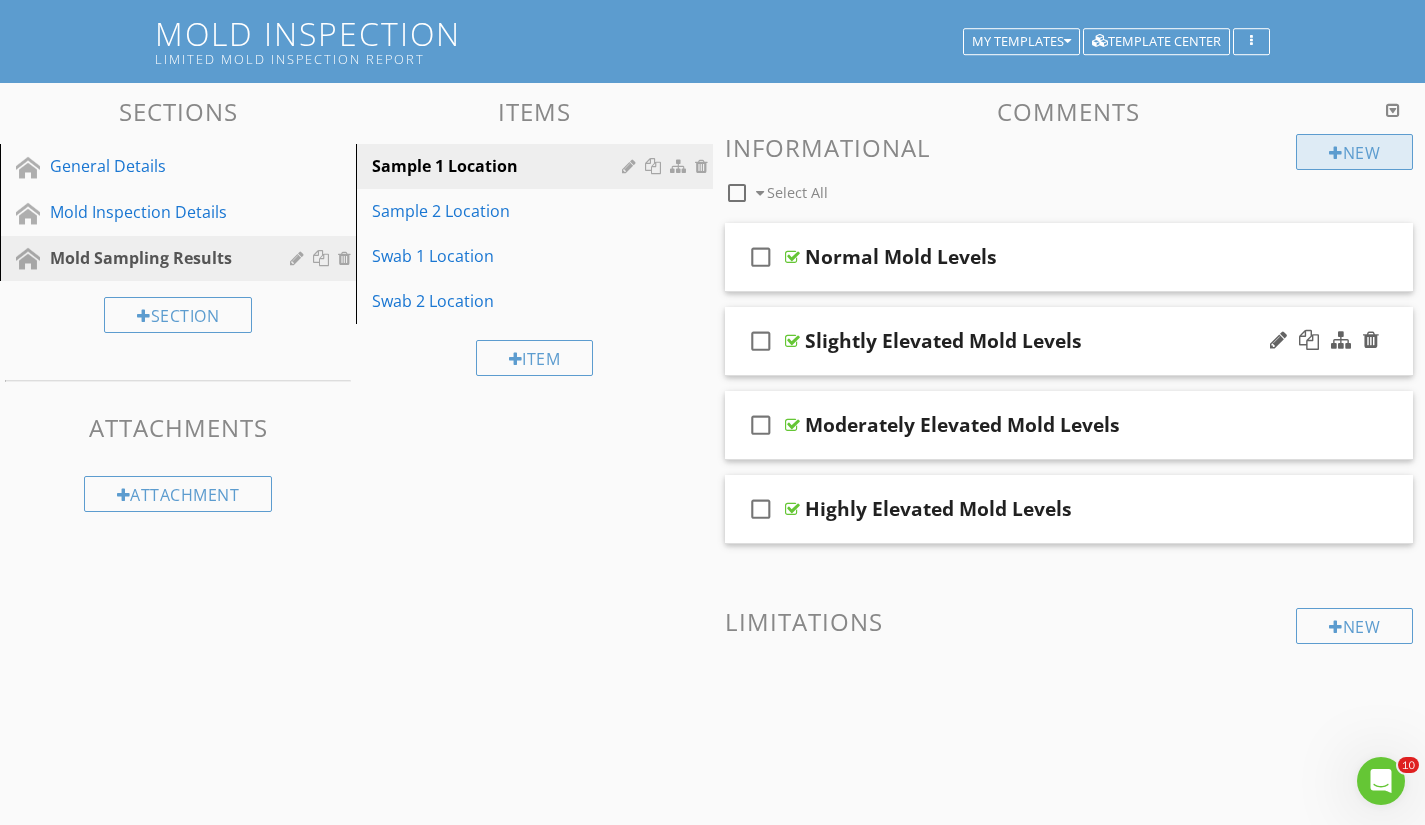 click on "New" at bounding box center (1354, 152) 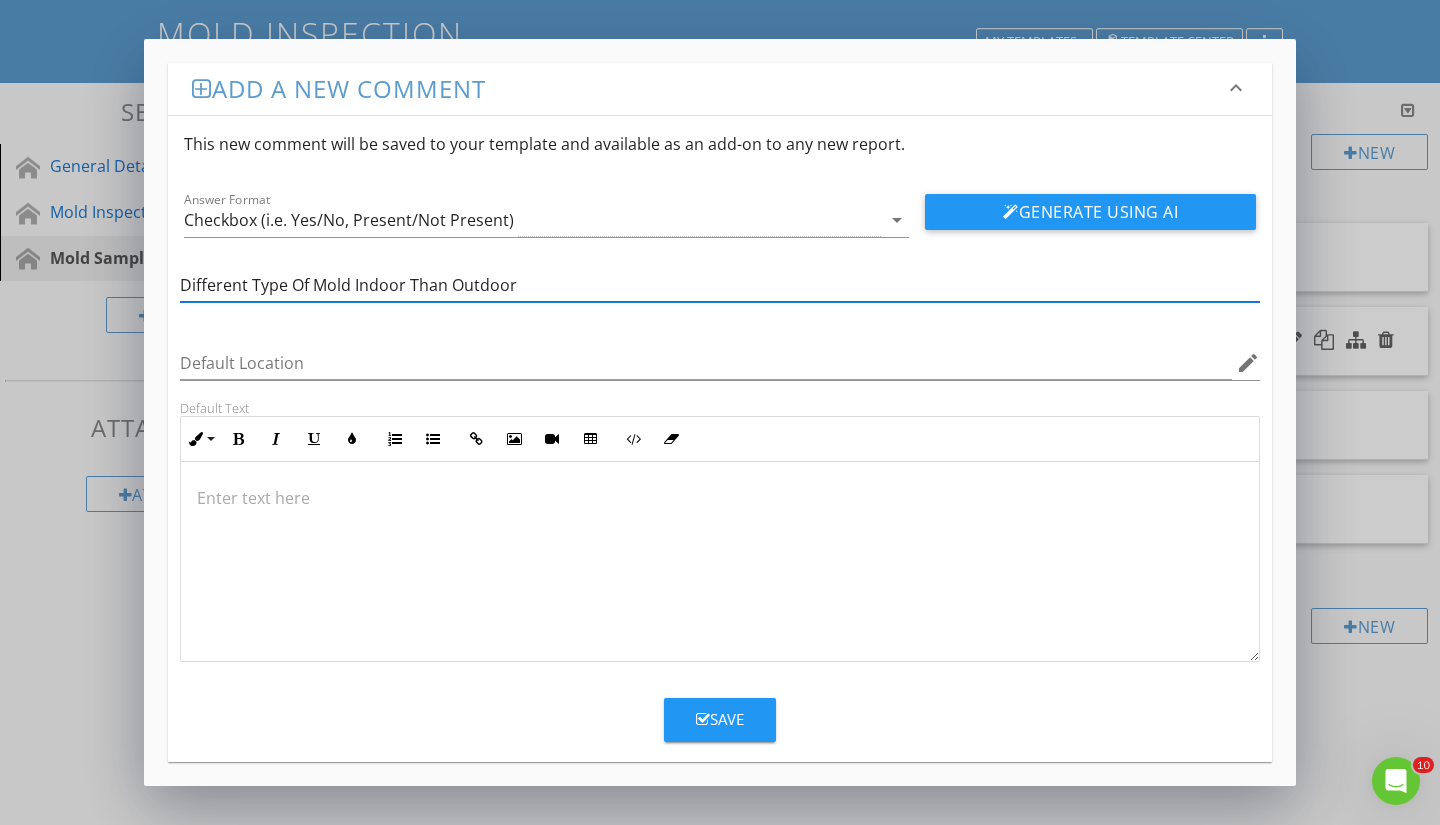 type on "Different Type Of Mold Indoor Than Outdoor" 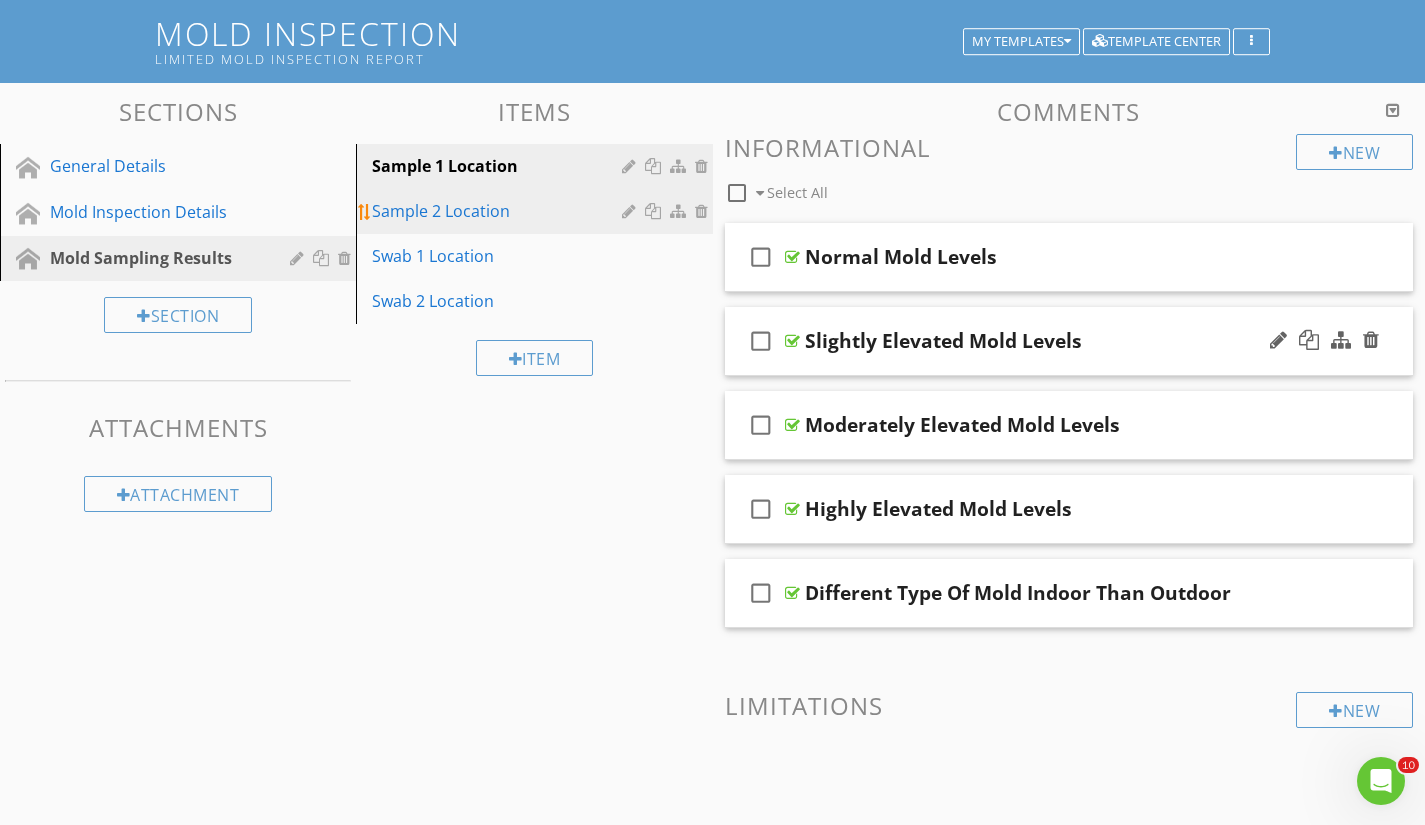 click on "Sample 2 Location" at bounding box center (499, 211) 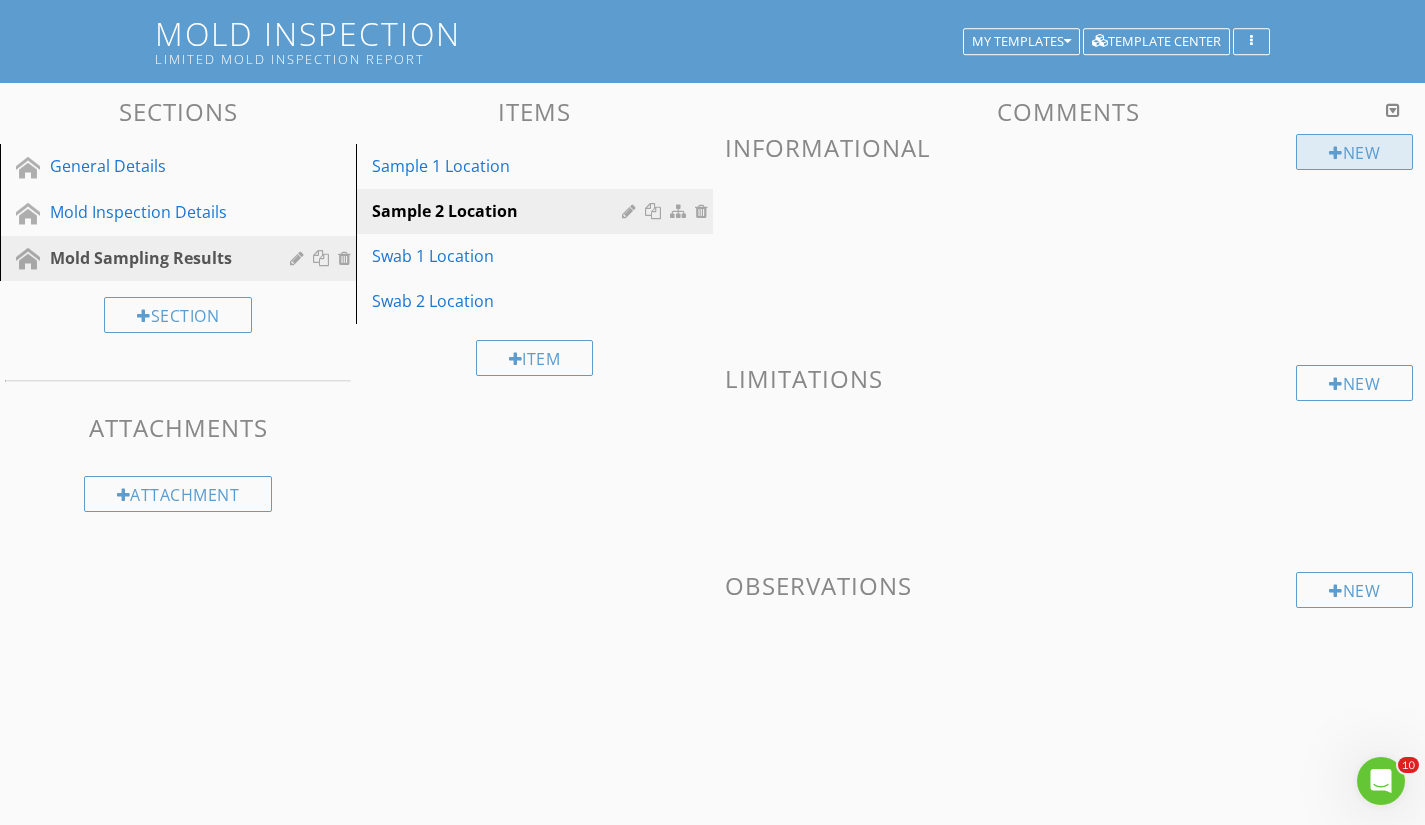 click on "New" at bounding box center (1354, 152) 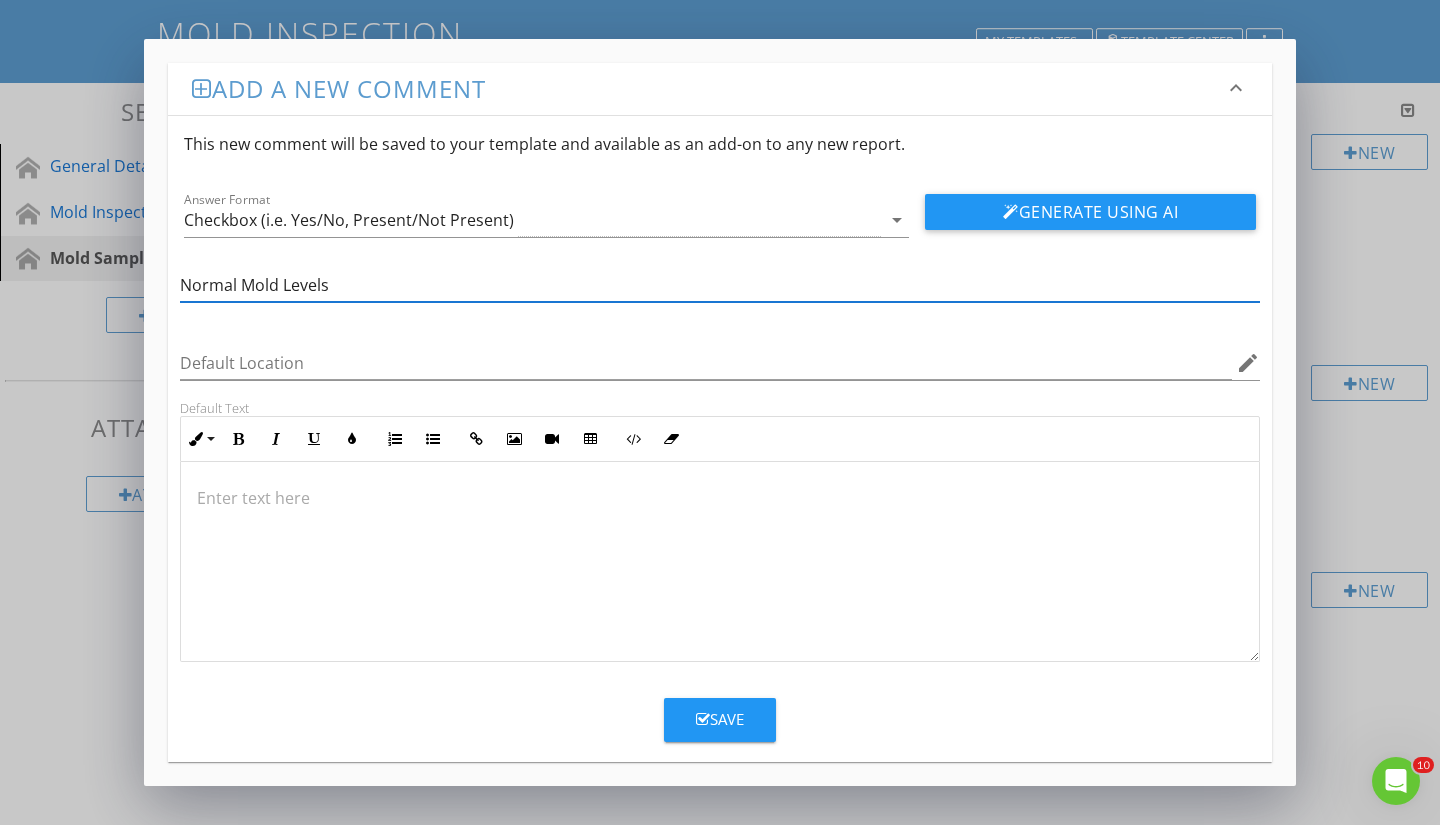 type on "Normal Mold Levels" 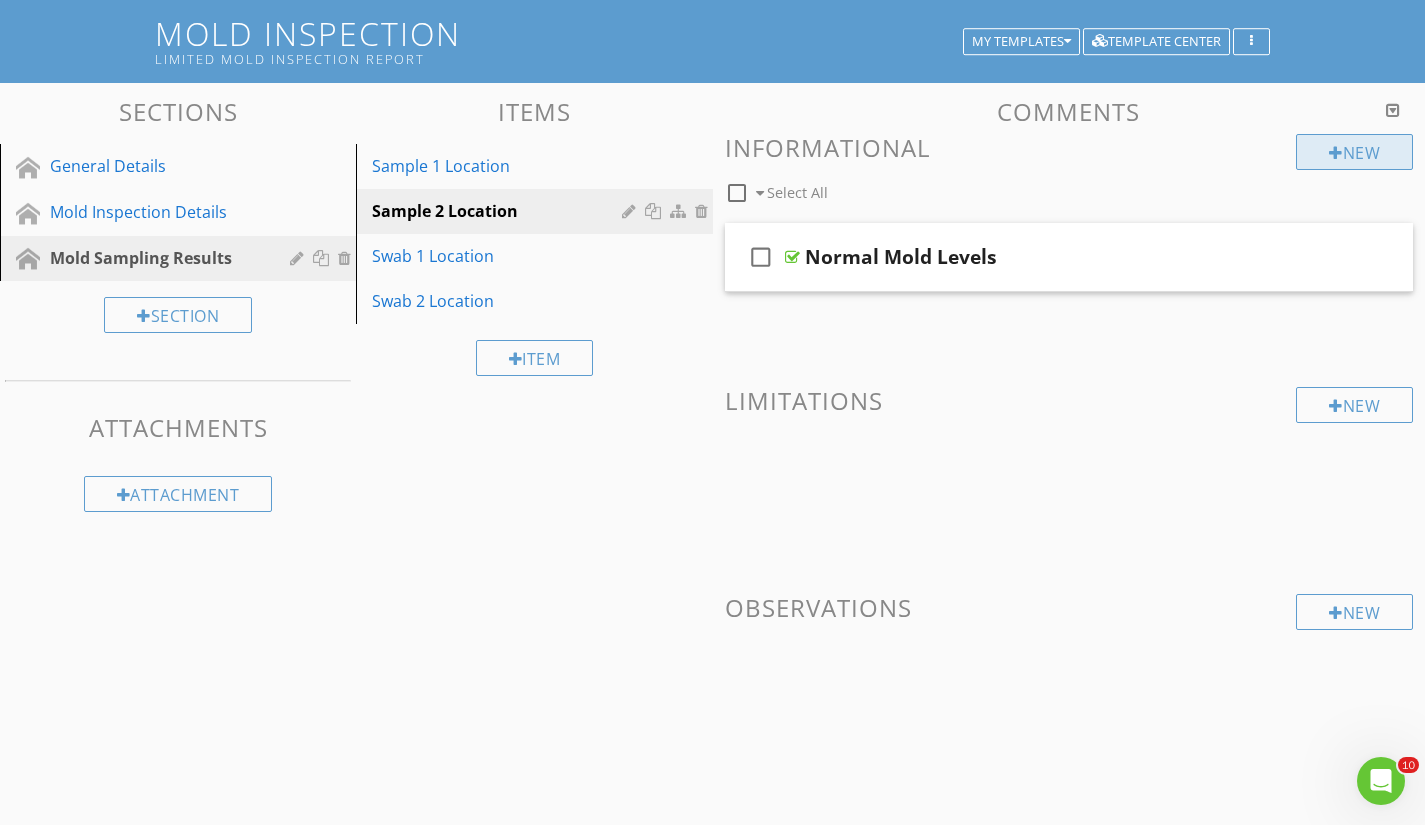 click on "New" at bounding box center [1354, 152] 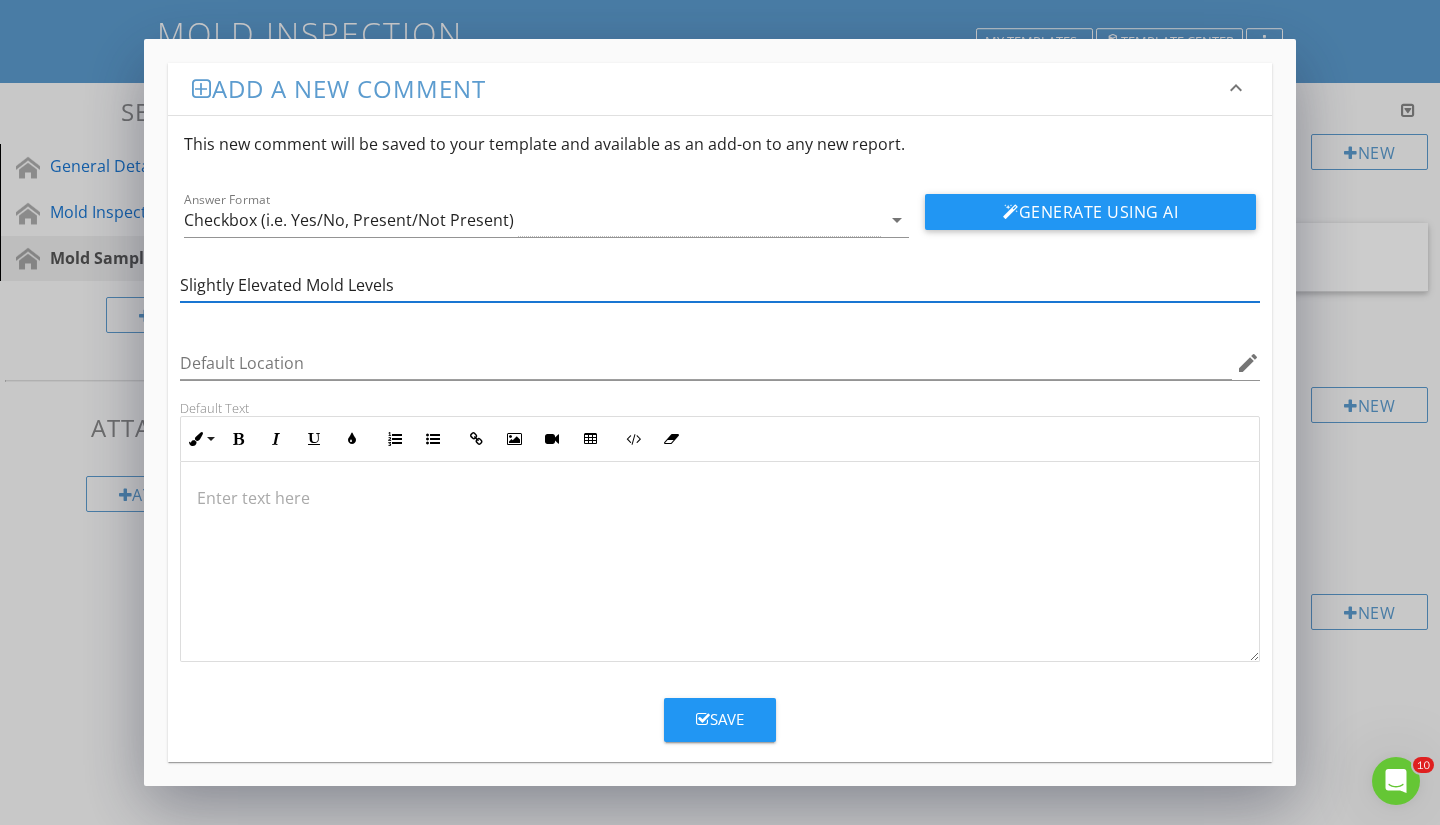 type on "Slightly Elevated Mold Levels" 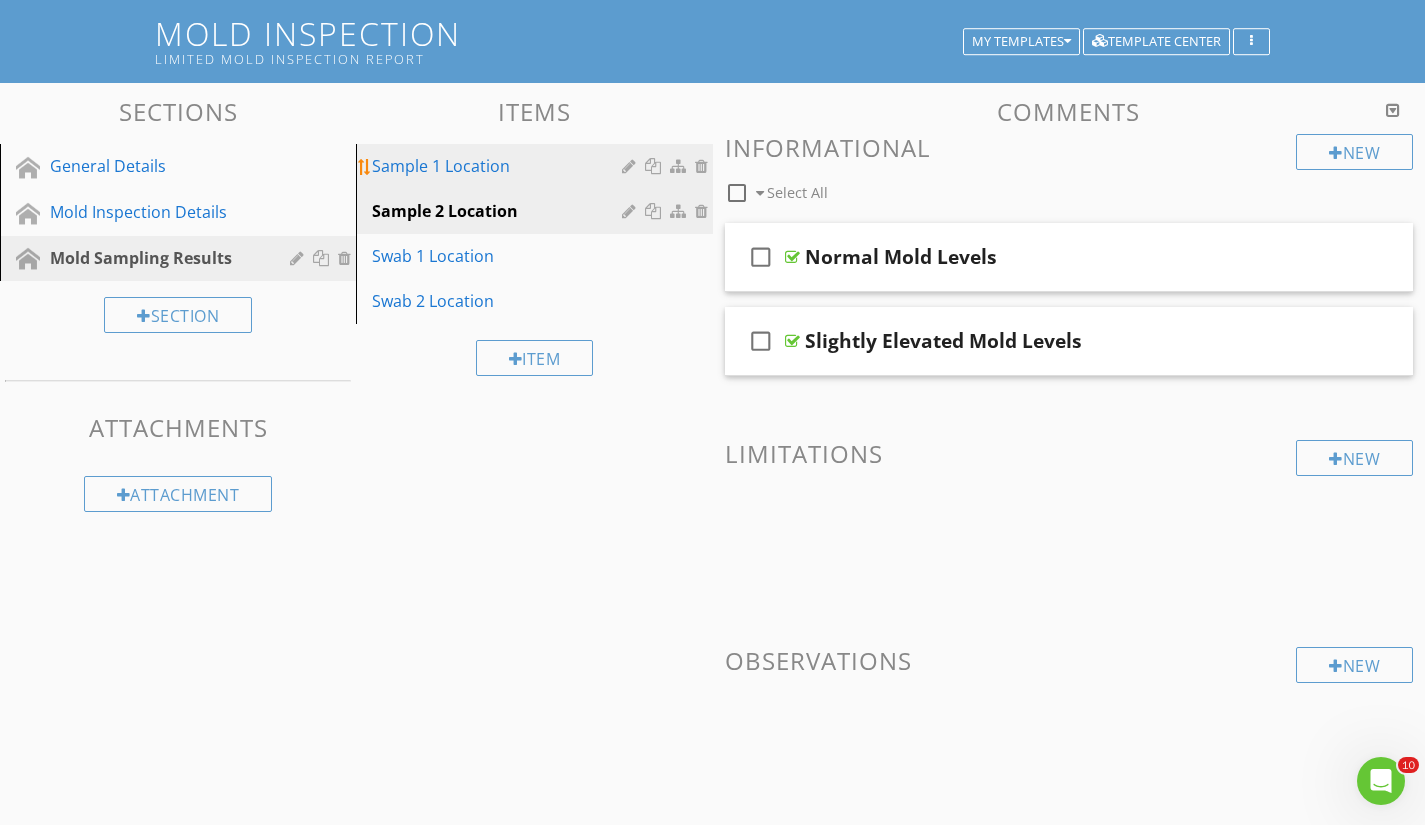 click on "Sample 1 Location" at bounding box center (499, 166) 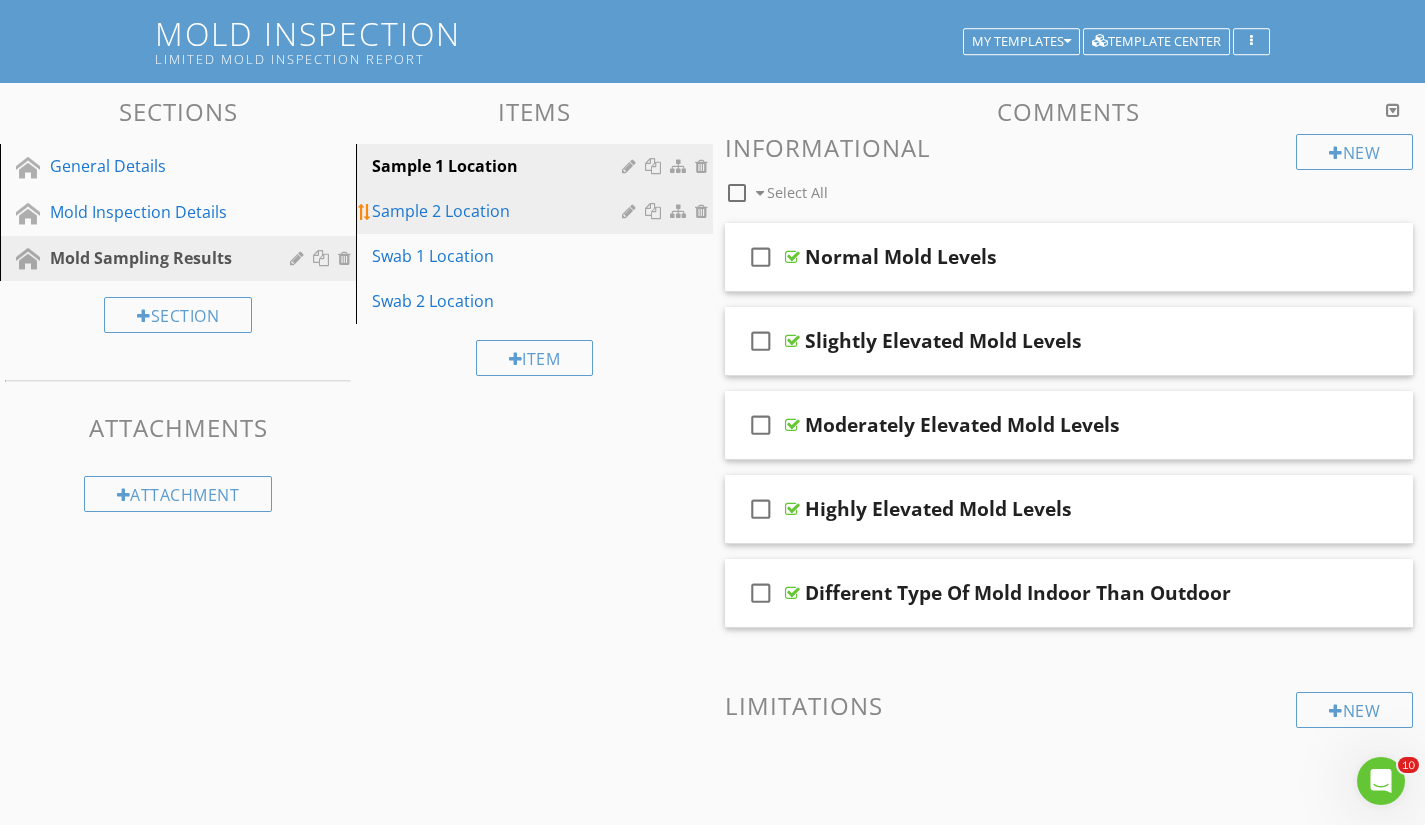click on "Sample 2 Location" at bounding box center [499, 211] 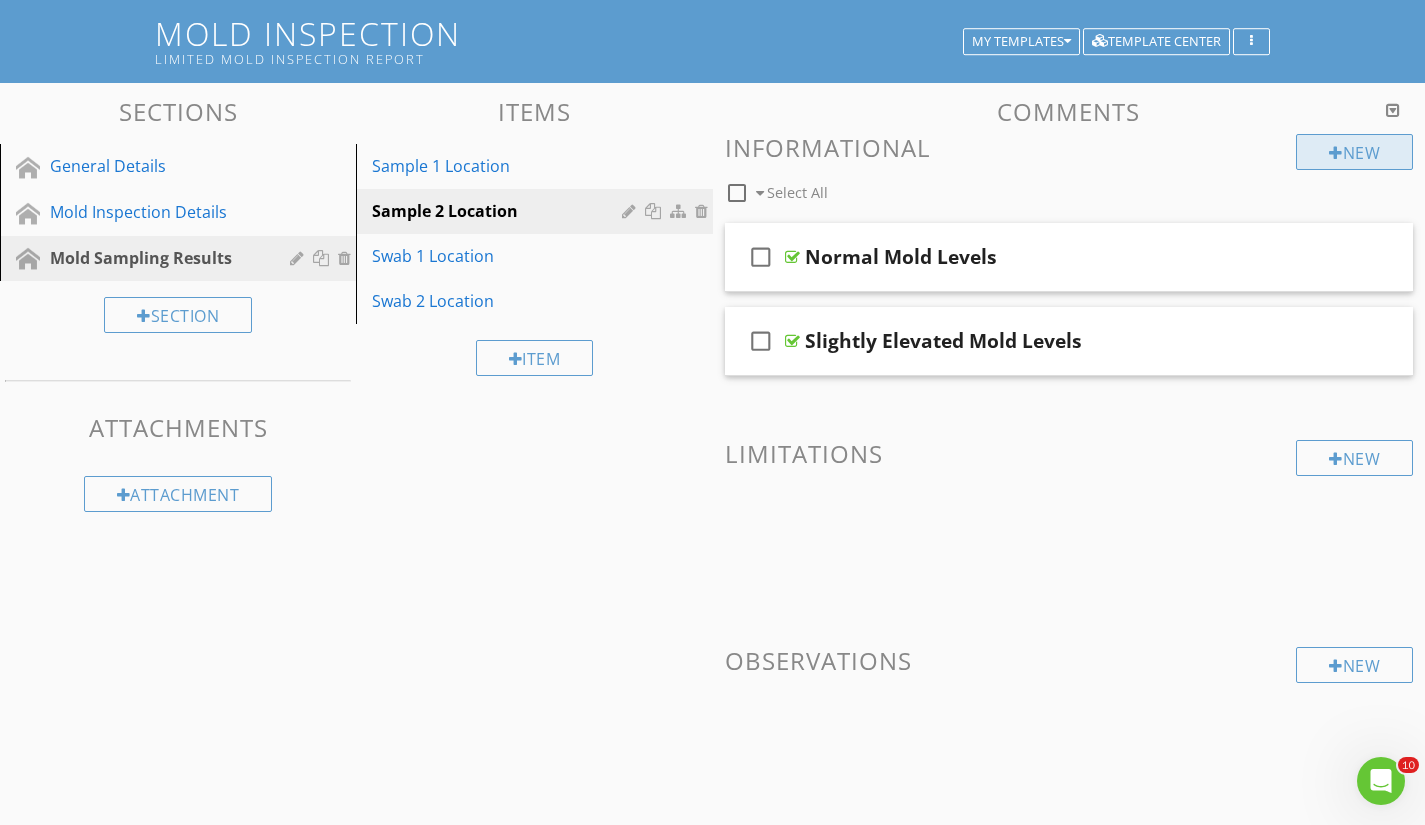 click on "New" at bounding box center (1354, 152) 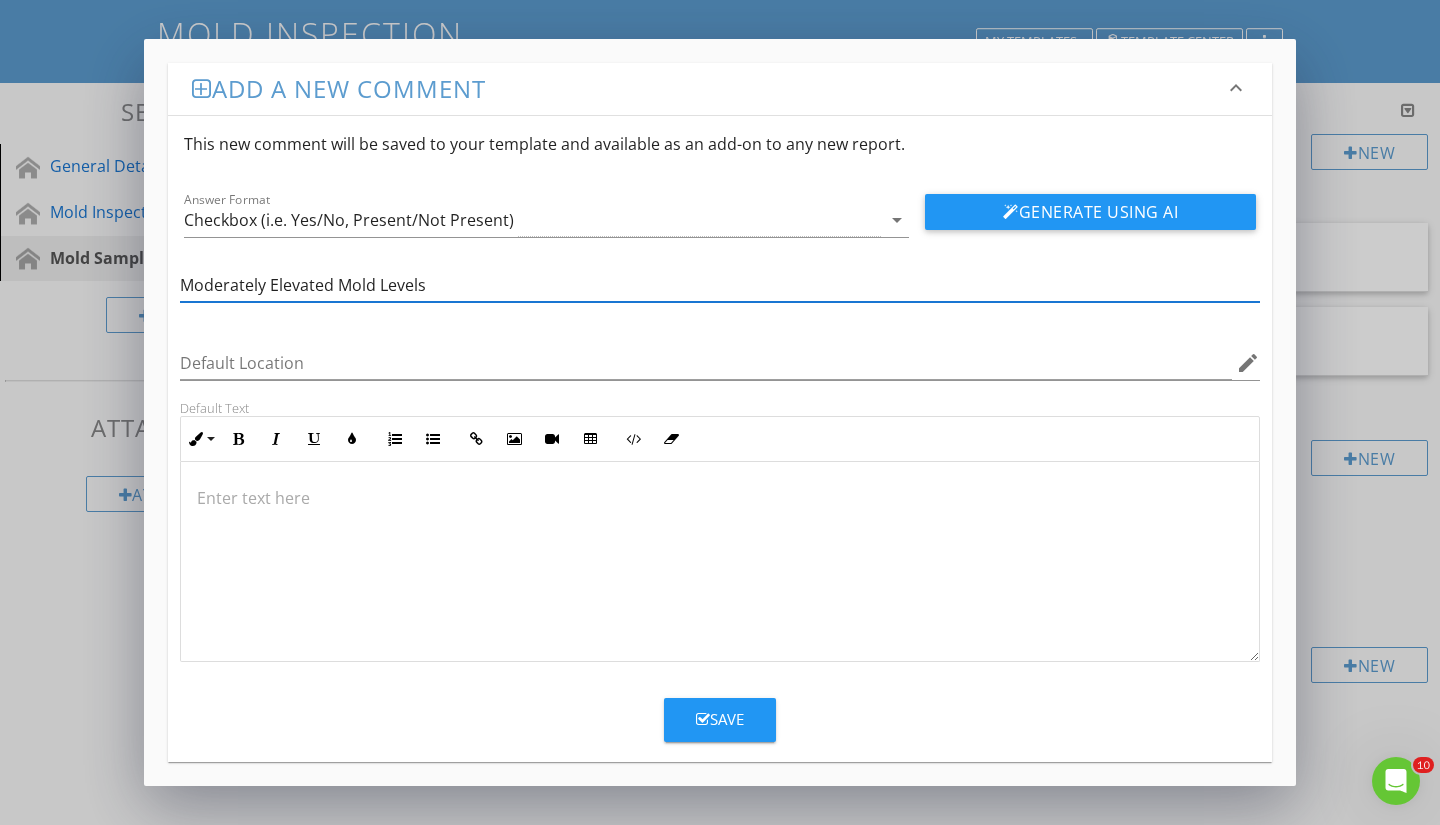 type on "Moderately Elevated Mold Levels" 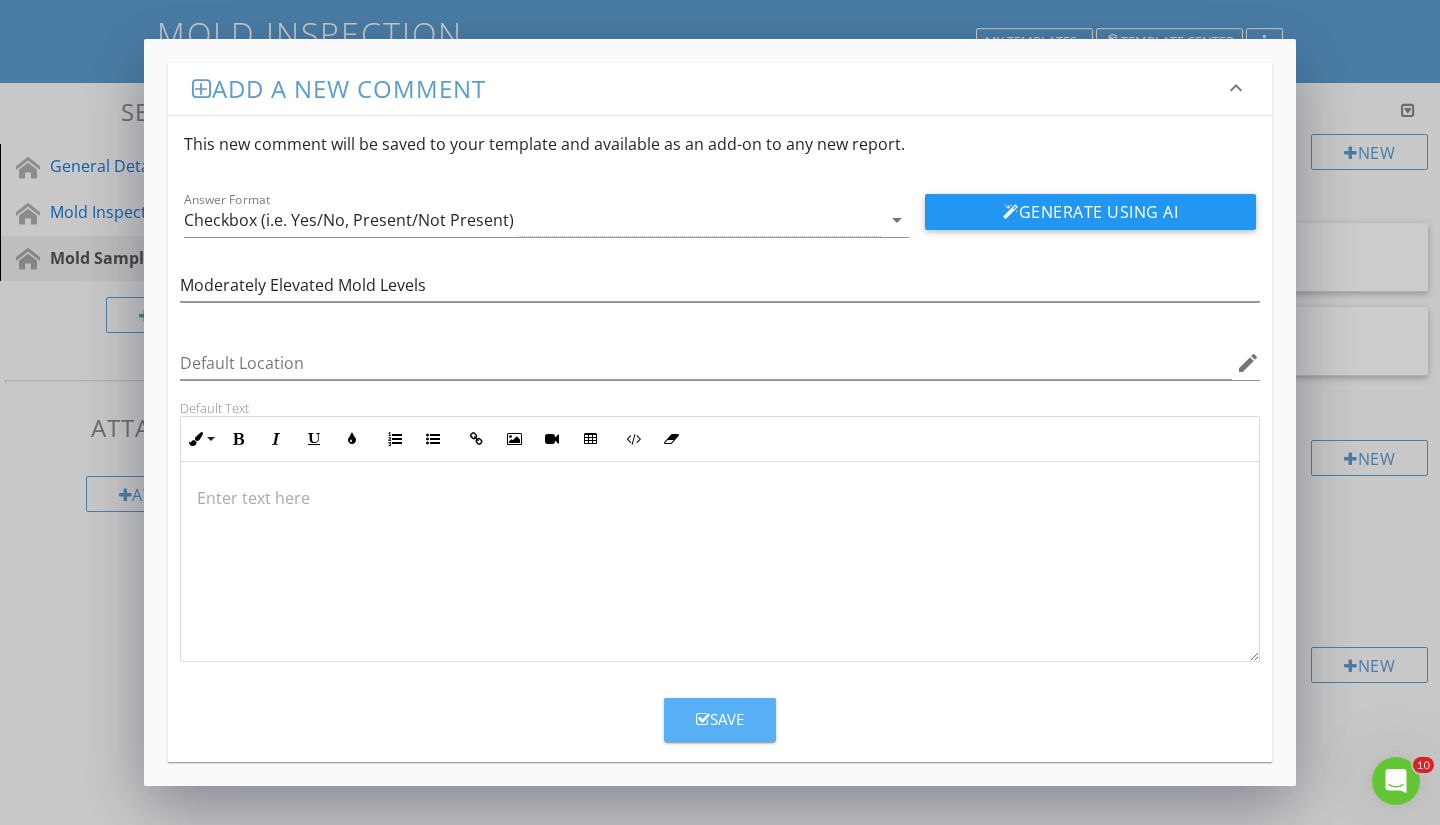 click on "Save" at bounding box center [720, 720] 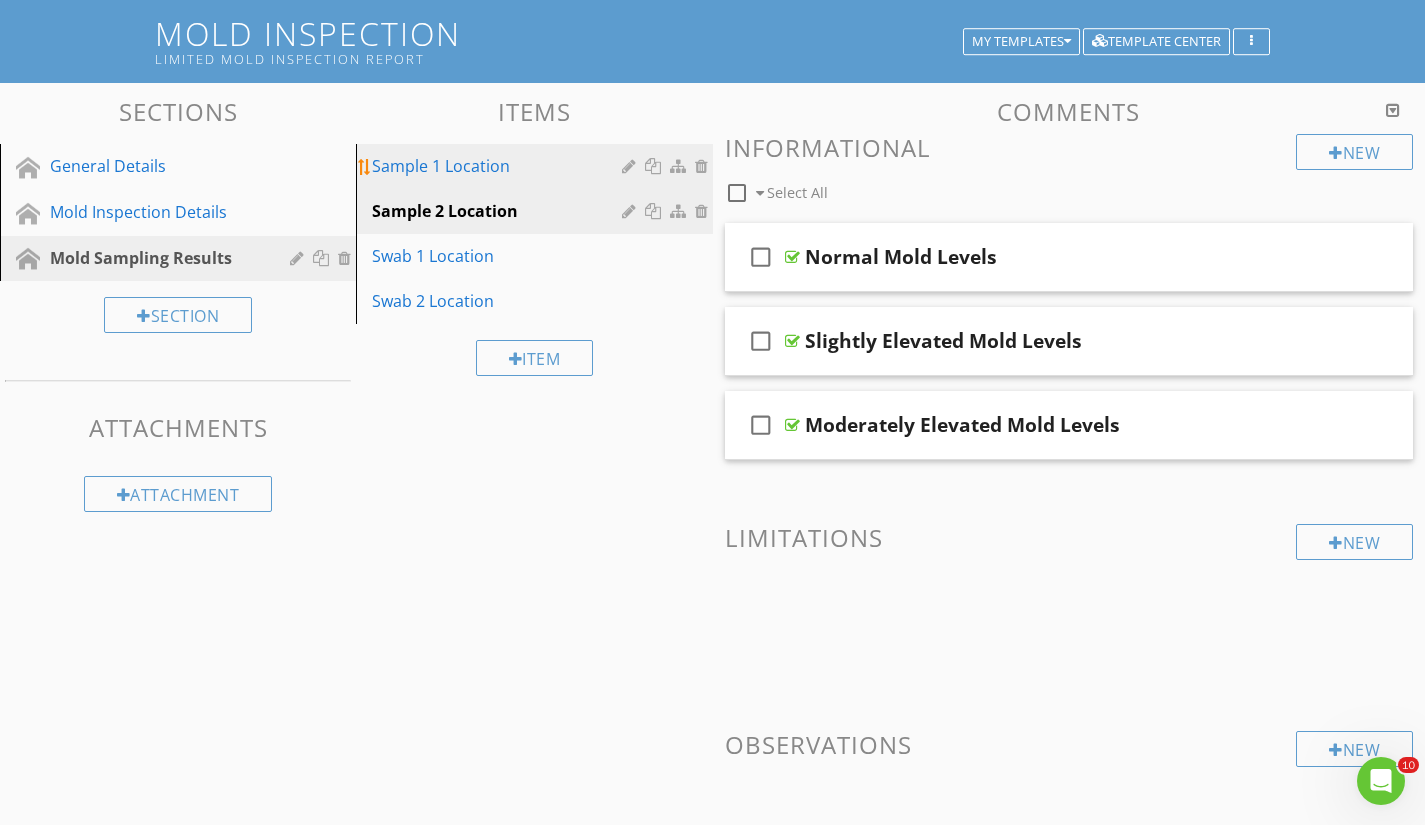 click on "Sample 1 Location" at bounding box center [499, 166] 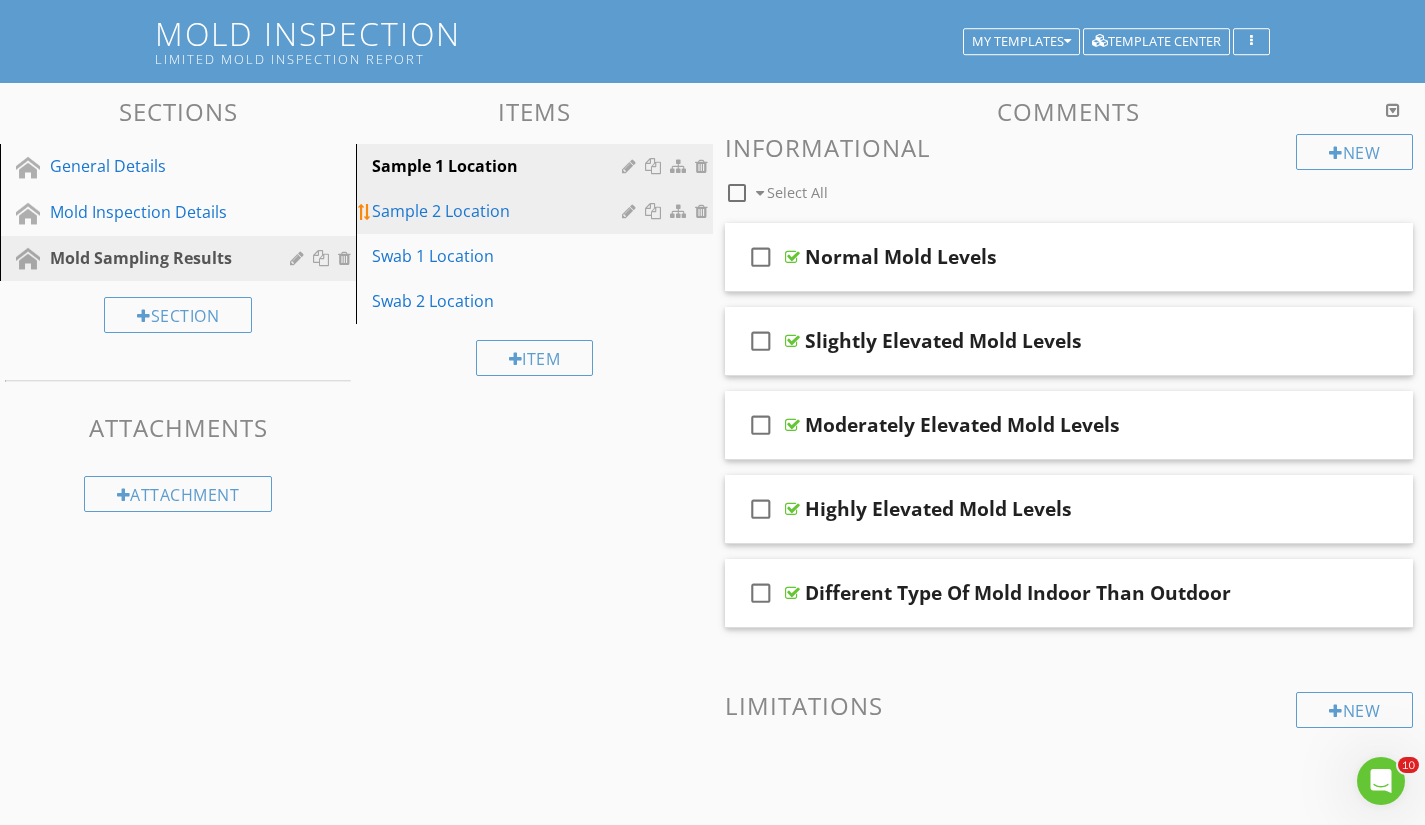 click on "Sample 2 Location" at bounding box center (499, 211) 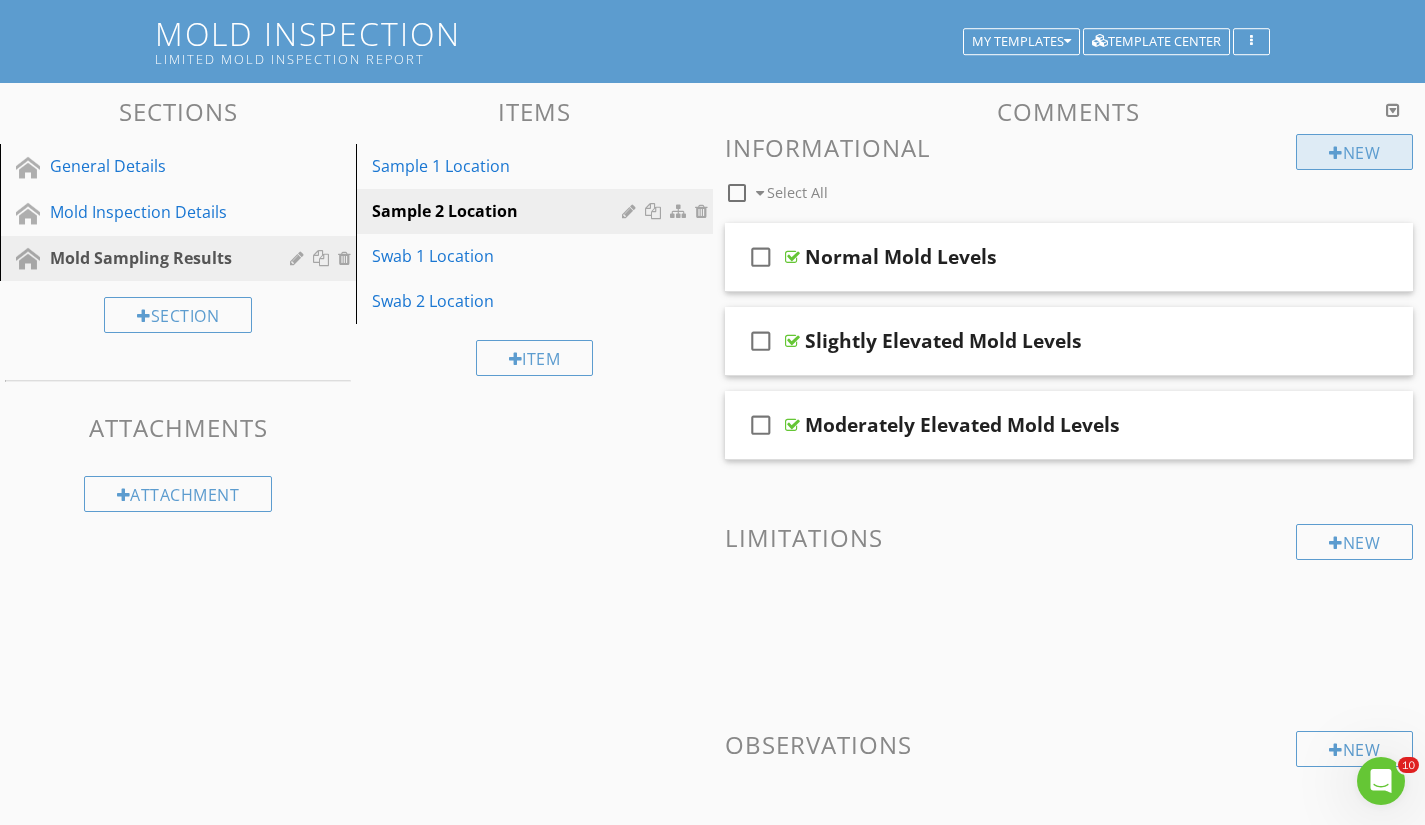 click on "New" at bounding box center [1354, 152] 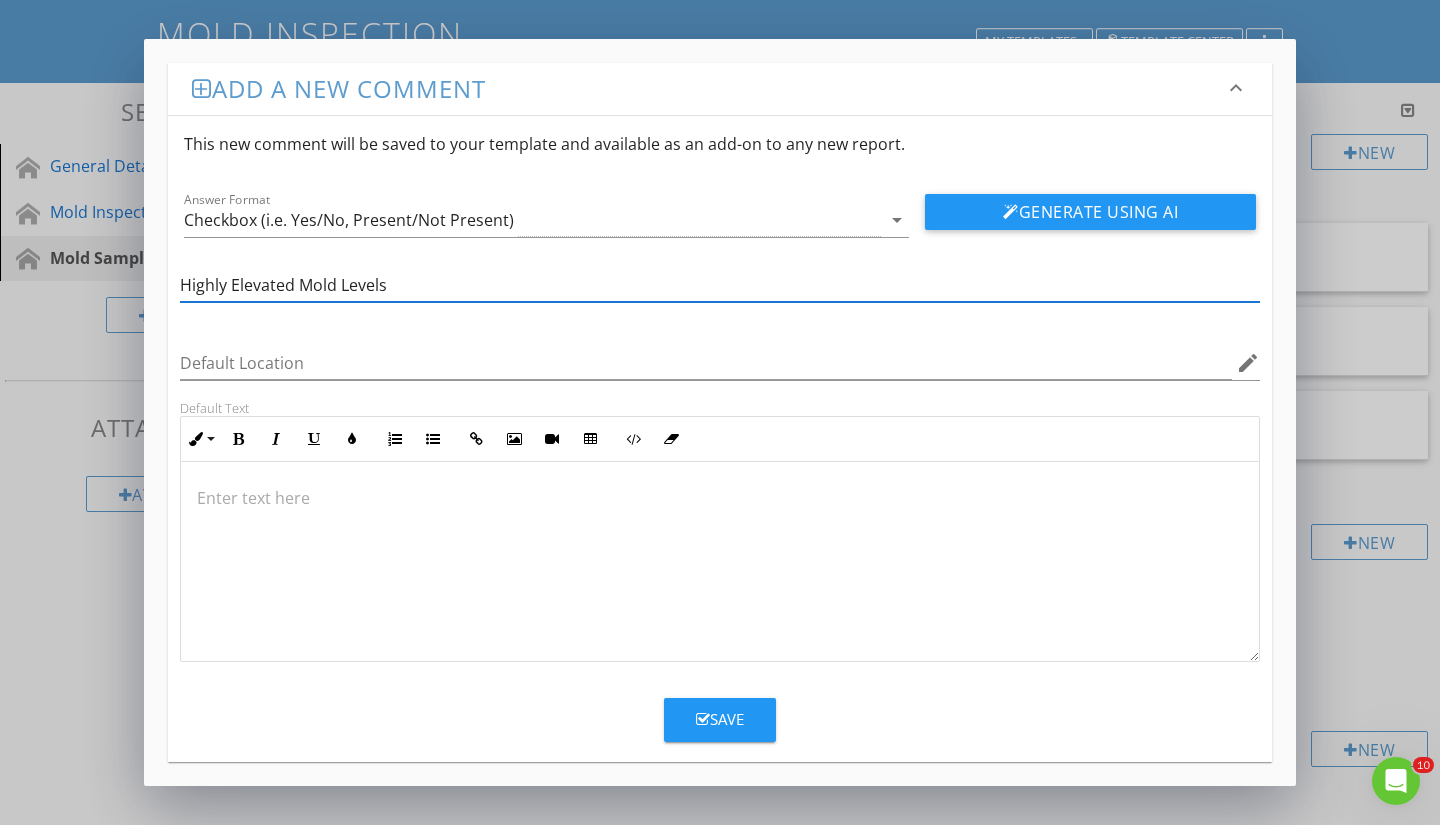 type on "Highly Elevated Mold Levels" 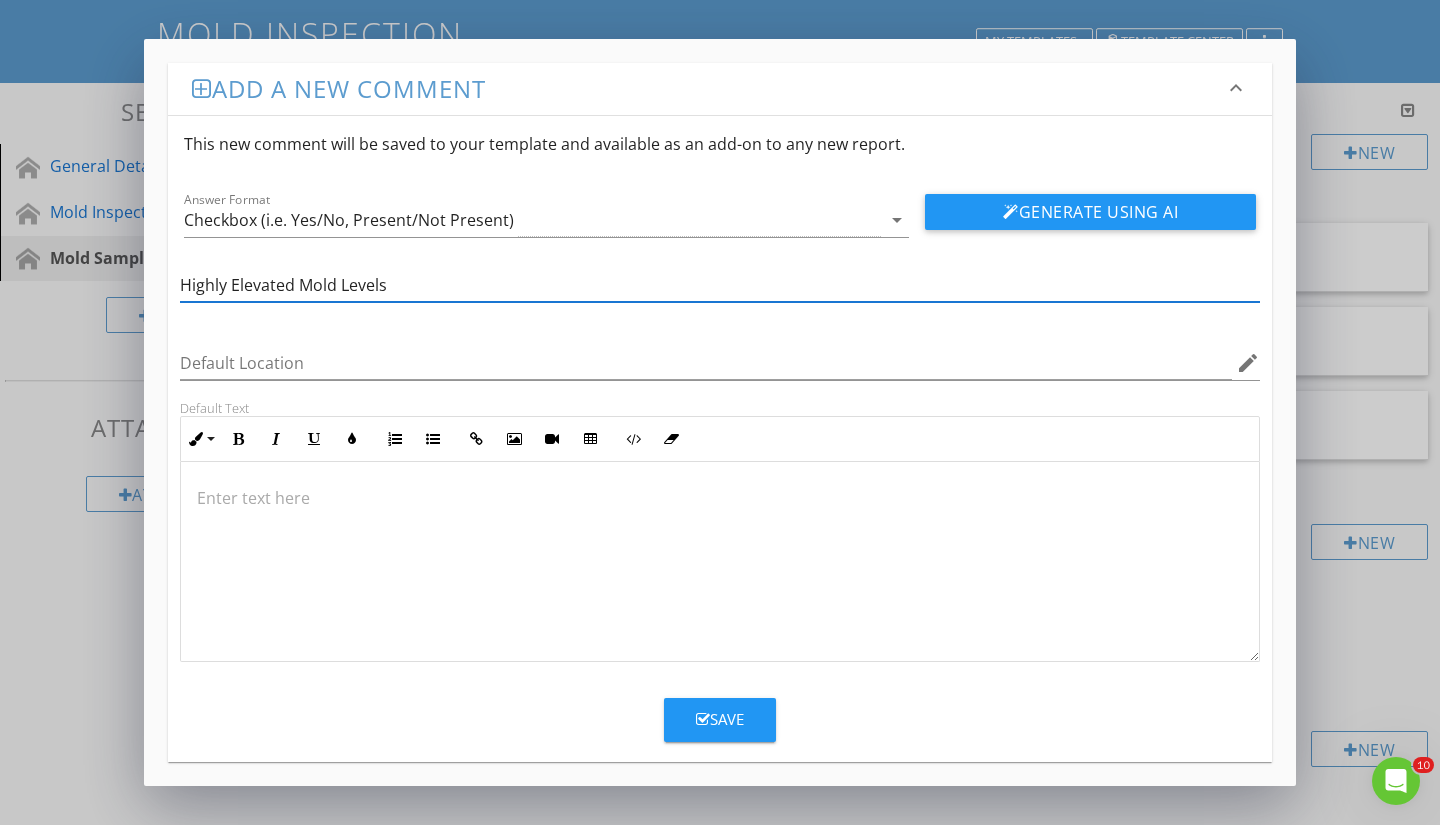 click on "Save" at bounding box center [720, 719] 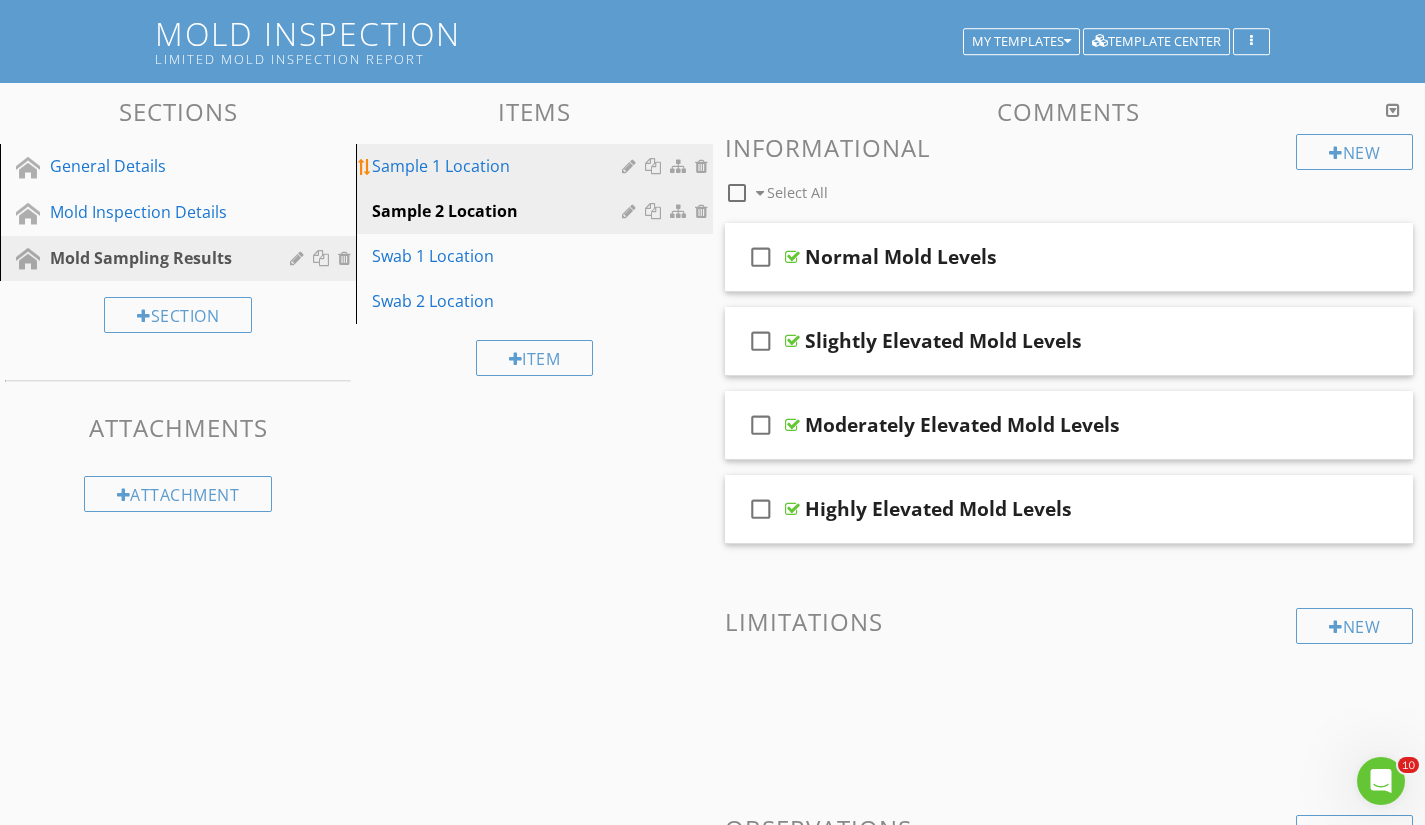 click on "Sample 1 Location" at bounding box center [499, 166] 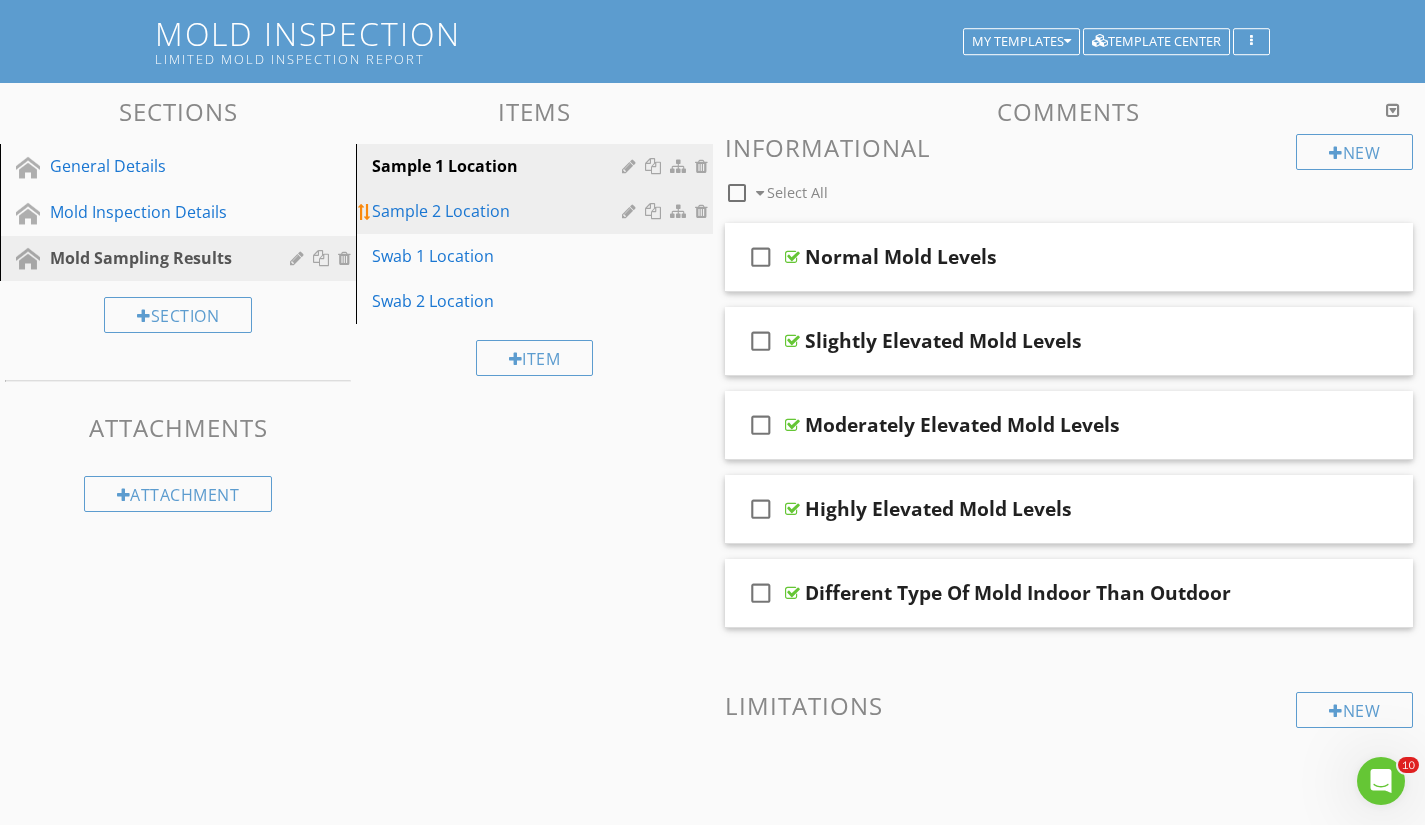 click on "Sample 2 Location" at bounding box center (499, 211) 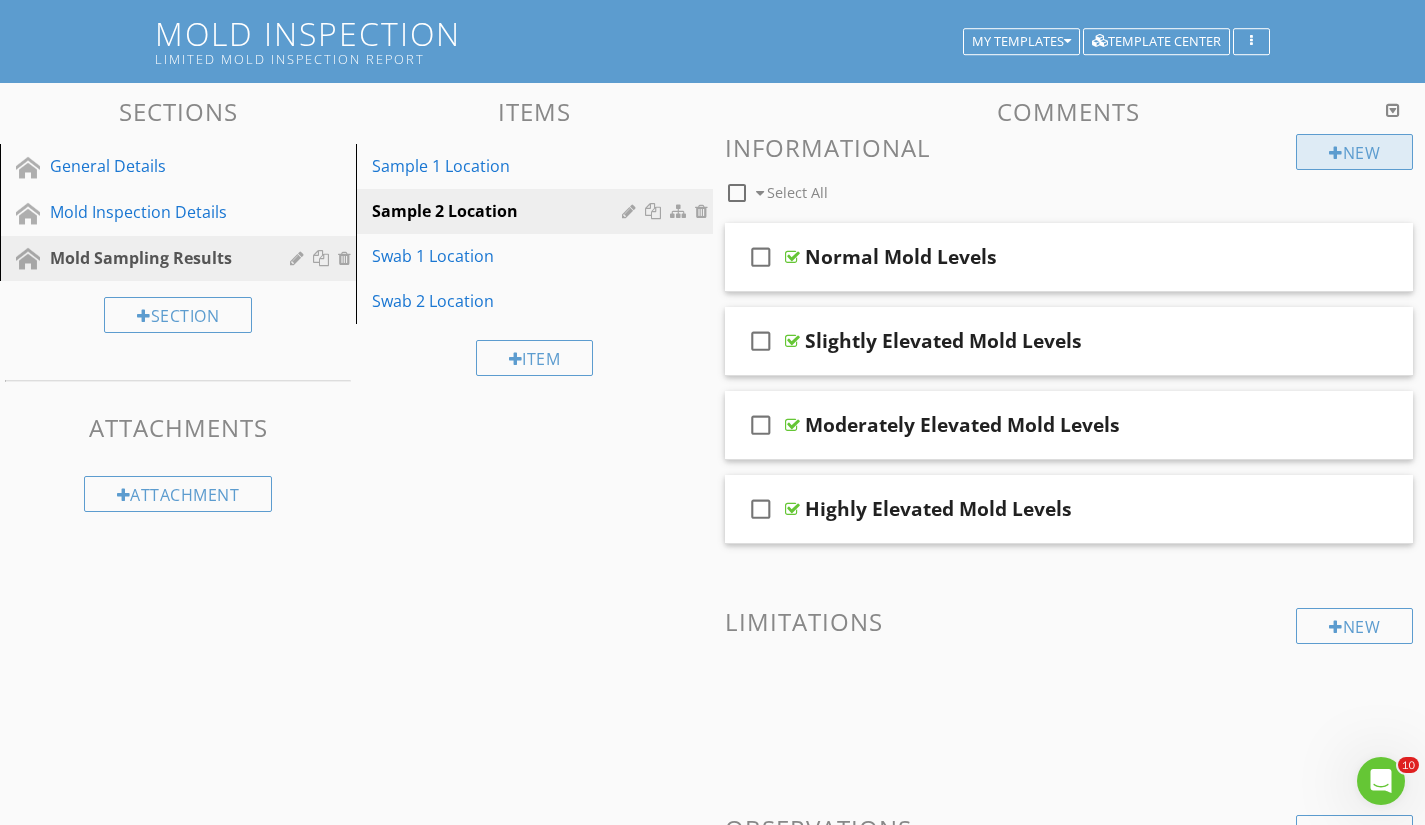 click on "New" at bounding box center [1354, 152] 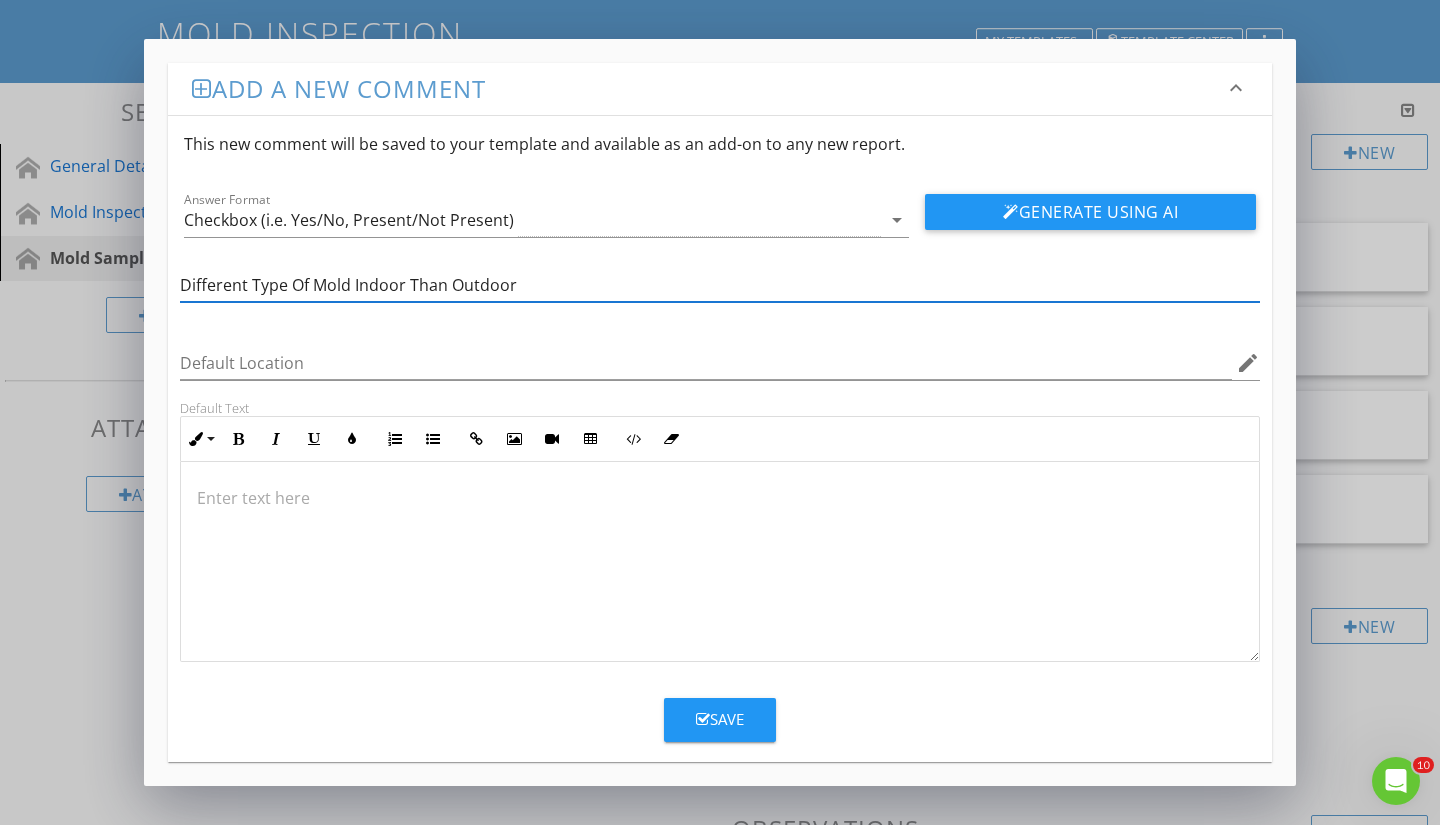 type on "Different Type Of Mold Indoor Than Outdoor" 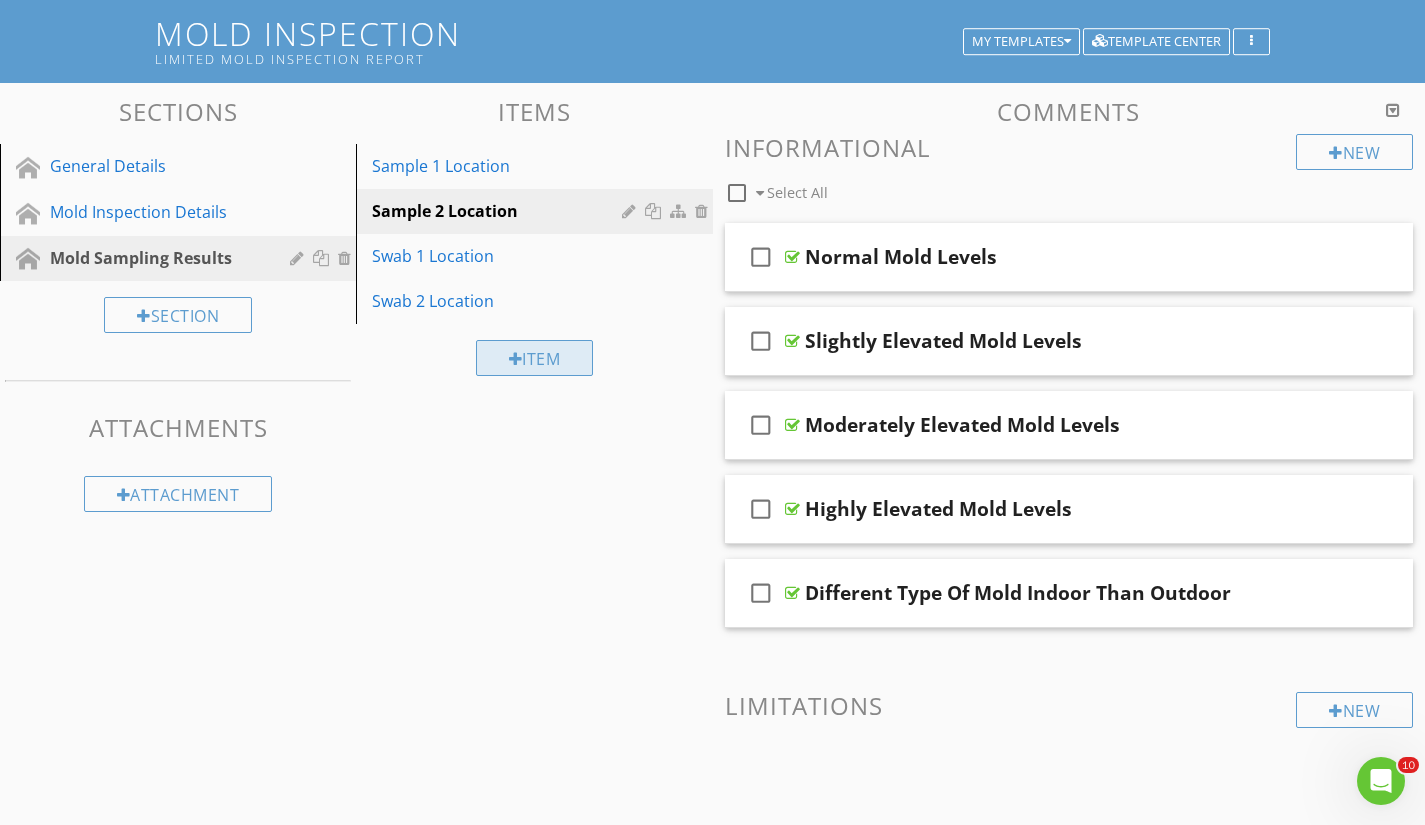 click on "Item" at bounding box center (535, 358) 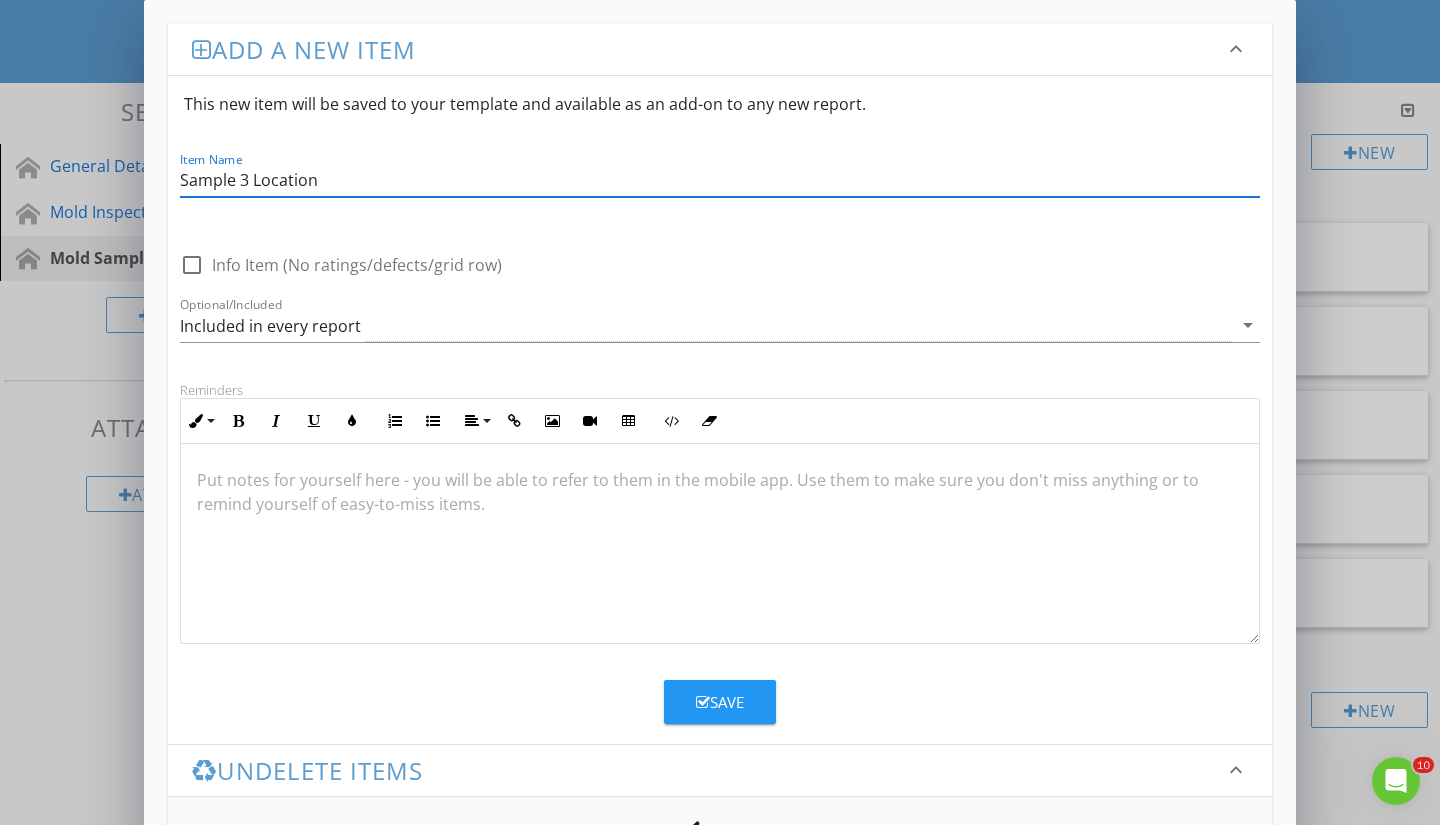 type on "Sample 3 Location" 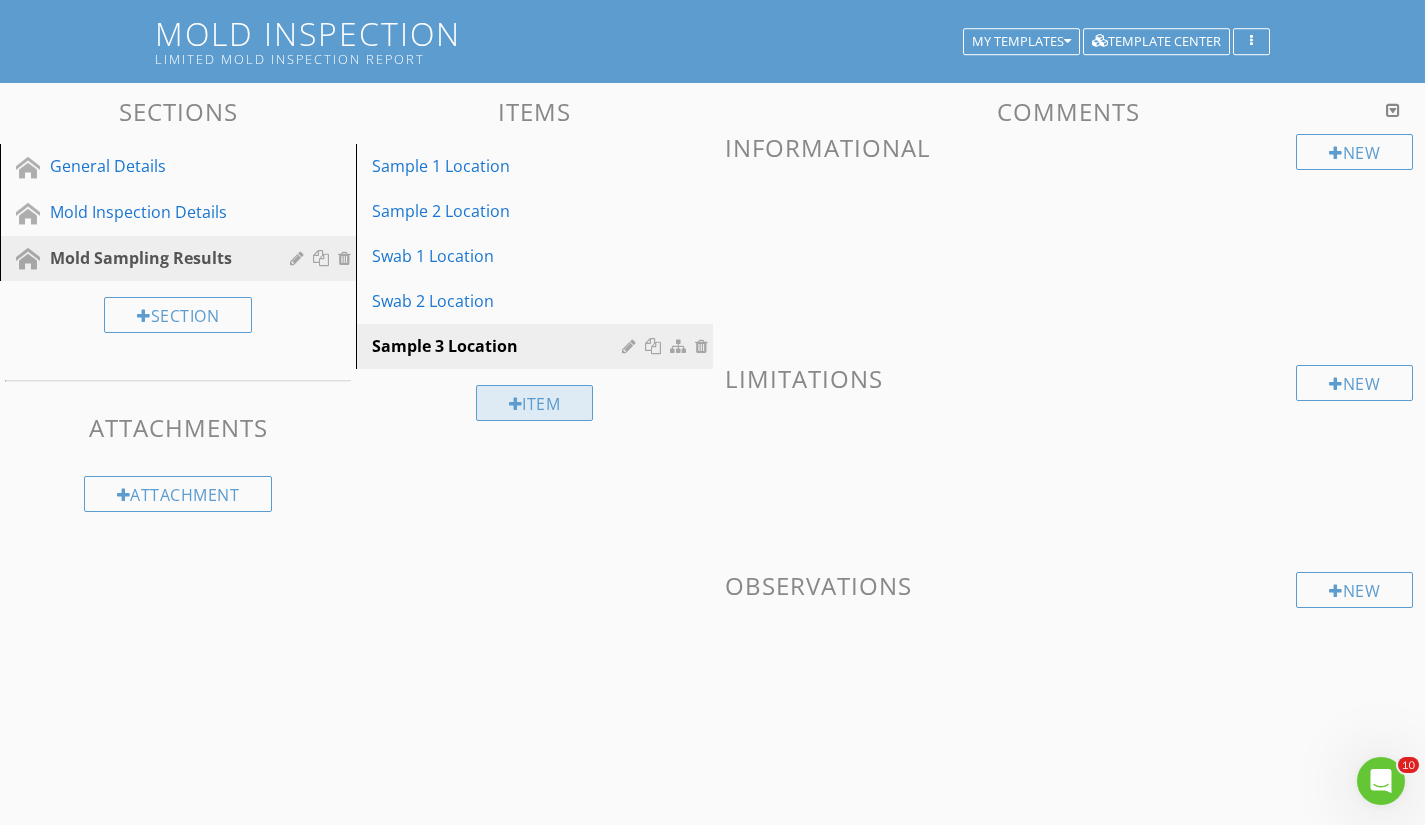 click on "Item" at bounding box center [535, 403] 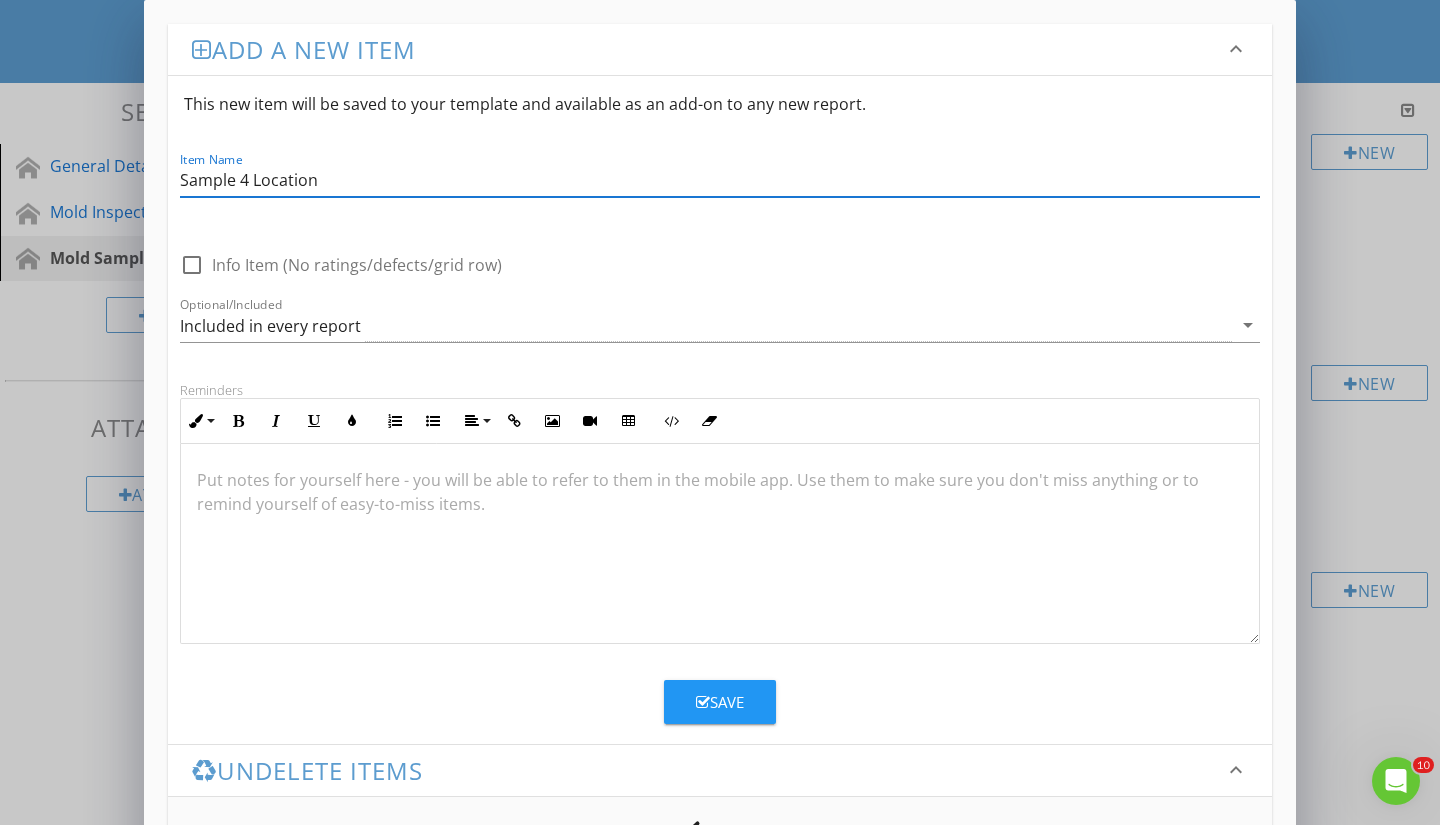 type on "Sample 4 Location" 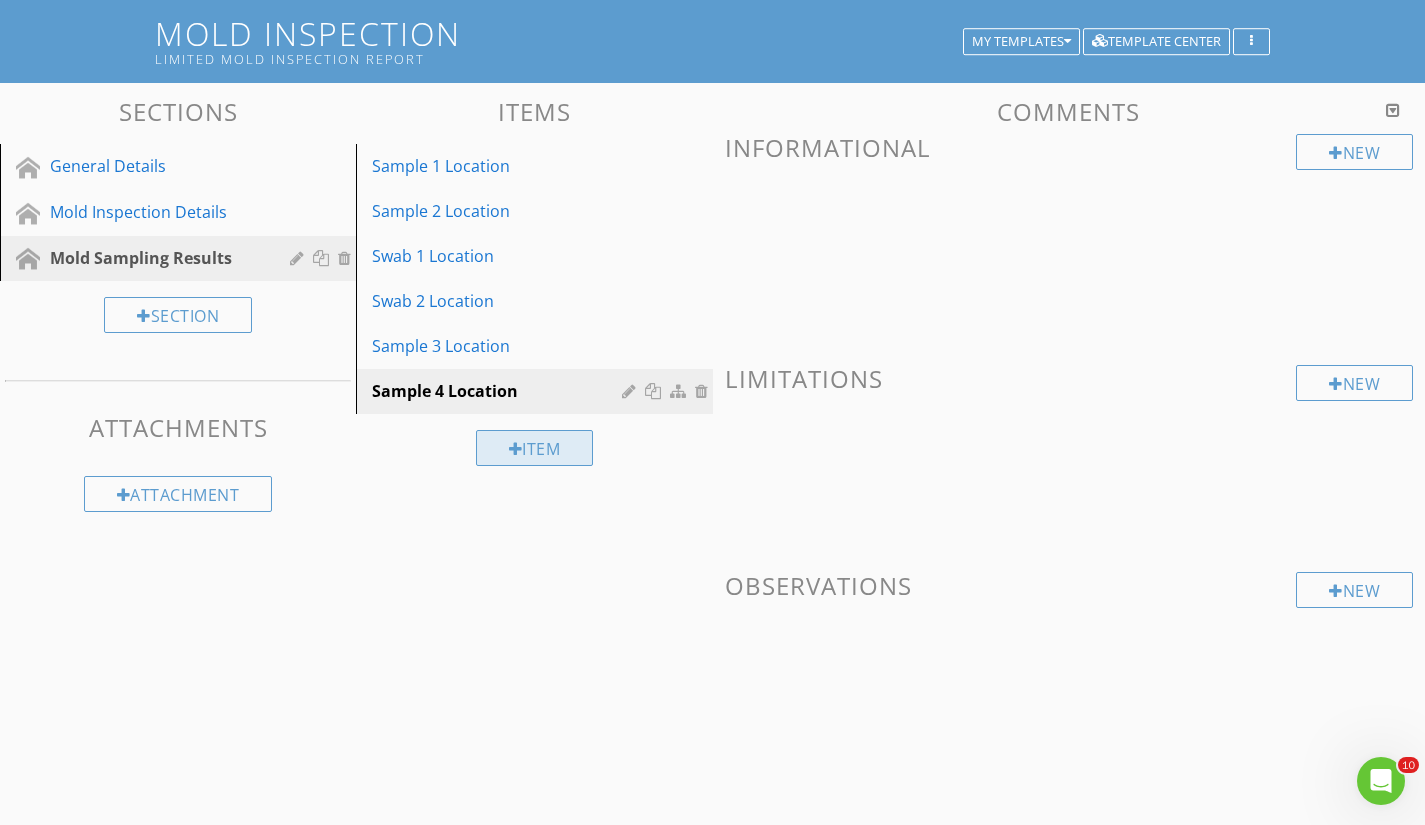click on "Item" at bounding box center [535, 448] 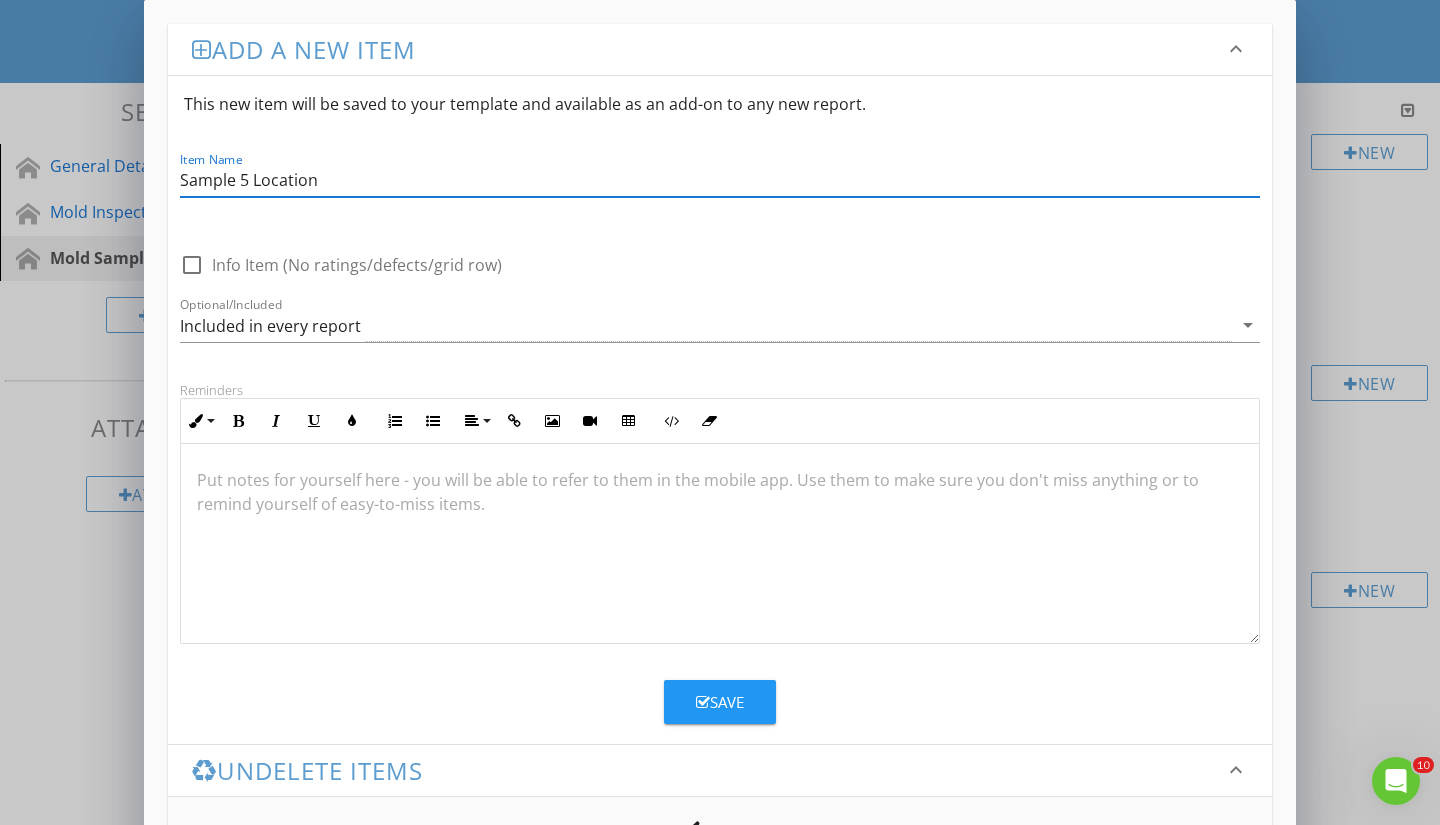 type on "Sample 5 Location" 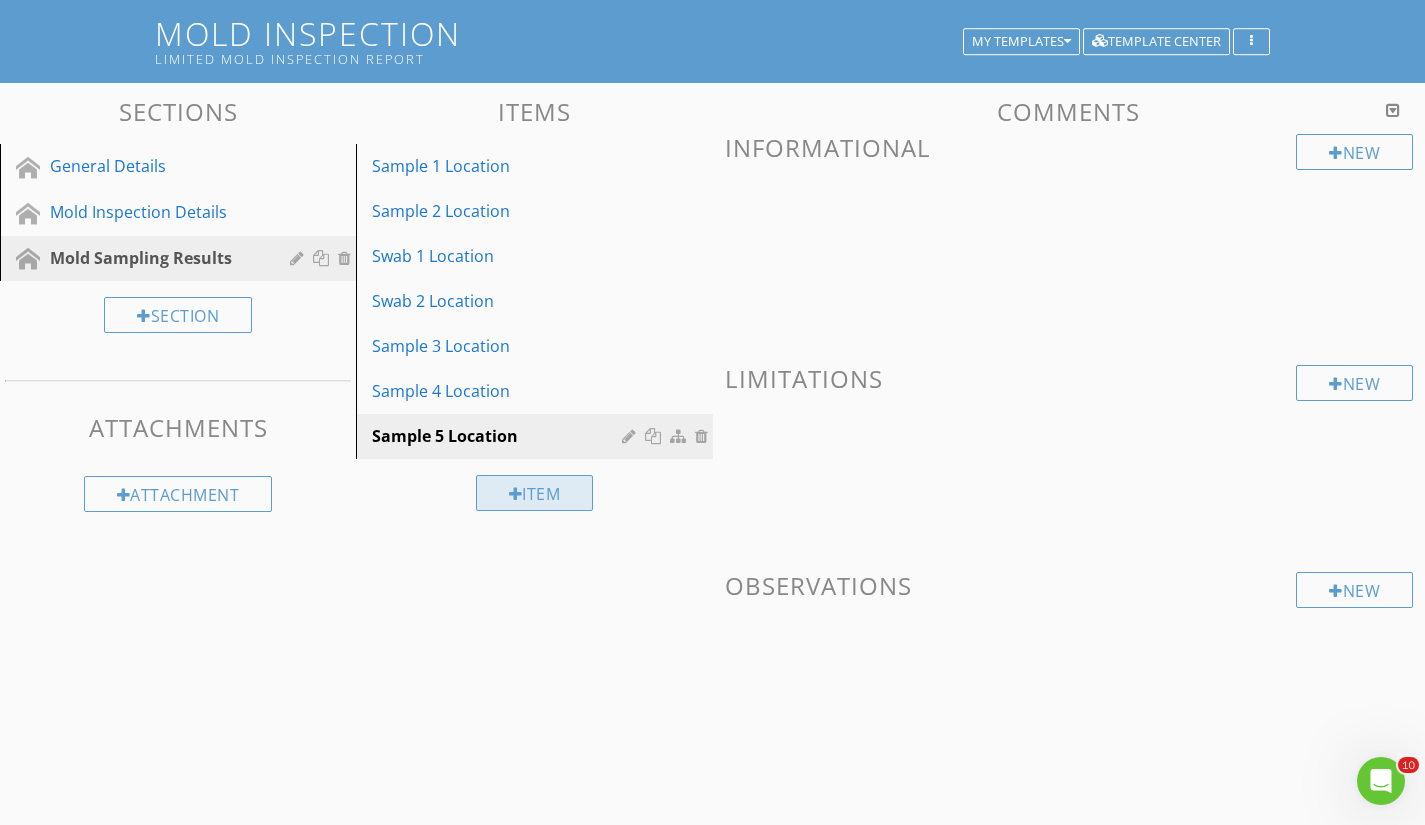 click on "Item" at bounding box center [535, 493] 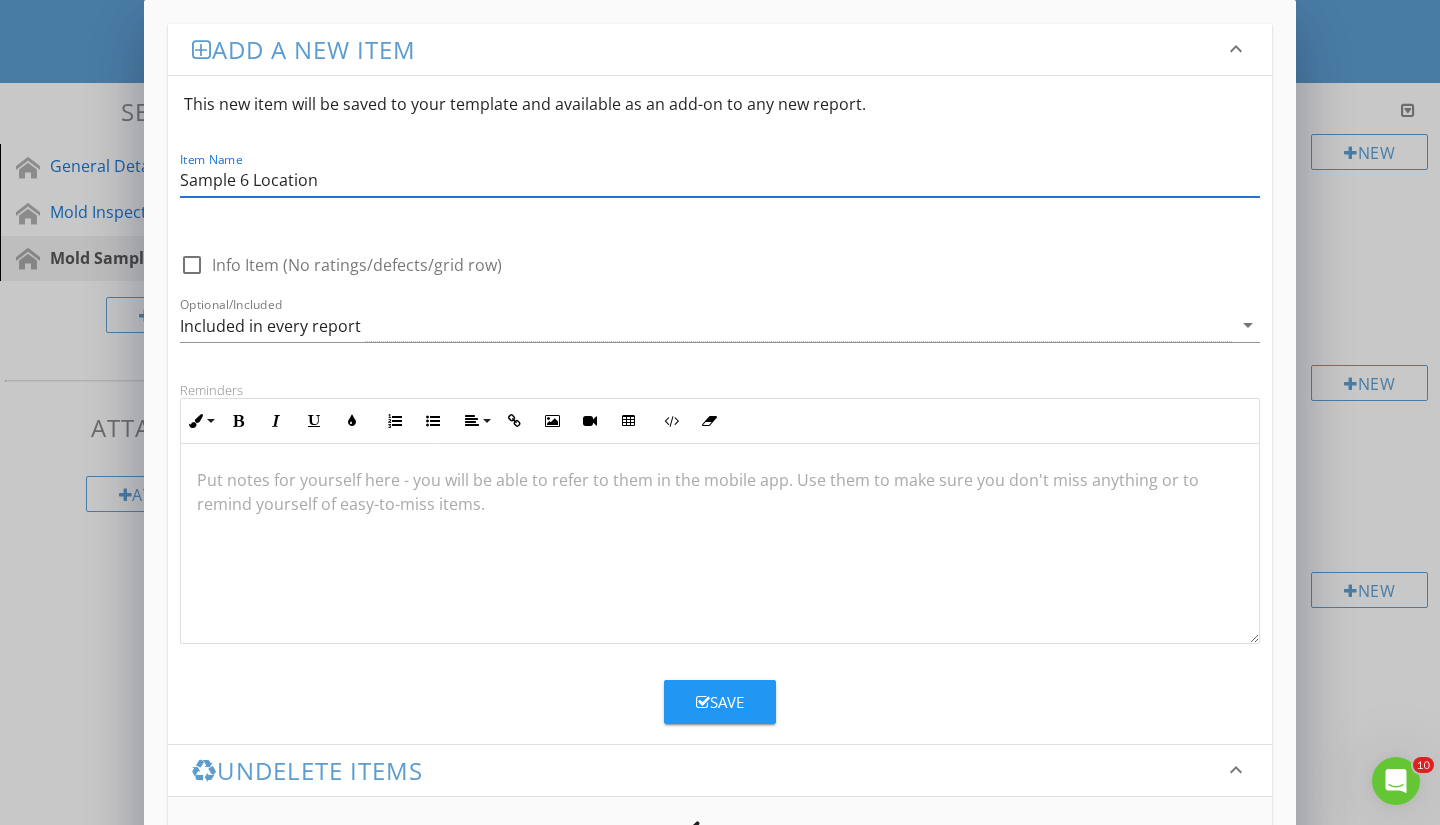 type on "Sample 6 Location" 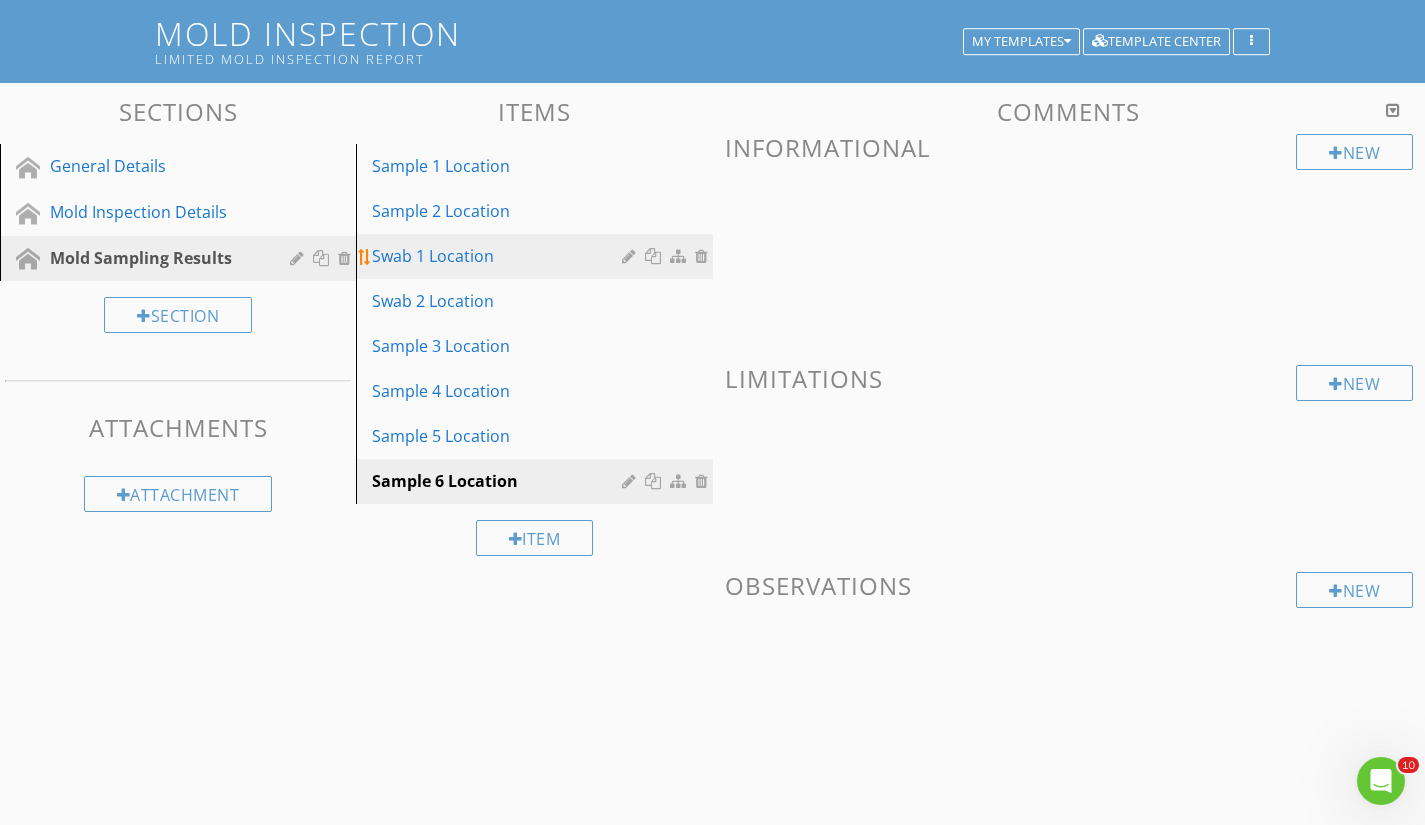 type 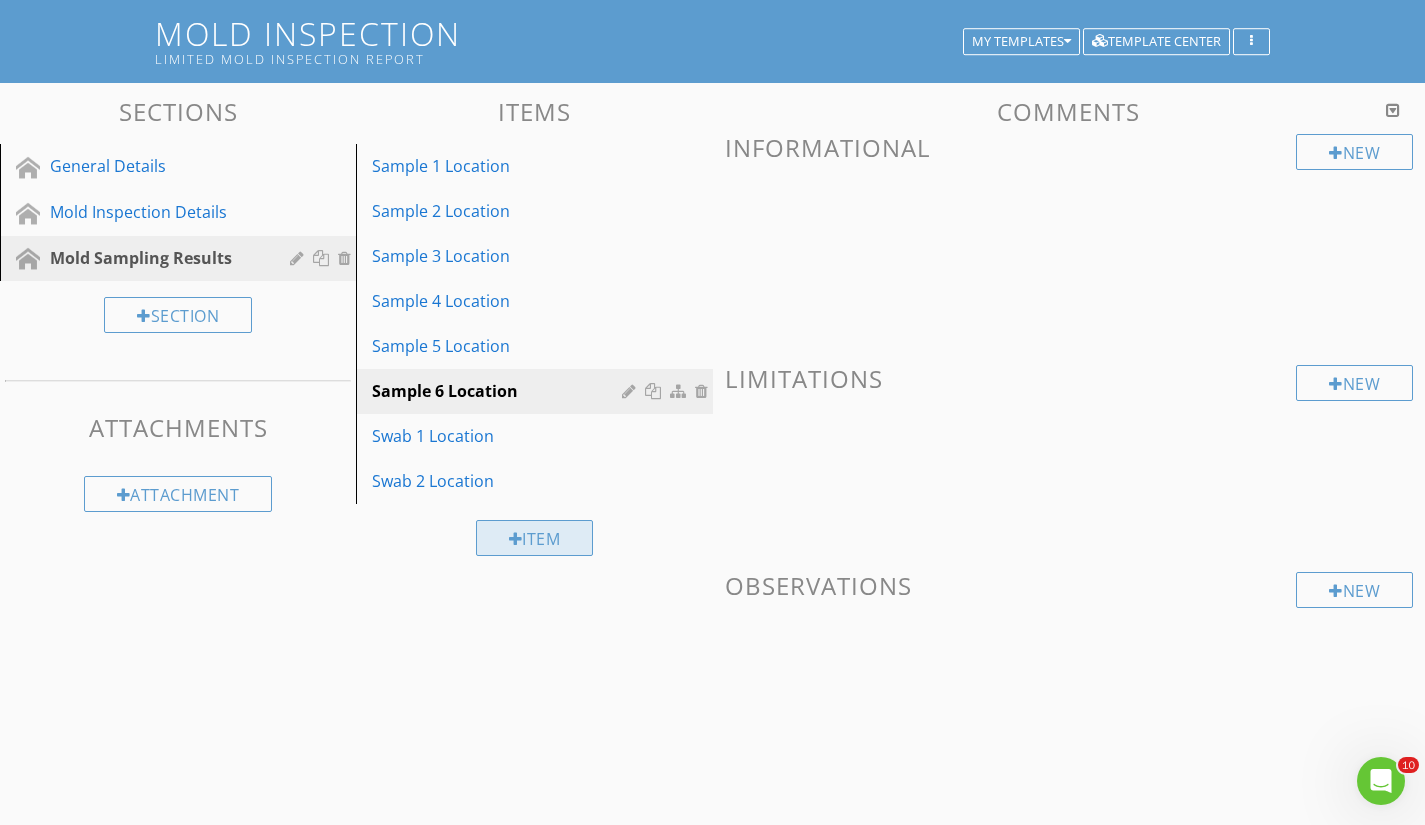 click on "Item" at bounding box center (535, 538) 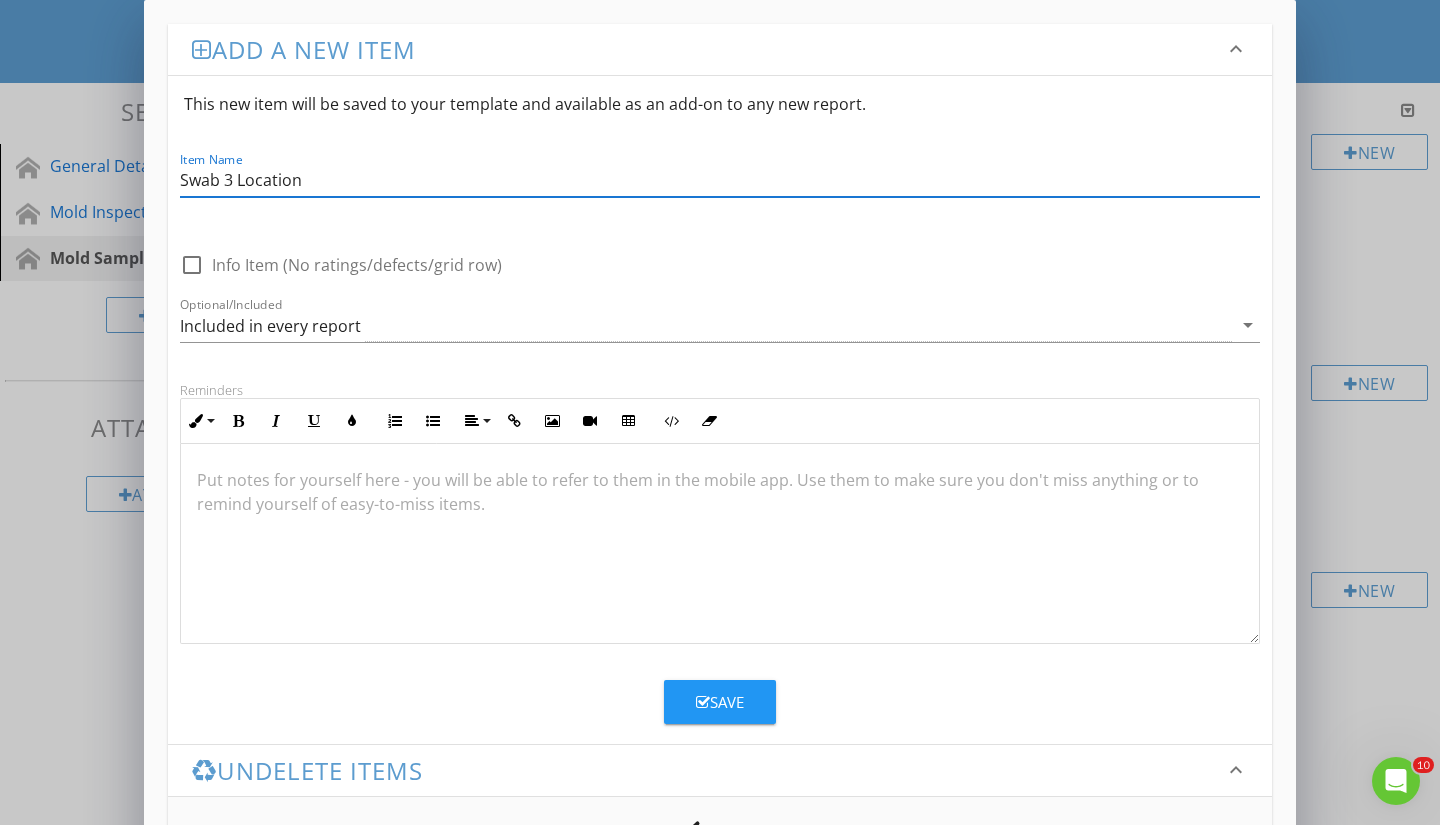 type on "Swab 3 Location" 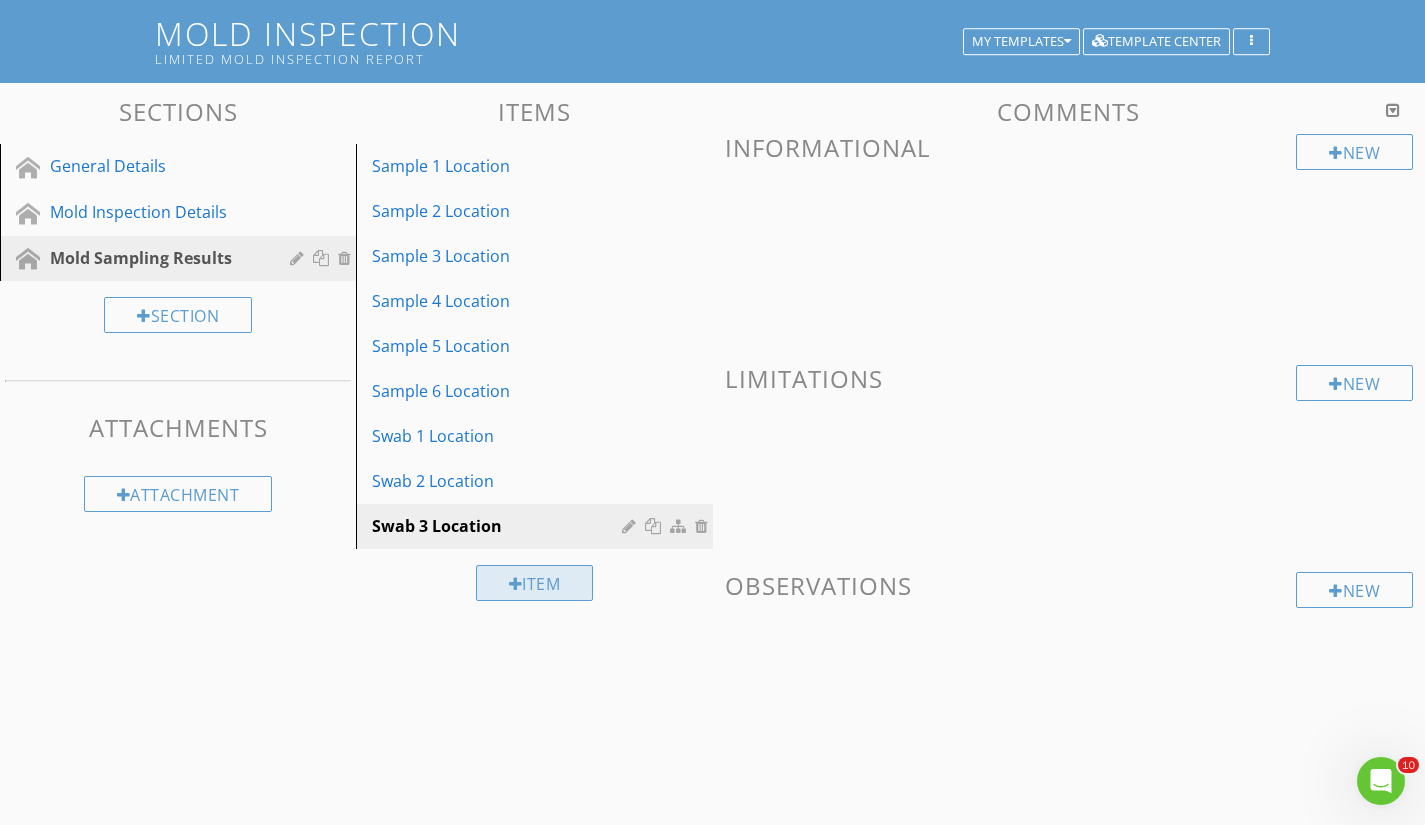 click on "Item" at bounding box center (535, 583) 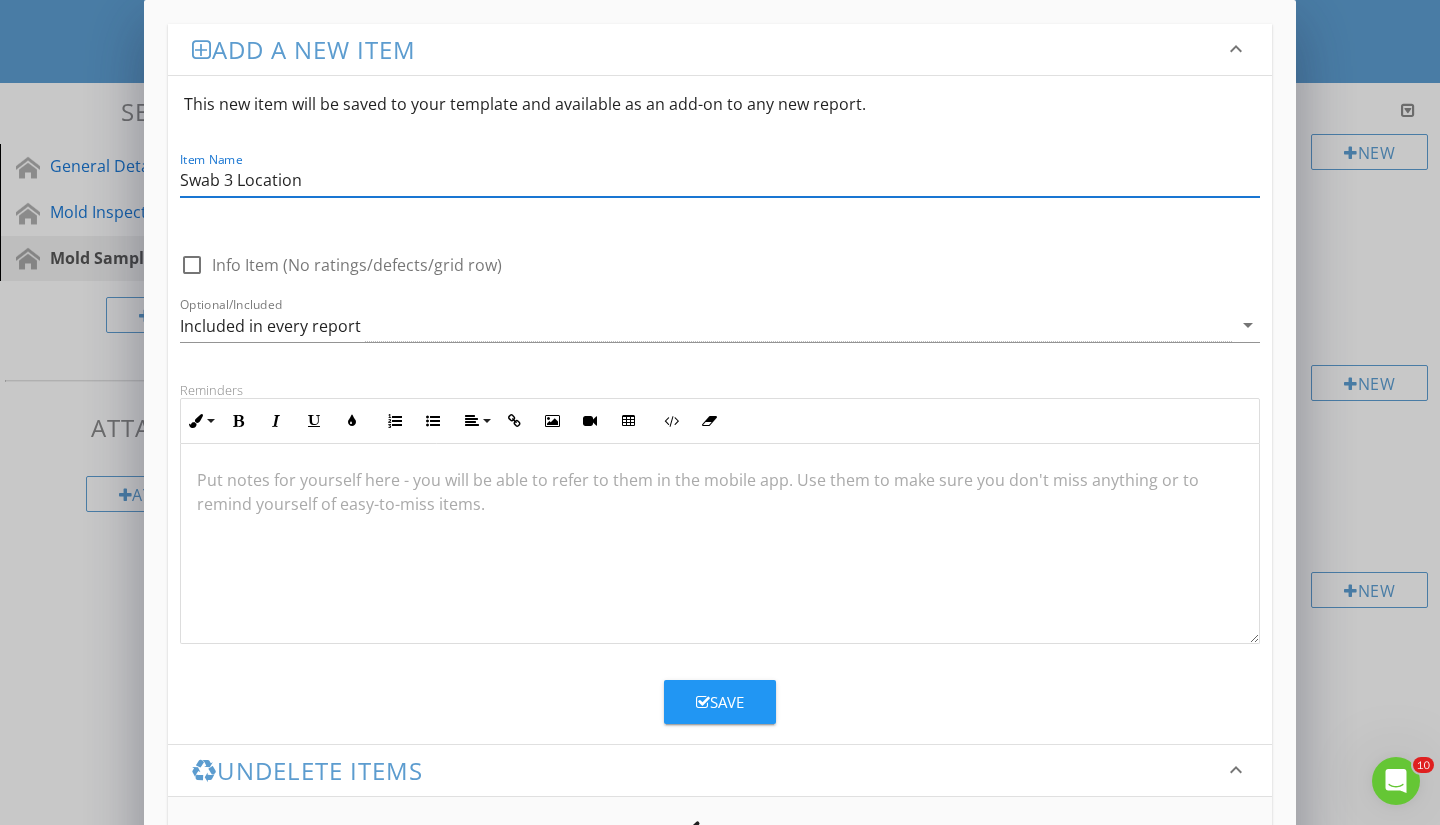 type on "Swab 3 Location" 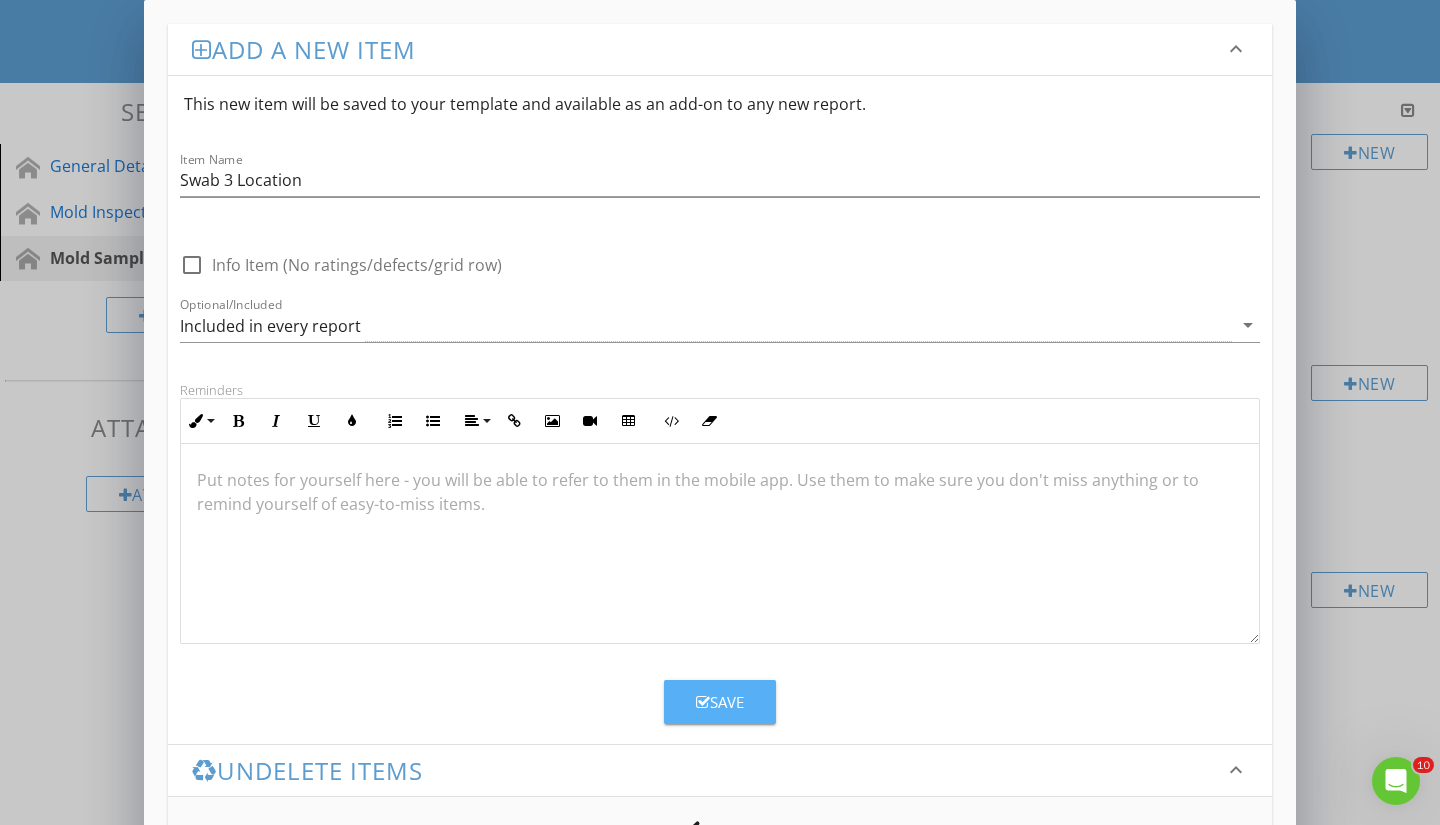 click on "Save" at bounding box center (720, 702) 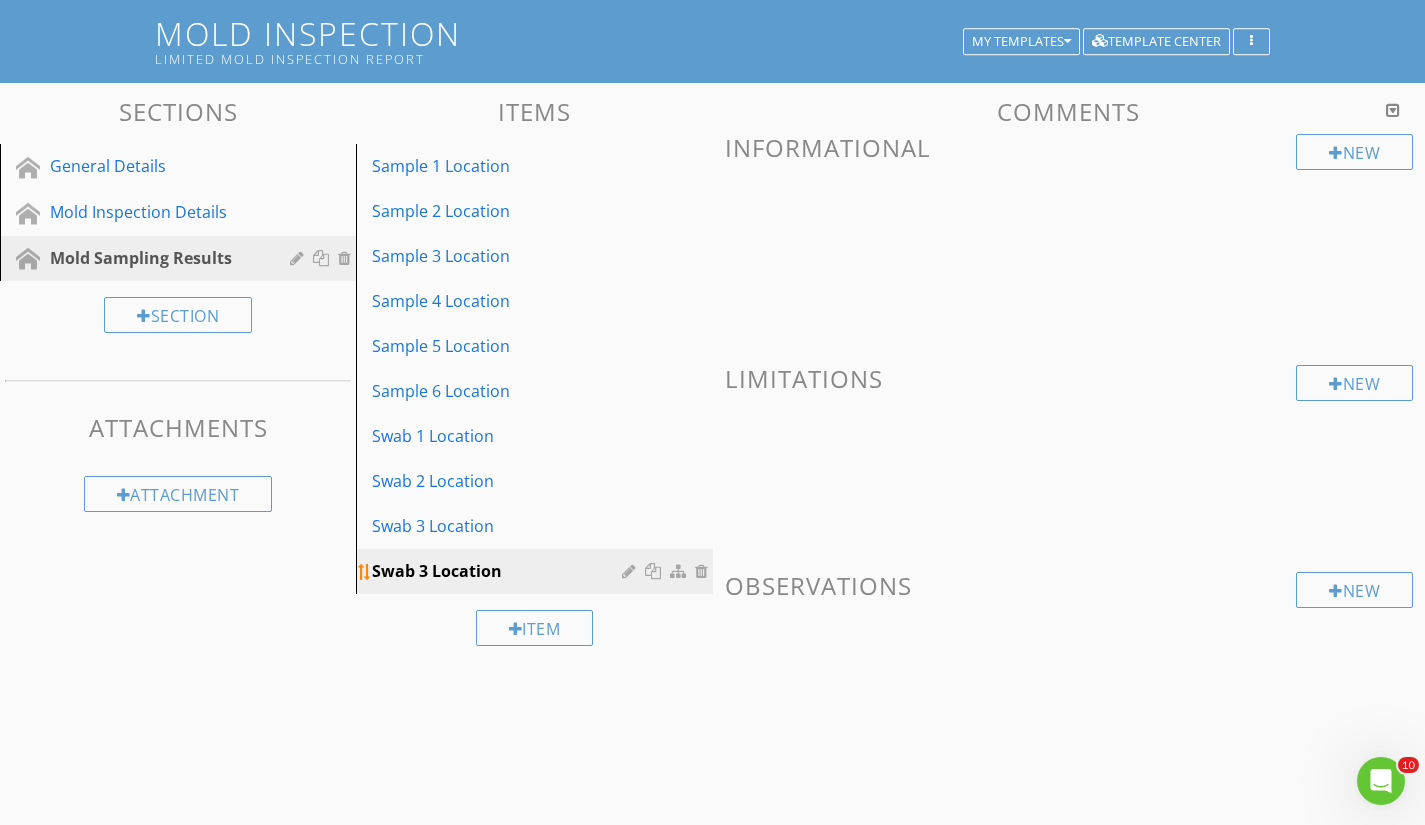 click at bounding box center [631, 571] 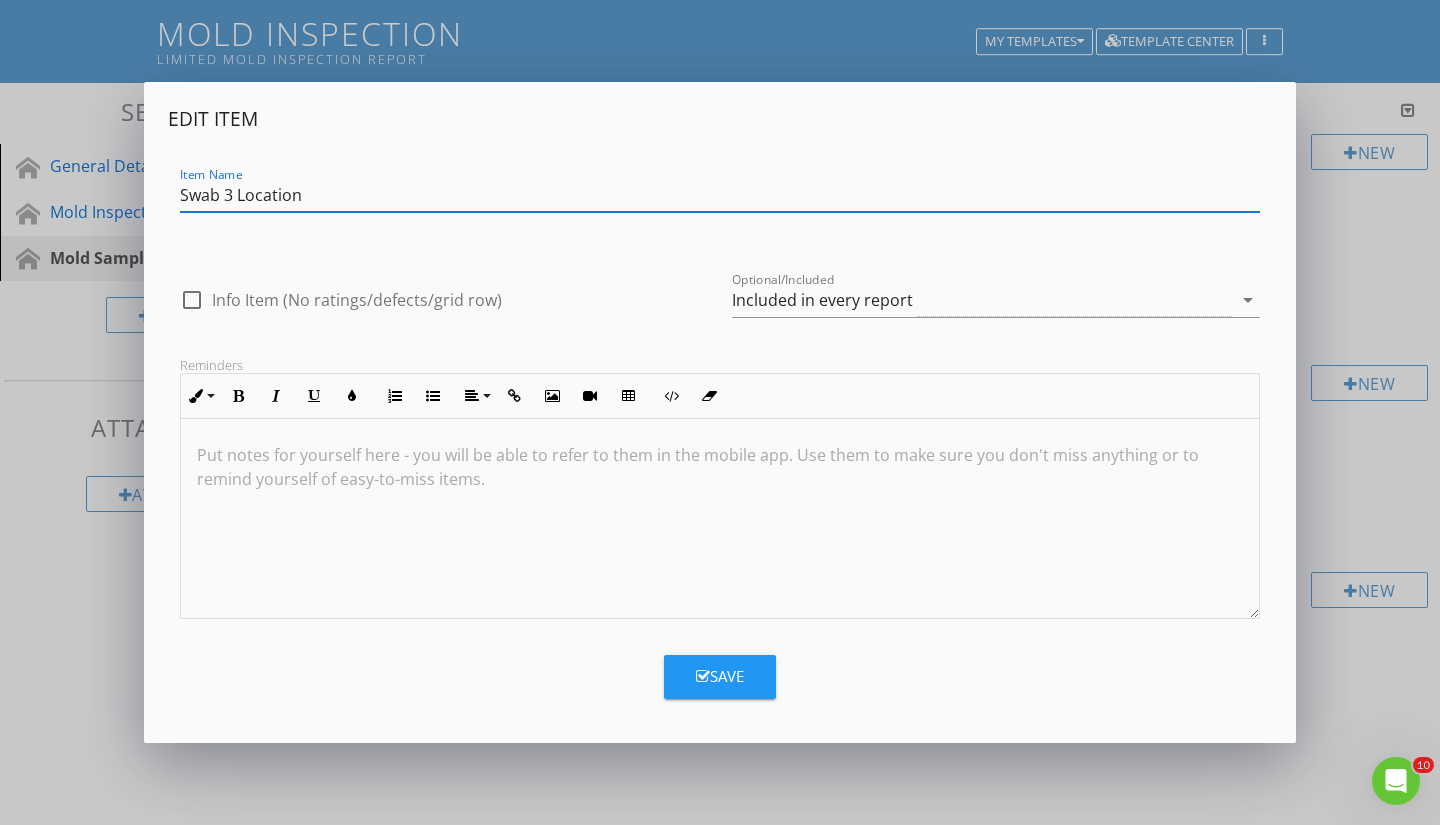 click on "Swab 3 Location" at bounding box center (720, 195) 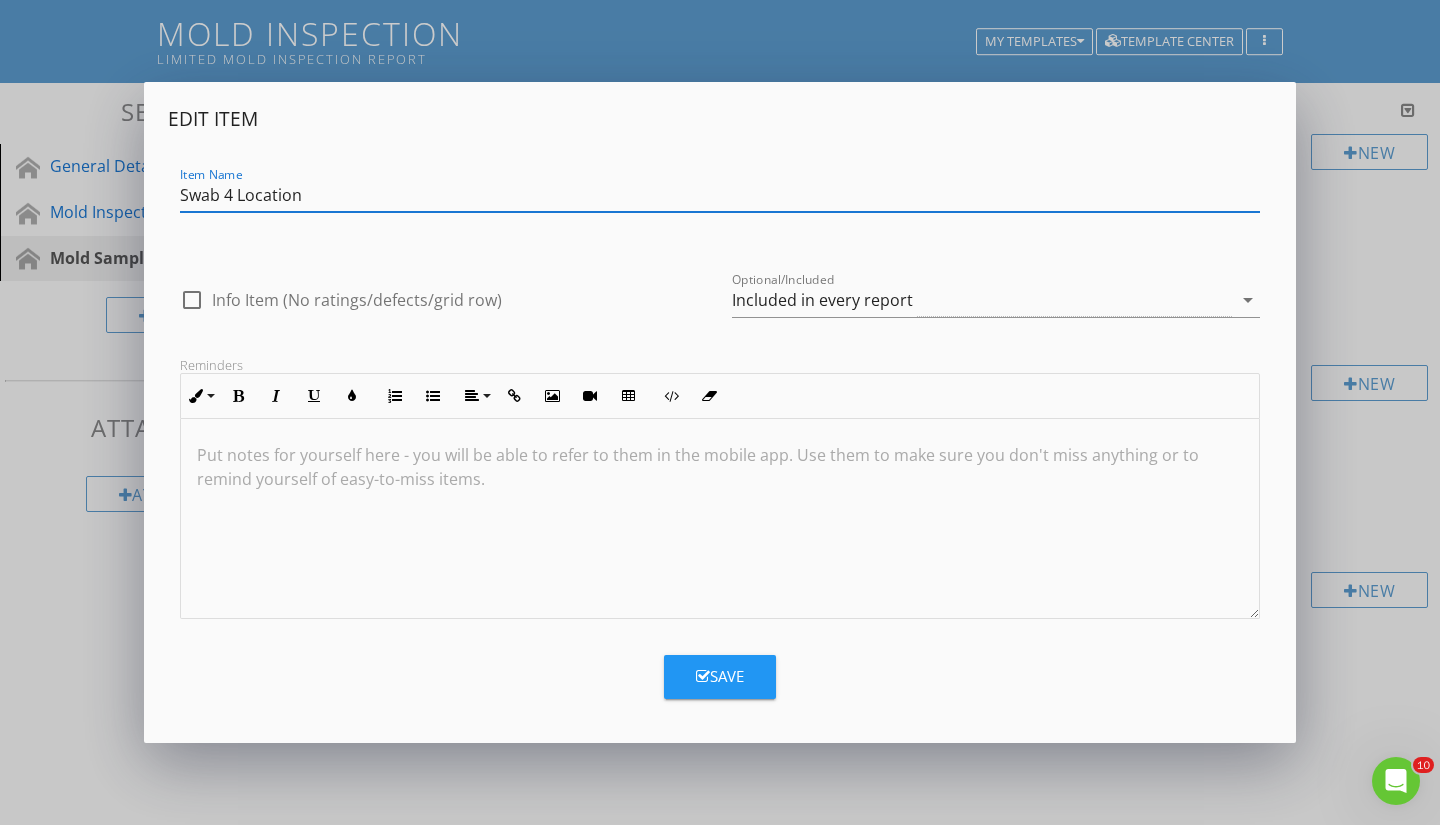 type on "Swab 4 Location" 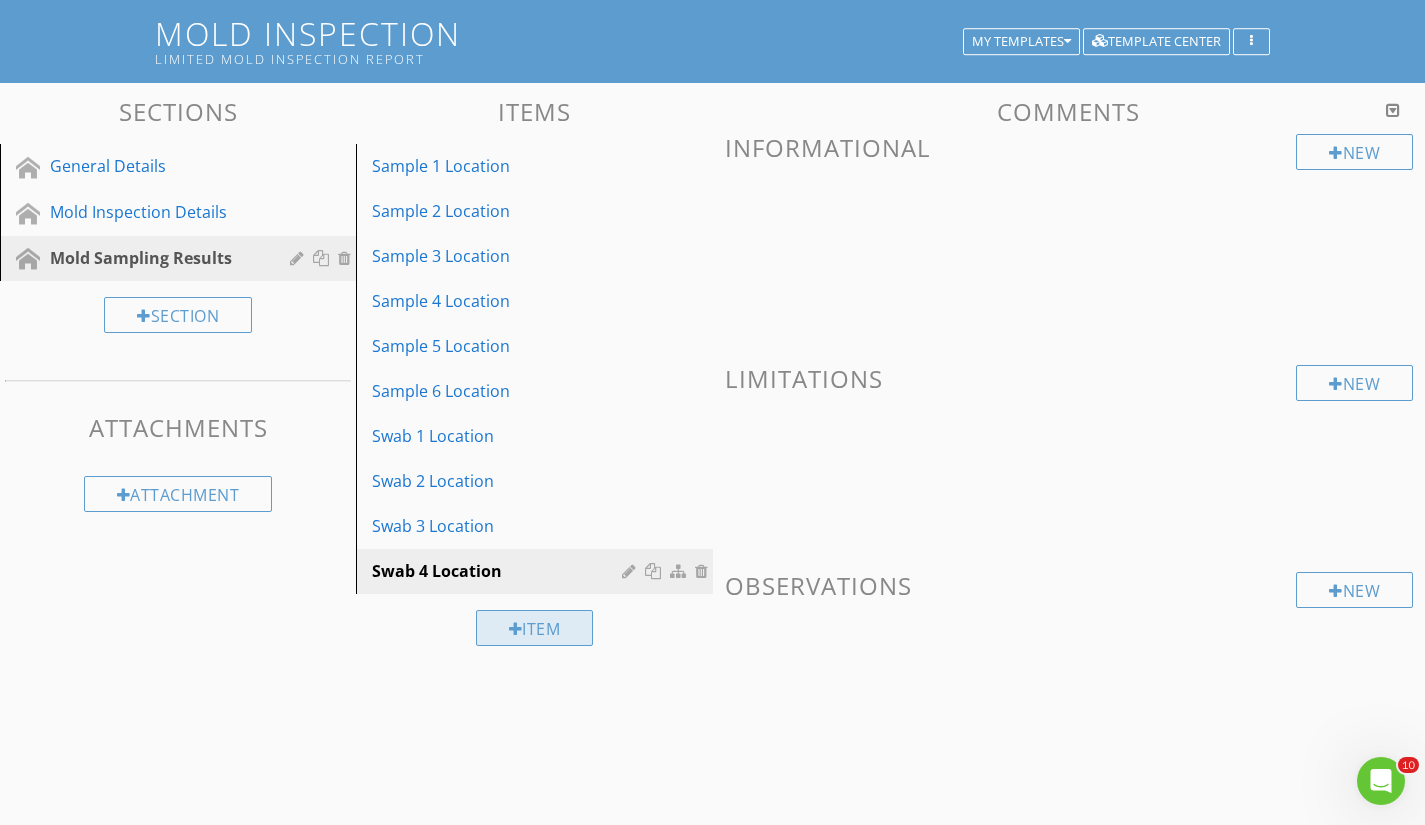 click on "Item" at bounding box center [535, 628] 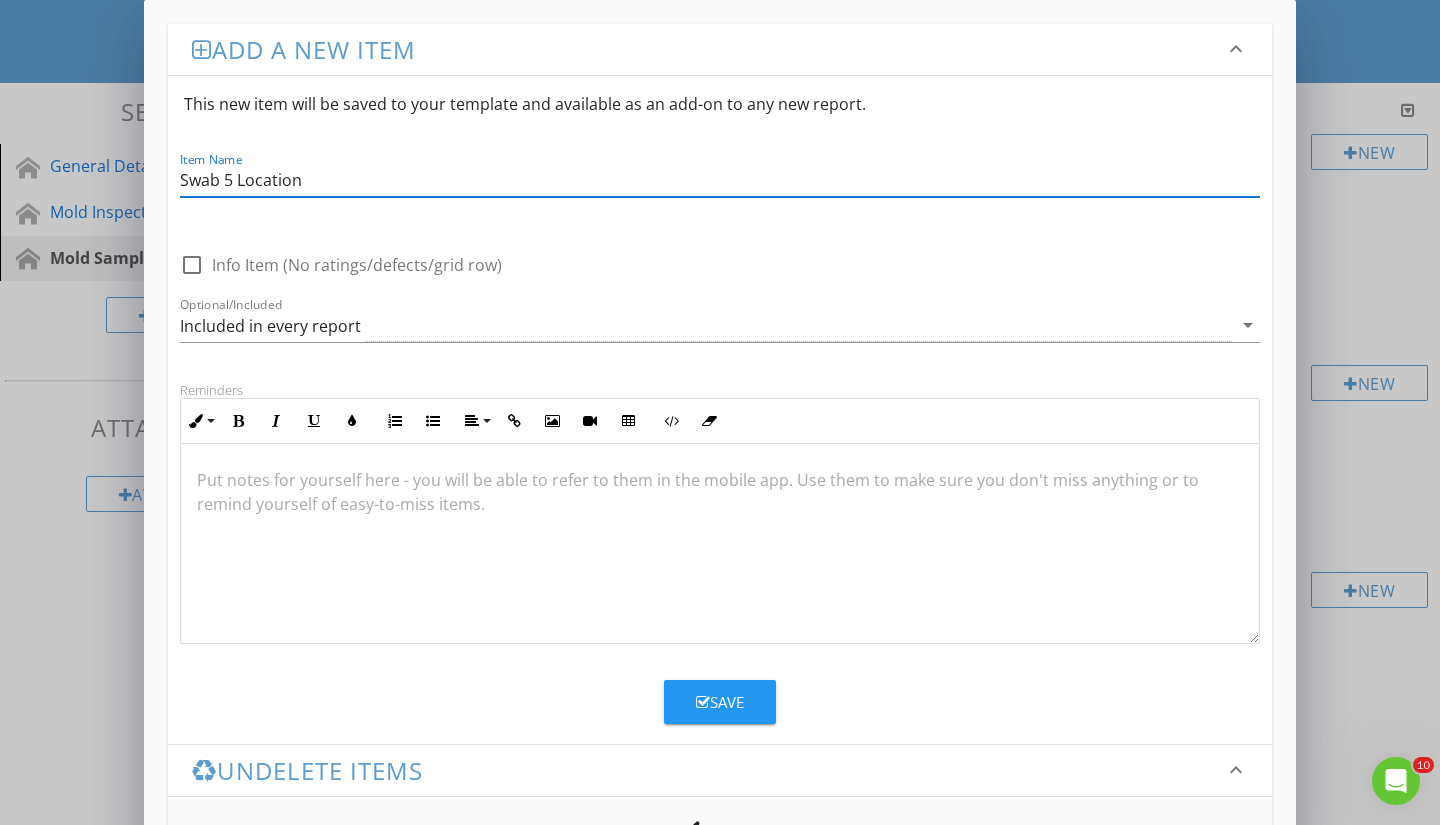 type on "Swab 5 Location" 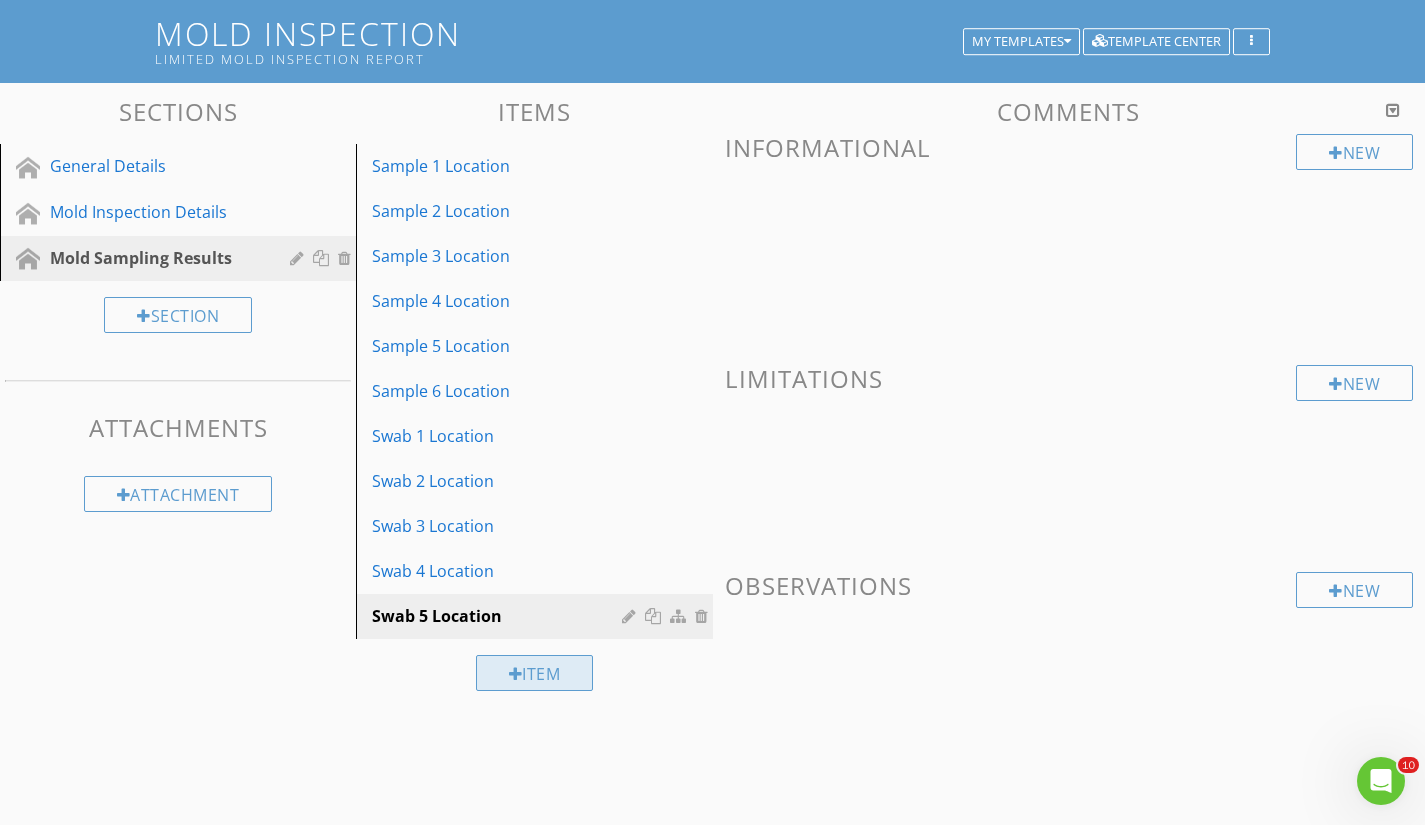 click on "Item" at bounding box center (535, 673) 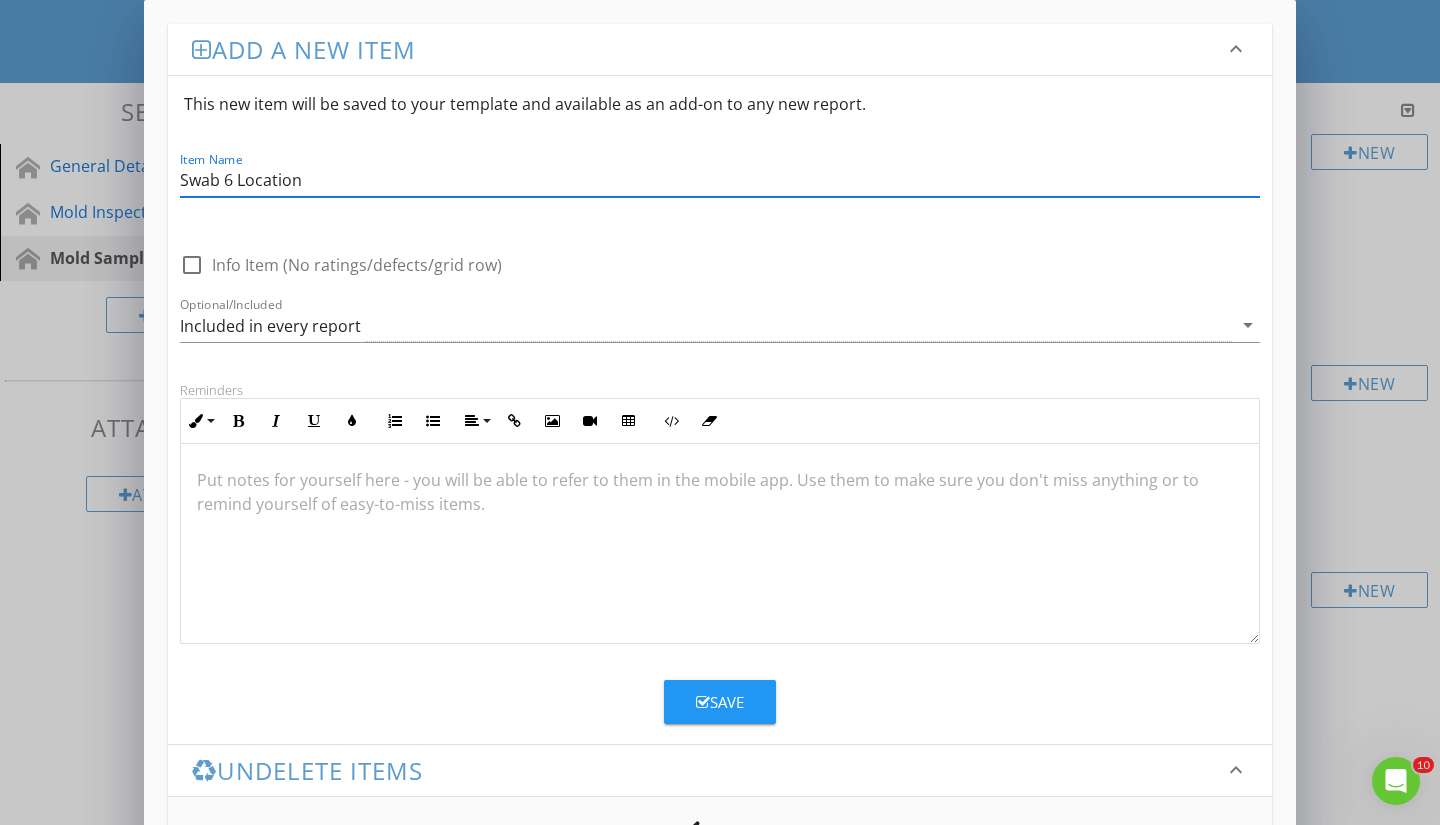 type on "Swab 6 Location" 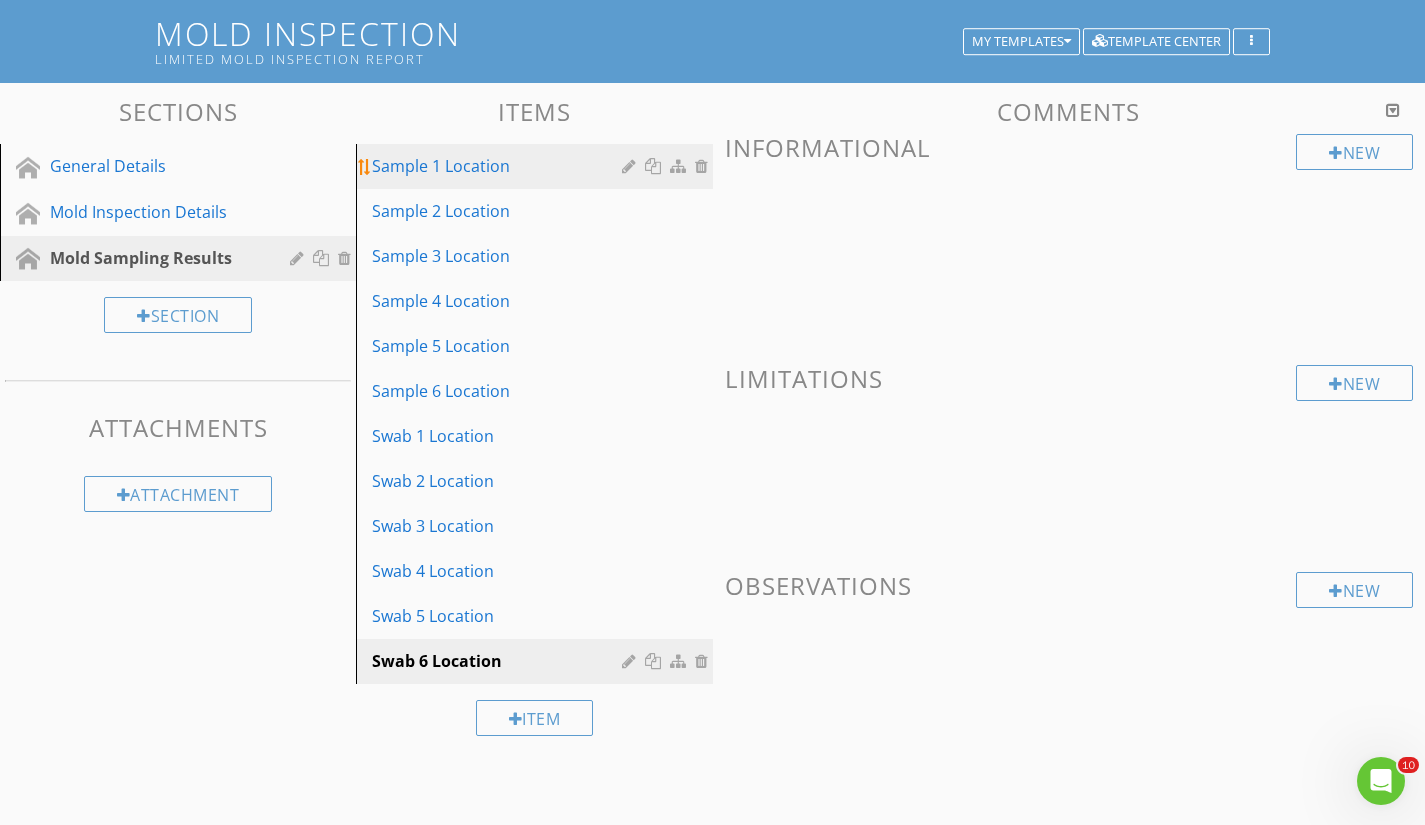 click on "Sample 1 Location" at bounding box center [499, 166] 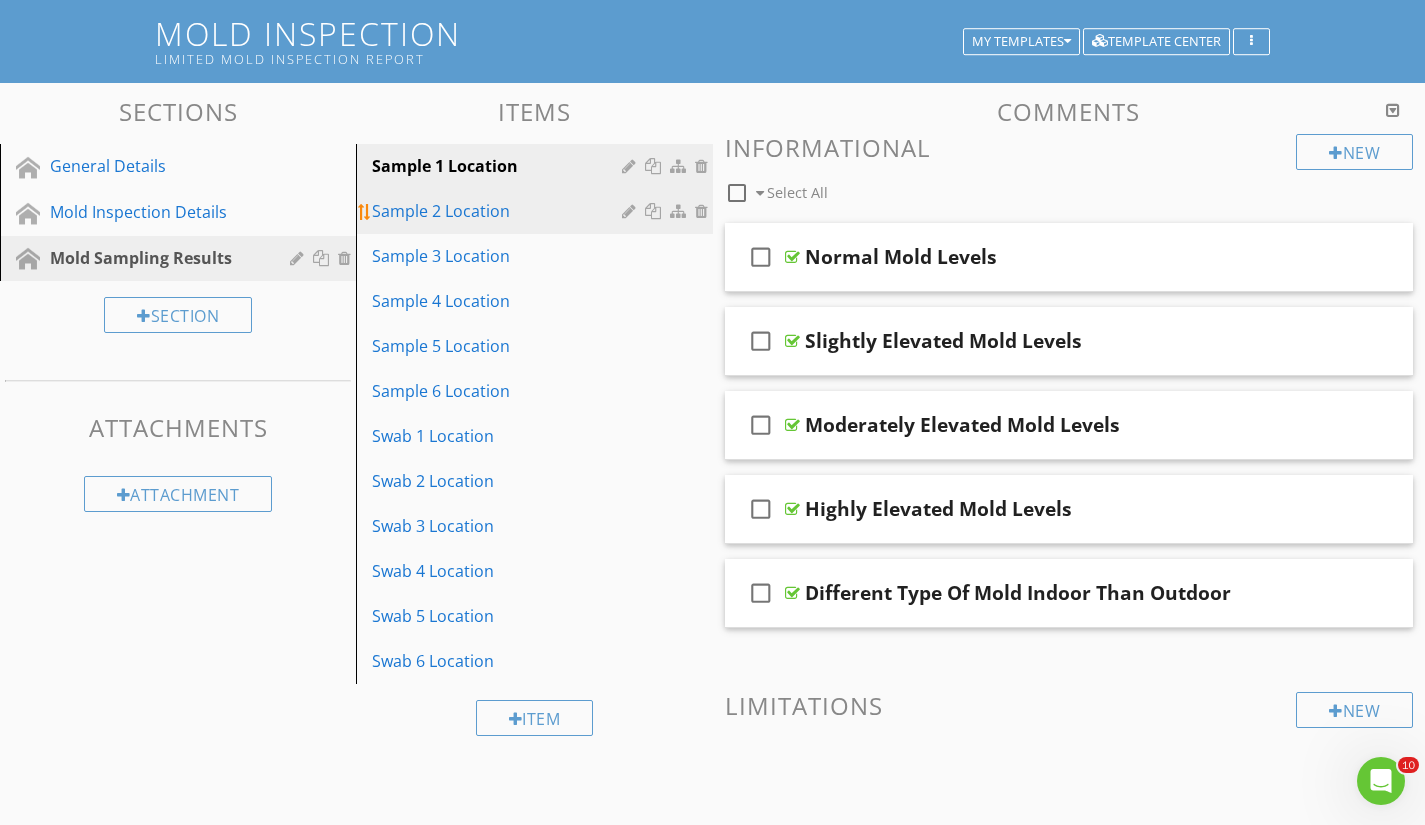 click on "Sample 2 Location" at bounding box center (499, 211) 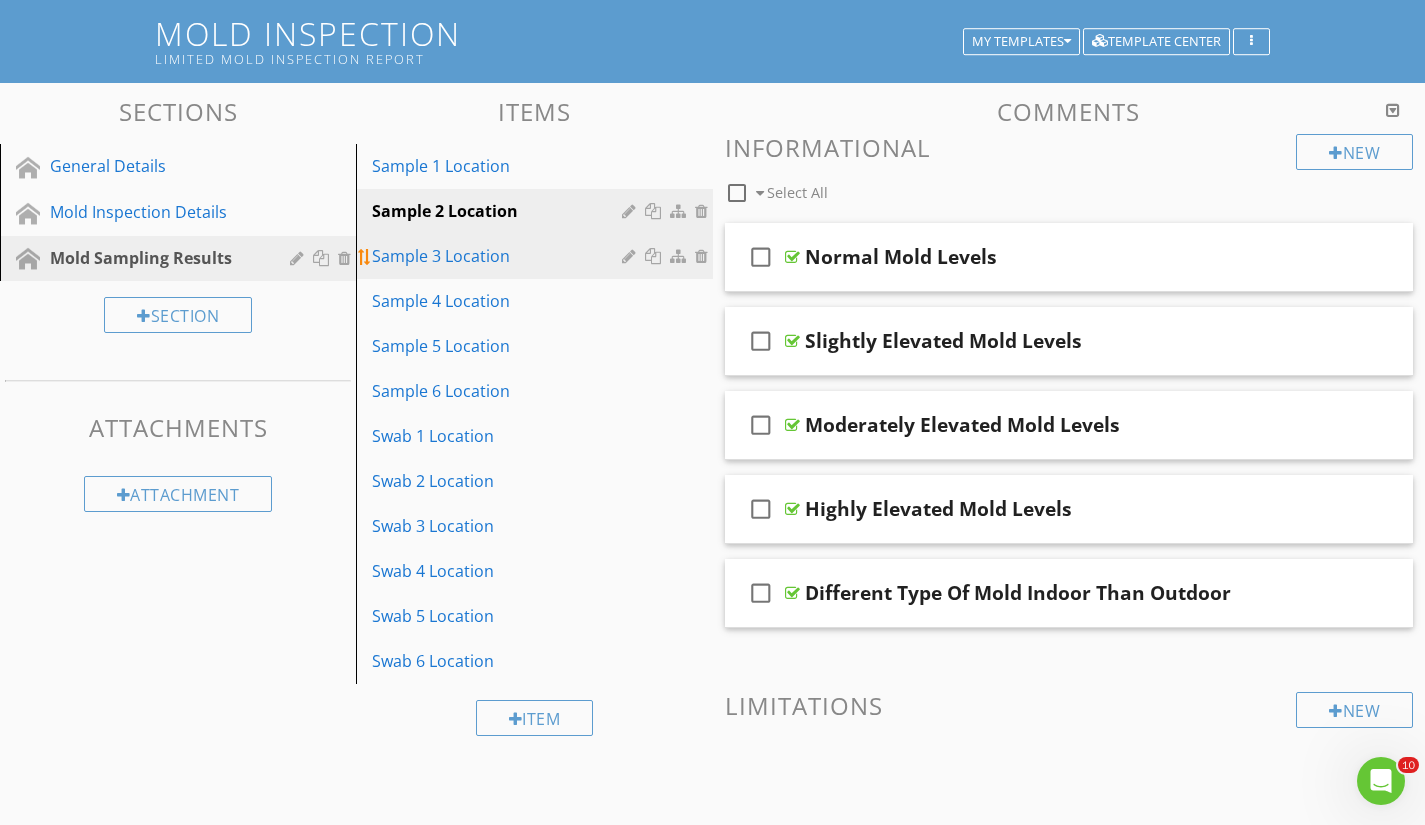 click on "Sample 3 Location" at bounding box center [499, 256] 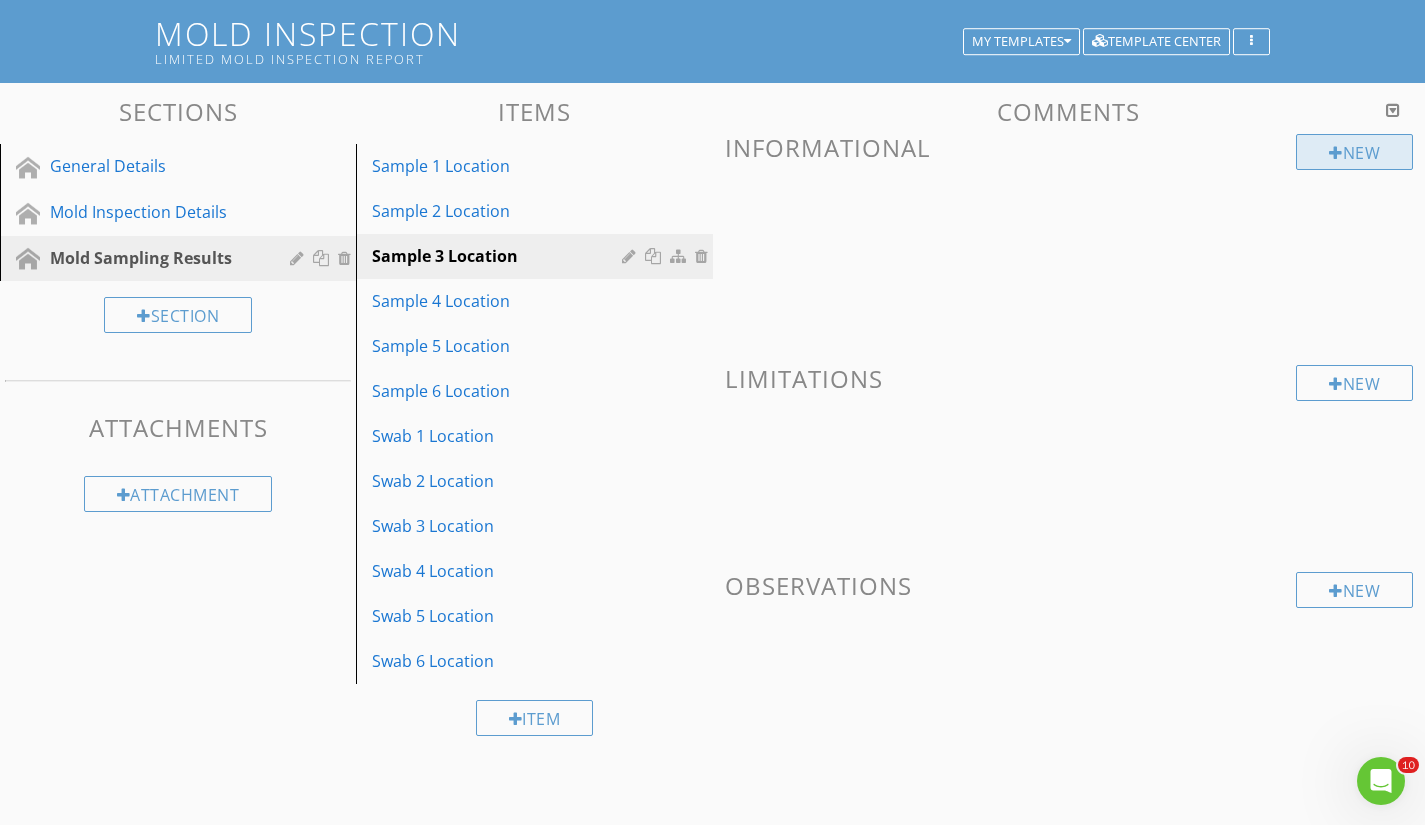 click on "New" at bounding box center (1354, 152) 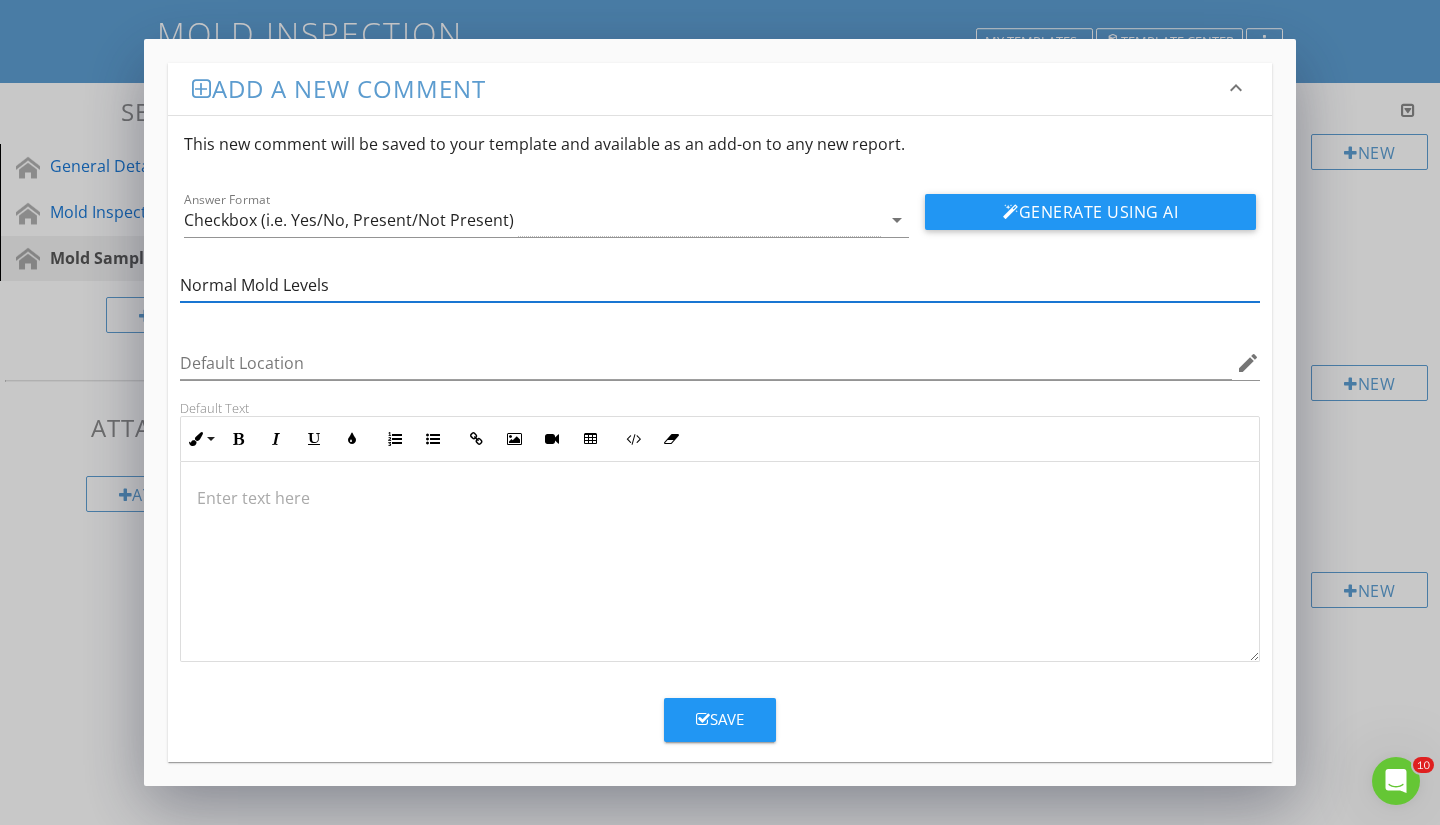 type on "Normal Mold Levels" 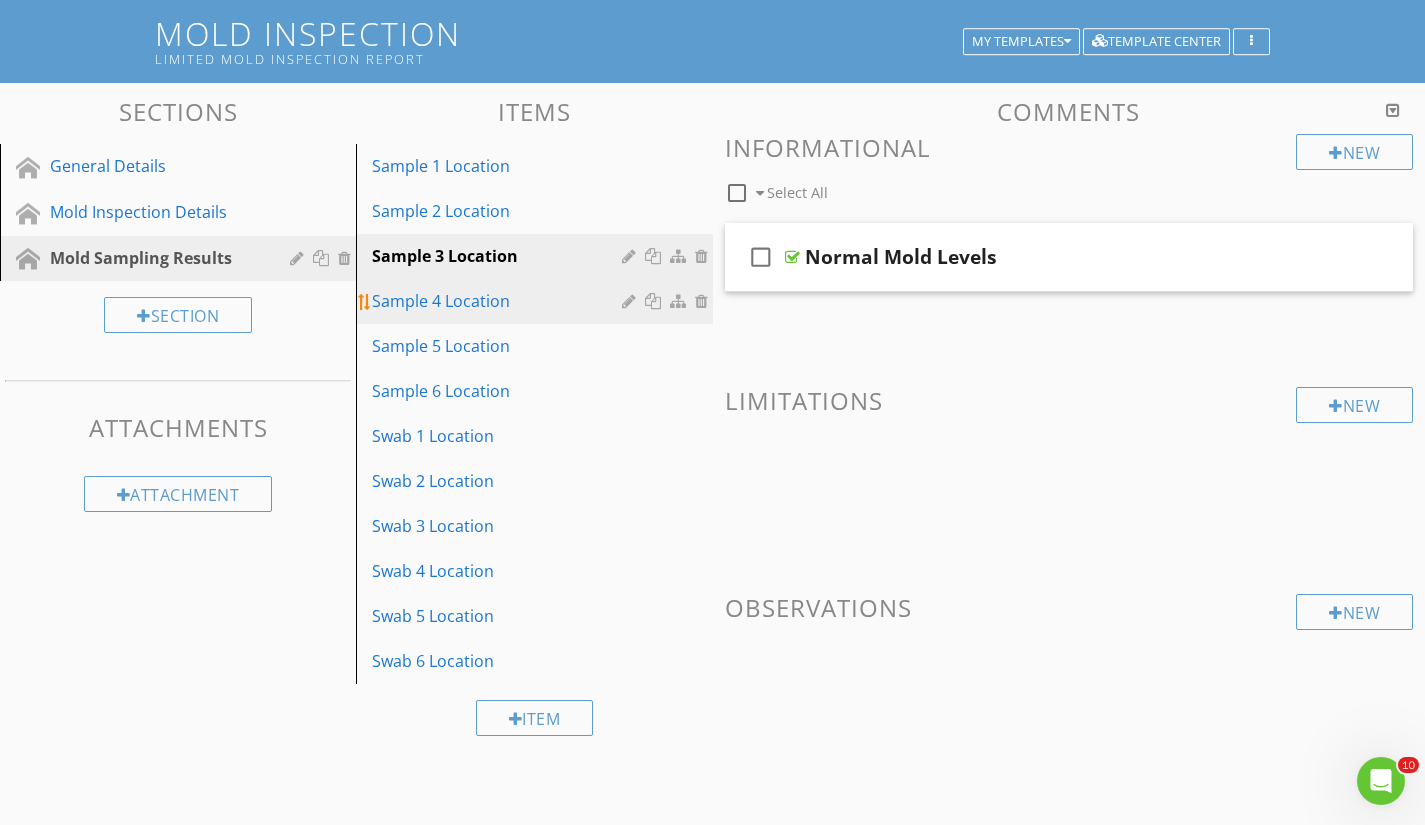 click on "Sample 4 Location" at bounding box center (499, 301) 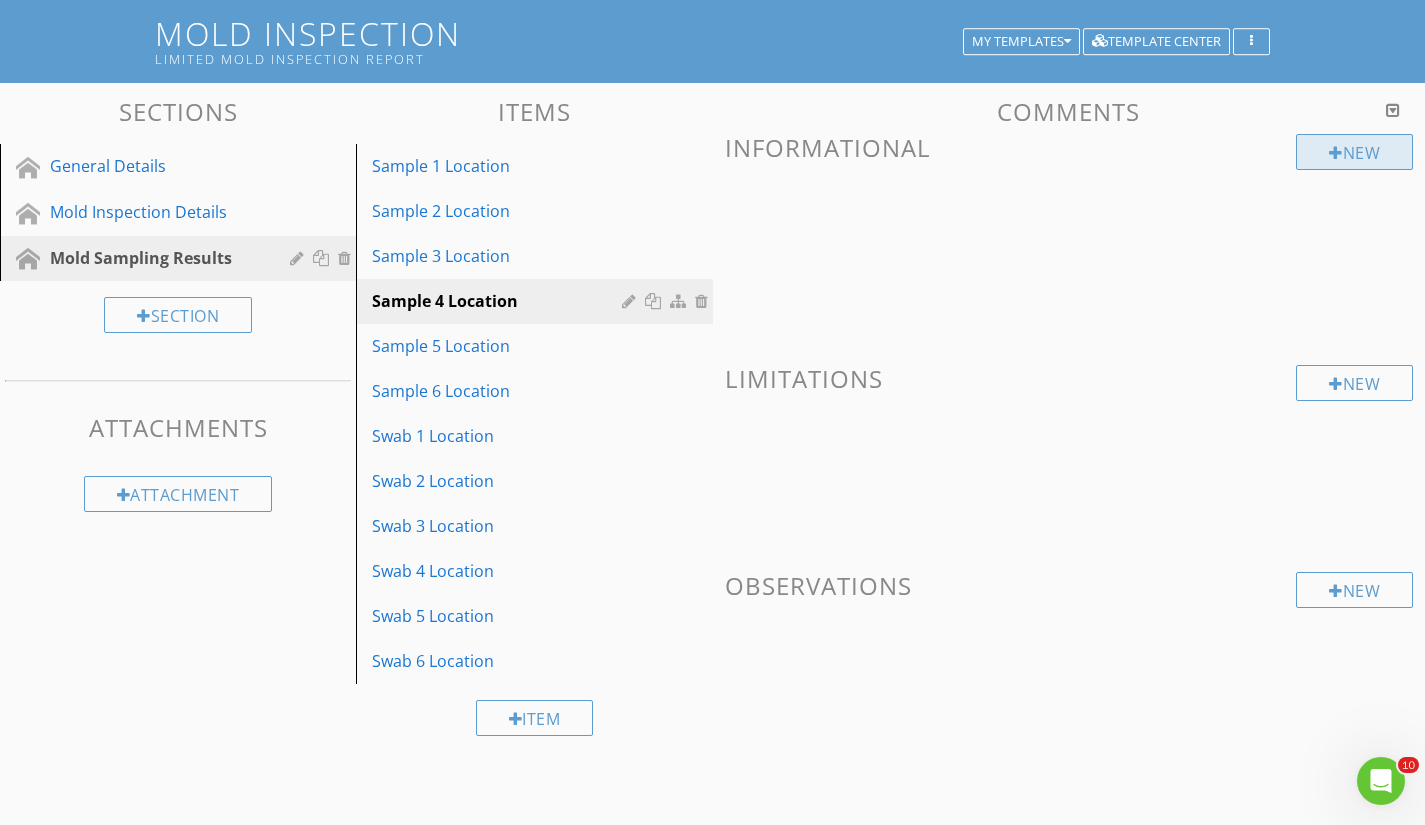 click on "New" at bounding box center [1354, 152] 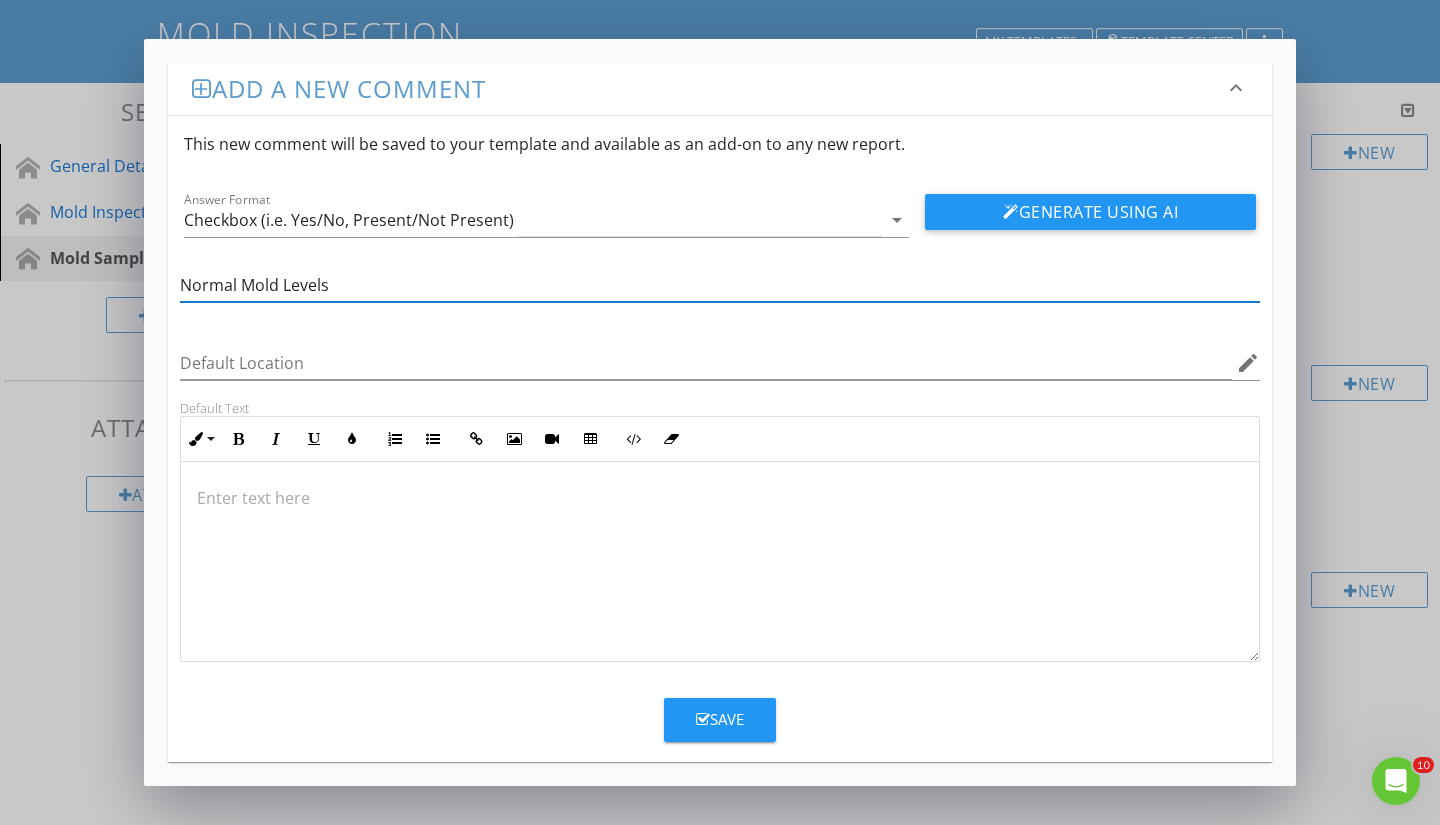 type on "Normal Mold Levels" 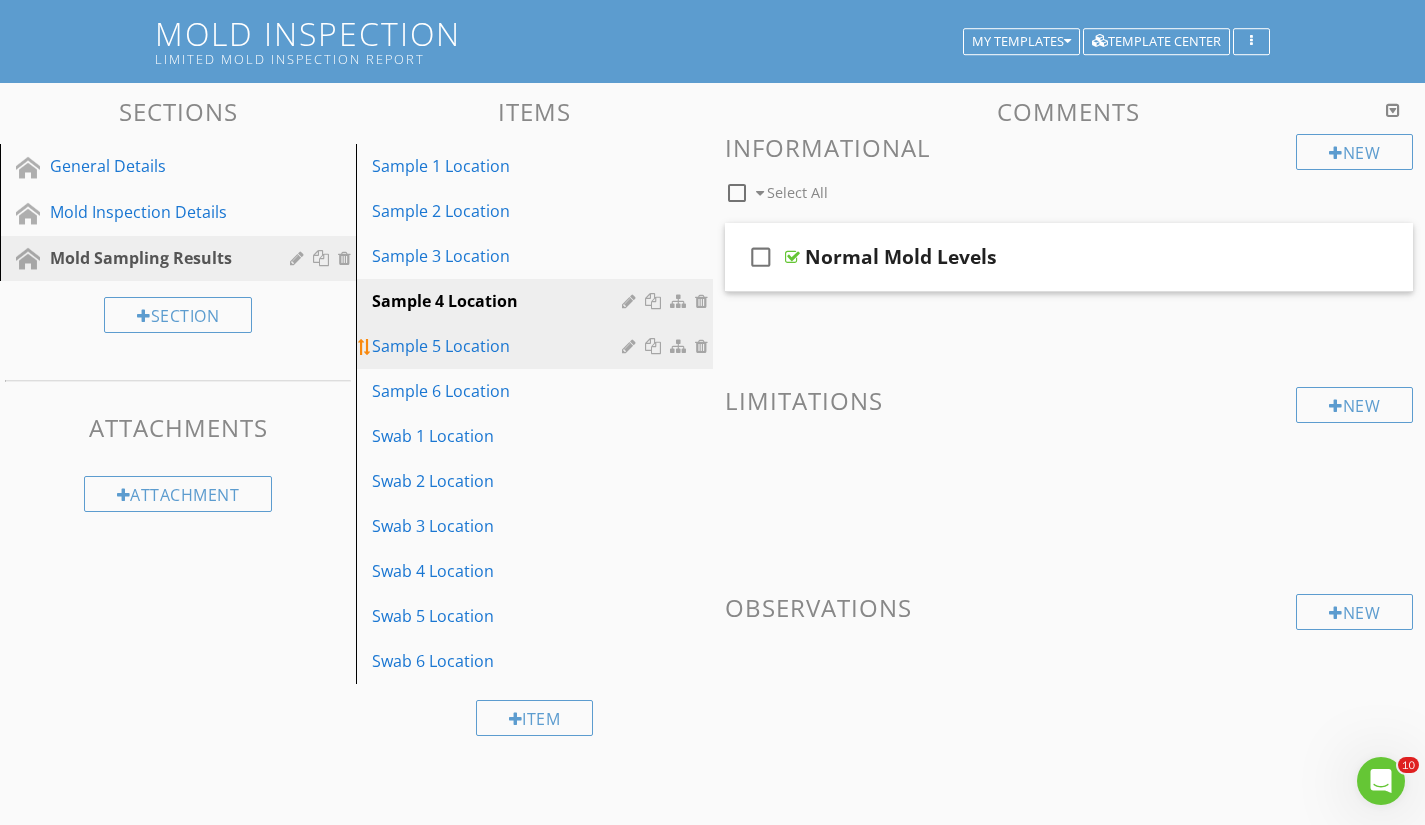 click on "Sample 5 Location" at bounding box center (499, 346) 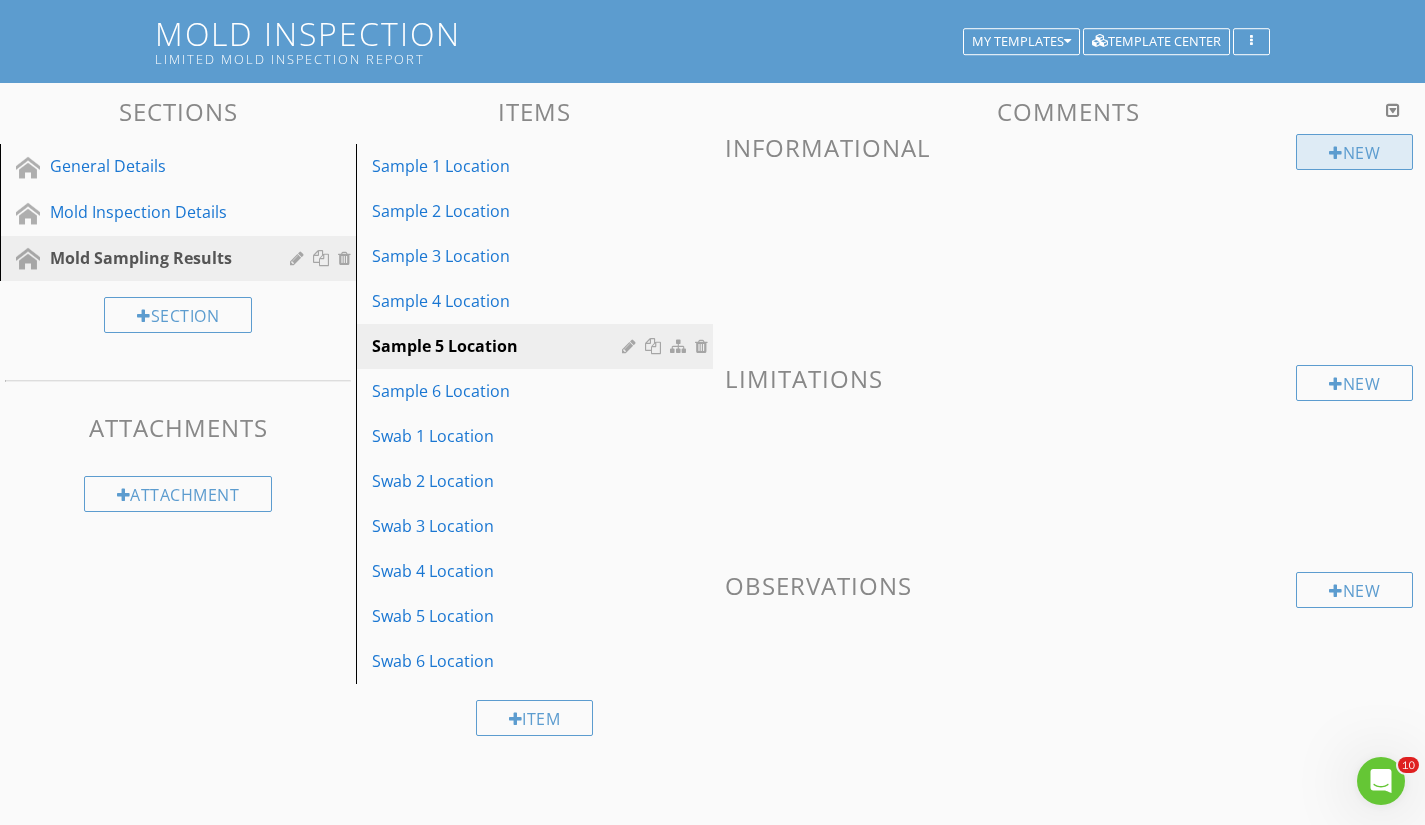 click at bounding box center [1336, 153] 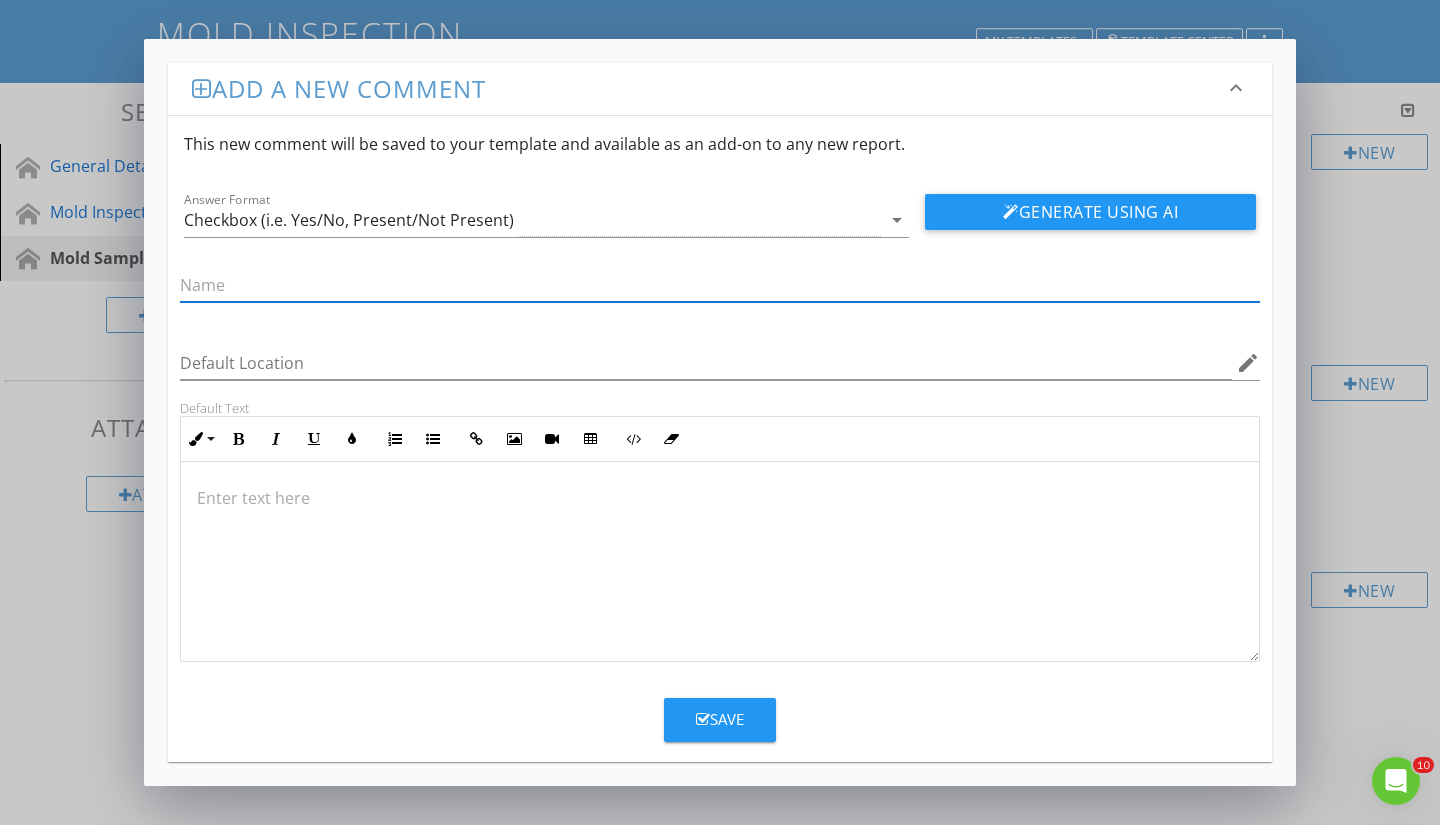 type on "M" 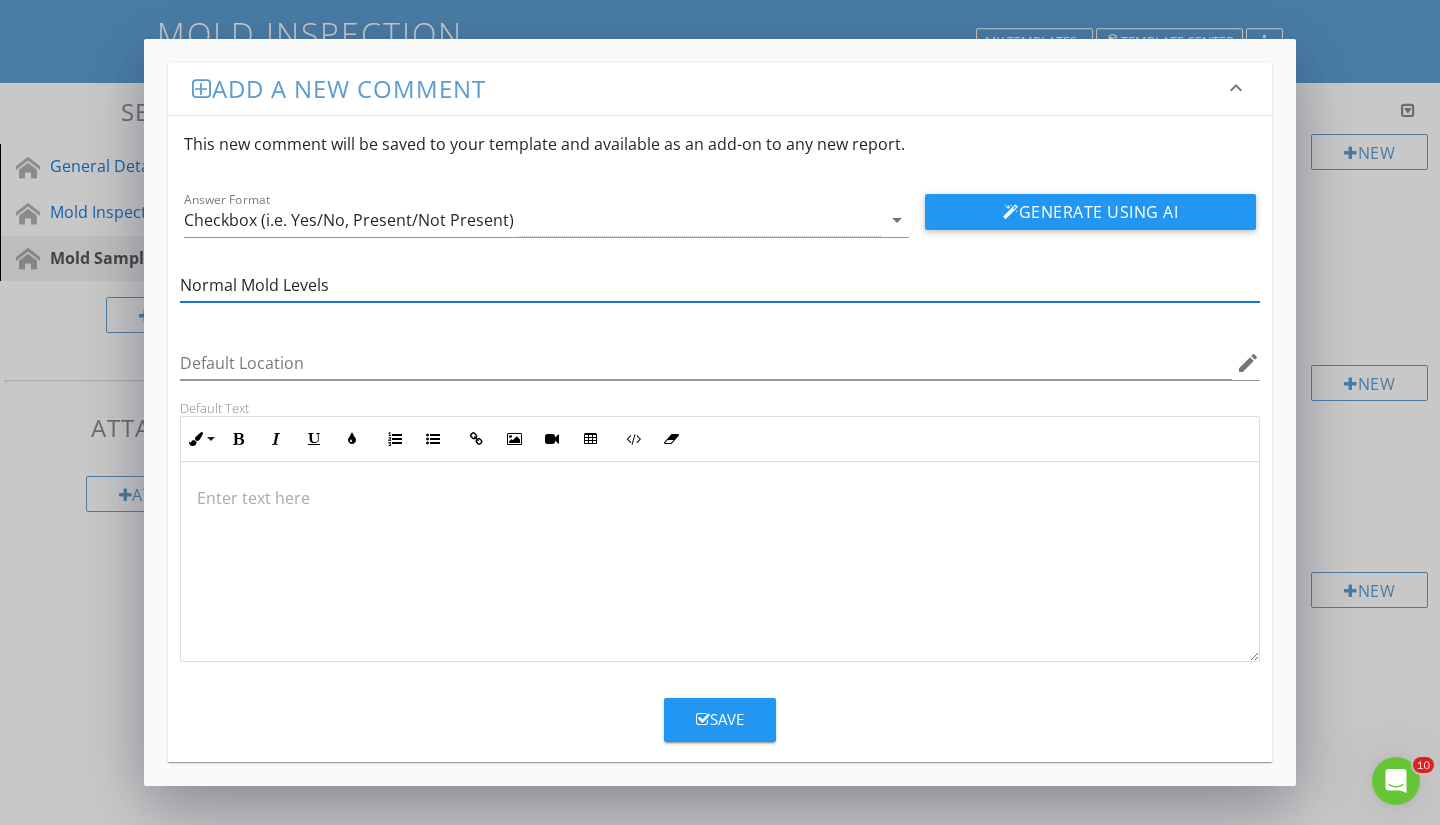 type on "Normal Mold Levels" 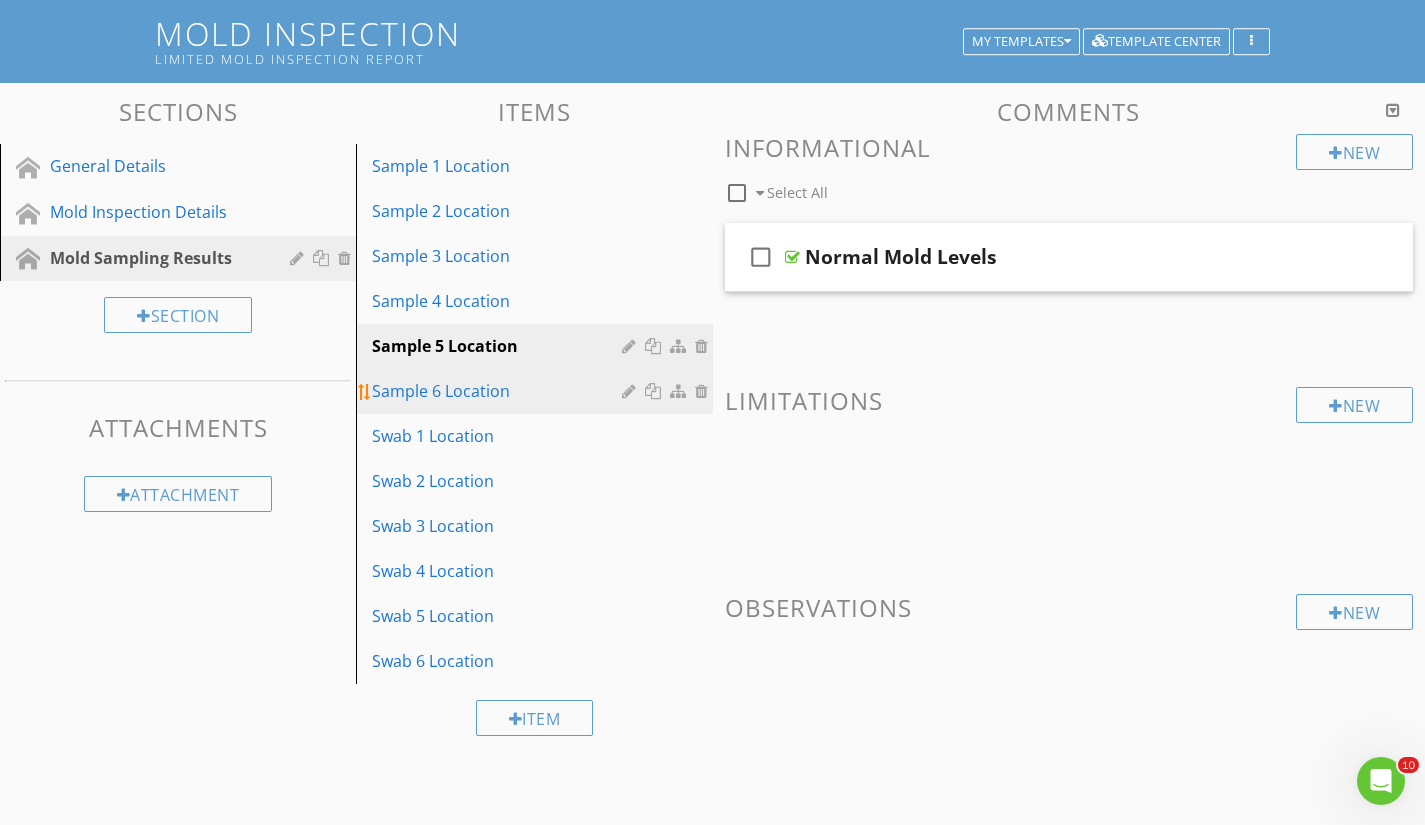 click on "Sample 6 Location" at bounding box center [499, 391] 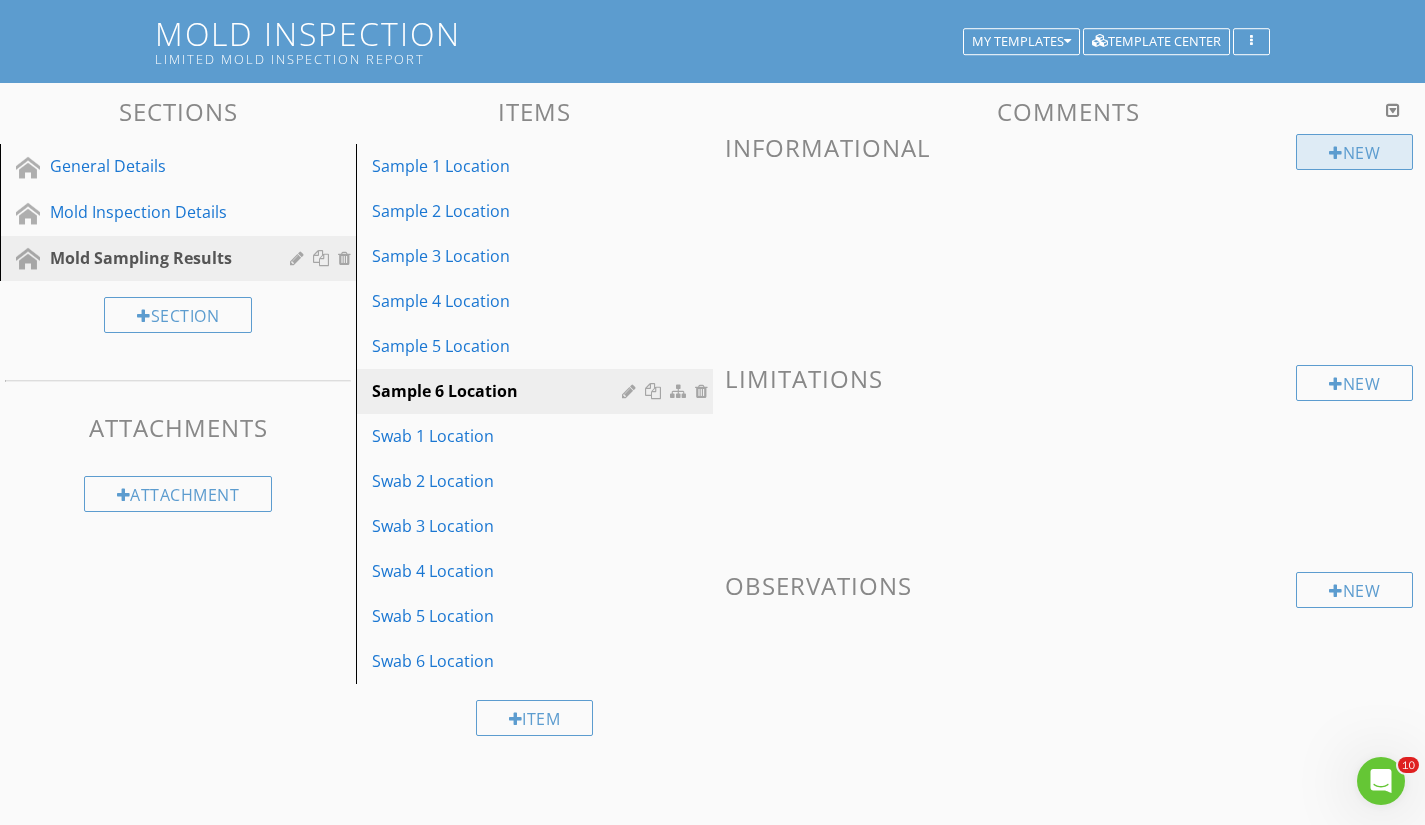 click on "New" at bounding box center (1354, 152) 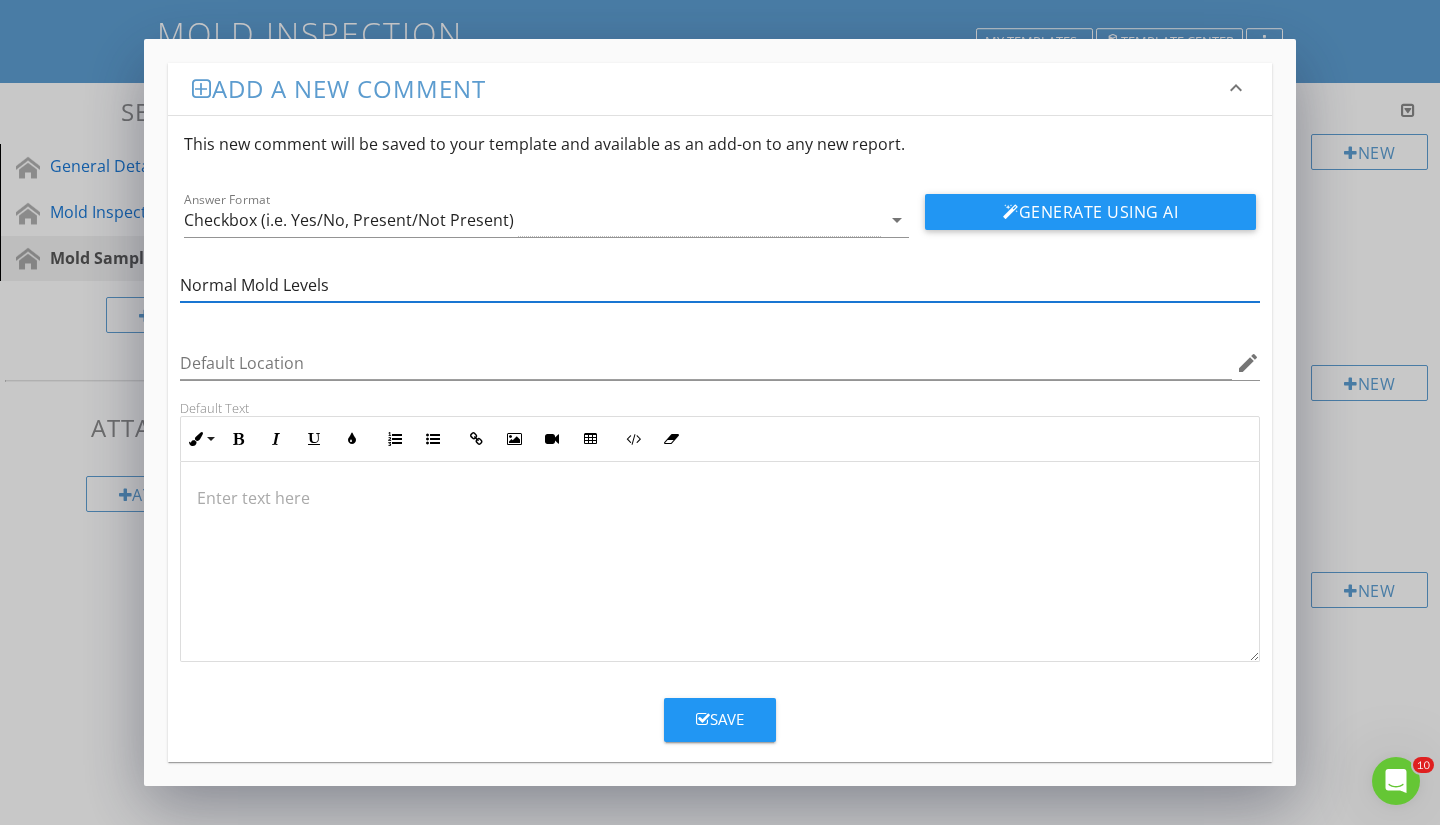 type on "Normal Mold Levels" 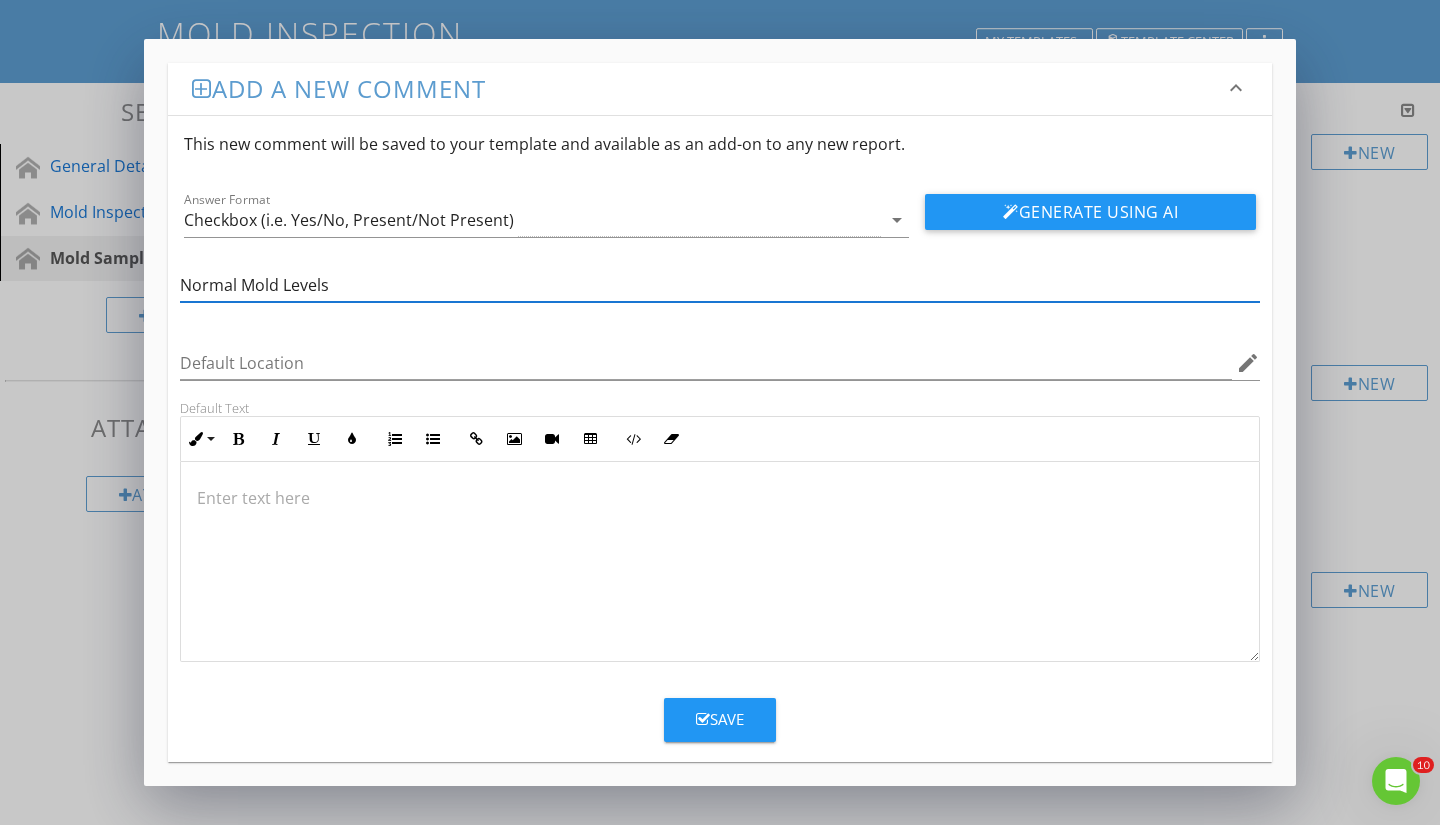 click on "Save" at bounding box center (720, 719) 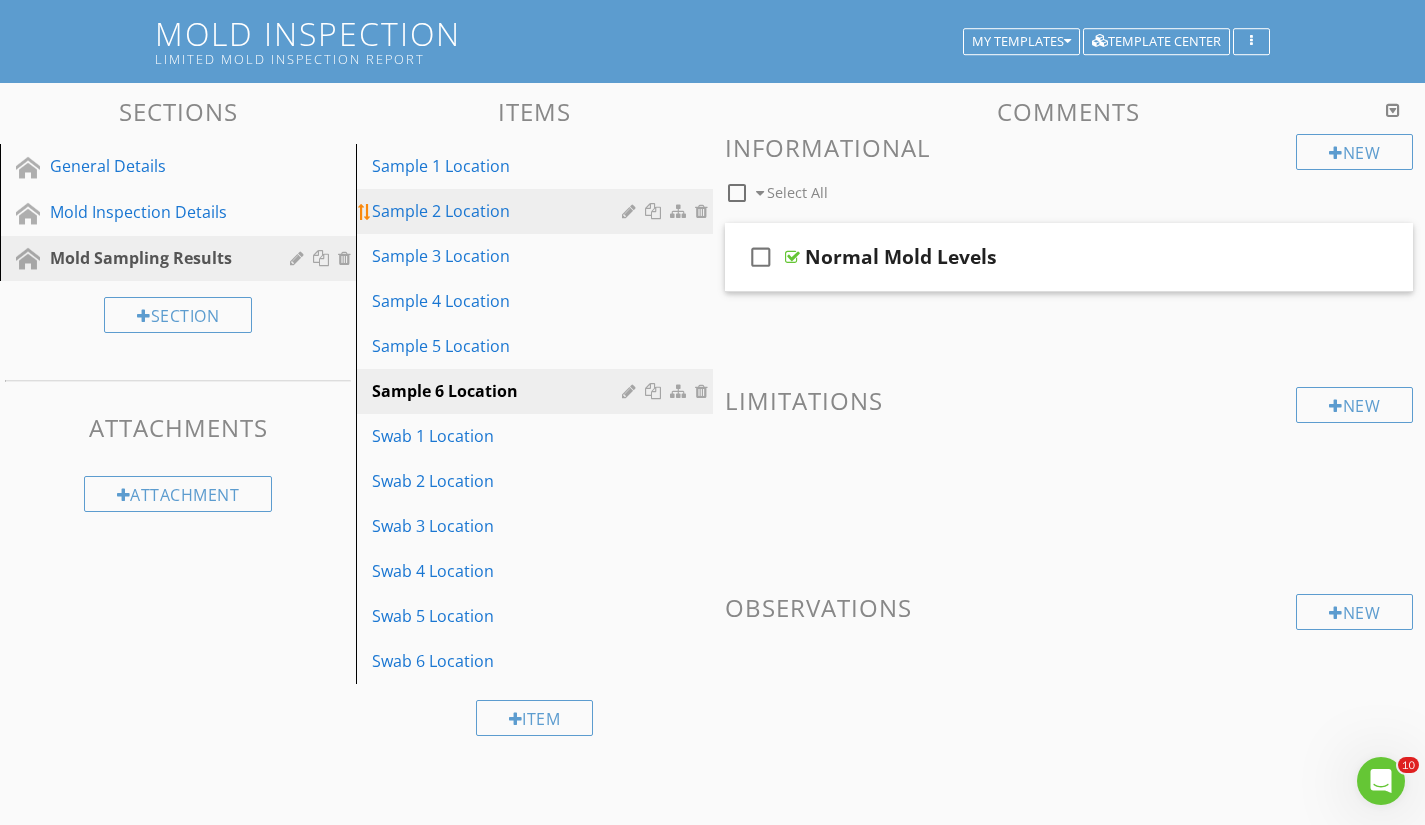 click on "Sample 2 Location" at bounding box center [499, 211] 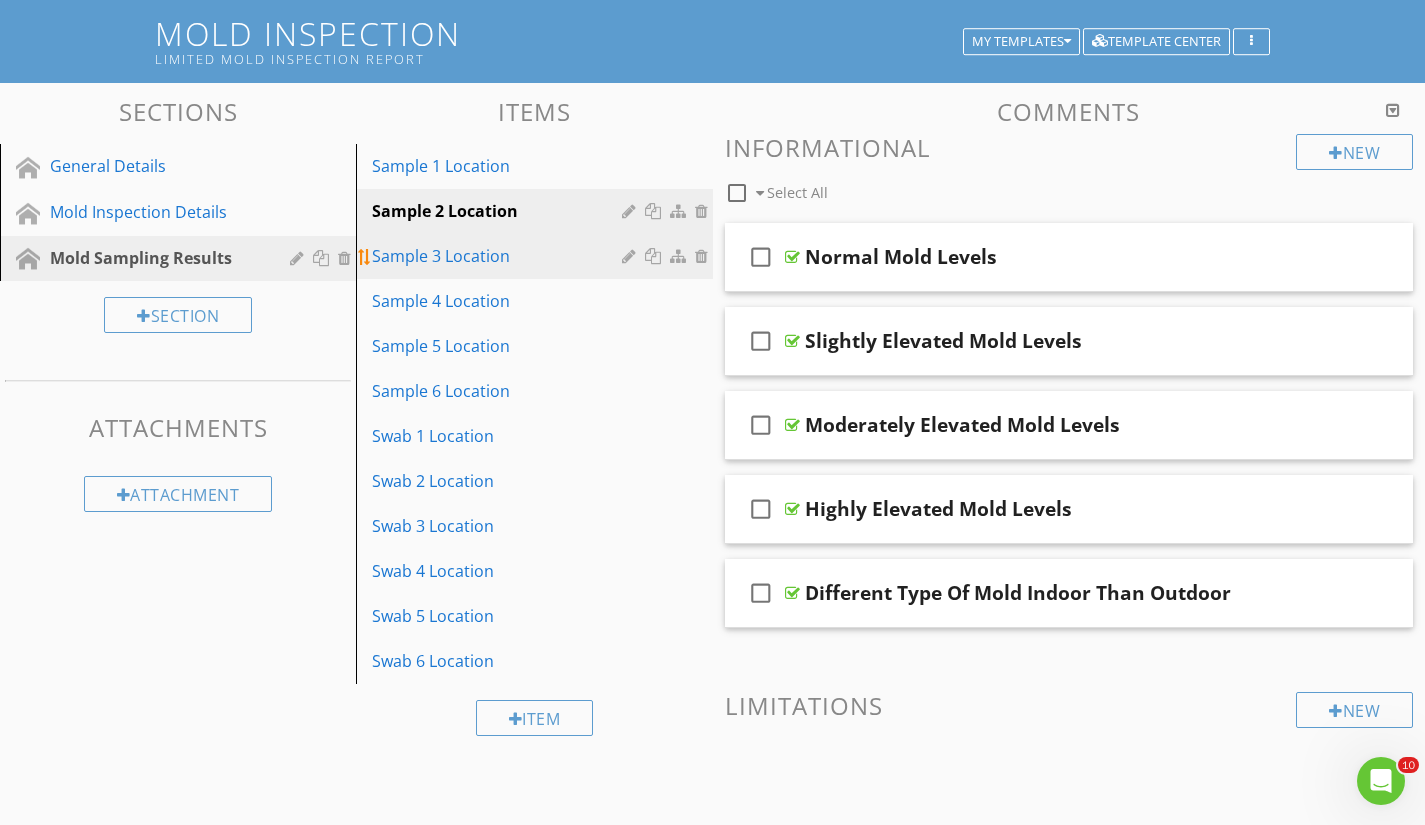 click on "Sample 3 Location" at bounding box center (499, 256) 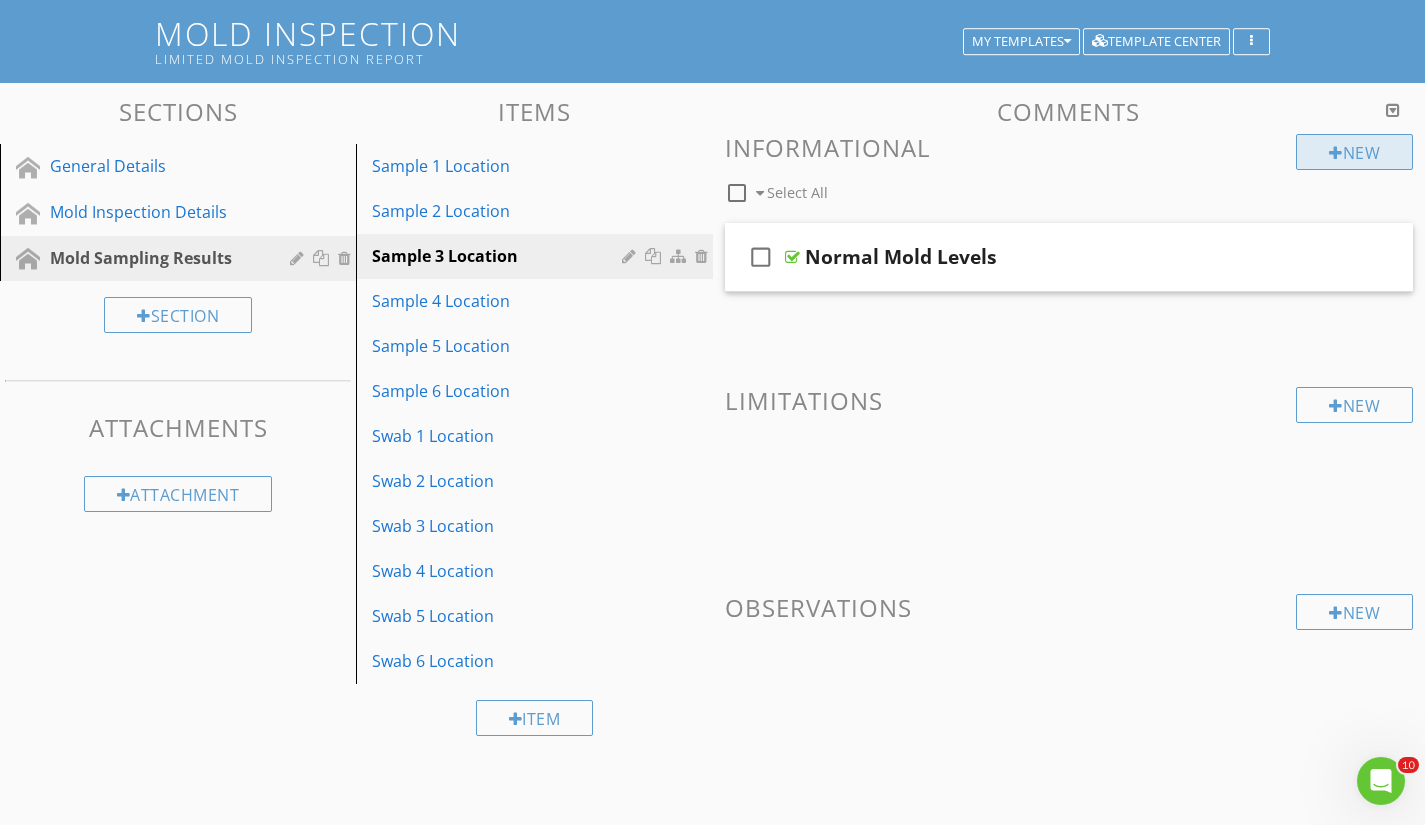 click on "New" at bounding box center (1354, 152) 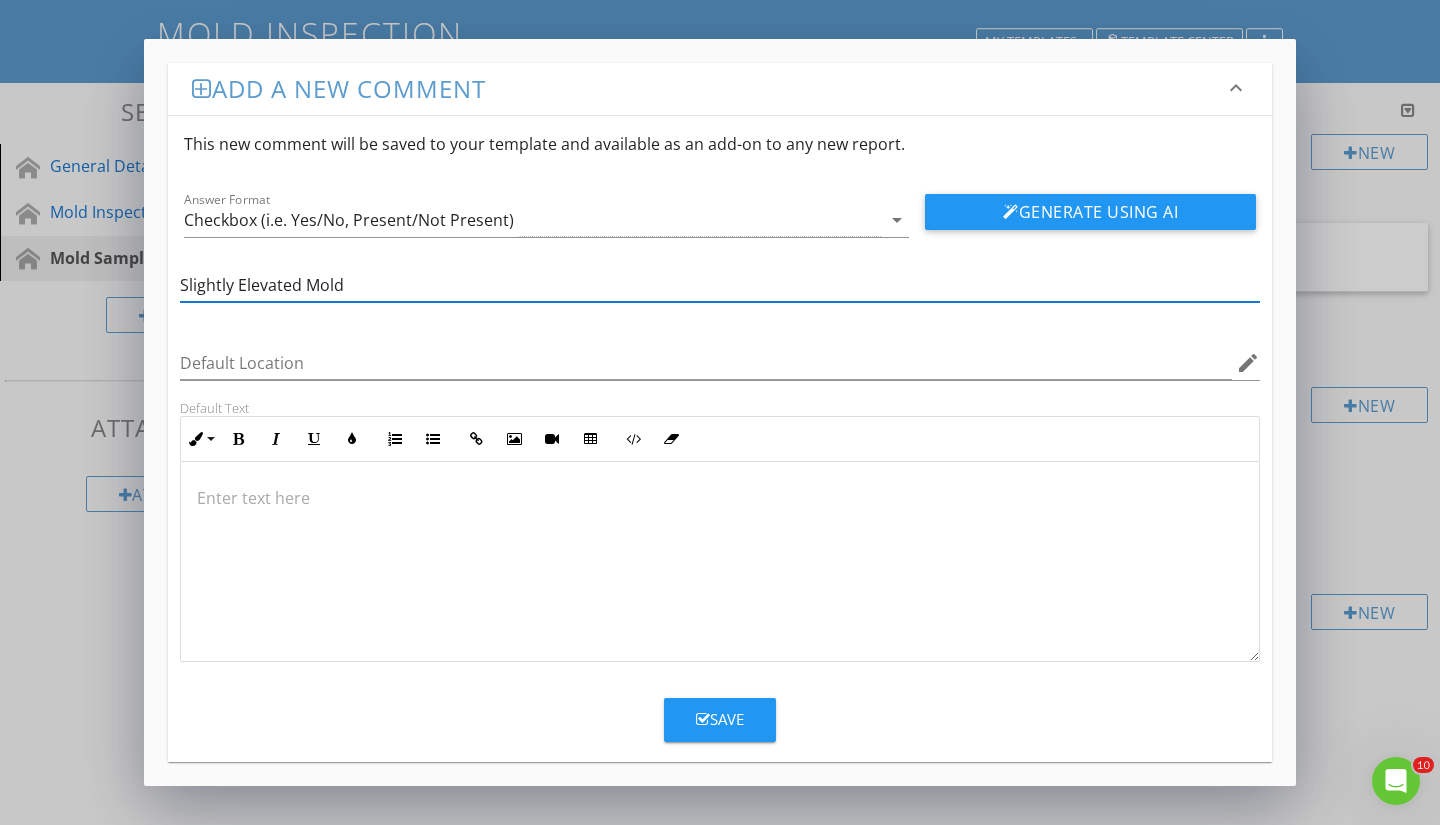 type on "Slightly Elevated Mold Levels" 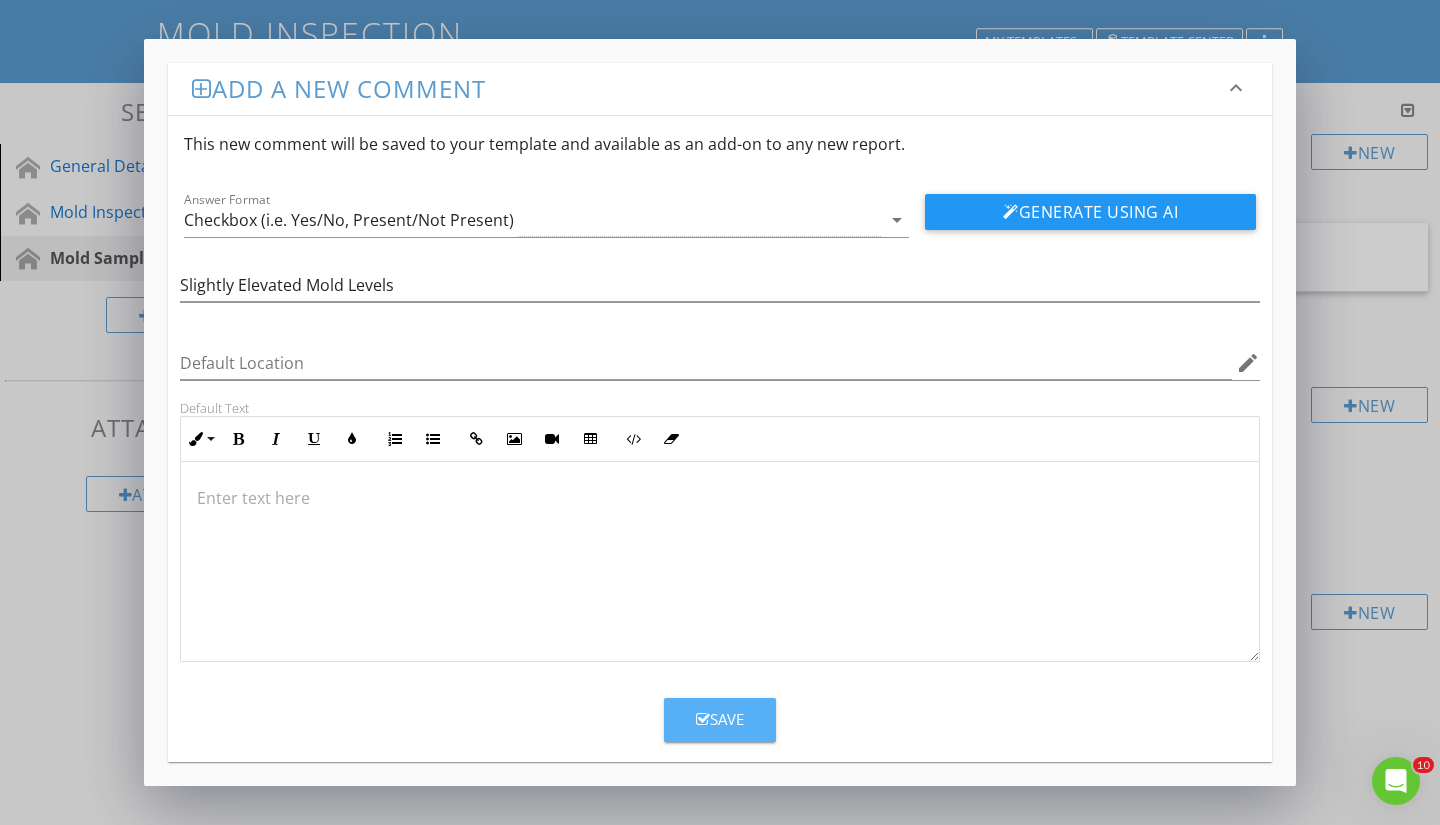 click at bounding box center (703, 719) 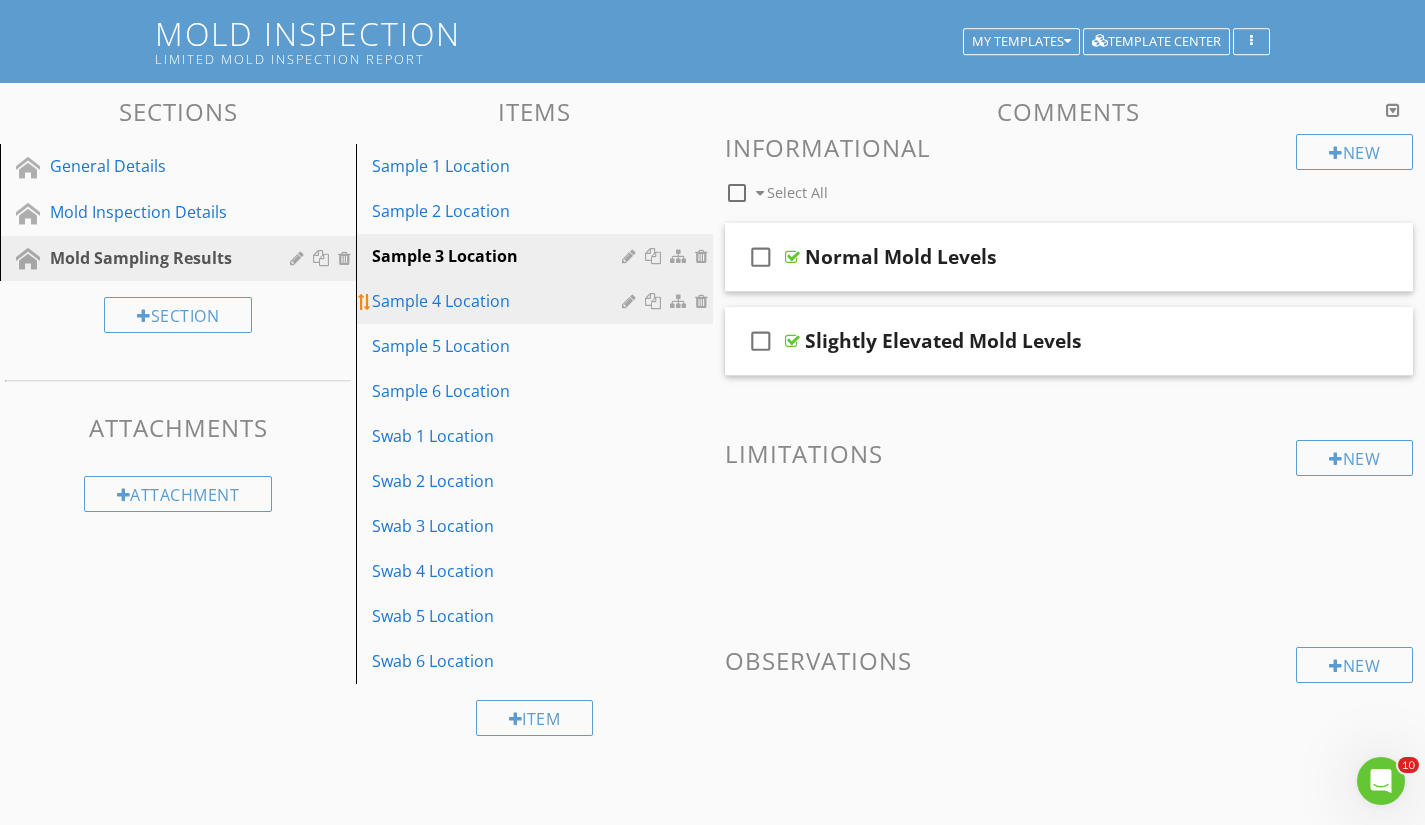 click on "Sample 4 Location" at bounding box center [499, 301] 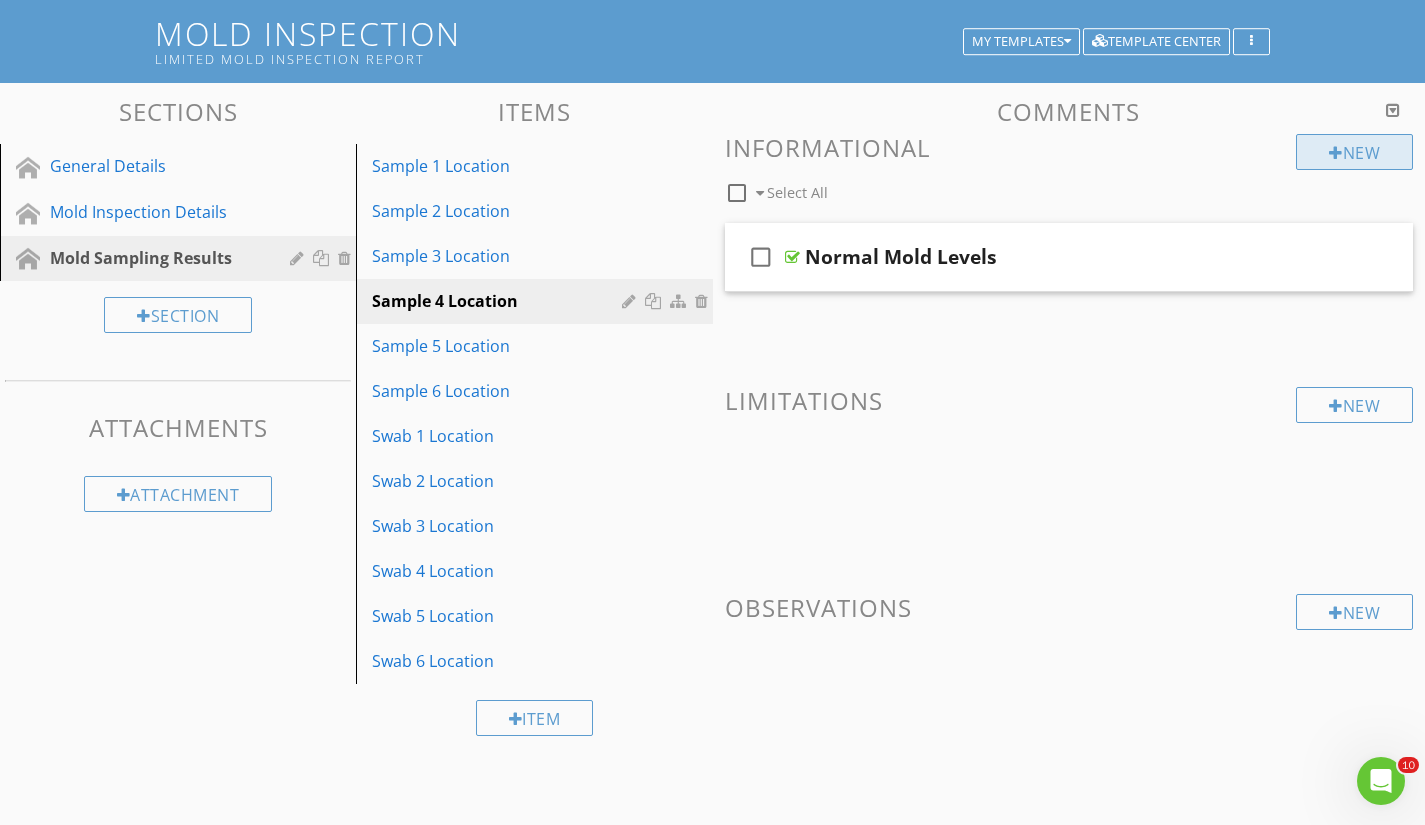 click on "New" at bounding box center (1354, 152) 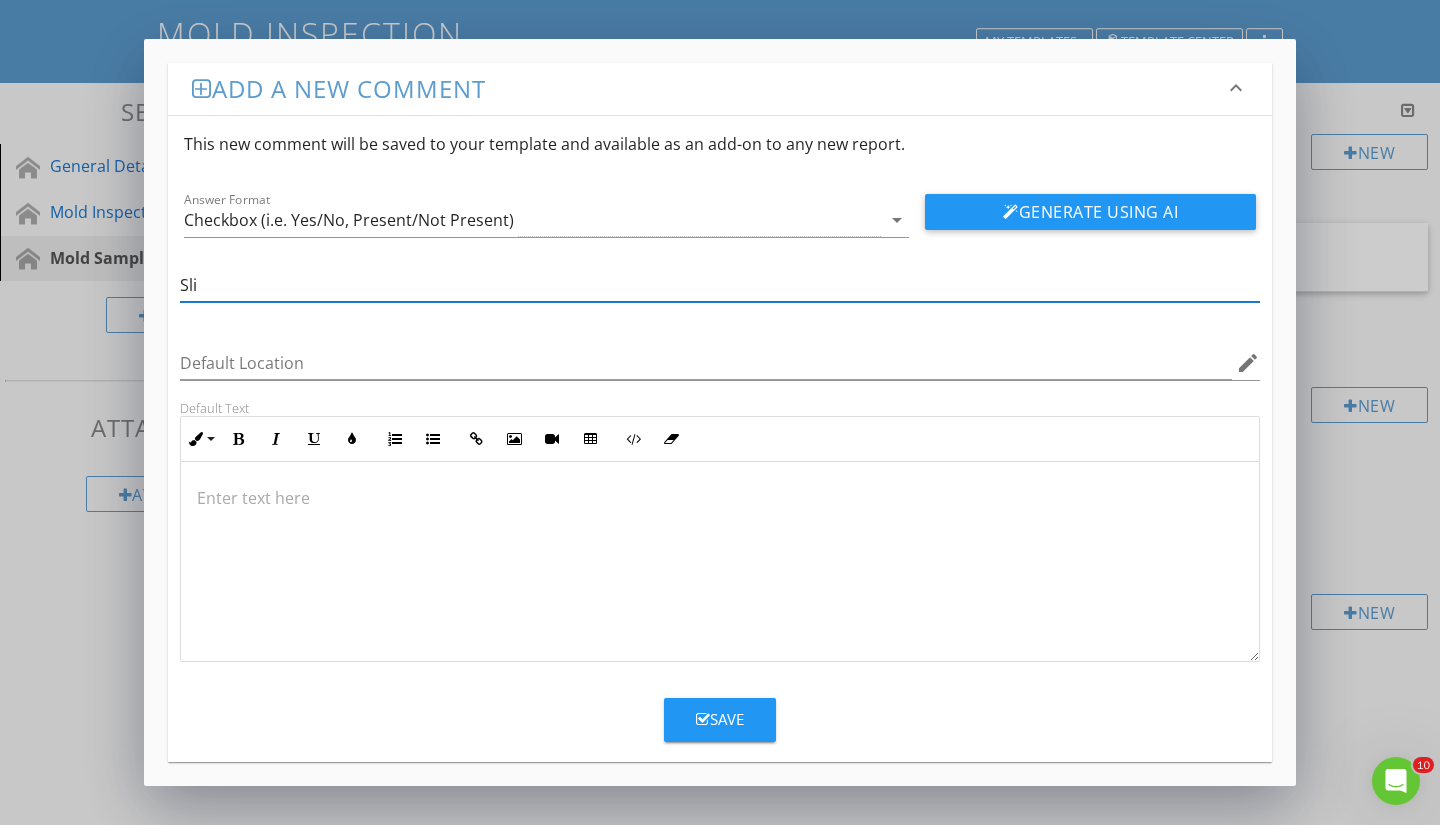 type on "Slightly Elevated Mold Levels" 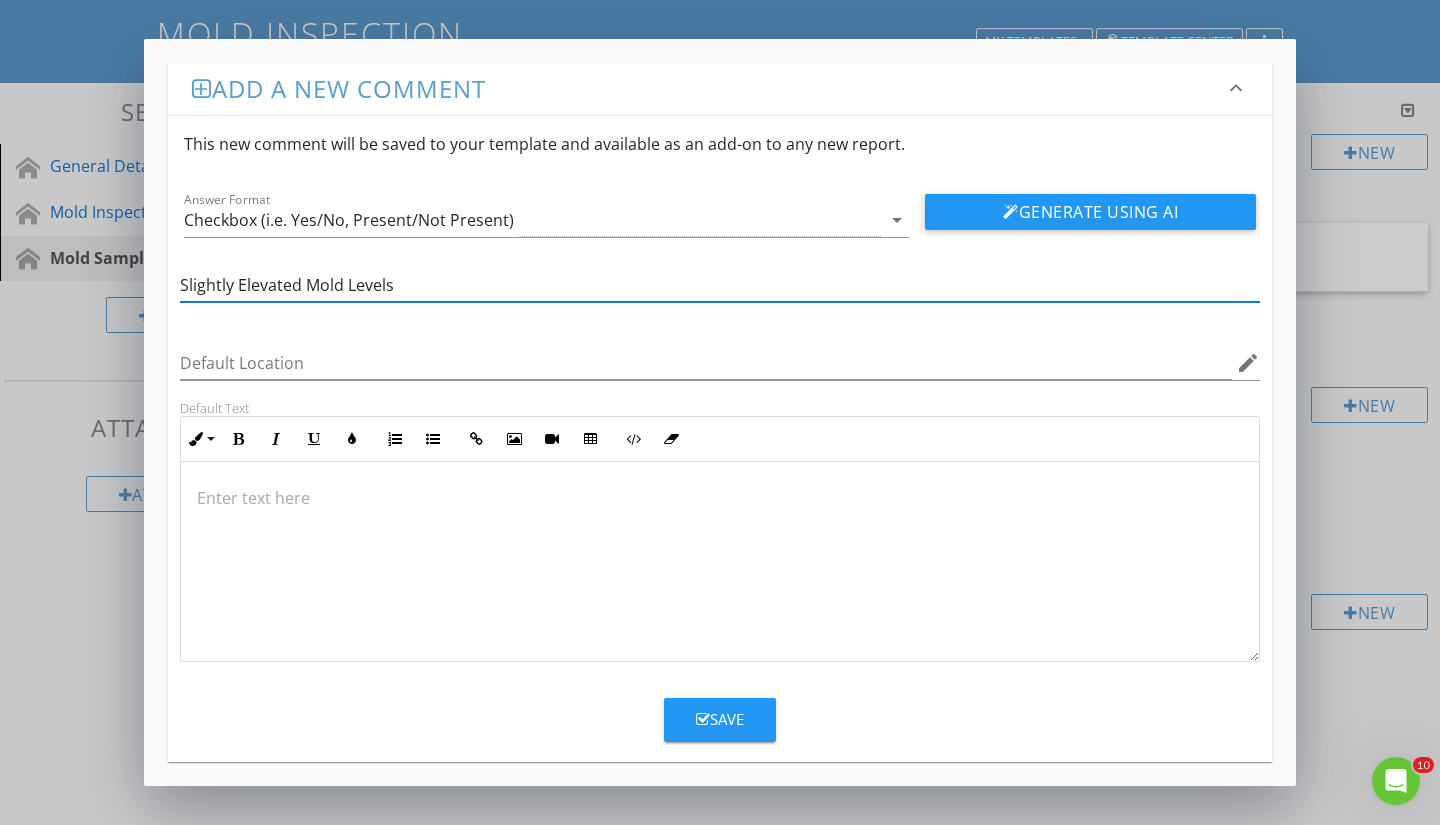 click on "Save" at bounding box center [720, 719] 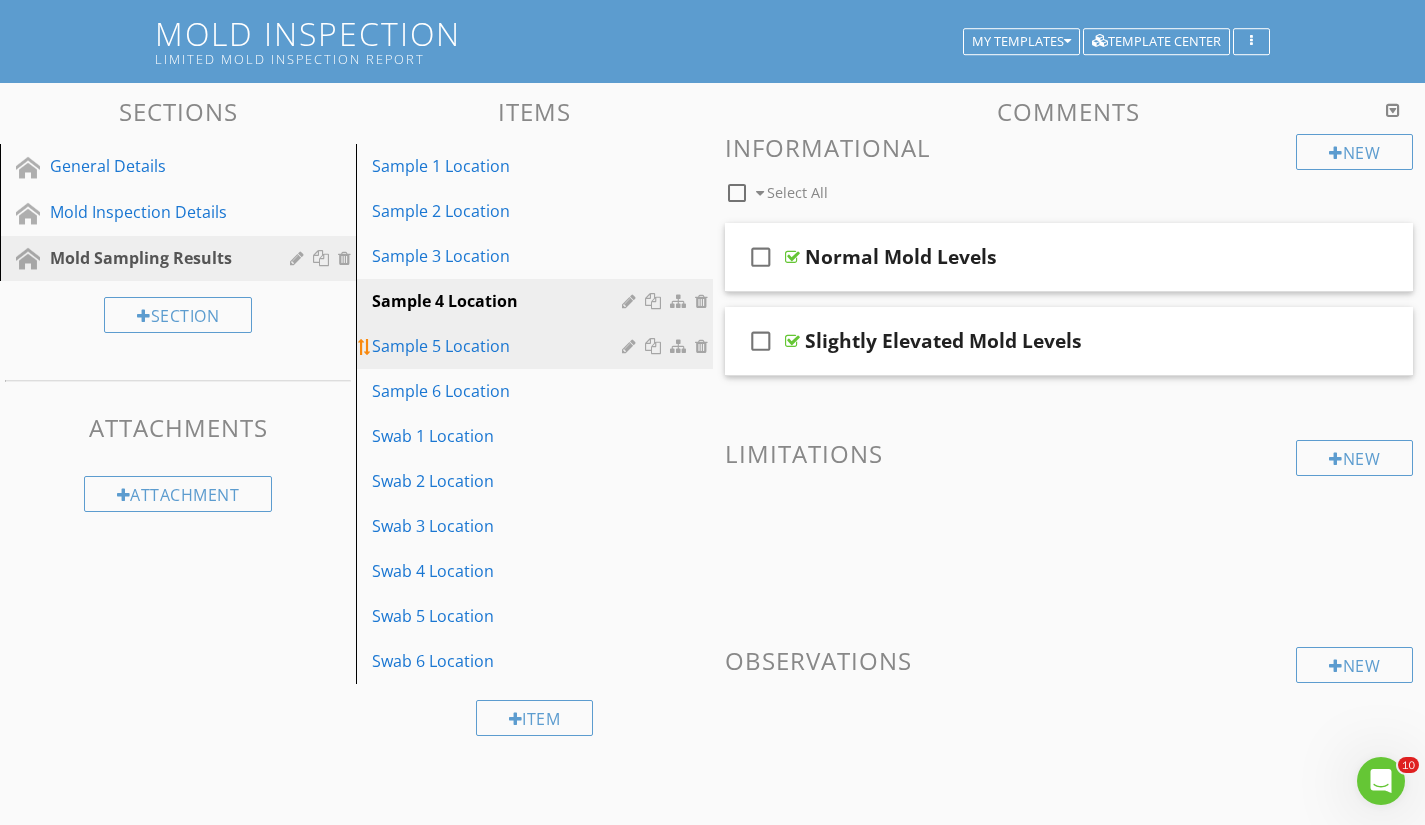 click on "Sample 5 Location" at bounding box center [499, 346] 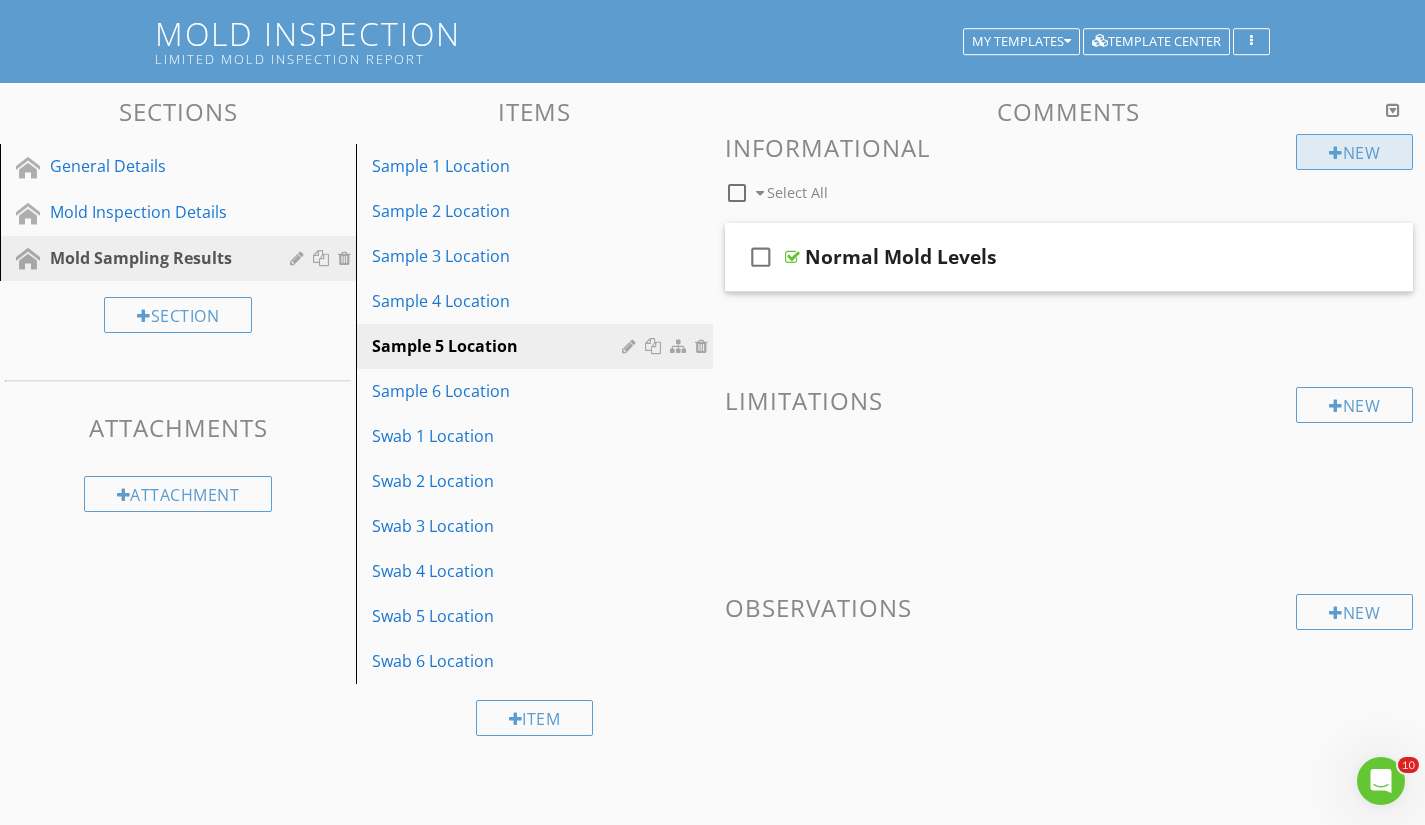 click on "New" at bounding box center (1354, 152) 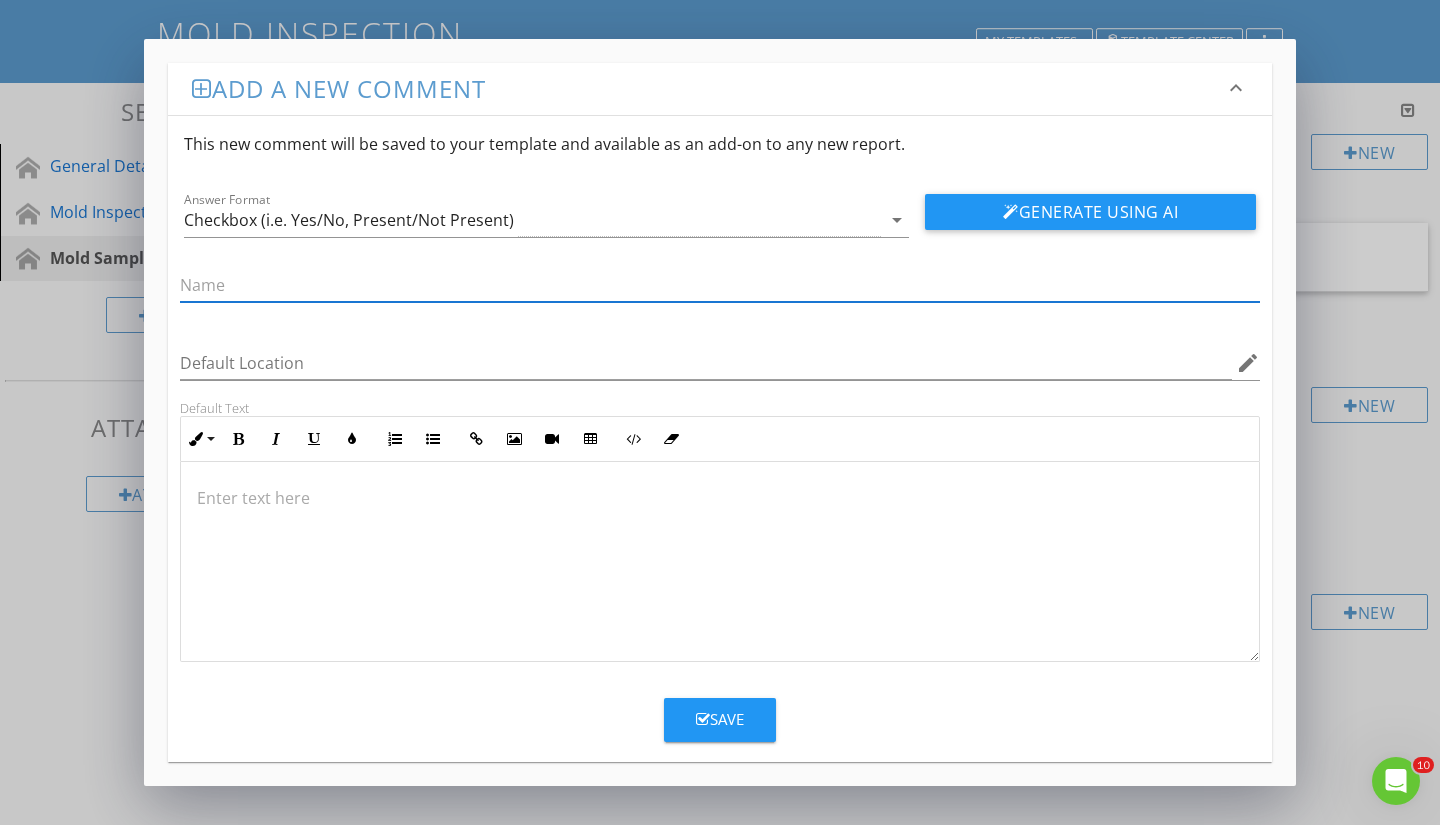 type on "A" 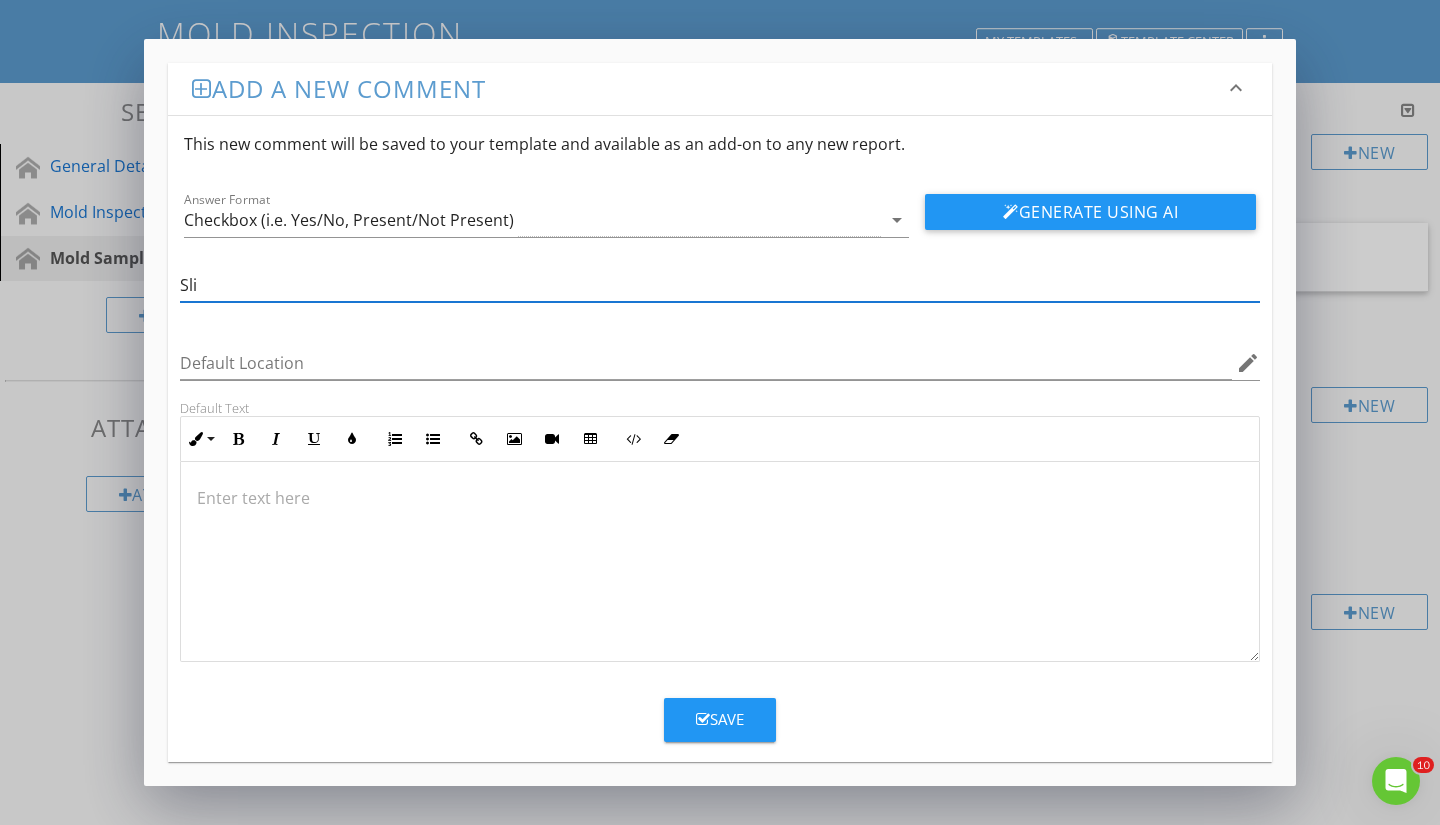type on "Slightly Elevated Mold Levels" 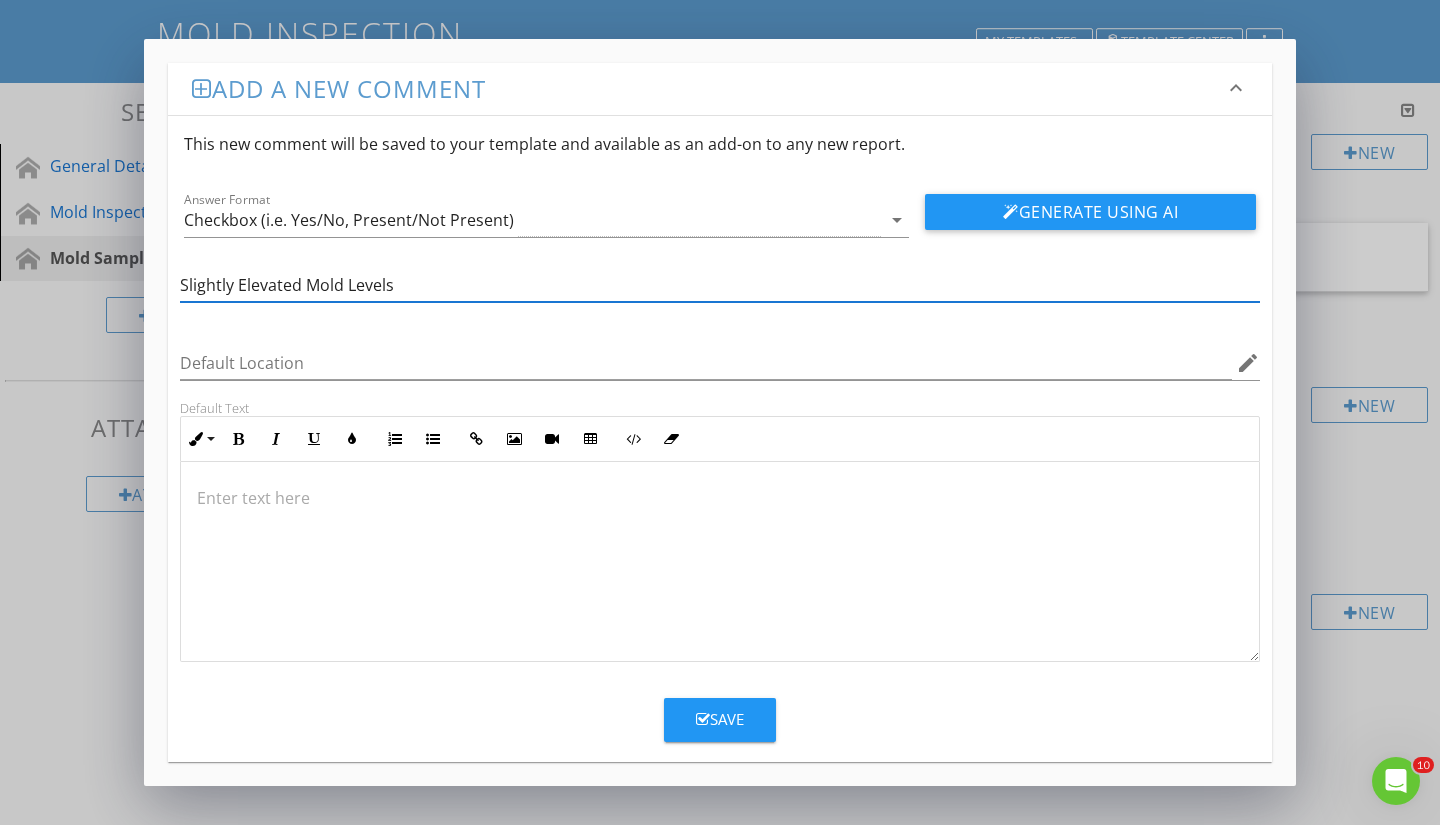 click on "Save" at bounding box center [720, 719] 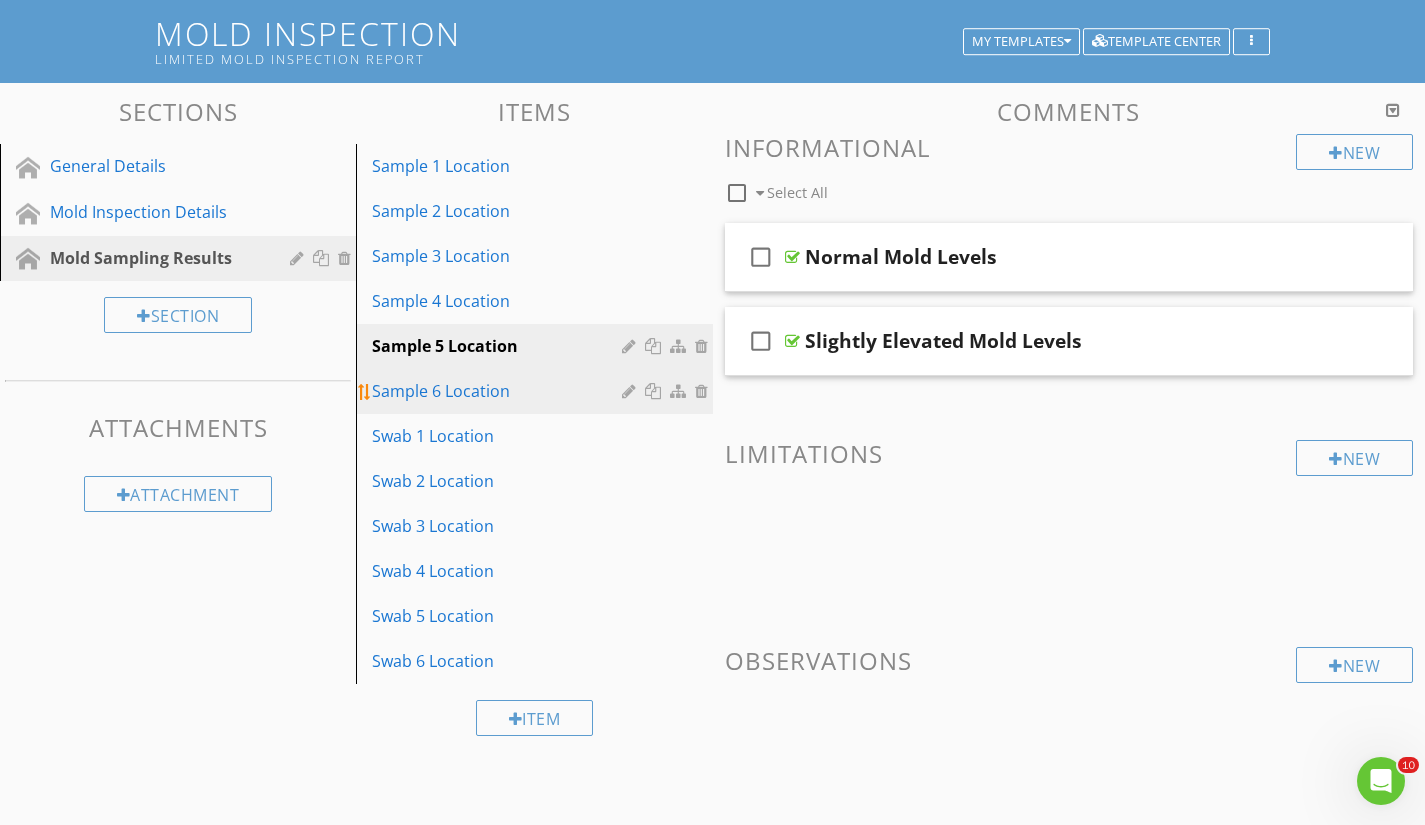 click on "Sample 6 Location" at bounding box center (499, 391) 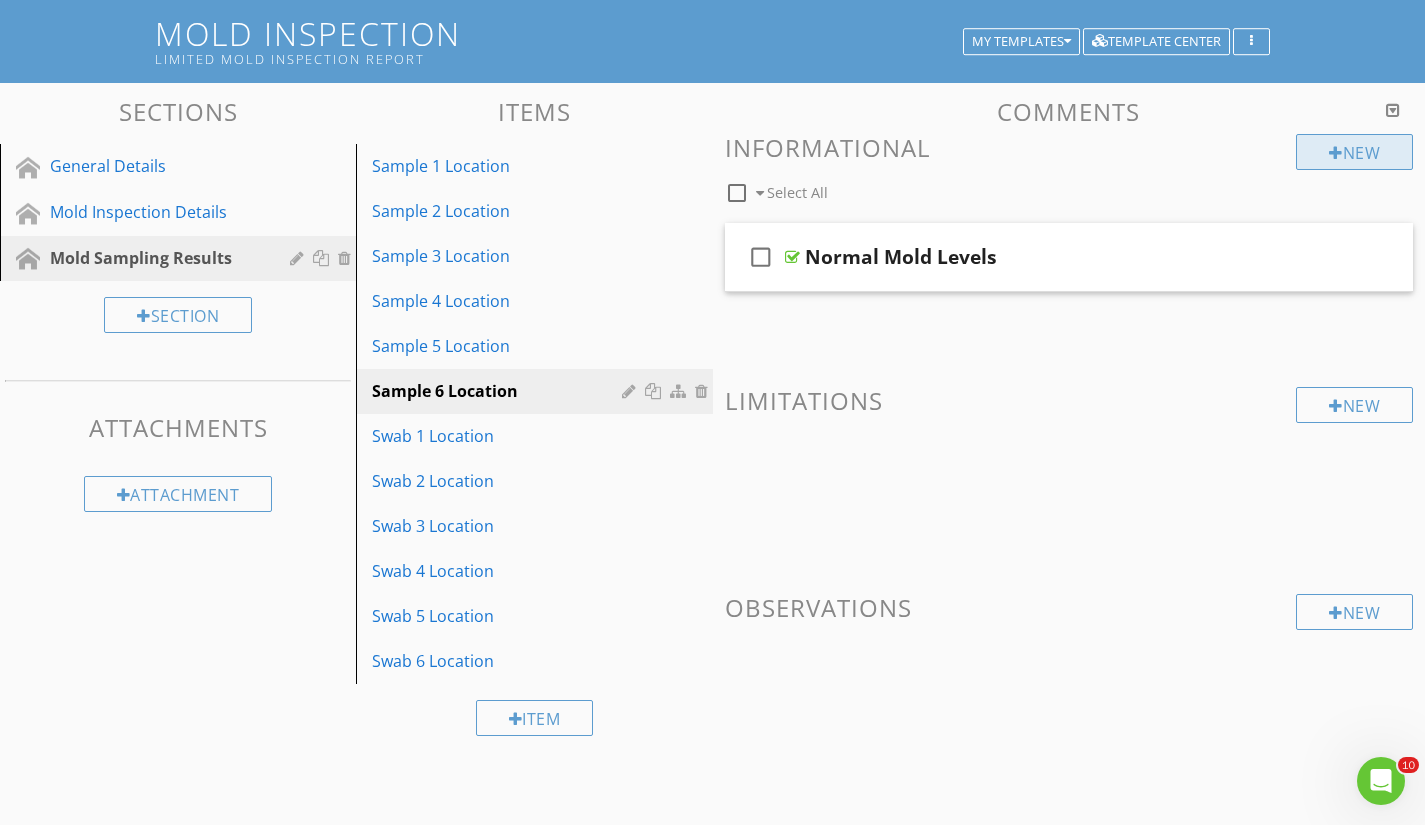 click at bounding box center (1336, 153) 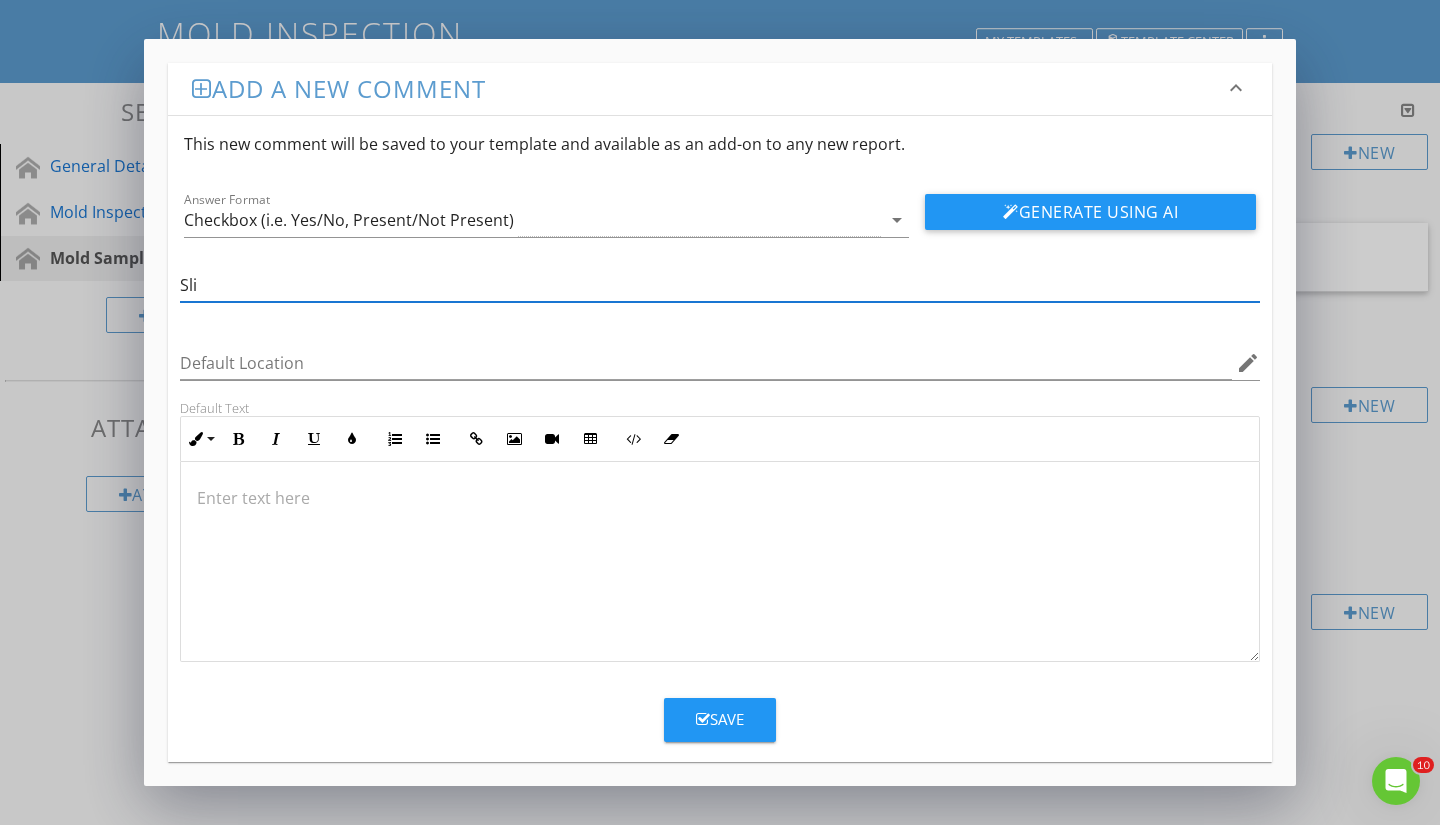 type on "Slightly Elevated Mold Levels" 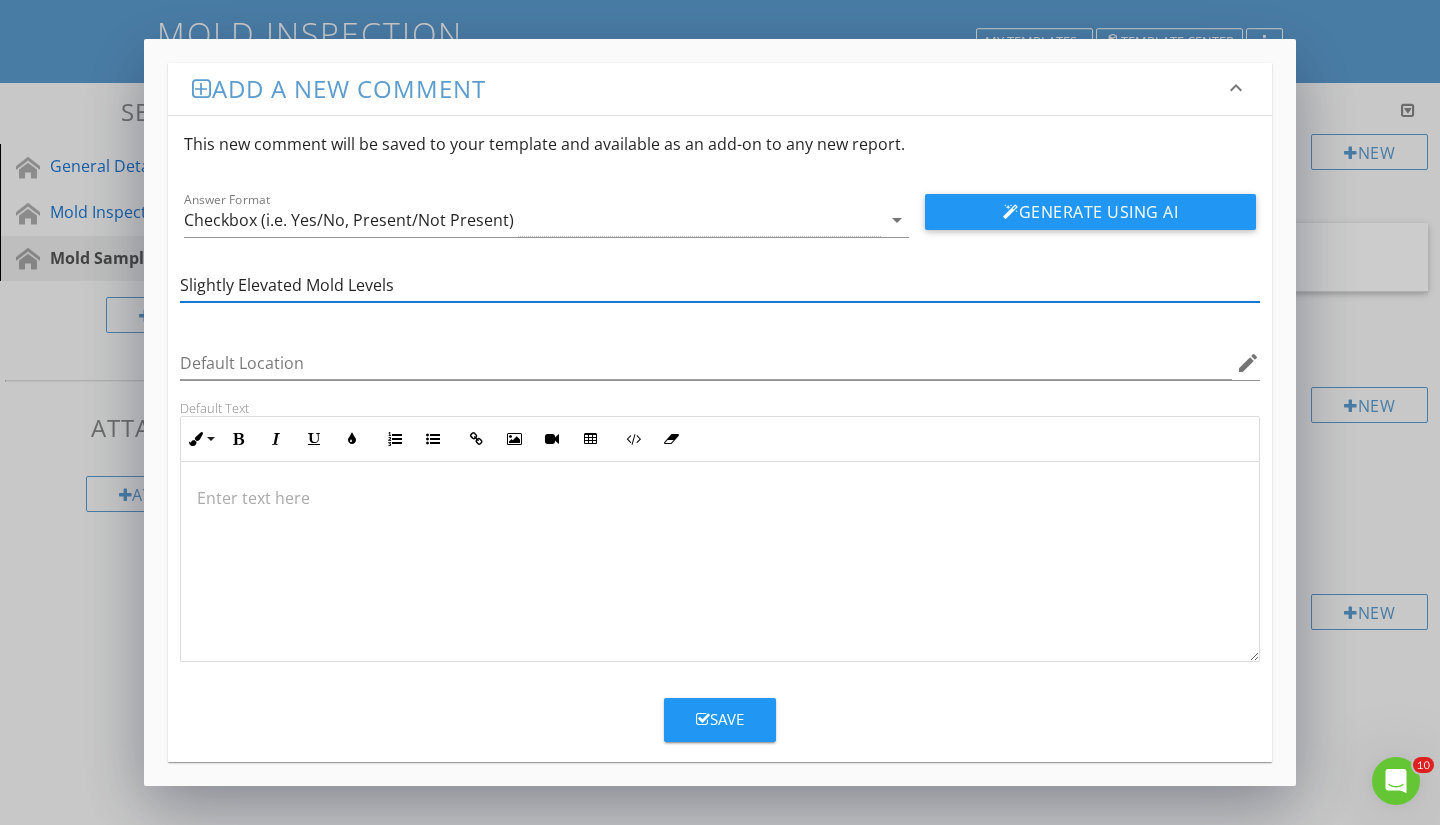 click on "Save" at bounding box center [720, 719] 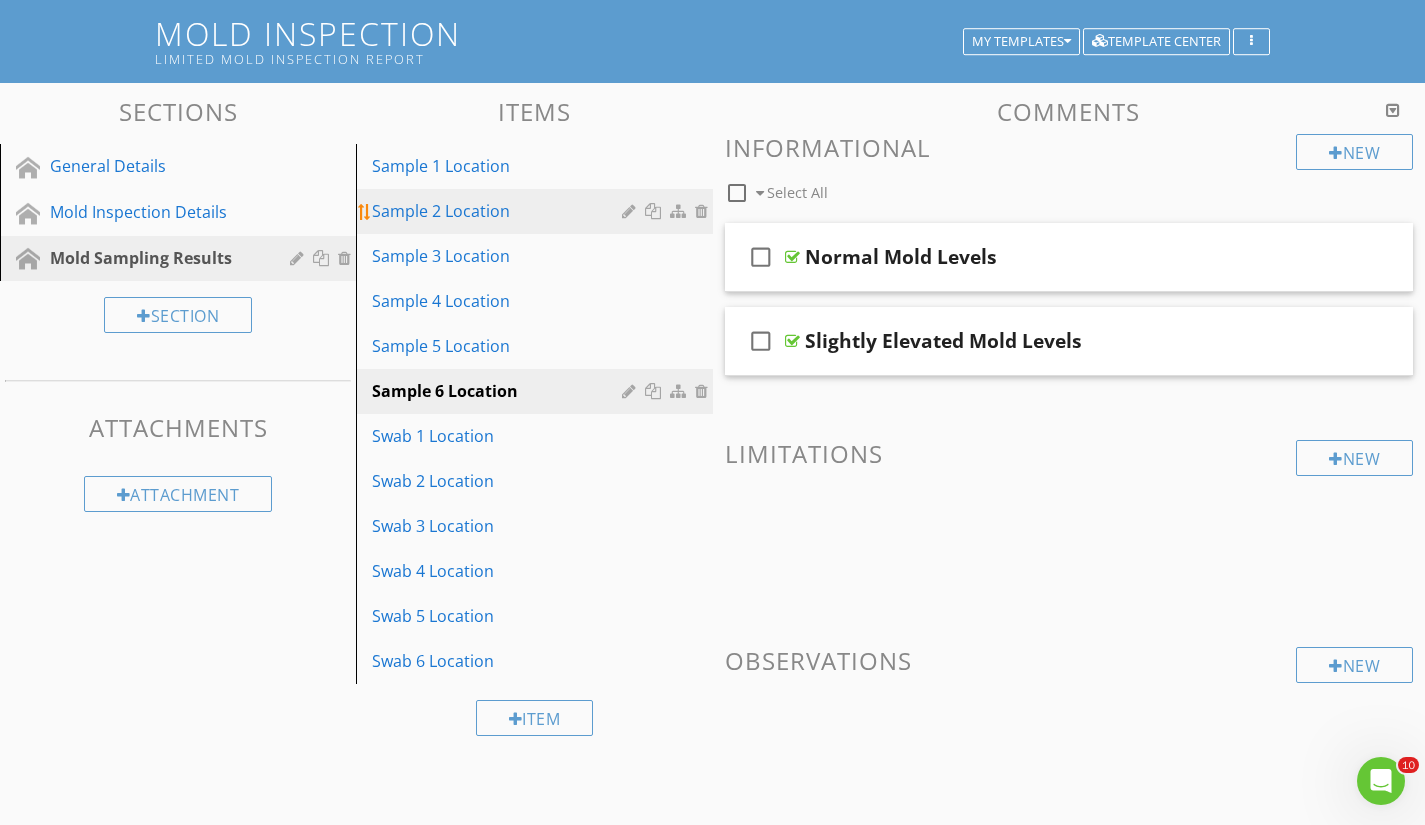 click on "Sample 2 Location" at bounding box center [499, 211] 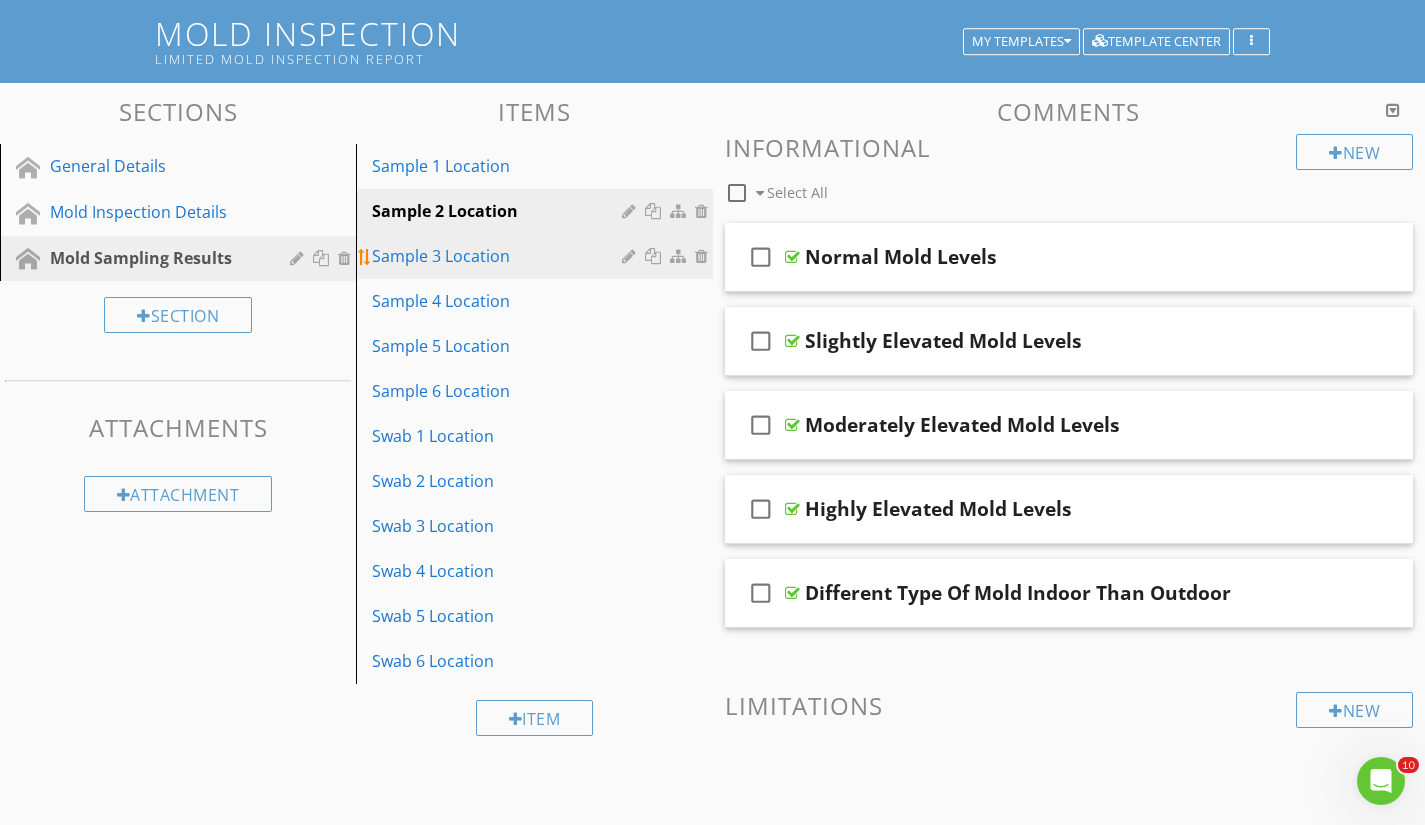 click on "Sample 3 Location" at bounding box center (499, 256) 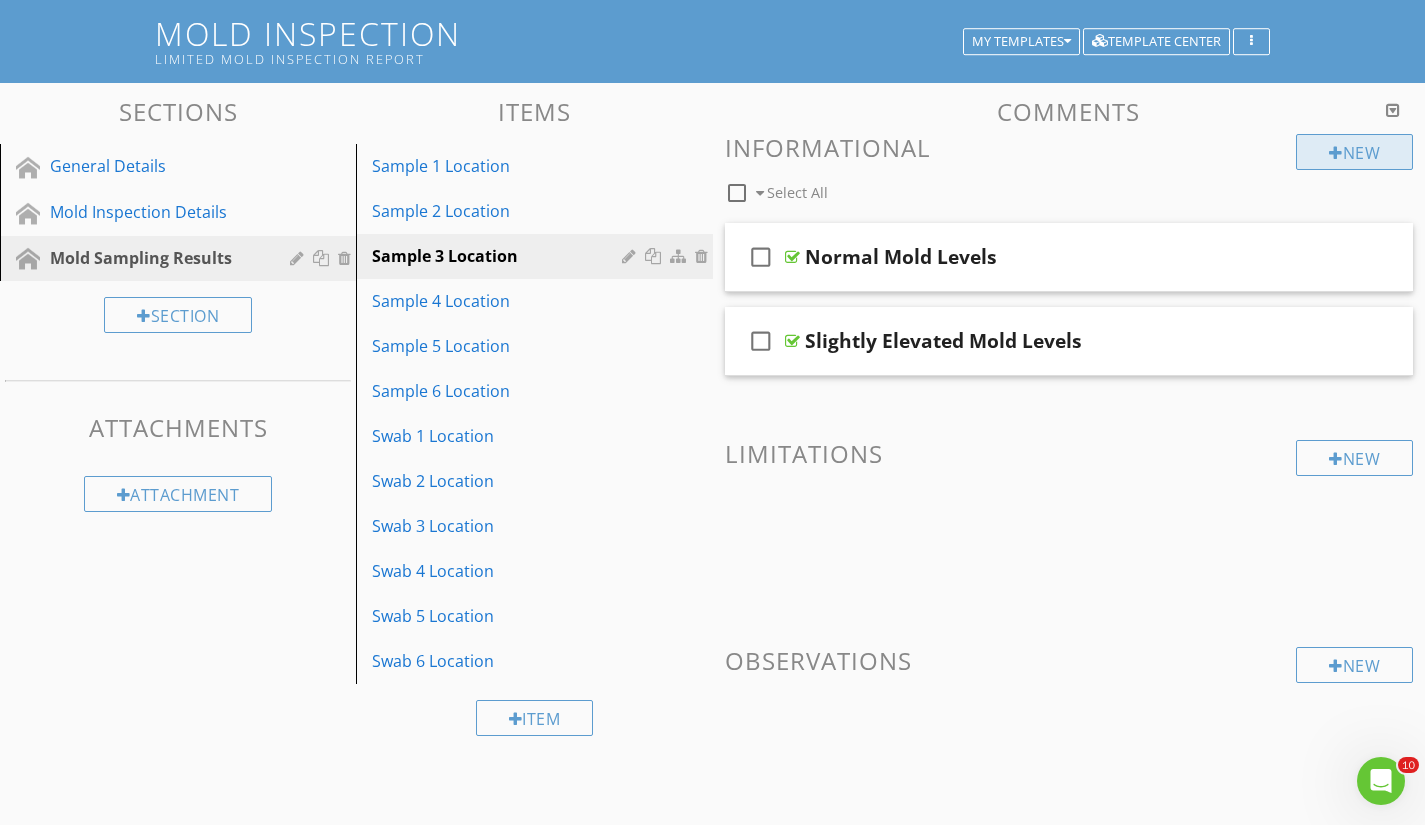 click on "New" at bounding box center (1354, 152) 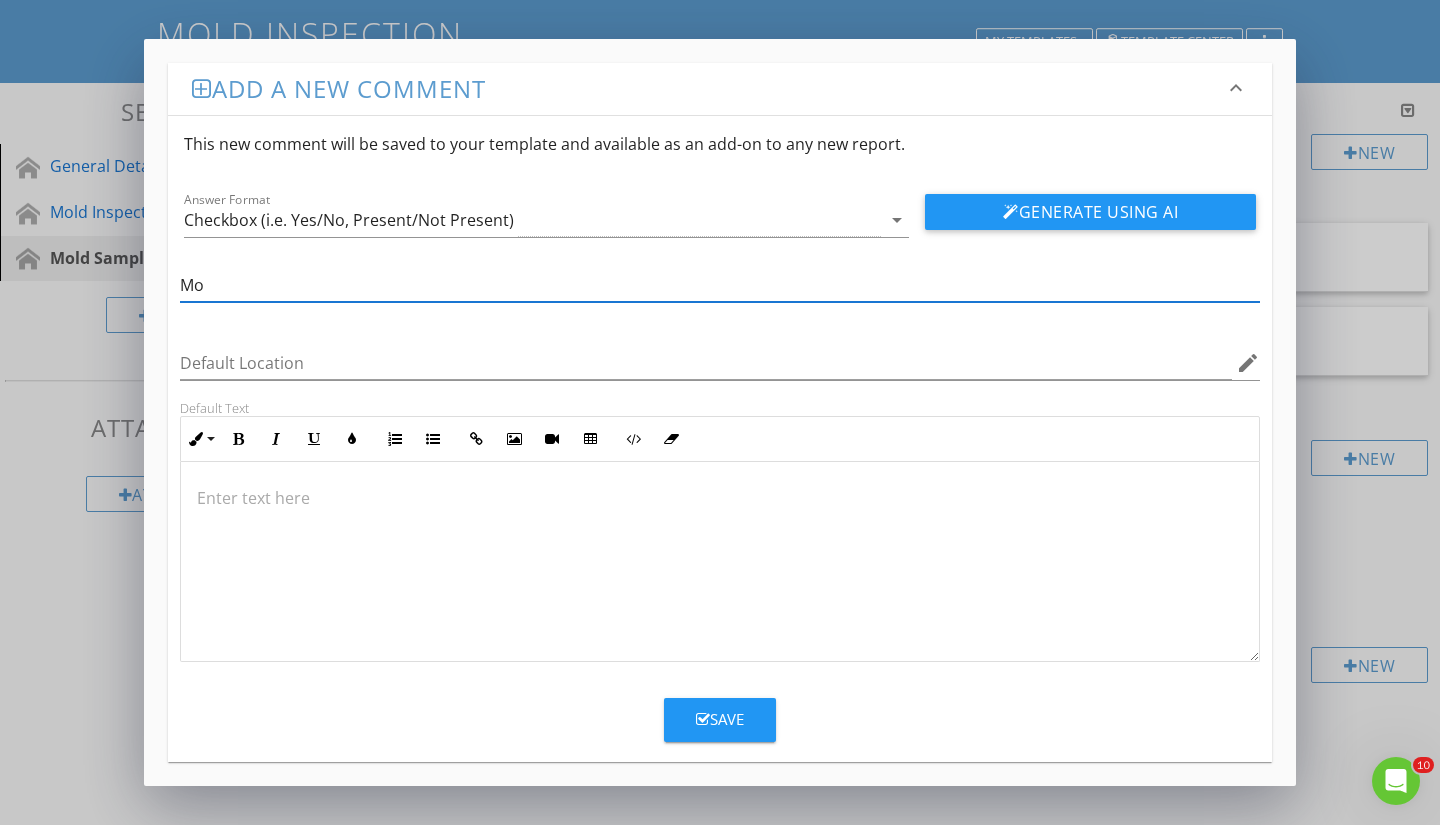 type on "Moderately Elevated Mold Levels" 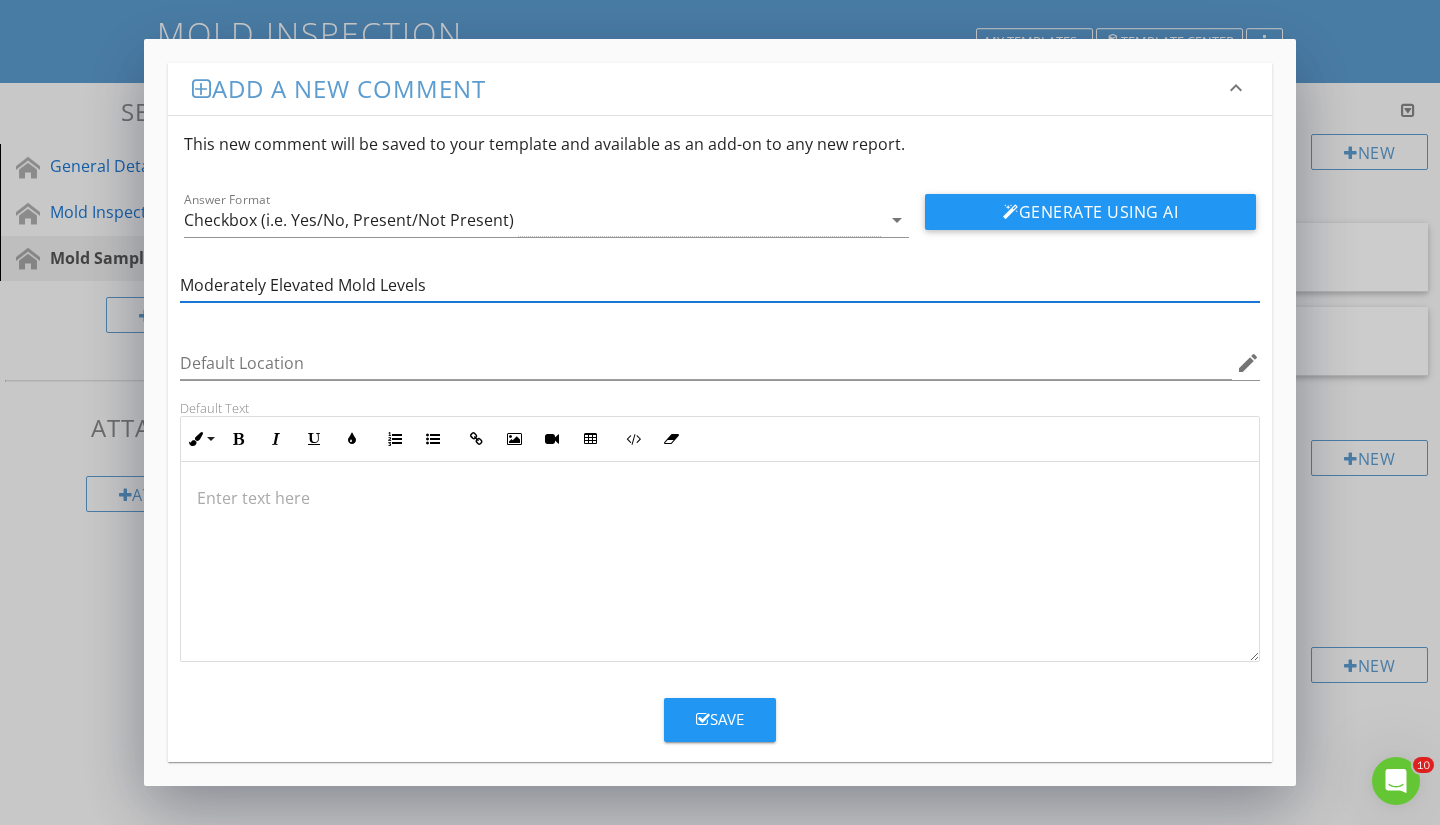 click on "Save" at bounding box center [720, 719] 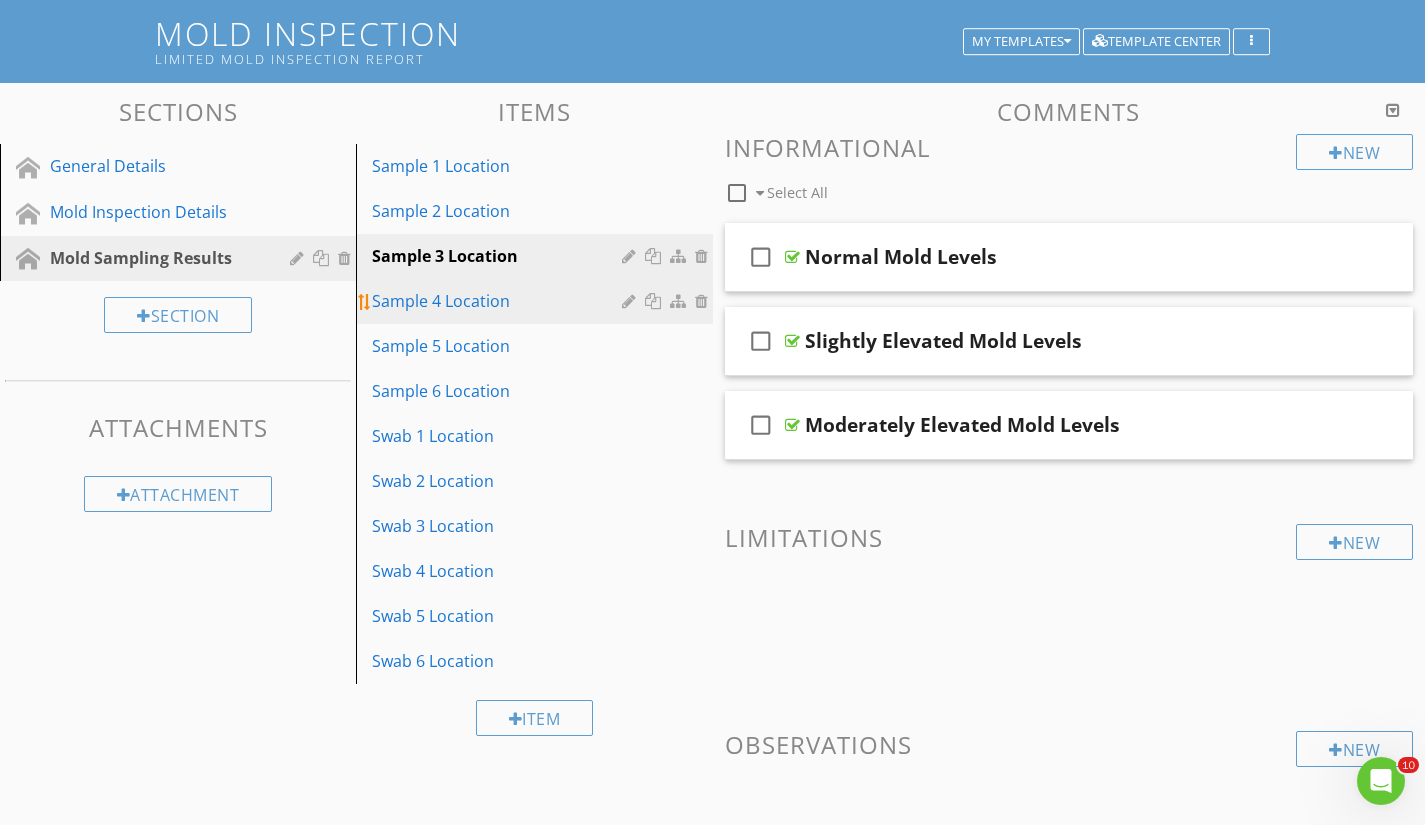 click on "Sample 4 Location" at bounding box center (499, 301) 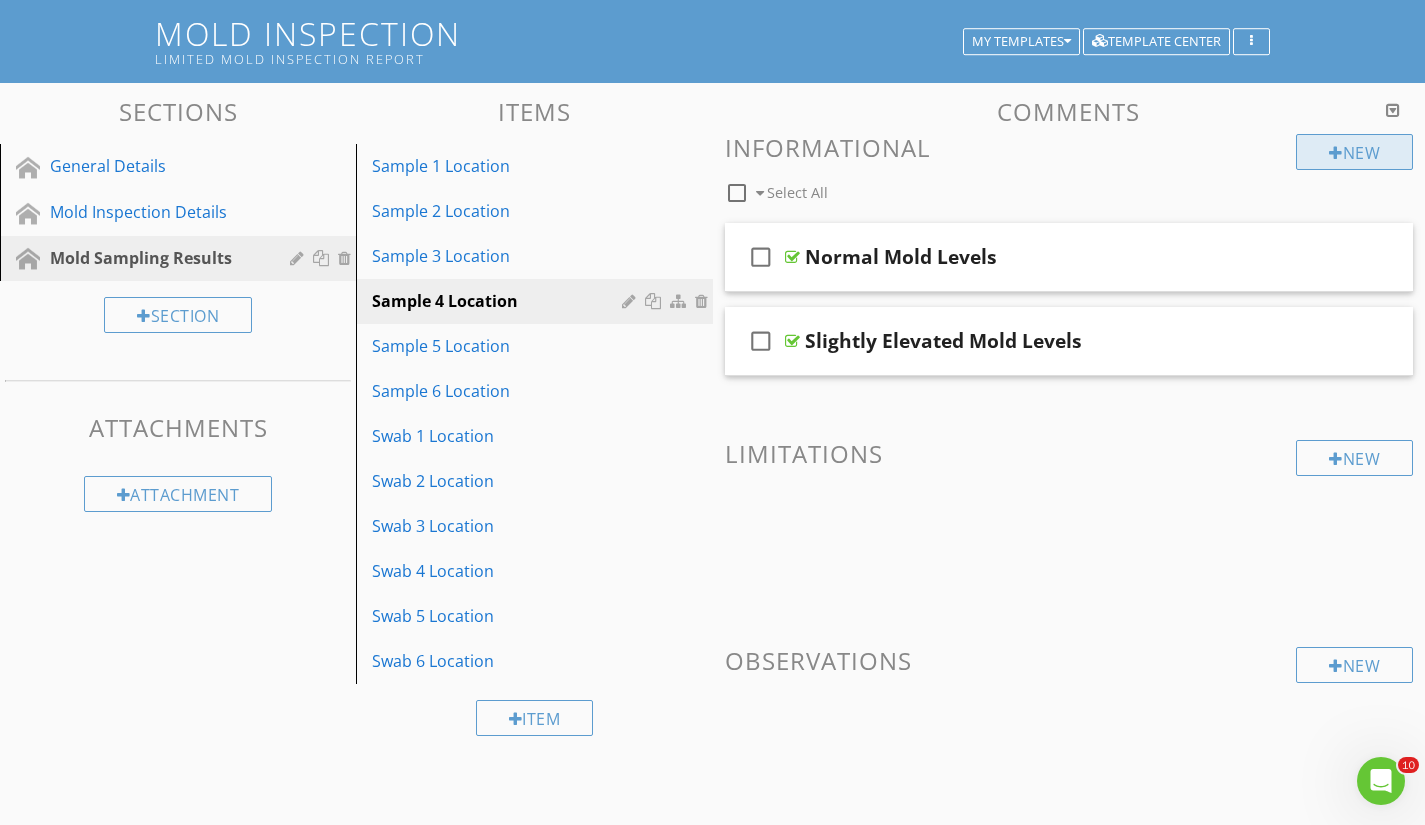 click on "New" at bounding box center (1354, 152) 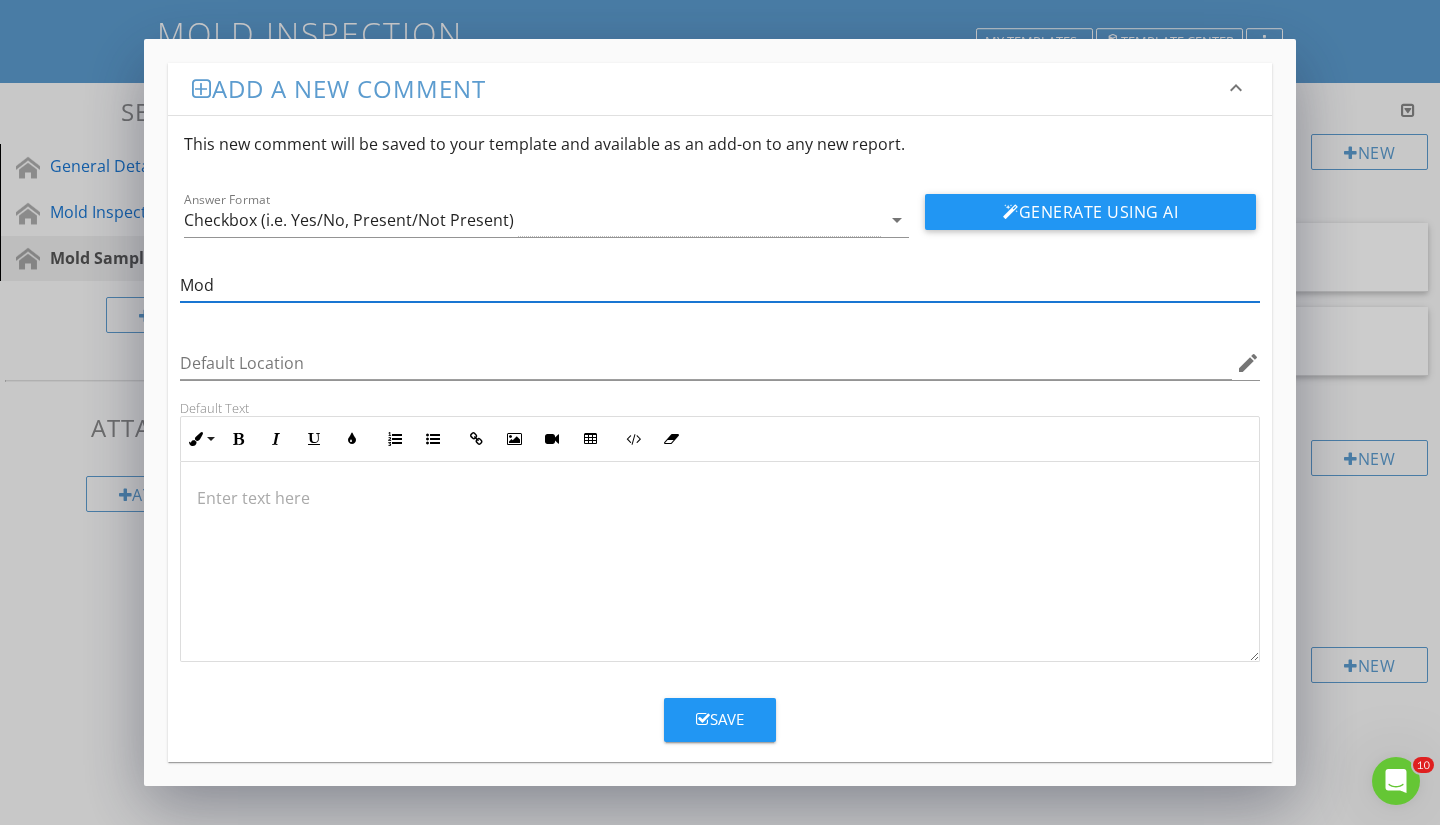 type on "Moderately Elevated Mold Levels" 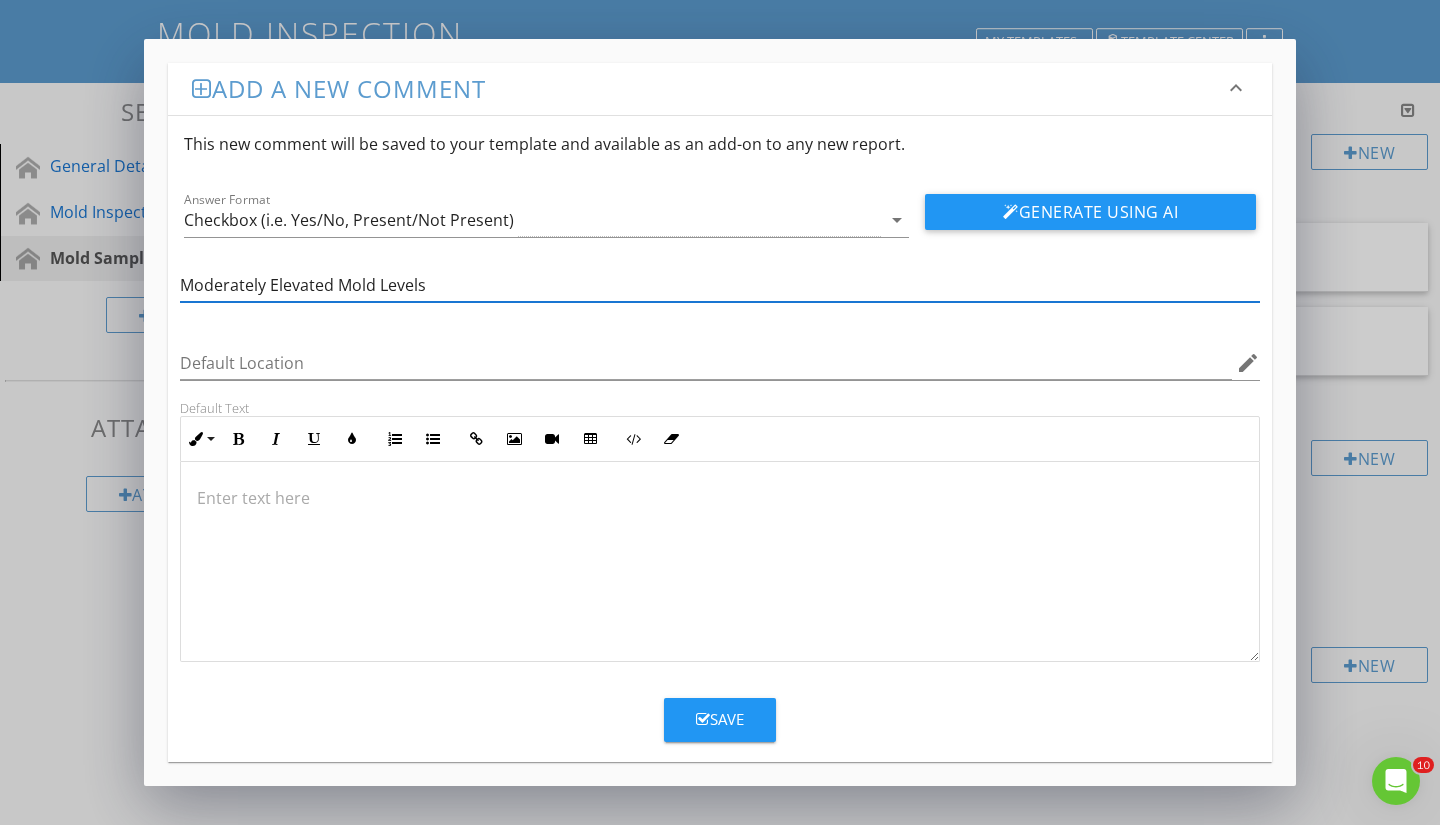 click on "Save" at bounding box center [720, 719] 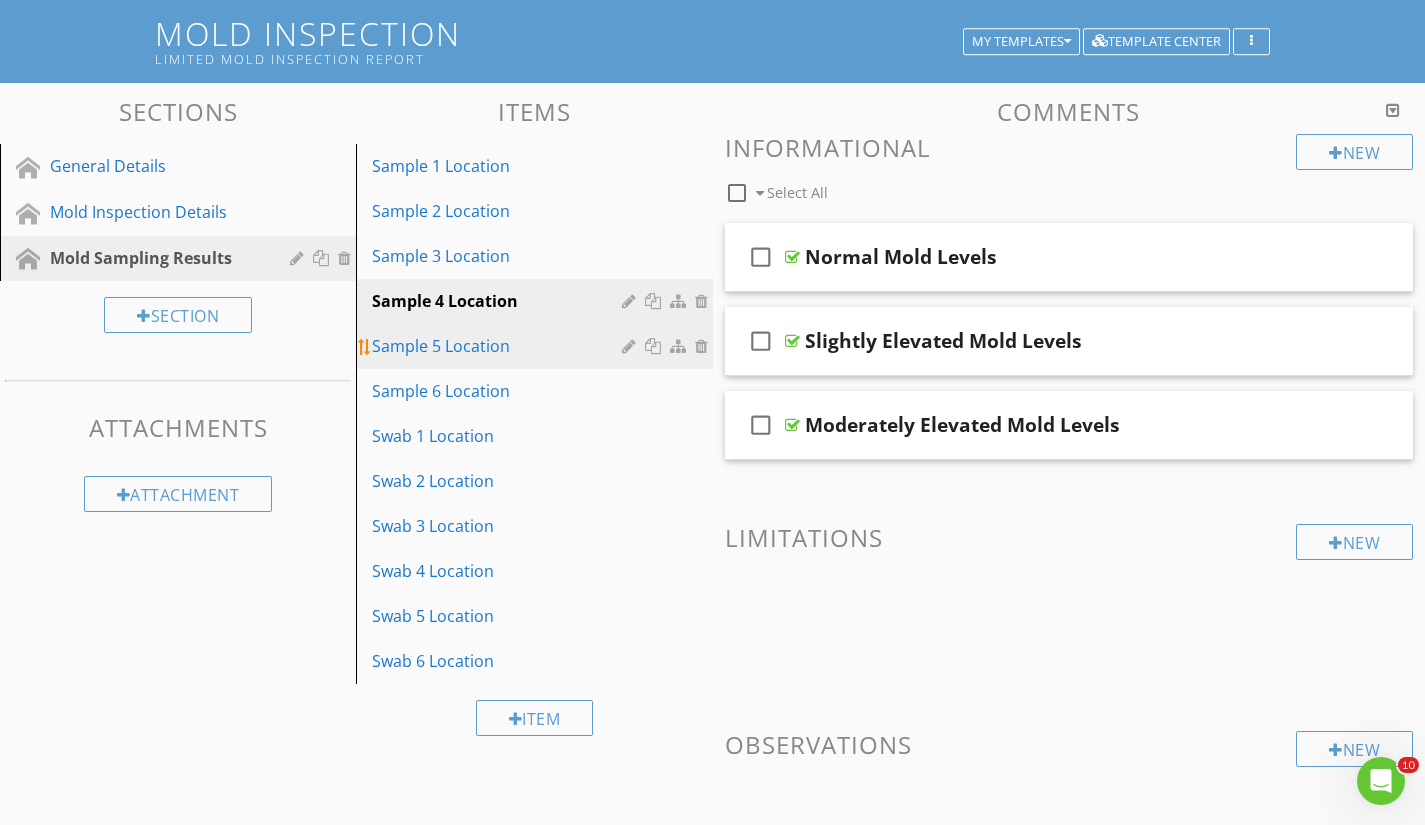 click on "Sample 5 Location" at bounding box center (499, 346) 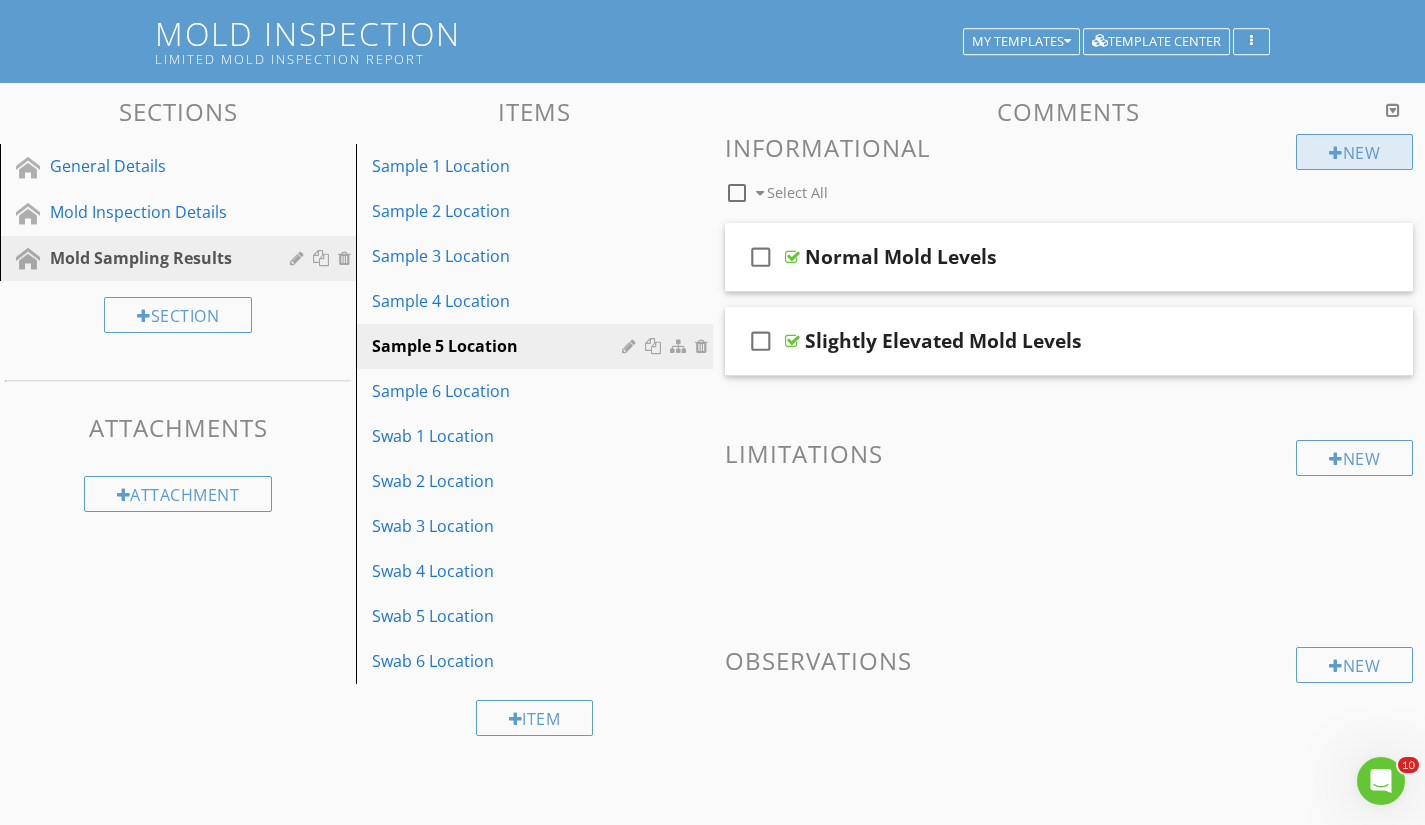 click at bounding box center (1336, 153) 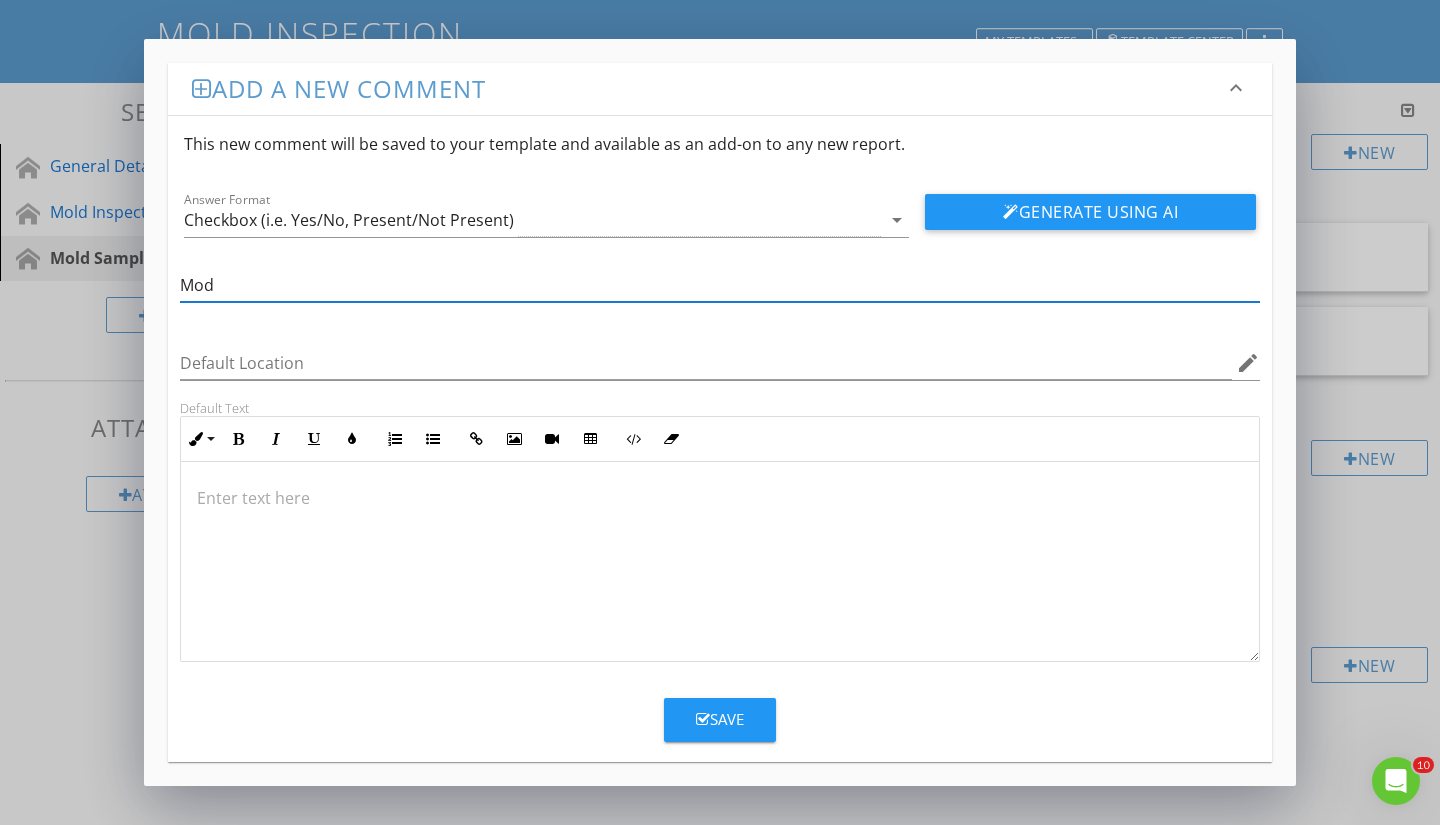 type on "Moderately Elevated Mold Levels" 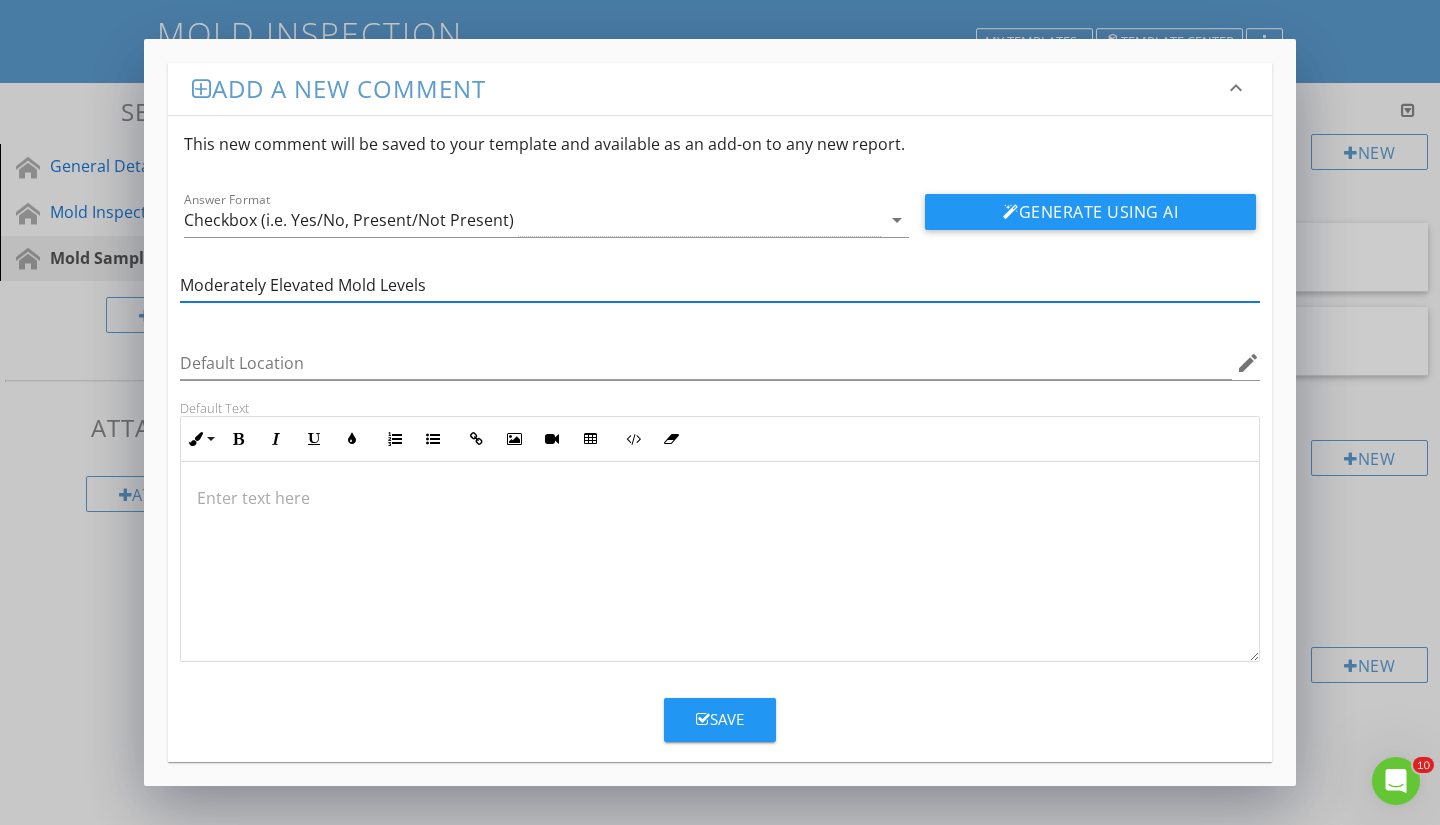 click on "Save" at bounding box center [720, 719] 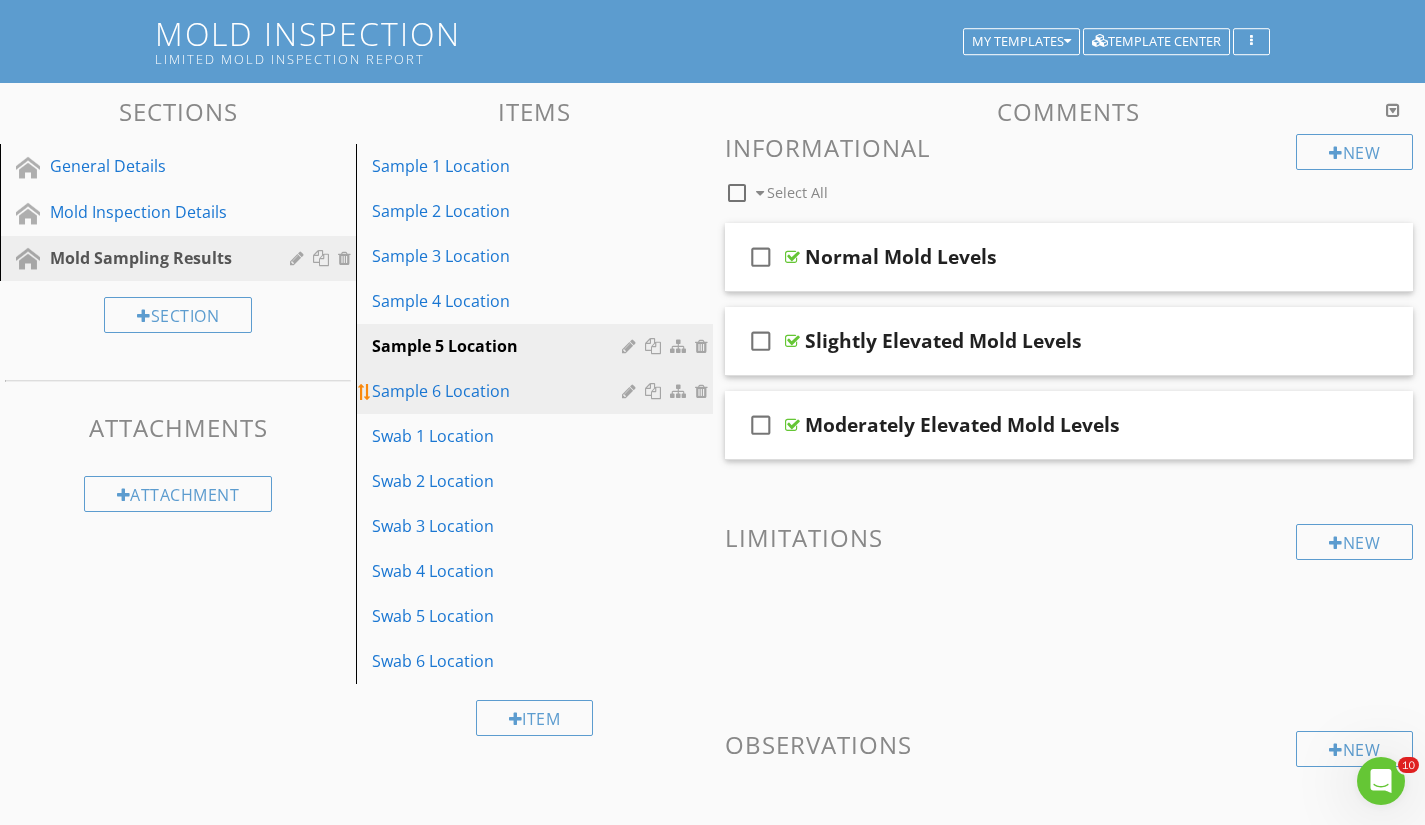 click on "Sample 6 Location" at bounding box center (499, 391) 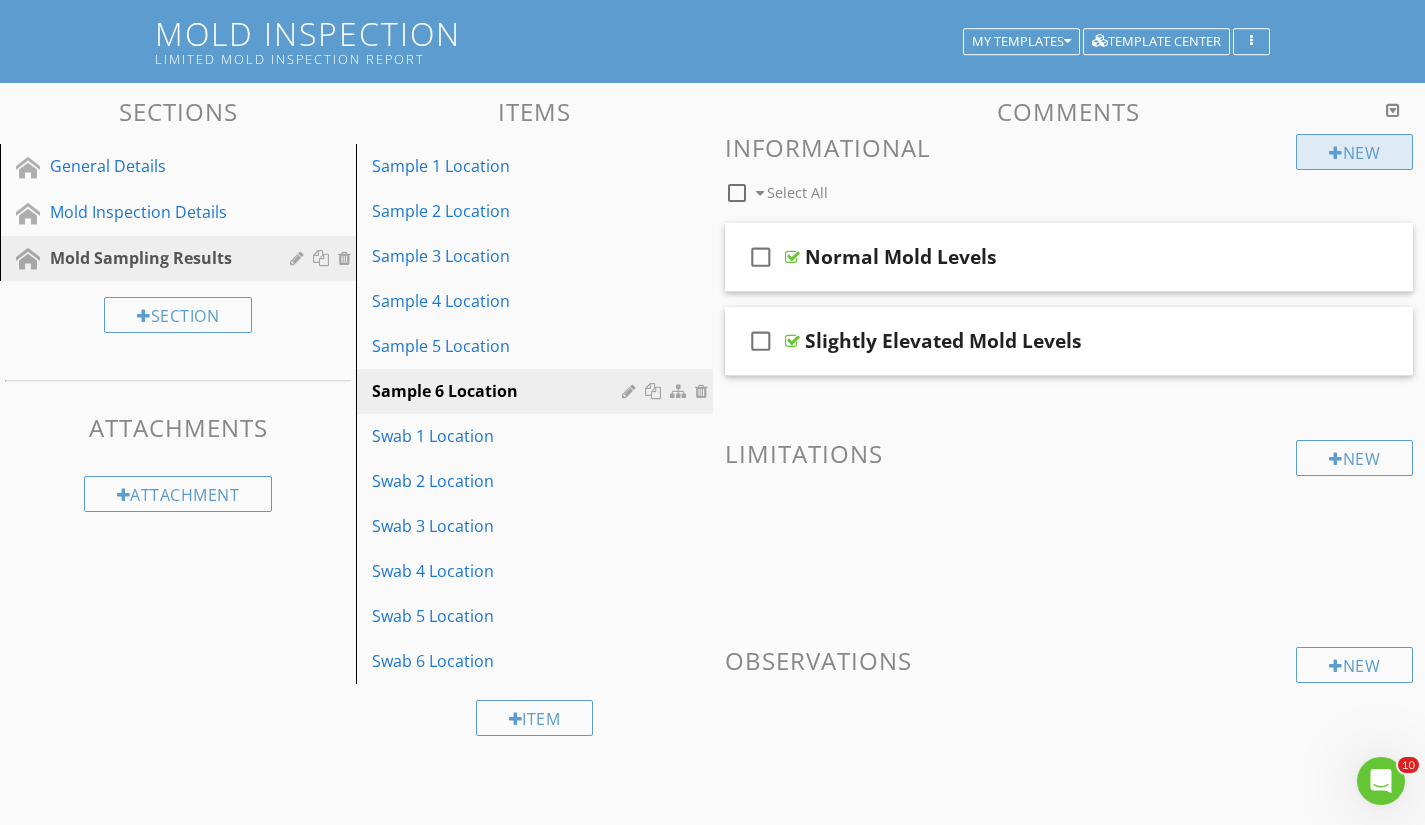 click on "New" at bounding box center (1354, 152) 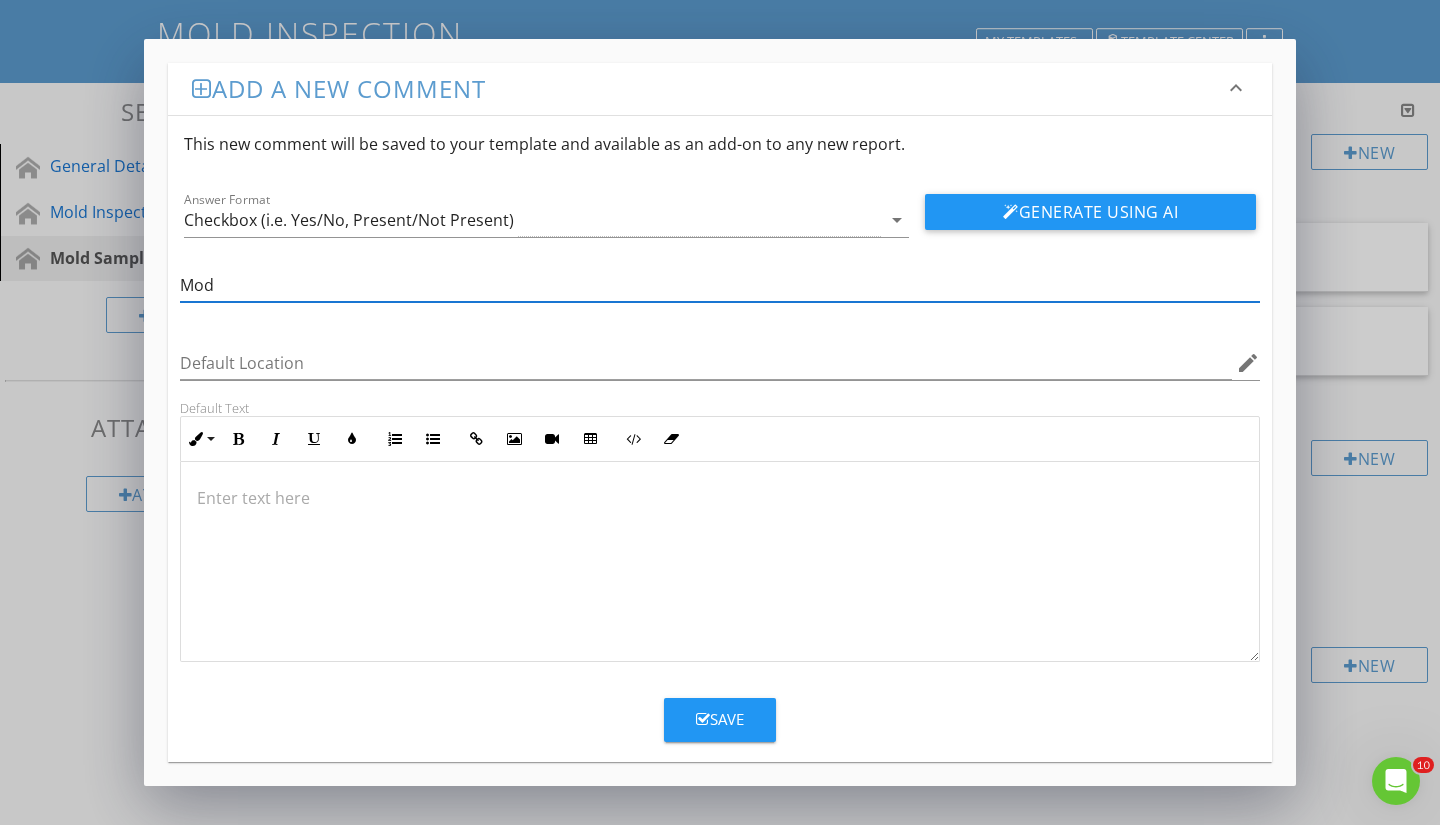 type on "Moderately Elevated Mold Levels" 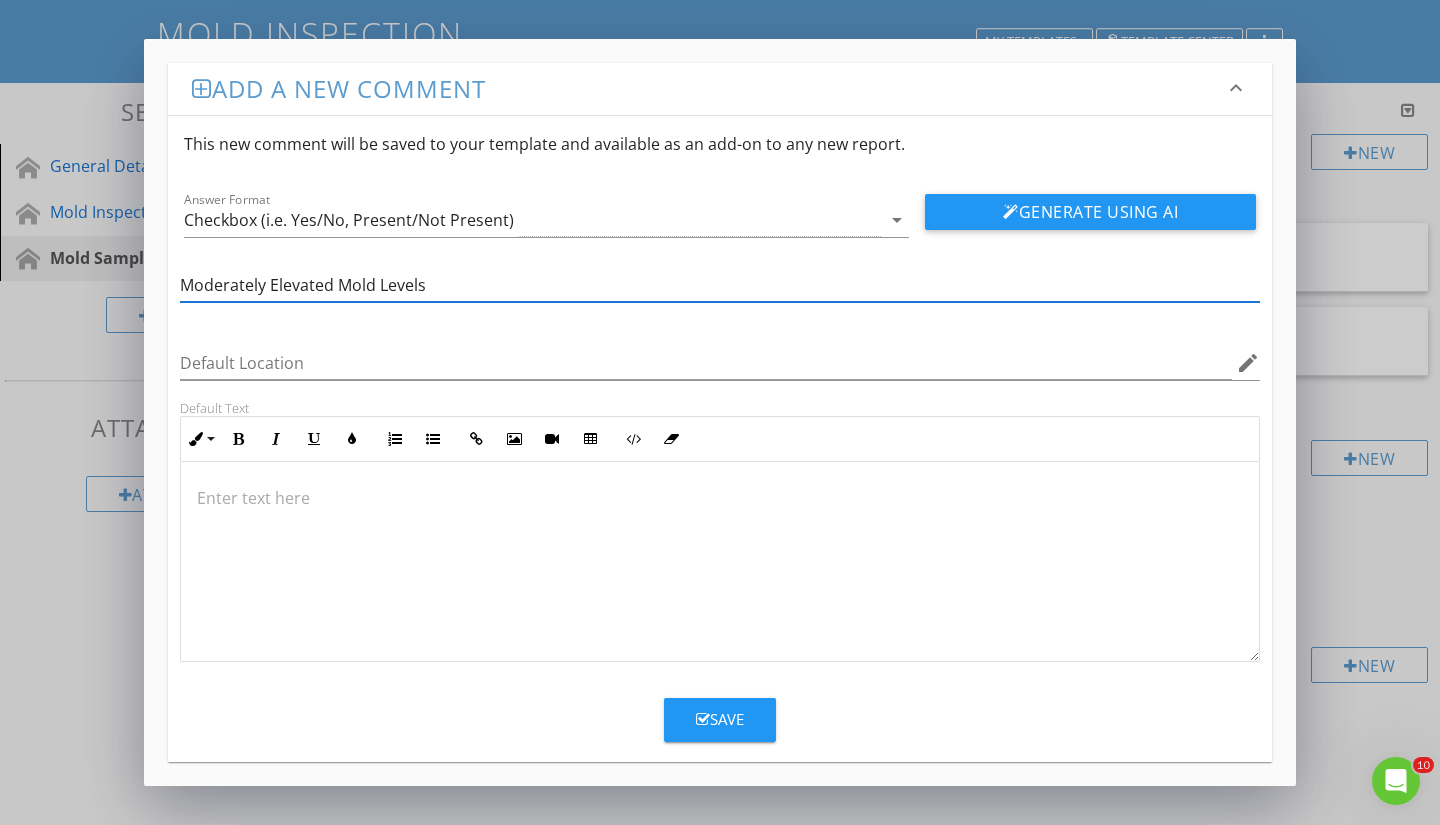 click on "Save" at bounding box center (720, 719) 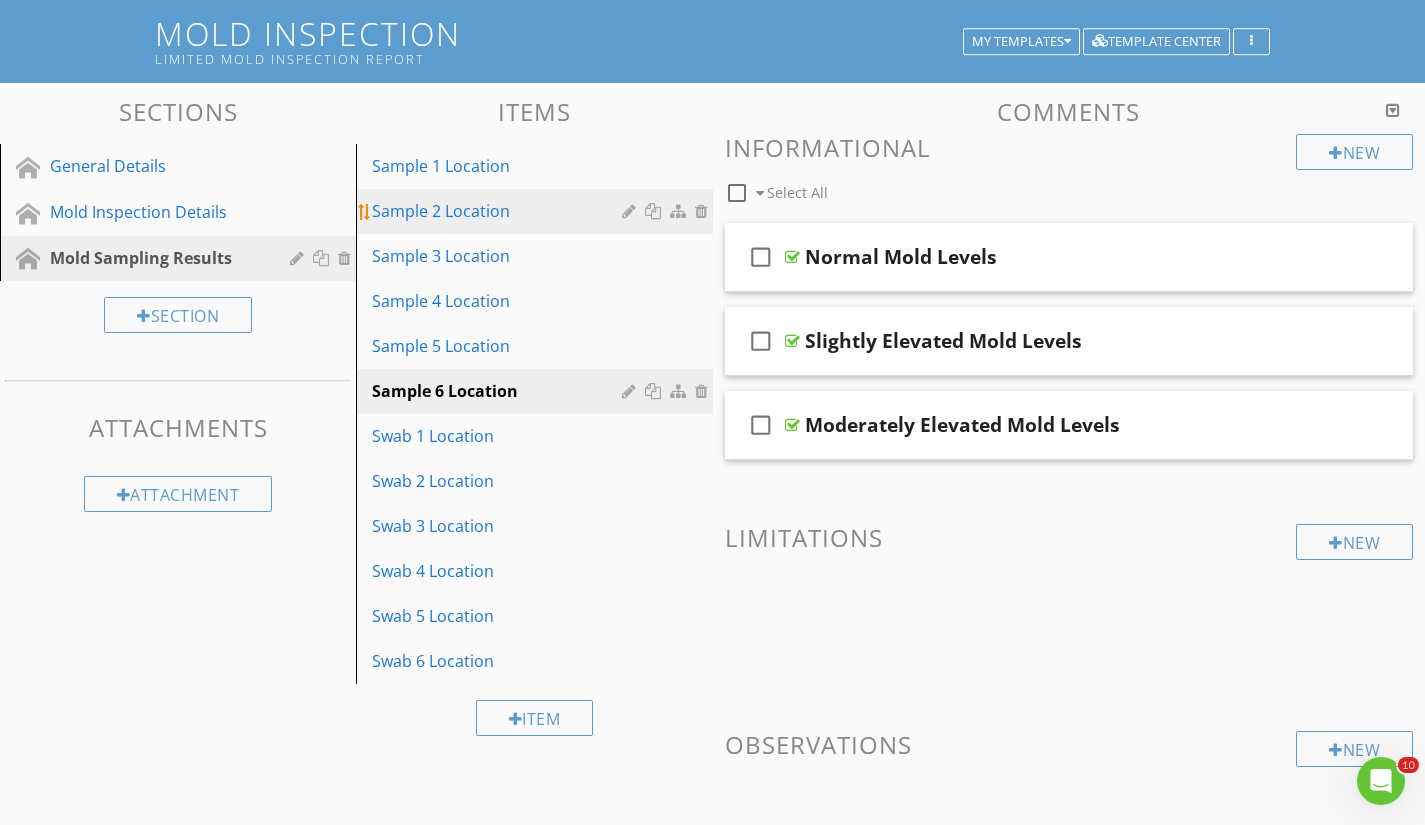 click on "Sample 2 Location" at bounding box center [499, 211] 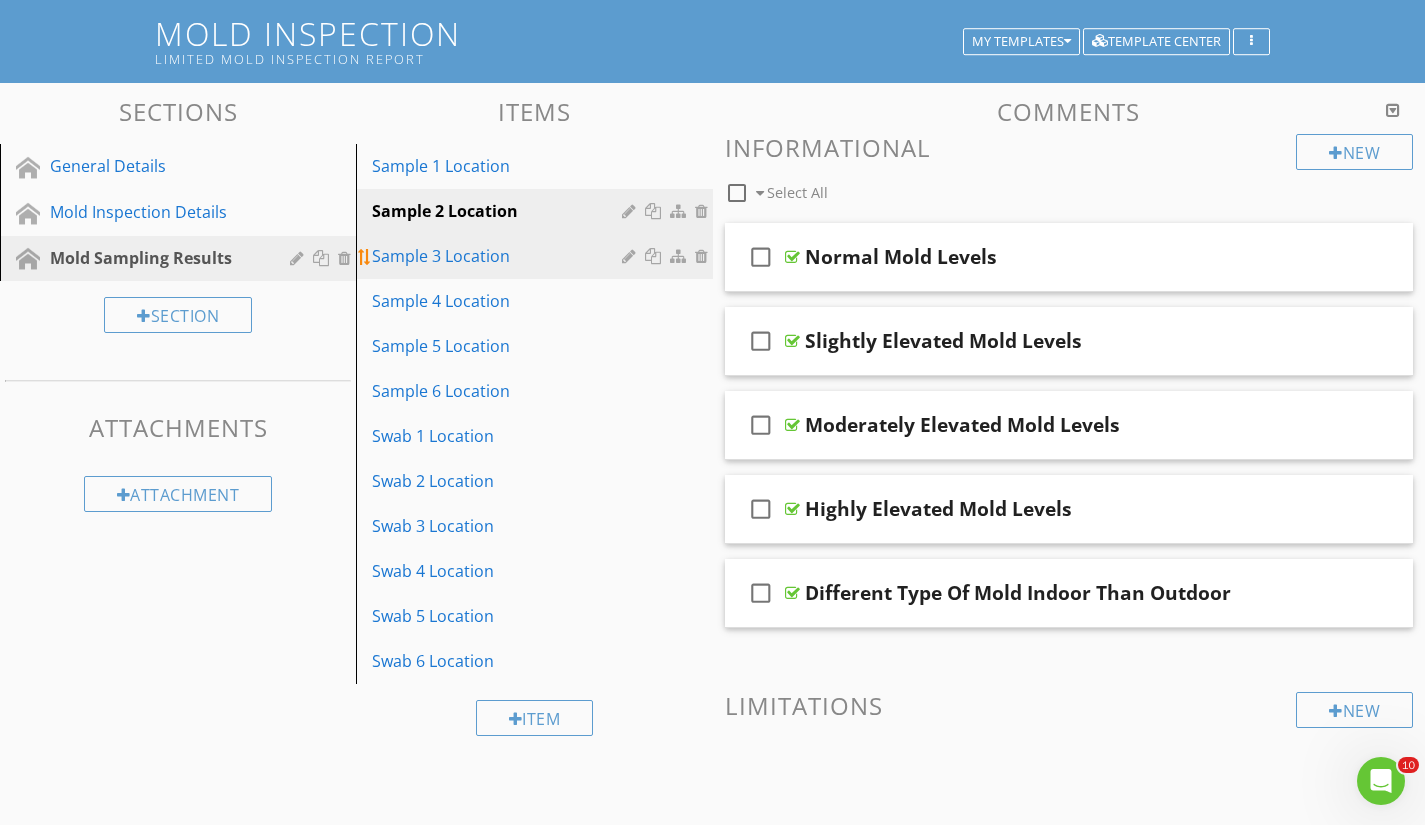 click on "Sample 3 Location" at bounding box center [499, 256] 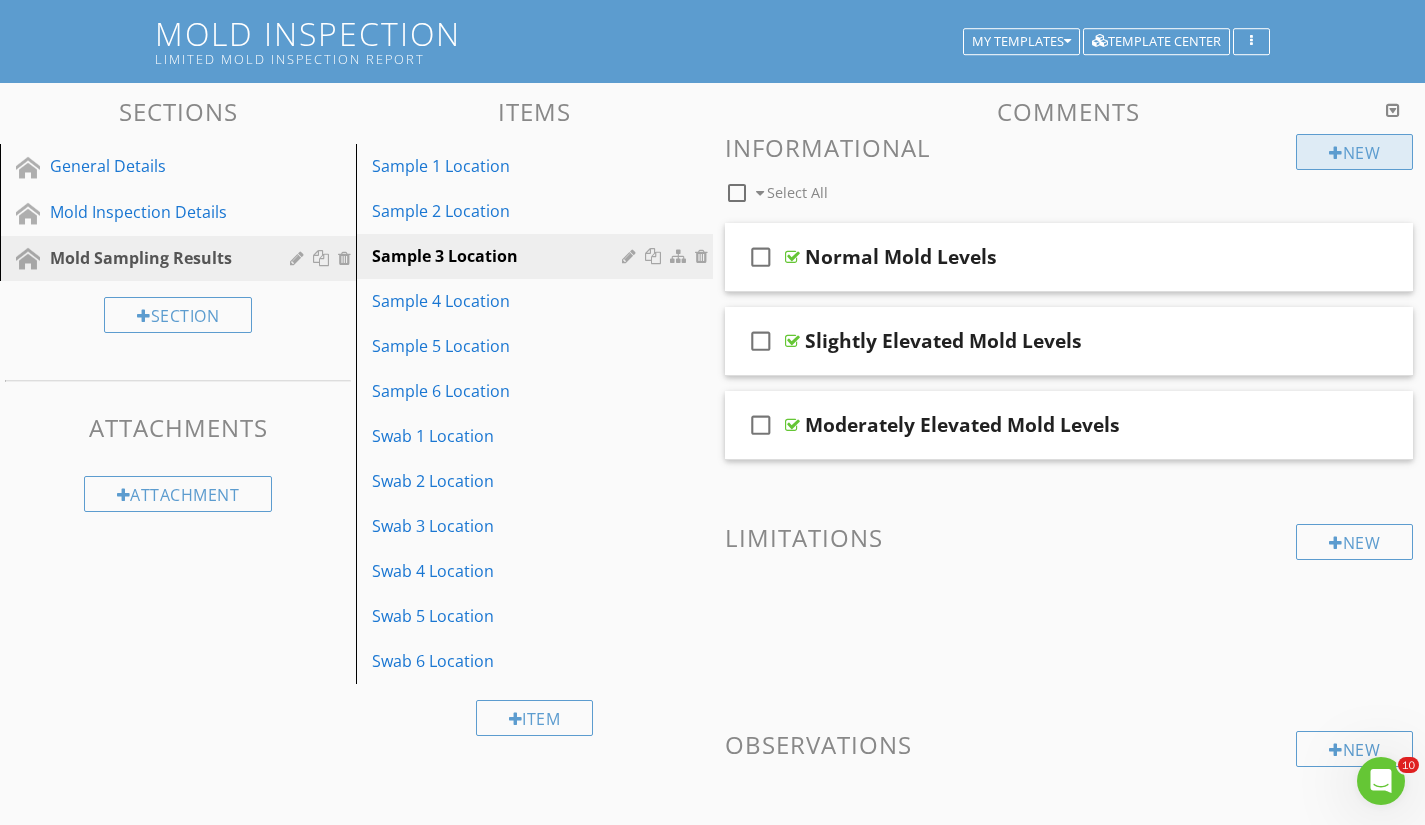 click at bounding box center (1336, 153) 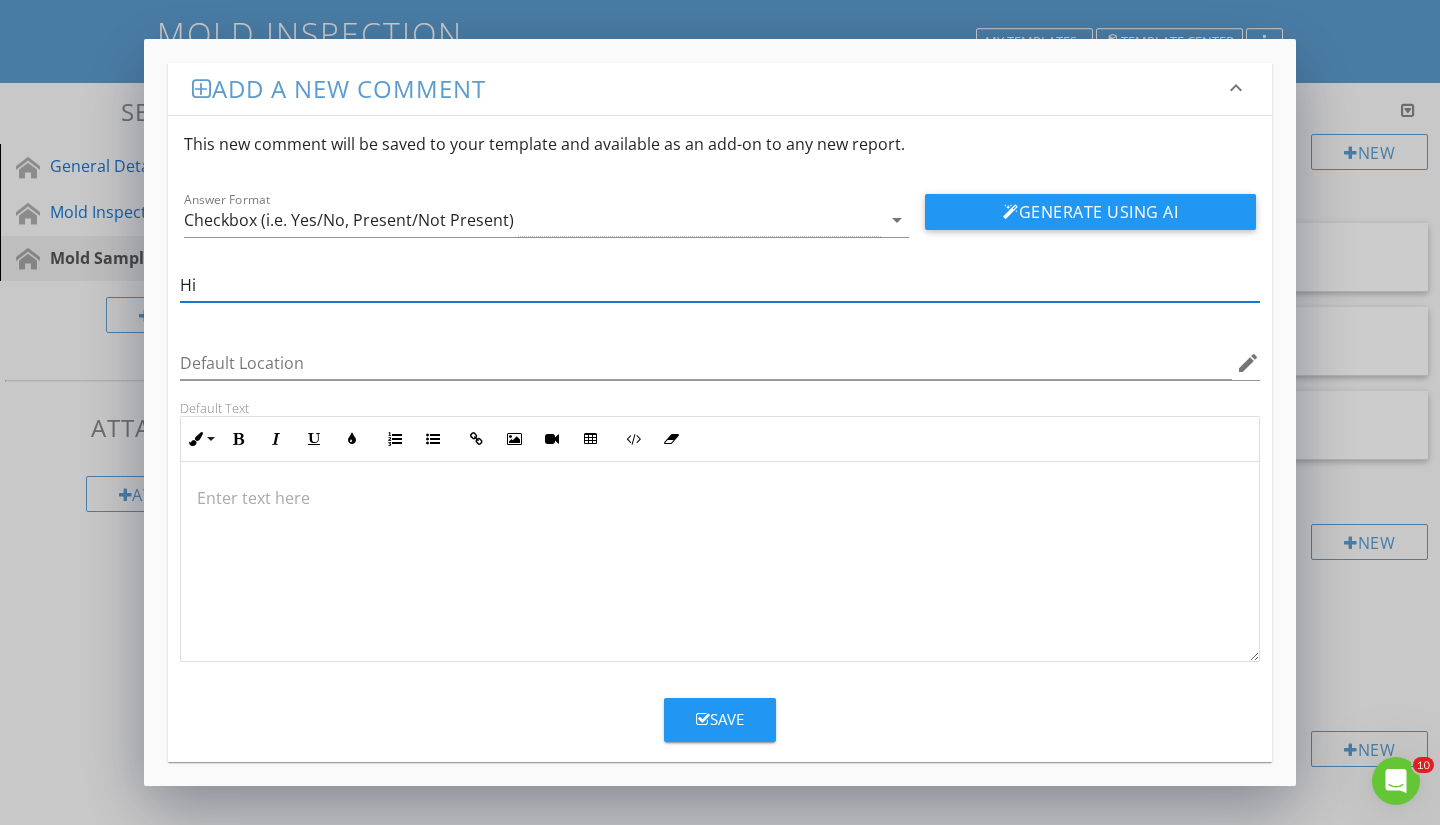 type on "Highly Elevated Mold Levels" 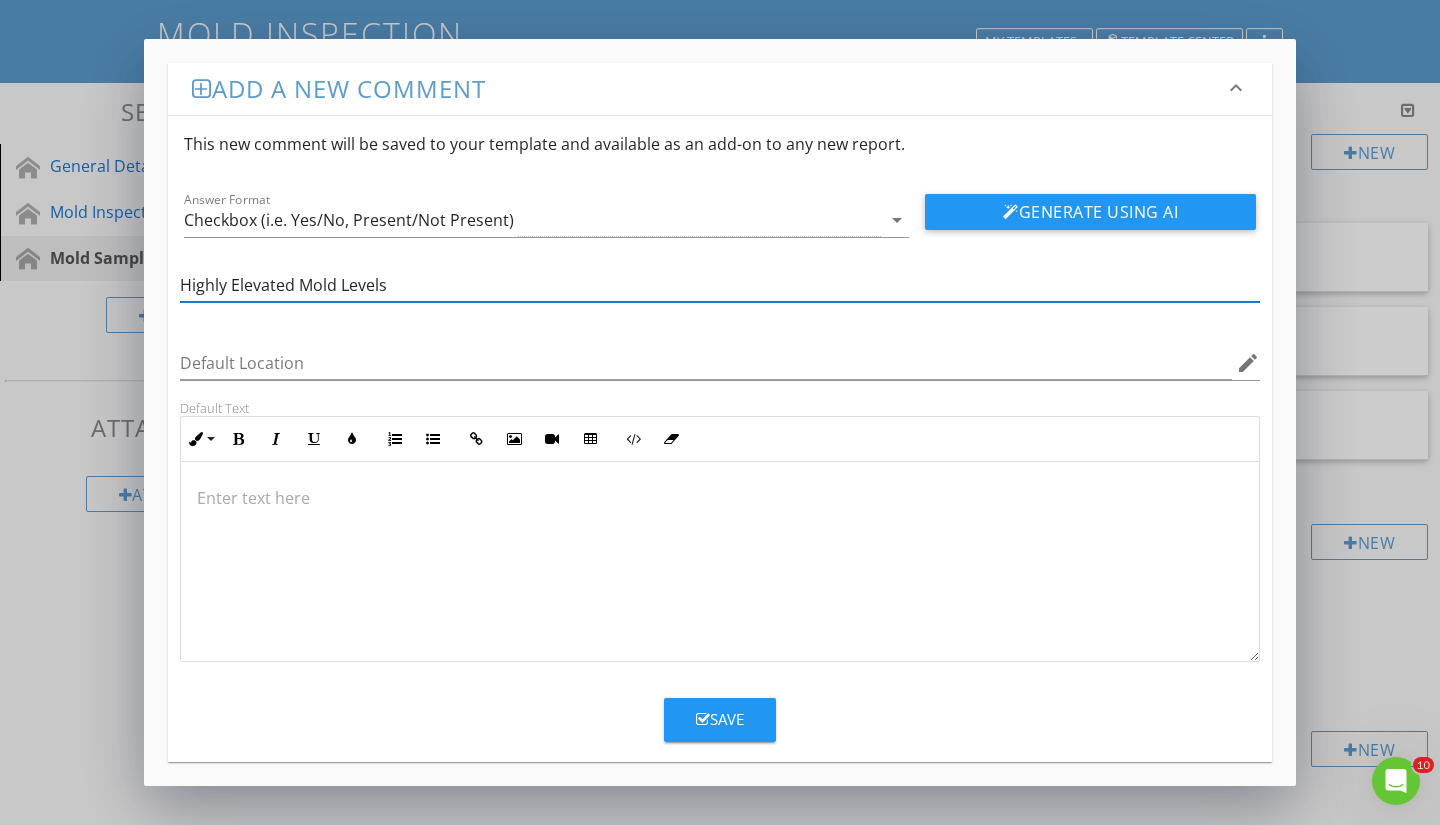 click on "Save" at bounding box center [720, 719] 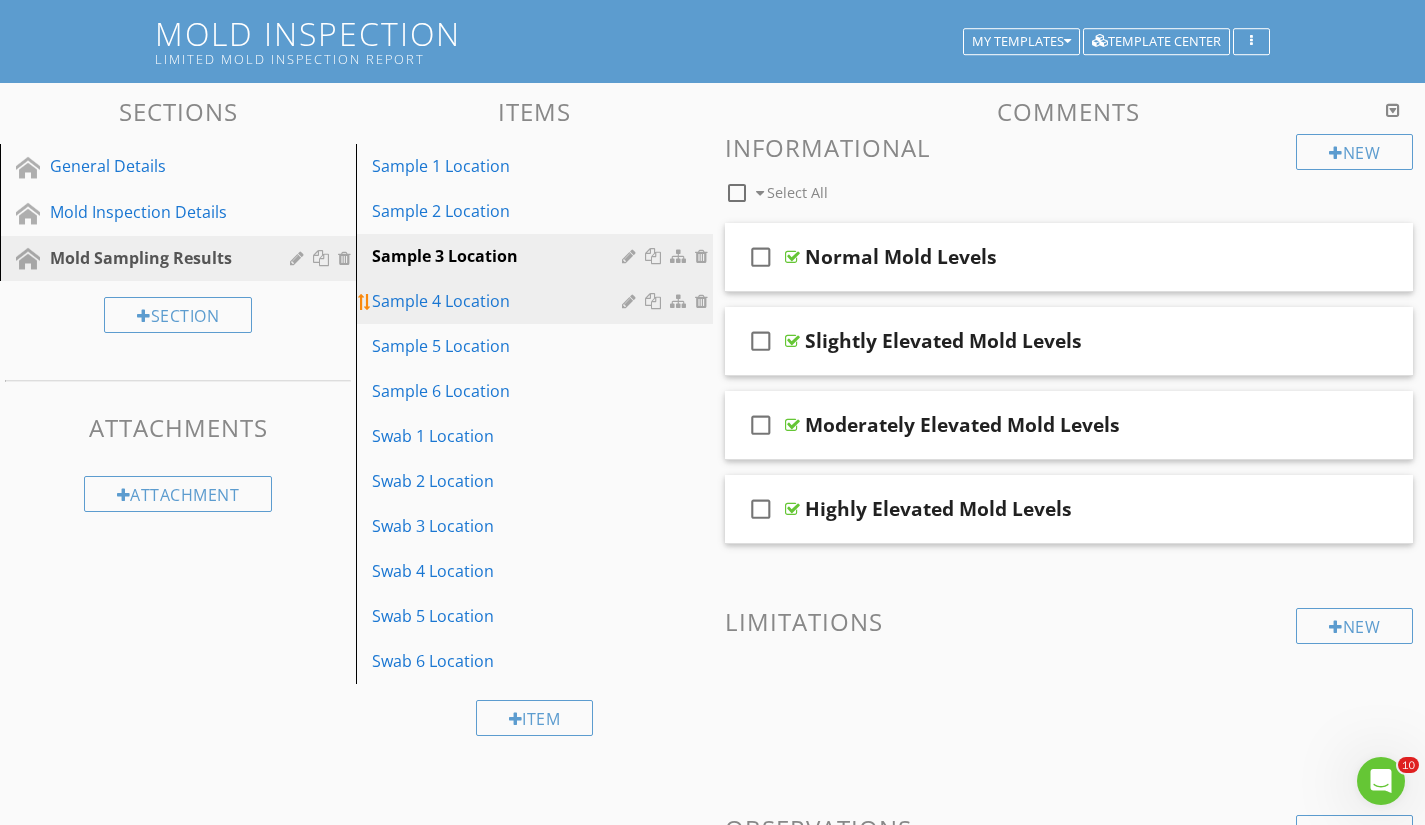 click on "Sample 4 Location" at bounding box center (499, 301) 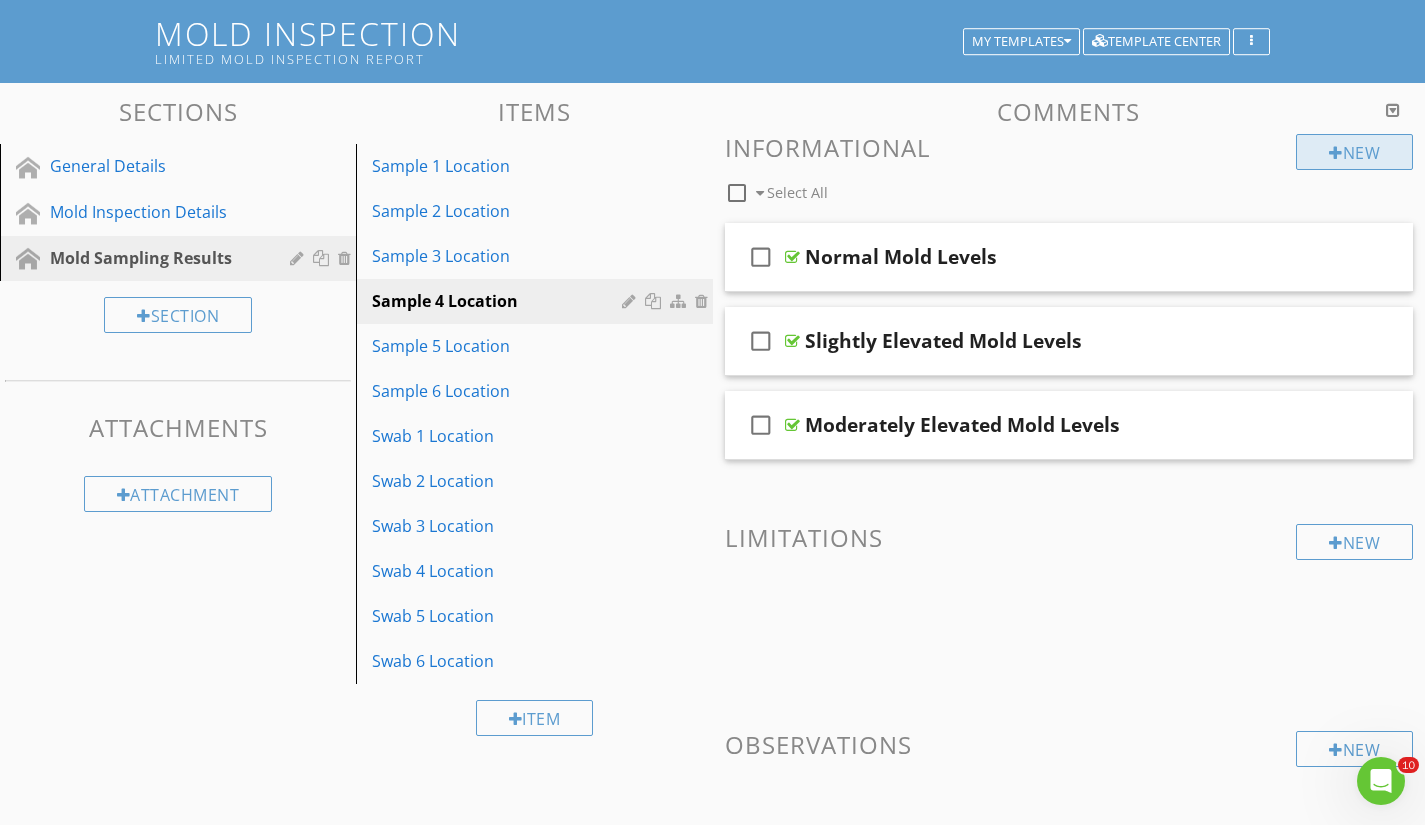 click on "New" at bounding box center [1354, 152] 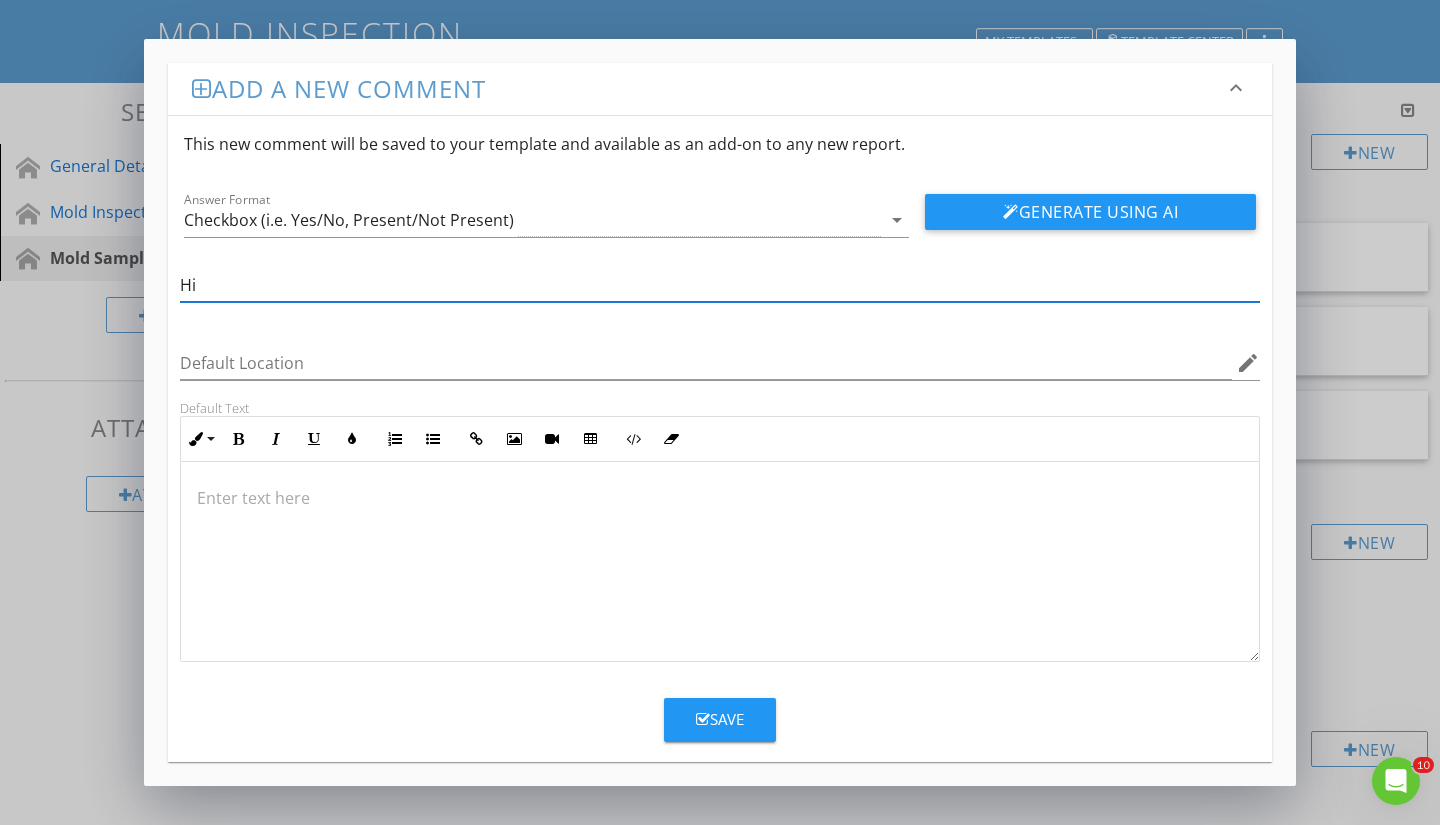 type on "Highly Elevated Mold Levels" 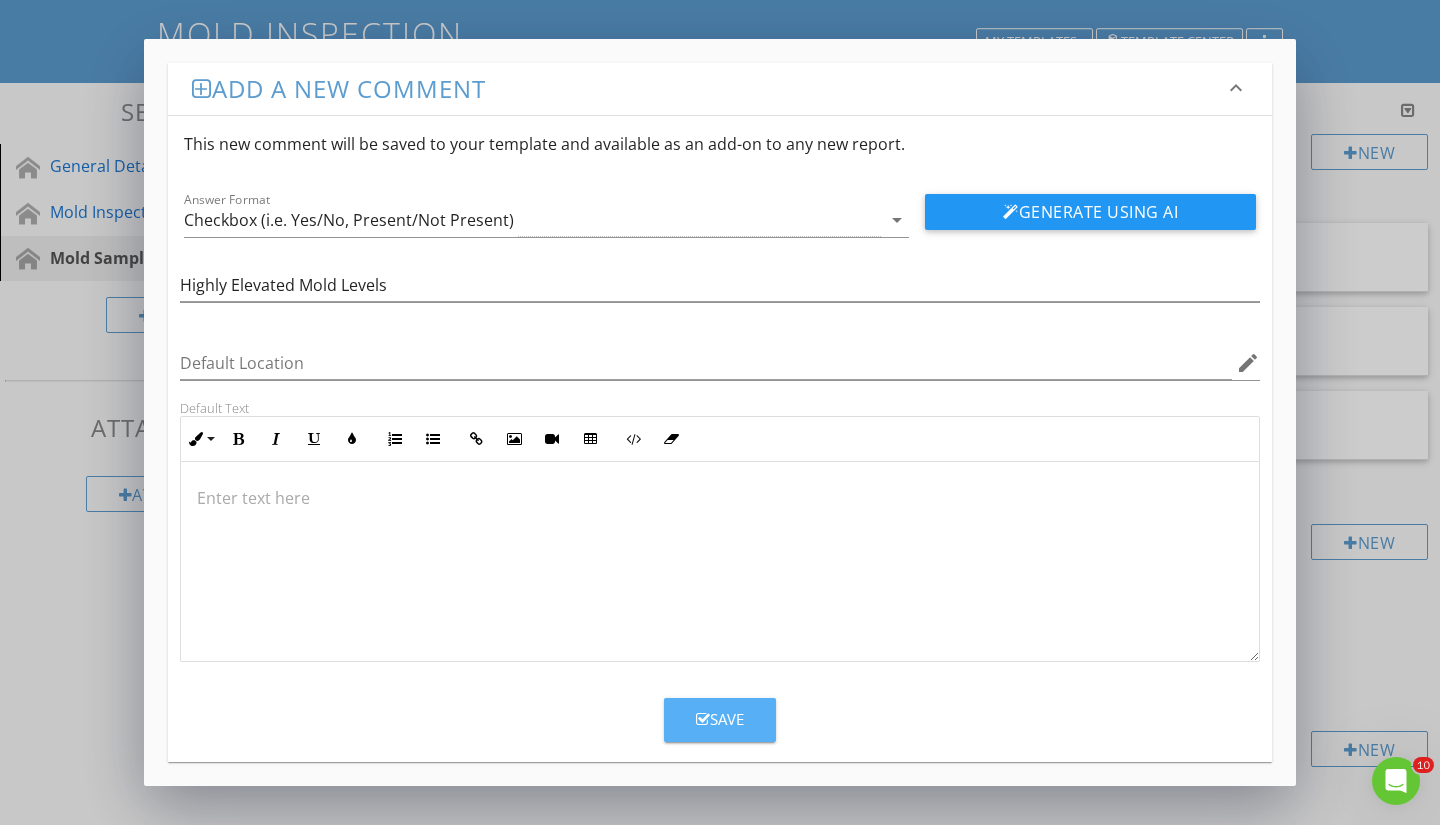 click at bounding box center [703, 719] 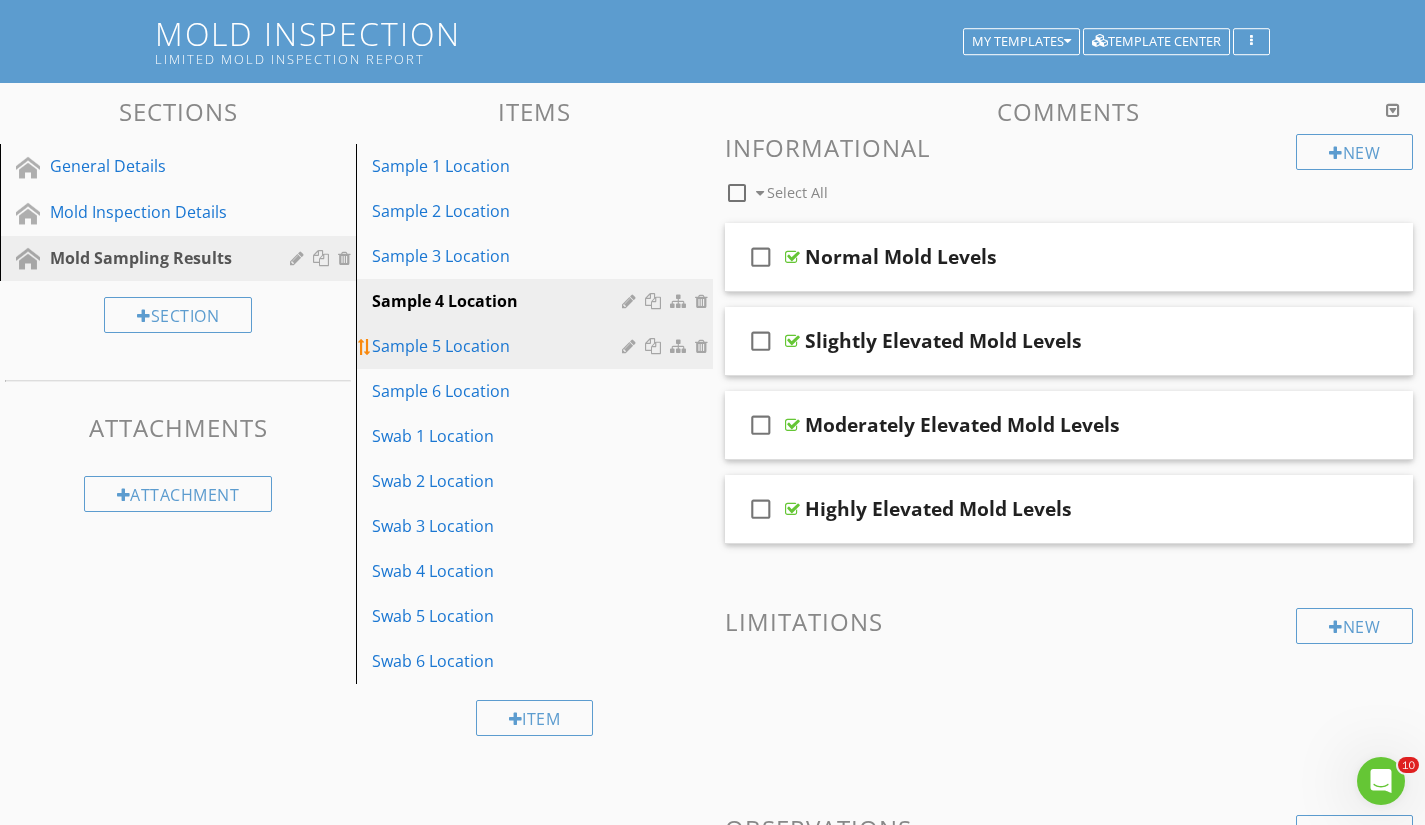 click on "Sample 5 Location" at bounding box center [499, 346] 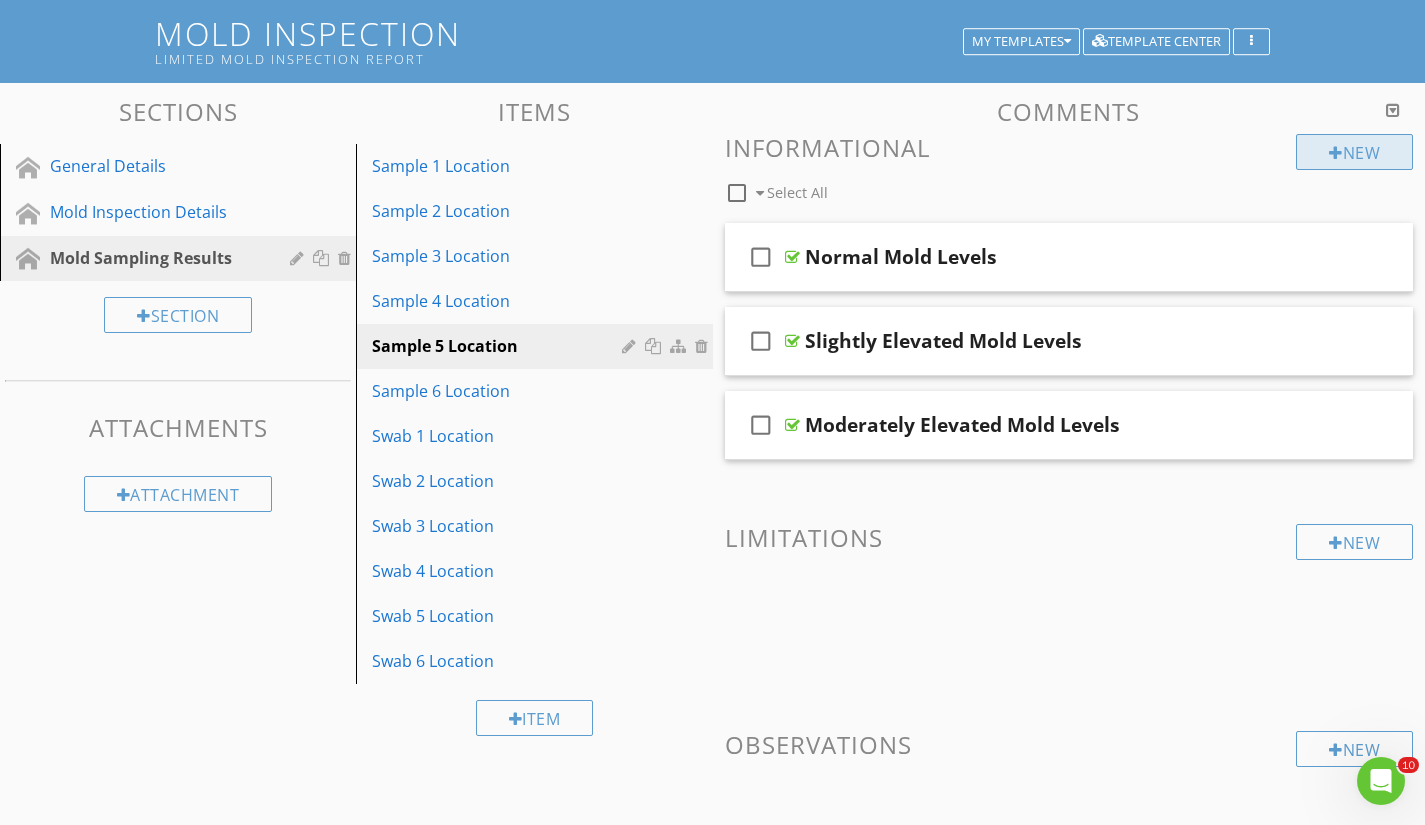 click at bounding box center (1336, 153) 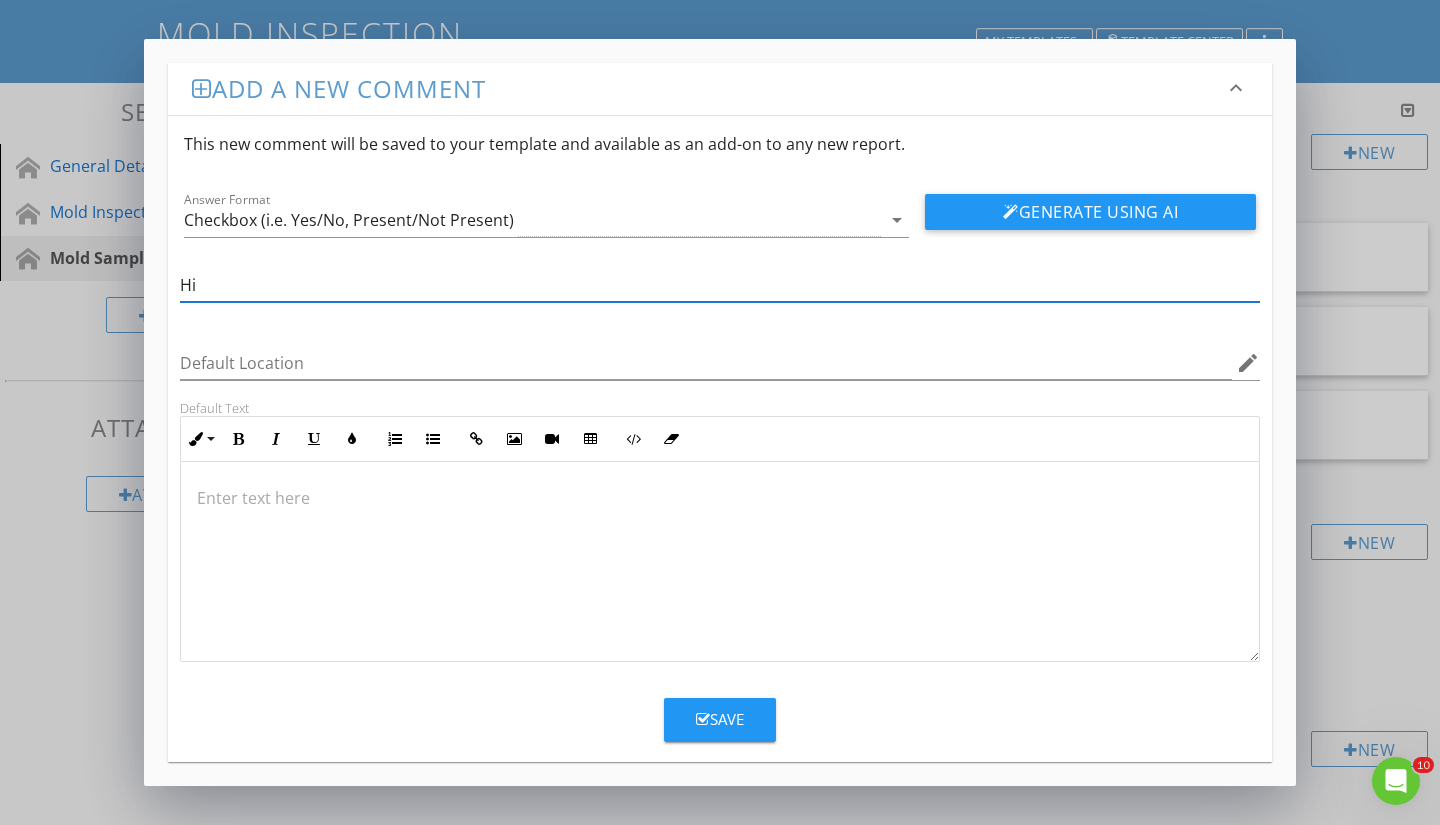 type on "Highly Elevated Mold Levels" 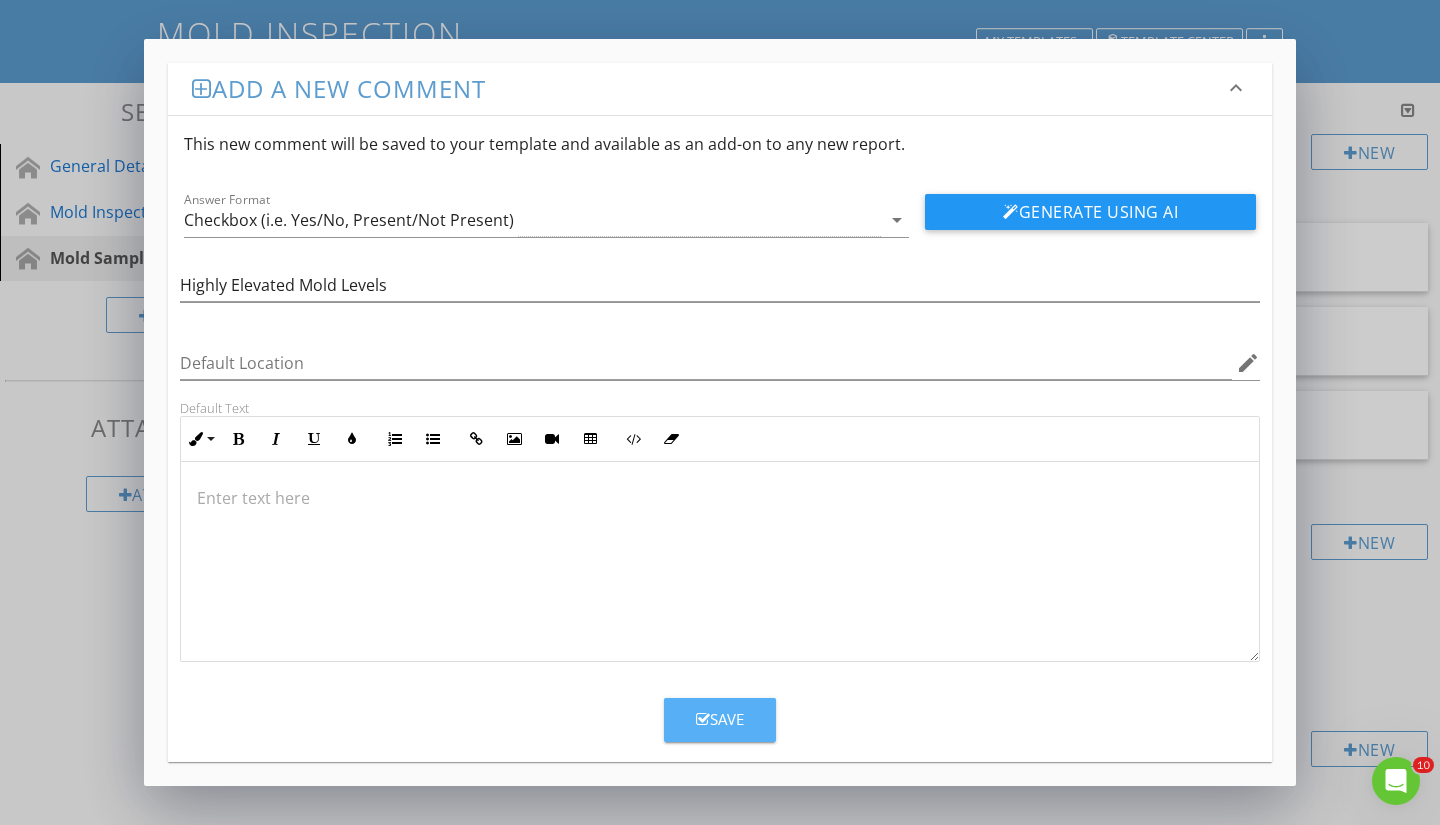 click on "Save" at bounding box center [720, 719] 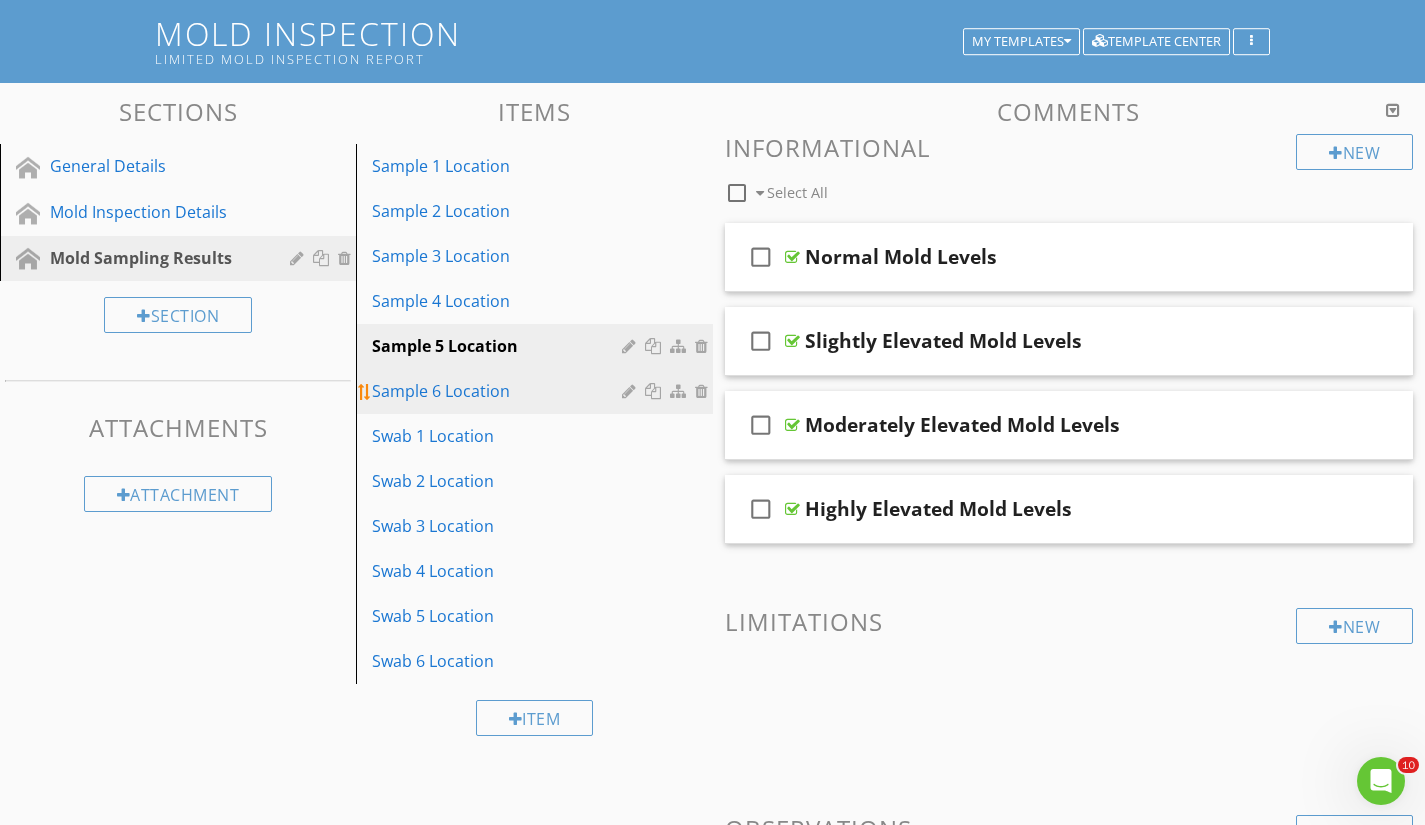 click on "Sample 6 Location" at bounding box center [499, 391] 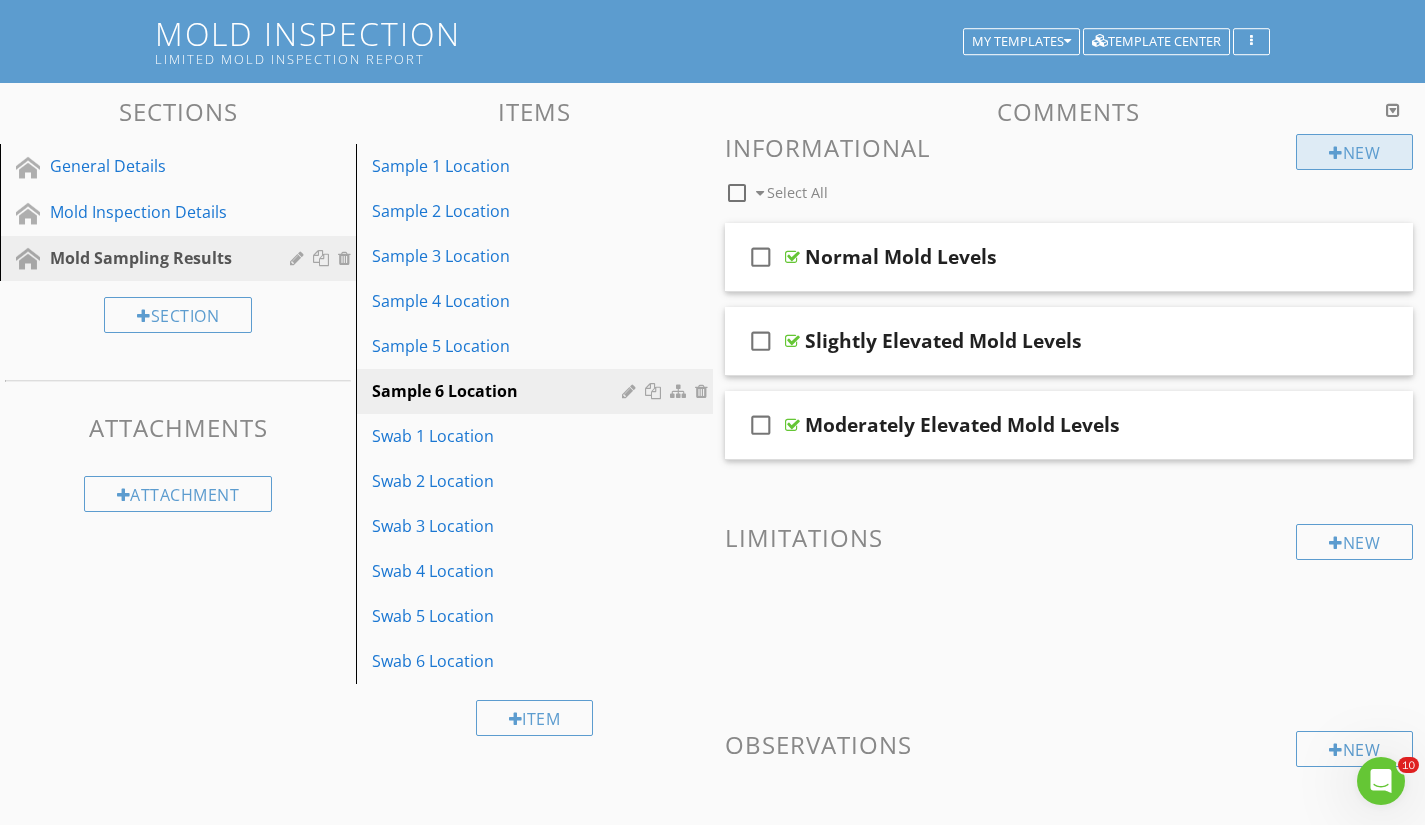 click on "New" at bounding box center (1354, 152) 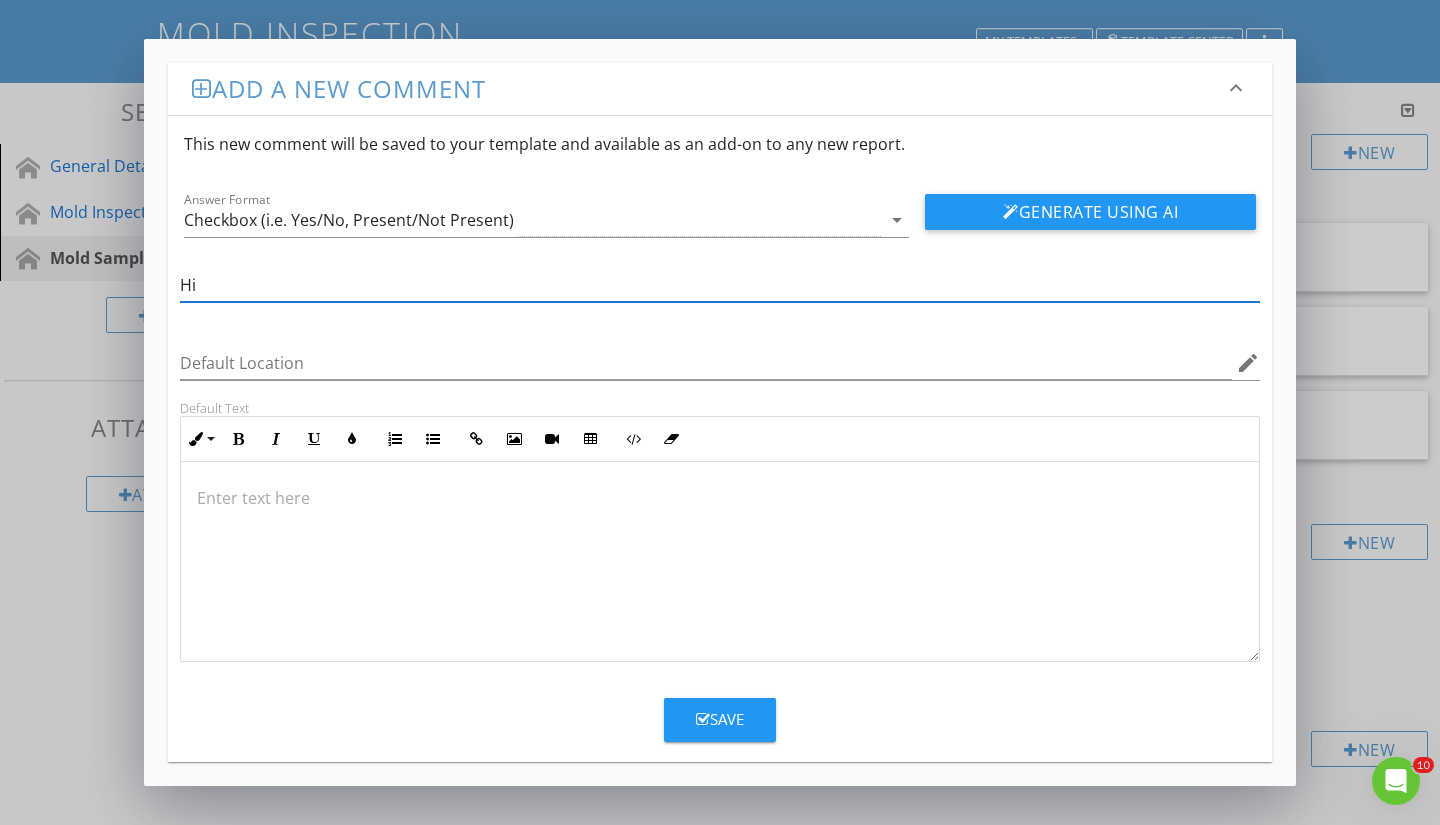 type on "Highly Elevated Mold Levels" 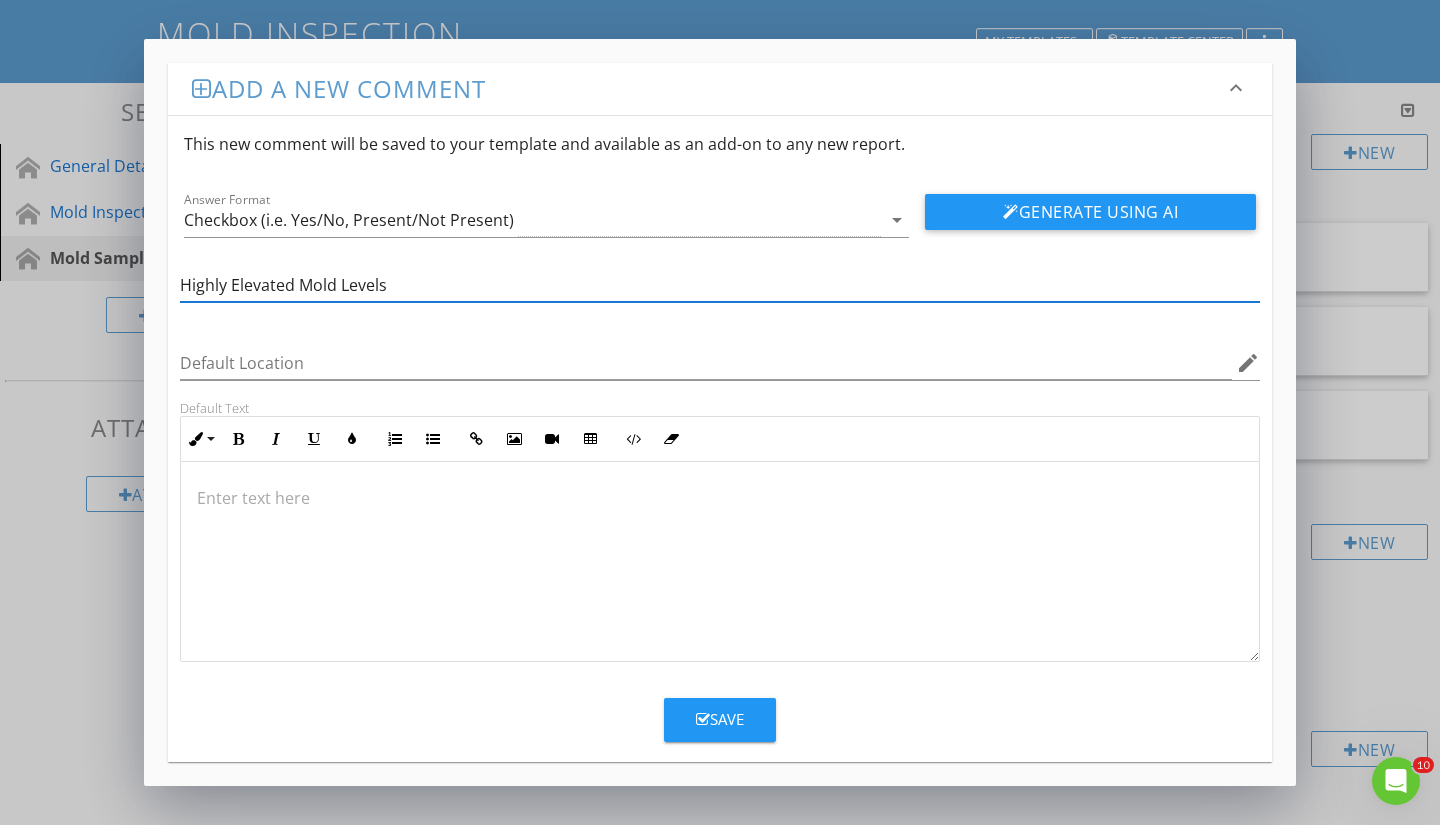 click at bounding box center (703, 719) 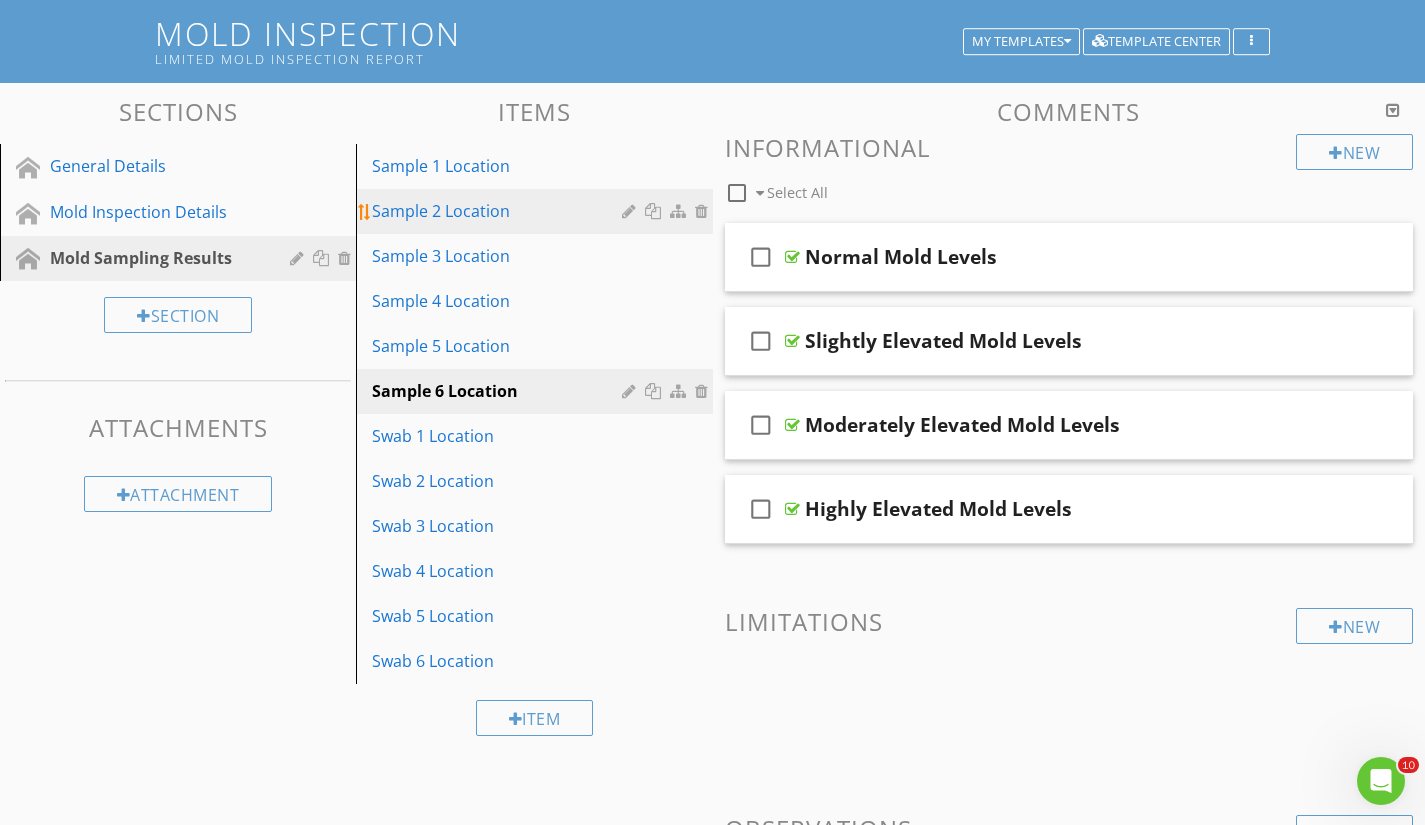 click on "Sample 2 Location" at bounding box center (499, 211) 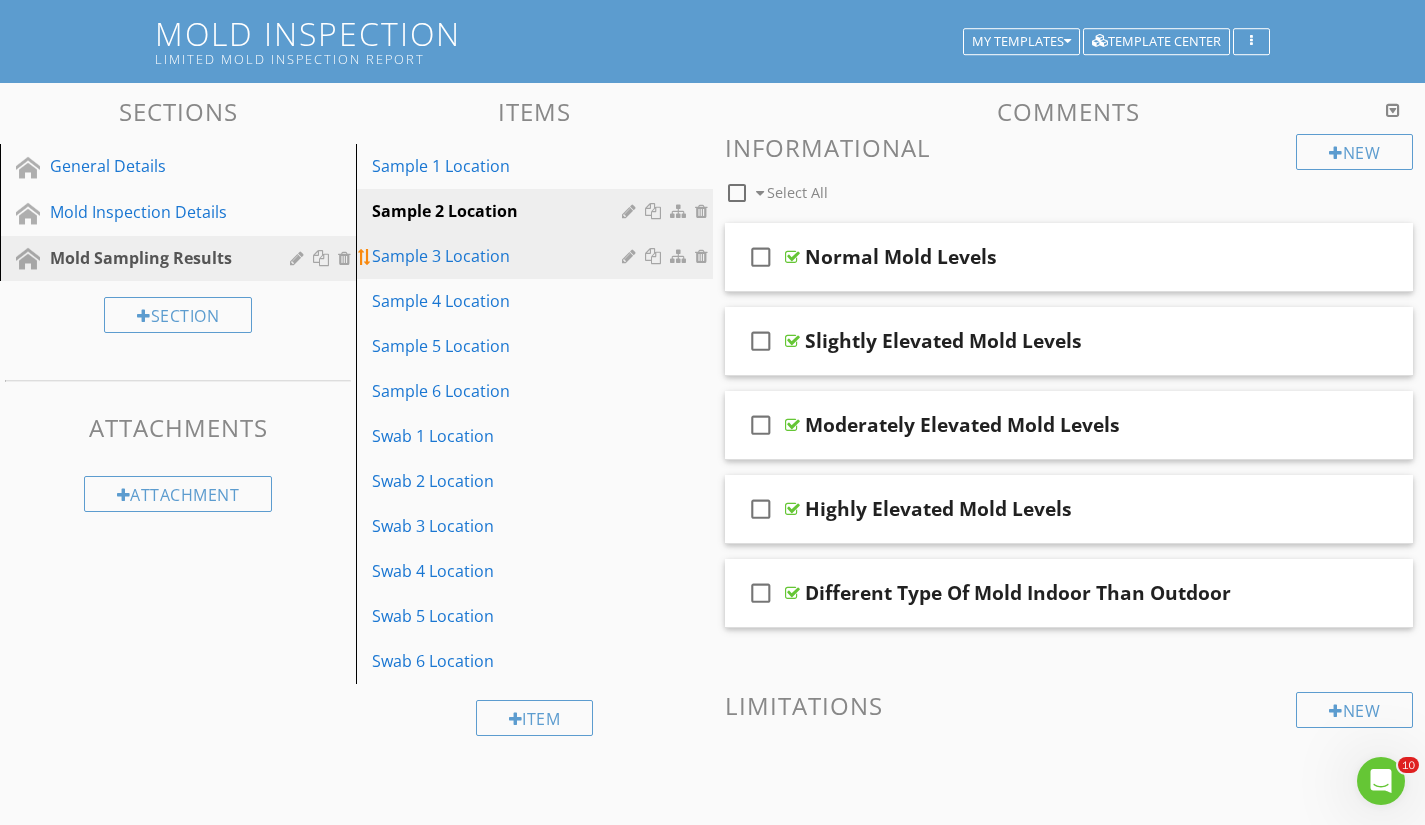 click on "Sample 3 Location" at bounding box center [499, 256] 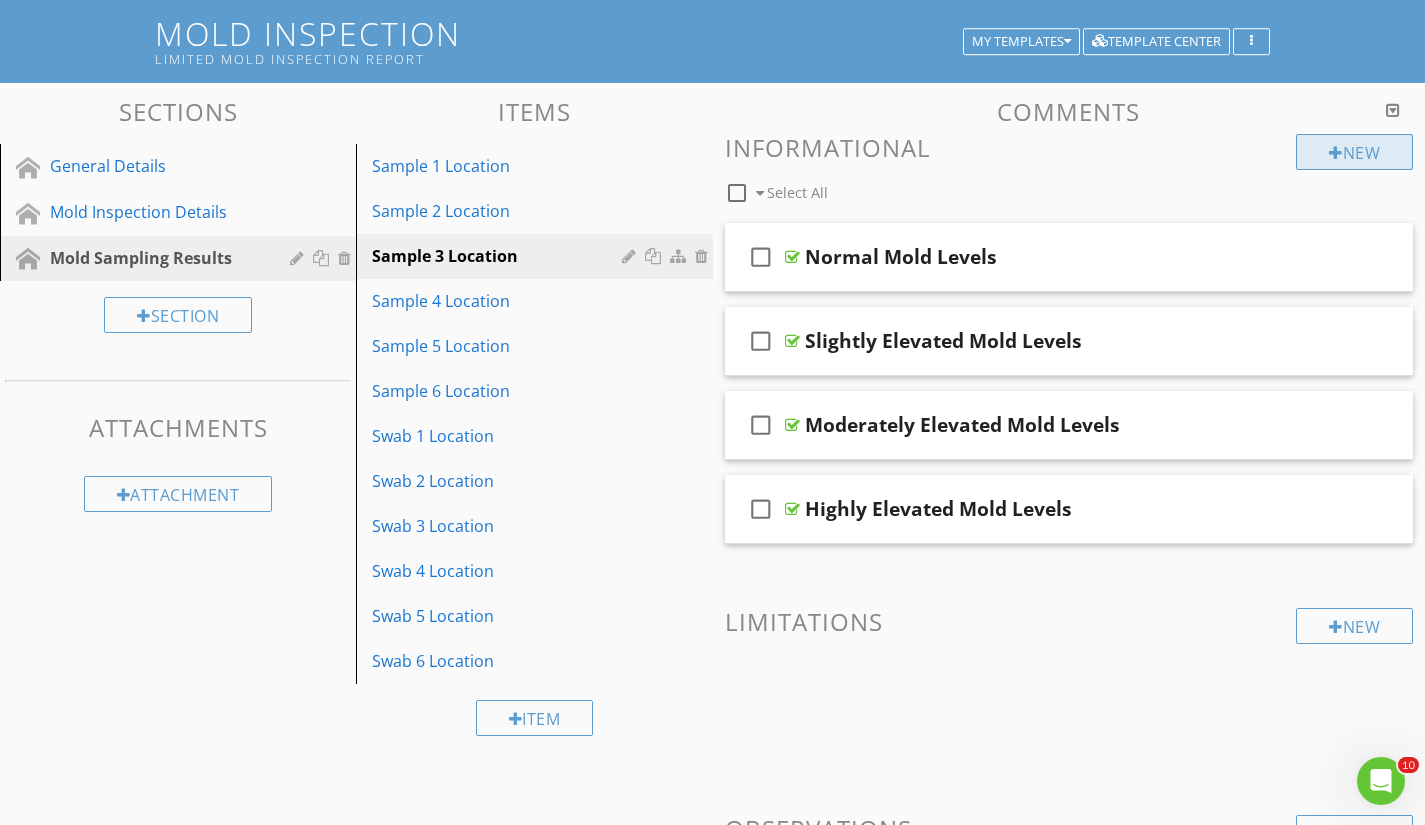click on "New" at bounding box center (1354, 152) 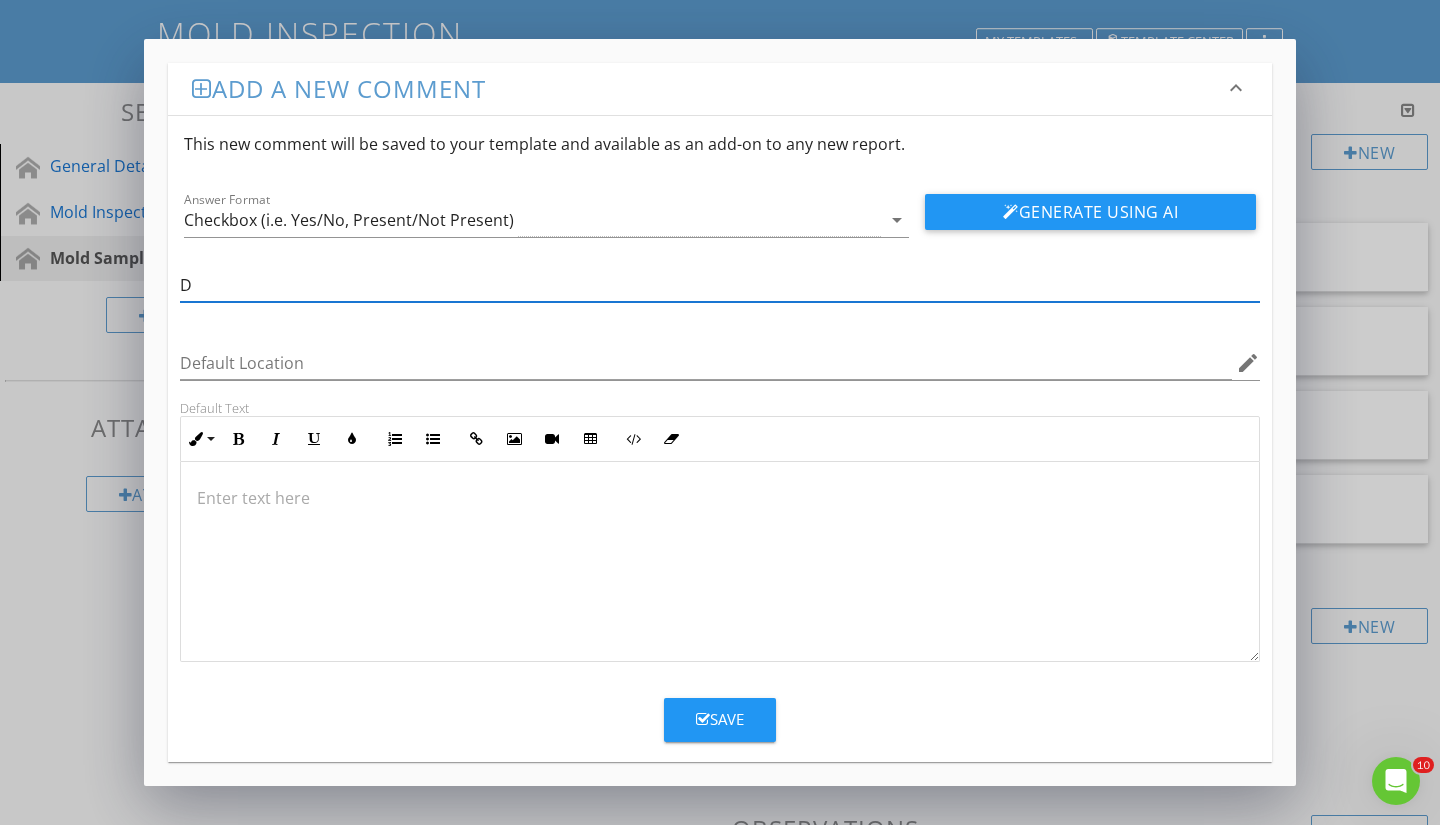 type on "Different Type Of Mold Indoor Than Outdoor" 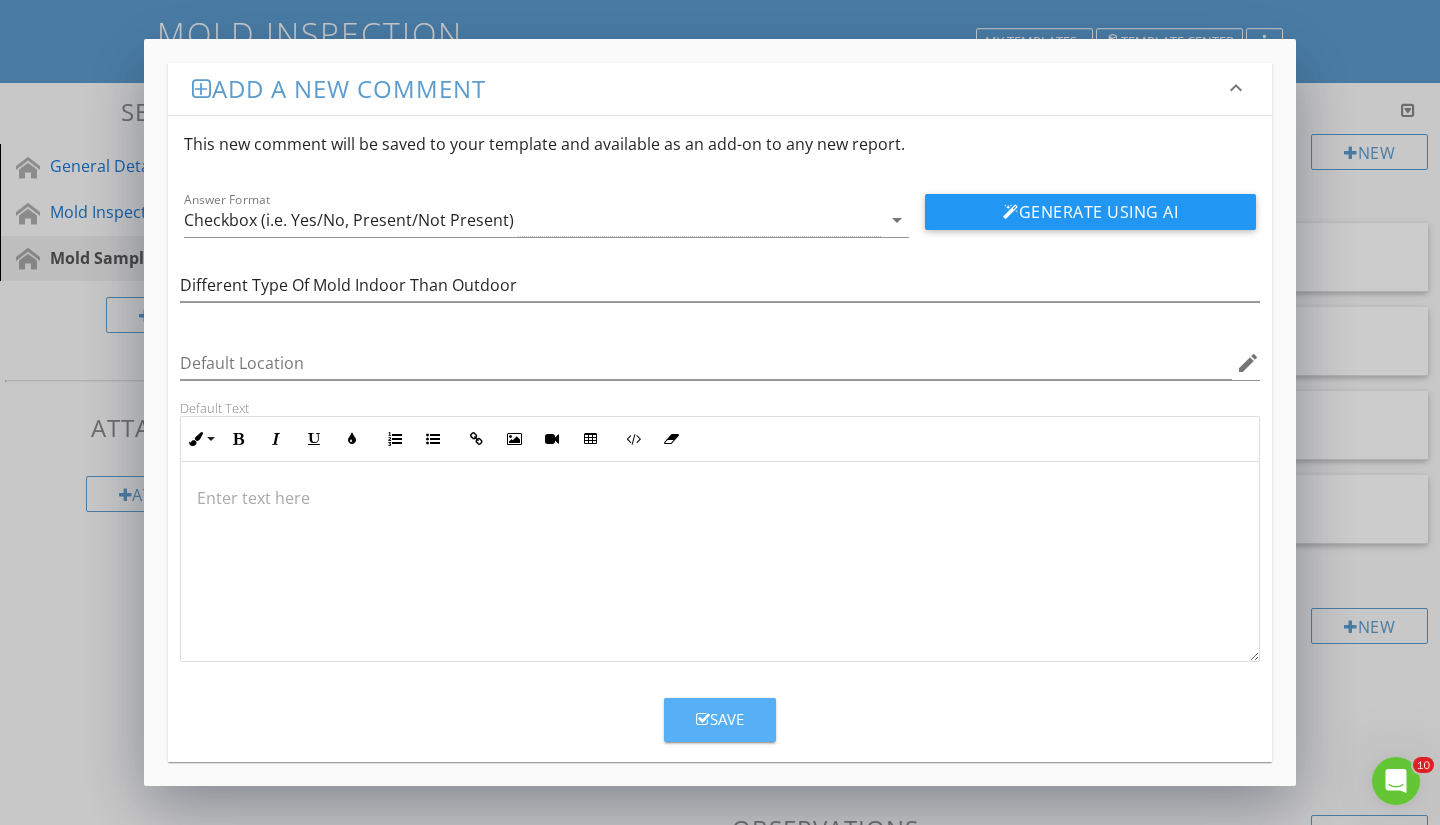 click on "Save" at bounding box center (720, 719) 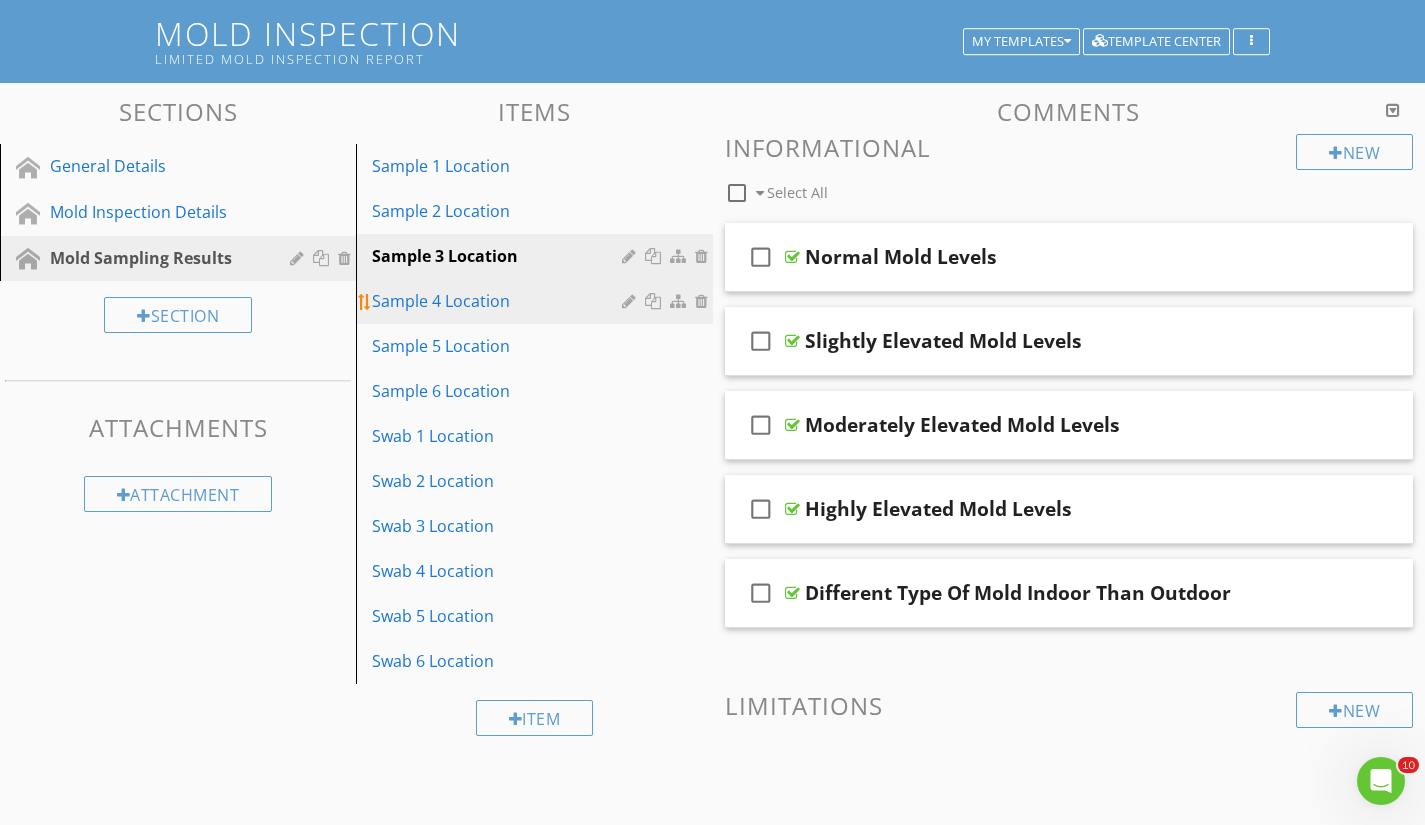 click on "Sample 4 Location" at bounding box center (499, 301) 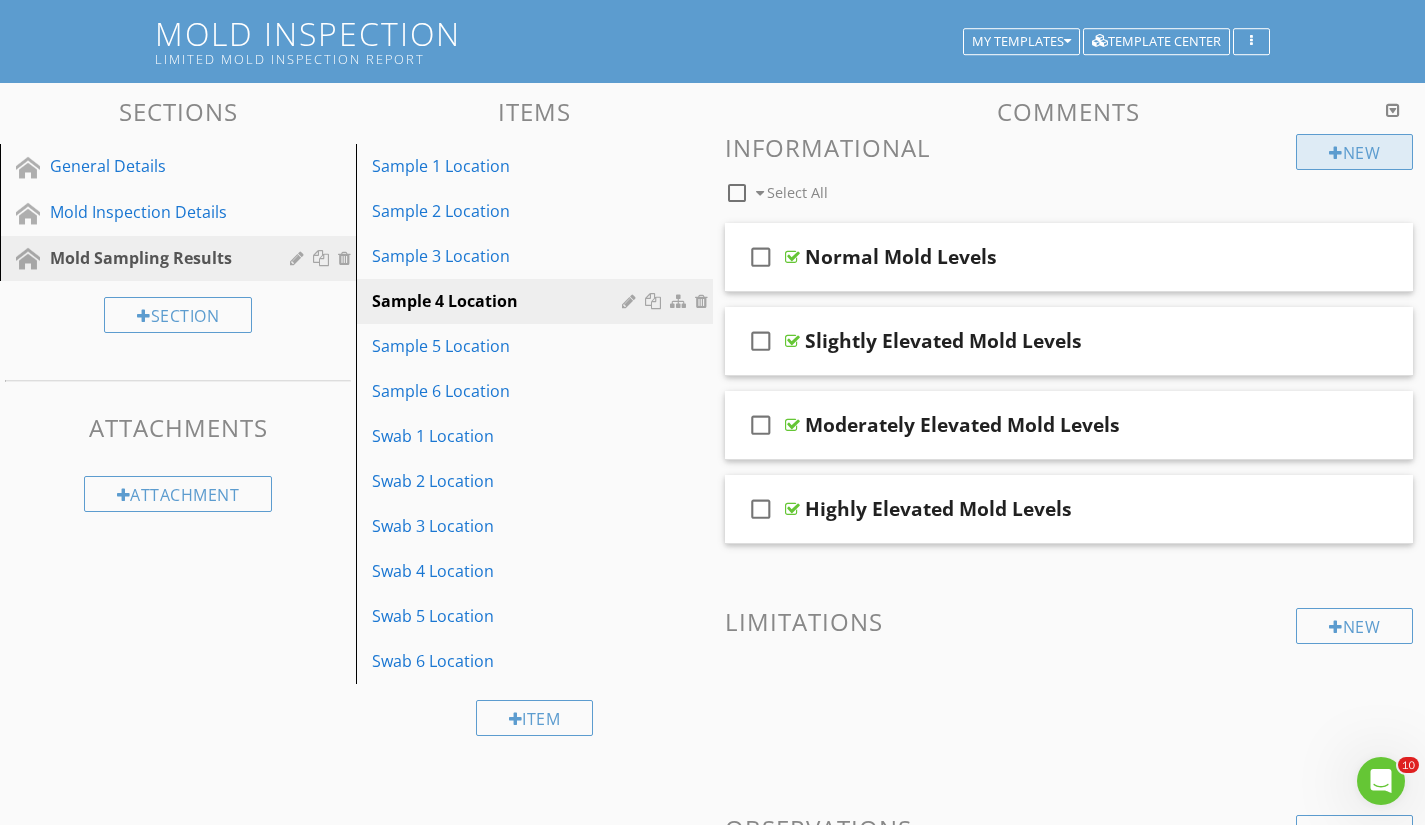 click on "New" at bounding box center (1354, 152) 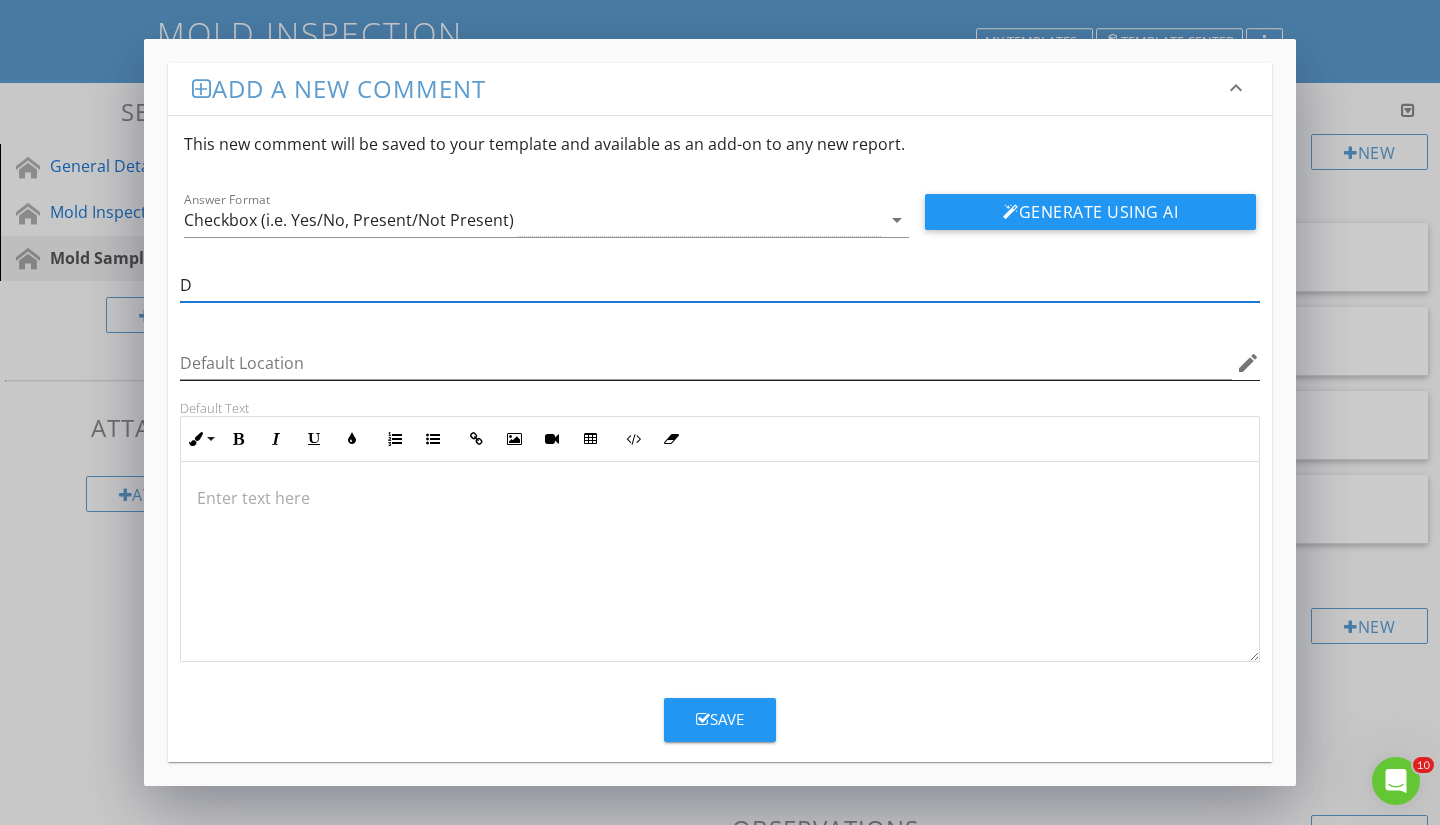type on "Different Type Of Mold Indoor Than Outdoor" 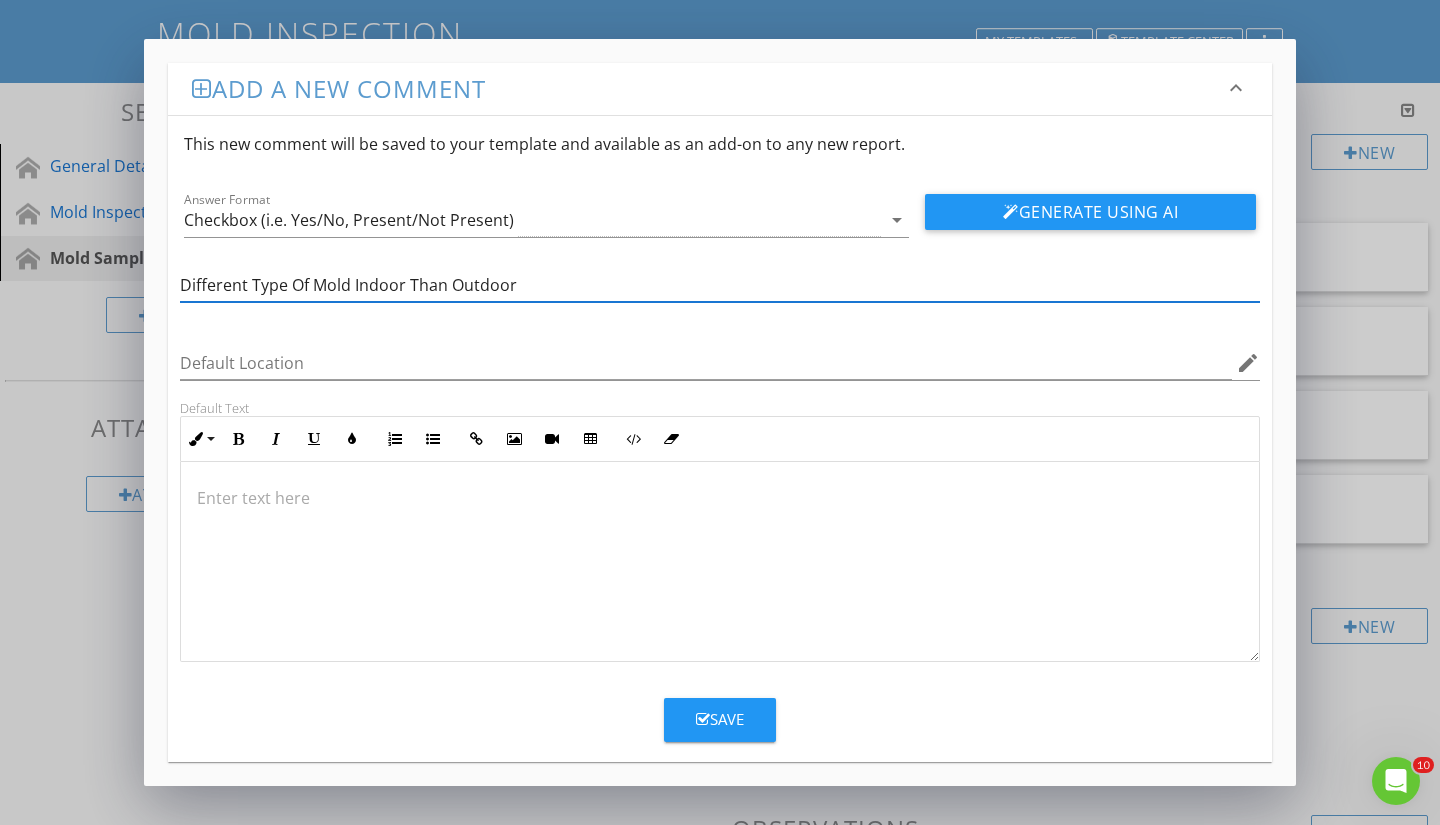 click on "Save" at bounding box center (720, 719) 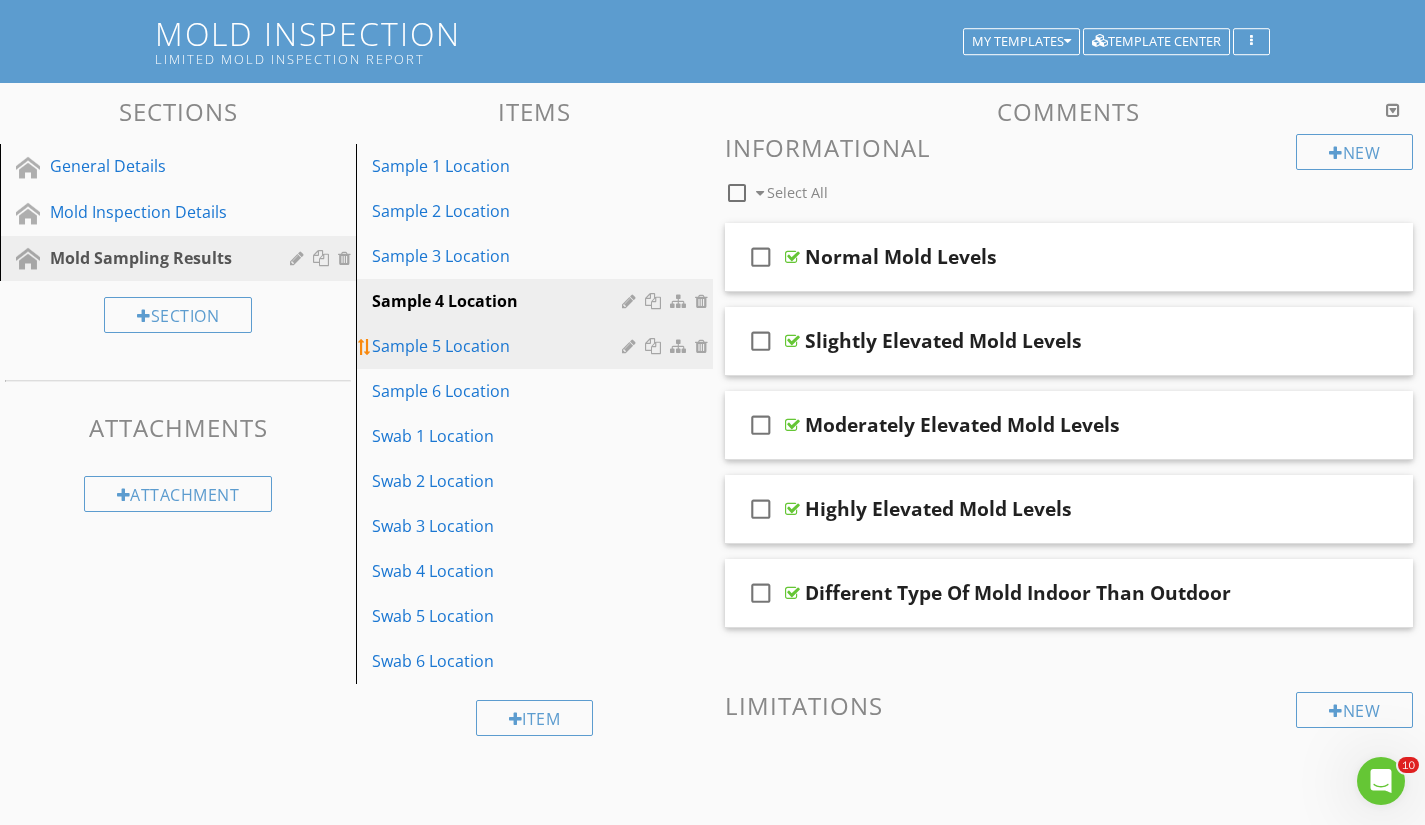 click on "Sample 5 Location" at bounding box center (499, 346) 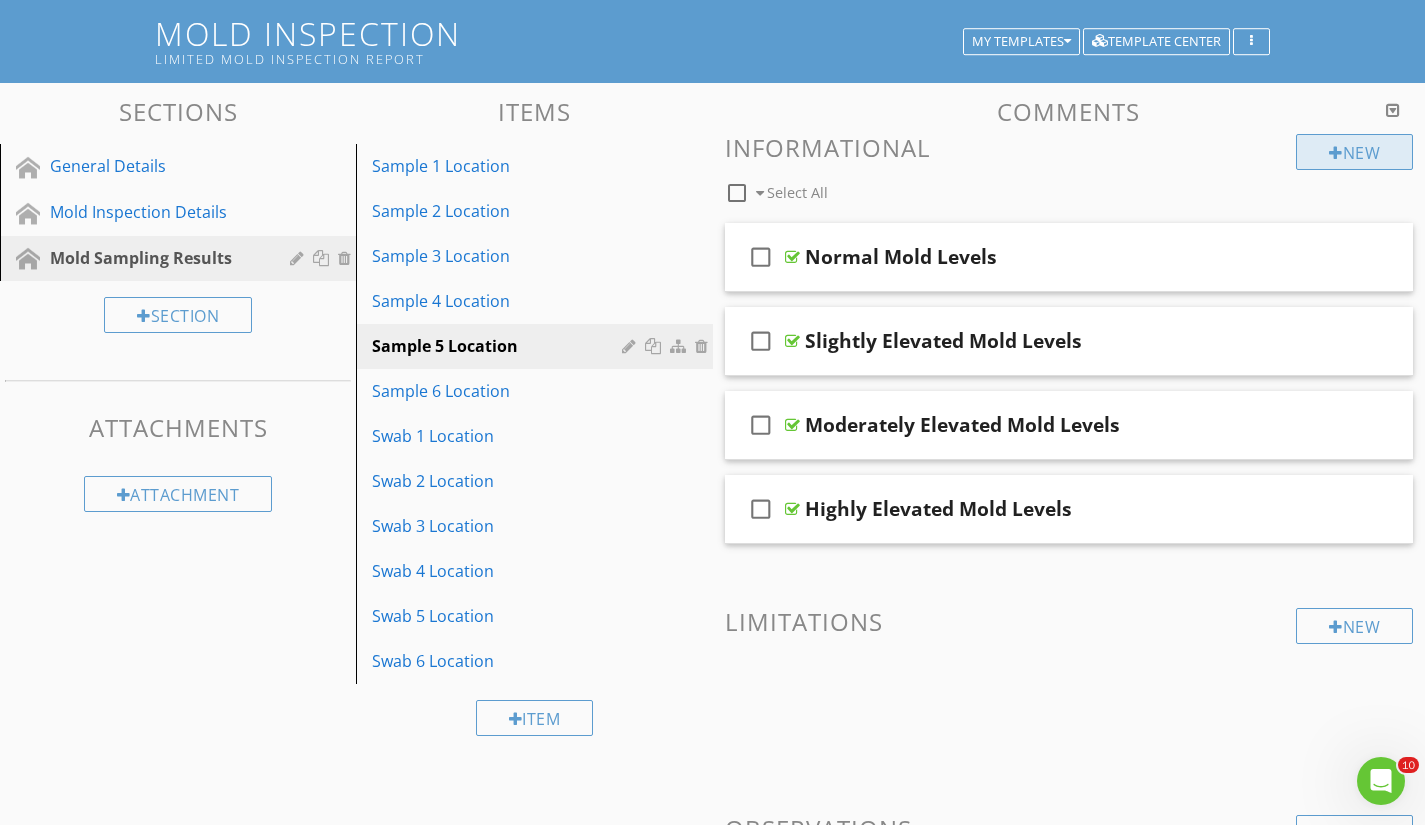 click on "New" at bounding box center [1354, 152] 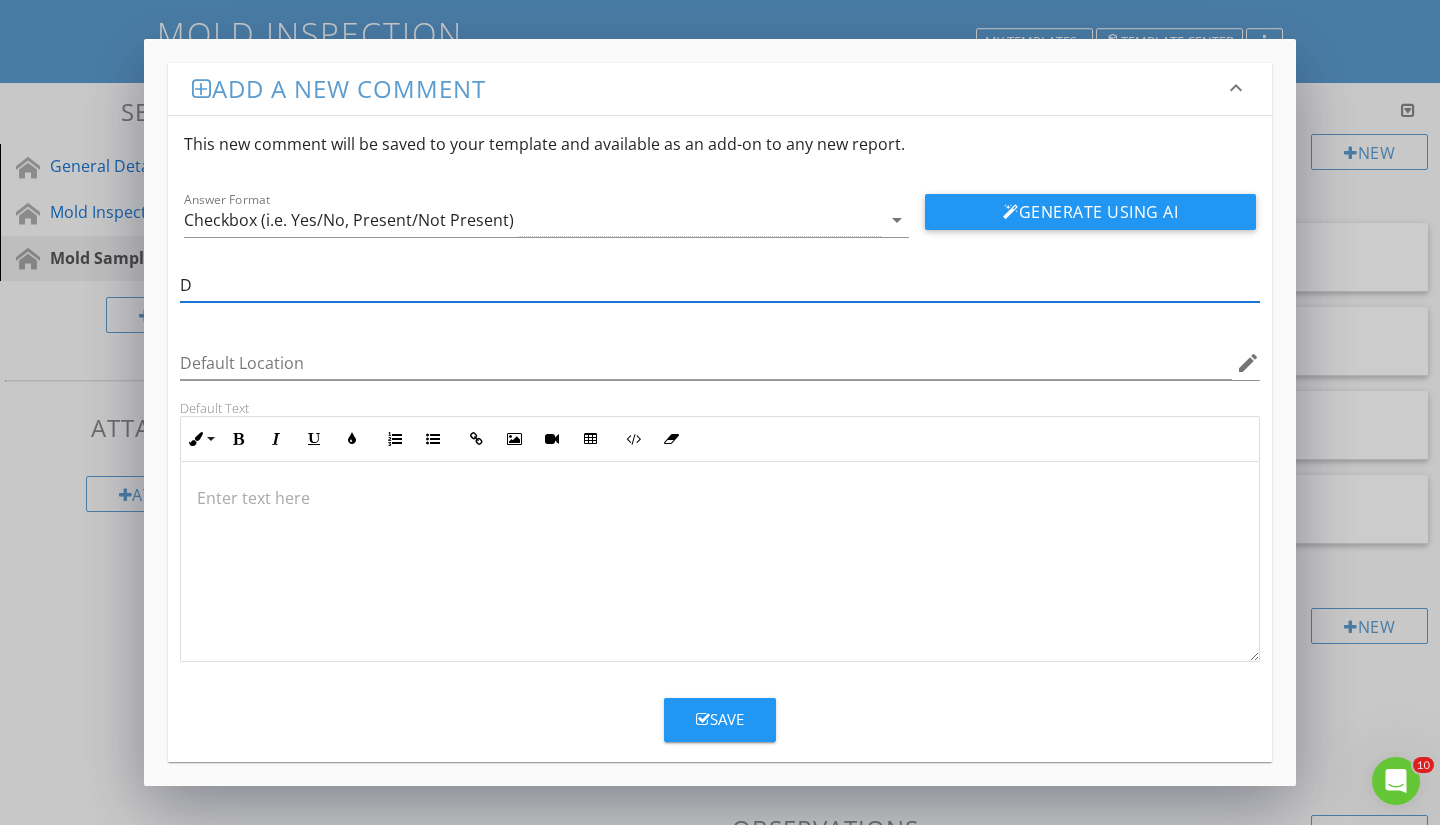 type on "Different Type Of Mold Indoor Than Outdoor" 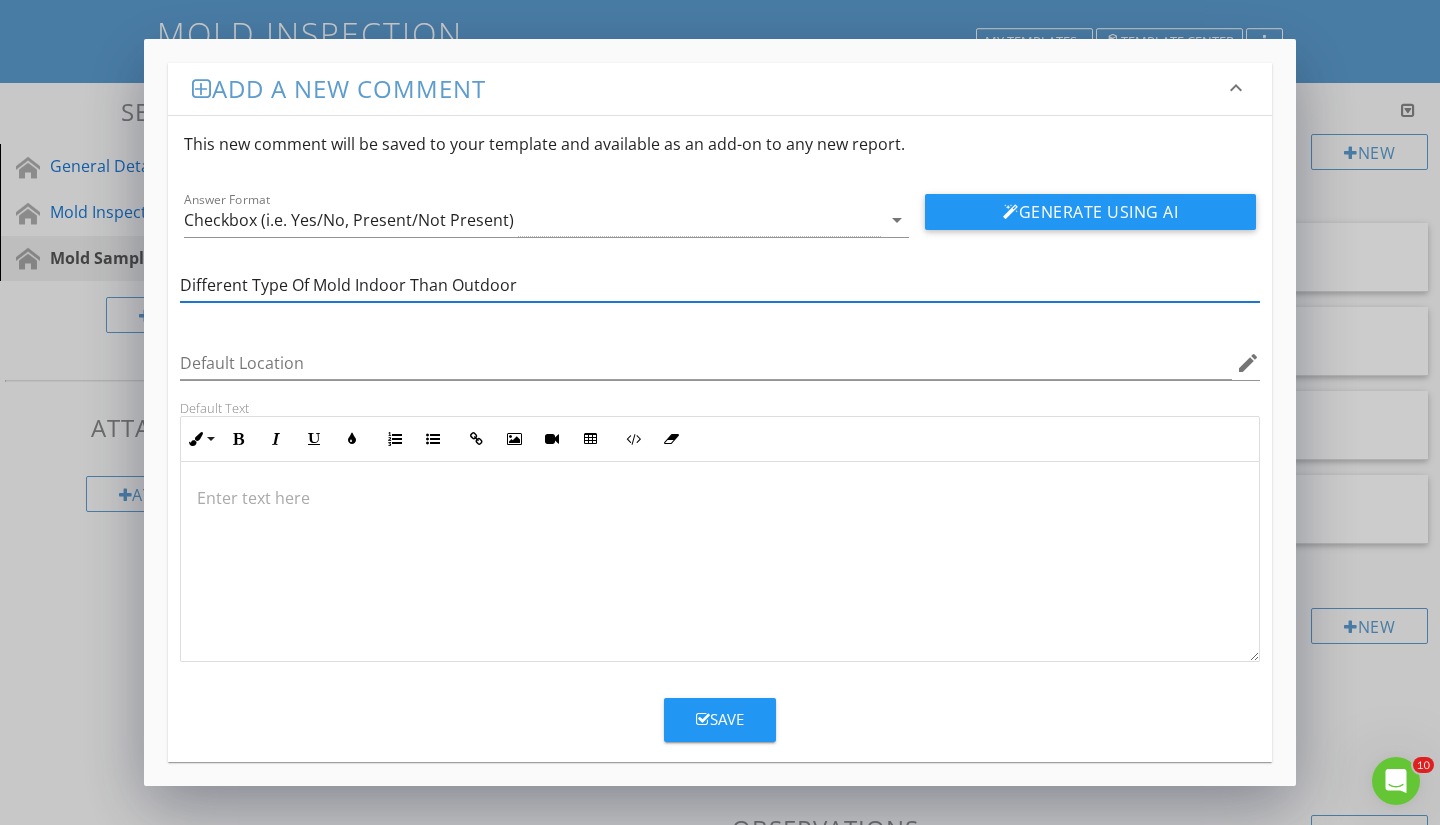 click on "Save" at bounding box center [720, 719] 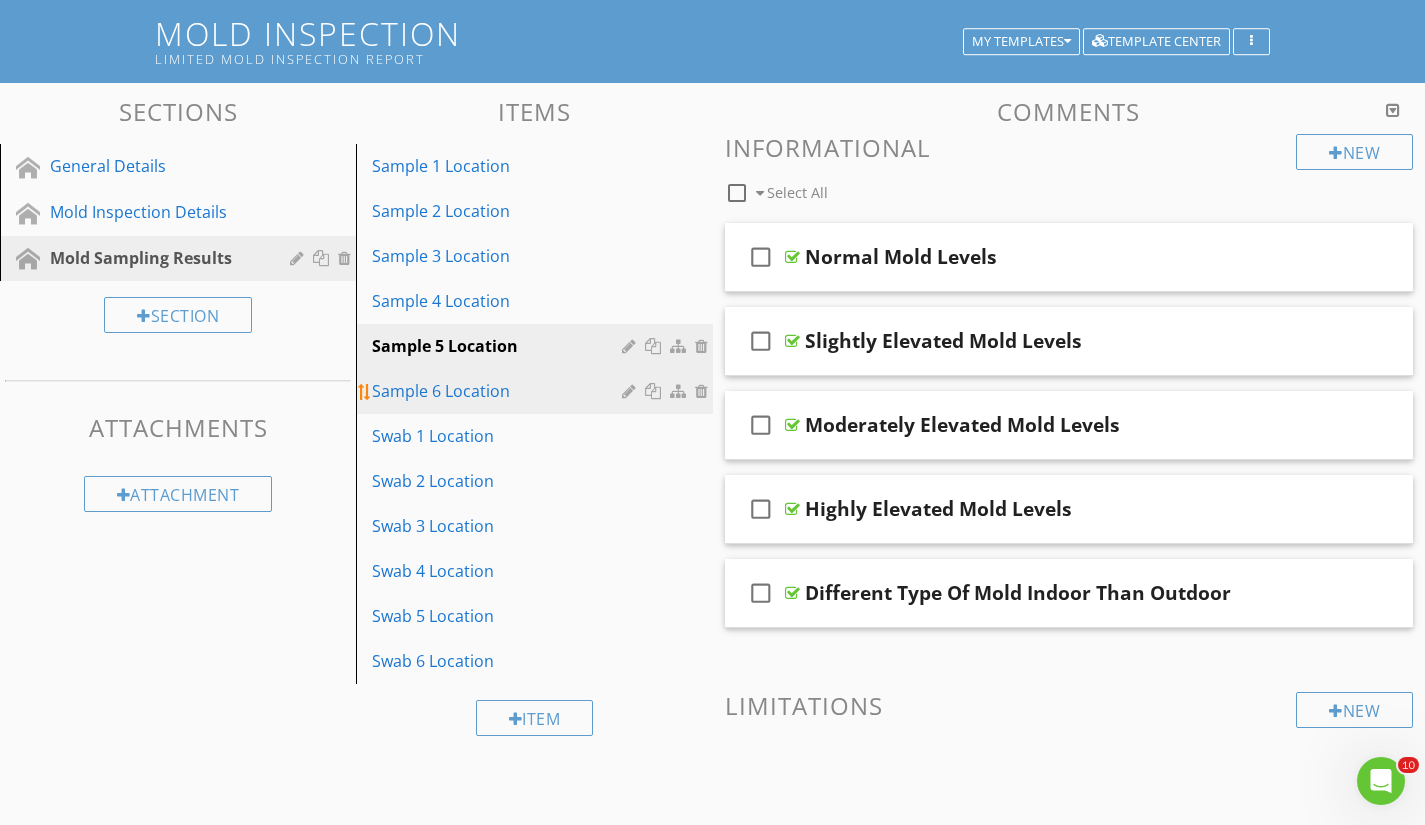 click on "Sample 6 Location" at bounding box center (499, 391) 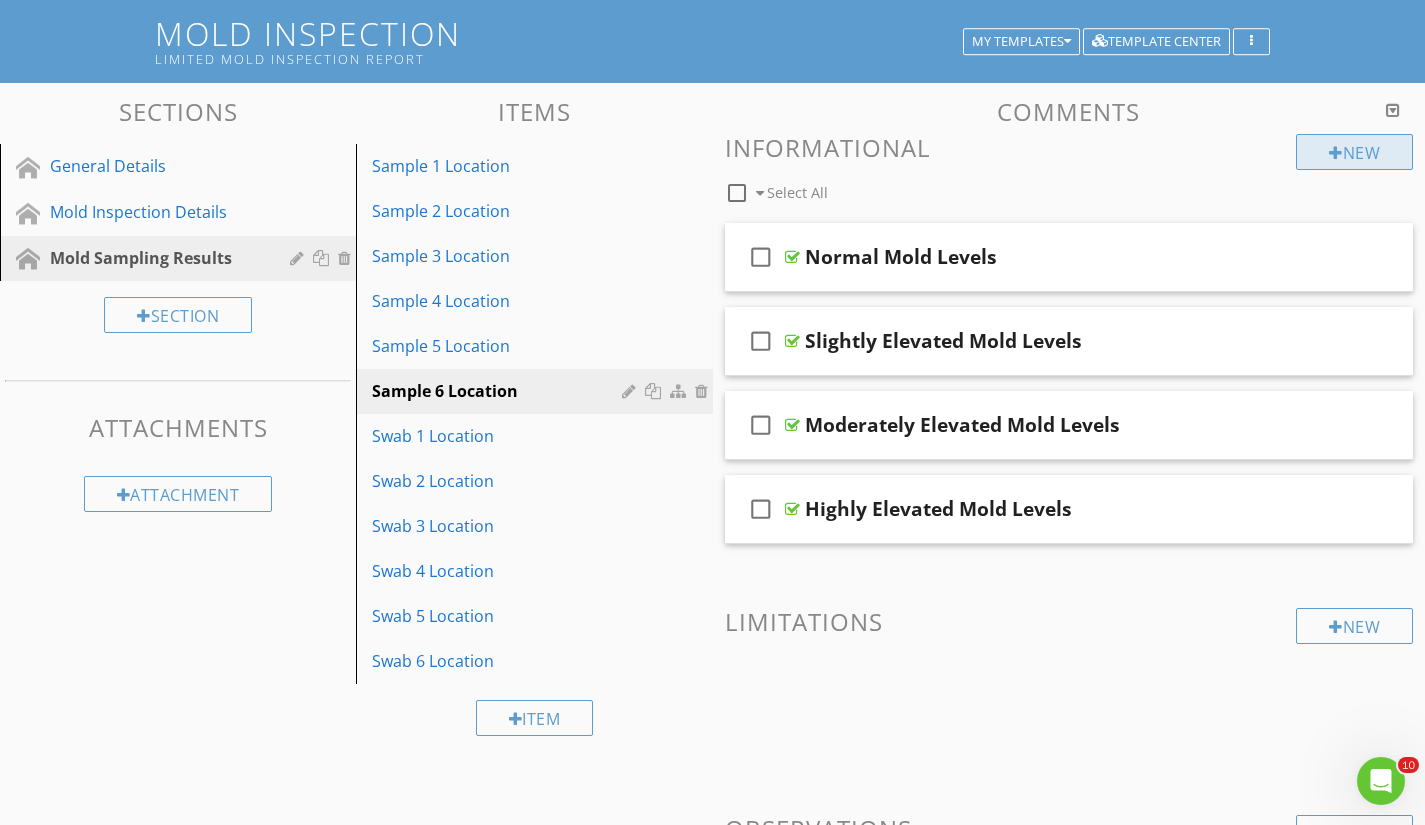 click at bounding box center [1336, 153] 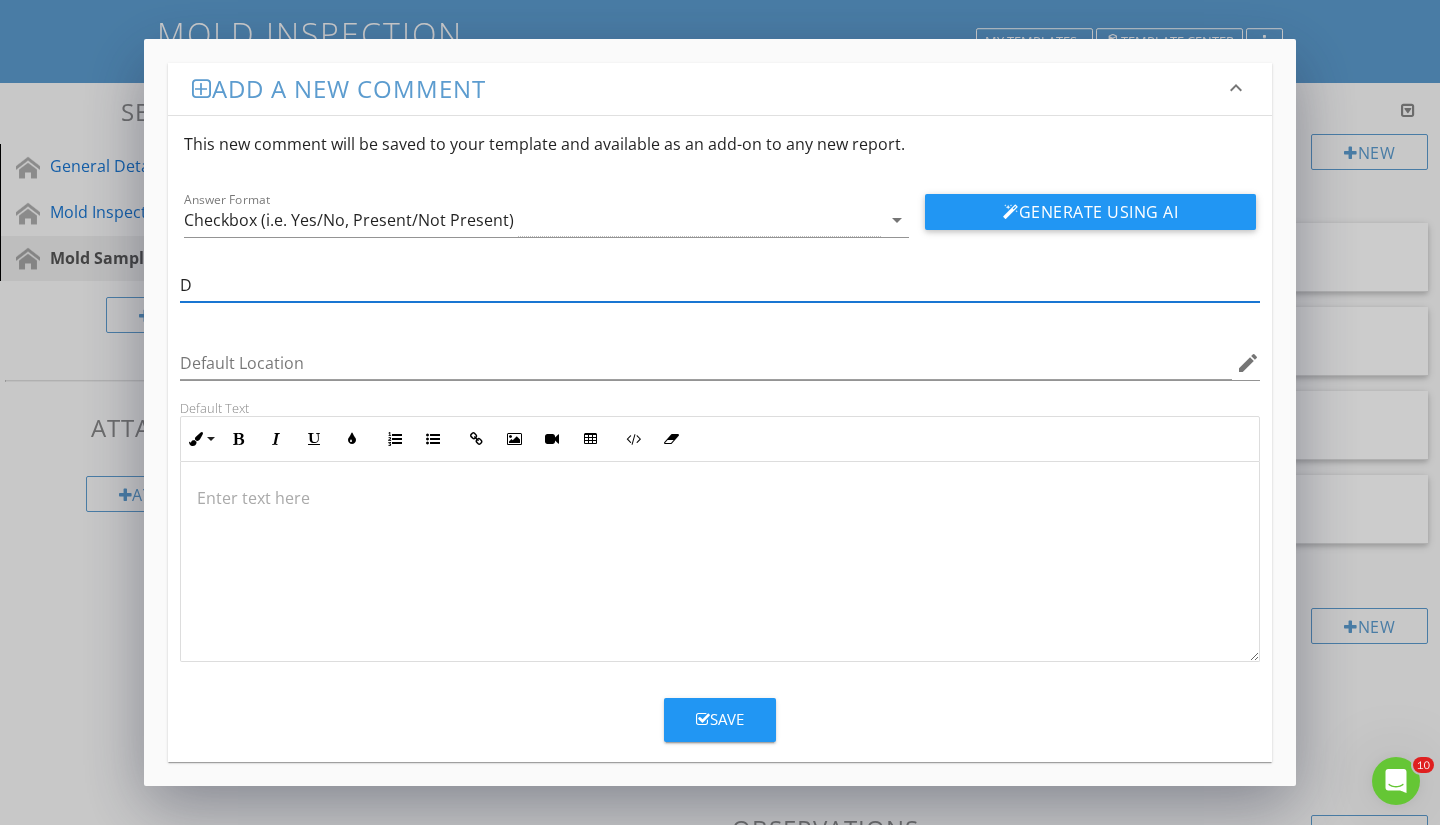 type on "Different Type Of Mold Indoor Than Outdoor" 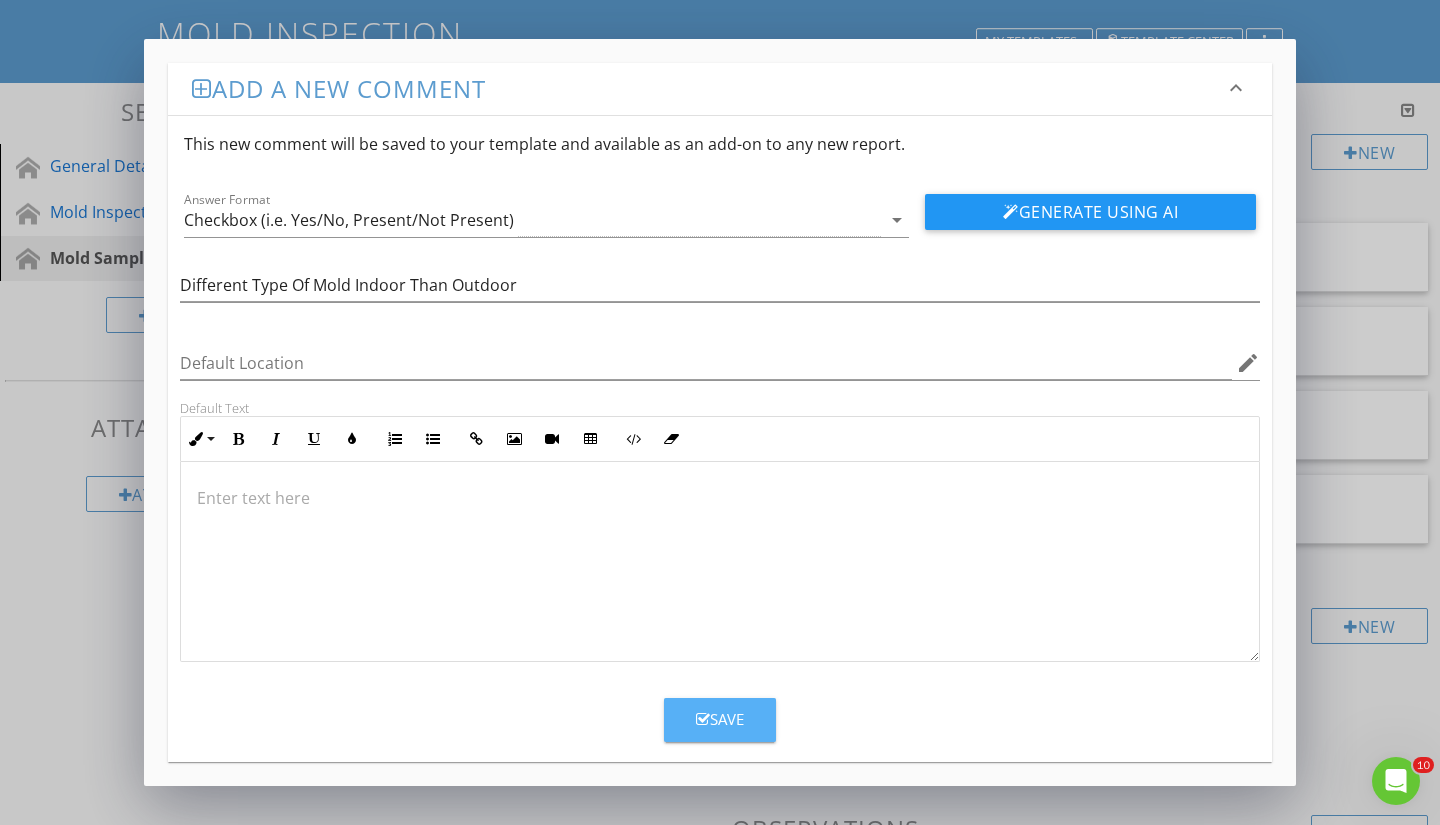 click on "Save" at bounding box center (720, 719) 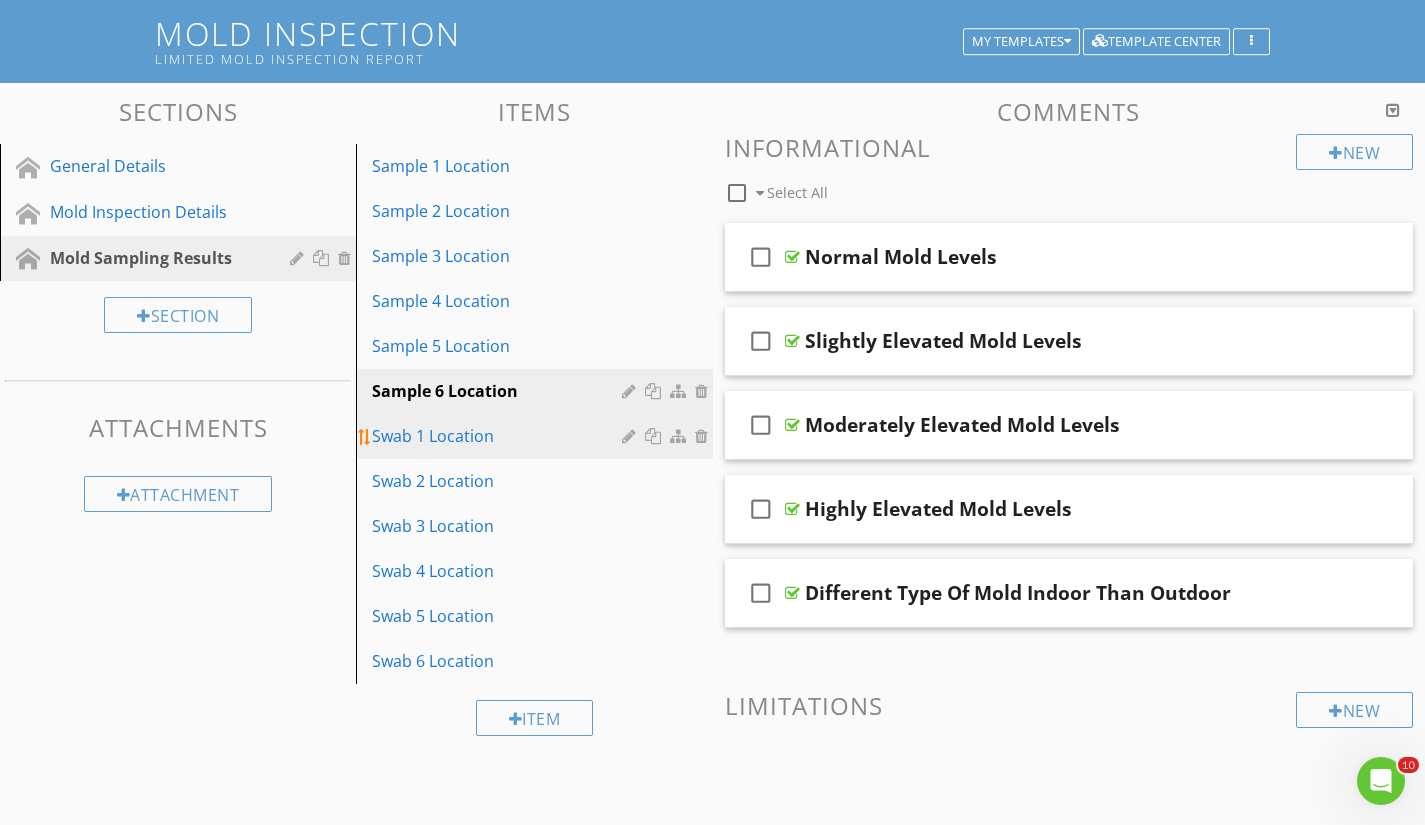 click on "Swab 1 Location" at bounding box center [499, 436] 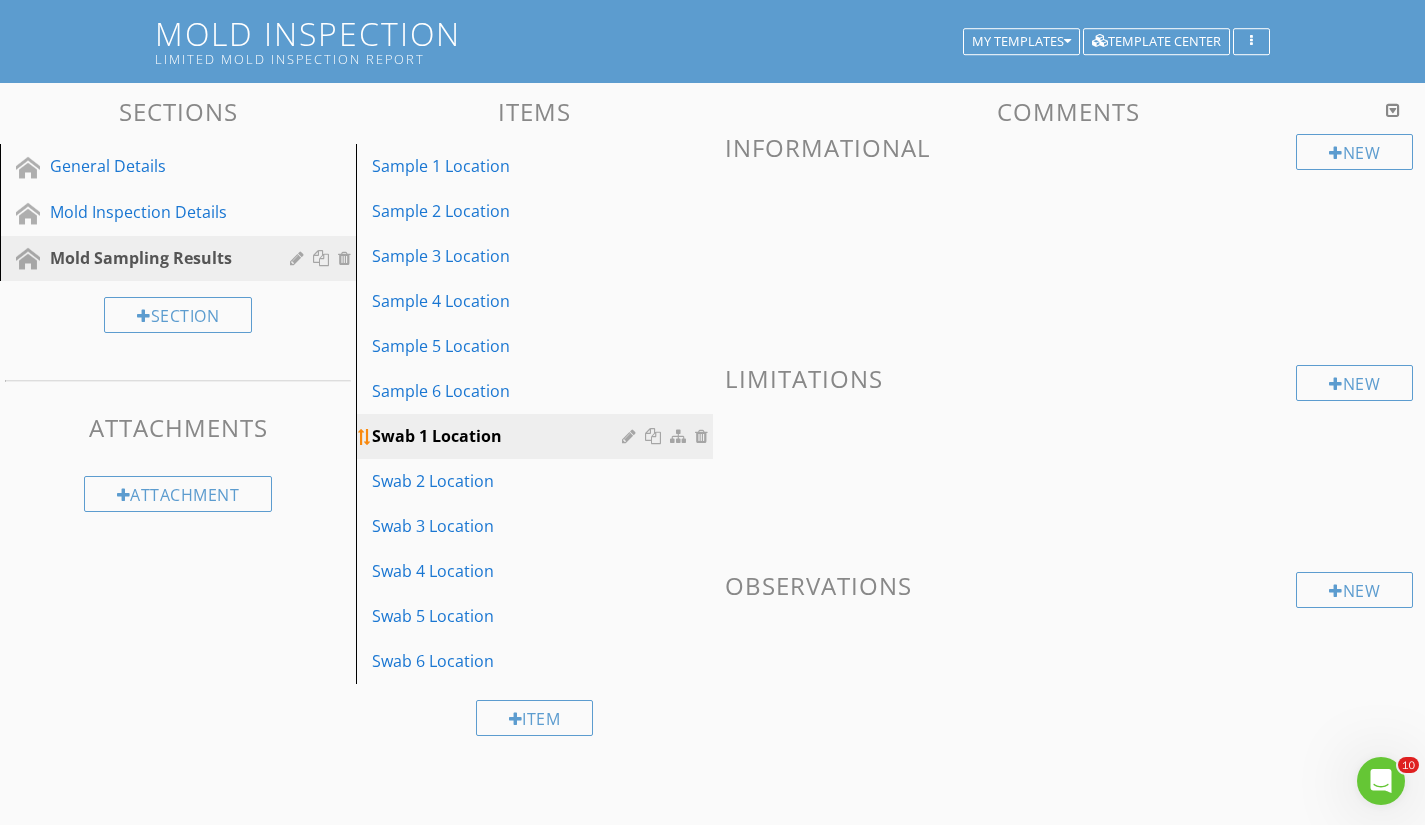 click at bounding box center (704, 436) 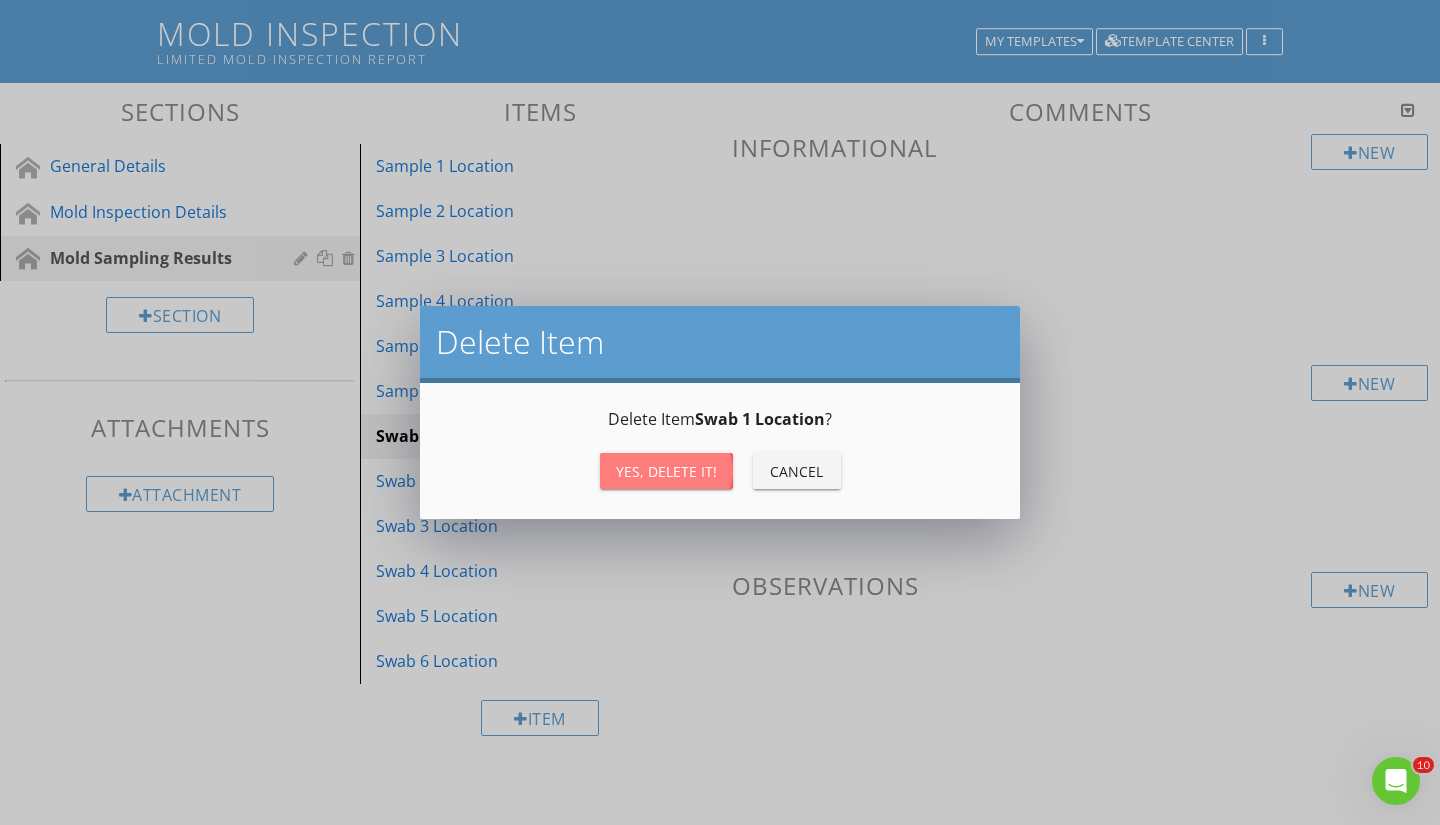 click on "Yes, Delete it!" at bounding box center (666, 471) 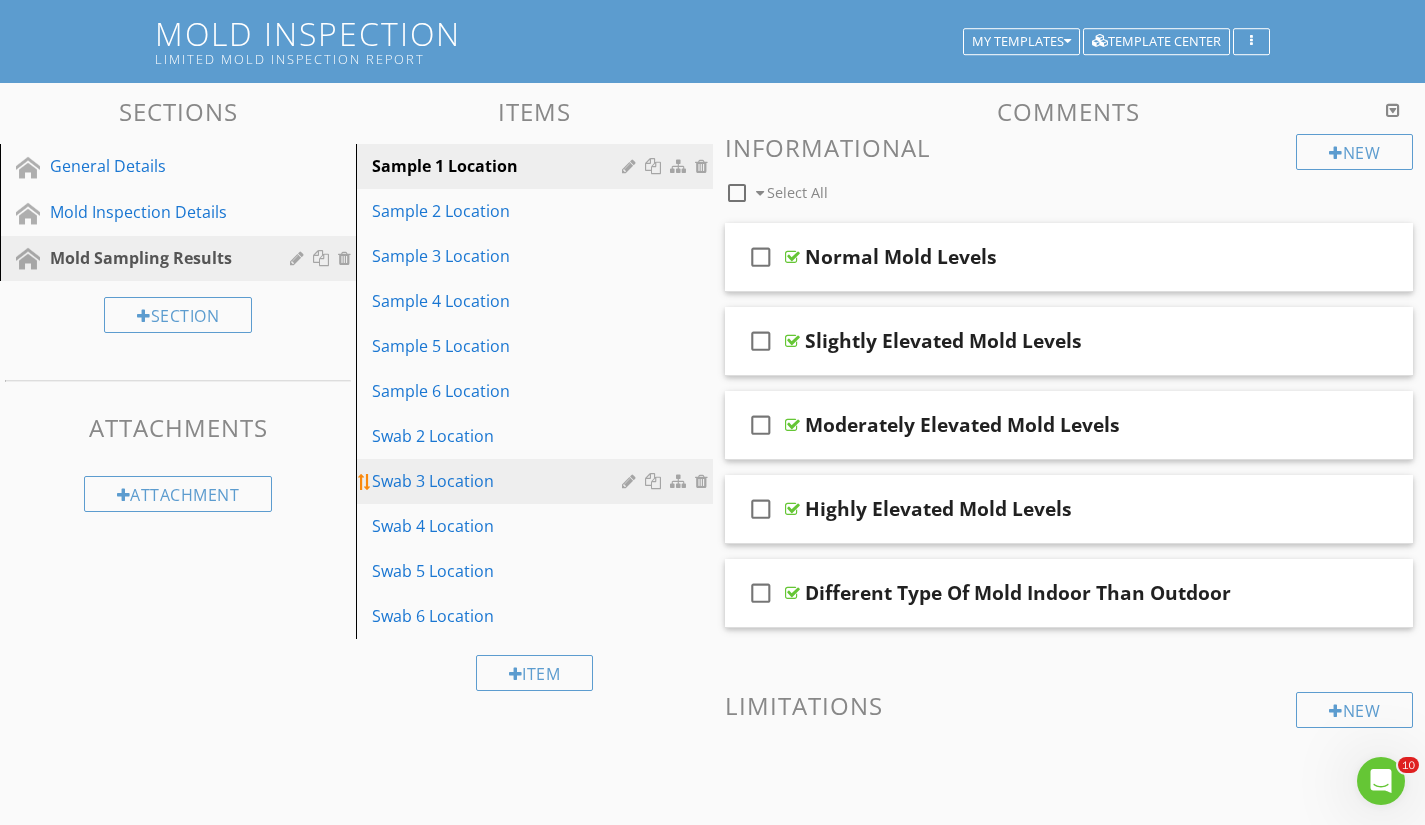 click at bounding box center (704, 481) 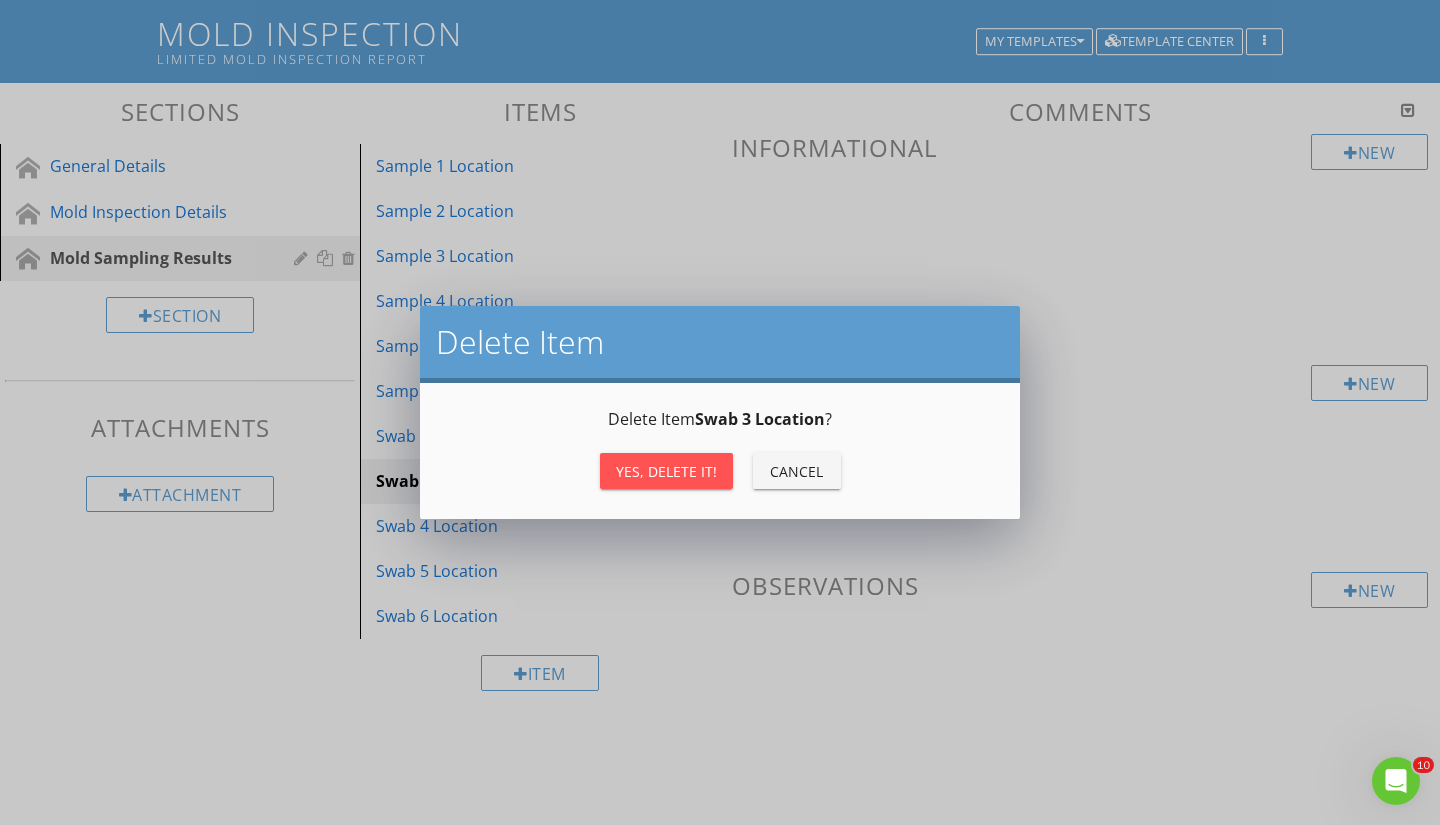 click on "Yes, Delete it!" at bounding box center [666, 471] 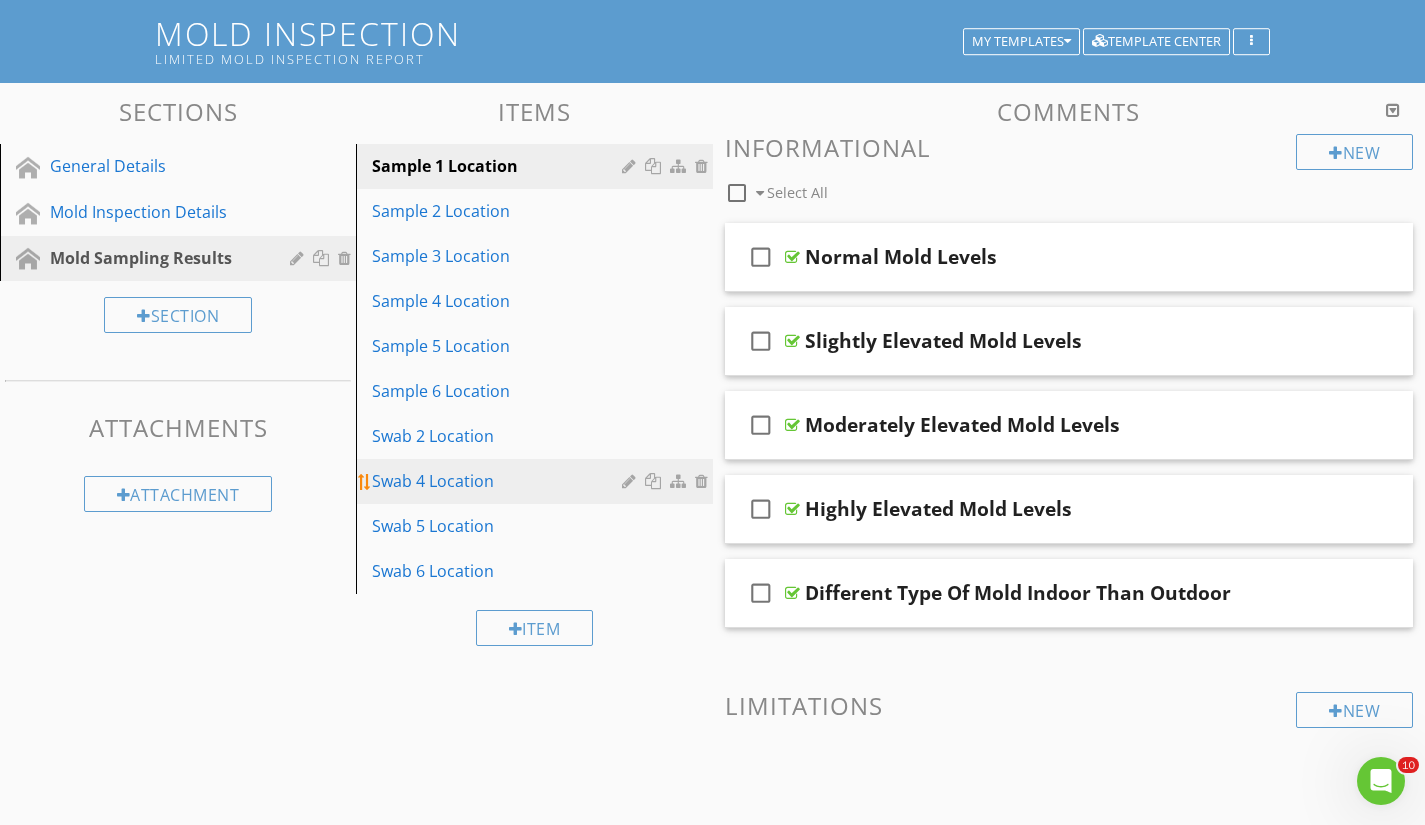 click at bounding box center [704, 481] 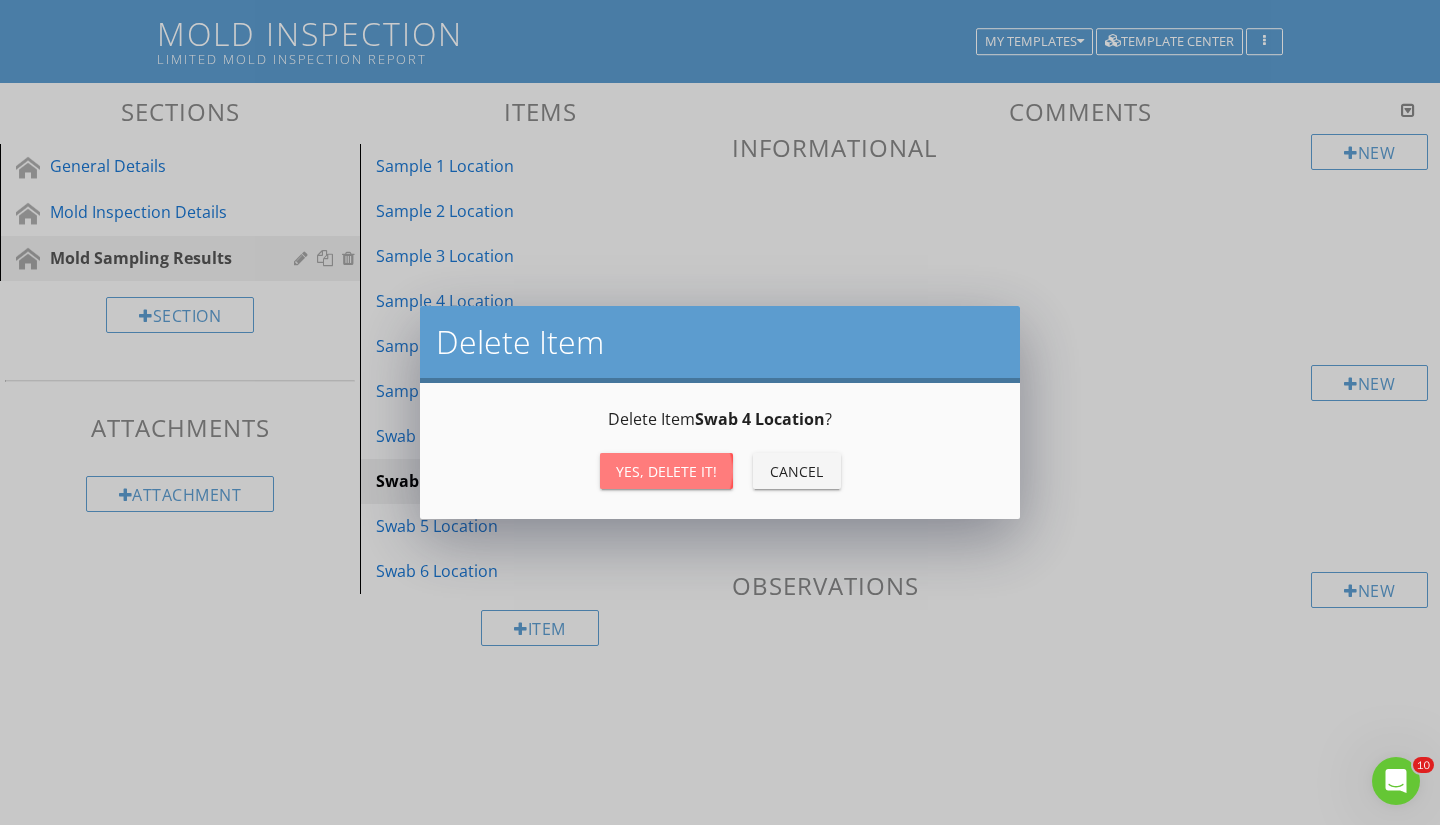 click on "Yes, Delete it!" at bounding box center (666, 471) 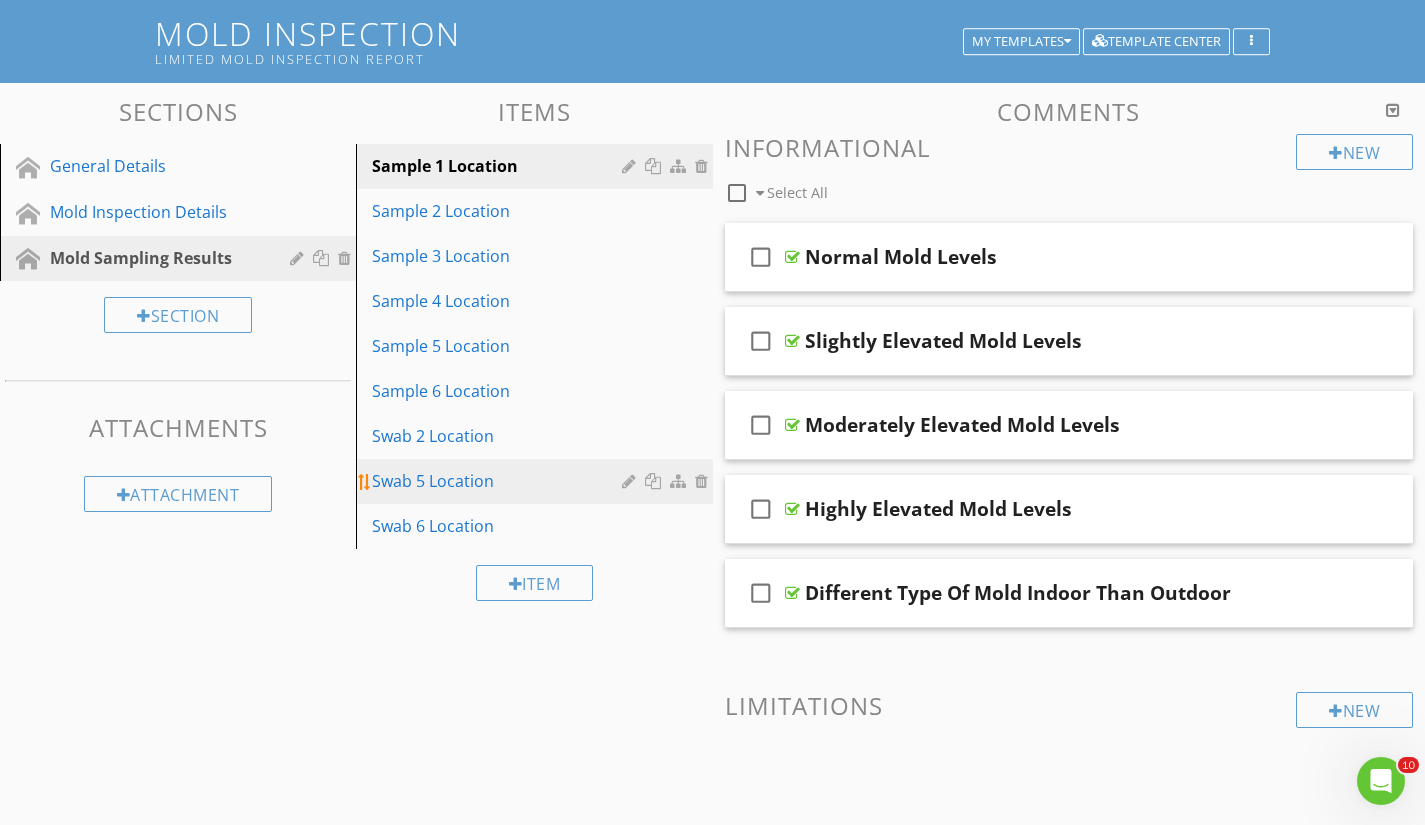 click at bounding box center (704, 481) 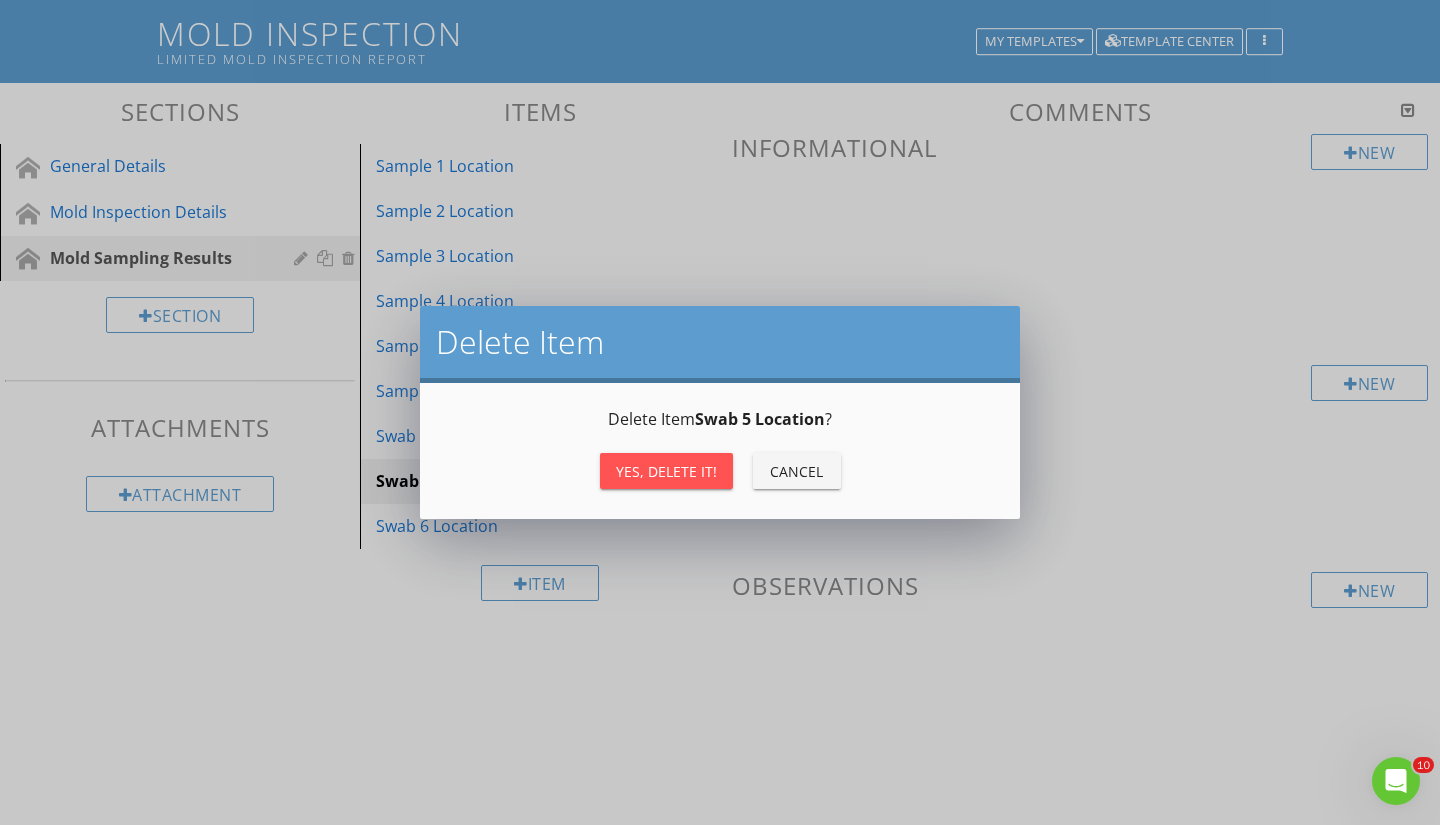 click on "Yes, Delete it!" at bounding box center (666, 471) 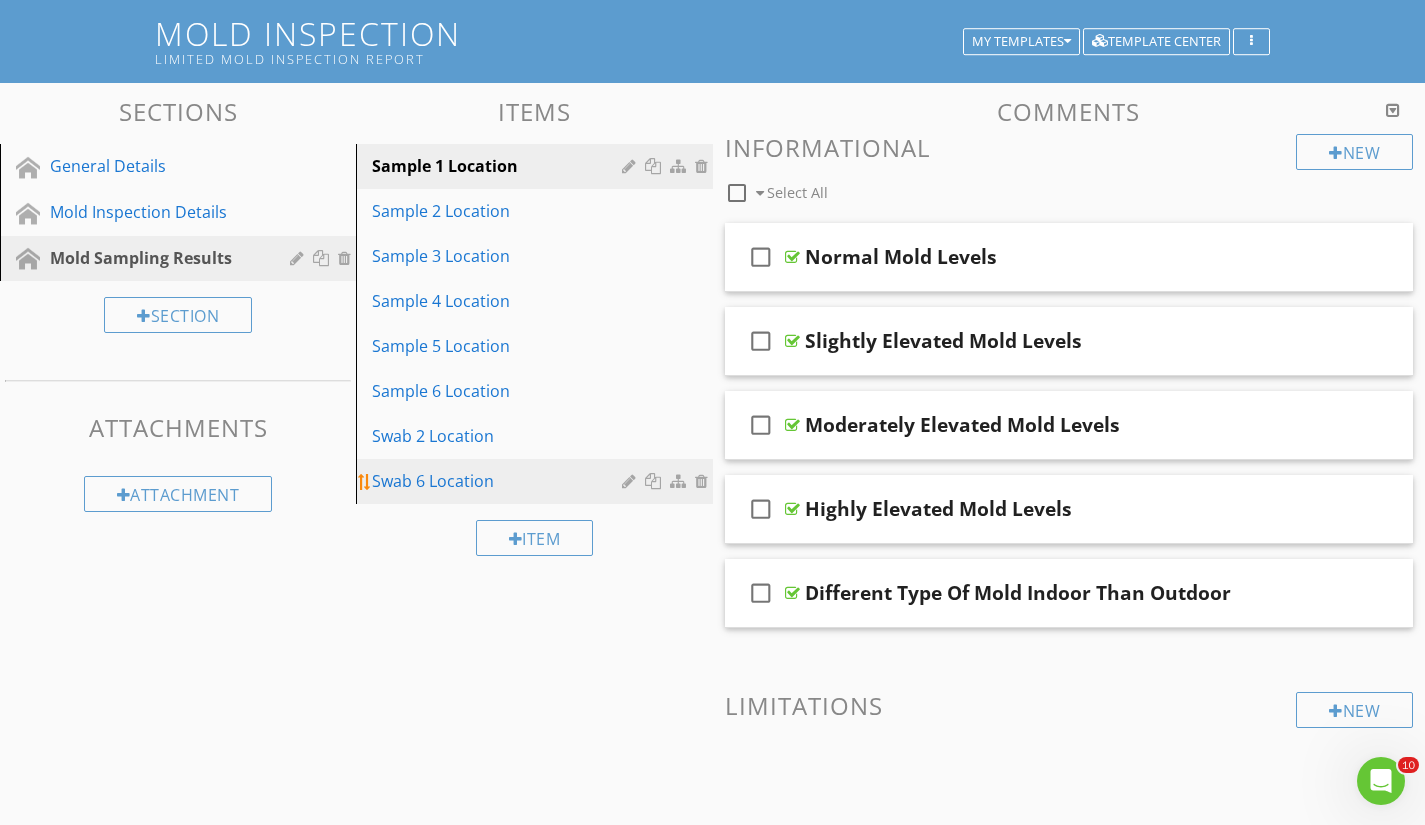 click at bounding box center (704, 481) 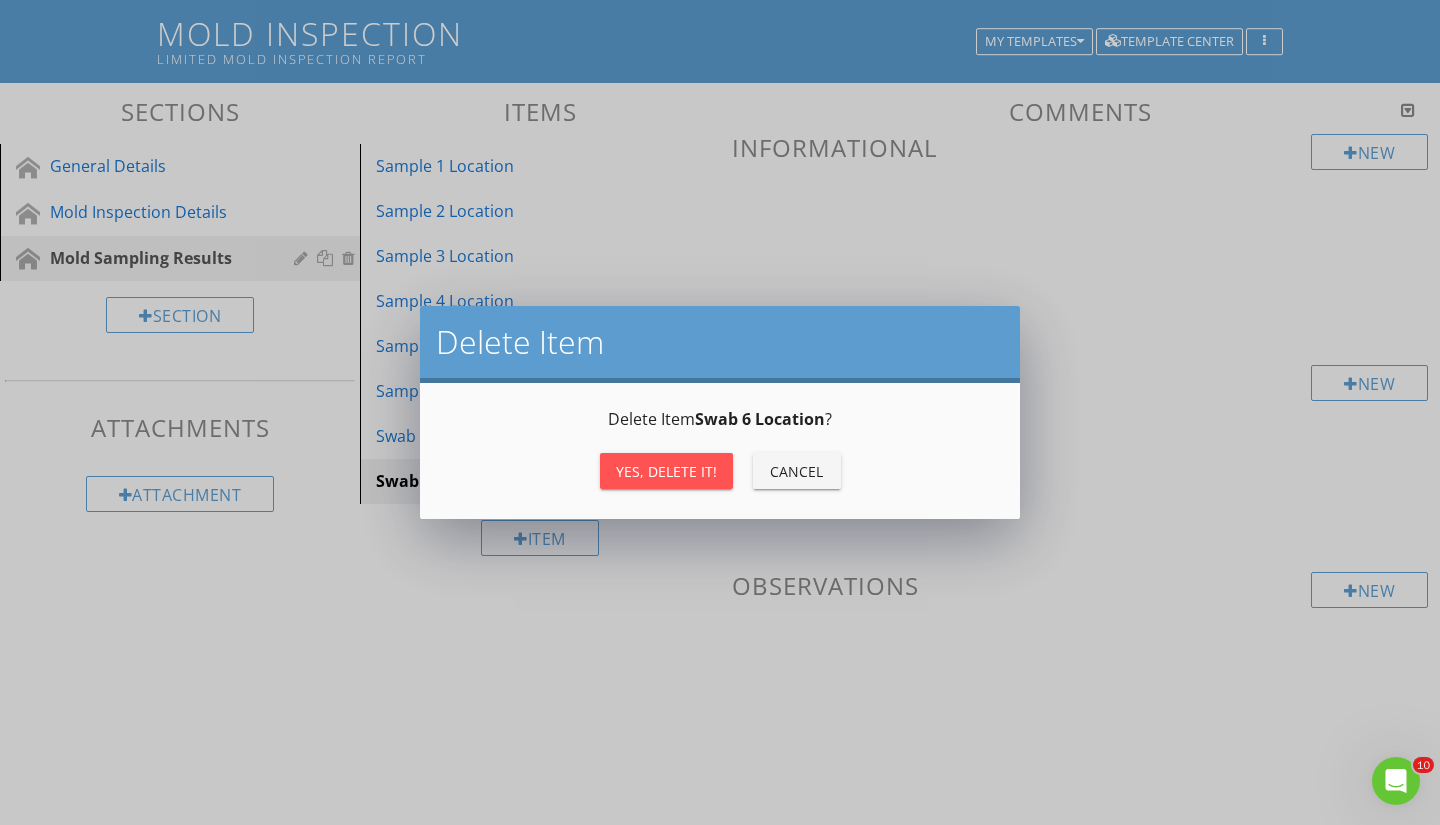 click on "Yes, Delete it!" at bounding box center [666, 471] 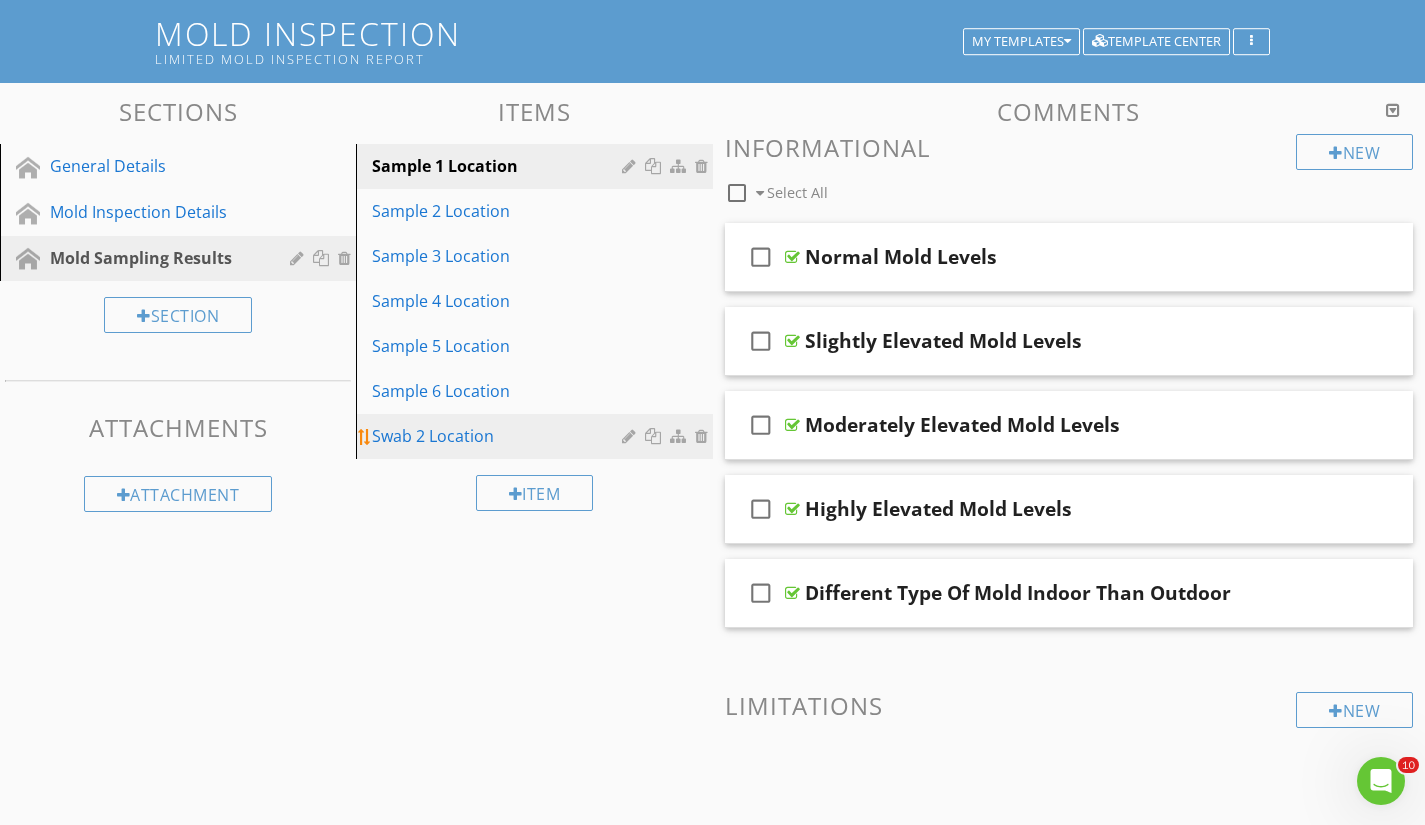 click at bounding box center (704, 436) 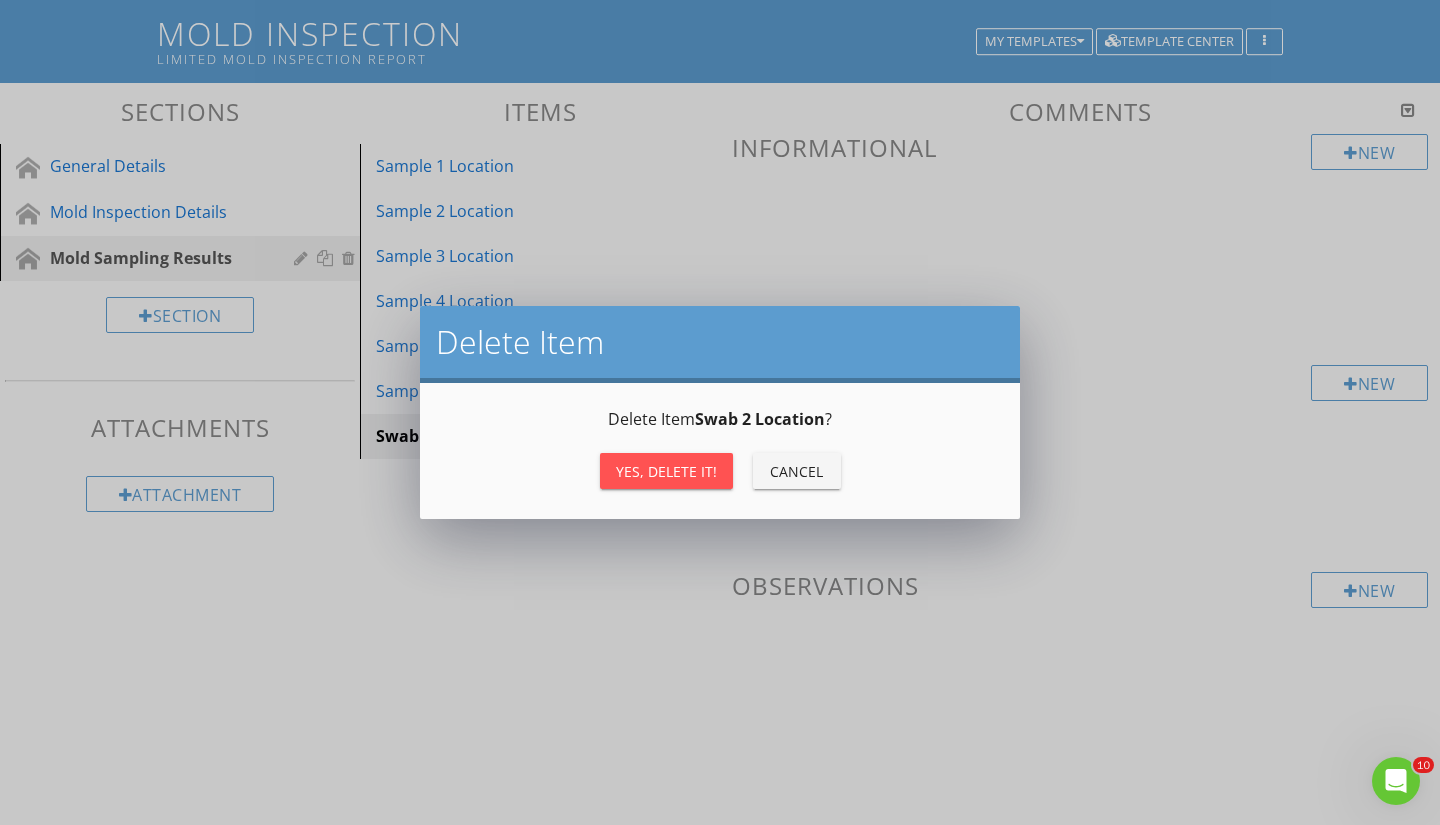 click on "Yes, Delete it!" at bounding box center (666, 471) 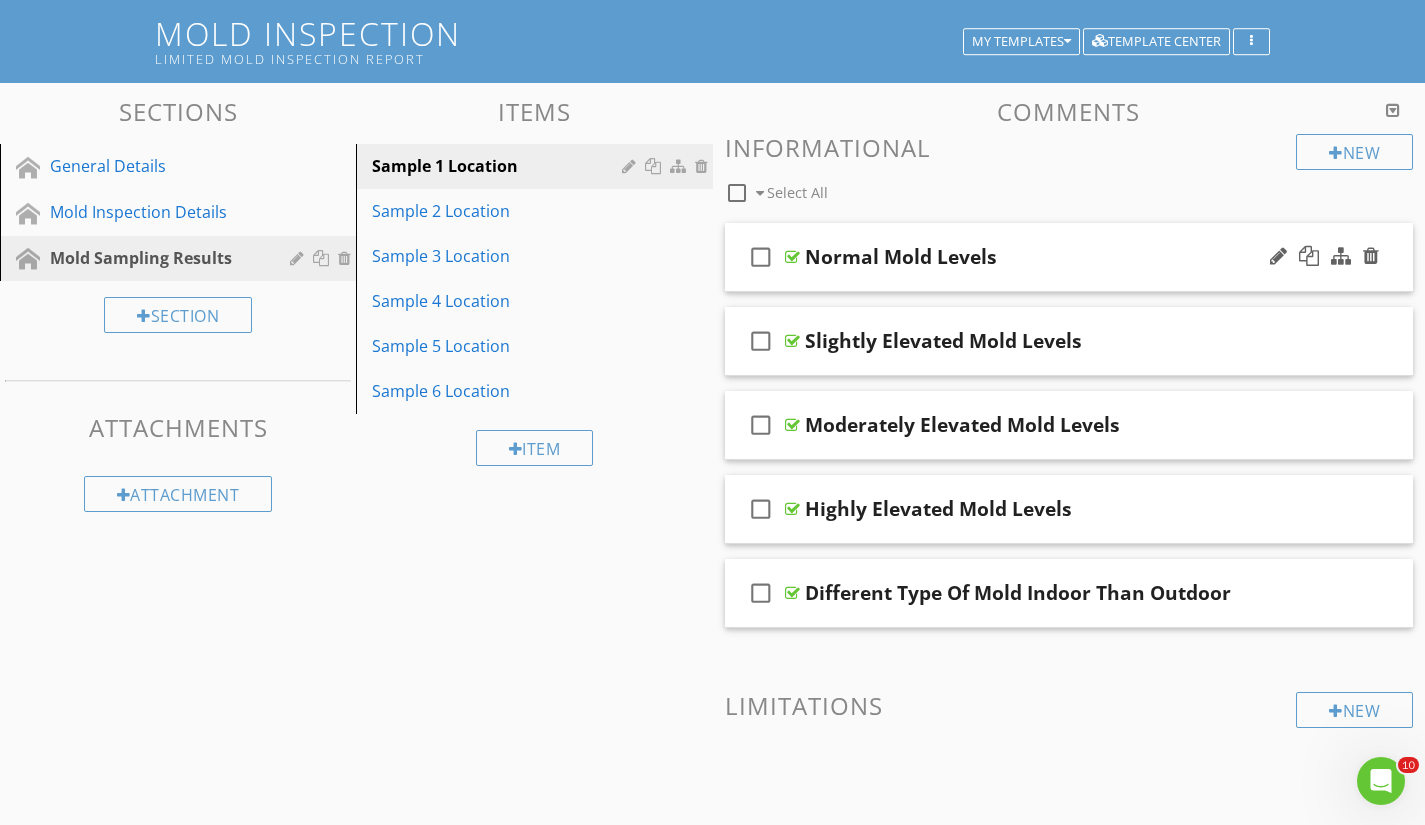 click on "check_box_outline_blank
Normal Mold Levels" at bounding box center [1069, 257] 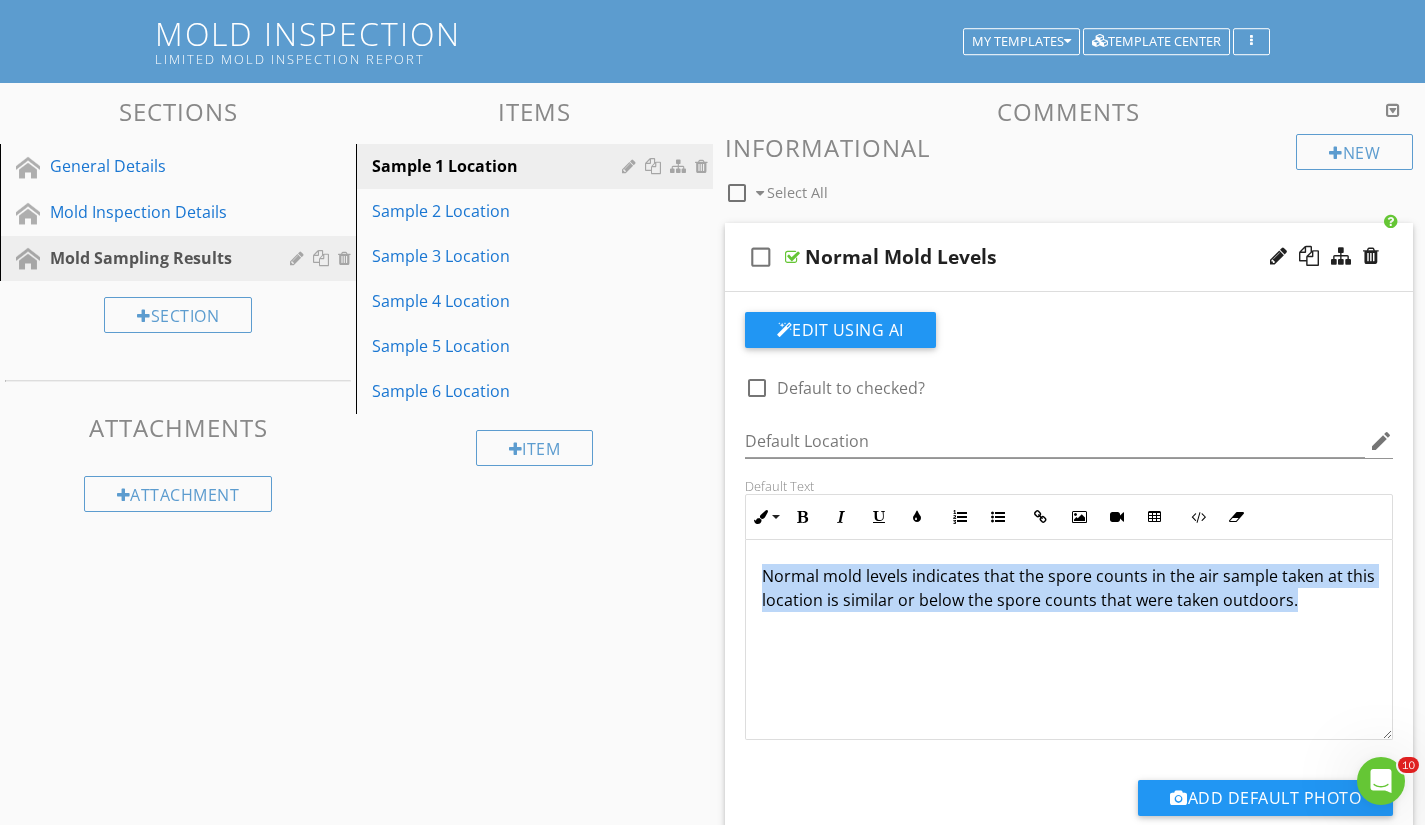 drag, startPoint x: 763, startPoint y: 577, endPoint x: 1325, endPoint y: 607, distance: 562.8002 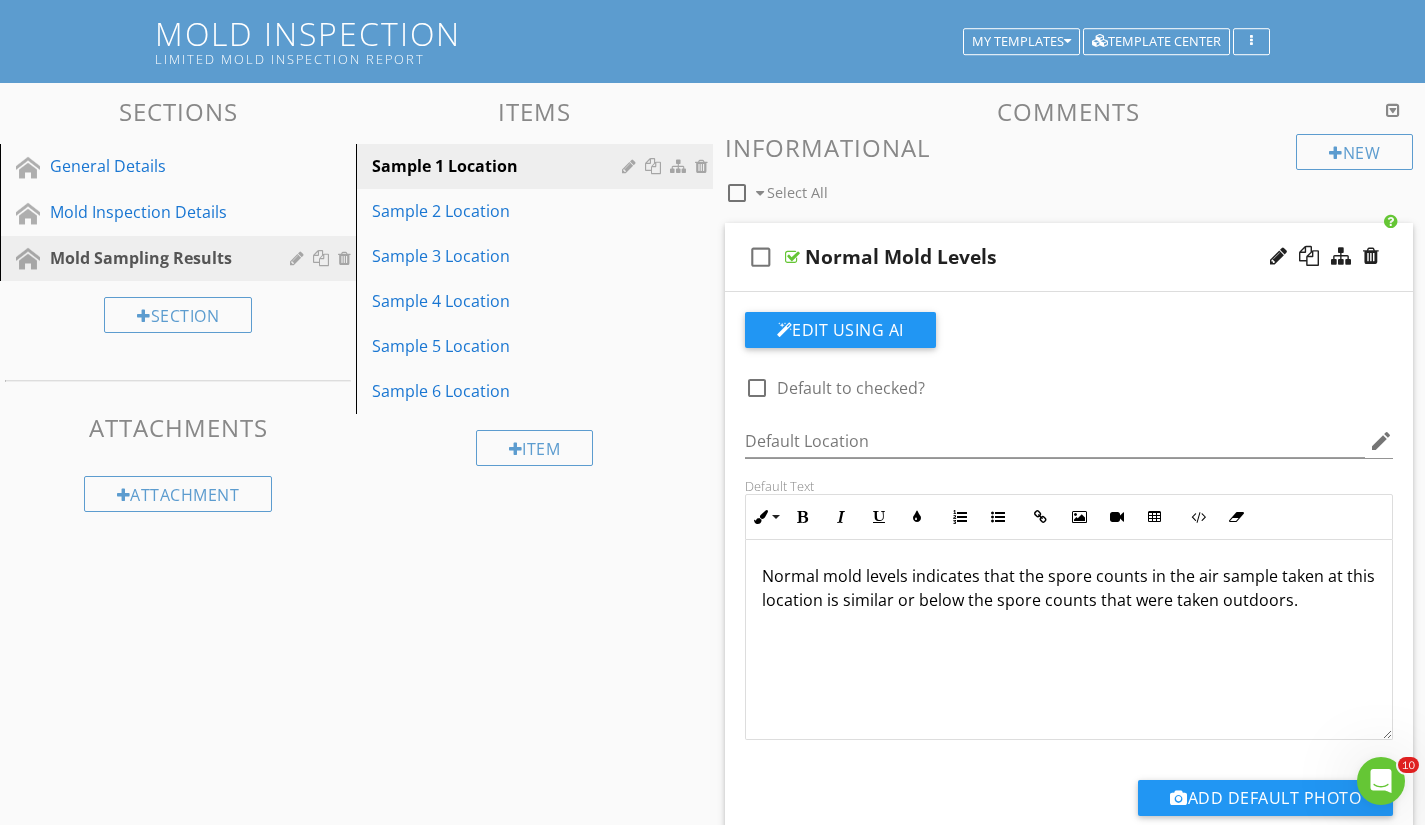 type 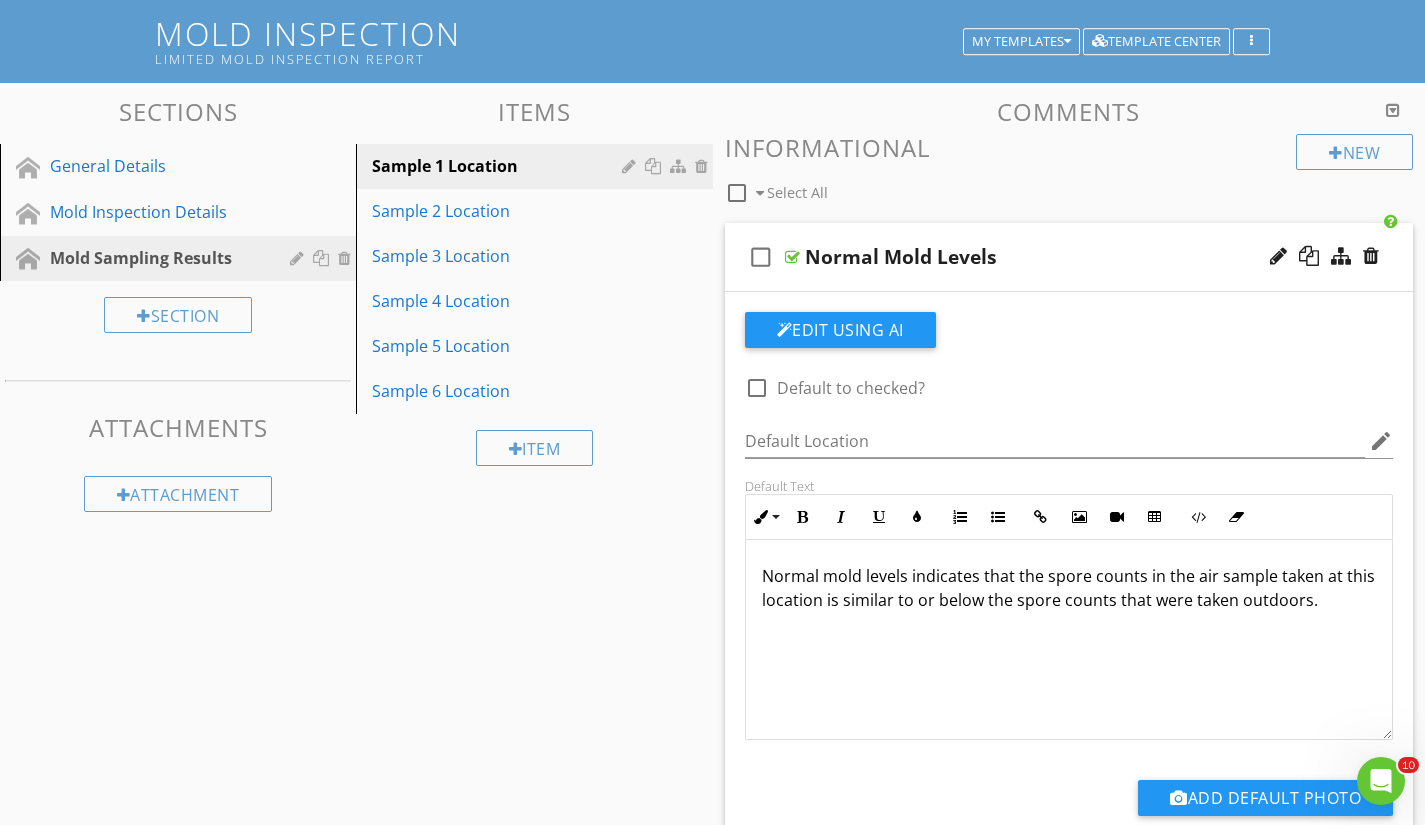 click on "Normal mold levels indicates that the spore counts in the air sample taken at this location is similar to or below the spore counts that were taken outdoors." at bounding box center [1069, 588] 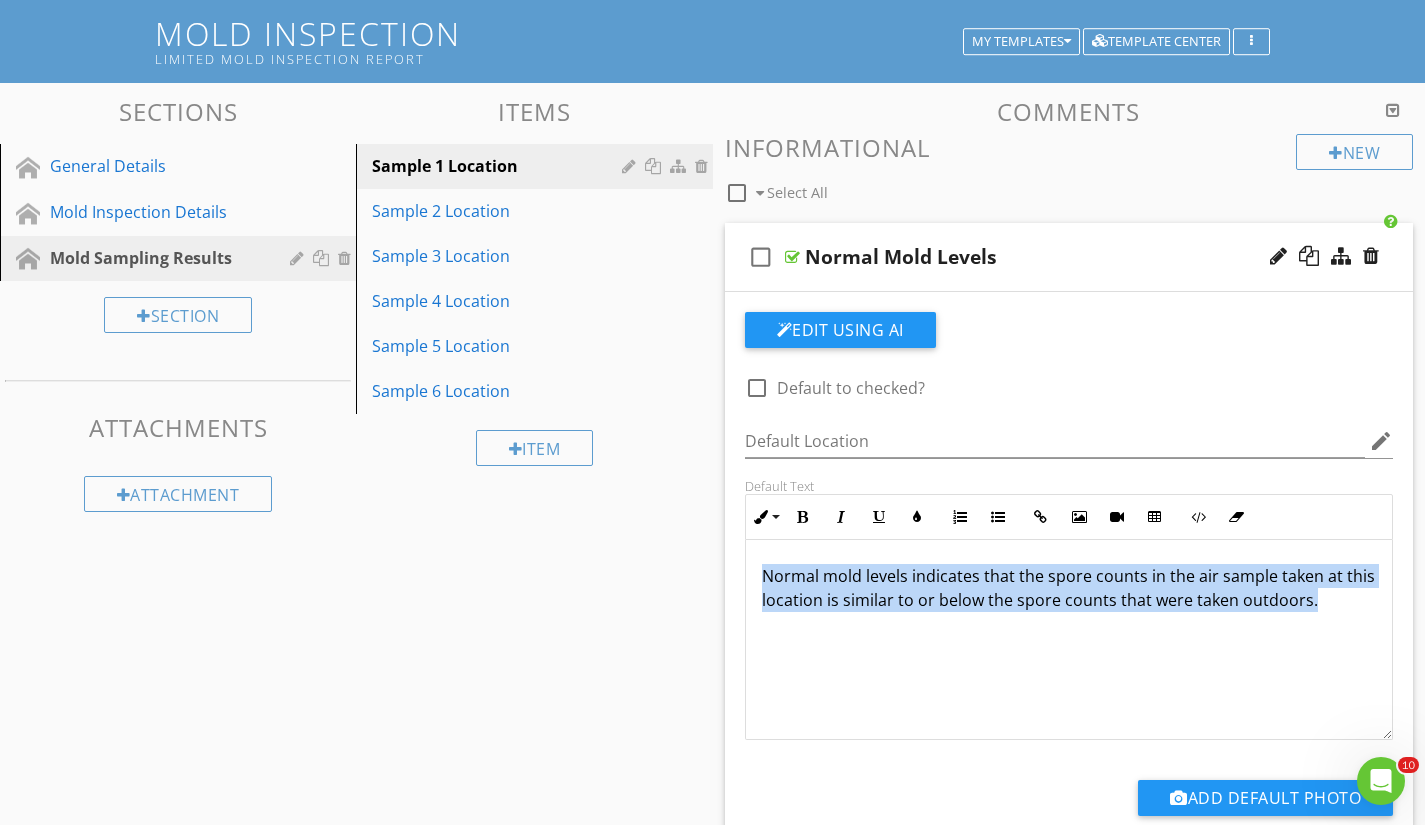 drag, startPoint x: 764, startPoint y: 577, endPoint x: 1353, endPoint y: 613, distance: 590.0991 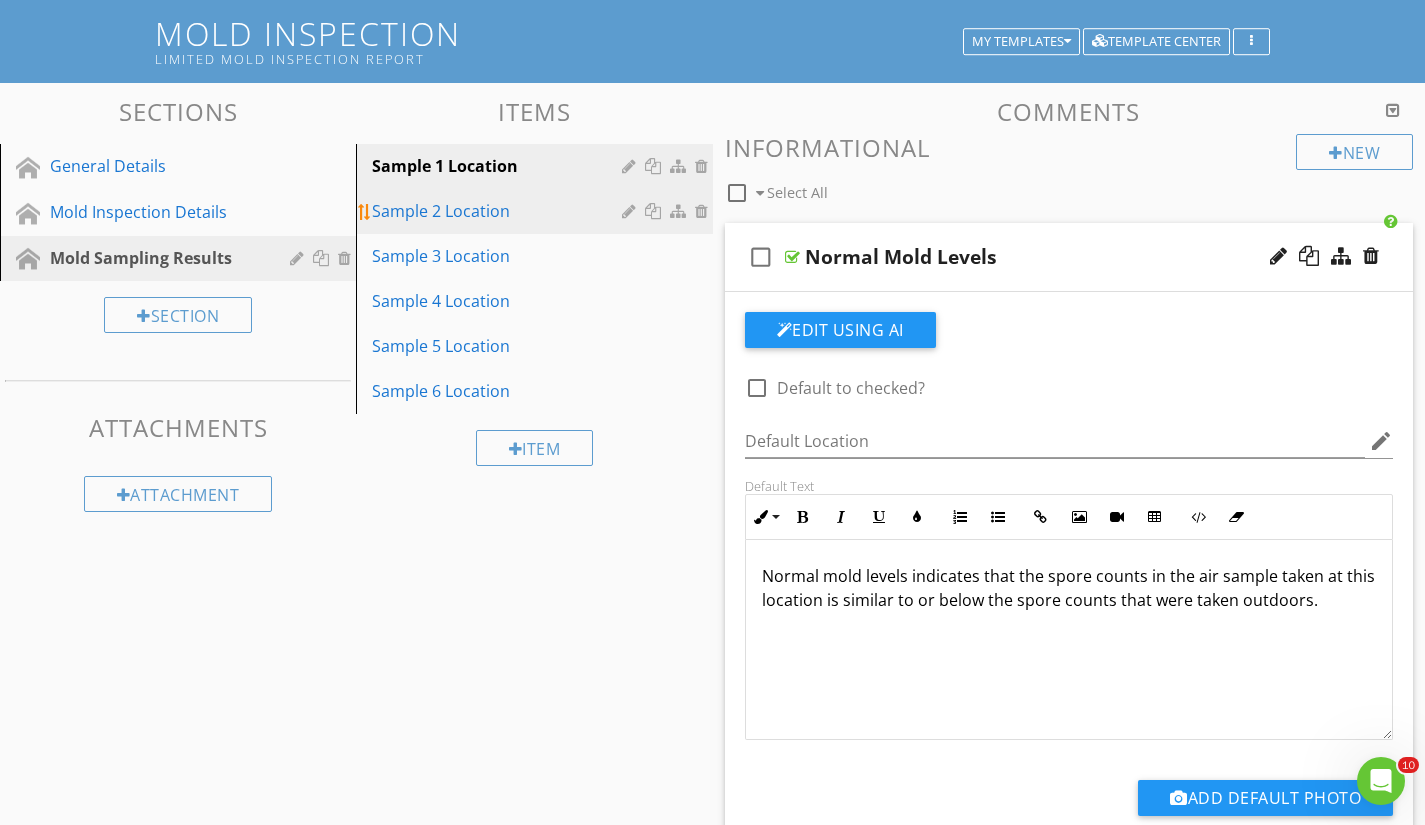 click on "Sample 2 Location" at bounding box center (499, 211) 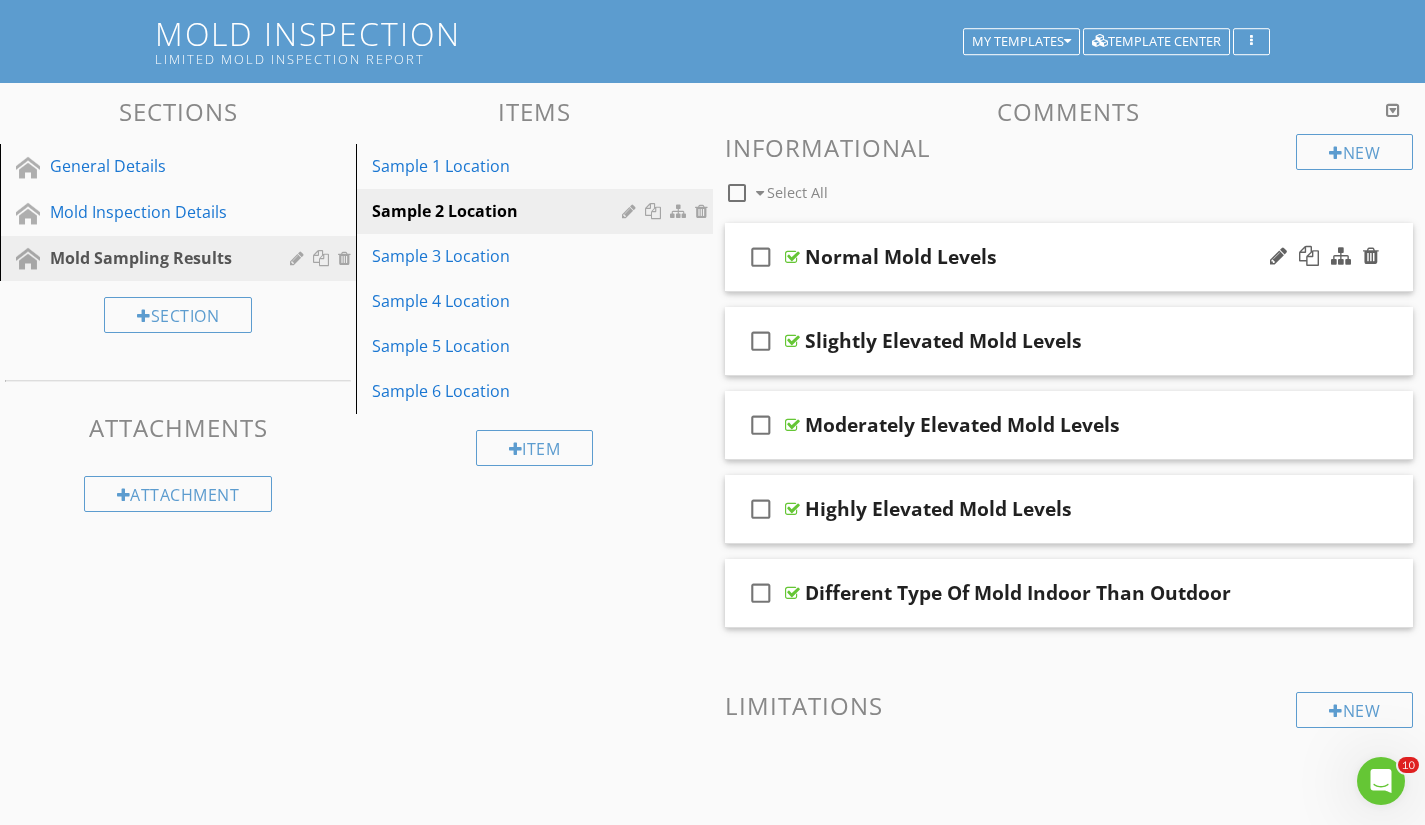 click on "Normal Mold Levels" at bounding box center [1048, 257] 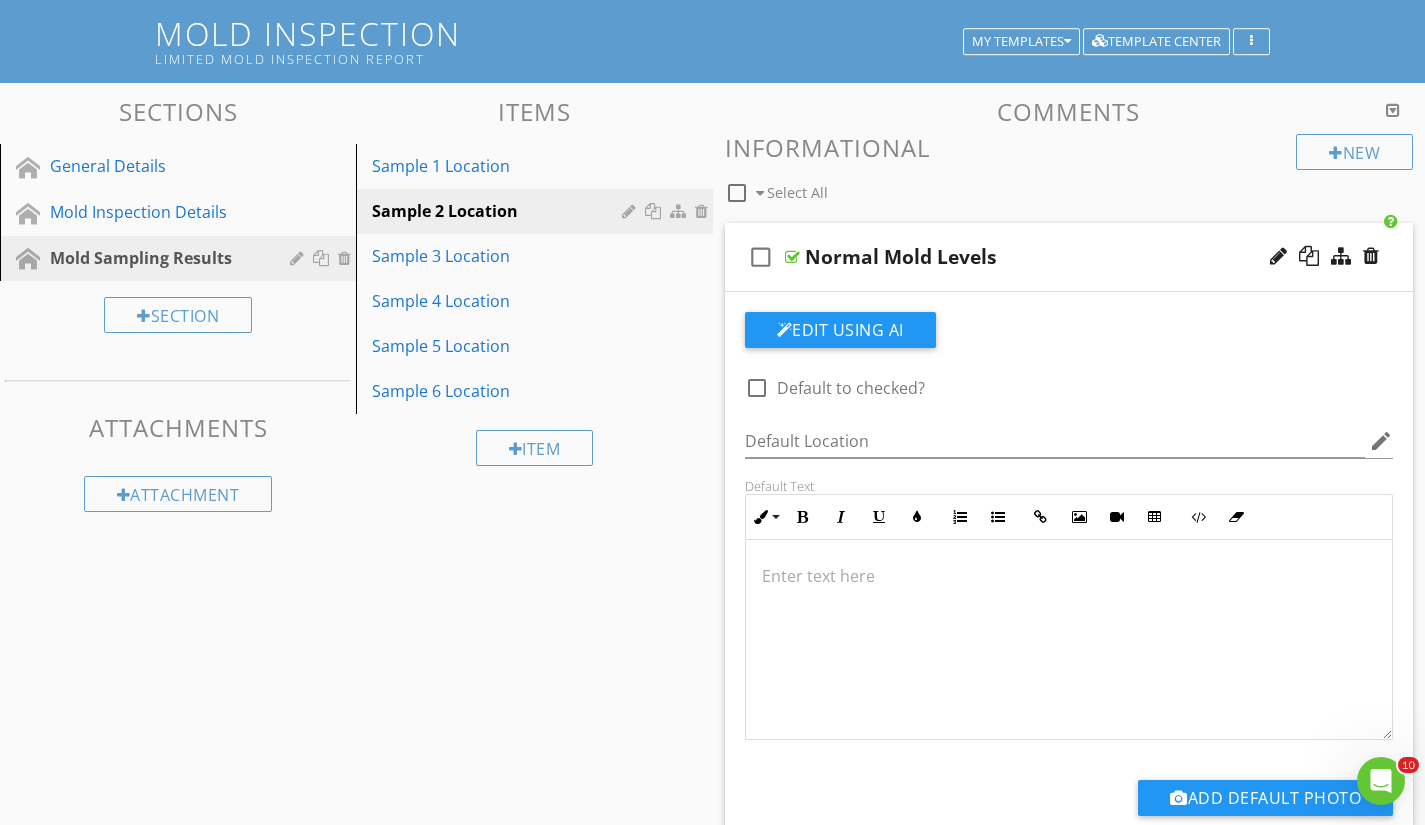 click at bounding box center [1069, 576] 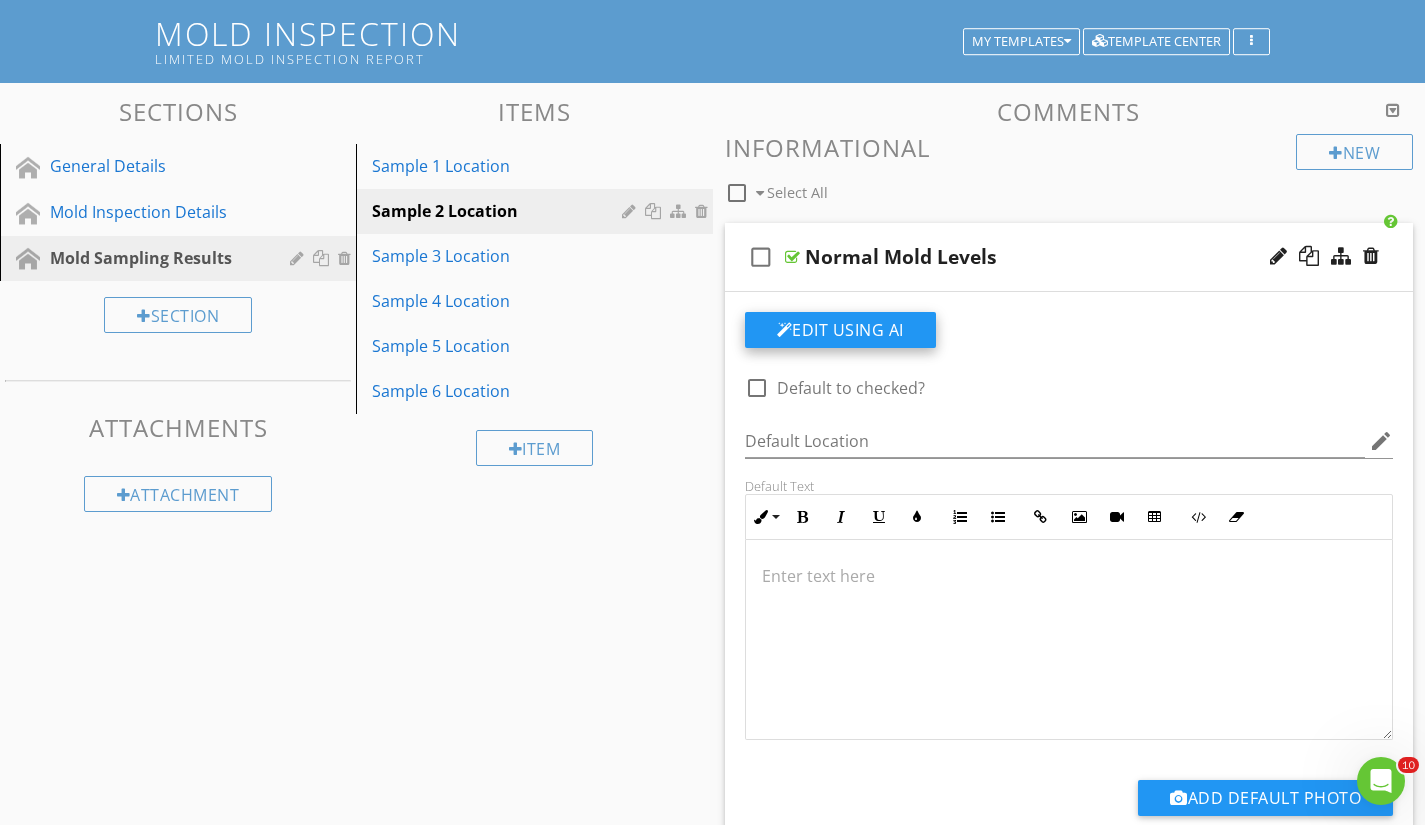 type on "<p>Normal mold levels indicates that the spore counts in the air sample taken at this location is similar to or below the spore counts that were taken outdoors.</p>" 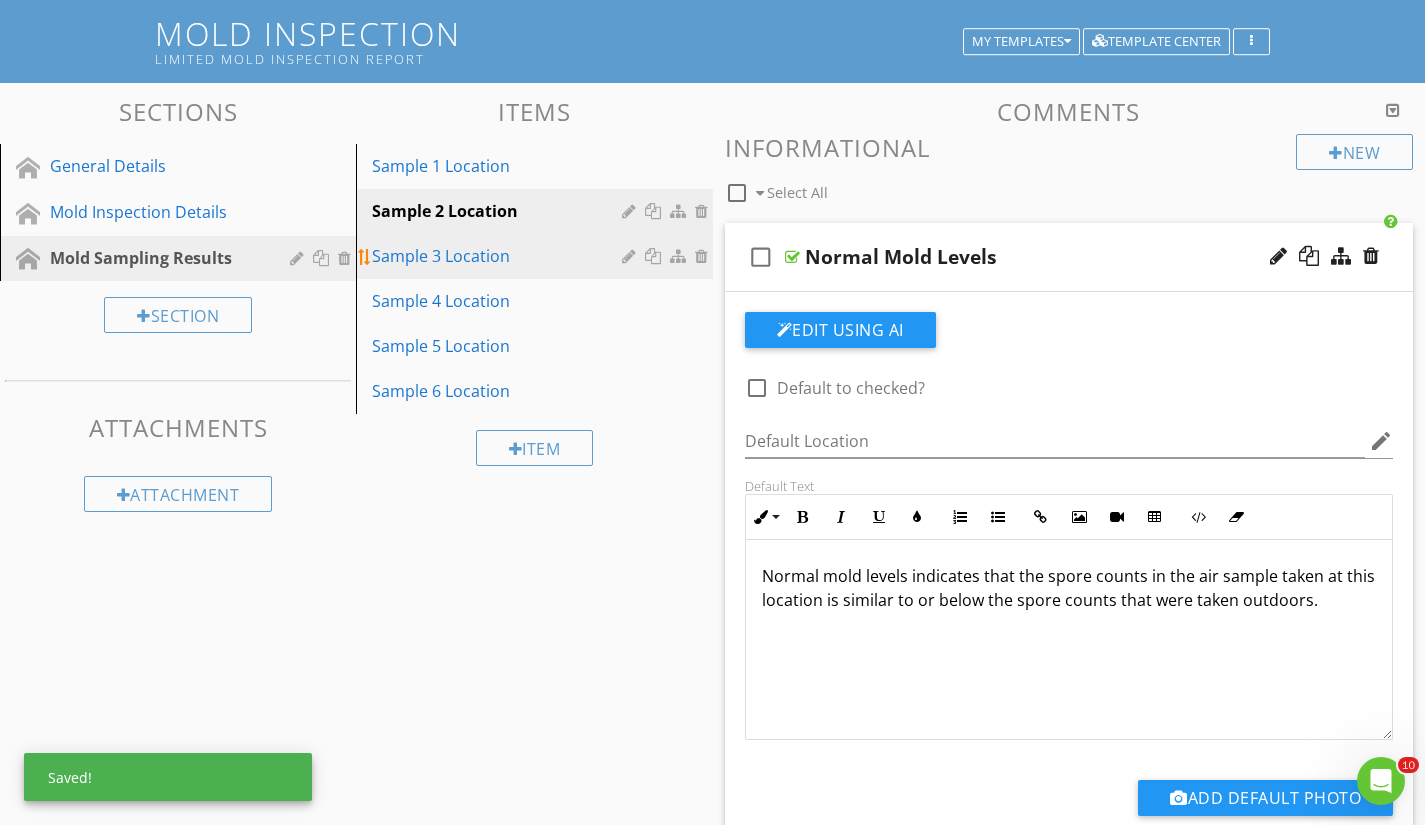 click on "Sample 3 Location" at bounding box center [499, 256] 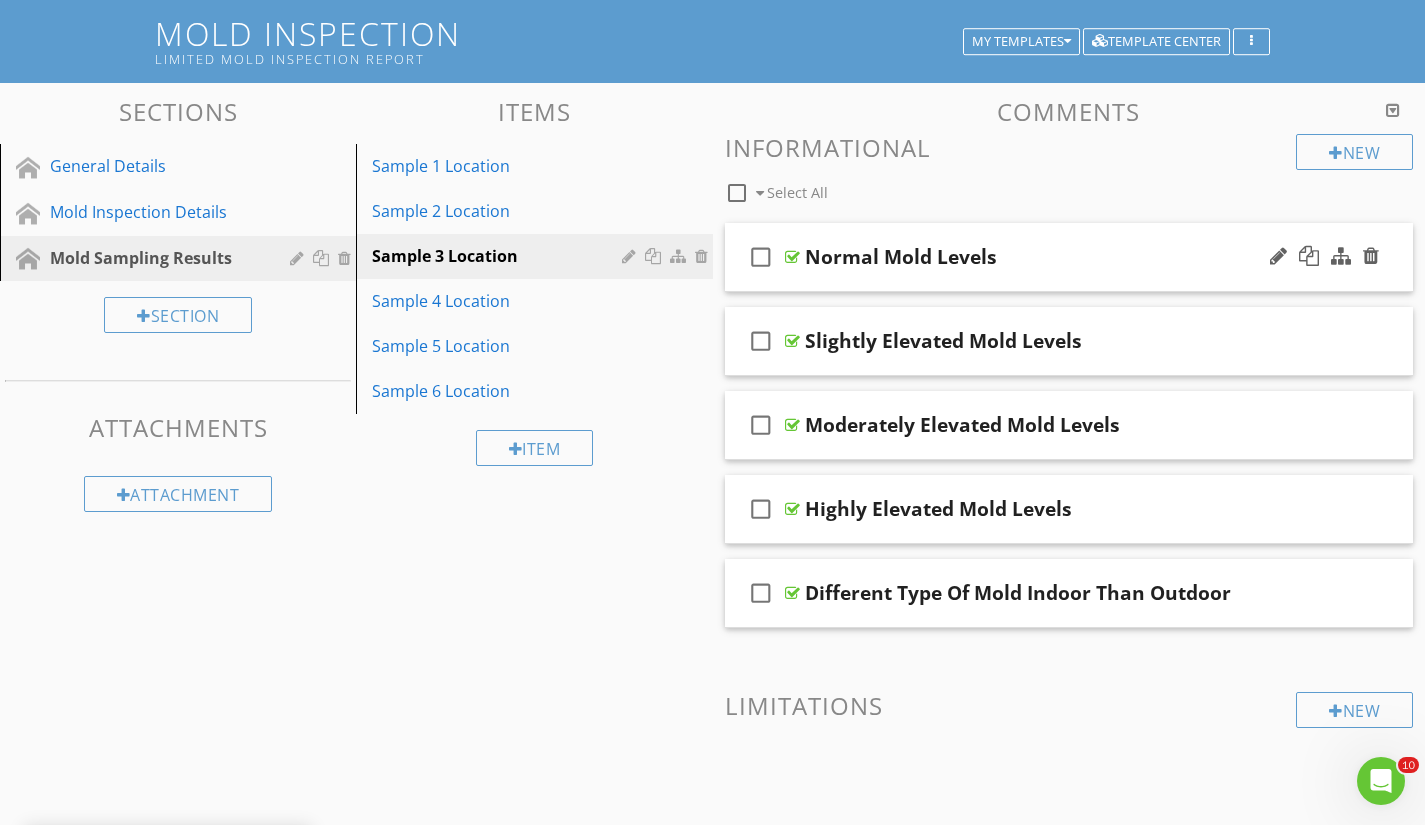 click on "Normal Mold Levels" at bounding box center [1048, 257] 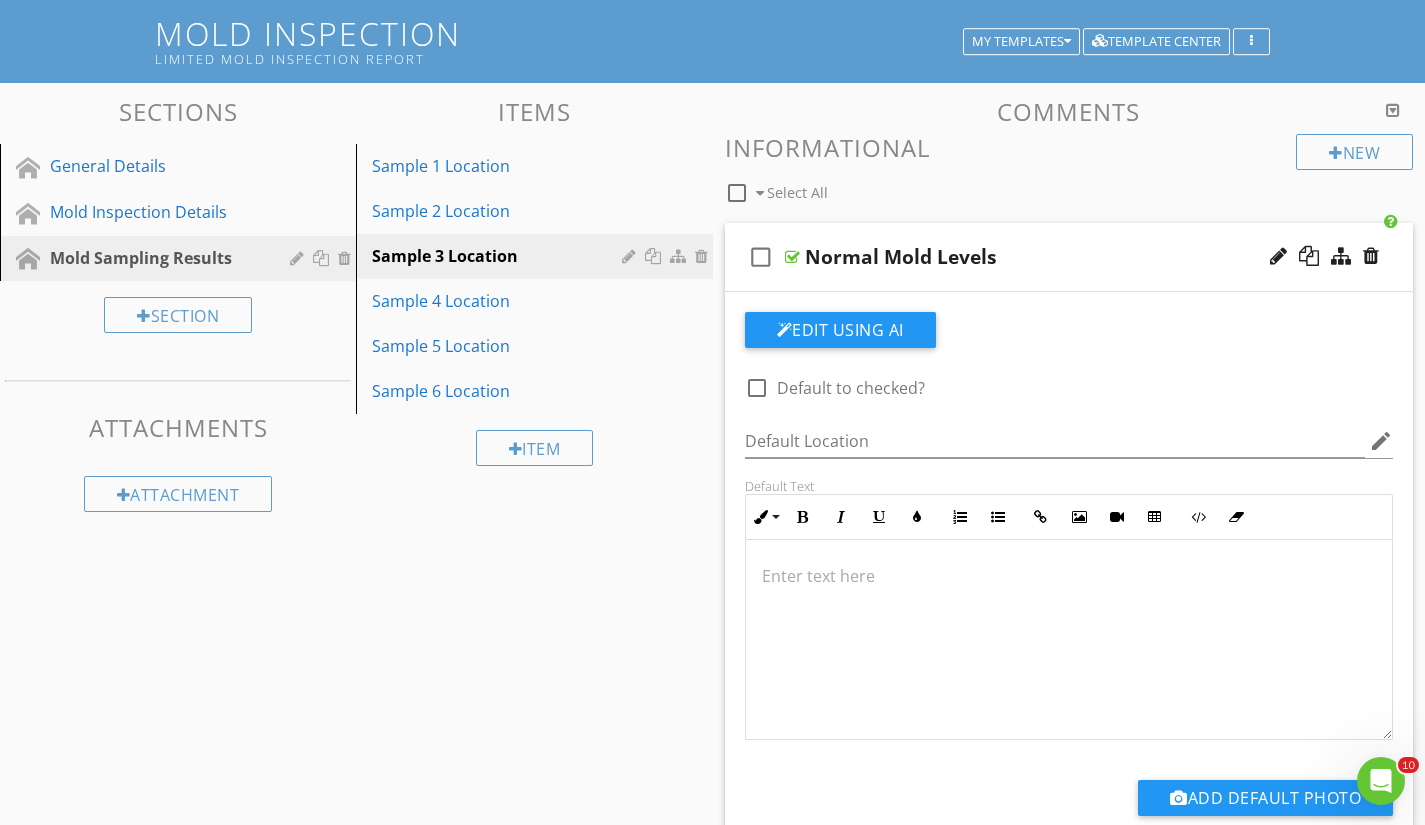 click at bounding box center (1069, 640) 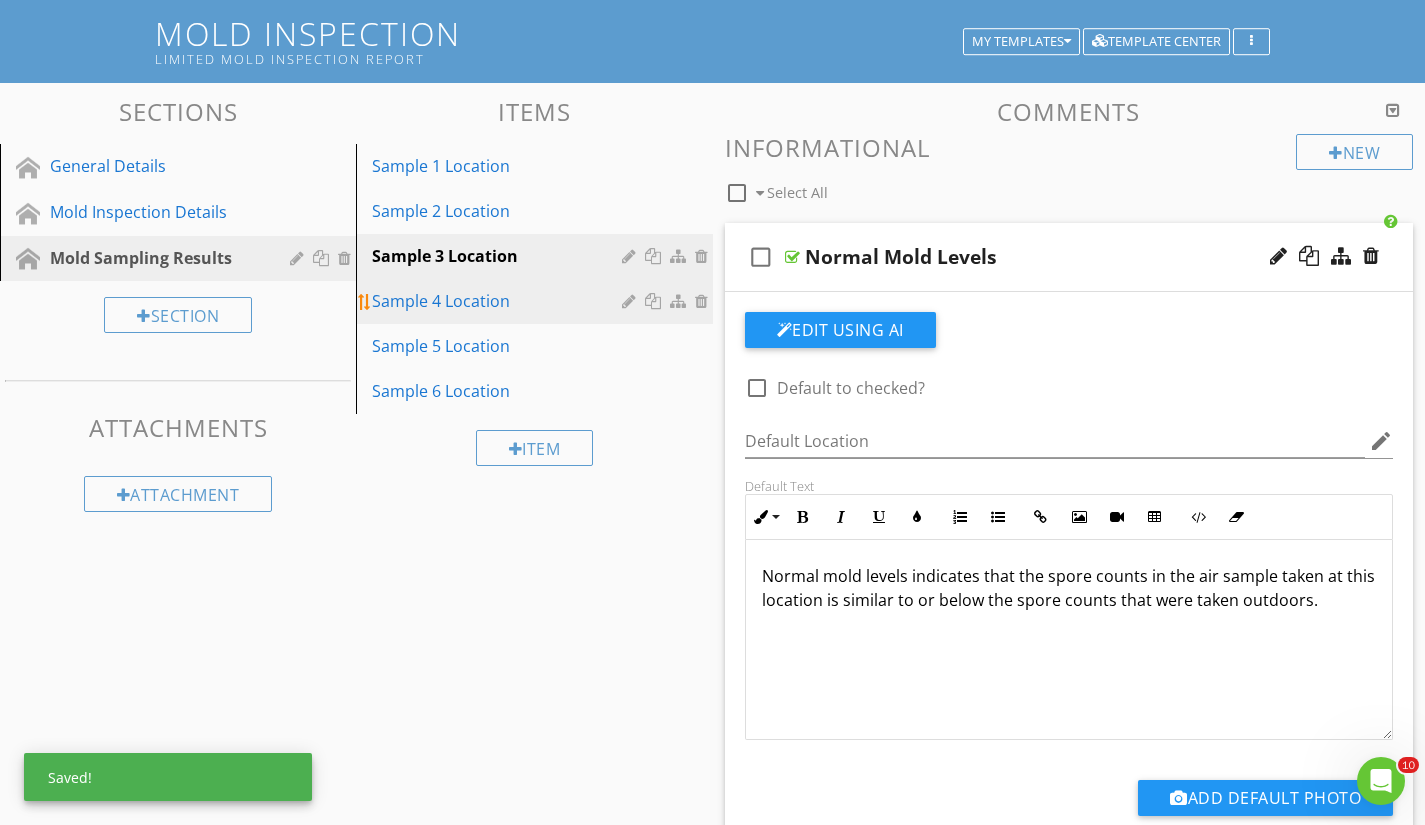 click on "Sample 4 Location" at bounding box center (499, 301) 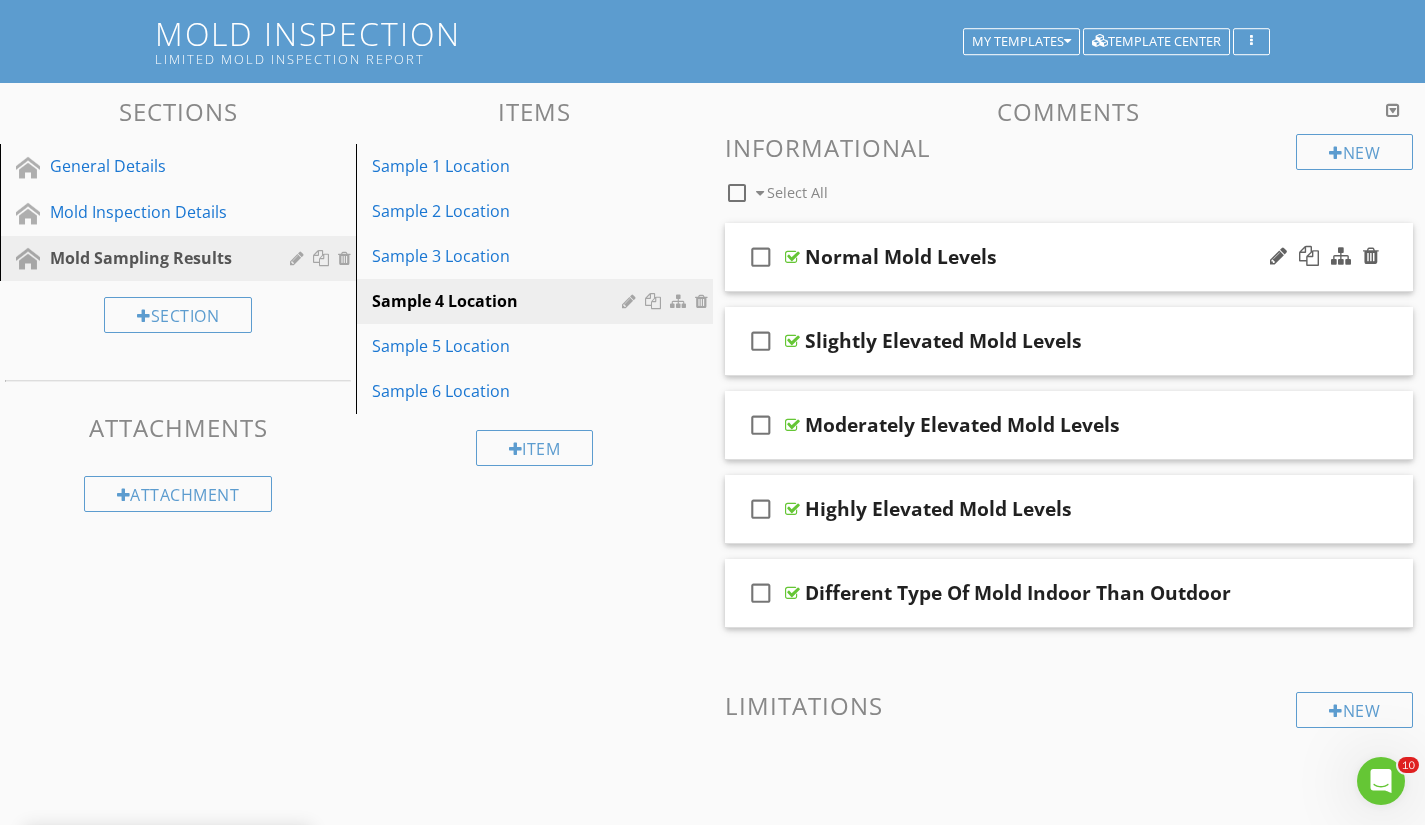 click on "Normal Mold Levels" at bounding box center [1048, 257] 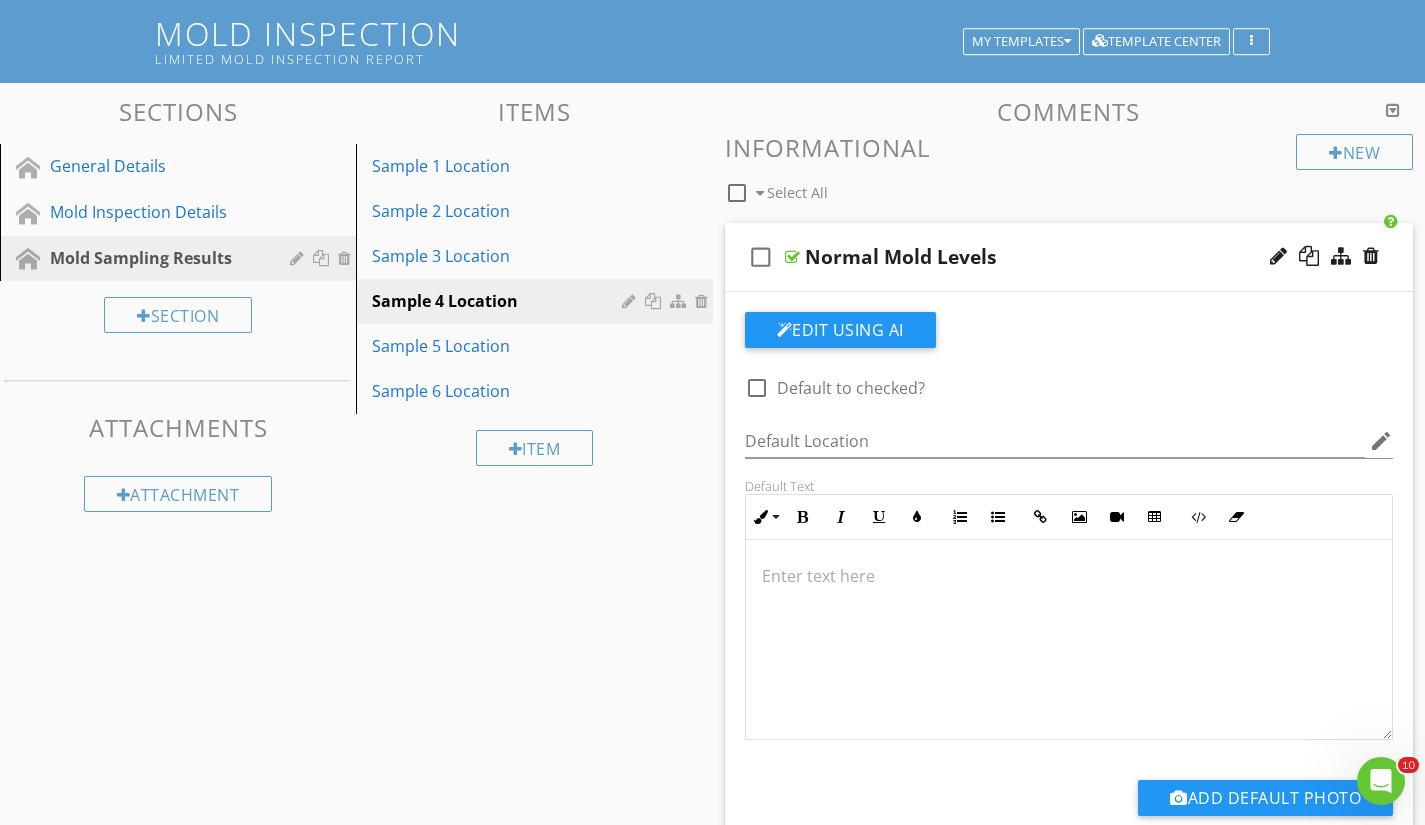 click at bounding box center (1069, 576) 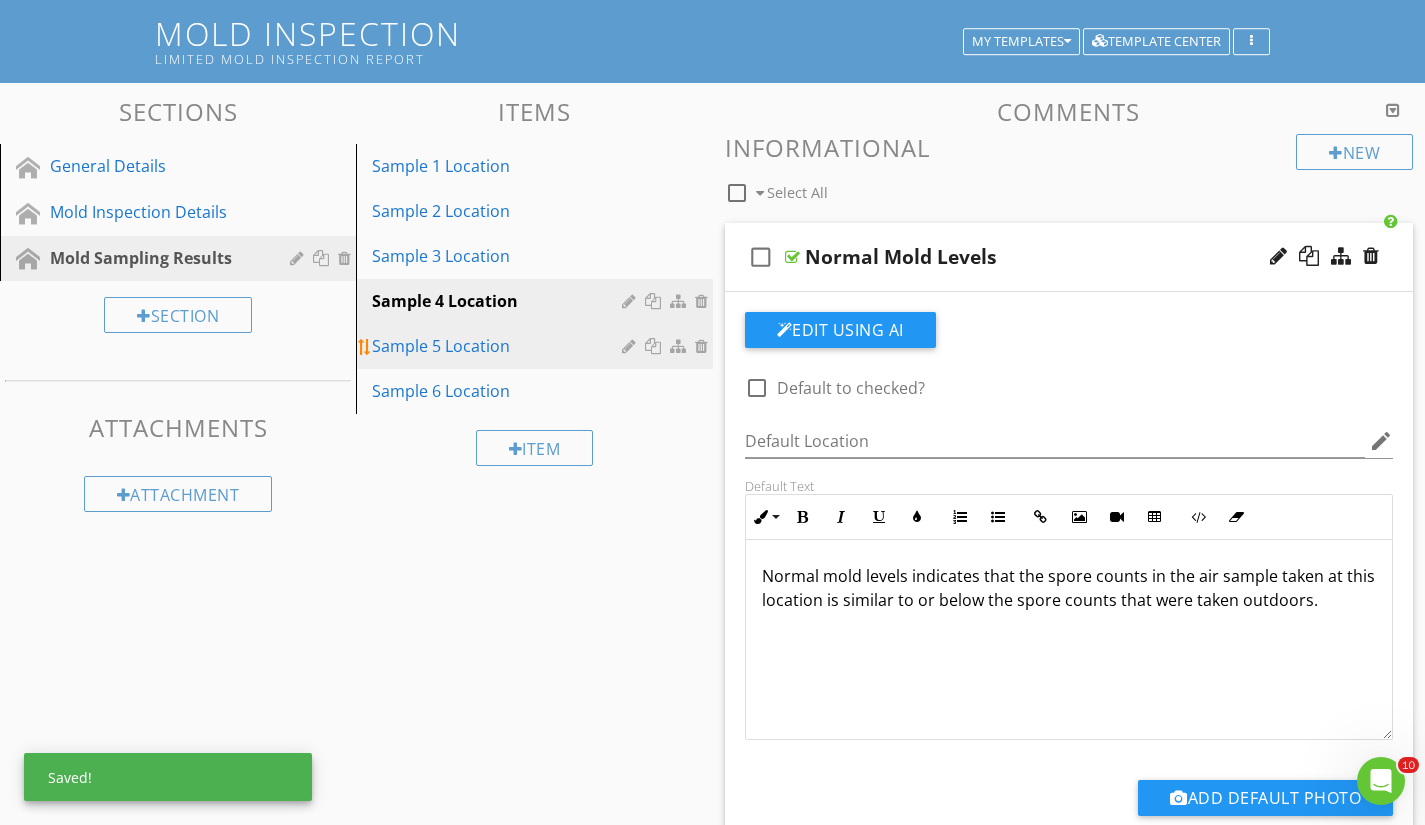 click on "Sample 5 Location" at bounding box center [499, 346] 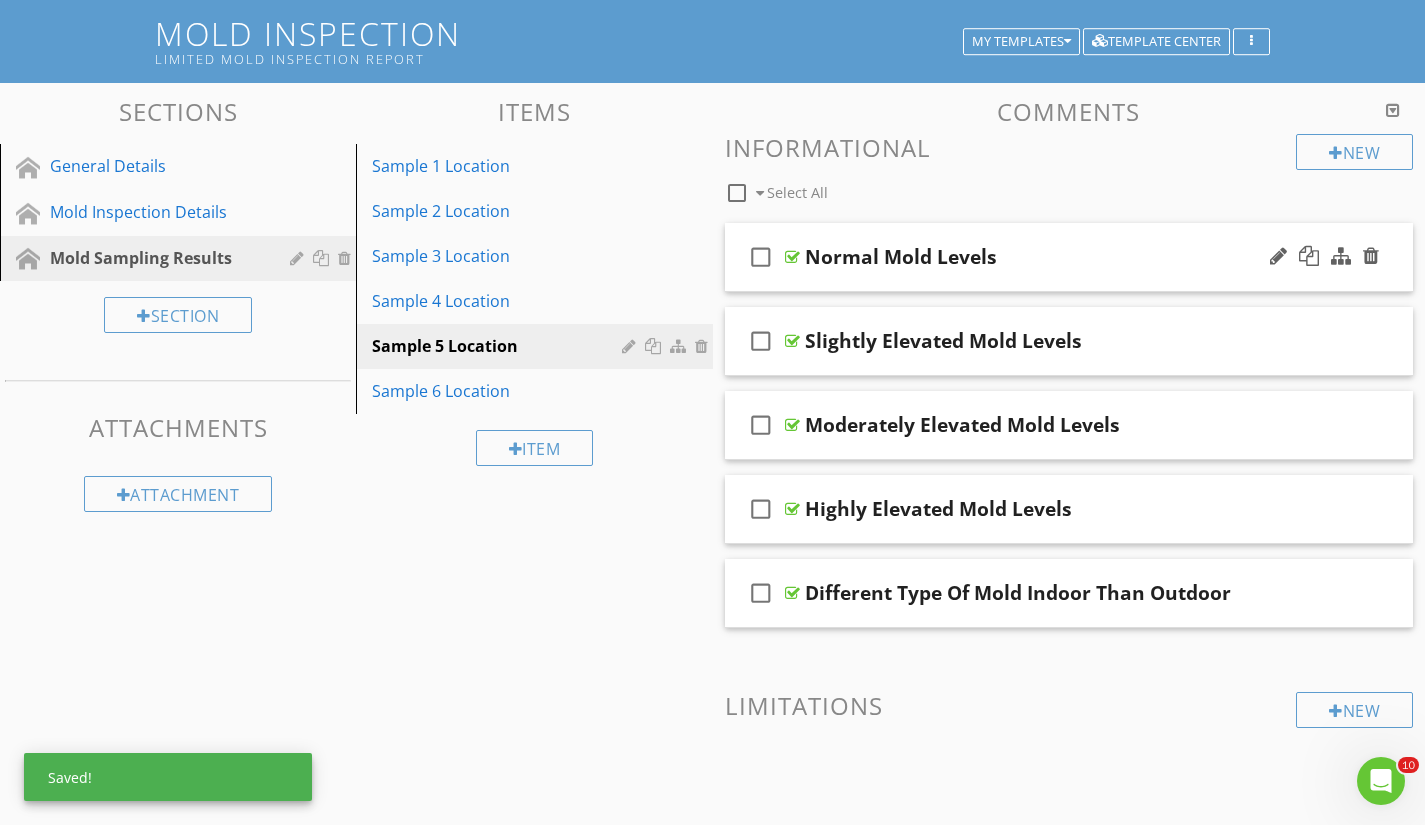 click on "Normal Mold Levels" at bounding box center [1048, 257] 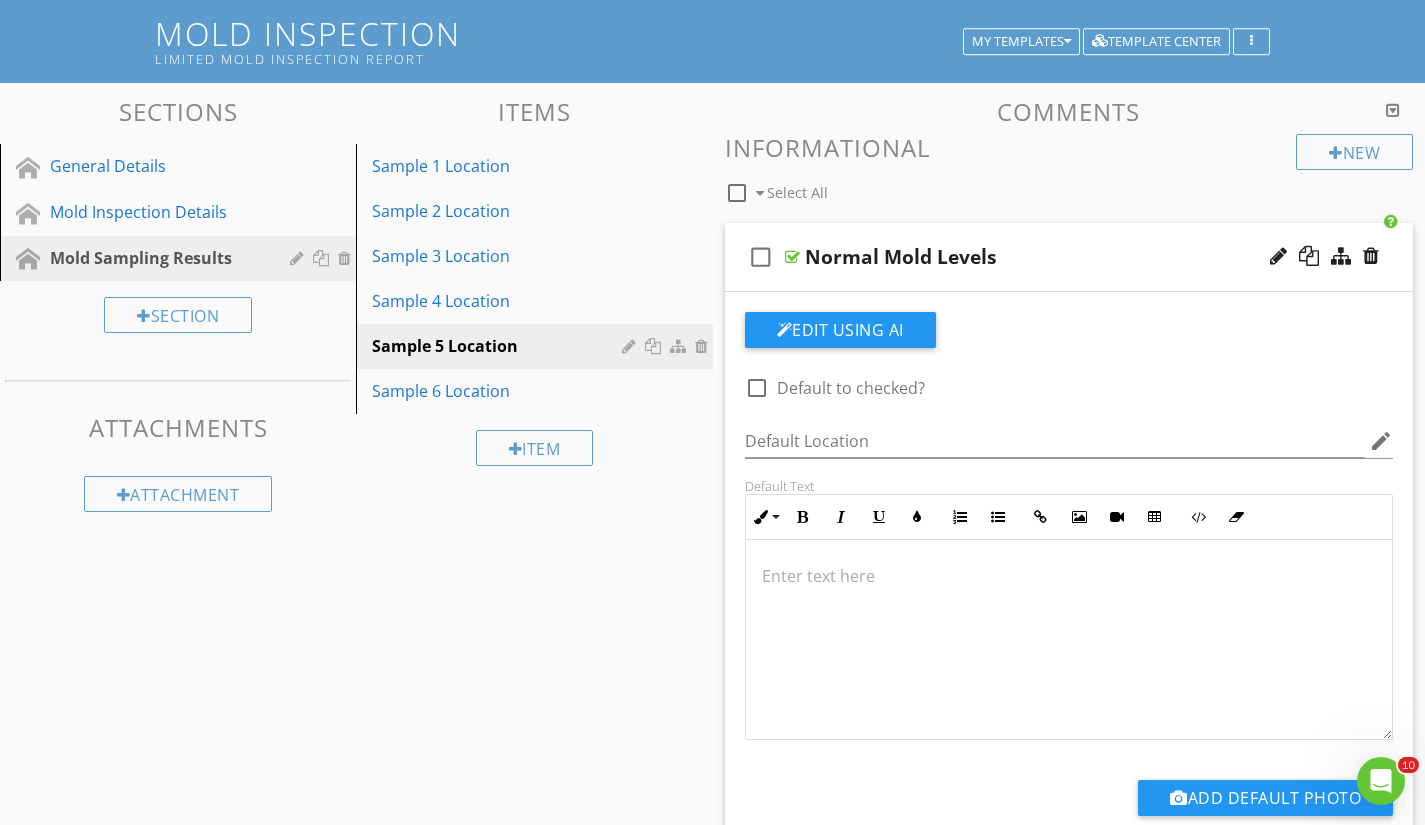 click at bounding box center [1069, 576] 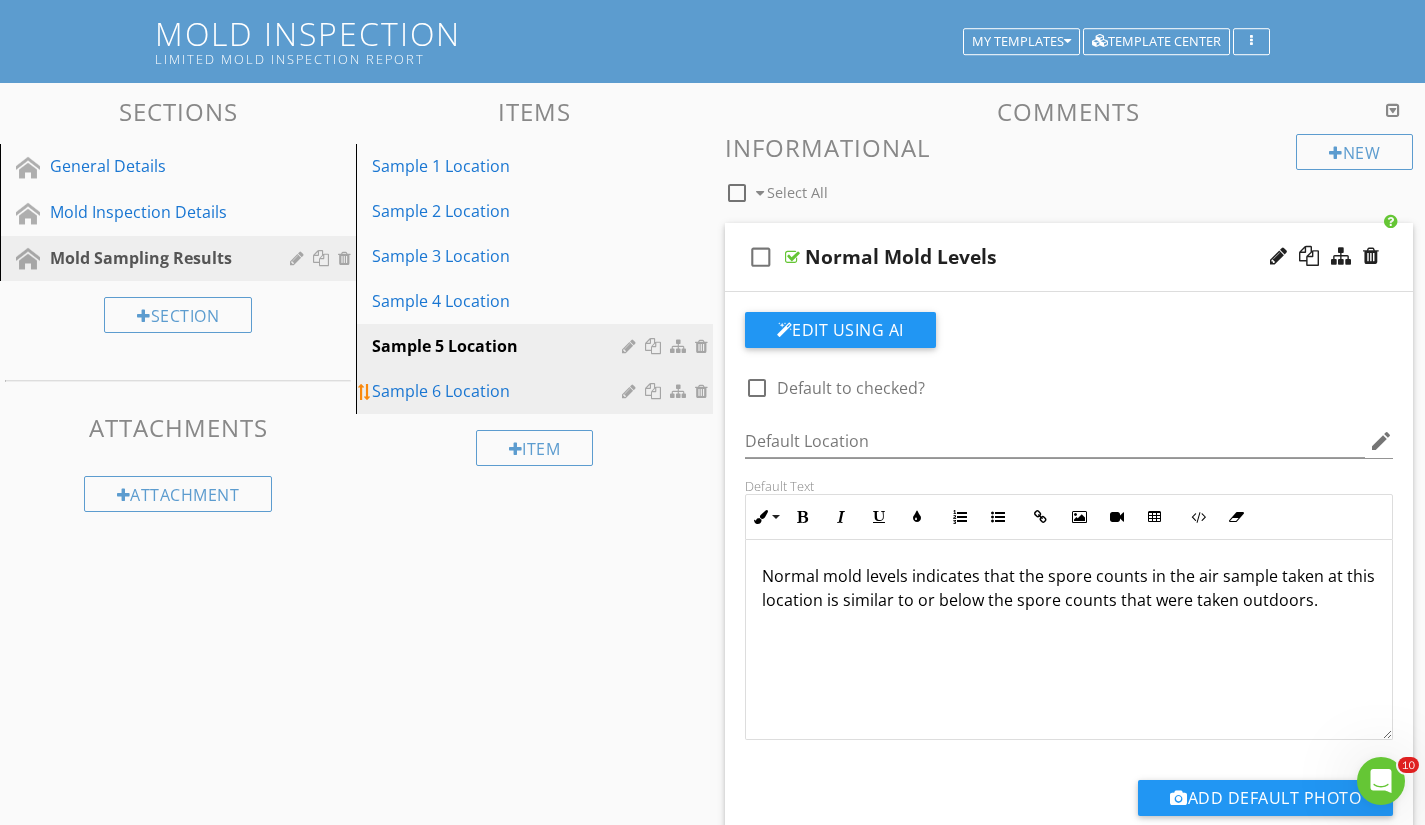 click on "Sample 6 Location" at bounding box center (499, 391) 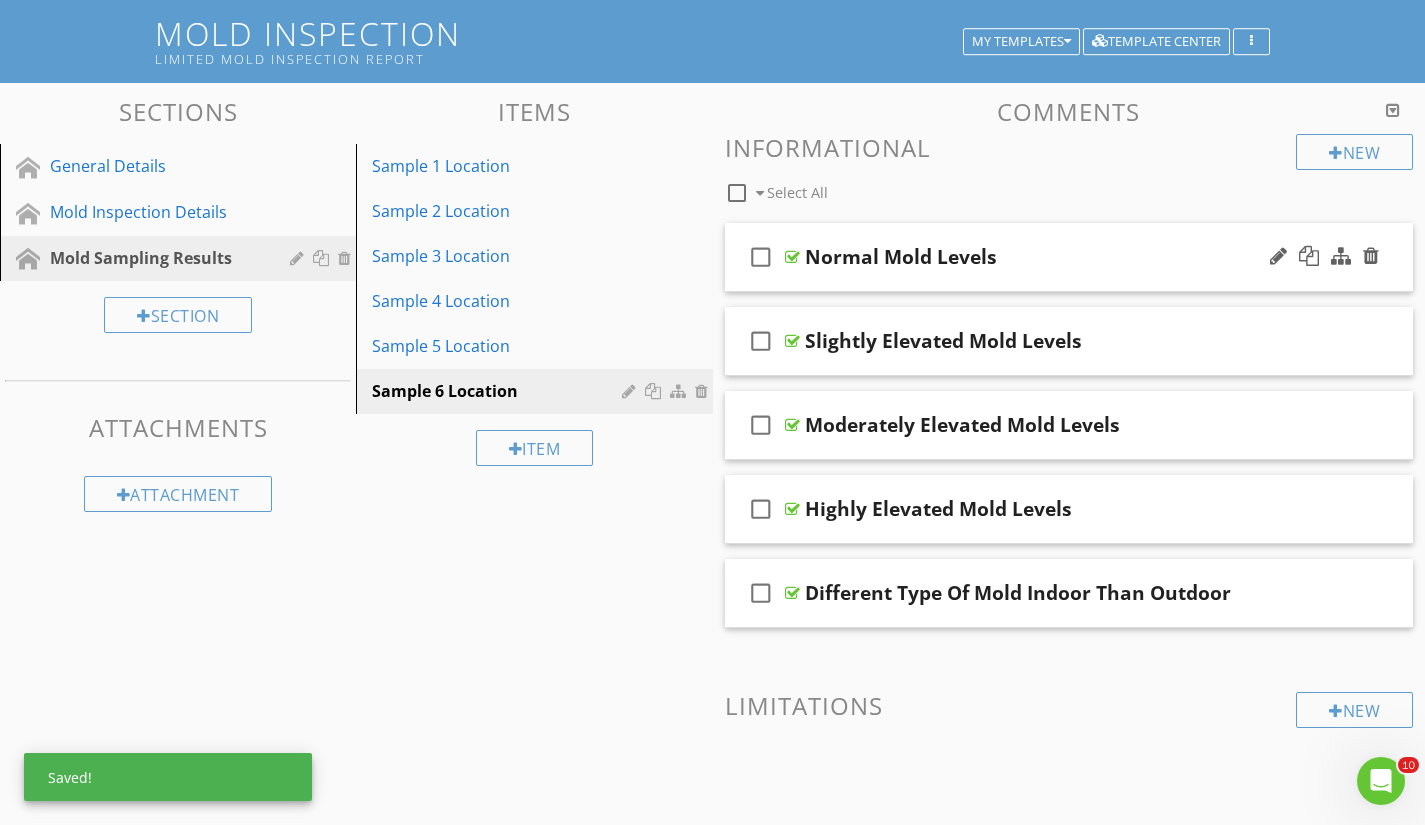 click on "Normal Mold Levels" at bounding box center [1048, 257] 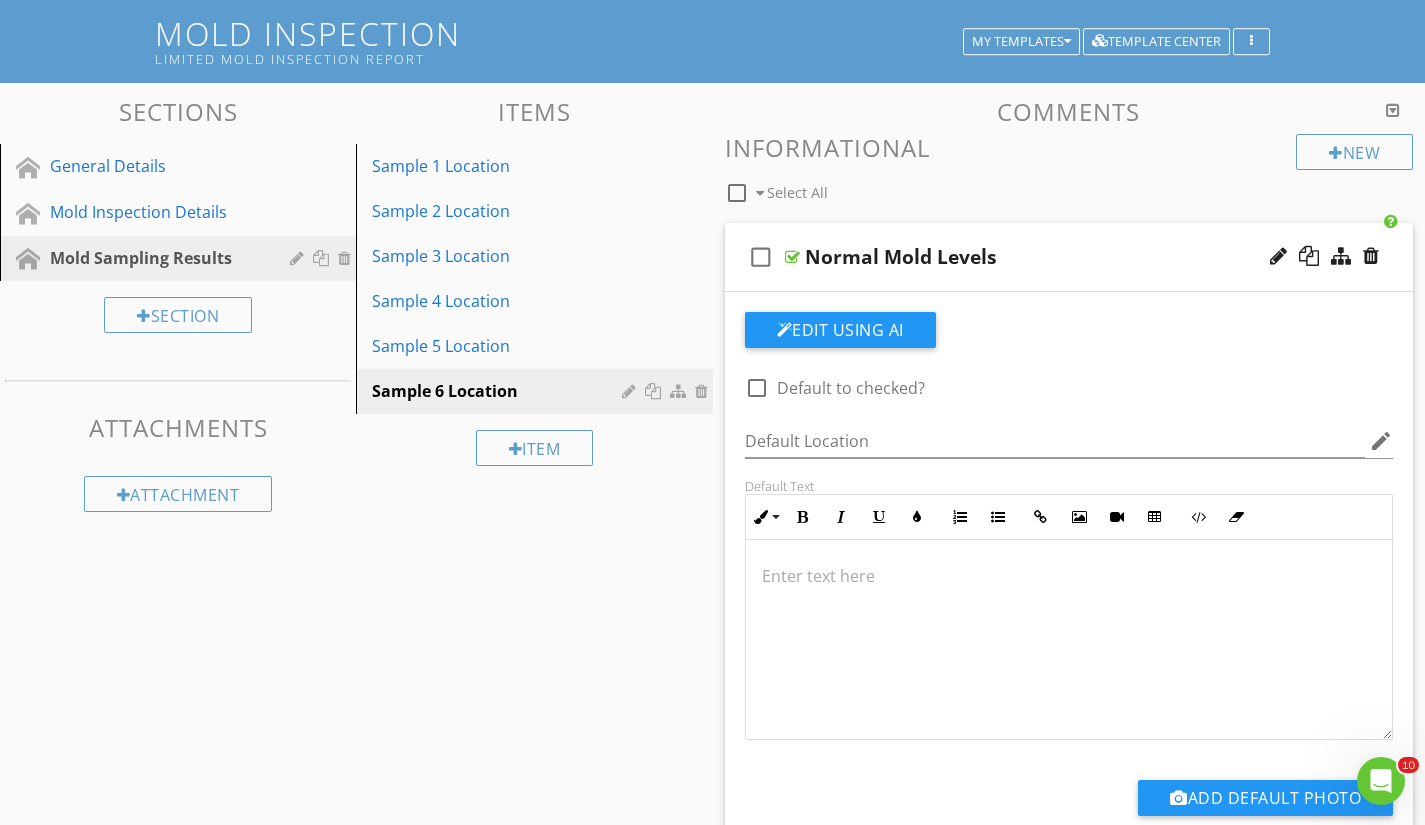 click at bounding box center (1069, 576) 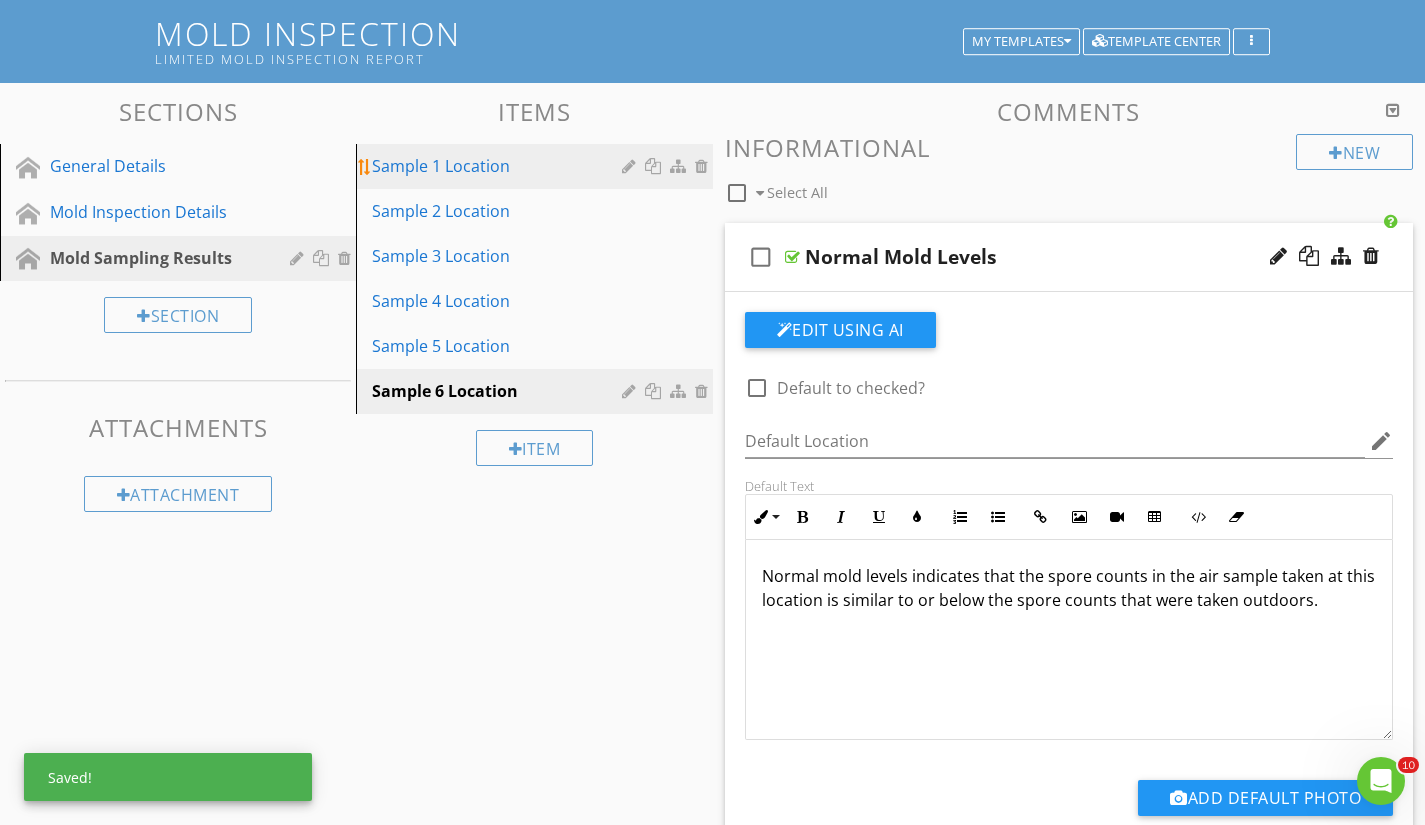 click on "Sample 1 Location" at bounding box center (499, 166) 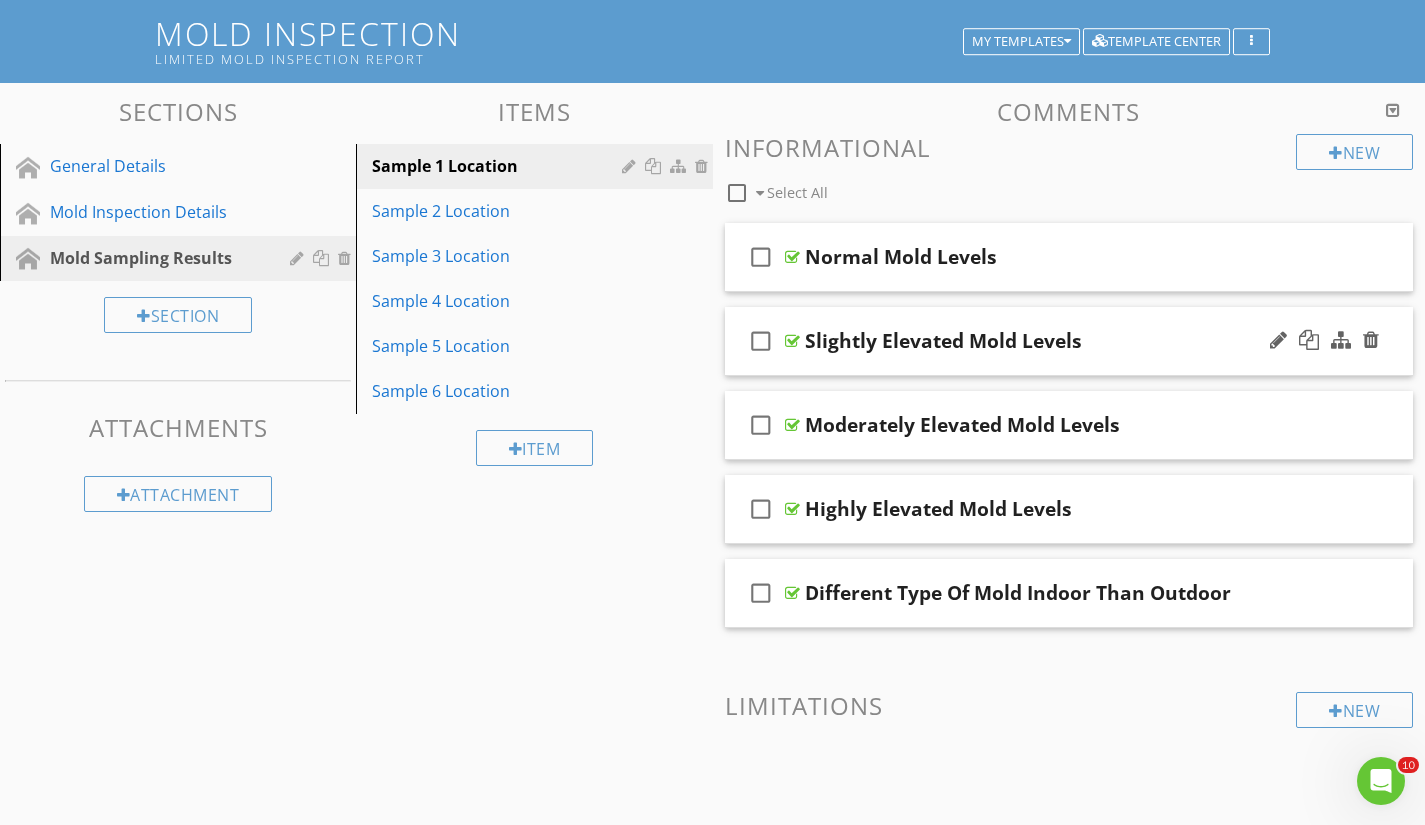 click on "Slightly Elevated Mold Levels" at bounding box center [1048, 341] 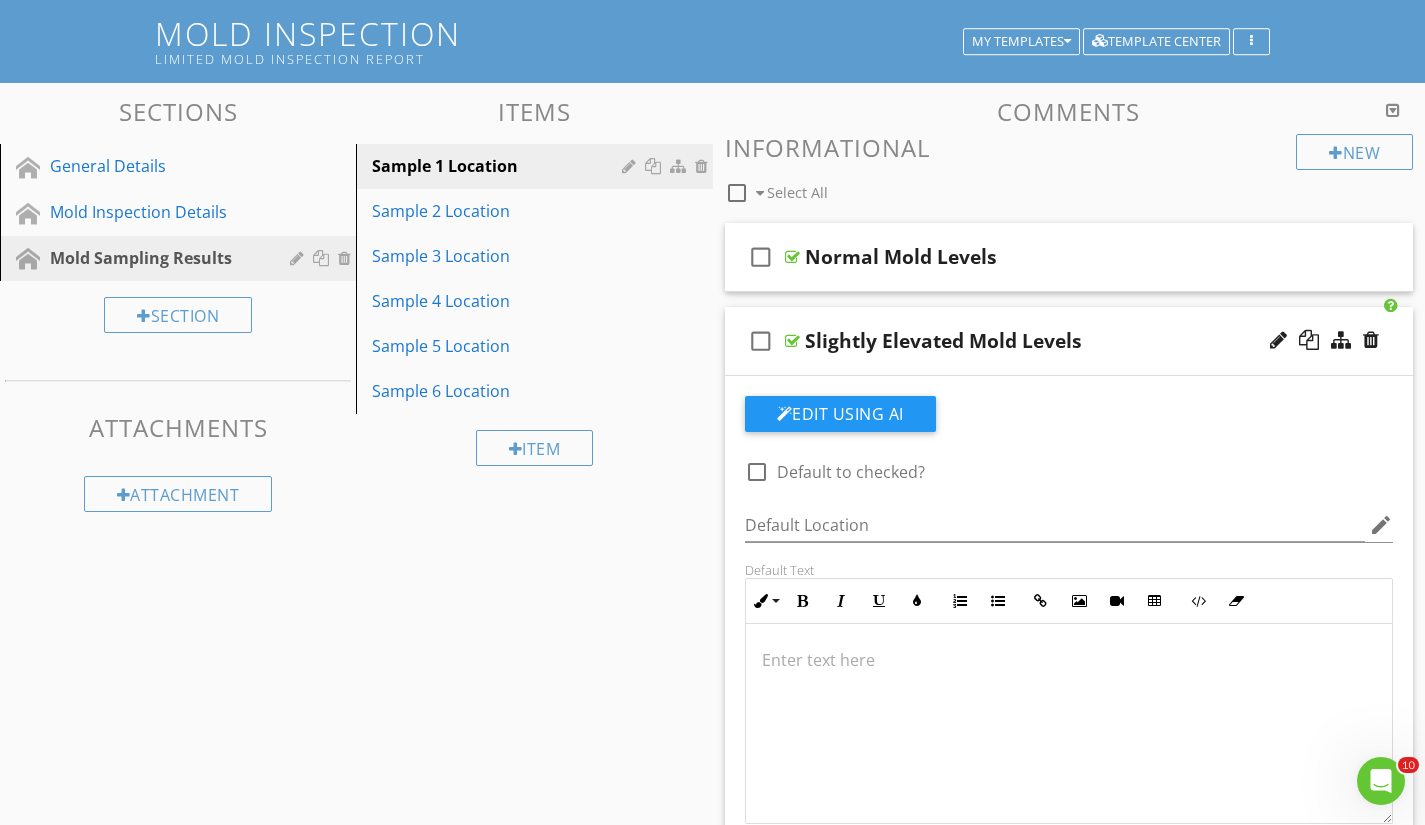 click at bounding box center [1069, 660] 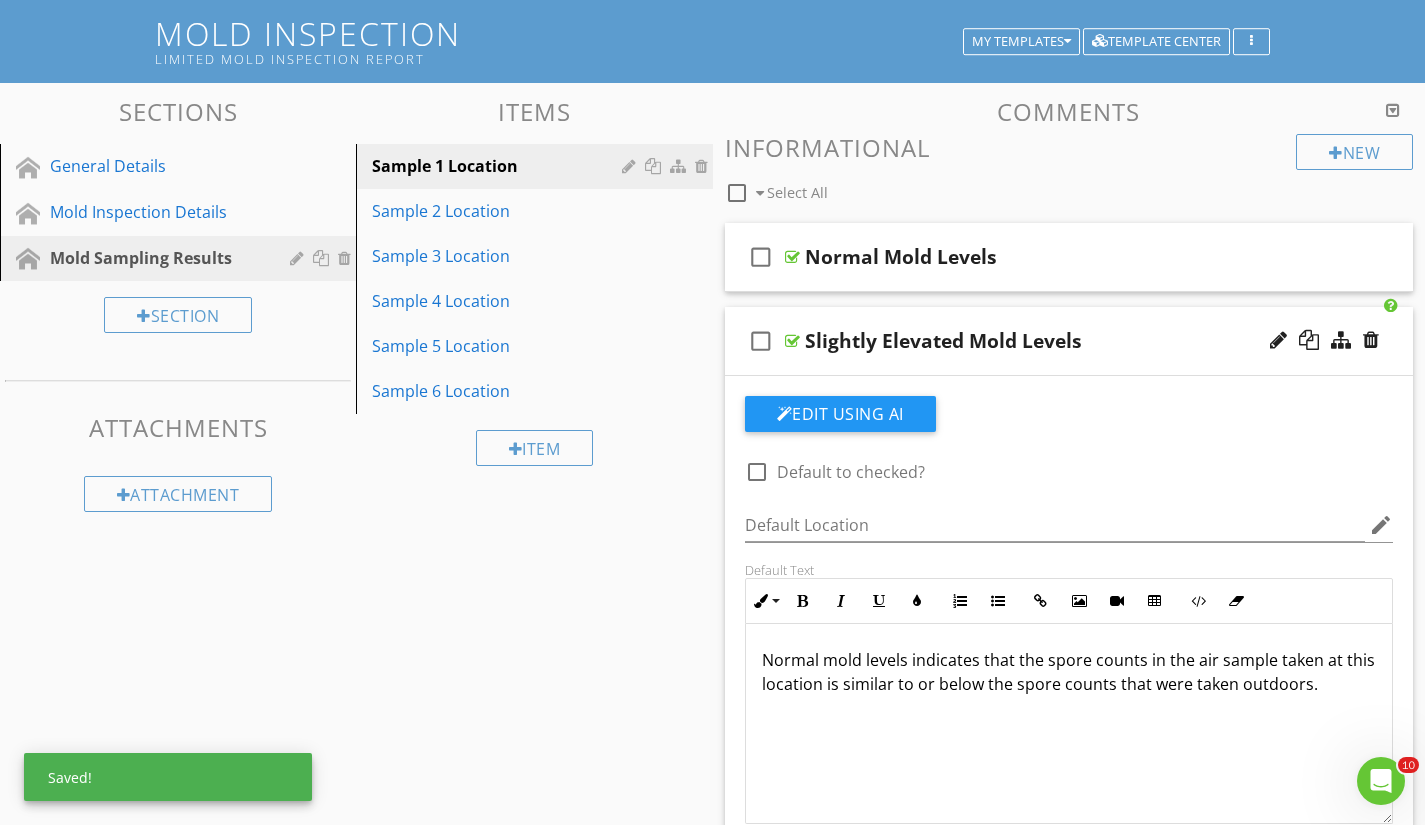click on "Normal mold levels indicates that the spore counts in the air sample taken at this location is similar to or below the spore counts that were taken outdoors." at bounding box center [1069, 672] 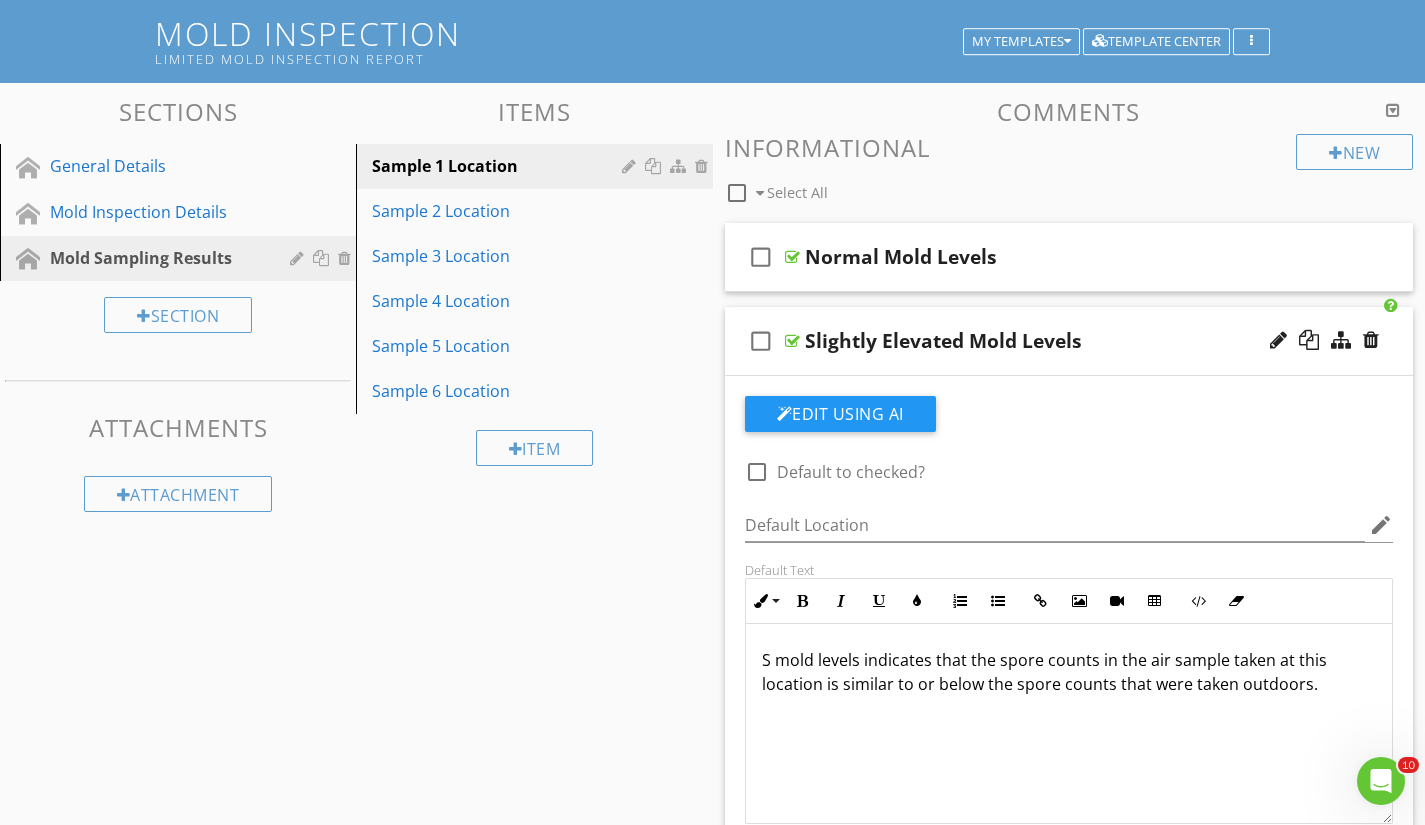 type 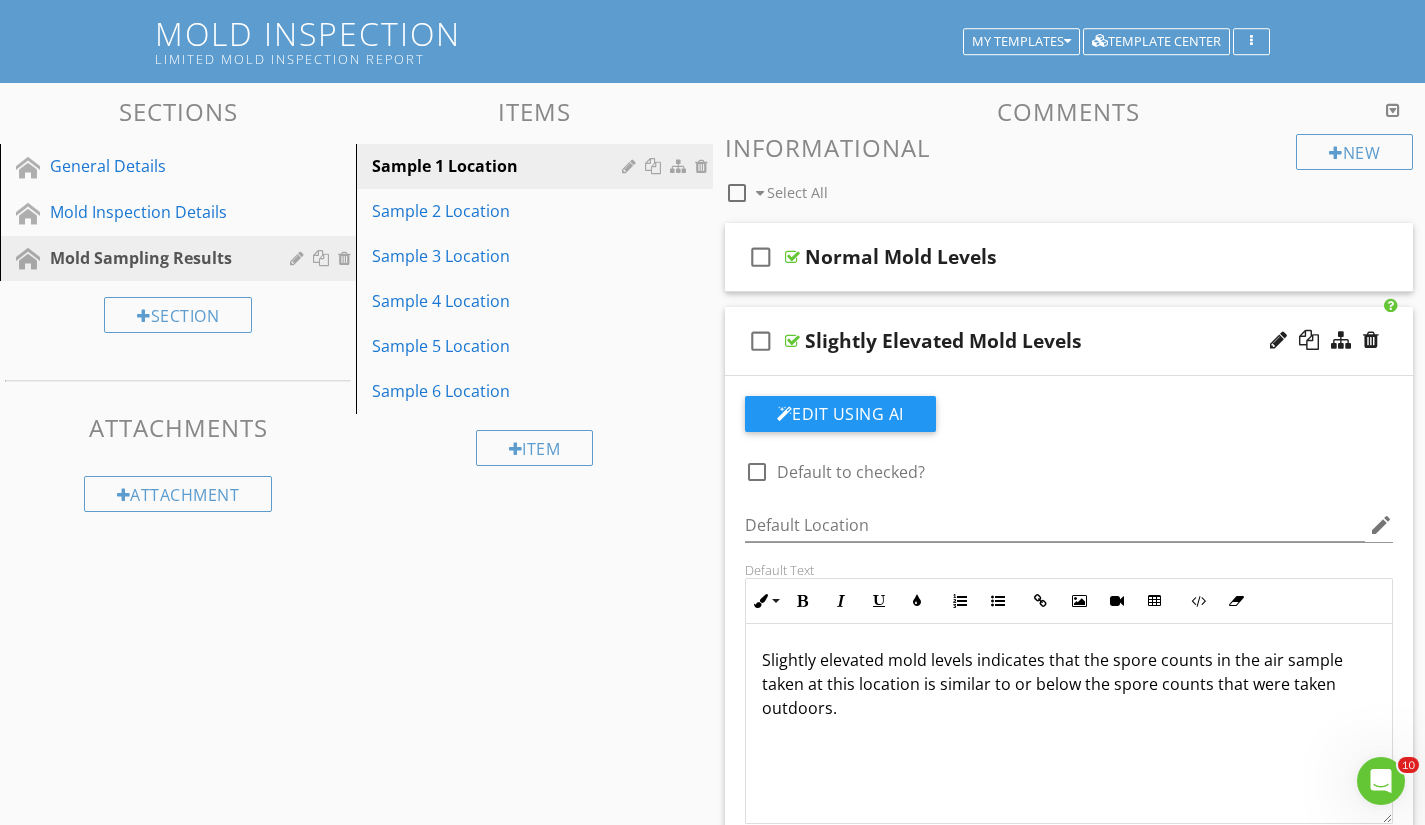 click on "Slightly elevated mold levels indicates that the spore counts in the air sample taken at this location is similar to or below the spore counts that were taken outdoors." at bounding box center (1069, 684) 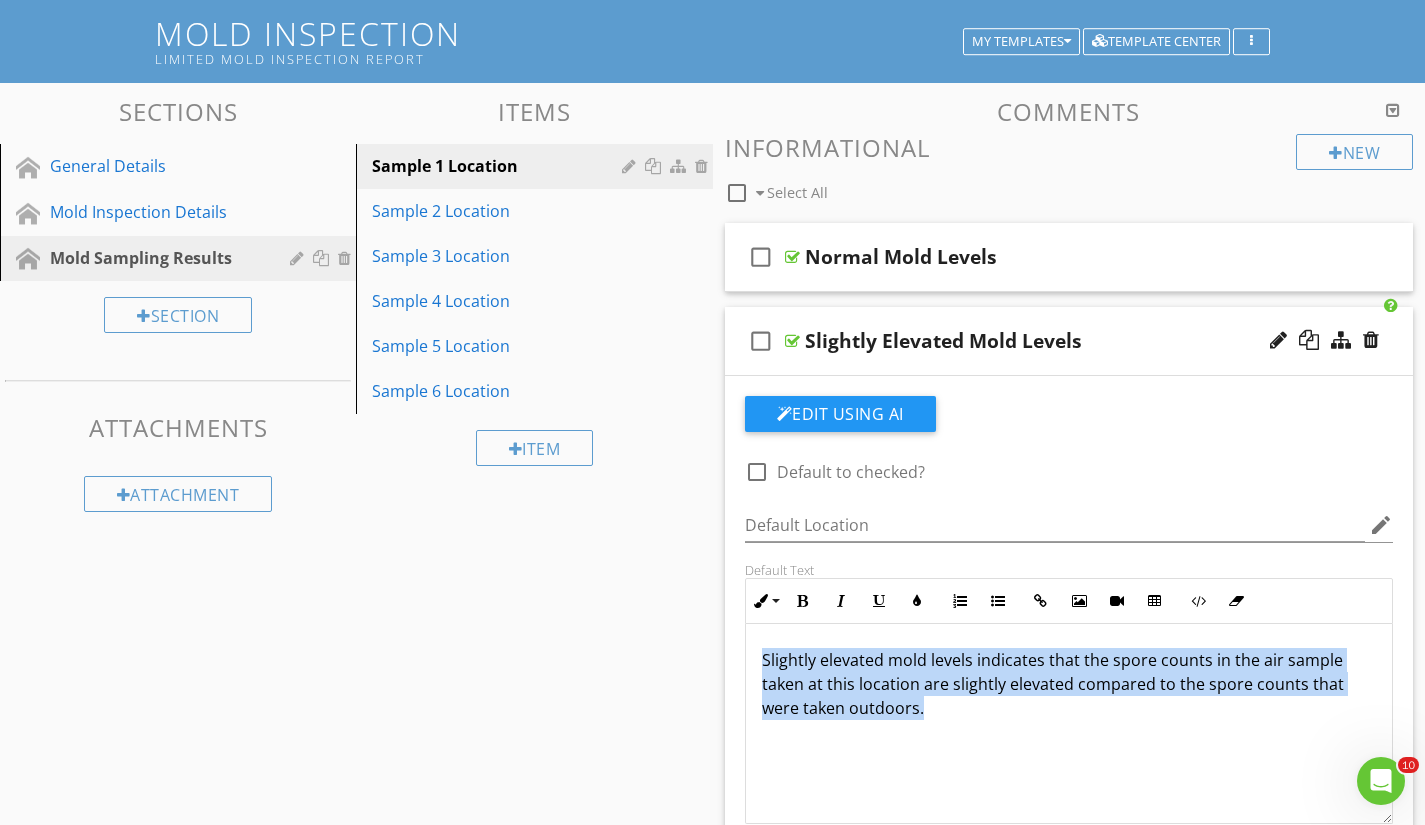 drag, startPoint x: 761, startPoint y: 657, endPoint x: 944, endPoint y: 717, distance: 192.58505 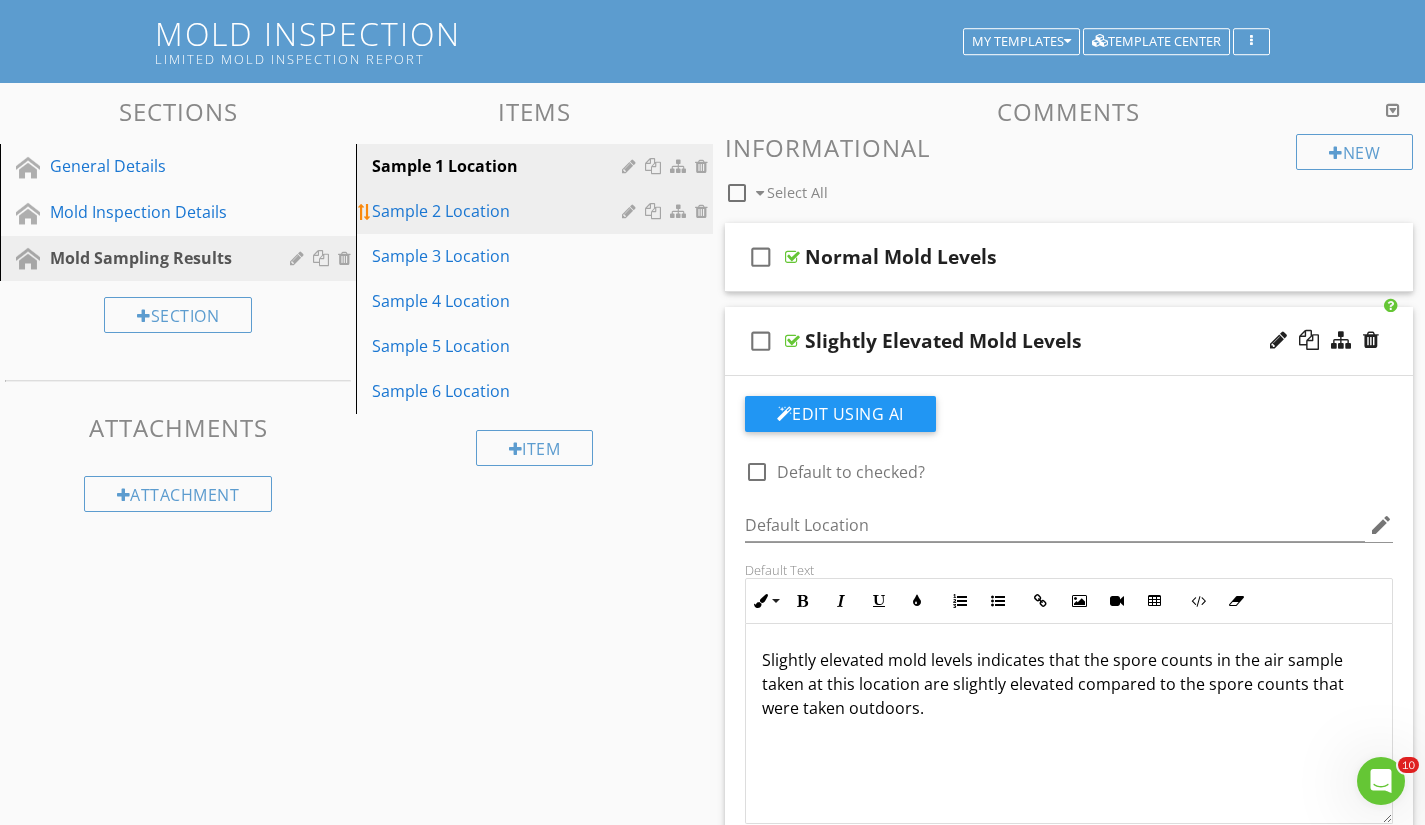 click on "Sample 2 Location" at bounding box center (499, 211) 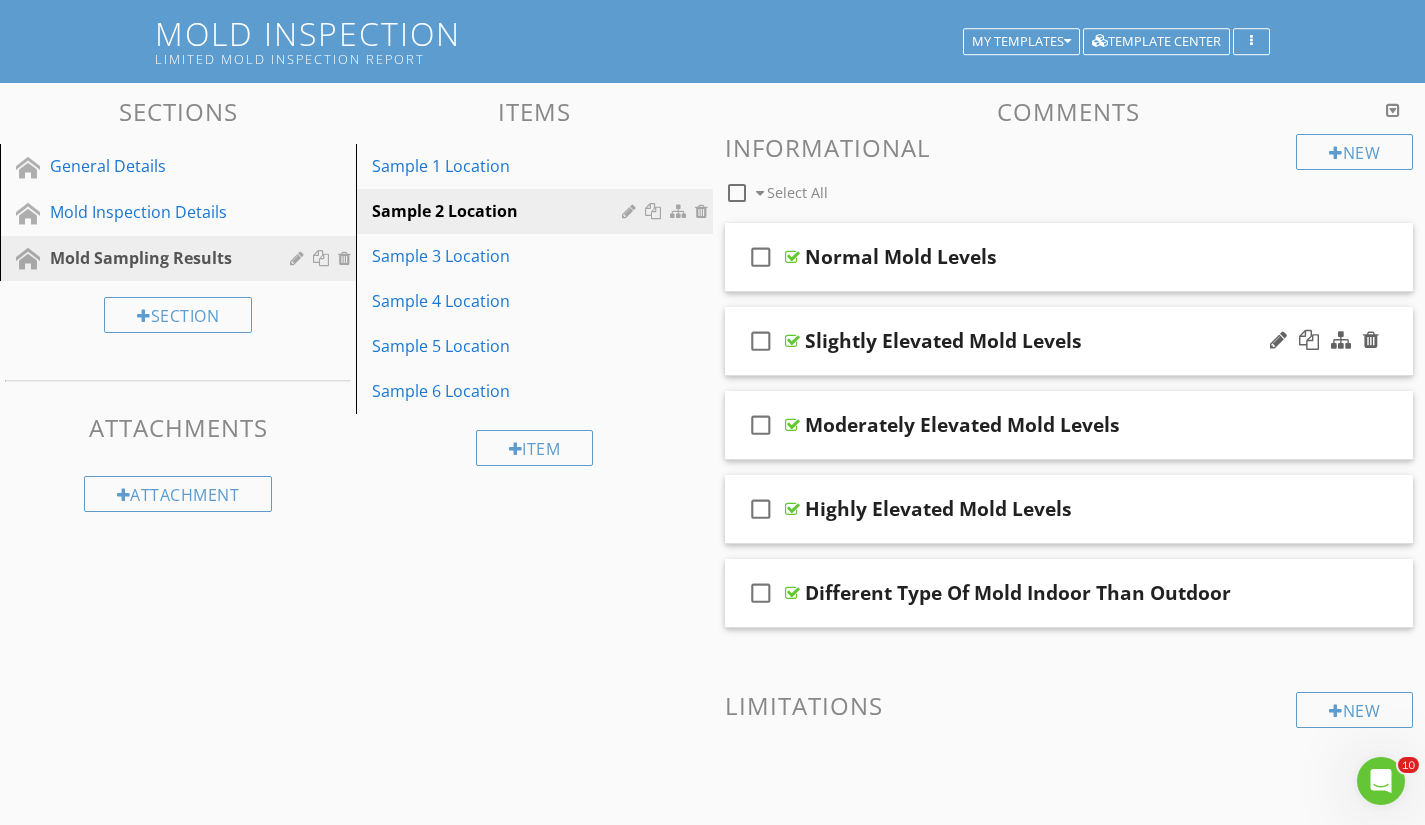 click on "Slightly Elevated Mold Levels" at bounding box center [1048, 341] 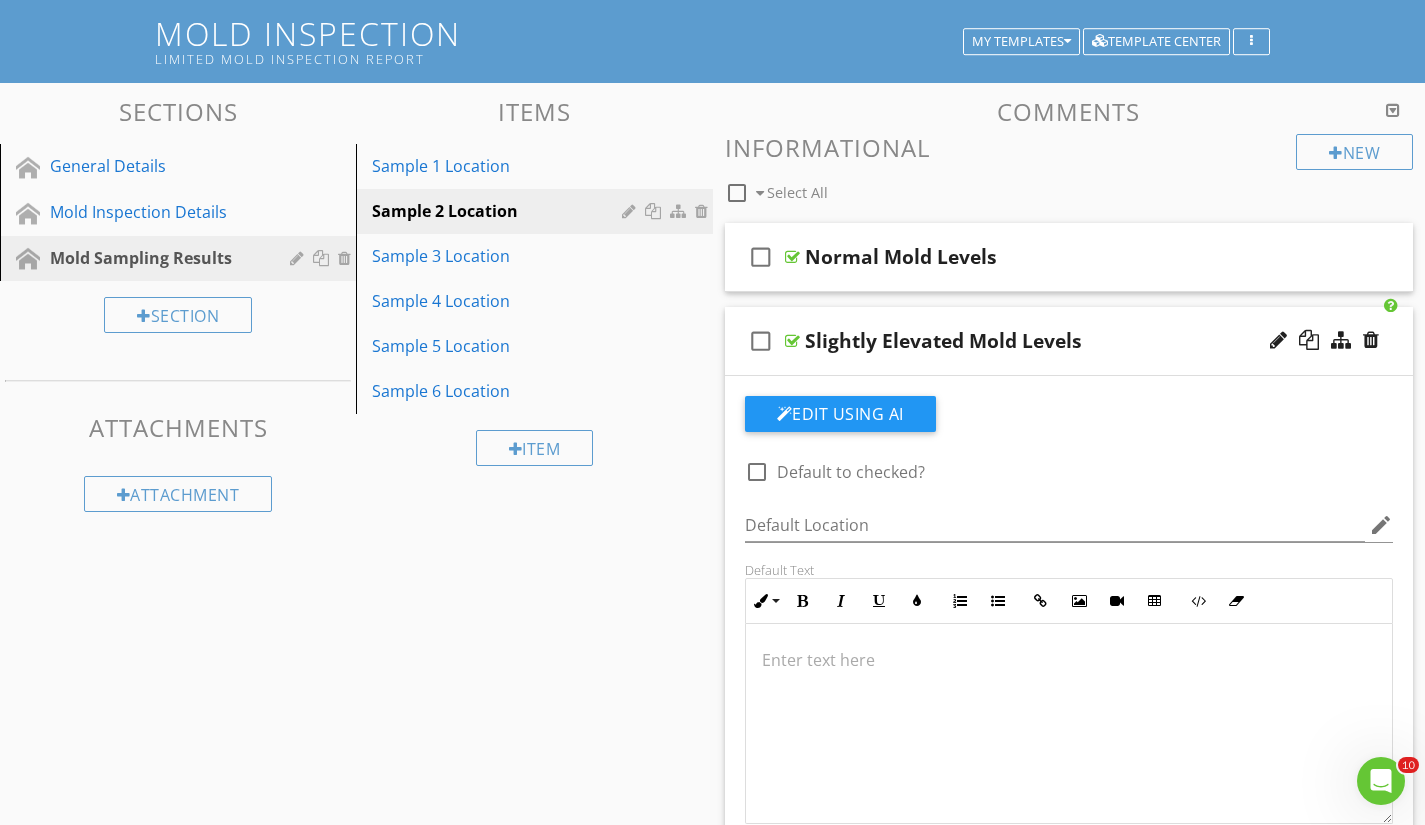 click at bounding box center (1069, 724) 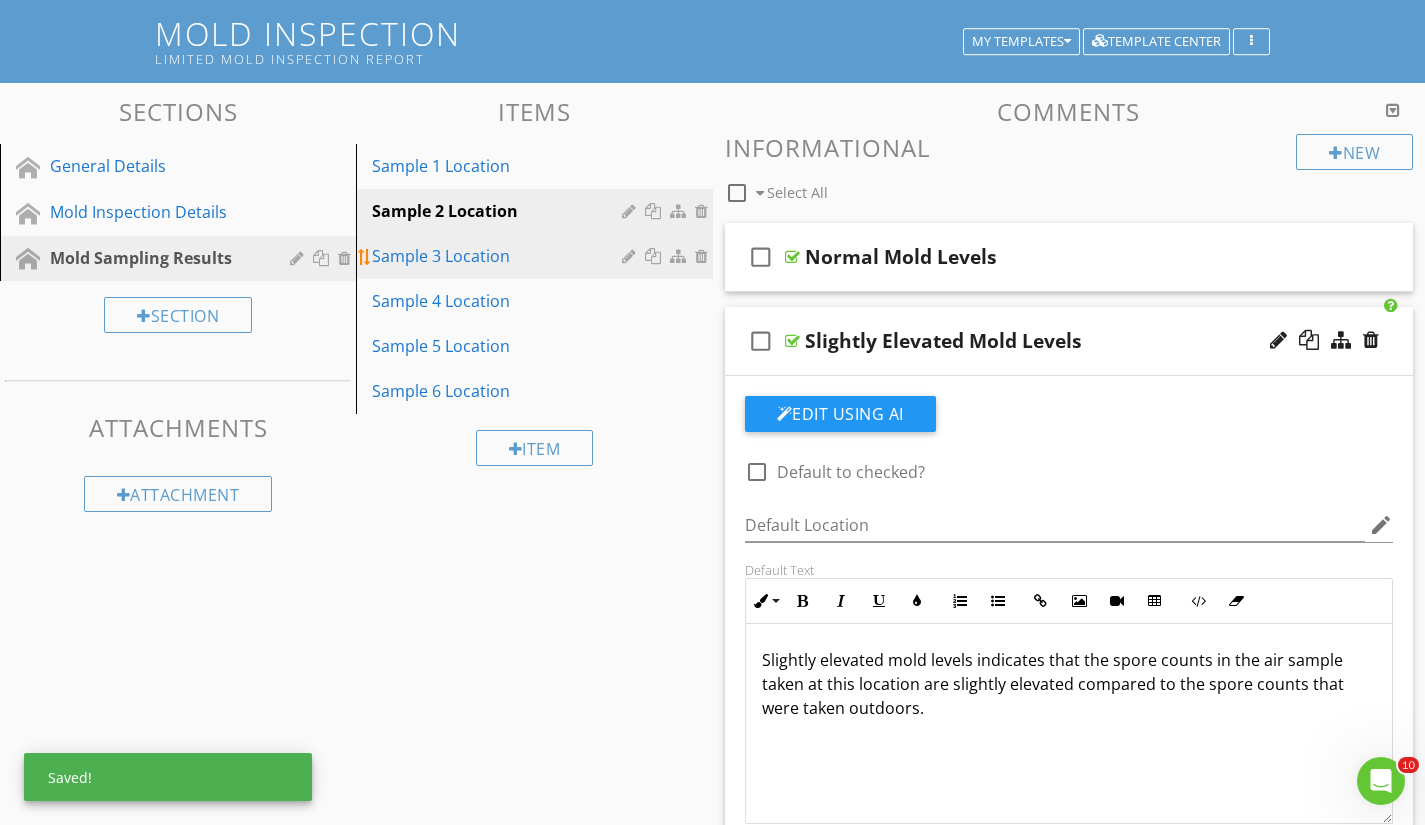 click on "Sample 3 Location" at bounding box center [499, 256] 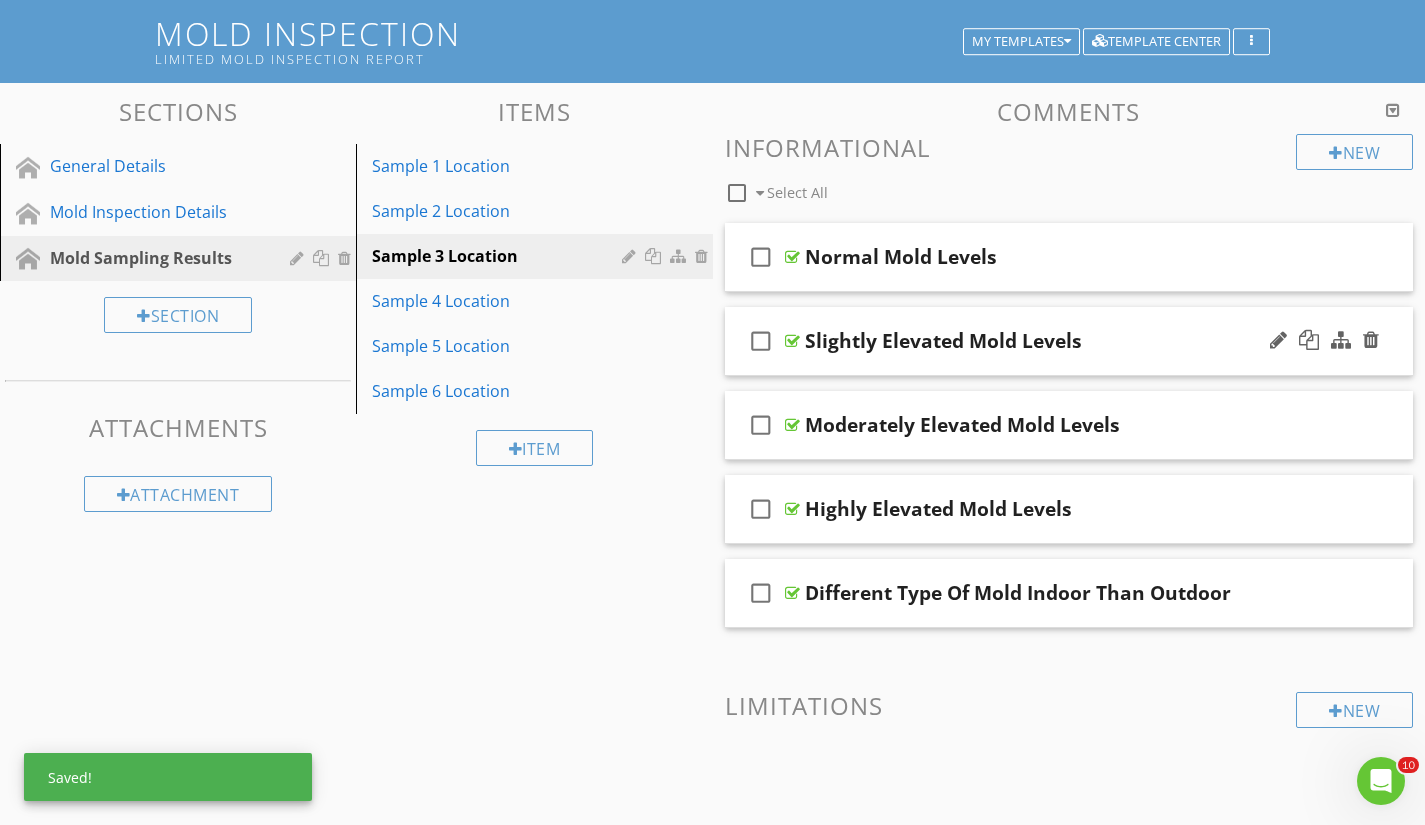 click on "Slightly Elevated Mold Levels" at bounding box center (1048, 341) 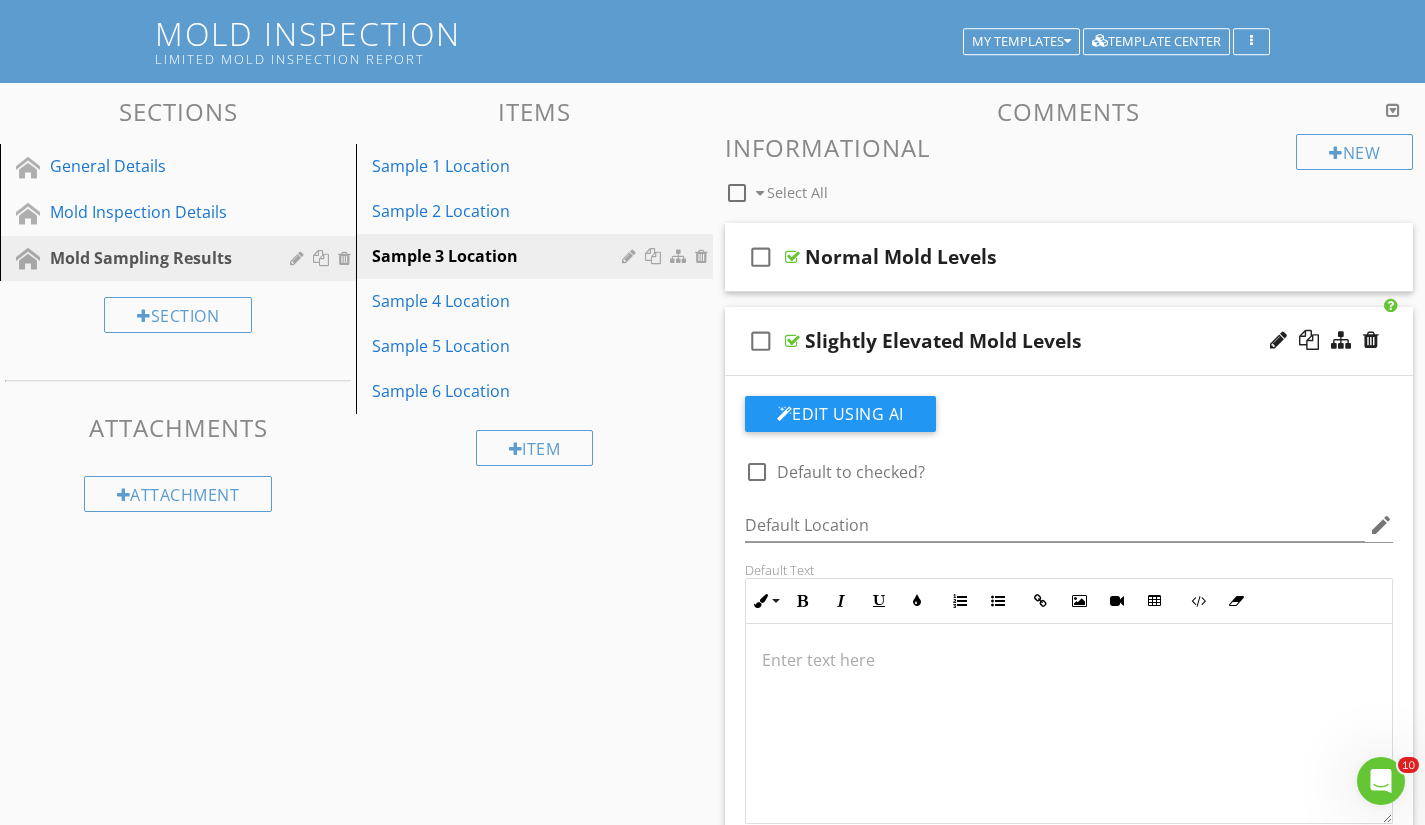 click at bounding box center [1069, 724] 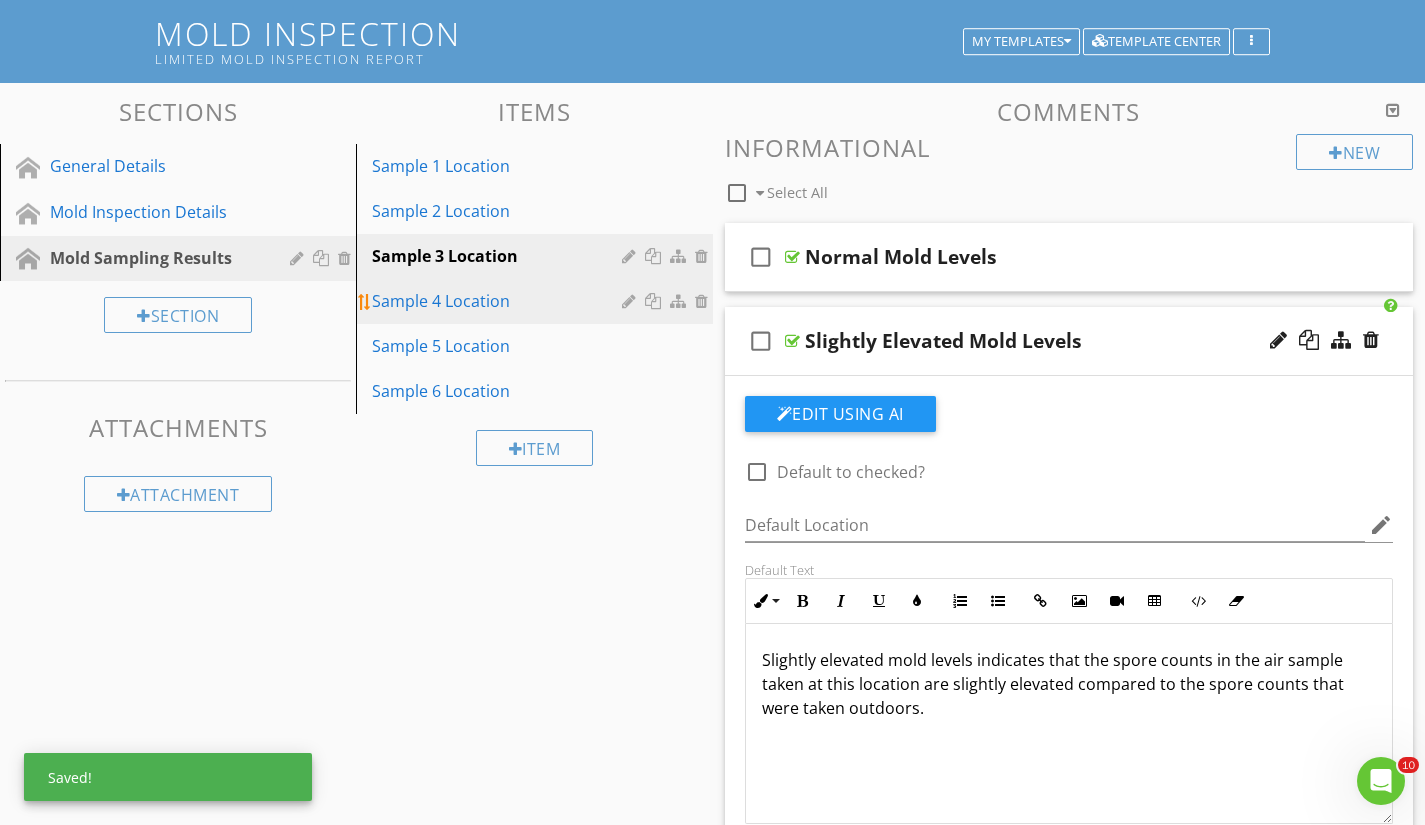 click on "Sample 4 Location" at bounding box center (499, 301) 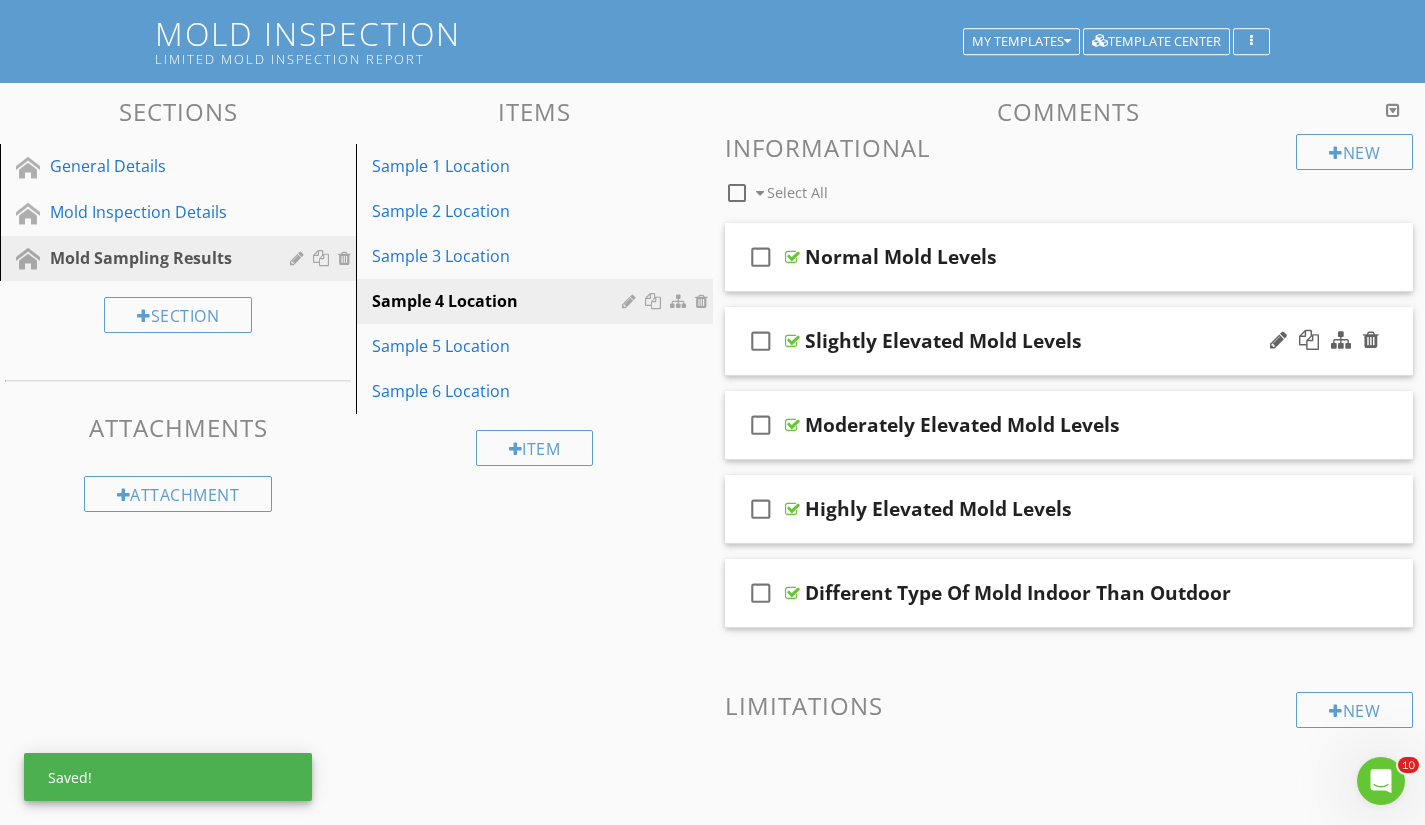click on "Slightly Elevated Mold Levels" at bounding box center (1048, 341) 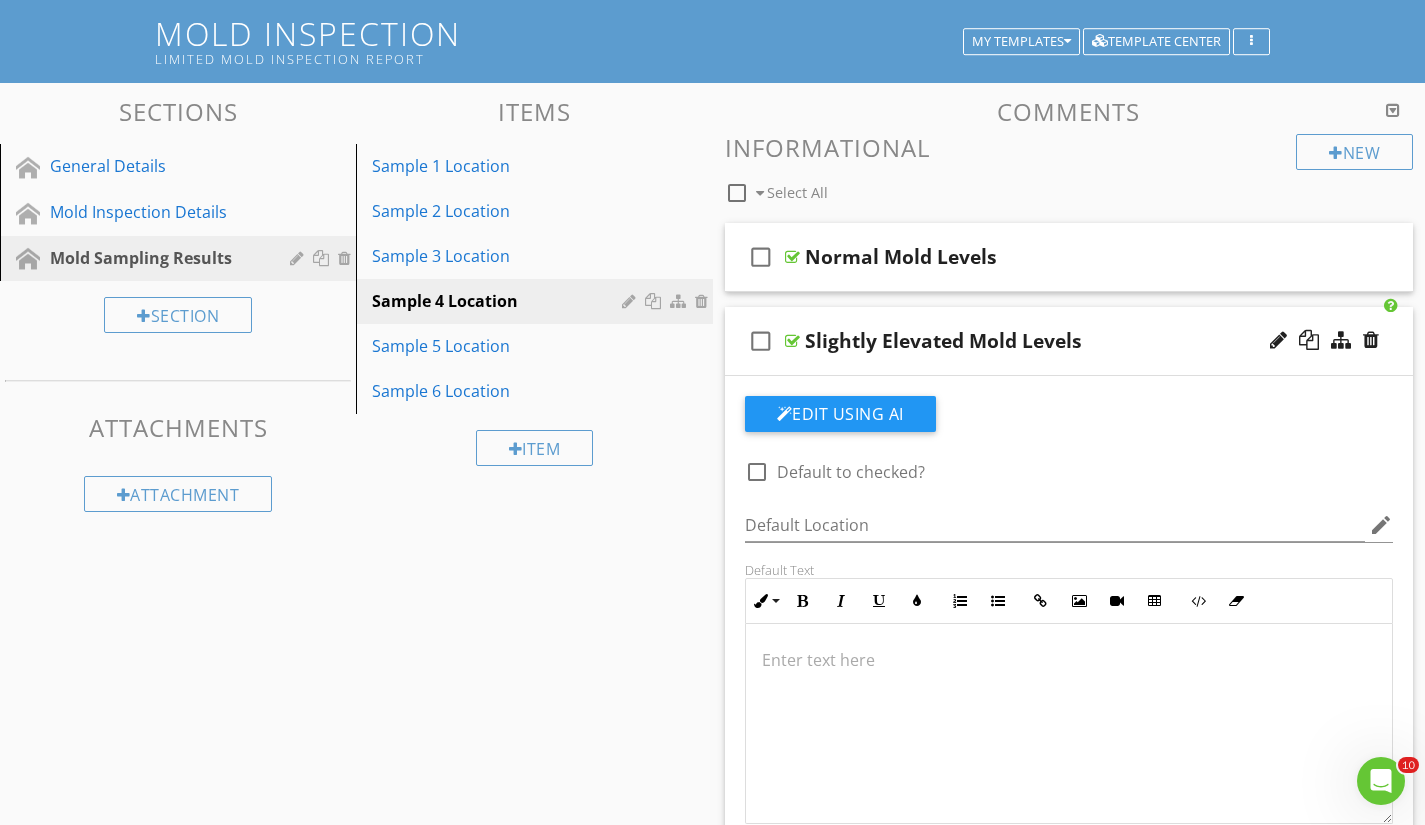click at bounding box center (1069, 724) 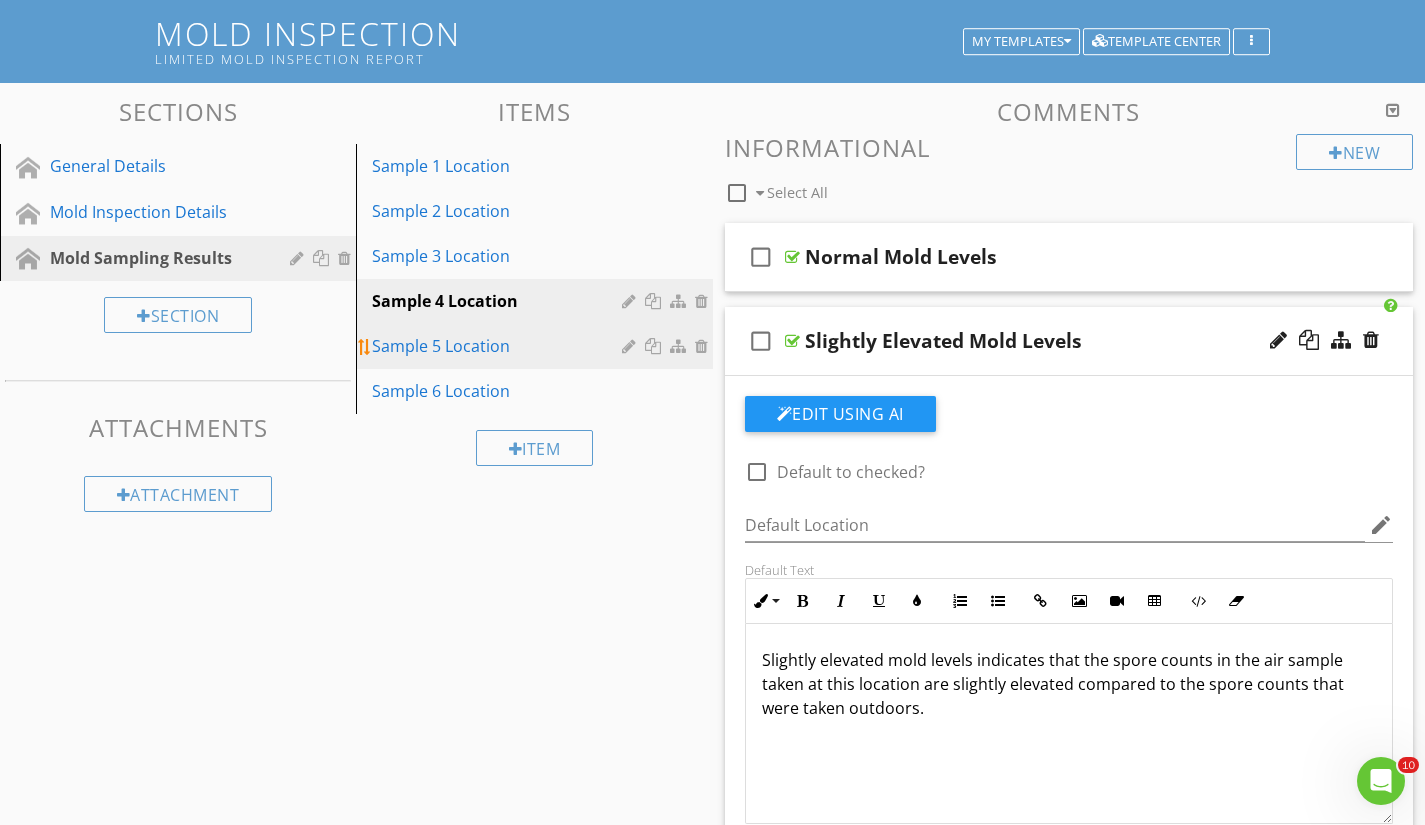 click on "Sample 5 Location" at bounding box center (499, 346) 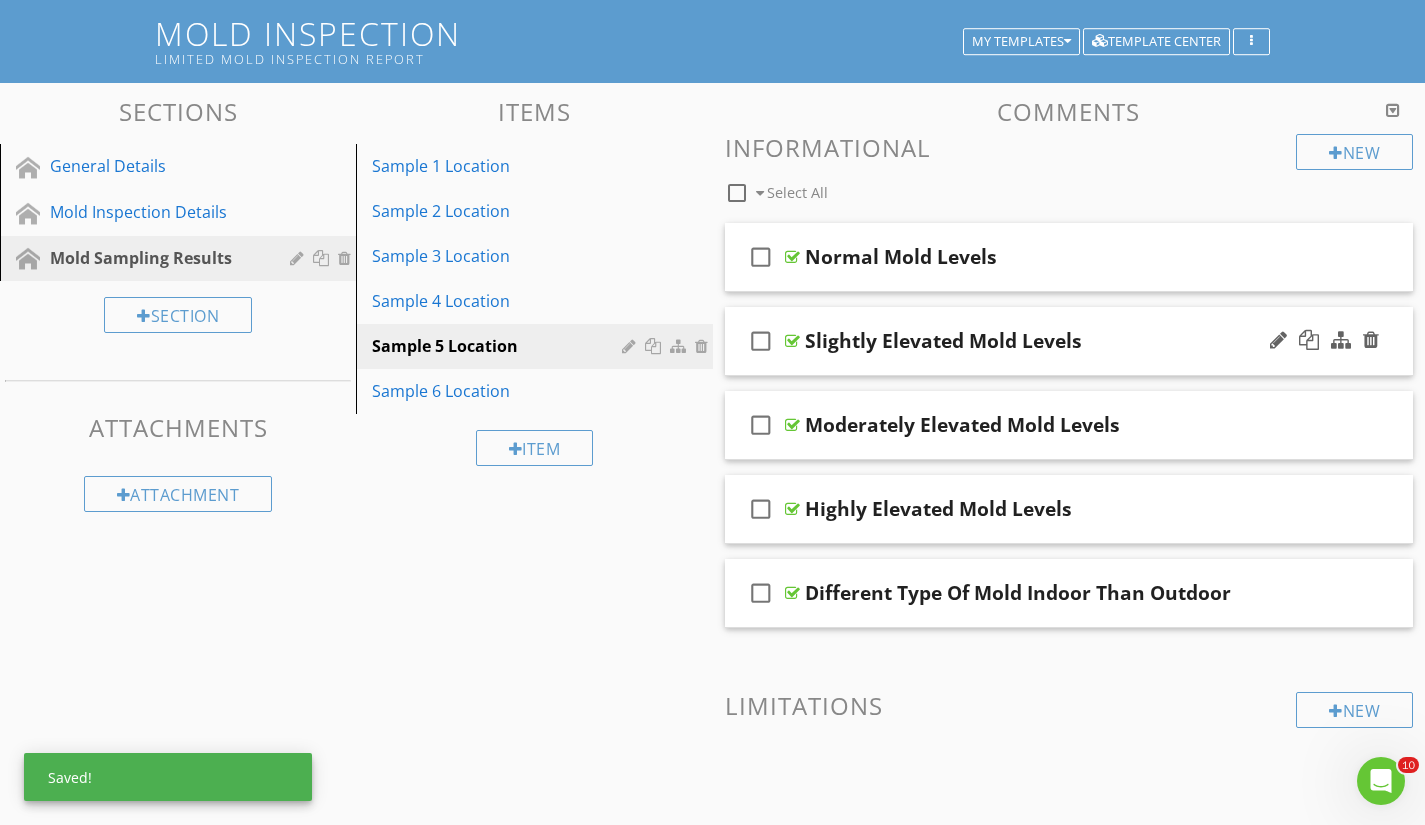 click on "Slightly Elevated Mold Levels" at bounding box center (1048, 341) 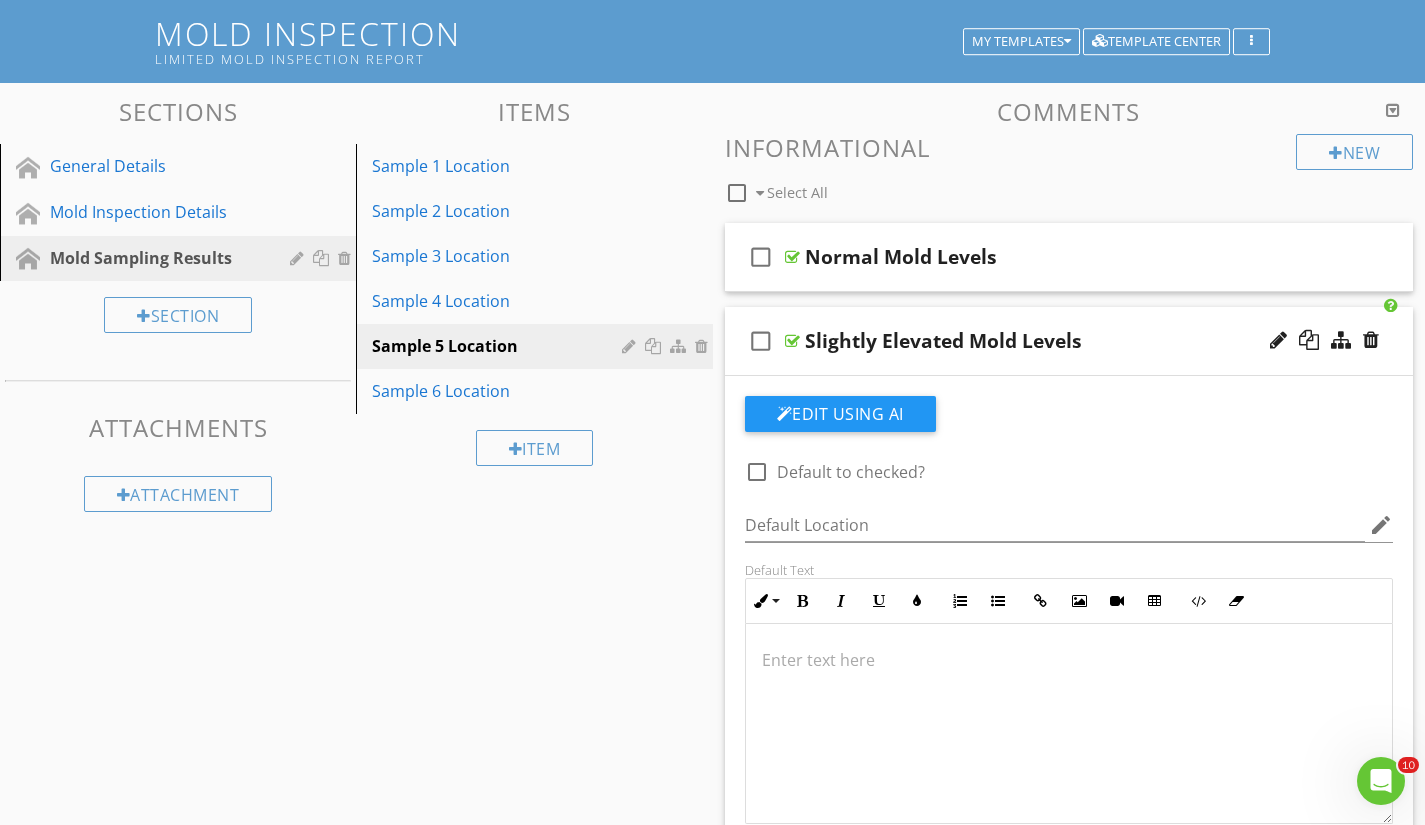 click at bounding box center (1069, 724) 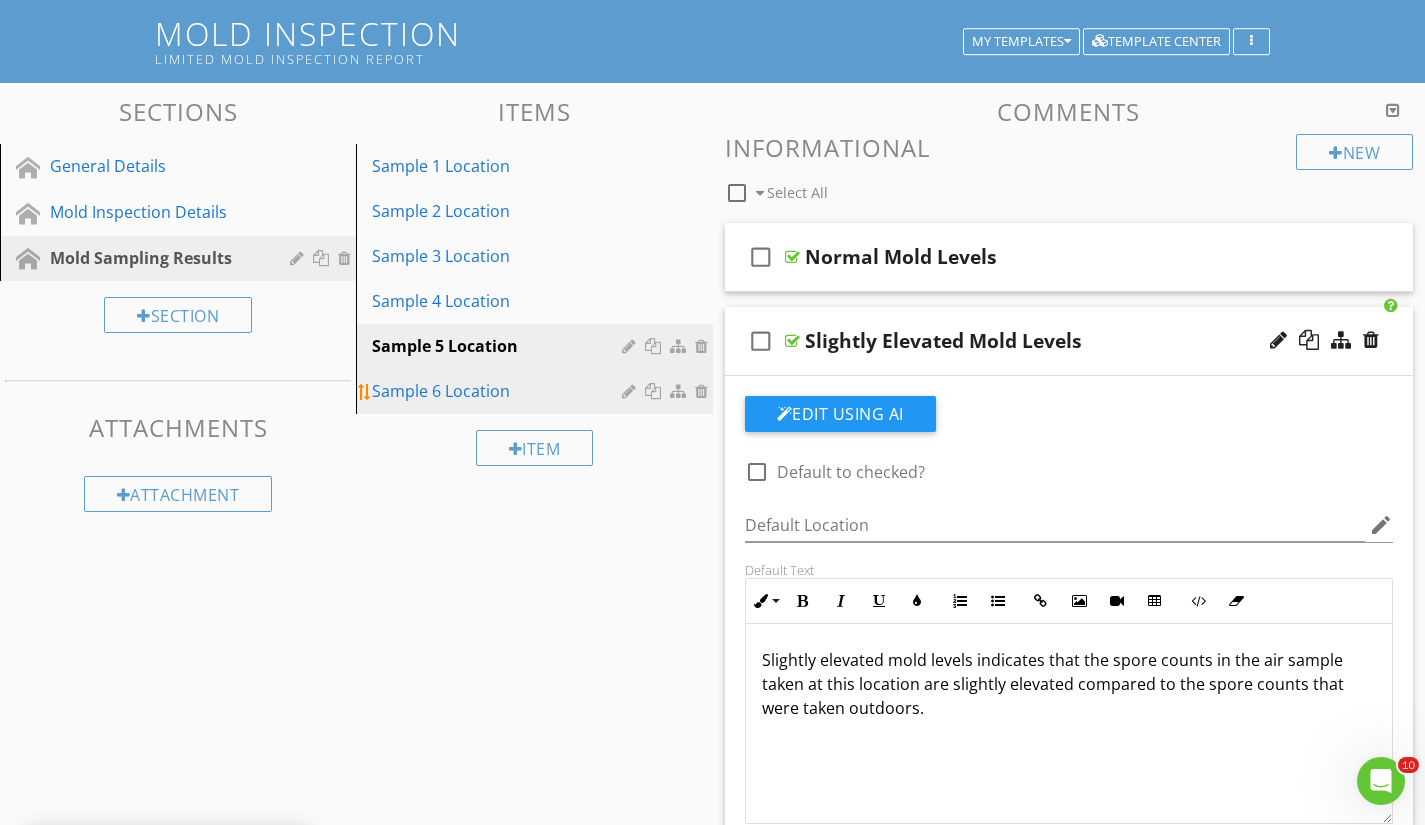 click on "Sample 6 Location" at bounding box center (499, 391) 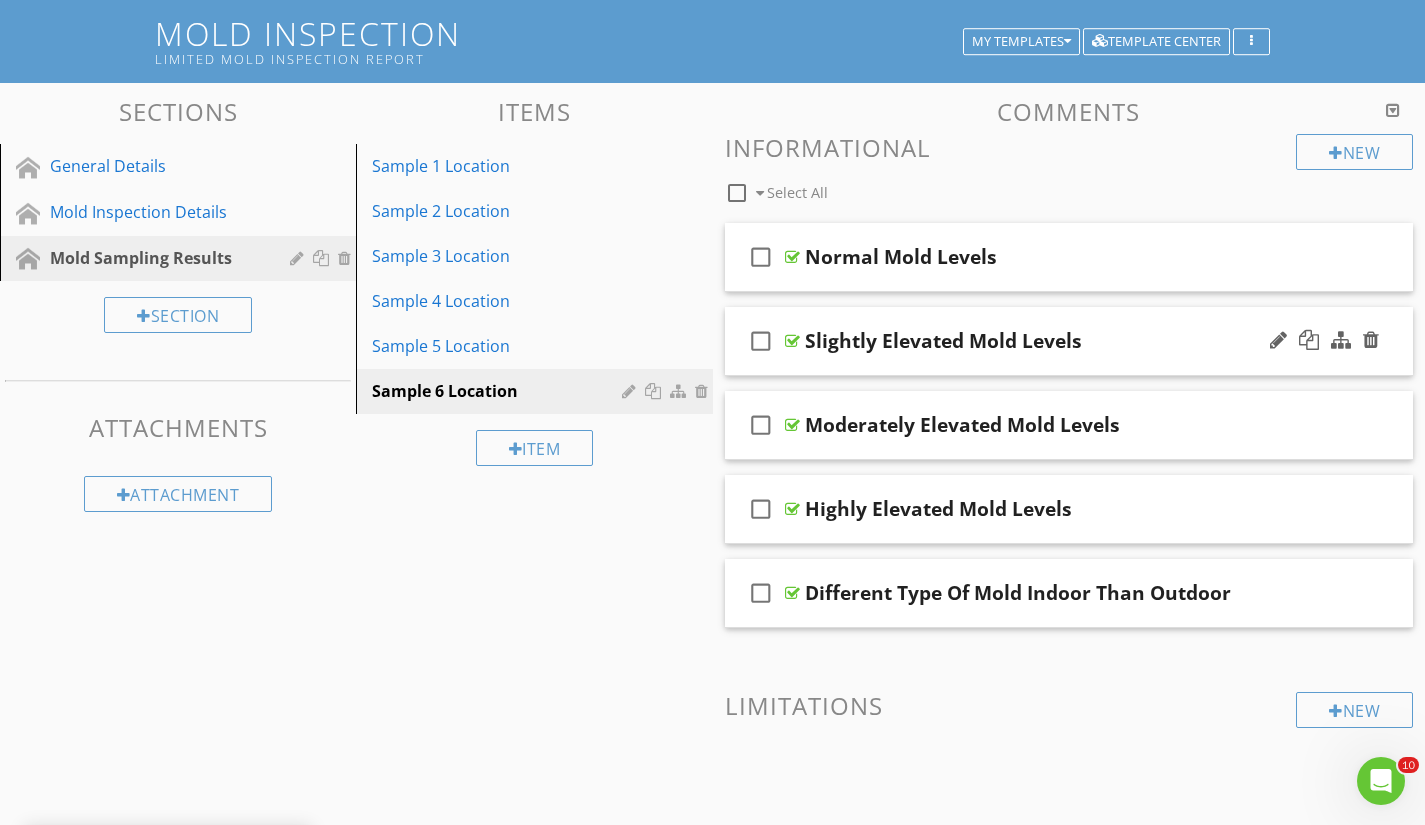 click on "Slightly Elevated Mold Levels" at bounding box center (1048, 341) 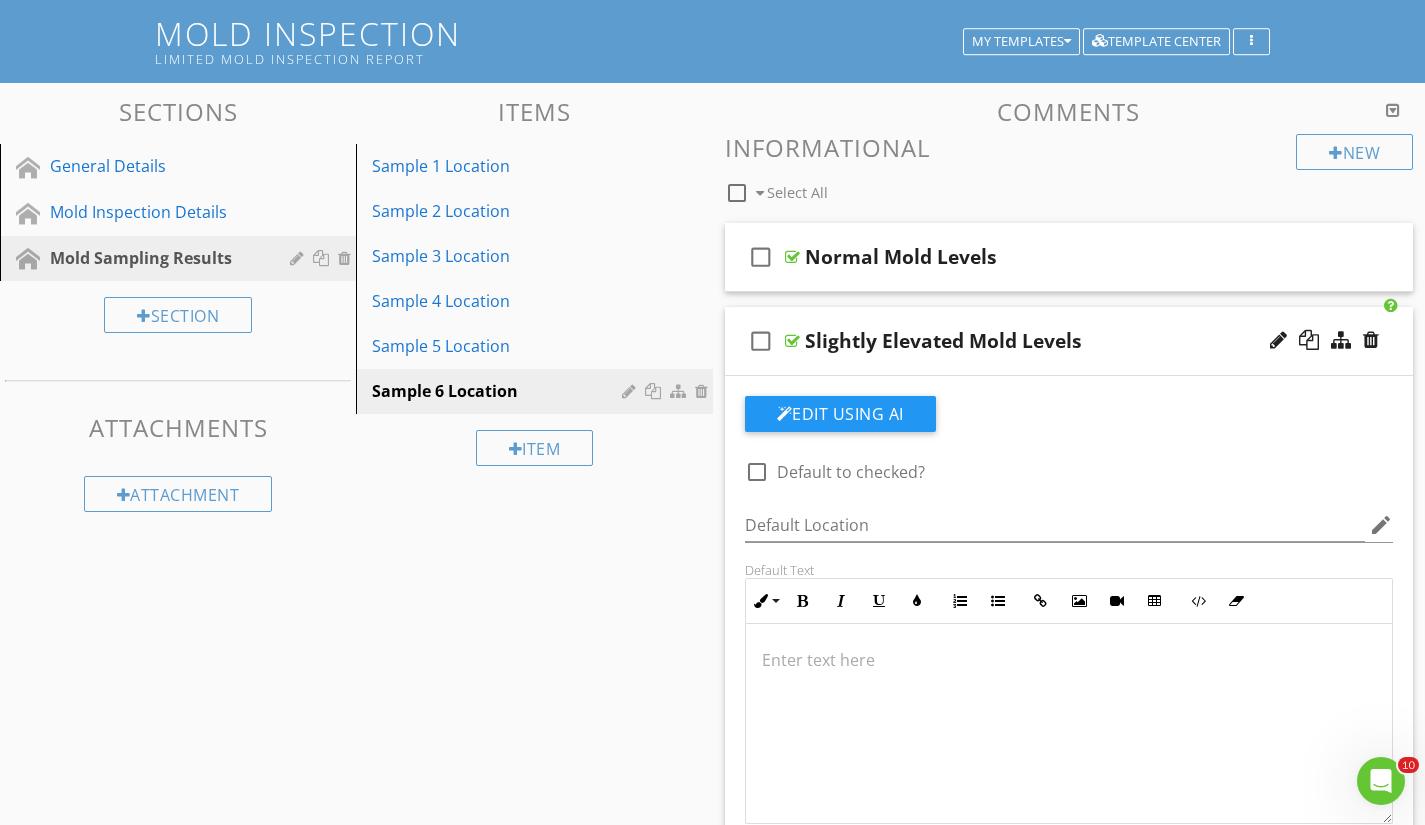 click at bounding box center [1069, 724] 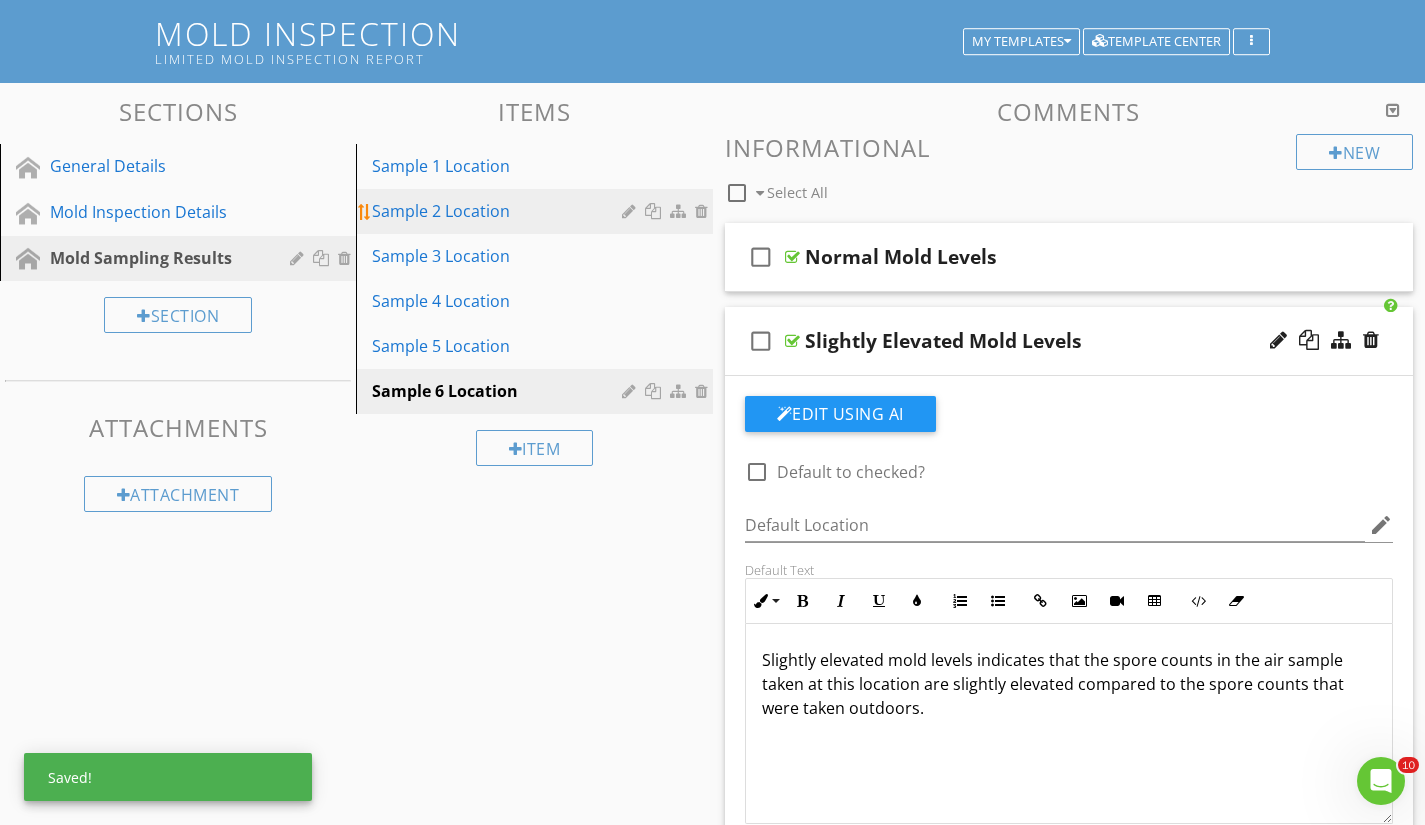 click on "Sample 2 Location" at bounding box center [499, 211] 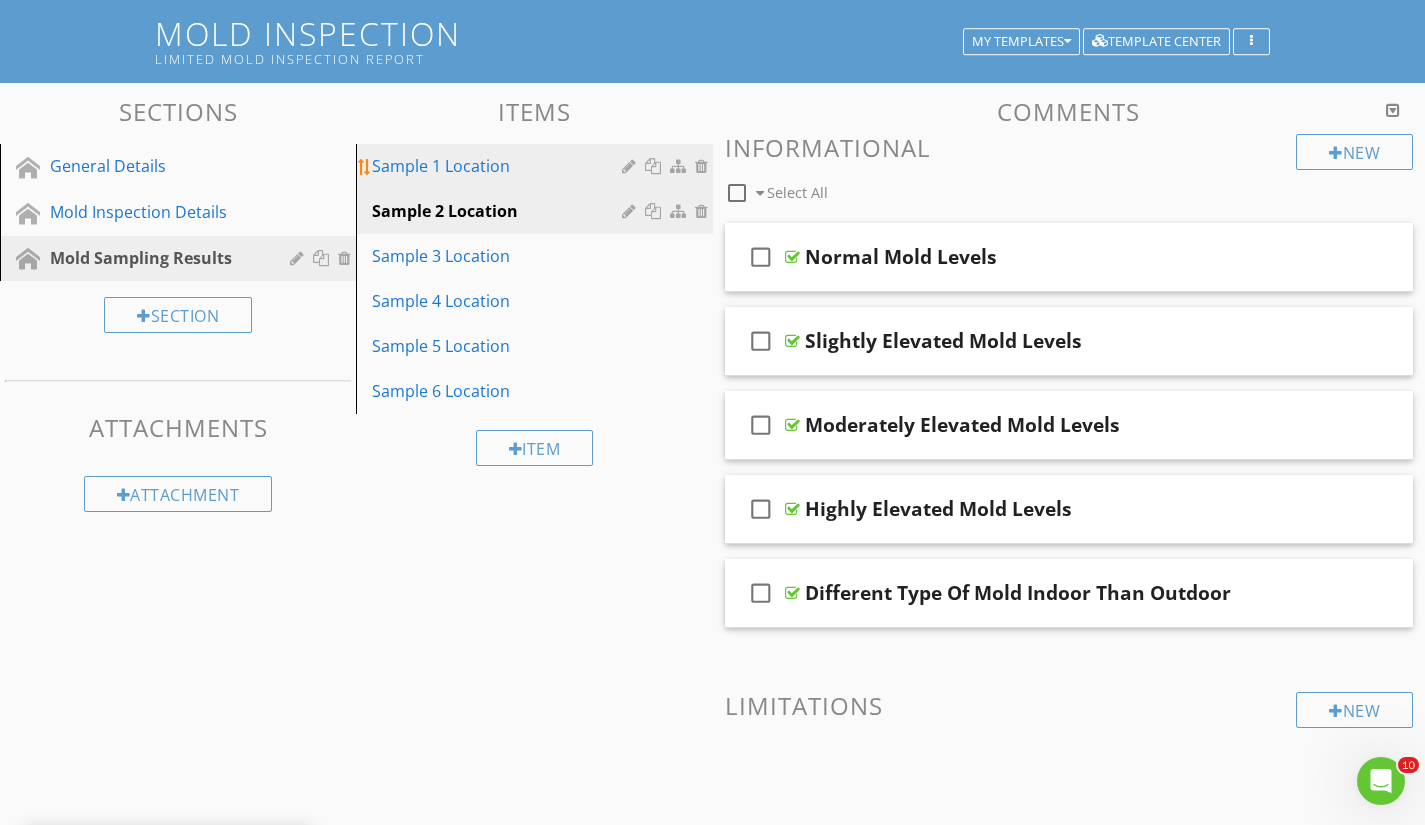 click on "Sample 1 Location" at bounding box center (499, 166) 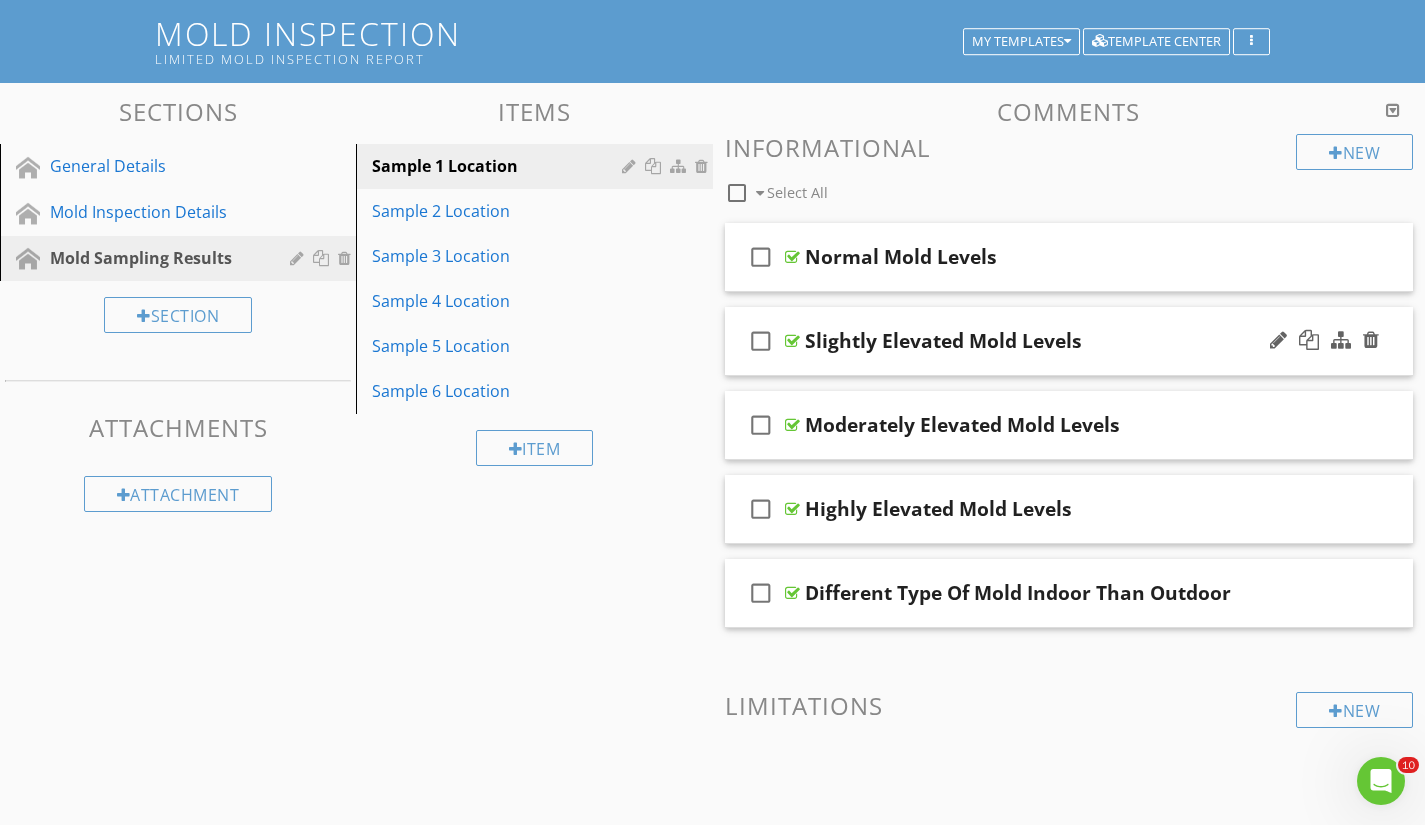 click on "Slightly Elevated Mold Levels" at bounding box center (1048, 341) 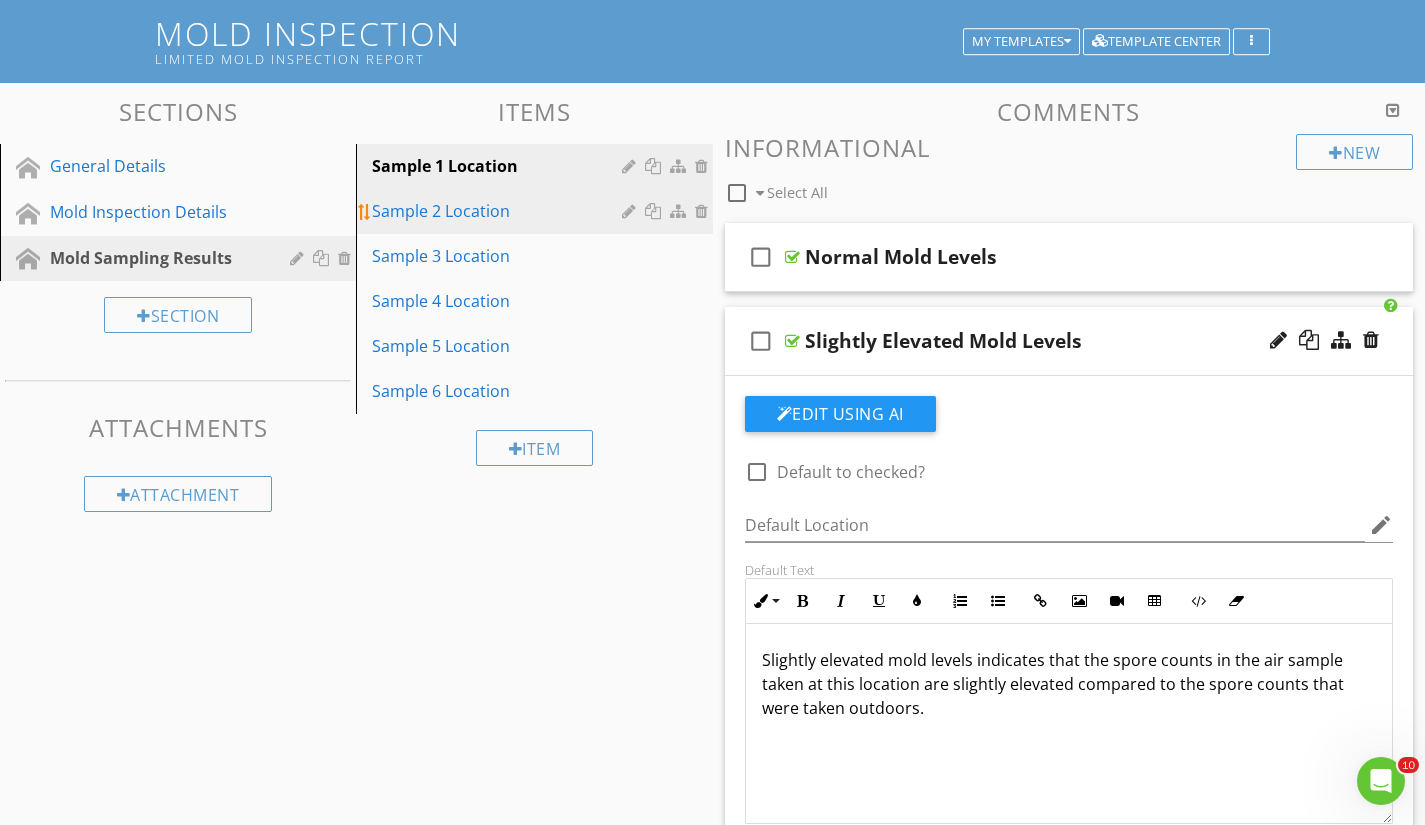 click on "Sample 2 Location" at bounding box center [499, 211] 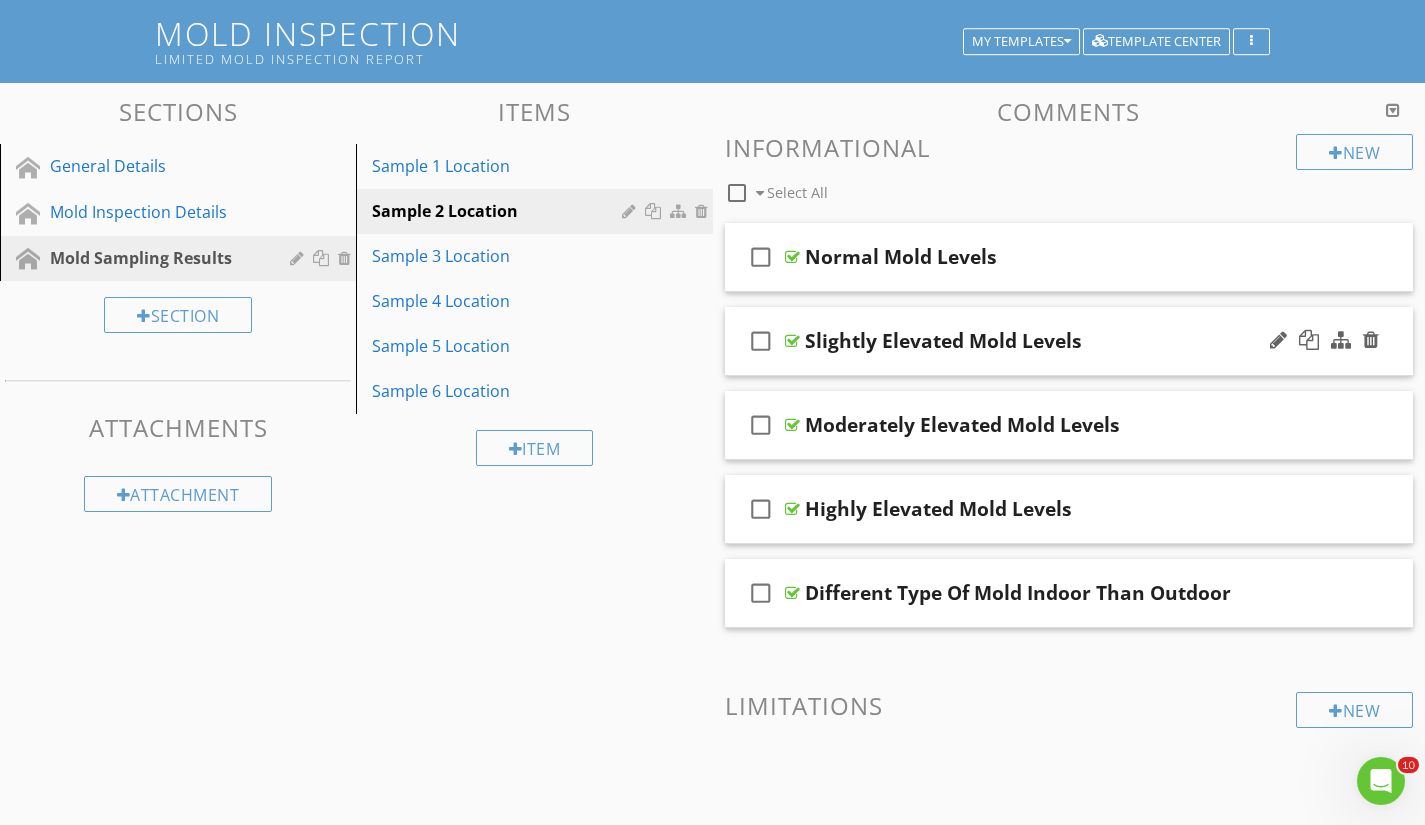 click on "Slightly Elevated Mold Levels" at bounding box center [1048, 341] 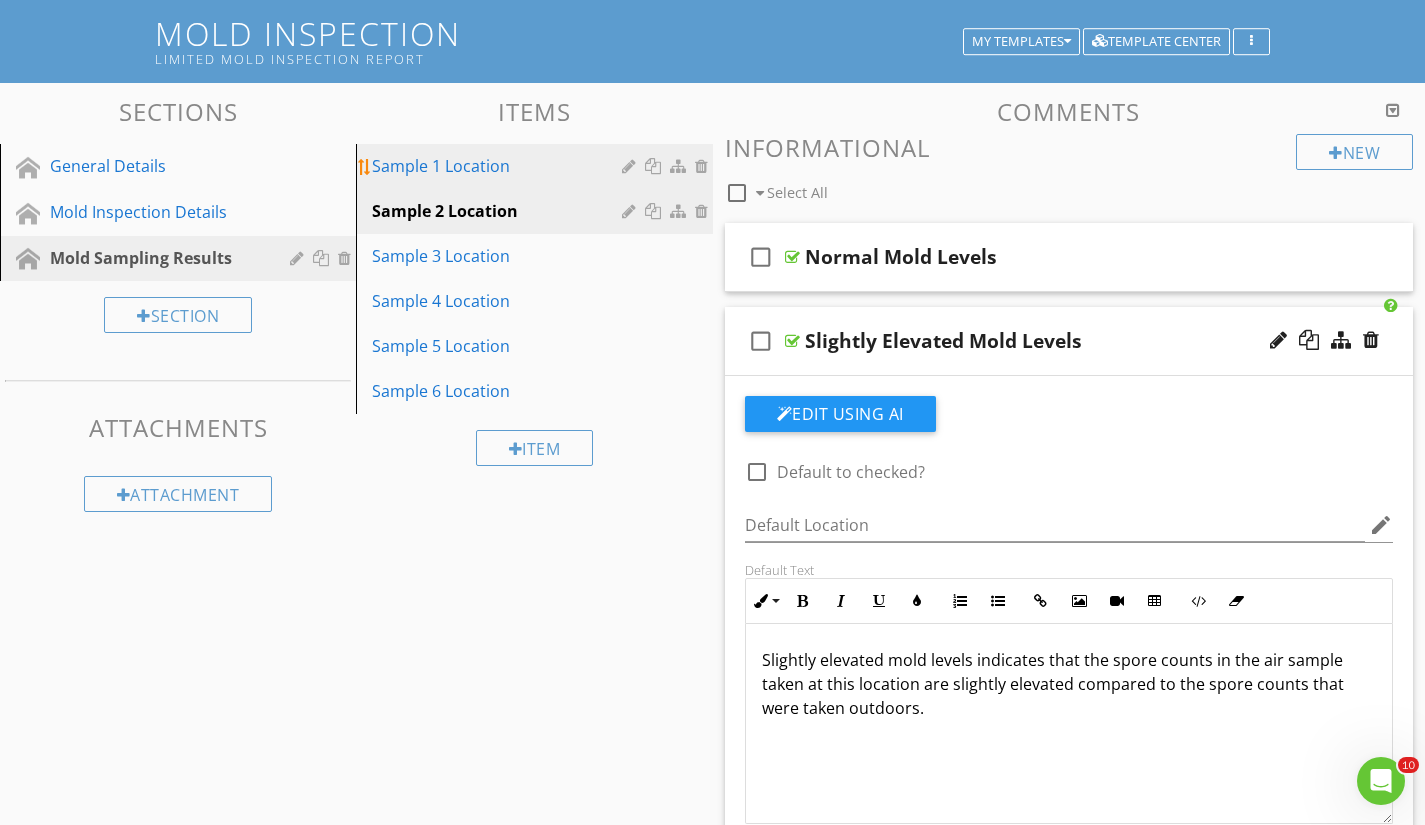 click on "Sample 1 Location" at bounding box center [499, 166] 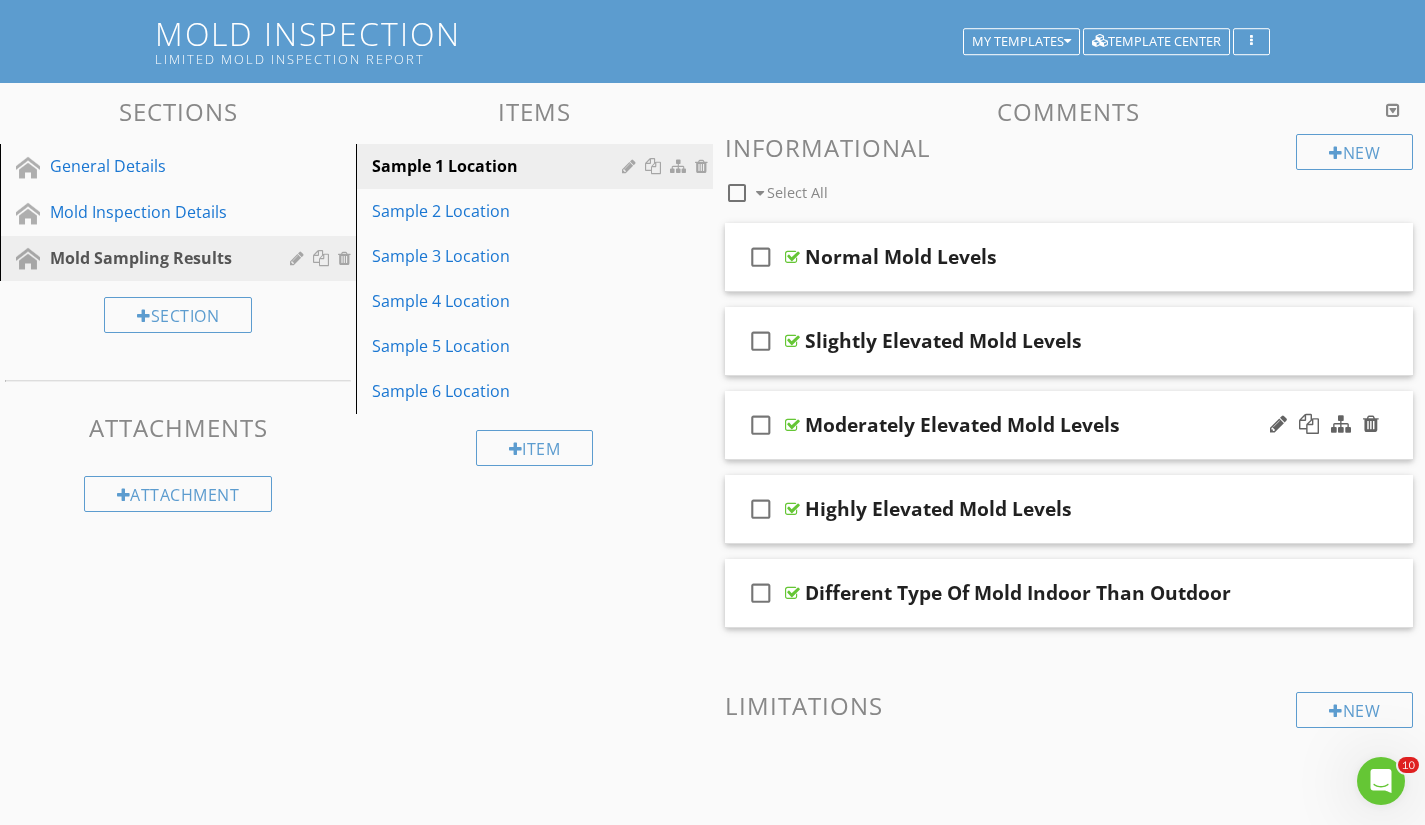 click on "Moderately Elevated Mold Levels" at bounding box center (1048, 425) 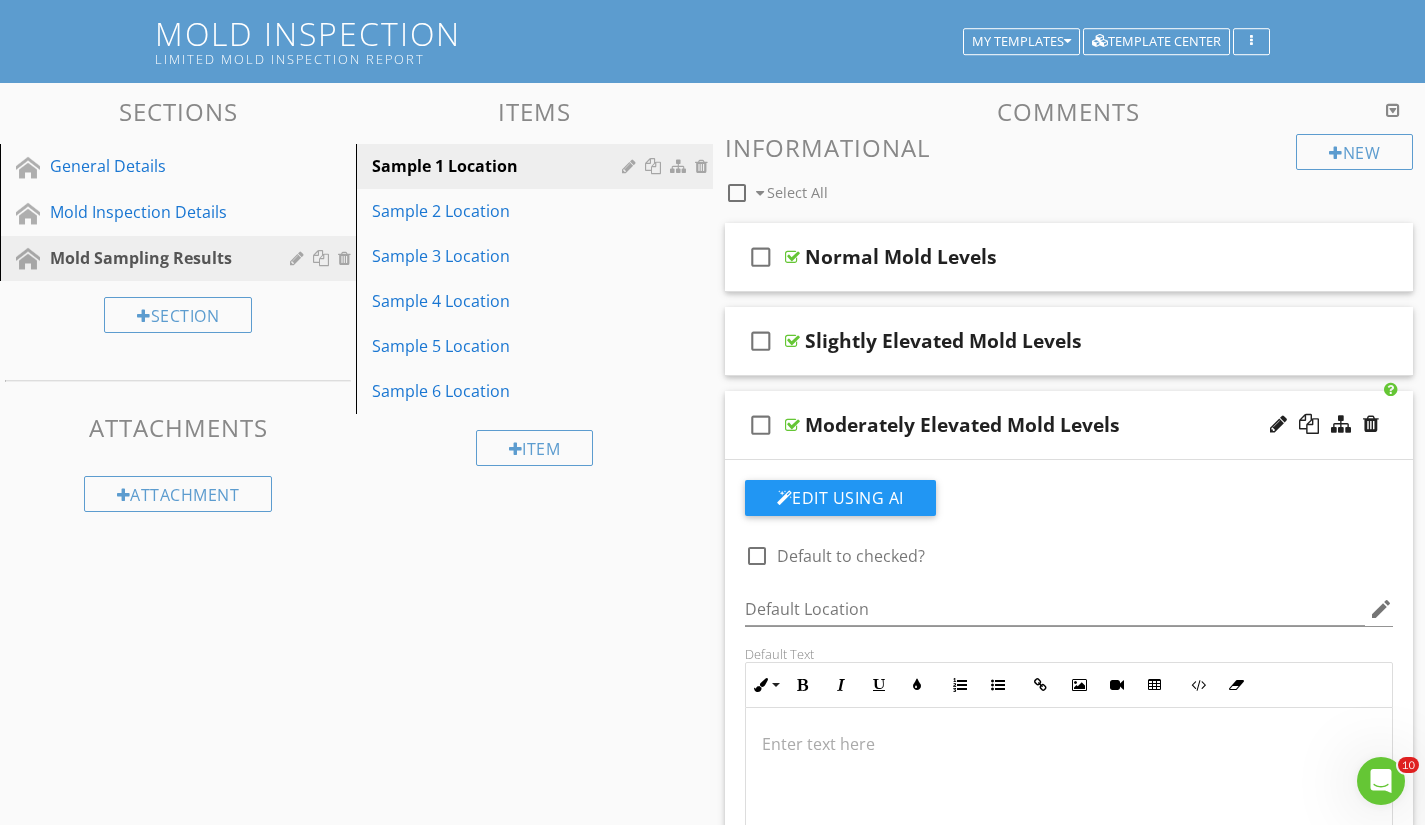 click at bounding box center (1069, 744) 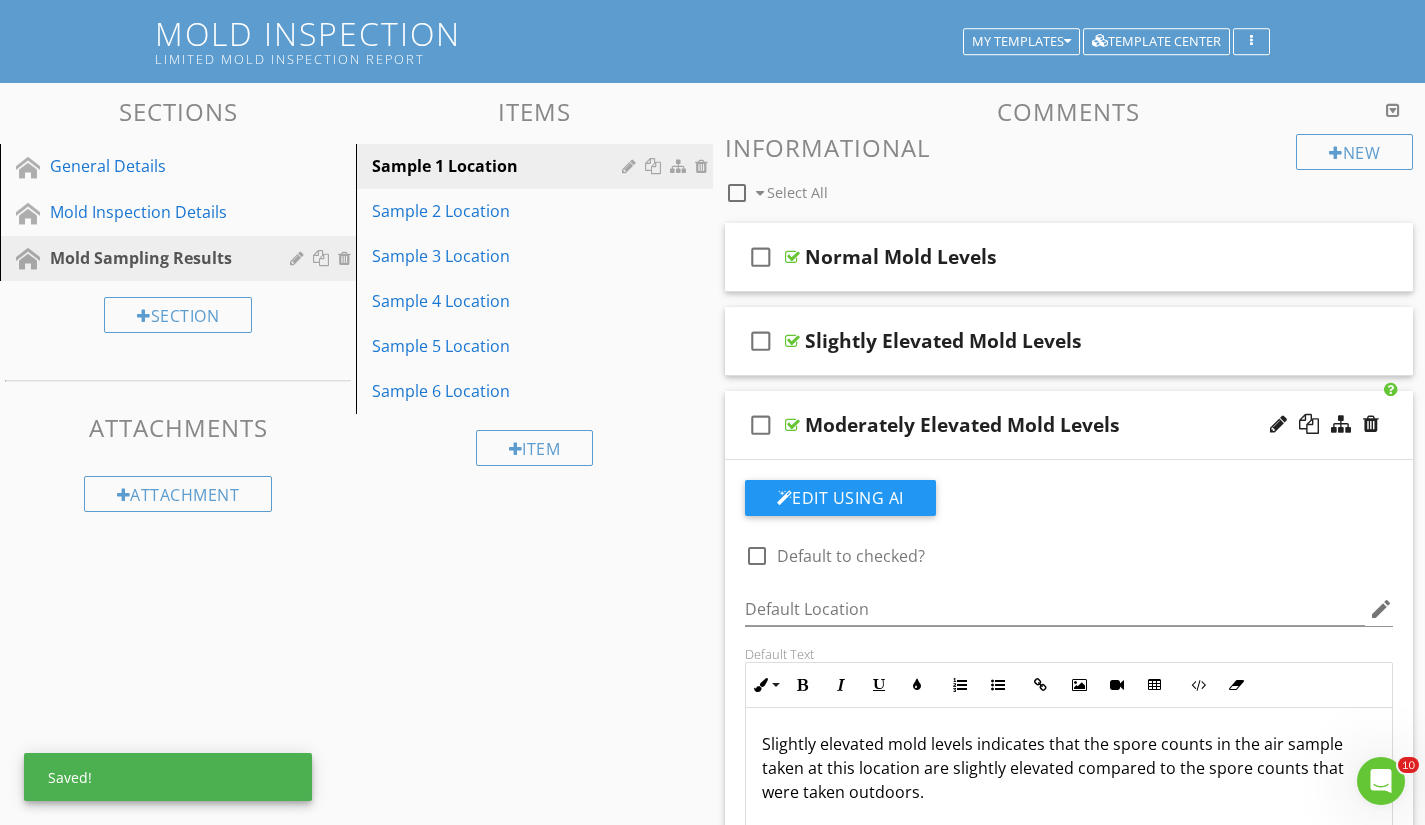 click on "Slightly elevated mold levels indicates that the spore counts in the air sample taken at this location are slightly elevated compared to the spore counts that were taken outdoors." at bounding box center [1069, 768] 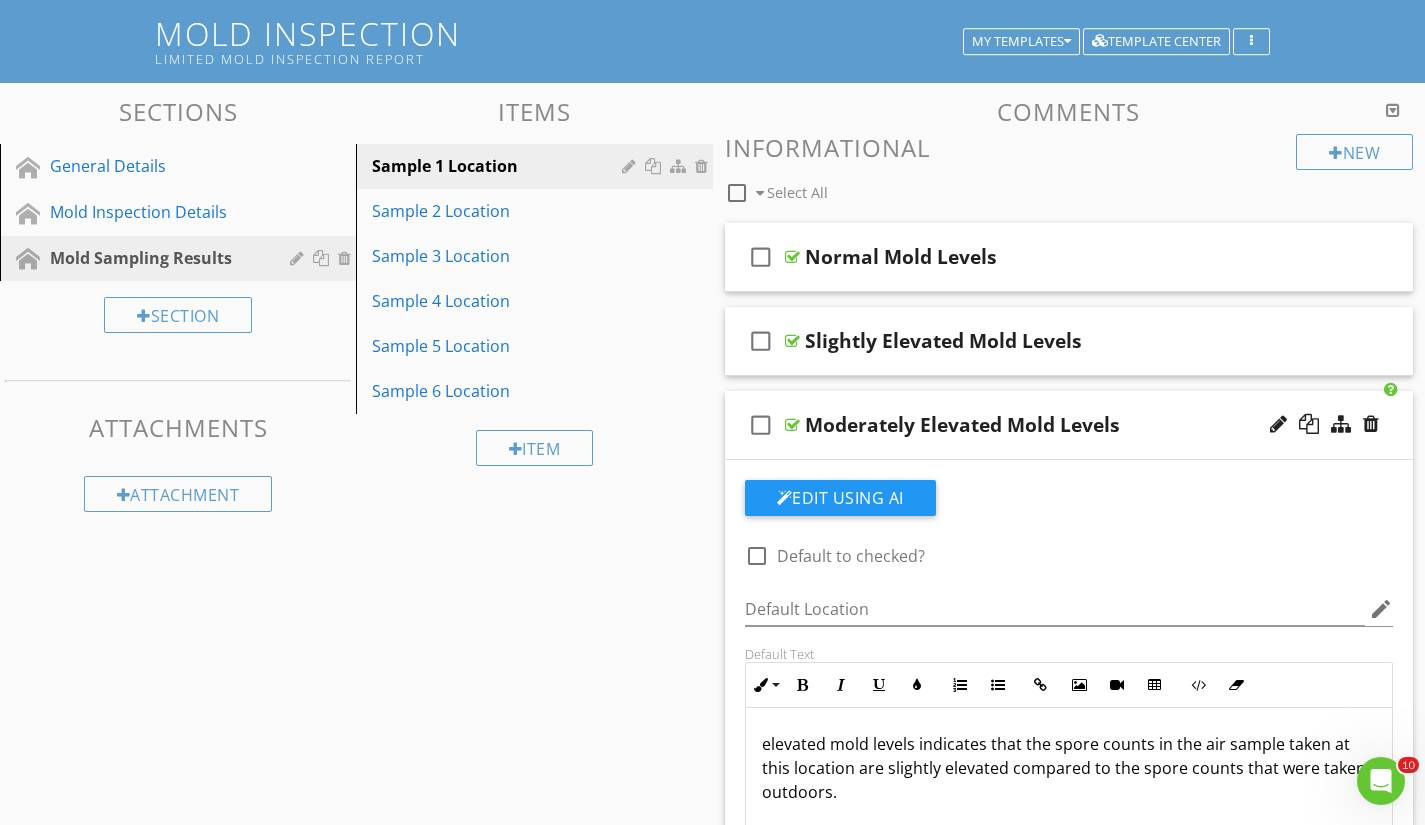 type 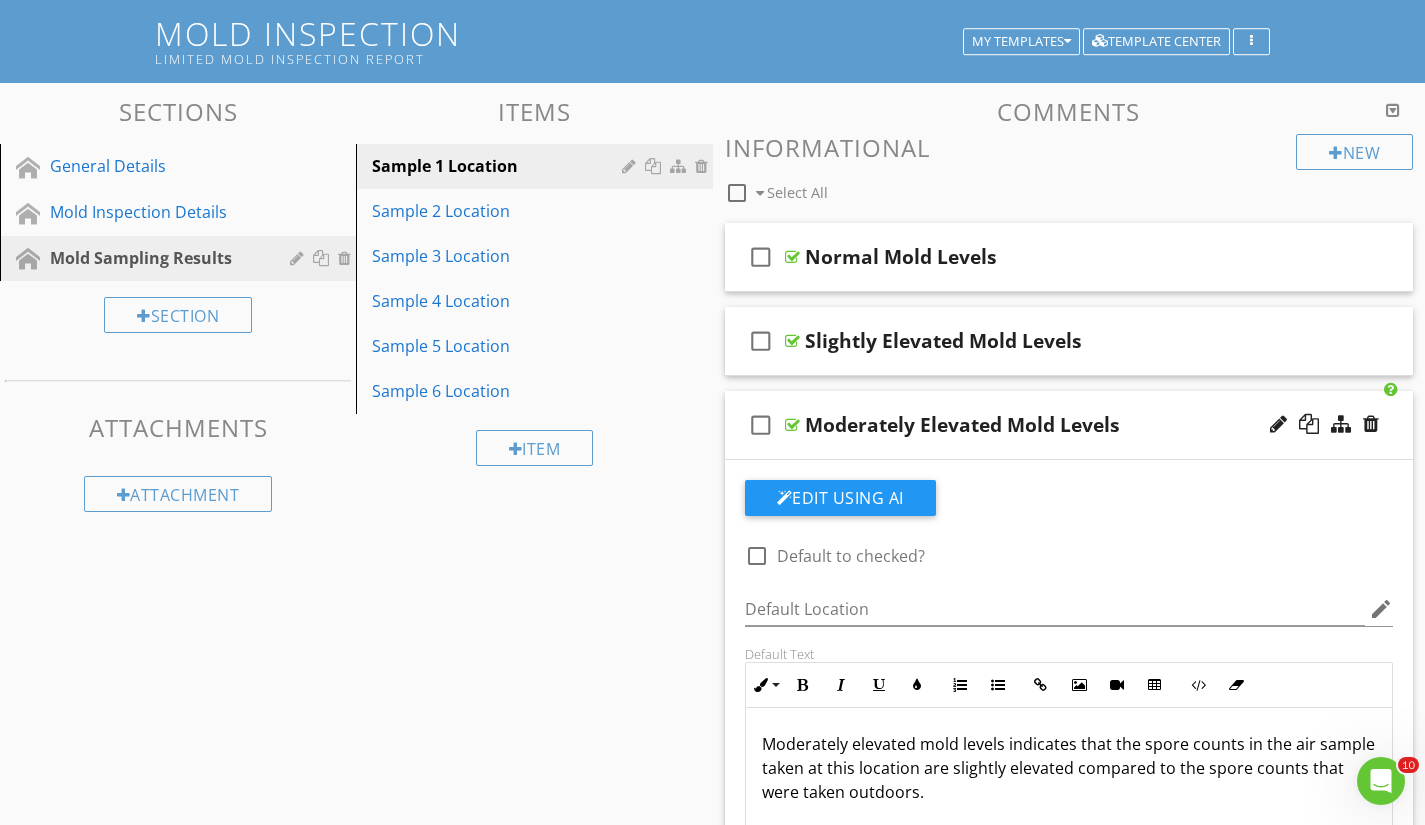 click on "Moderately elevated mold levels indicates that the spore counts in the air sample taken at this location are slightly elevated compared to the spore counts that were taken outdoors." at bounding box center [1069, 768] 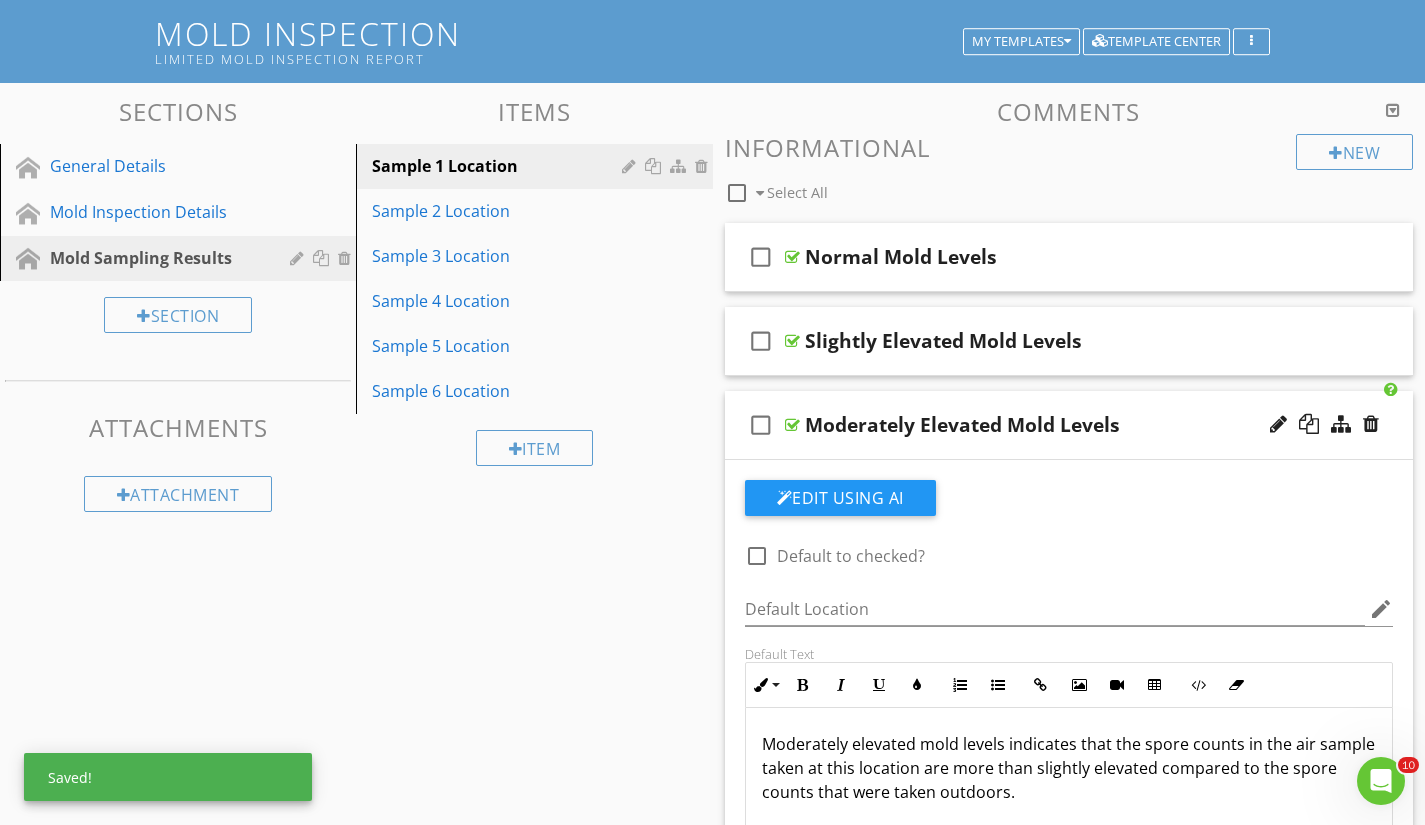 scroll, scrollTop: 1, scrollLeft: 0, axis: vertical 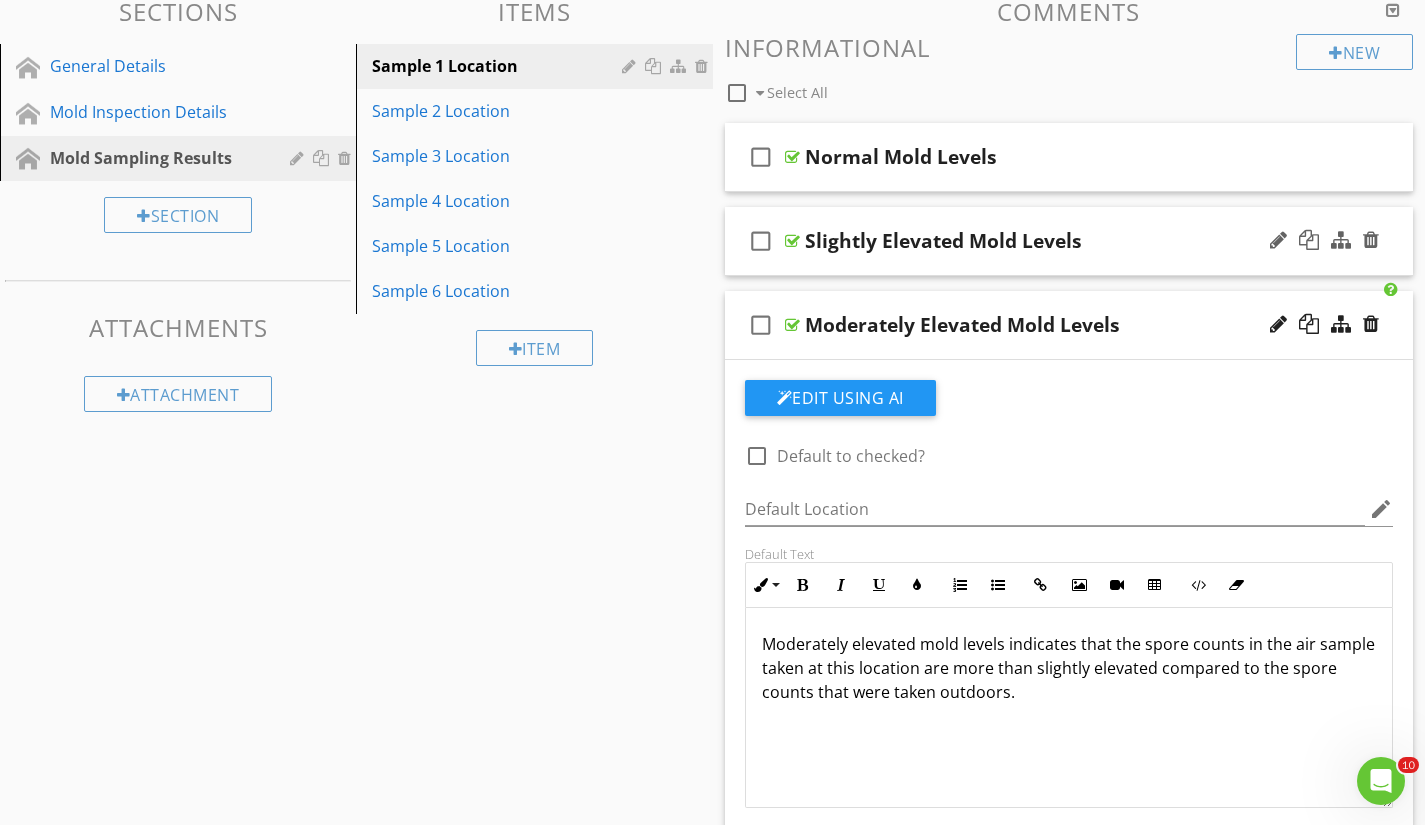 click on "Slightly Elevated Mold Levels" at bounding box center [1048, 241] 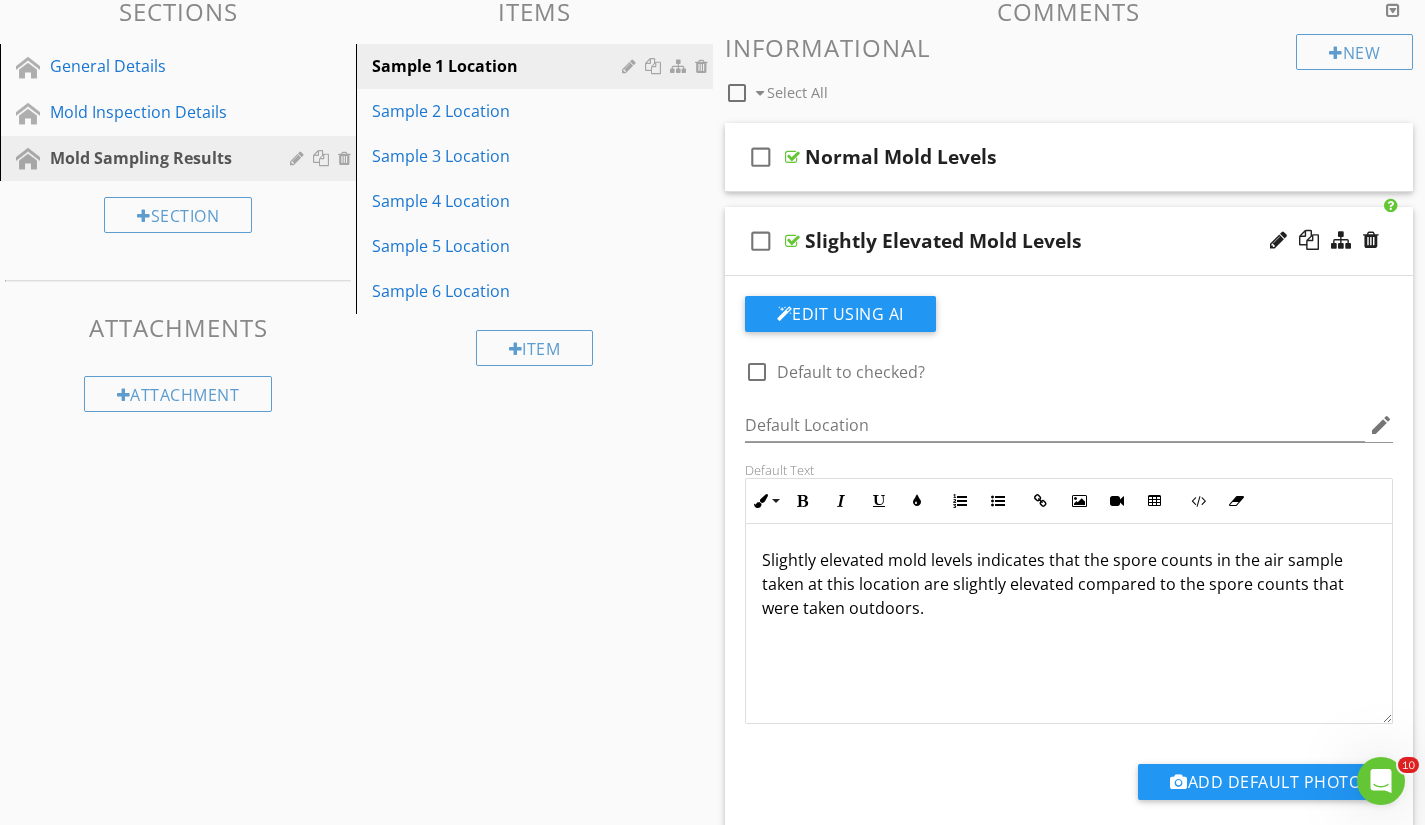 click on "Slightly elevated mold levels indicates that the spore counts in the air sample taken at this location are slightly elevated compared to the spore counts that were taken outdoors." at bounding box center (1069, 584) 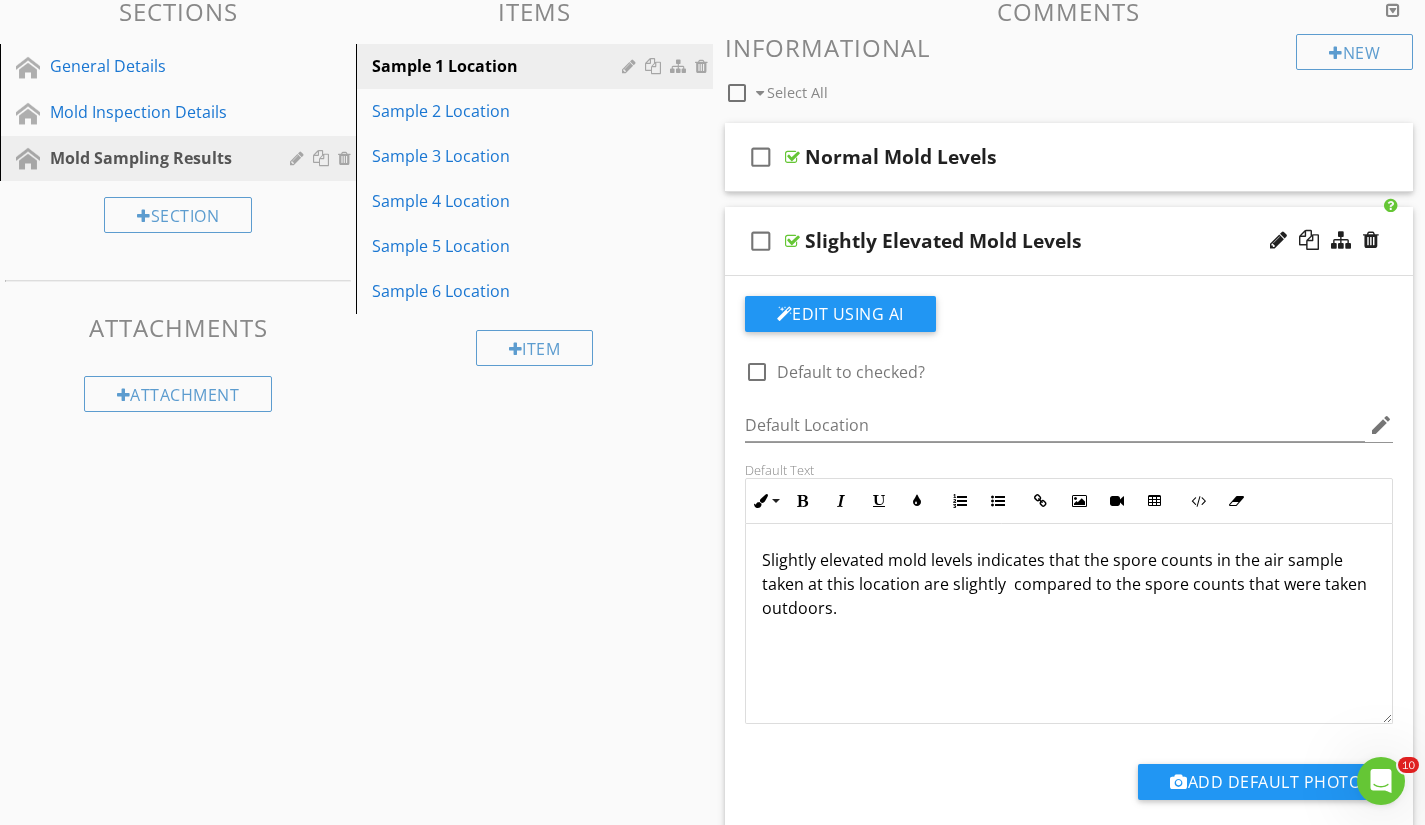 type 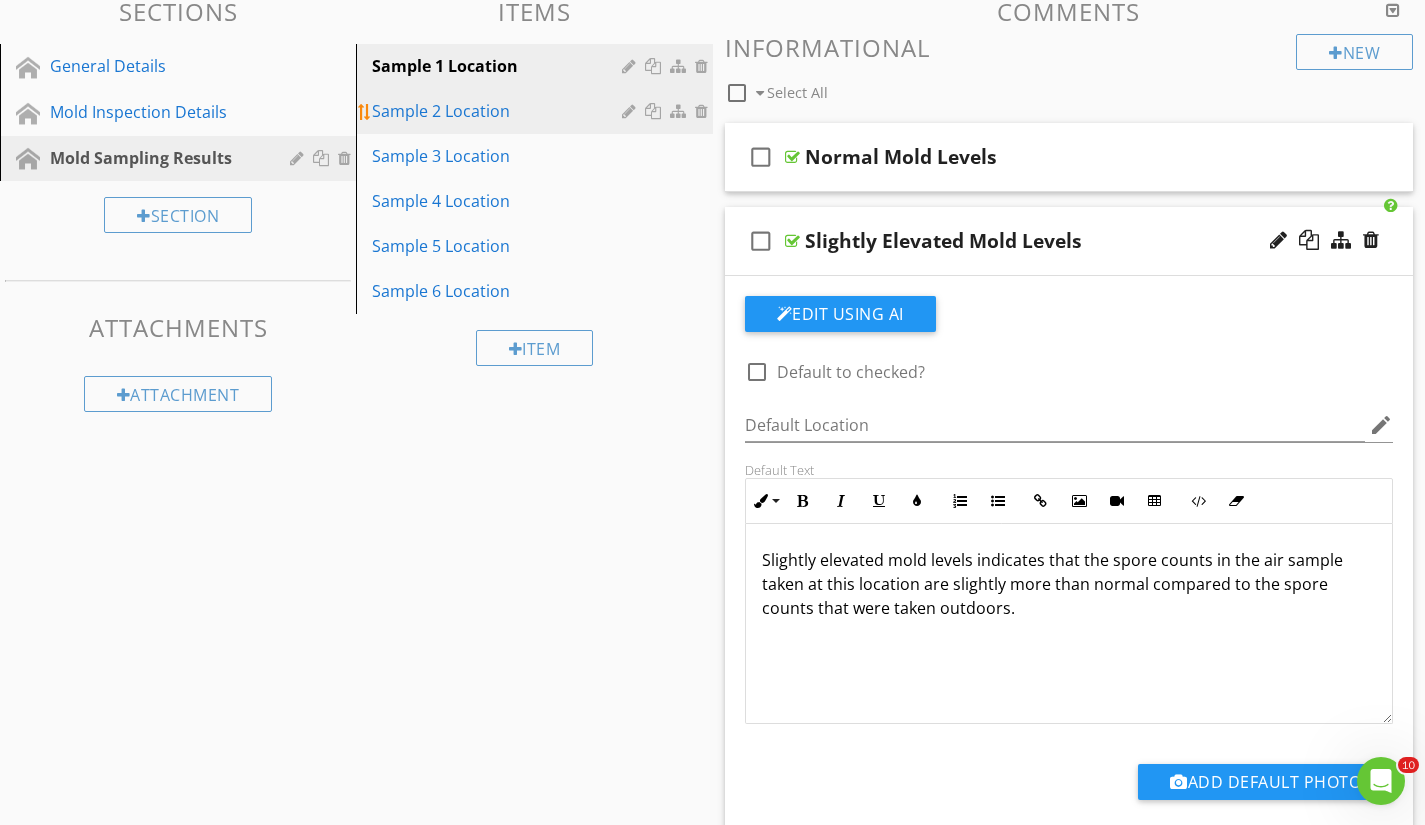 click on "Sample 2 Location" at bounding box center [499, 111] 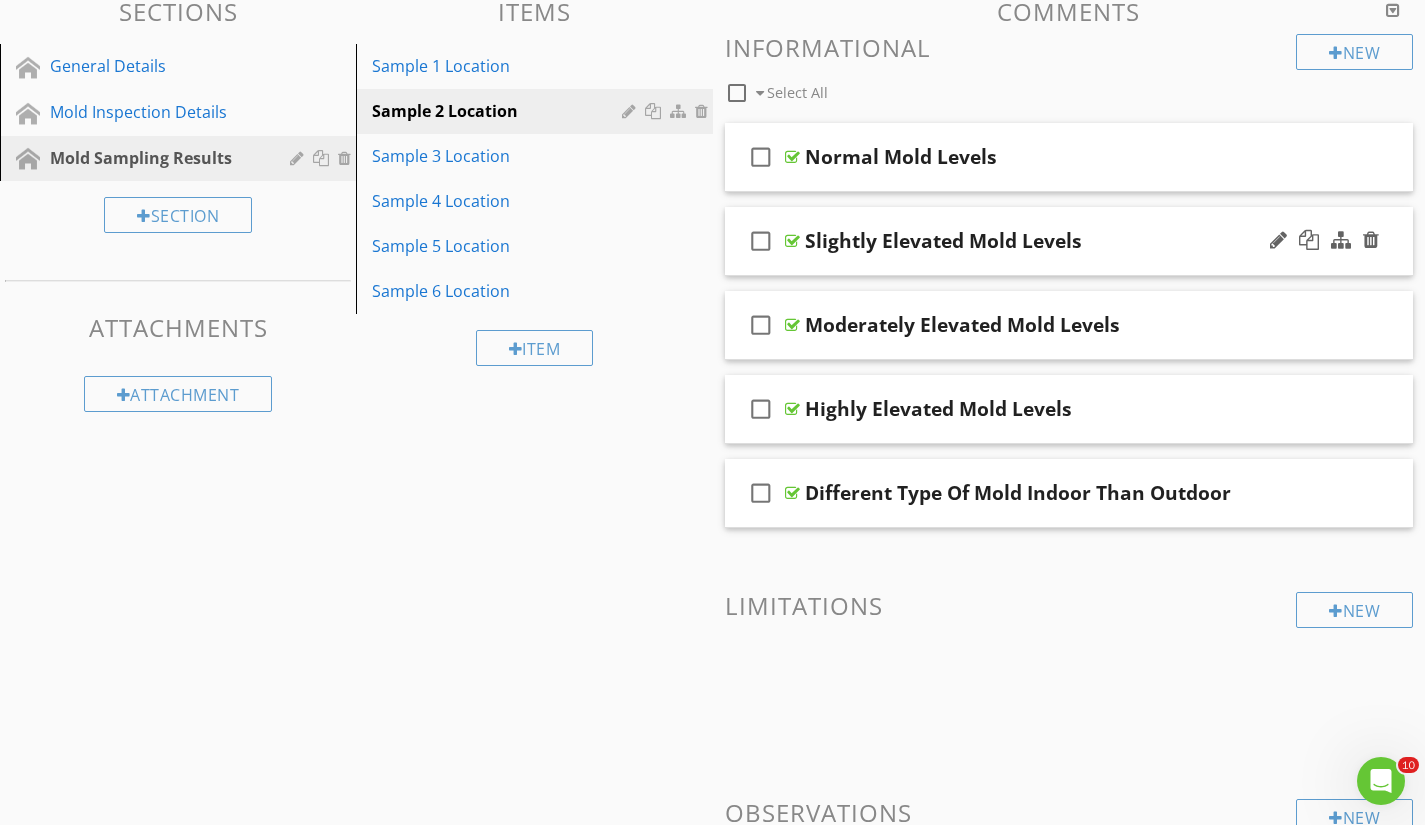click on "Slightly Elevated Mold Levels" at bounding box center [1048, 241] 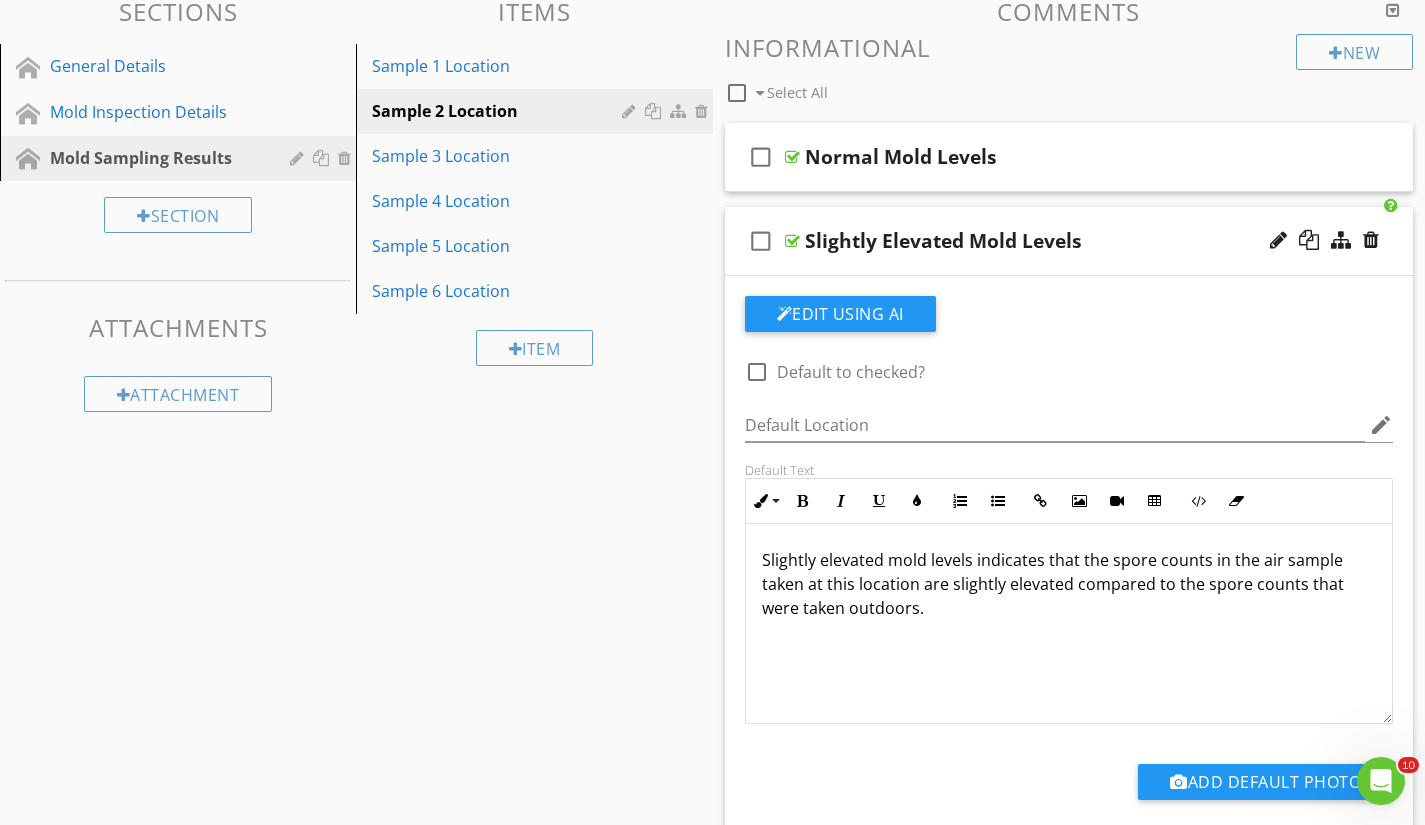 click on "Slightly elevated mold levels indicates that the spore counts in the air sample taken at this location are slightly elevated compared to the spore counts that were taken outdoors." at bounding box center [1069, 584] 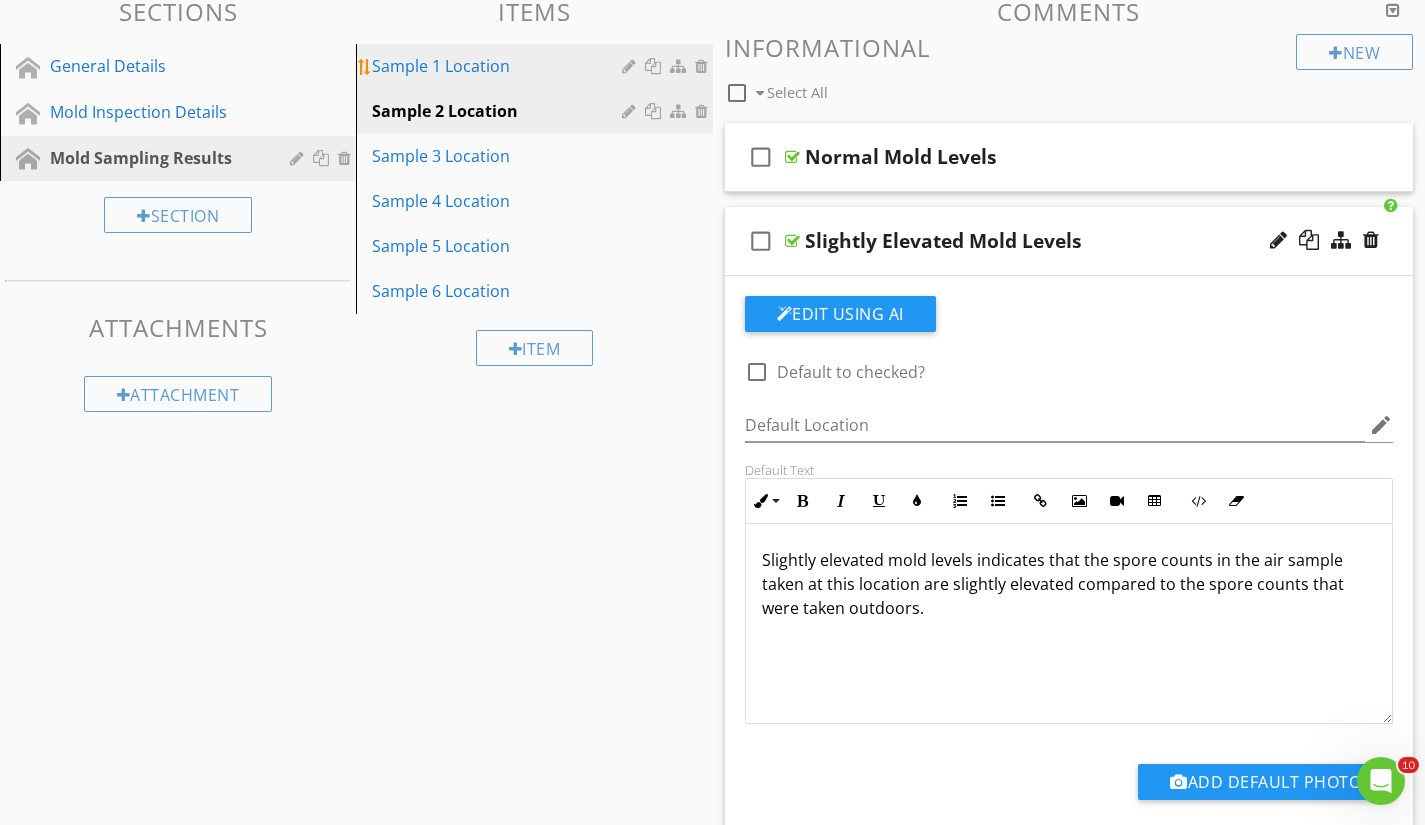 click on "Sample 1 Location" at bounding box center (499, 66) 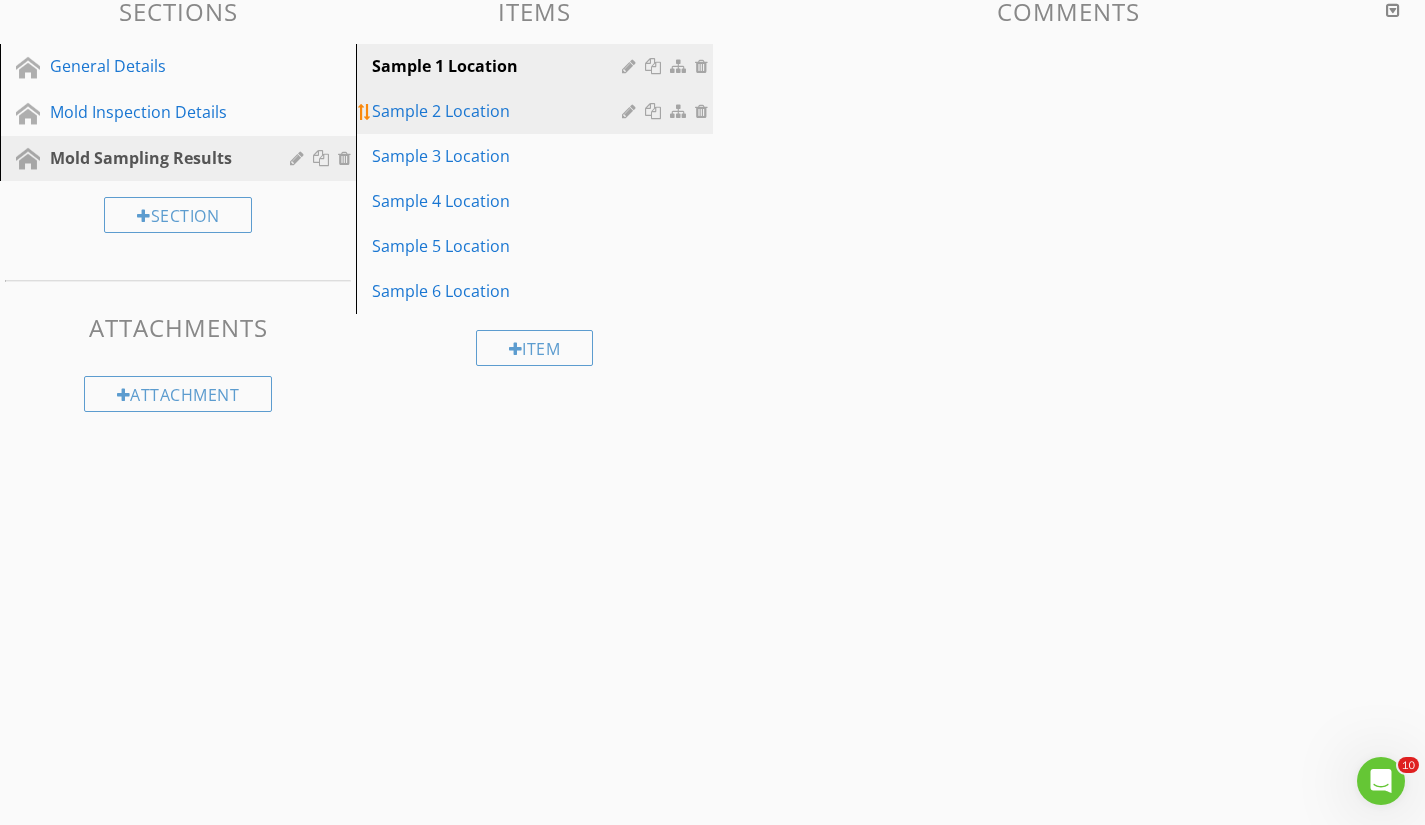 scroll, scrollTop: 211, scrollLeft: 0, axis: vertical 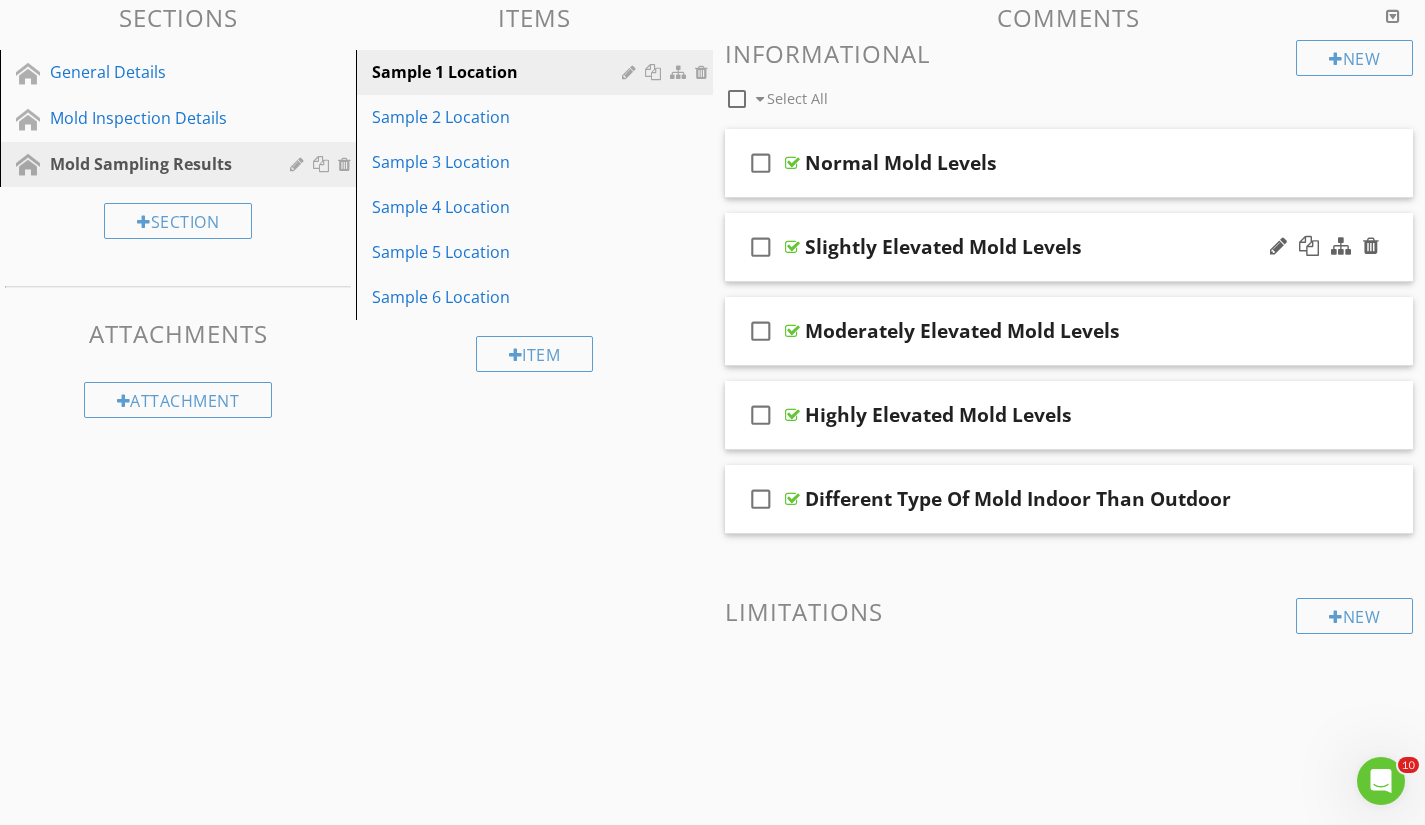 click on "Slightly Elevated Mold Levels" at bounding box center (1048, 247) 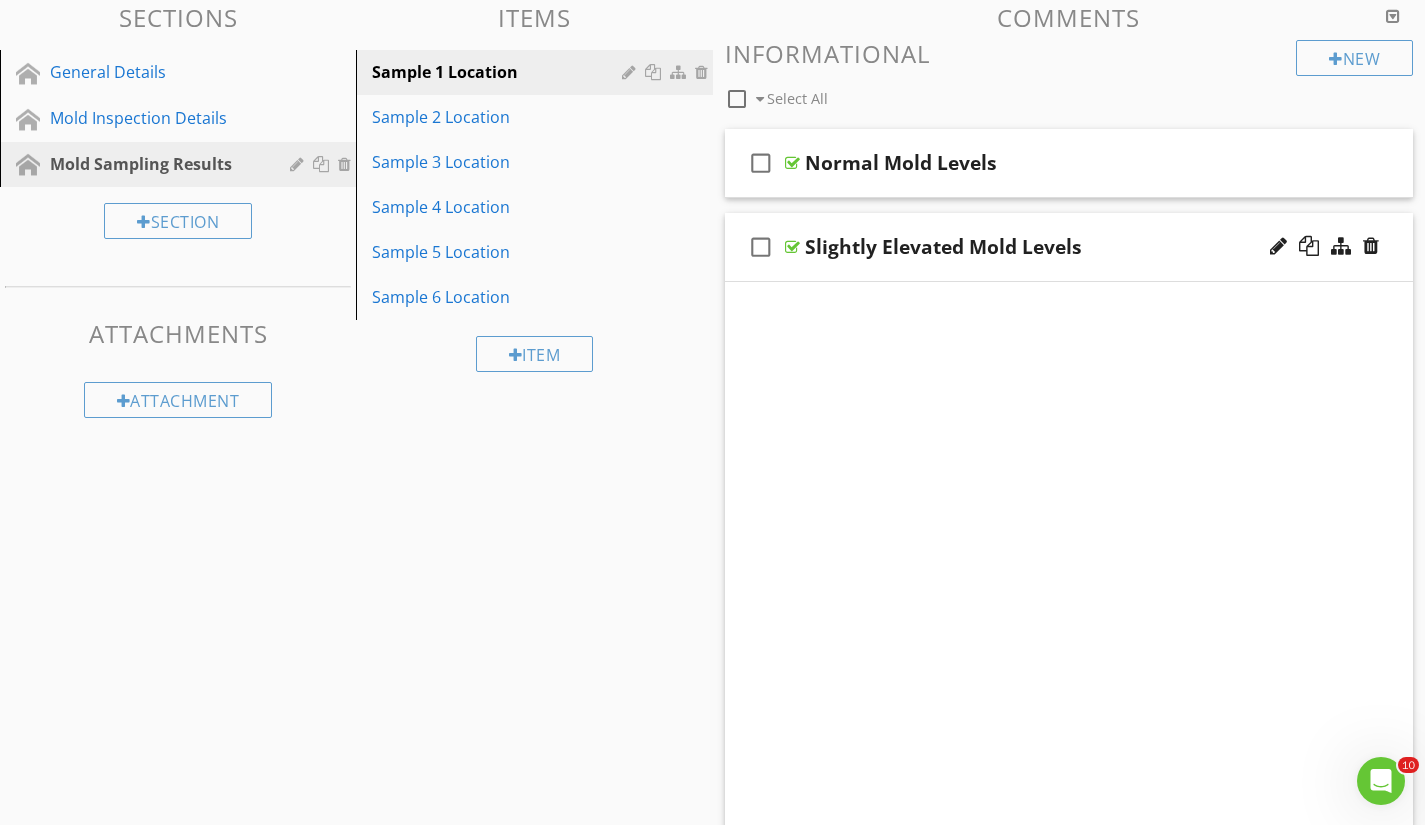 scroll, scrollTop: 217, scrollLeft: 0, axis: vertical 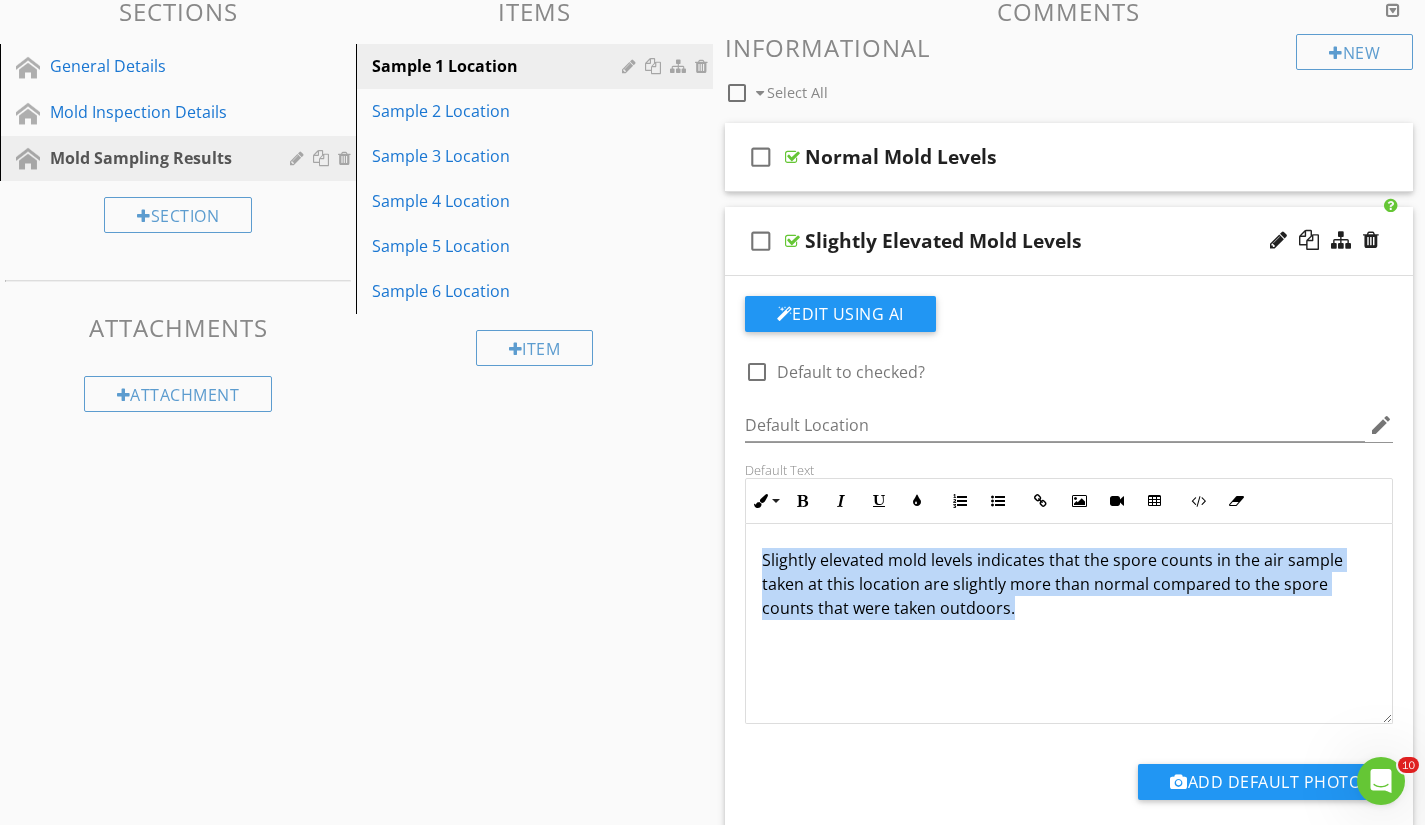 drag, startPoint x: 762, startPoint y: 559, endPoint x: 1035, endPoint y: 629, distance: 281.8315 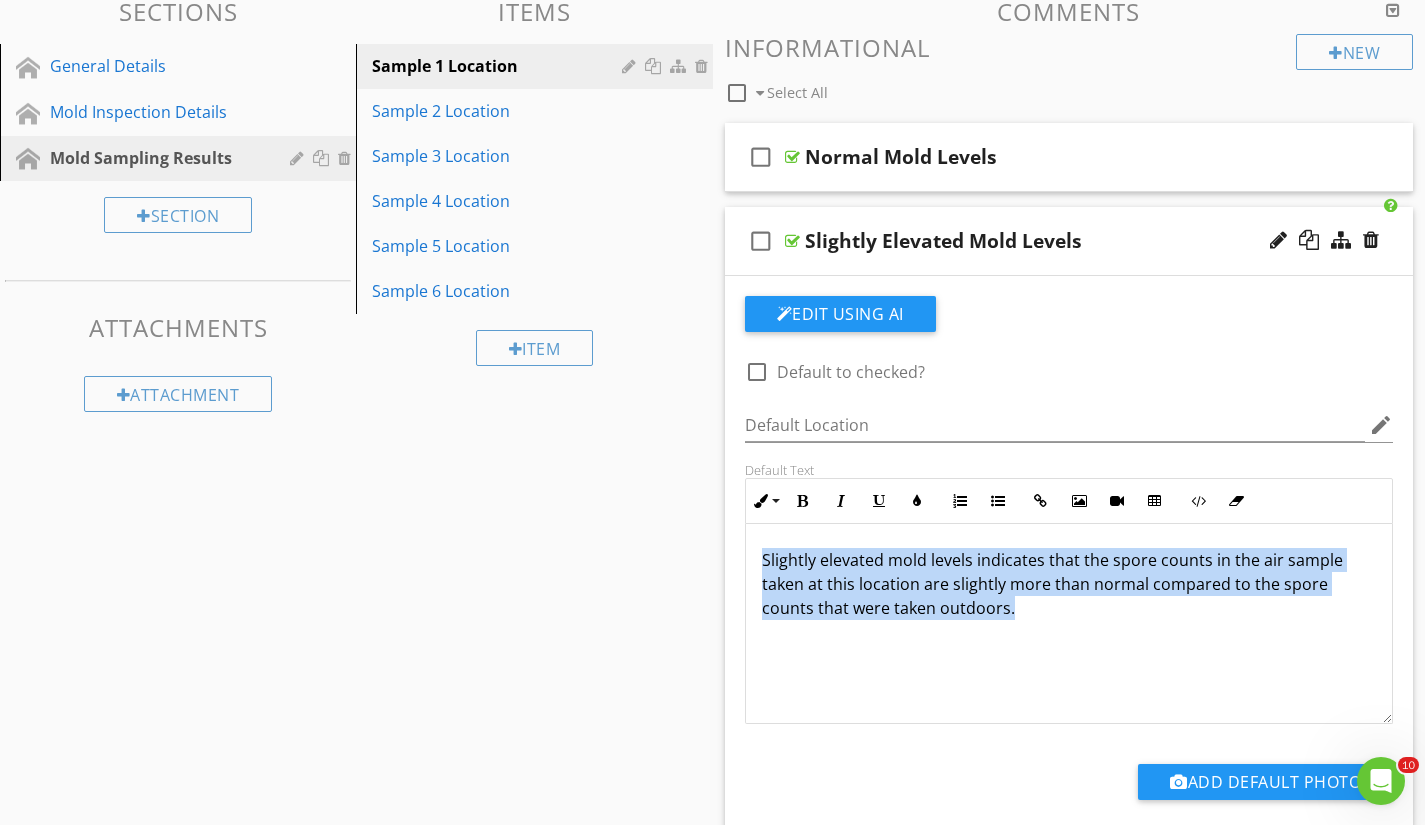 copy on "Slightly elevated mold levels indicates that the spore counts in the air sample taken at this location are slightly more than normal compared to the spore counts that were taken outdoors." 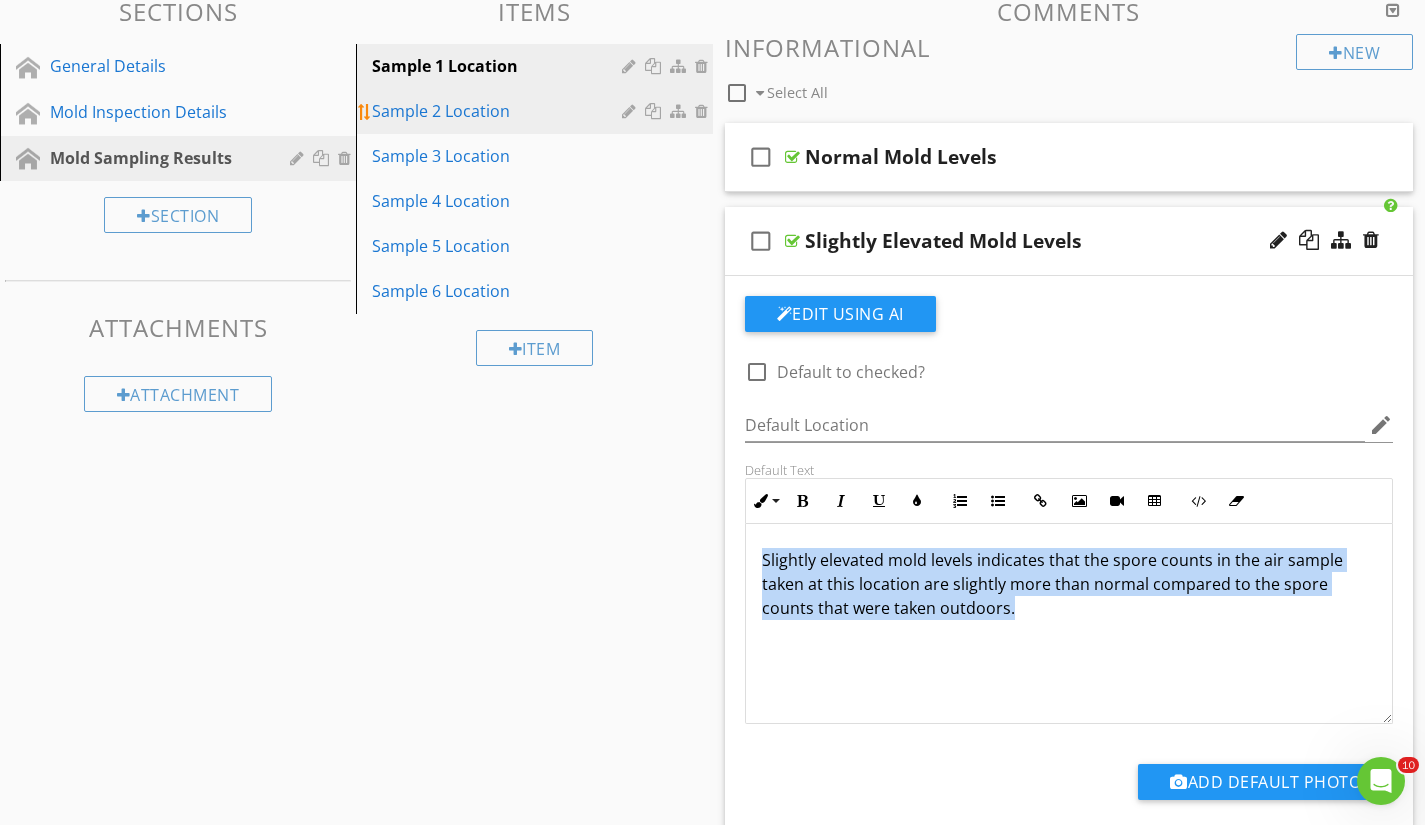 click on "Sample 2 Location" at bounding box center (499, 111) 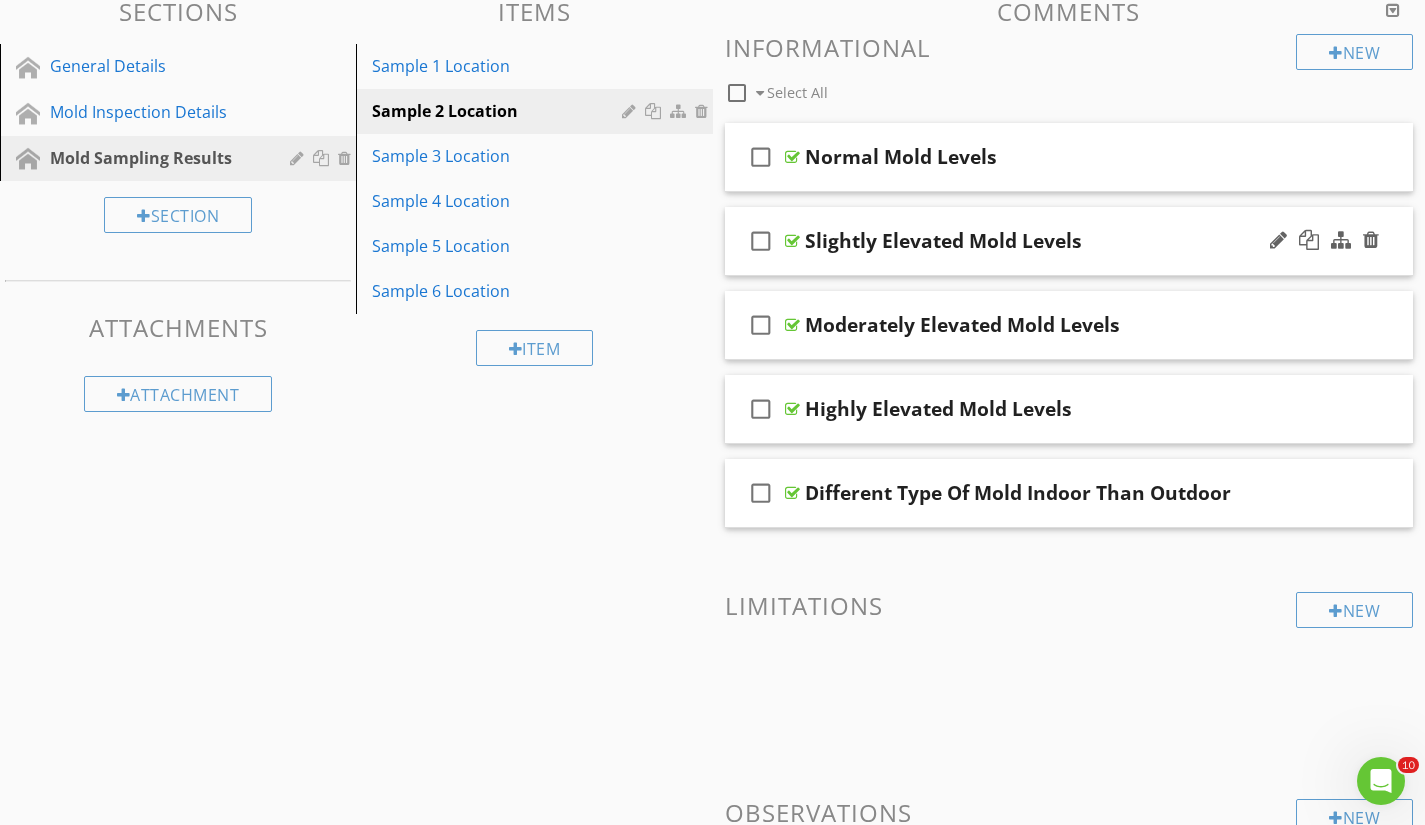 click on "Slightly Elevated Mold Levels" at bounding box center (1048, 241) 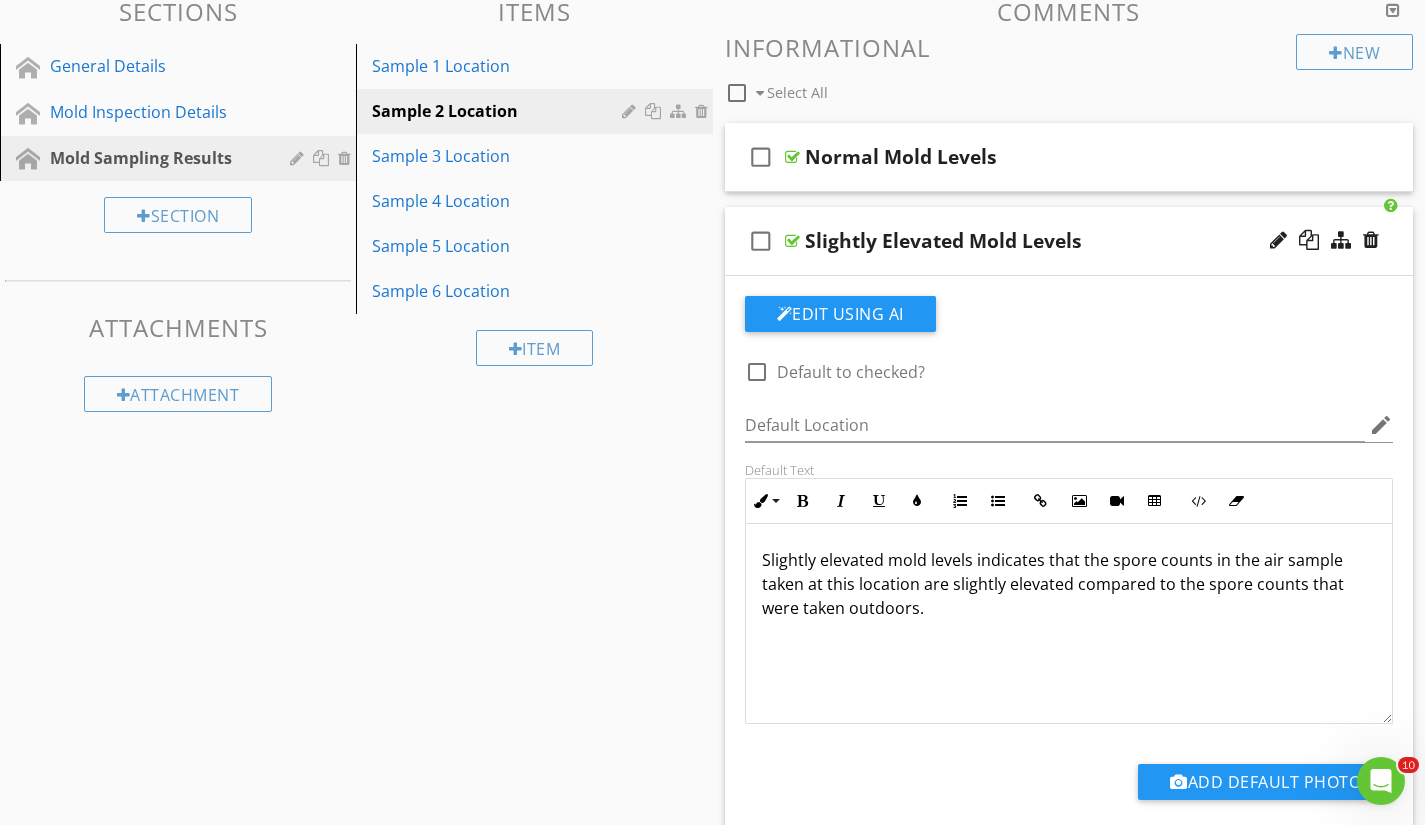 click on "Slightly elevated mold levels indicates that the spore counts in the air sample taken at this location are slightly elevated compared to the spore counts that were taken outdoors." at bounding box center [1069, 624] 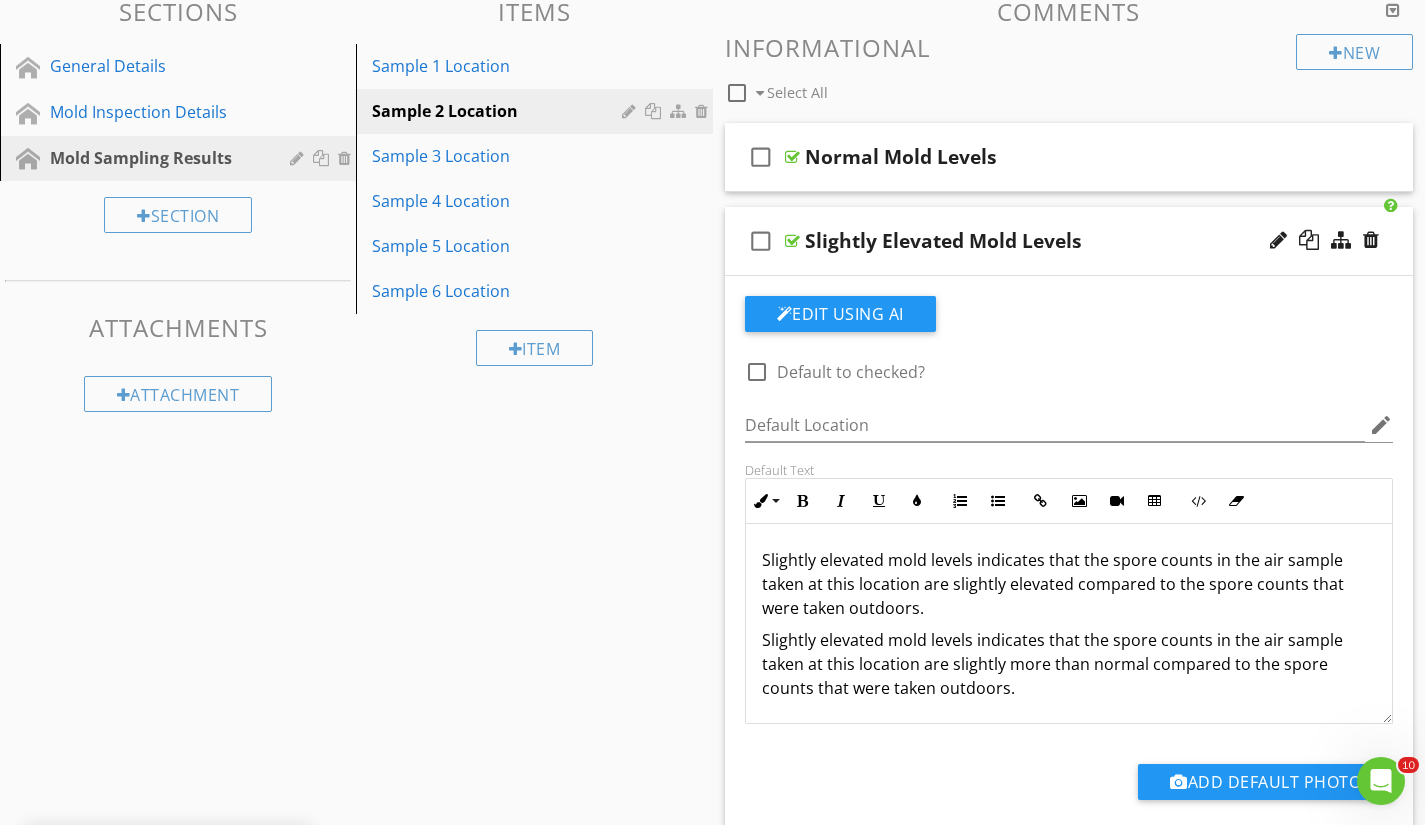 click on "Slightly elevated mold levels indicates that the spore counts in the air sample taken at this location are slightly elevated compared to the spore counts that were taken outdoors." at bounding box center (1069, 584) 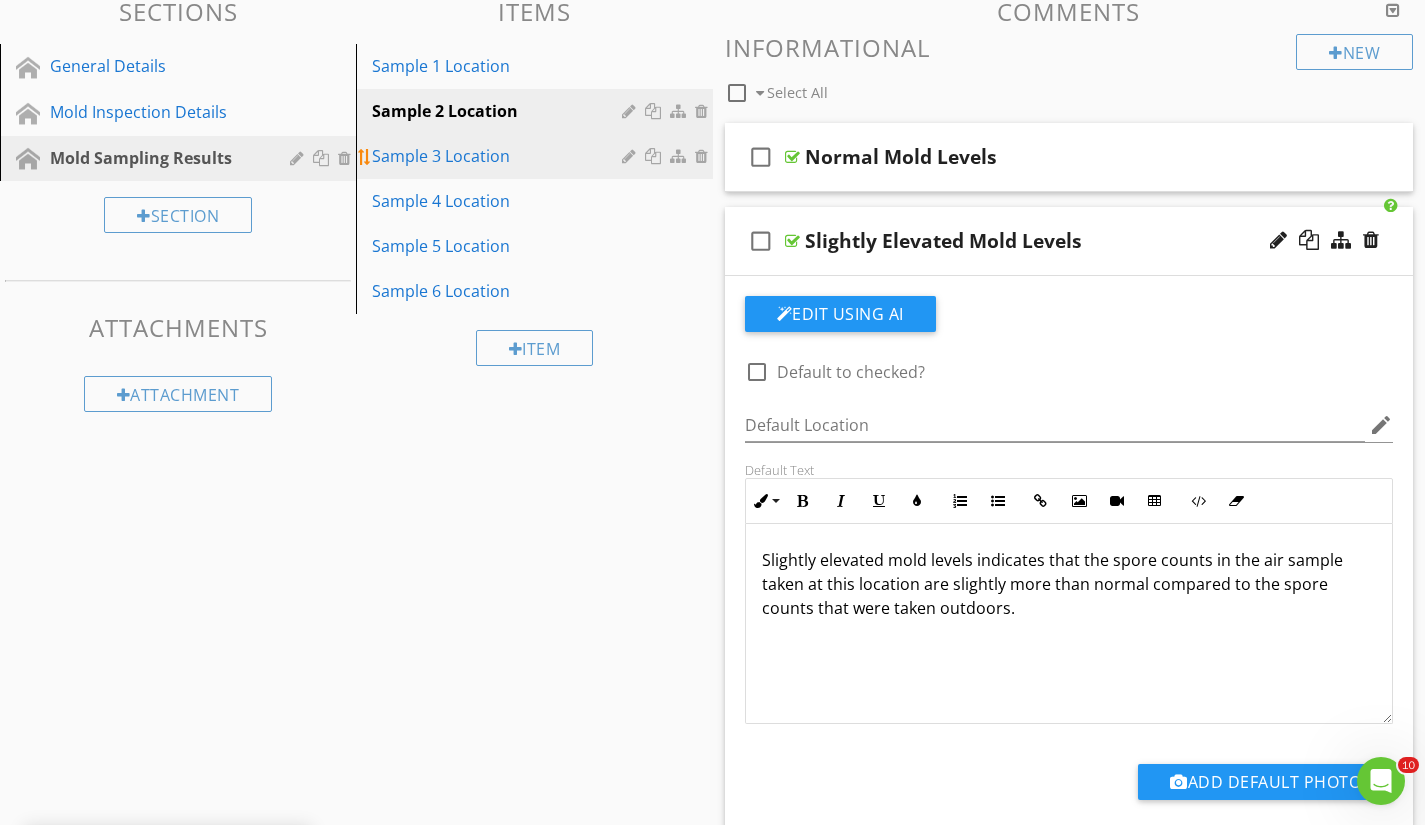 click on "Sample 3 Location" at bounding box center (499, 156) 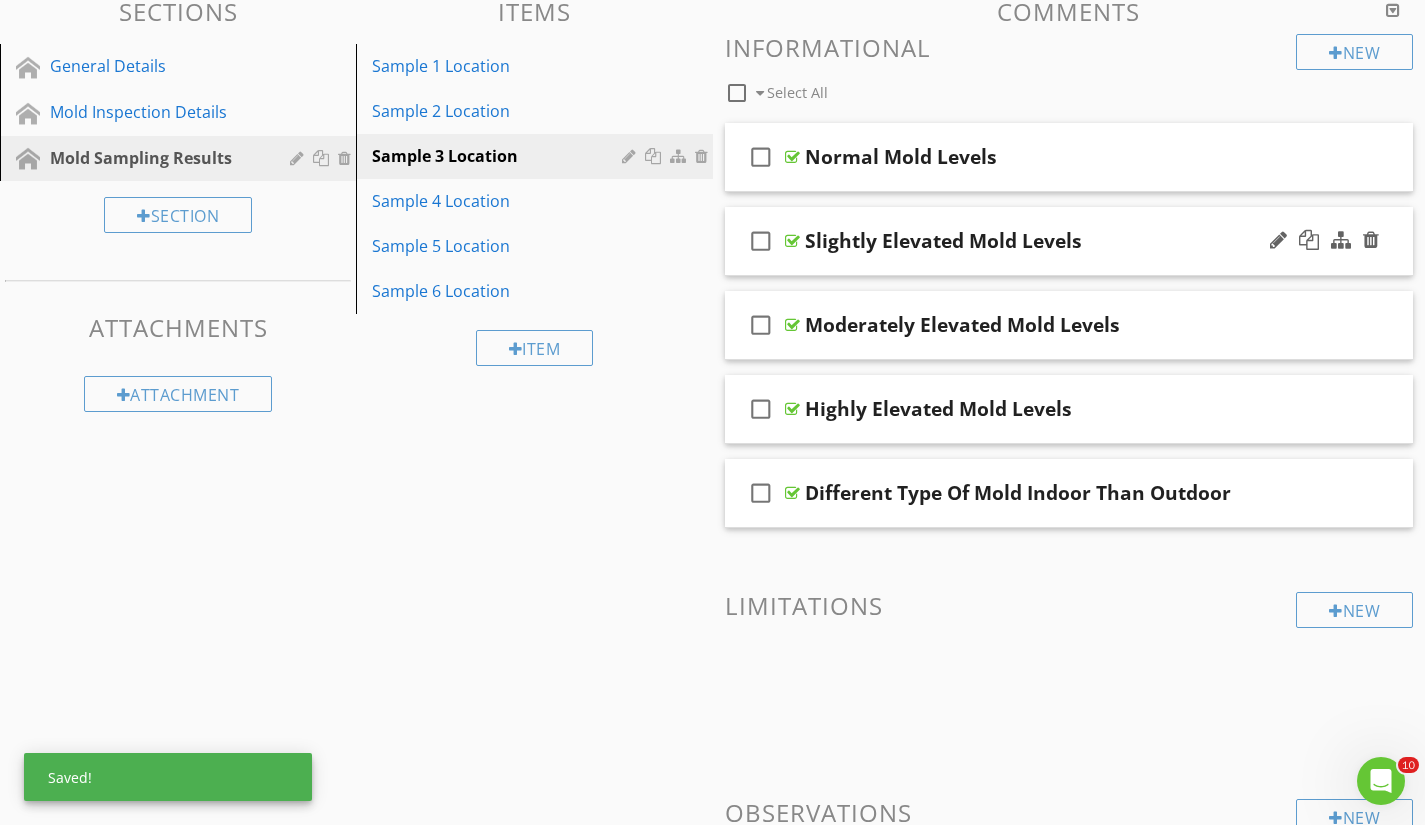 click on "Slightly Elevated Mold Levels" at bounding box center [1048, 241] 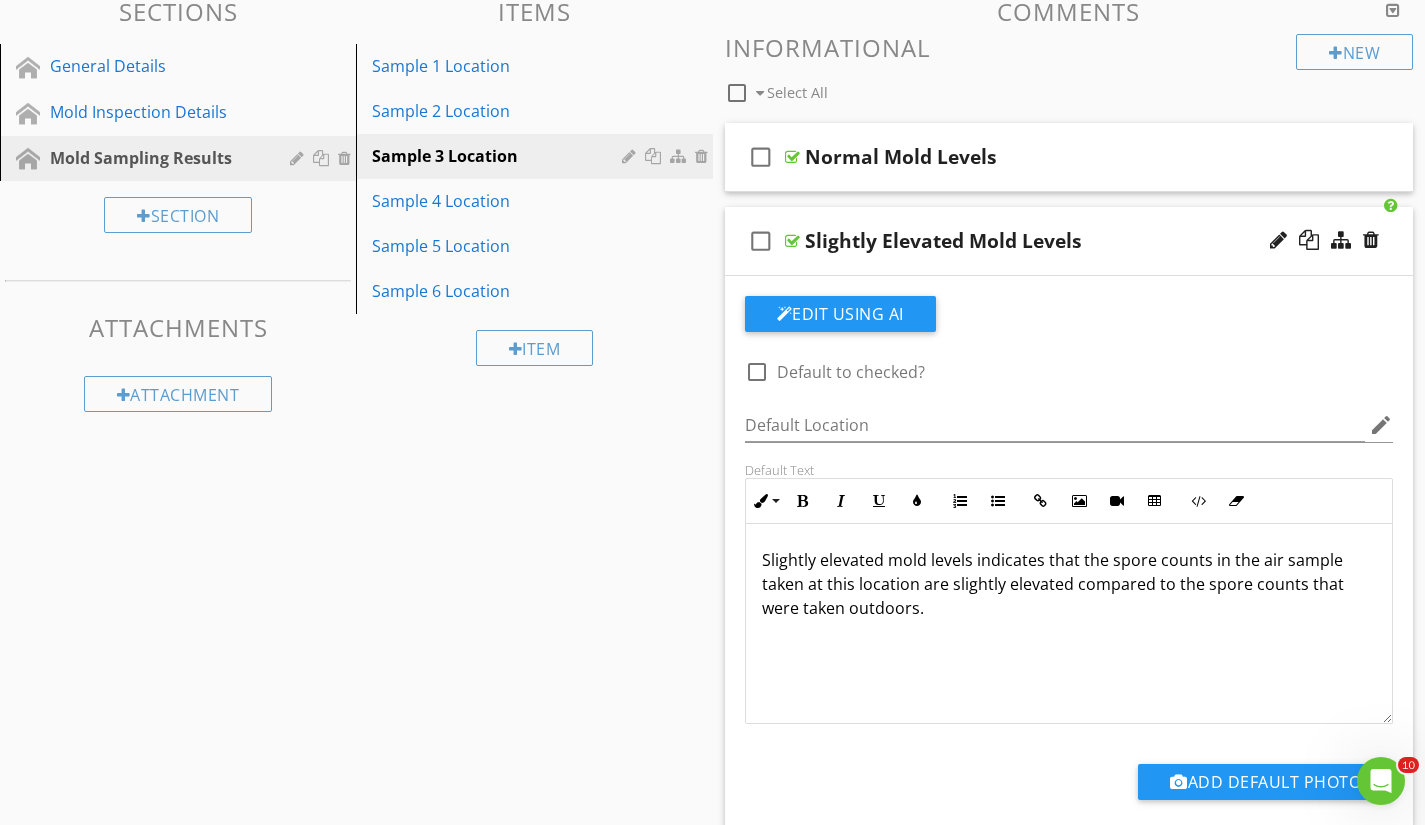 click on "Slightly elevated mold levels indicates that the spore counts in the air sample taken at this location are slightly elevated compared to the spore counts that were taken outdoors." at bounding box center (1069, 624) 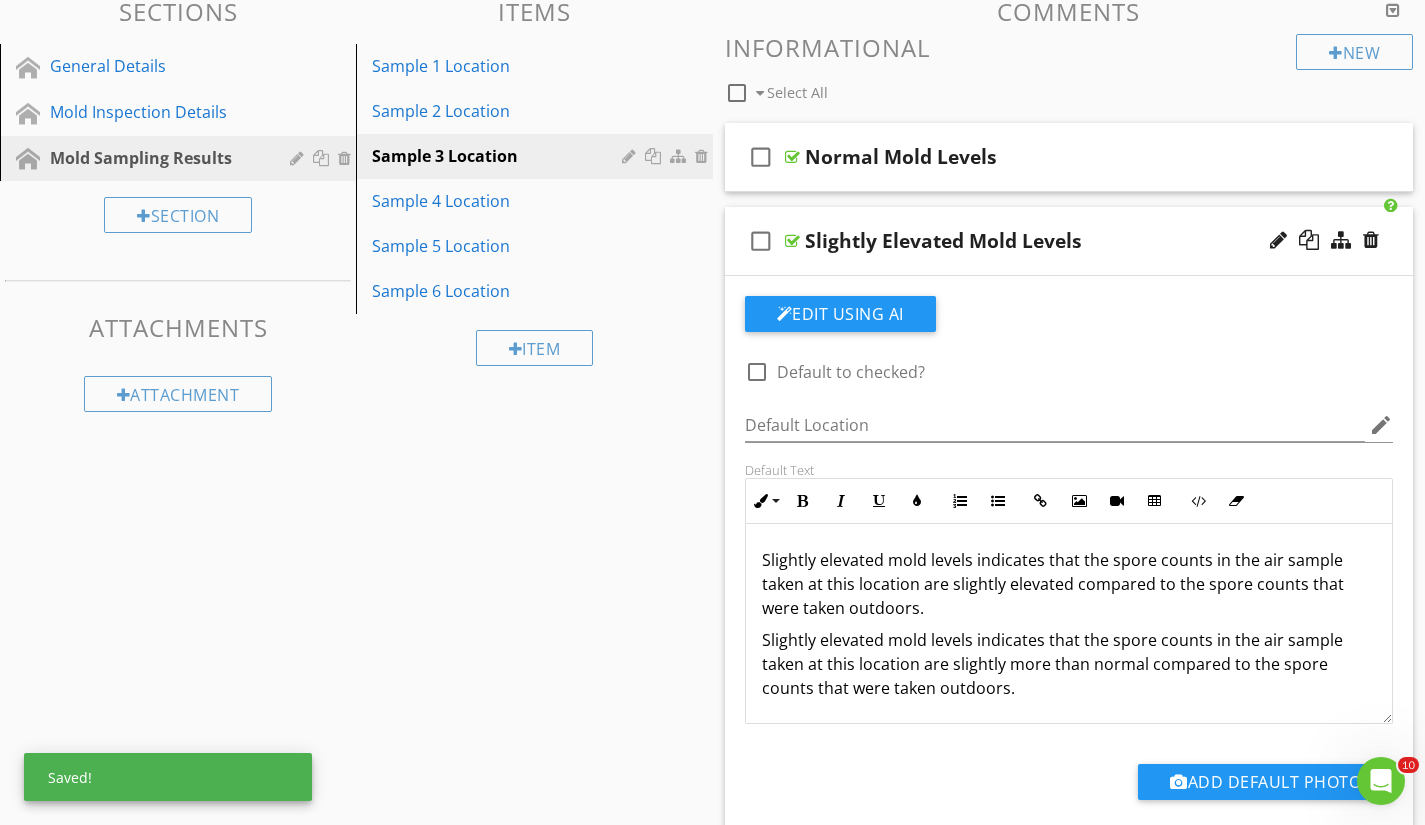 click on "Slightly elevated mold levels indicates that the spore counts in the air sample taken at this location are slightly elevated compared to the spore counts that were taken outdoors." at bounding box center (1069, 584) 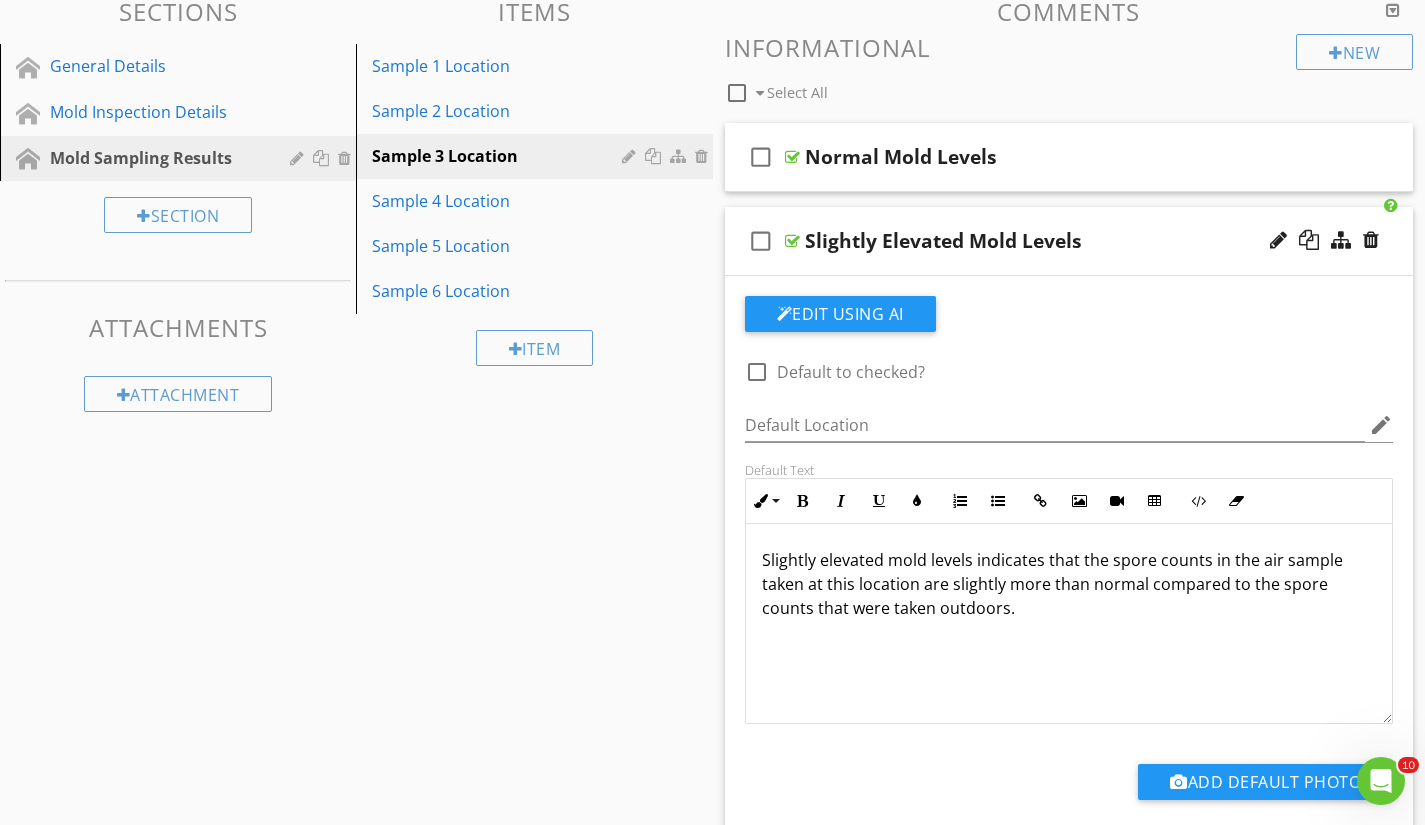 type on "<p>Slightly elevated mold levels indicates that the spore counts in the air sample taken at this location are slightly more than normal compared to the spore counts that were taken outdoors.</p>" 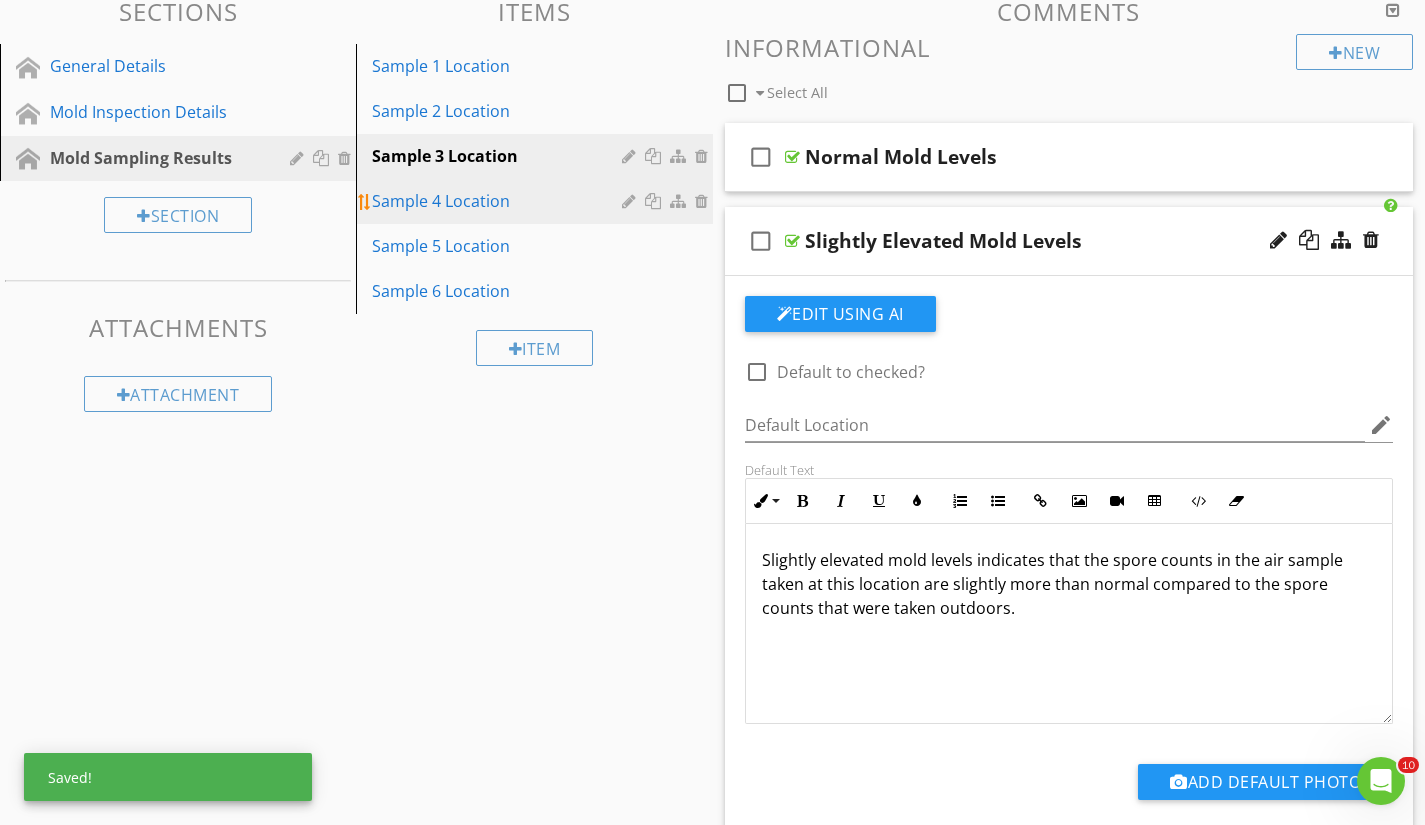 click on "Sample 4 Location" at bounding box center (499, 201) 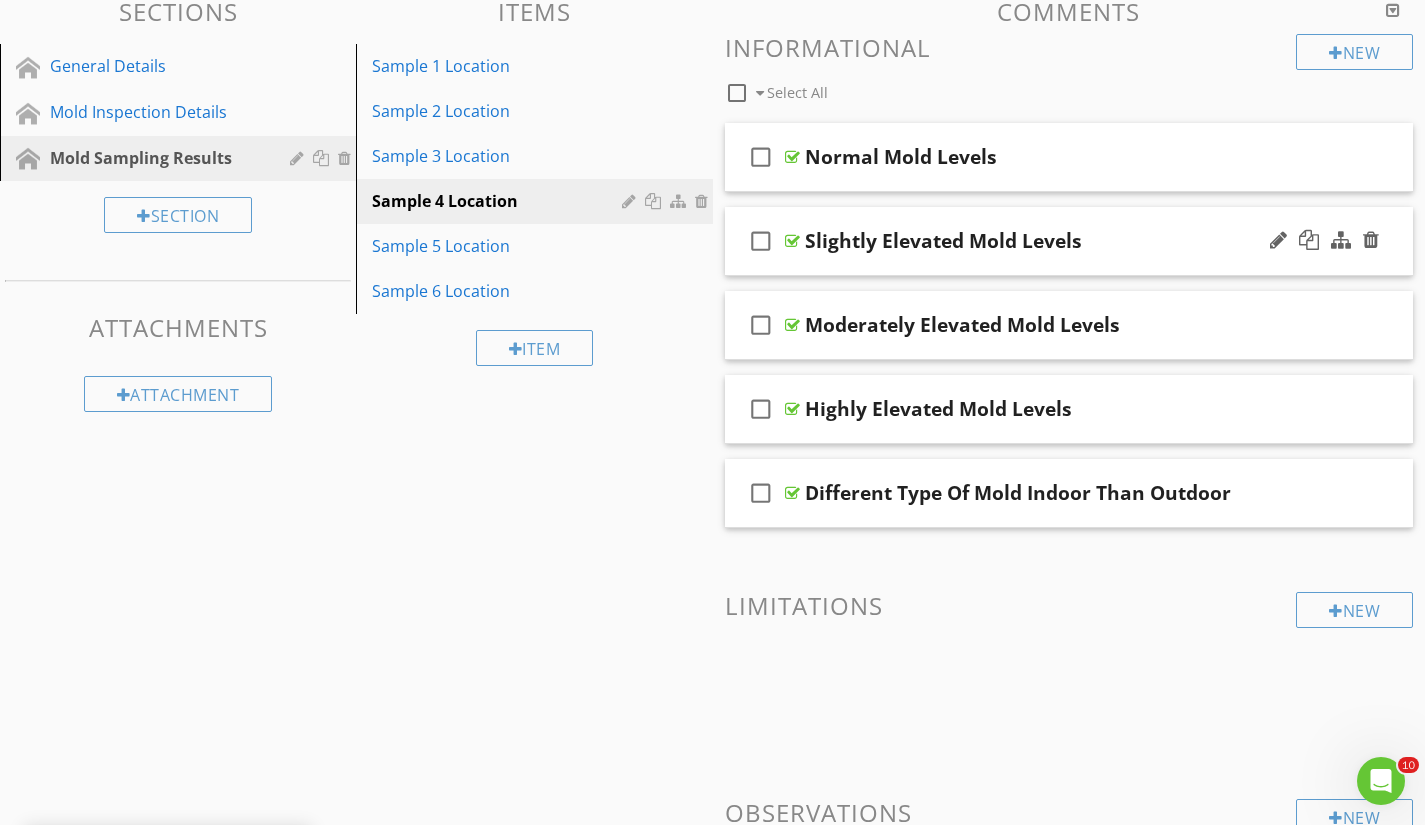 click on "Slightly Elevated Mold Levels" at bounding box center [1048, 241] 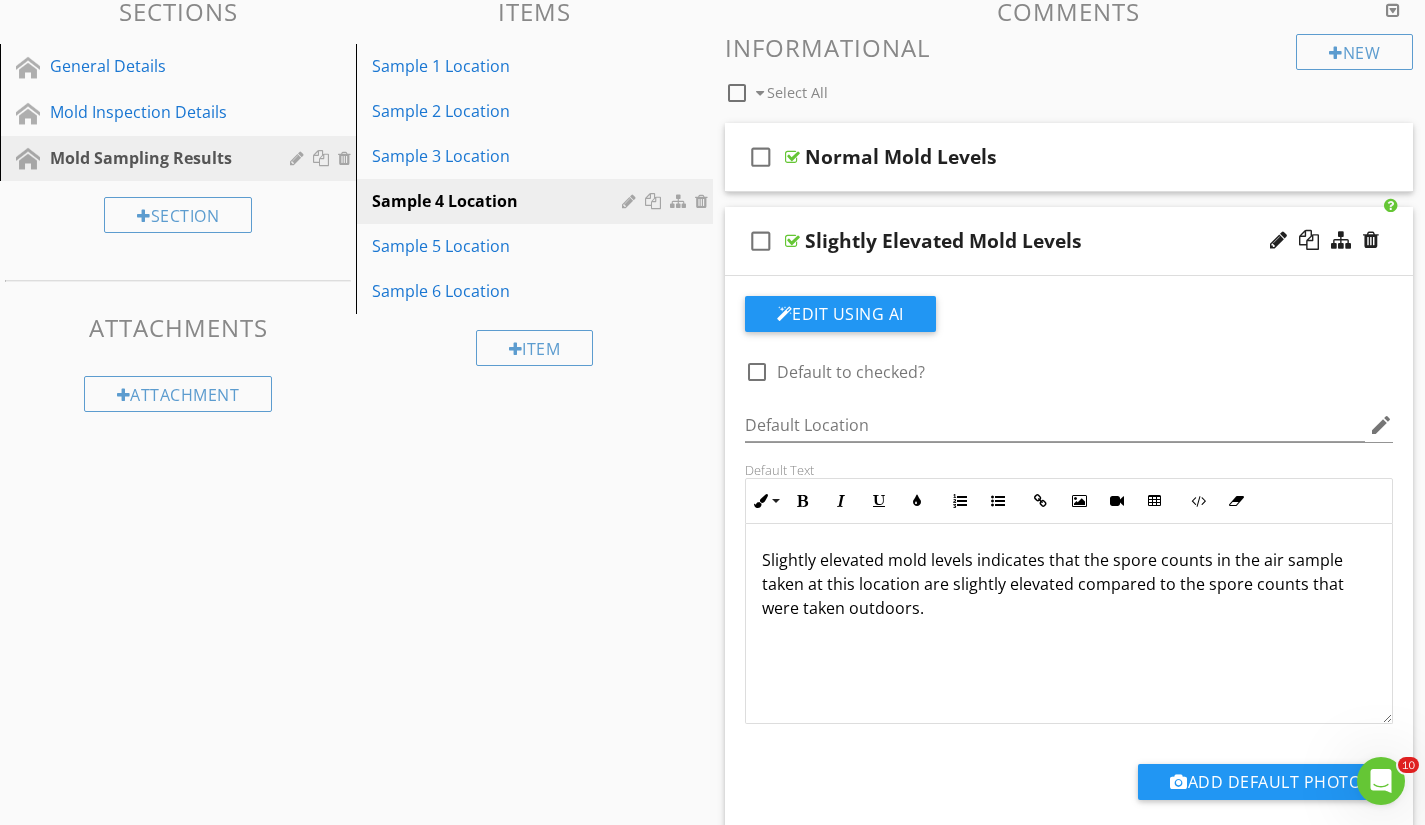 click on "Slightly elevated mold levels indicates that the spore counts in the air sample taken at this location are slightly elevated compared to the spore counts that were taken outdoors." at bounding box center (1069, 584) 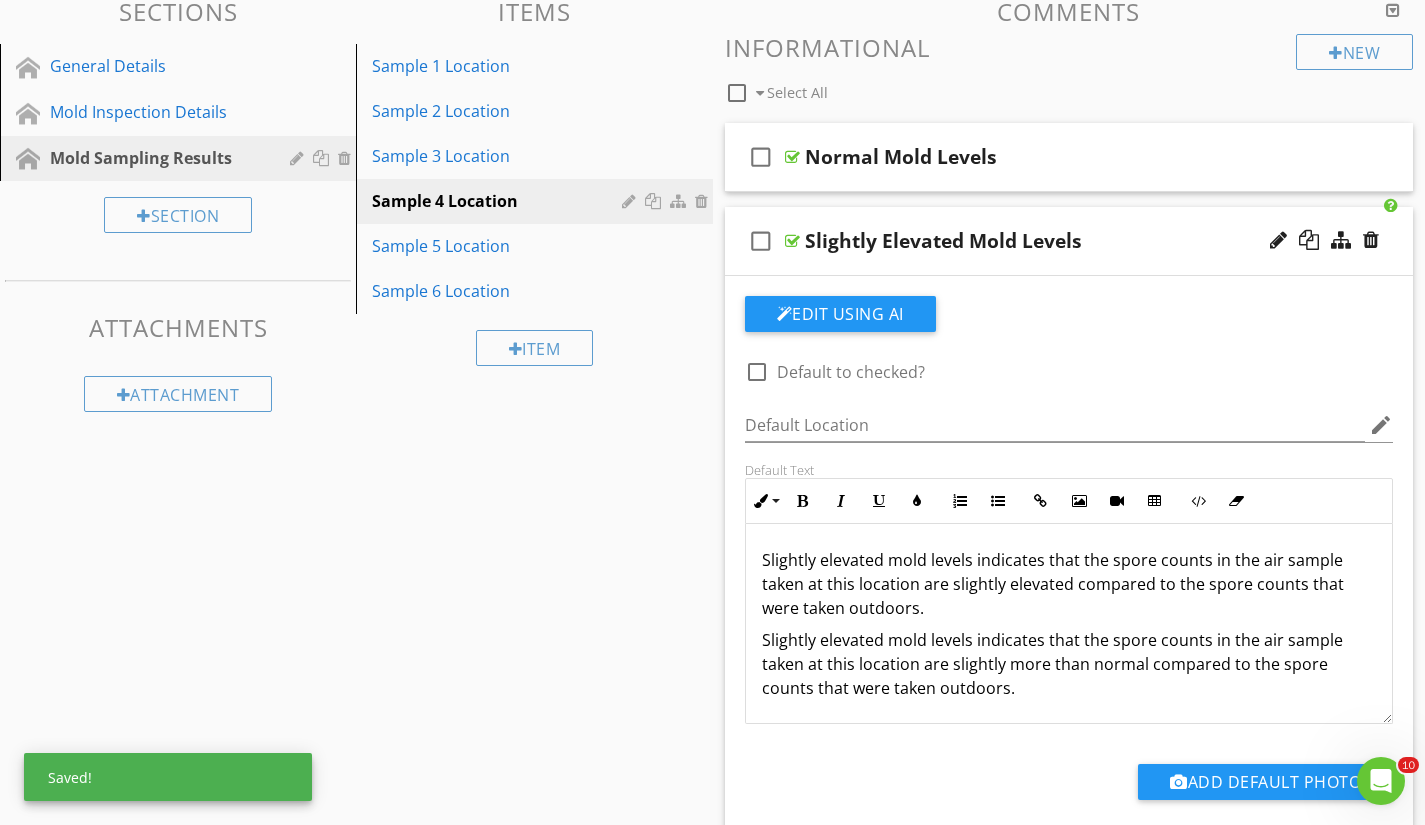 click on "Slightly elevated mold levels indicates that the spore counts in the air sample taken at this location are slightly elevated compared to the spore counts that were taken outdoors." at bounding box center (1069, 584) 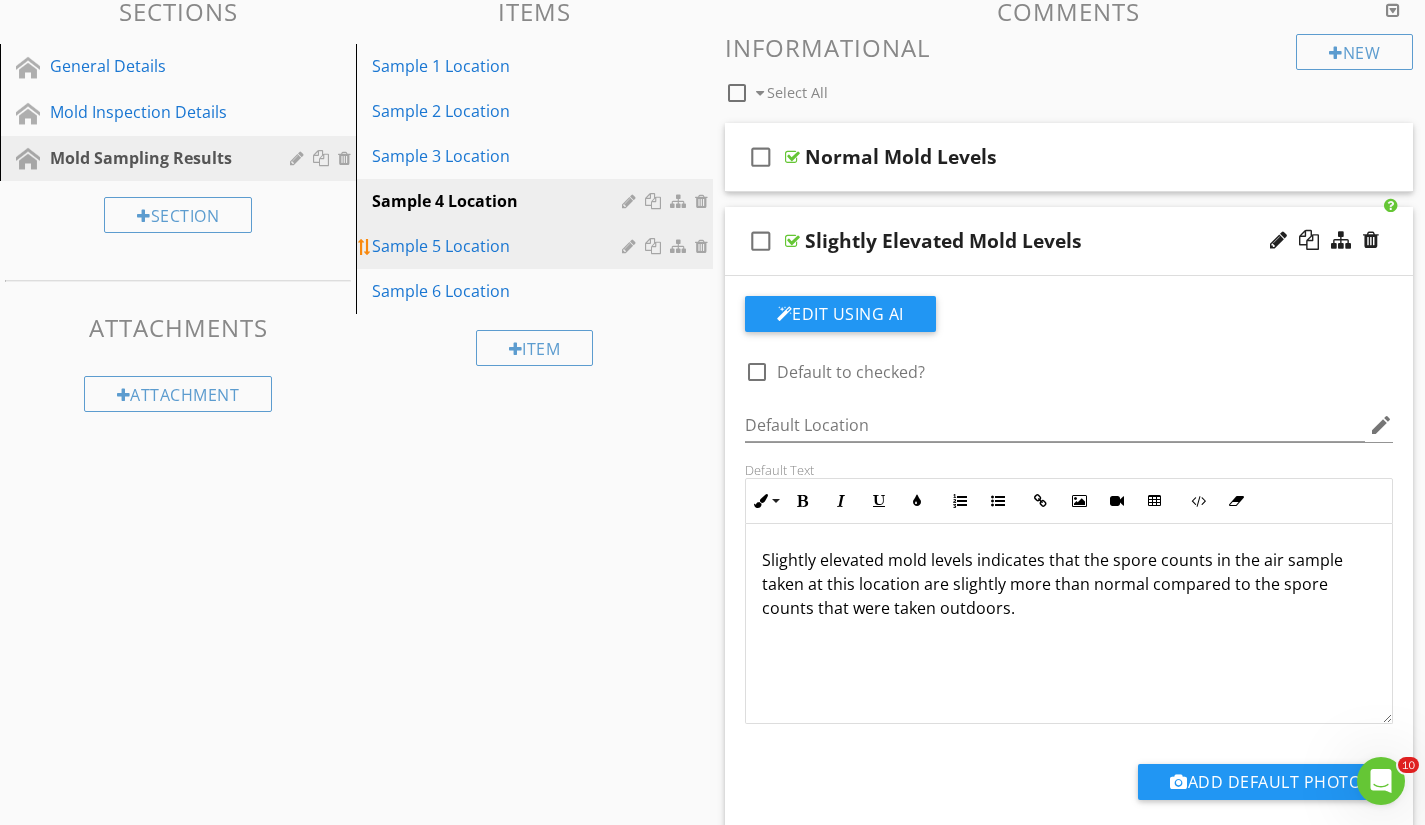 click on "Sample 5 Location" at bounding box center [499, 246] 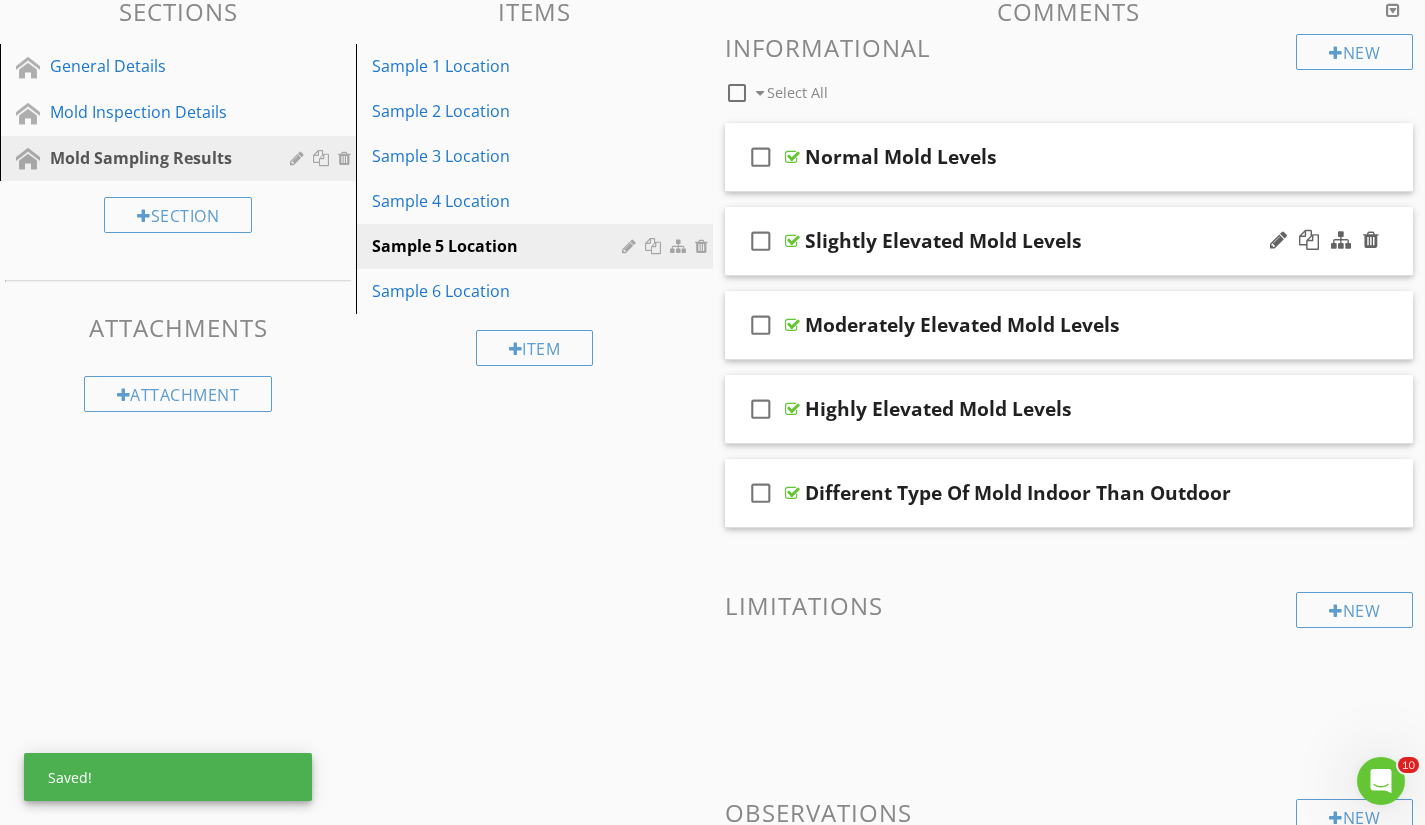 click on "Slightly Elevated Mold Levels" at bounding box center (1048, 241) 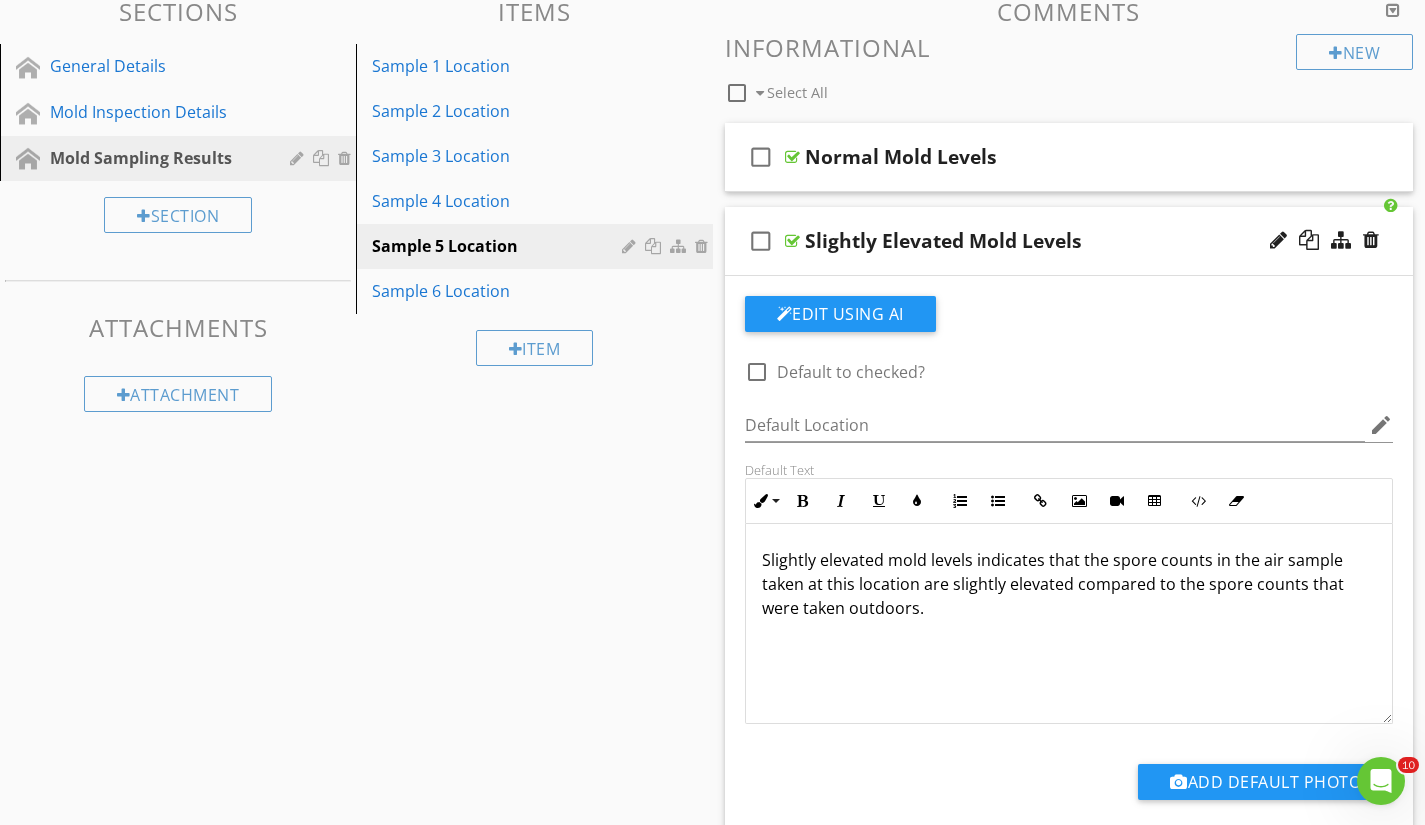 click on "Slightly elevated mold levels indicates that the spore counts in the air sample taken at this location are slightly elevated compared to the spore counts that were taken outdoors." at bounding box center [1069, 624] 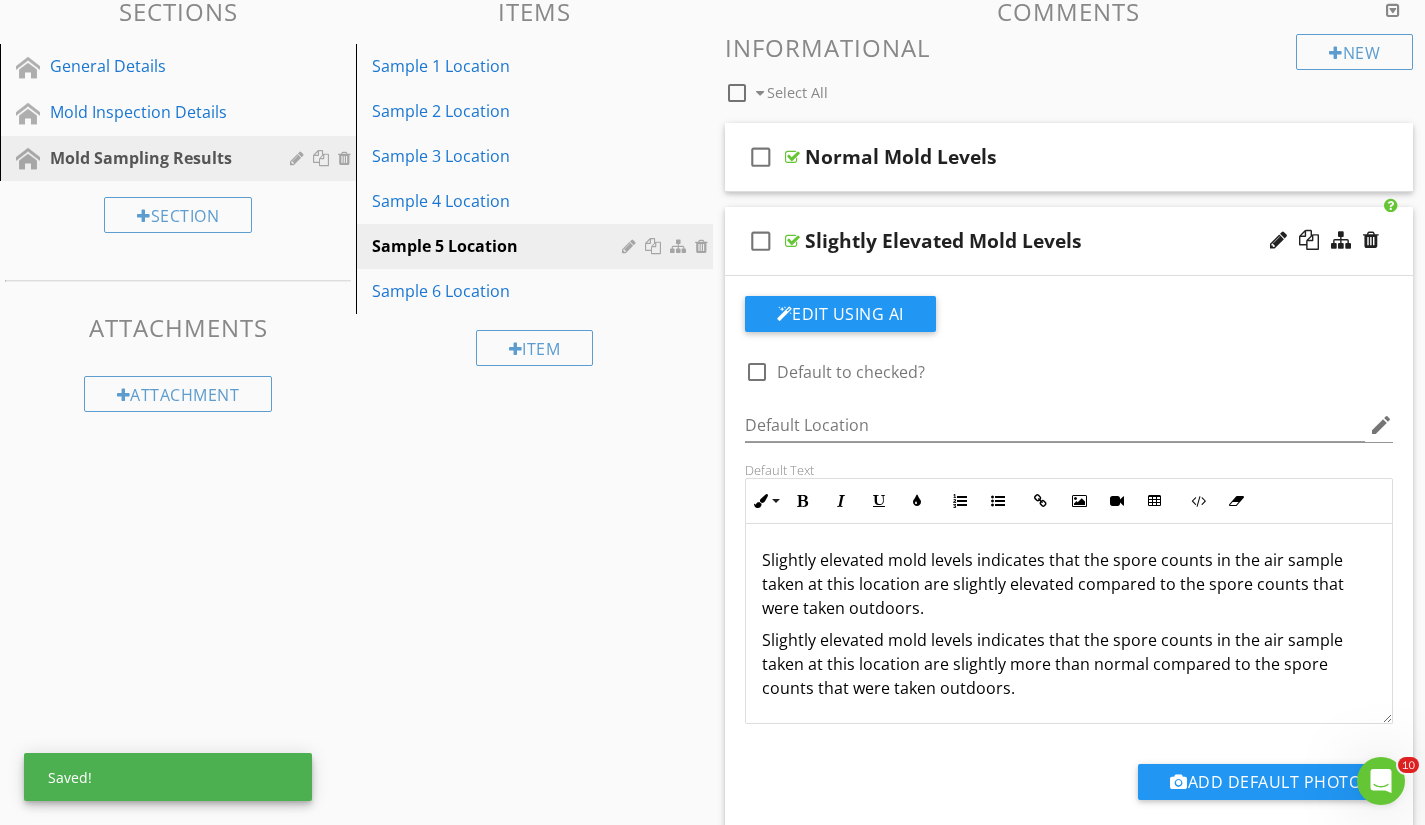 click on "Slightly elevated mold levels indicates that the spore counts in the air sample taken at this location are slightly elevated compared to the spore counts that were taken outdoors." at bounding box center [1069, 584] 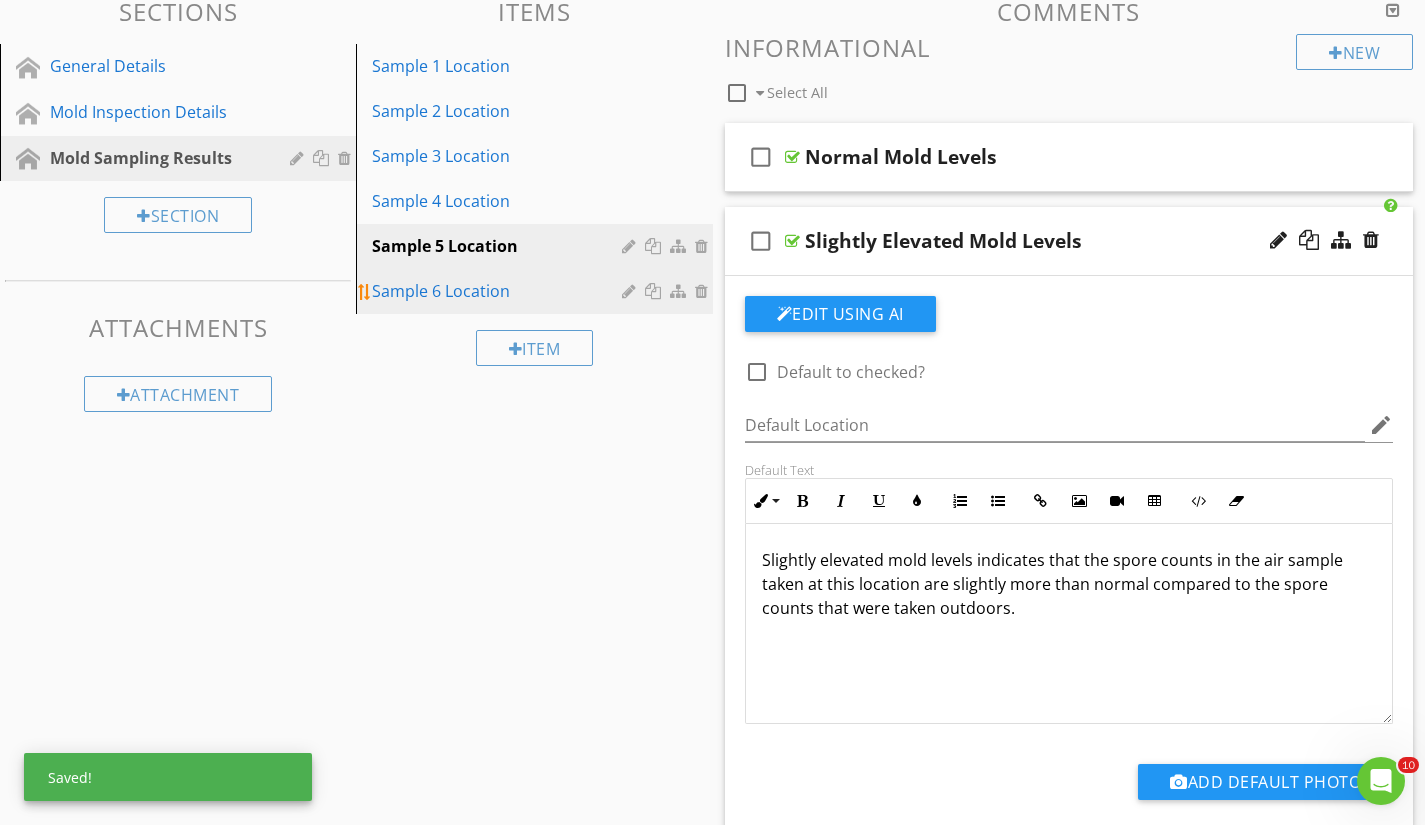 click on "Sample 6 Location" at bounding box center (499, 291) 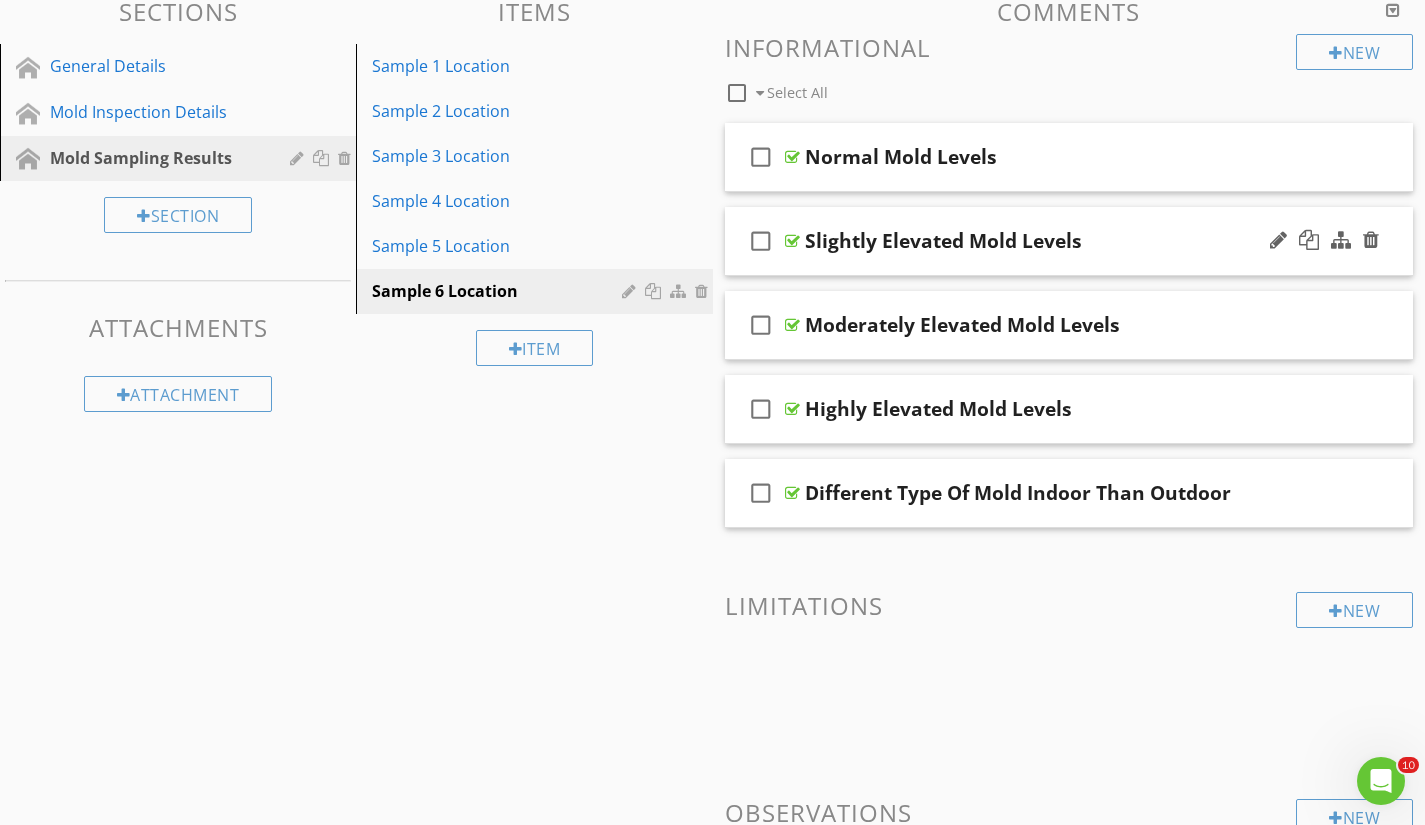 click on "Slightly Elevated Mold Levels" at bounding box center (1048, 241) 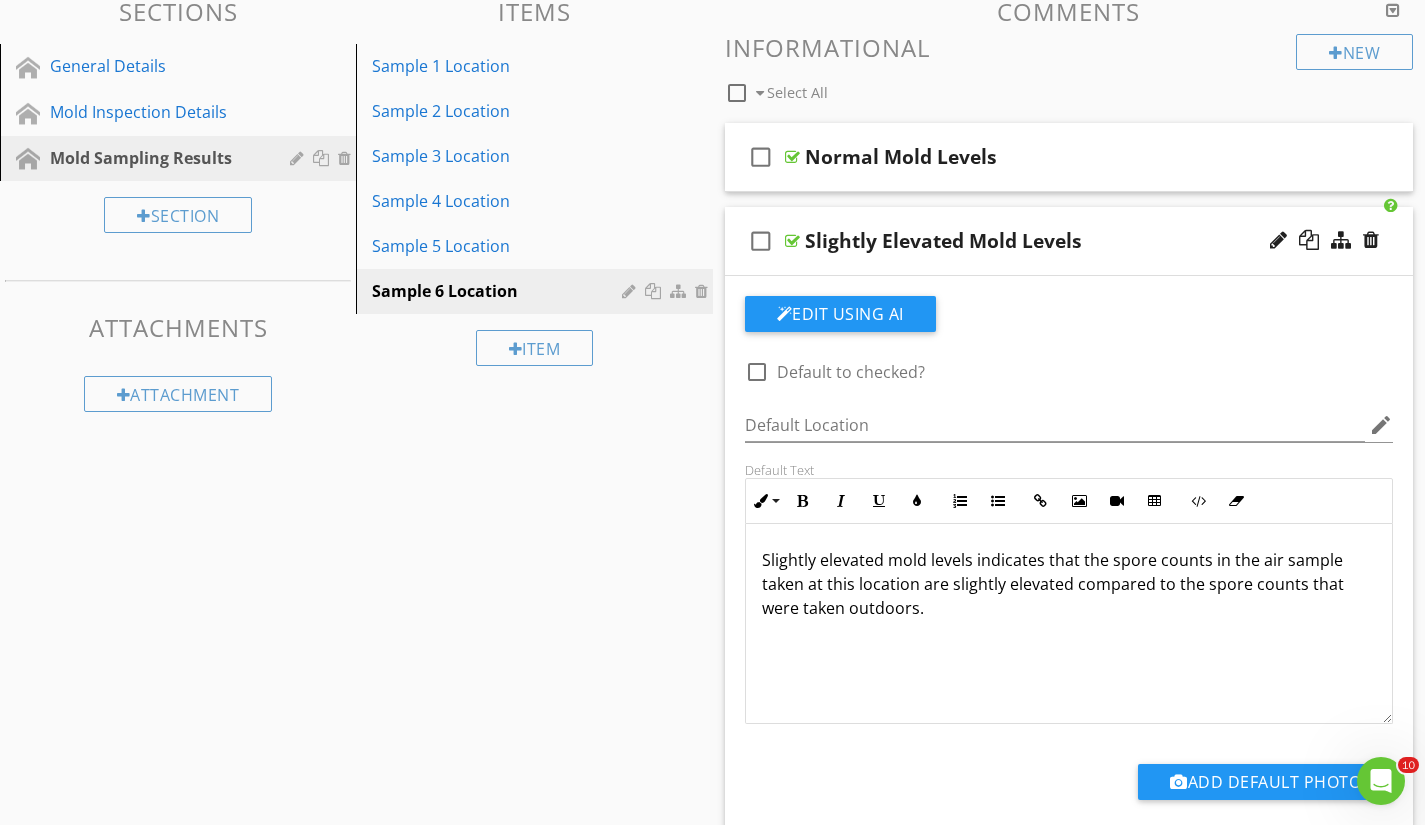 click on "Slightly elevated mold levels indicates that the spore counts in the air sample taken at this location are slightly elevated compared to the spore counts that were taken outdoors." at bounding box center (1069, 624) 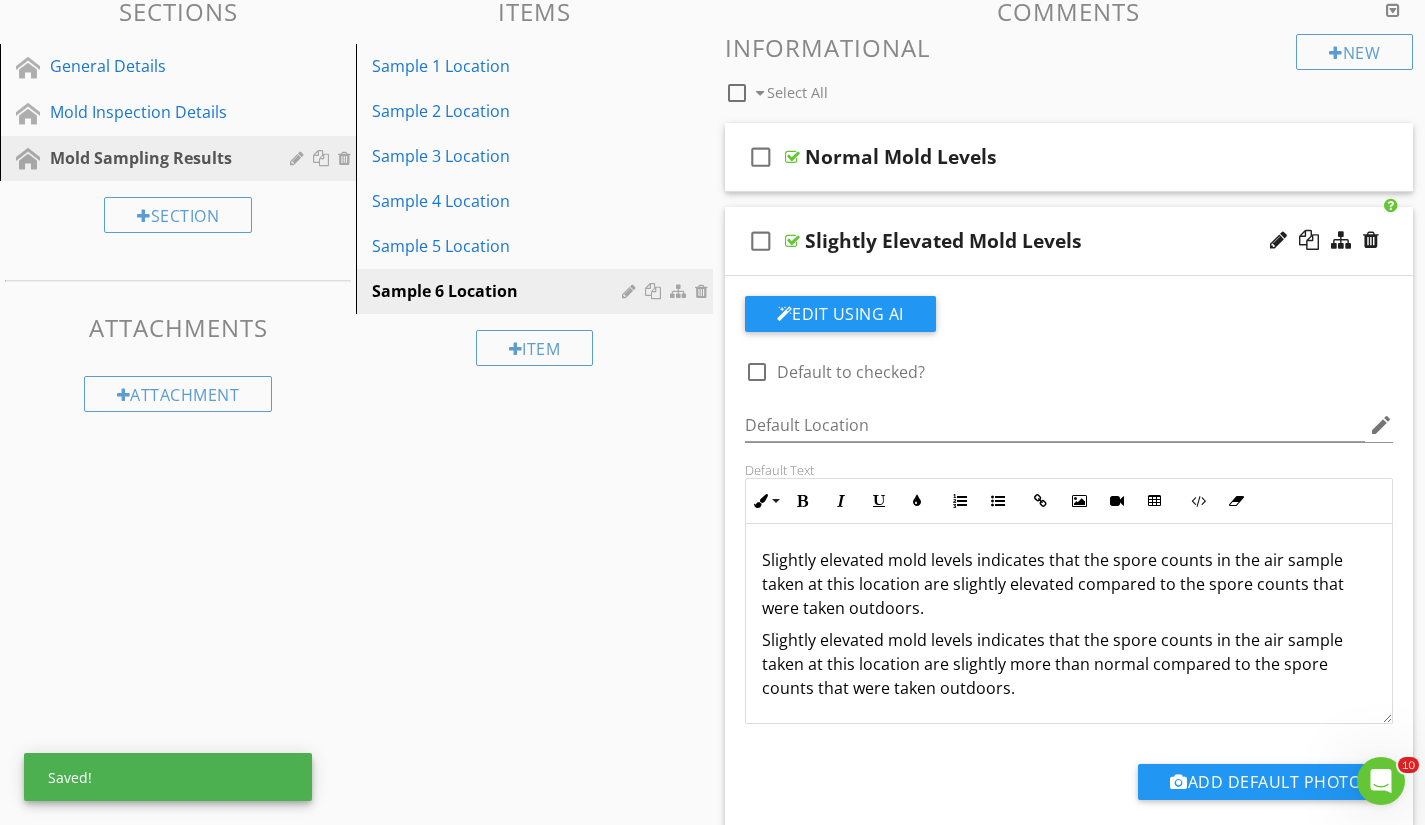 click on "Slightly elevated mold levels indicates that the spore counts in the air sample taken at this location are slightly elevated compared to the spore counts that were taken outdoors." at bounding box center [1069, 584] 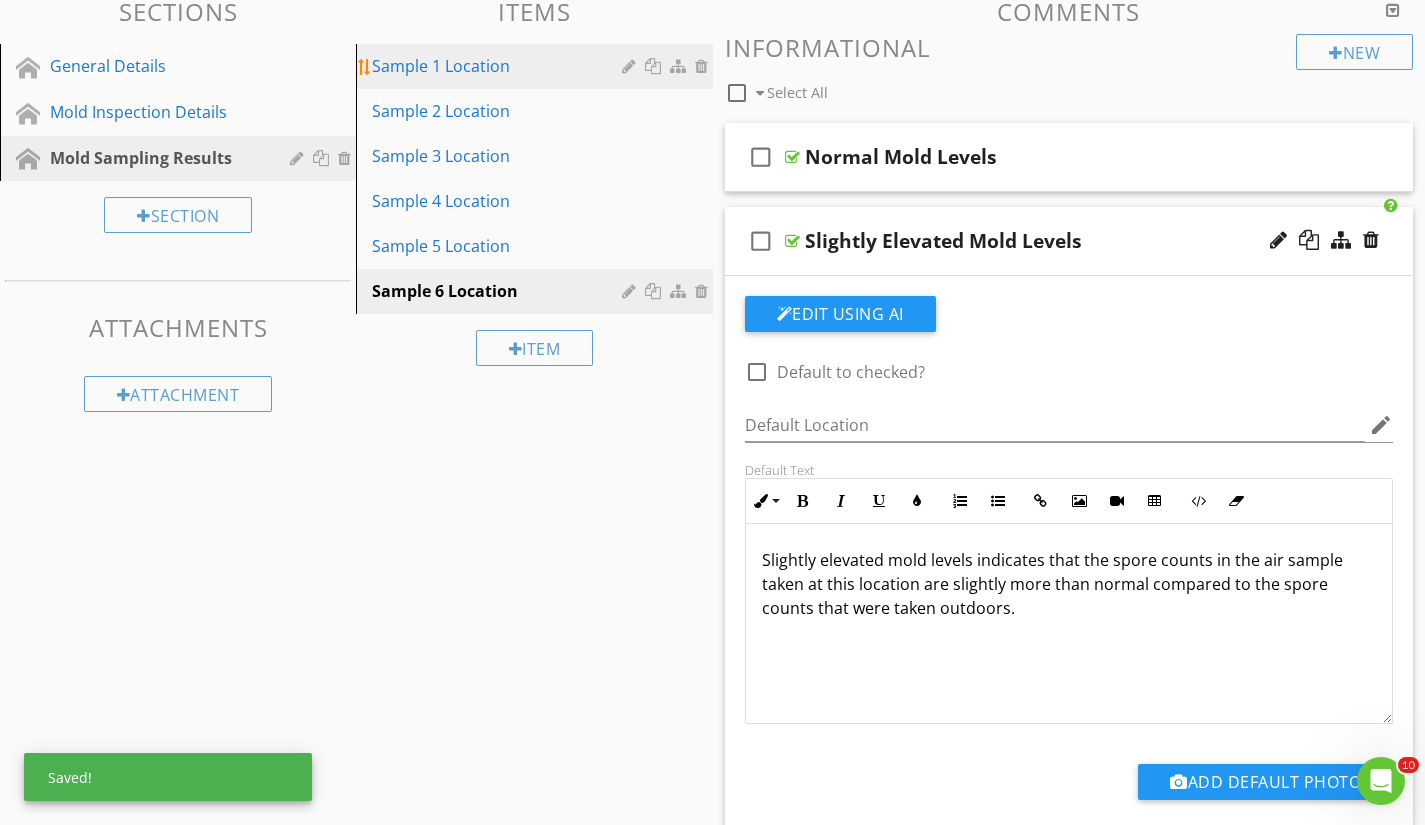 click on "Sample 1 Location" at bounding box center [499, 66] 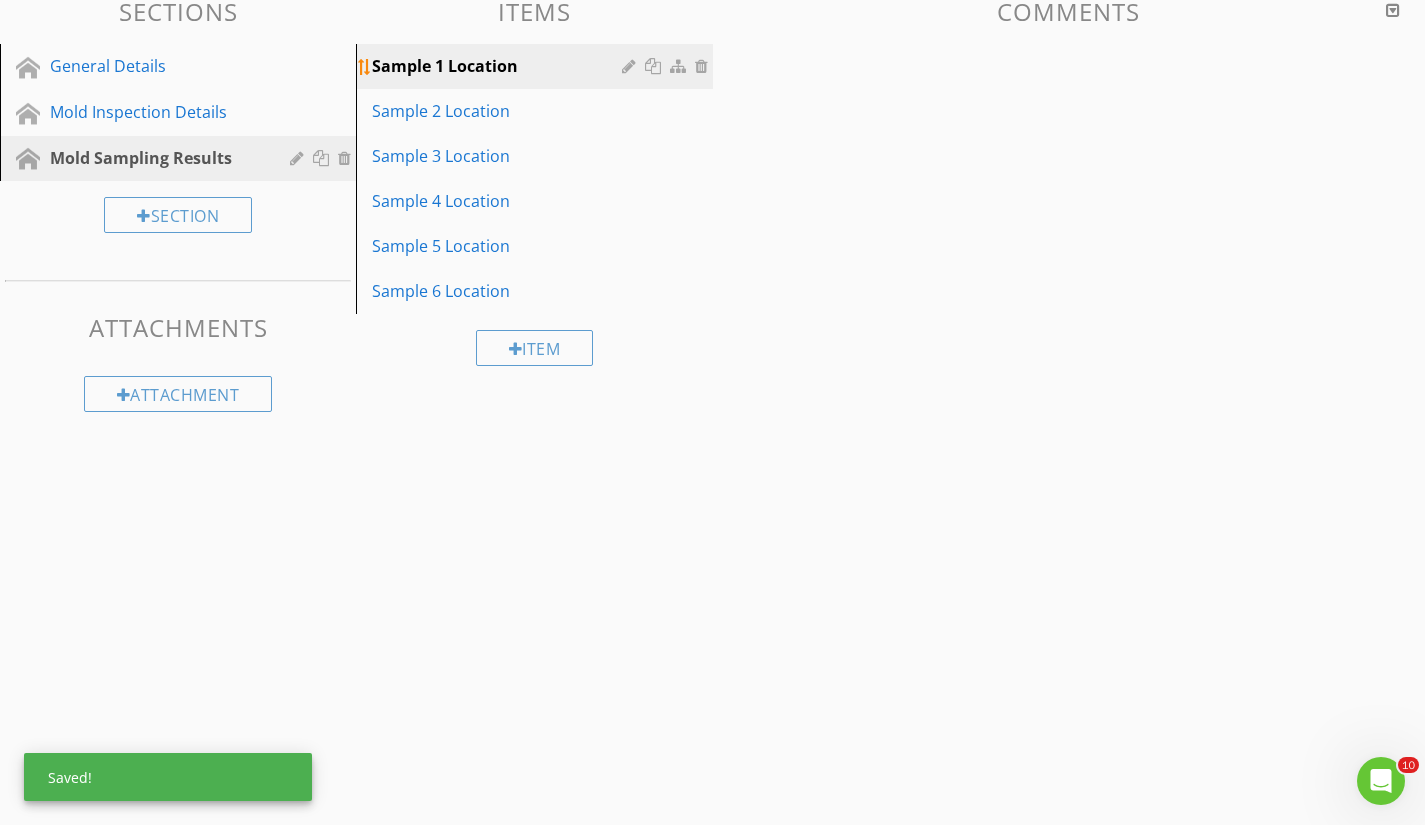 scroll, scrollTop: 211, scrollLeft: 0, axis: vertical 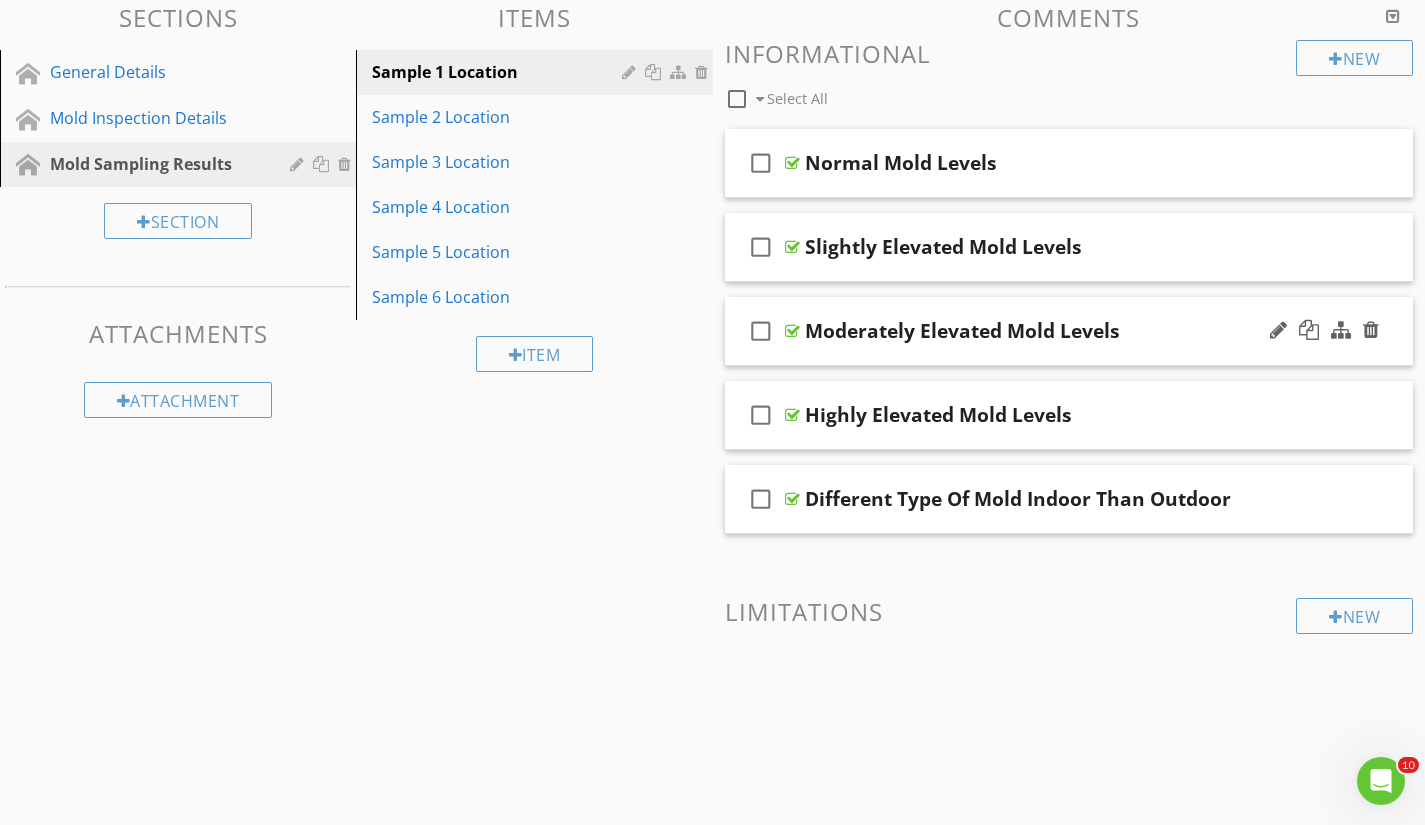 click on "Moderately Elevated Mold Levels" at bounding box center (1048, 331) 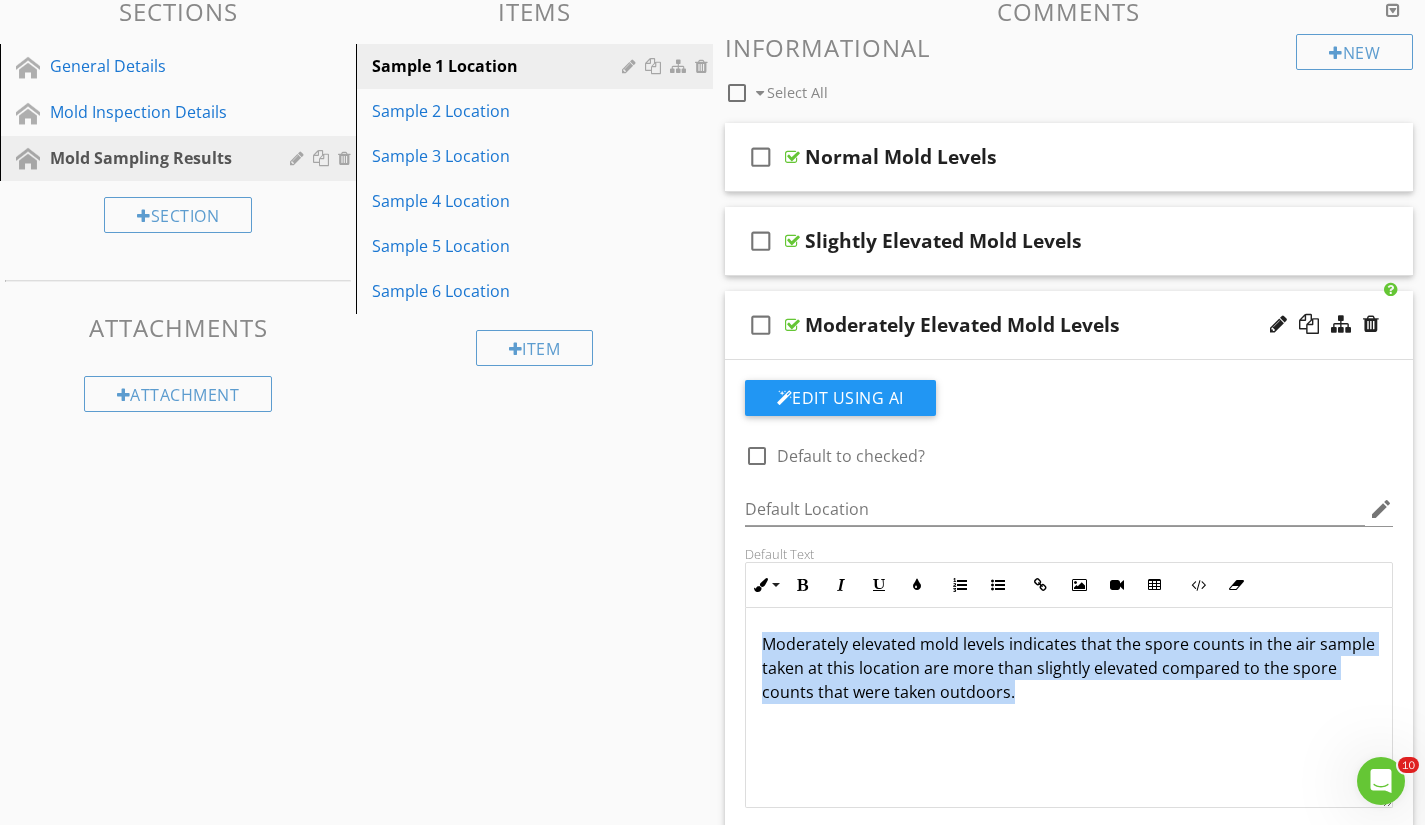 drag, startPoint x: 1070, startPoint y: 700, endPoint x: 744, endPoint y: 638, distance: 331.84332 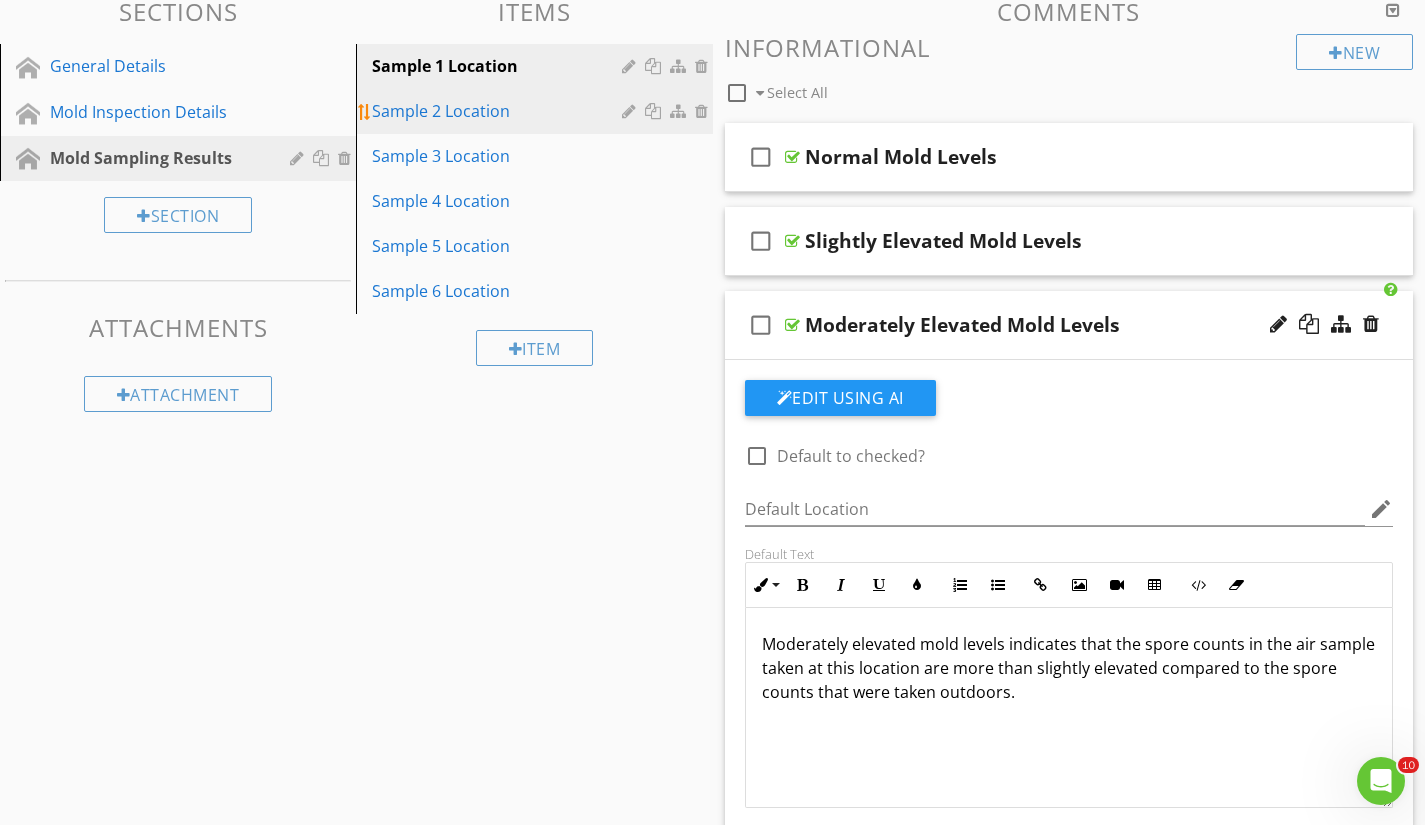 click on "Sample 2 Location" at bounding box center [499, 111] 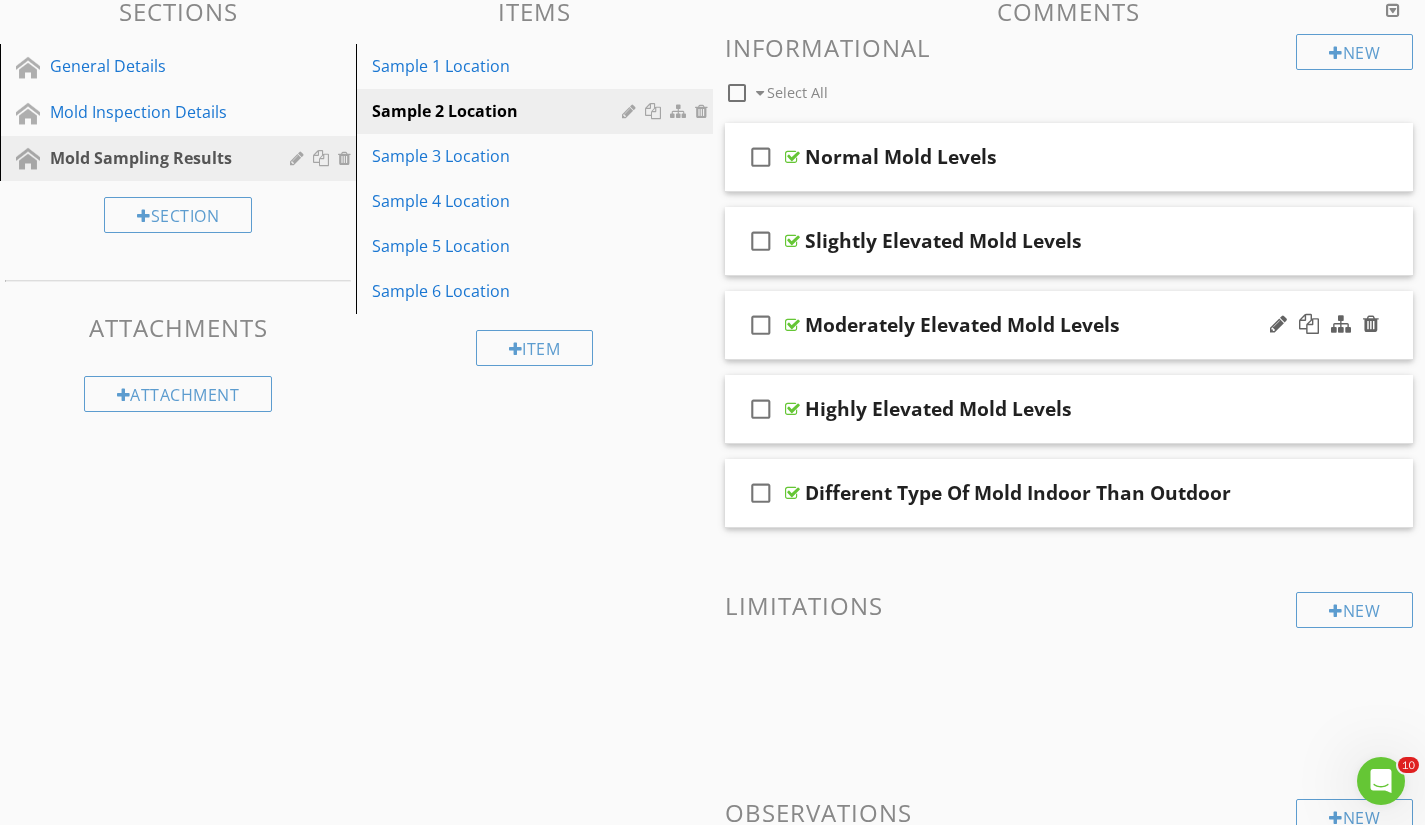 click on "Moderately Elevated Mold Levels" at bounding box center (1048, 325) 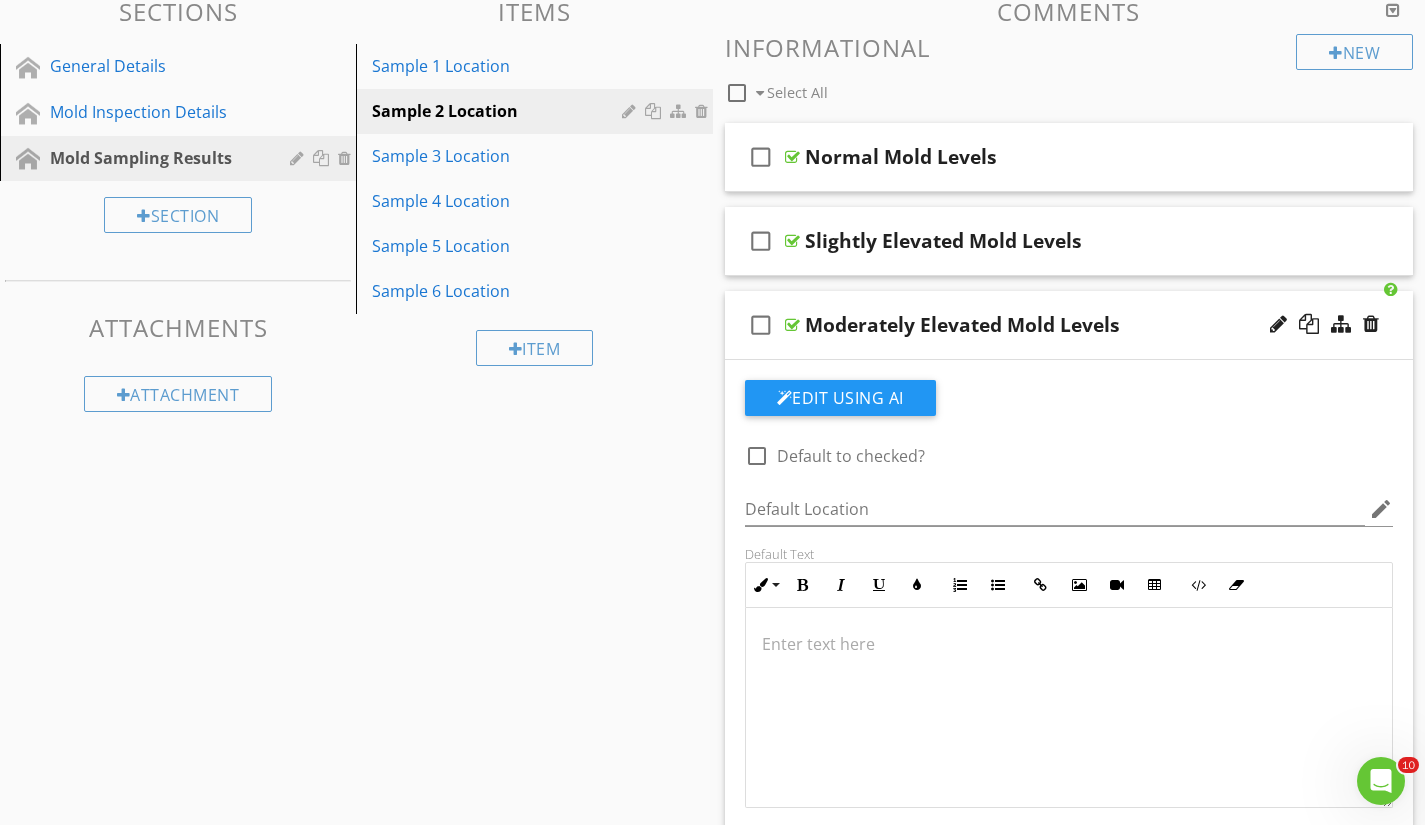 click at bounding box center [1069, 708] 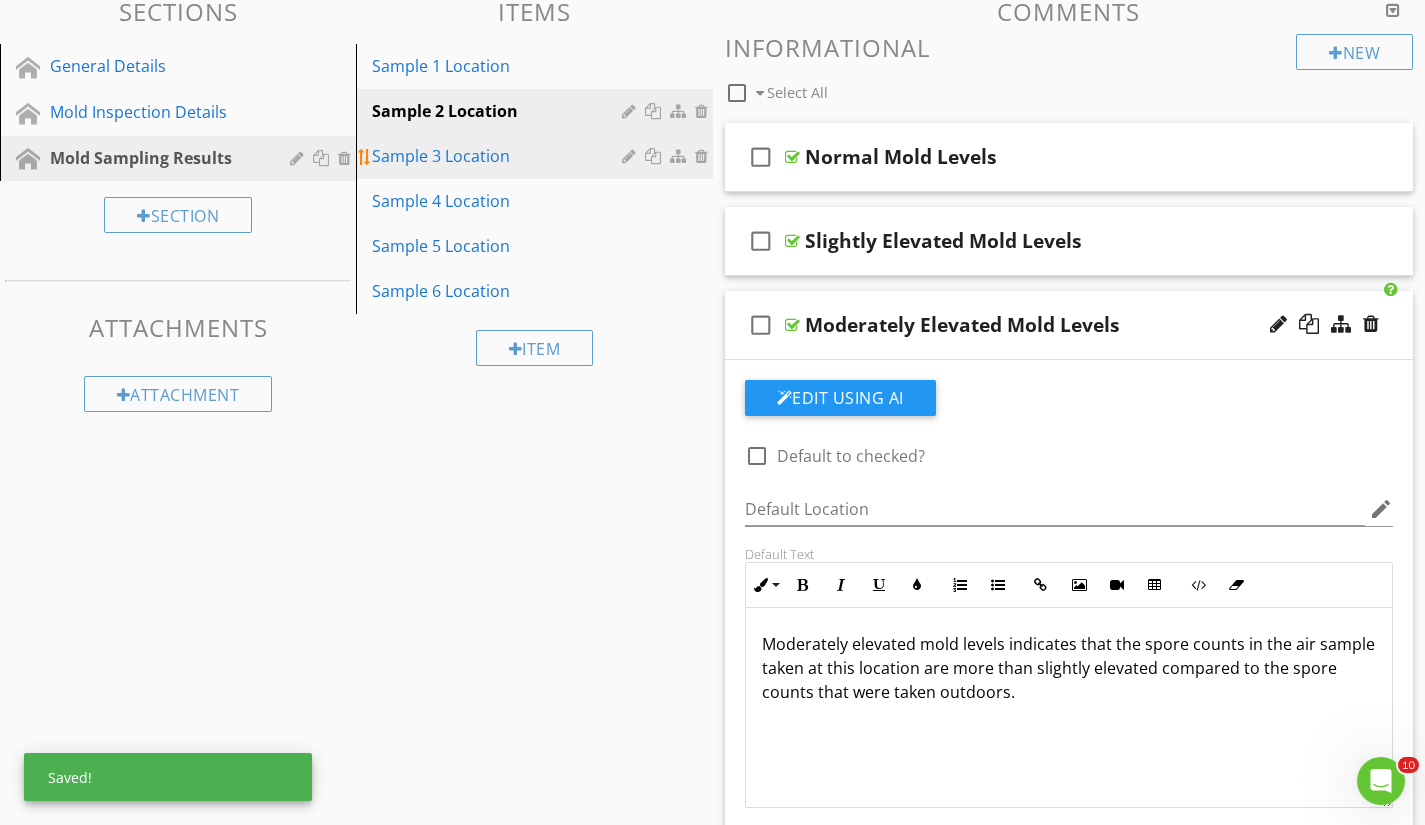 click on "Sample 3 Location" at bounding box center [499, 156] 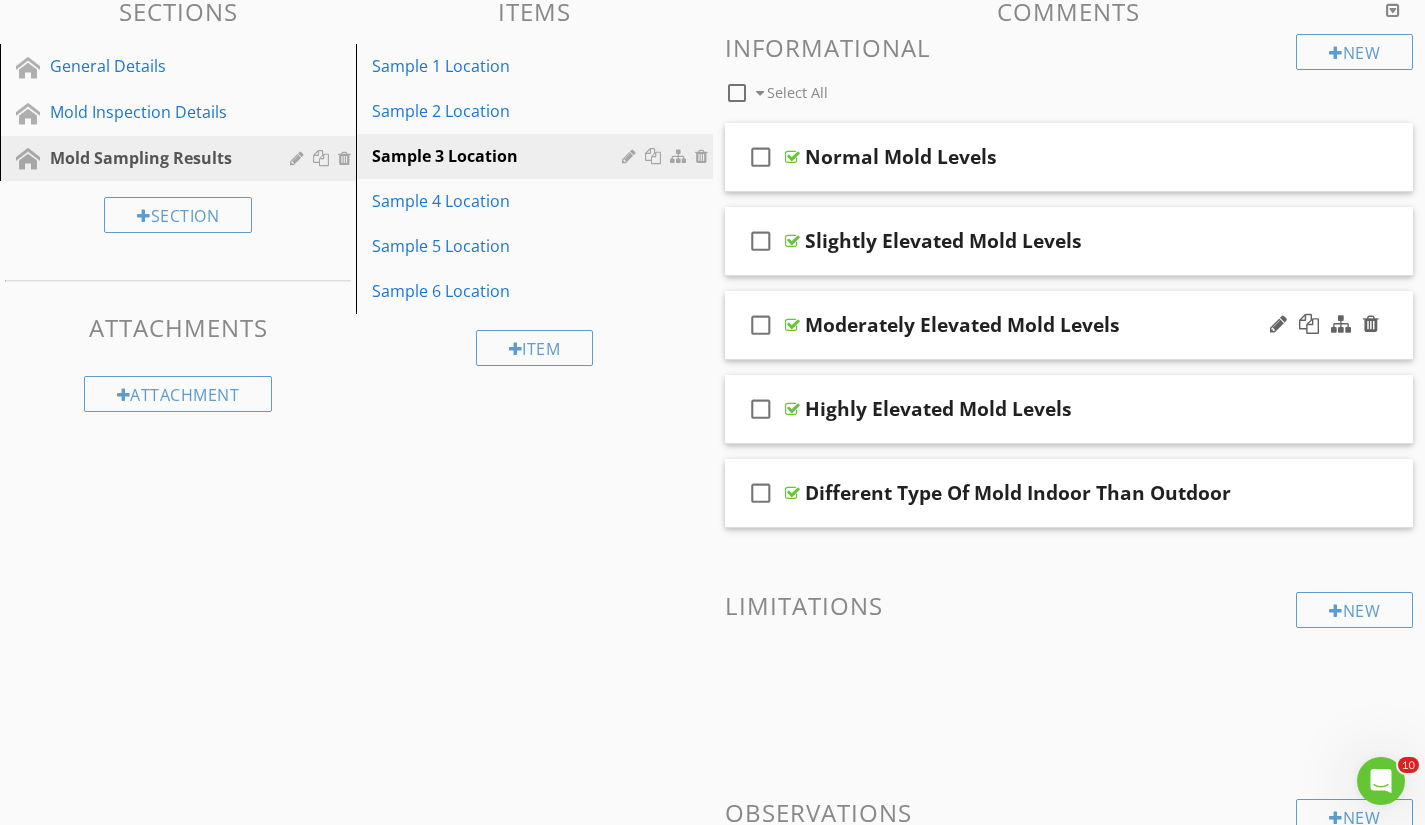 click on "Moderately Elevated Mold Levels" at bounding box center (1048, 325) 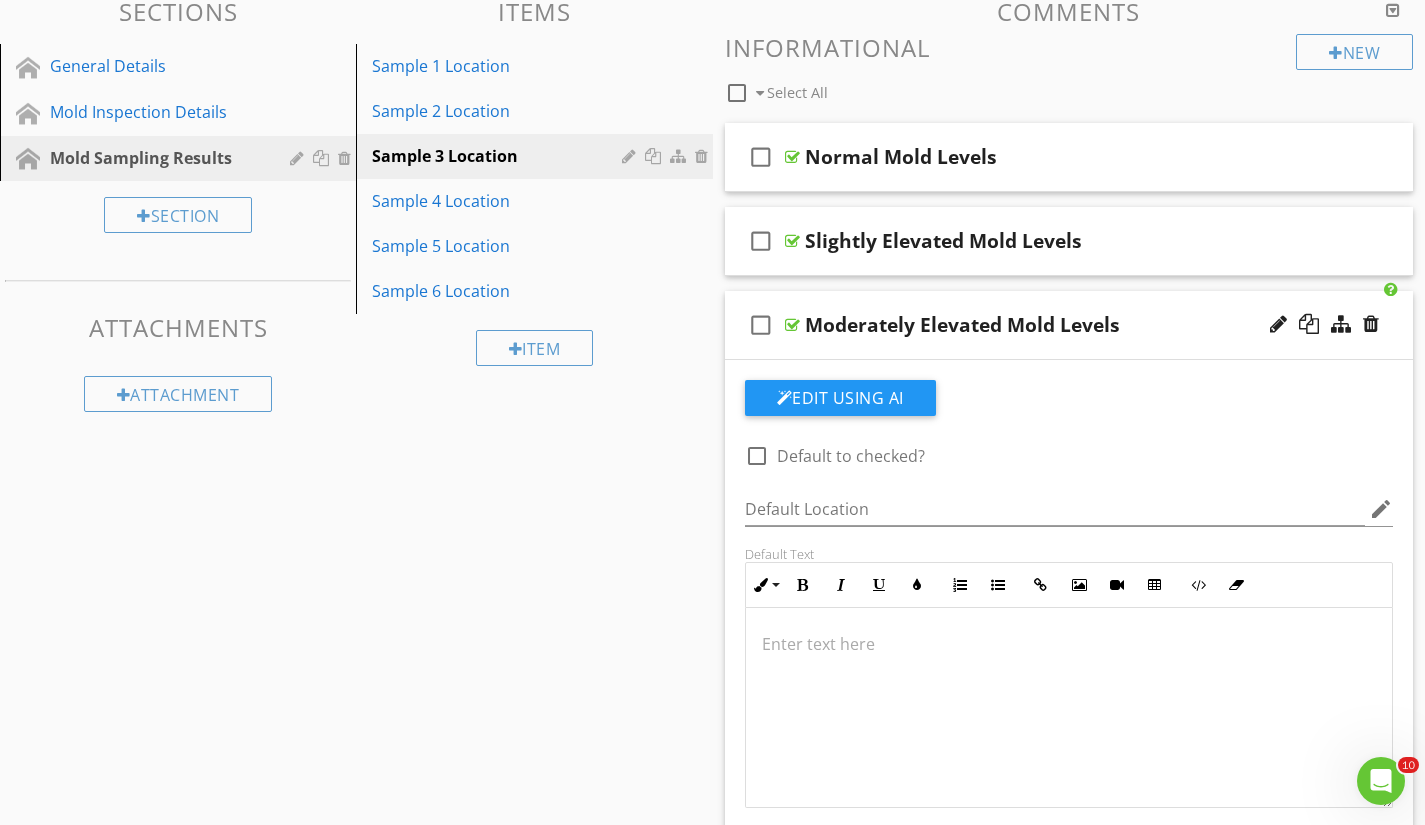 click at bounding box center [1069, 644] 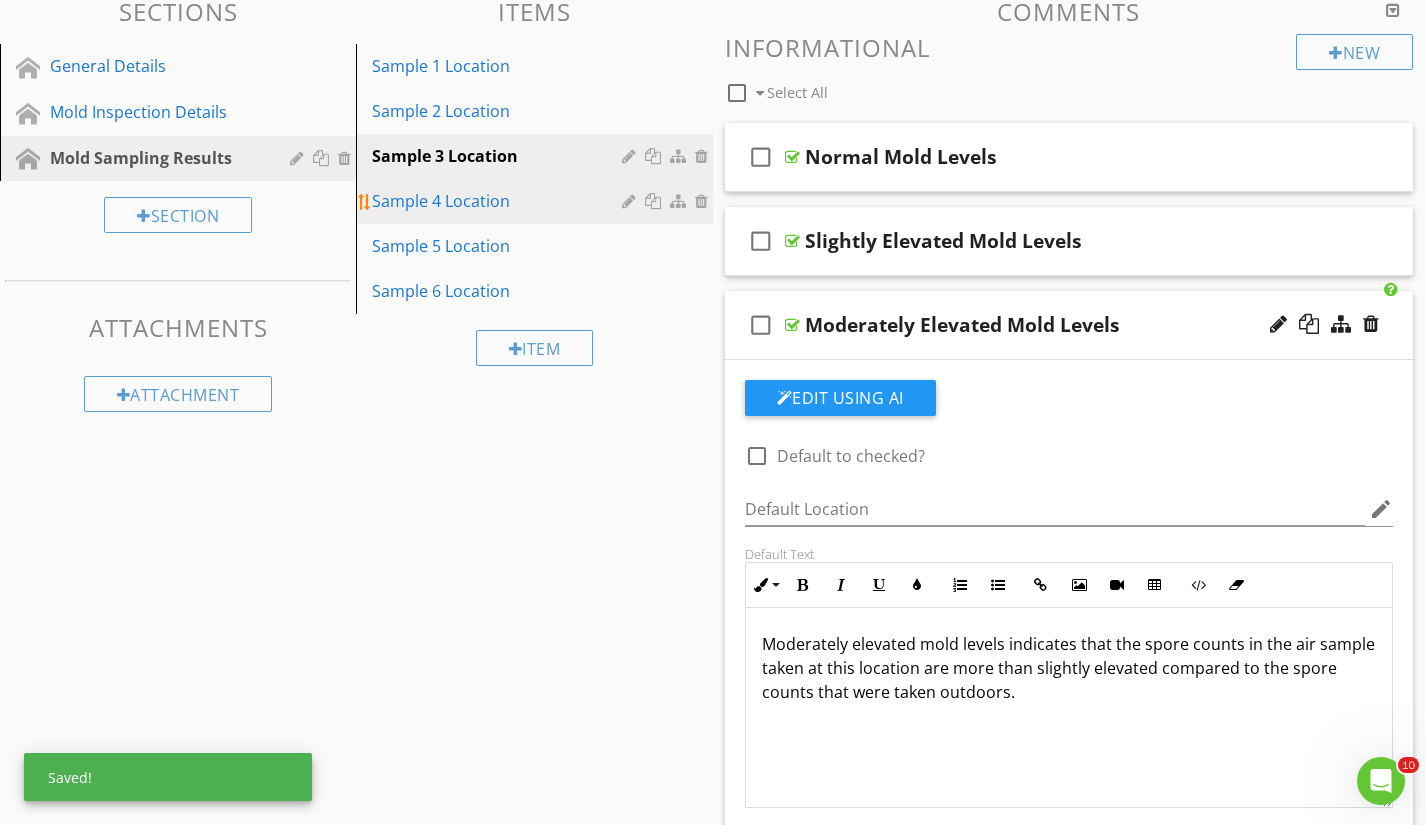 click on "Sample 4 Location" at bounding box center [499, 201] 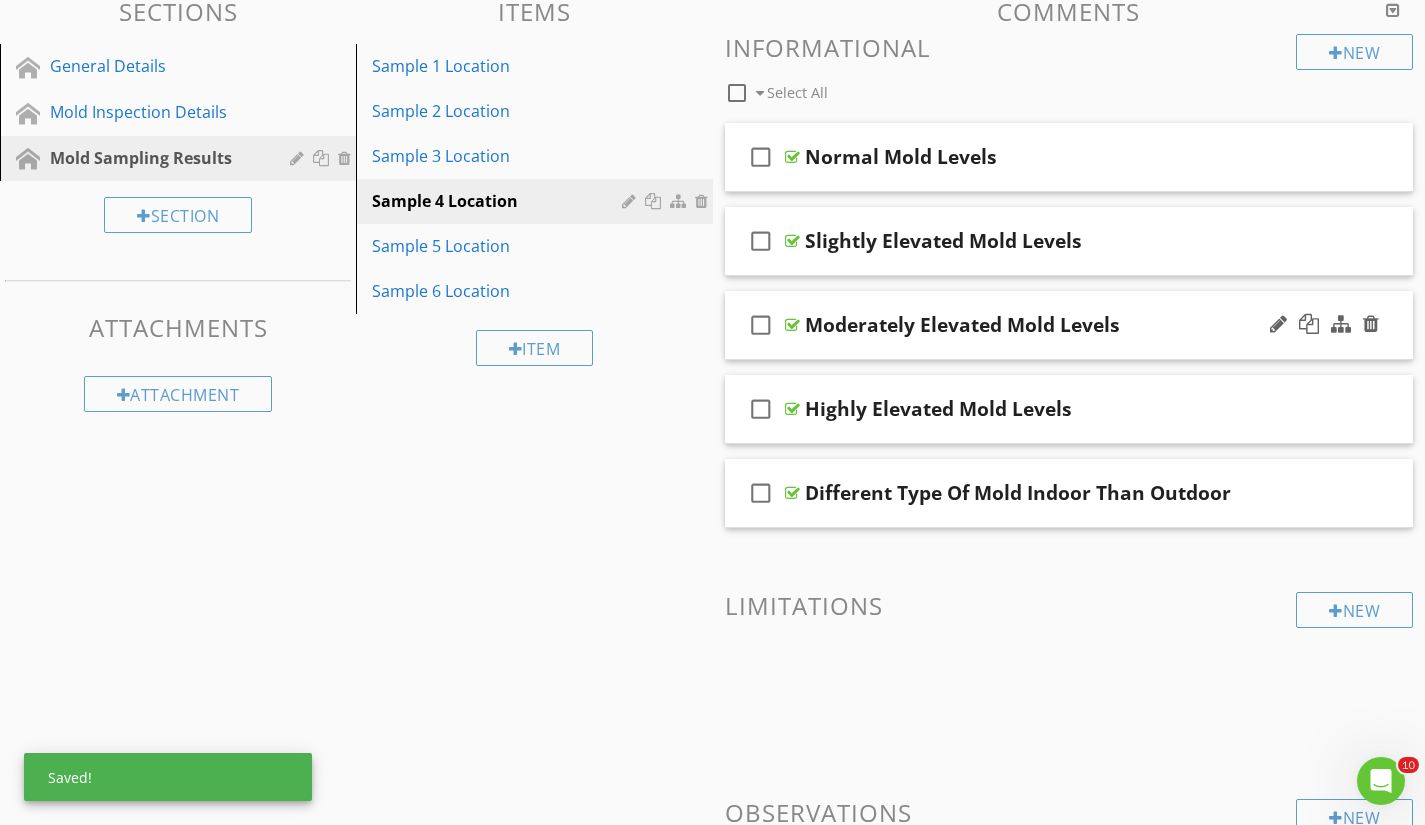 click on "Moderately Elevated Mold Levels" at bounding box center (1048, 325) 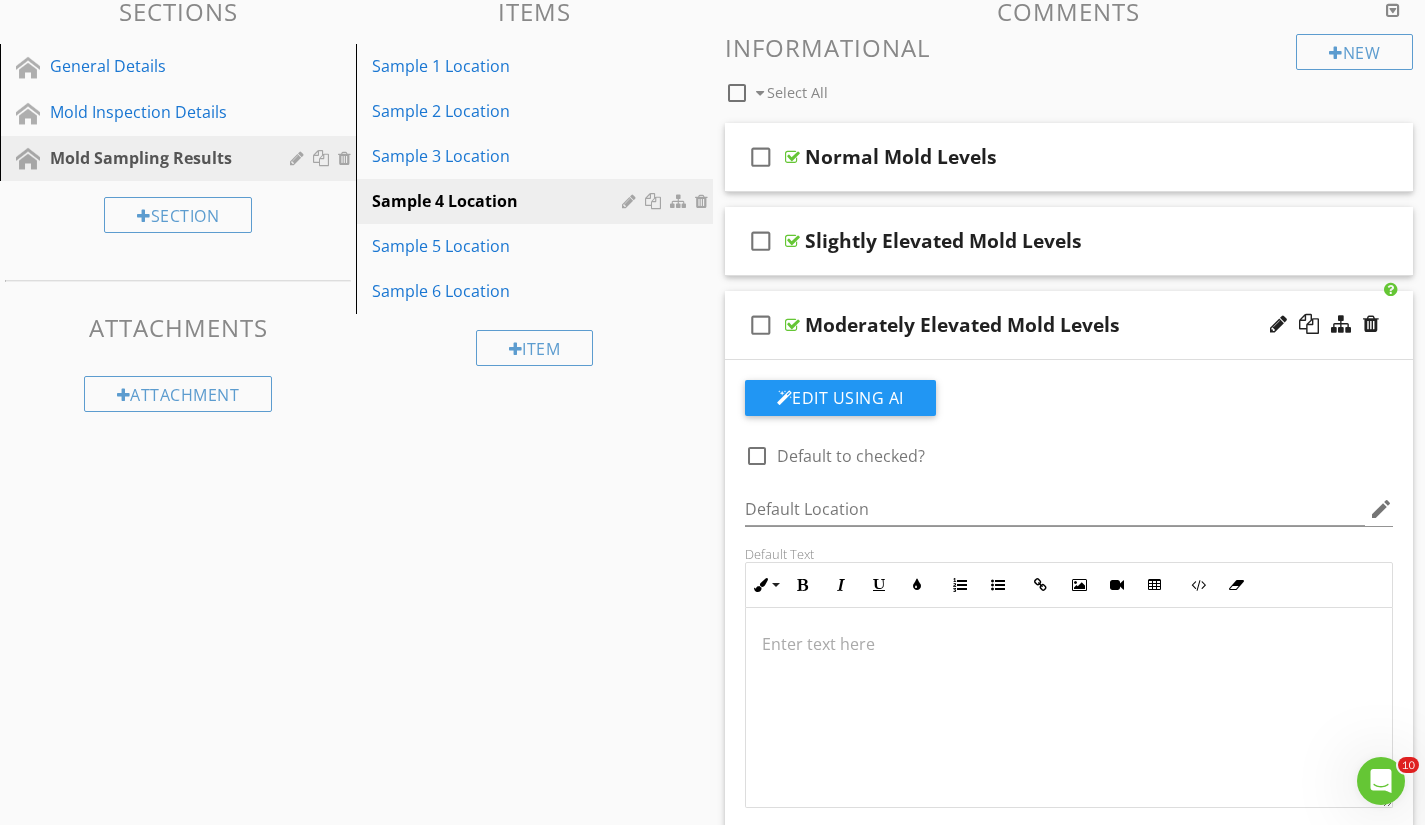 click at bounding box center (1069, 708) 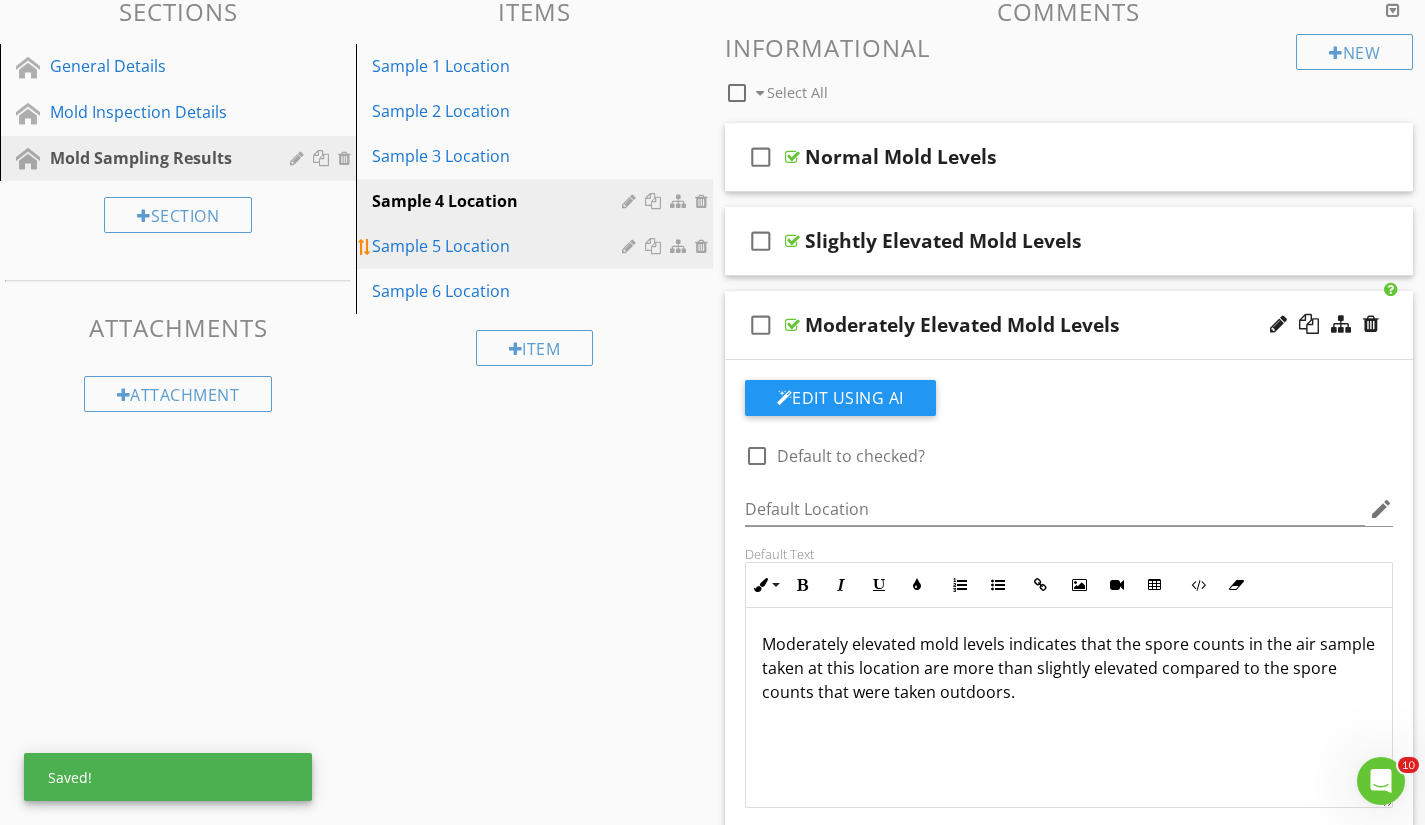 click on "Sample 5 Location" at bounding box center [499, 246] 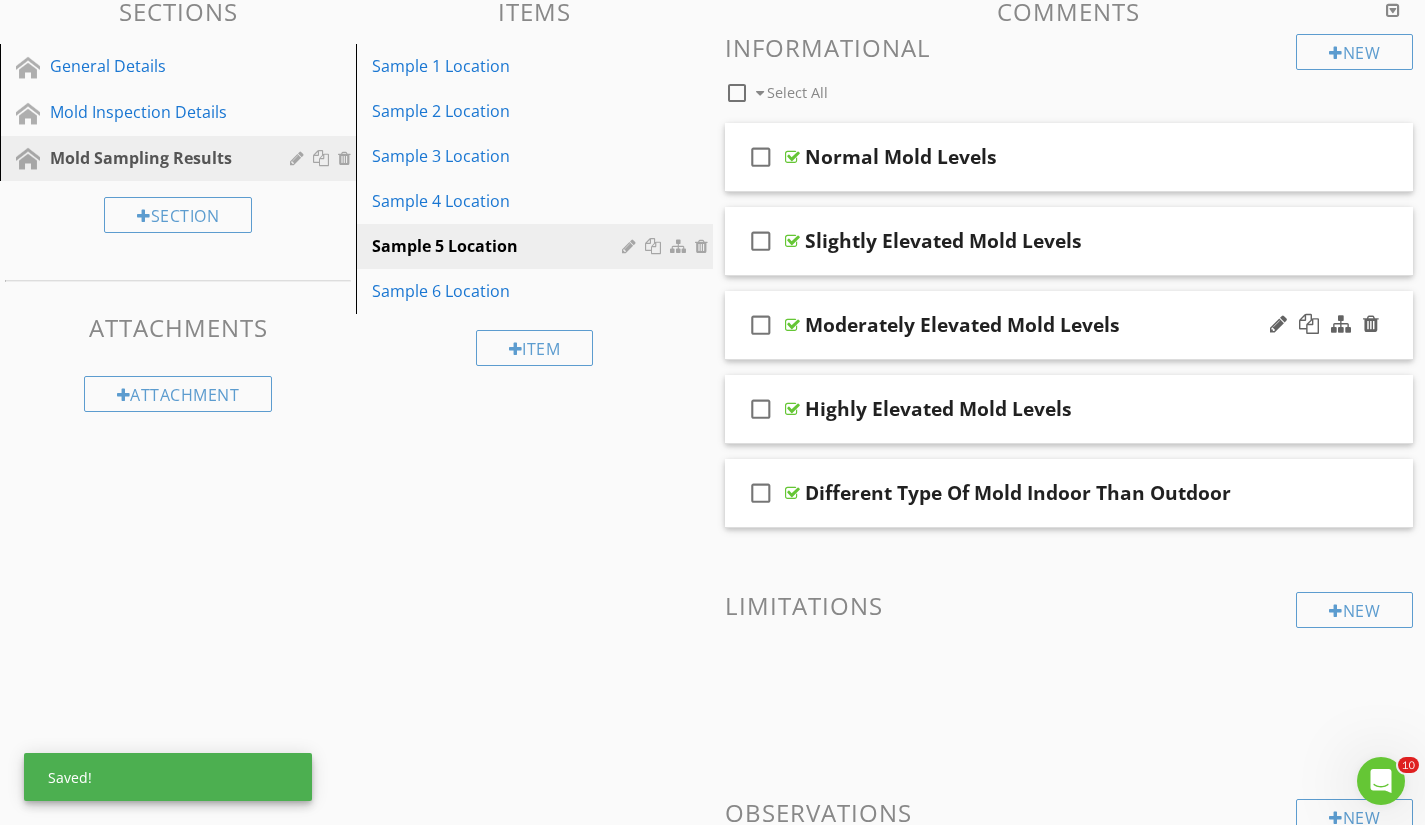 click on "Moderately Elevated Mold Levels" at bounding box center [1048, 325] 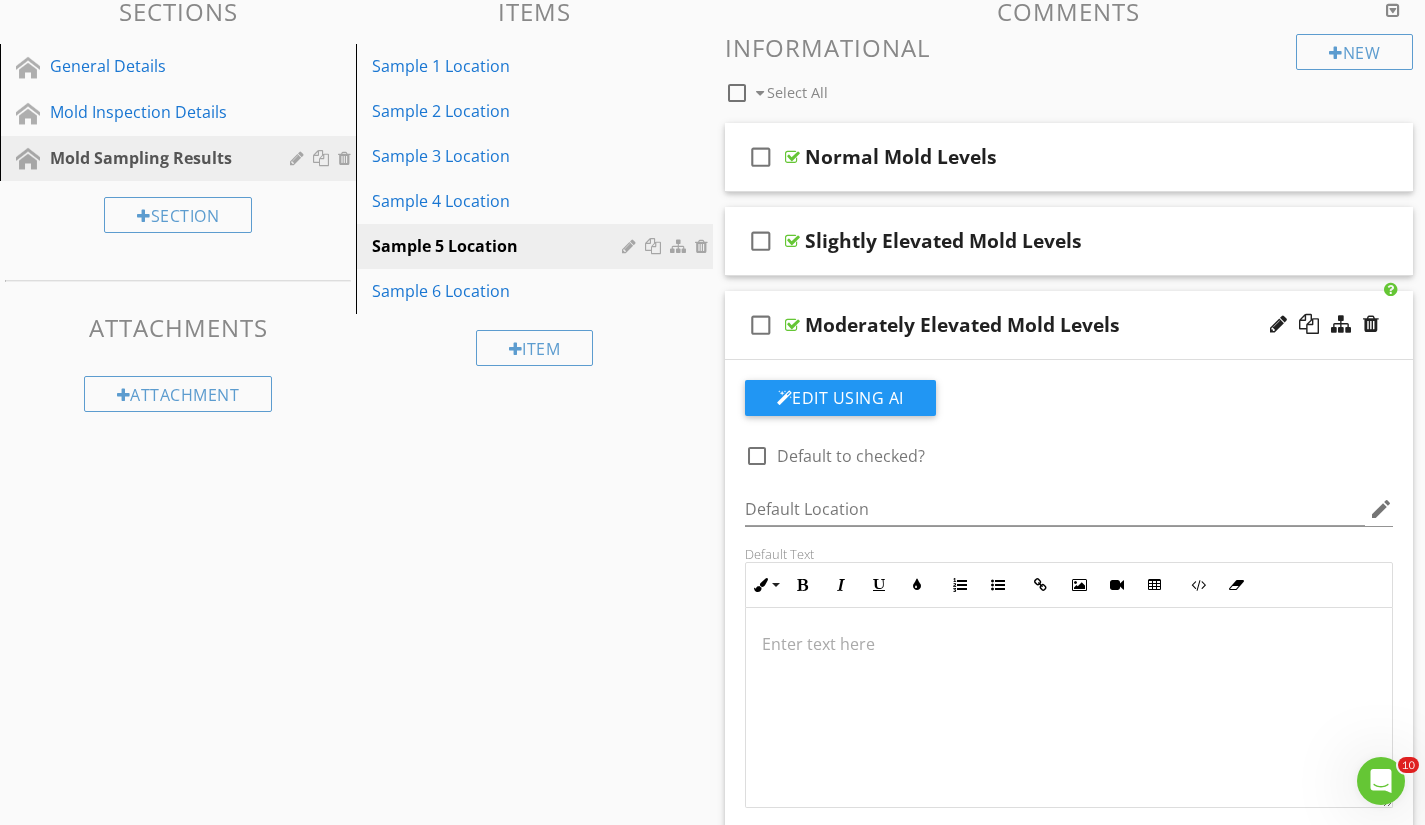 click at bounding box center [1069, 708] 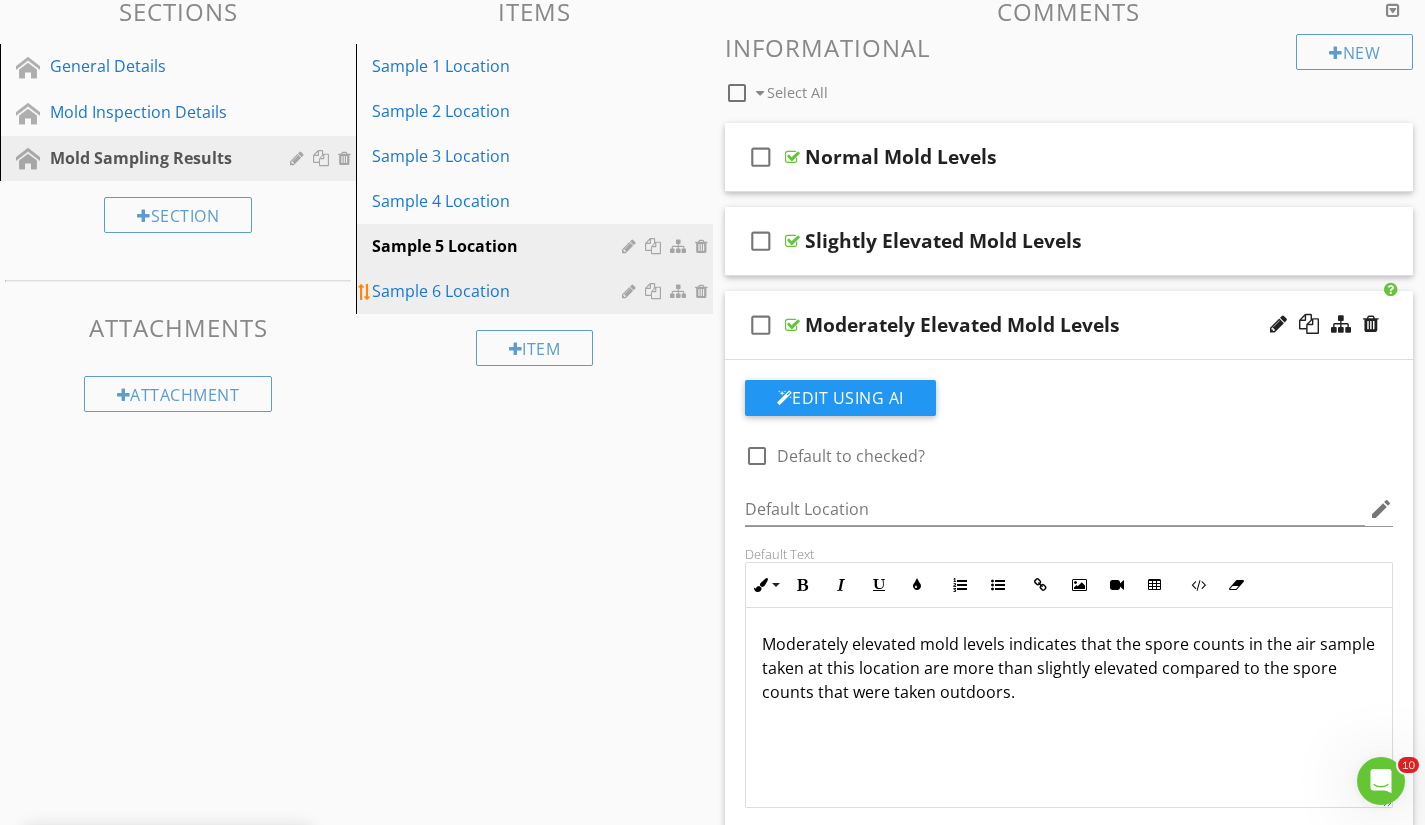 click on "Sample 6 Location" at bounding box center (499, 291) 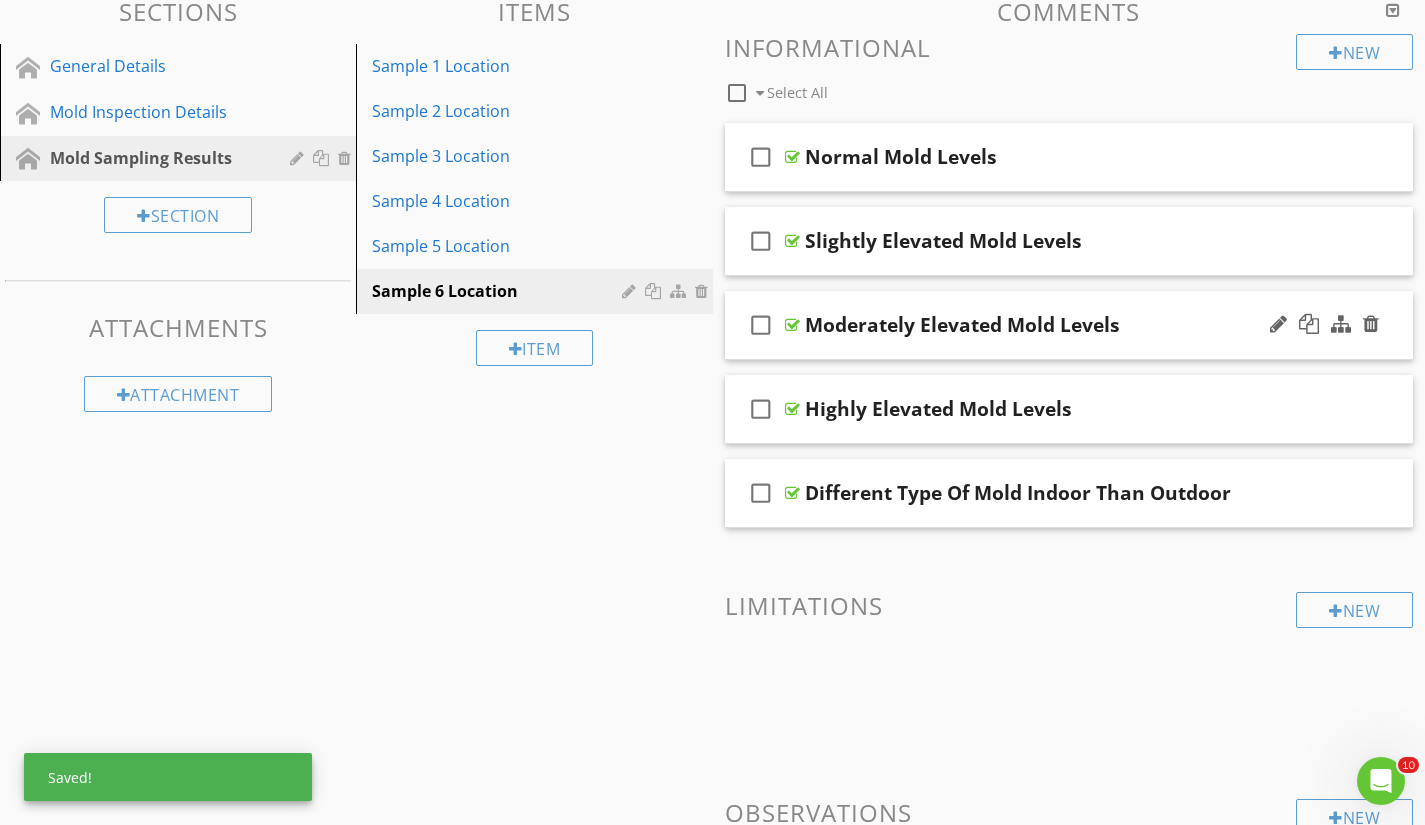 click on "Moderately Elevated Mold Levels" at bounding box center (1048, 325) 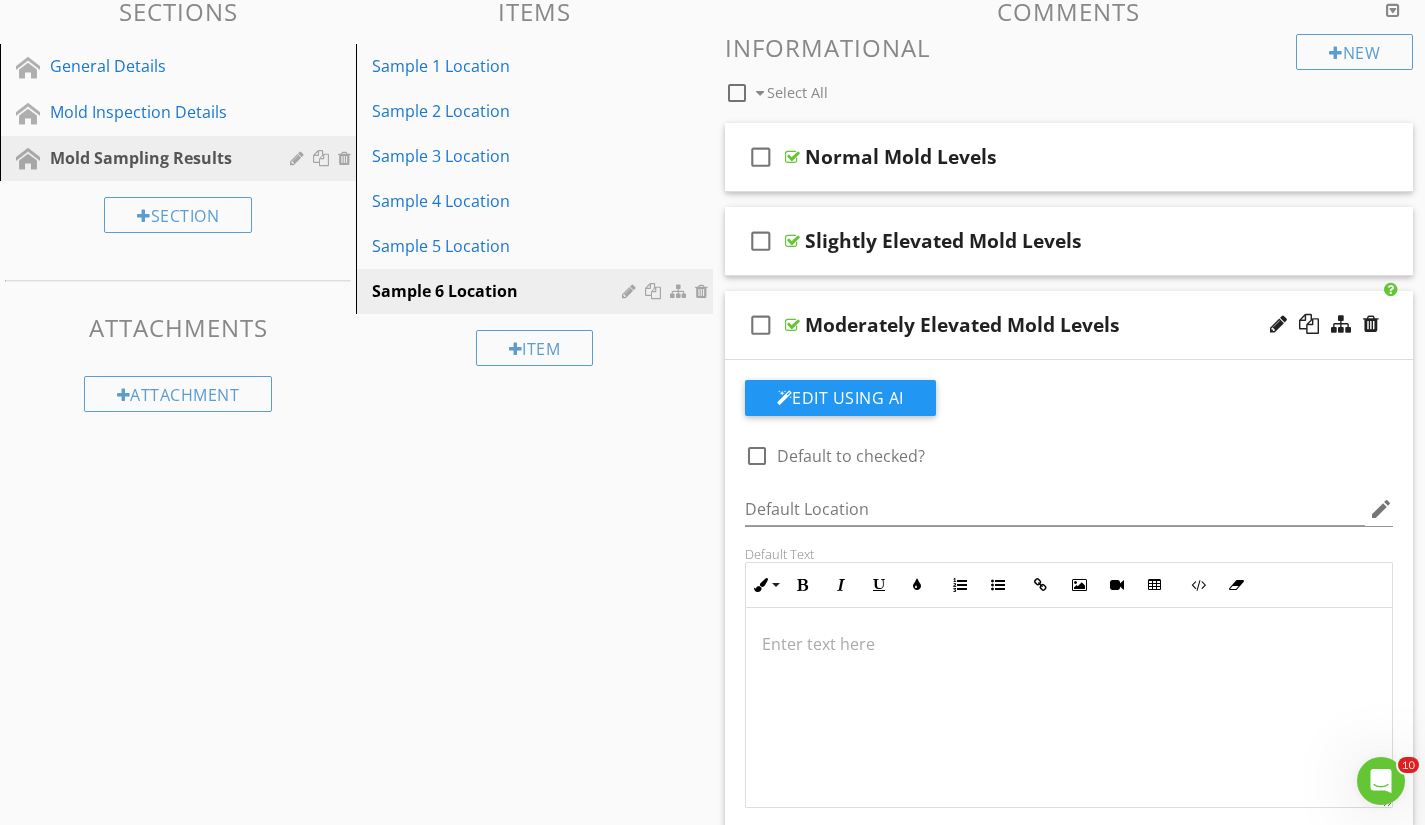 click at bounding box center (1069, 644) 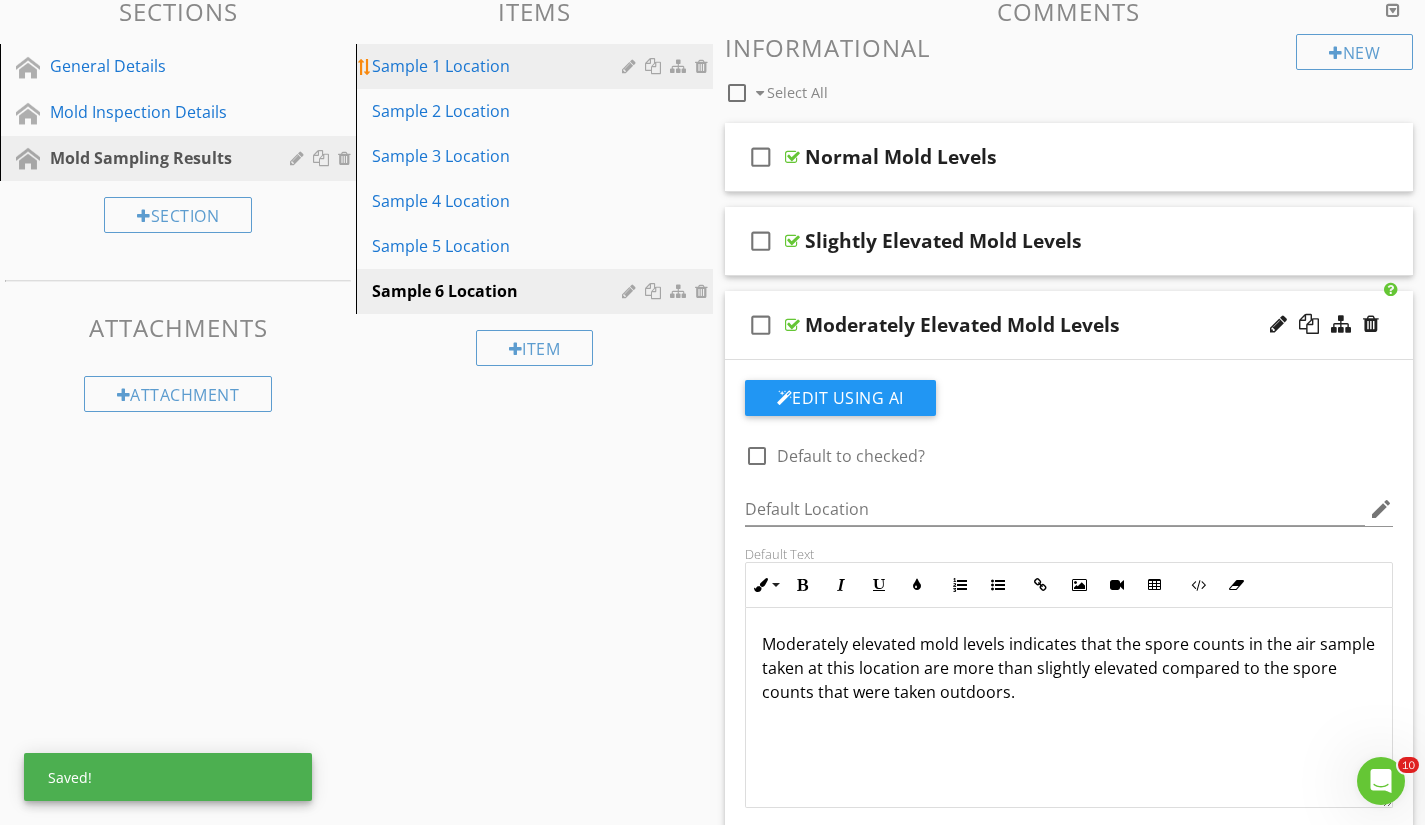 click on "Sample 1 Location" at bounding box center [499, 66] 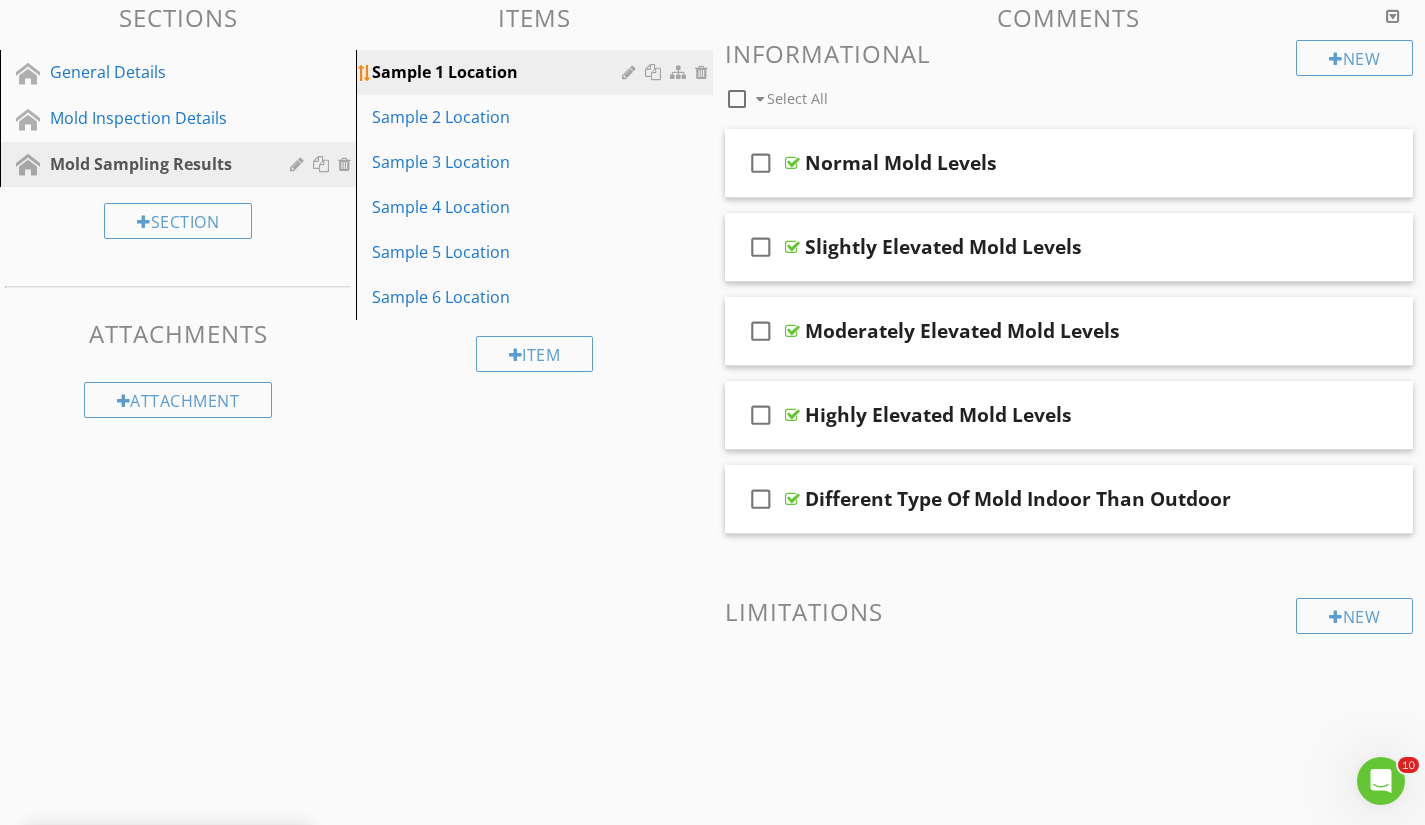 scroll, scrollTop: 211, scrollLeft: 0, axis: vertical 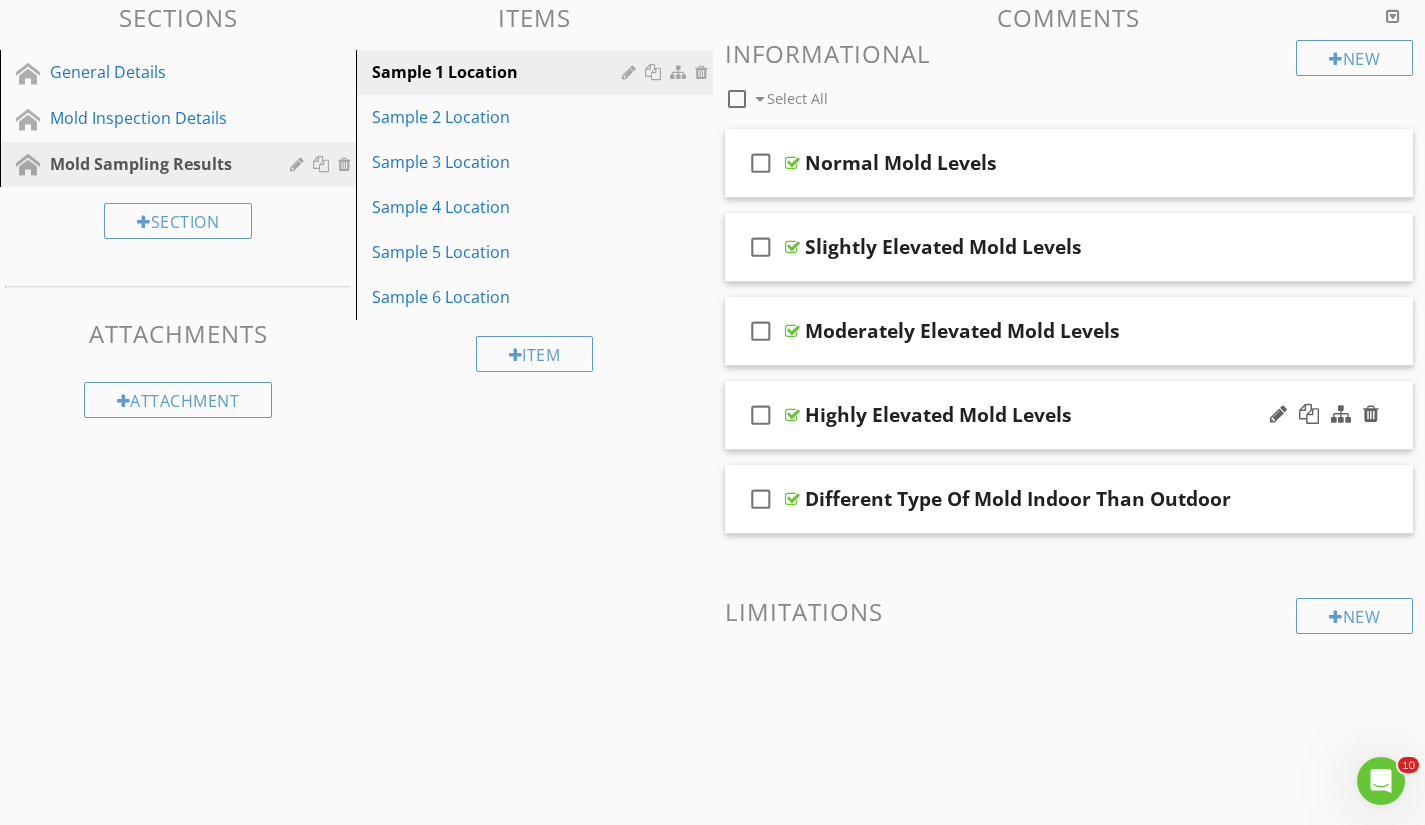 click on "Highly Elevated Mold Levels" at bounding box center [1048, 415] 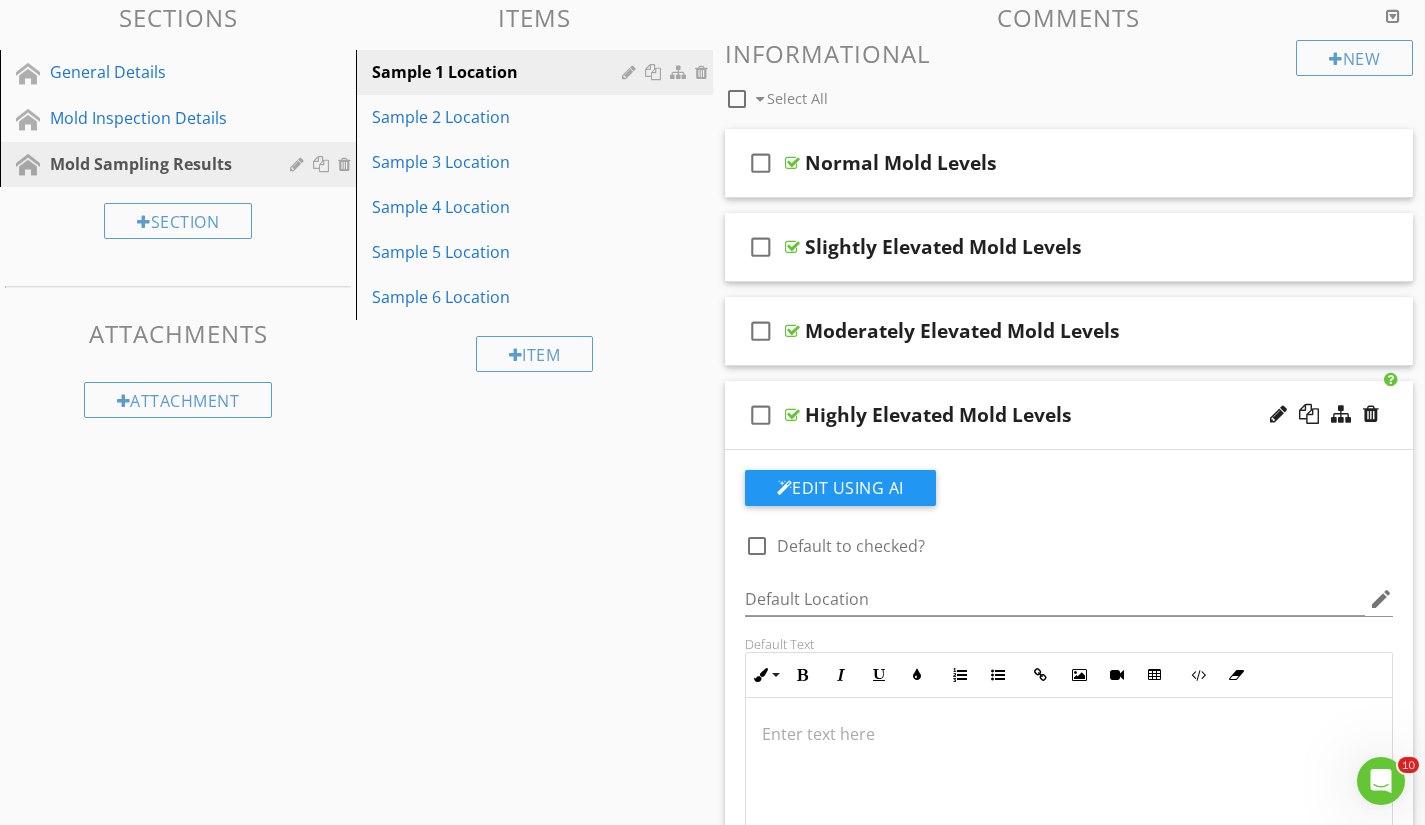 scroll, scrollTop: 217, scrollLeft: 0, axis: vertical 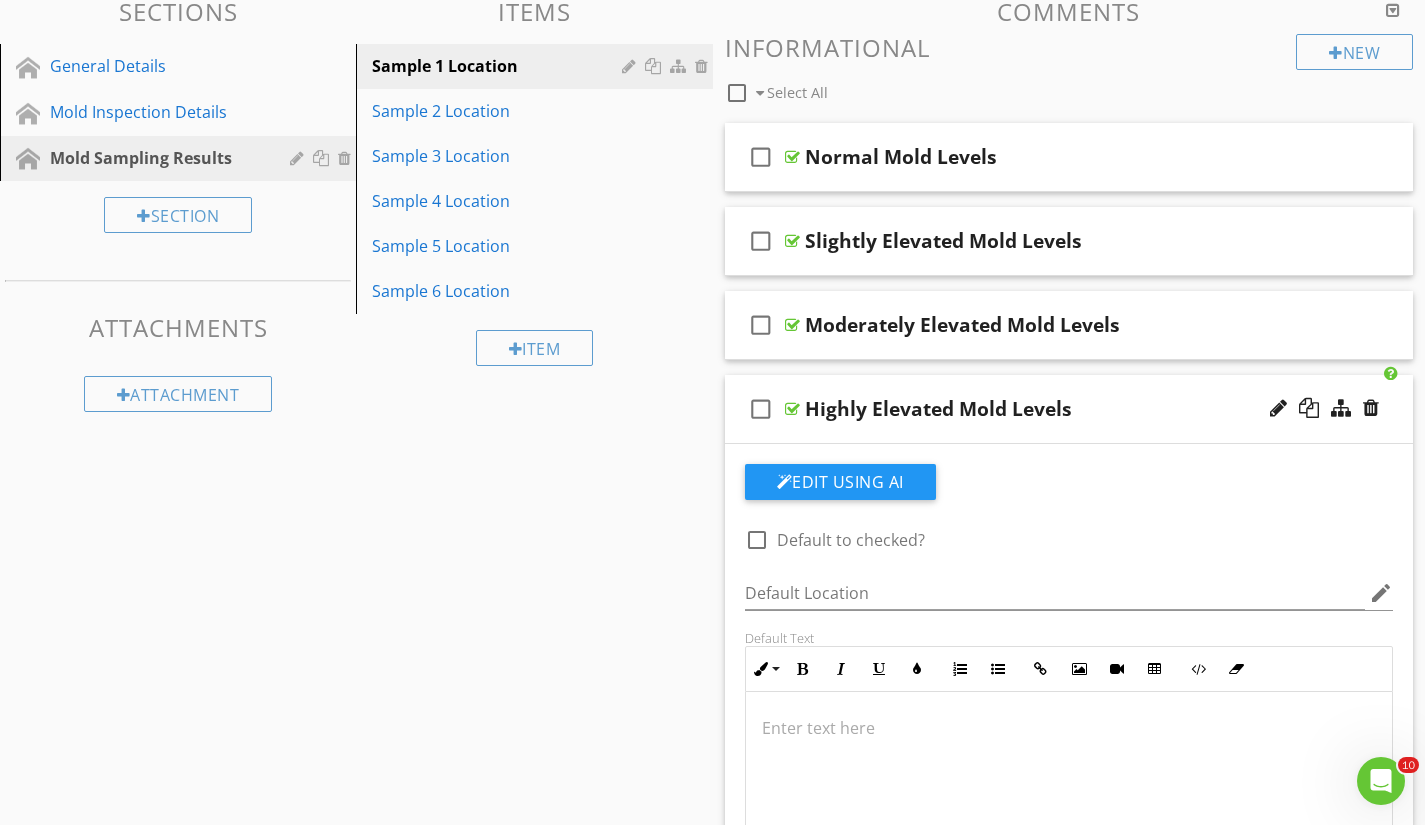click at bounding box center [1069, 728] 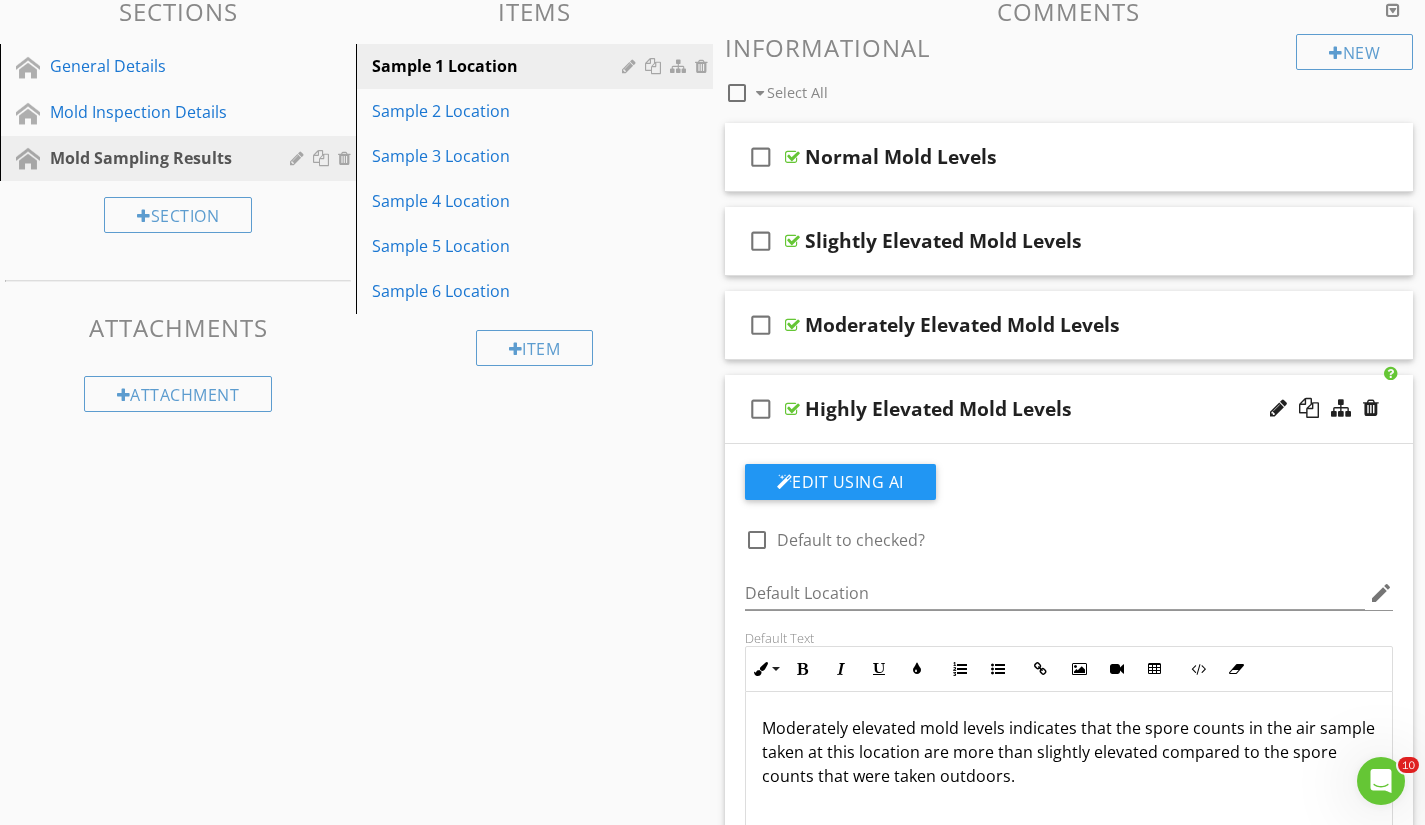 scroll, scrollTop: 1, scrollLeft: 0, axis: vertical 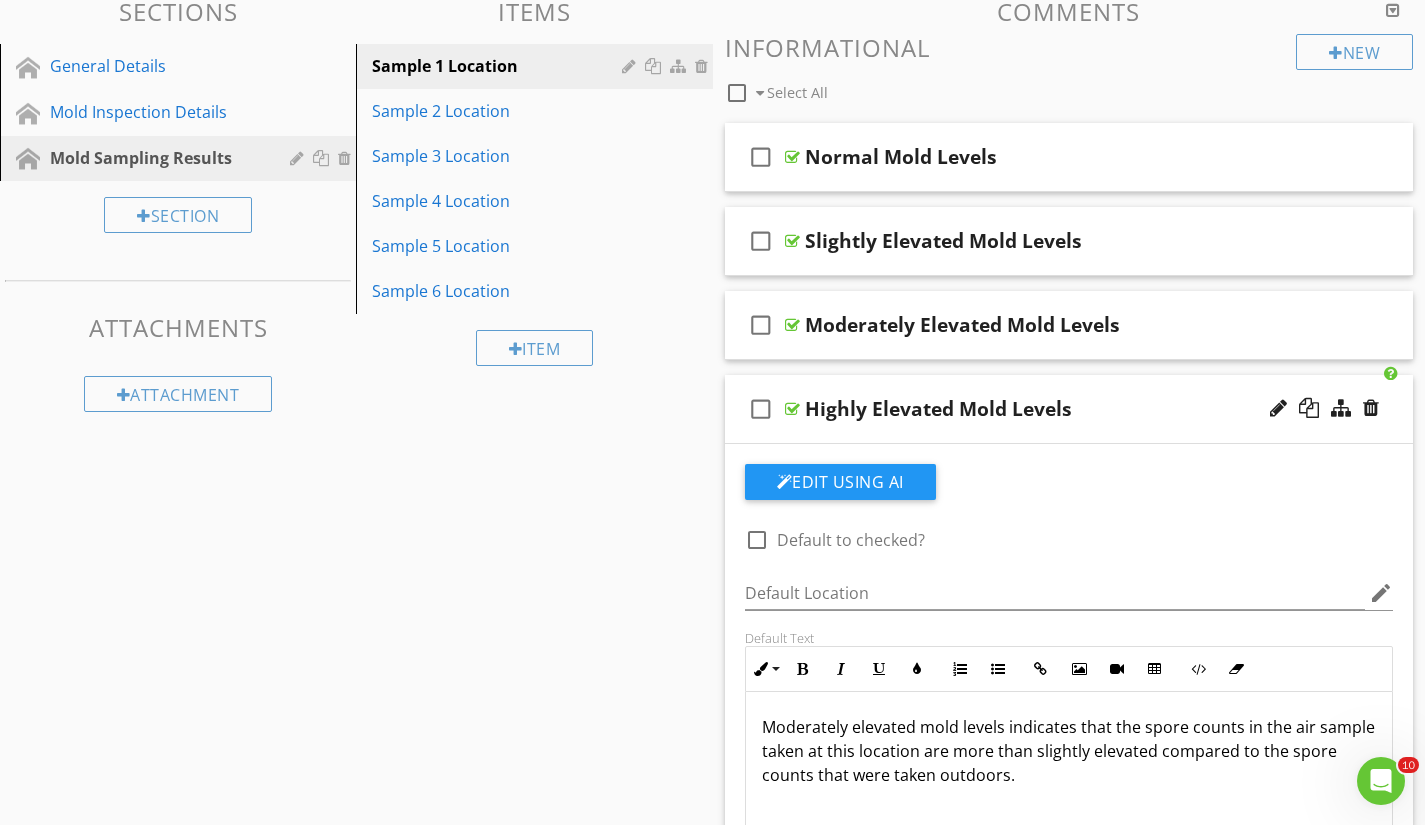click on "Moderately elevated mold levels indicates that the spore counts in the air sample taken at this location are more than slightly elevated compared to the spore counts that were taken outdoors." at bounding box center (1069, 751) 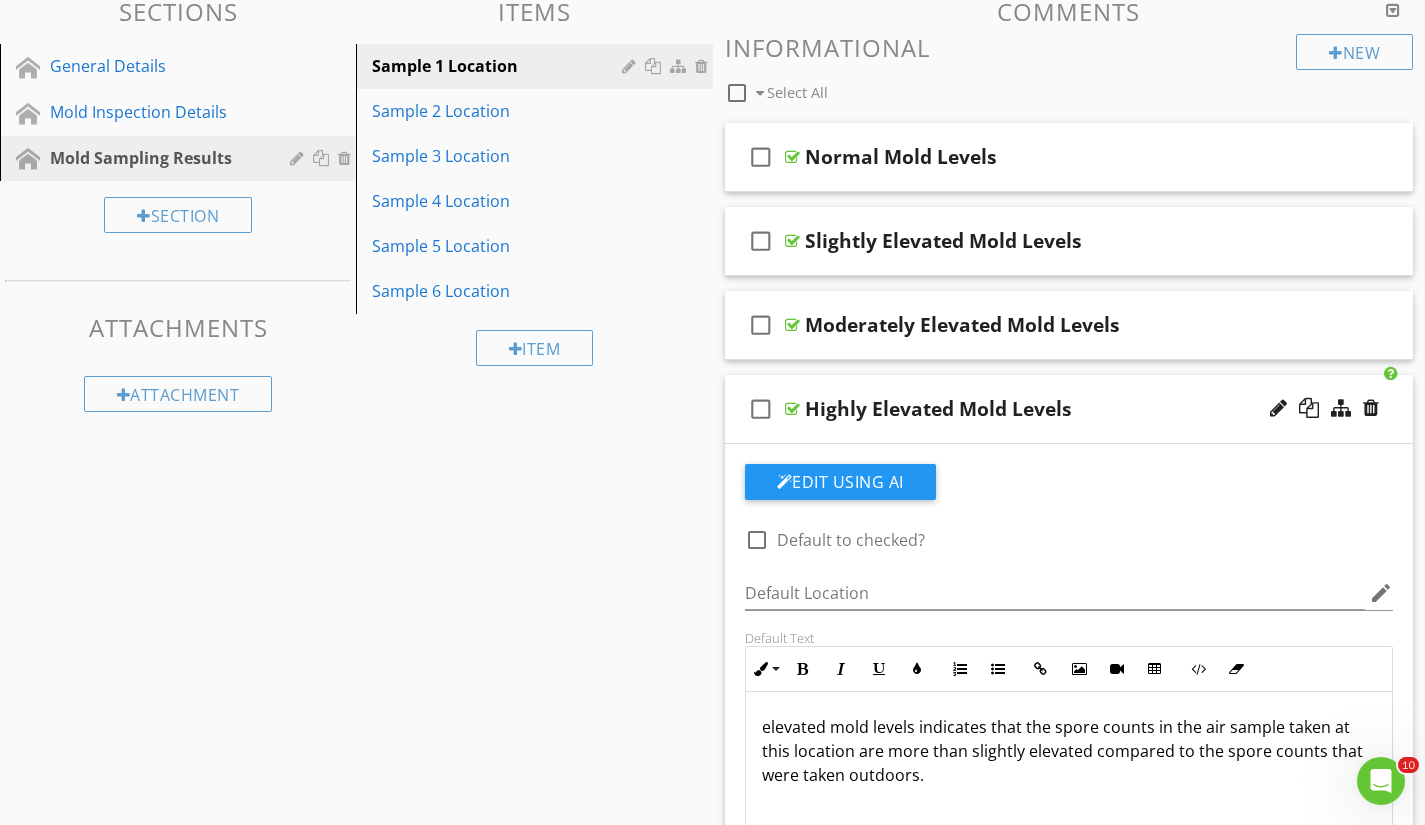 type 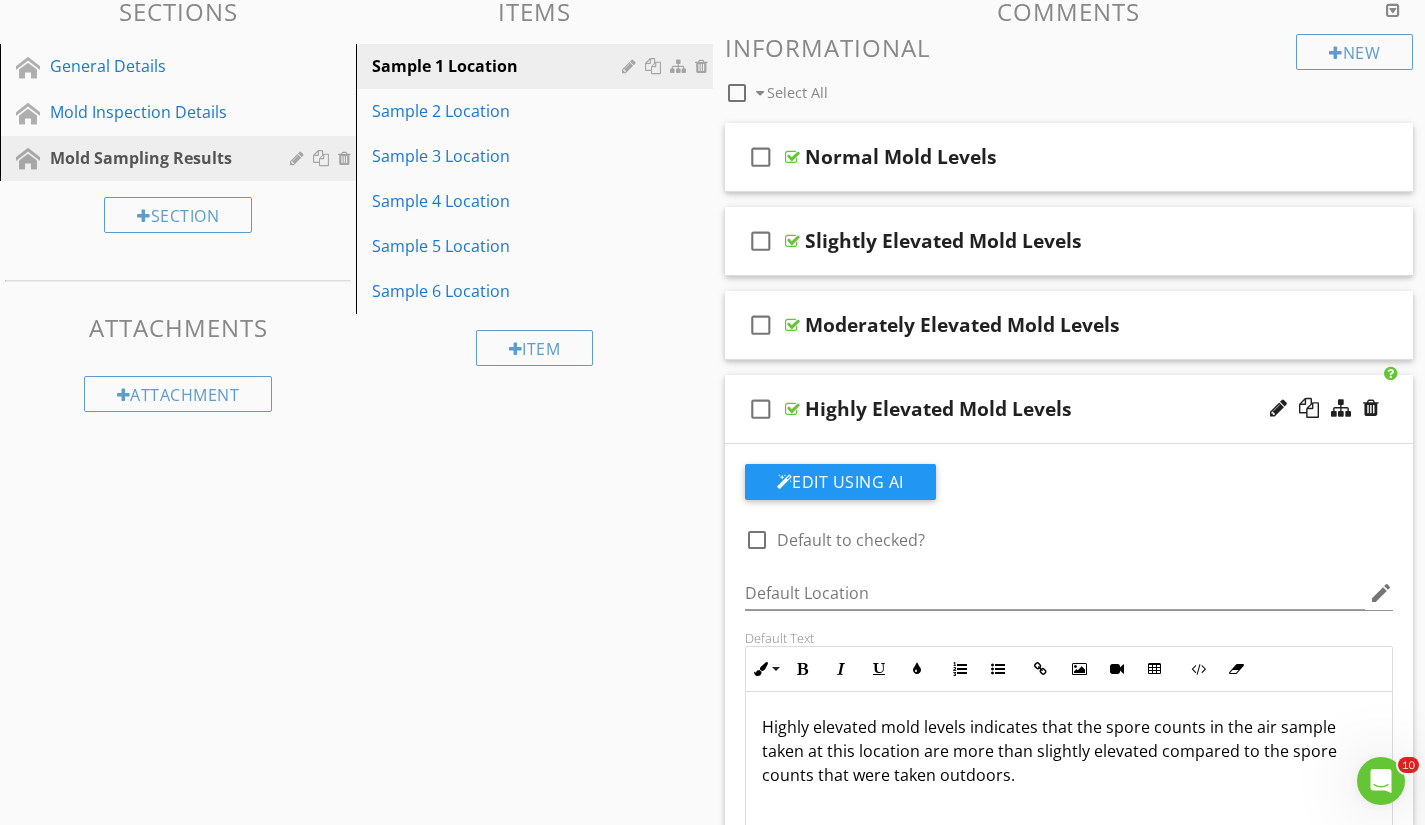 click on "Highly elevated mold levels indicates that the spore counts in the air sample taken at this location are more than slightly elevated compared to the spore counts that were taken outdoors." at bounding box center [1069, 751] 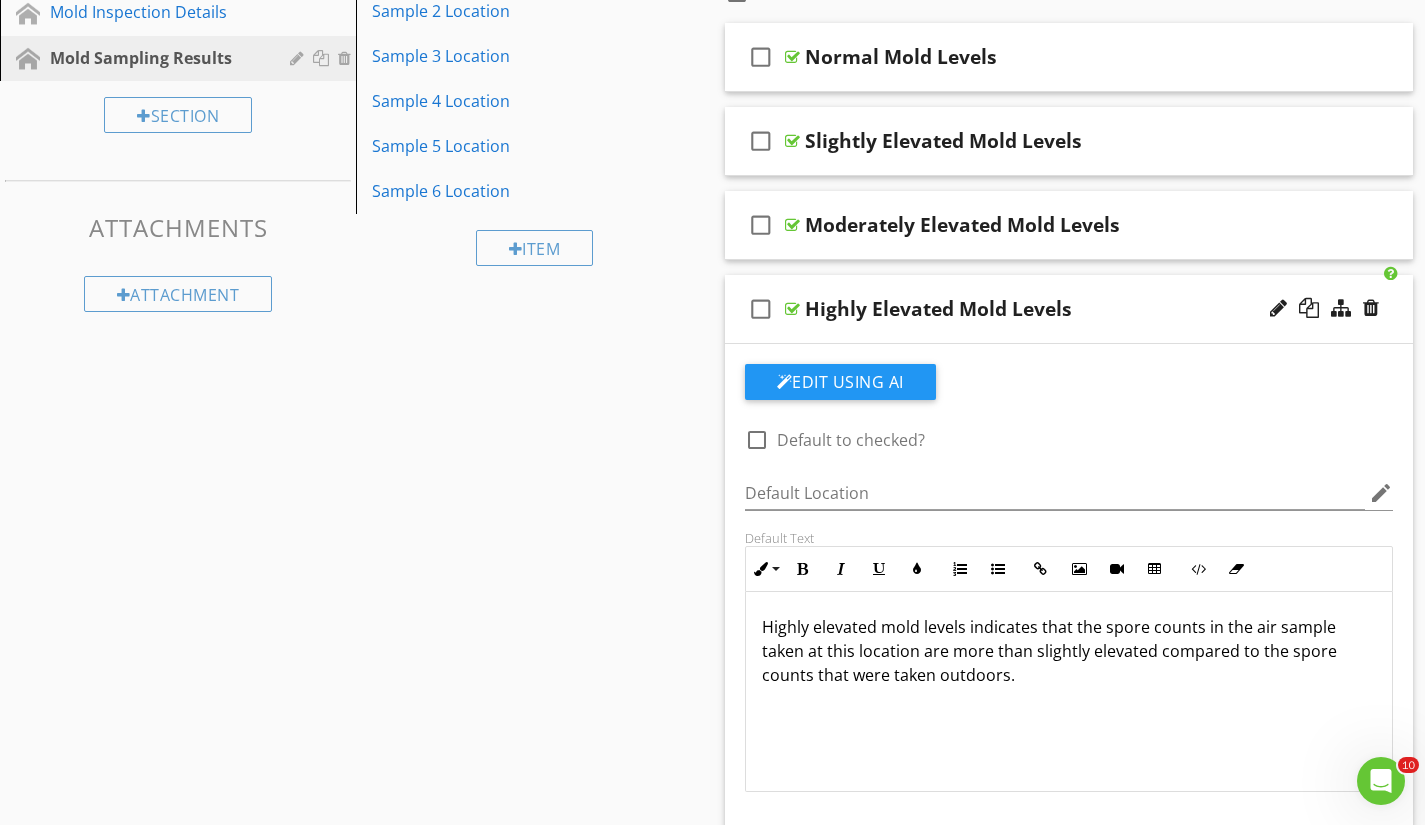 scroll, scrollTop: 417, scrollLeft: 0, axis: vertical 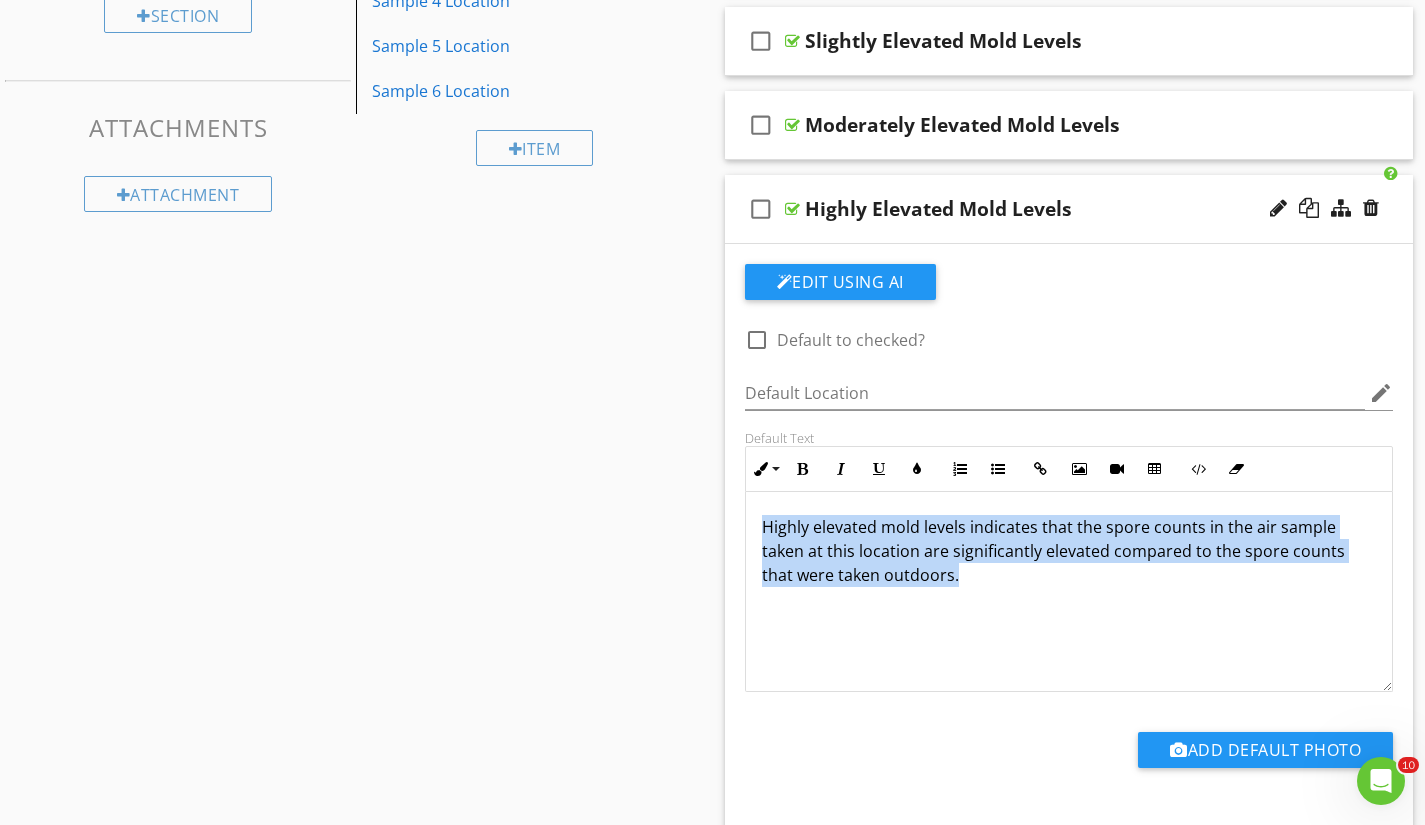 drag, startPoint x: 958, startPoint y: 579, endPoint x: 753, endPoint y: 518, distance: 213.88315 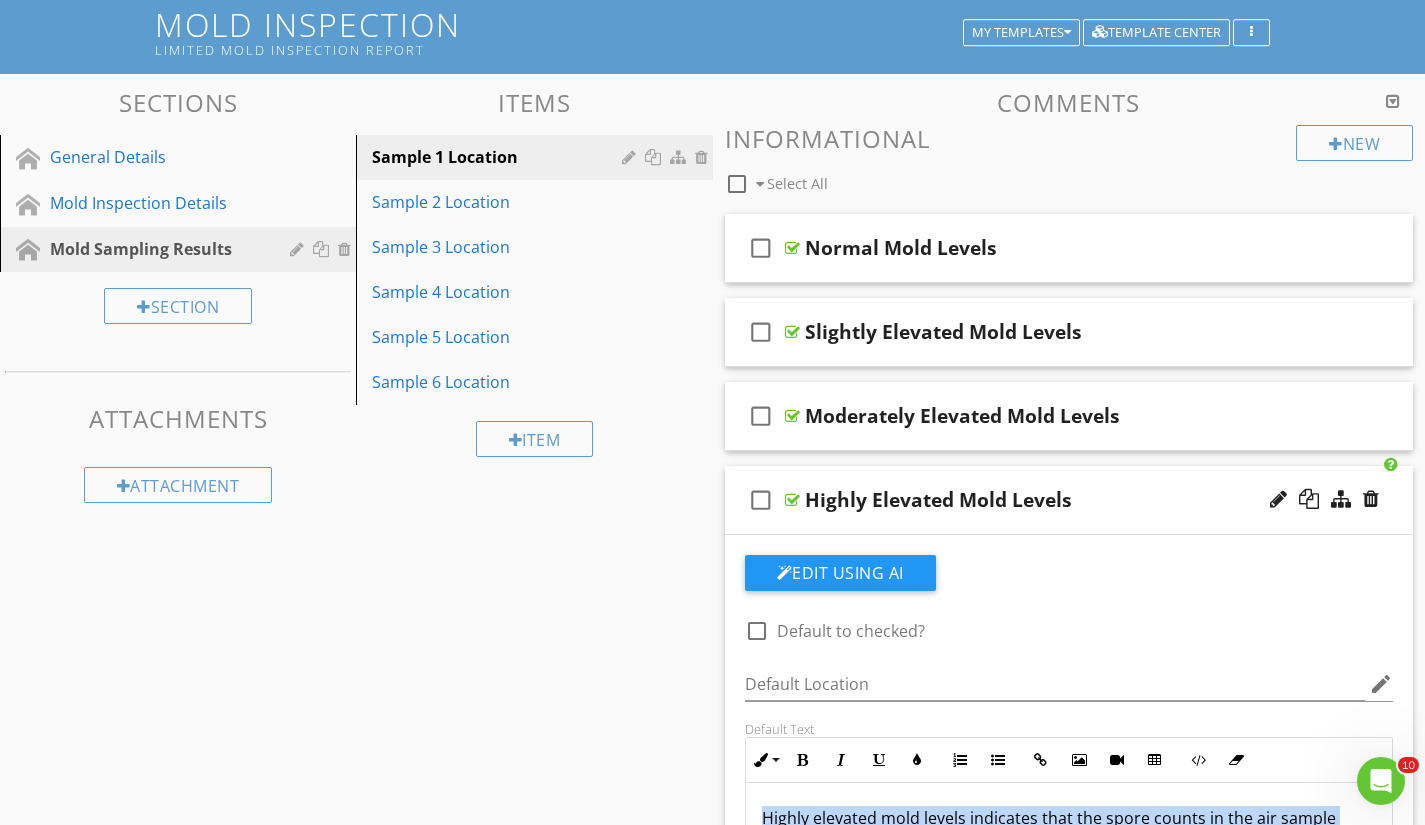 scroll, scrollTop: 117, scrollLeft: 0, axis: vertical 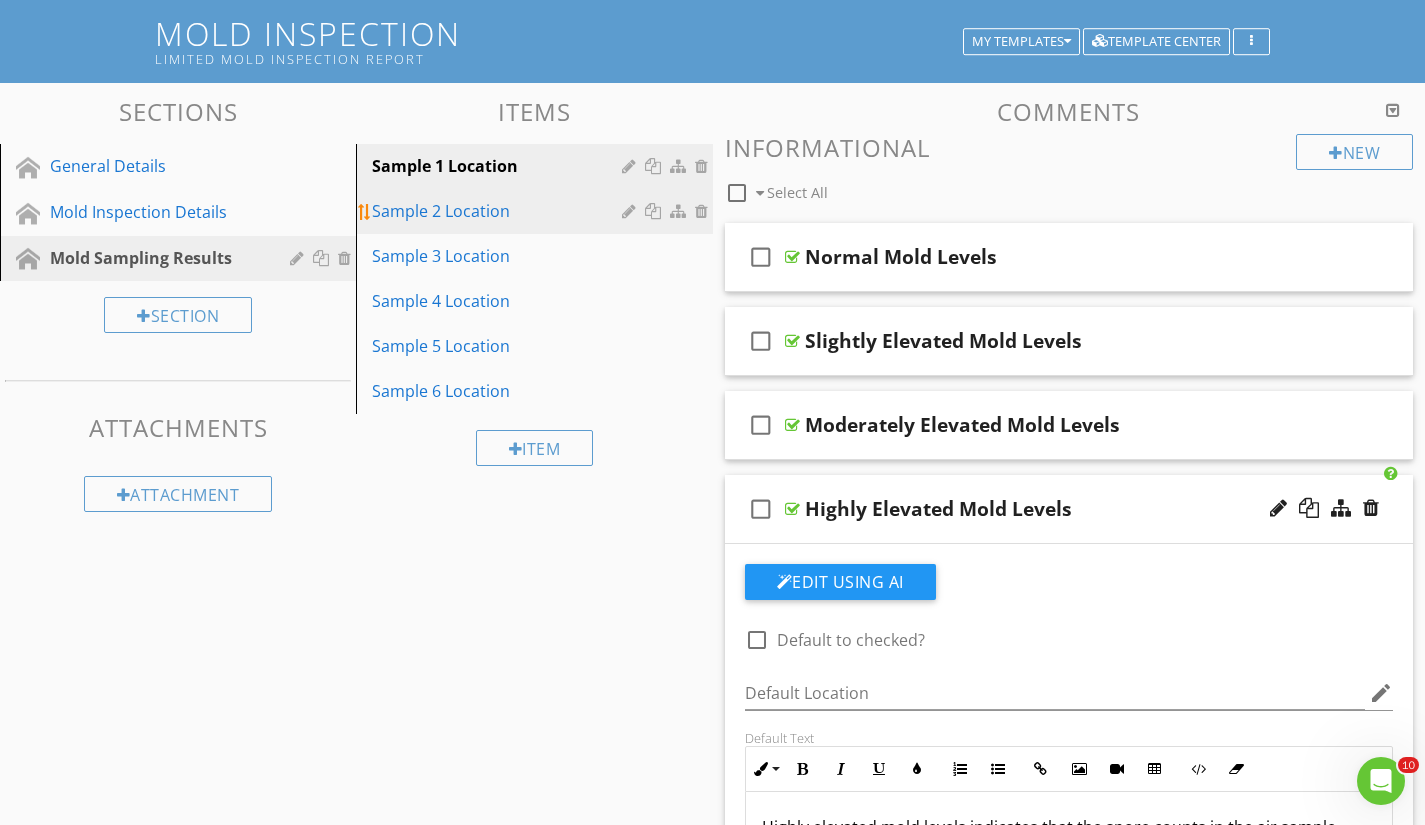 click on "Sample 2 Location" at bounding box center [499, 211] 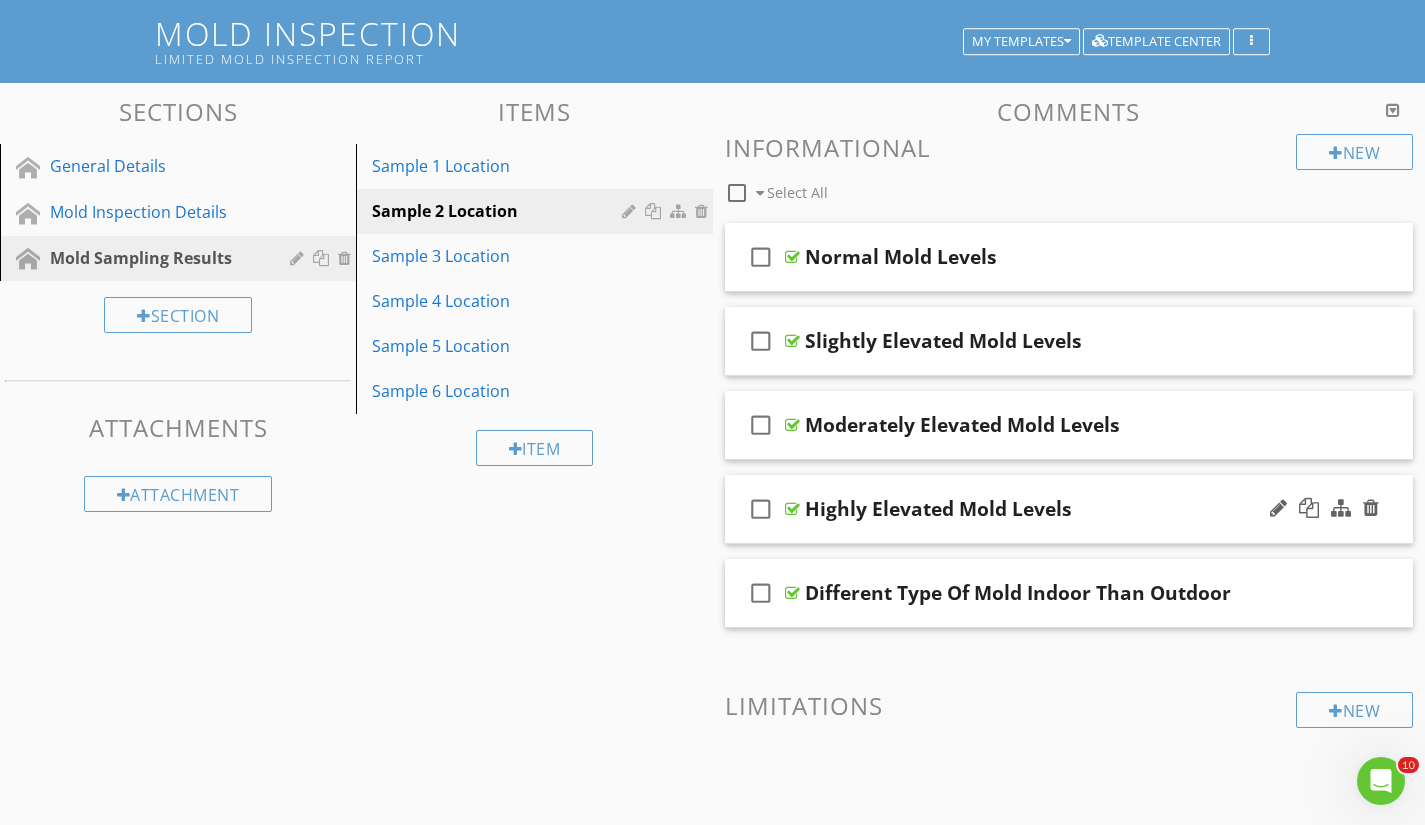 click on "Highly Elevated Mold Levels" at bounding box center (1048, 509) 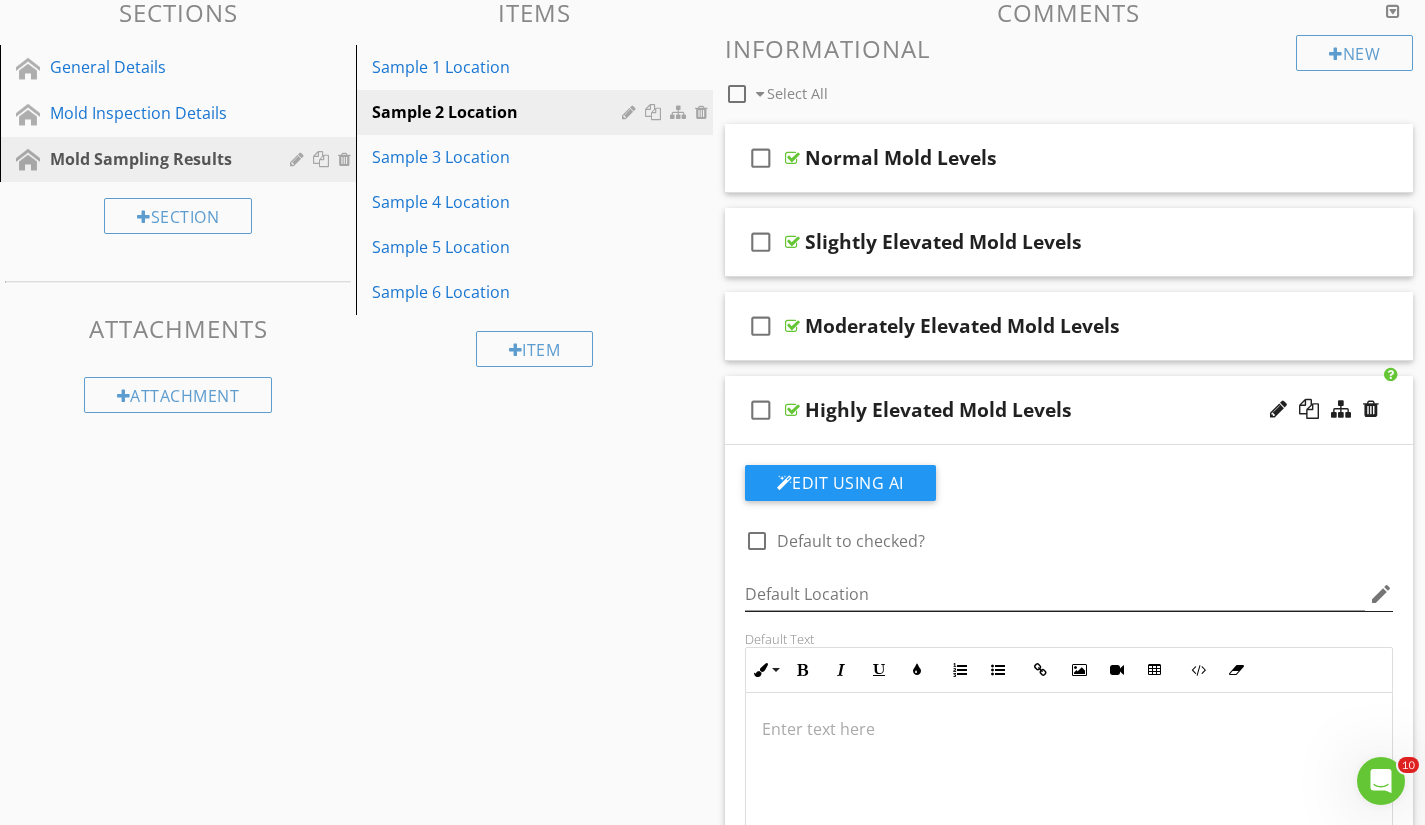 scroll, scrollTop: 317, scrollLeft: 0, axis: vertical 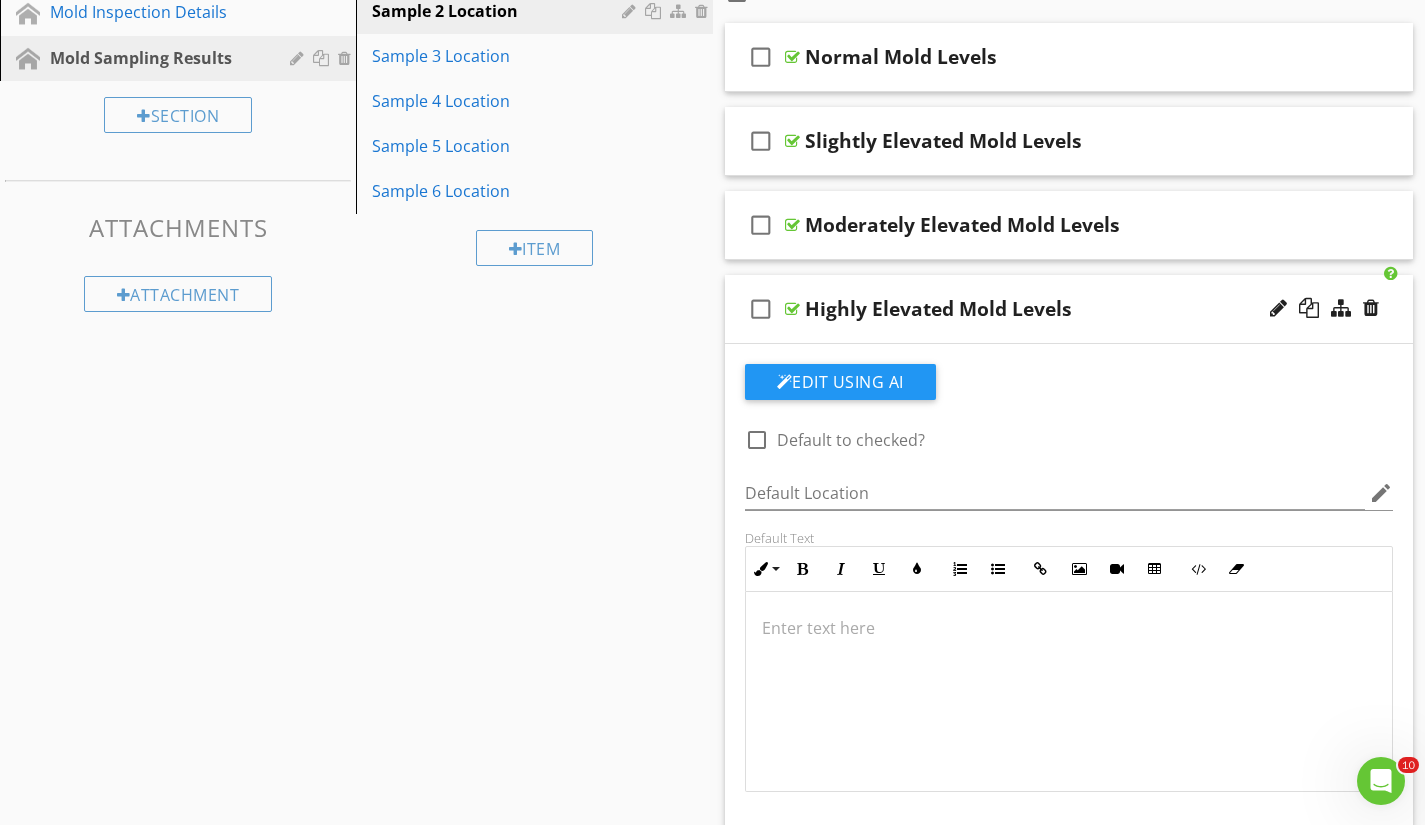 click at bounding box center [1069, 692] 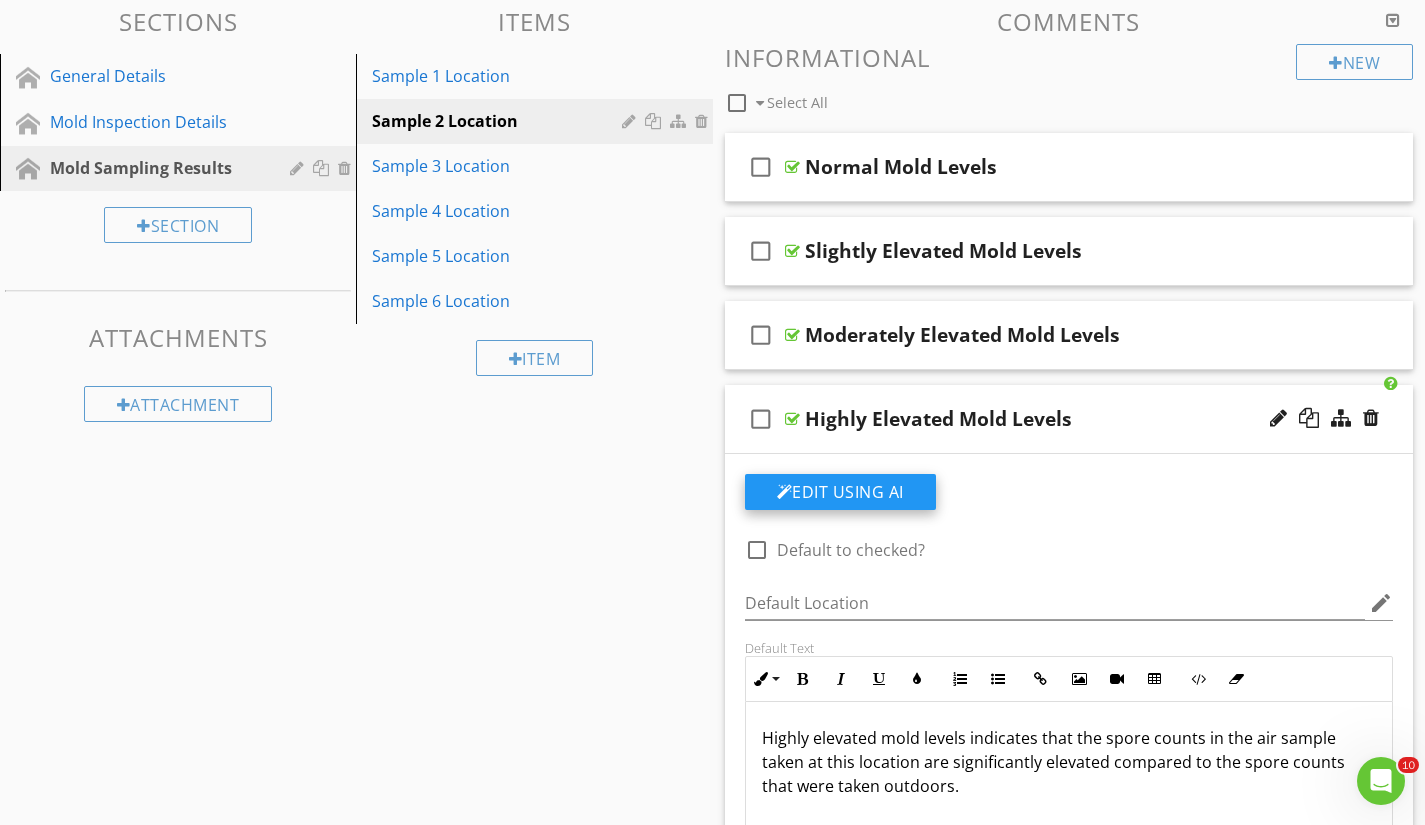 scroll, scrollTop: 117, scrollLeft: 0, axis: vertical 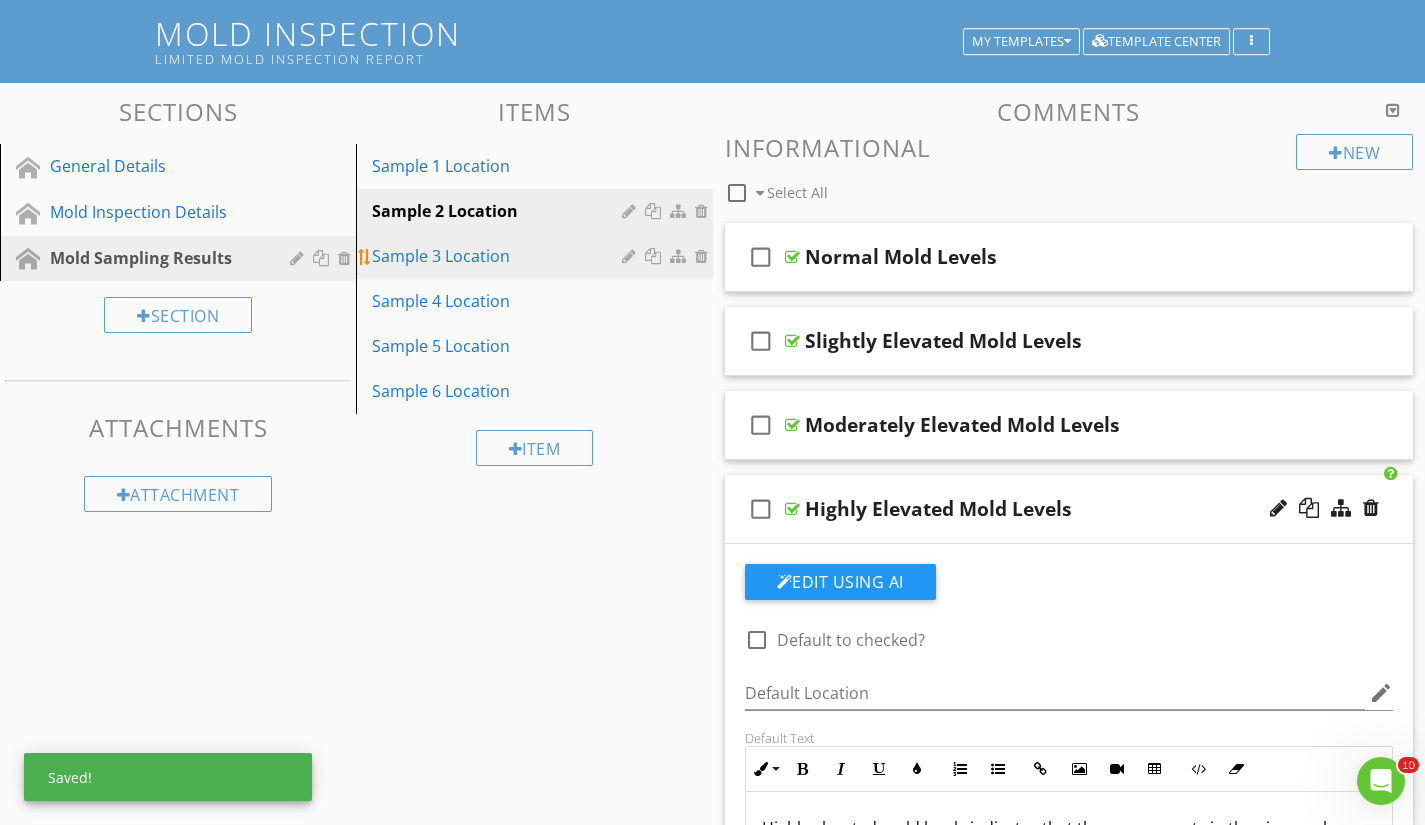 click on "Sample 3 Location" at bounding box center (499, 256) 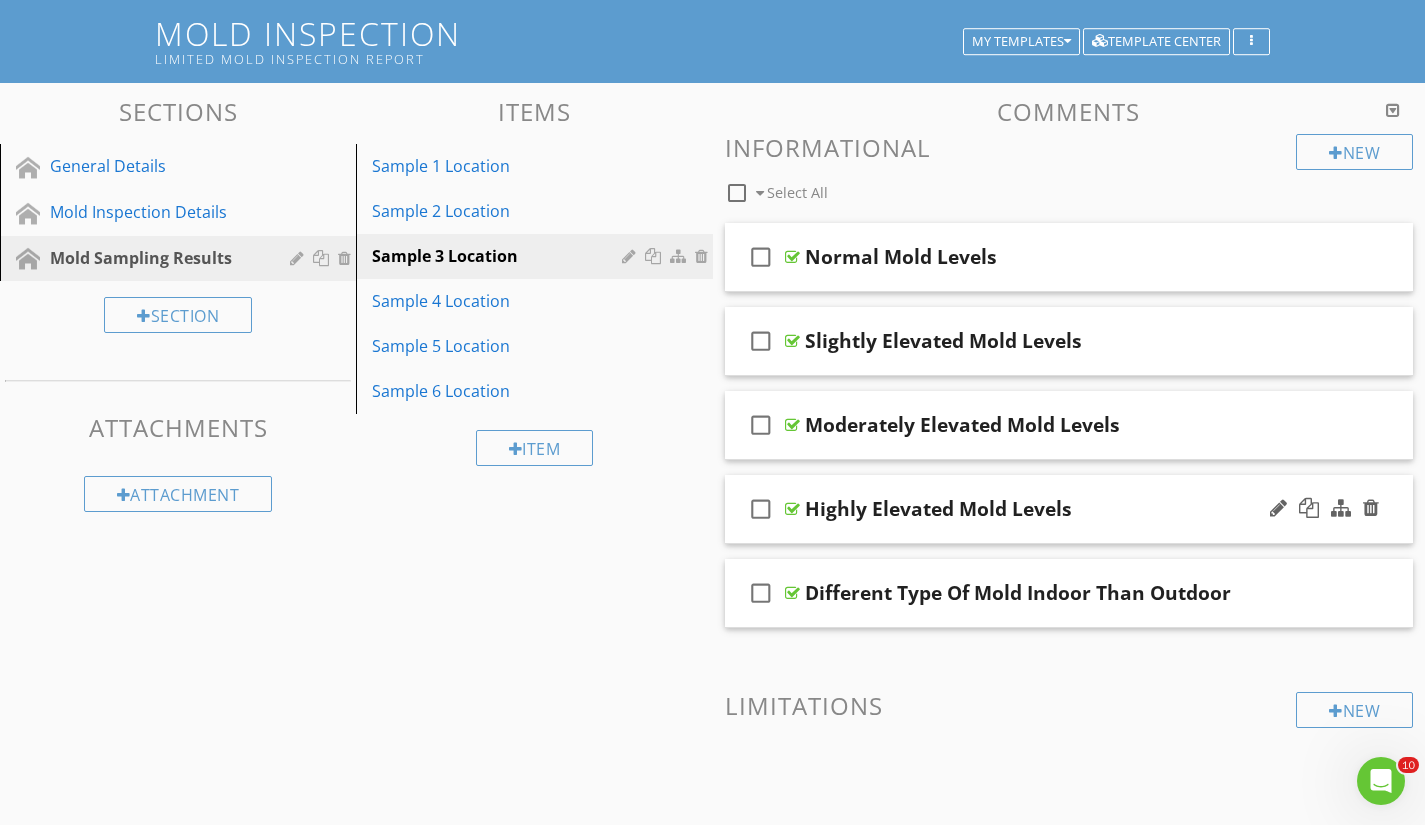click on "Highly Elevated Mold Levels" at bounding box center (1048, 509) 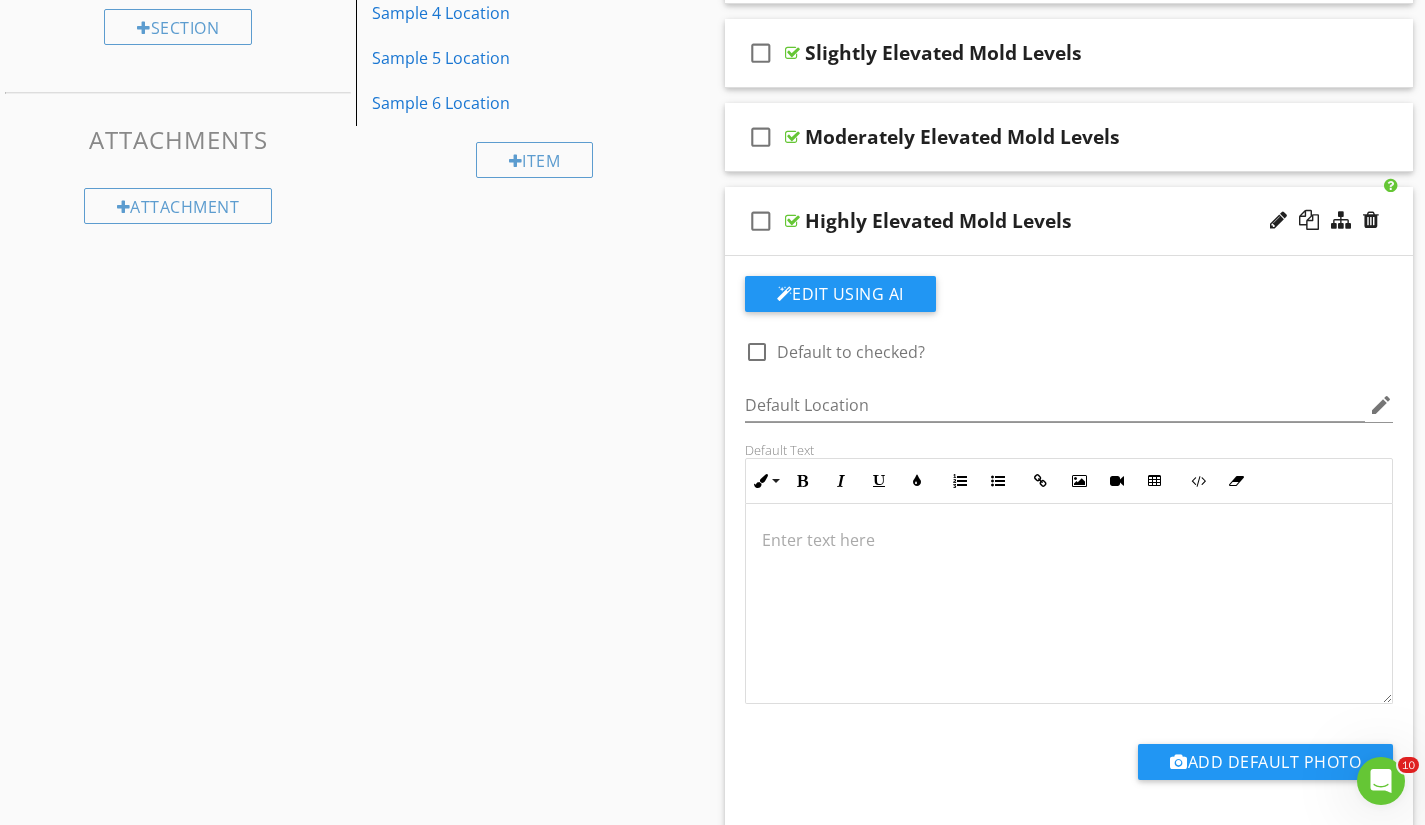 scroll, scrollTop: 417, scrollLeft: 0, axis: vertical 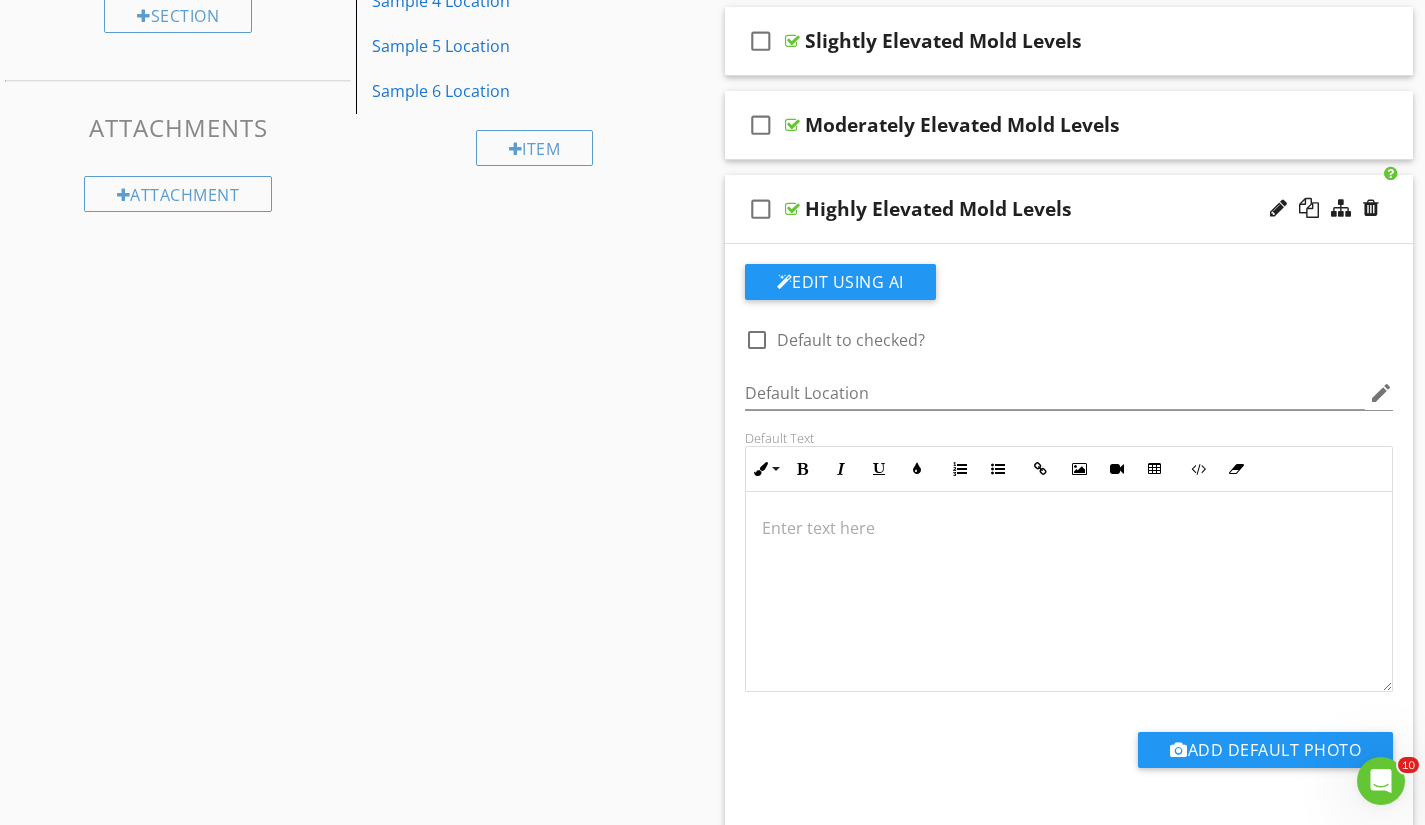 click at bounding box center [1069, 592] 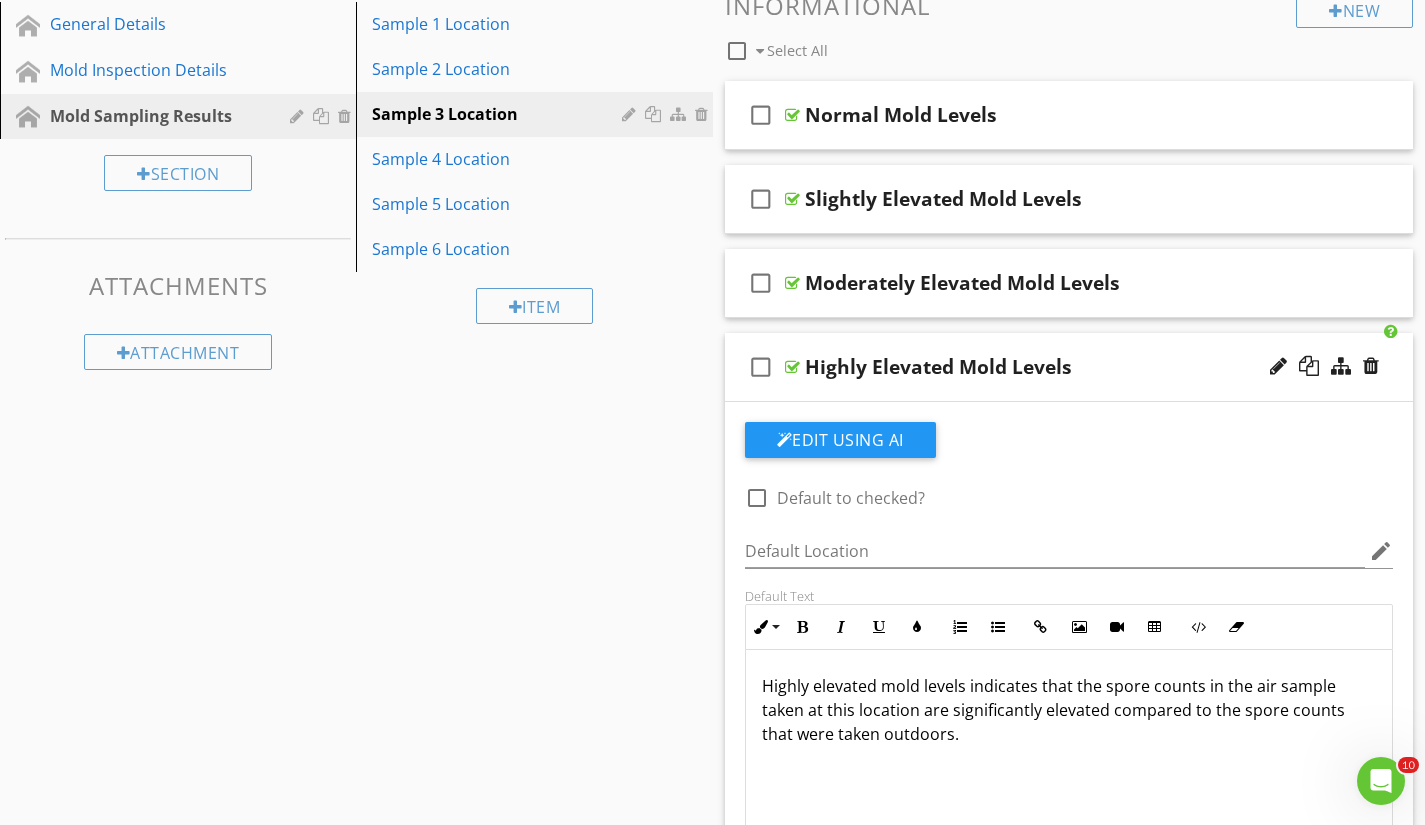 scroll, scrollTop: 117, scrollLeft: 0, axis: vertical 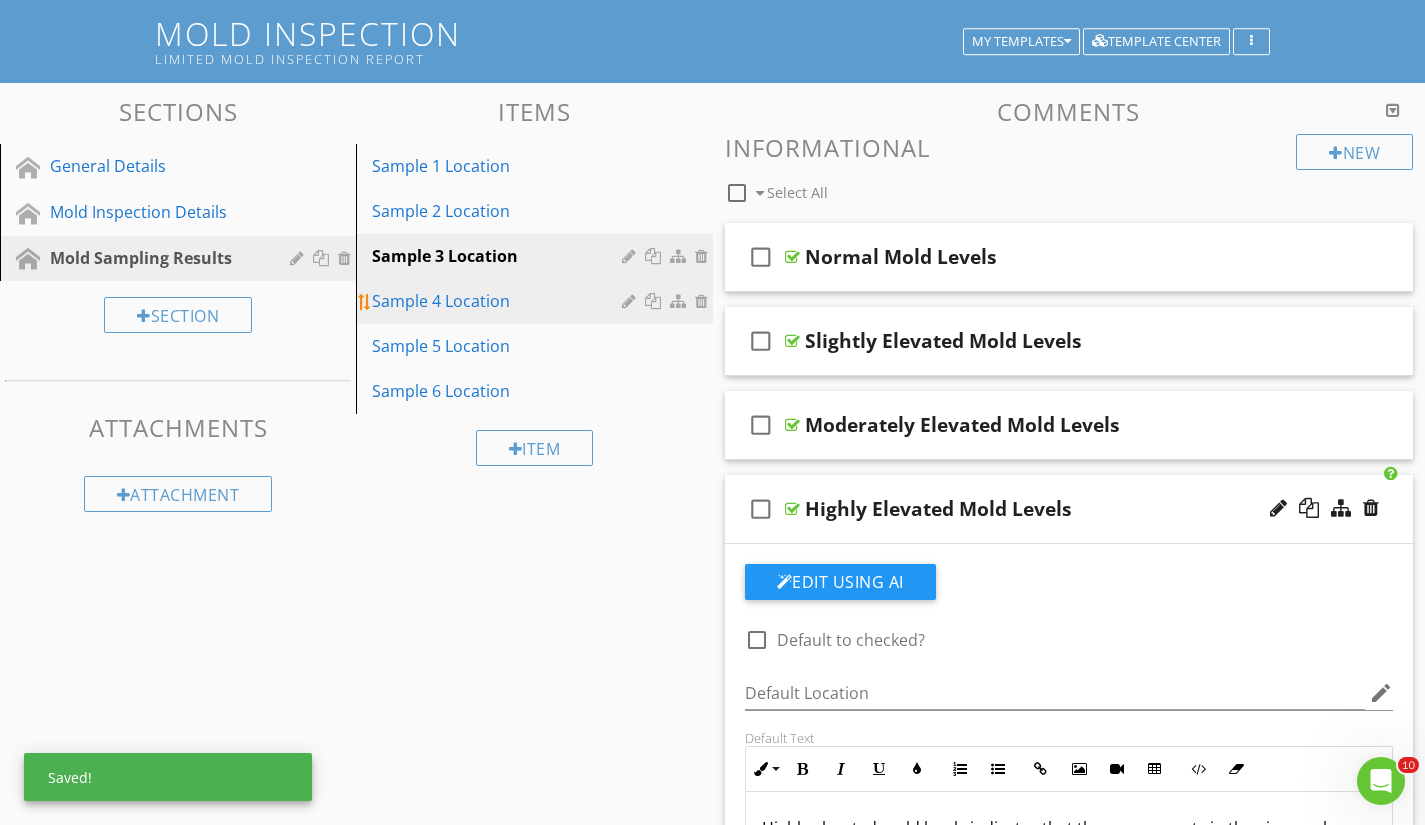click on "Sample 4 Location" at bounding box center (499, 301) 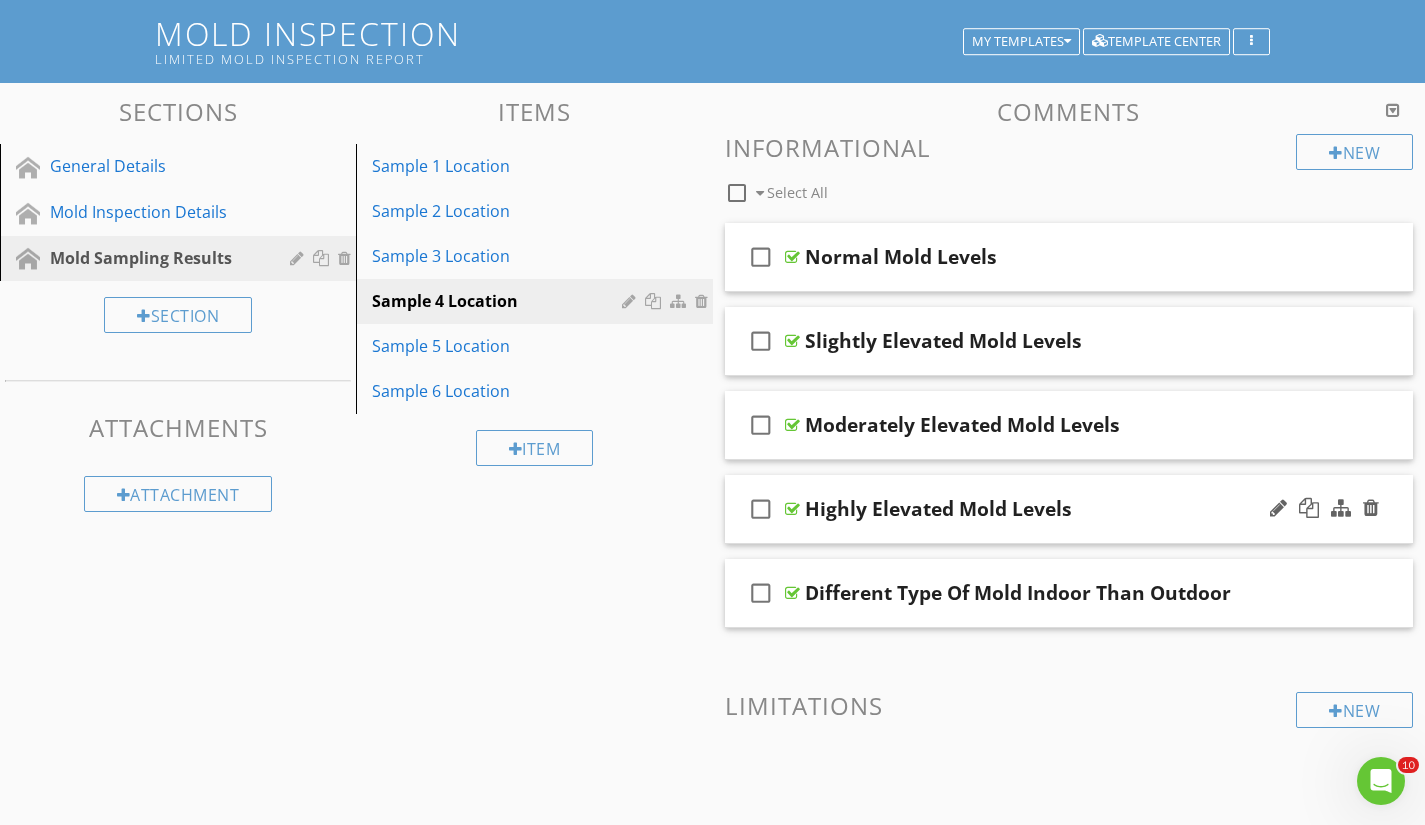 click on "Highly Elevated Mold Levels" at bounding box center (1048, 509) 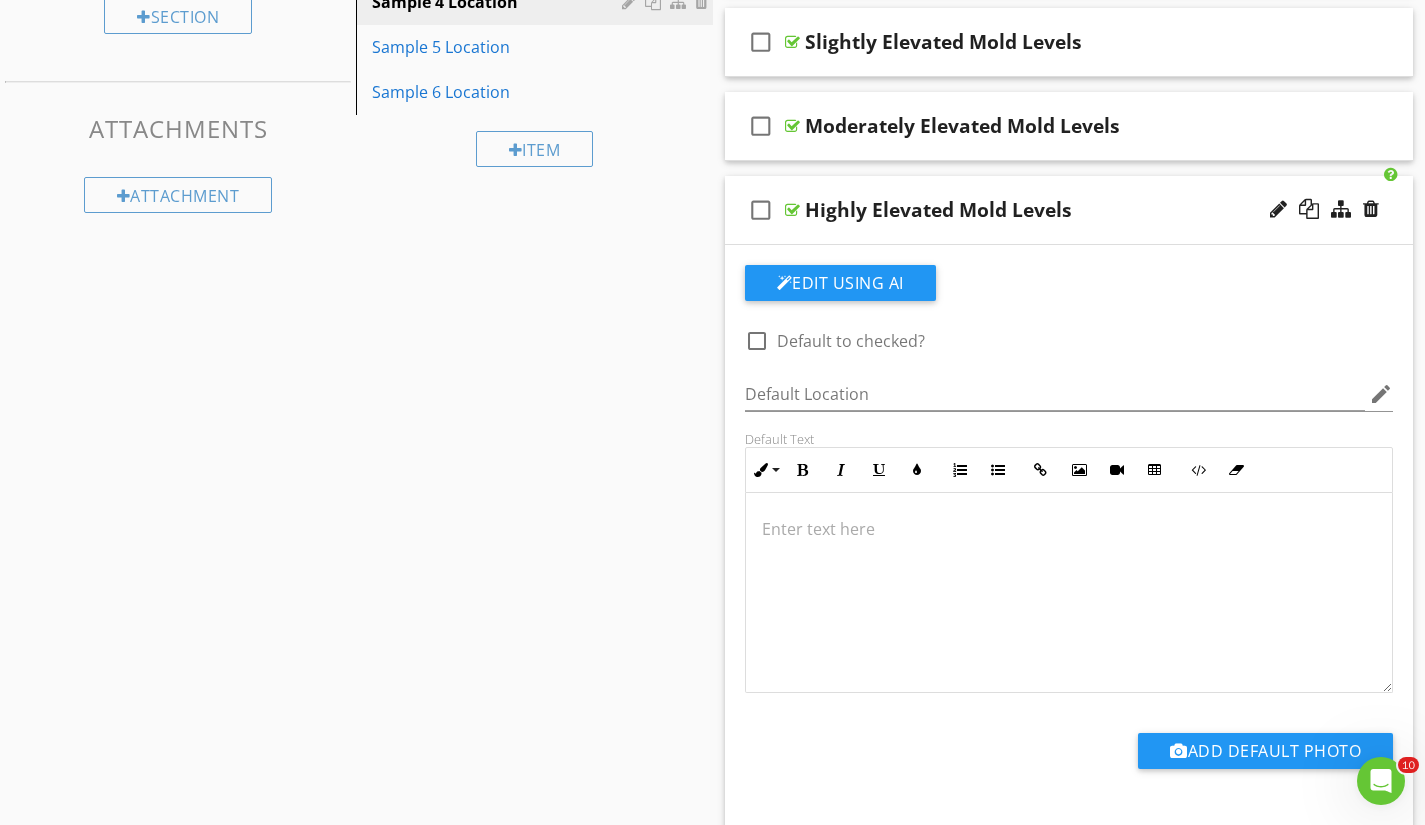 scroll, scrollTop: 417, scrollLeft: 0, axis: vertical 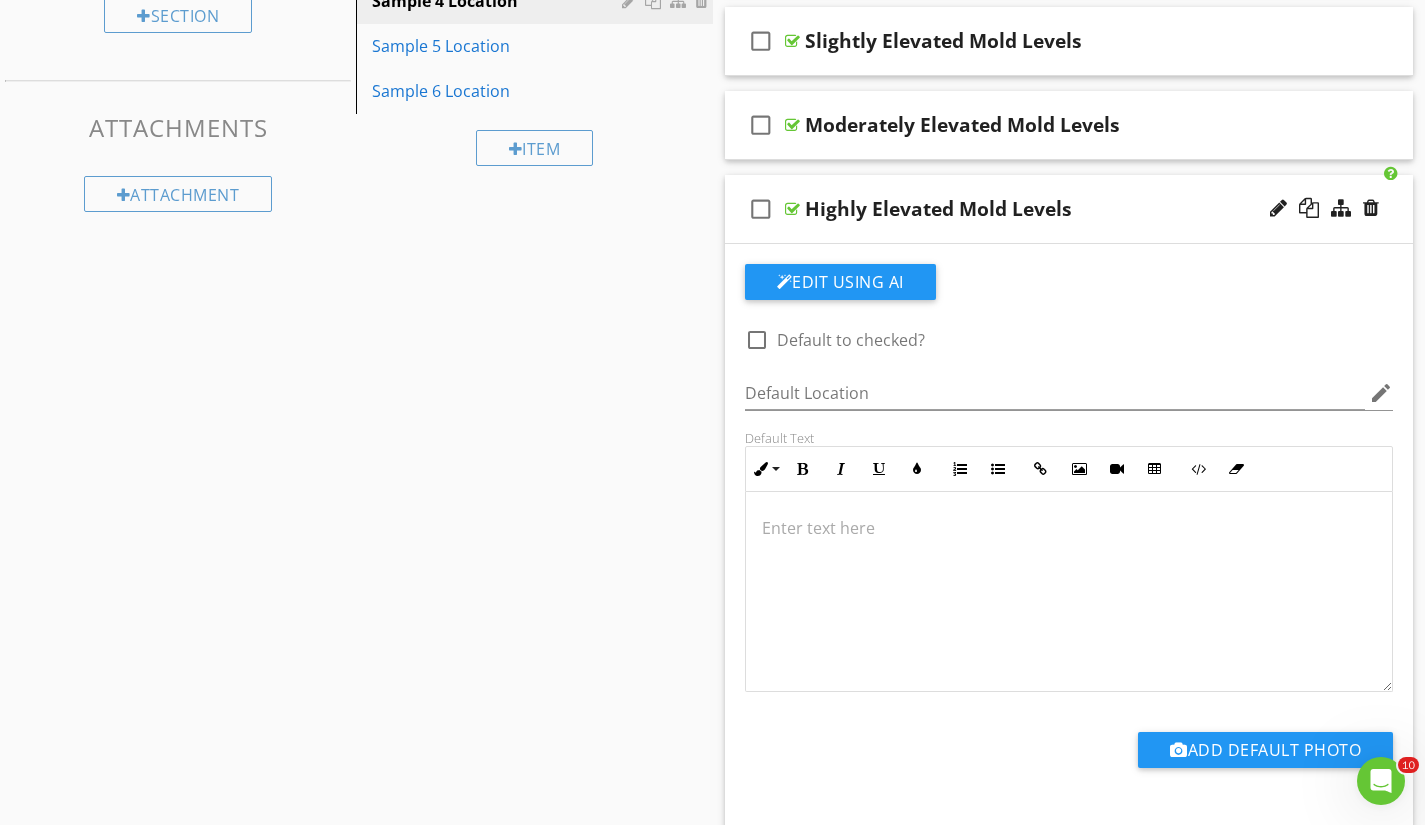 click at bounding box center [1069, 592] 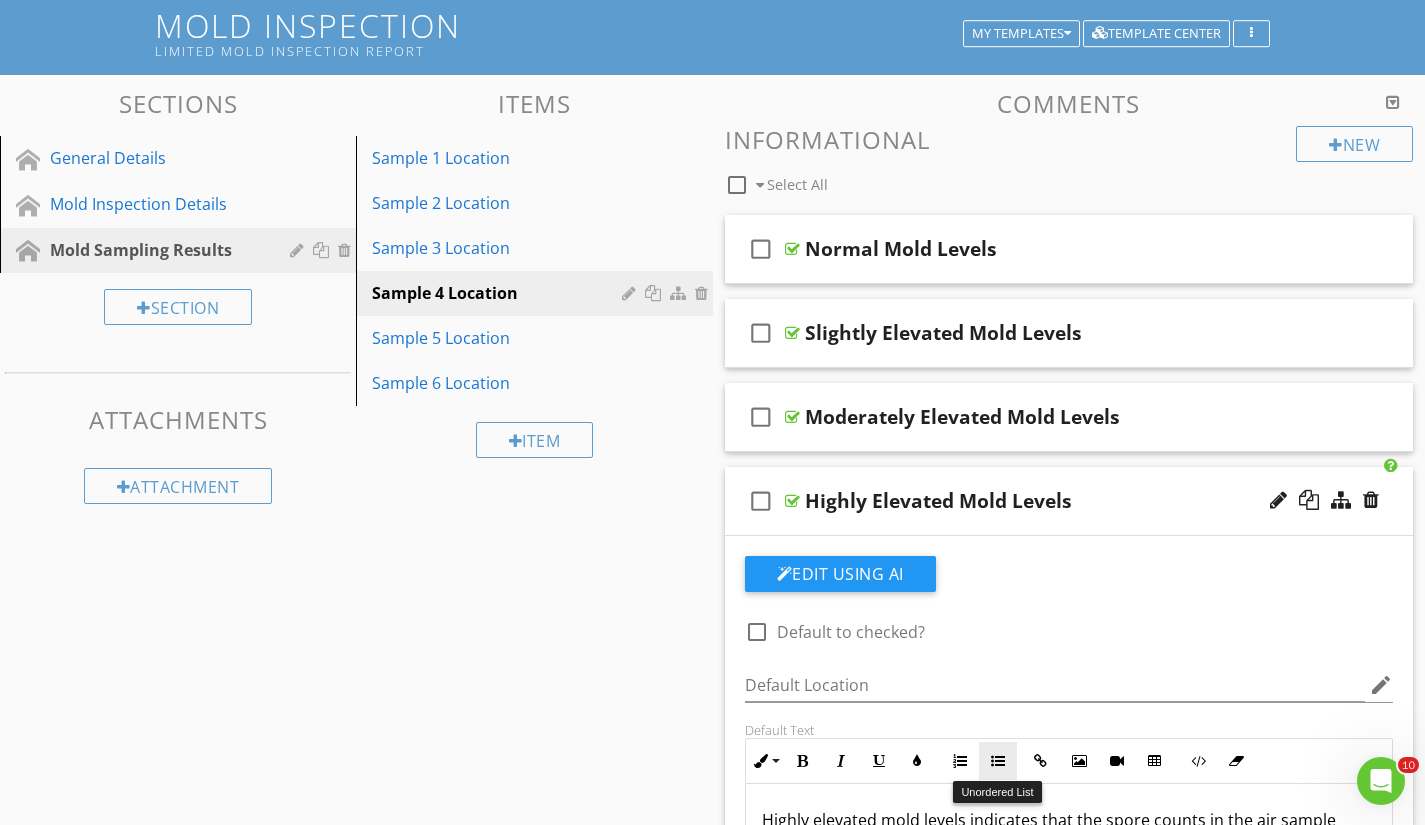 scroll, scrollTop: 117, scrollLeft: 0, axis: vertical 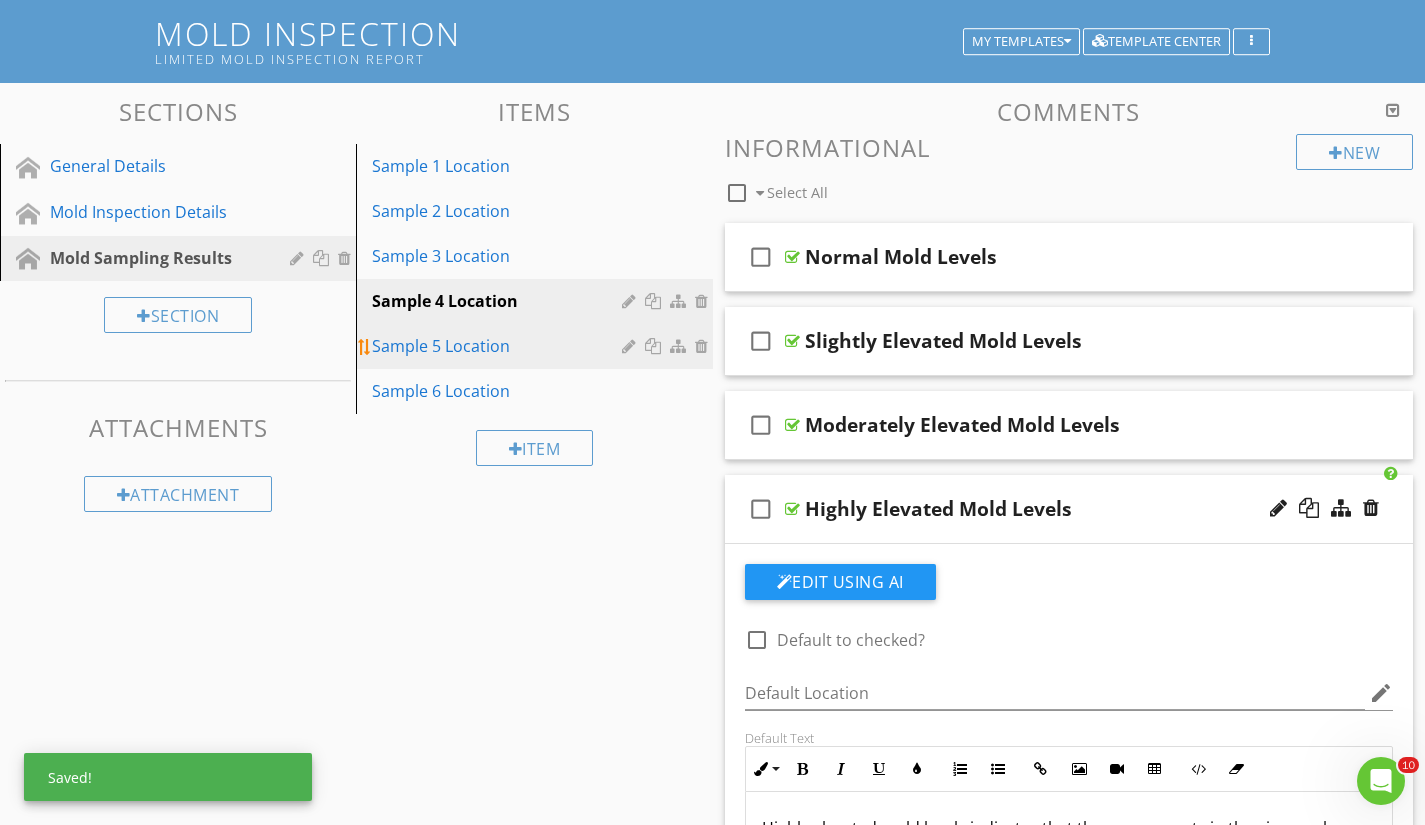 click on "Sample 5 Location" at bounding box center [499, 346] 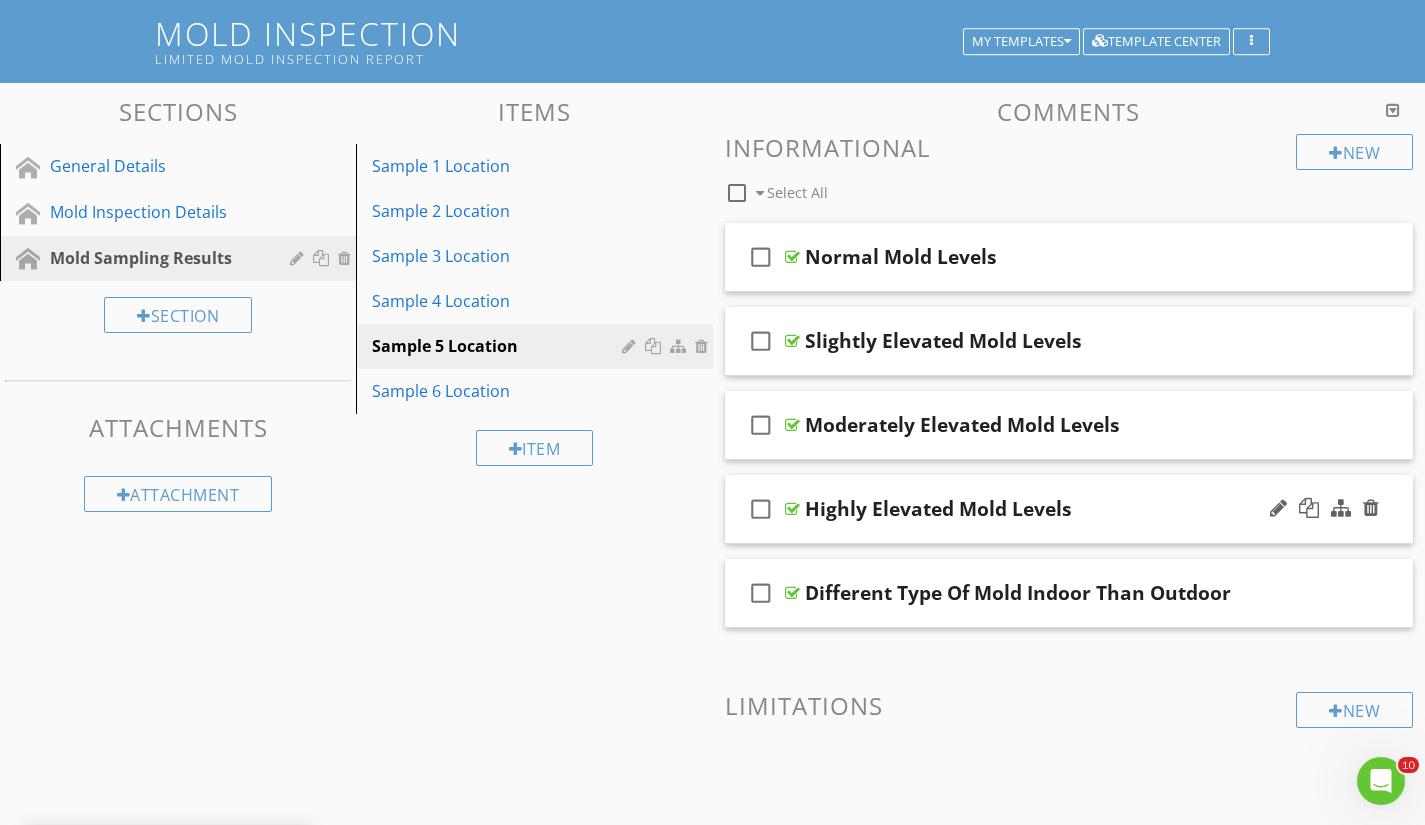 click on "Highly Elevated Mold Levels" at bounding box center [1048, 509] 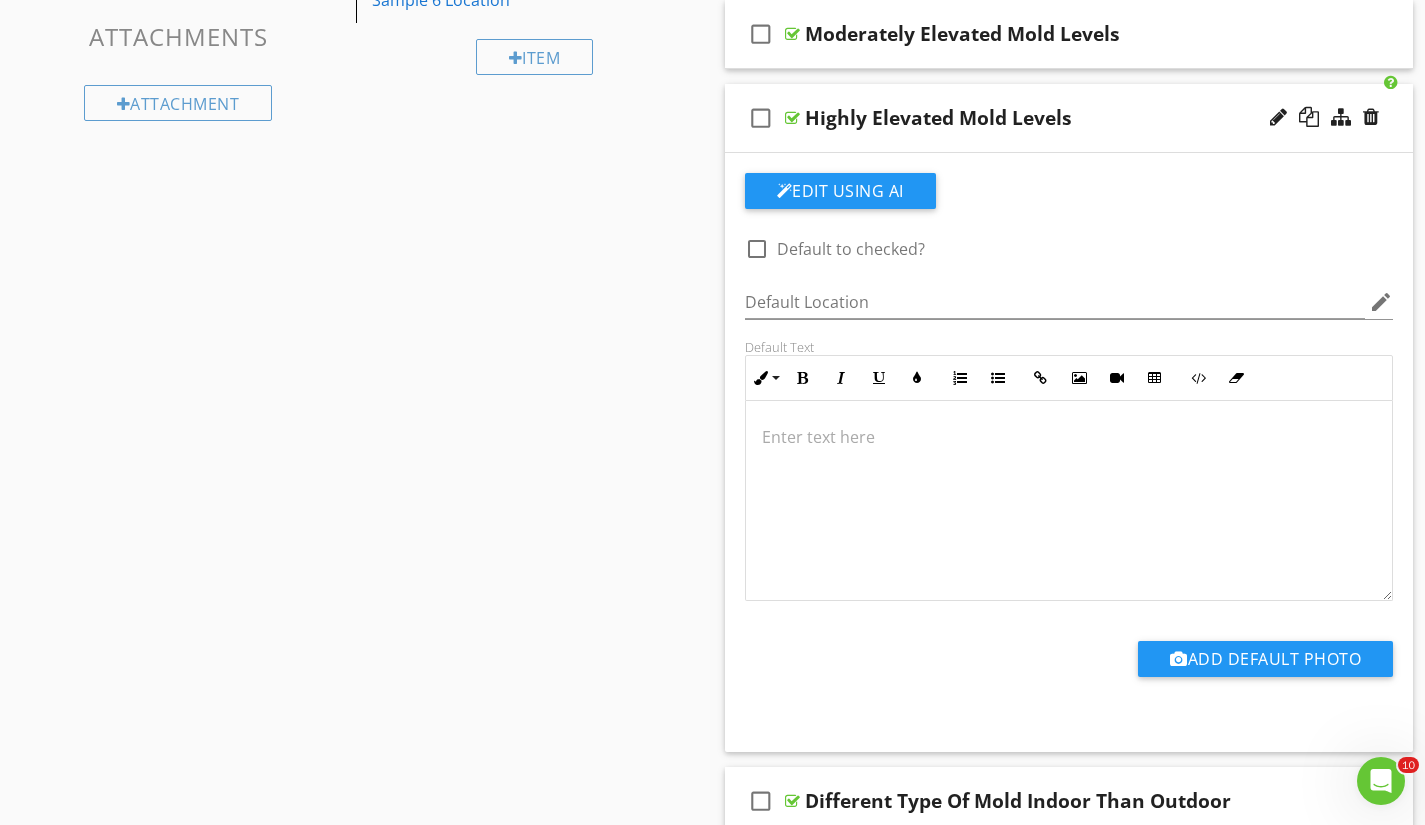 scroll, scrollTop: 517, scrollLeft: 0, axis: vertical 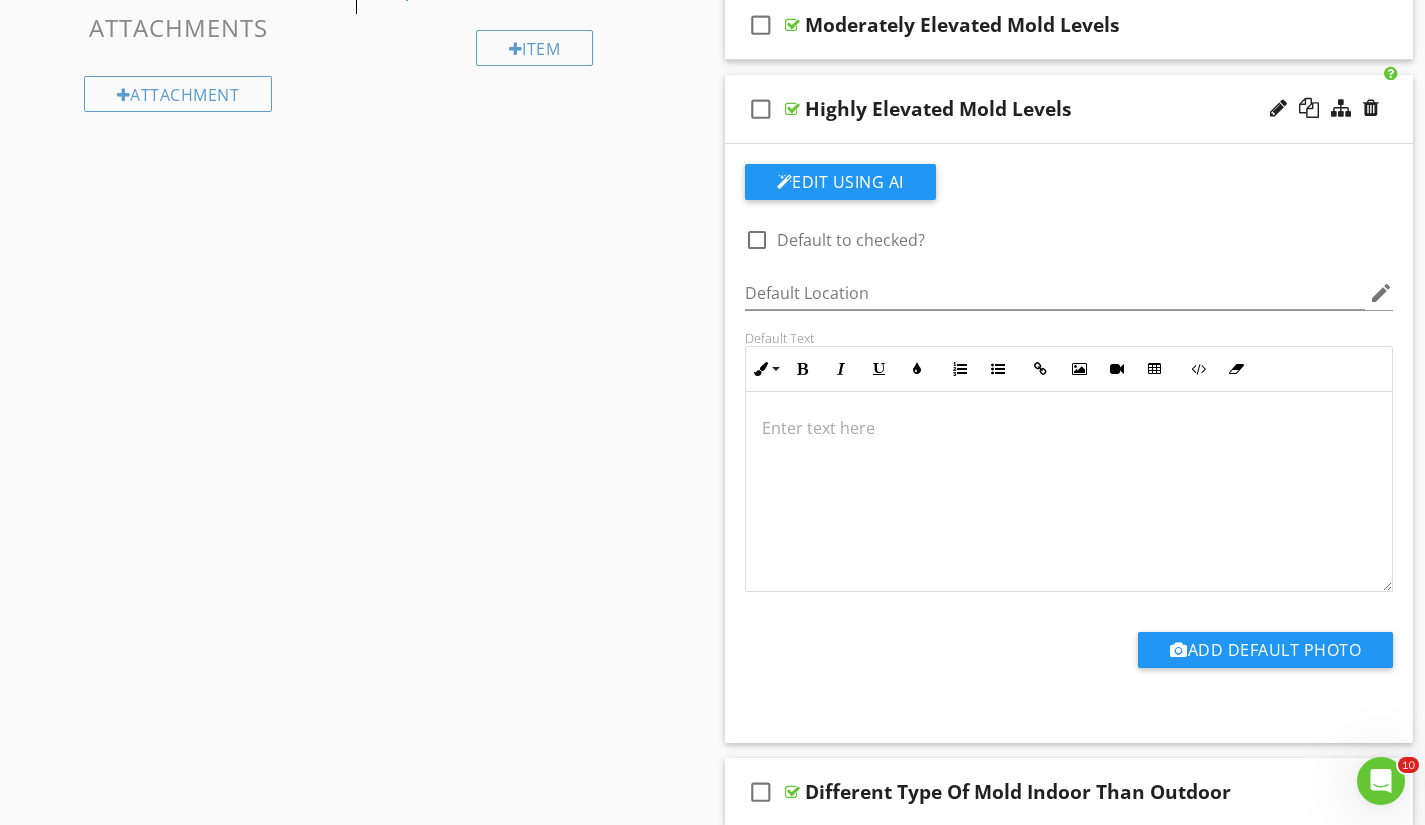 click at bounding box center (1069, 492) 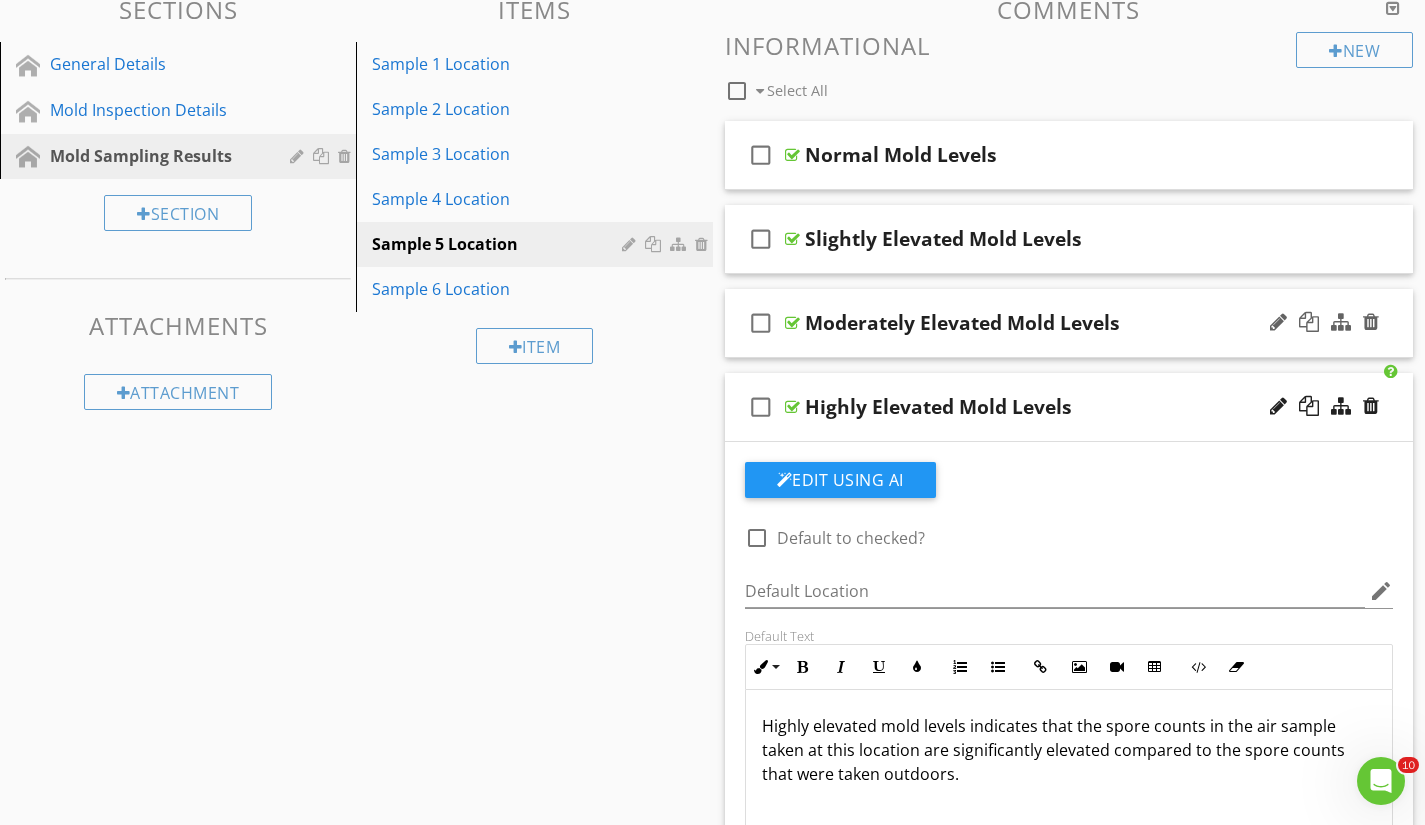 scroll, scrollTop: 217, scrollLeft: 0, axis: vertical 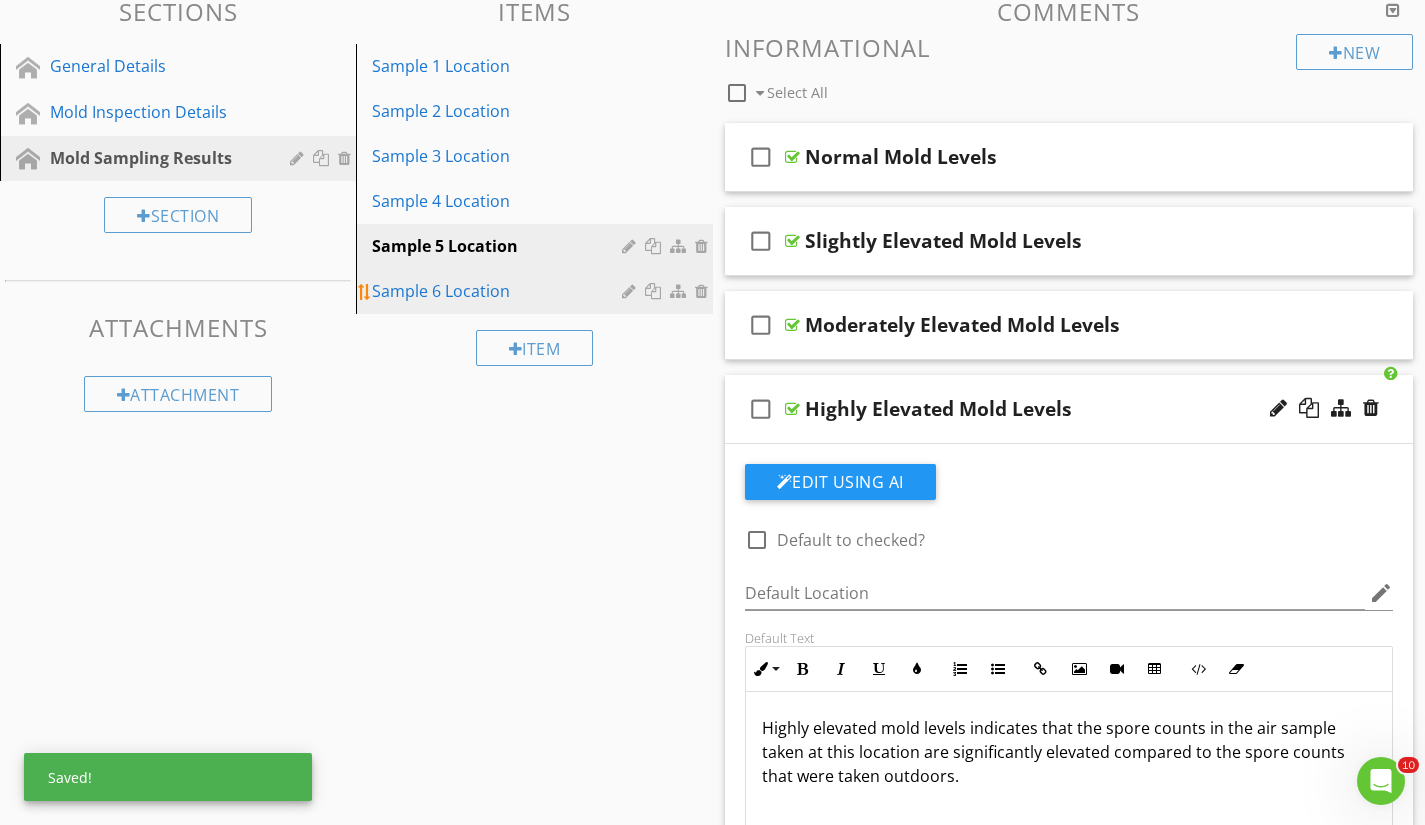 click on "Sample 6 Location" at bounding box center [499, 291] 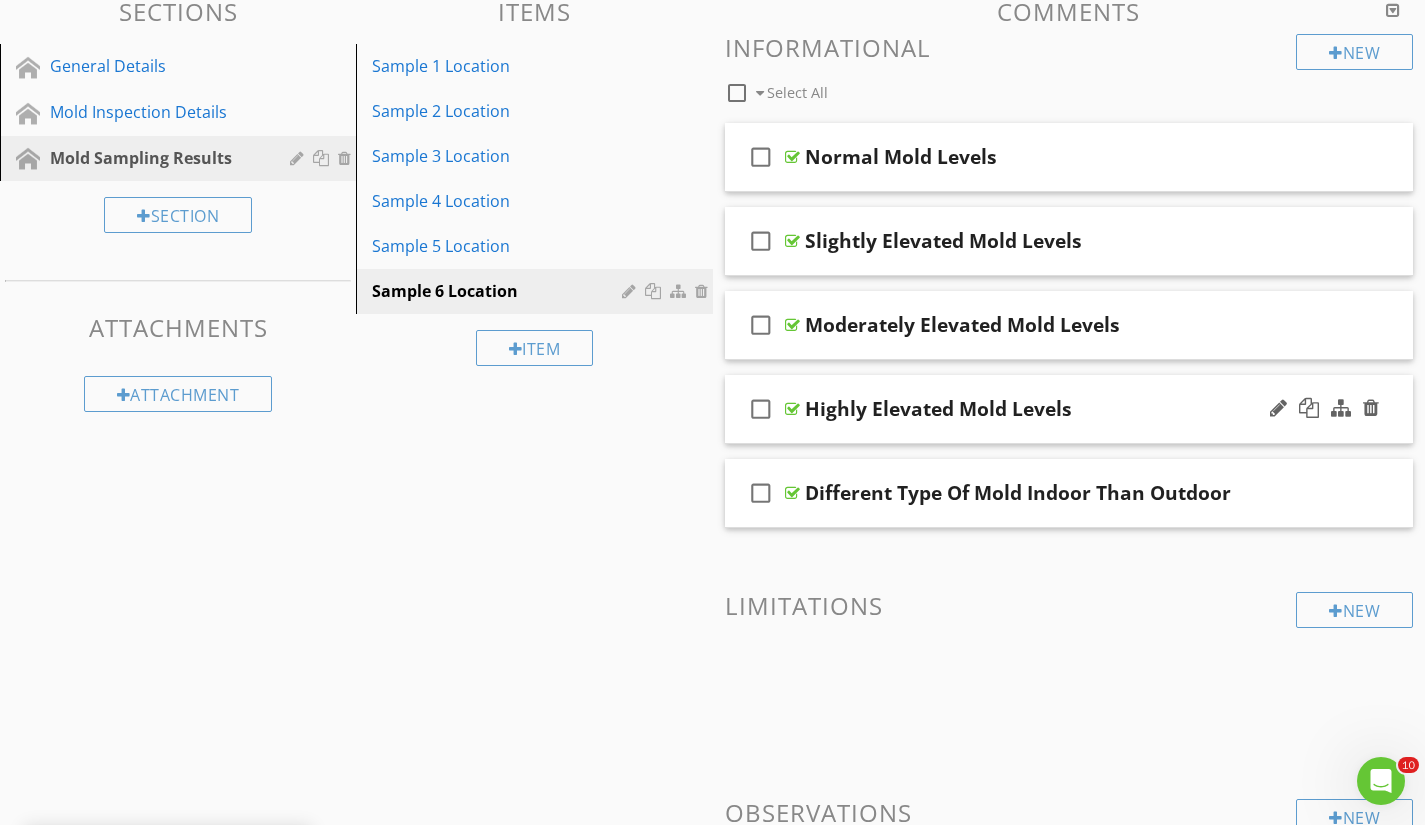 click on "Highly Elevated Mold Levels" at bounding box center [1048, 409] 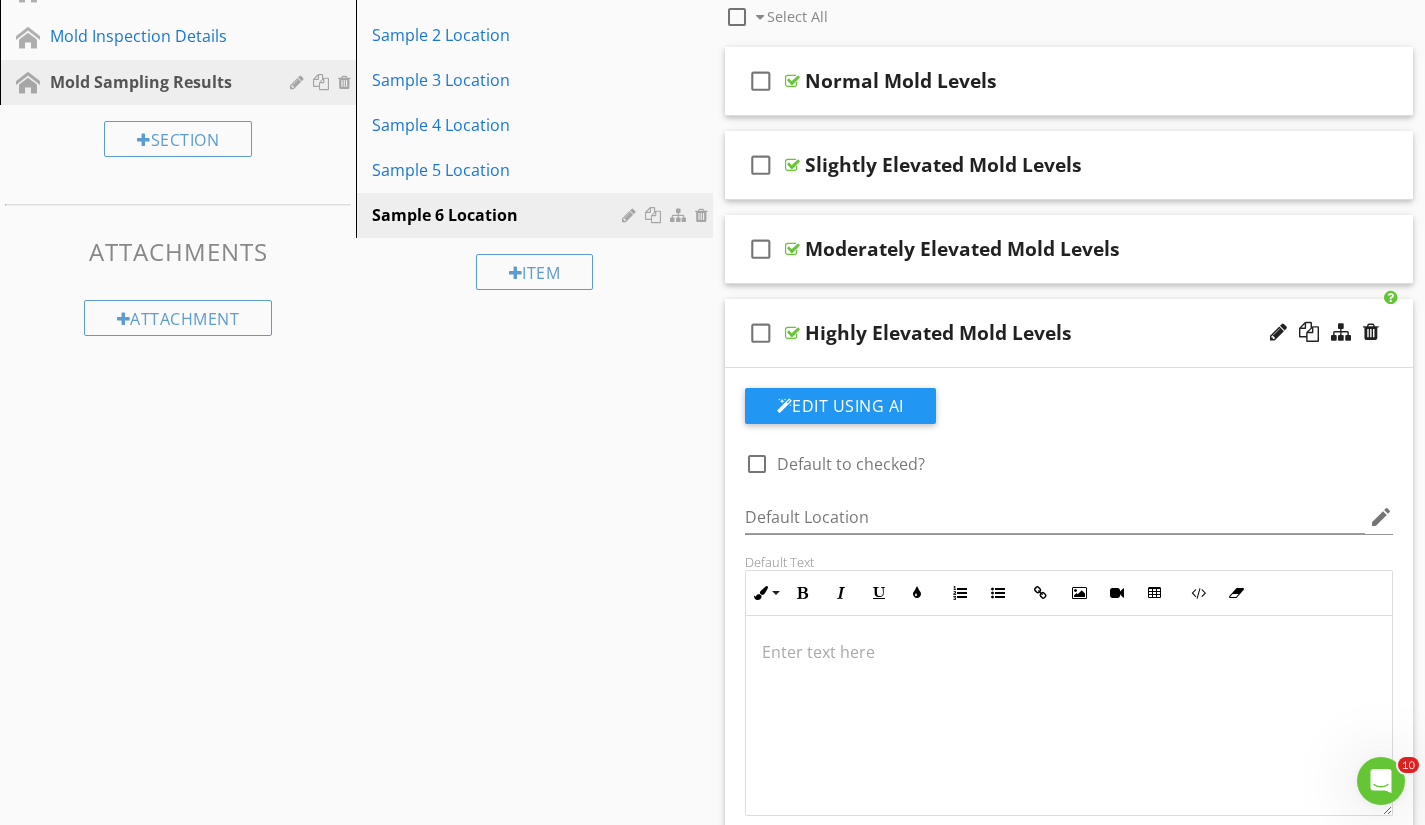 scroll, scrollTop: 417, scrollLeft: 0, axis: vertical 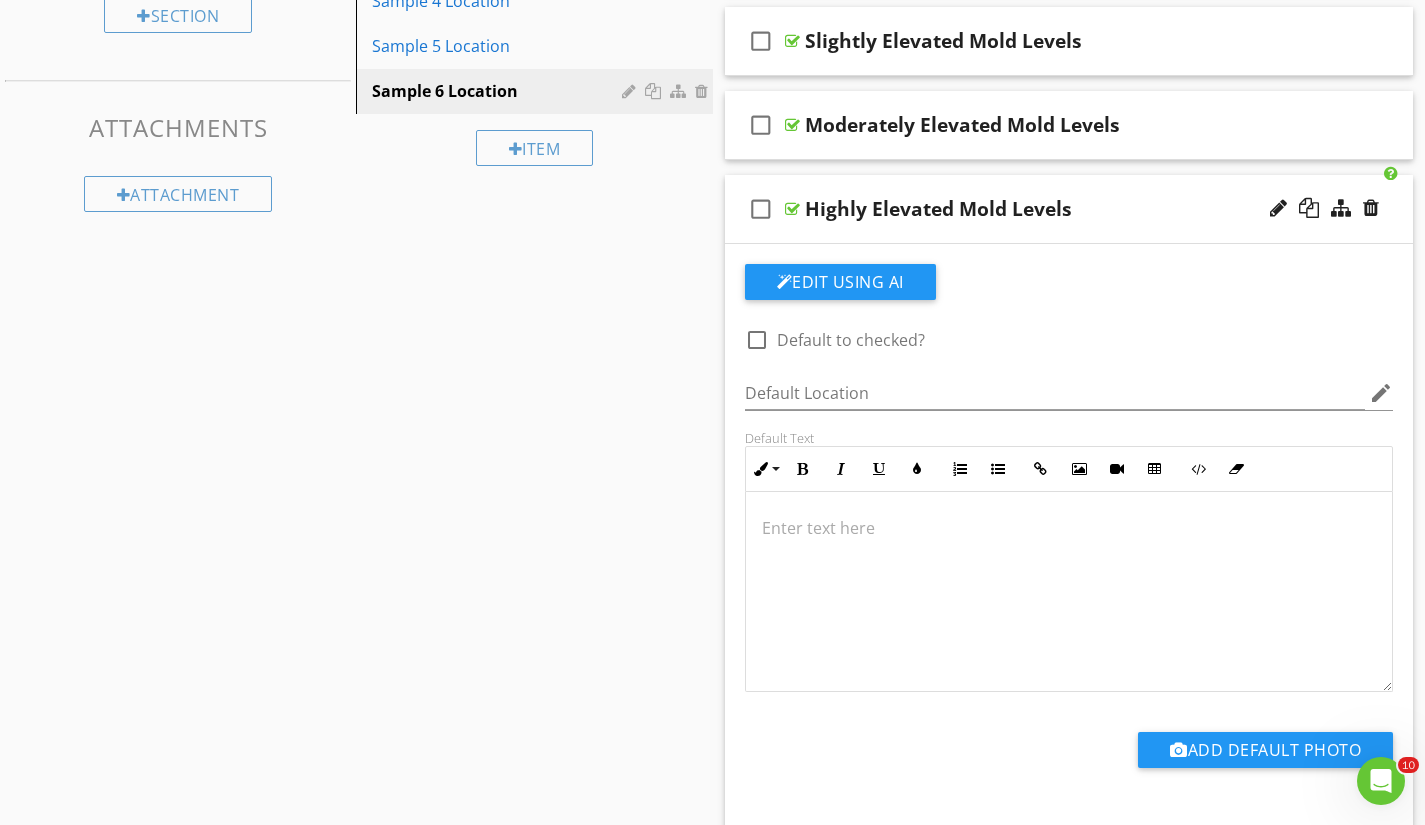 click at bounding box center [1069, 592] 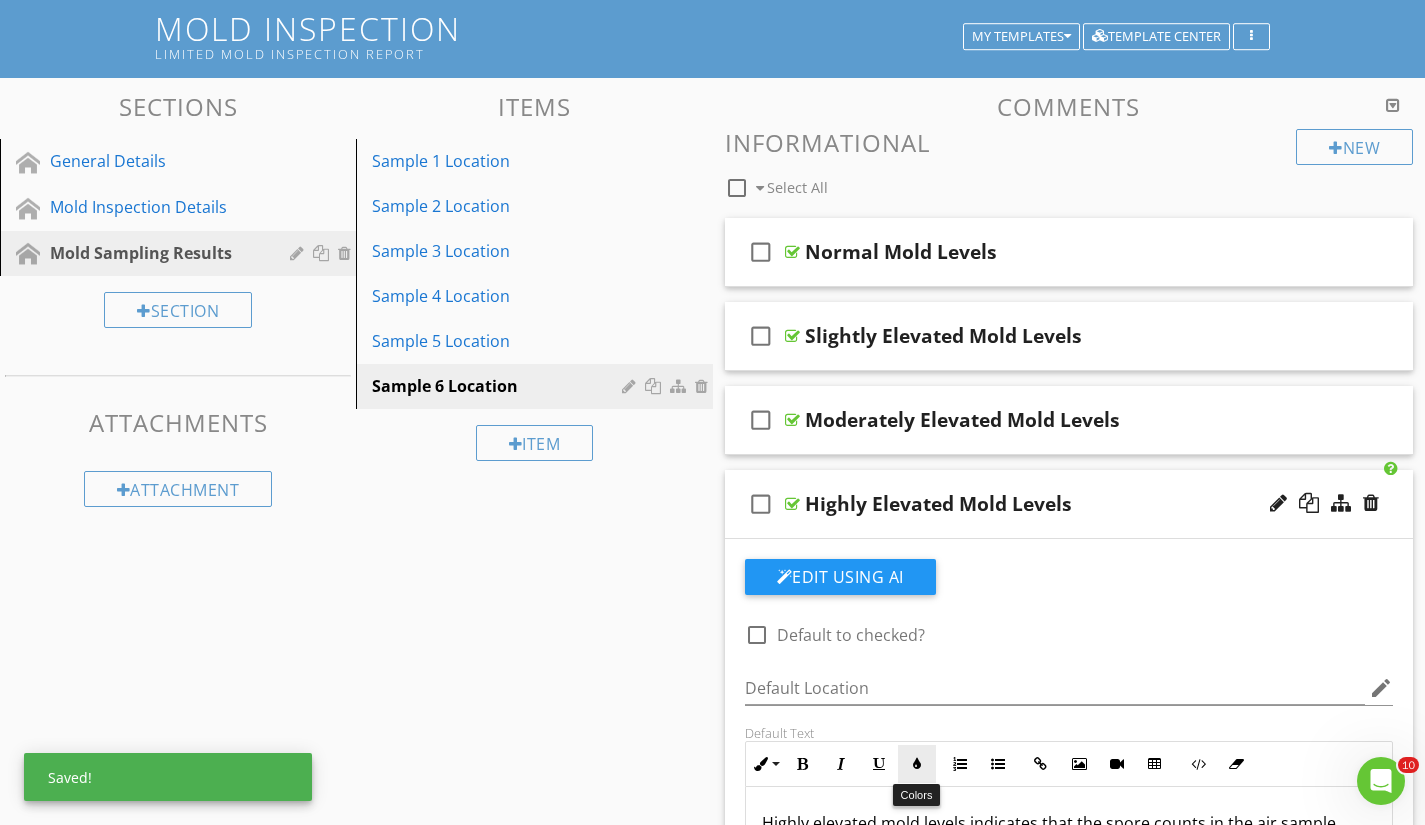 scroll, scrollTop: 117, scrollLeft: 0, axis: vertical 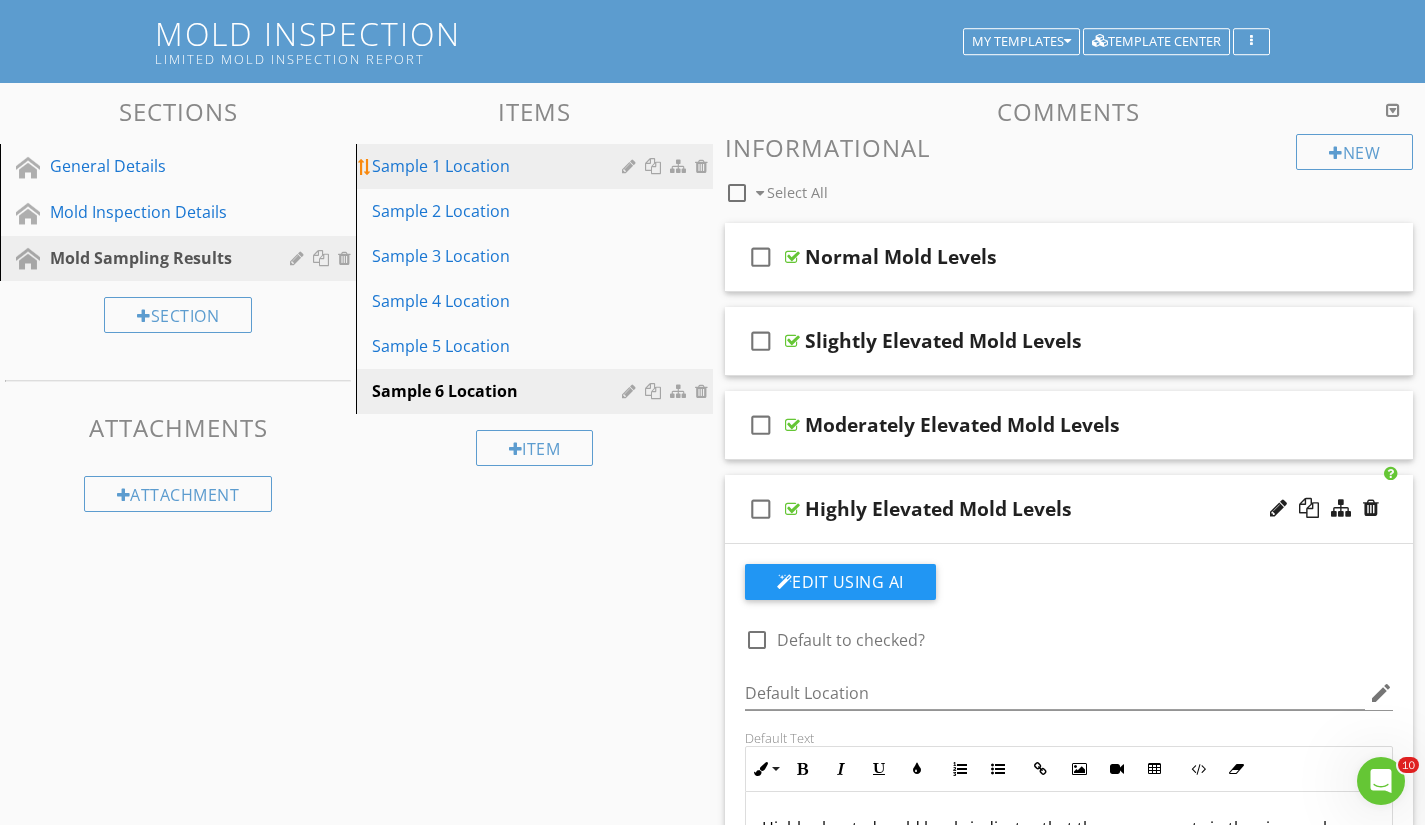 click on "Sample 1 Location" at bounding box center [499, 166] 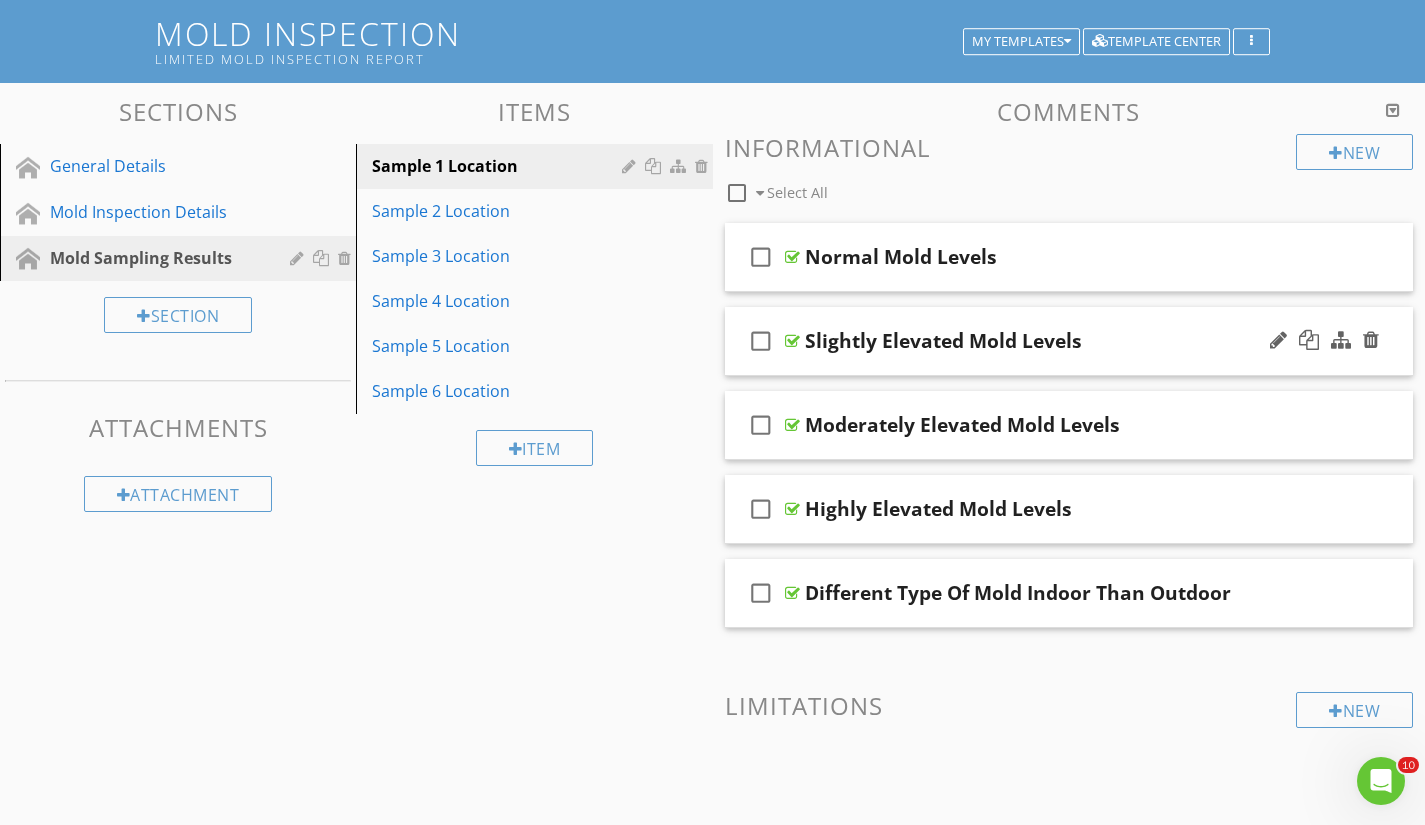 click on "Slightly Elevated Mold Levels" at bounding box center [1048, 341] 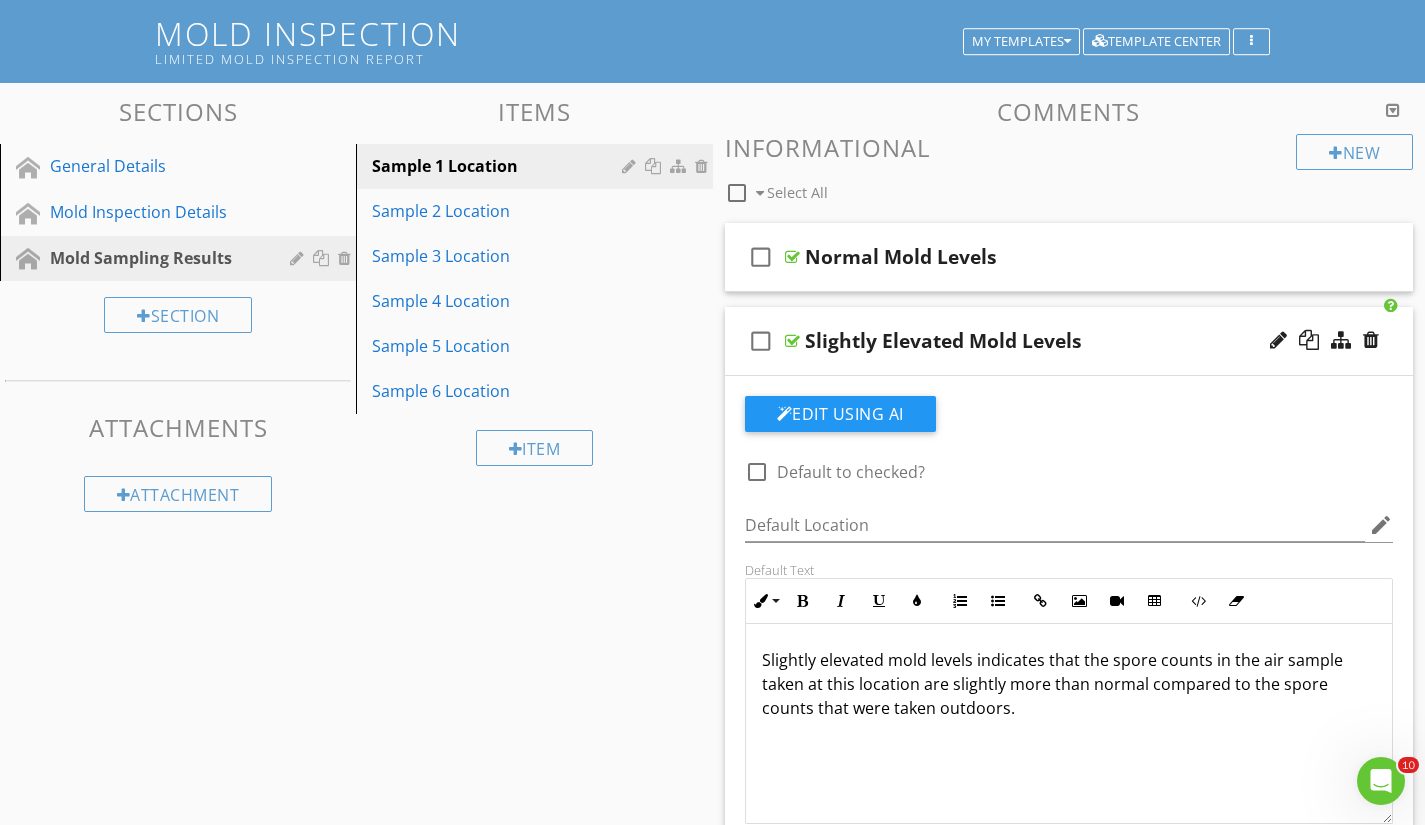 click on "Slightly Elevated Mold Levels" at bounding box center [1048, 341] 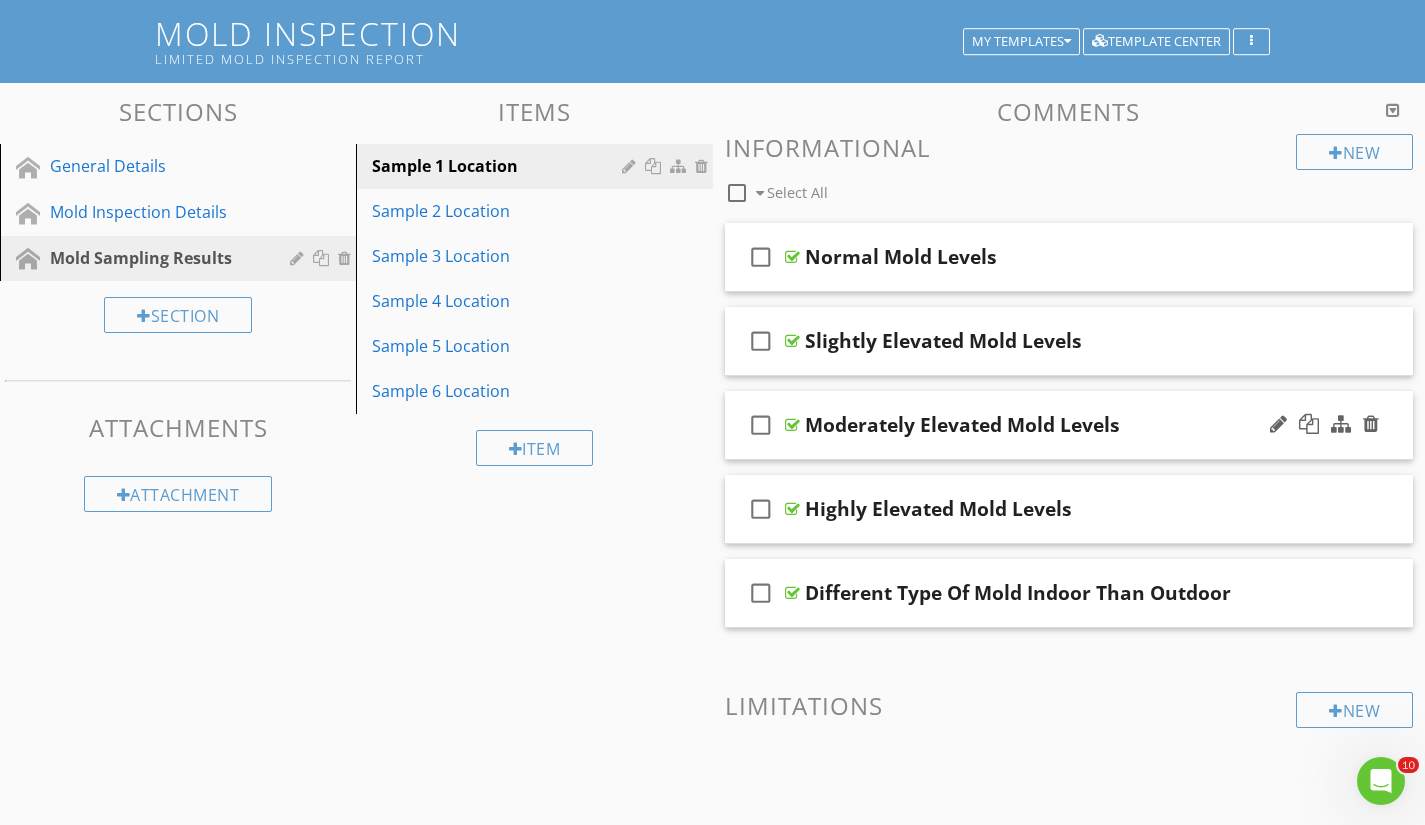 click on "Moderately Elevated Mold Levels" at bounding box center [1048, 425] 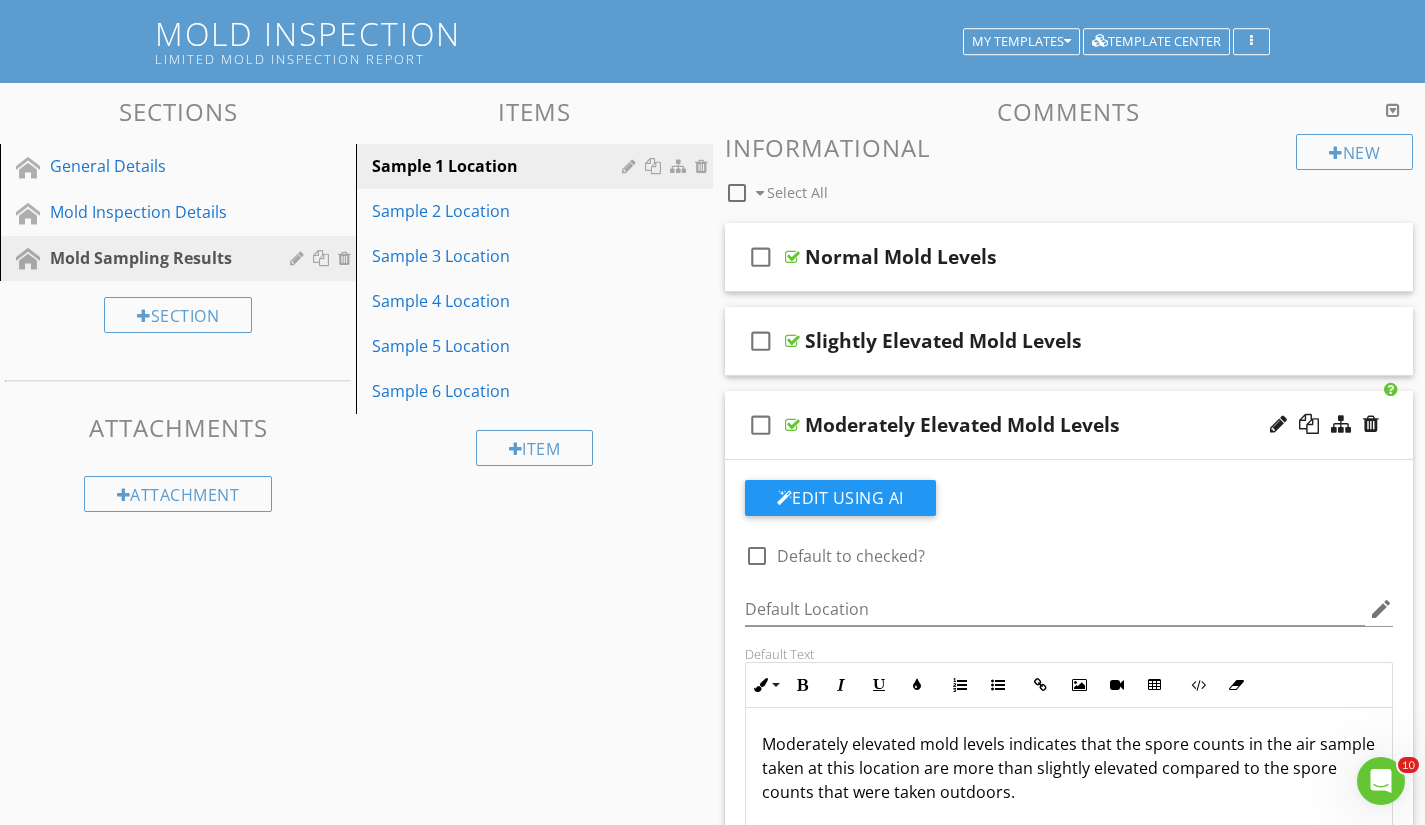 click on "Moderately Elevated Mold Levels" at bounding box center (1048, 425) 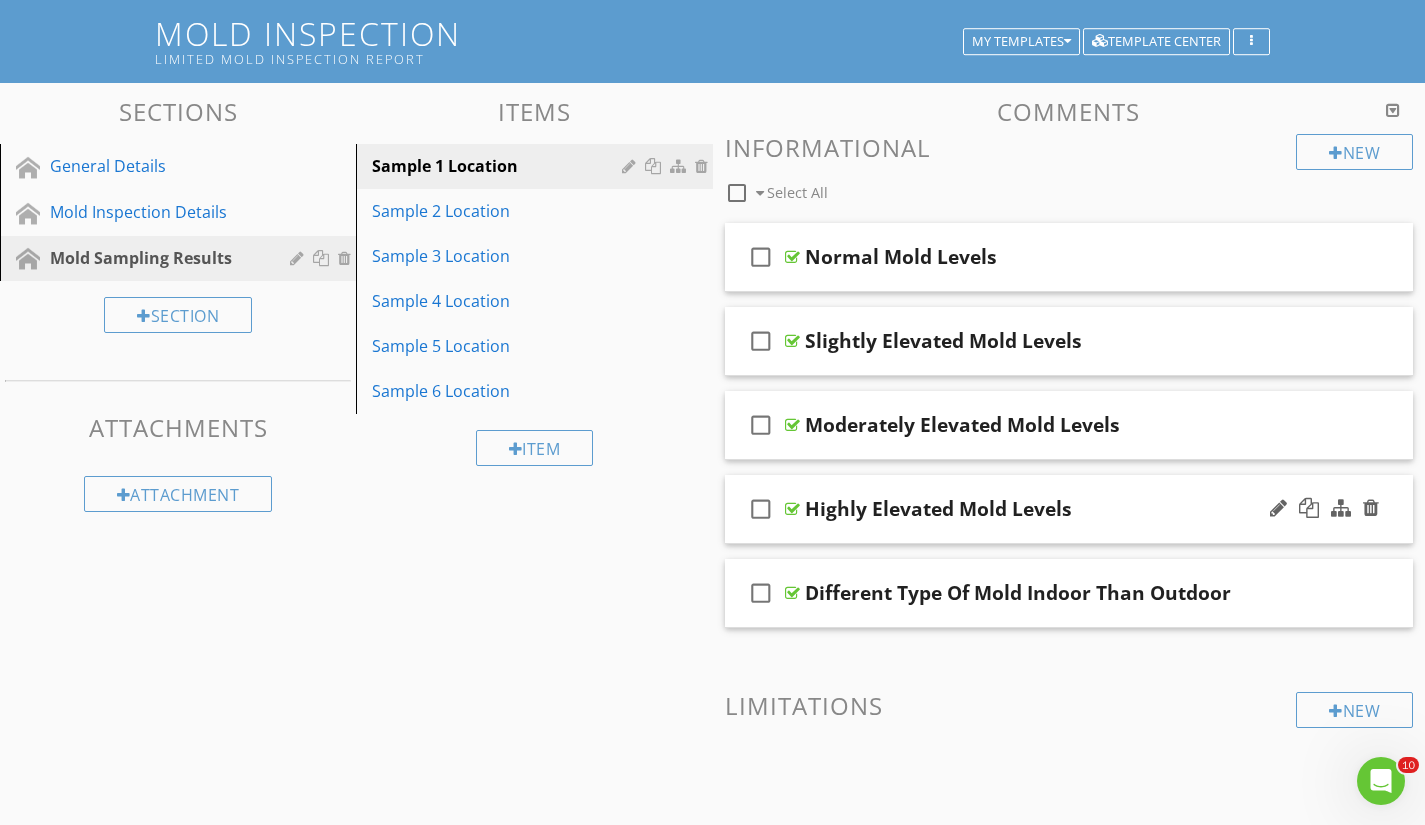 click on "Highly Elevated Mold Levels" at bounding box center (1048, 509) 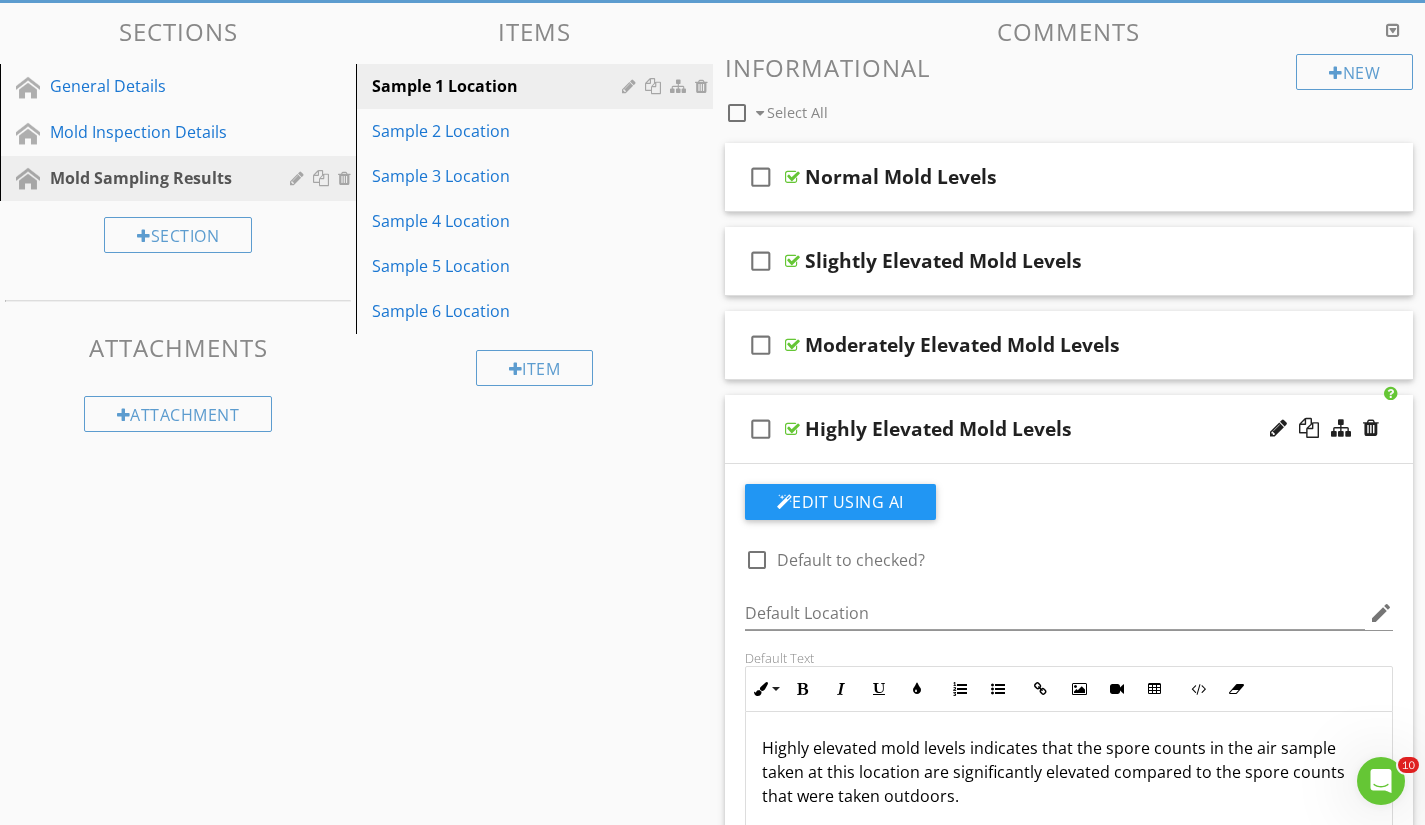 scroll, scrollTop: 217, scrollLeft: 0, axis: vertical 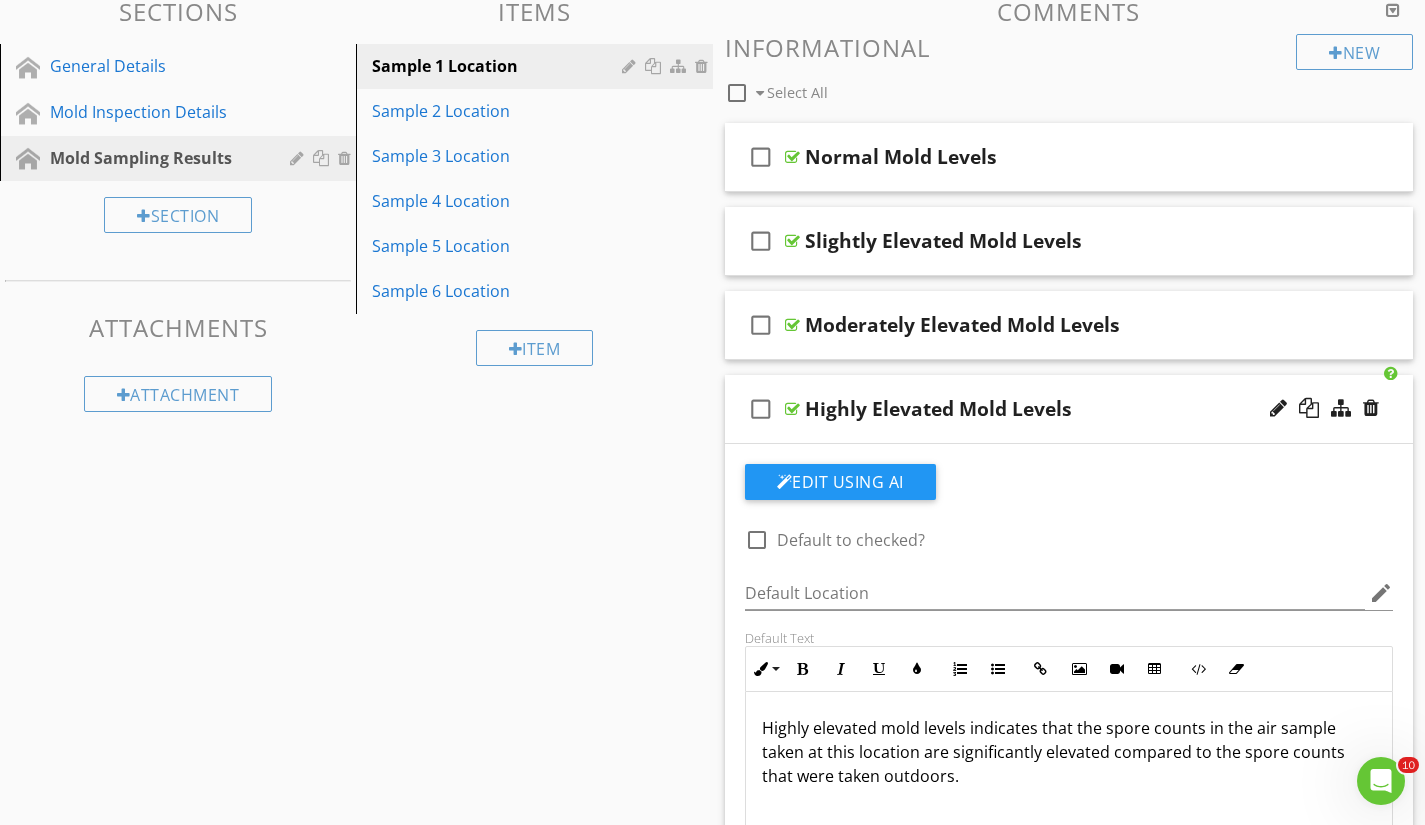 click on "Highly Elevated Mold Levels" at bounding box center (1048, 409) 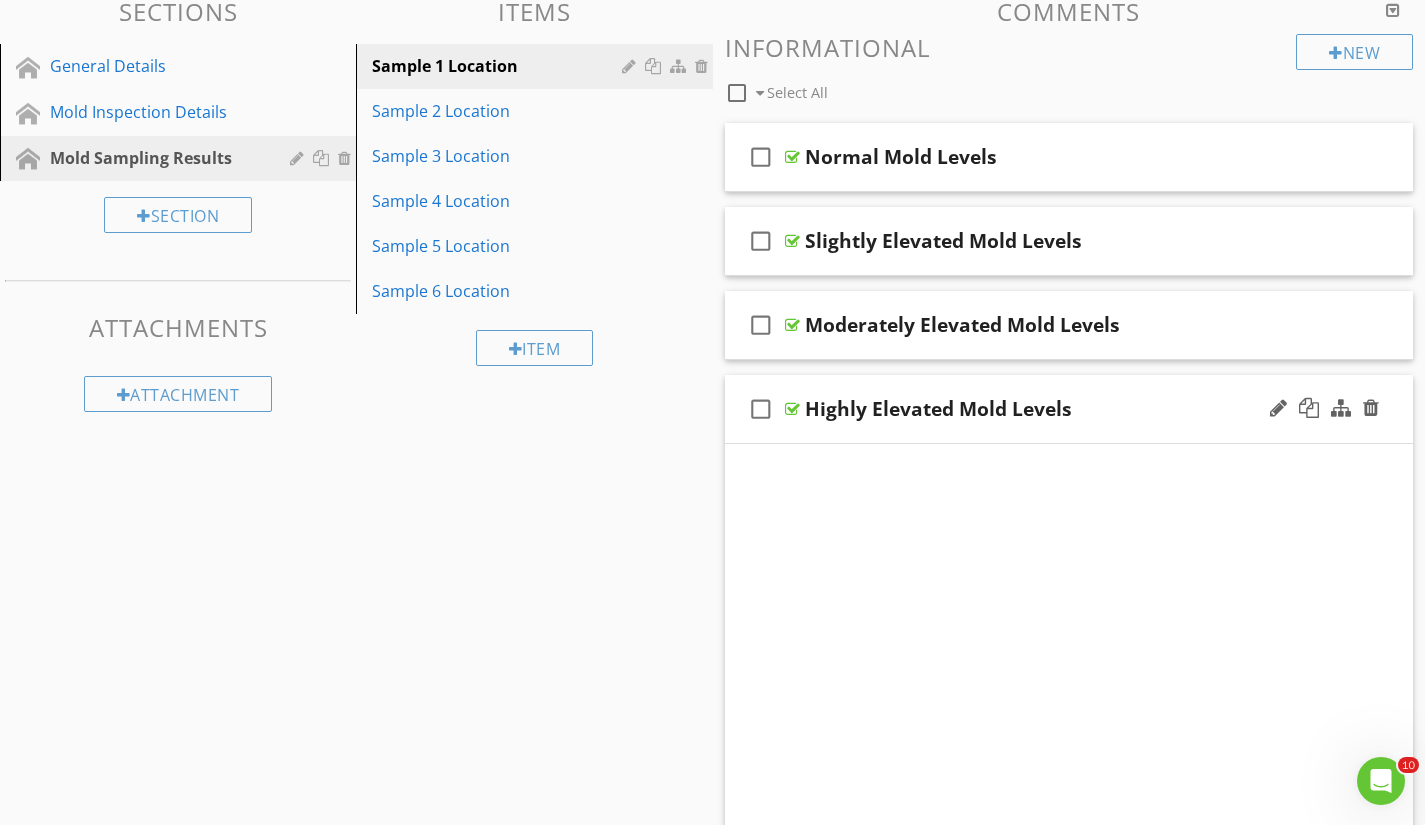 scroll, scrollTop: 211, scrollLeft: 0, axis: vertical 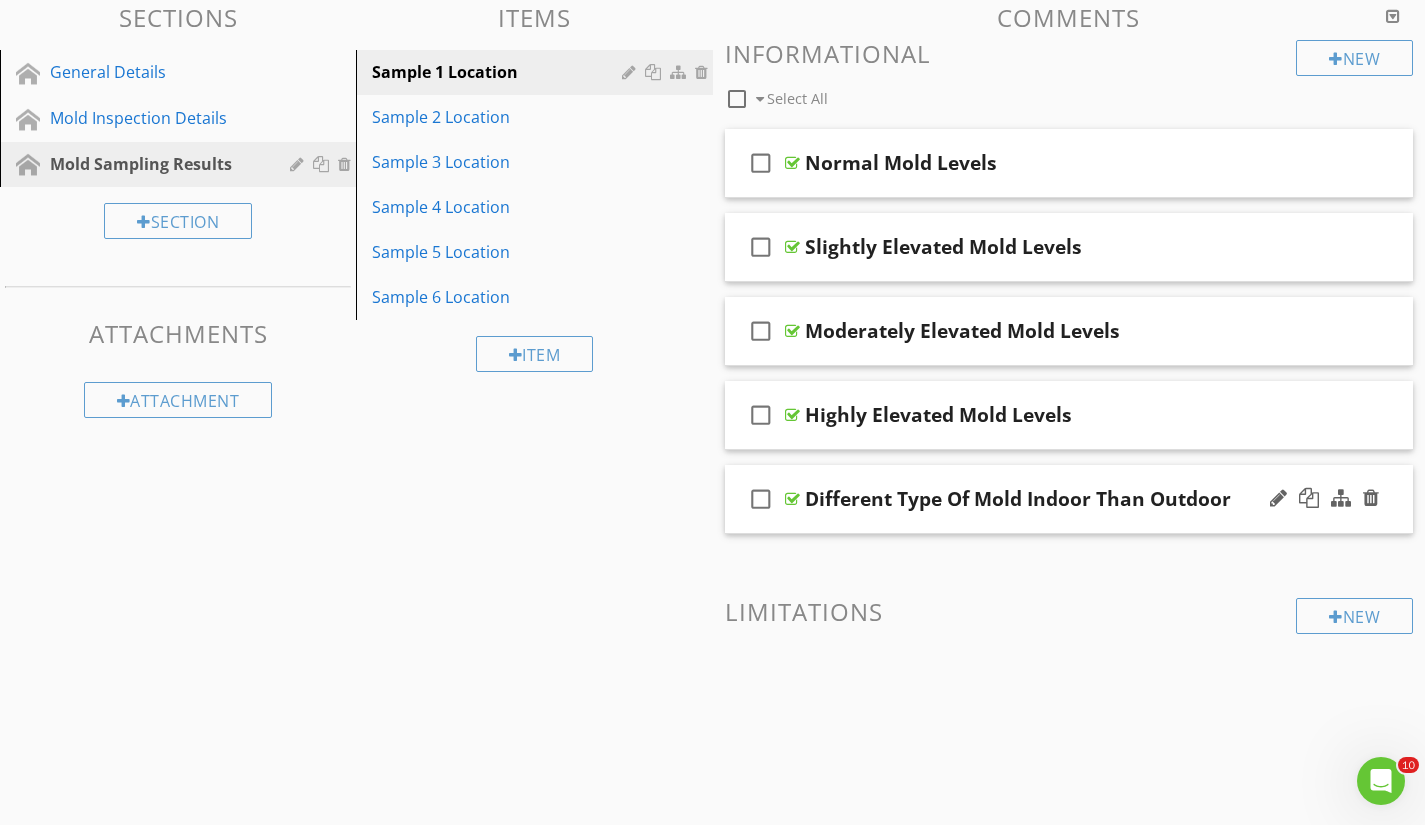click on "check_box_outline_blank
Different Type Of Mold Indoor Than Outdoor" at bounding box center [1069, 499] 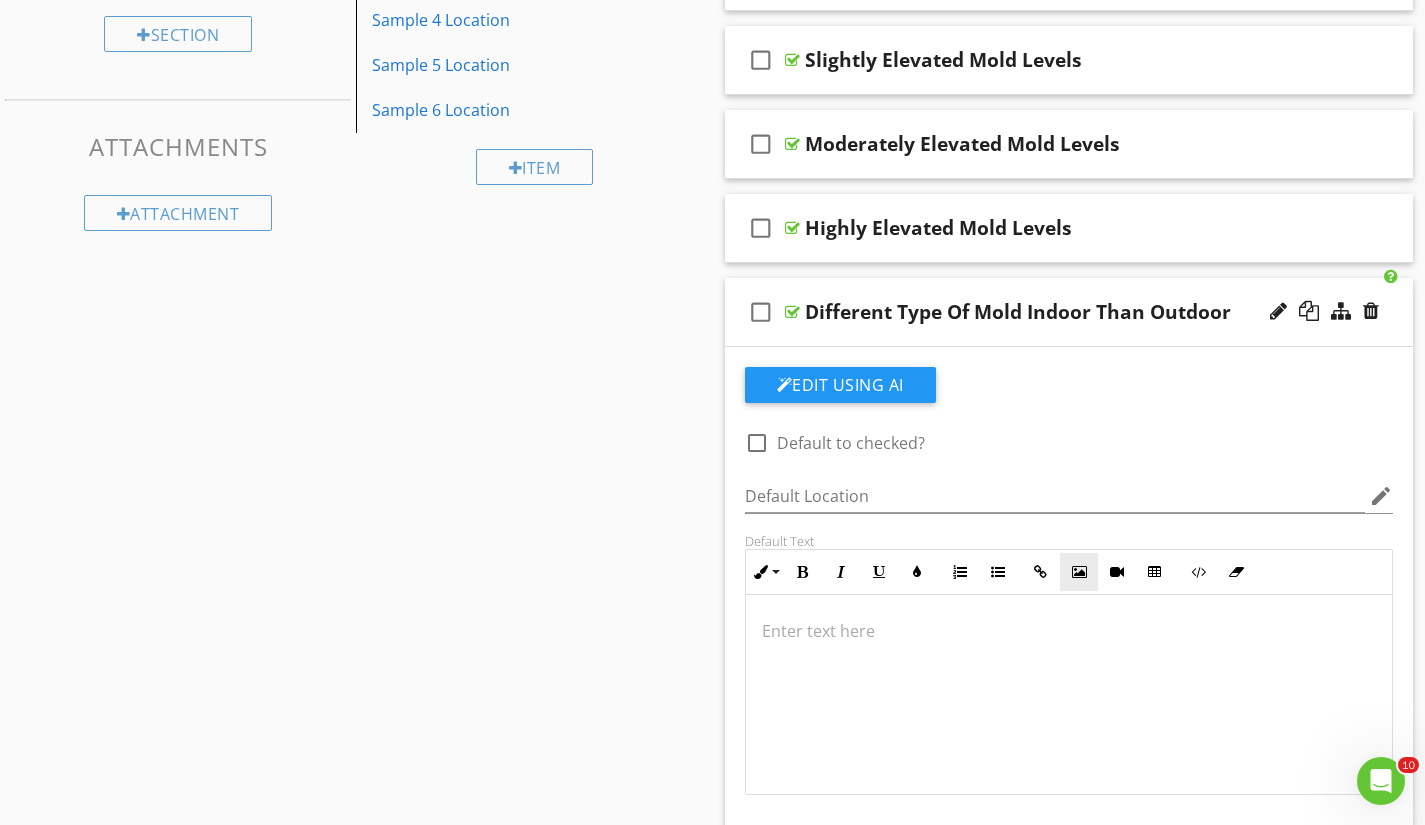 scroll, scrollTop: 417, scrollLeft: 0, axis: vertical 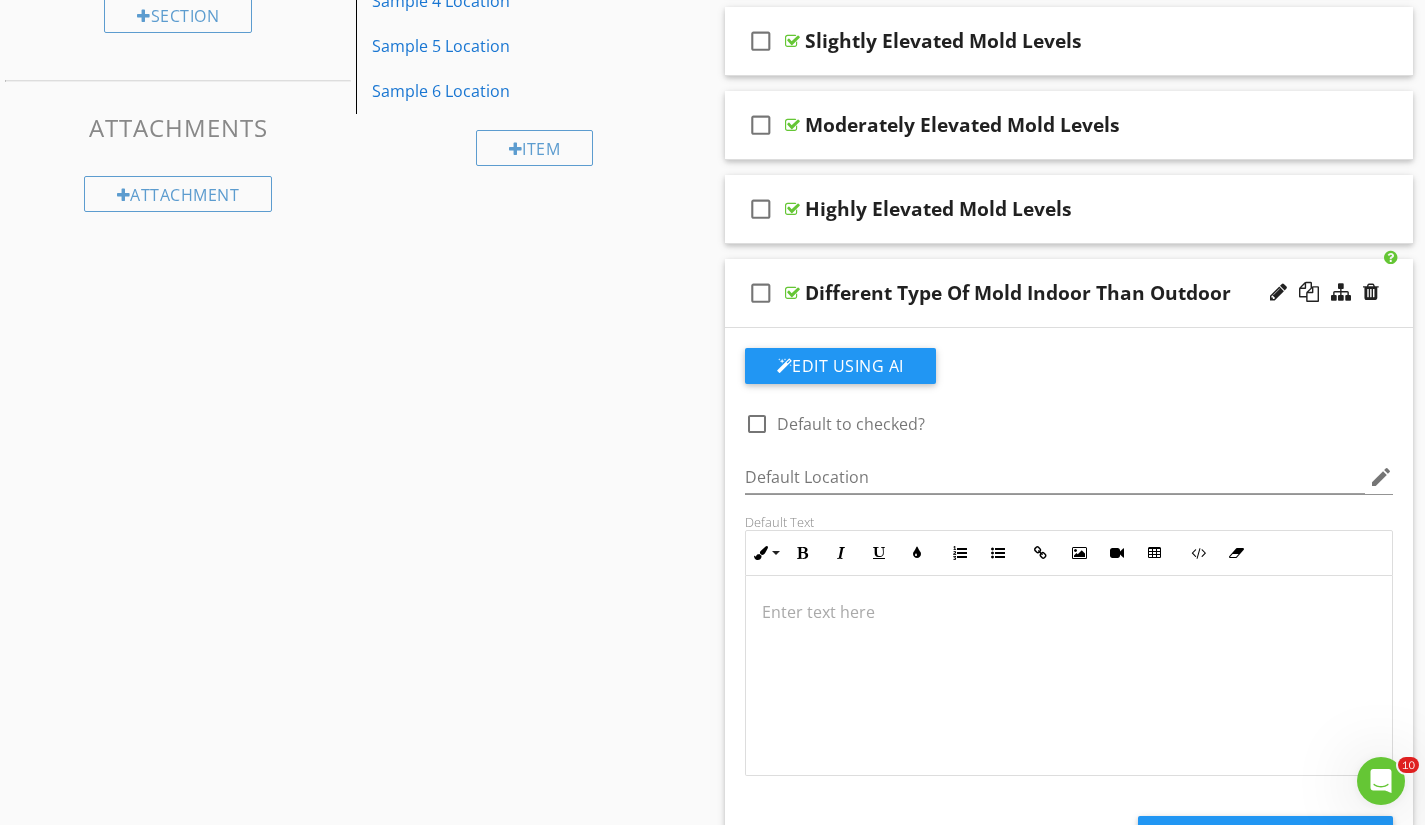 click at bounding box center (1069, 612) 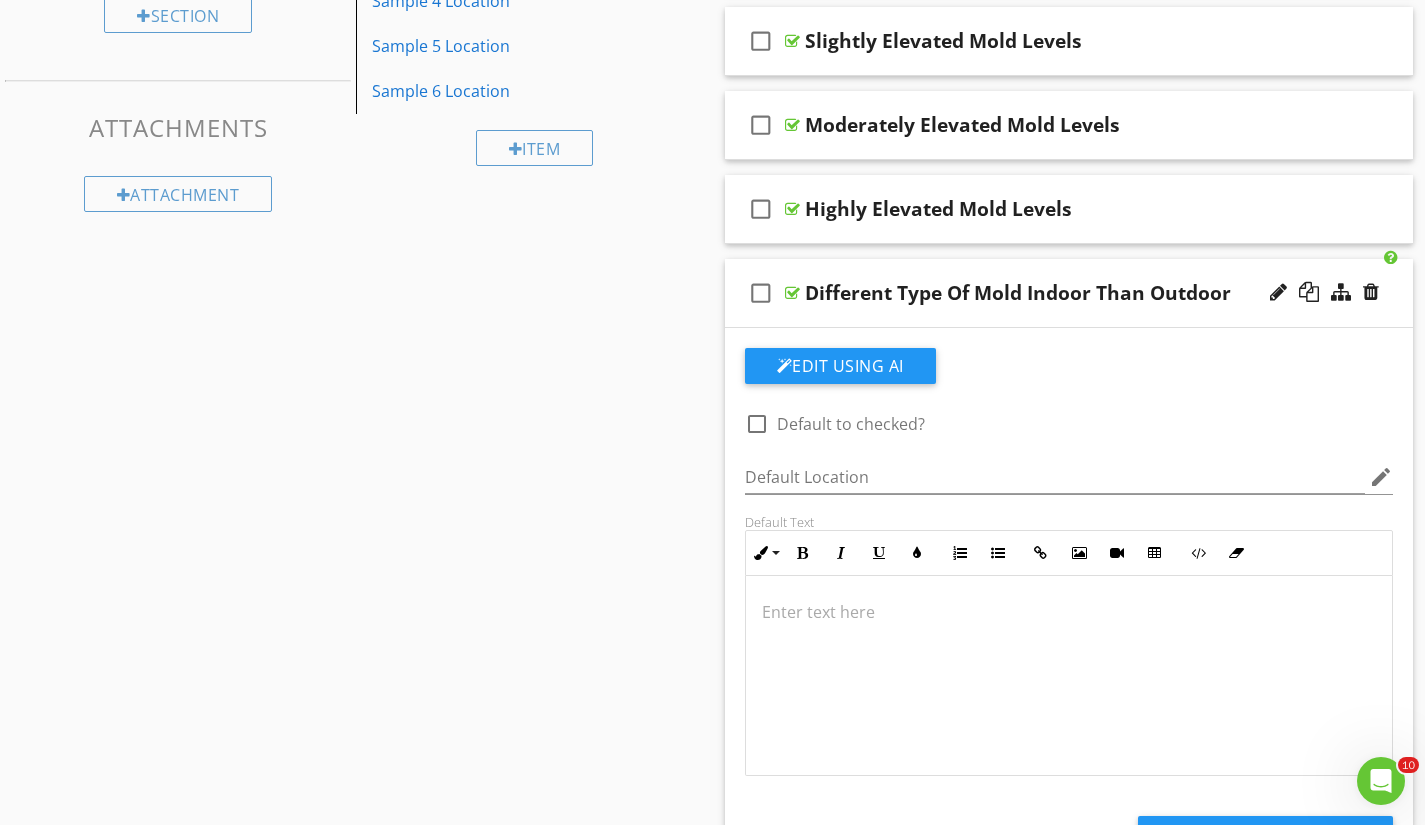 type 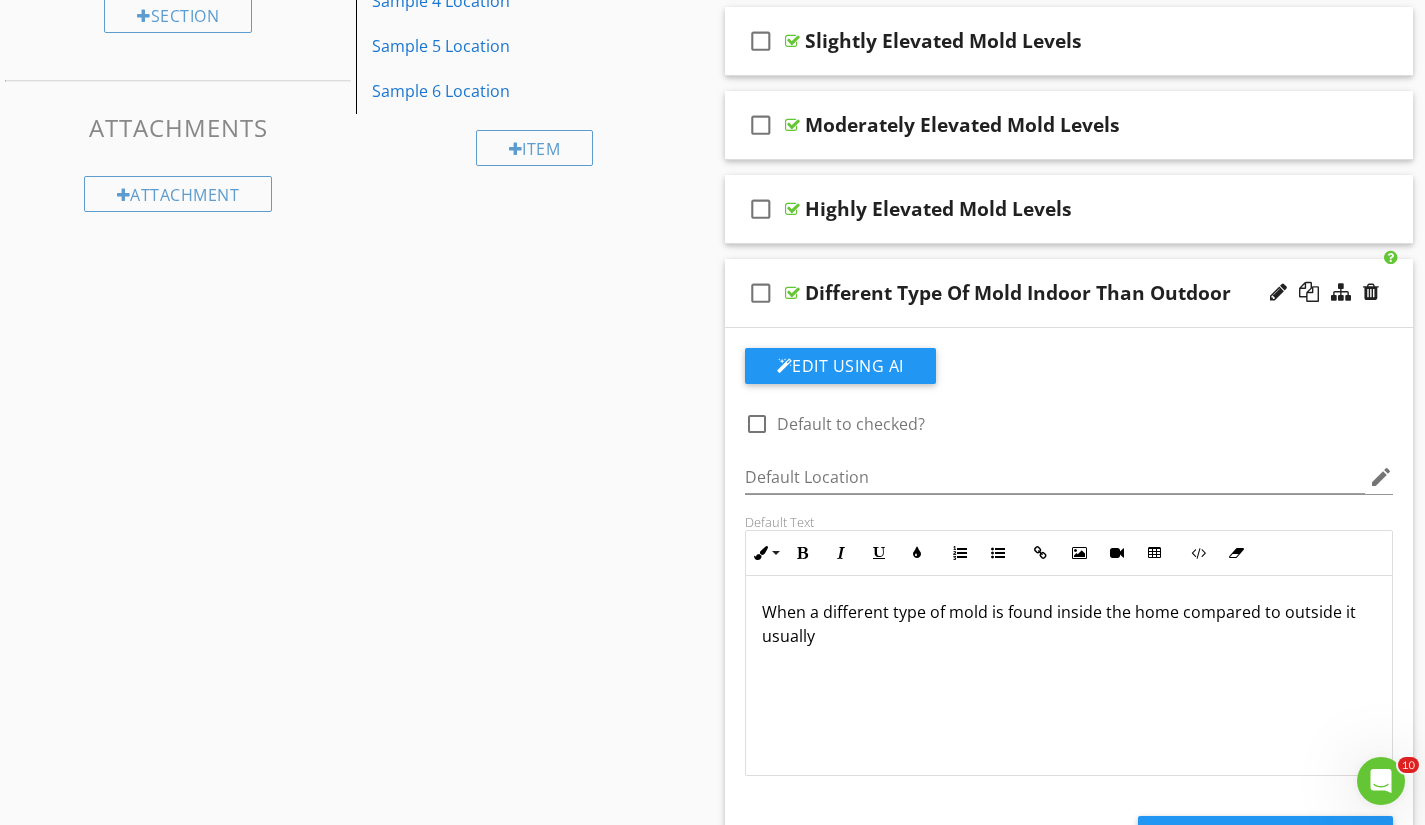click on "When a different type of mold is found inside the home compared to outside it usually" at bounding box center [1069, 624] 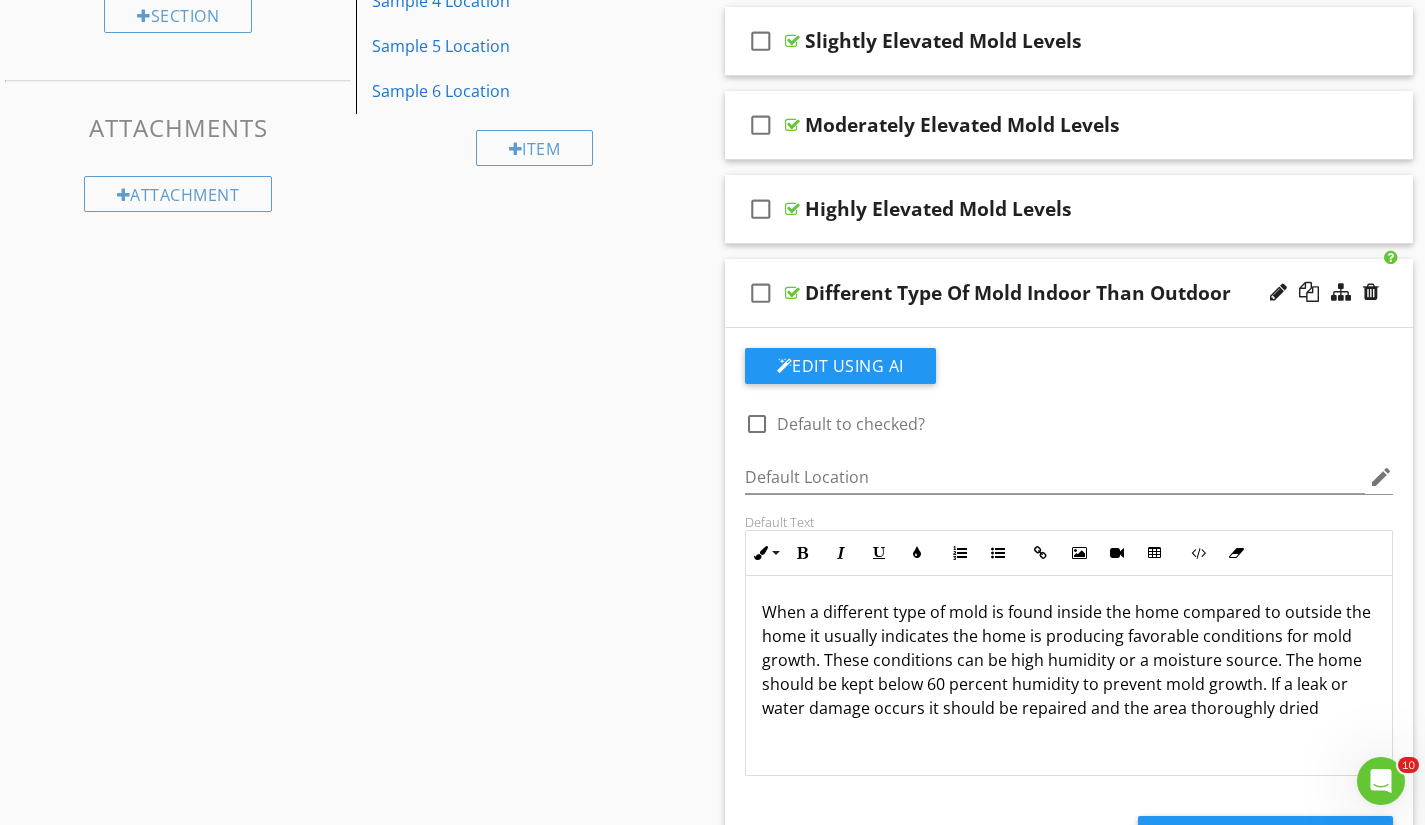 click on "When a different type of mold is found inside the home compared to outside the home it usually indicates the home is producing favorable conditions for mold growth. These conditions can be high humidity or a moisture source. The home should be kept below 60 percent humidity to prevent mold growth. If a leak or water damage occurs it should be repaired and the area thoroughly dried" at bounding box center [1069, 660] 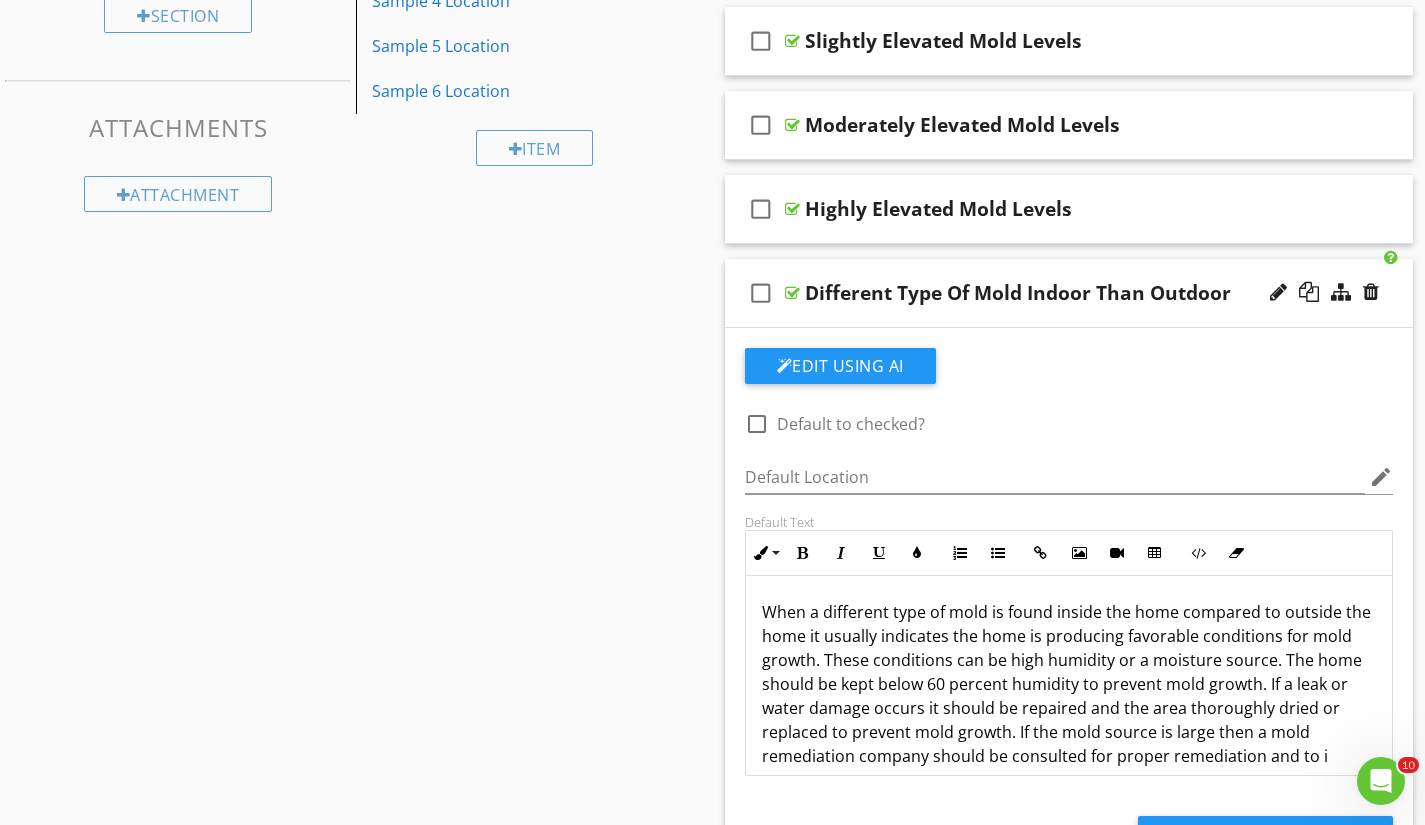 scroll, scrollTop: 16, scrollLeft: 0, axis: vertical 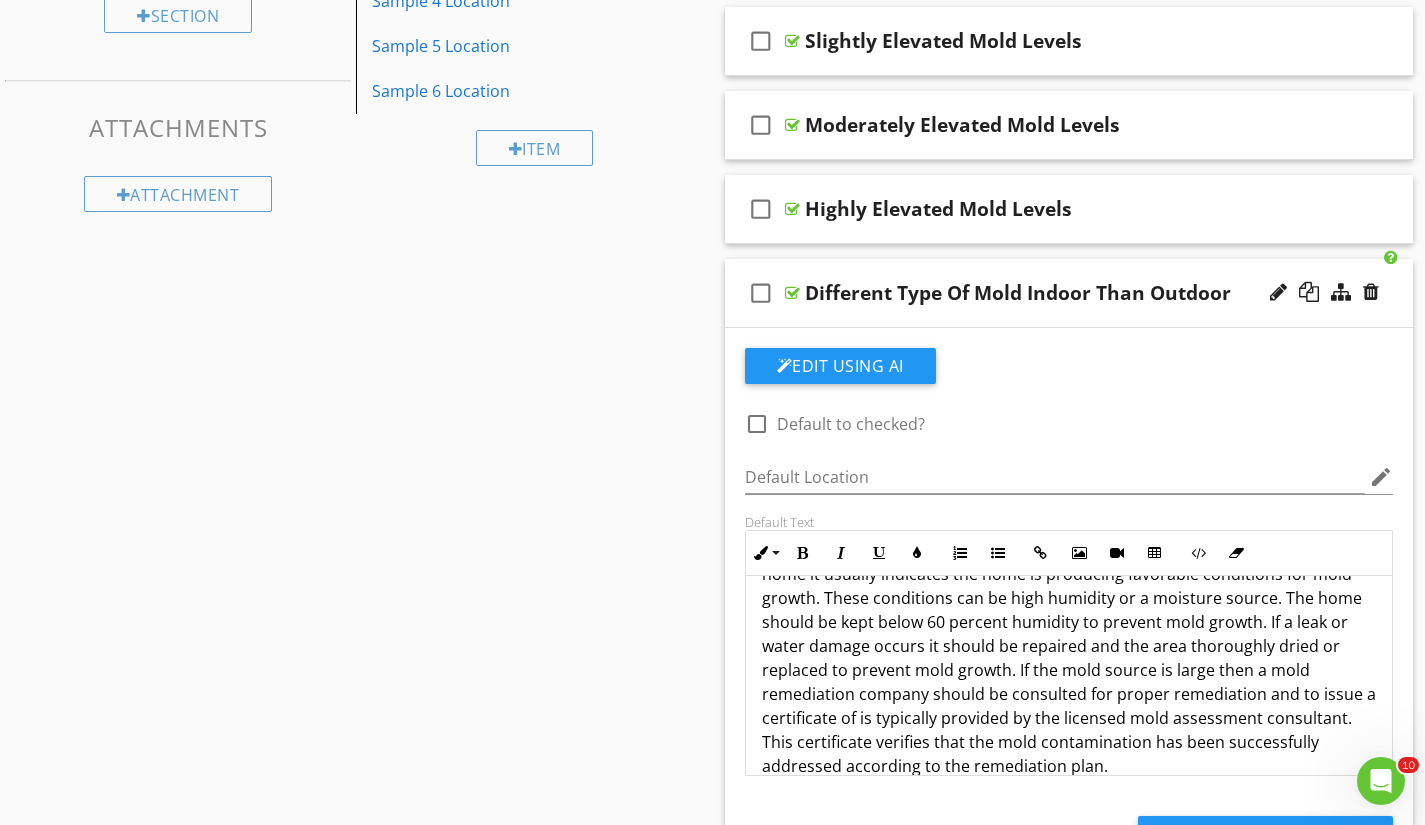 click on "When a different type of mold is found inside the home compared to outside the home it usually indicates the home is producing favorable conditions for mold growth. These conditions can be high humidity or a moisture source. The home should be kept below 60 percent humidity to prevent mold growth. If a leak or water damage occurs it should be repaired and the area thoroughly dried or replaced to prevent mold growth. If the mold source is large then a mold remediation company should be consulted for proper remediation and to issue a certificate of is typically provided by the licensed mold assessment consultant. This certificate verifies that the mold contamination has been successfully addressed according to the remediation plan." at bounding box center (1069, 658) 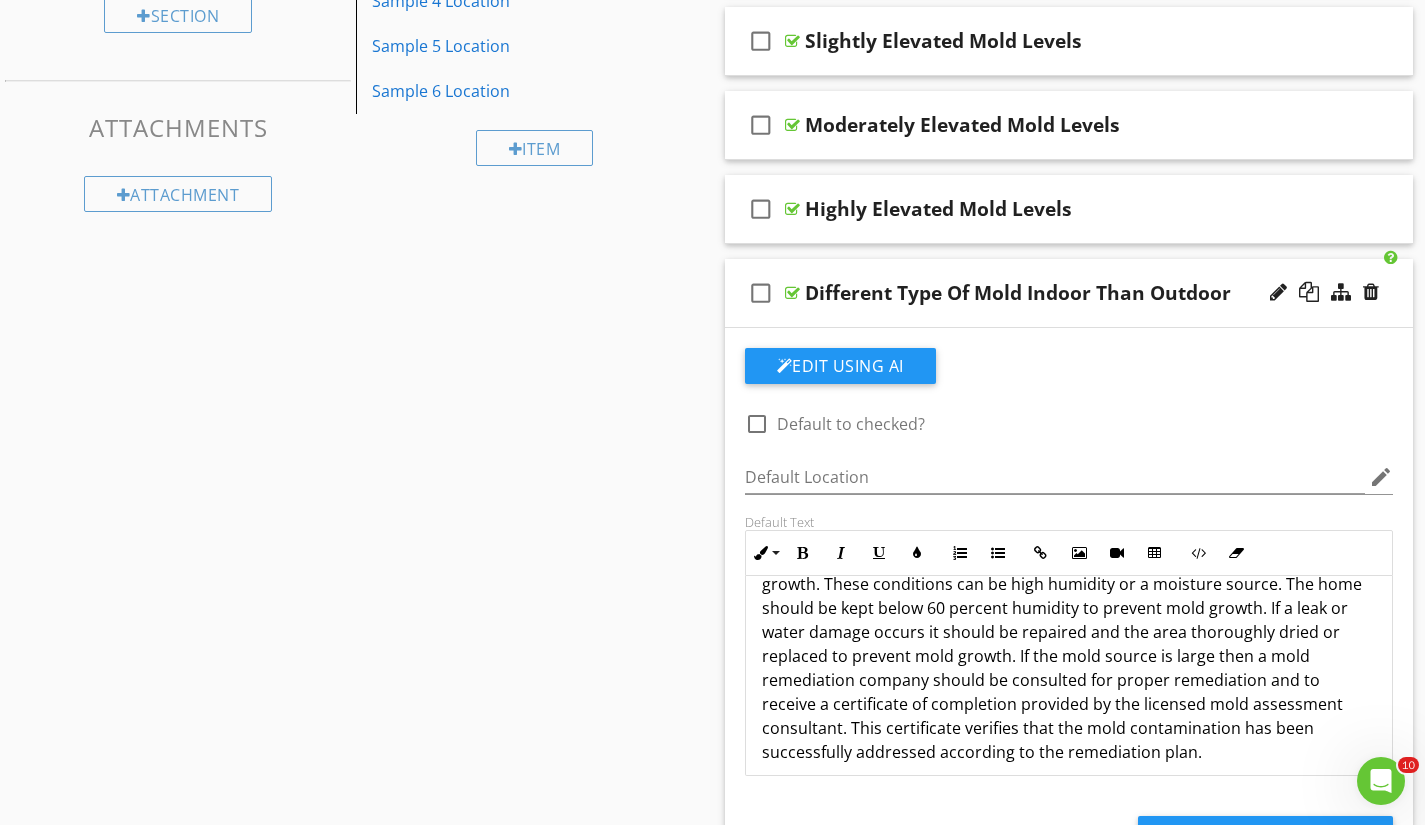scroll, scrollTop: 89, scrollLeft: 0, axis: vertical 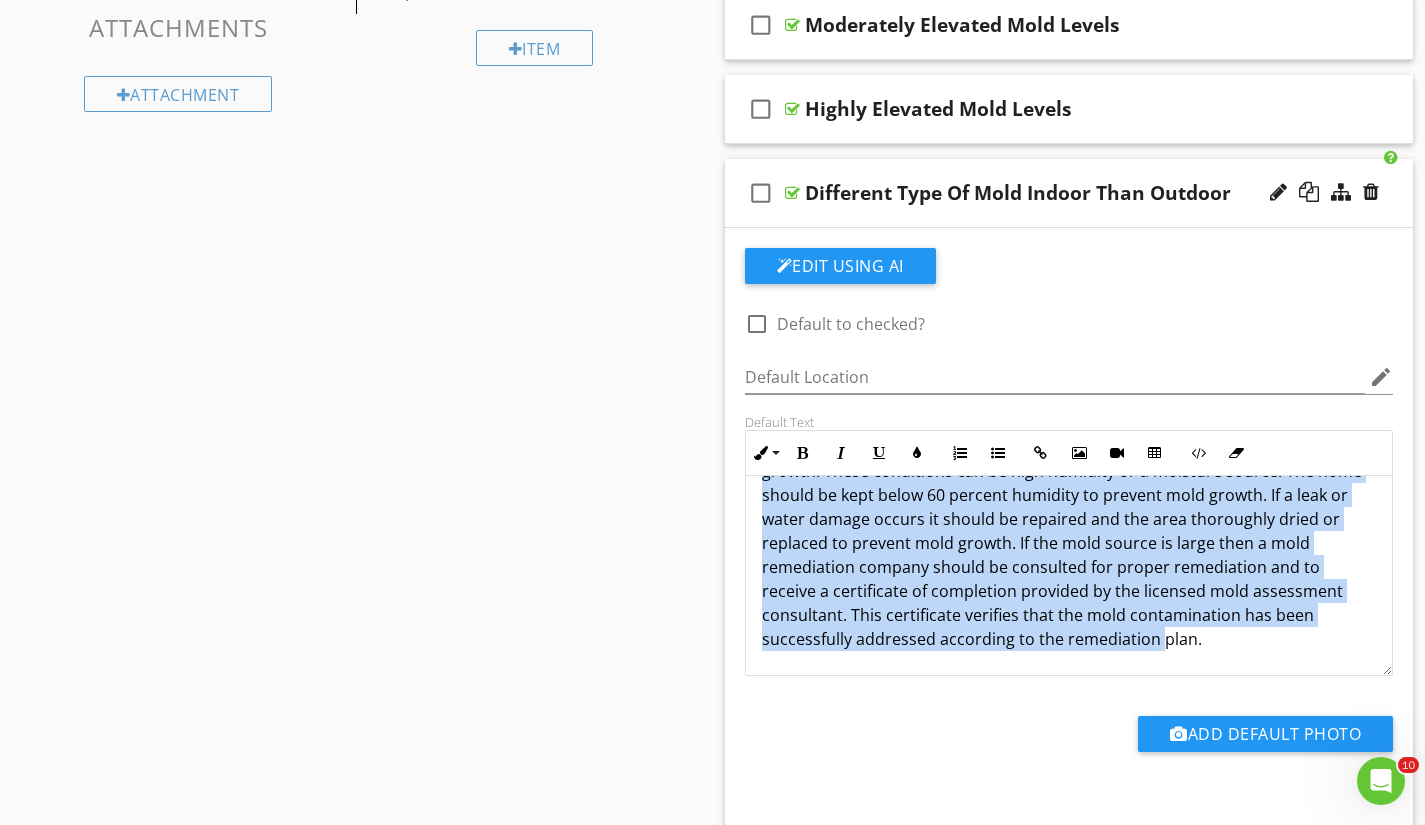 drag, startPoint x: 837, startPoint y: 534, endPoint x: 1253, endPoint y: 680, distance: 440.8764 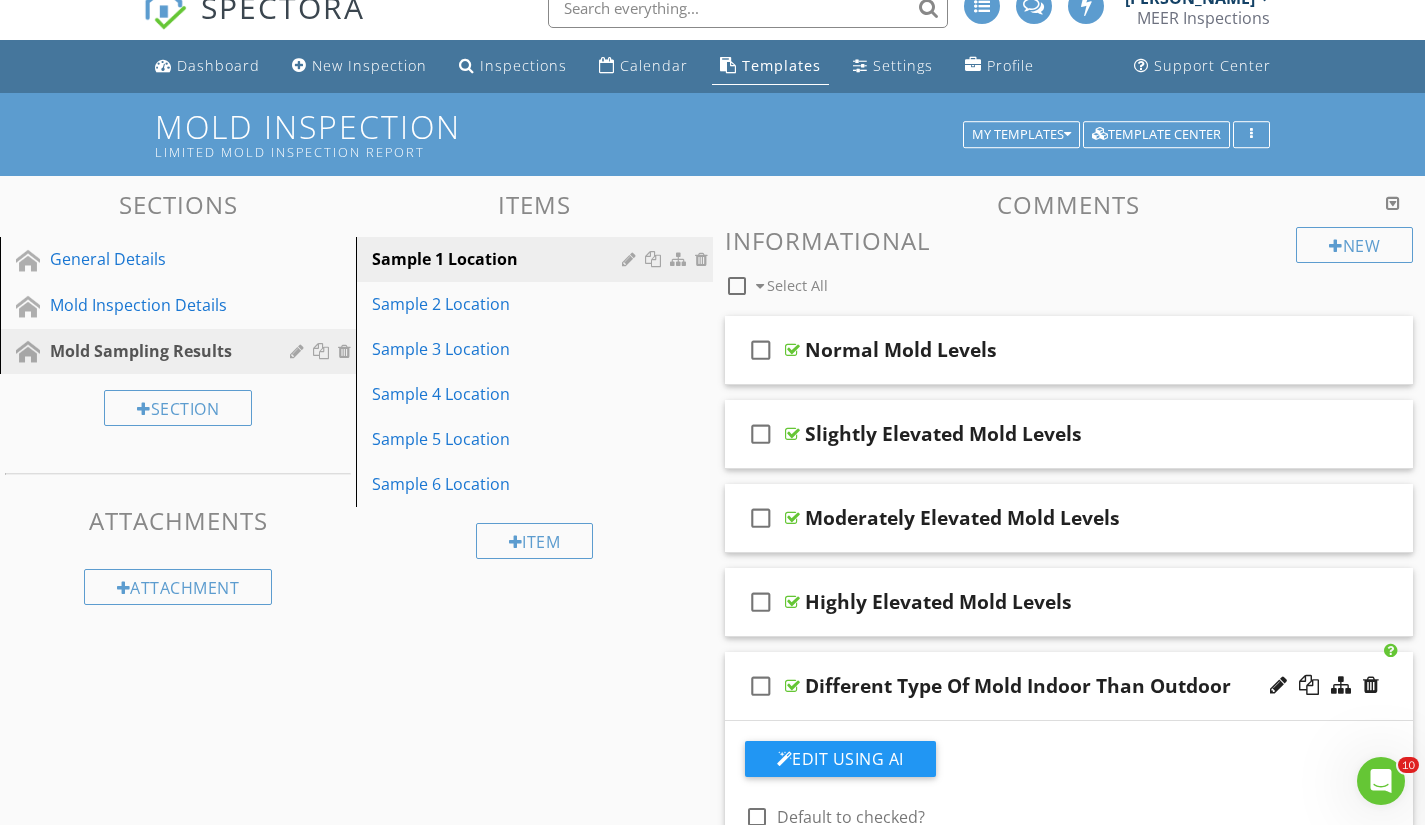 scroll, scrollTop: 17, scrollLeft: 0, axis: vertical 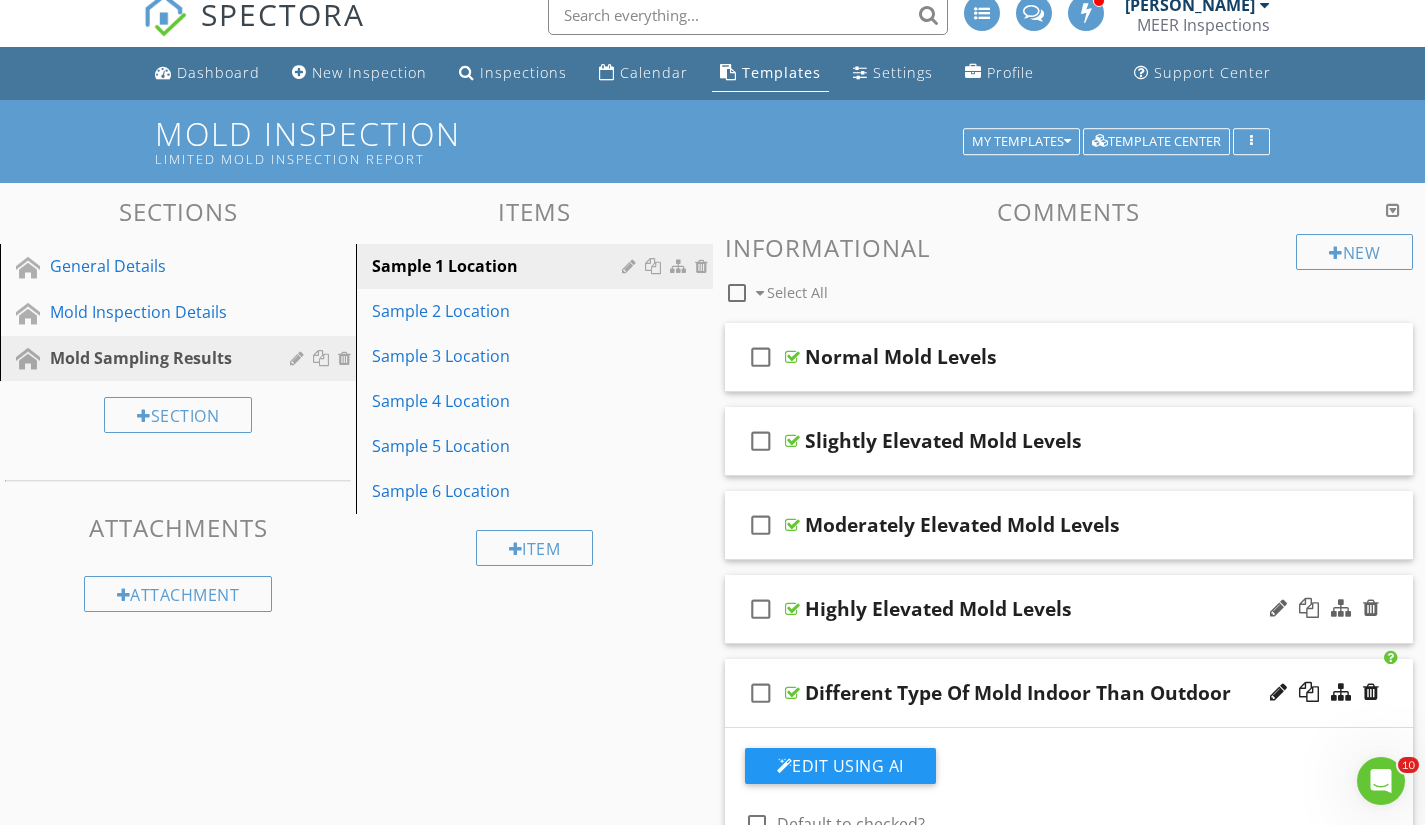 click on "Highly Elevated Mold Levels" at bounding box center [1048, 609] 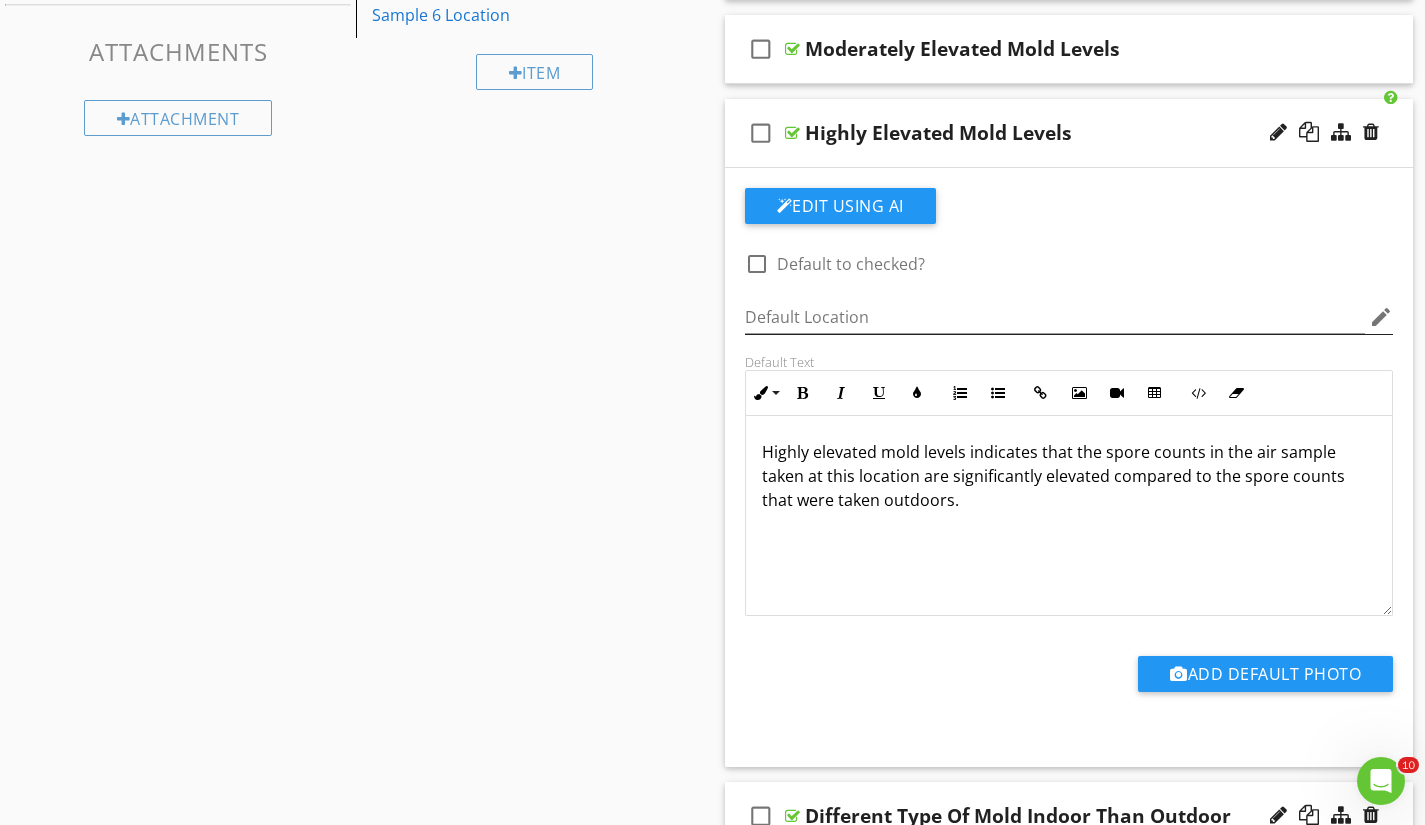 scroll, scrollTop: 517, scrollLeft: 0, axis: vertical 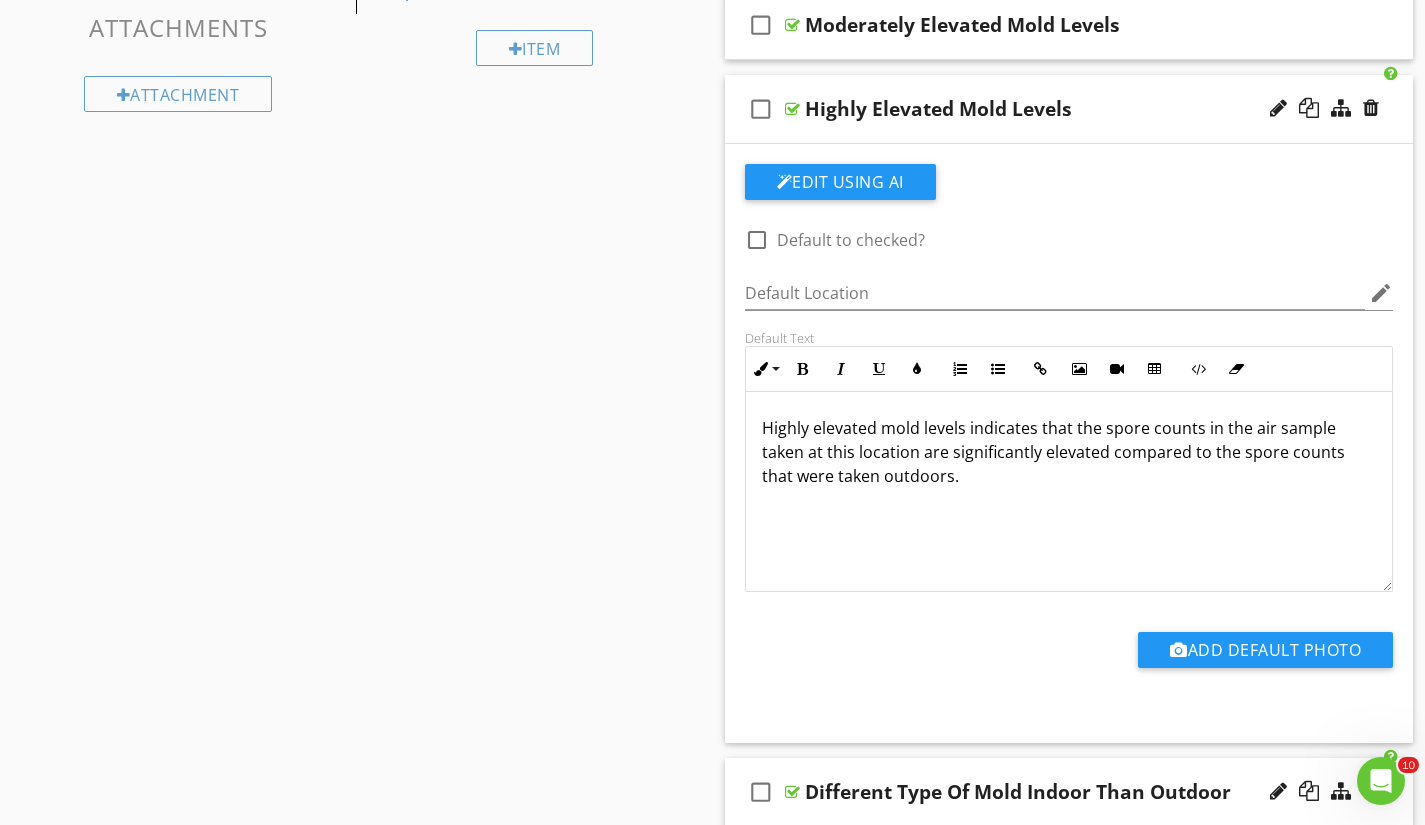 click on "Highly elevated mold levels indicates that the spore counts in the air sample taken at this location are significantly elevated compared to the spore counts that were taken outdoors." at bounding box center (1069, 452) 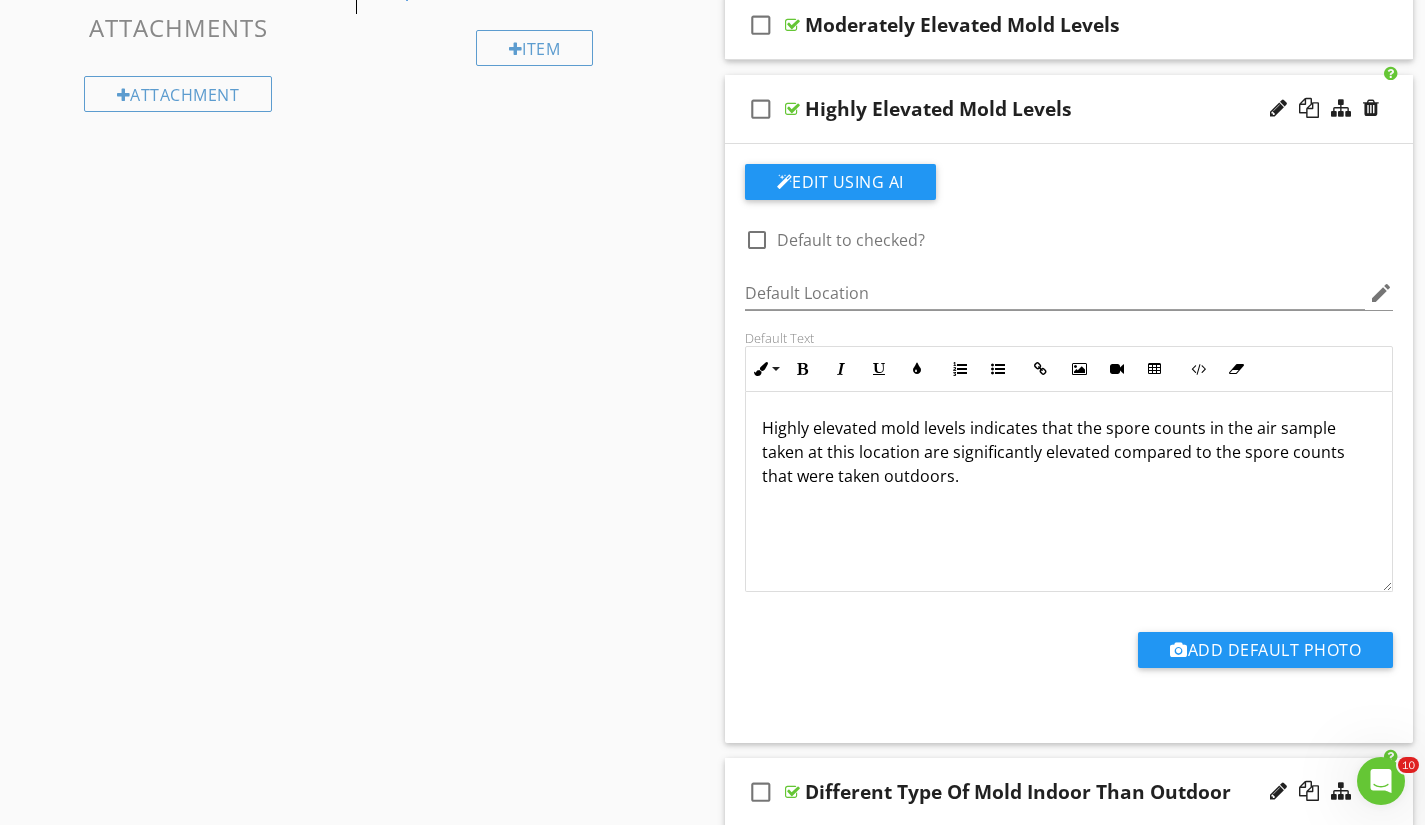 click on "Highly elevated mold levels indicates that the spore counts in the air sample taken at this location are significantly elevated compared to the spore counts that were taken outdoors." at bounding box center [1069, 492] 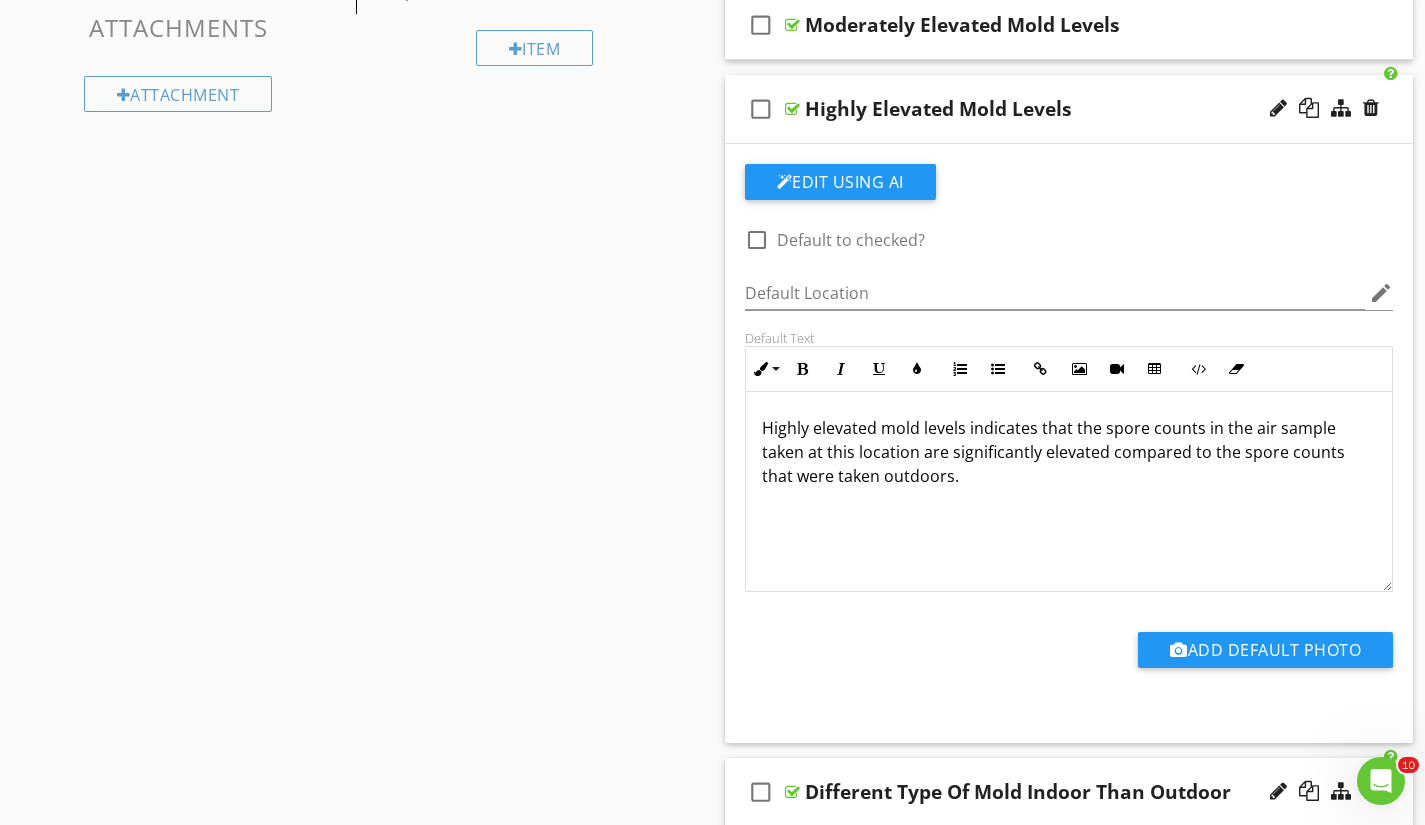 type 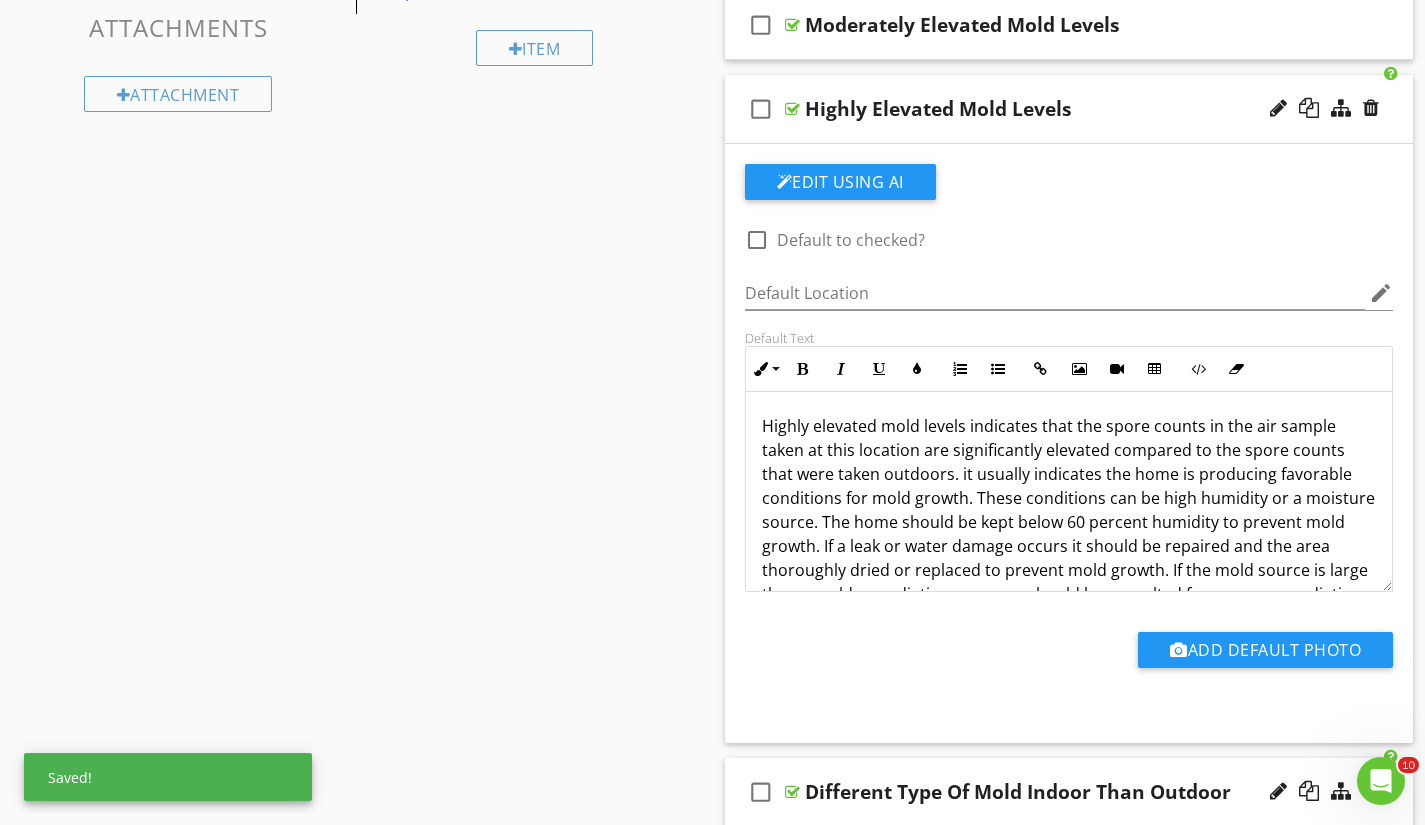 scroll, scrollTop: 0, scrollLeft: 0, axis: both 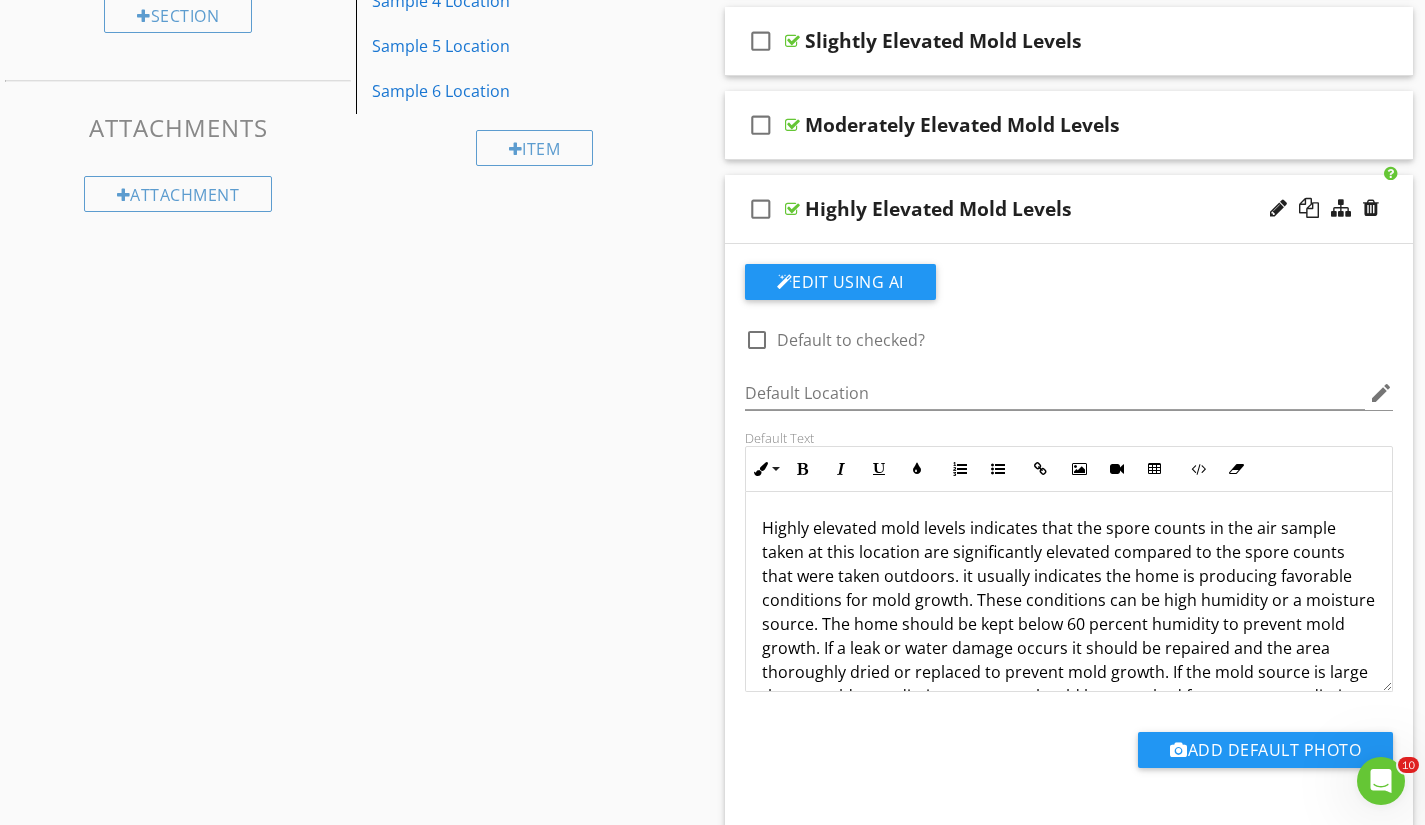 click on "Highly elevated mold levels indicates that the spore counts in the air sample taken at this location are significantly elevated compared to the spore counts that were taken outdoors. it usually indicates the home is producing favorable conditions for mold growth. These conditions can be high humidity or a moisture source. The home should be kept below 60 percent humidity to prevent mold growth. If a leak or water damage occurs it should be repaired and the area thoroughly dried or replaced to prevent mold growth. If the mold source is large then a mold remediation company should be consulted for proper remediation and to receive a certificate of completion provided by the licensed mold assessment consultant. This certificate verifies that the mold contamination has been successfully addressed according to the remediation plan." at bounding box center (1069, 648) 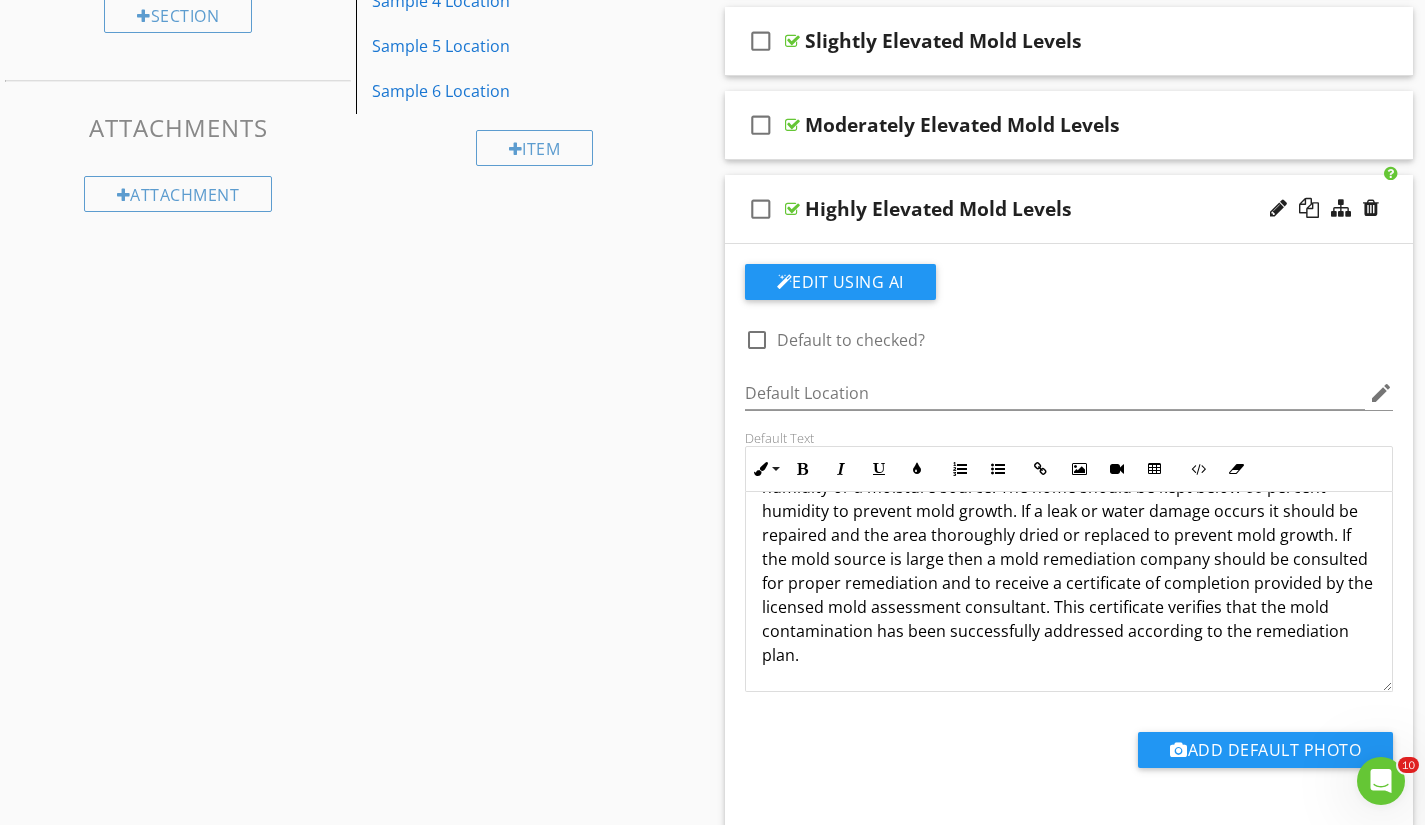 scroll, scrollTop: 0, scrollLeft: 0, axis: both 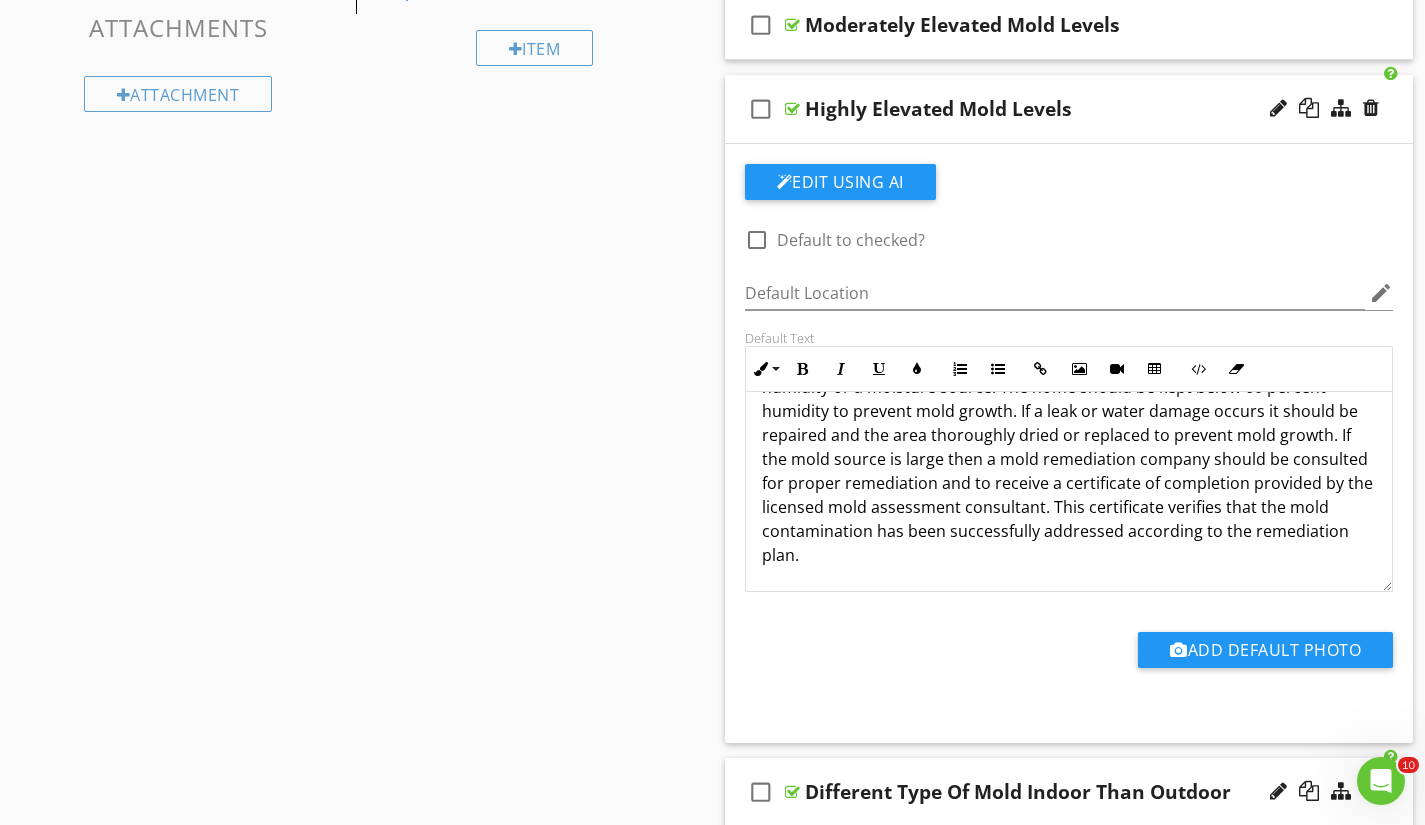 drag, startPoint x: 761, startPoint y: 424, endPoint x: 1323, endPoint y: 592, distance: 586.5731 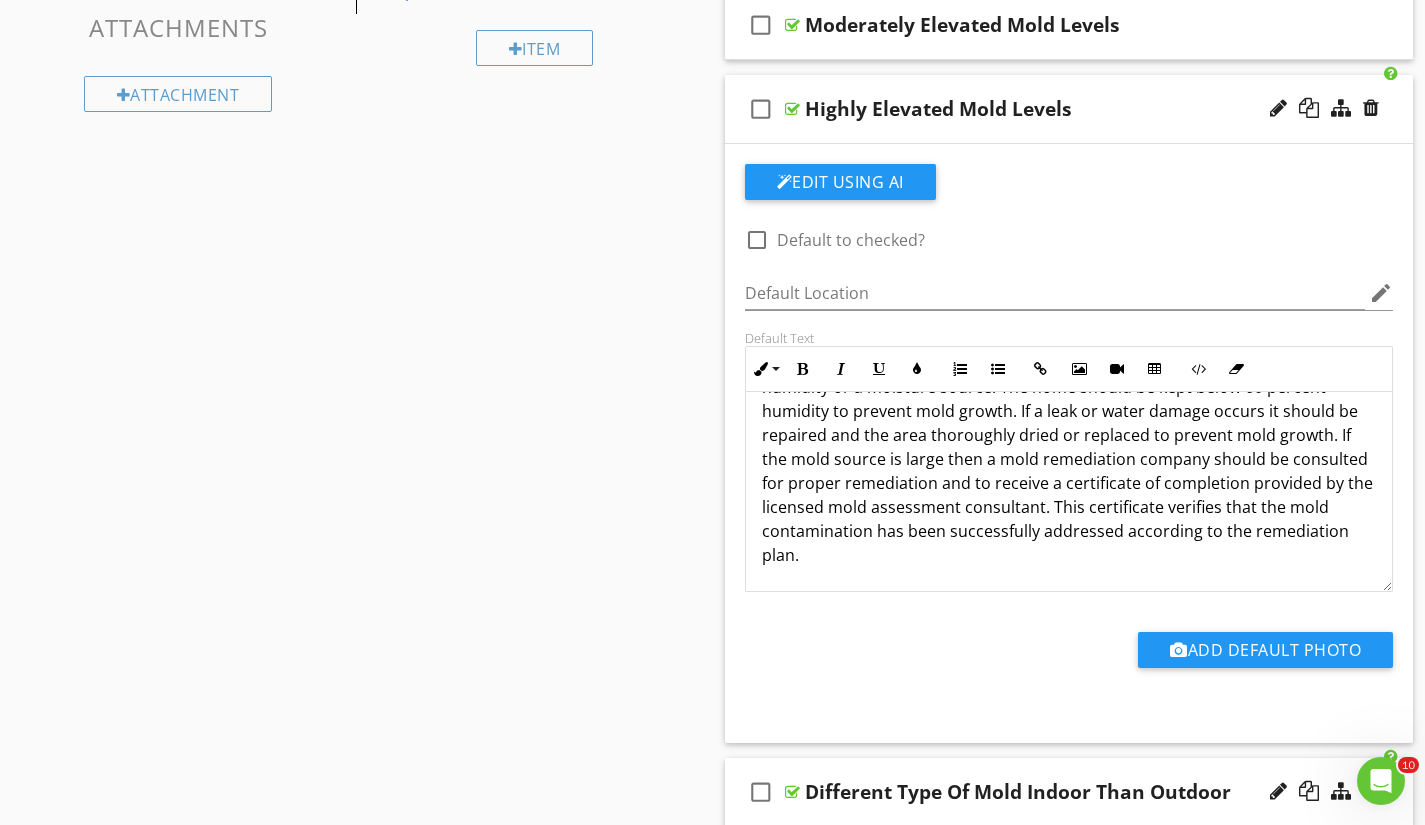copy on "Highly elevated mold levels indicates that the spore counts in the air sample taken at this location are significantly elevated compared to the spore counts that were taken outdoors. Highly elevated mold levels usually indicates the home is producing favorable conditions for mold growth. These conditions can be high humidity or a moisture source. The home should be kept below 60 percent humidity to prevent mold growth. If a leak or water damage occurs it should be repaired and the area thoroughly dried or replaced to prevent mold growth. If the mold source is large then a mold remediation company should be consulted for proper remediation and to receive a certificate of completion provided by the licensed mold assessment consultant. This certificate verifies that the mold contamination has been successfully addressed according to the remediation plan." 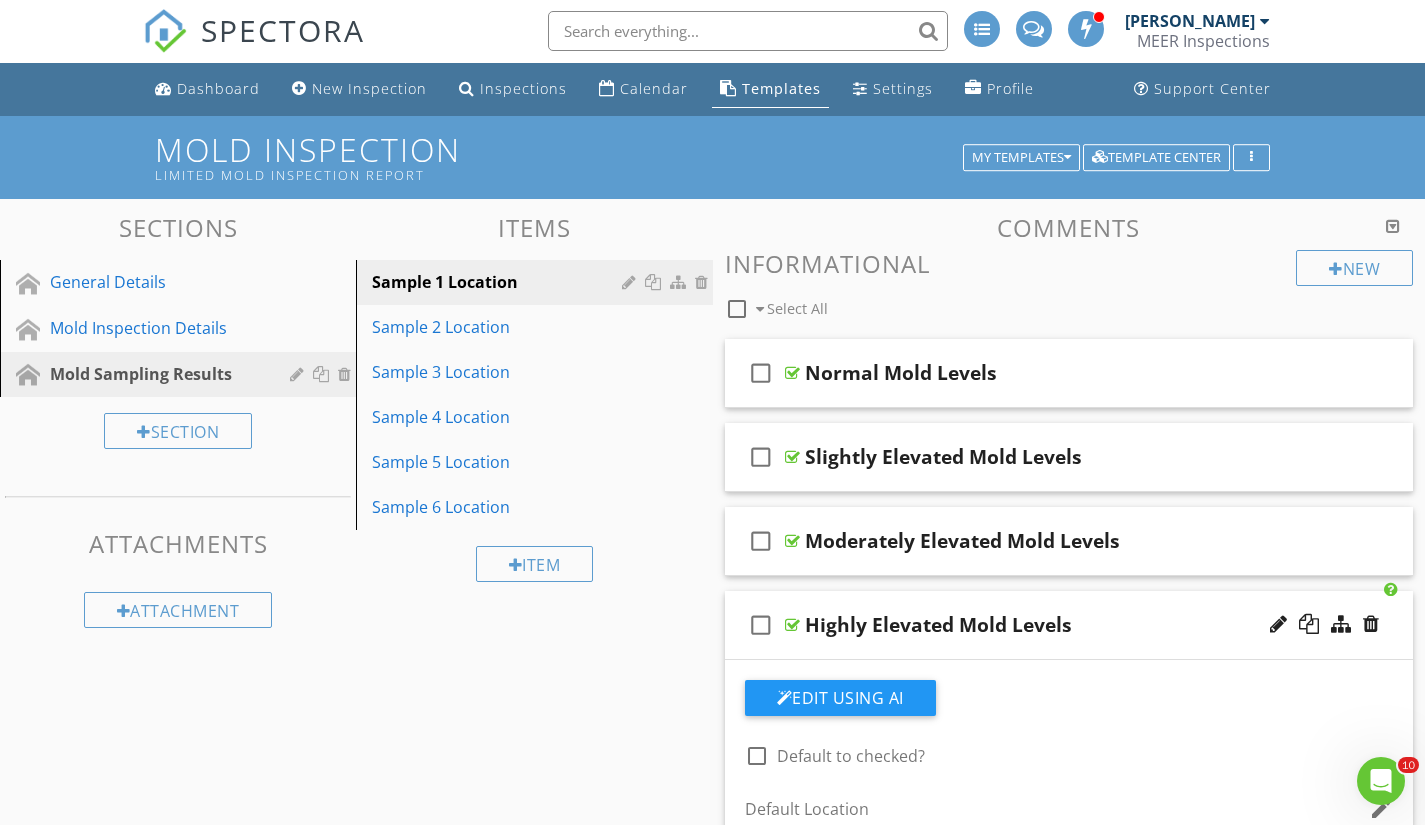scroll, scrollTop: 0, scrollLeft: 0, axis: both 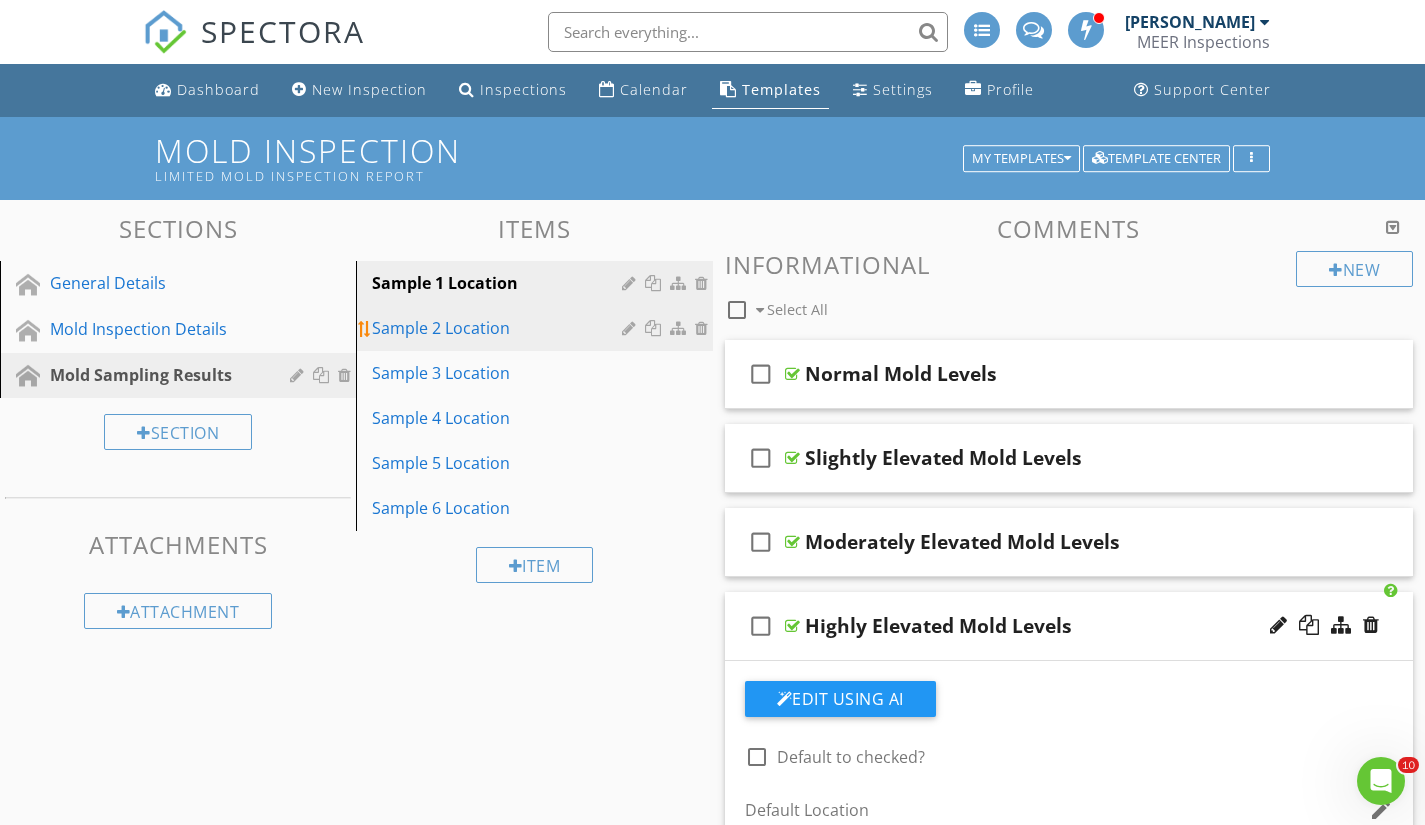 click on "Sample 2 Location" at bounding box center [499, 328] 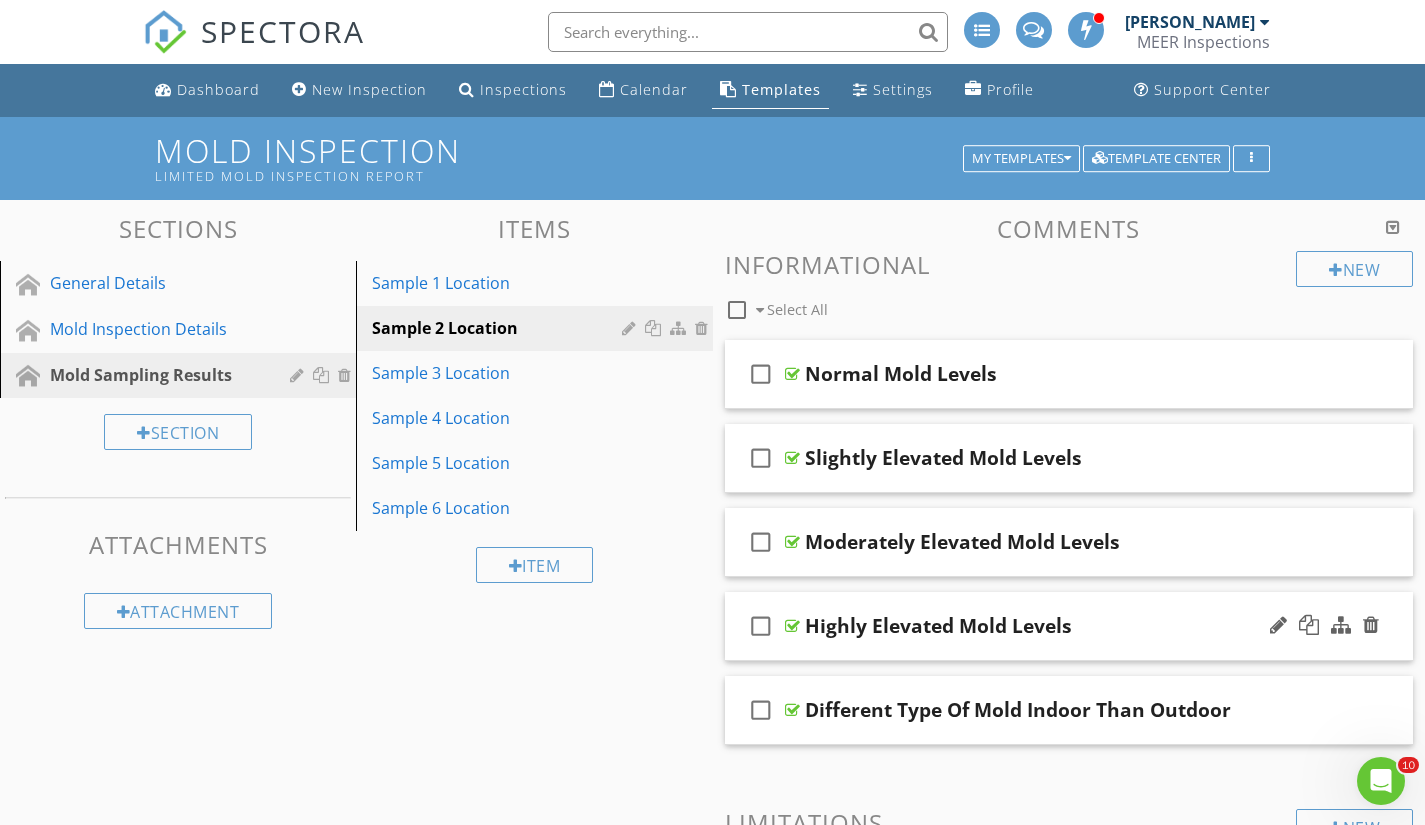 click on "Highly Elevated Mold Levels" at bounding box center (1048, 626) 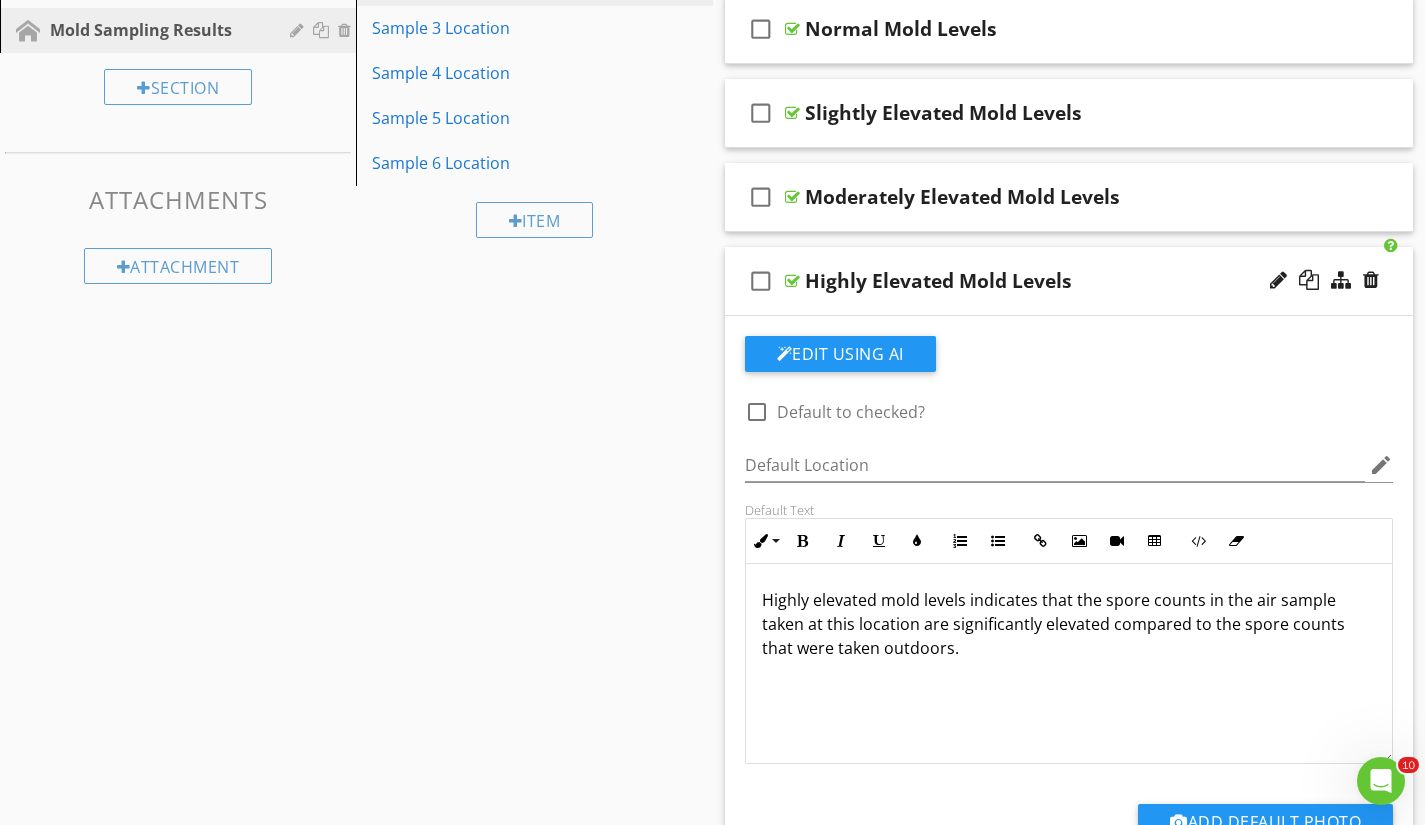 scroll, scrollTop: 400, scrollLeft: 0, axis: vertical 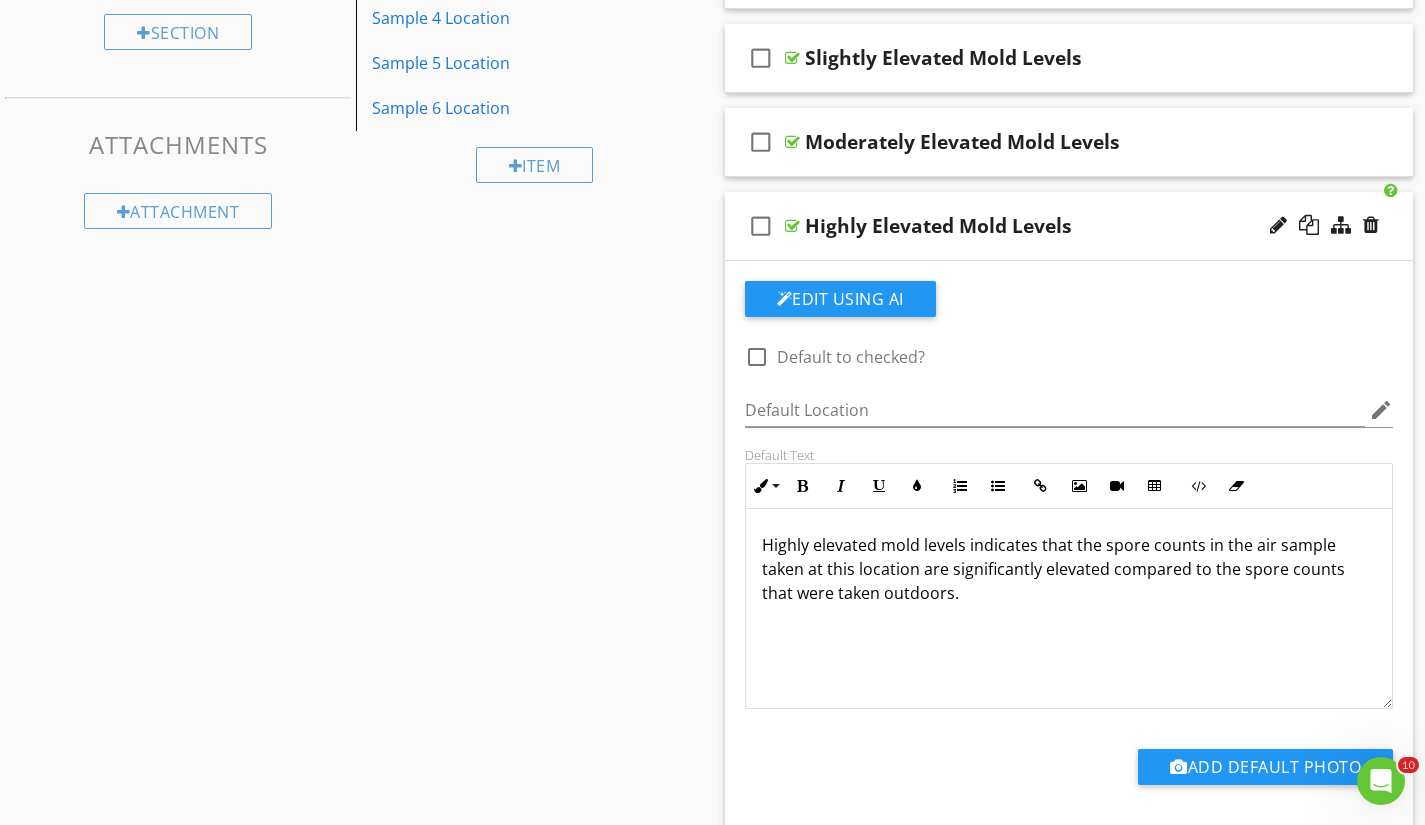 click on "Highly elevated mold levels indicates that the spore counts in the air sample taken at this location are significantly elevated compared to the spore counts that were taken outdoors." at bounding box center (1069, 609) 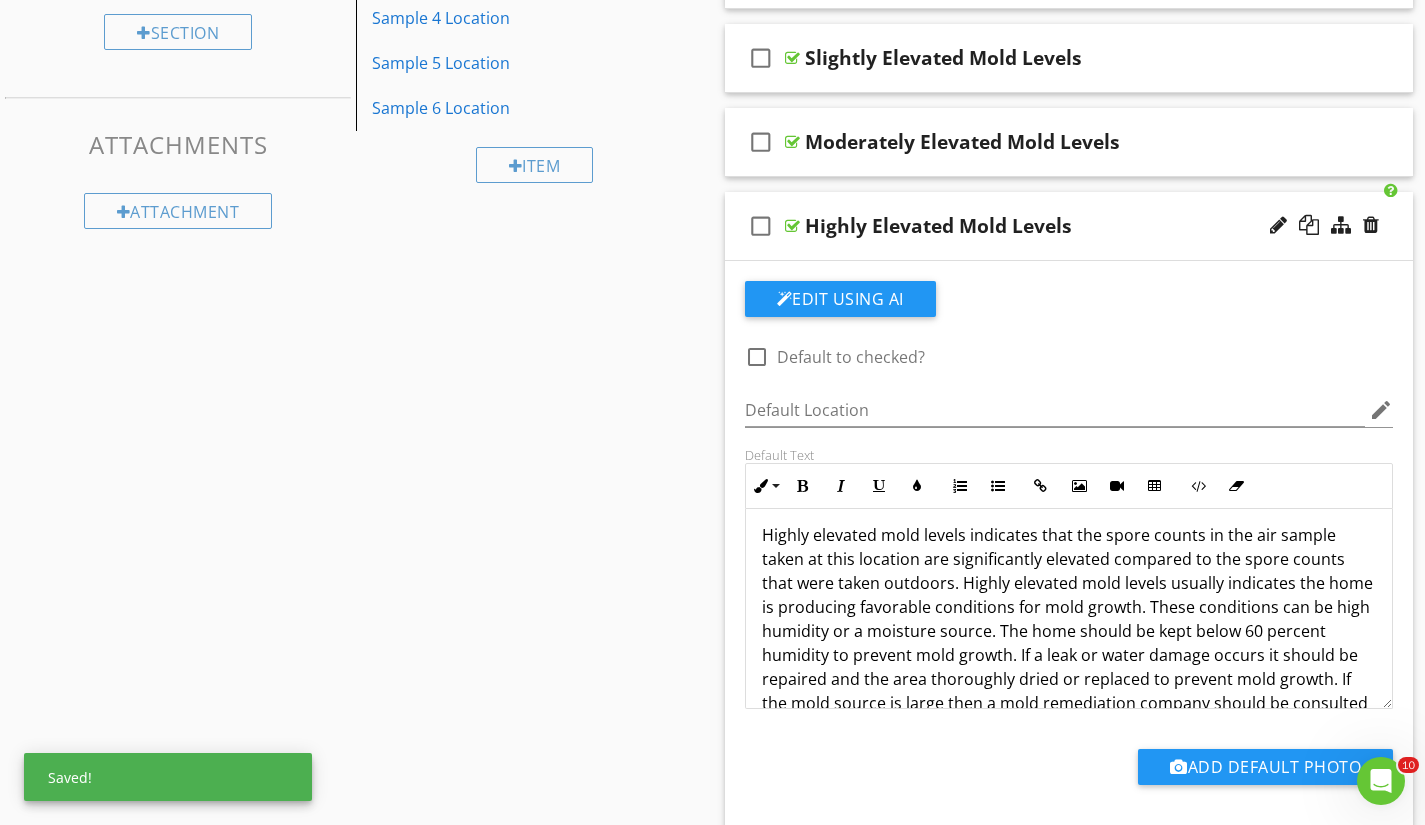 scroll, scrollTop: 0, scrollLeft: 0, axis: both 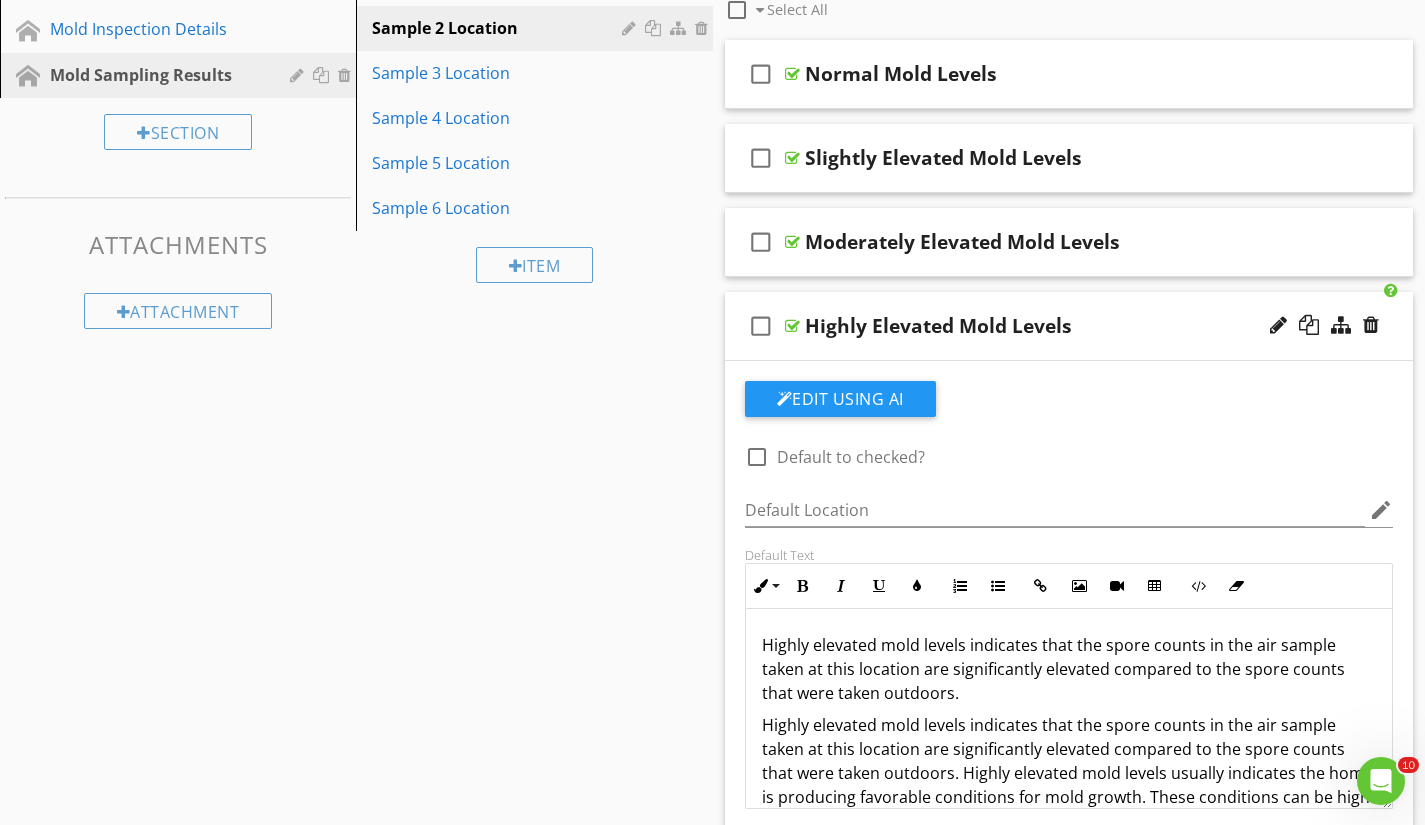 click on "Highly elevated mold levels indicates that the spore counts in the air sample taken at this location are significantly elevated compared to the spore counts that were taken outdoors." at bounding box center [1069, 669] 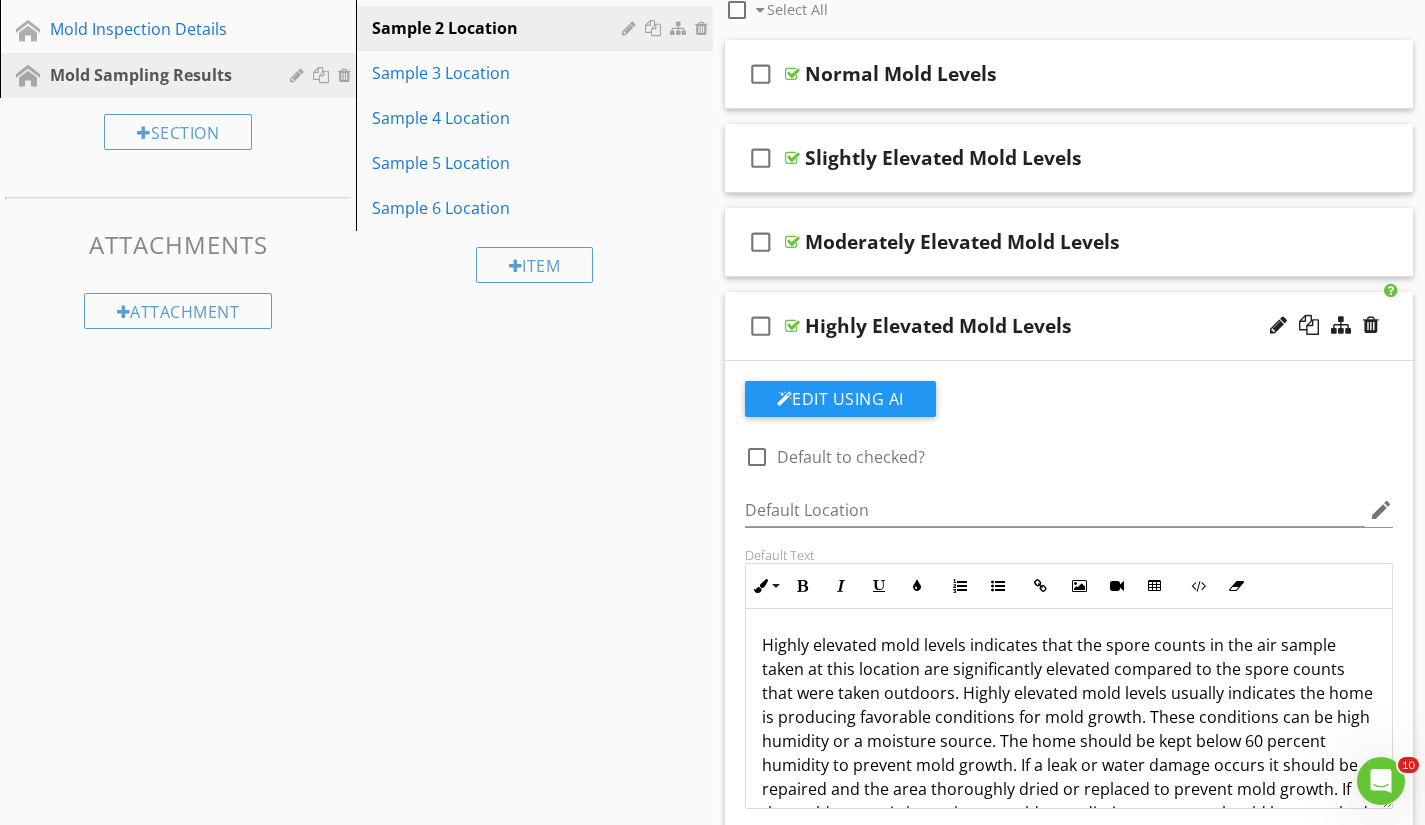 scroll, scrollTop: 100, scrollLeft: 0, axis: vertical 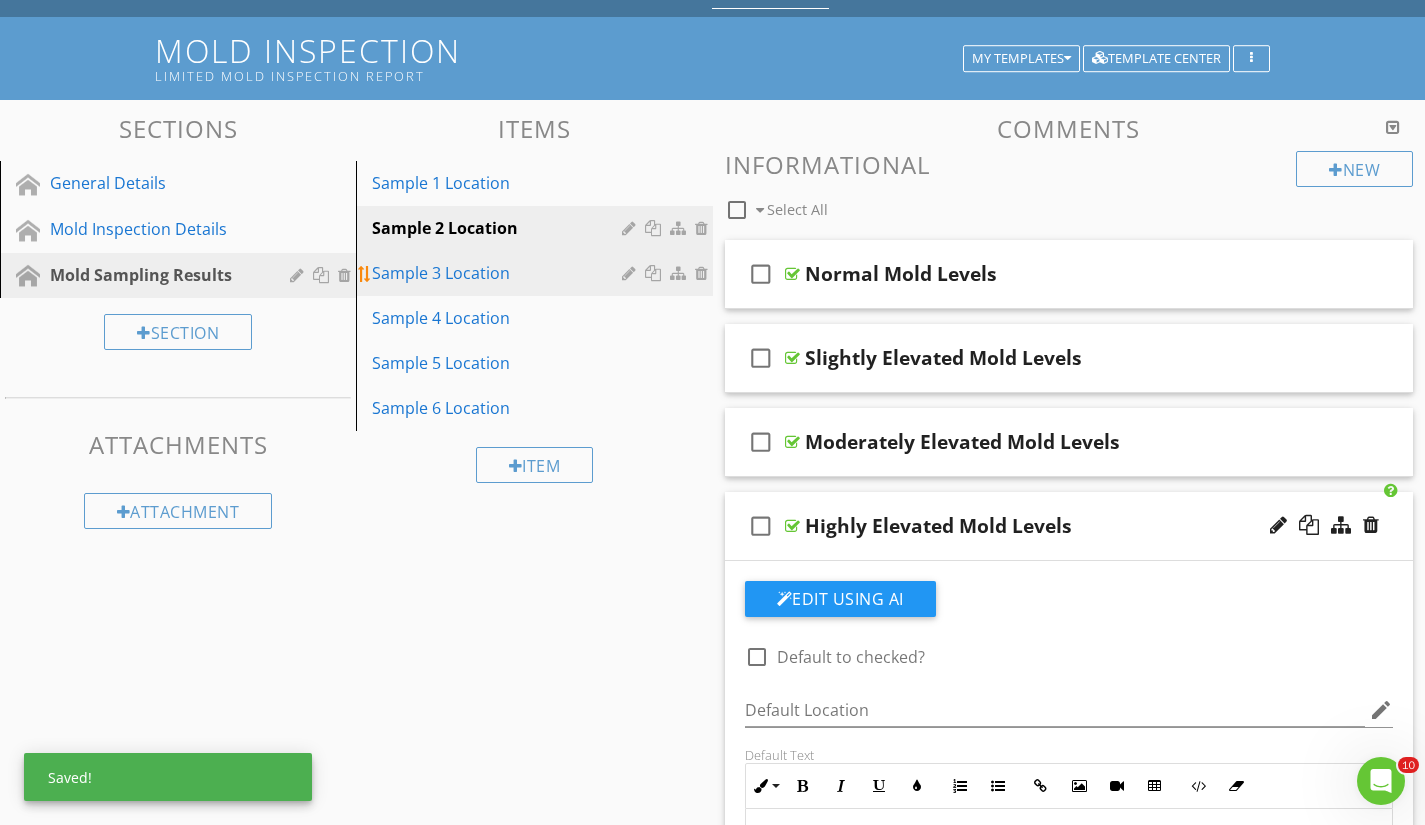 click on "Sample 3 Location" at bounding box center [499, 273] 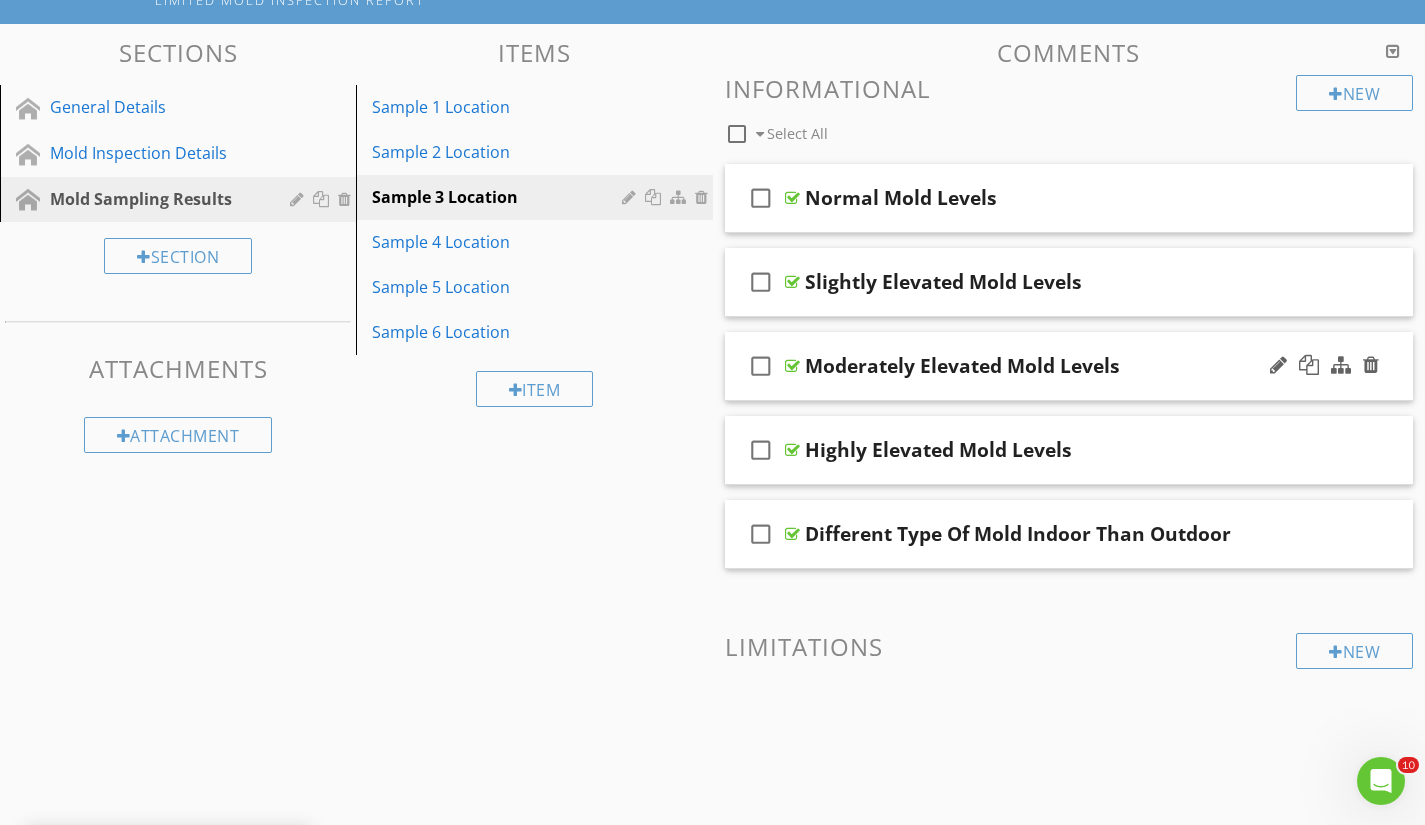 scroll, scrollTop: 200, scrollLeft: 0, axis: vertical 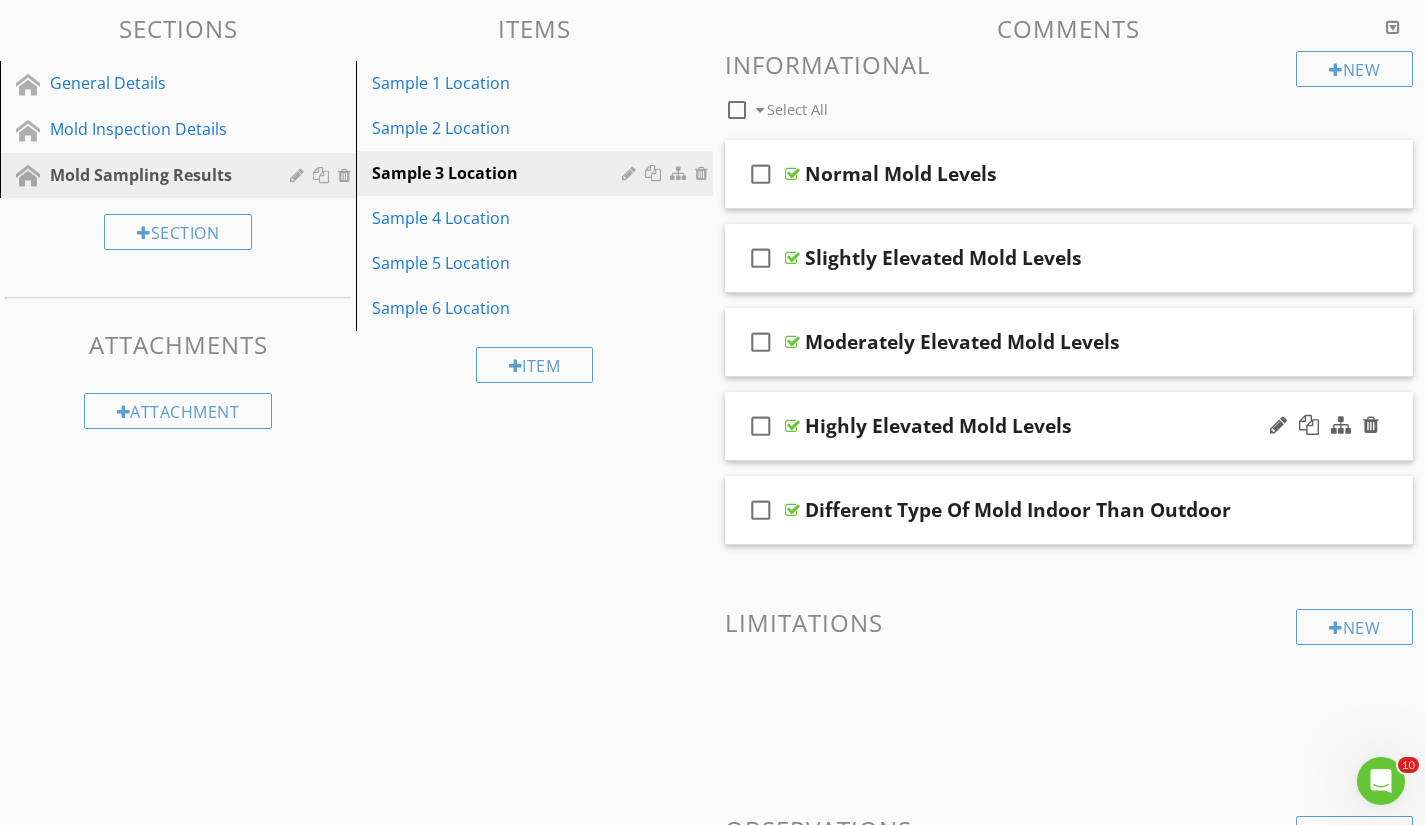 click on "Highly Elevated Mold Levels" at bounding box center (1048, 426) 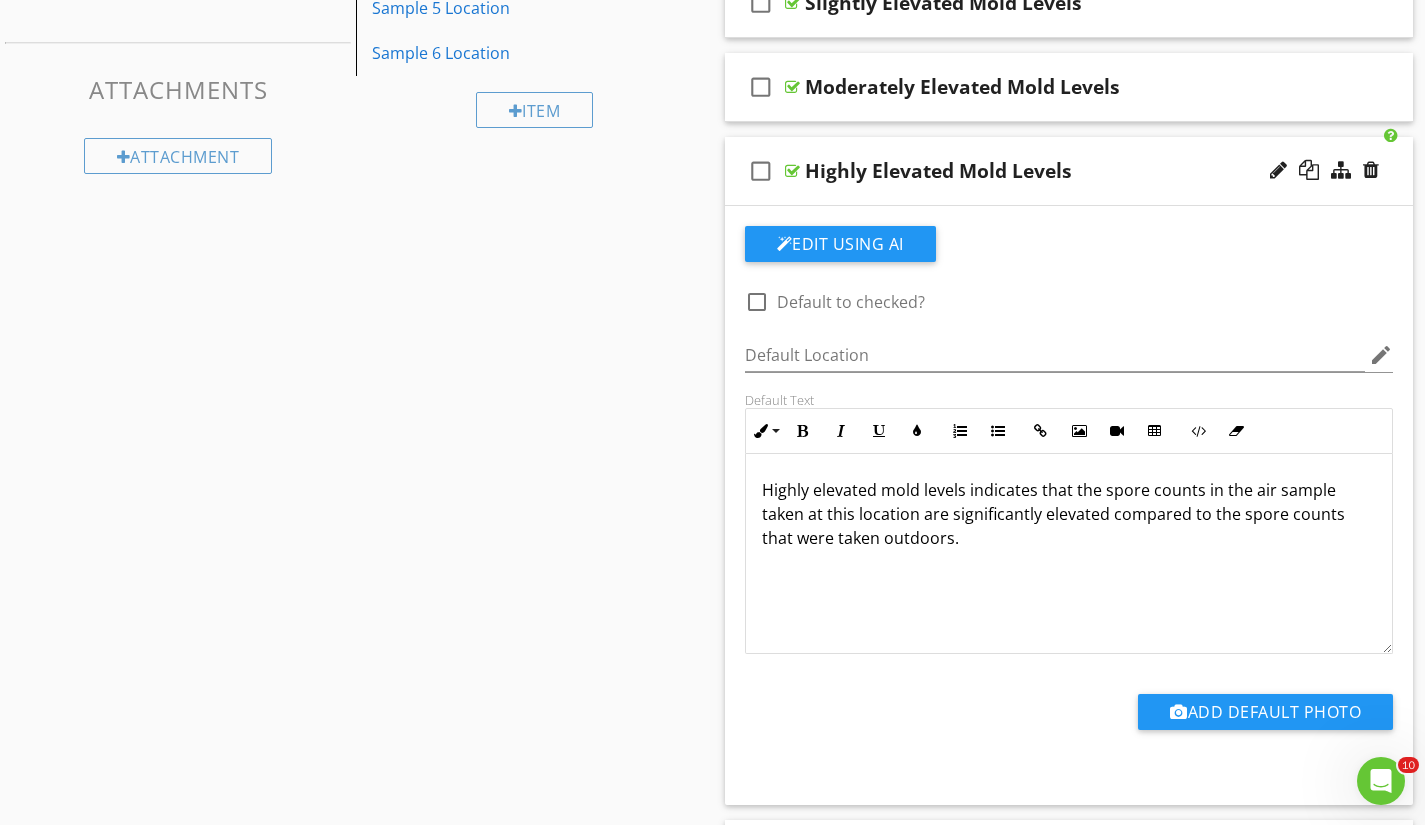 scroll, scrollTop: 500, scrollLeft: 0, axis: vertical 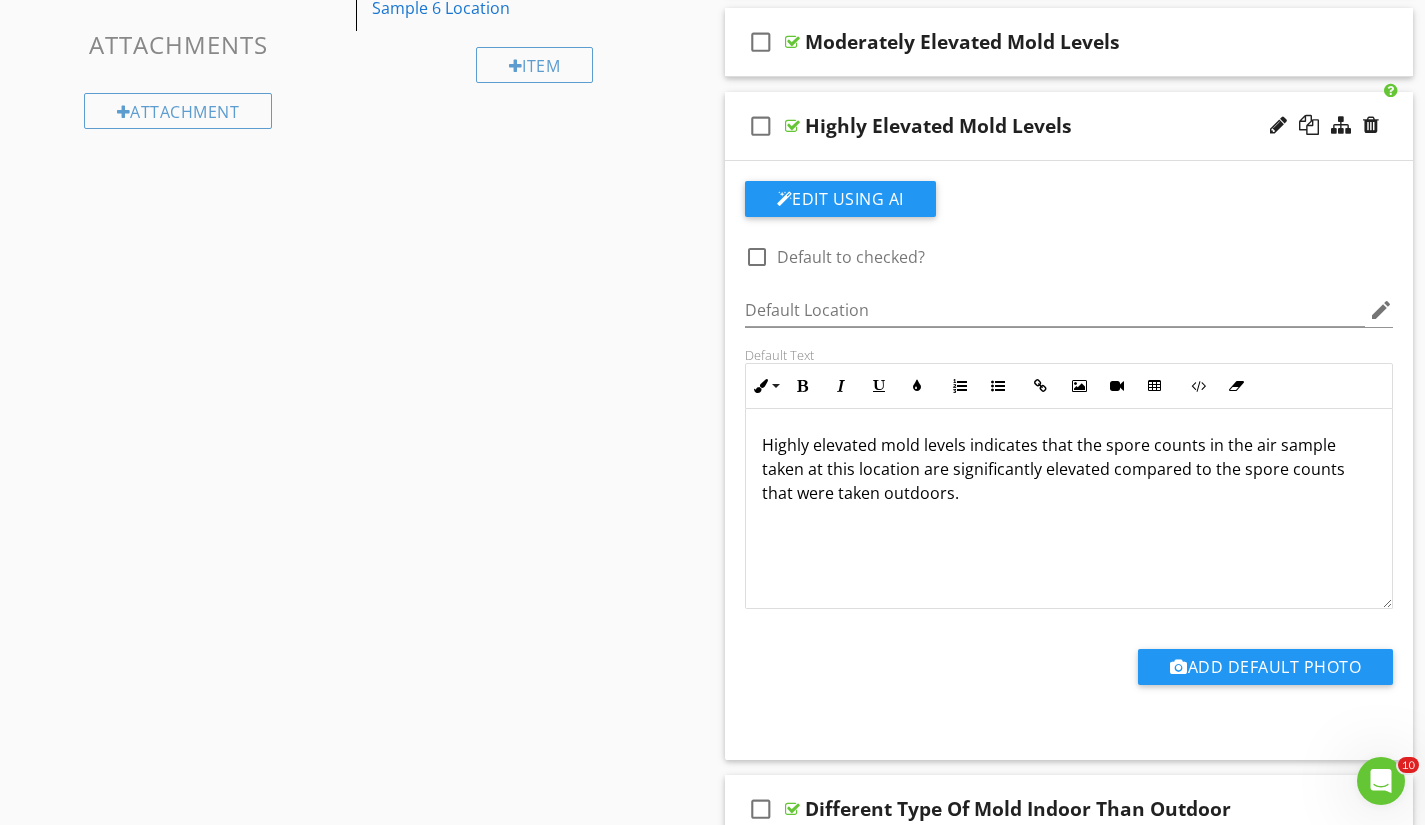 click on "Highly elevated mold levels indicates that the spore counts in the air sample taken at this location are significantly elevated compared to the spore counts that were taken outdoors." at bounding box center (1069, 509) 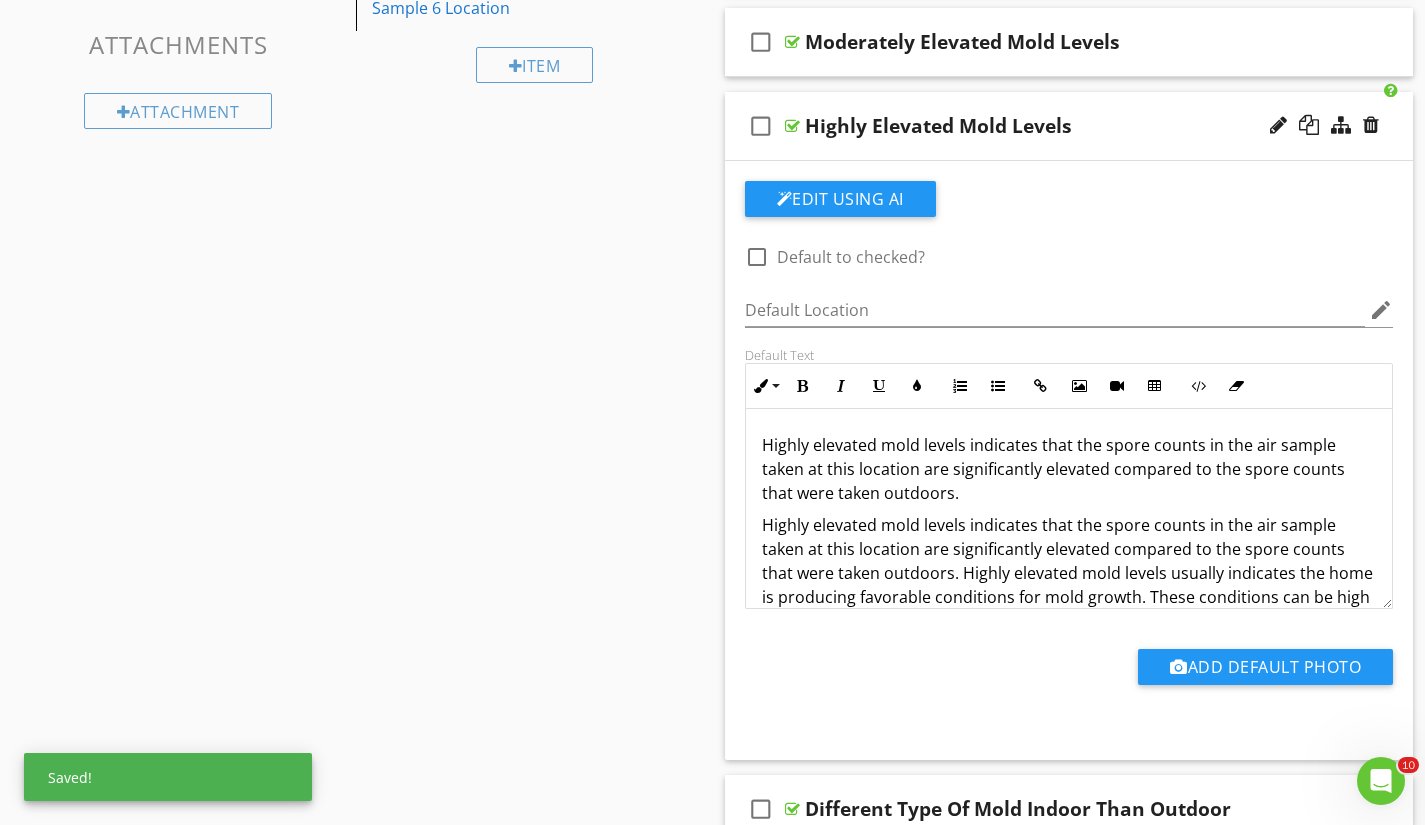 scroll, scrollTop: 0, scrollLeft: 0, axis: both 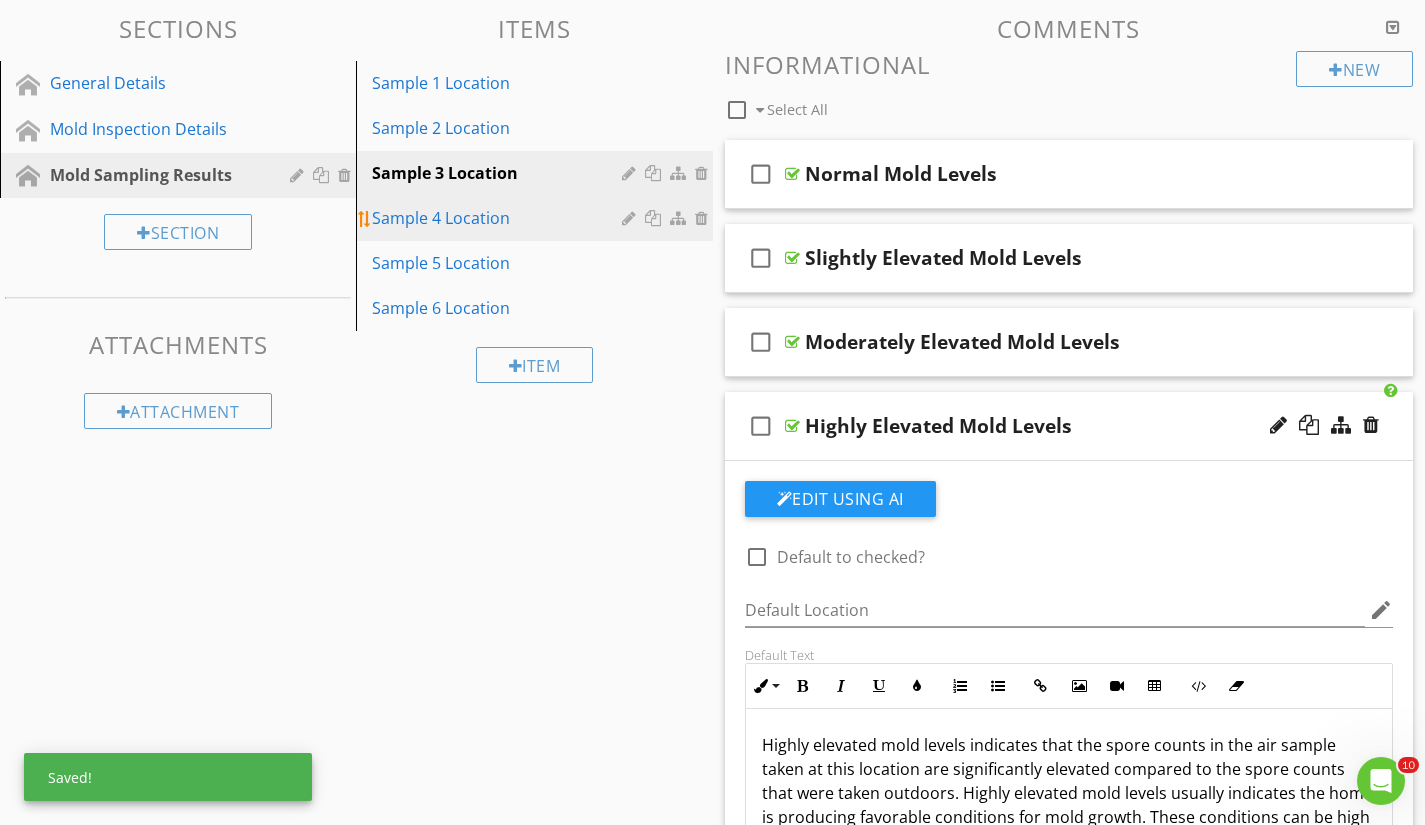 click on "Sample 4 Location" at bounding box center (499, 218) 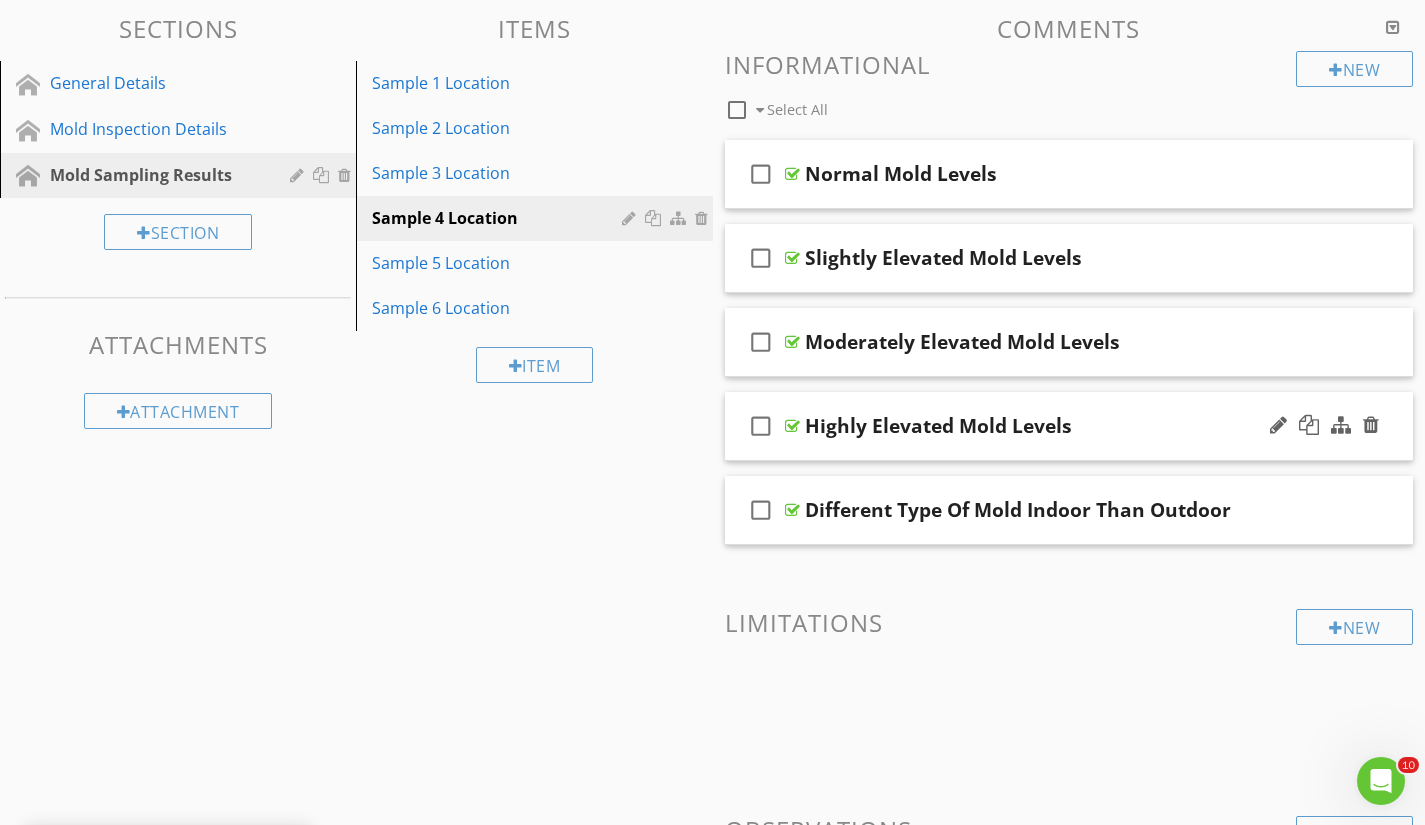 click on "Highly Elevated Mold Levels" at bounding box center [1048, 426] 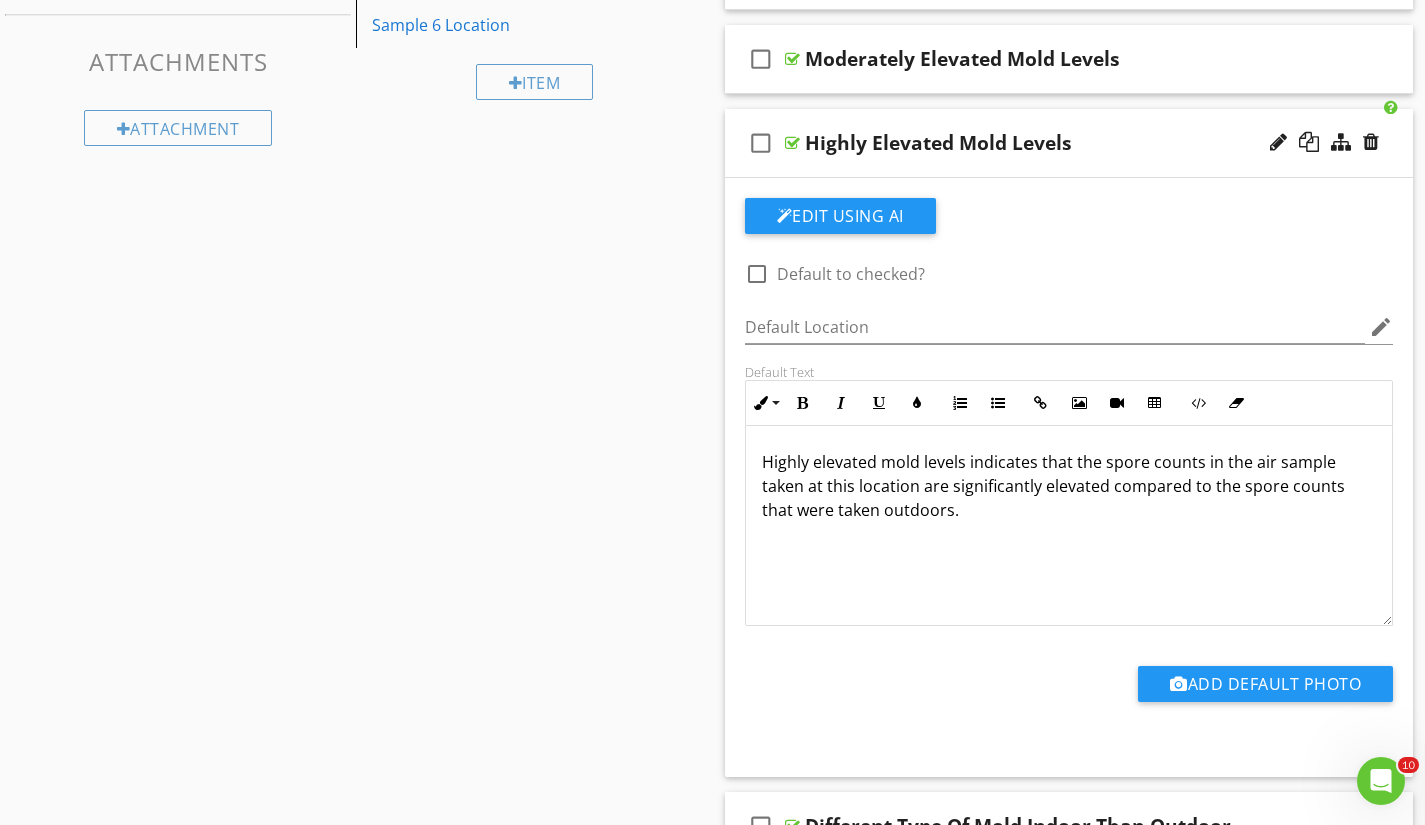scroll, scrollTop: 500, scrollLeft: 0, axis: vertical 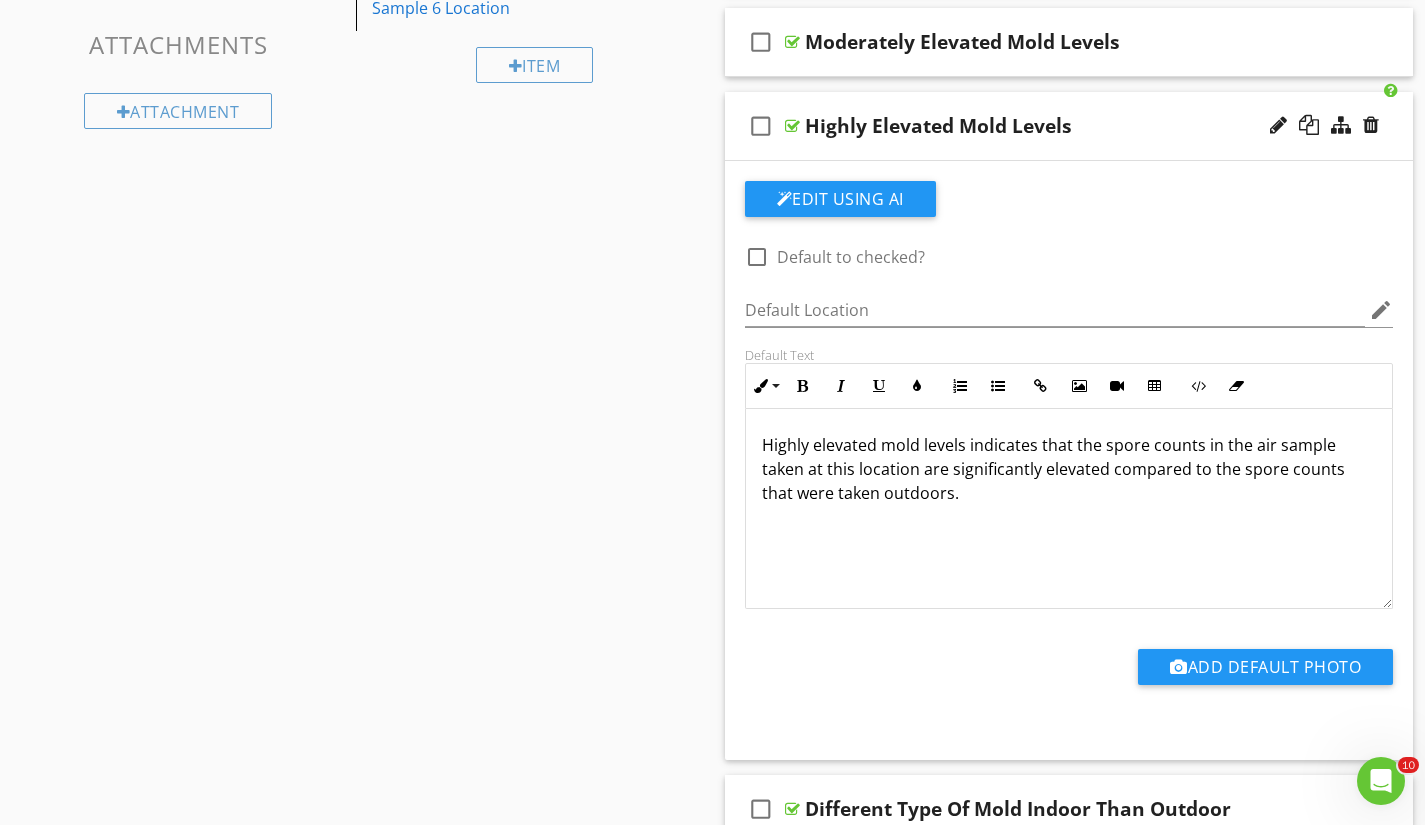 click on "Highly elevated mold levels indicates that the spore counts in the air sample taken at this location are significantly elevated compared to the spore counts that were taken outdoors." at bounding box center (1069, 509) 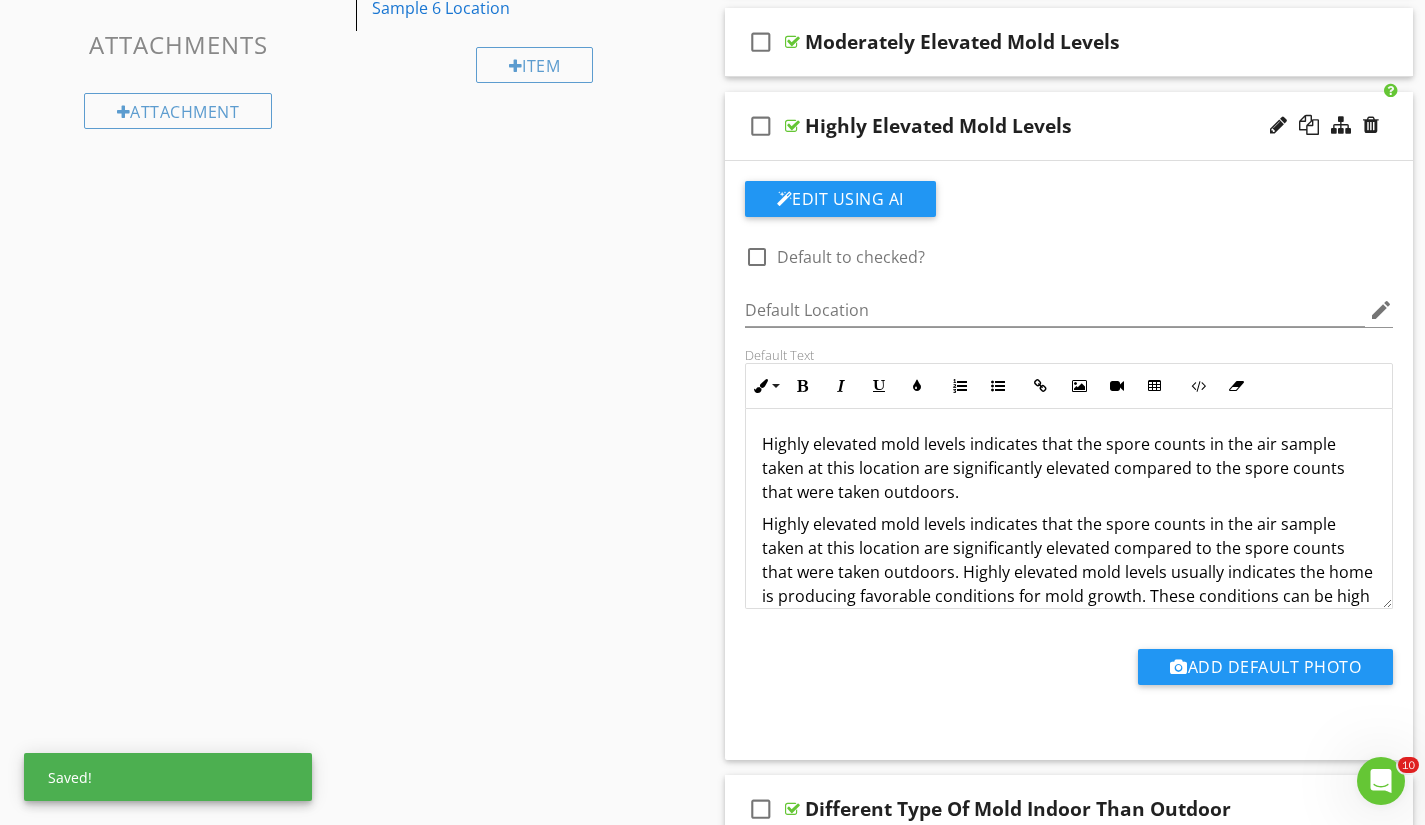 scroll, scrollTop: 0, scrollLeft: 0, axis: both 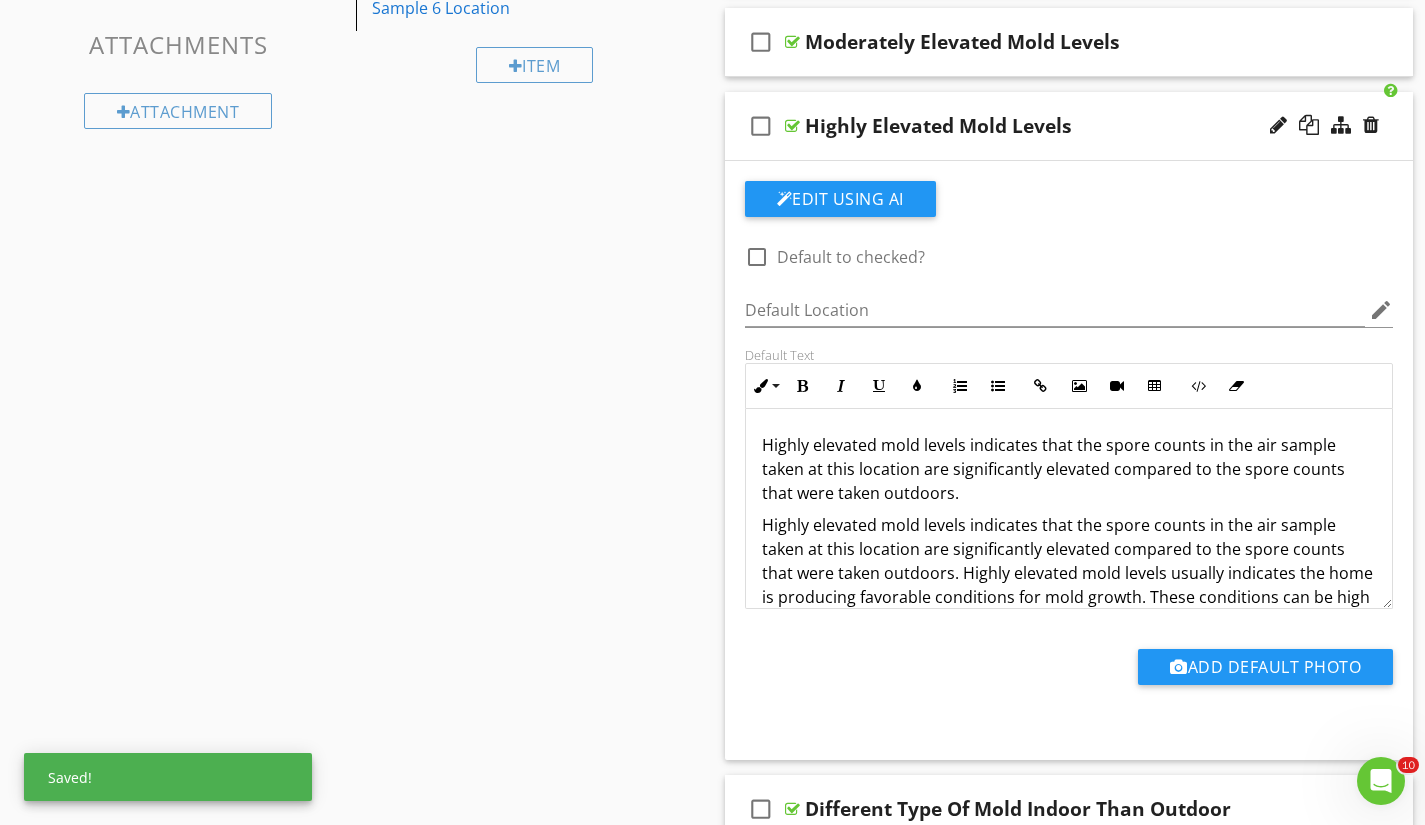 click on "Highly elevated mold levels indicates that the spore counts in the air sample taken at this location are significantly elevated compared to the spore counts that were taken outdoors." at bounding box center (1069, 469) 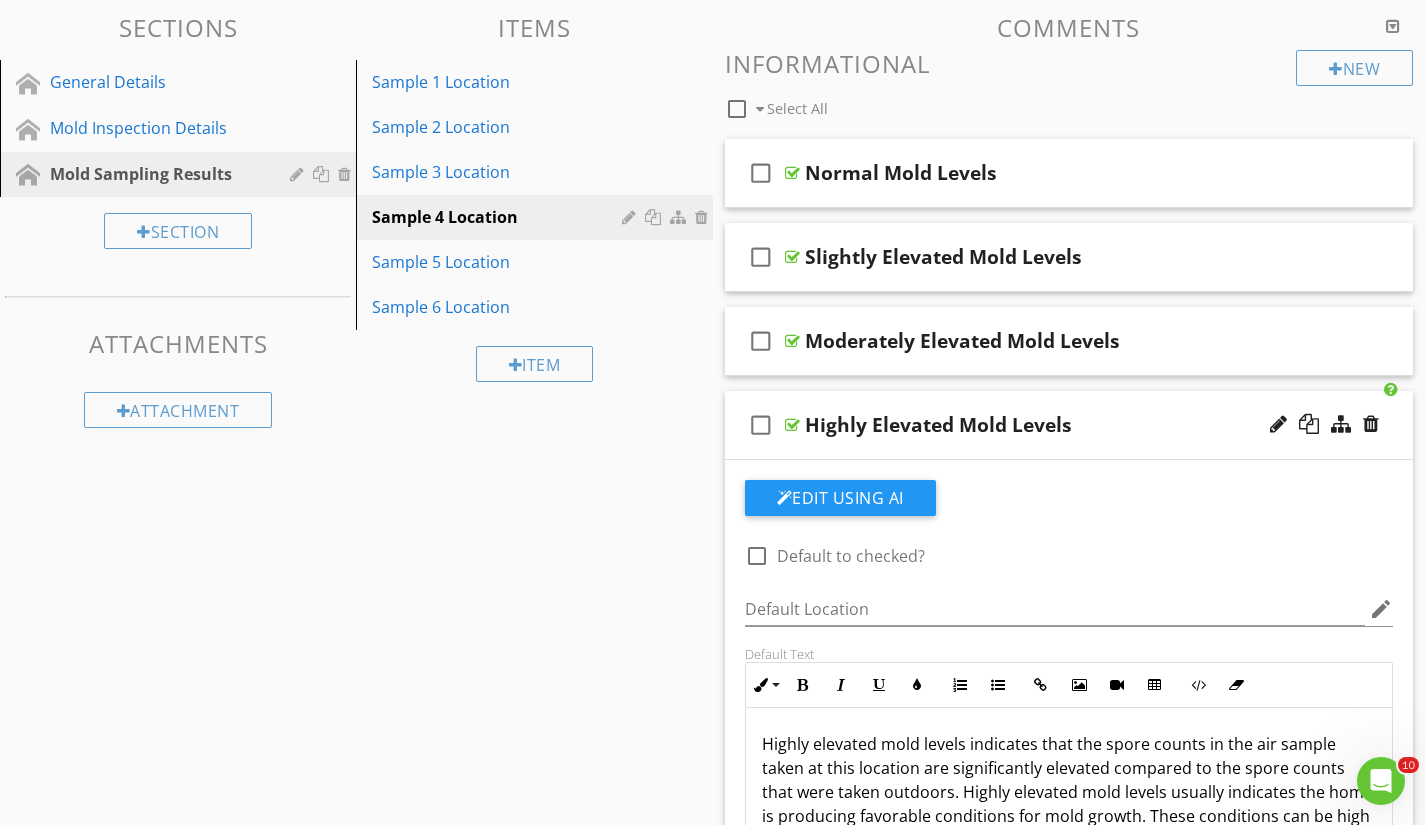 scroll, scrollTop: 200, scrollLeft: 0, axis: vertical 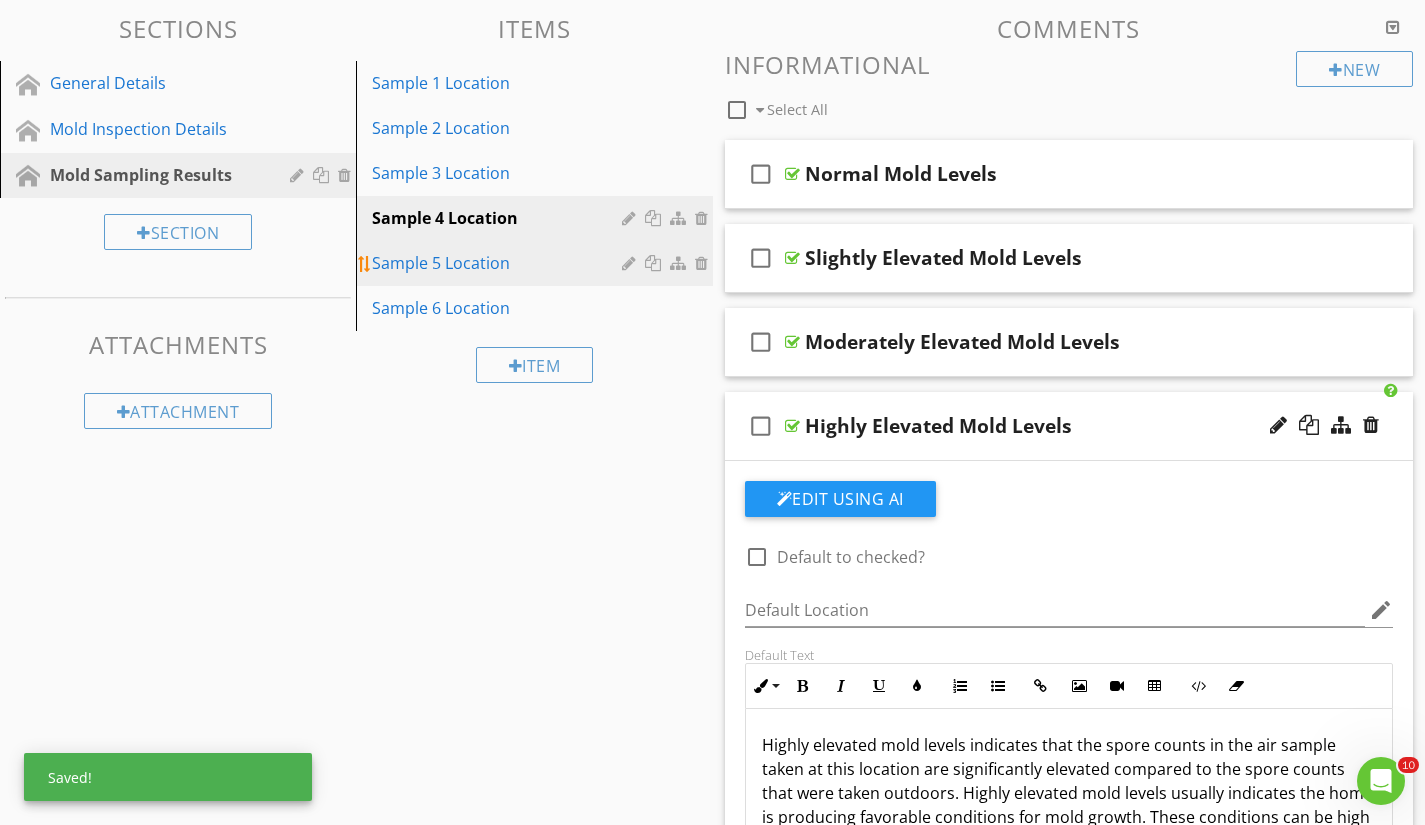 click on "Sample 5 Location" at bounding box center [499, 263] 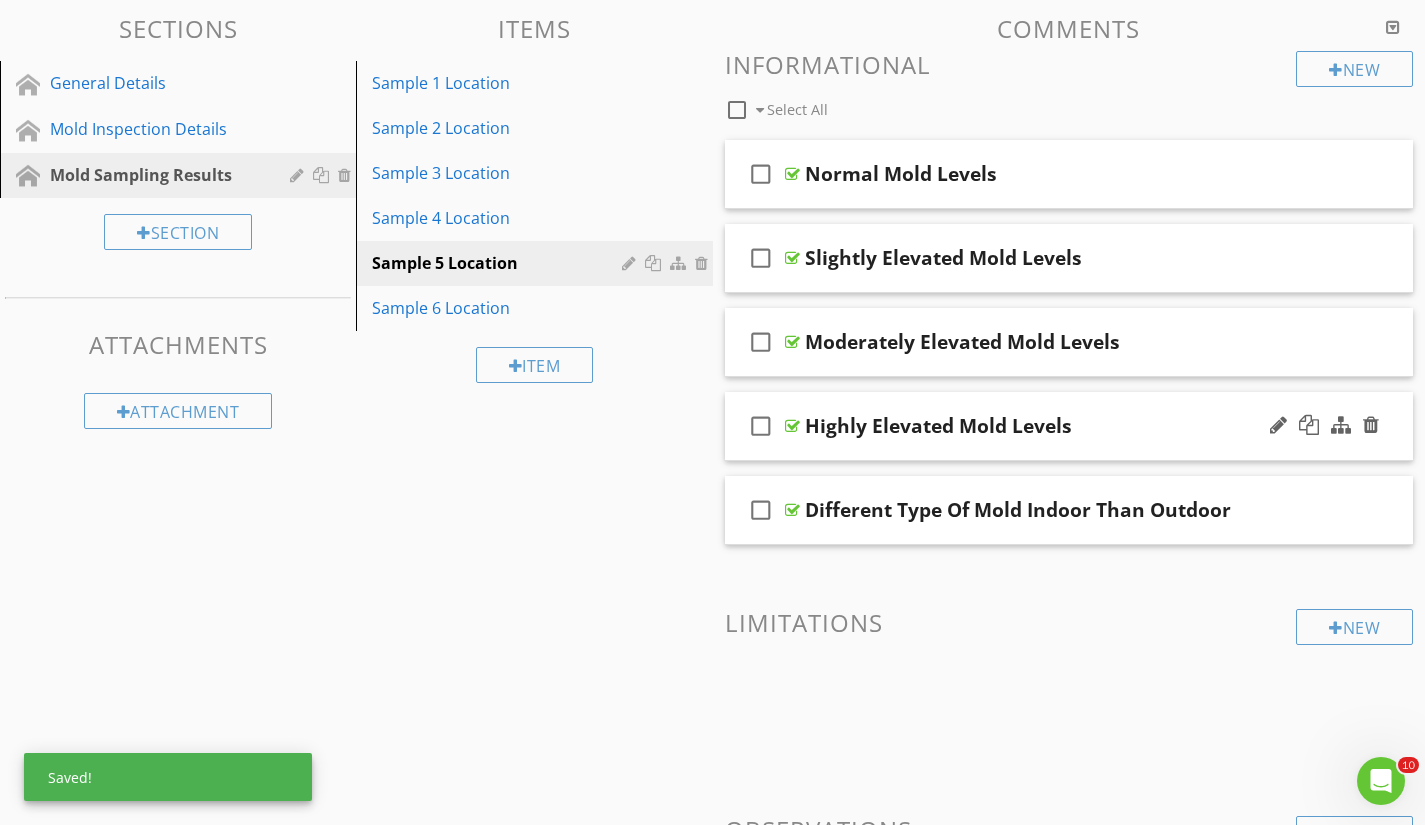 click on "Highly Elevated Mold Levels" at bounding box center [1048, 426] 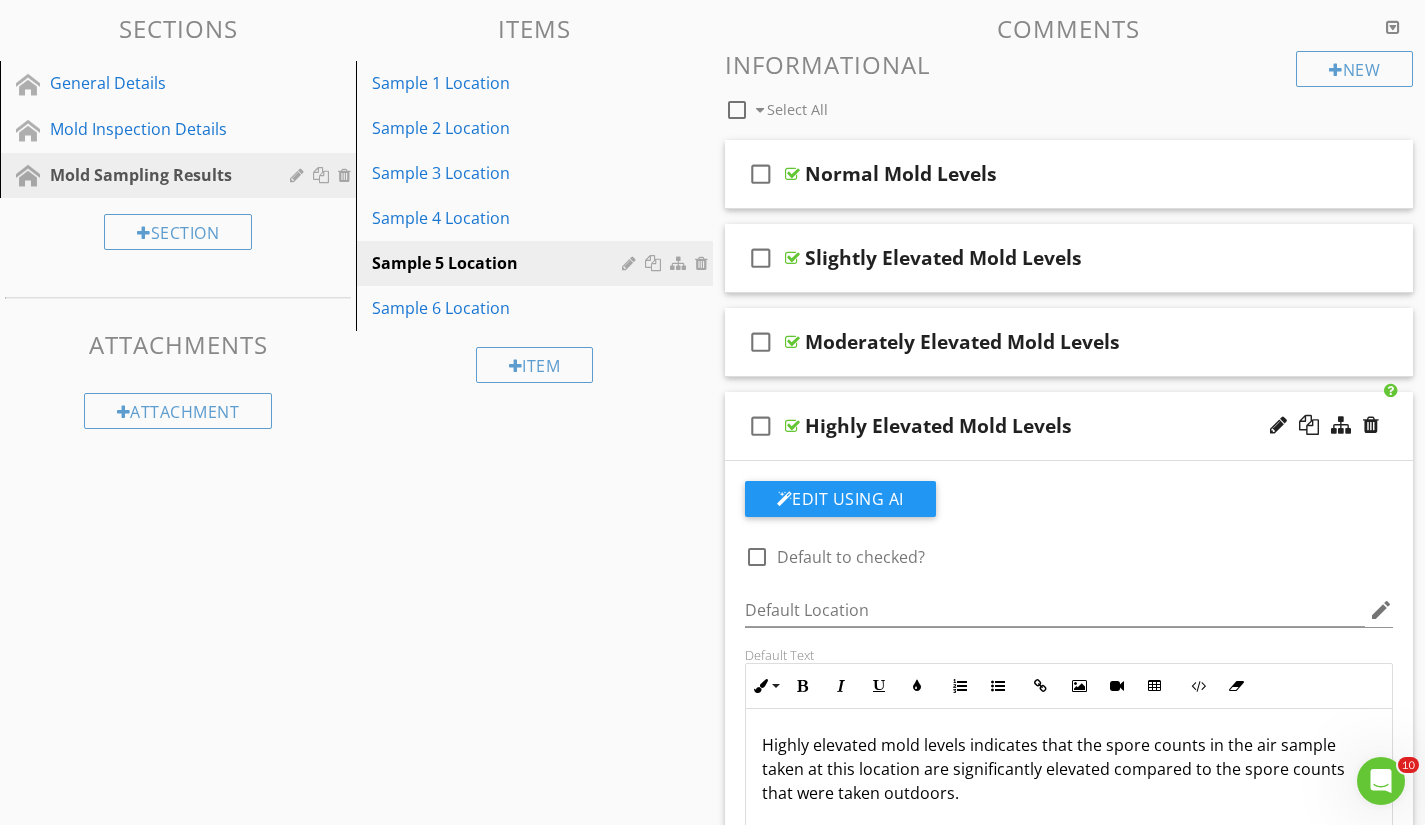 scroll, scrollTop: 500, scrollLeft: 0, axis: vertical 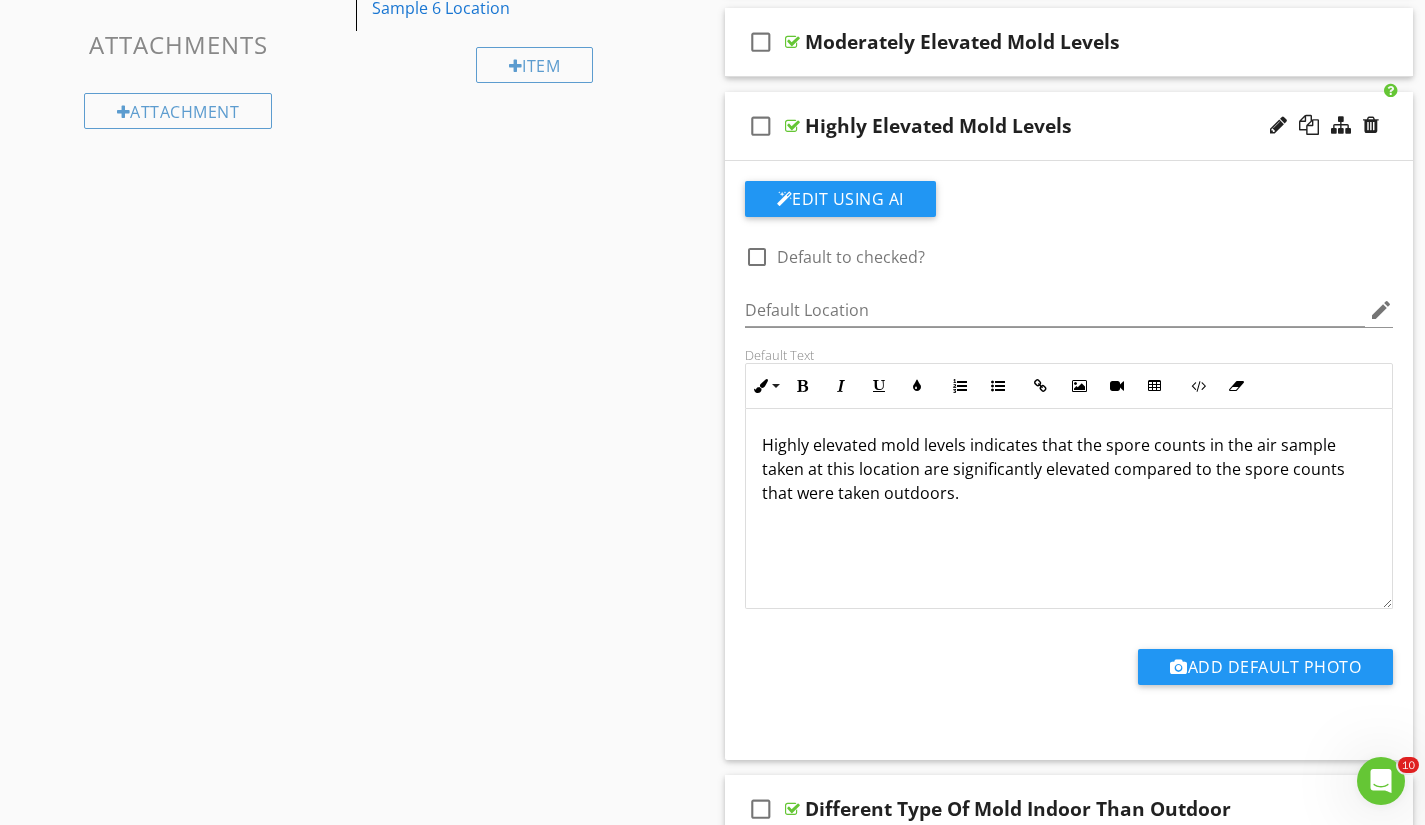 click on "Highly elevated mold levels indicates that the spore counts in the air sample taken at this location are significantly elevated compared to the spore counts that were taken outdoors." at bounding box center (1069, 509) 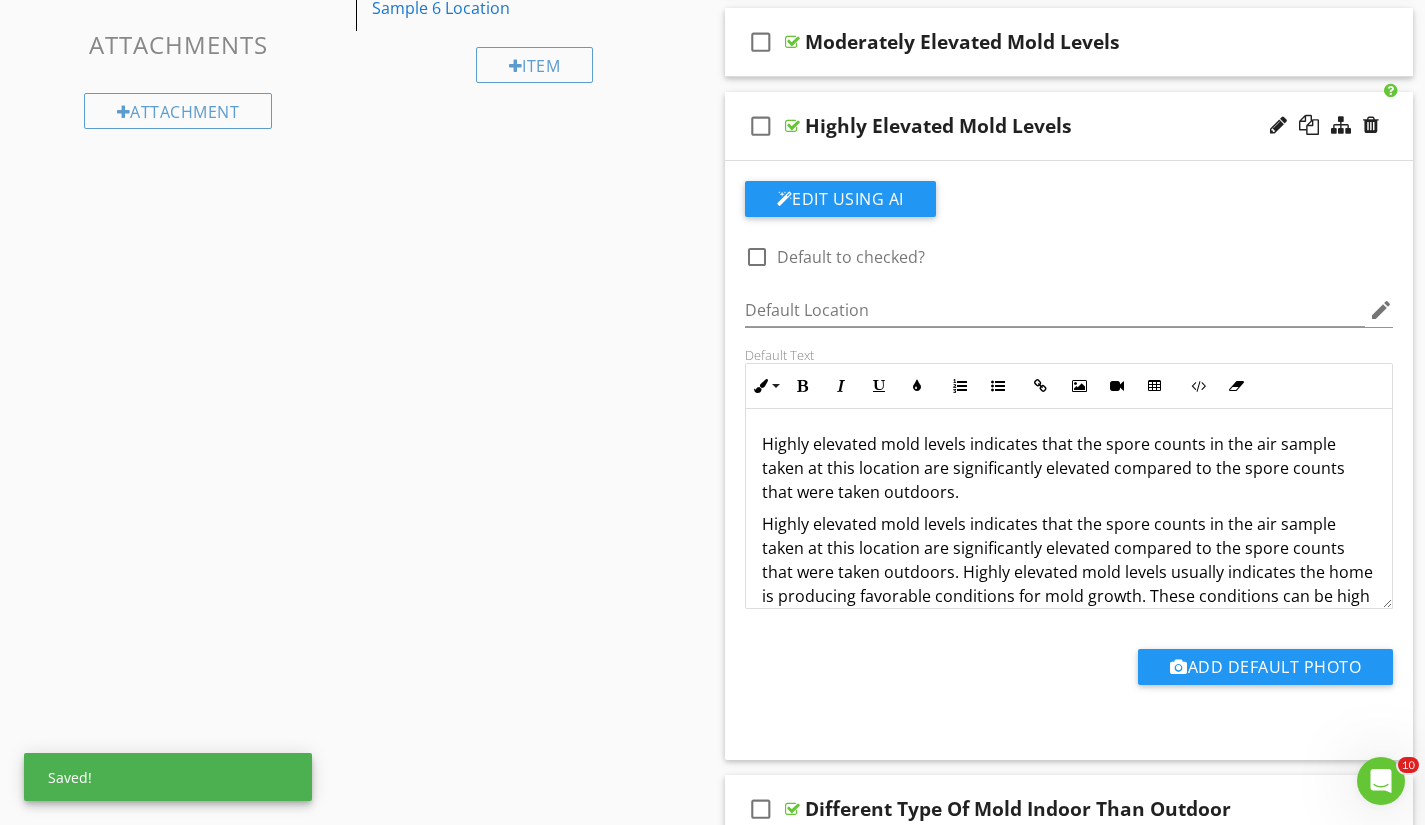 scroll, scrollTop: 0, scrollLeft: 0, axis: both 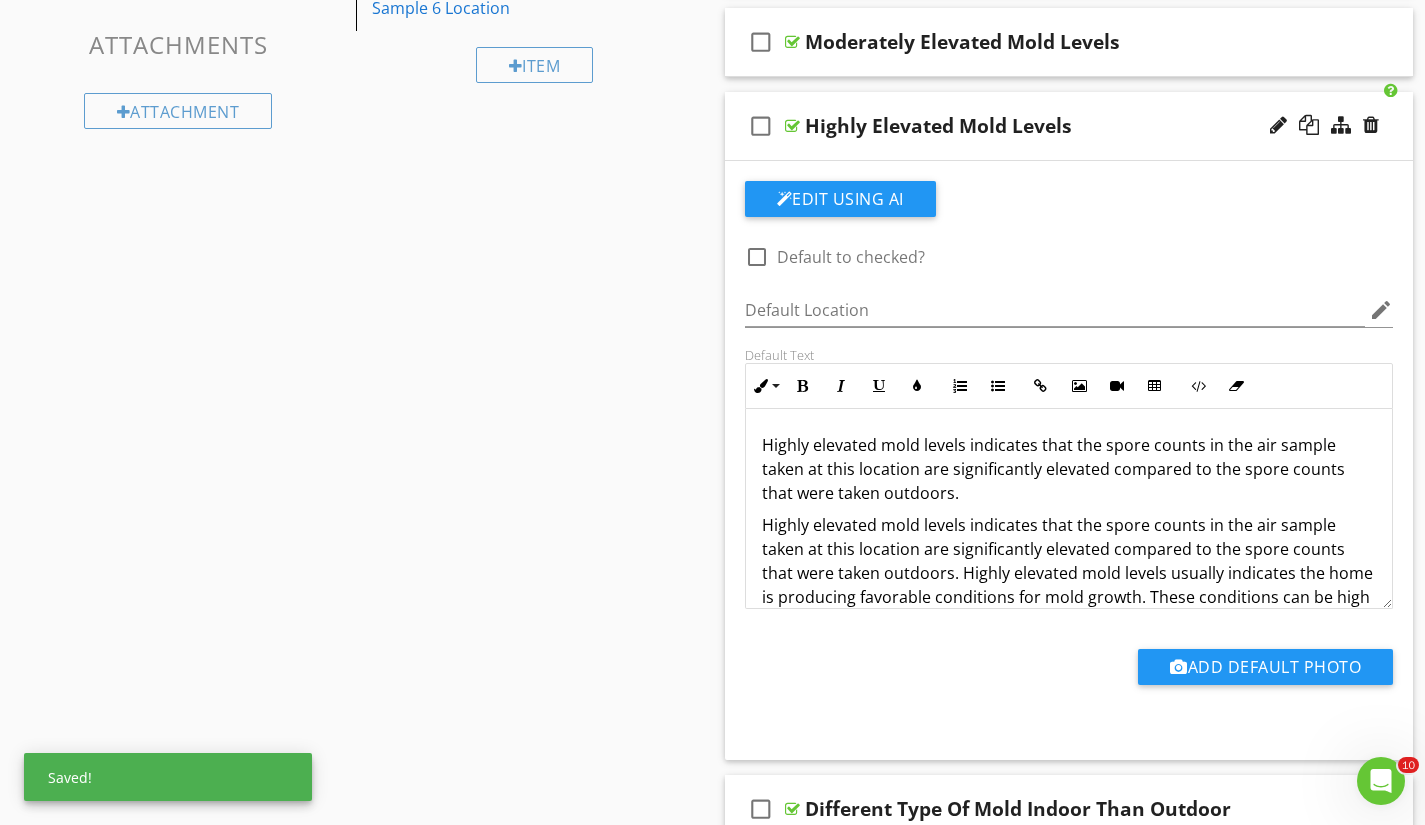 click on "Highly elevated mold levels indicates that the spore counts in the air sample taken at this location are significantly elevated compared to the spore counts that were taken outdoors." at bounding box center (1069, 469) 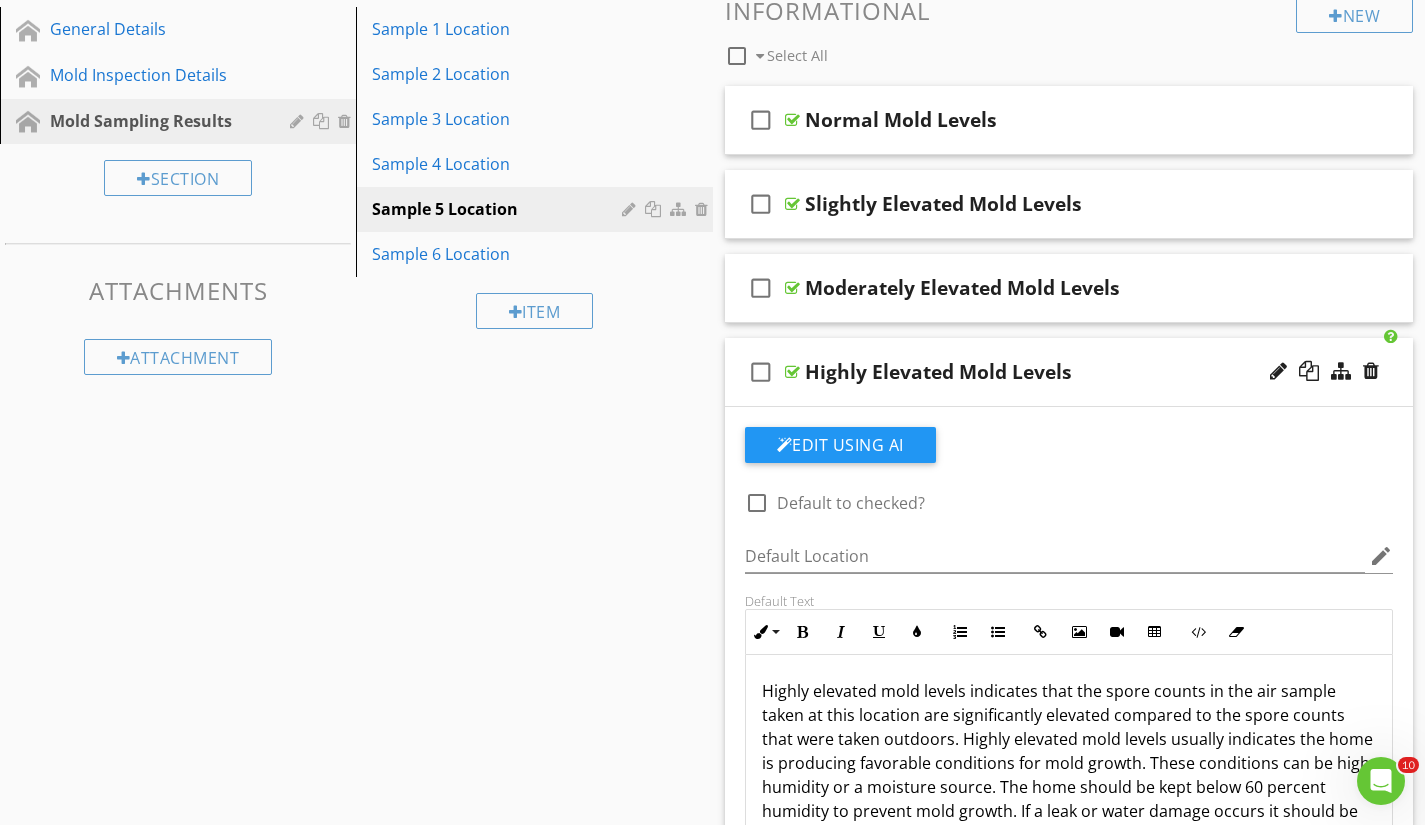 scroll, scrollTop: 200, scrollLeft: 0, axis: vertical 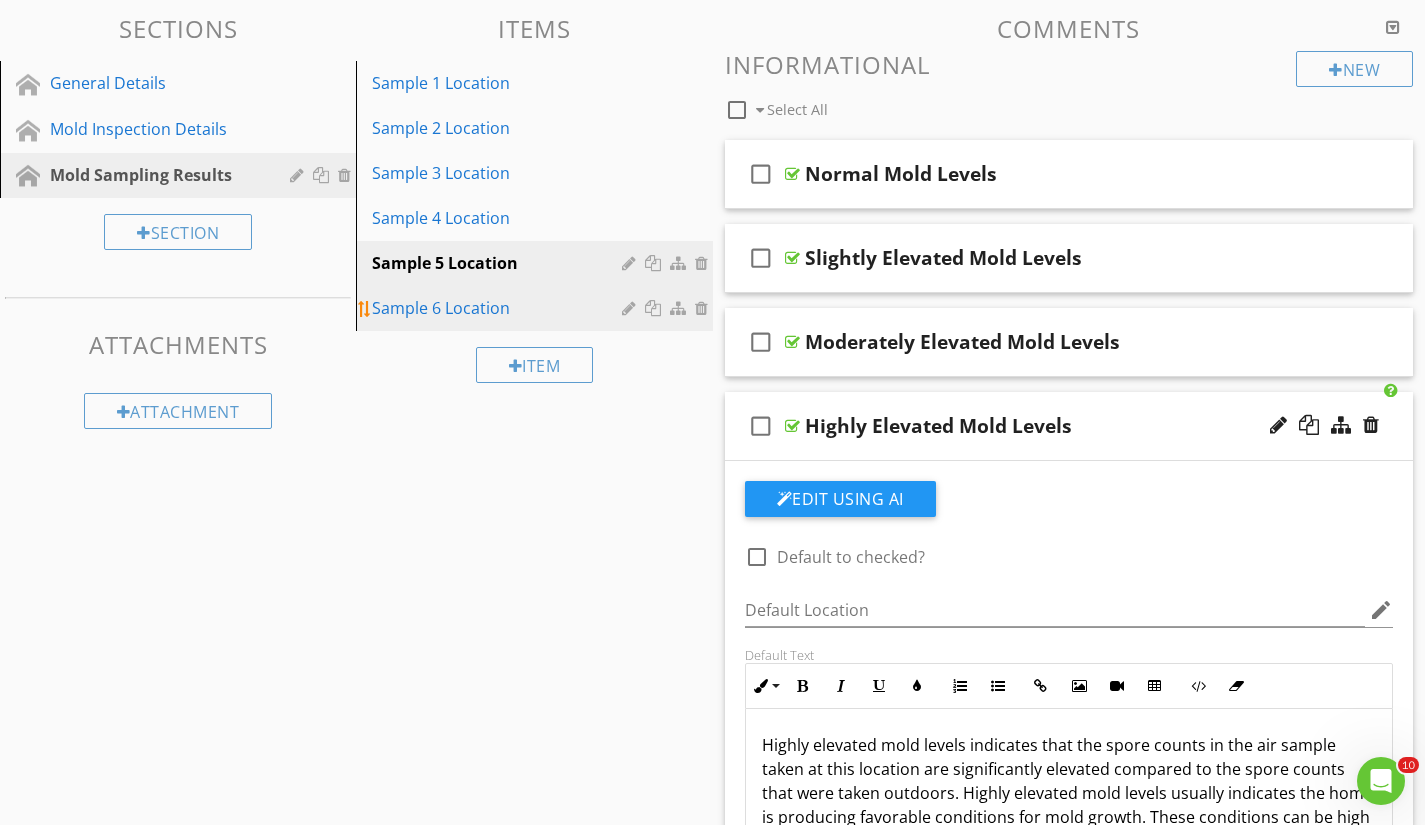click on "Sample 6 Location" at bounding box center (499, 308) 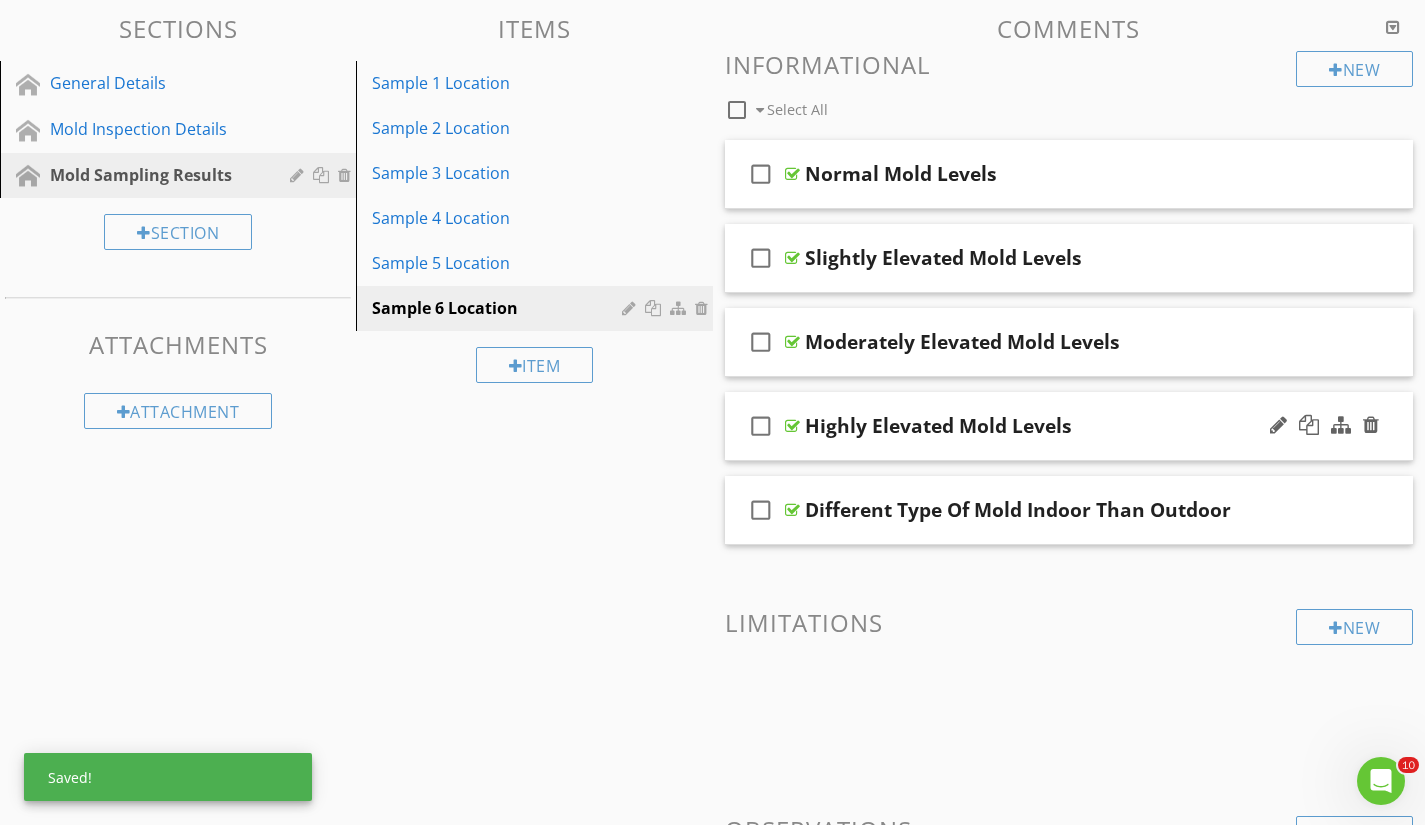 click on "Highly Elevated Mold Levels" at bounding box center [1048, 426] 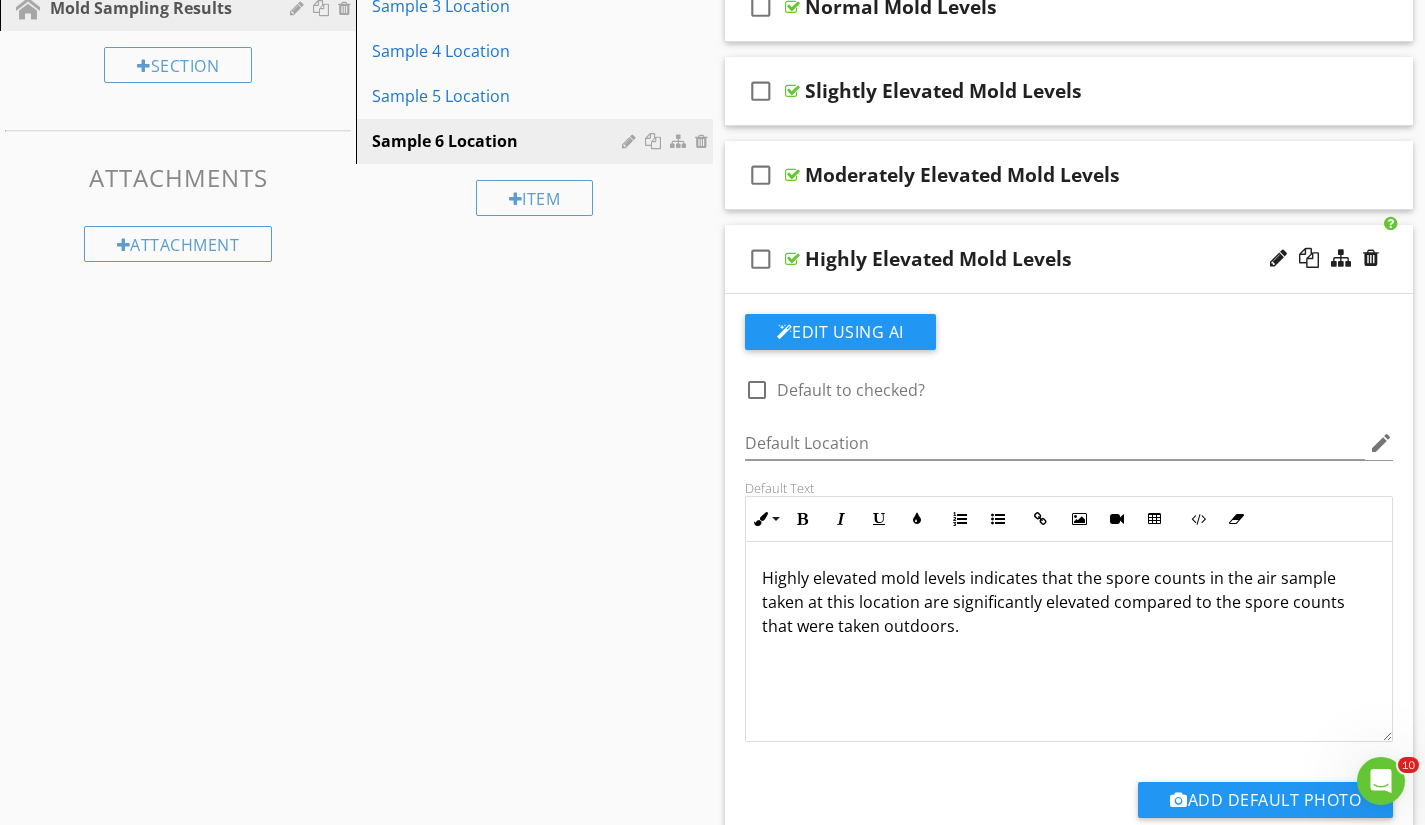 scroll, scrollTop: 400, scrollLeft: 0, axis: vertical 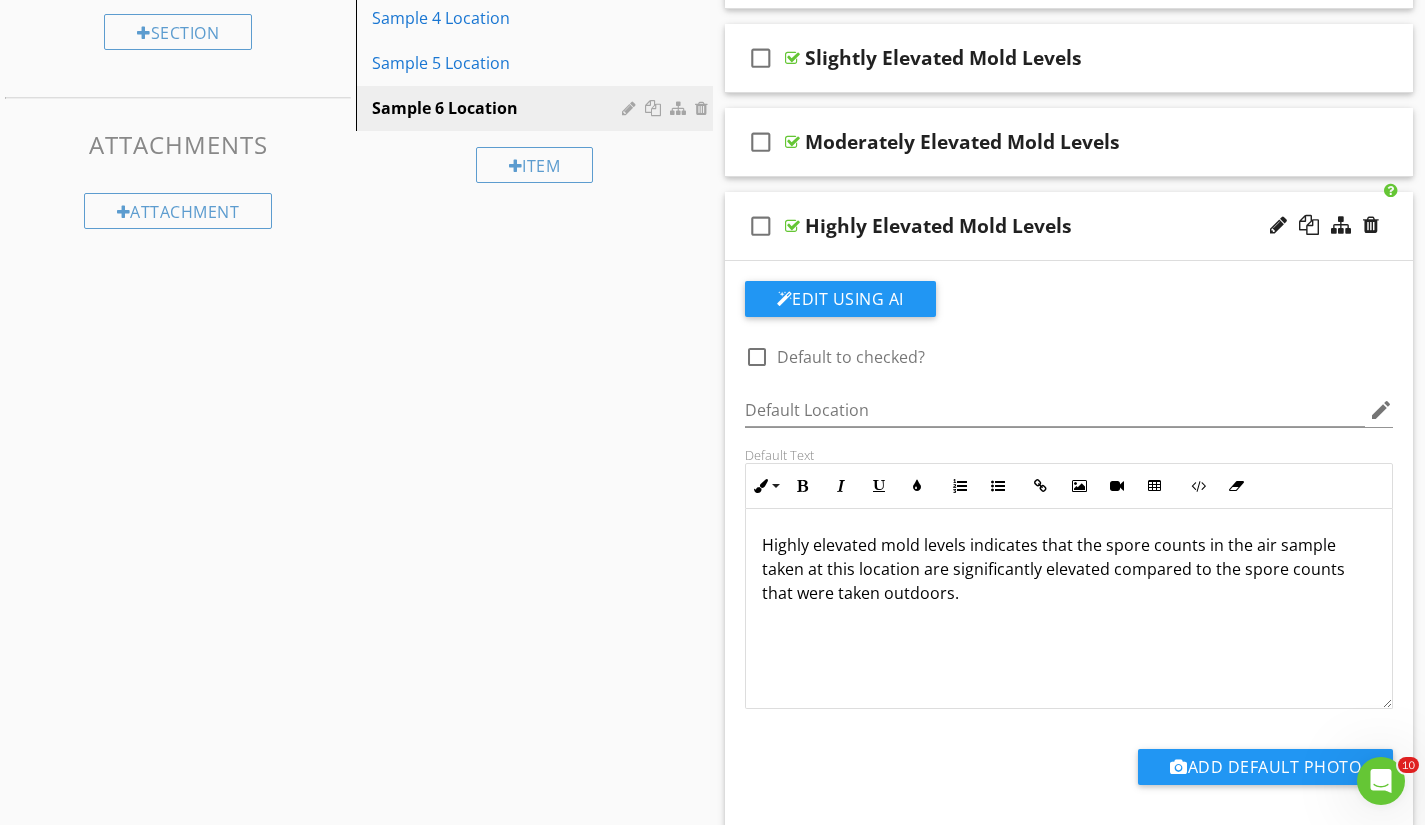 click on "Highly elevated mold levels indicates that the spore counts in the air sample taken at this location are significantly elevated compared to the spore counts that were taken outdoors." at bounding box center [1069, 569] 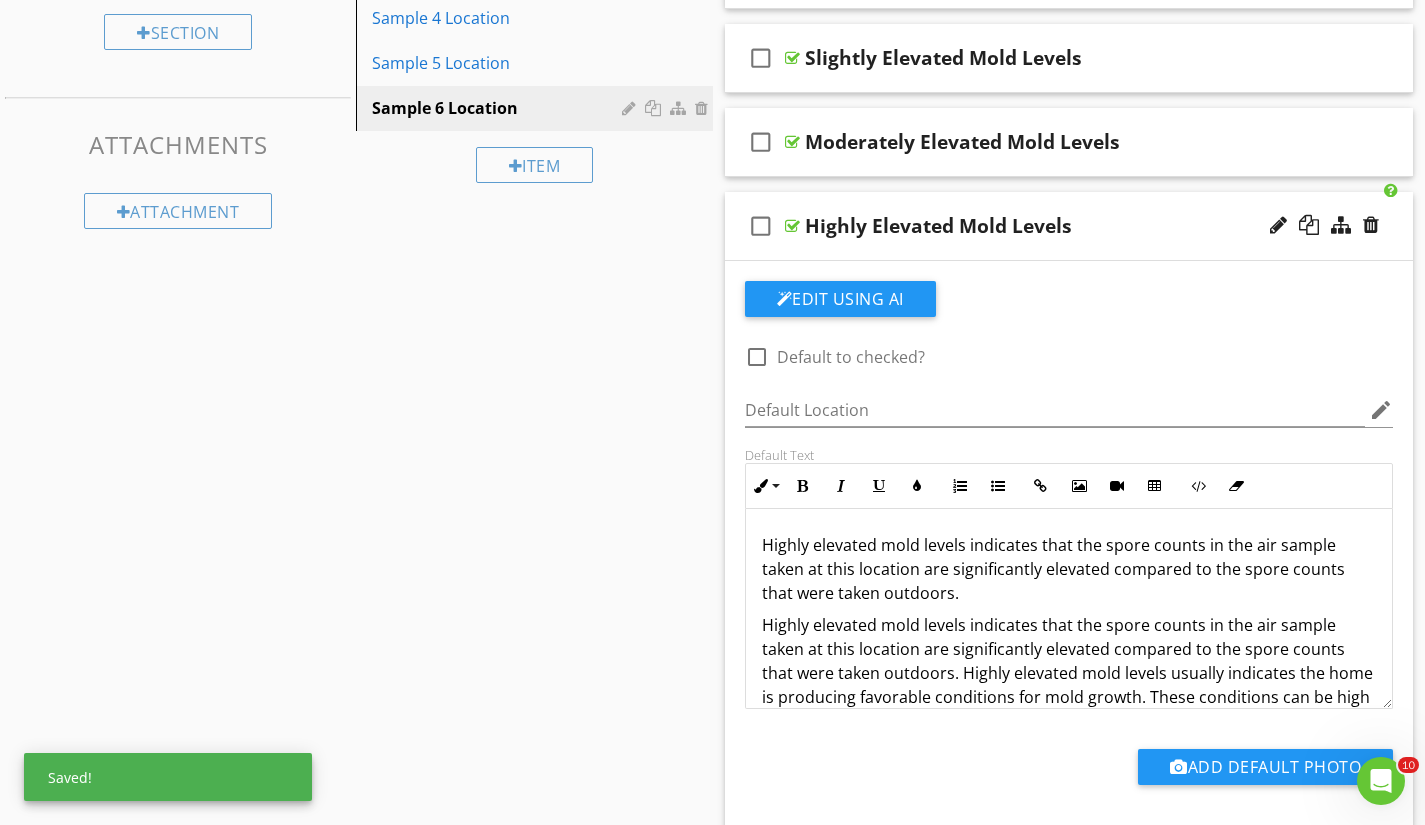 scroll, scrollTop: 0, scrollLeft: 0, axis: both 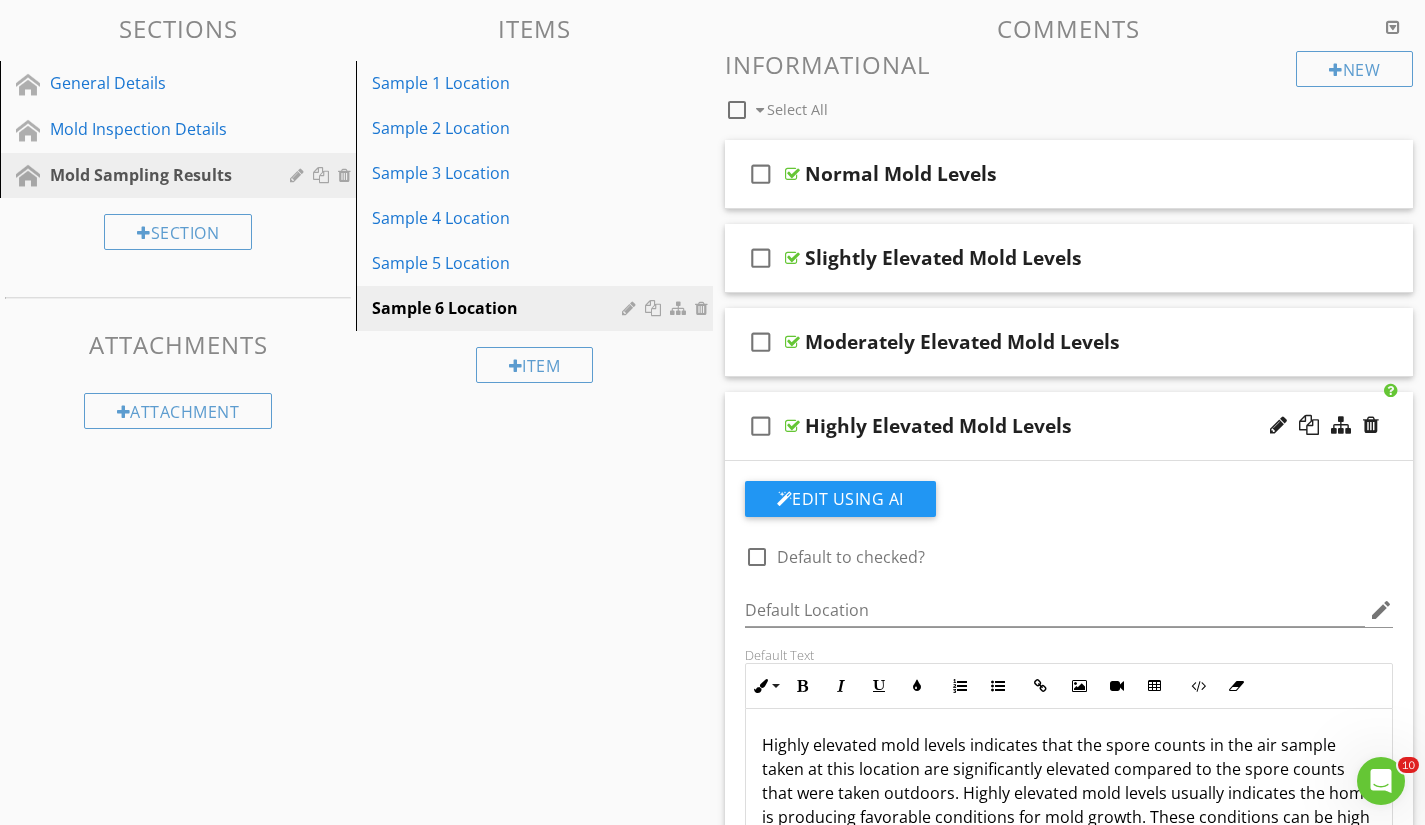 click on "Highly Elevated Mold Levels" at bounding box center [1048, 426] 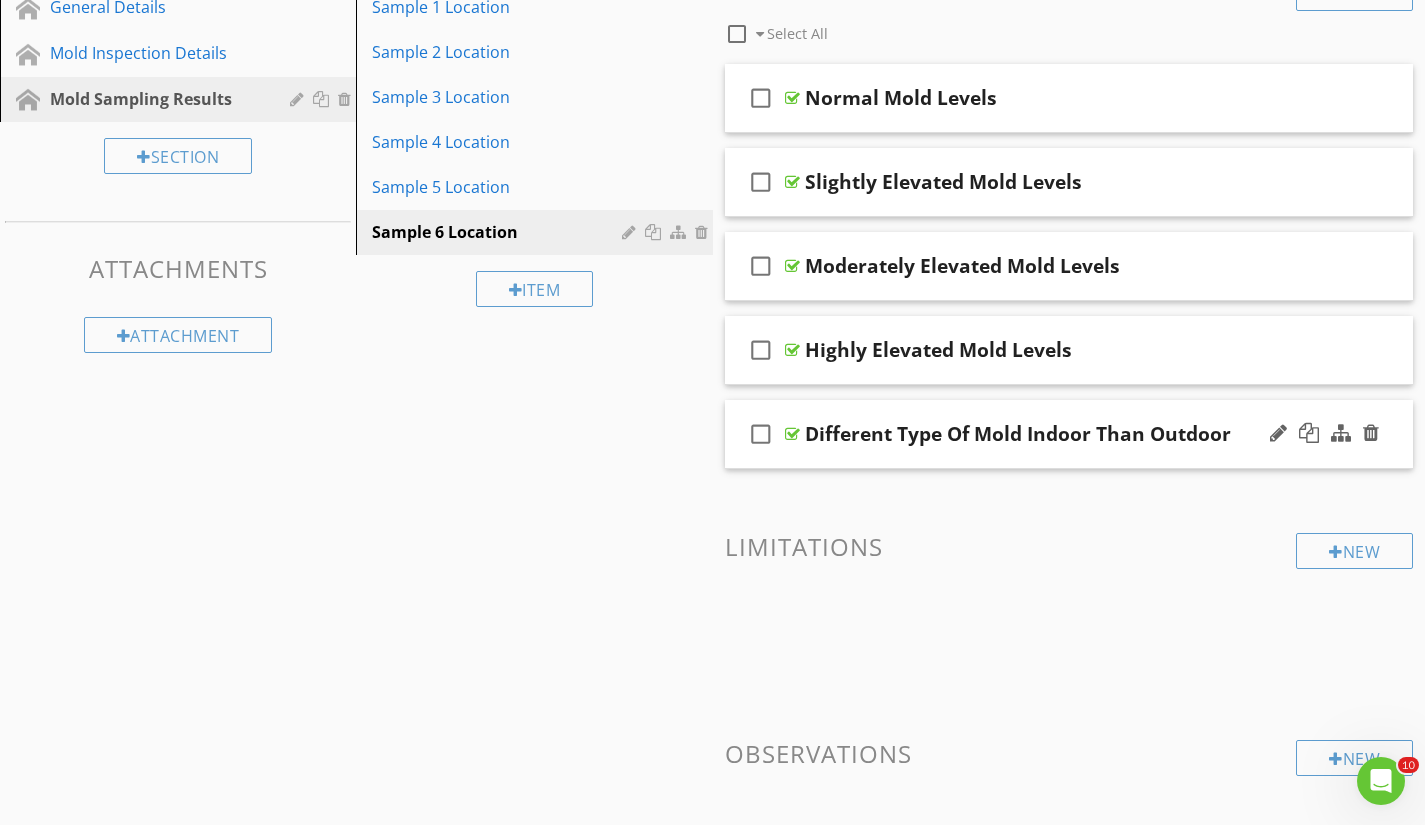 scroll, scrollTop: 300, scrollLeft: 0, axis: vertical 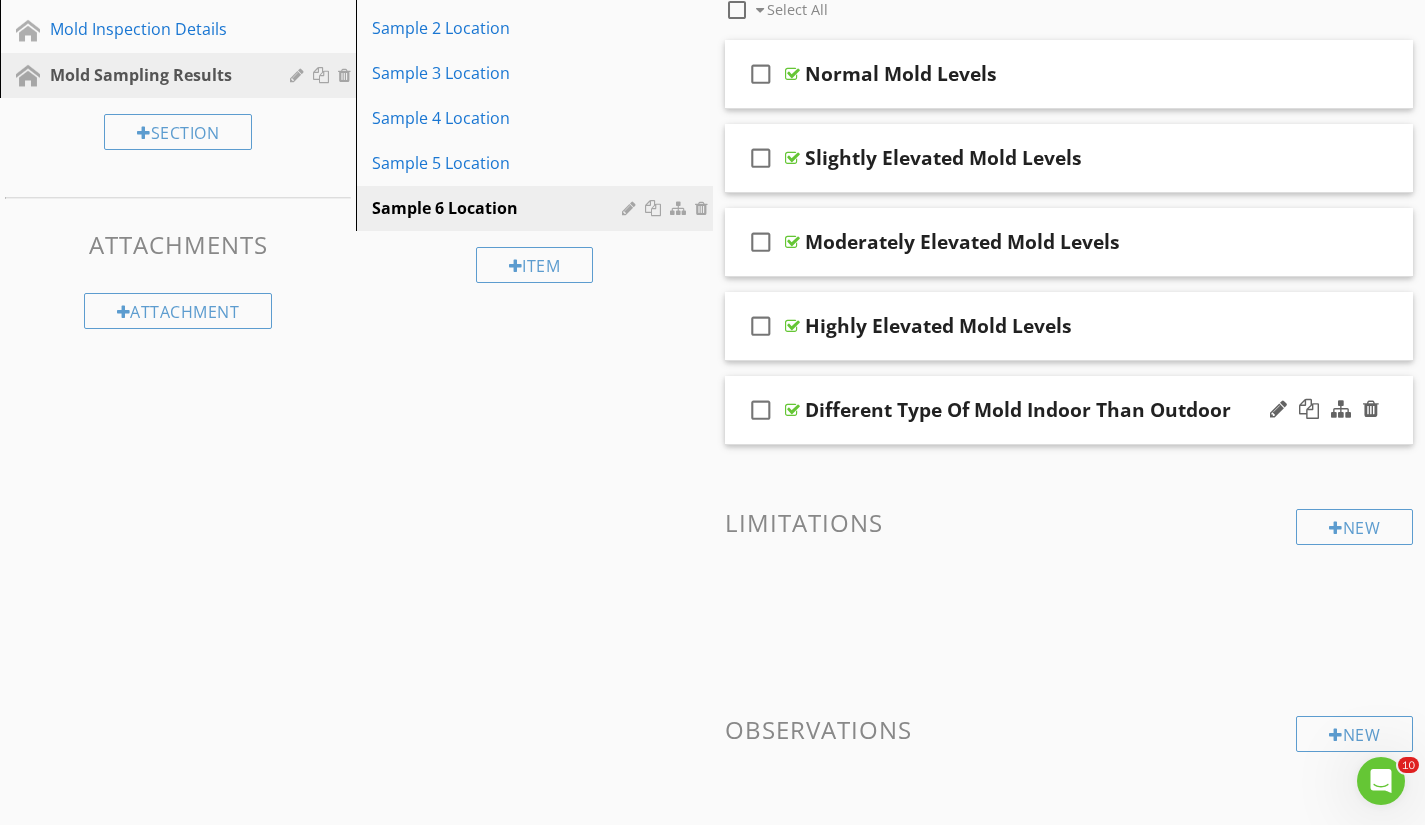 click on "check_box_outline_blank
Different Type Of Mold Indoor Than Outdoor" at bounding box center (1069, 410) 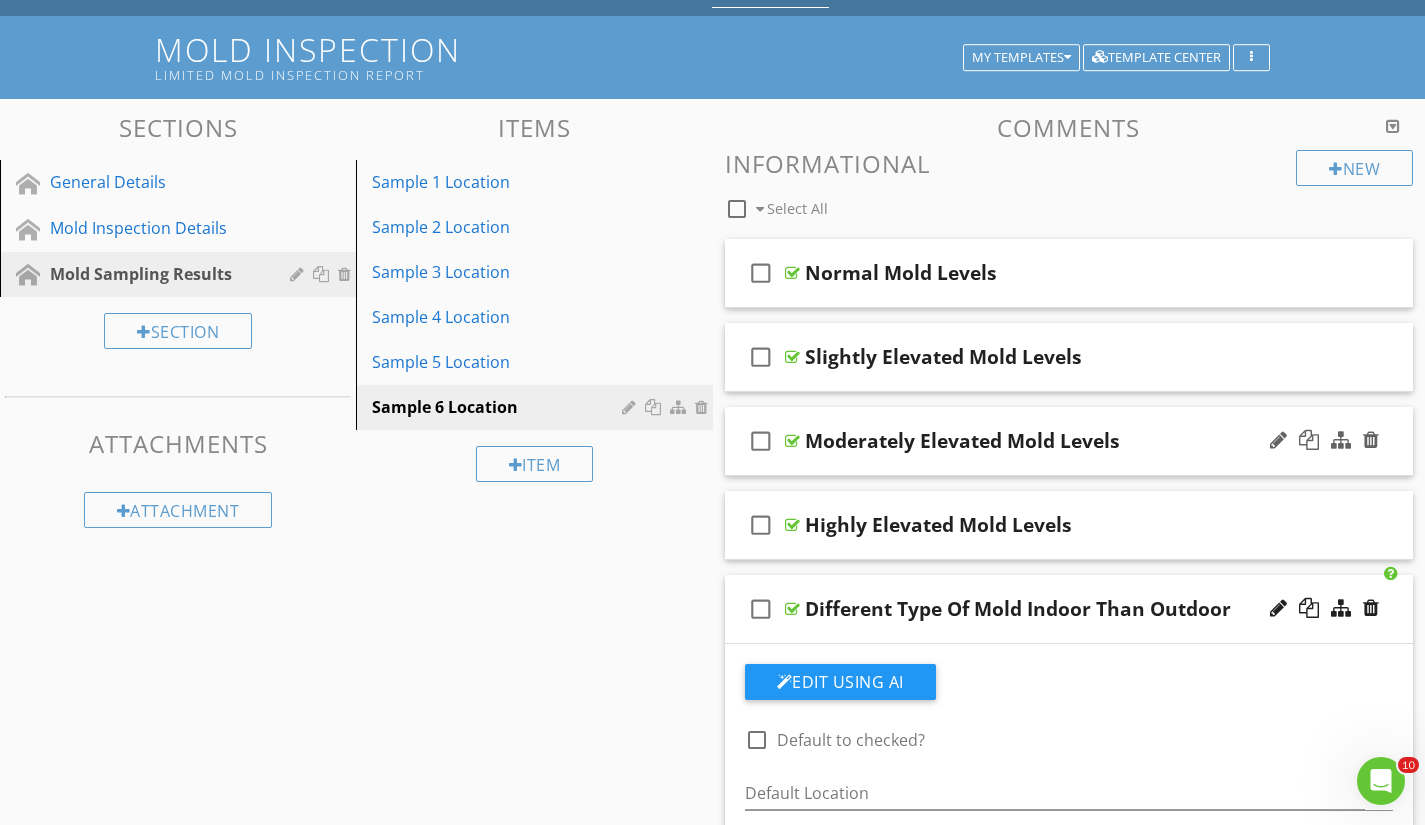 scroll, scrollTop: 100, scrollLeft: 0, axis: vertical 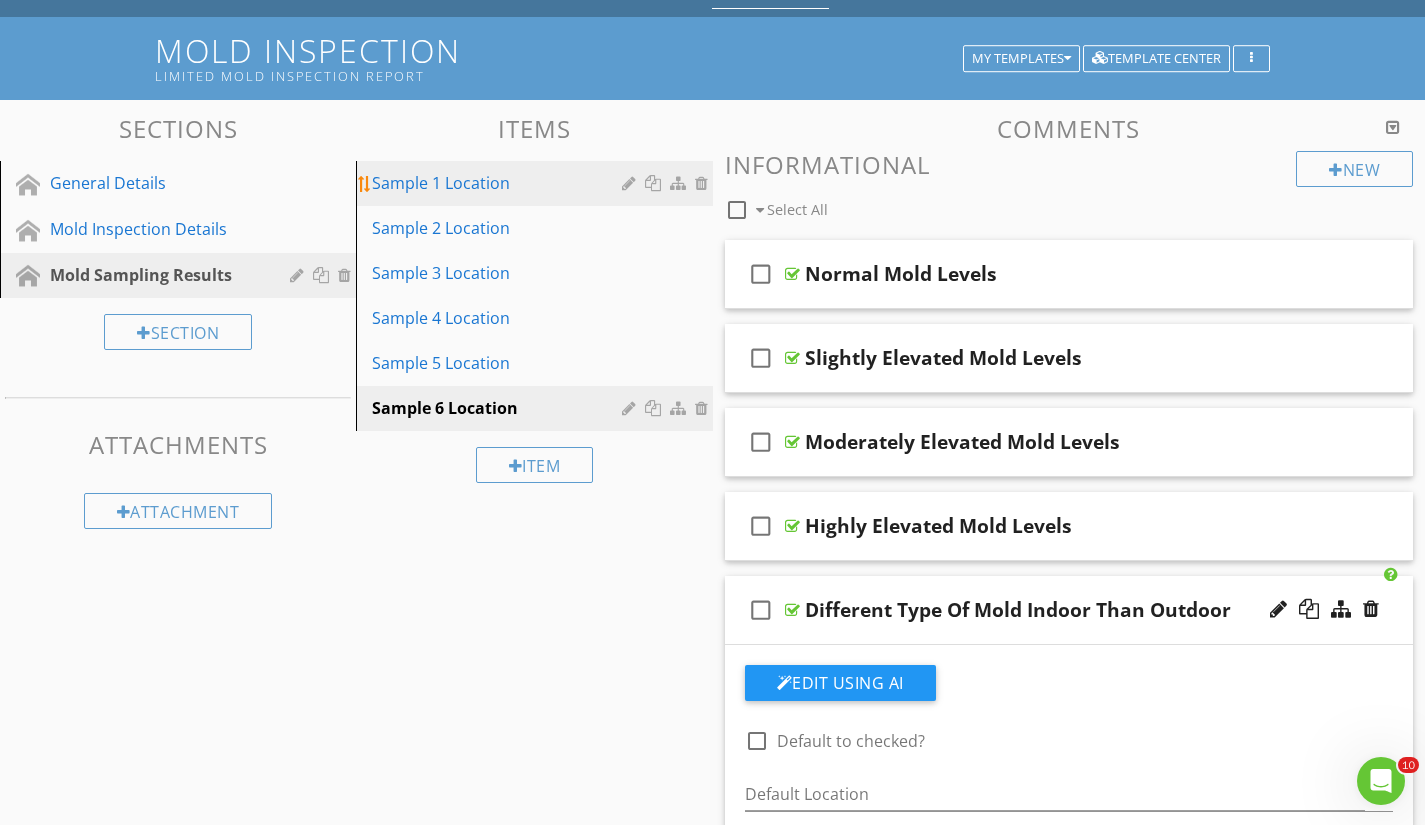 click on "Sample 1 Location" at bounding box center [499, 183] 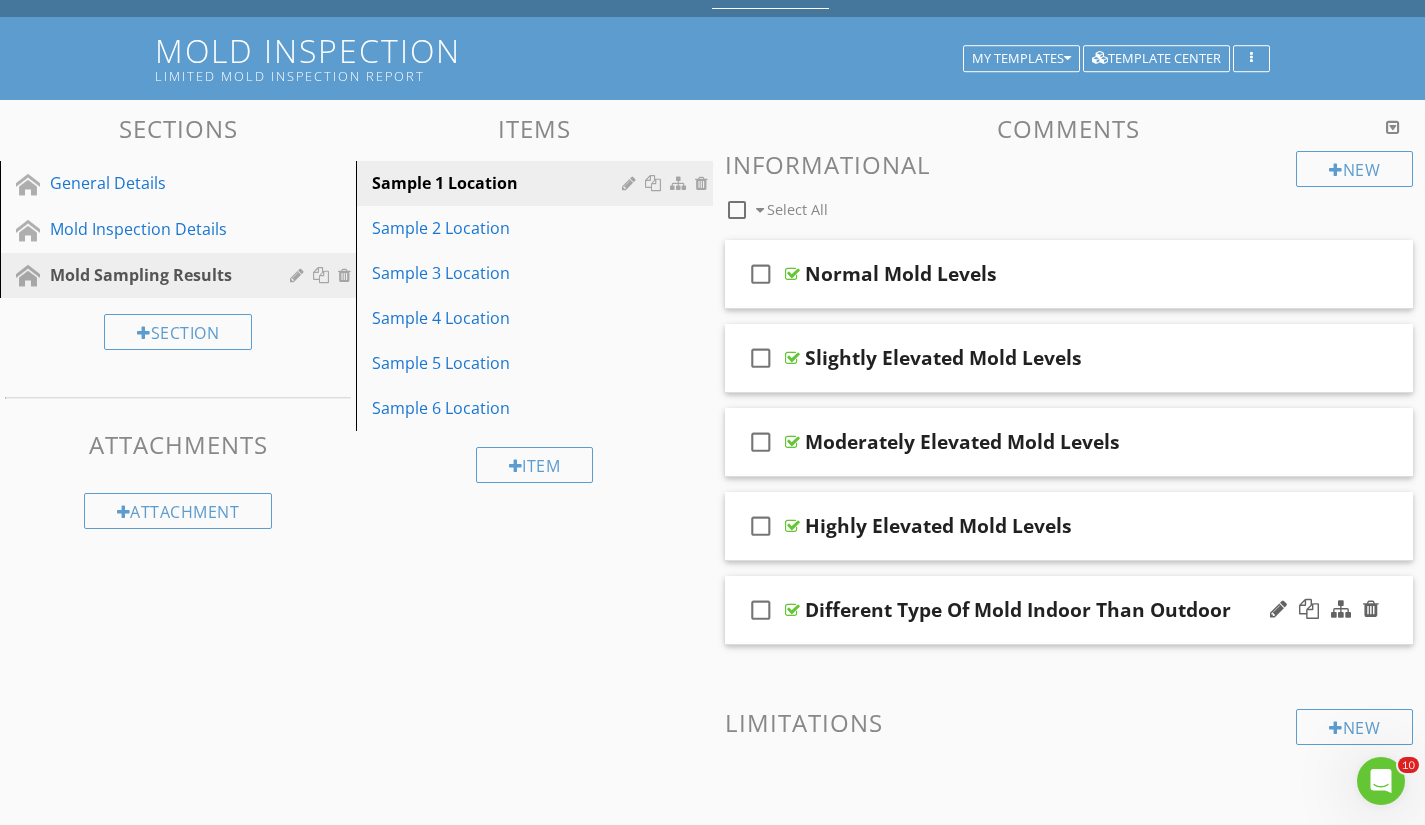 click on "check_box_outline_blank
Different Type Of Mold Indoor Than Outdoor" at bounding box center (1069, 610) 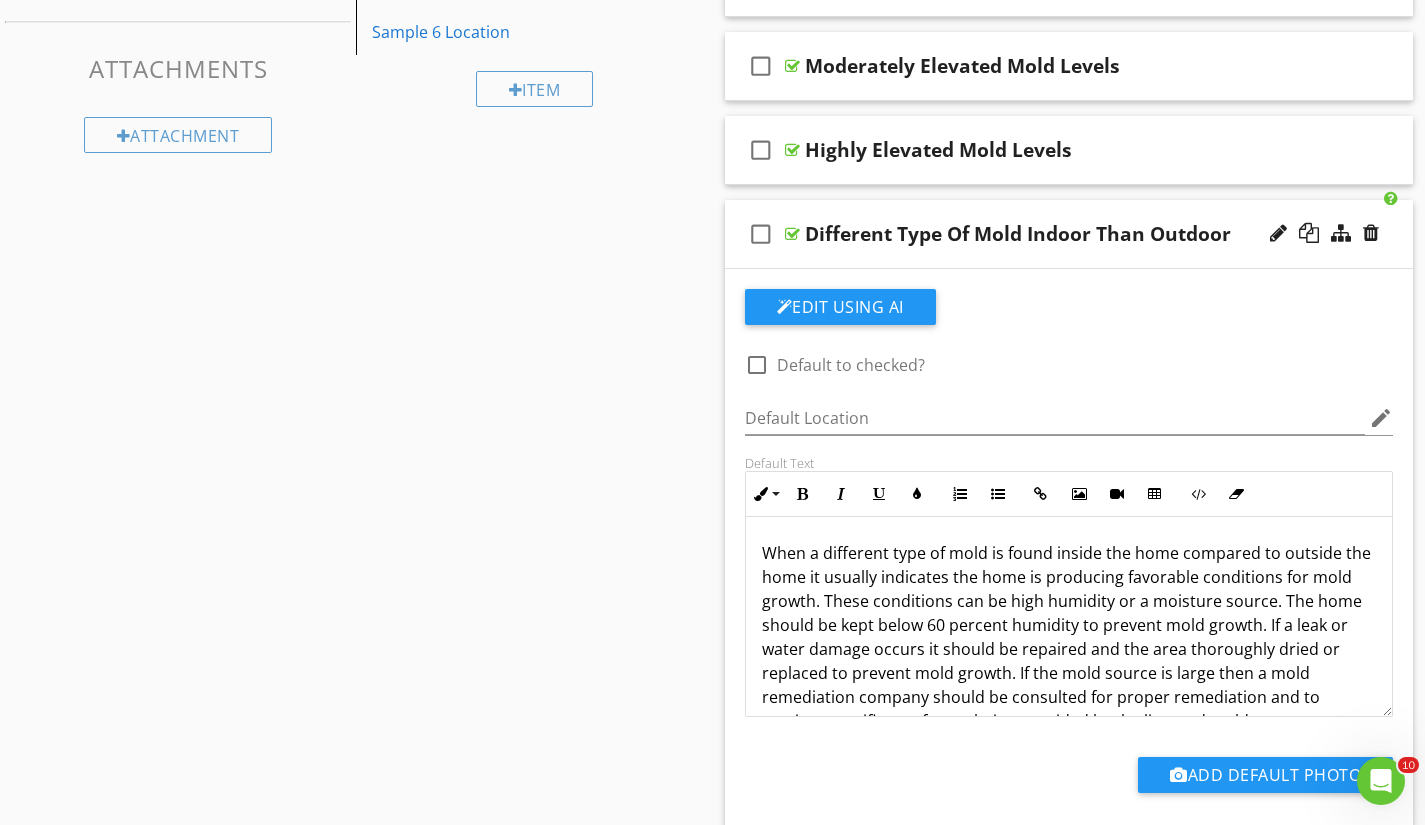 scroll, scrollTop: 500, scrollLeft: 0, axis: vertical 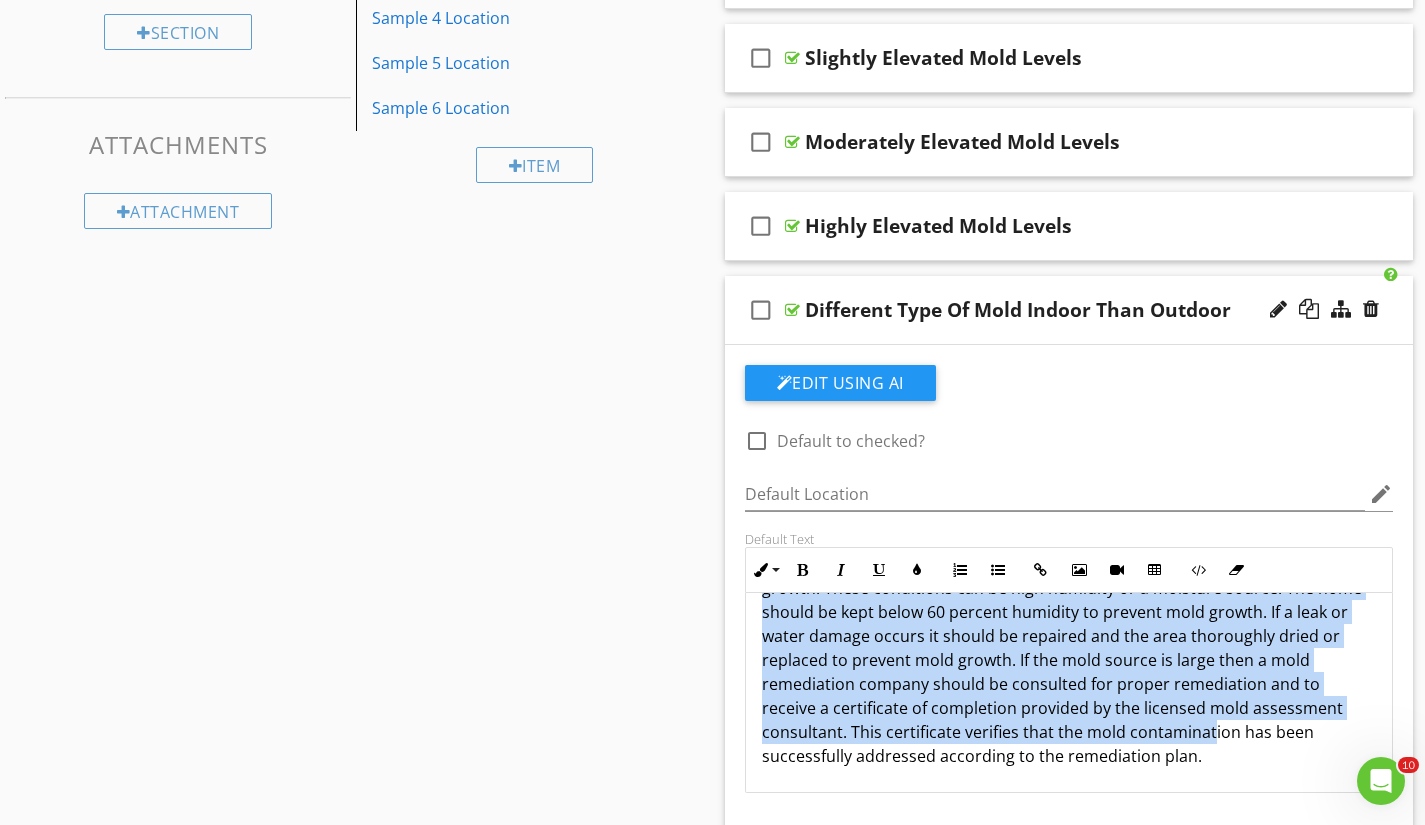 drag, startPoint x: 759, startPoint y: 623, endPoint x: 1227, endPoint y: 809, distance: 503.607 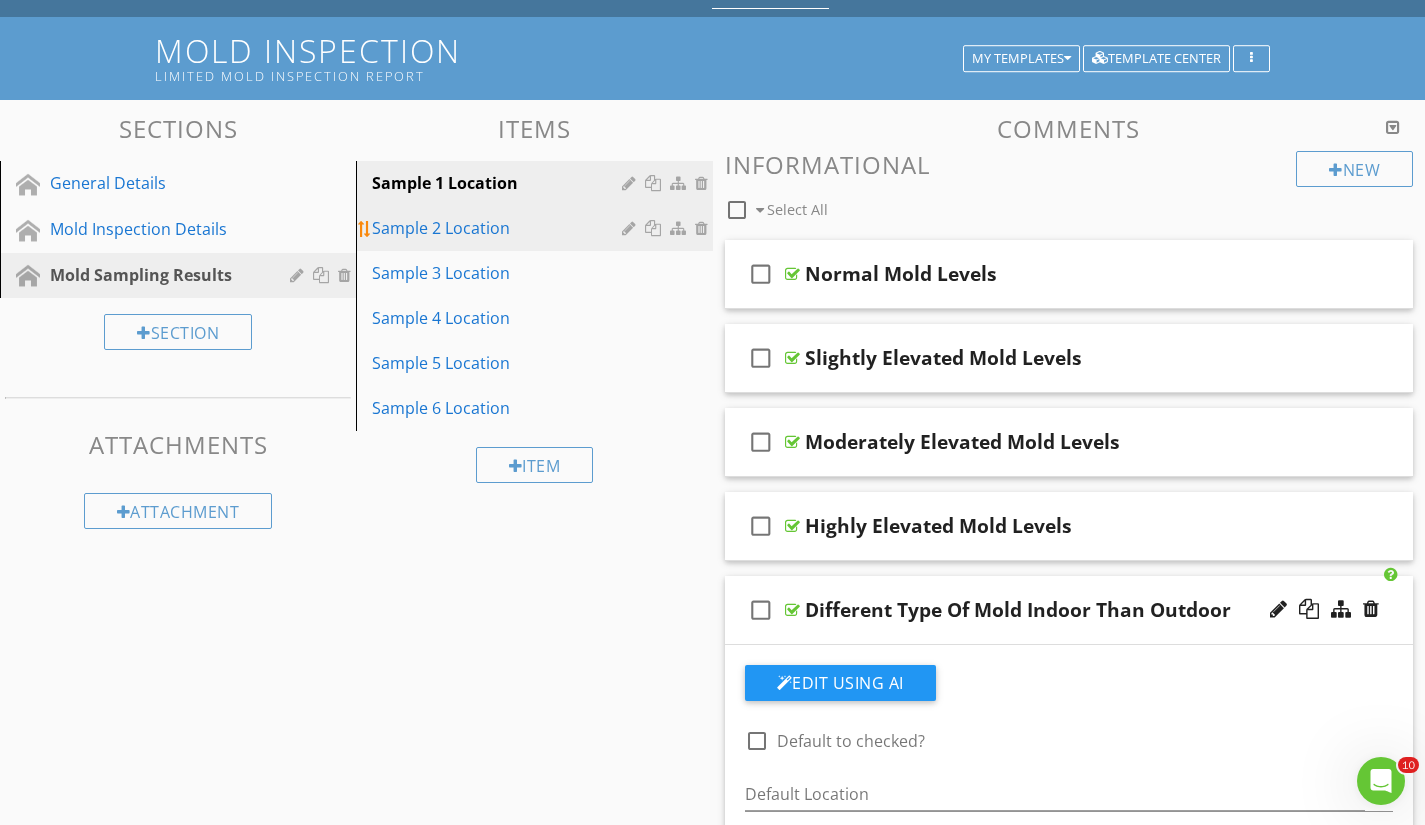 click on "Sample 2 Location" at bounding box center (499, 228) 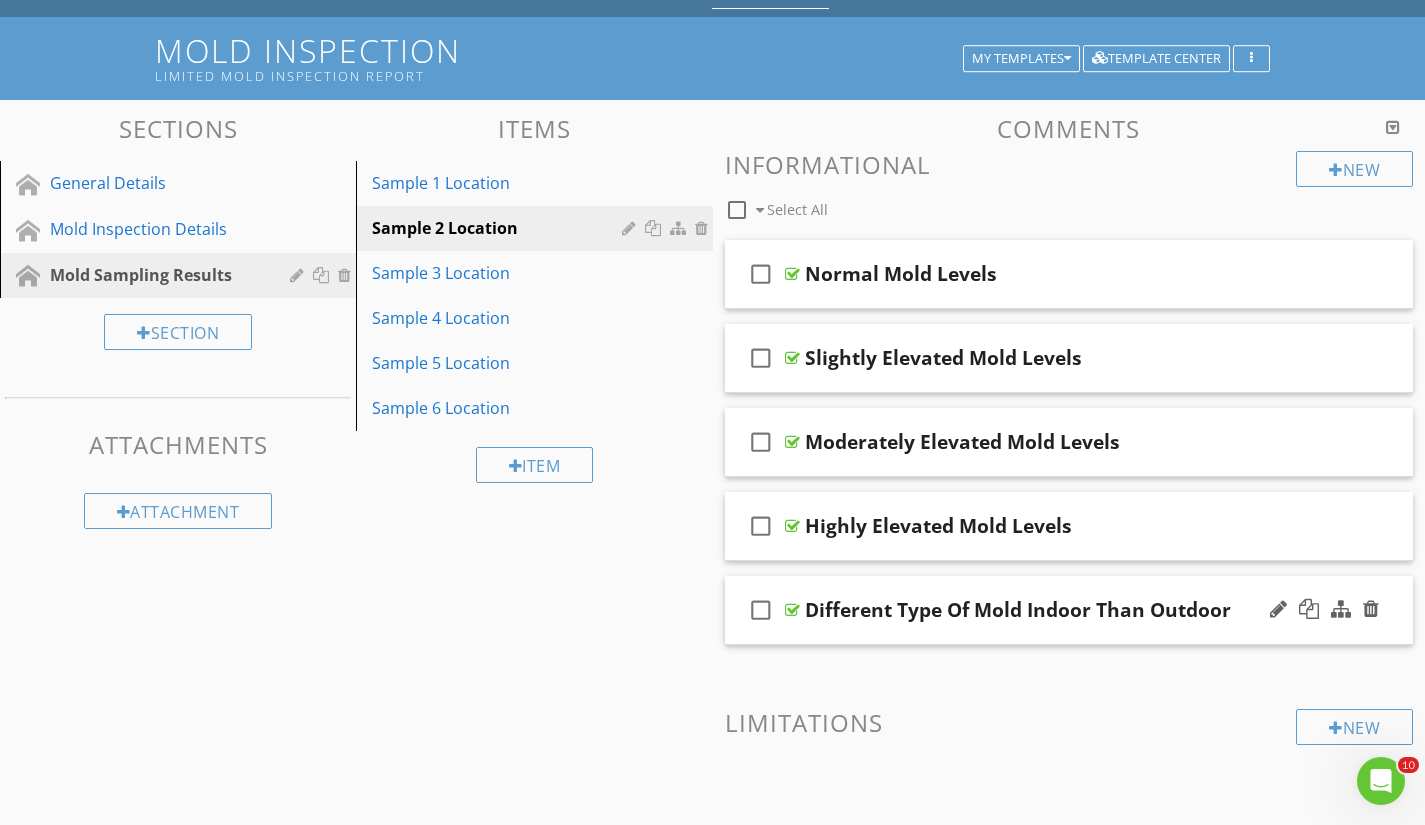 click on "check_box_outline_blank
Different Type Of Mold Indoor Than Outdoor" at bounding box center (1069, 610) 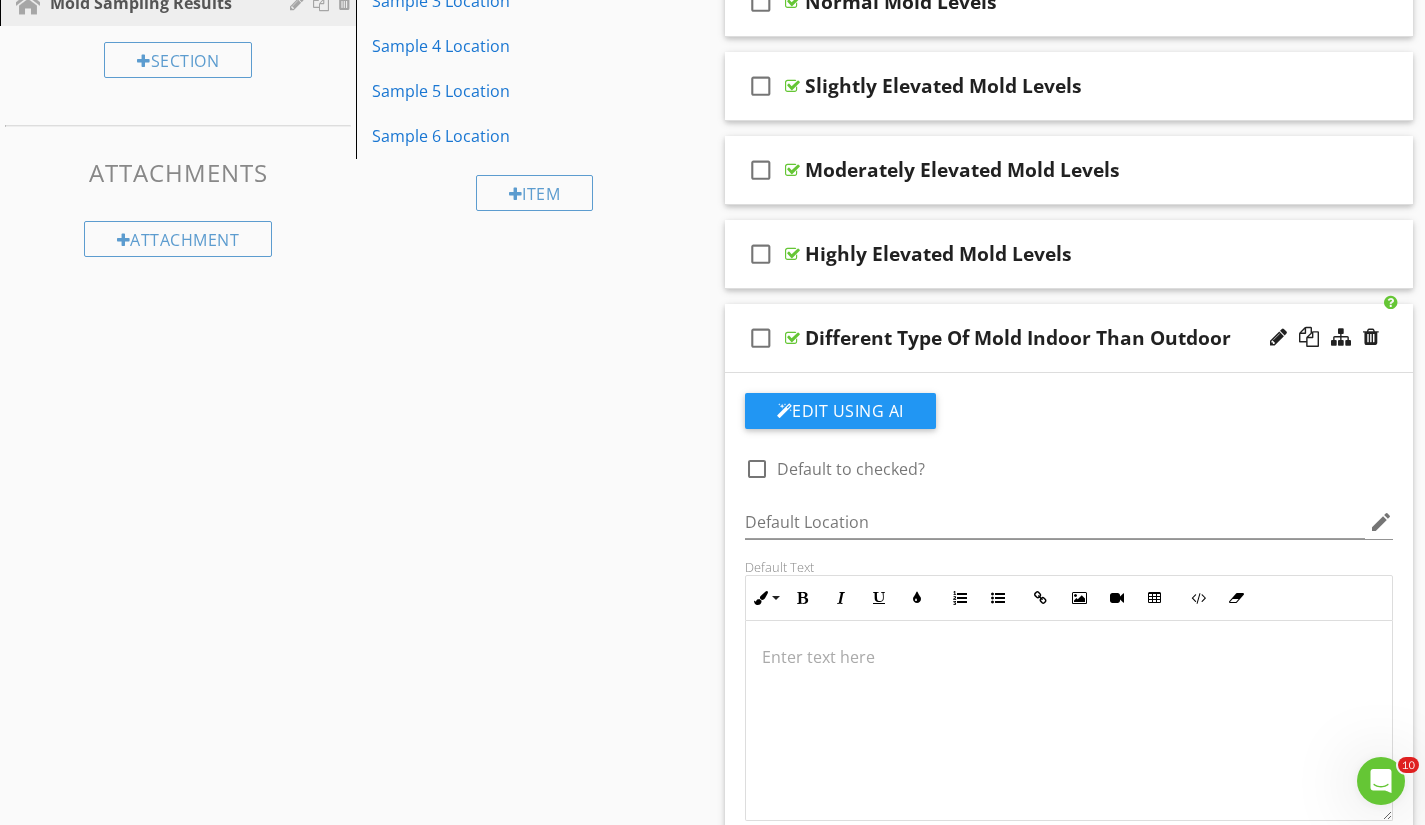 scroll, scrollTop: 400, scrollLeft: 0, axis: vertical 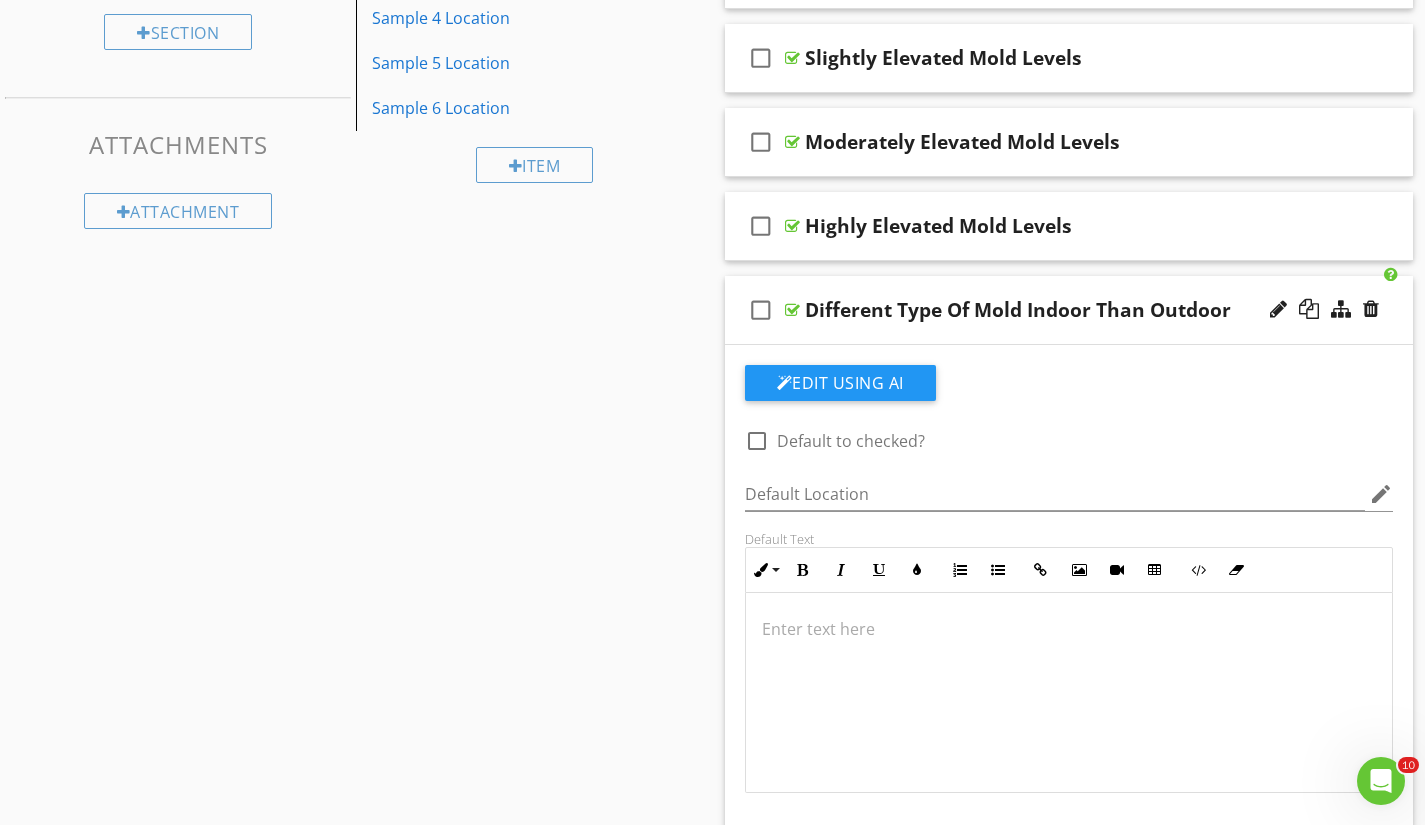 click at bounding box center (1069, 693) 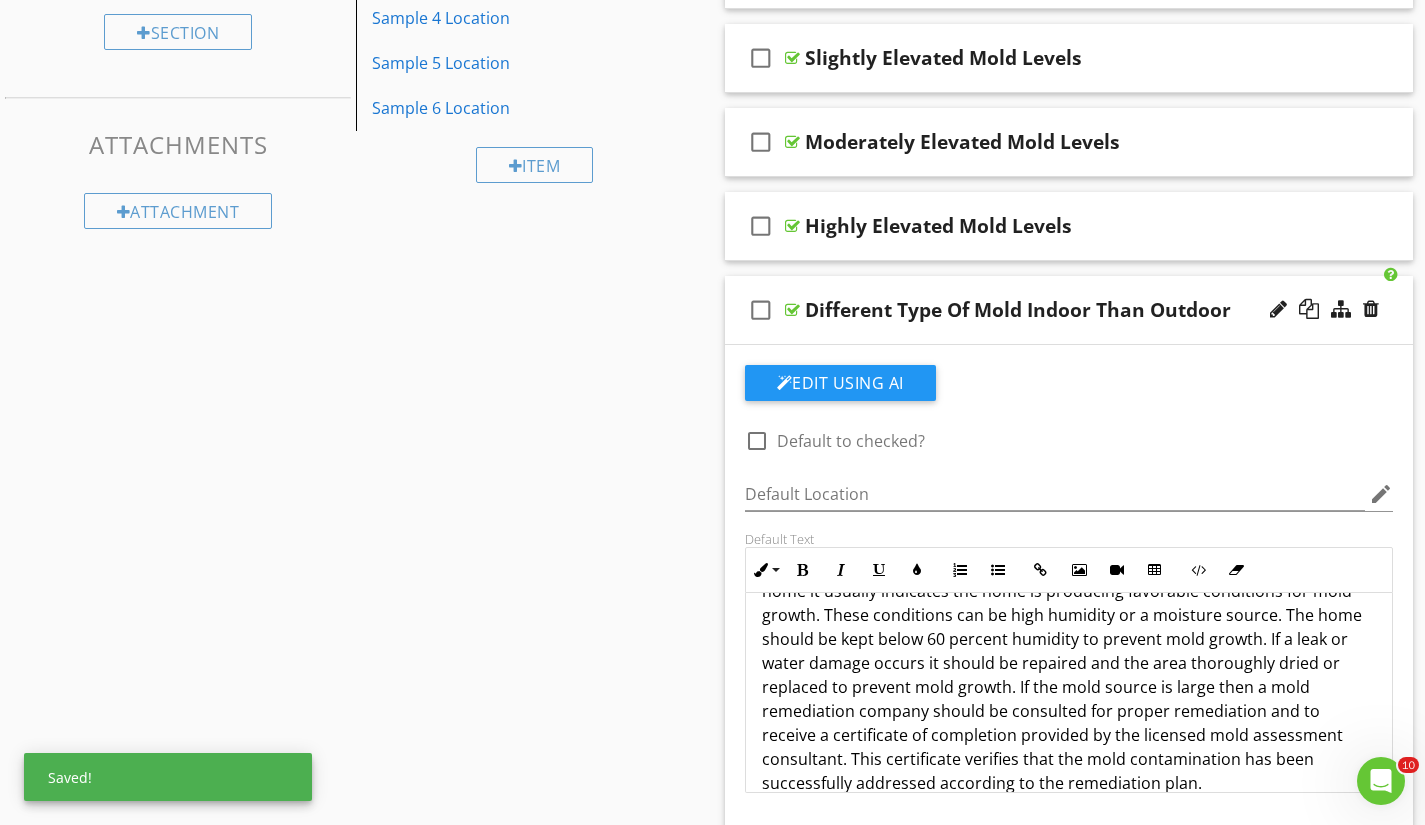 click on "Sections
General Details           Mold Inspection Details           Mold Sampling Results
Section
Attachments
Attachment
Items
Sample 1 Location           Sample 2 Location           Sample 3 Location           Sample 4 Location           Sample 5 Location           Sample 6 Location
Item
Comments
New
Informational   check_box_outline_blank     Select All       check_box_outline_blank
Normal Mold Levels
check_box_outline_blank
Slightly Elevated Mold Levels
check_box_outline_blank
Moderately Elevated Mold Levels
check_box_outline_blank
Highly Elevated Mold Levels
check_box_outline_blank" at bounding box center [712, 611] 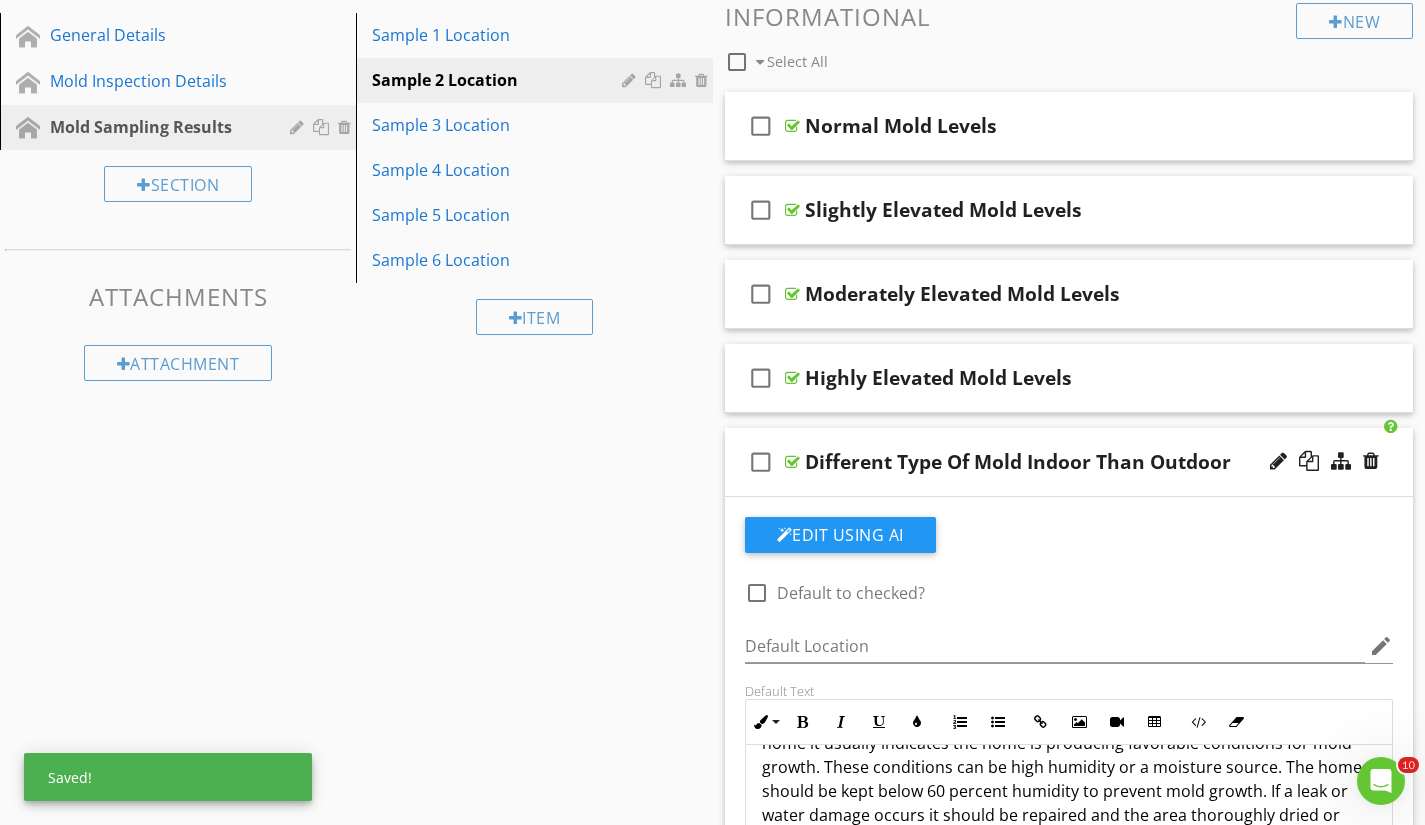 scroll, scrollTop: 100, scrollLeft: 0, axis: vertical 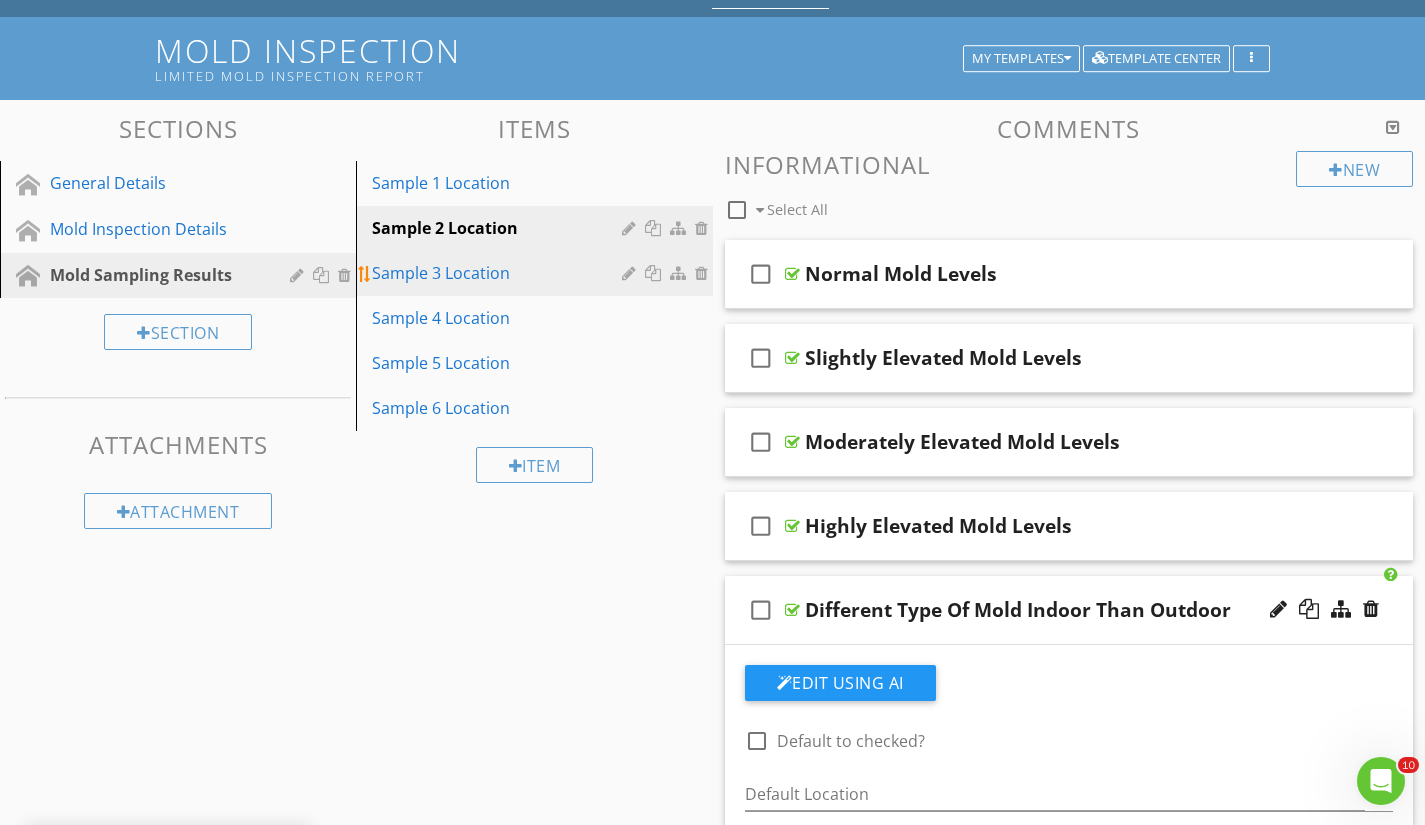 click on "Sample 3 Location" at bounding box center [499, 273] 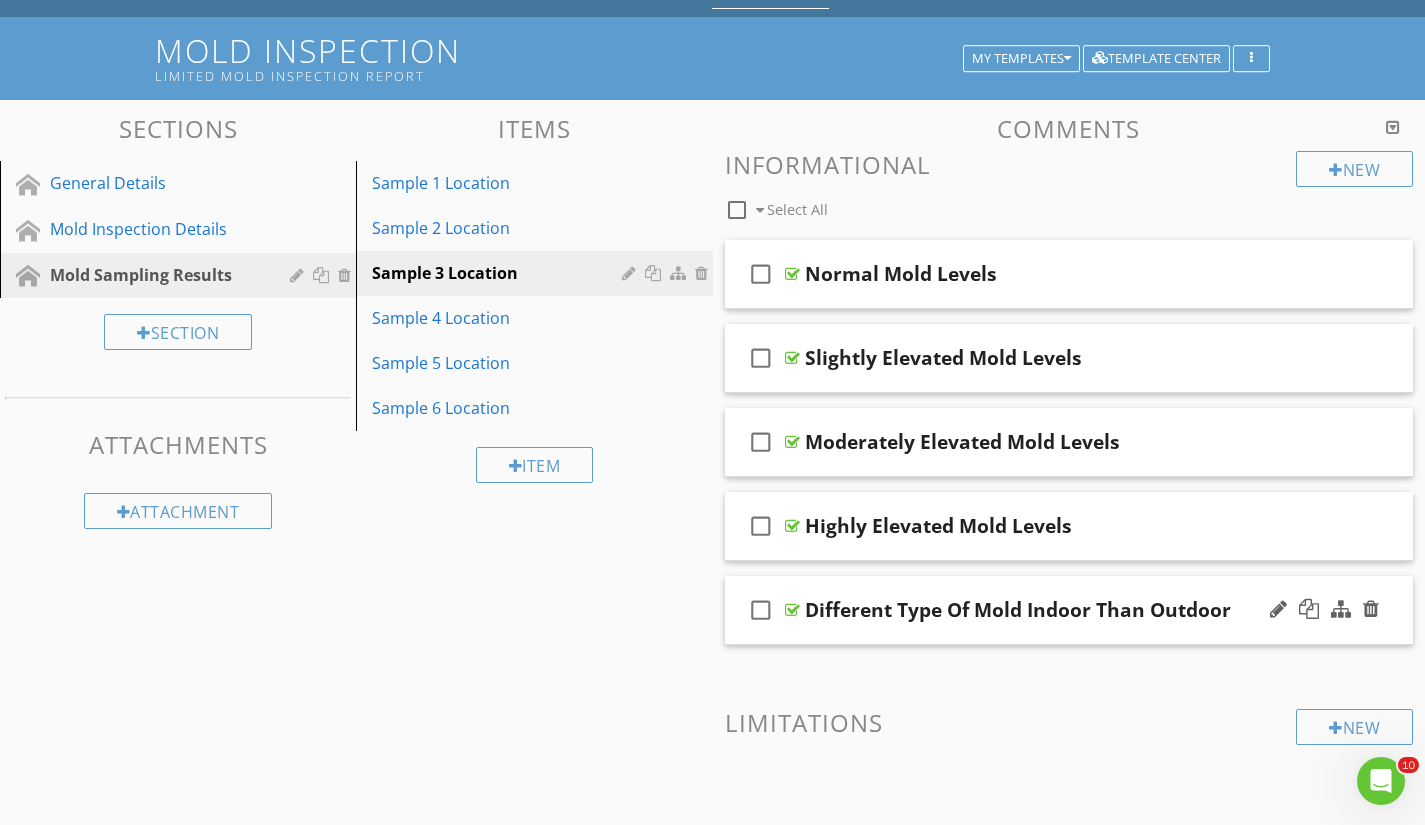 click on "check_box_outline_blank
Different Type Of Mold Indoor Than Outdoor" at bounding box center (1069, 610) 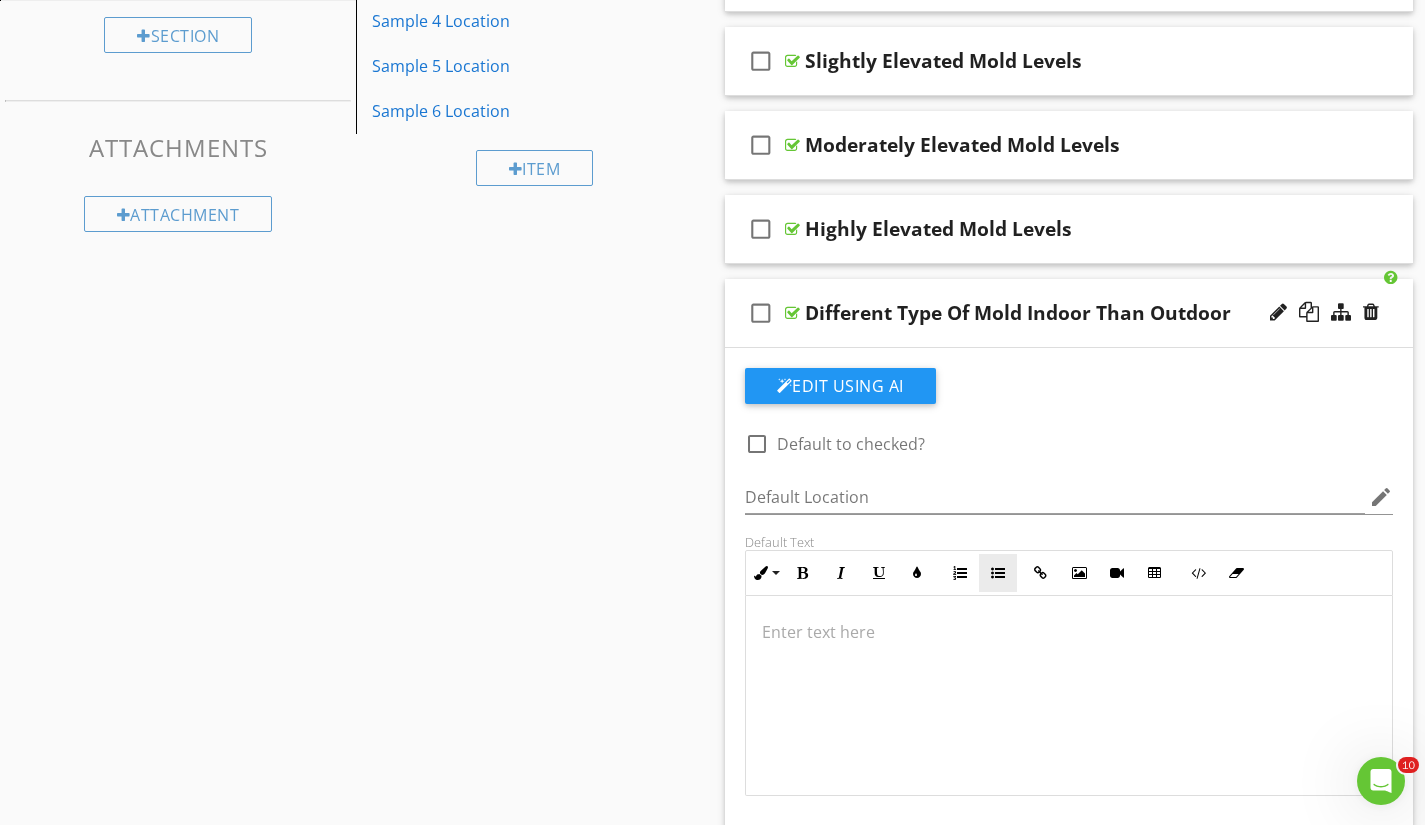 scroll, scrollTop: 400, scrollLeft: 0, axis: vertical 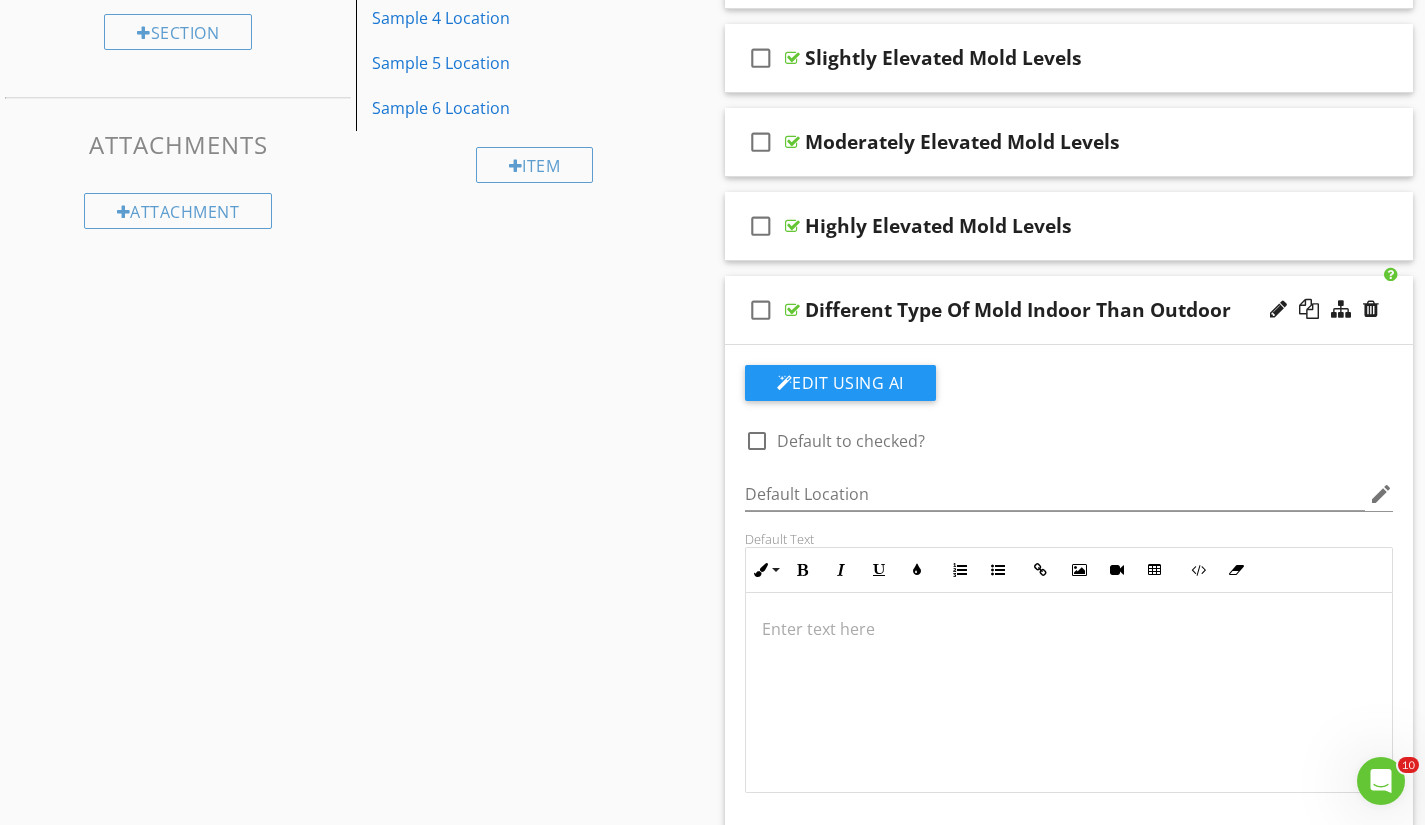 click at bounding box center [1069, 693] 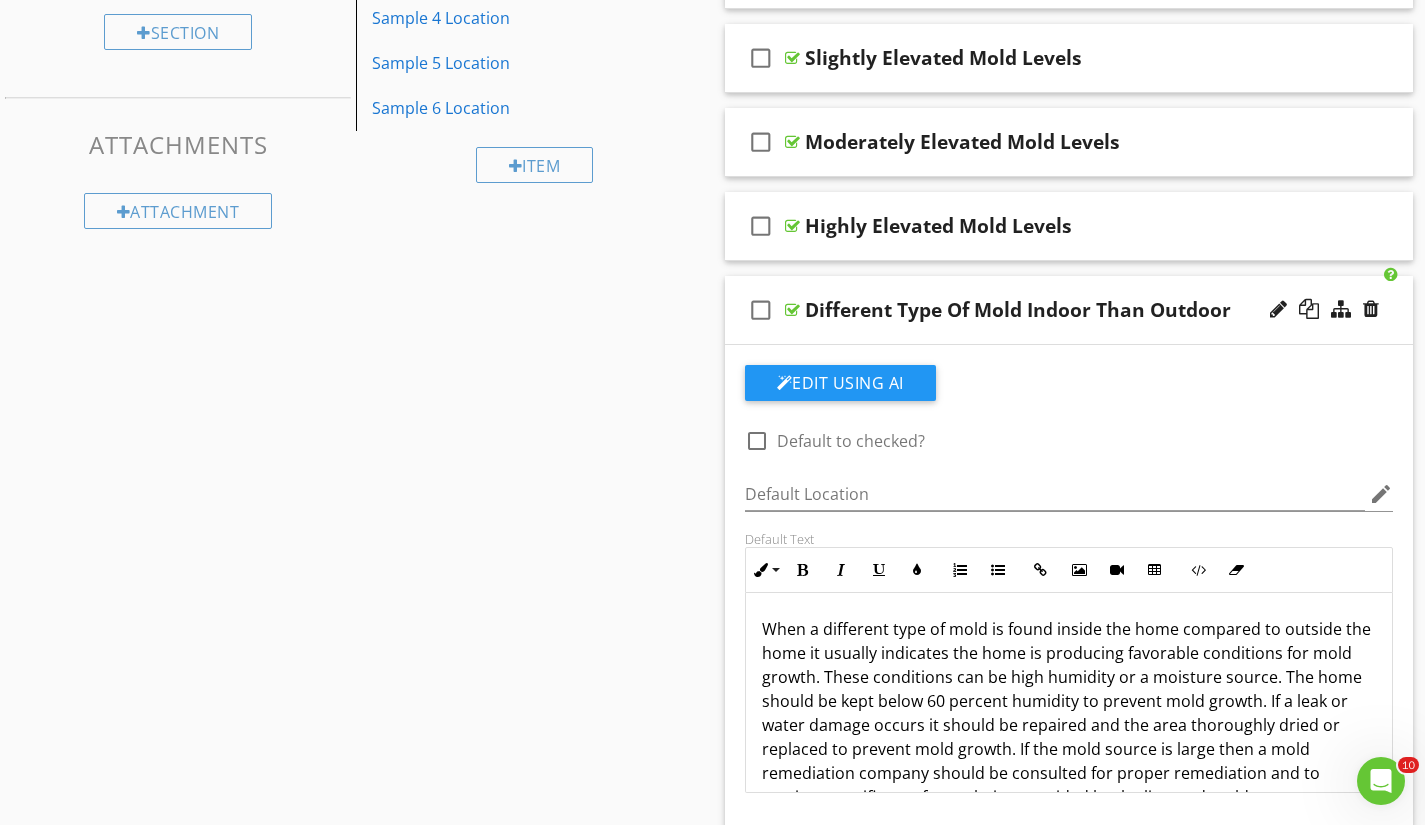 scroll, scrollTop: 62, scrollLeft: 0, axis: vertical 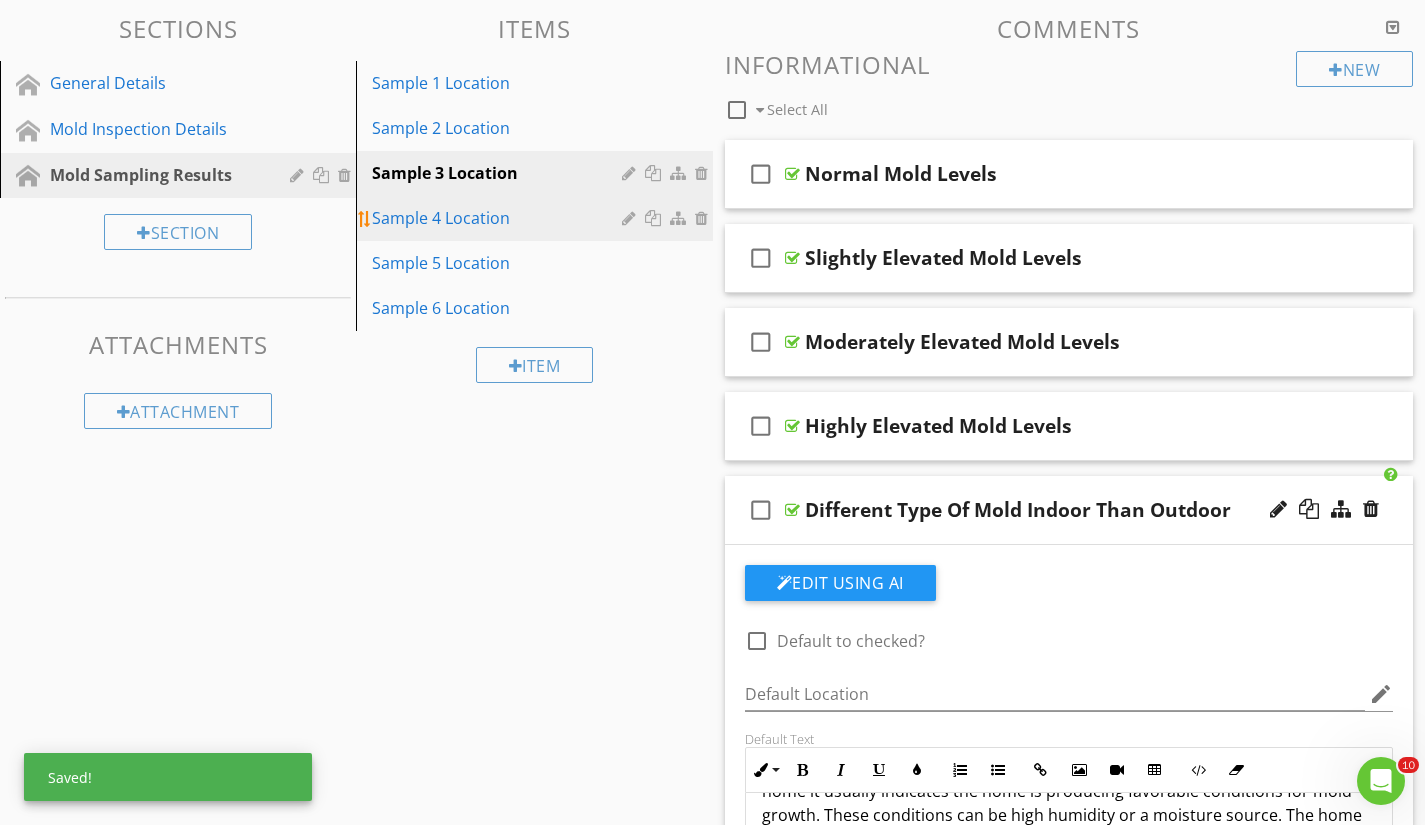 click on "Sample 4 Location" at bounding box center [499, 218] 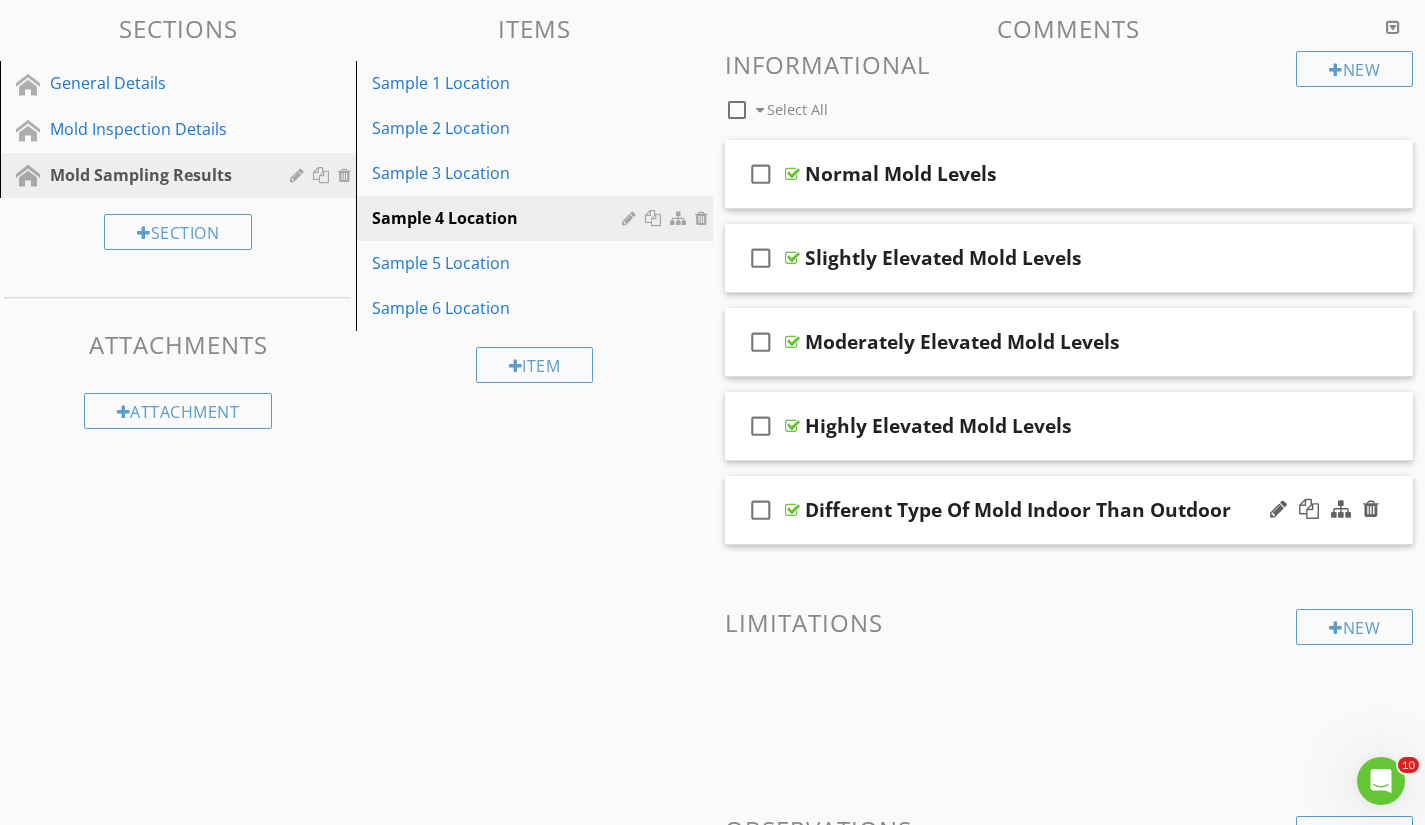 click on "check_box_outline_blank
Different Type Of Mold Indoor Than Outdoor" at bounding box center [1069, 510] 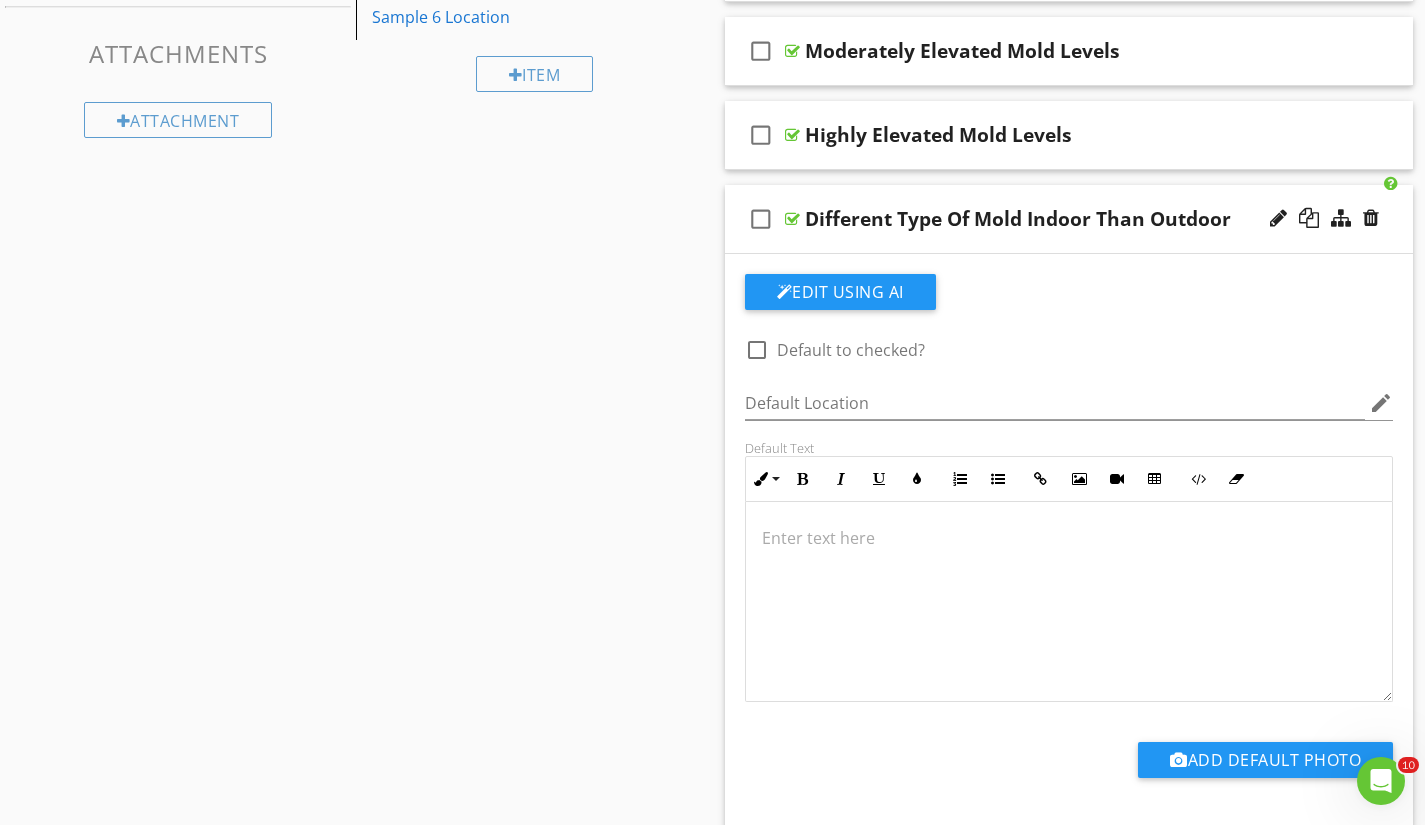 scroll, scrollTop: 500, scrollLeft: 0, axis: vertical 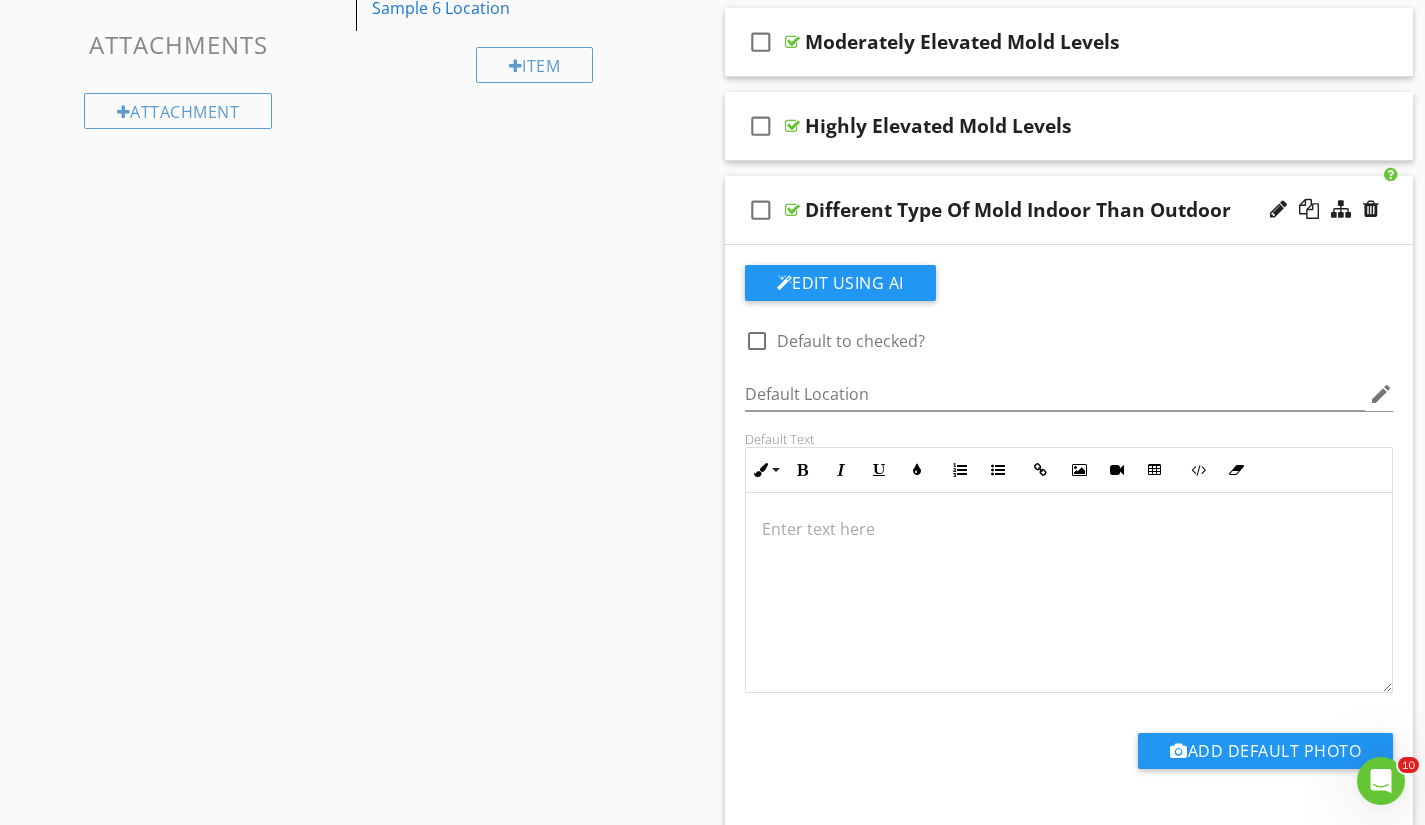 click at bounding box center (1069, 593) 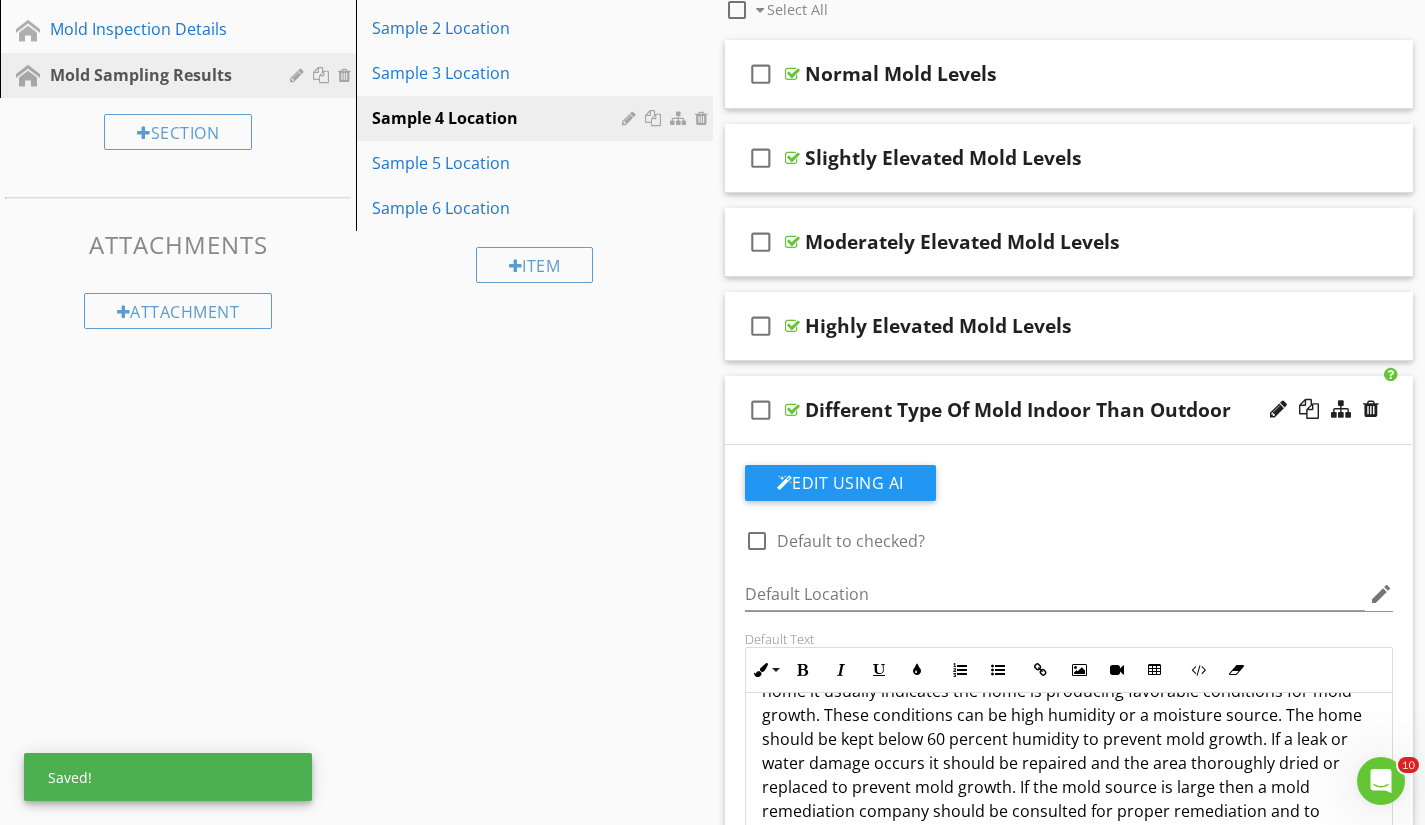 scroll, scrollTop: 200, scrollLeft: 0, axis: vertical 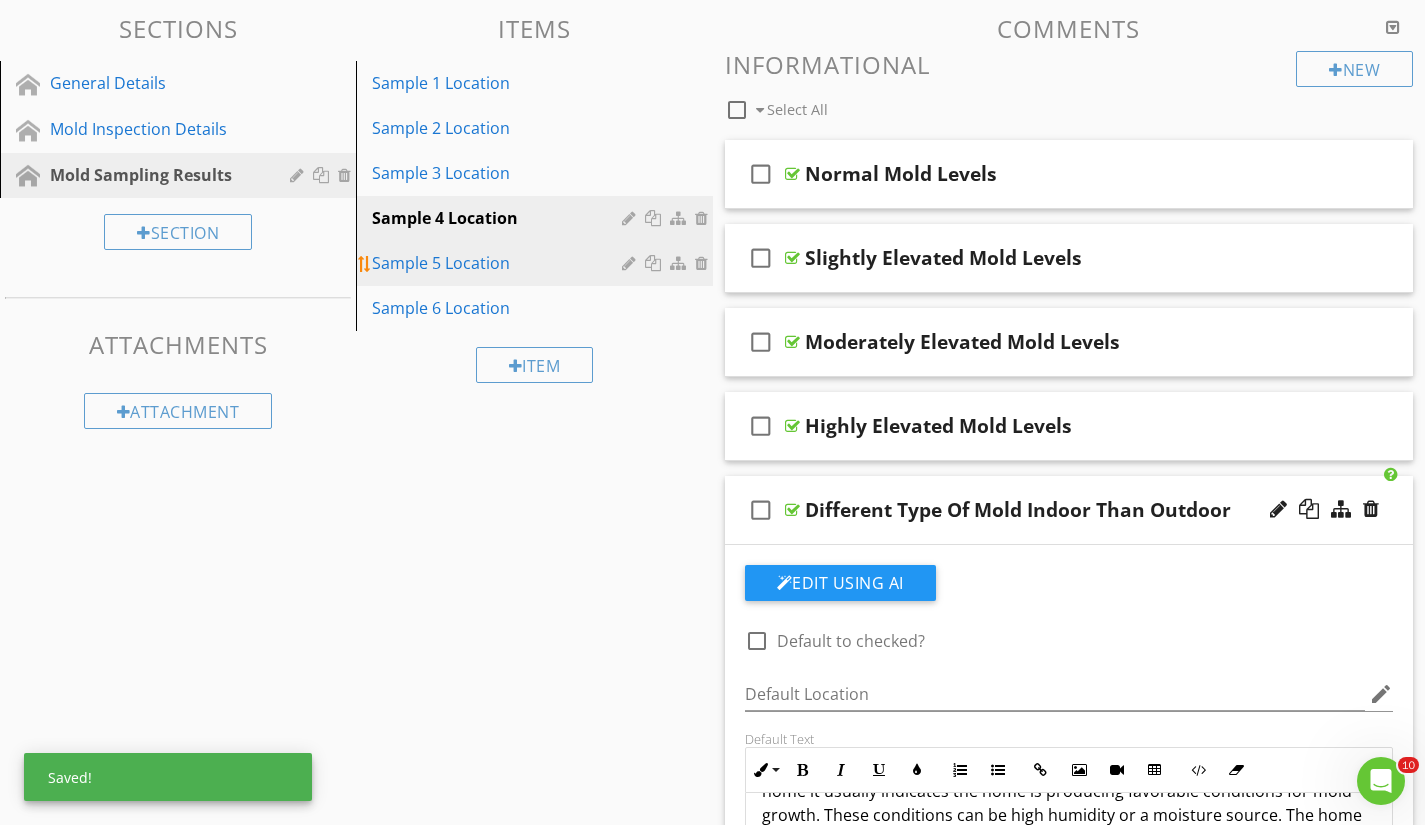 click on "Sample 5 Location" at bounding box center [499, 263] 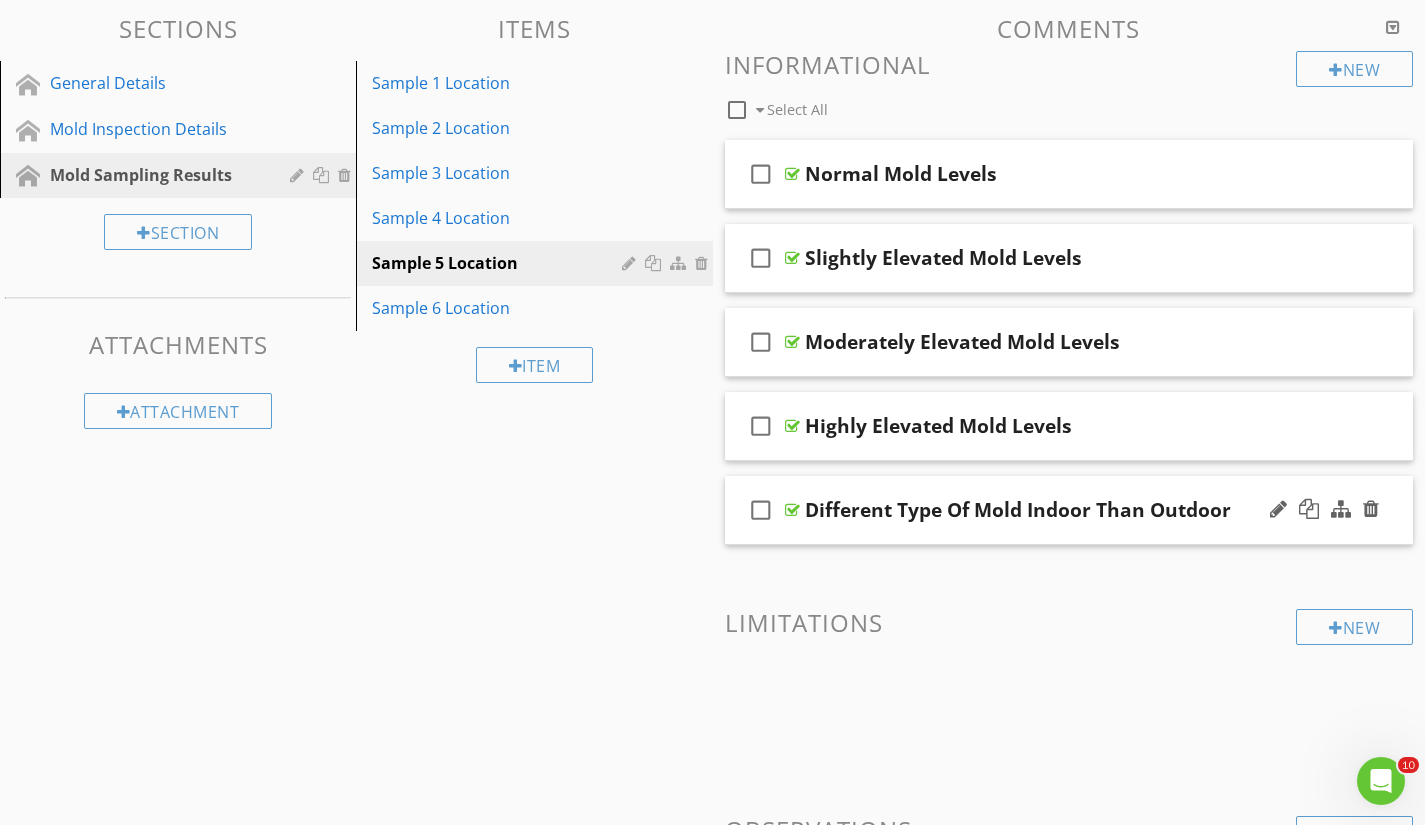 click on "check_box_outline_blank
Different Type Of Mold Indoor Than Outdoor" at bounding box center (1069, 510) 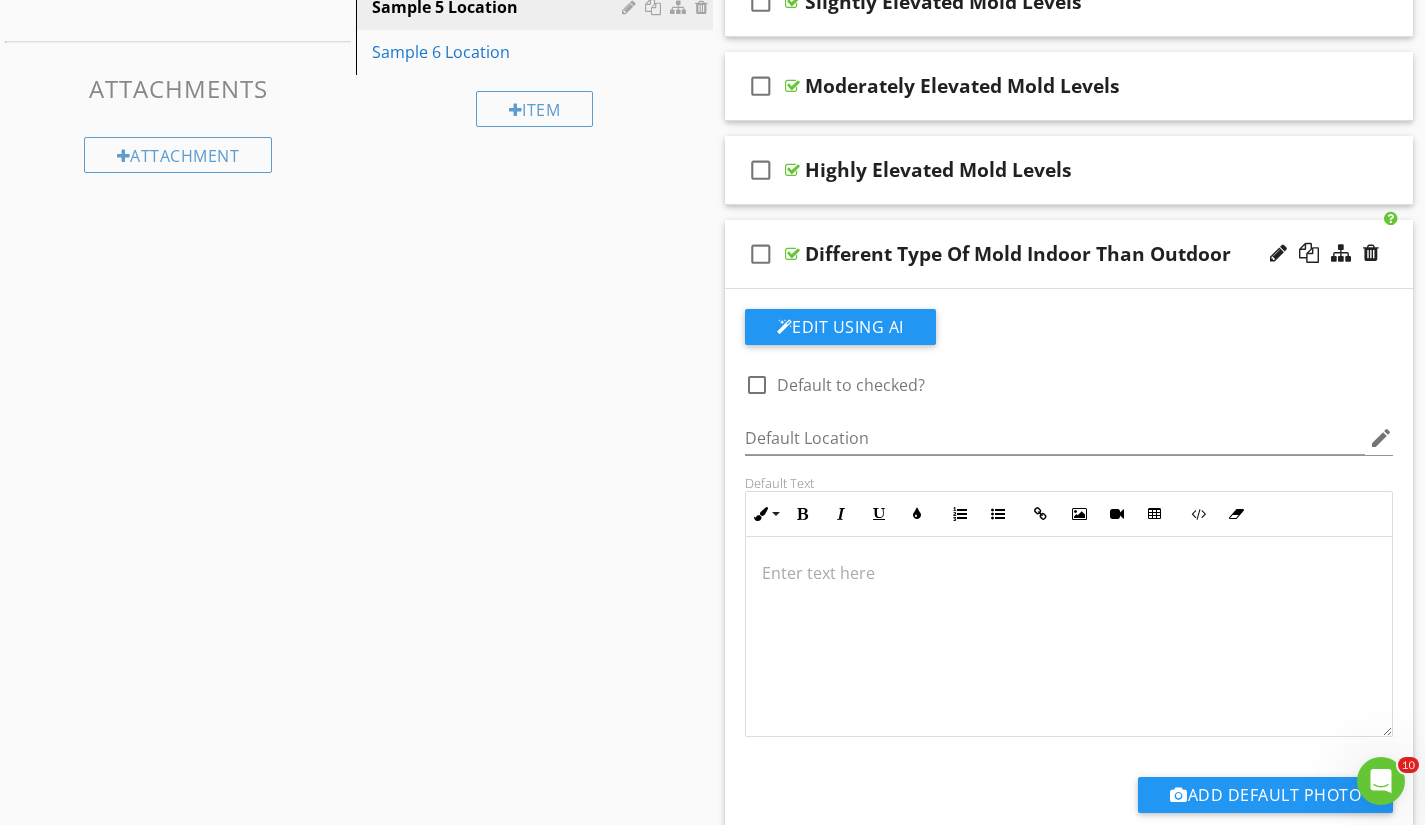 scroll, scrollTop: 500, scrollLeft: 0, axis: vertical 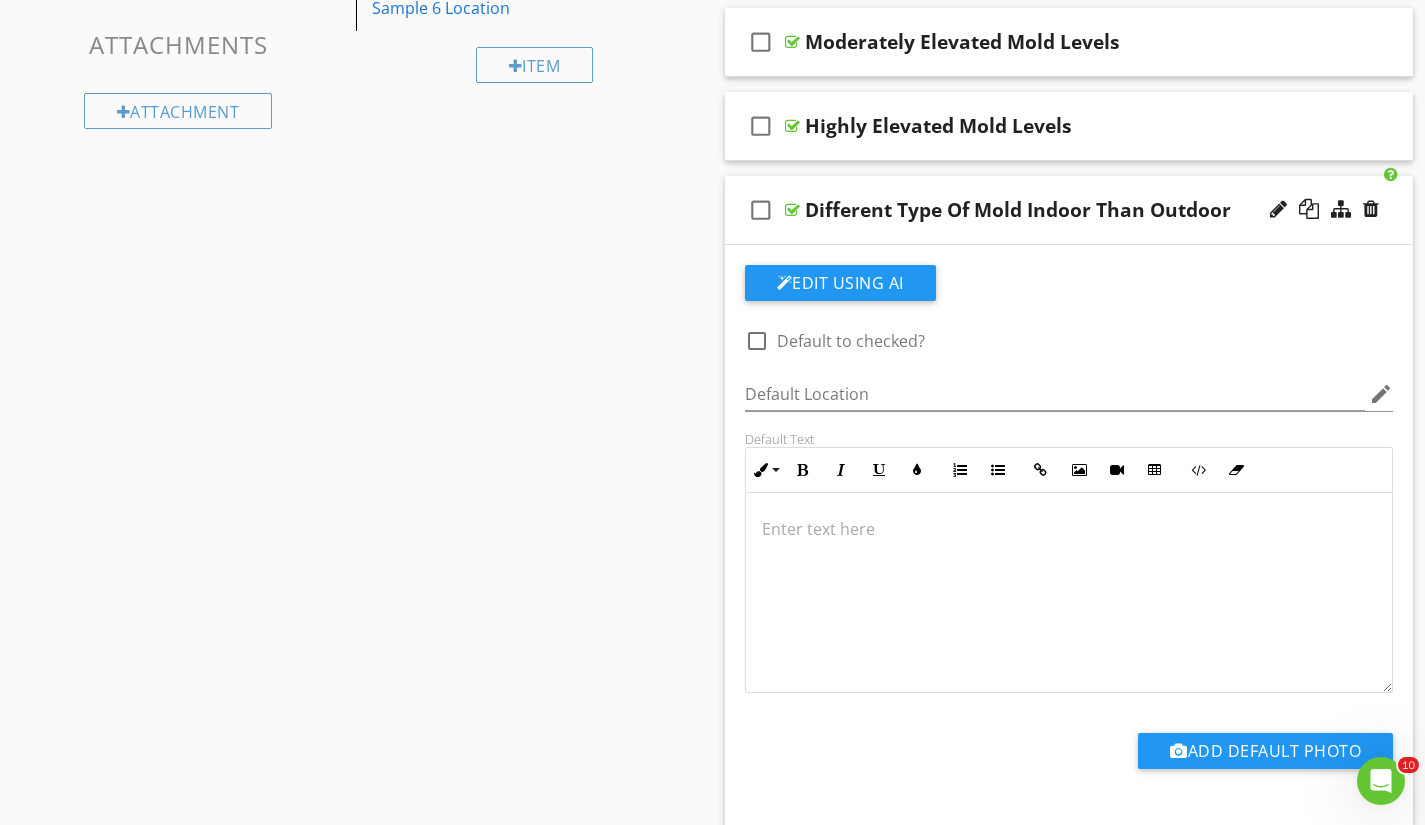 click at bounding box center [1069, 593] 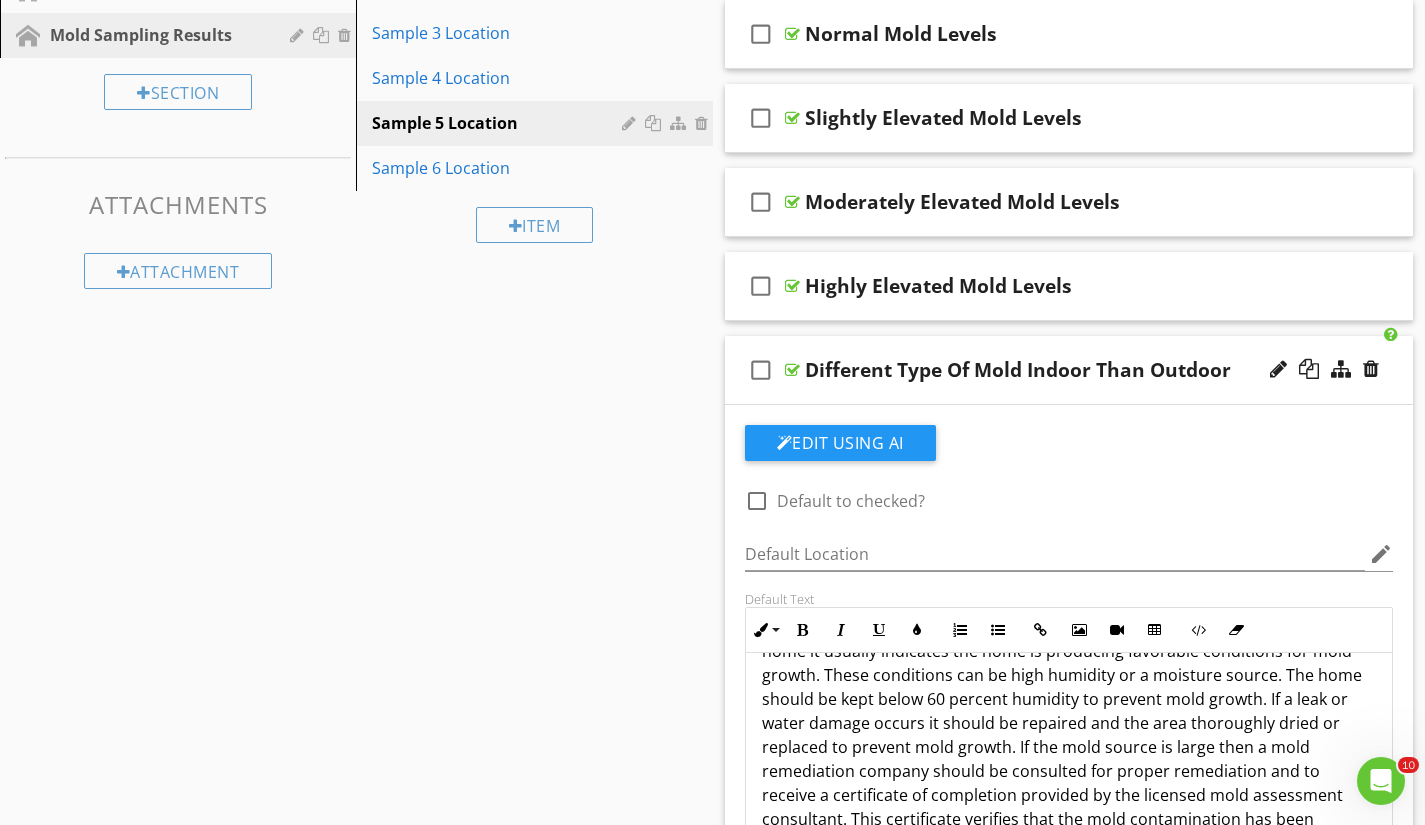 scroll, scrollTop: 300, scrollLeft: 0, axis: vertical 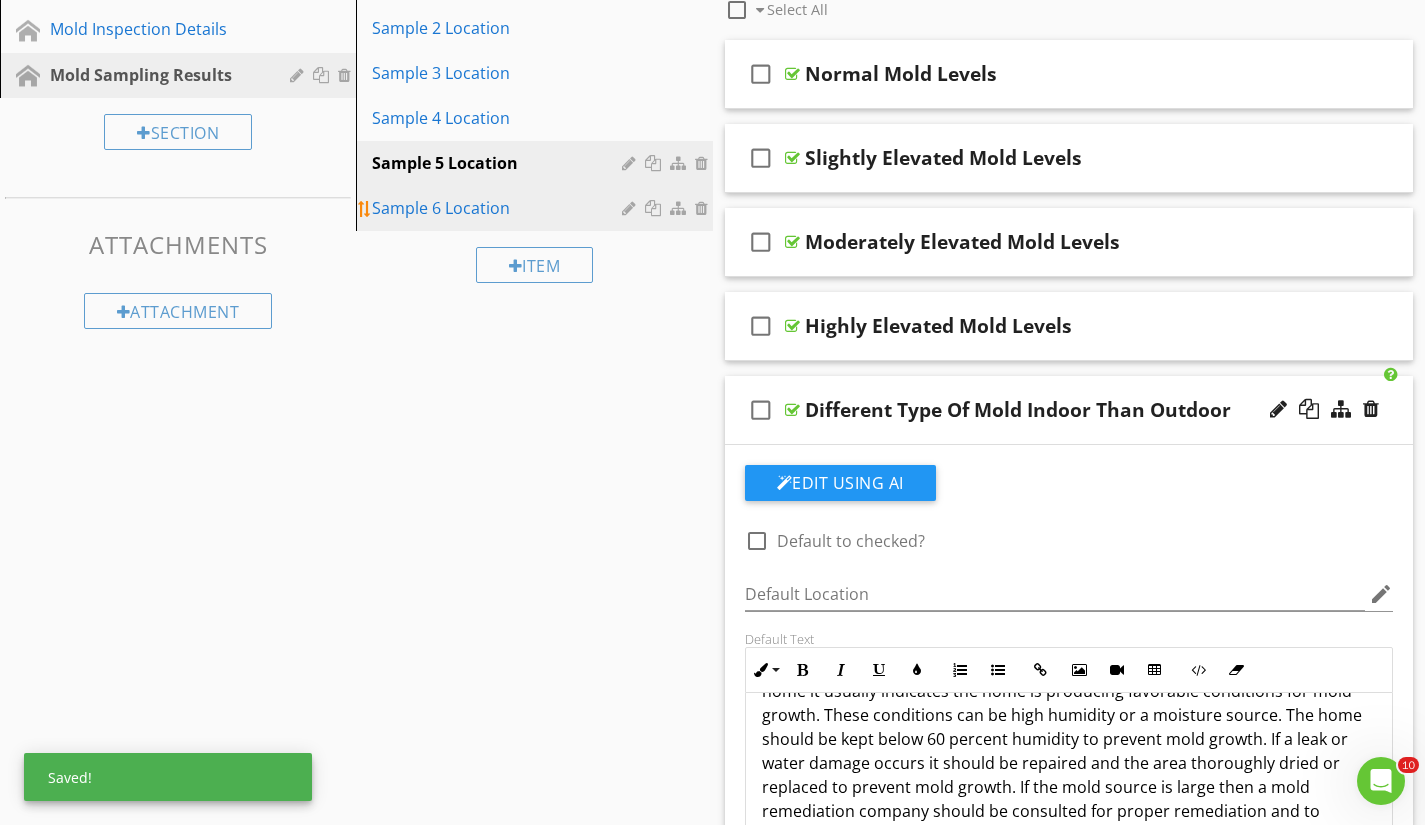 click on "Sample 6 Location" at bounding box center (499, 208) 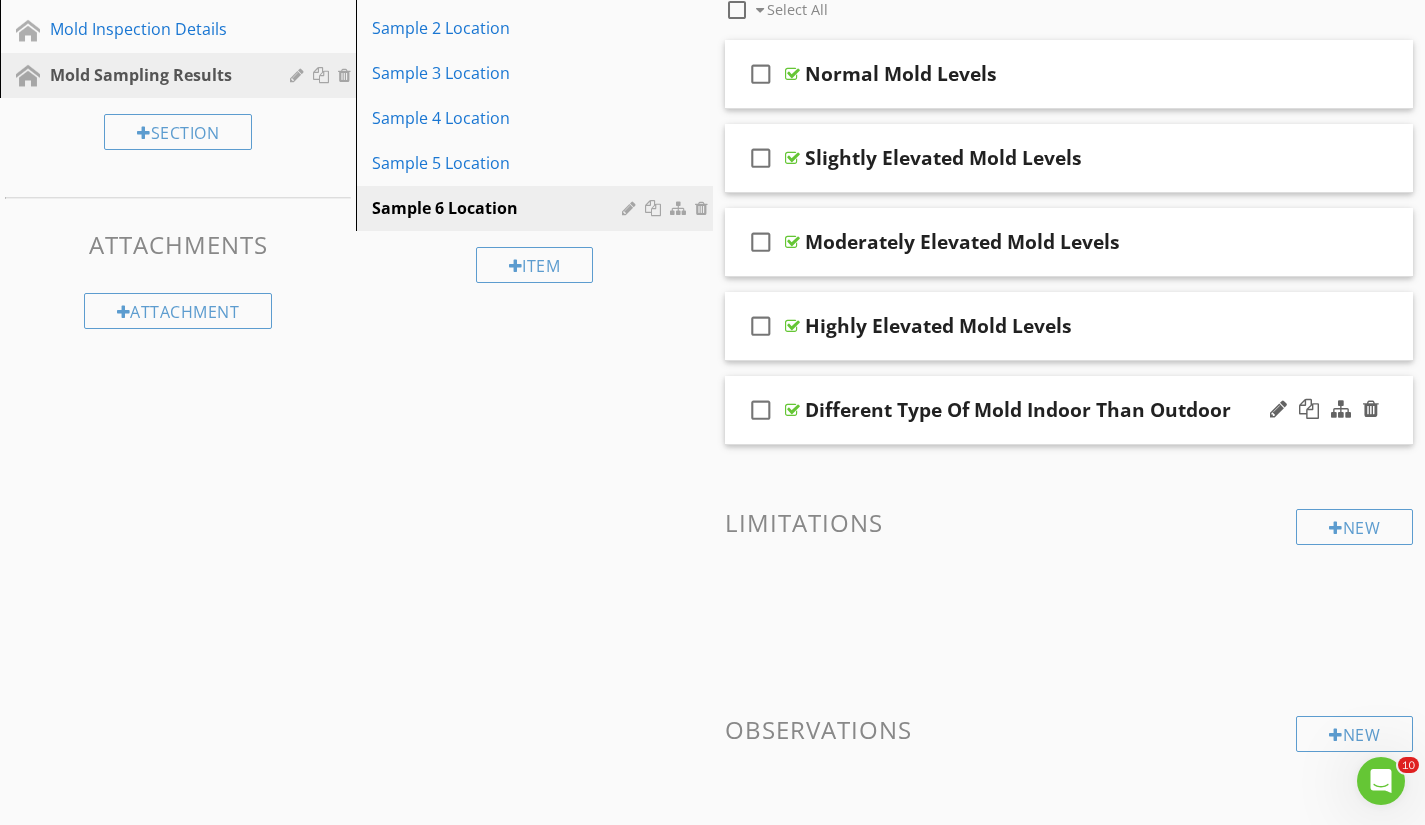 click on "check_box_outline_blank
Different Type Of Mold Indoor Than Outdoor" at bounding box center [1069, 410] 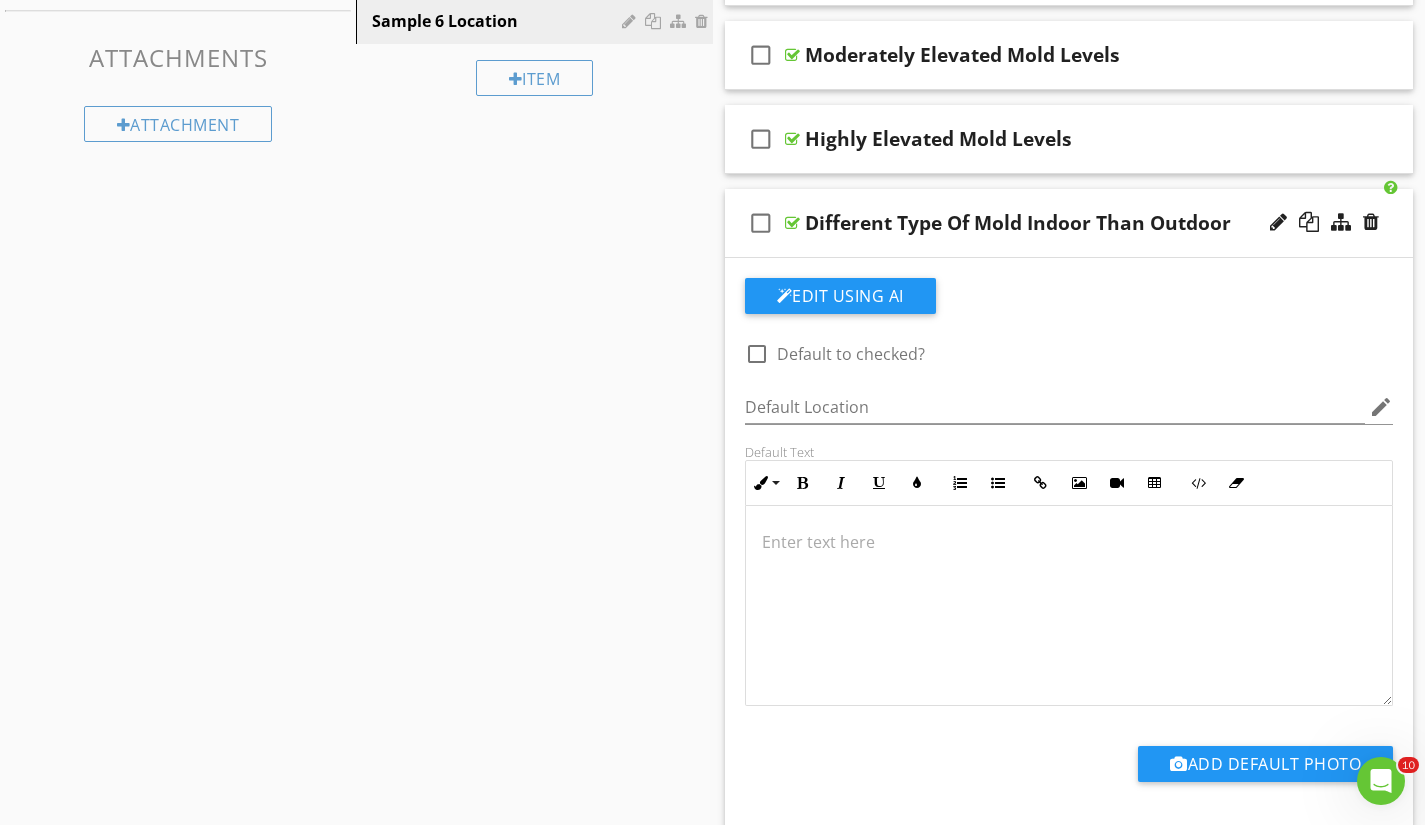 scroll, scrollTop: 500, scrollLeft: 0, axis: vertical 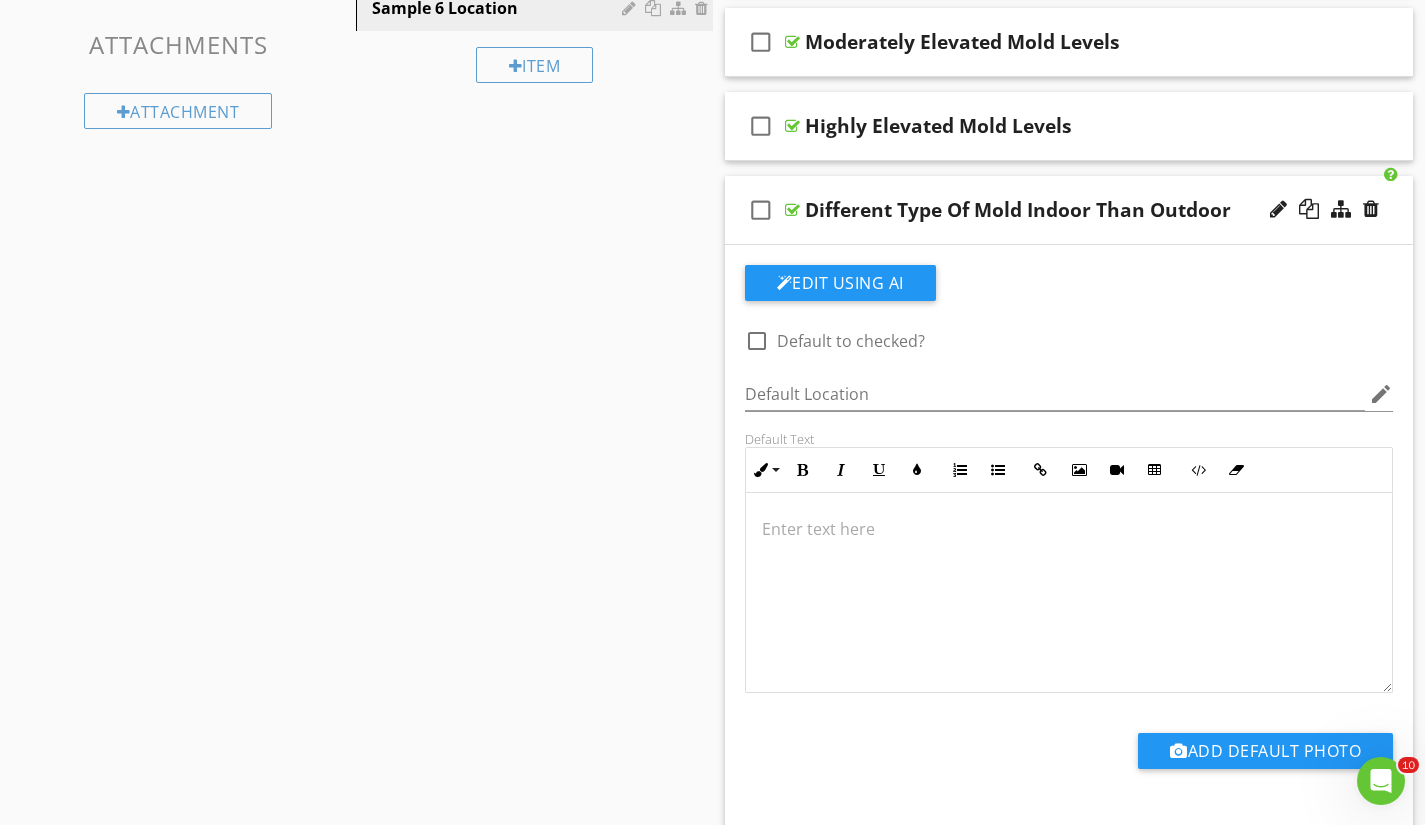 click at bounding box center (1069, 529) 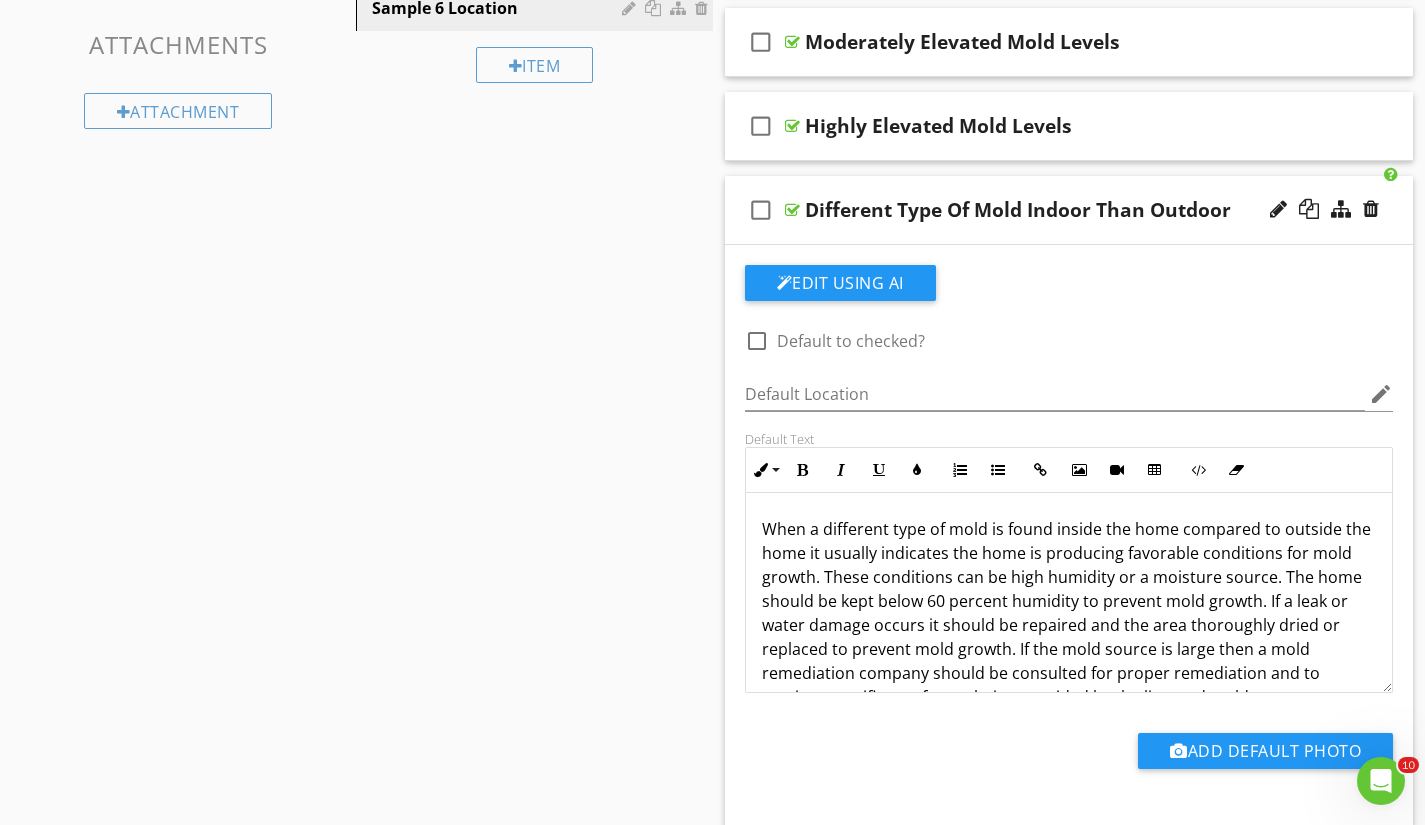 scroll, scrollTop: 62, scrollLeft: 0, axis: vertical 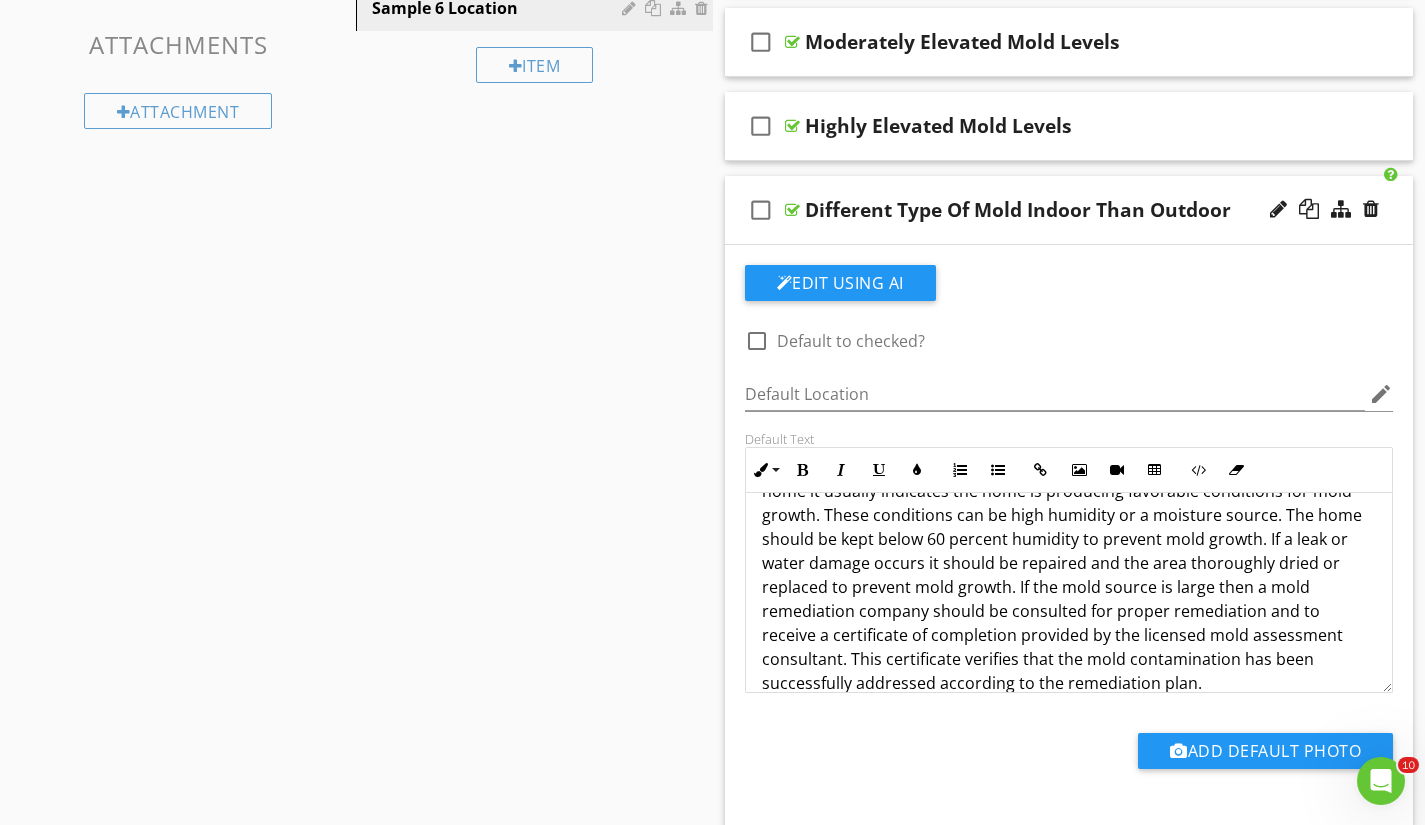 click on "Sections
General Details           Mold Inspection Details           Mold Sampling Results
Section
Attachments
Attachment
Items
Sample 1 Location           Sample 2 Location           Sample 3 Location           Sample 4 Location           Sample 5 Location           Sample 6 Location
Item
Comments
New
Informational   check_box_outline_blank     Select All       check_box_outline_blank
Normal Mold Levels
check_box_outline_blank
Slightly Elevated Mold Levels
check_box_outline_blank
Moderately Elevated Mold Levels
check_box_outline_blank
Highly Elevated Mold Levels
check_box_outline_blank" at bounding box center [712, 511] 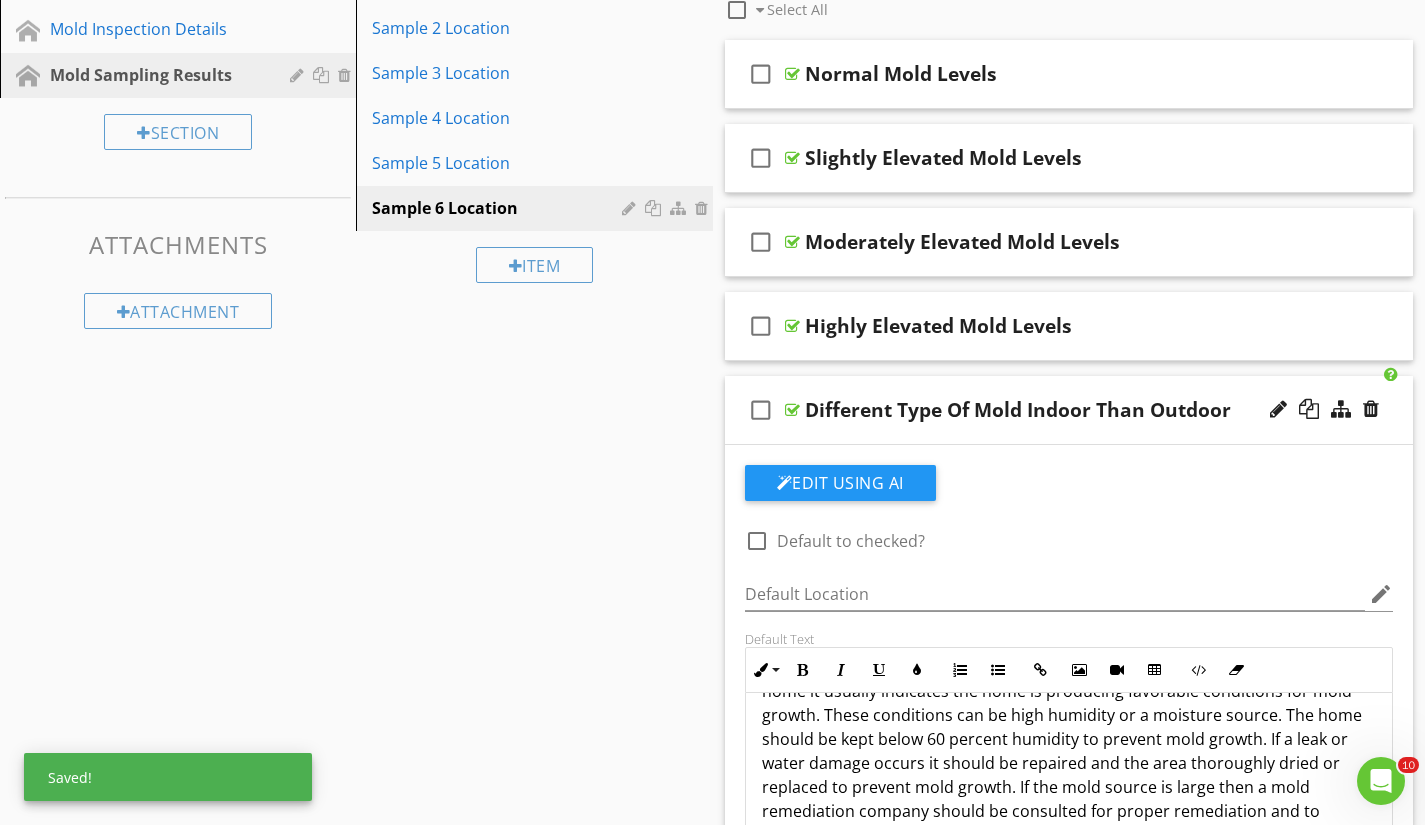 scroll, scrollTop: 200, scrollLeft: 0, axis: vertical 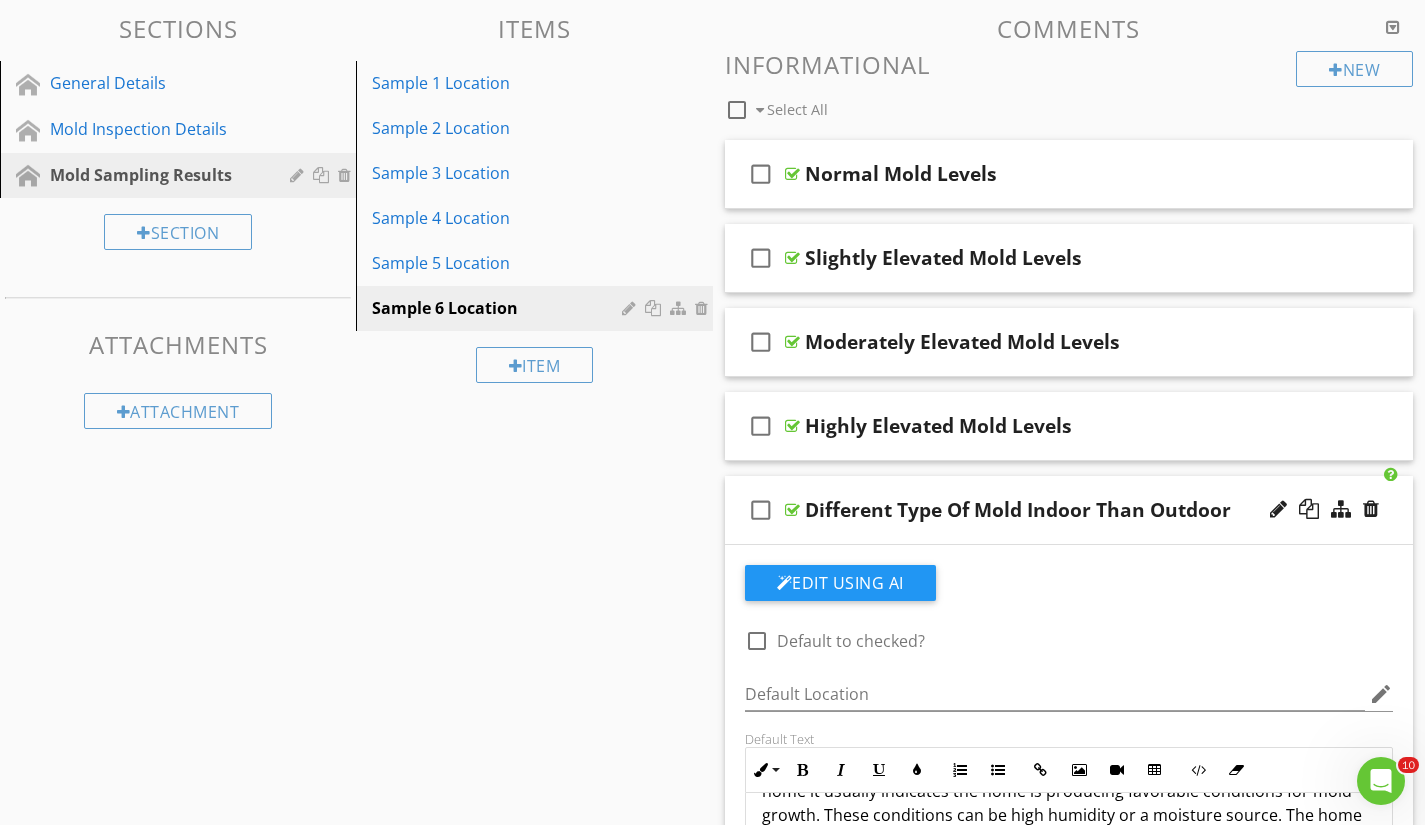 click on "Sections
General Details           Mold Inspection Details           Mold Sampling Results
Section
Attachments
Attachment
Items
Sample 1 Location           Sample 2 Location           Sample 3 Location           Sample 4 Location           Sample 5 Location           Sample 6 Location
Item
Comments
New
Informational   check_box_outline_blank     Select All       check_box_outline_blank
Normal Mold Levels
check_box_outline_blank
Slightly Elevated Mold Levels
check_box_outline_blank
Moderately Elevated Mold Levels
check_box_outline_blank
Highly Elevated Mold Levels
check_box_outline_blank" at bounding box center (712, 811) 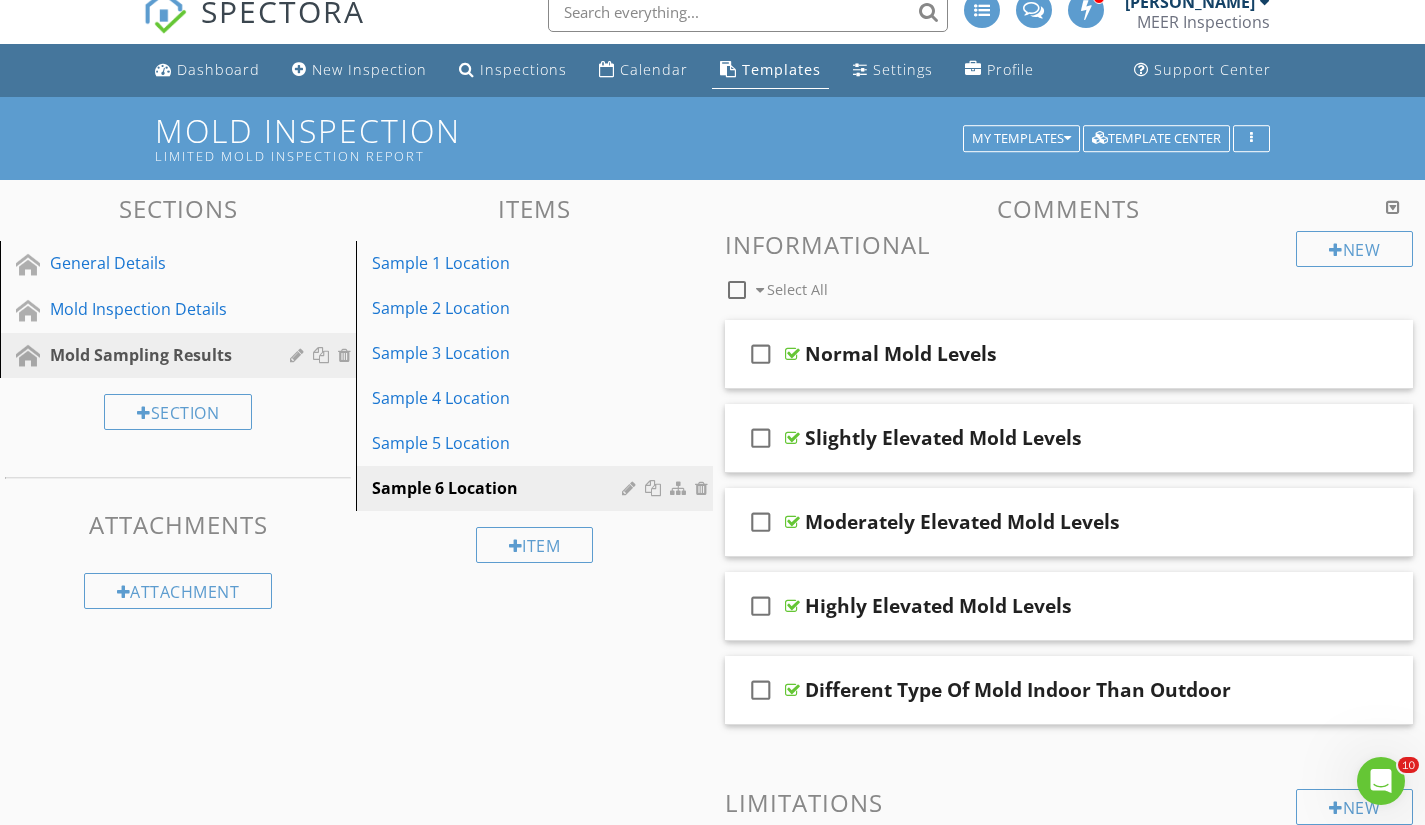 scroll, scrollTop: 0, scrollLeft: 0, axis: both 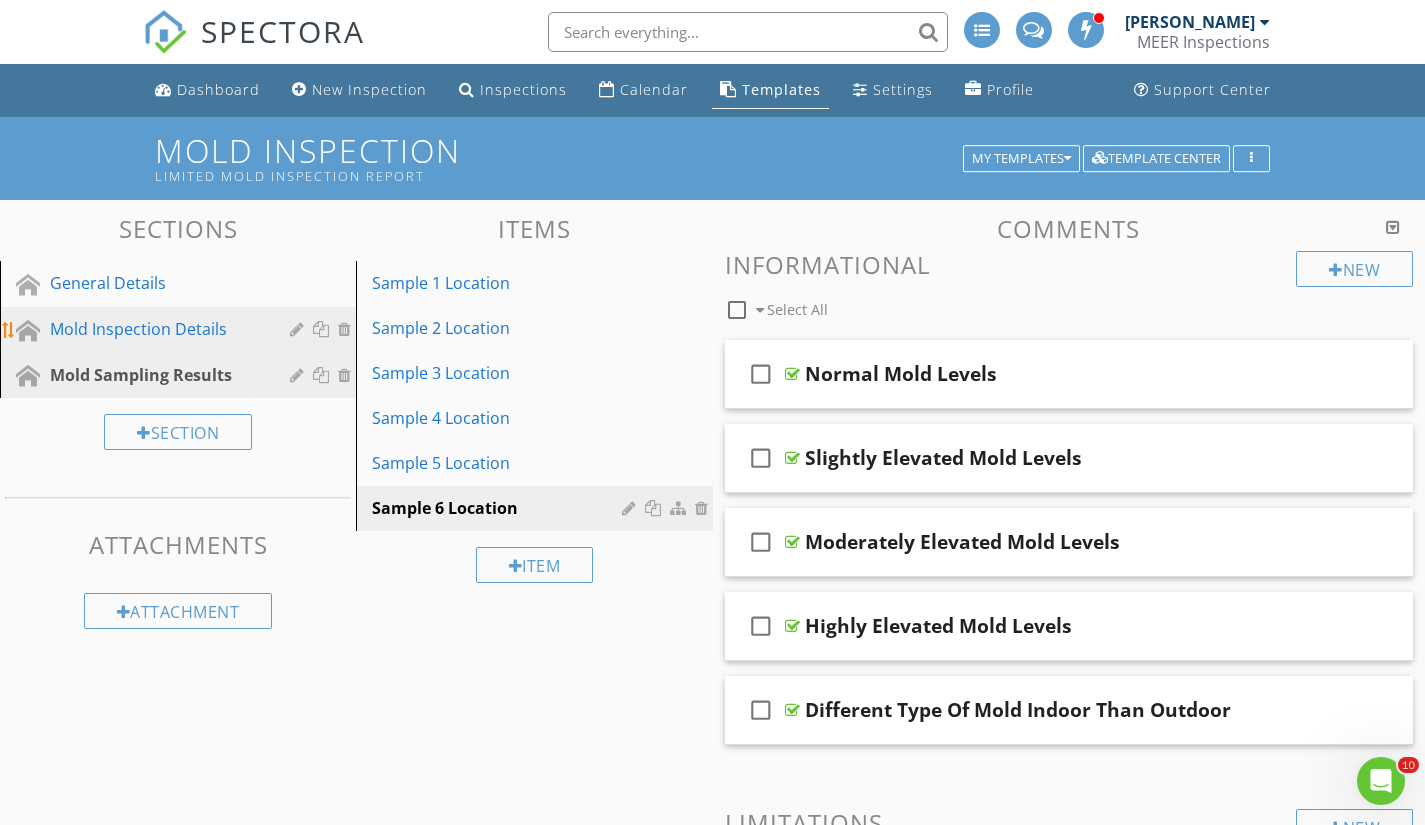 click on "Mold Inspection Details" at bounding box center [155, 329] 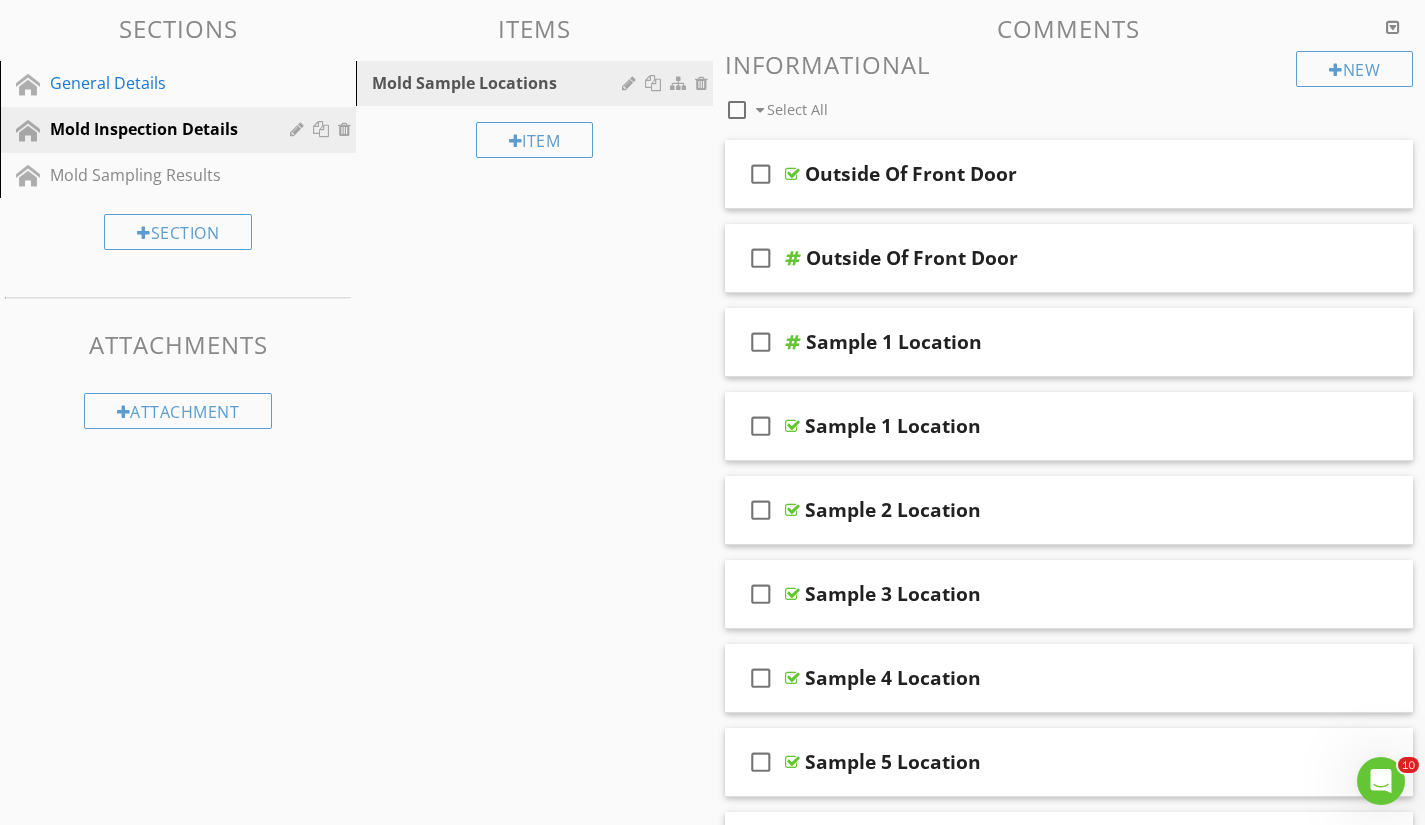 scroll, scrollTop: 0, scrollLeft: 0, axis: both 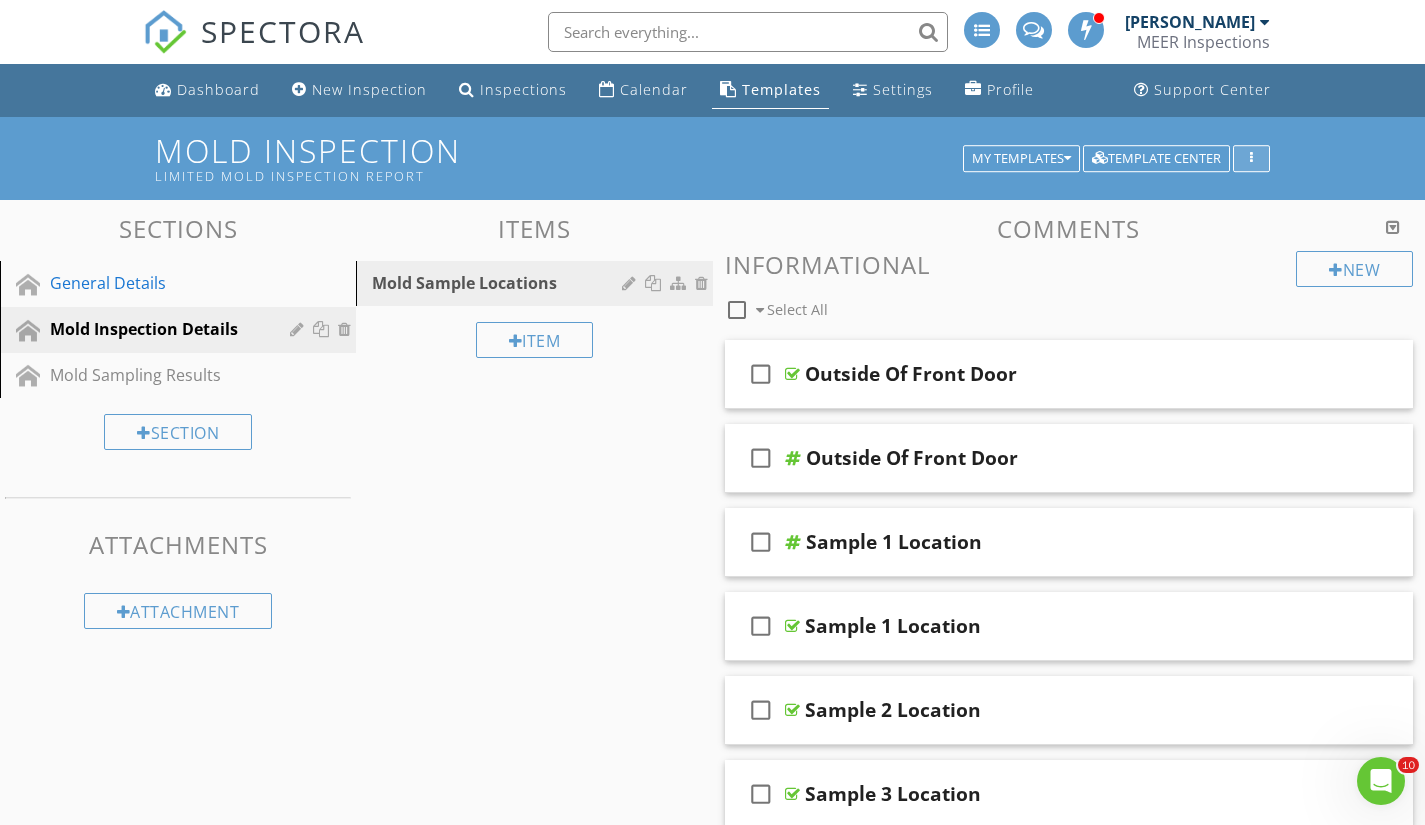 click at bounding box center (1251, 159) 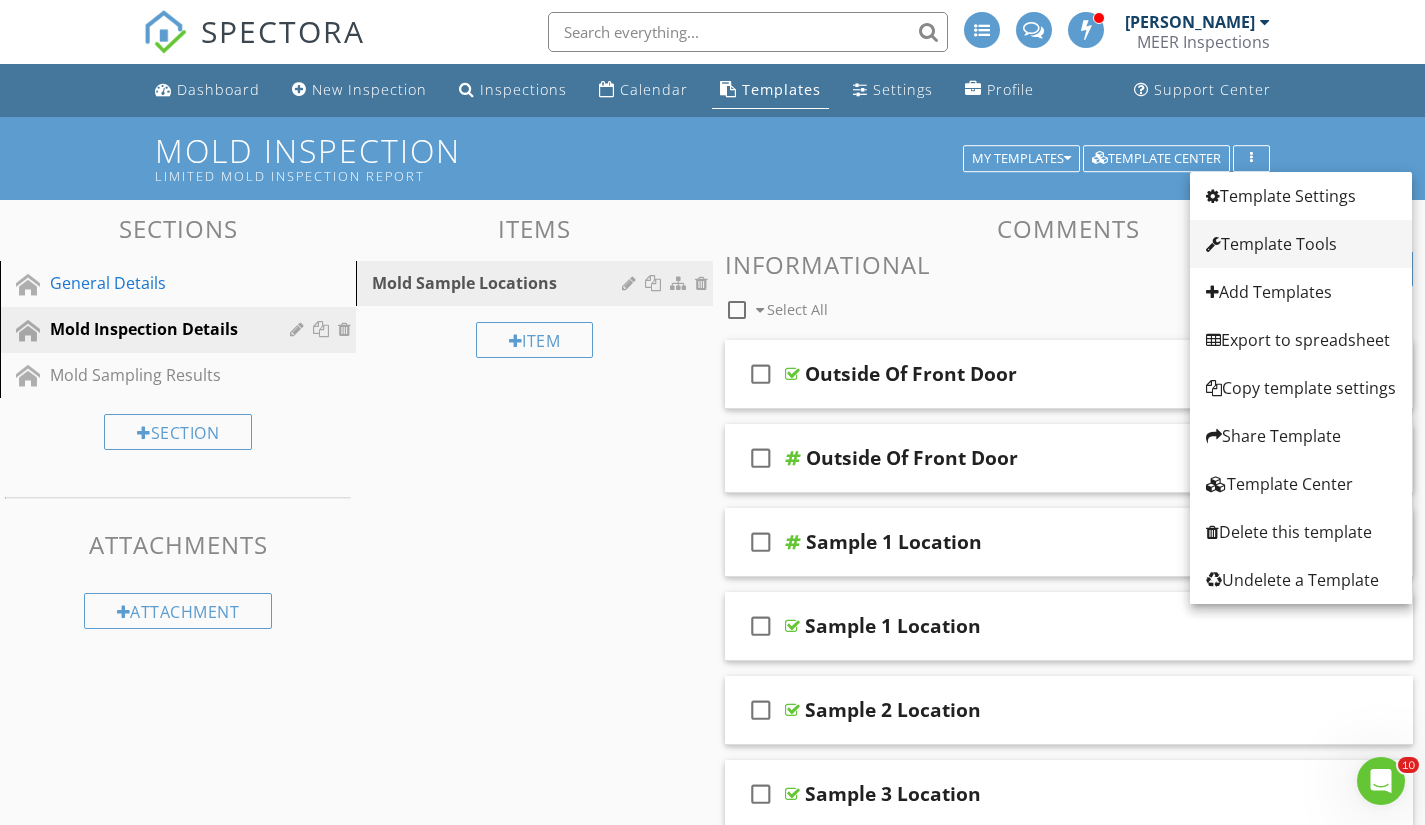 click on "Template Tools" at bounding box center [1301, 244] 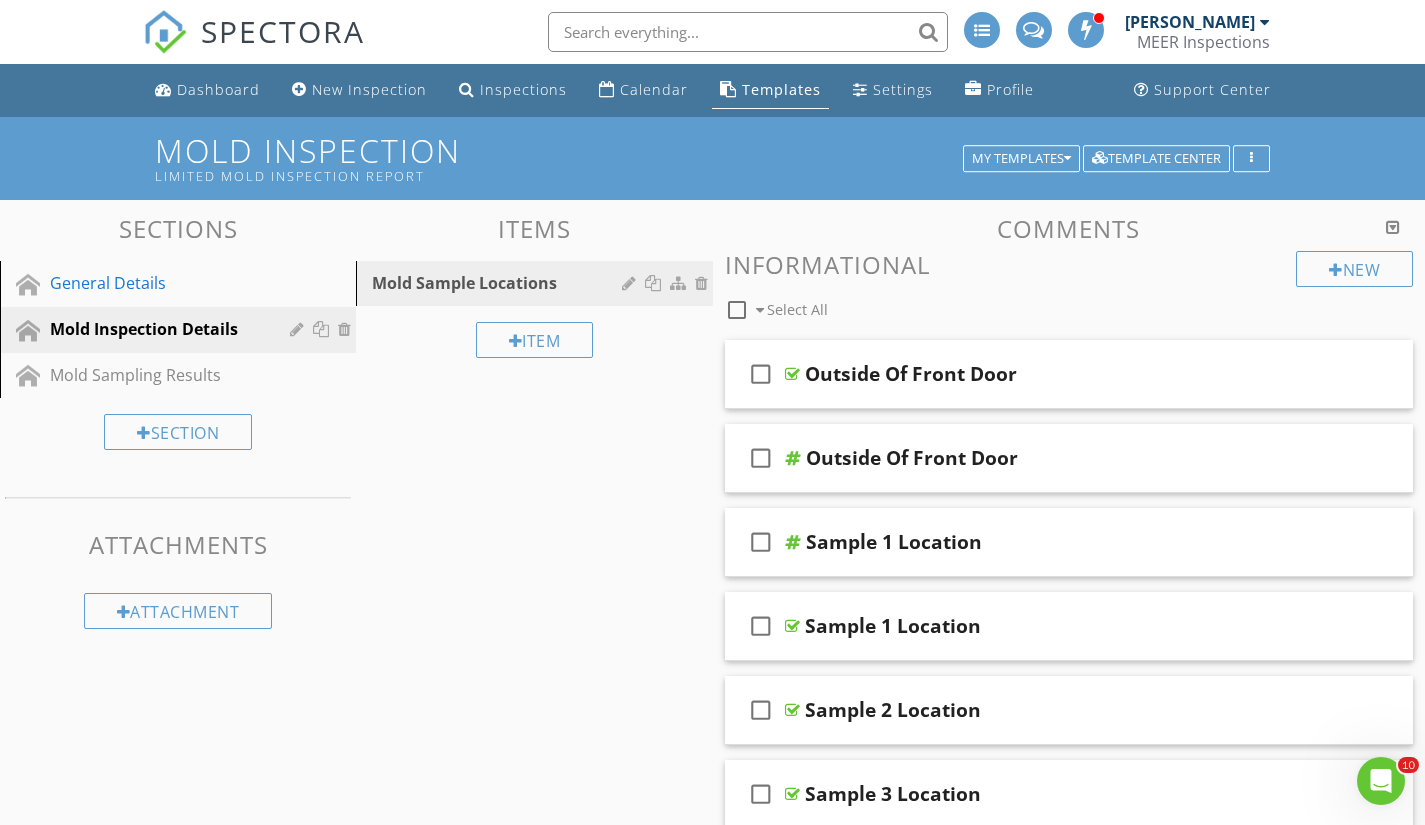 click at bounding box center (712, 412) 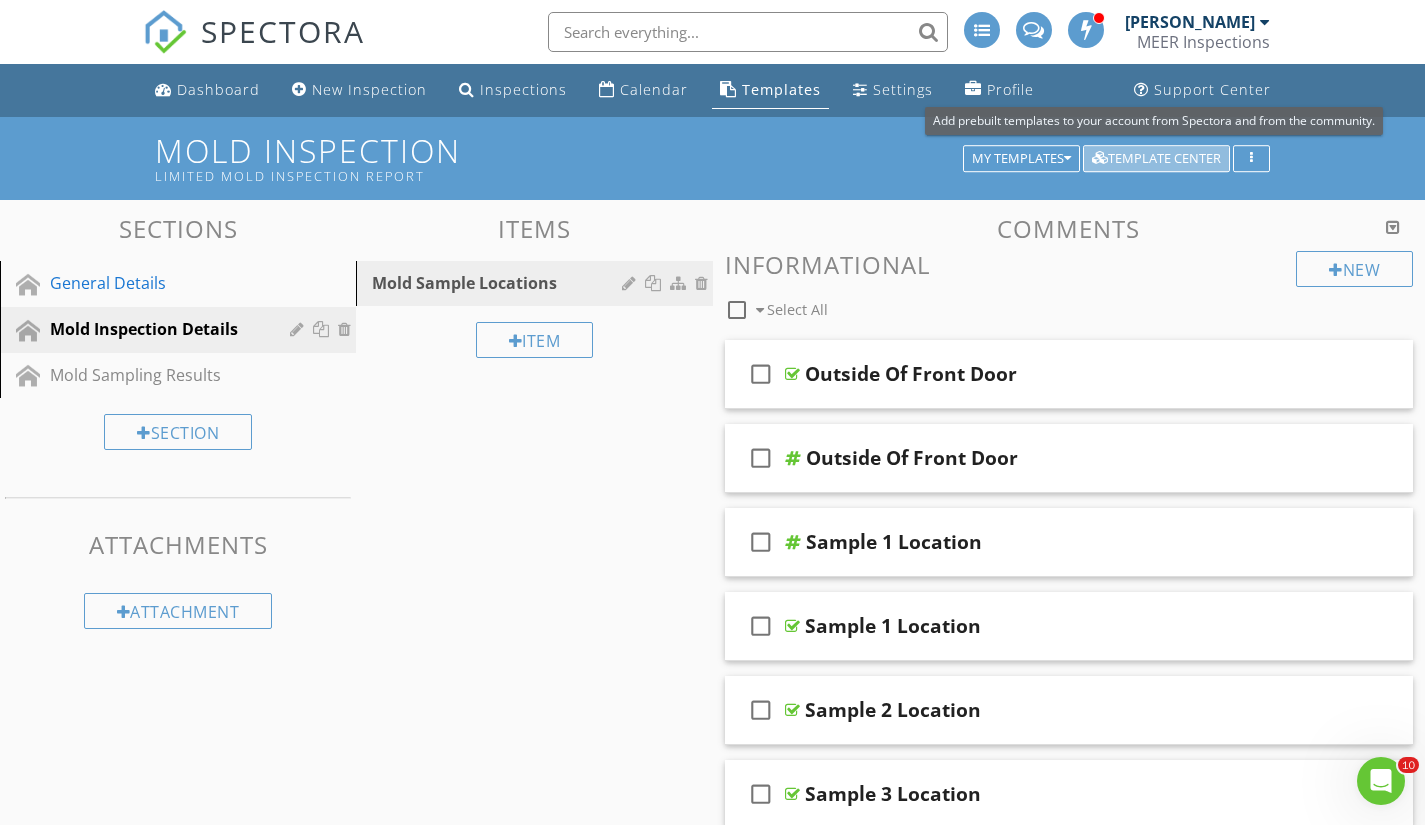 click on "Template Center" at bounding box center [1156, 159] 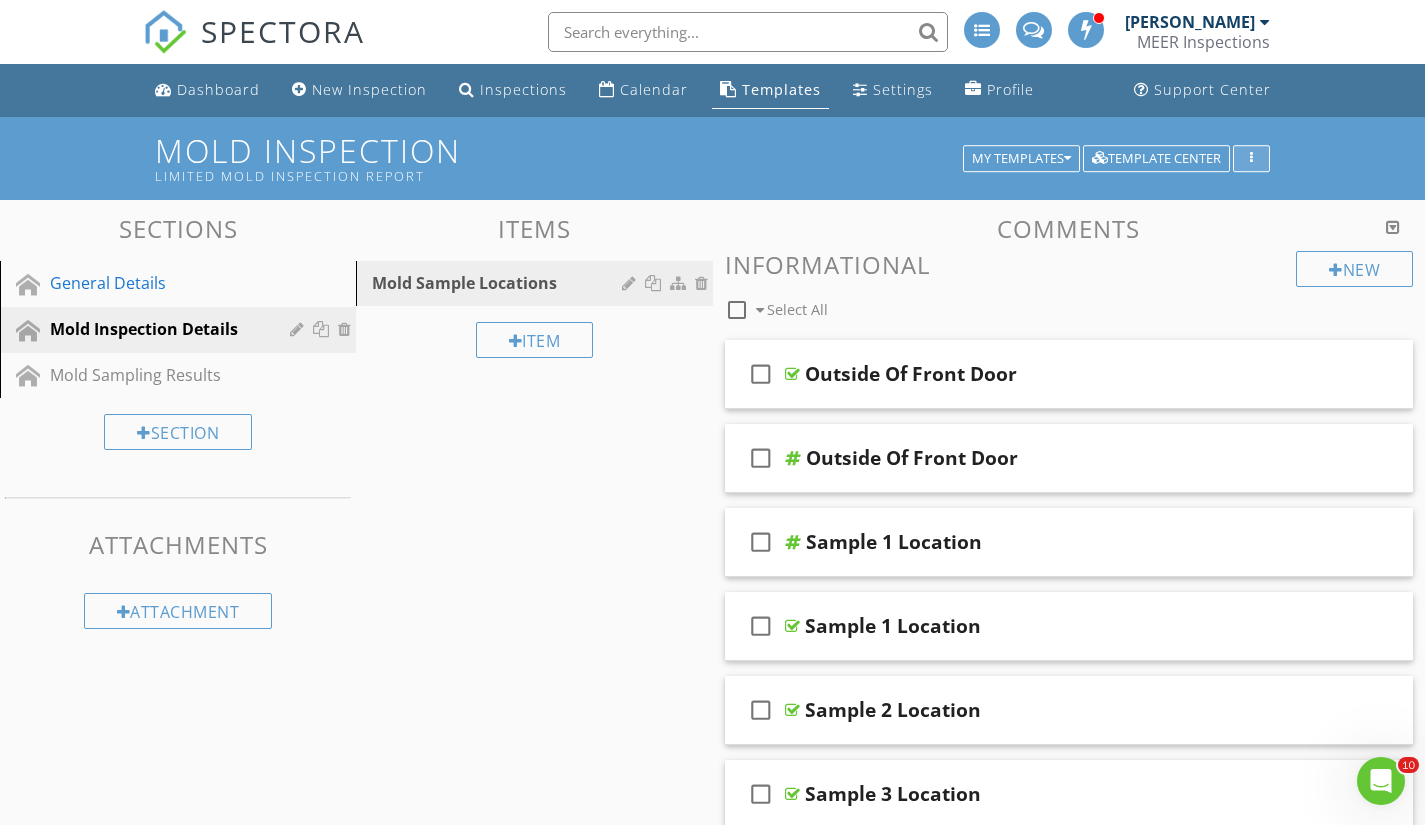 click at bounding box center [1251, 159] 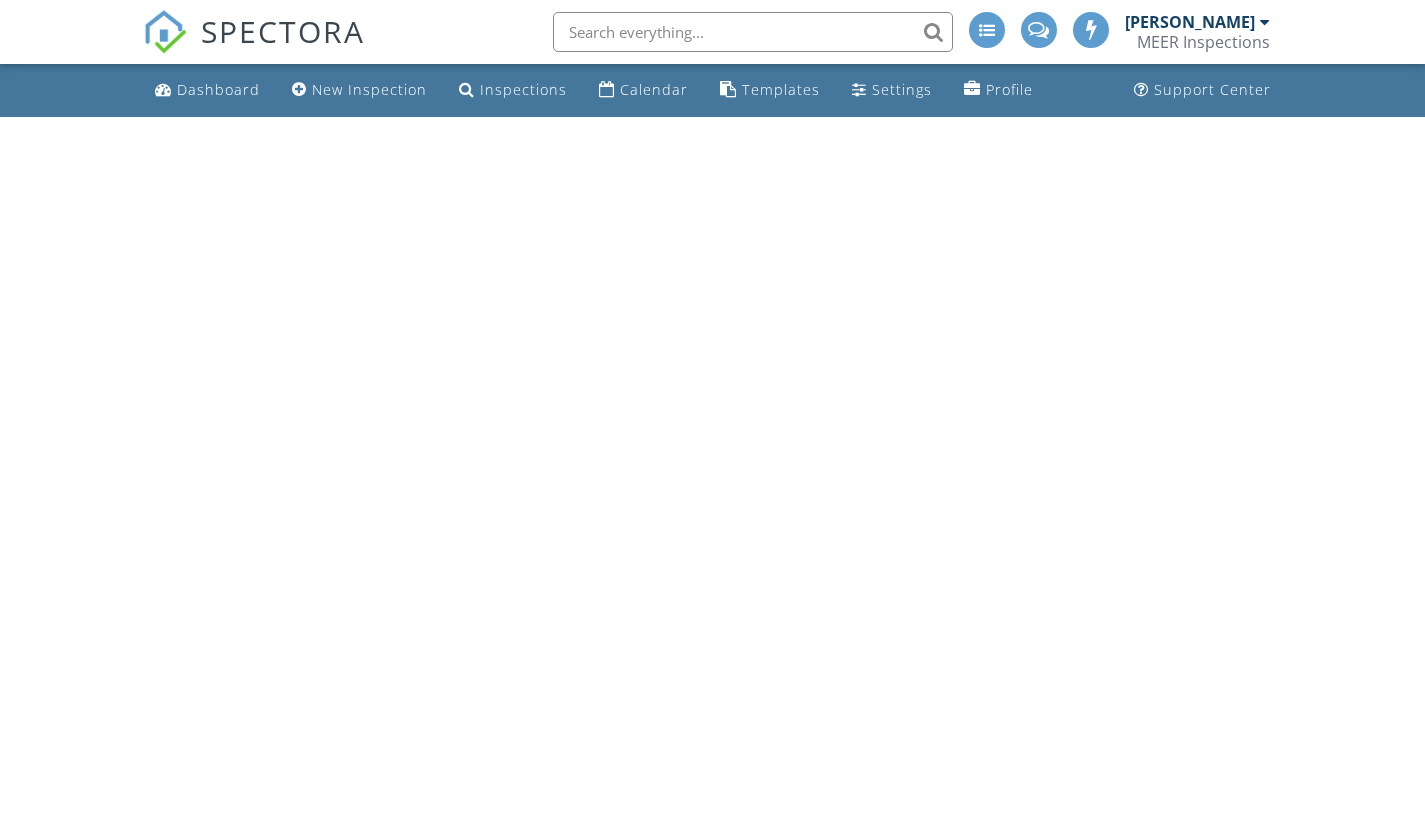 scroll, scrollTop: 0, scrollLeft: 0, axis: both 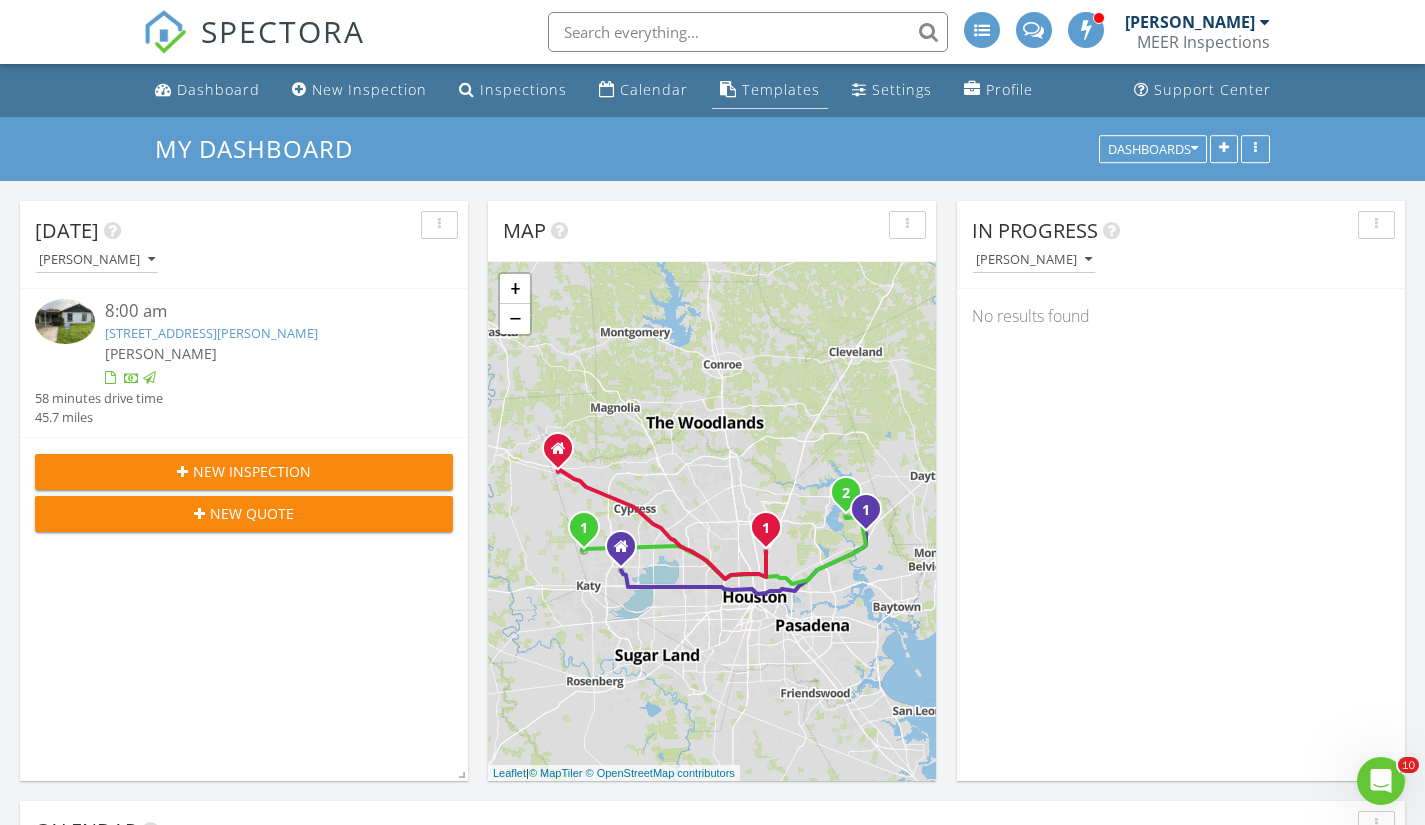 click on "Templates" at bounding box center [781, 89] 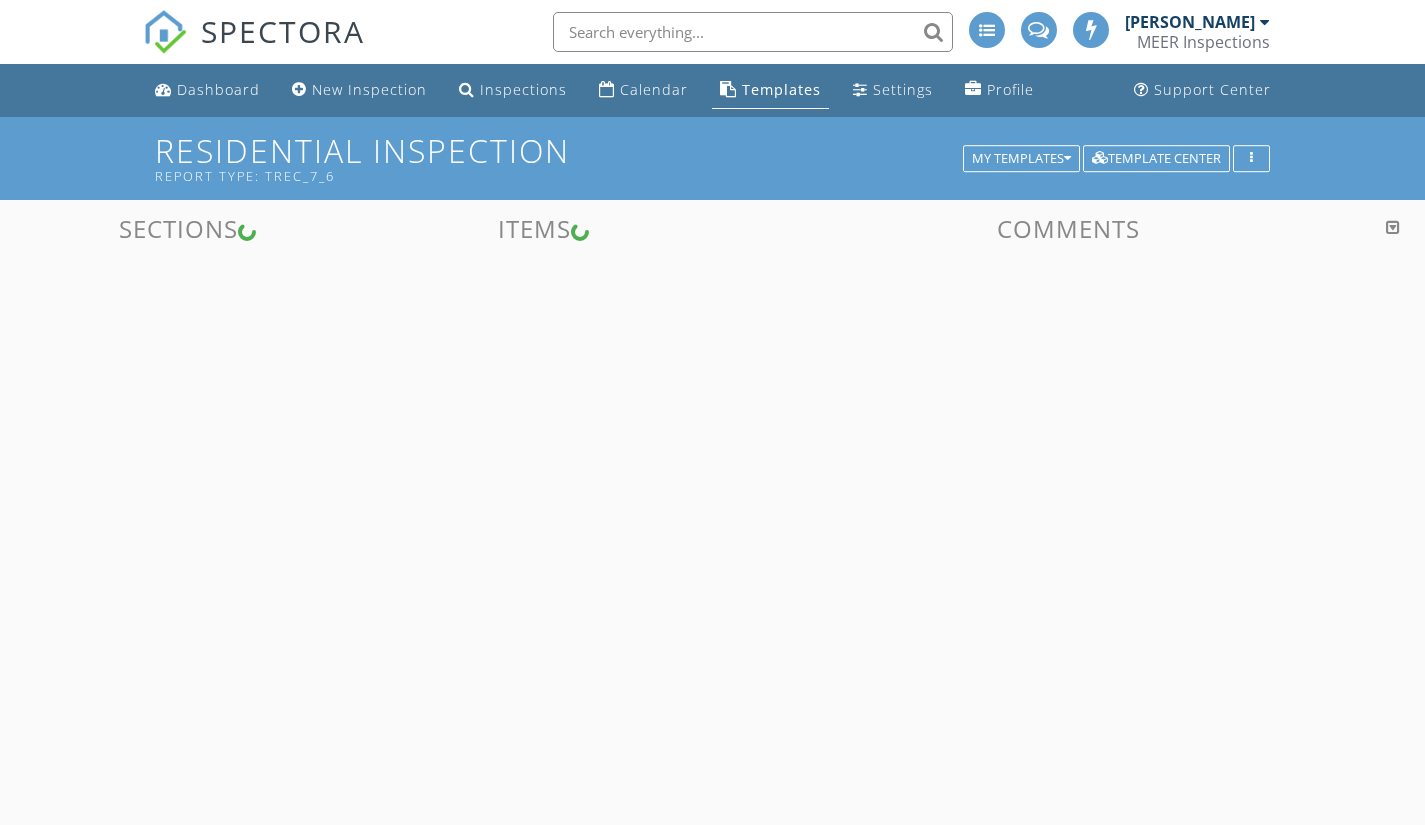 scroll, scrollTop: 0, scrollLeft: 0, axis: both 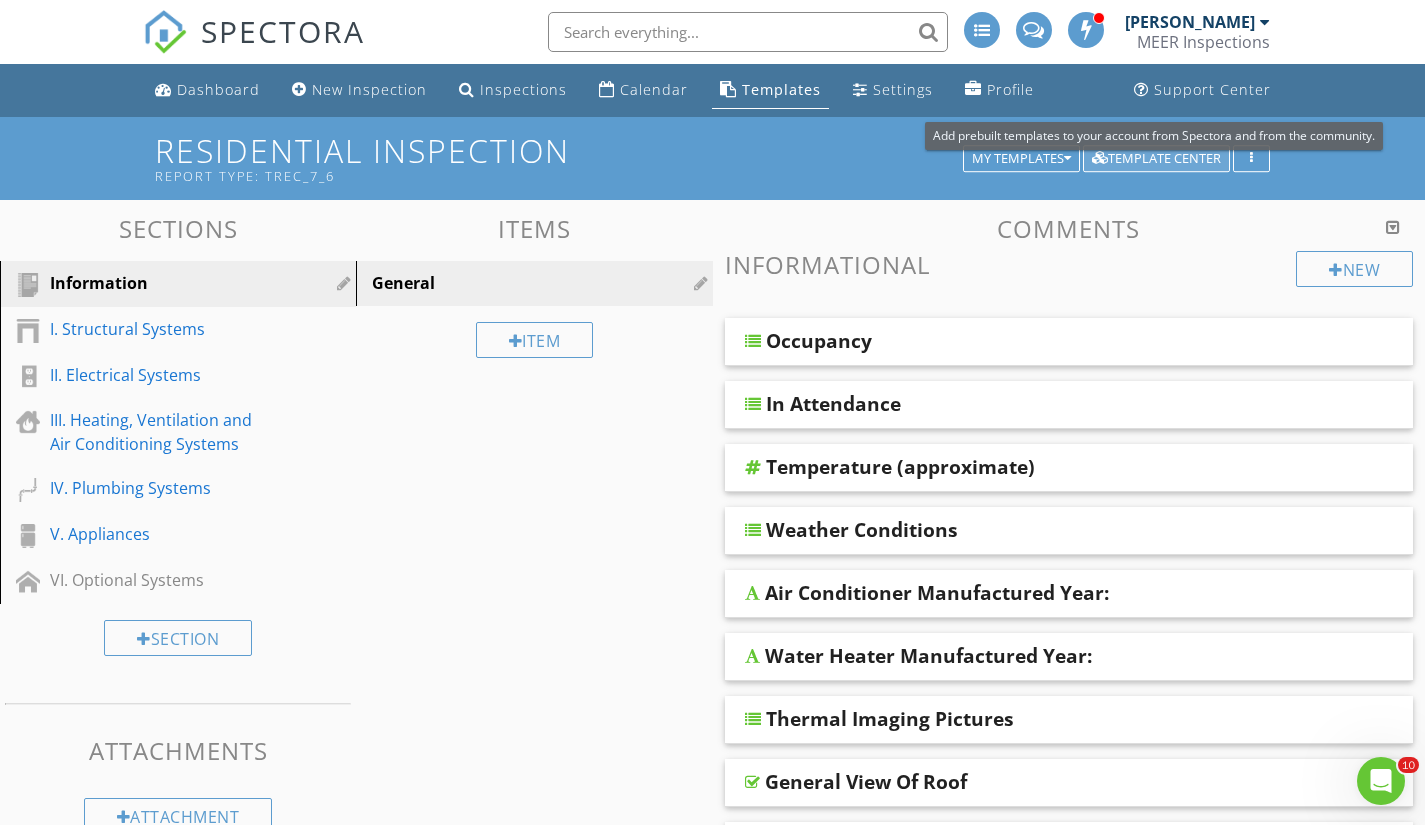 click on "Template Center" at bounding box center (1156, 159) 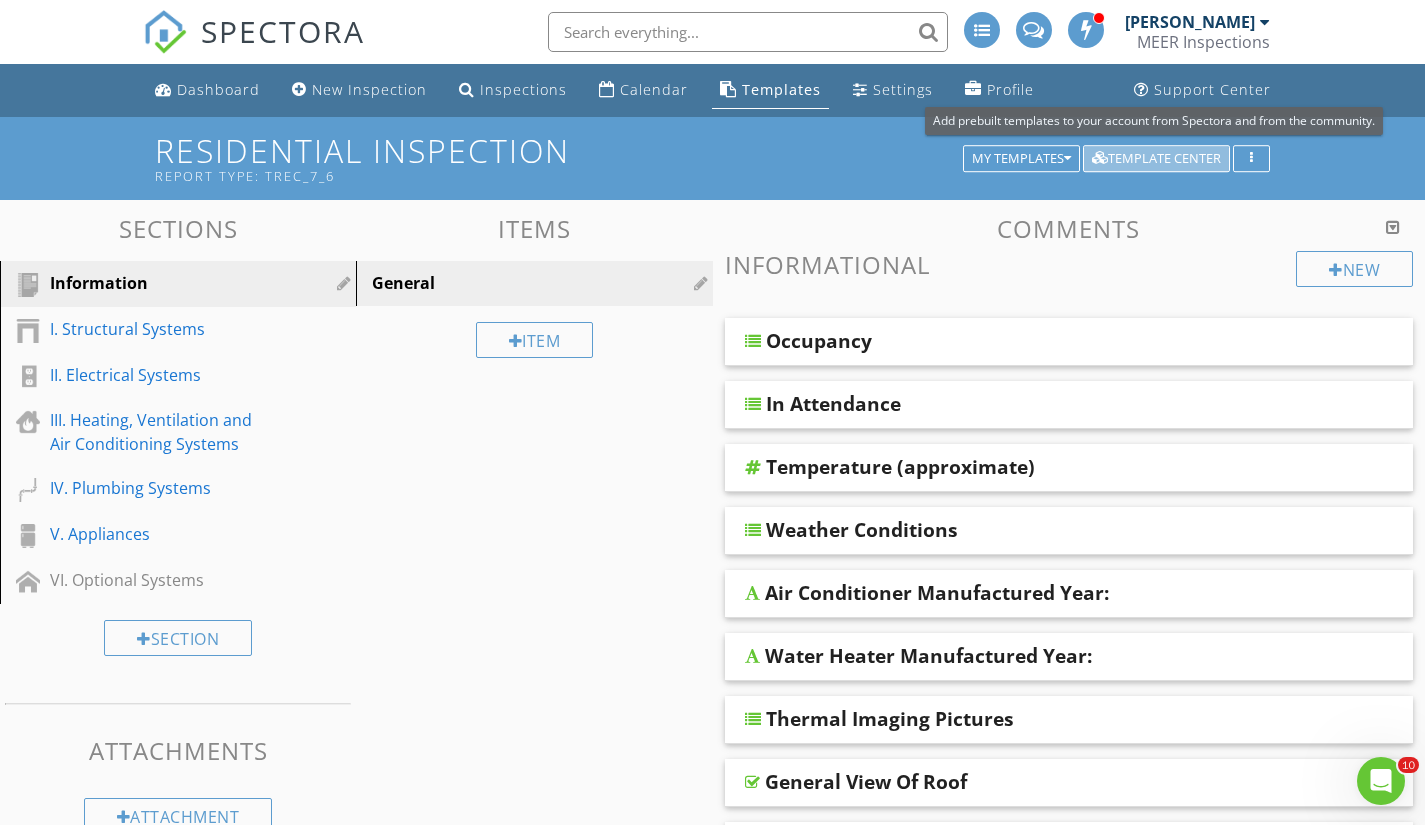 click on "Template Center" at bounding box center [1156, 159] 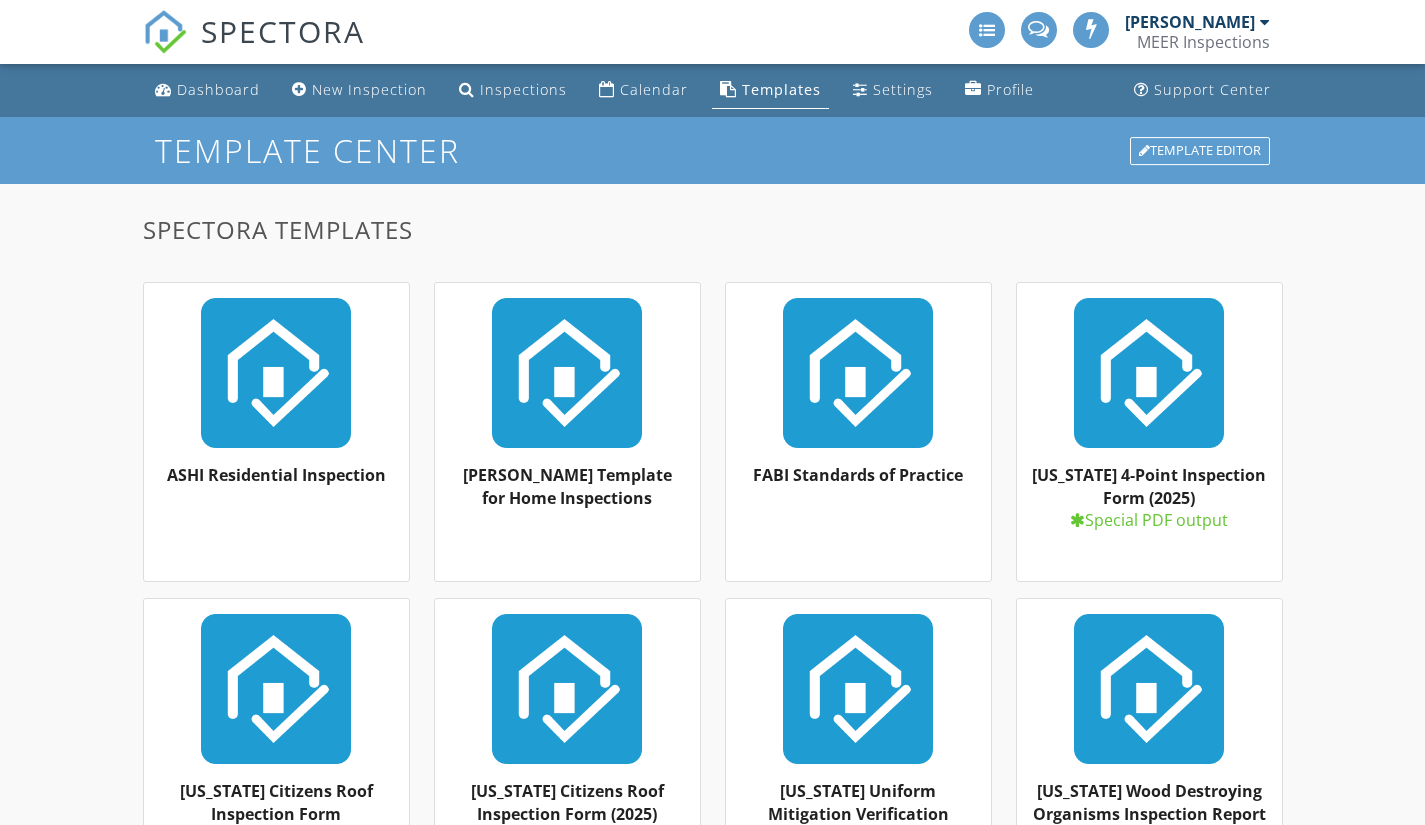 scroll, scrollTop: 0, scrollLeft: 0, axis: both 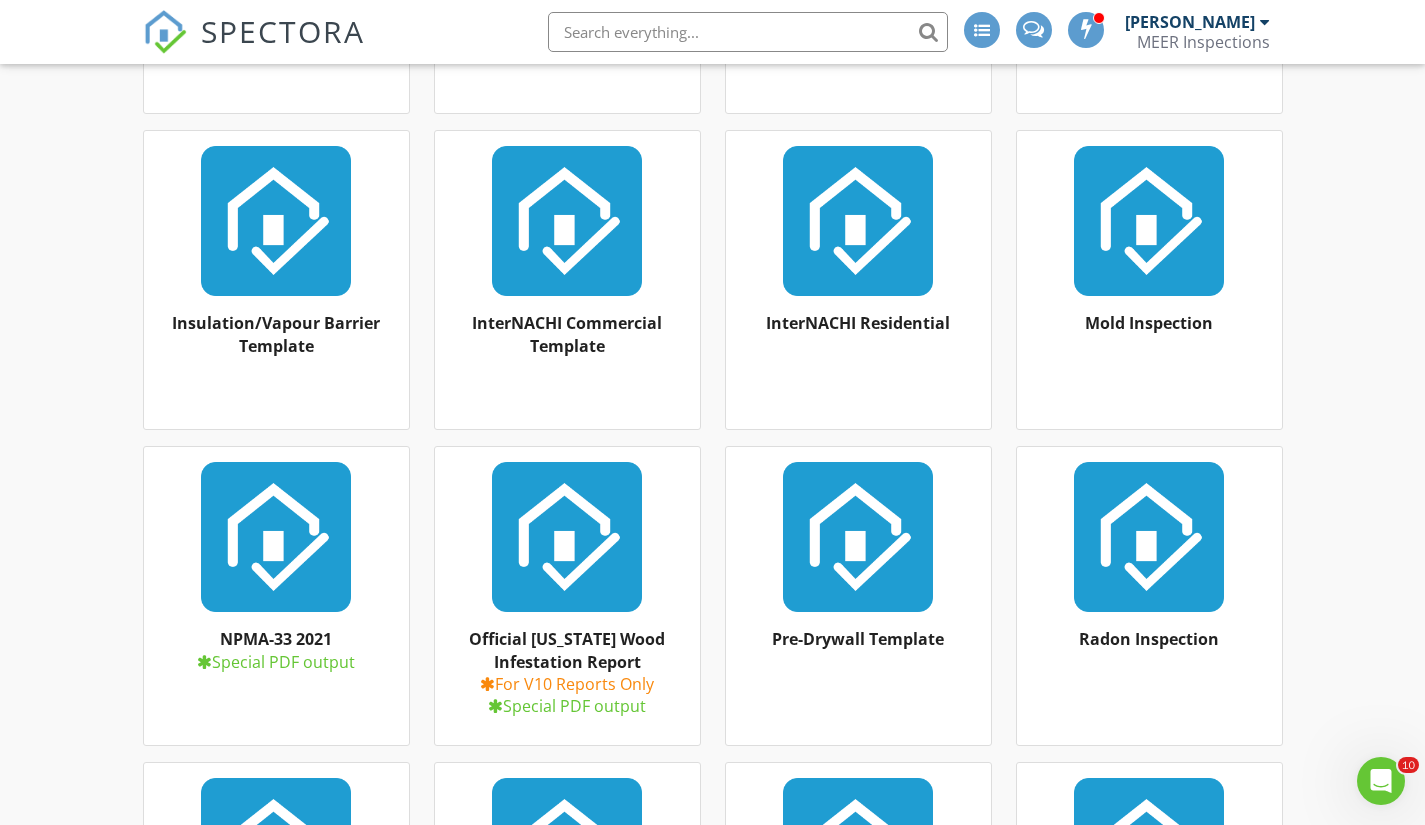 click at bounding box center (1149, 221) 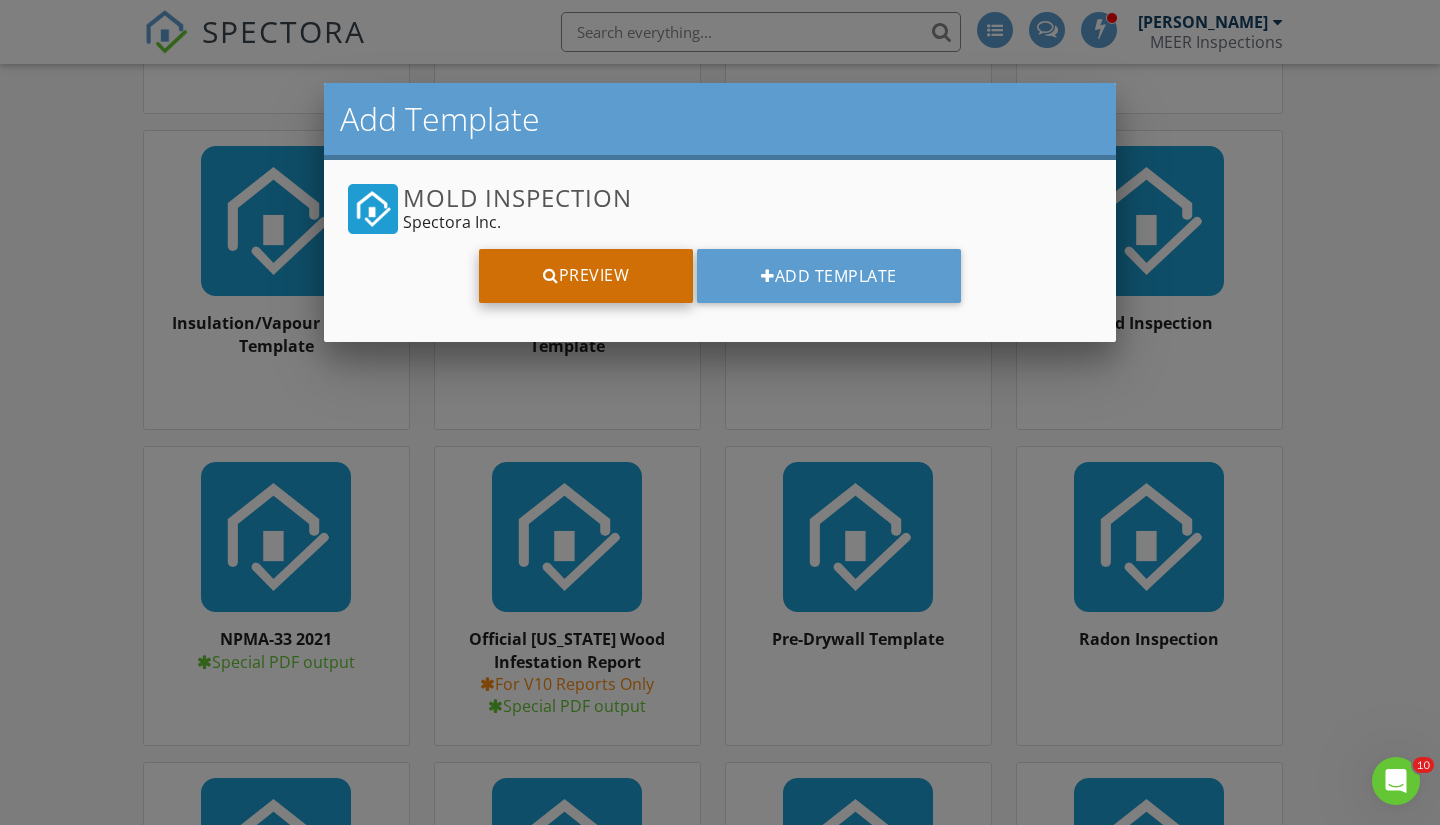 click on "Preview" at bounding box center (586, 276) 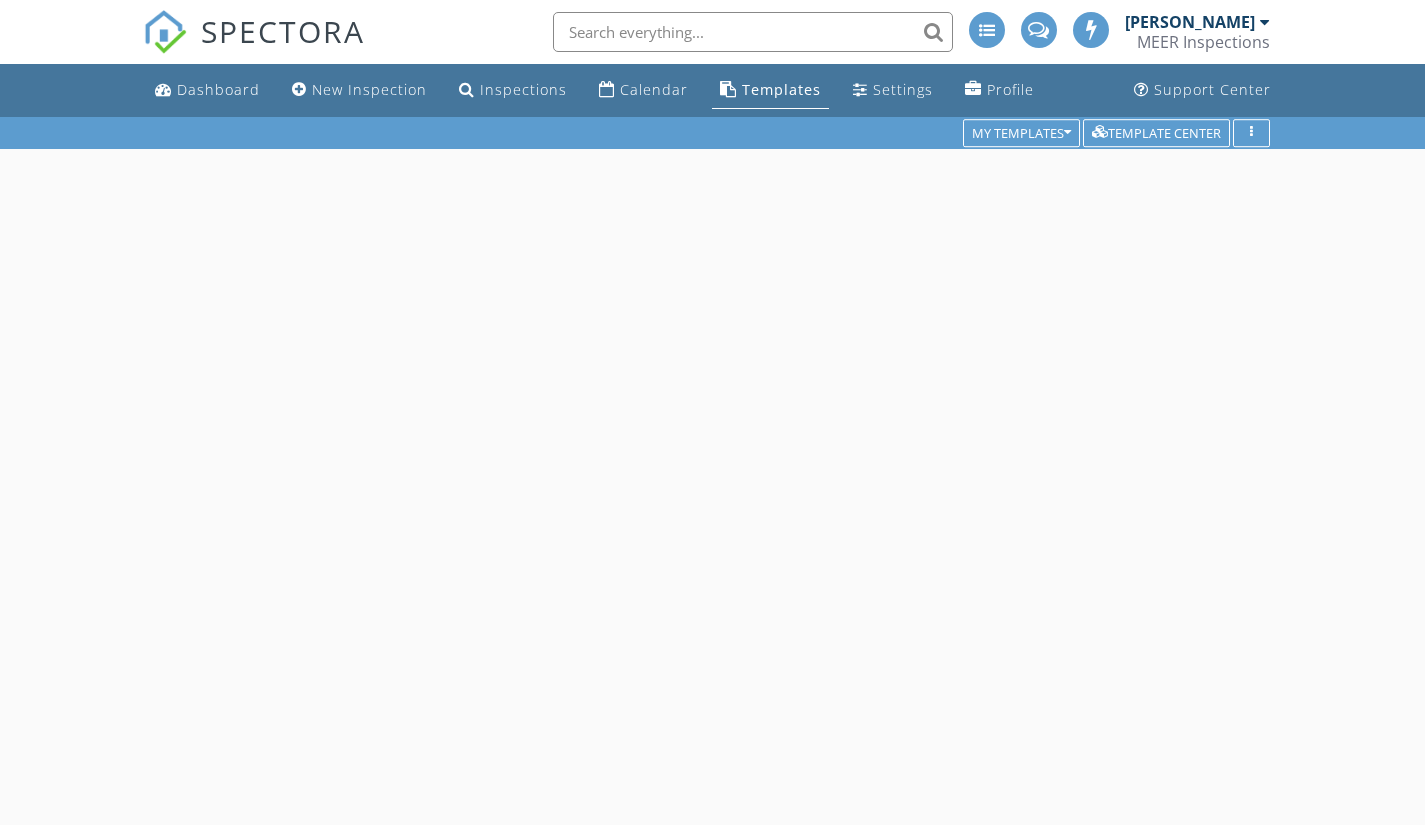 scroll, scrollTop: 0, scrollLeft: 0, axis: both 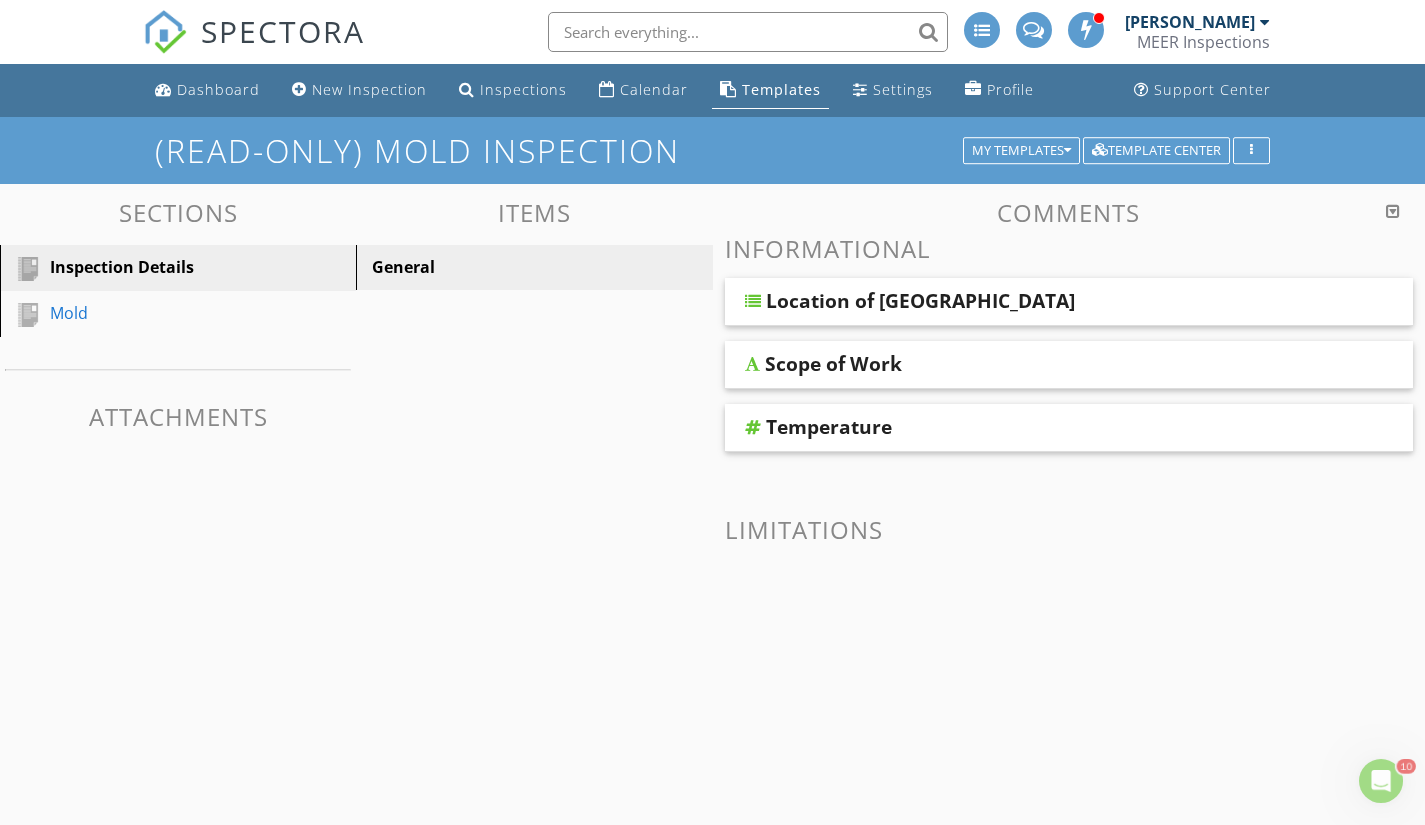 click on "Inspection Details" at bounding box center (155, 267) 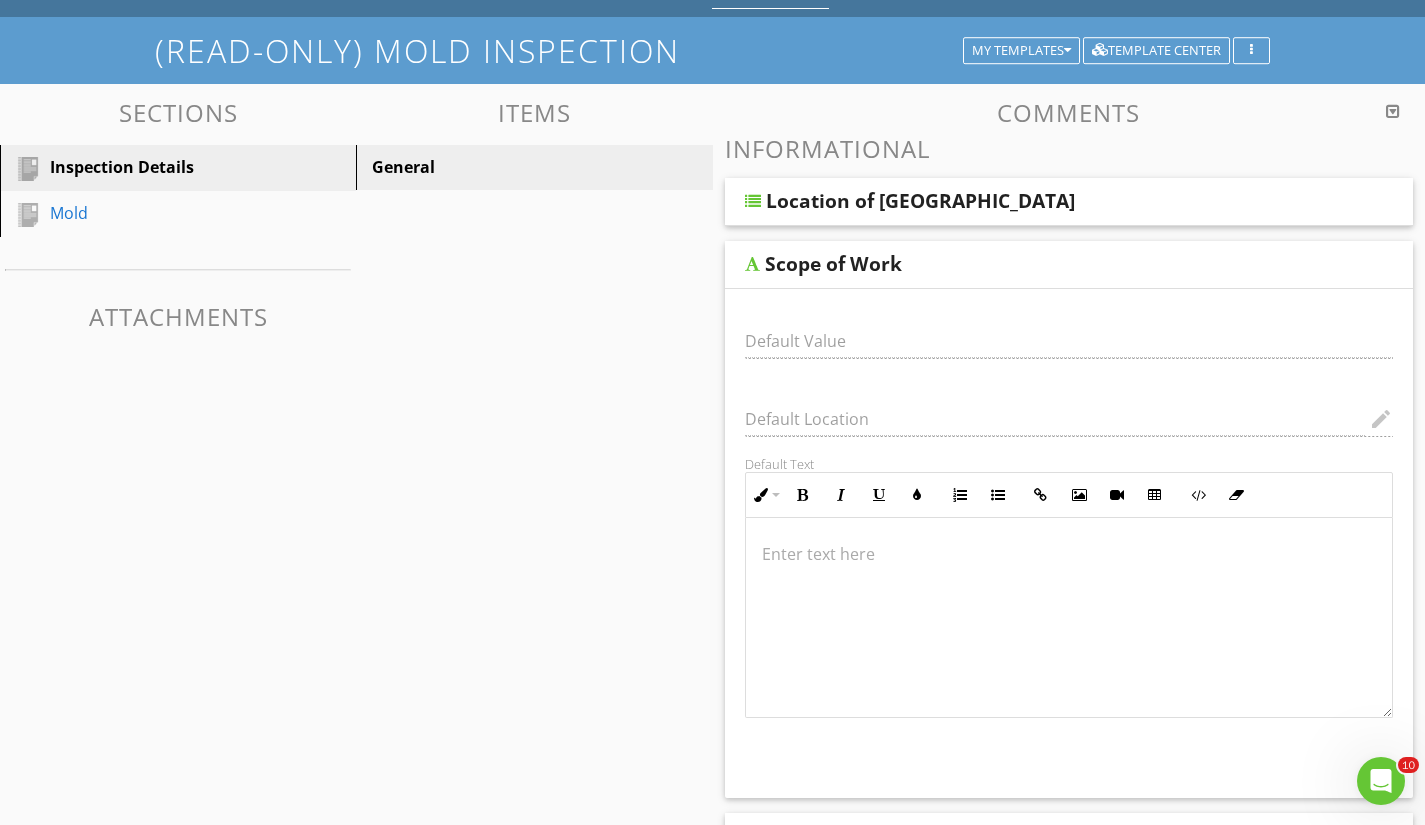 scroll, scrollTop: 200, scrollLeft: 0, axis: vertical 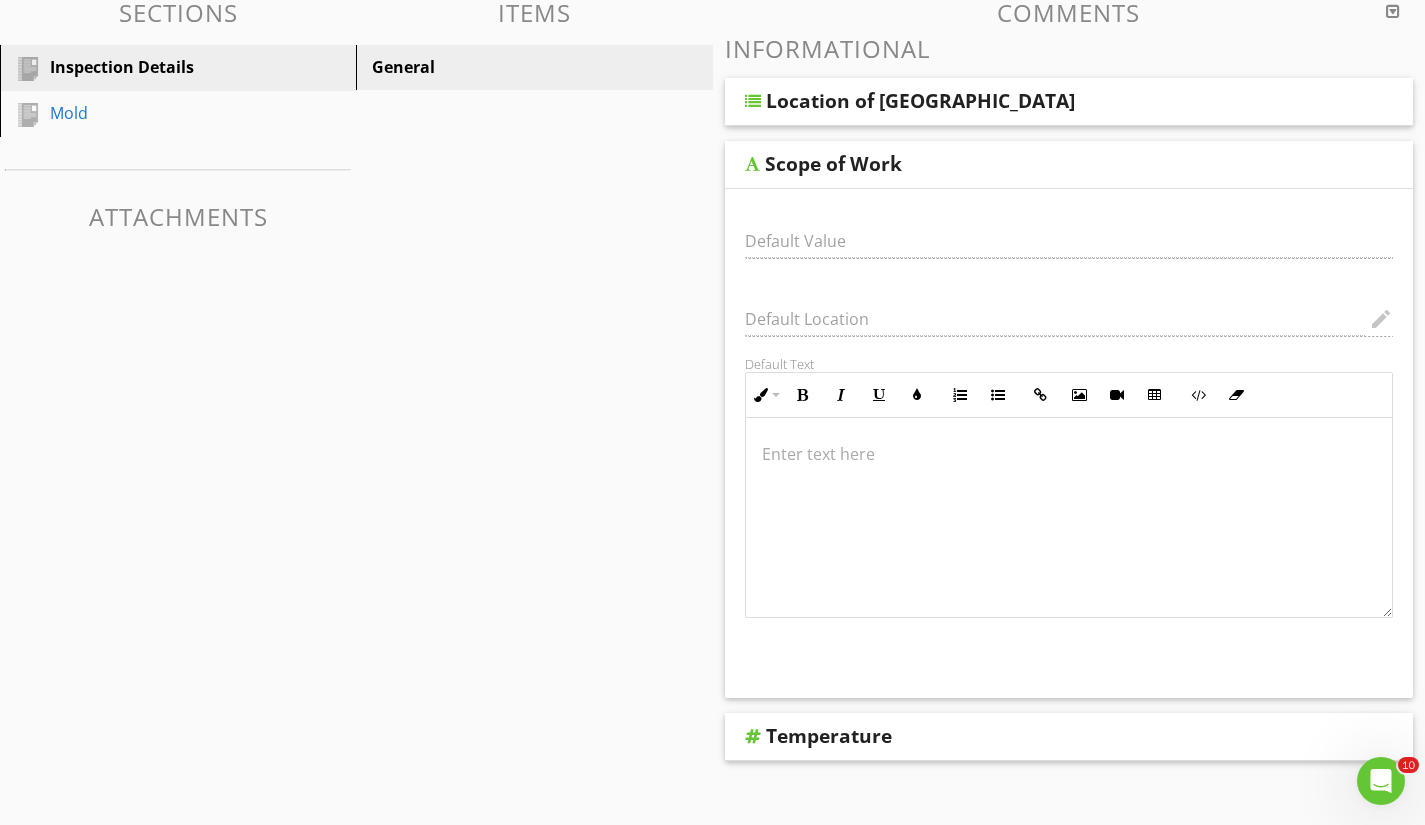 click at bounding box center [752, 164] 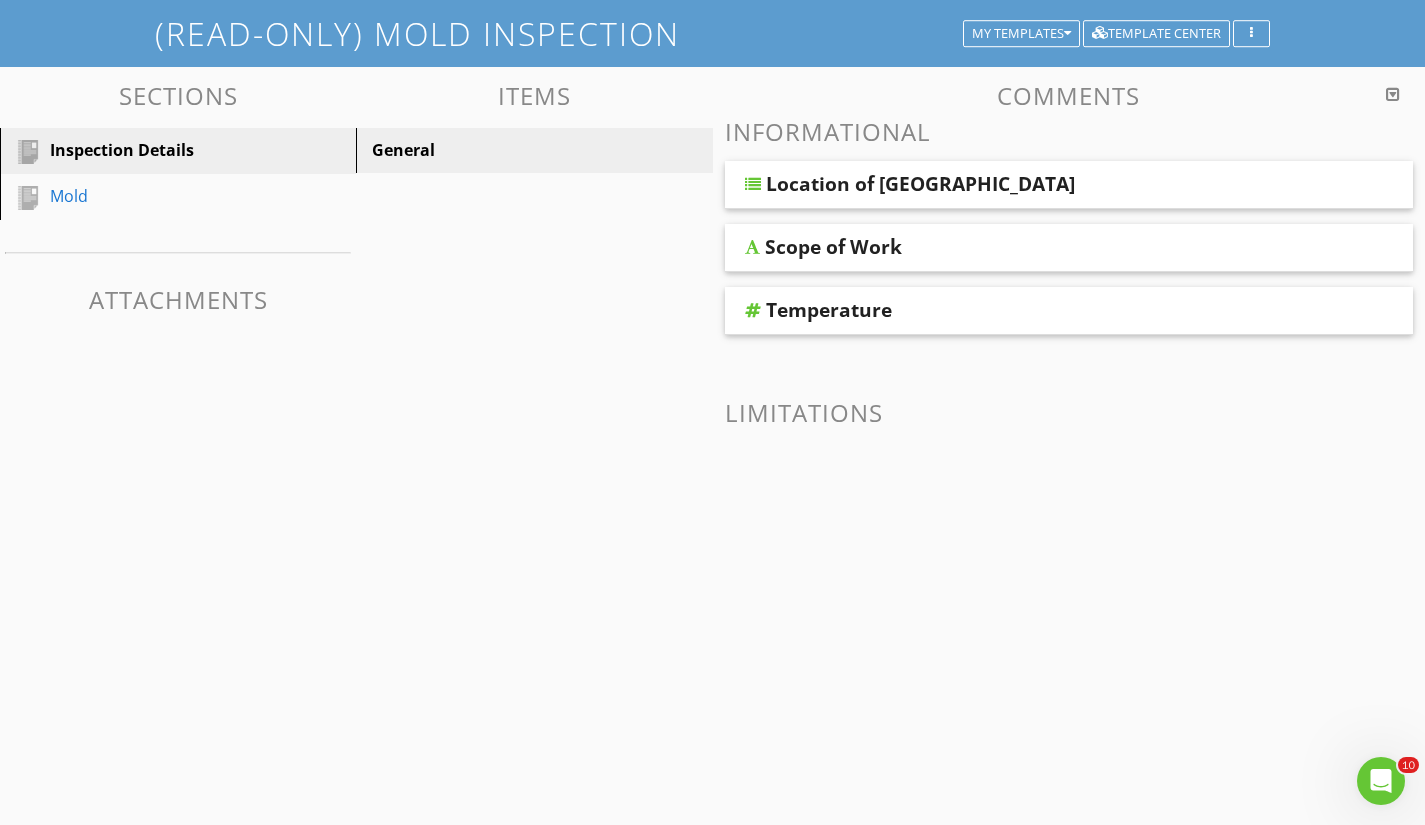 scroll, scrollTop: 117, scrollLeft: 0, axis: vertical 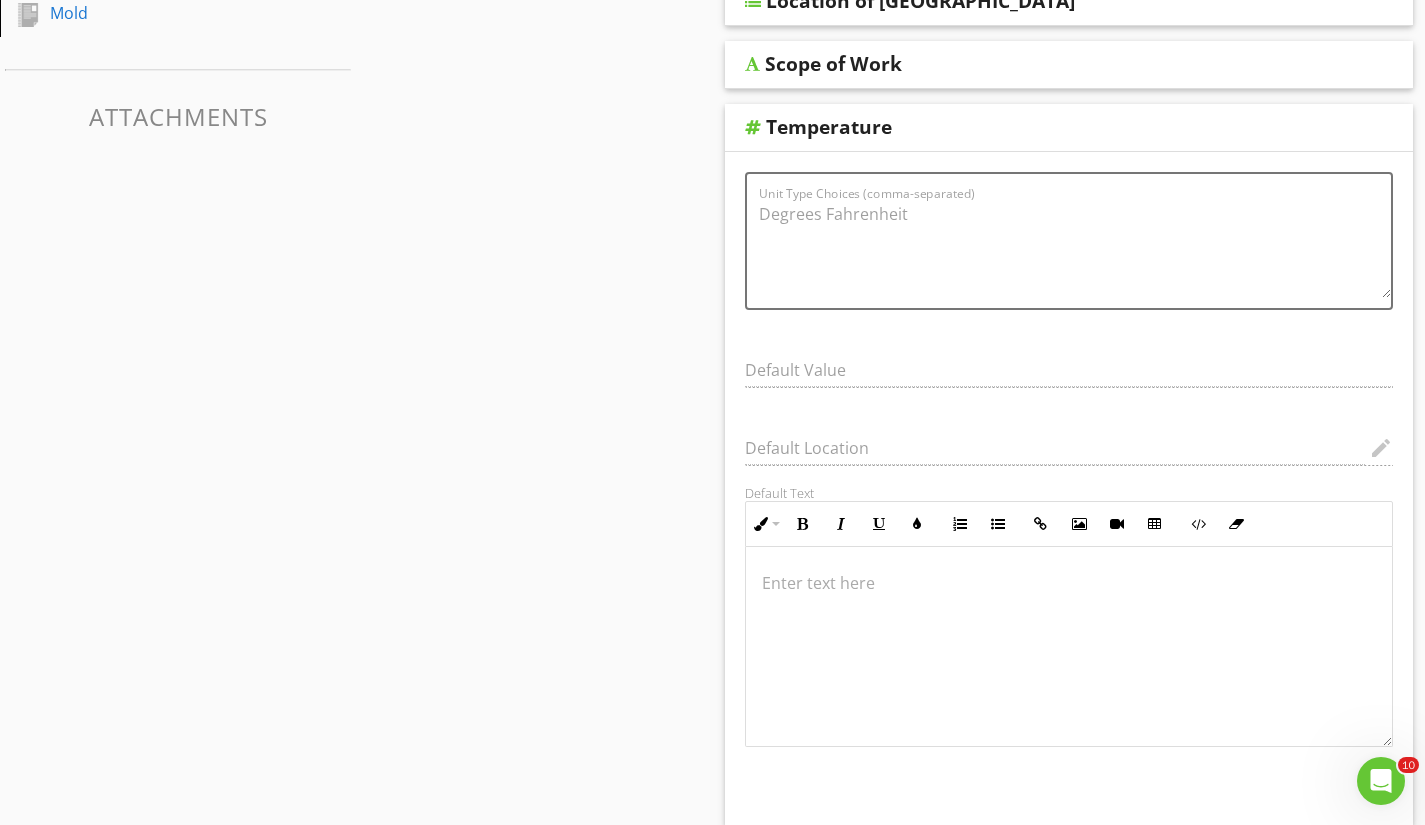 click at bounding box center (753, 127) 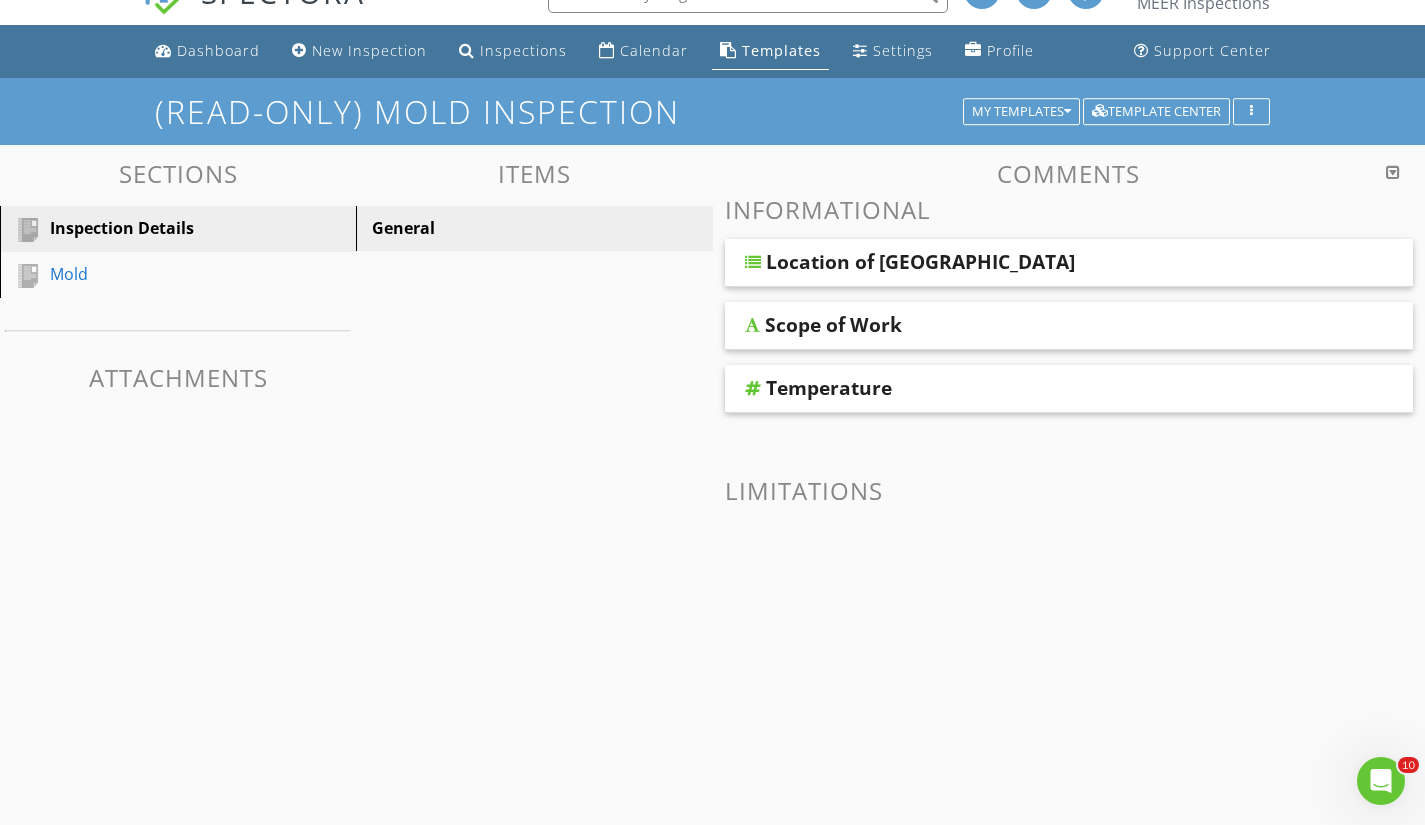 scroll, scrollTop: 0, scrollLeft: 0, axis: both 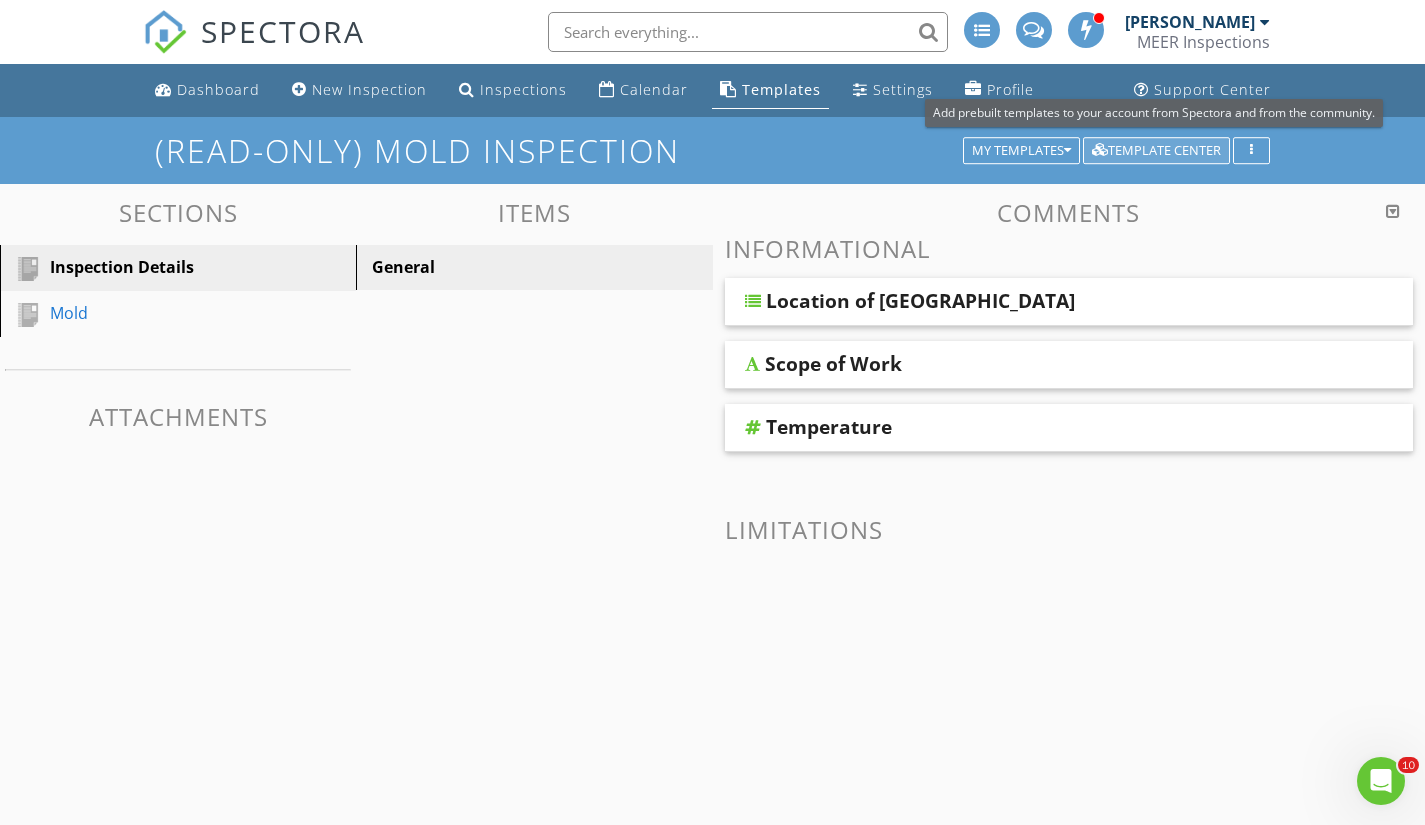 click on "Template Center" at bounding box center [1156, 151] 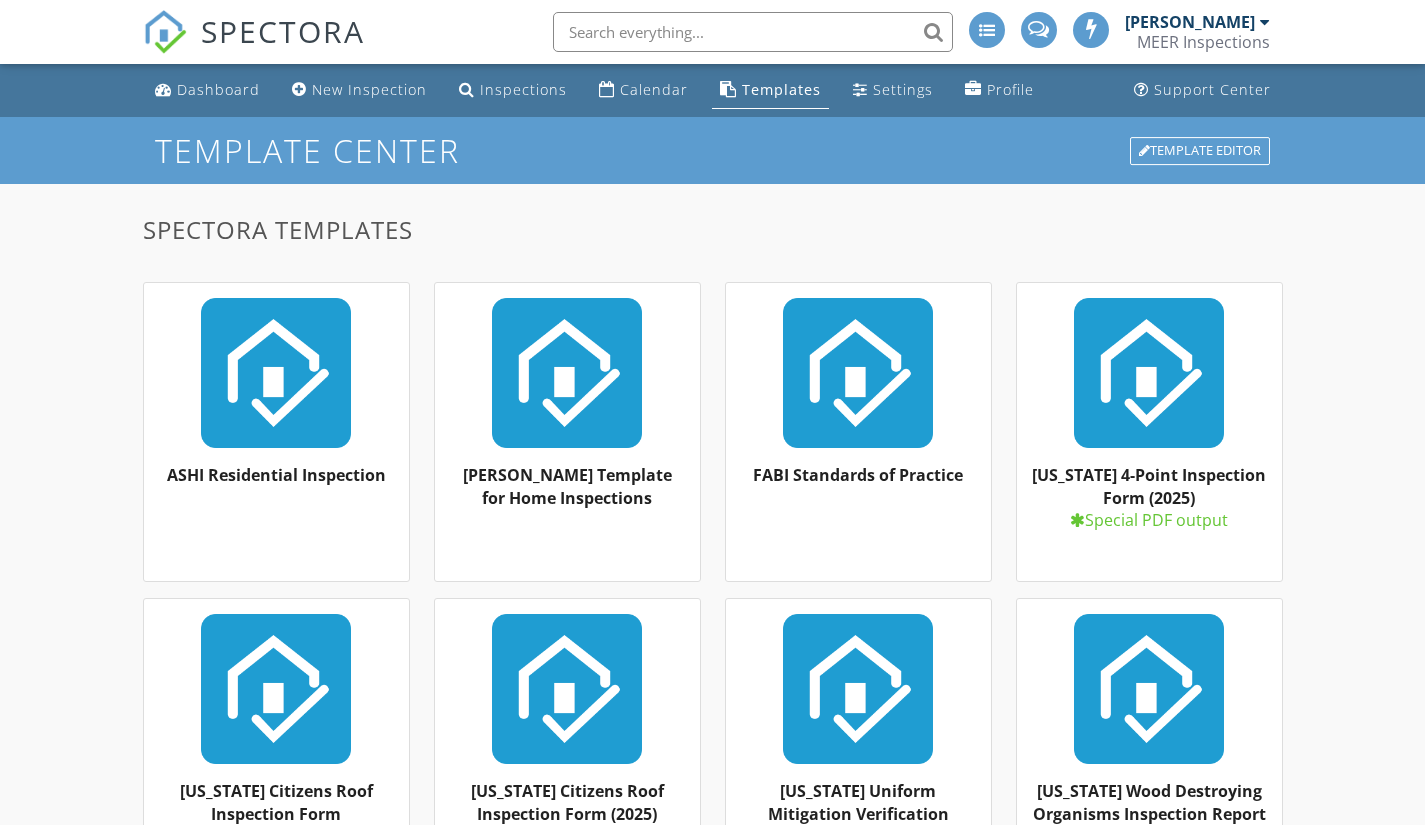 scroll, scrollTop: 0, scrollLeft: 0, axis: both 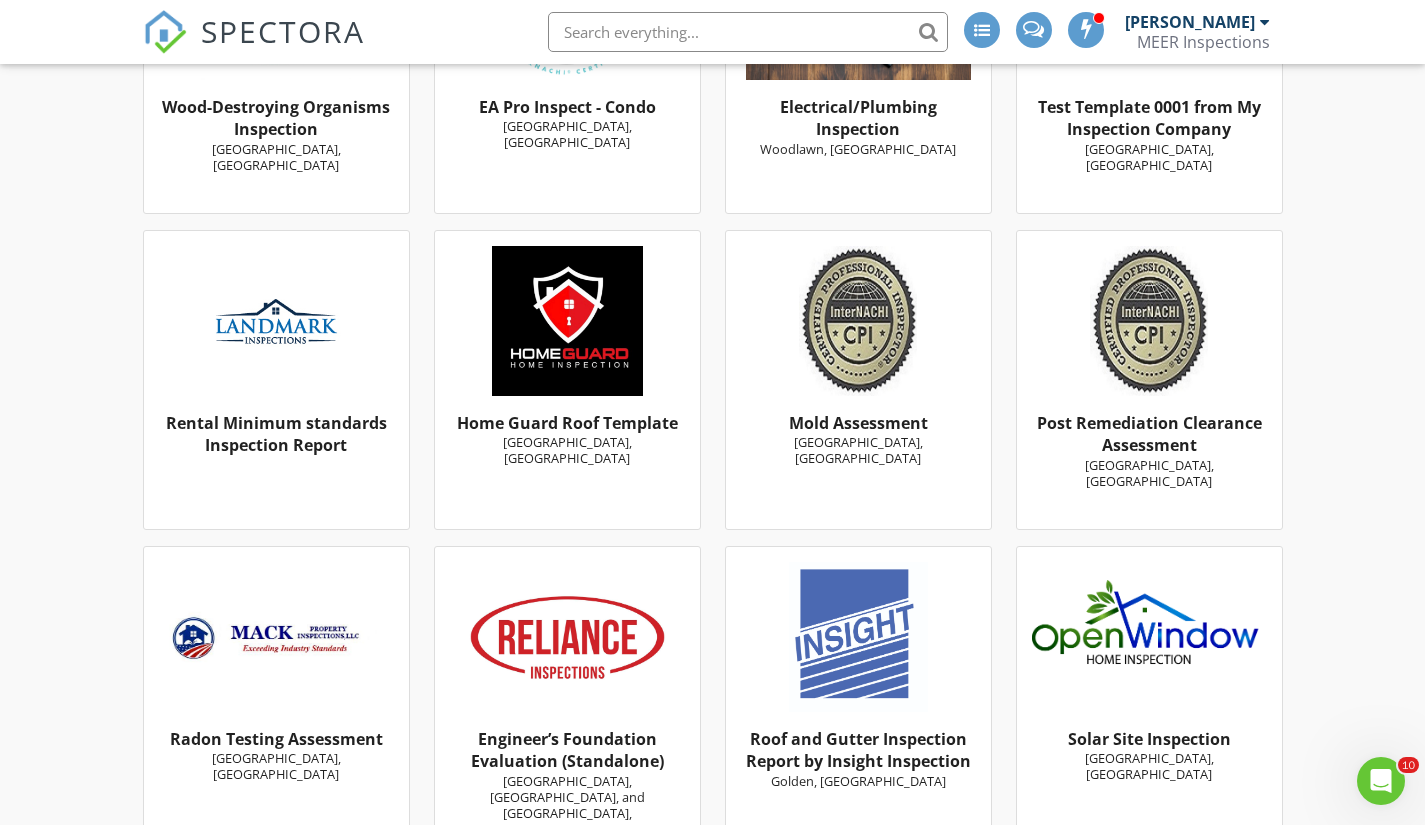 click at bounding box center (858, 321) 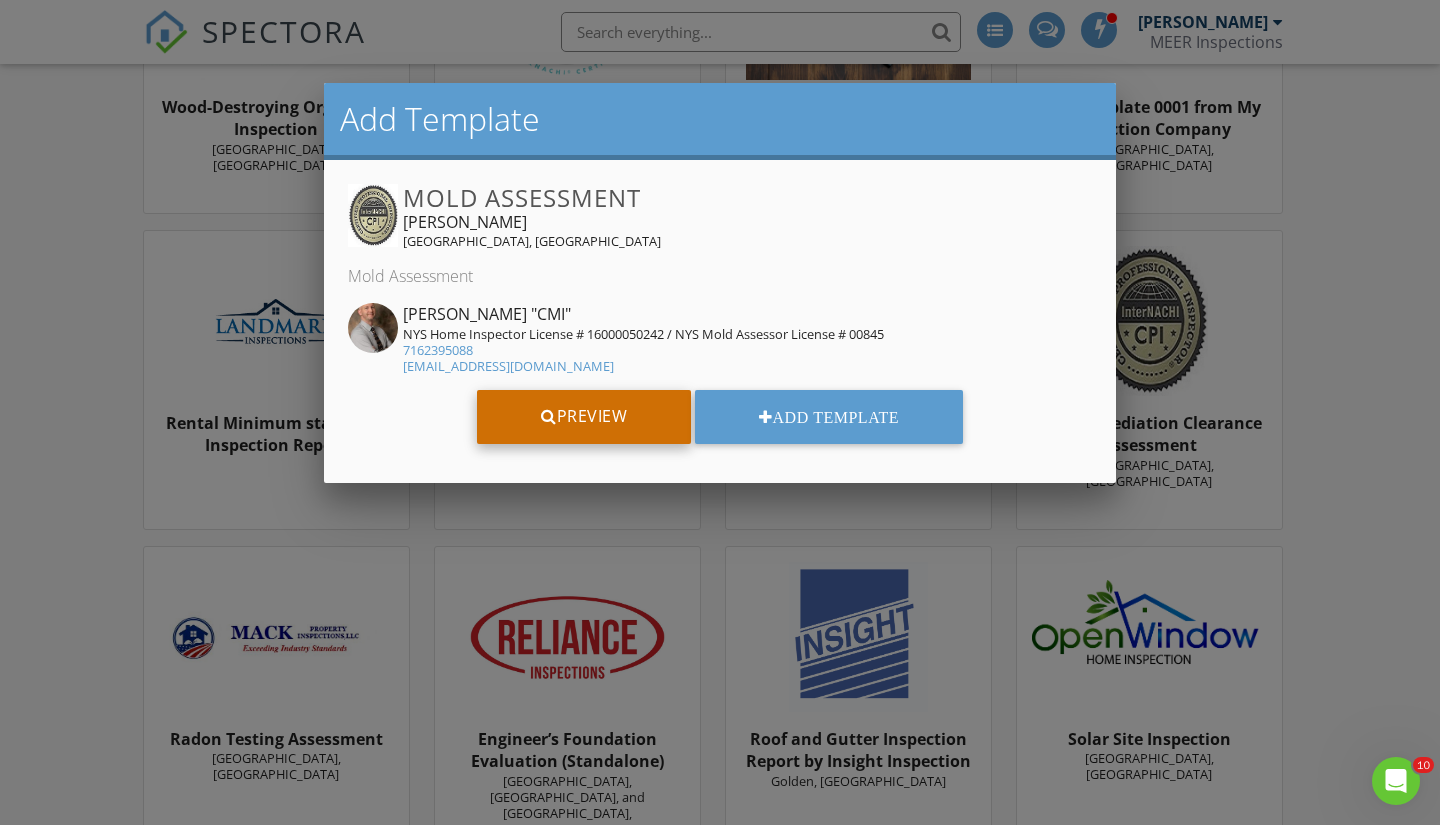 click on "Preview" at bounding box center (584, 417) 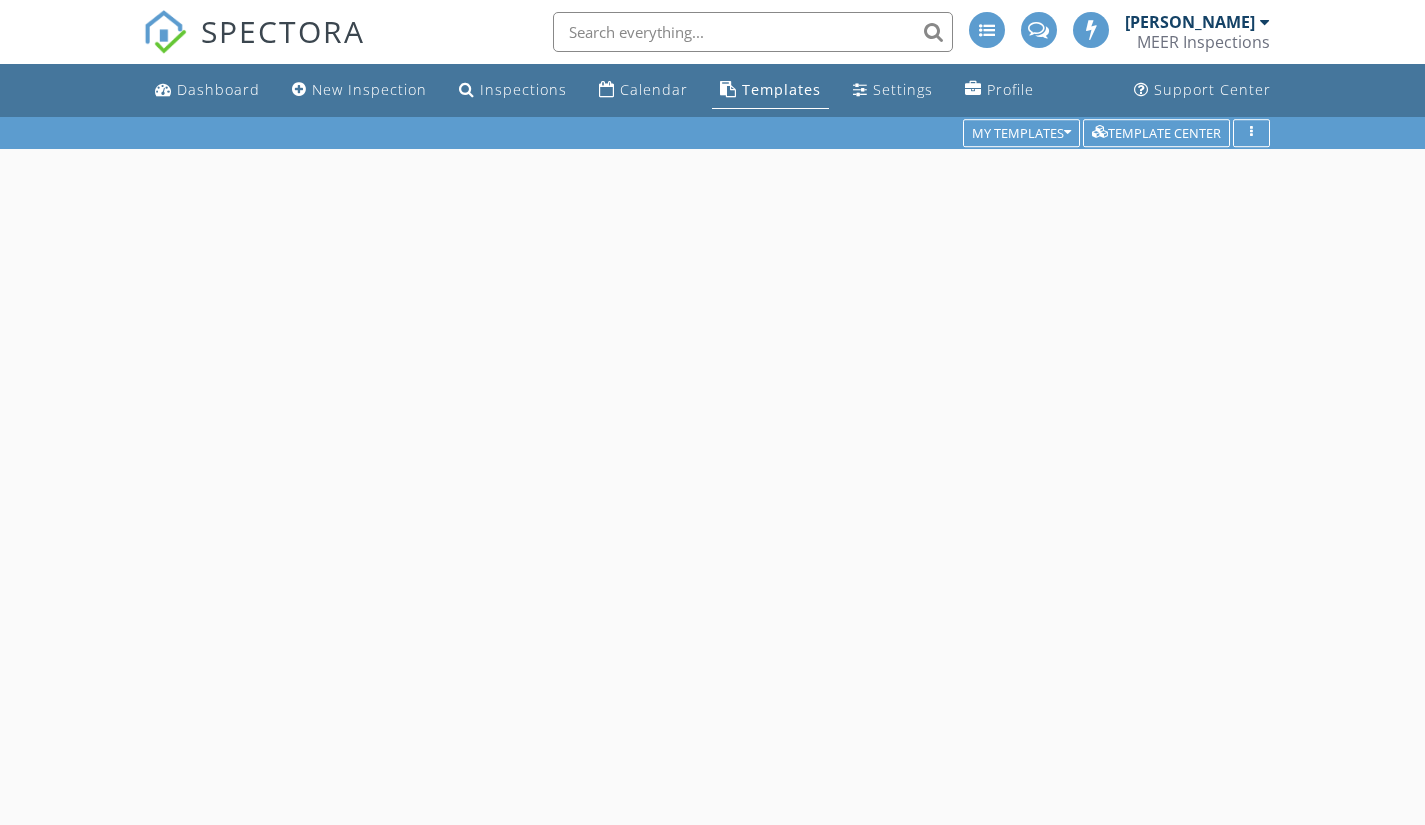 scroll, scrollTop: 0, scrollLeft: 0, axis: both 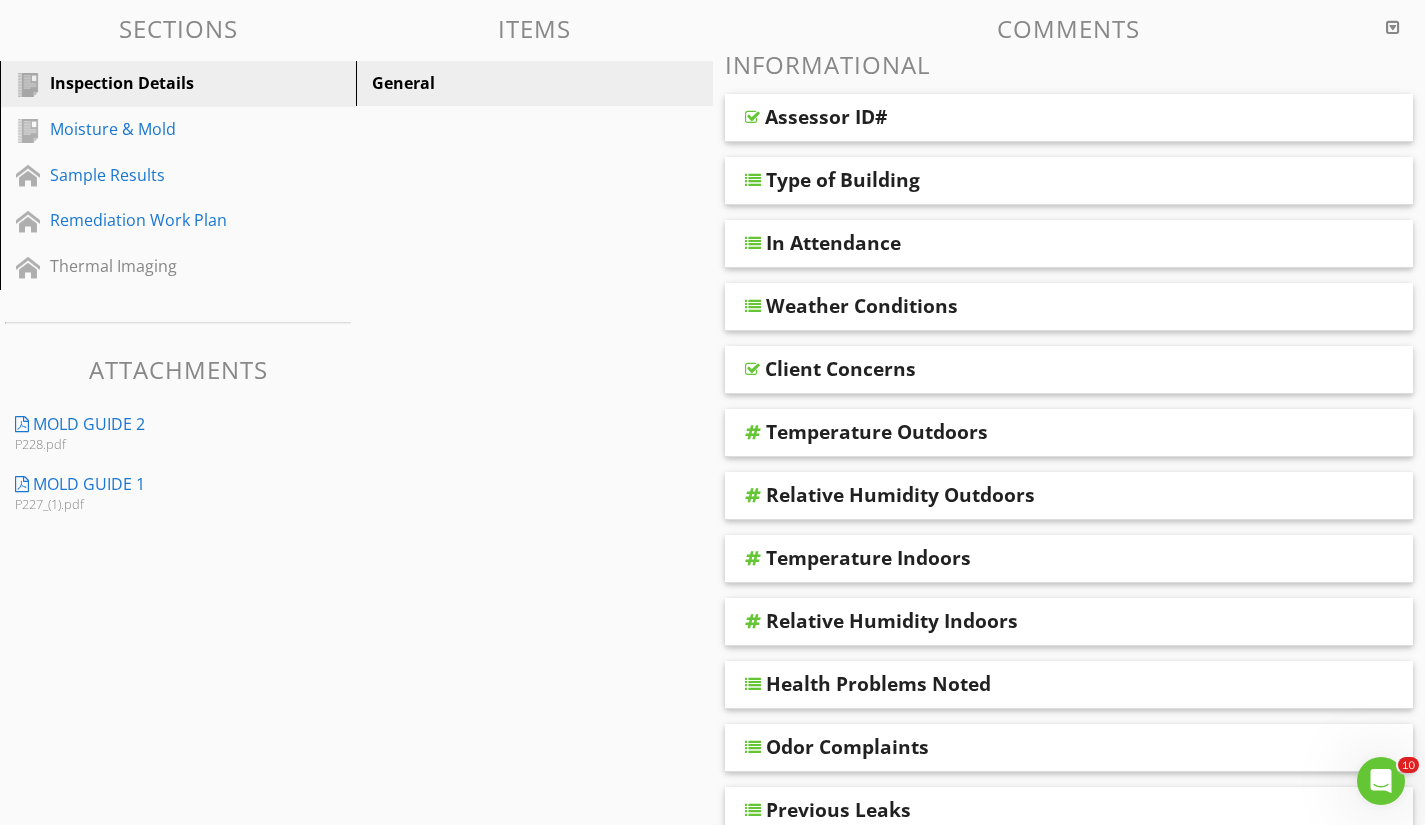 click at bounding box center (752, 369) 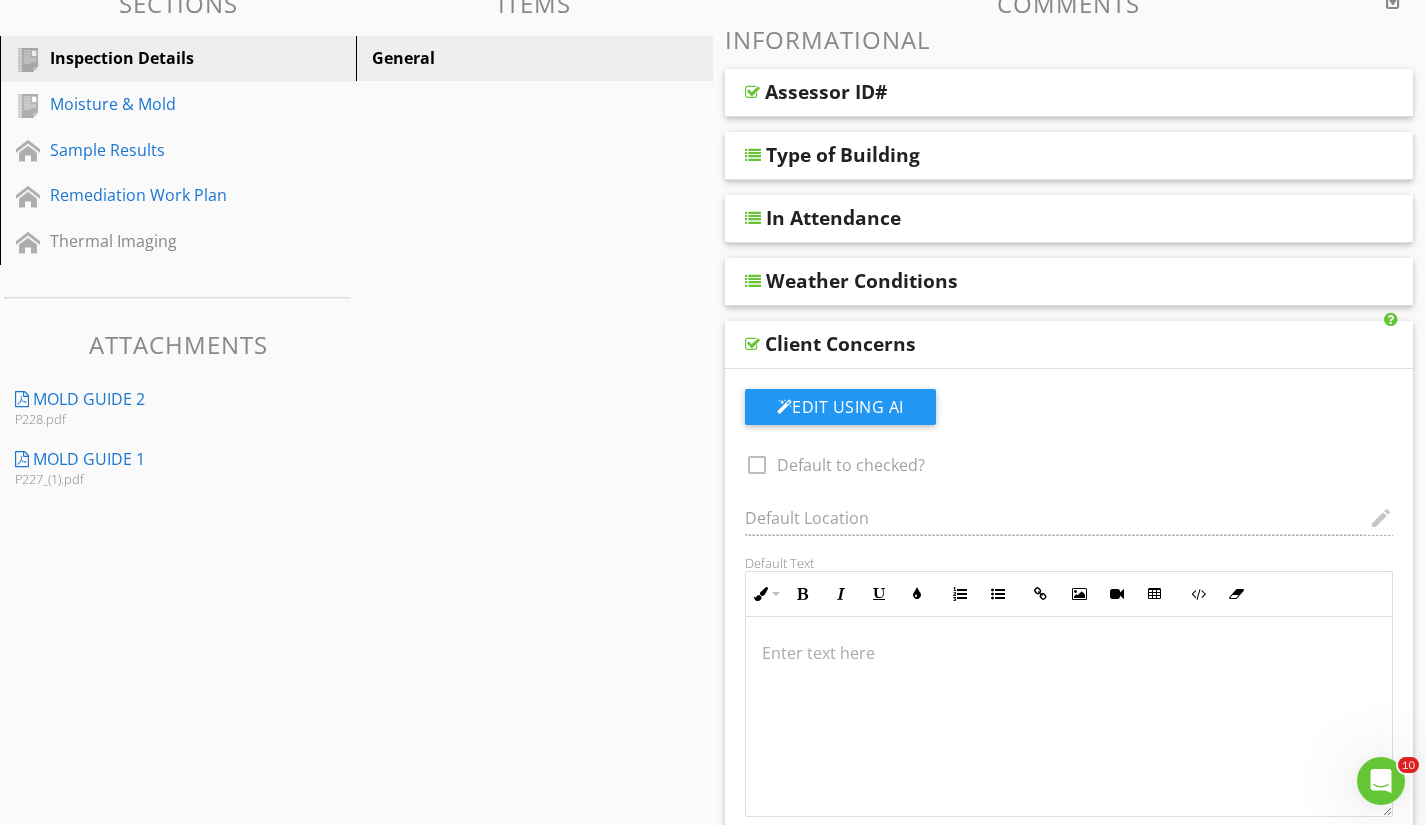 scroll, scrollTop: 200, scrollLeft: 0, axis: vertical 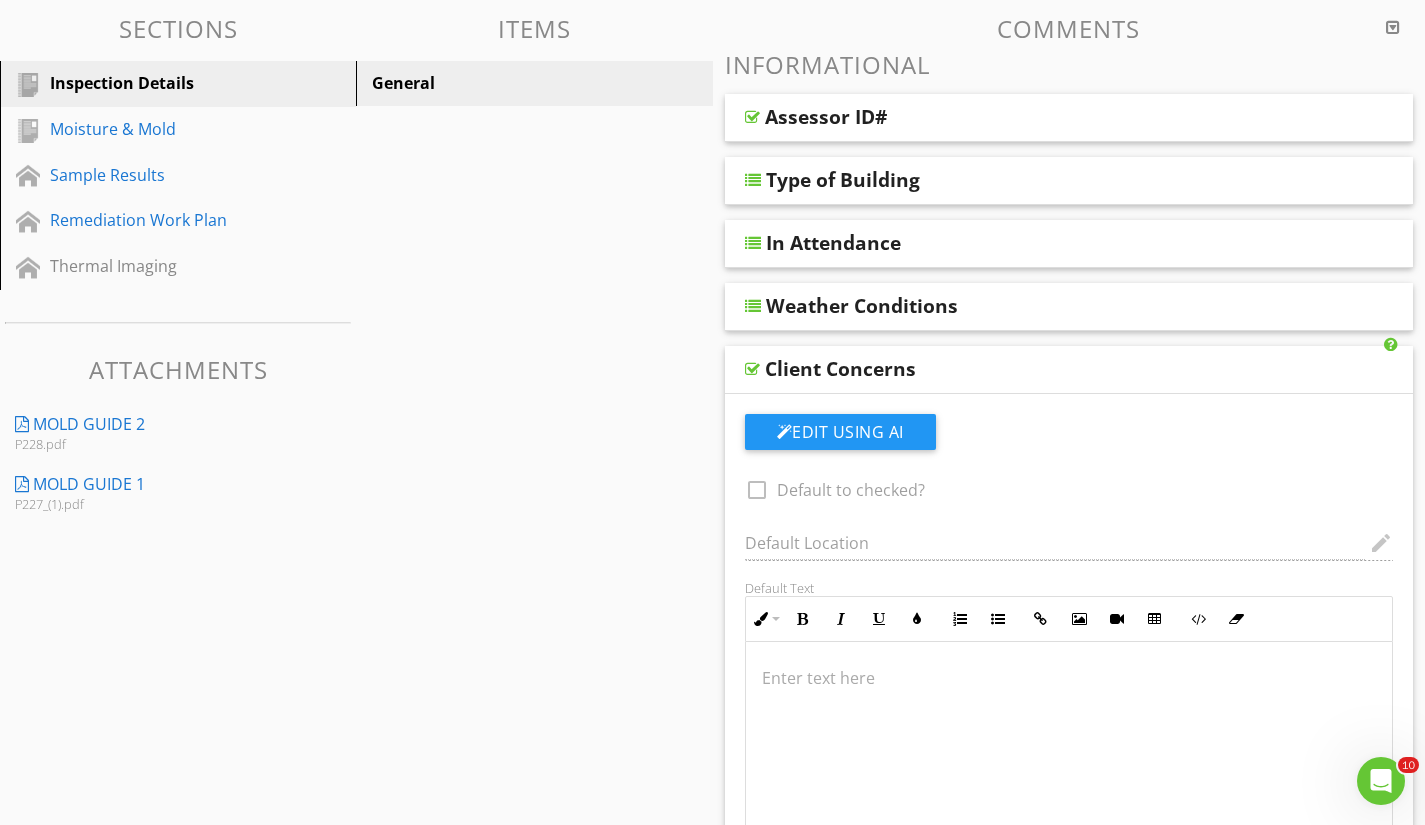 click at bounding box center (752, 369) 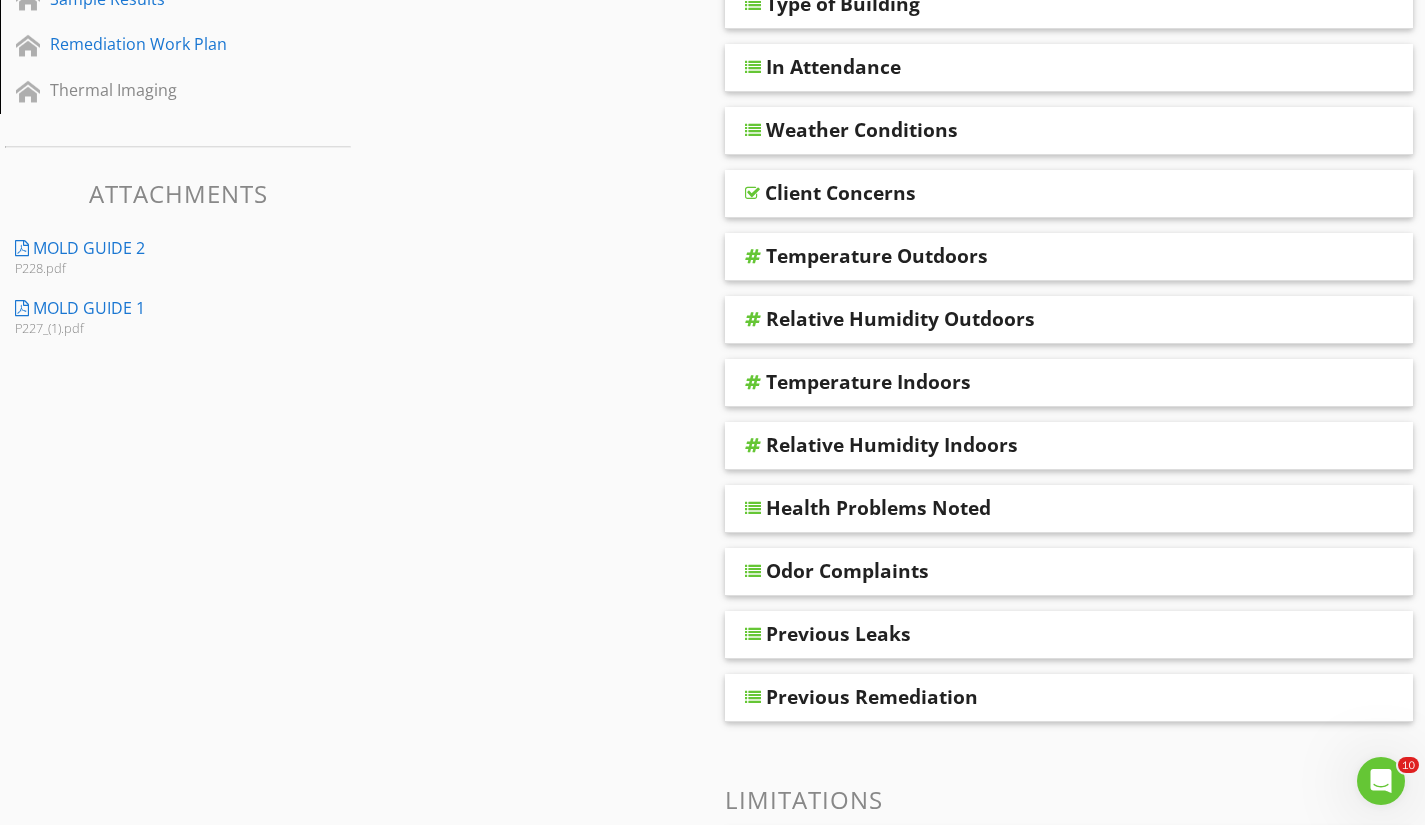 scroll, scrollTop: 400, scrollLeft: 0, axis: vertical 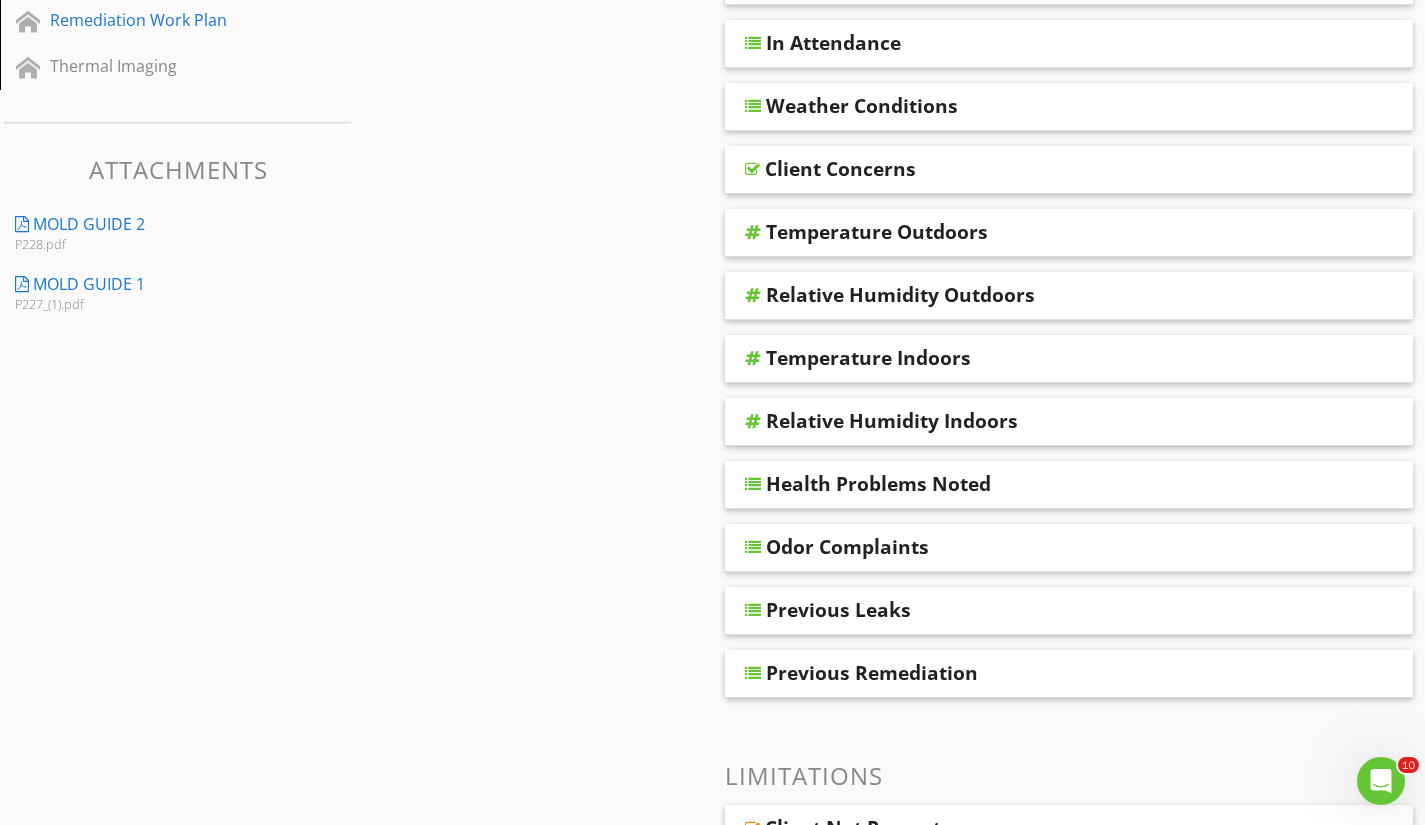 click at bounding box center (753, 547) 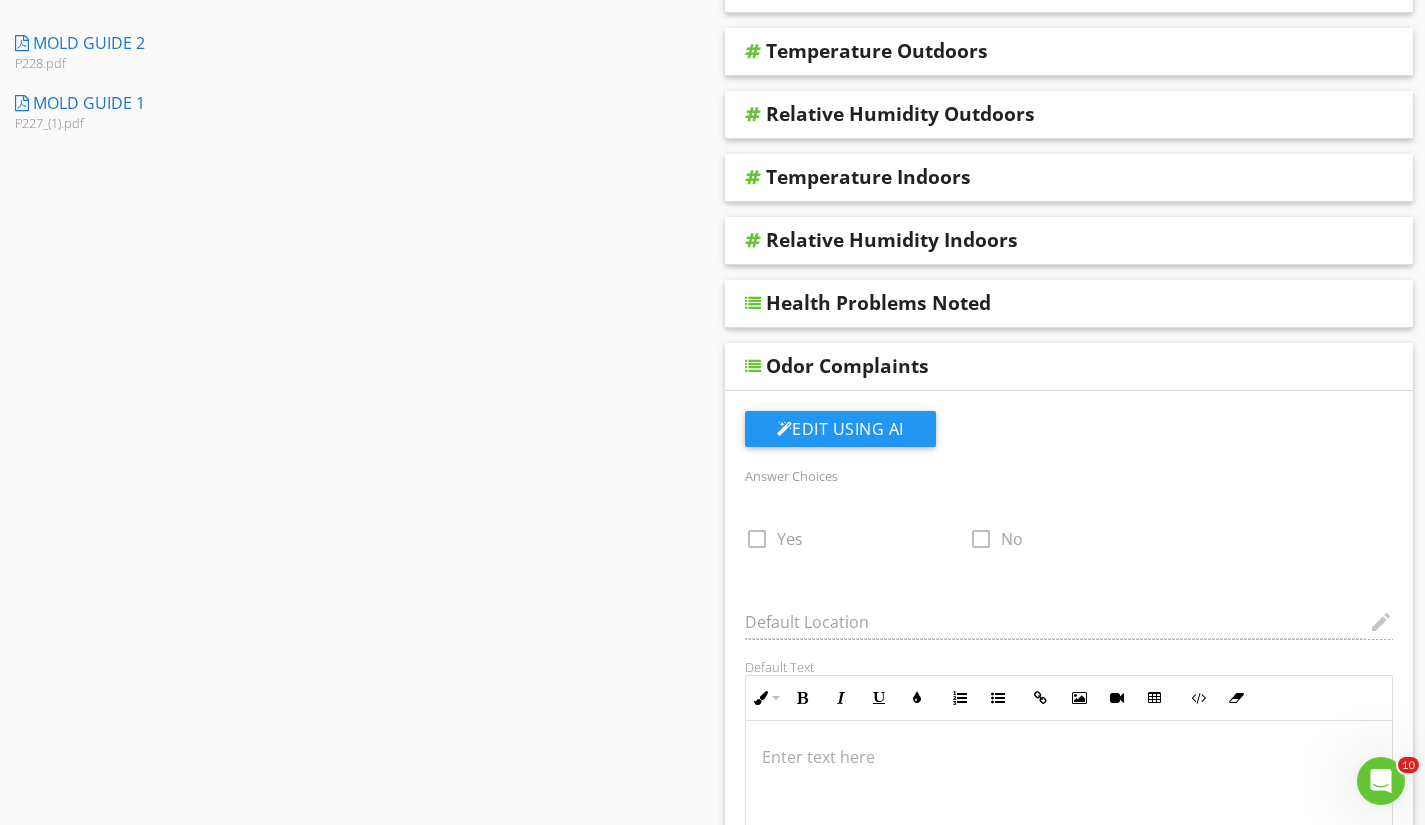scroll, scrollTop: 700, scrollLeft: 0, axis: vertical 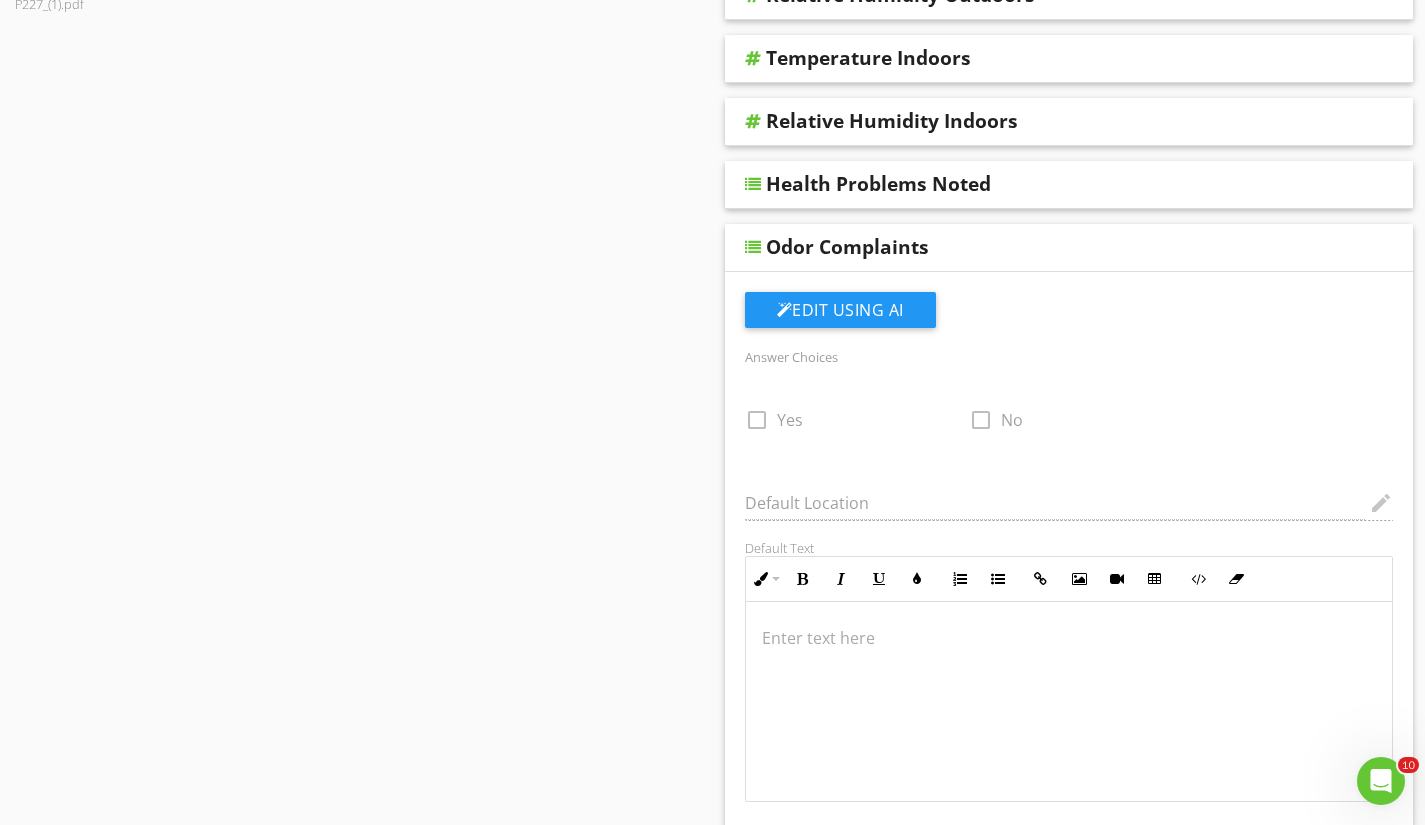 click at bounding box center [753, 247] 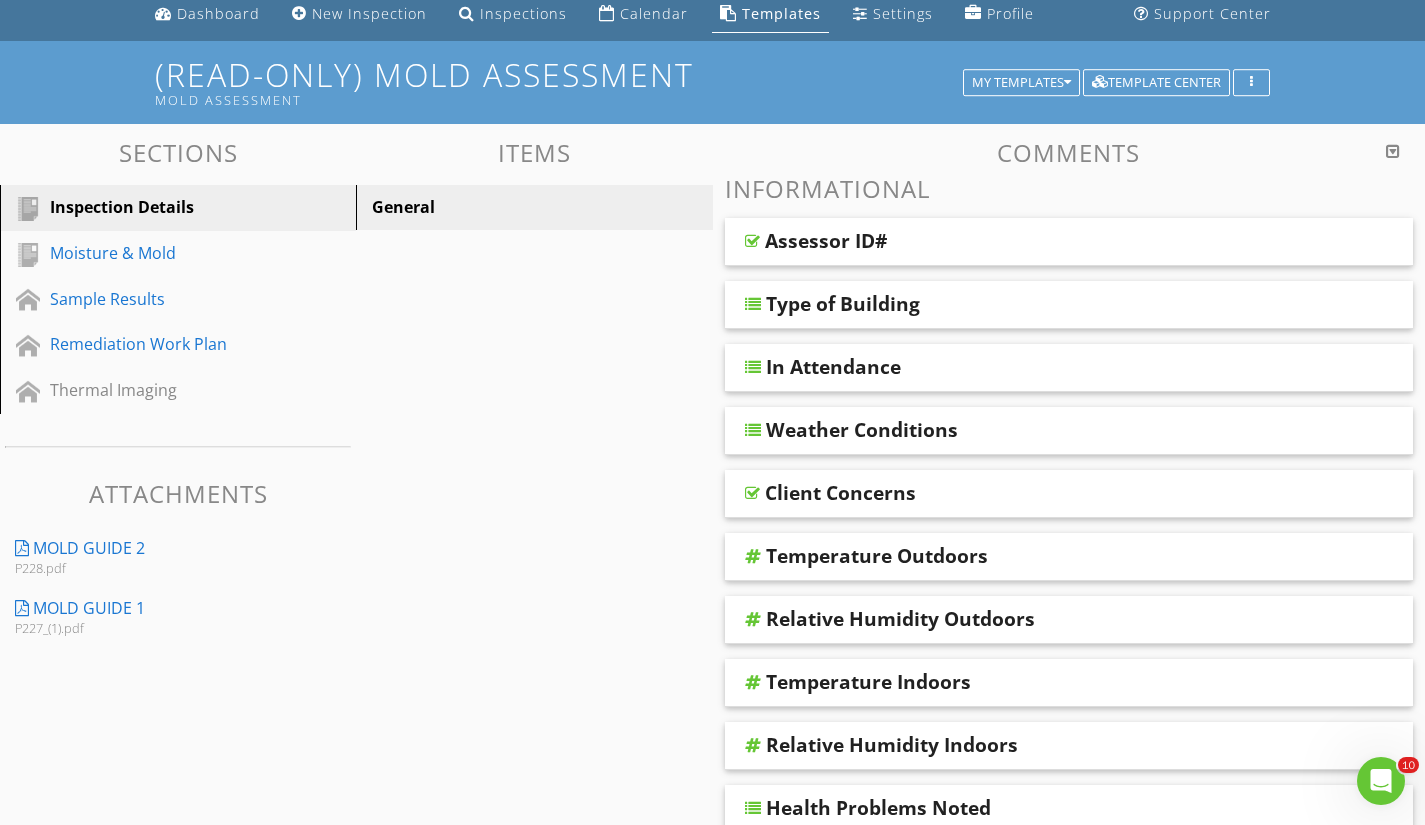 scroll, scrollTop: 100, scrollLeft: 0, axis: vertical 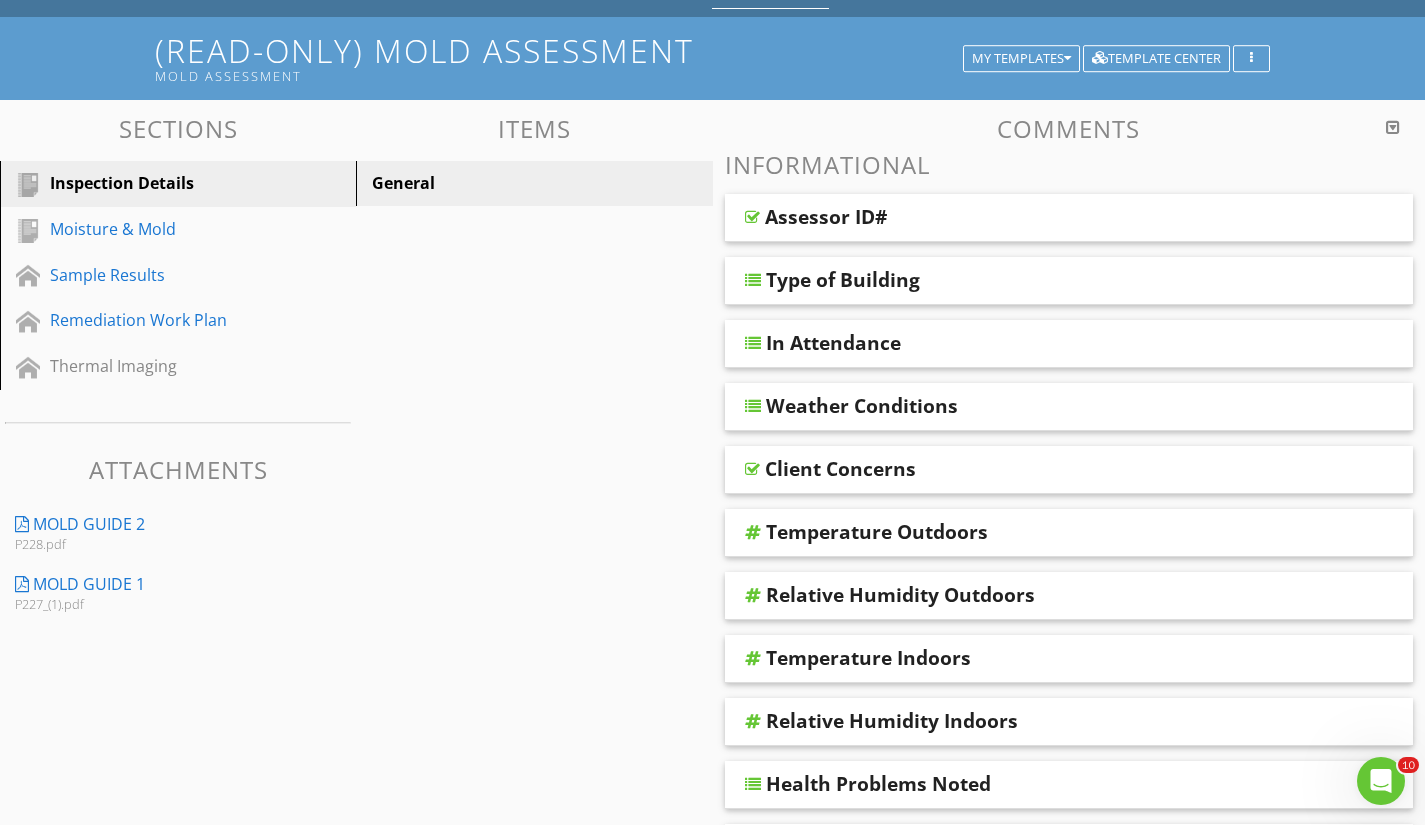 click on "Temperature Outdoors" at bounding box center (1009, 532) 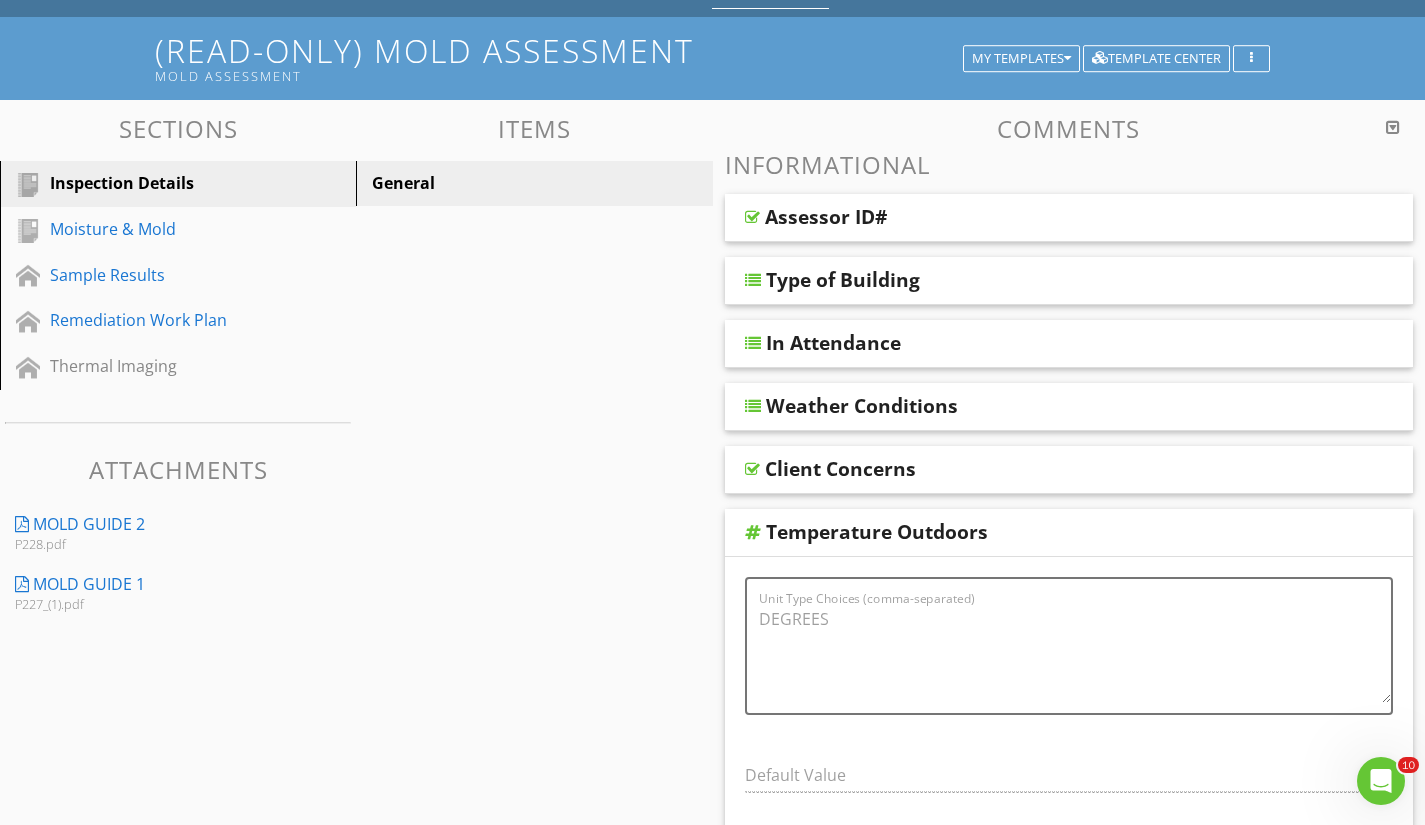 click on "Temperature Outdoors" at bounding box center [1009, 532] 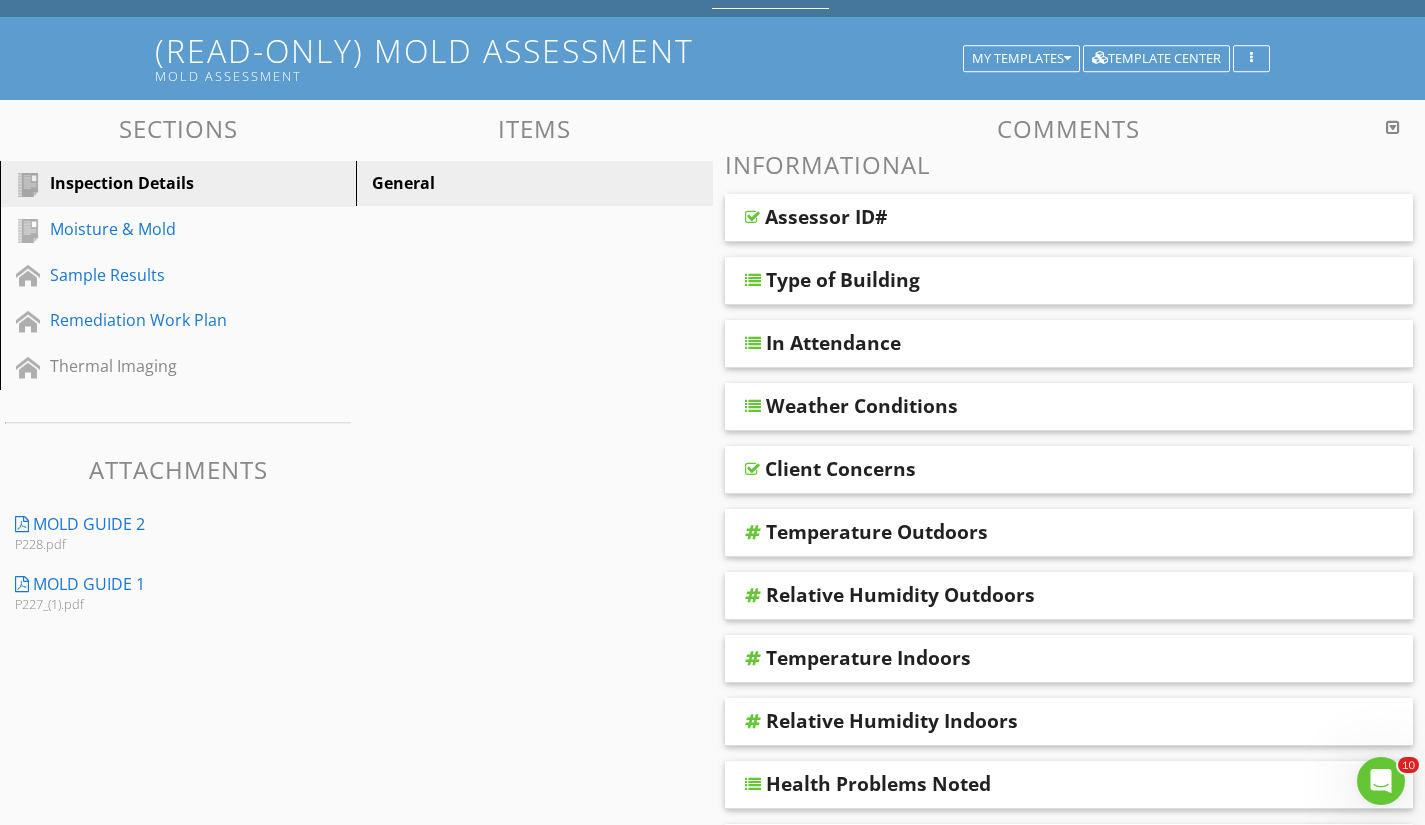 scroll, scrollTop: 200, scrollLeft: 0, axis: vertical 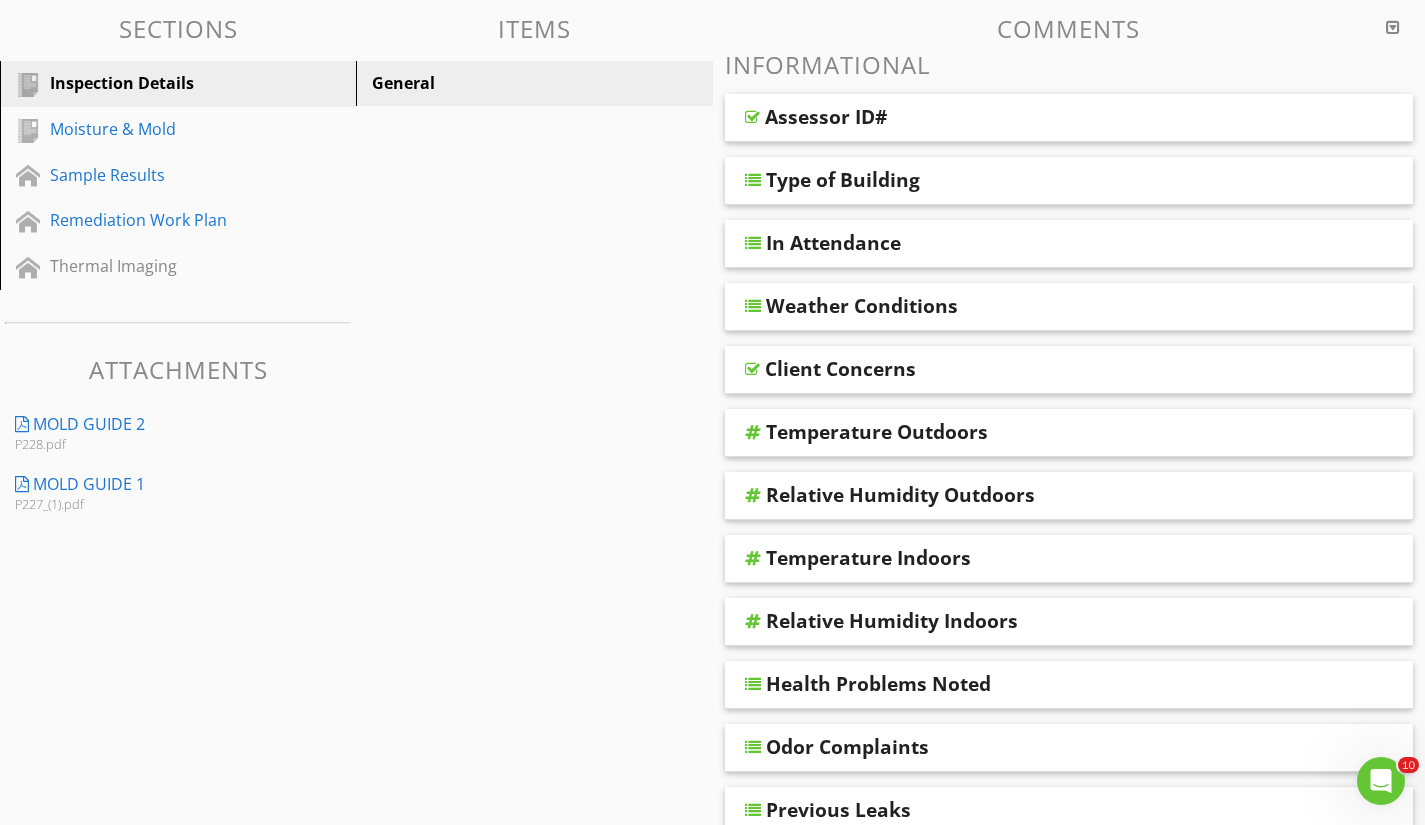 click on "Relative Humidity Outdoors" at bounding box center [1009, 495] 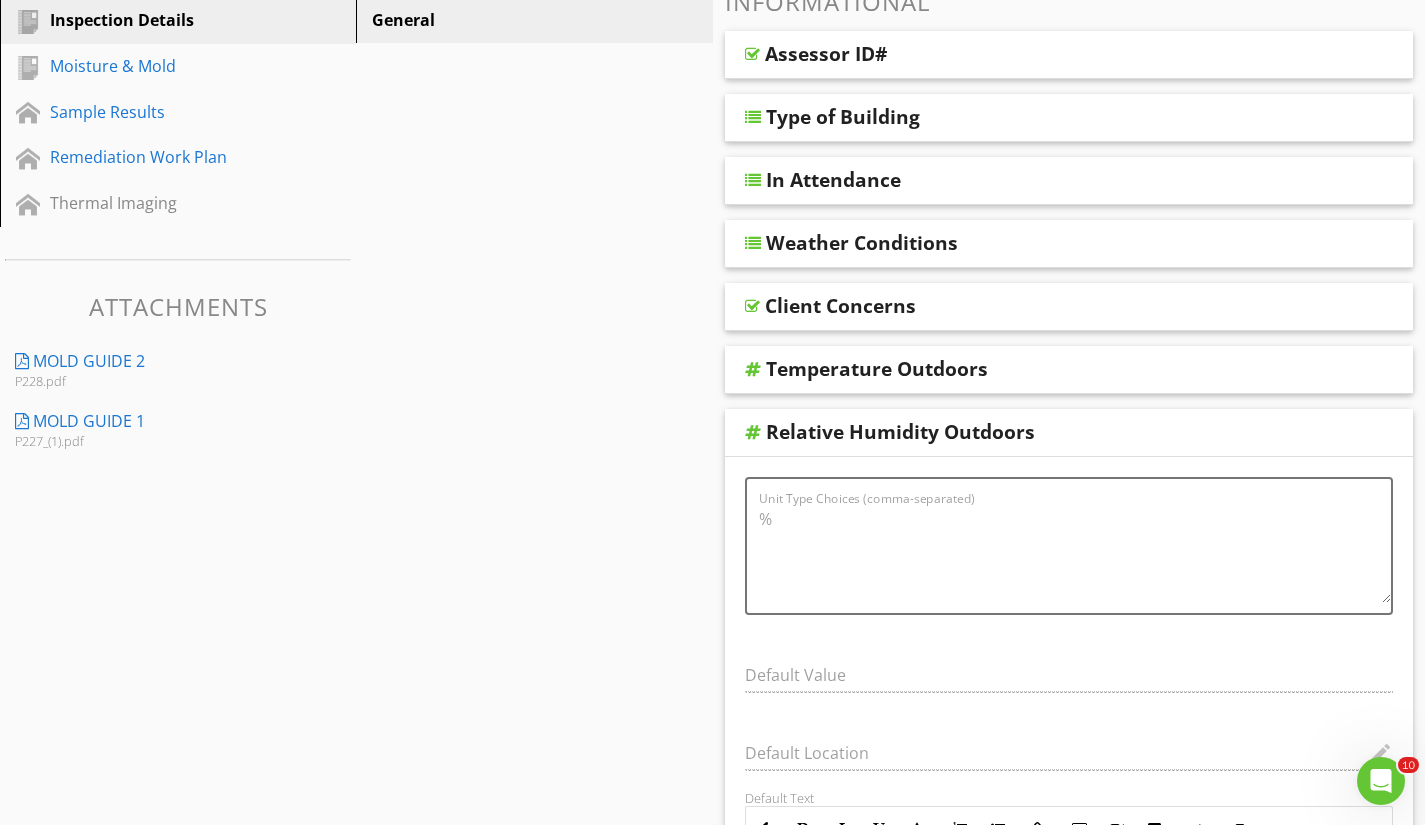 scroll, scrollTop: 300, scrollLeft: 0, axis: vertical 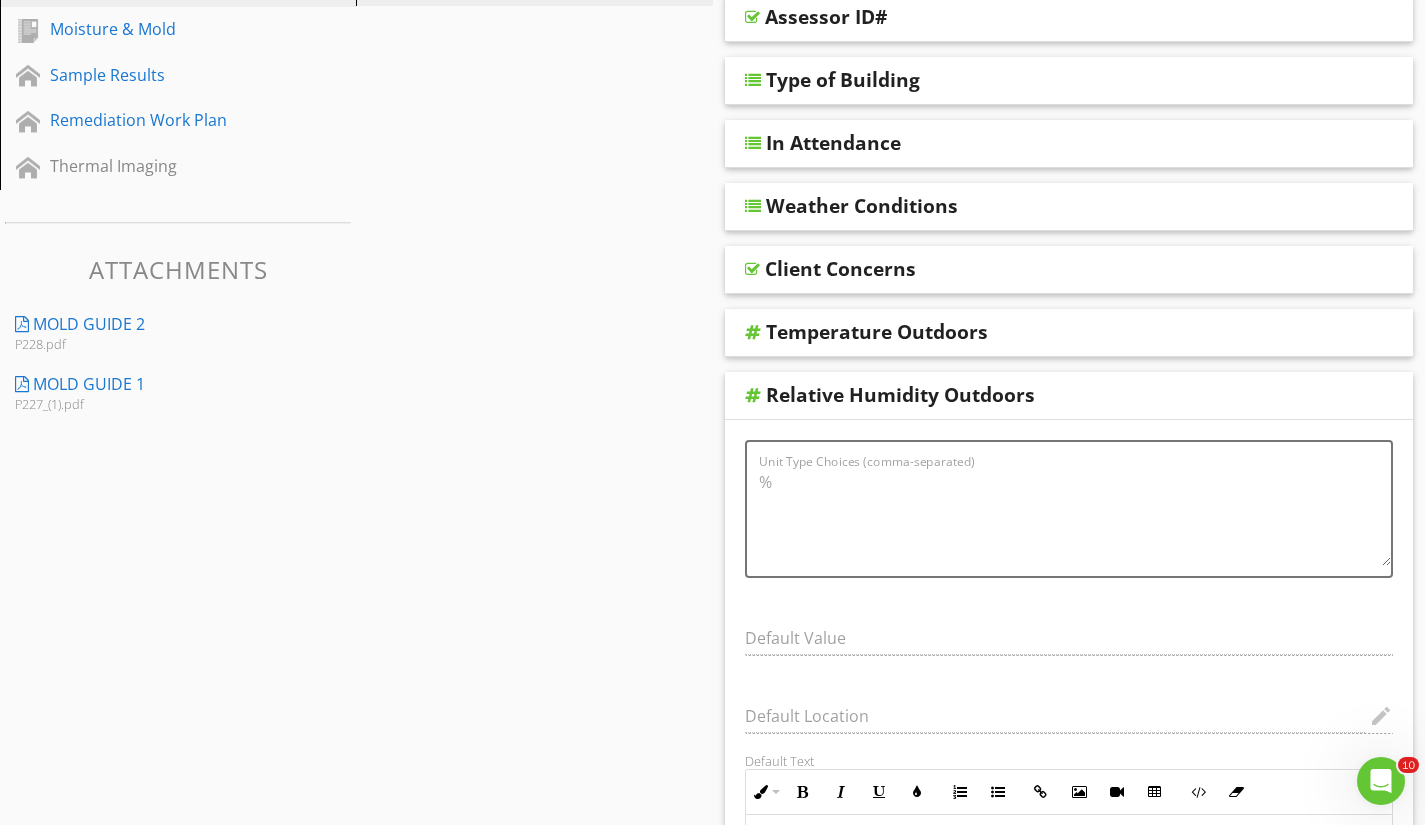 click on "Relative Humidity Outdoors" at bounding box center (1009, 395) 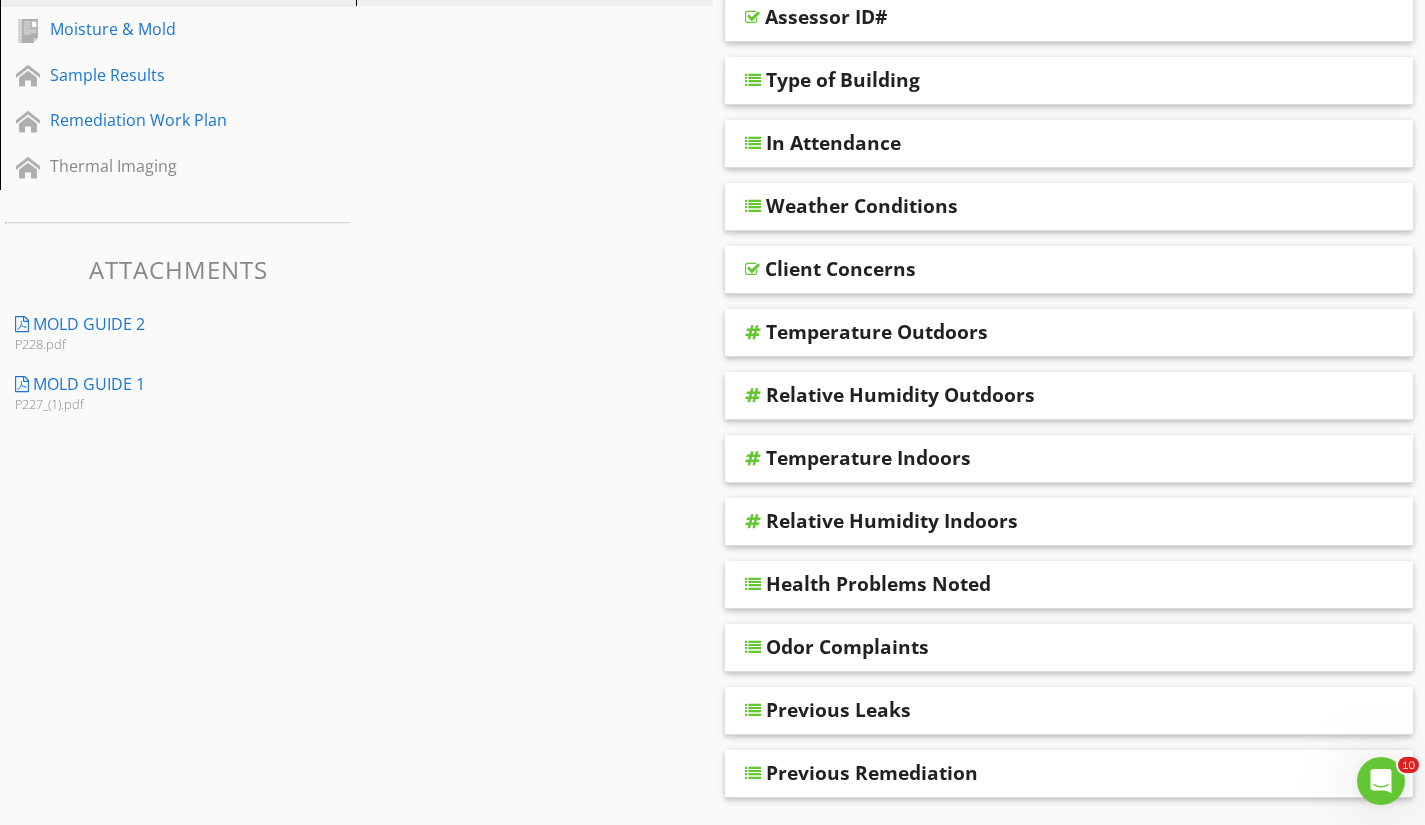 scroll, scrollTop: 200, scrollLeft: 0, axis: vertical 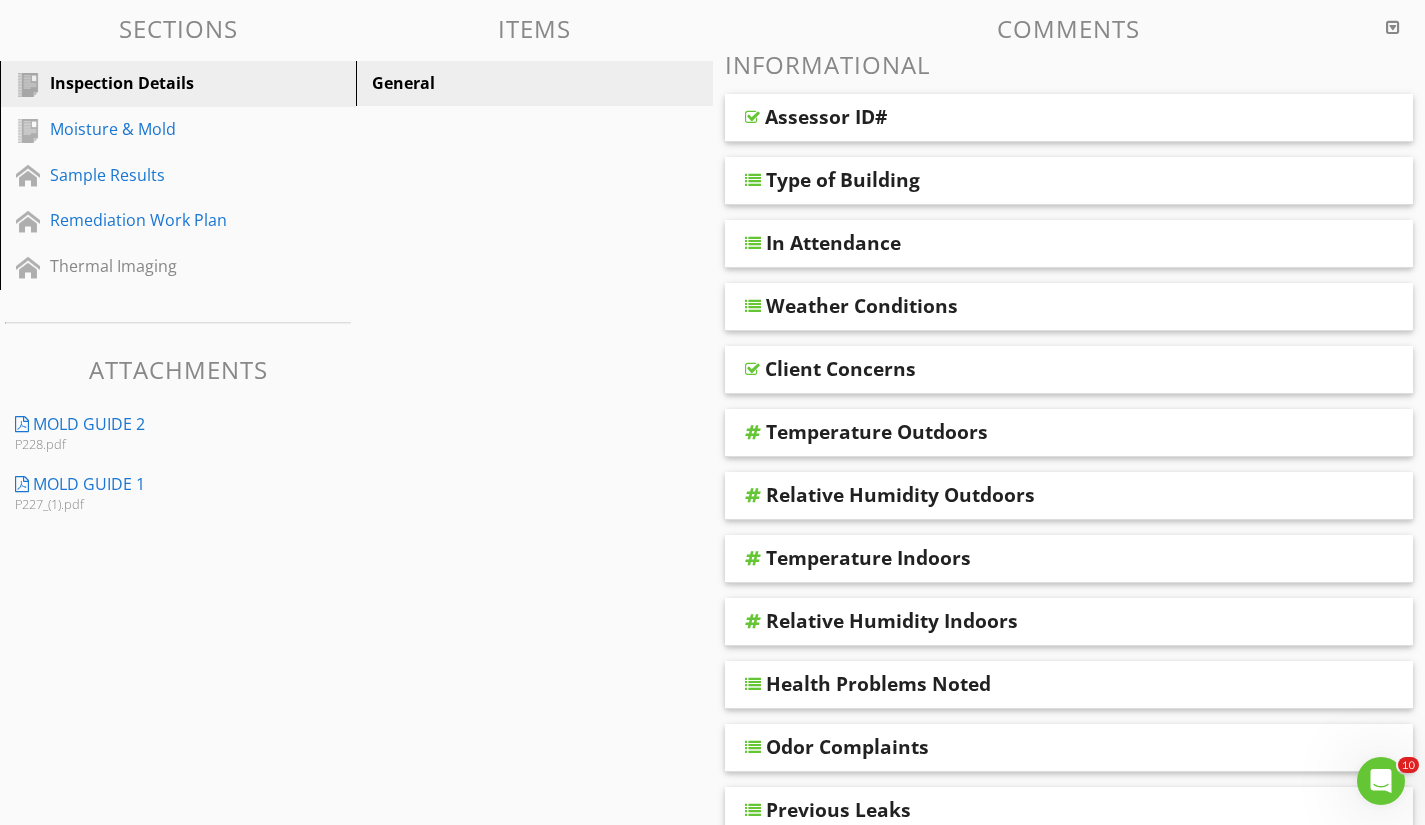 click at bounding box center (752, 369) 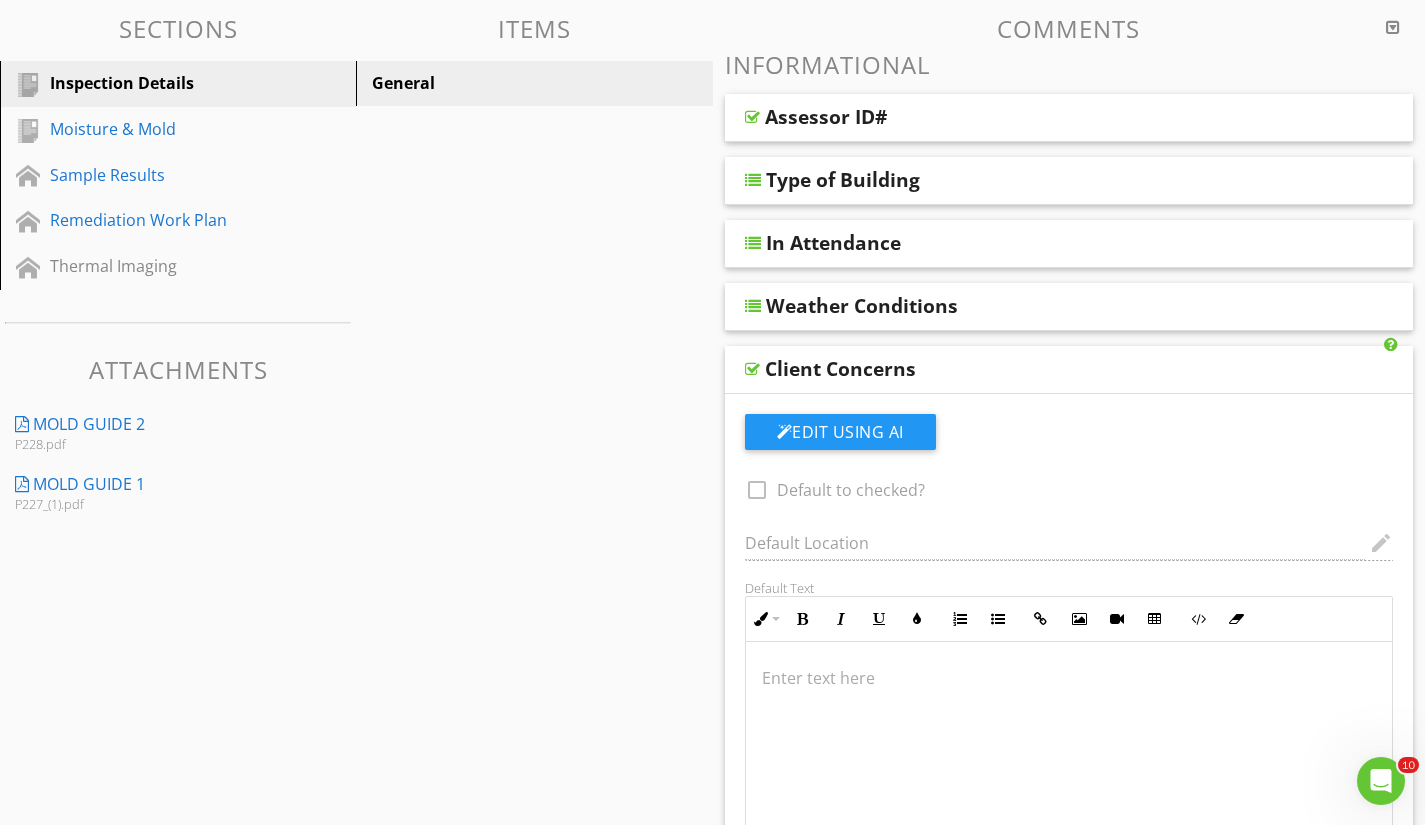 click at bounding box center (752, 369) 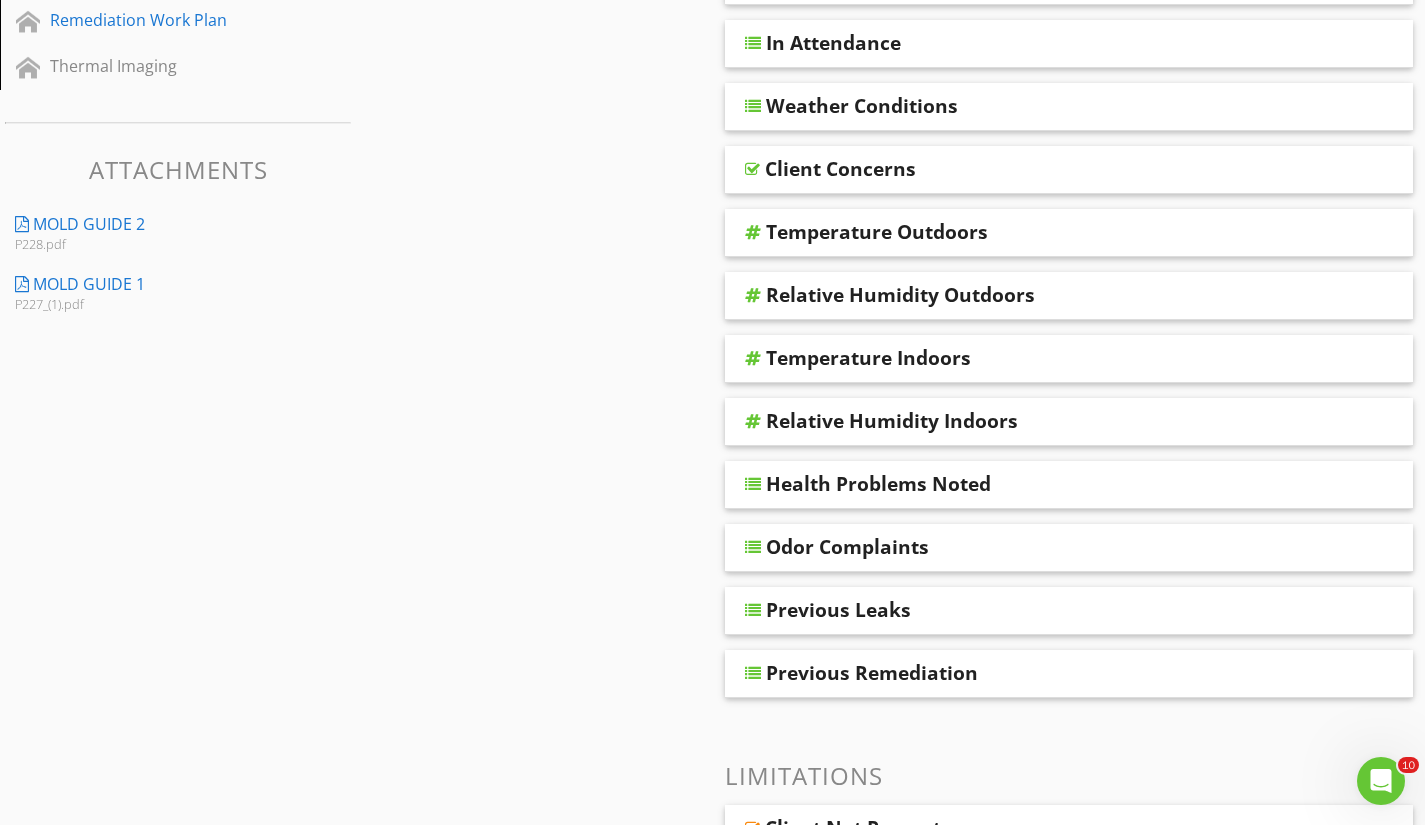 scroll, scrollTop: 500, scrollLeft: 0, axis: vertical 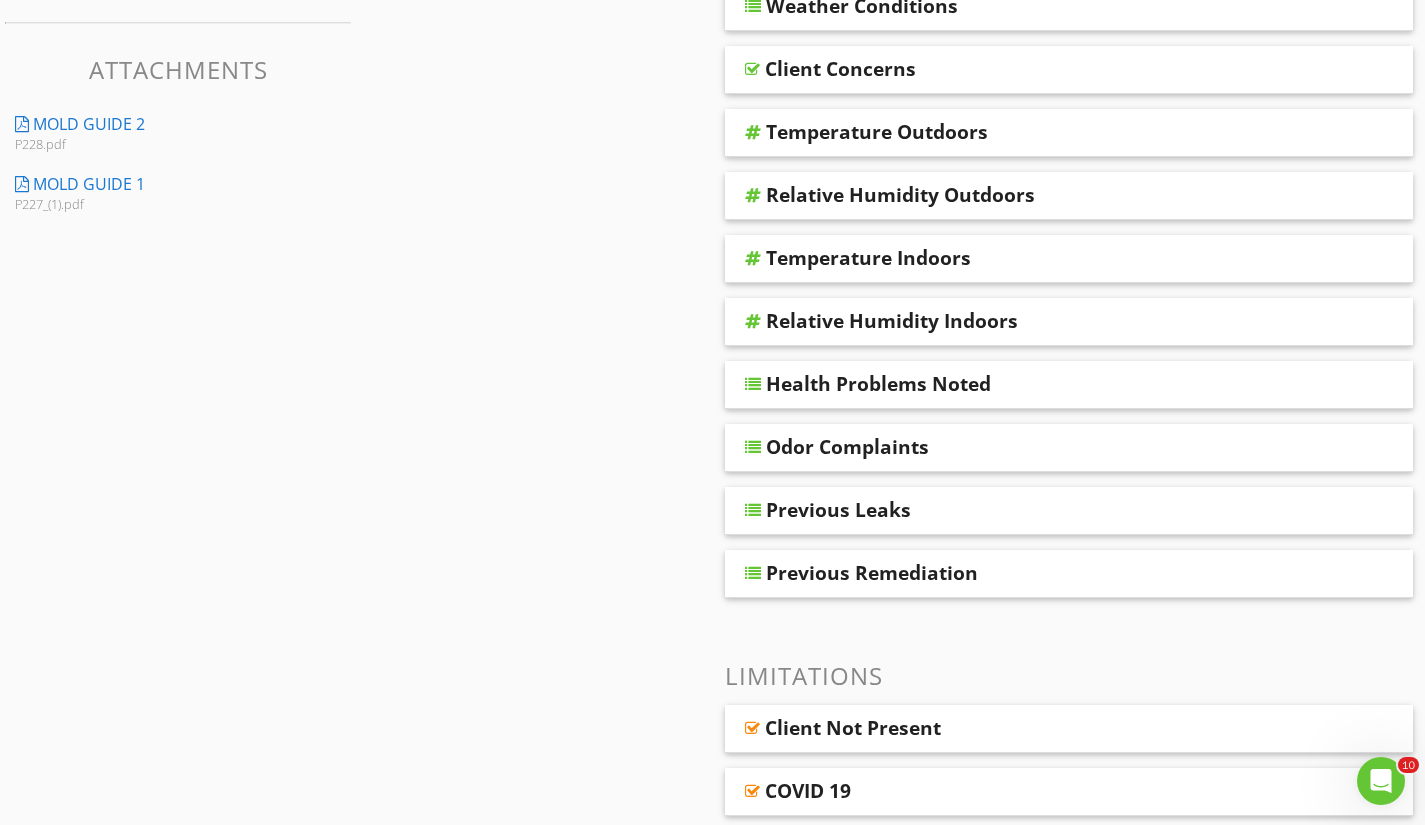 click at bounding box center [753, 447] 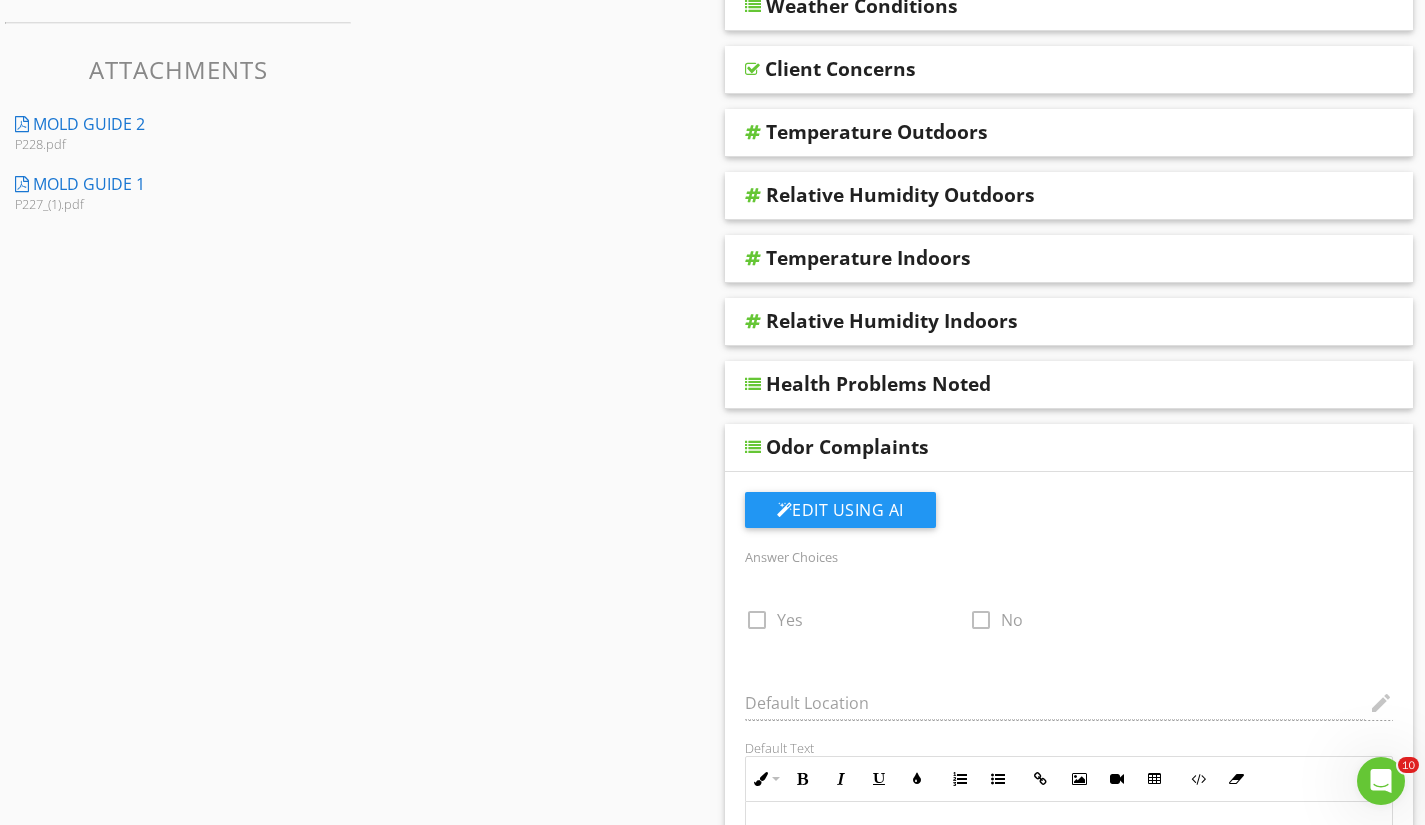 click at bounding box center [753, 447] 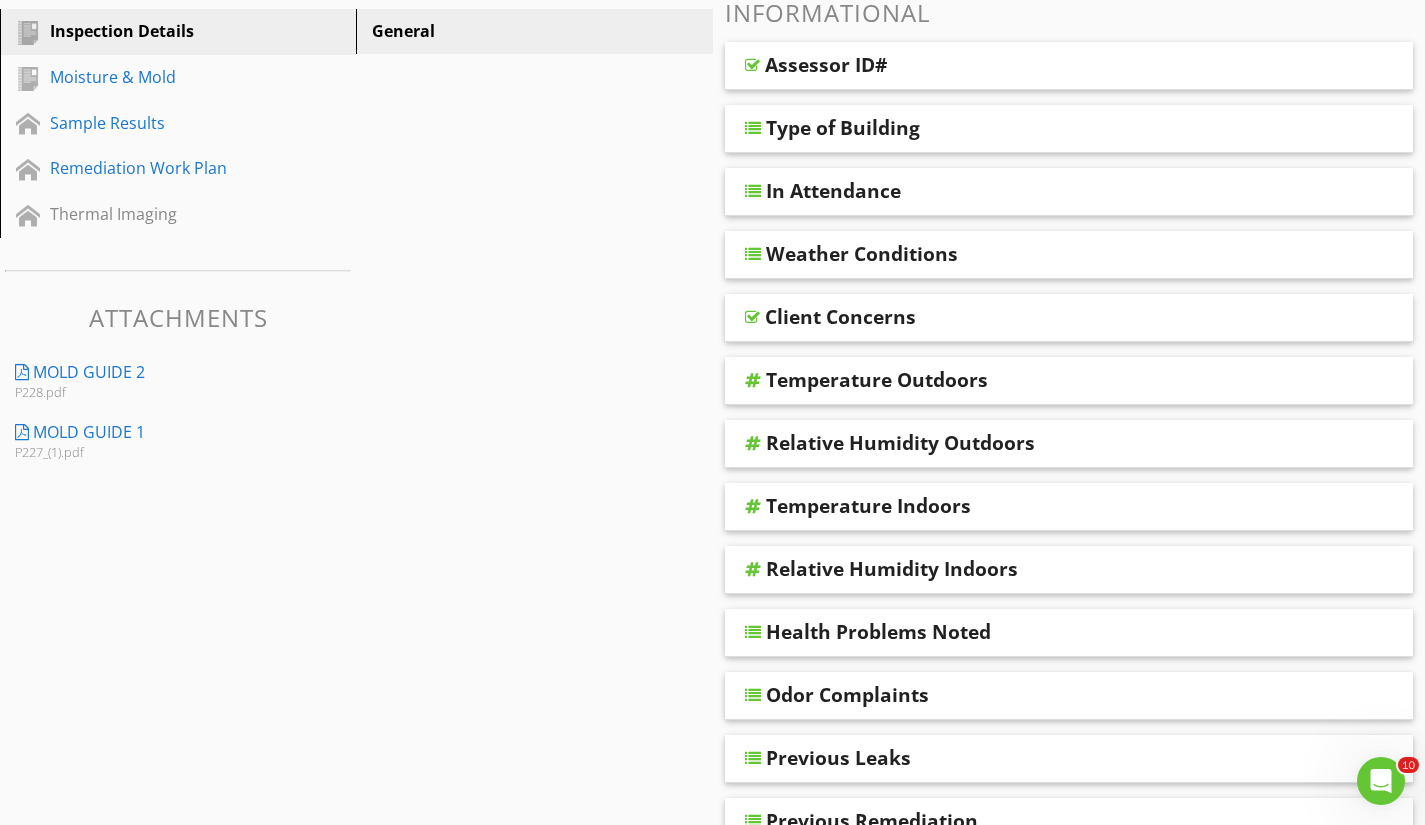 scroll, scrollTop: 275, scrollLeft: 0, axis: vertical 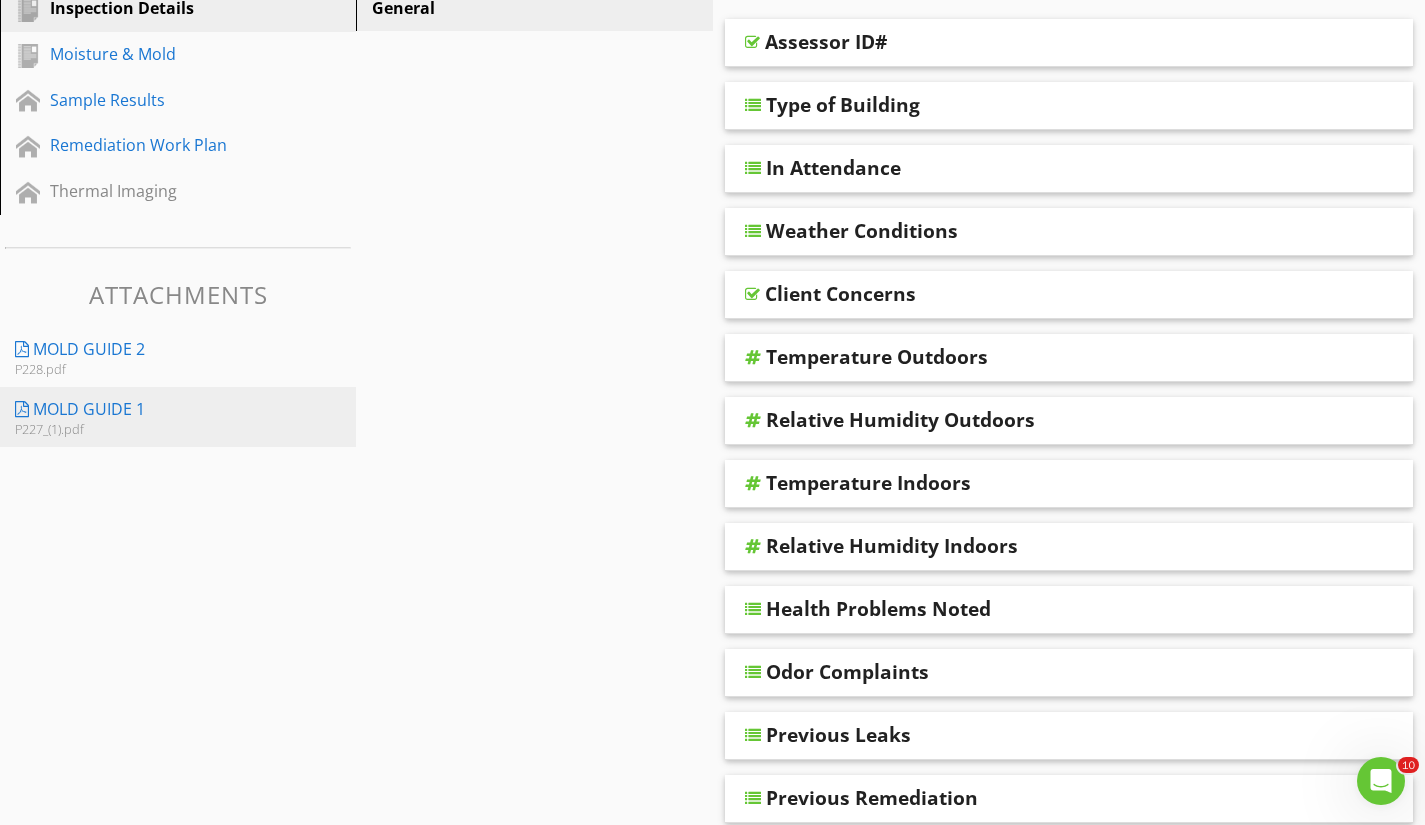 click on "Mold Guide 1" at bounding box center (89, 409) 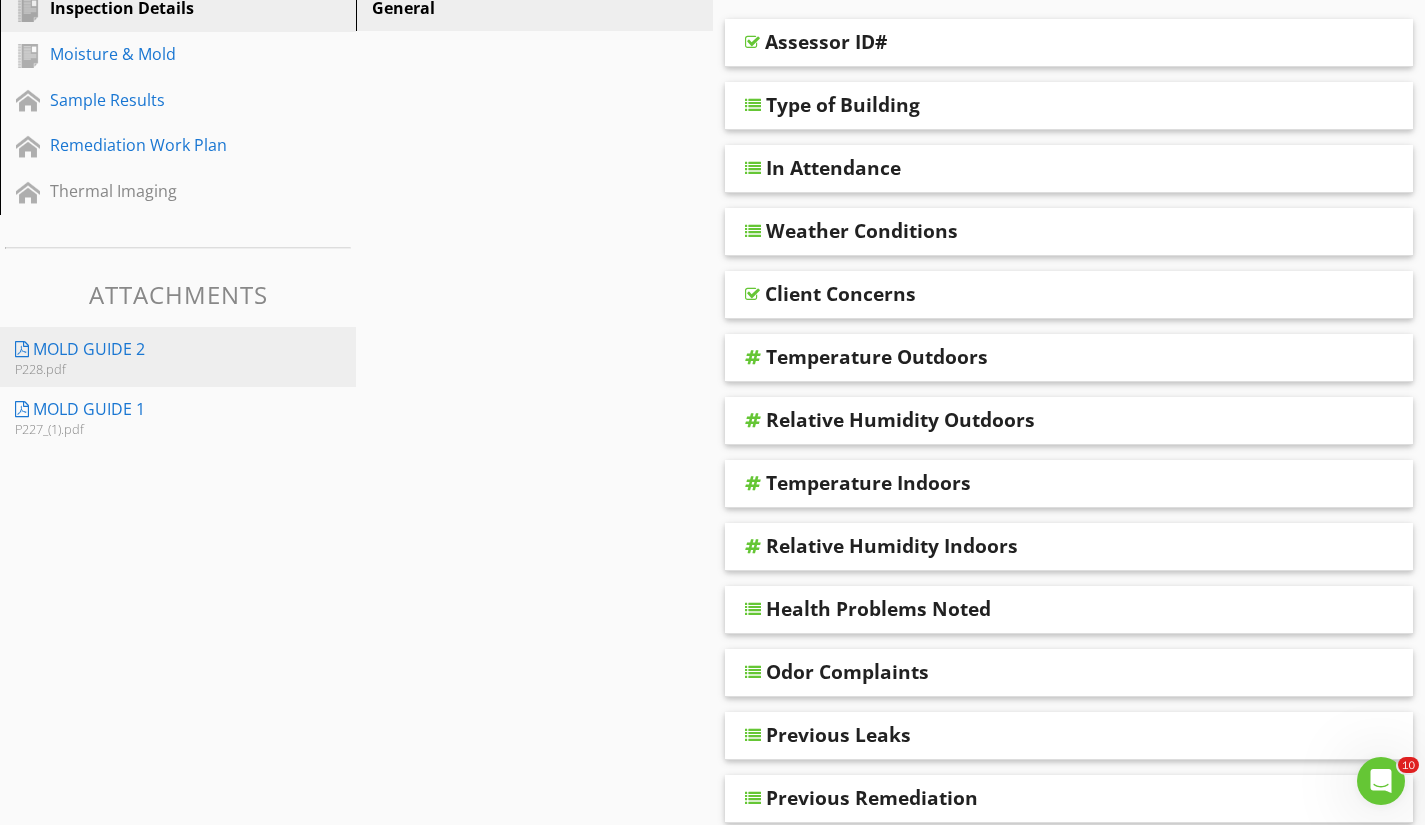 click on "Mold Guide 2" at bounding box center (89, 349) 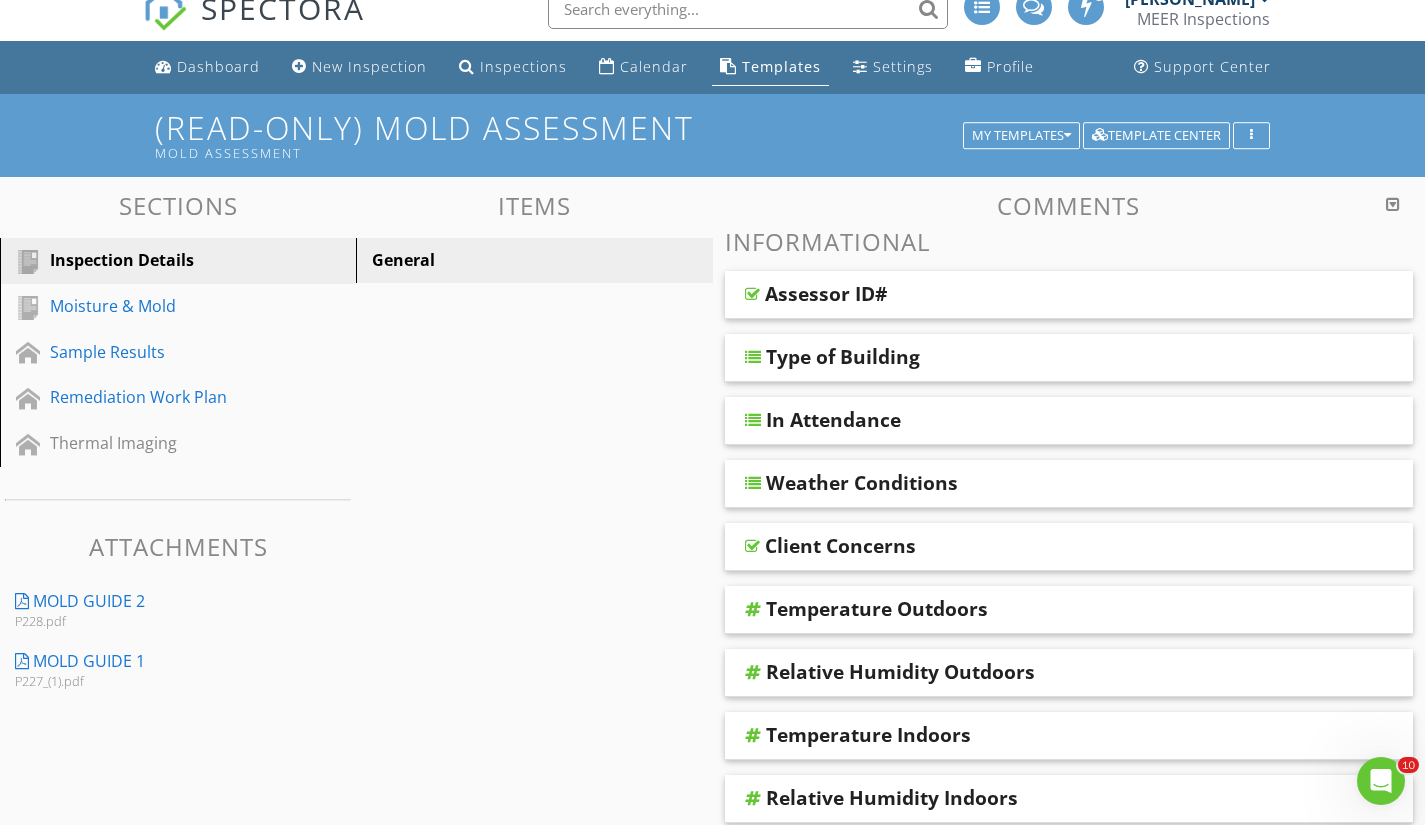 scroll, scrollTop: 0, scrollLeft: 0, axis: both 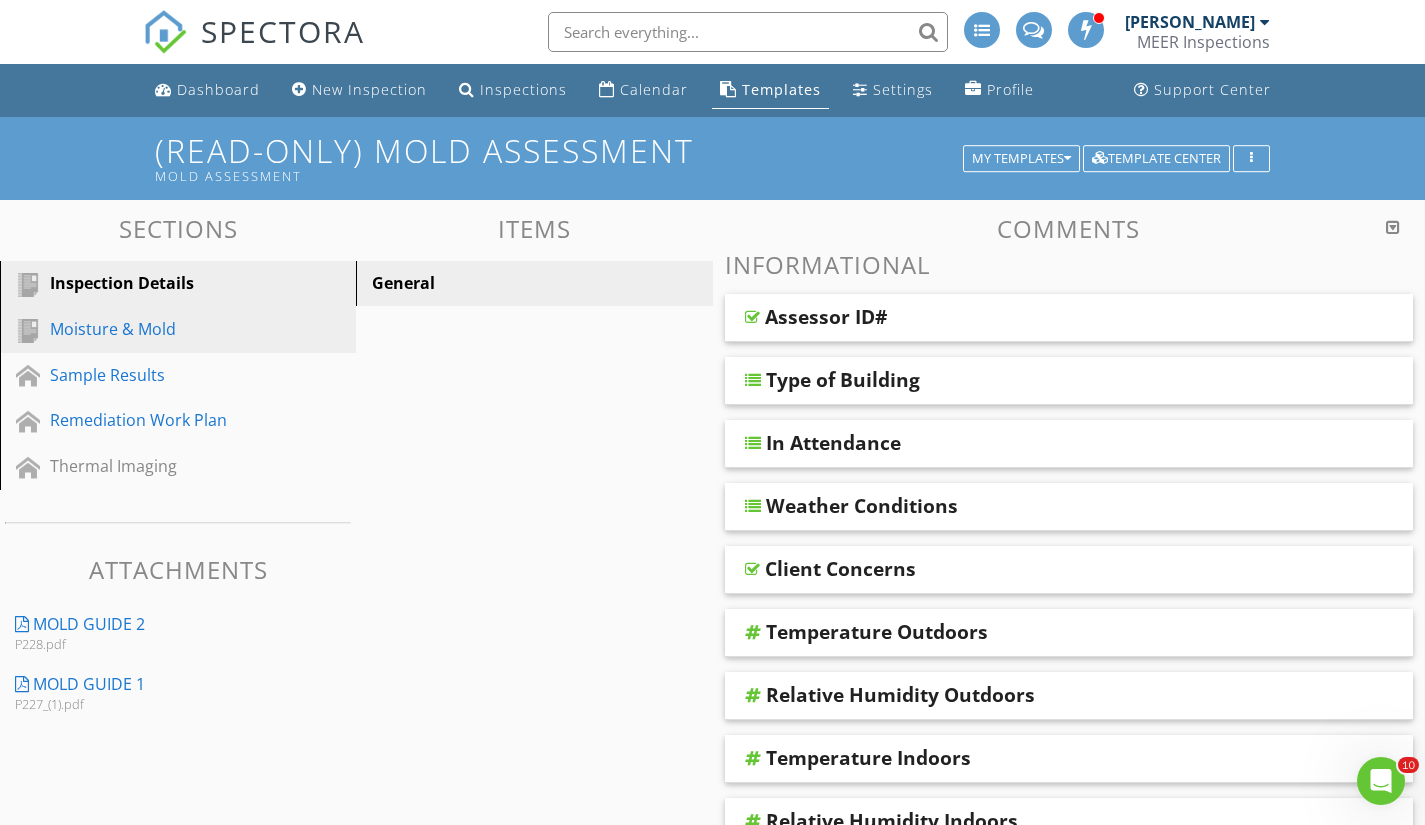 click on "Moisture & Mold" at bounding box center [155, 329] 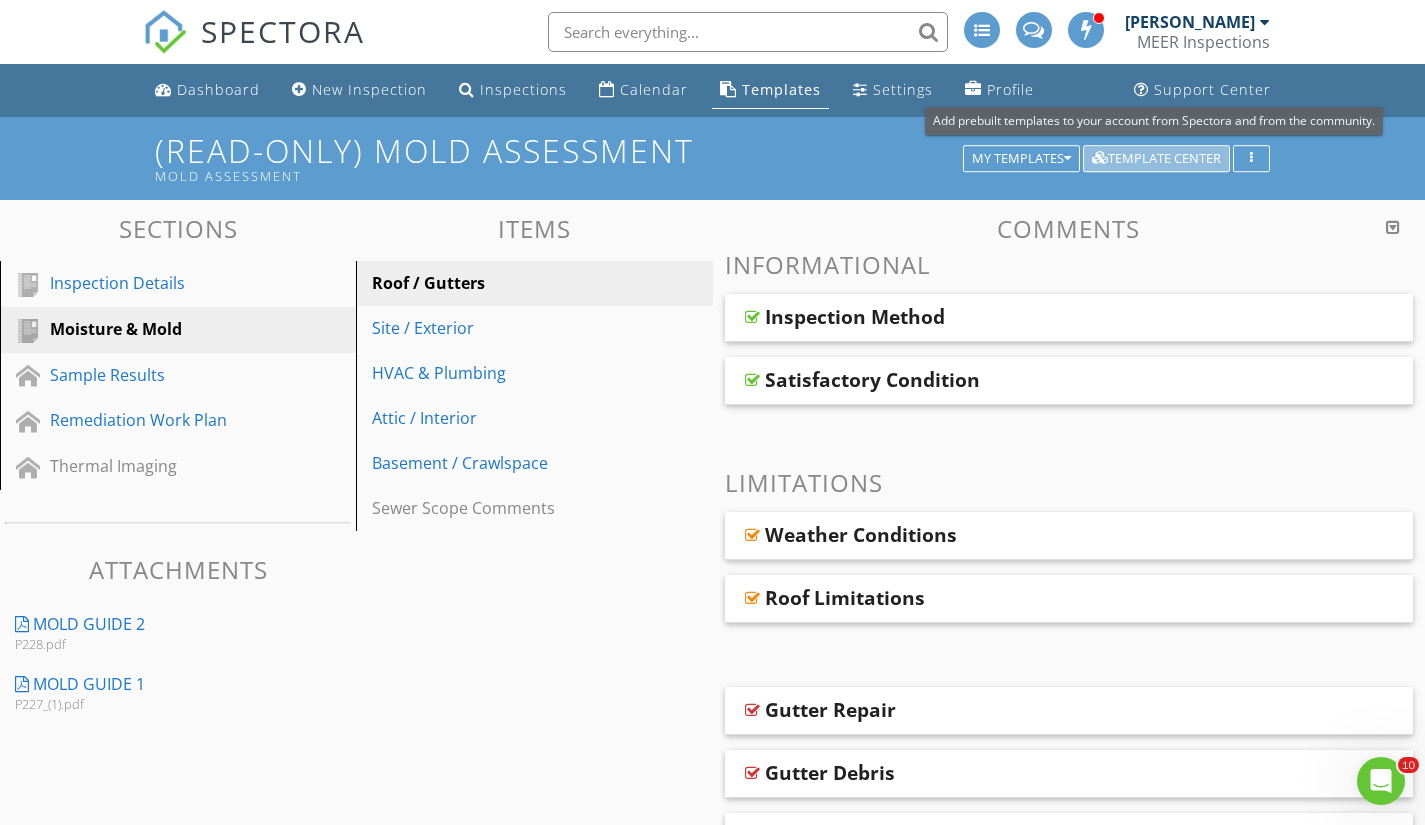 click on "Template Center" at bounding box center (1156, 159) 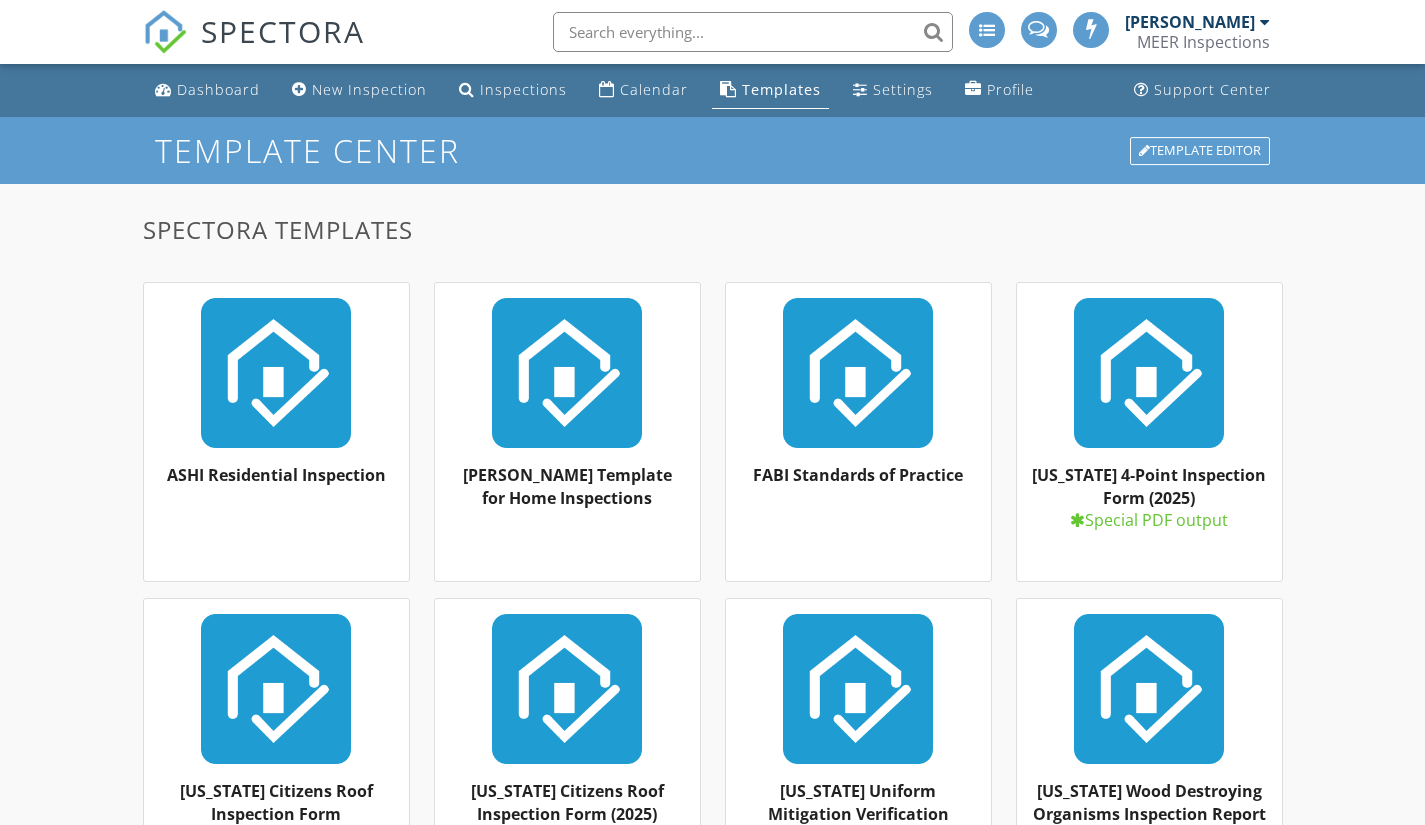 scroll, scrollTop: 0, scrollLeft: 0, axis: both 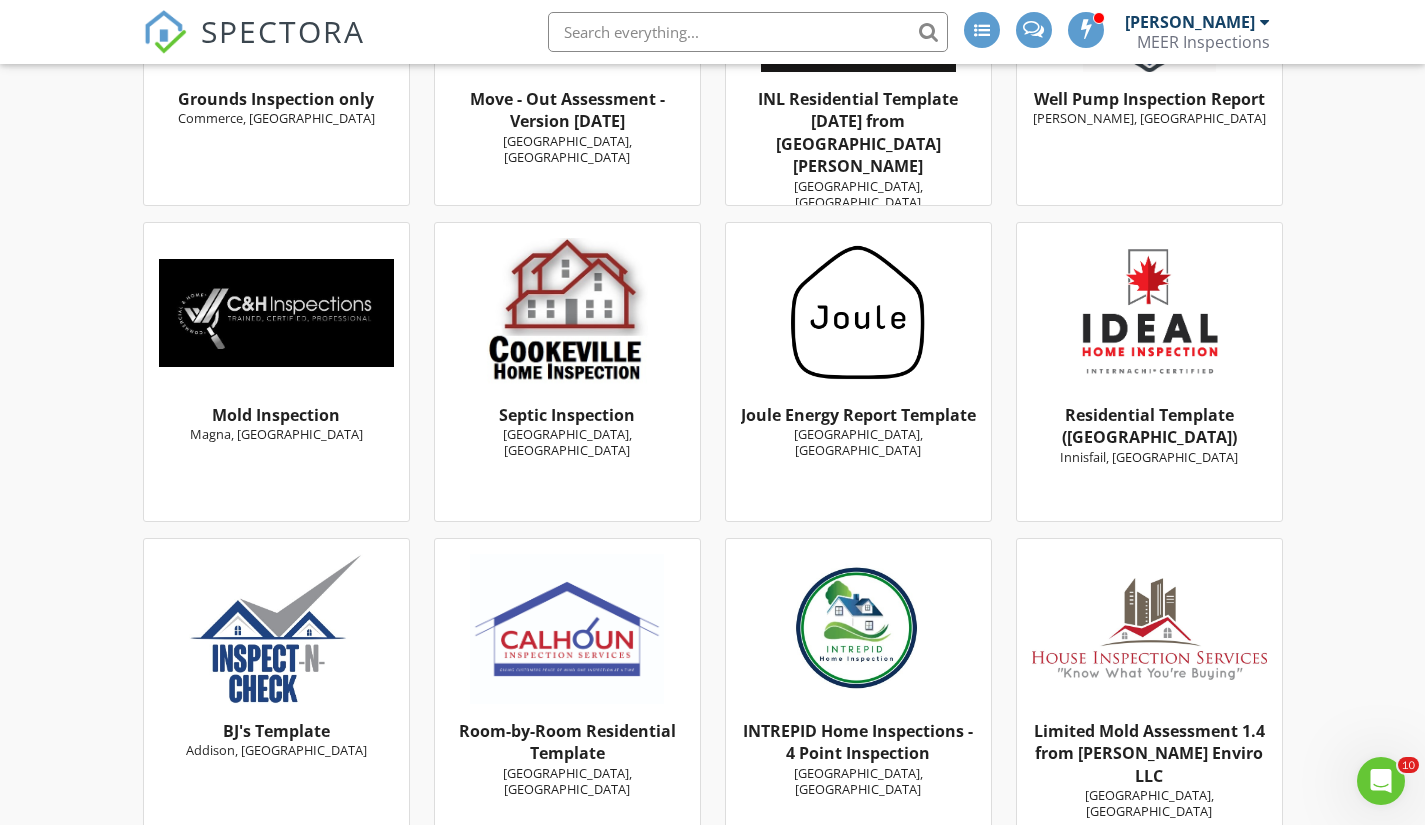 click on "Mold Inspection
Magna, [GEOGRAPHIC_DATA]" at bounding box center [276, 372] 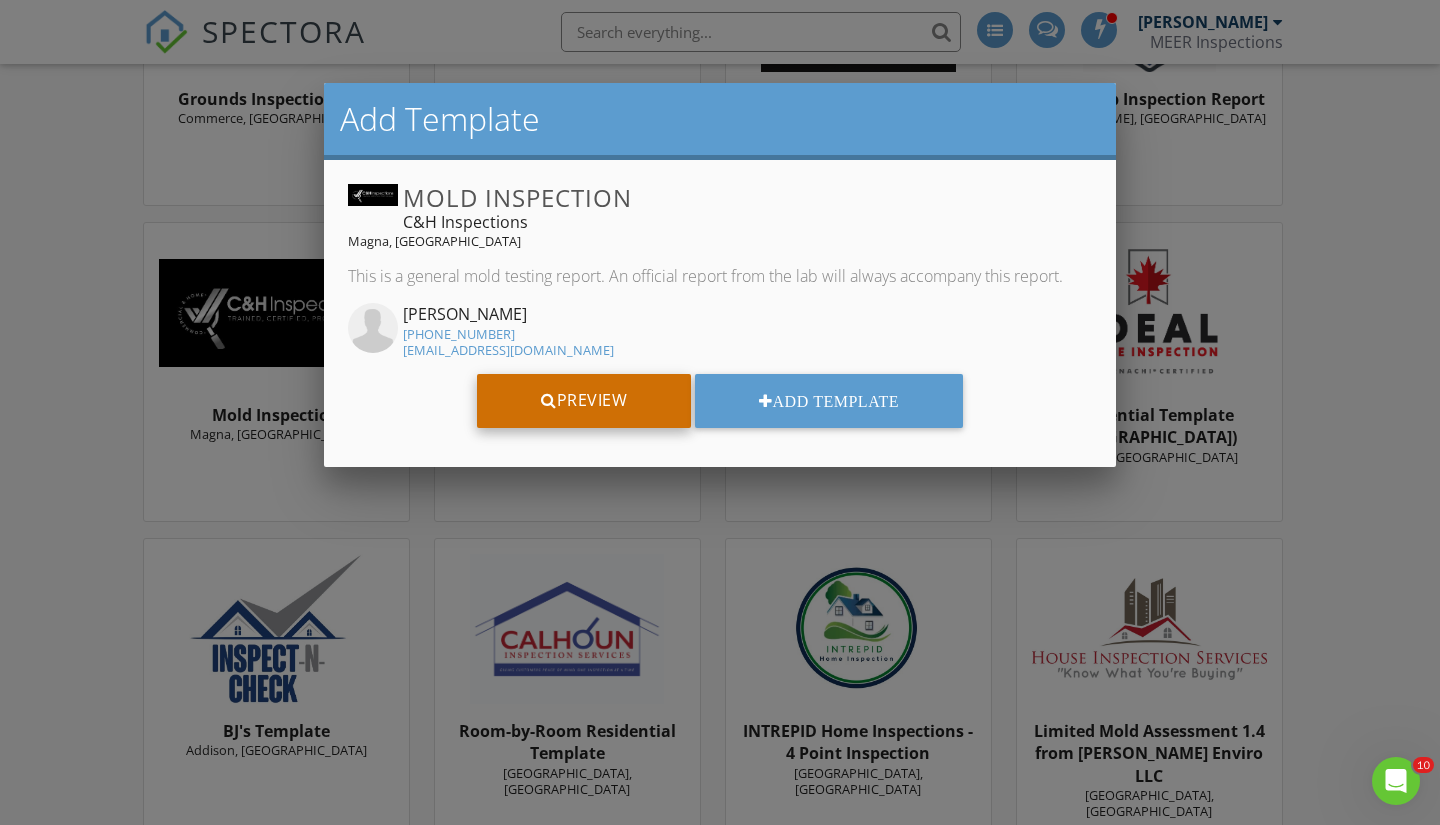 click on "Preview" at bounding box center (584, 401) 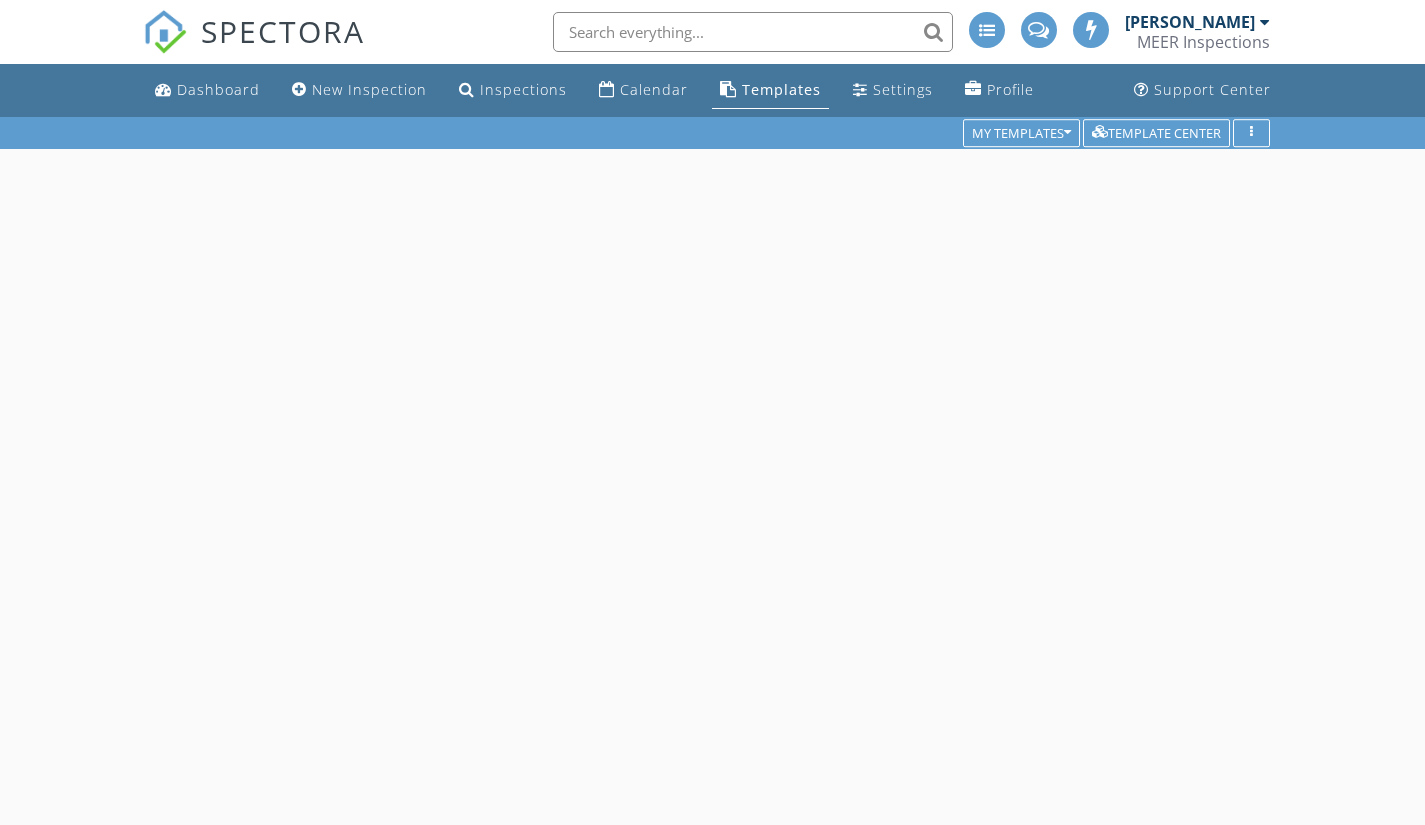 scroll, scrollTop: 0, scrollLeft: 0, axis: both 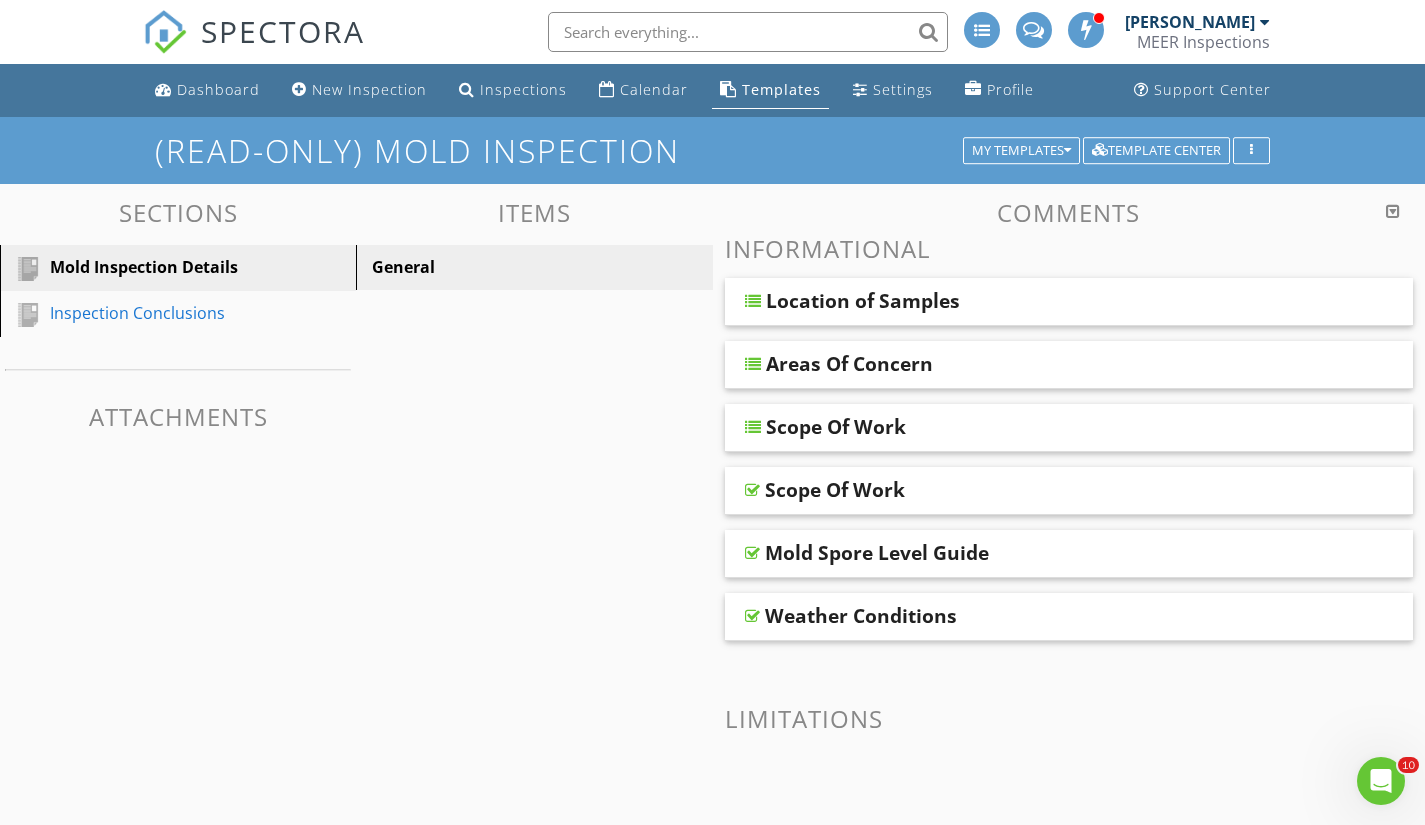 click at bounding box center (753, 364) 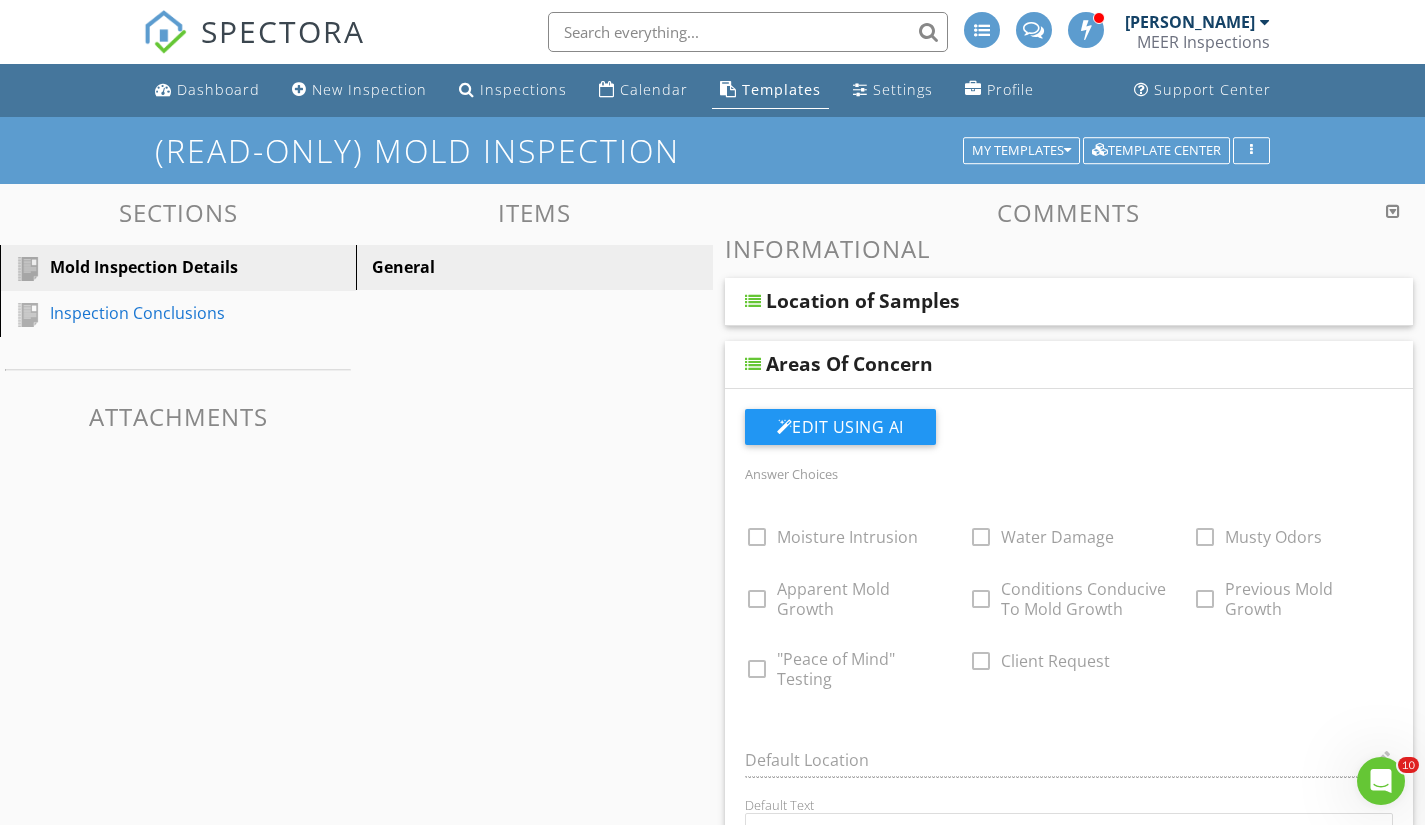 click at bounding box center [753, 364] 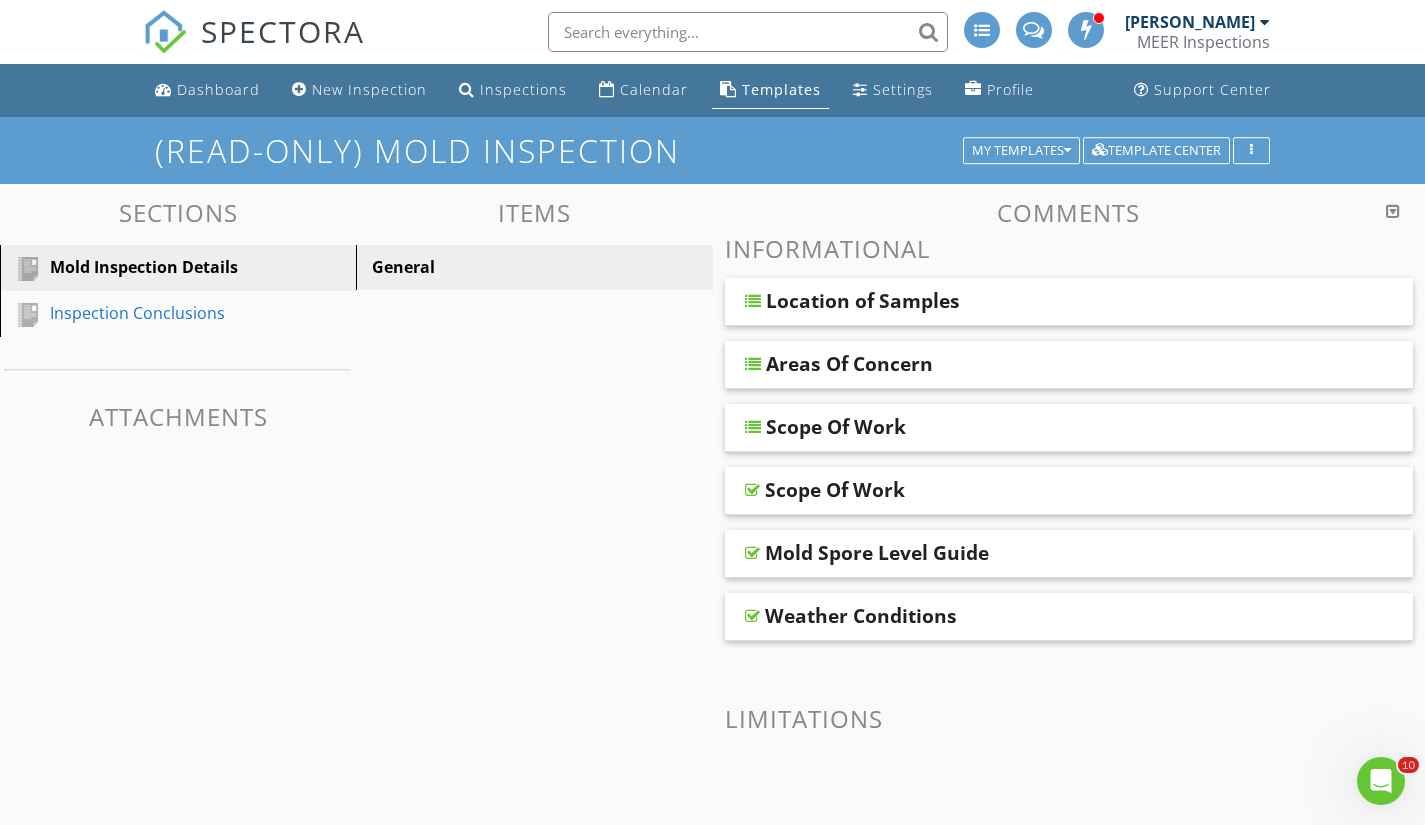 click at bounding box center [753, 427] 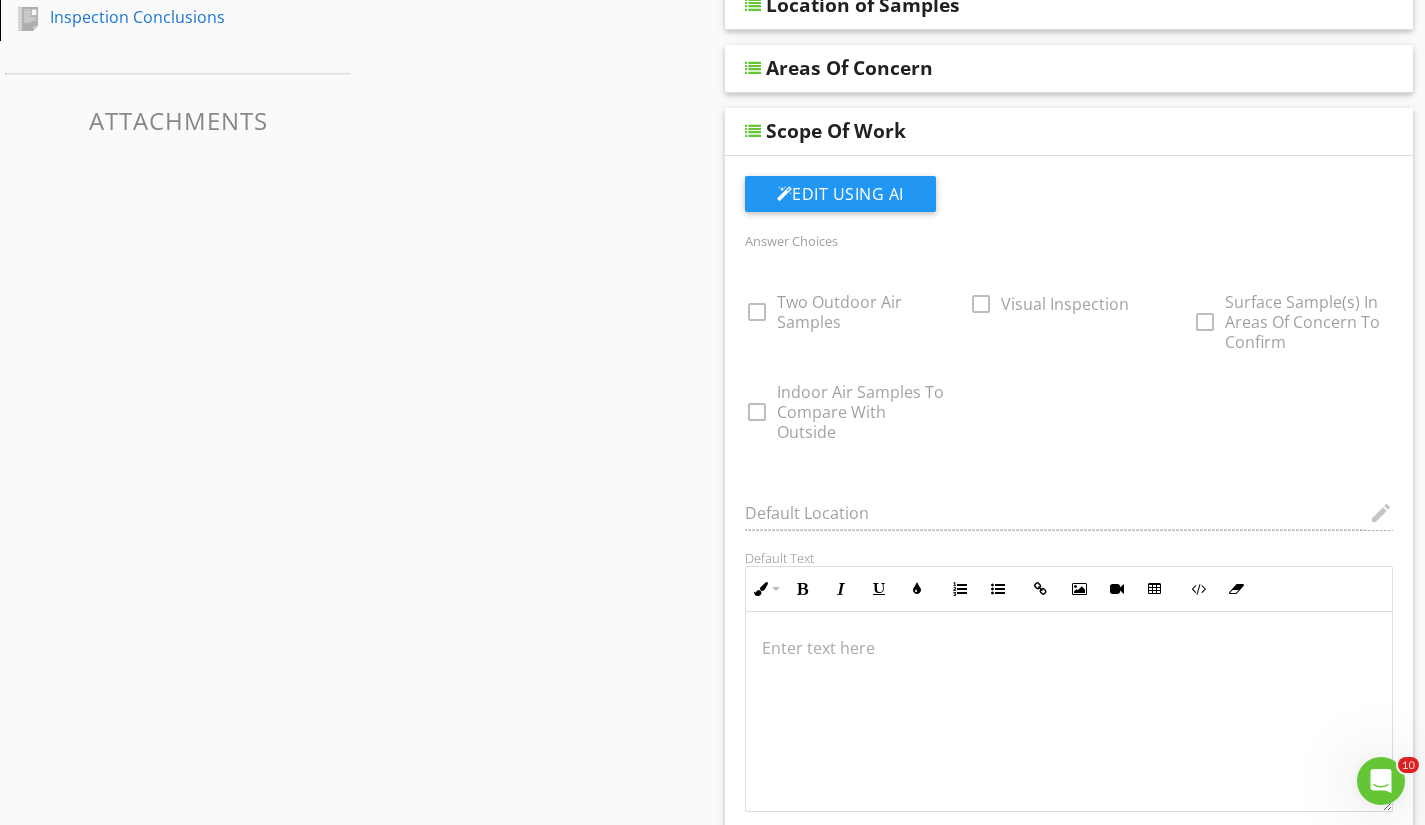 scroll, scrollTop: 200, scrollLeft: 0, axis: vertical 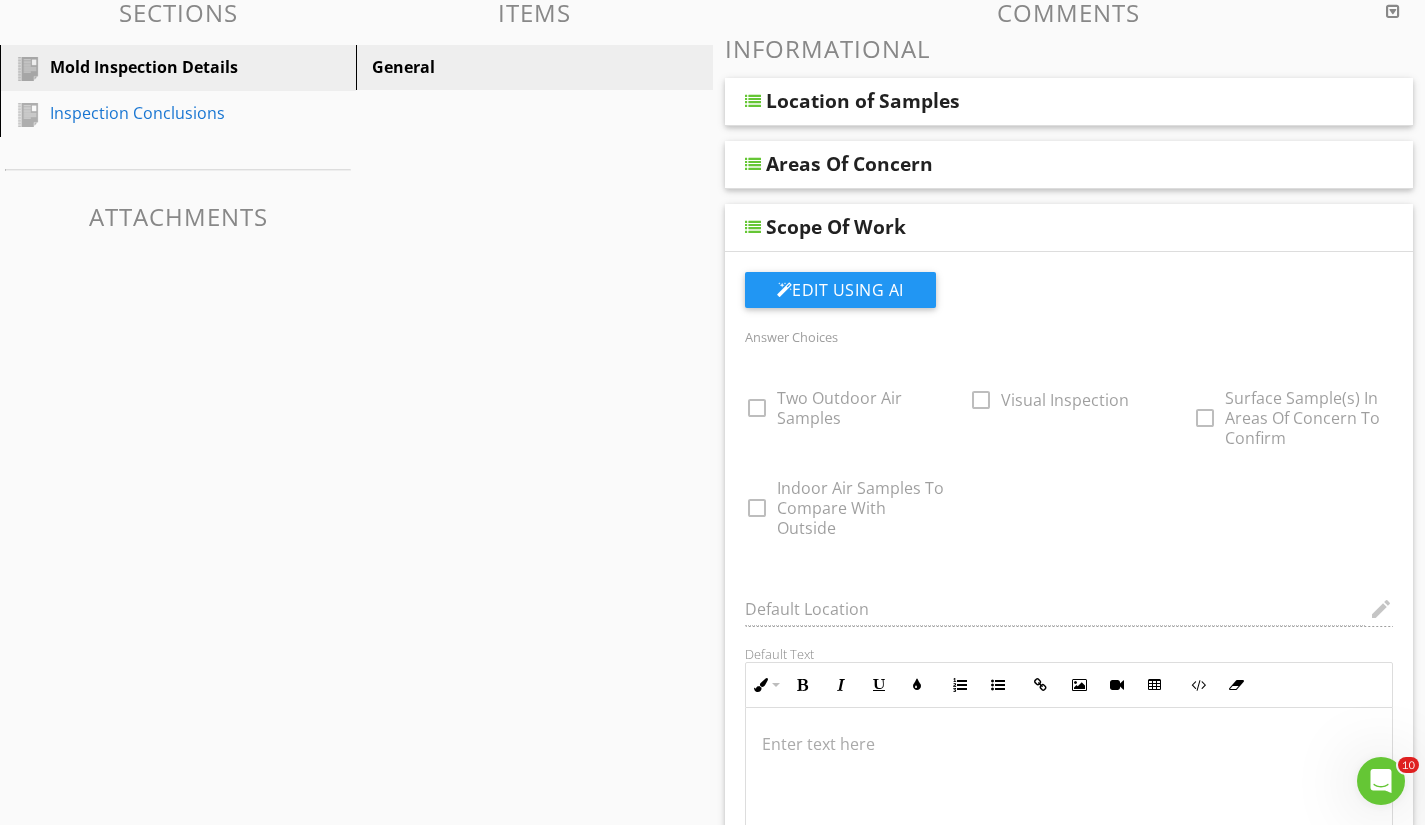 click at bounding box center [753, 227] 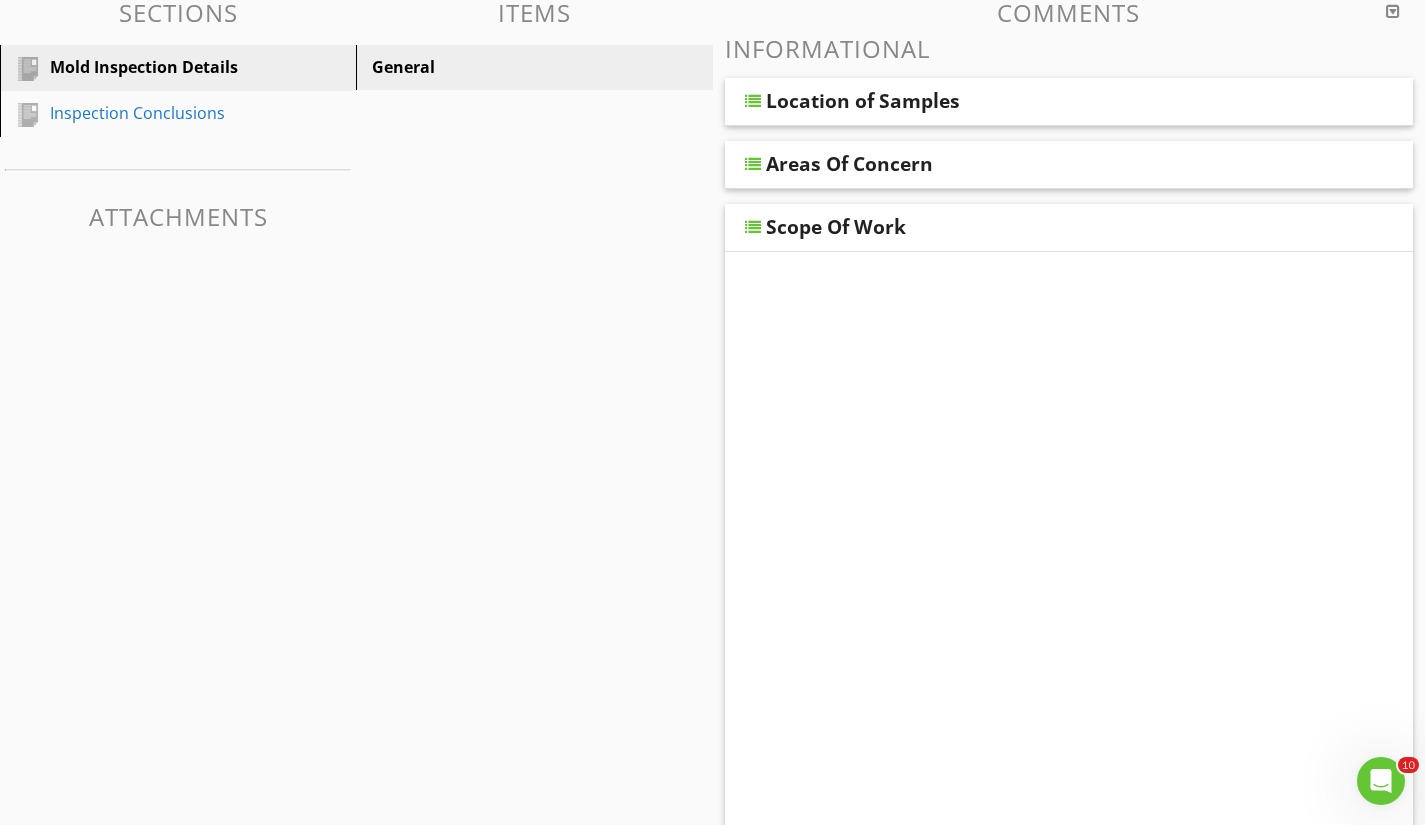 scroll, scrollTop: 117, scrollLeft: 0, axis: vertical 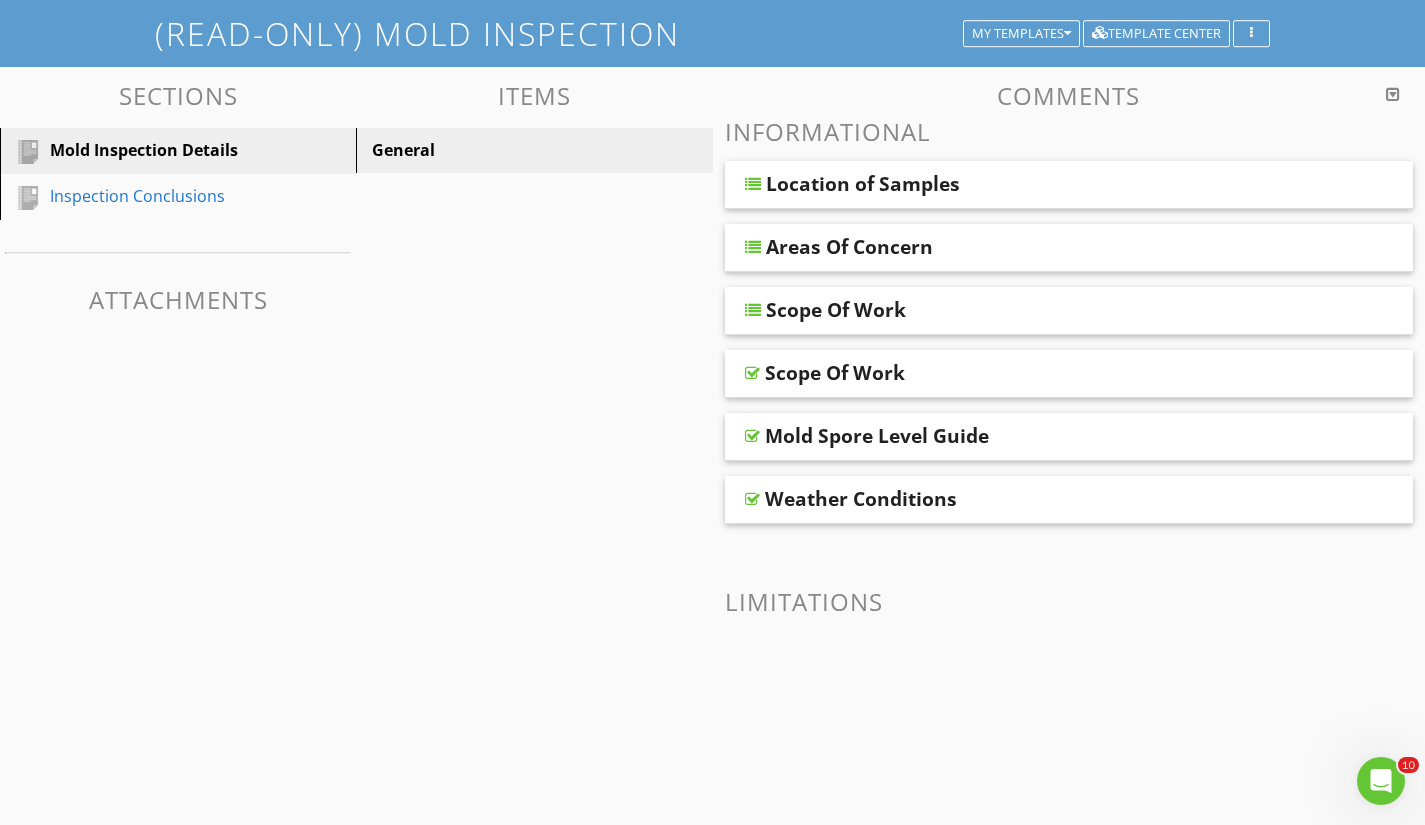 click at bounding box center [752, 373] 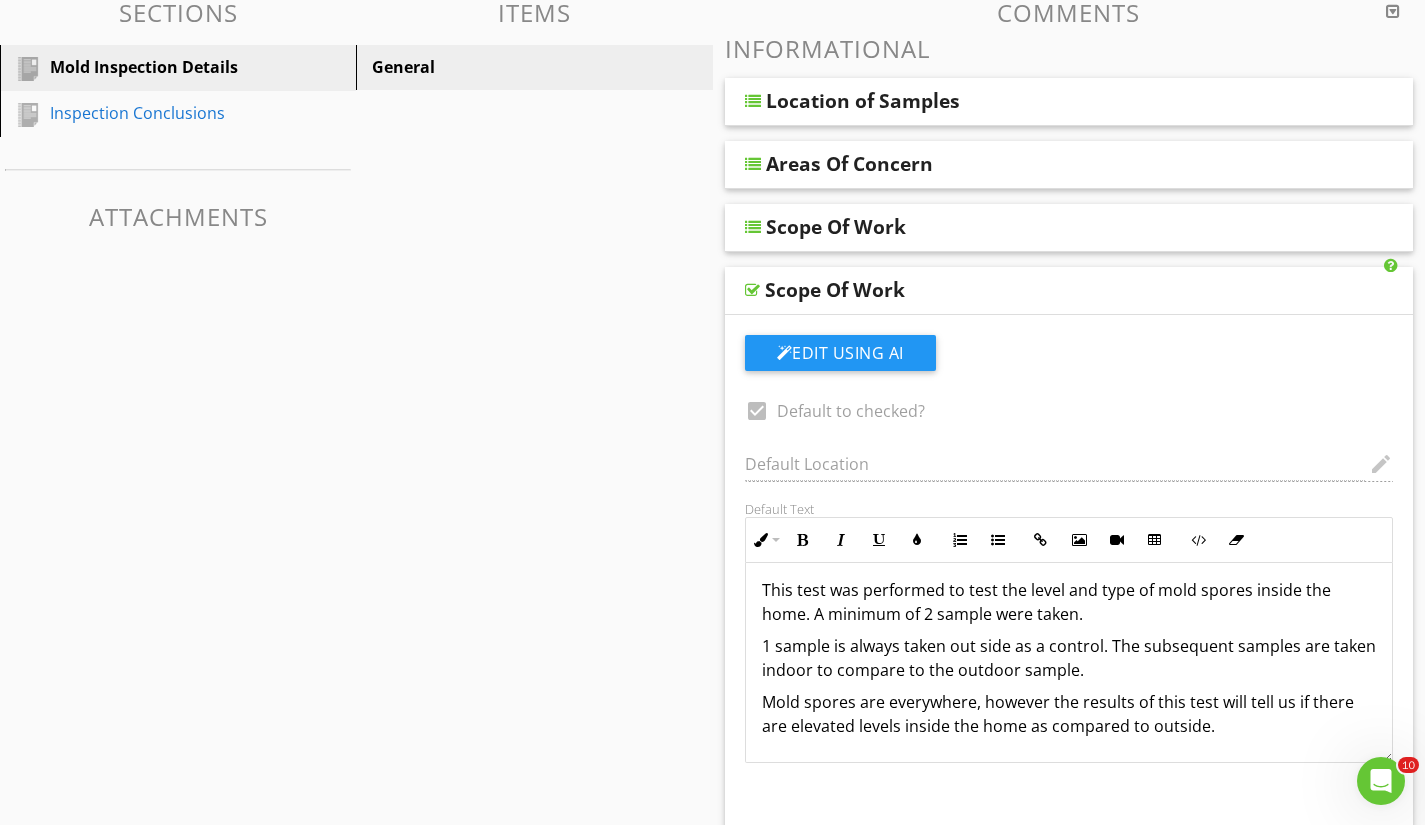 scroll, scrollTop: 0, scrollLeft: 0, axis: both 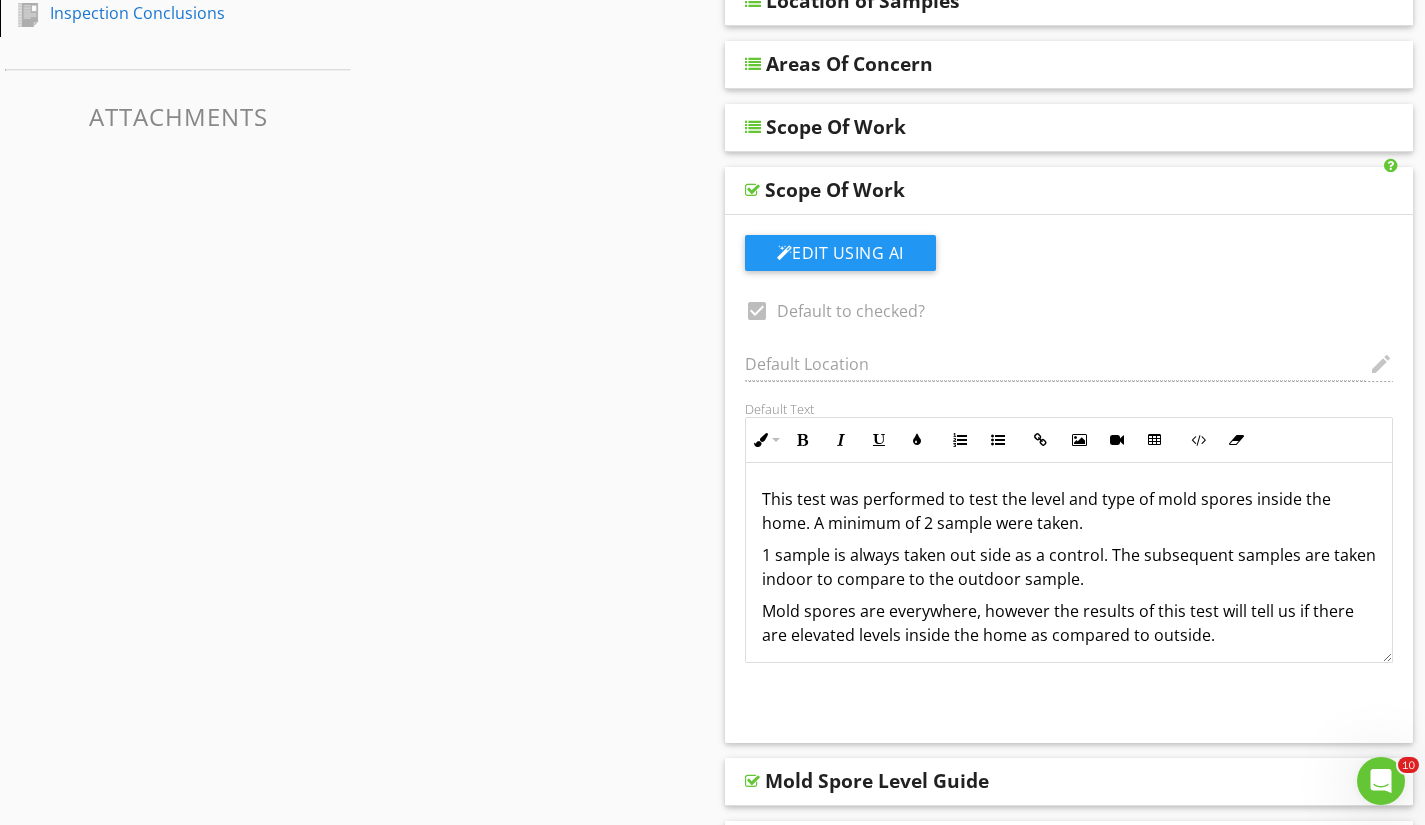 drag, startPoint x: 759, startPoint y: 494, endPoint x: 982, endPoint y: 556, distance: 231.45842 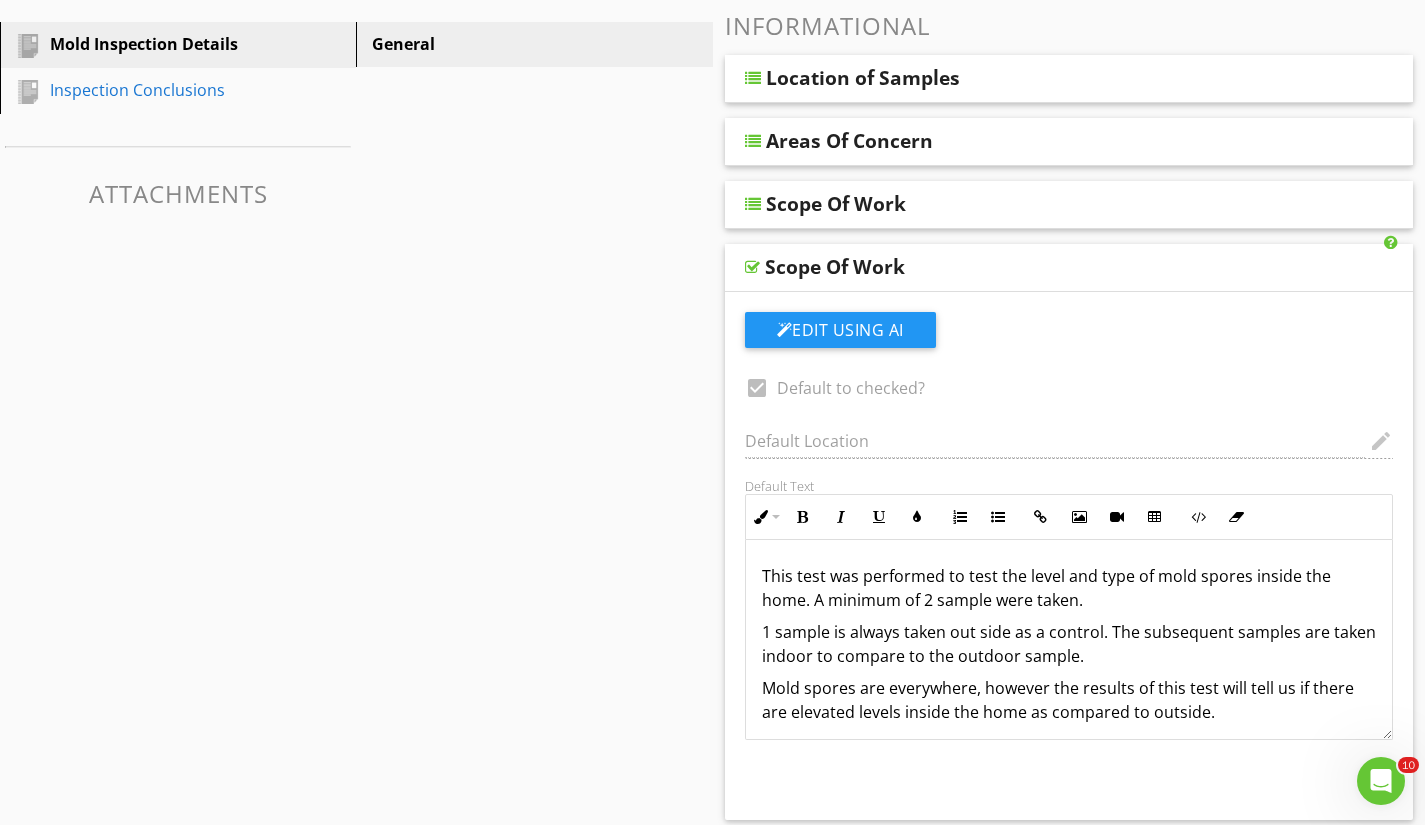 scroll, scrollTop: 200, scrollLeft: 0, axis: vertical 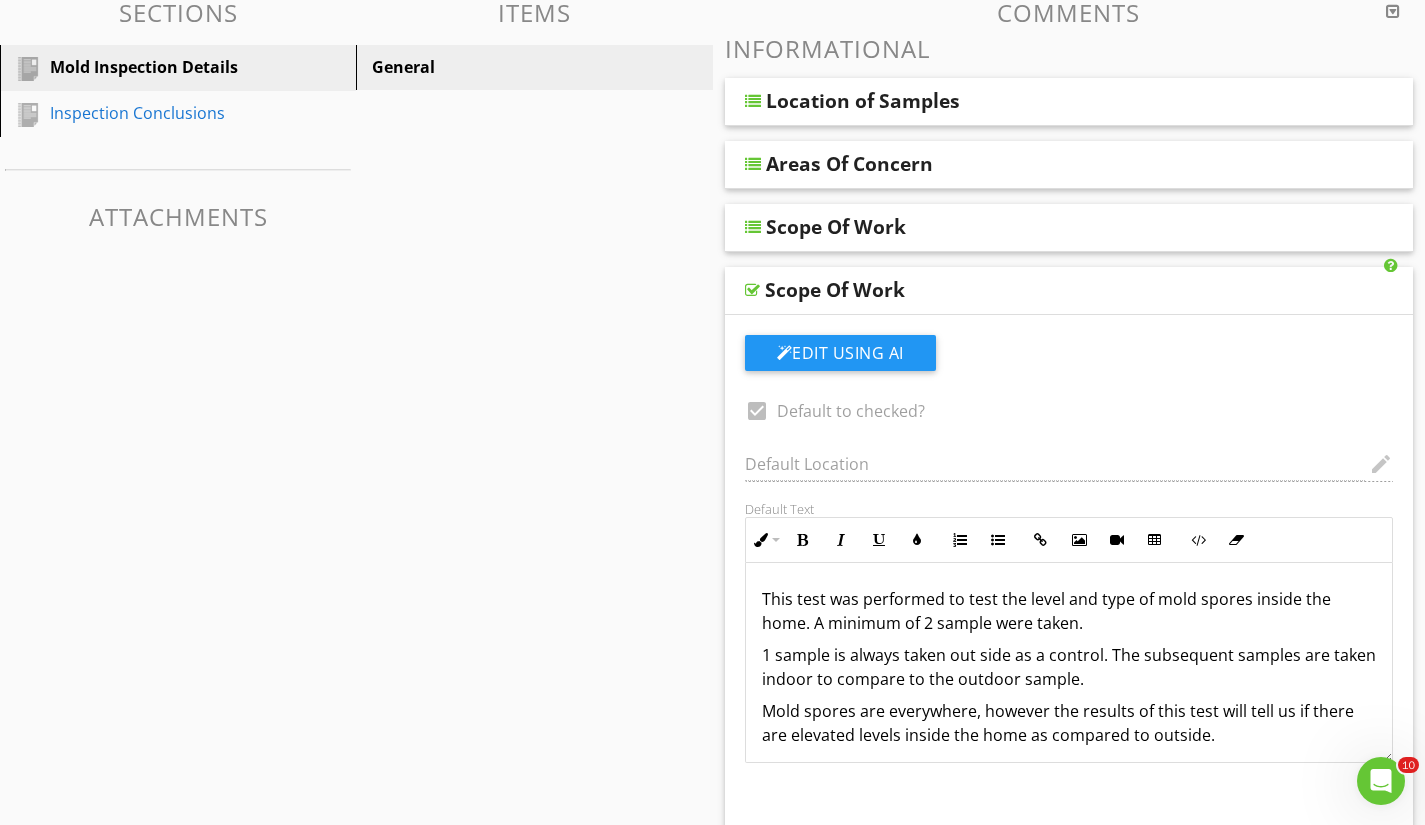 click on "This test was performed to test the level and type of mold spores inside the home. A minimum of 2 sample were taken." at bounding box center (1069, 611) 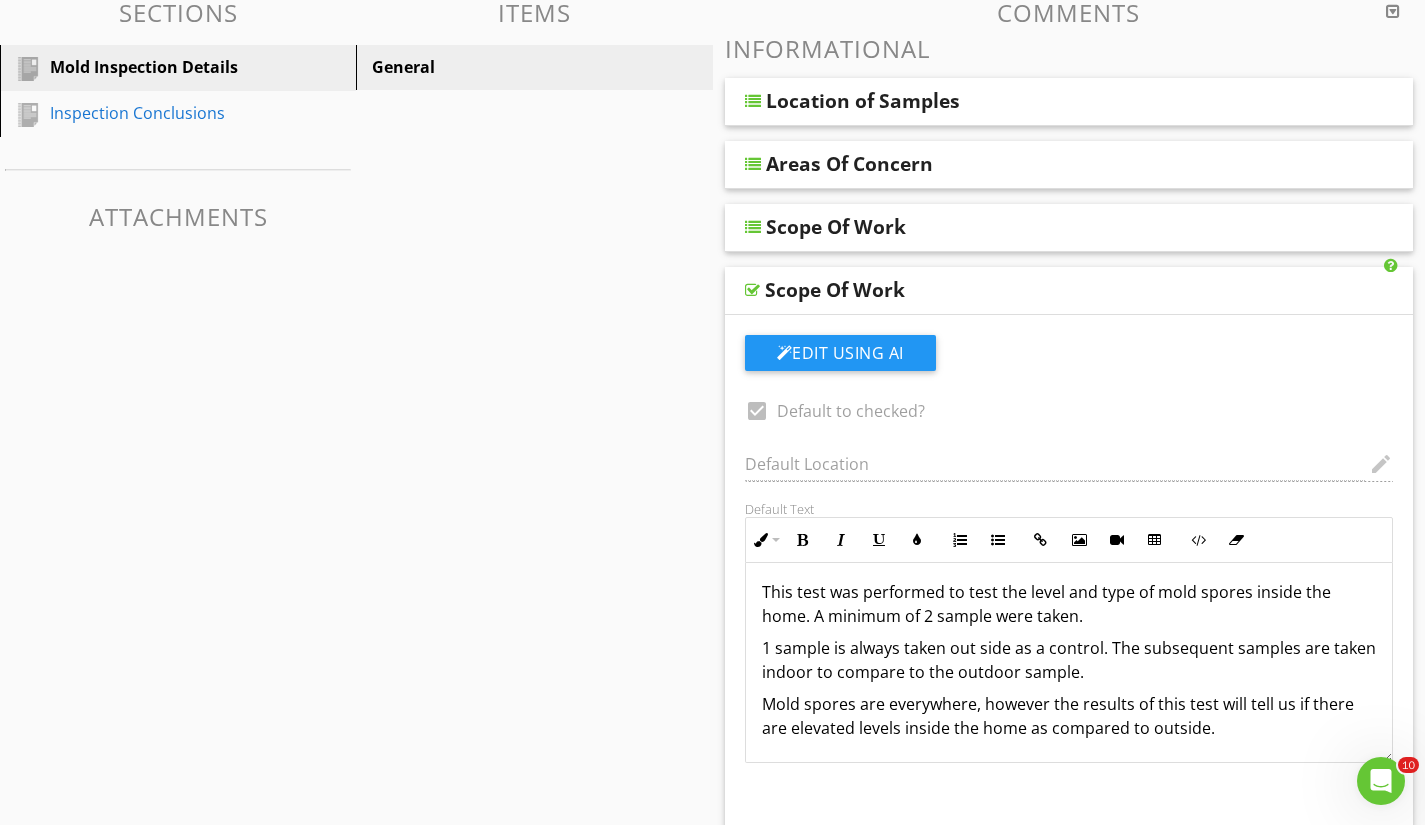 scroll, scrollTop: 9, scrollLeft: 0, axis: vertical 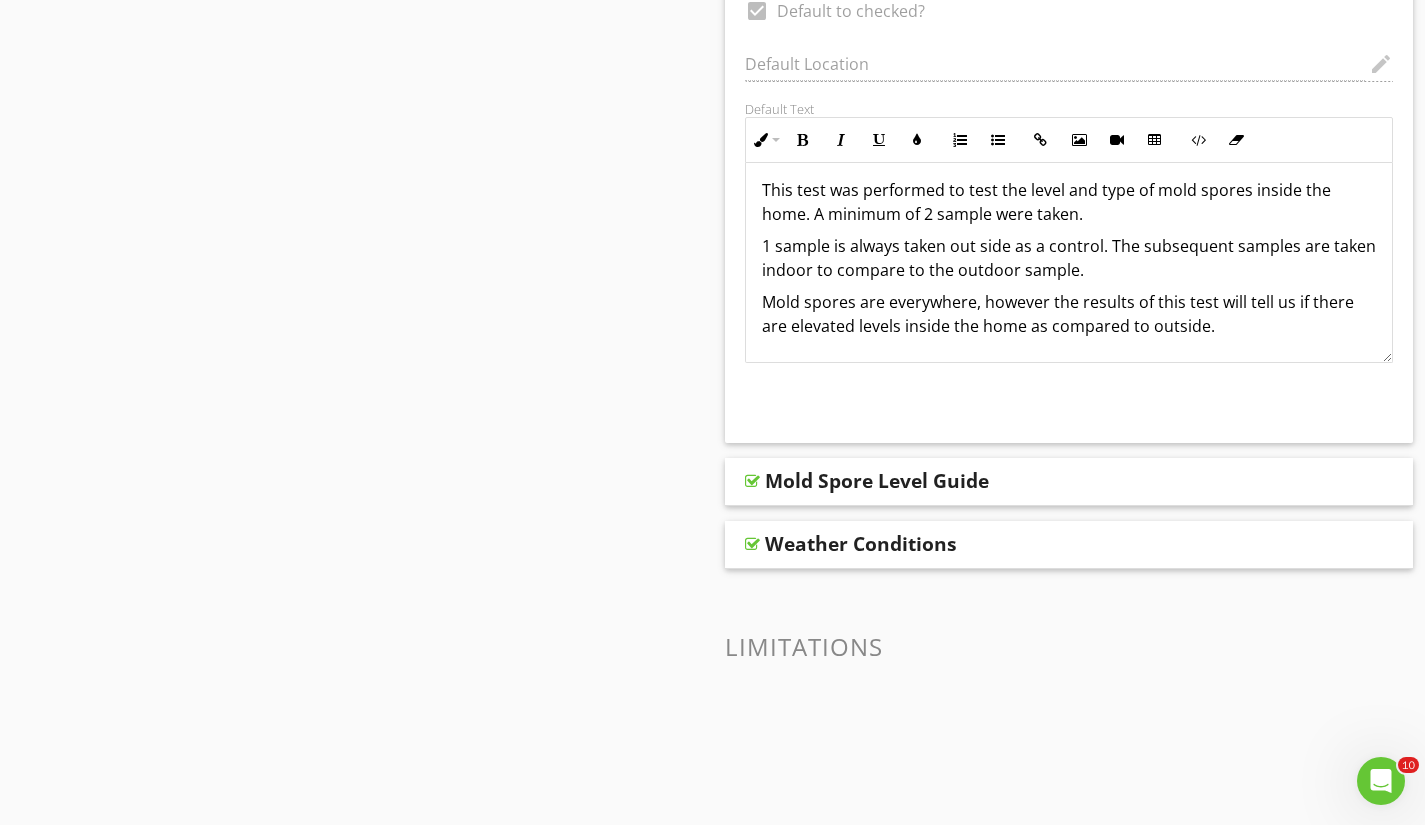 click at bounding box center [752, 481] 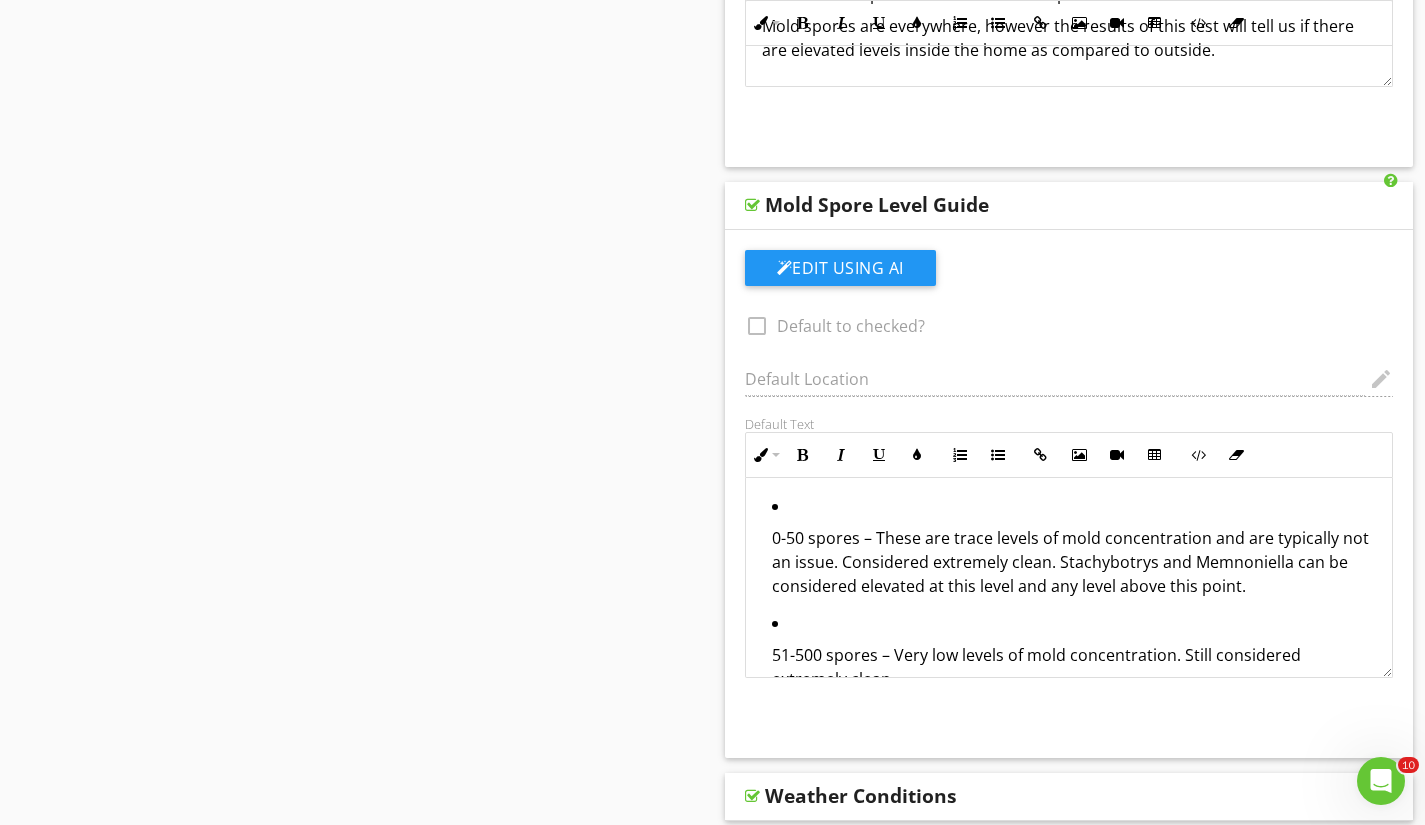scroll, scrollTop: 900, scrollLeft: 0, axis: vertical 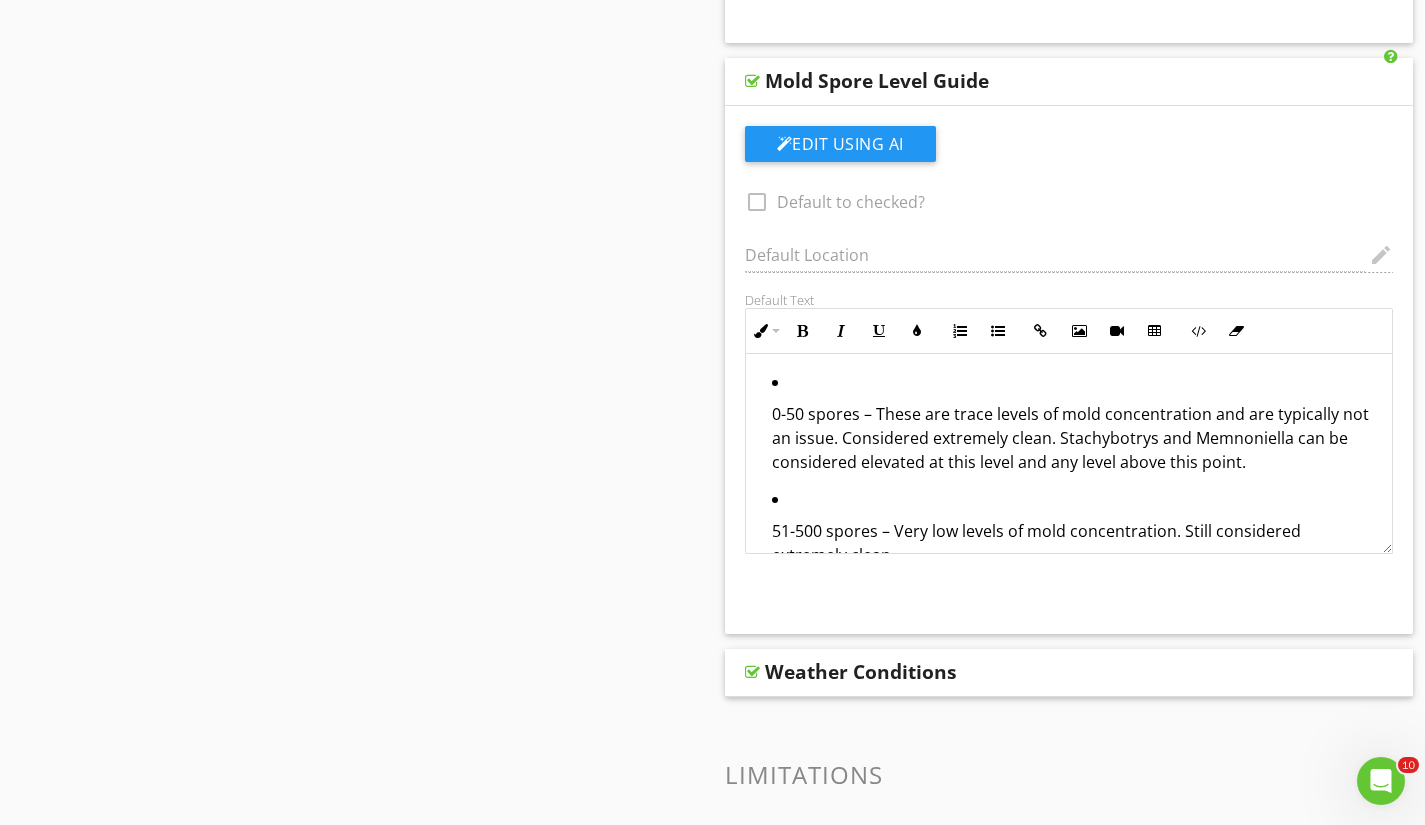 click at bounding box center (752, 672) 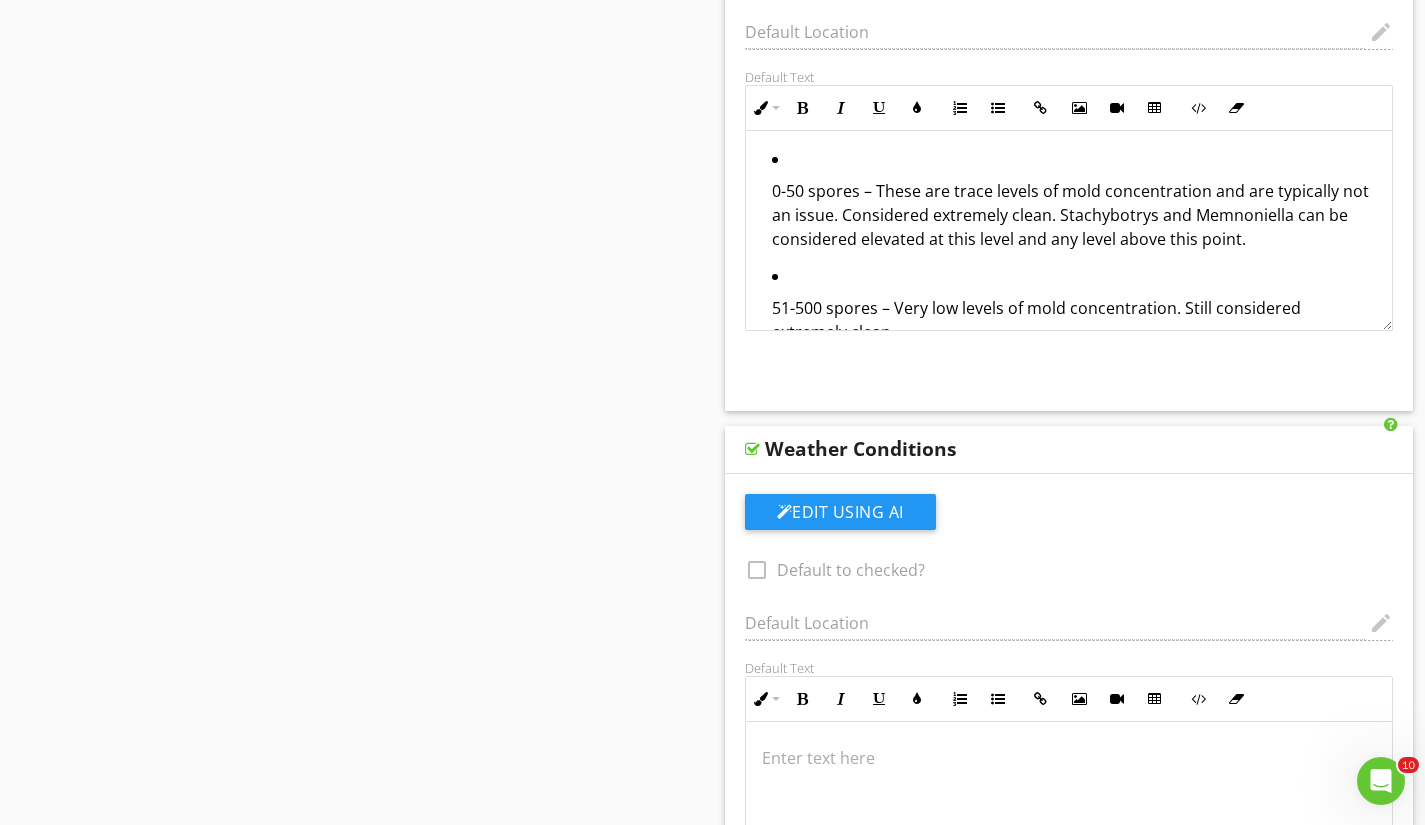 scroll, scrollTop: 1200, scrollLeft: 0, axis: vertical 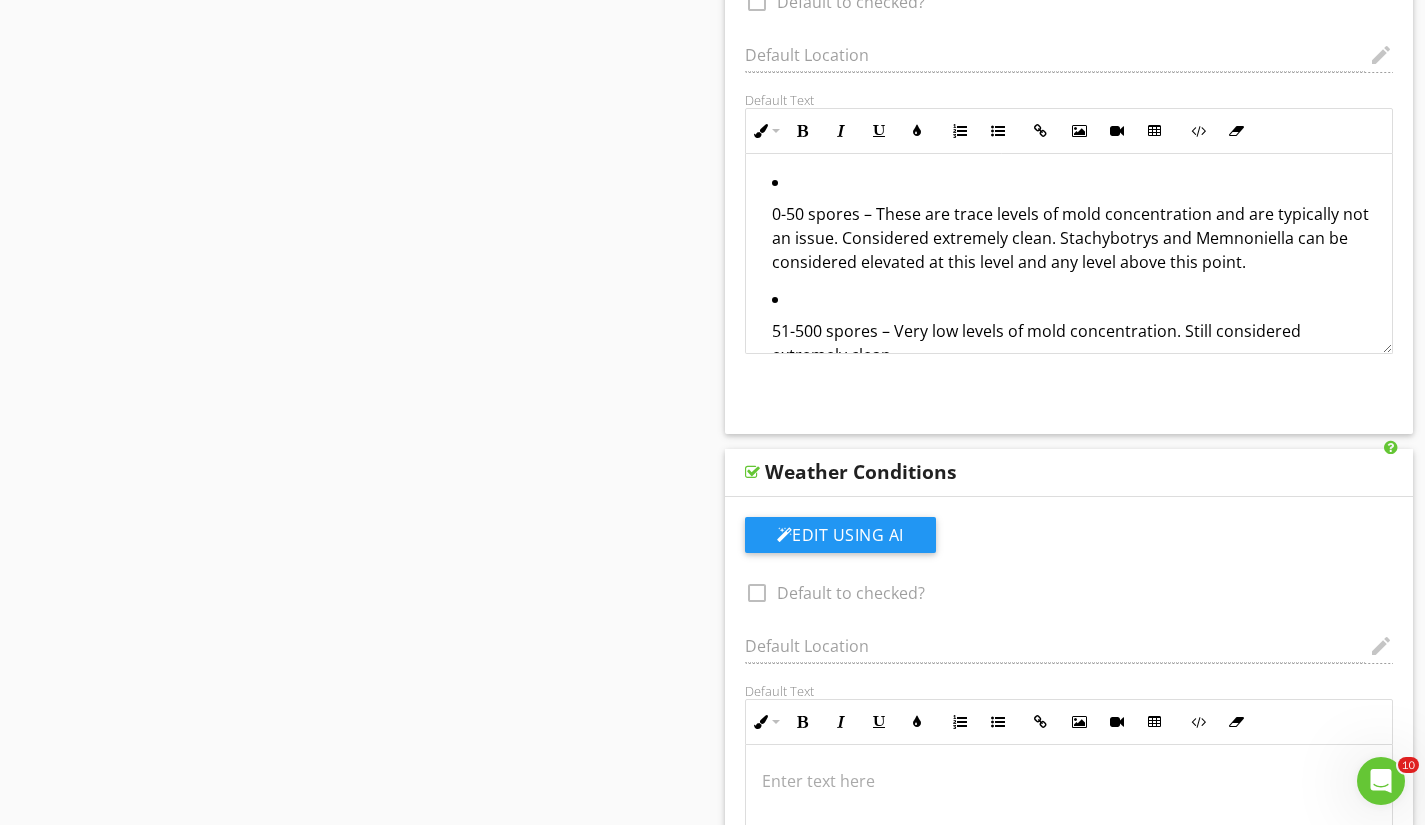 click at bounding box center [752, 472] 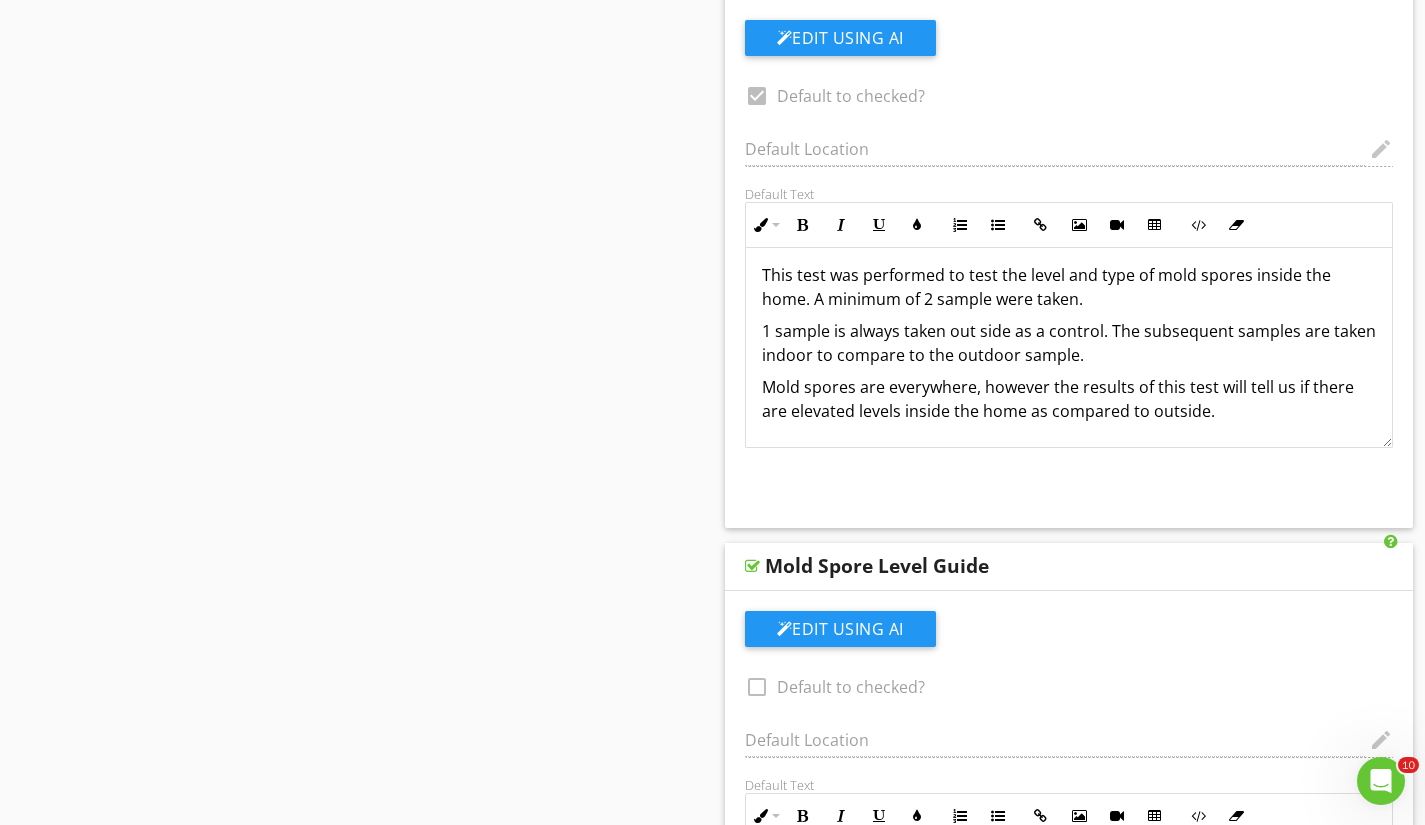 scroll, scrollTop: 463, scrollLeft: 0, axis: vertical 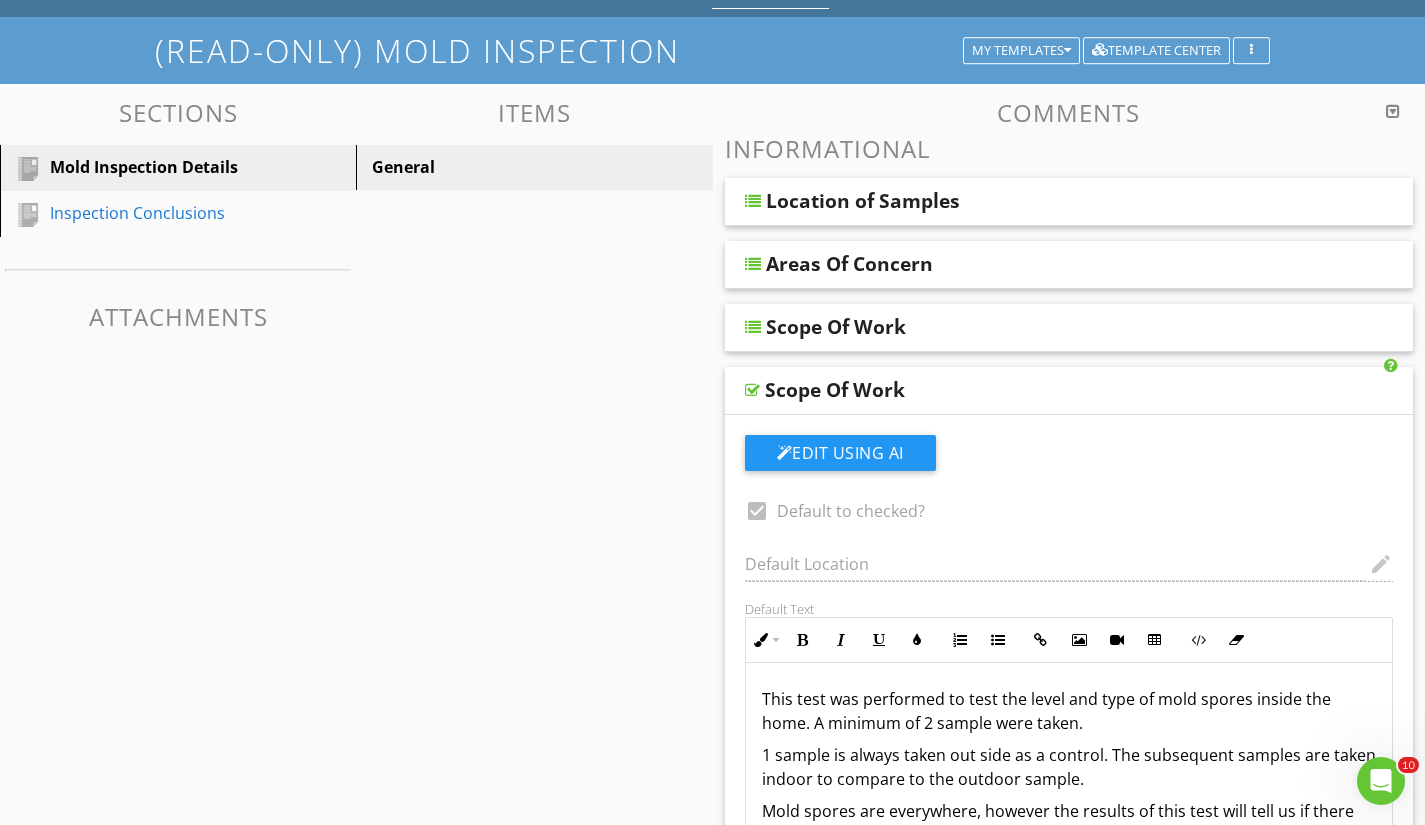 click at bounding box center (752, 390) 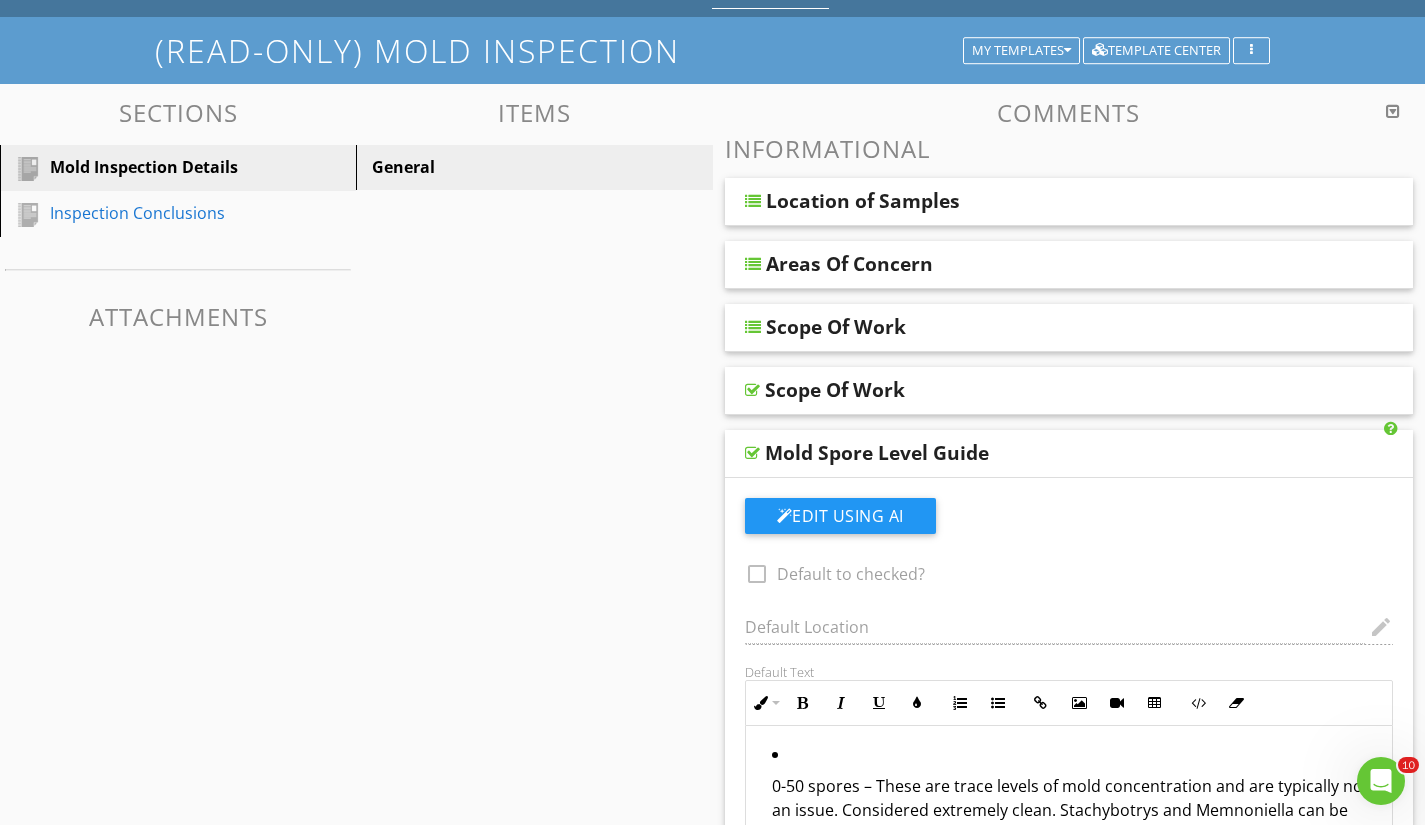 click at bounding box center [752, 453] 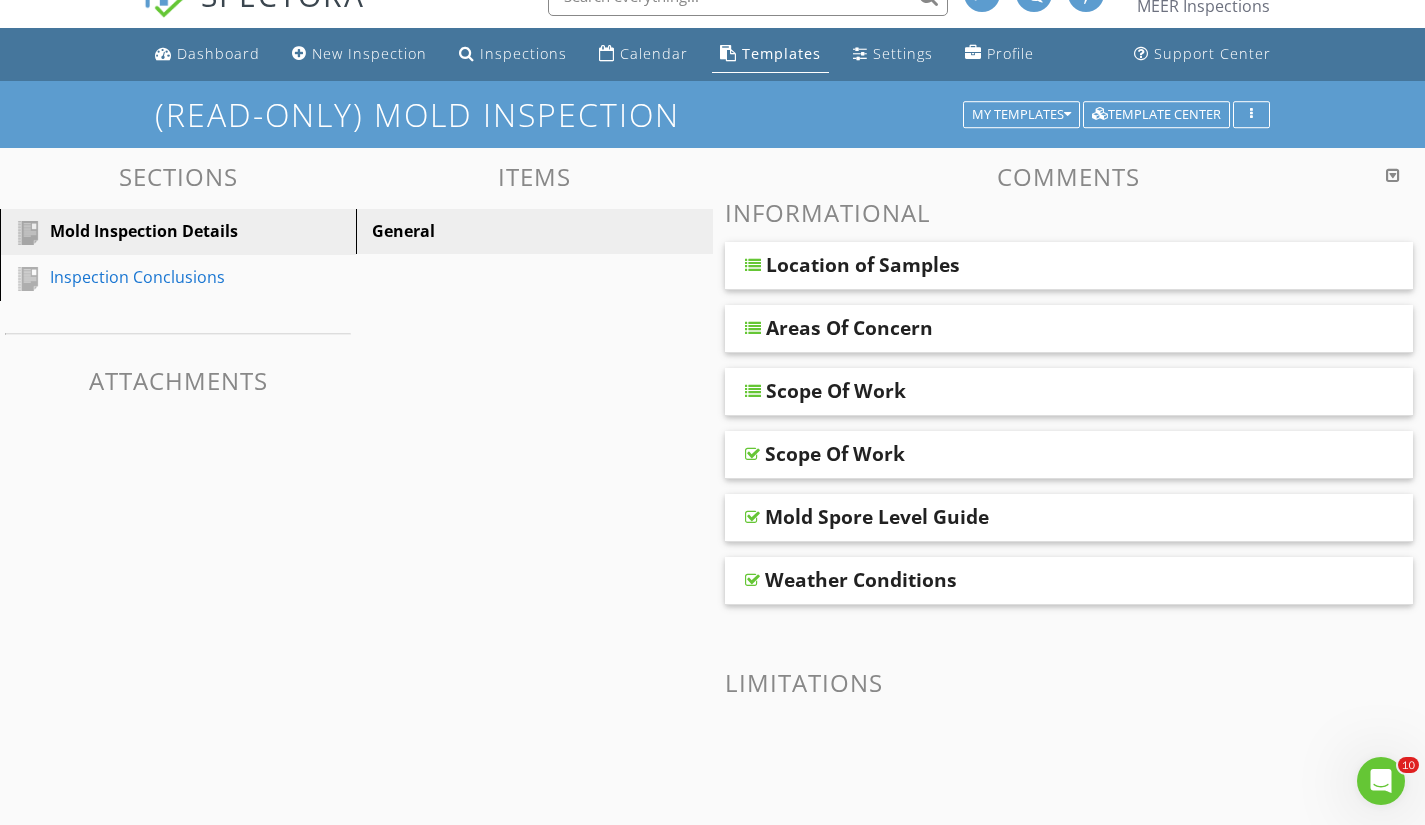 scroll, scrollTop: 17, scrollLeft: 0, axis: vertical 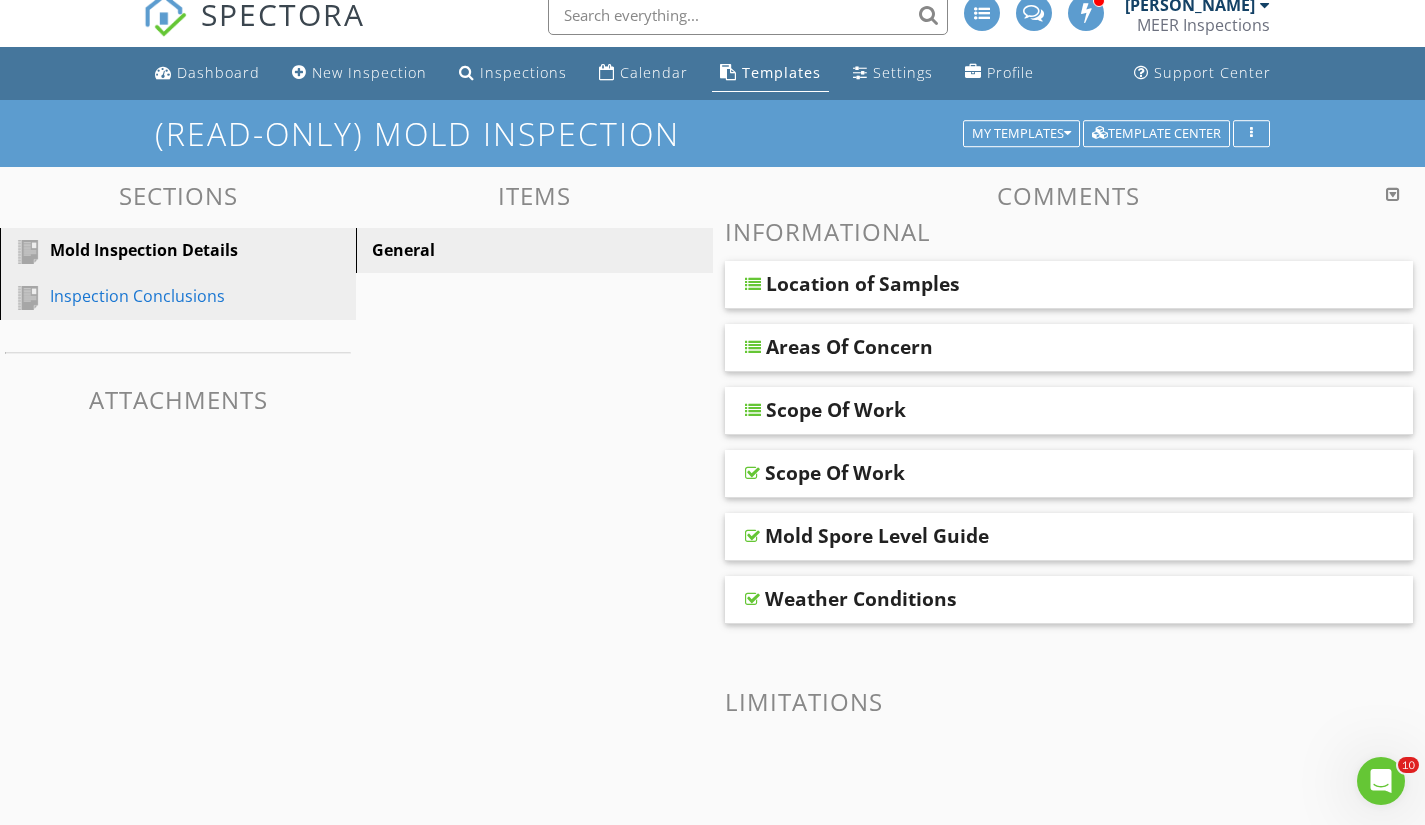 click on "Inspection Conclusions" at bounding box center [155, 296] 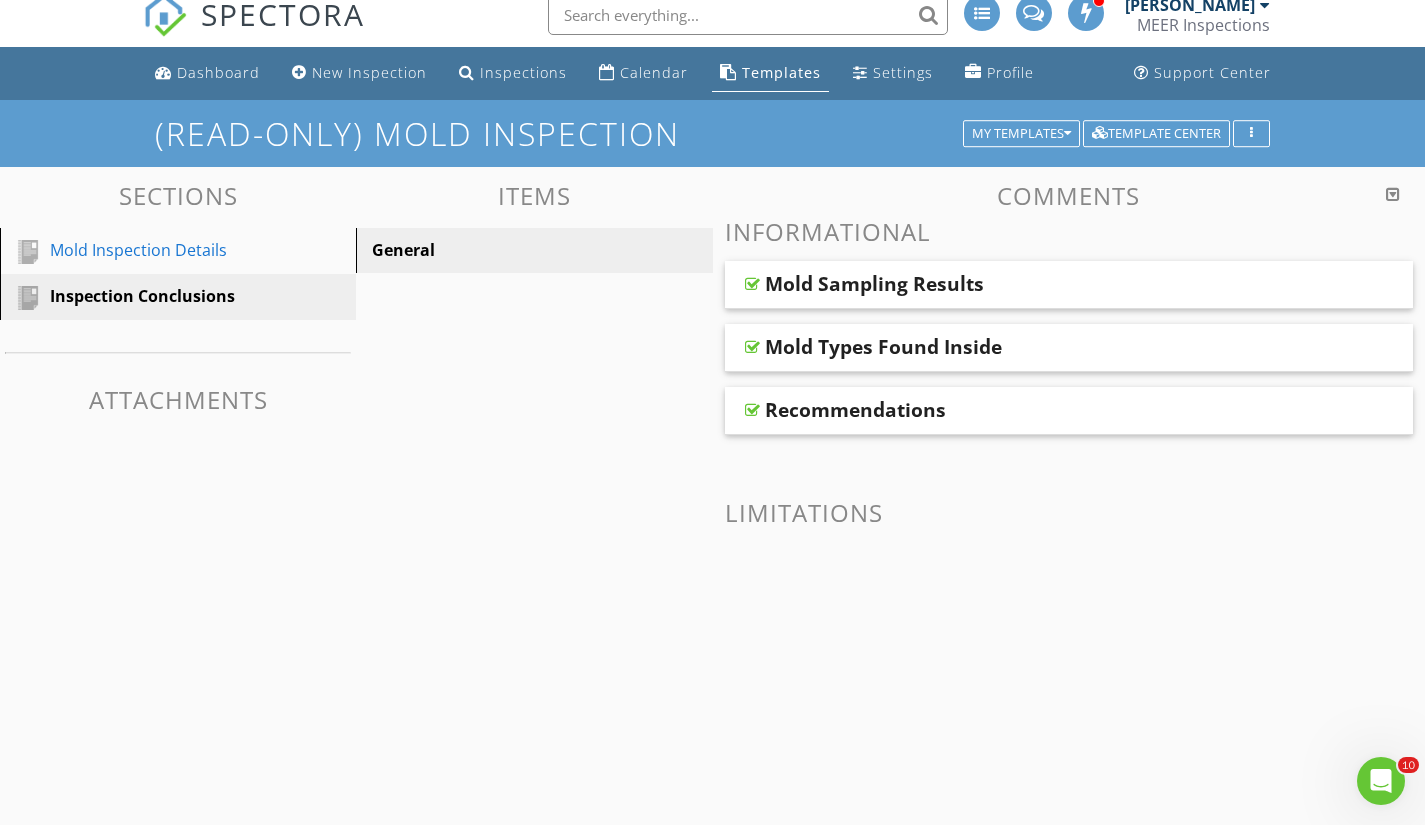 click at bounding box center [752, 284] 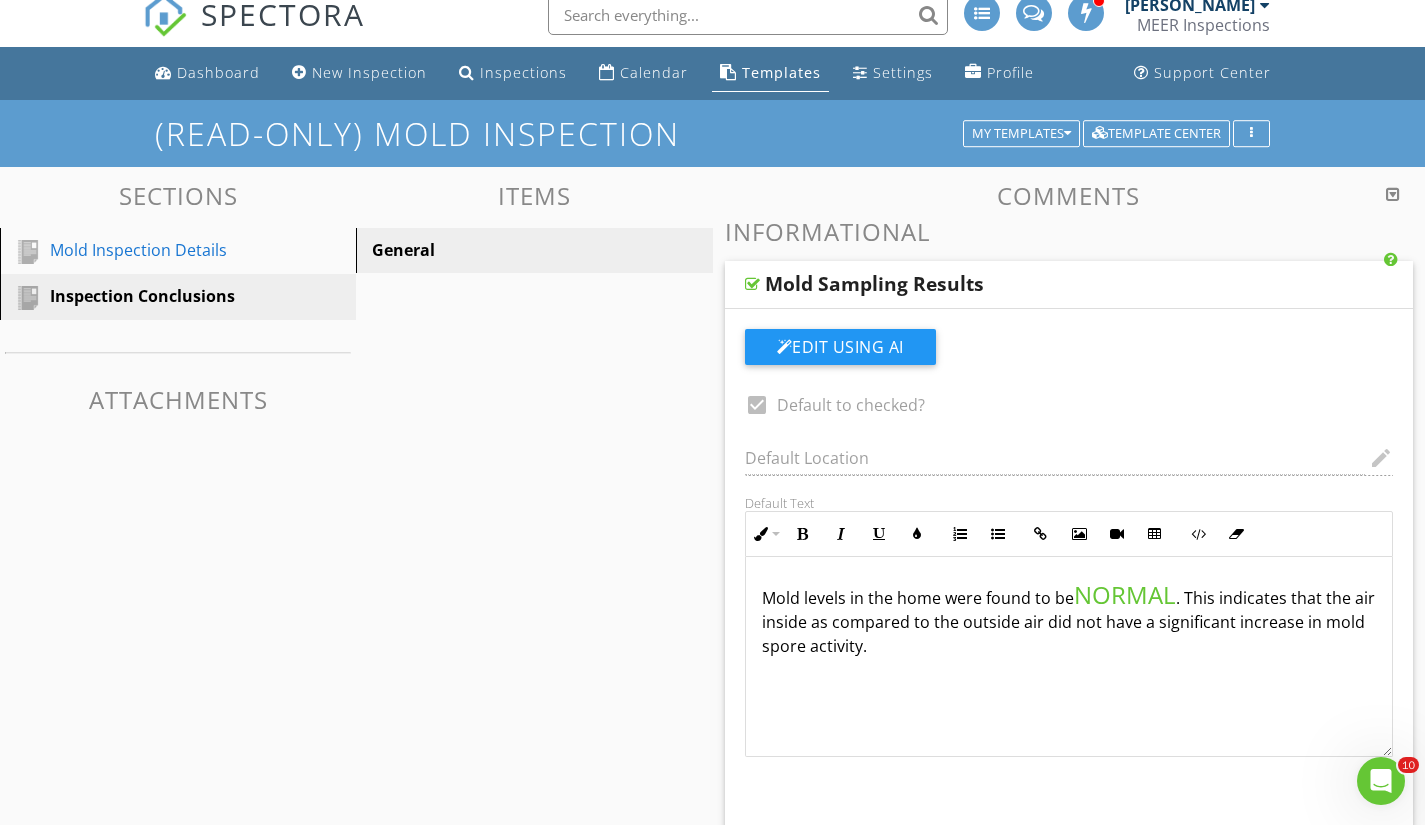click at bounding box center (752, 284) 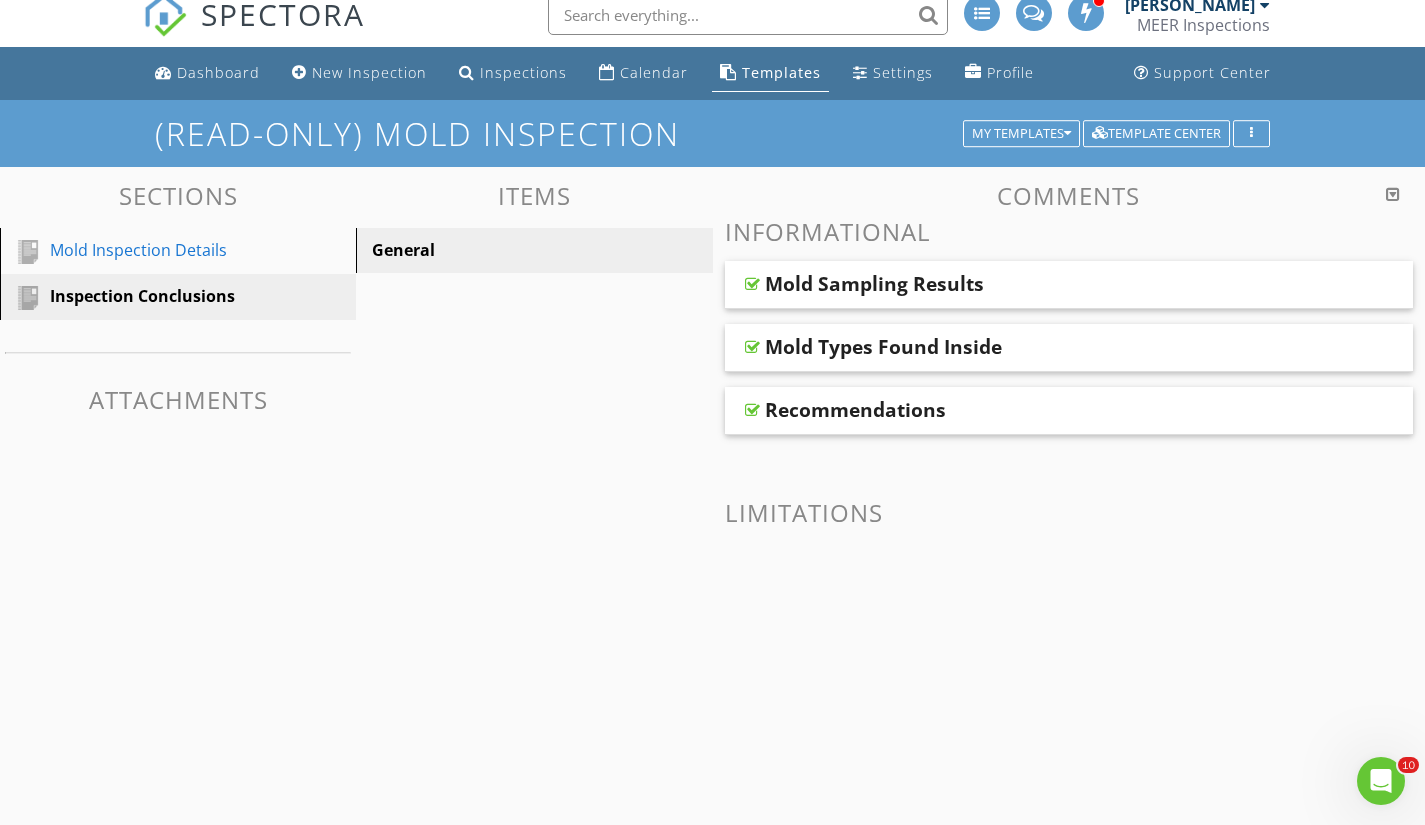 click at bounding box center (752, 347) 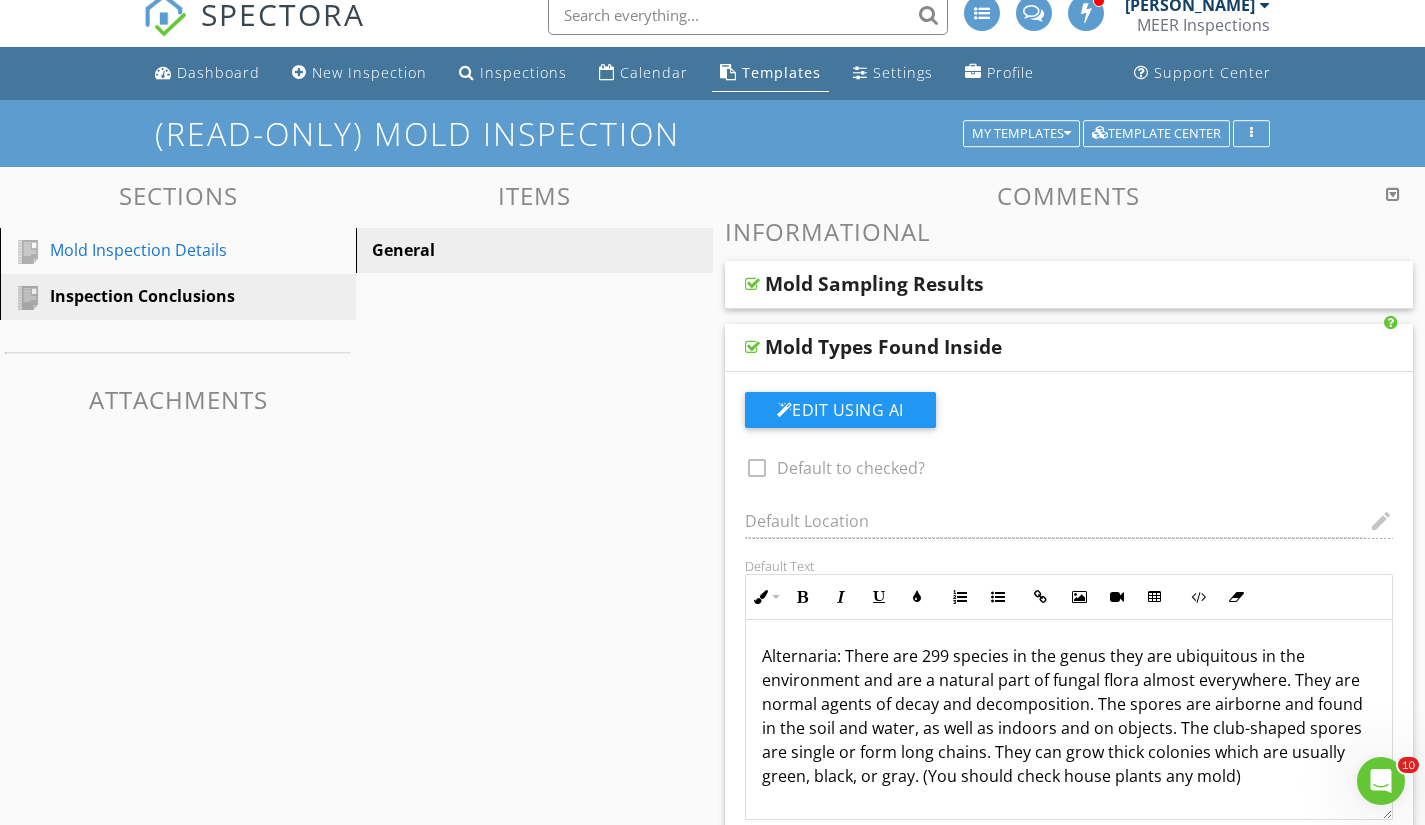 click at bounding box center [752, 347] 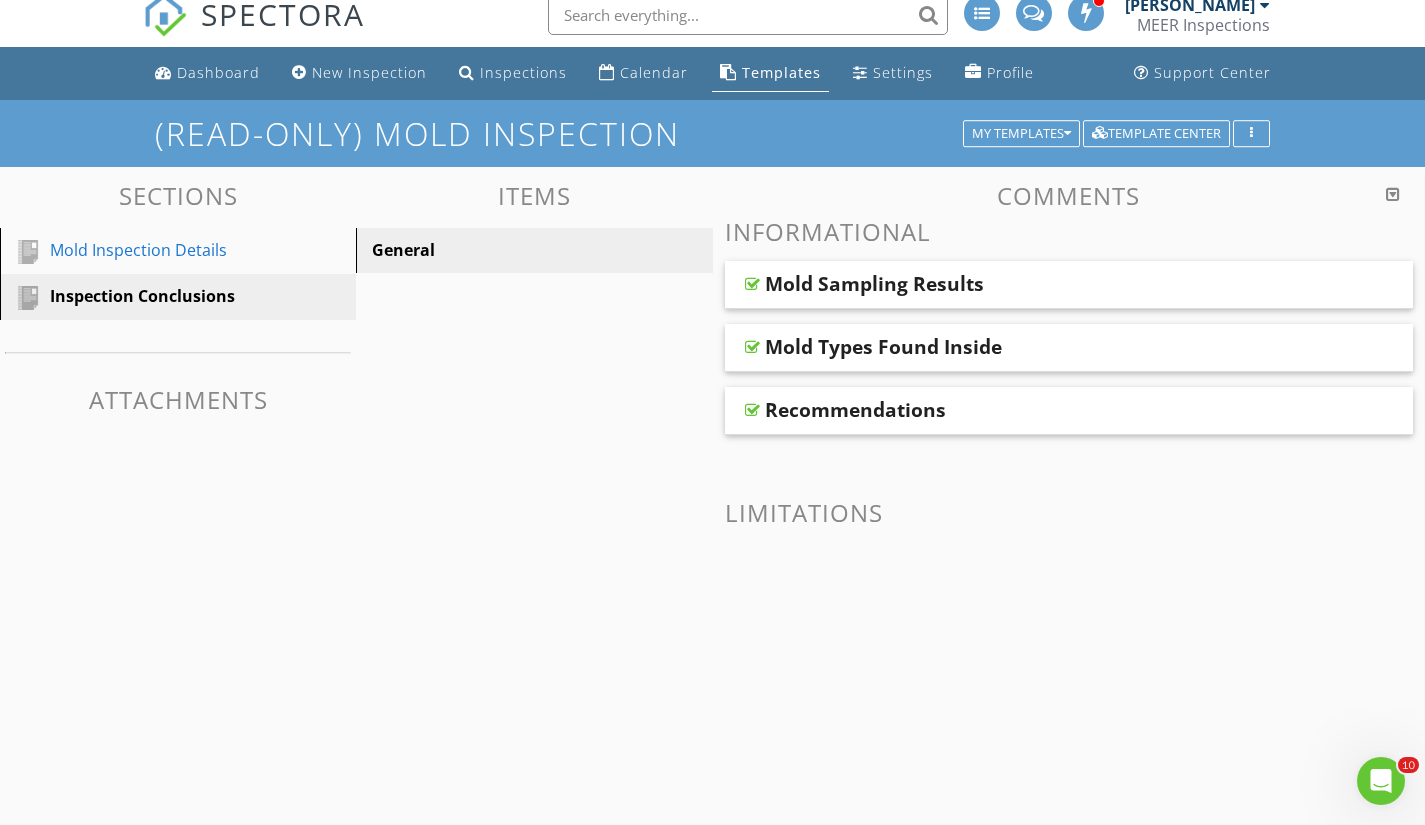 click at bounding box center [752, 284] 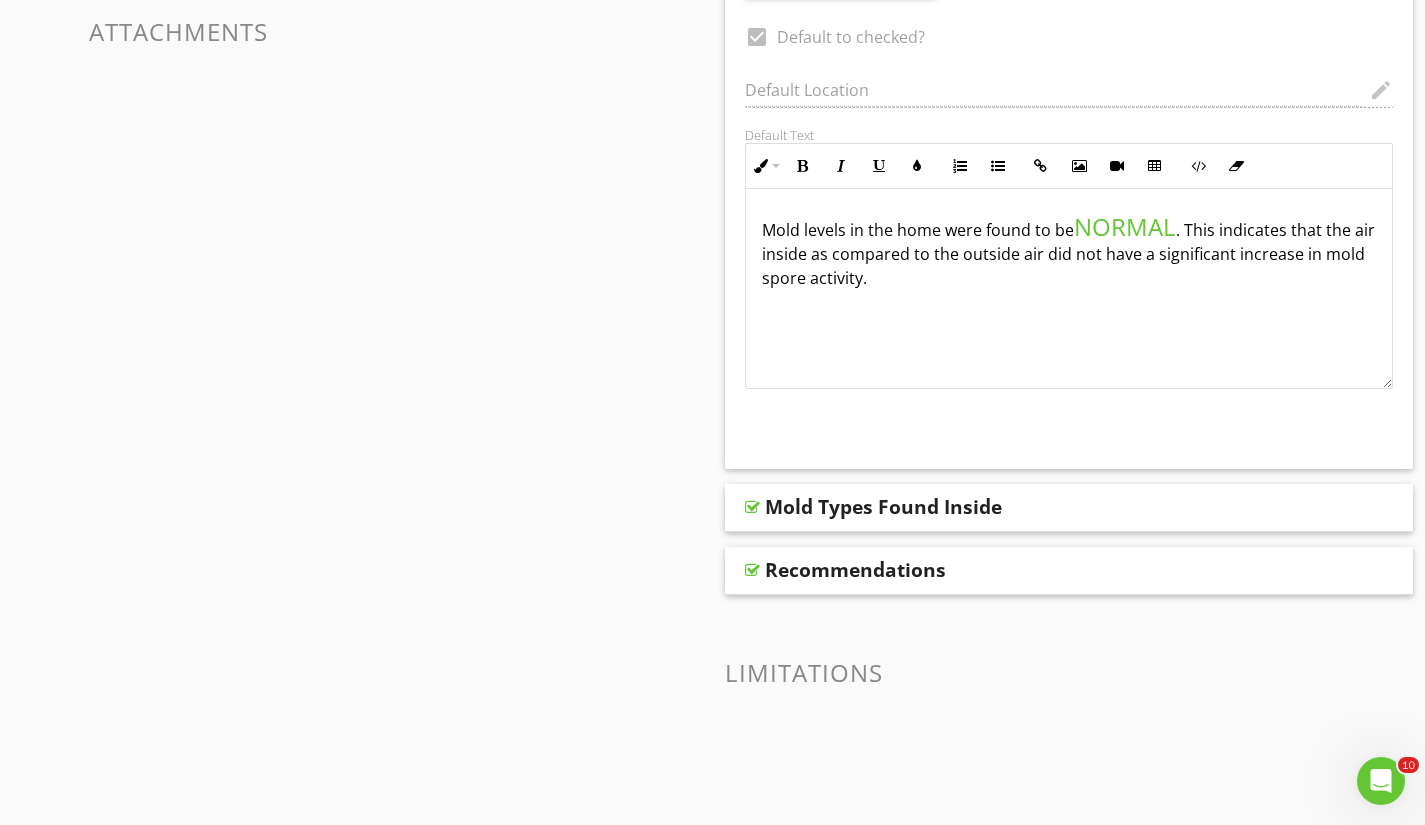 scroll, scrollTop: 417, scrollLeft: 0, axis: vertical 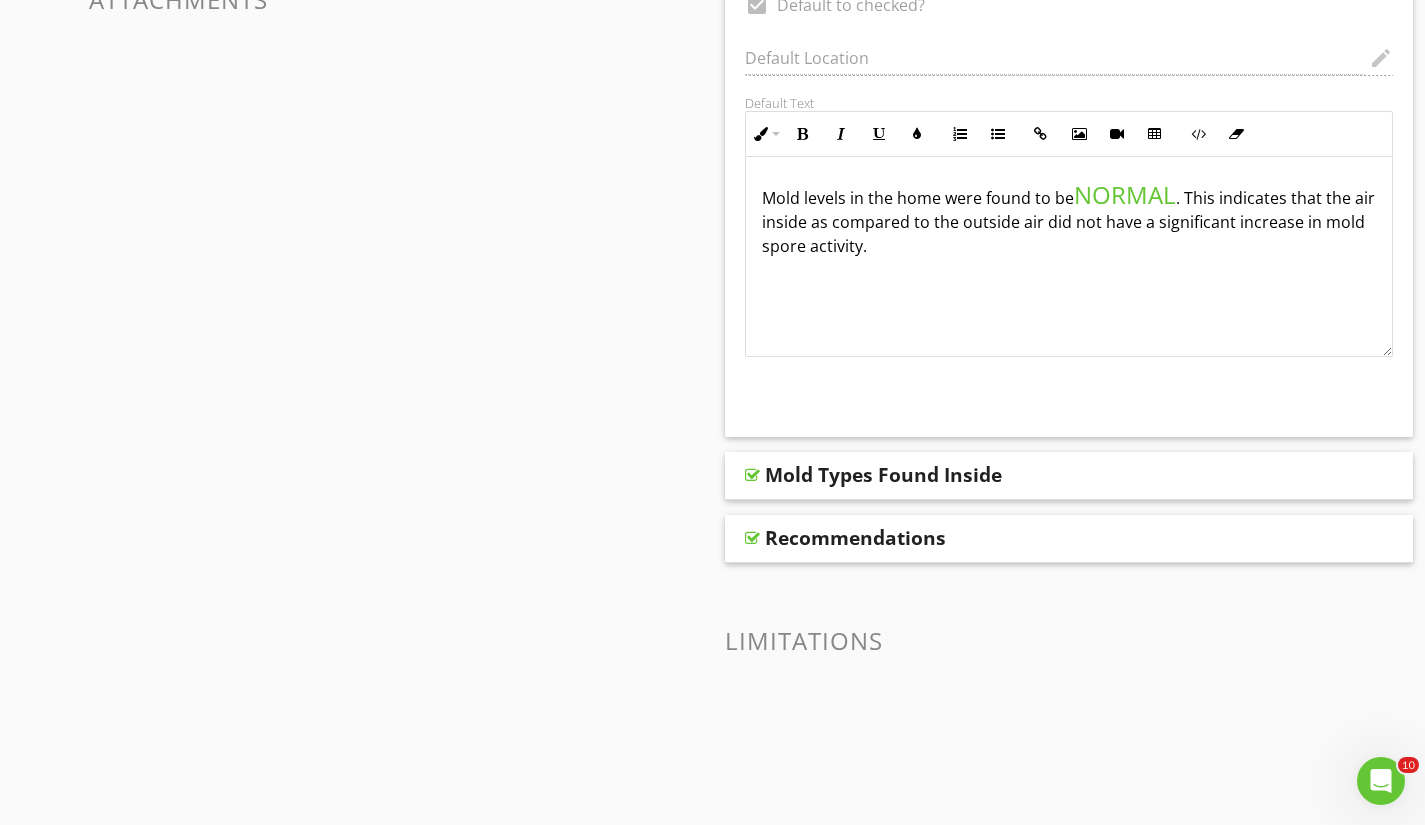 click at bounding box center [752, 475] 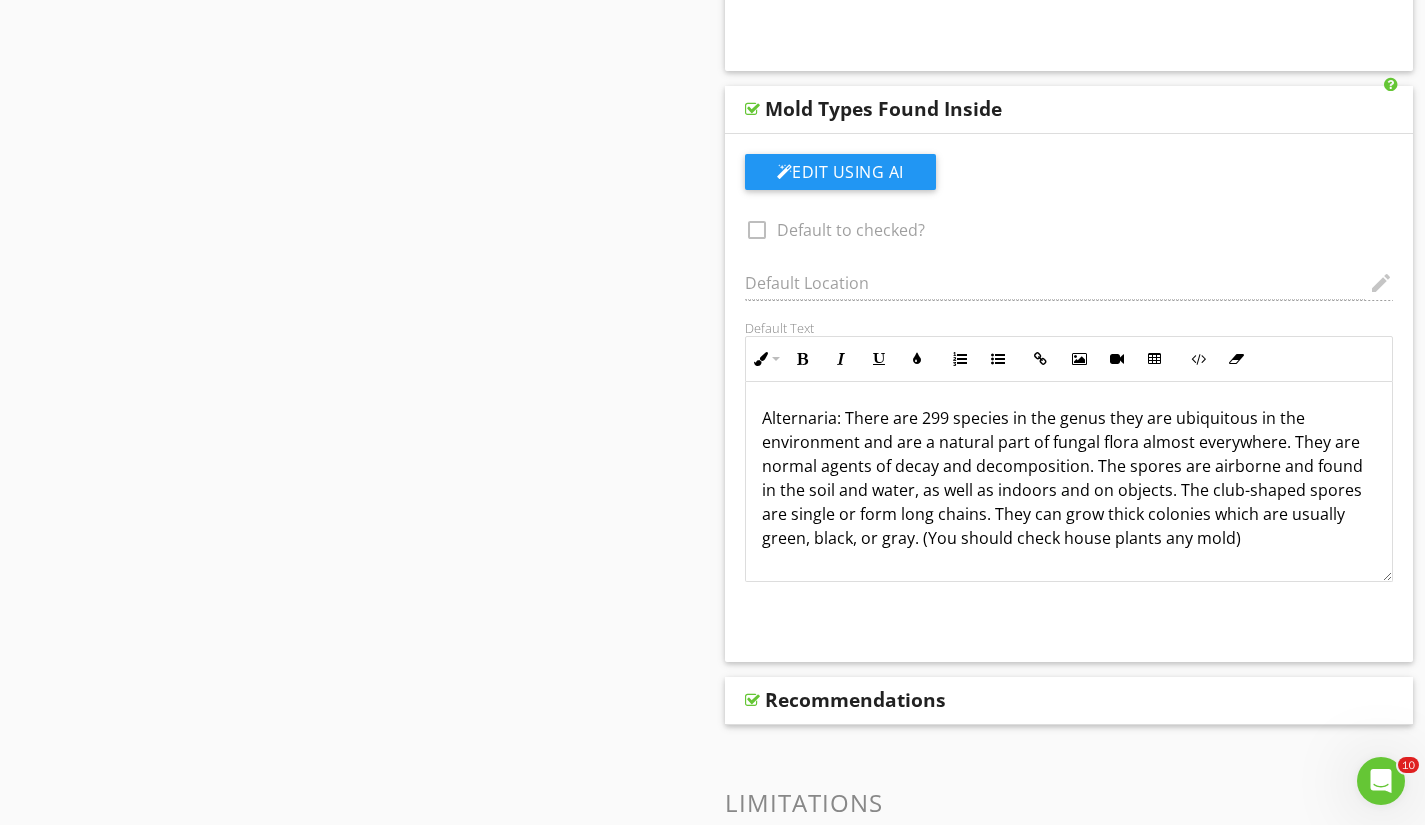 scroll, scrollTop: 817, scrollLeft: 0, axis: vertical 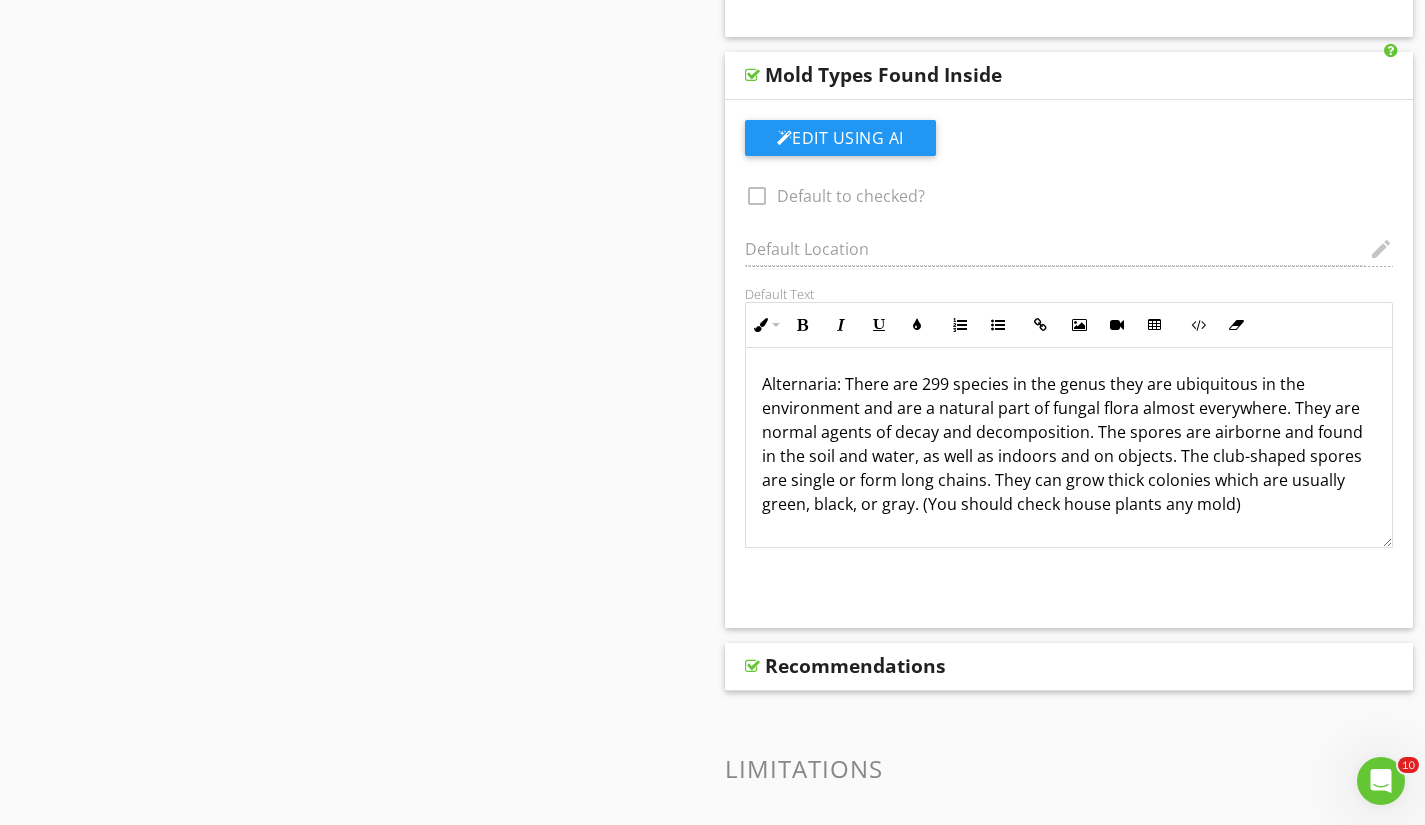 drag, startPoint x: 763, startPoint y: 383, endPoint x: 1069, endPoint y: 498, distance: 326.896 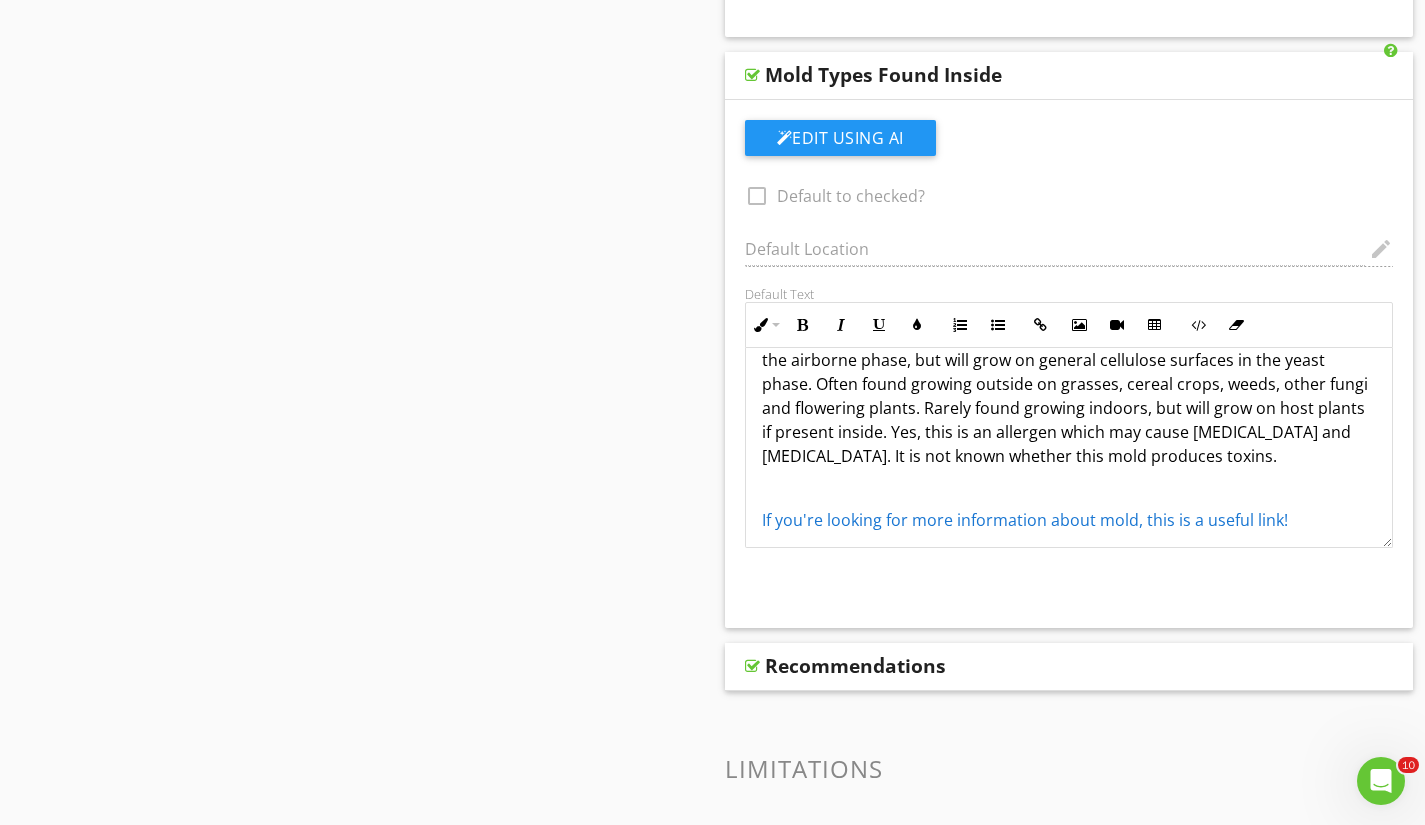 scroll, scrollTop: 609, scrollLeft: 0, axis: vertical 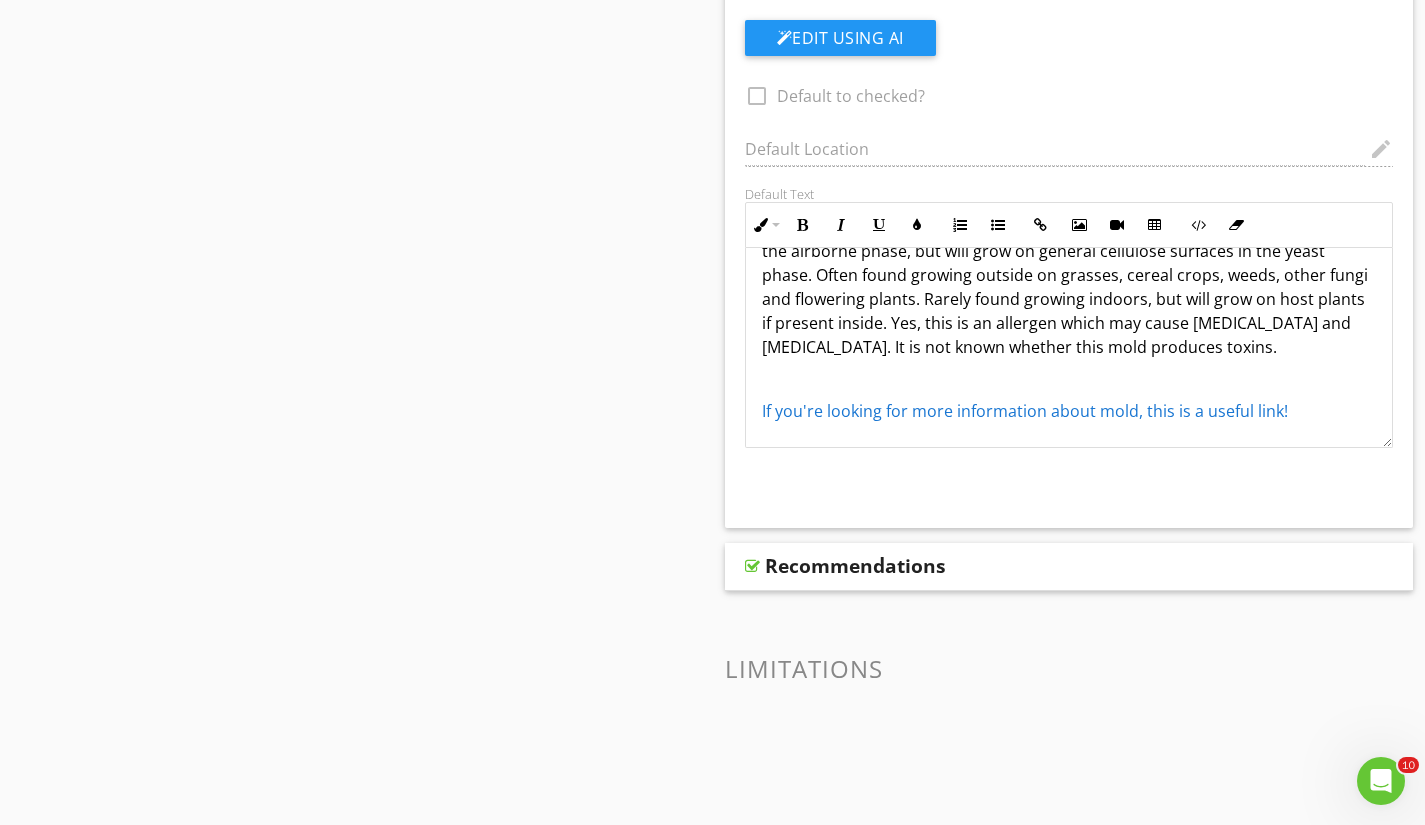 click on "If you're looking for more information about mold, this is a useful link!" at bounding box center [1025, 411] 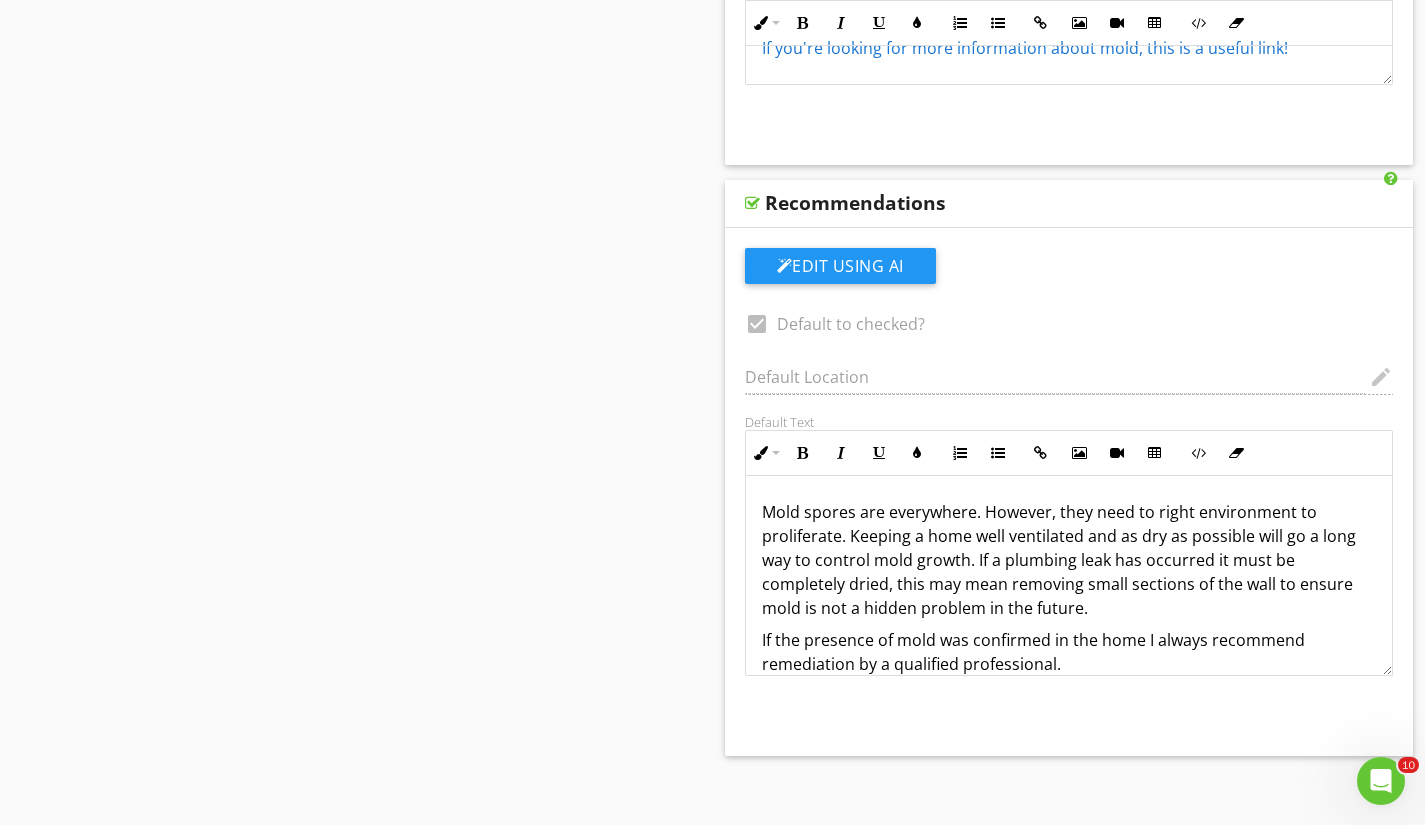 scroll, scrollTop: 1317, scrollLeft: 0, axis: vertical 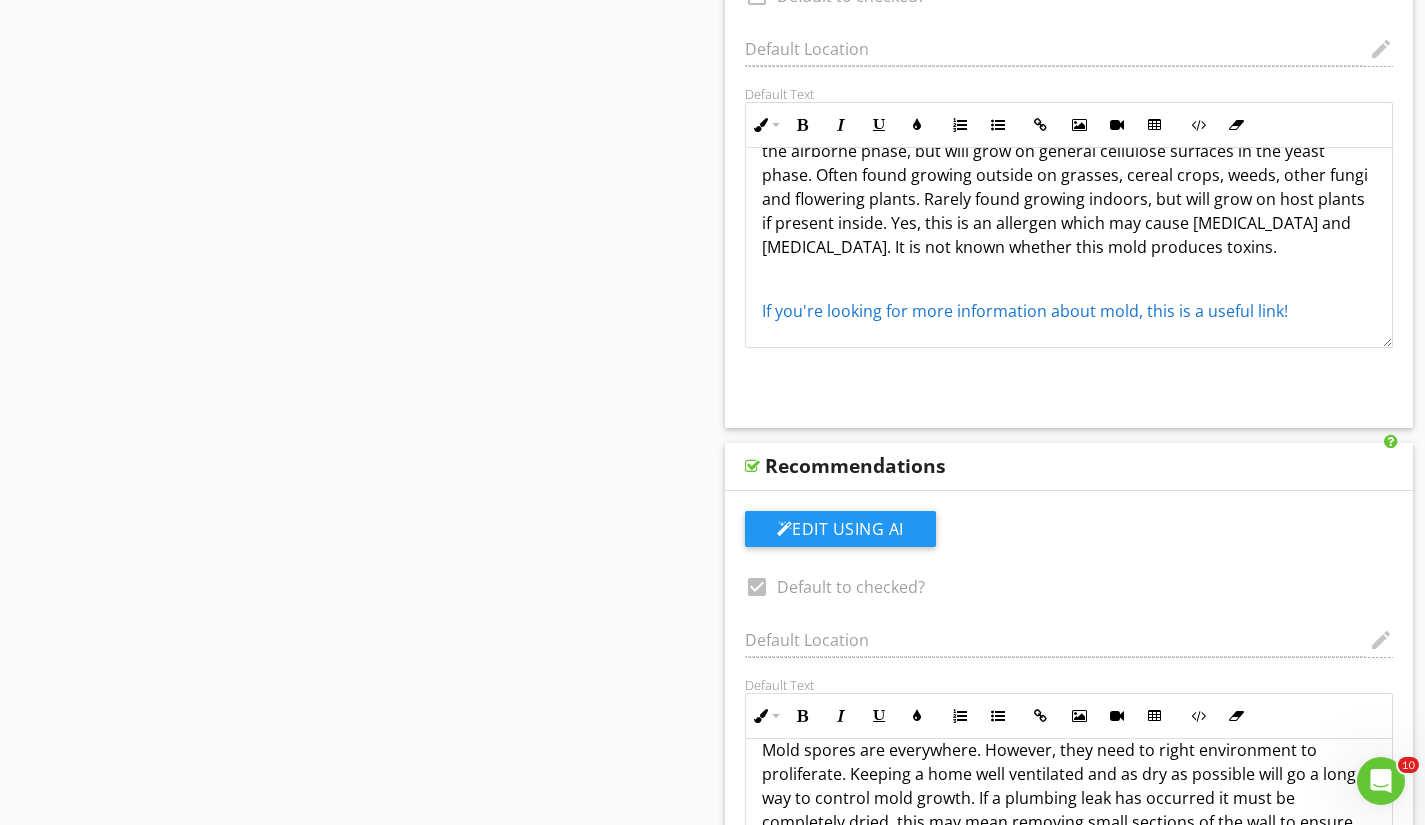 click at bounding box center [752, 466] 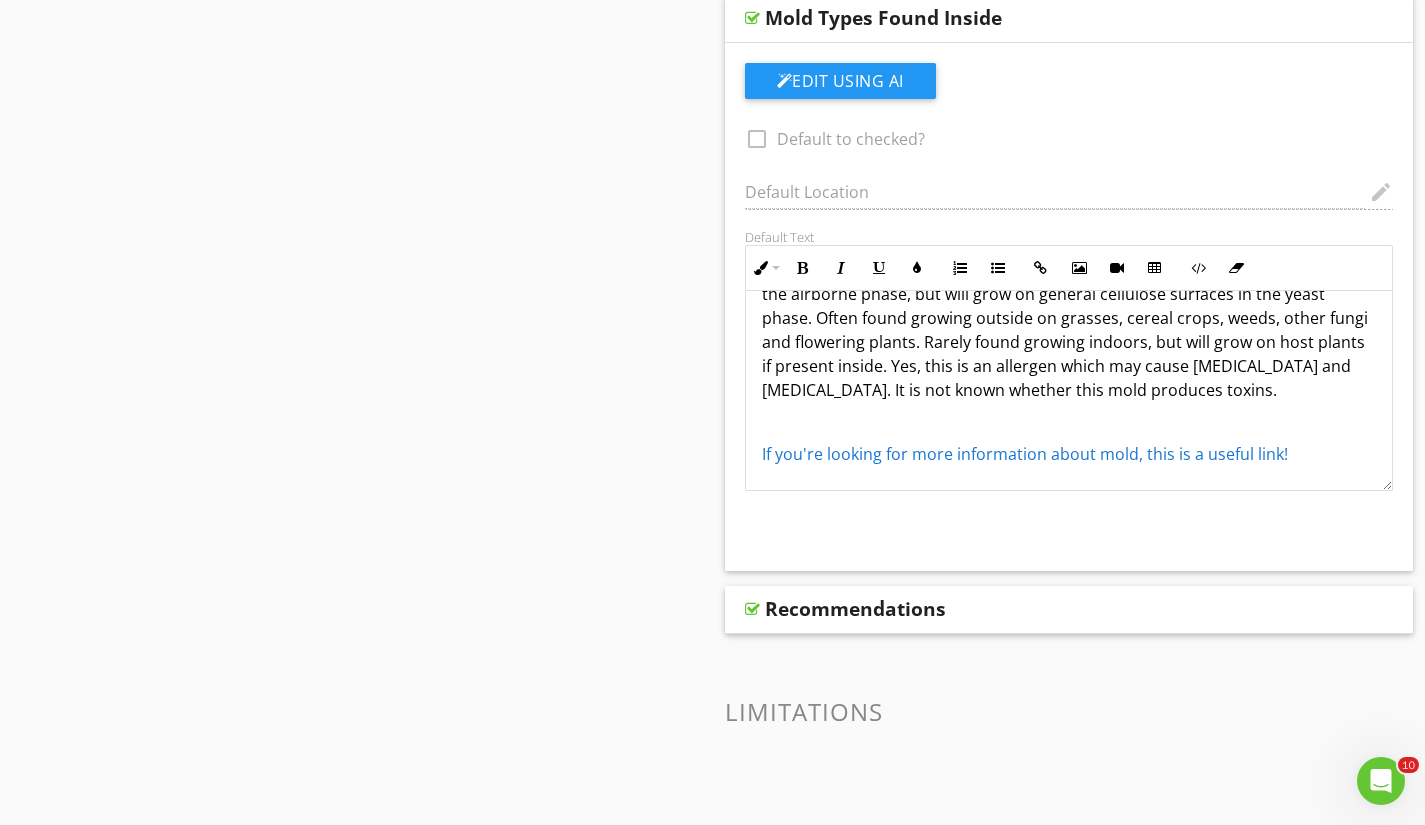 scroll, scrollTop: 774, scrollLeft: 0, axis: vertical 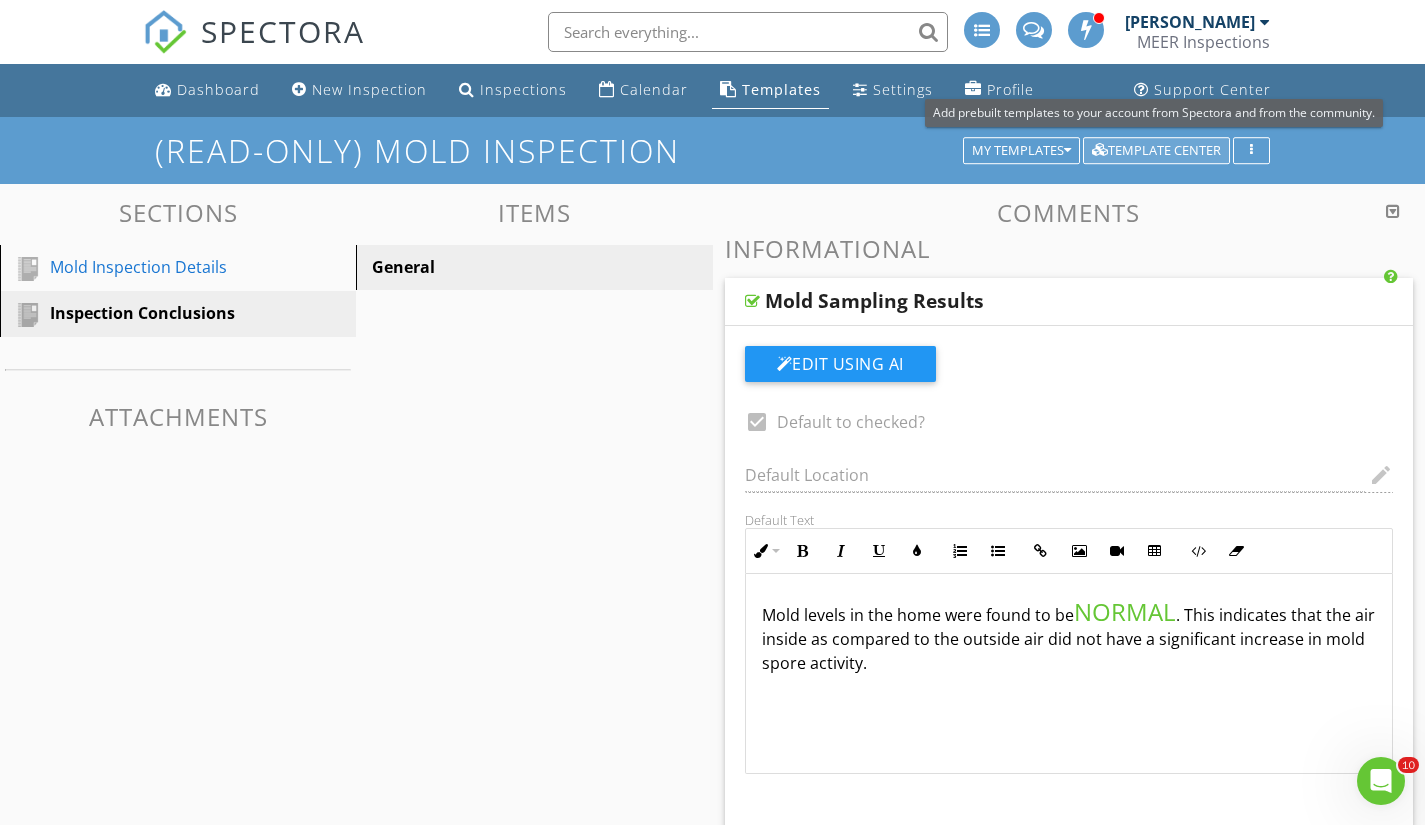 click on "Template Center" at bounding box center [1156, 151] 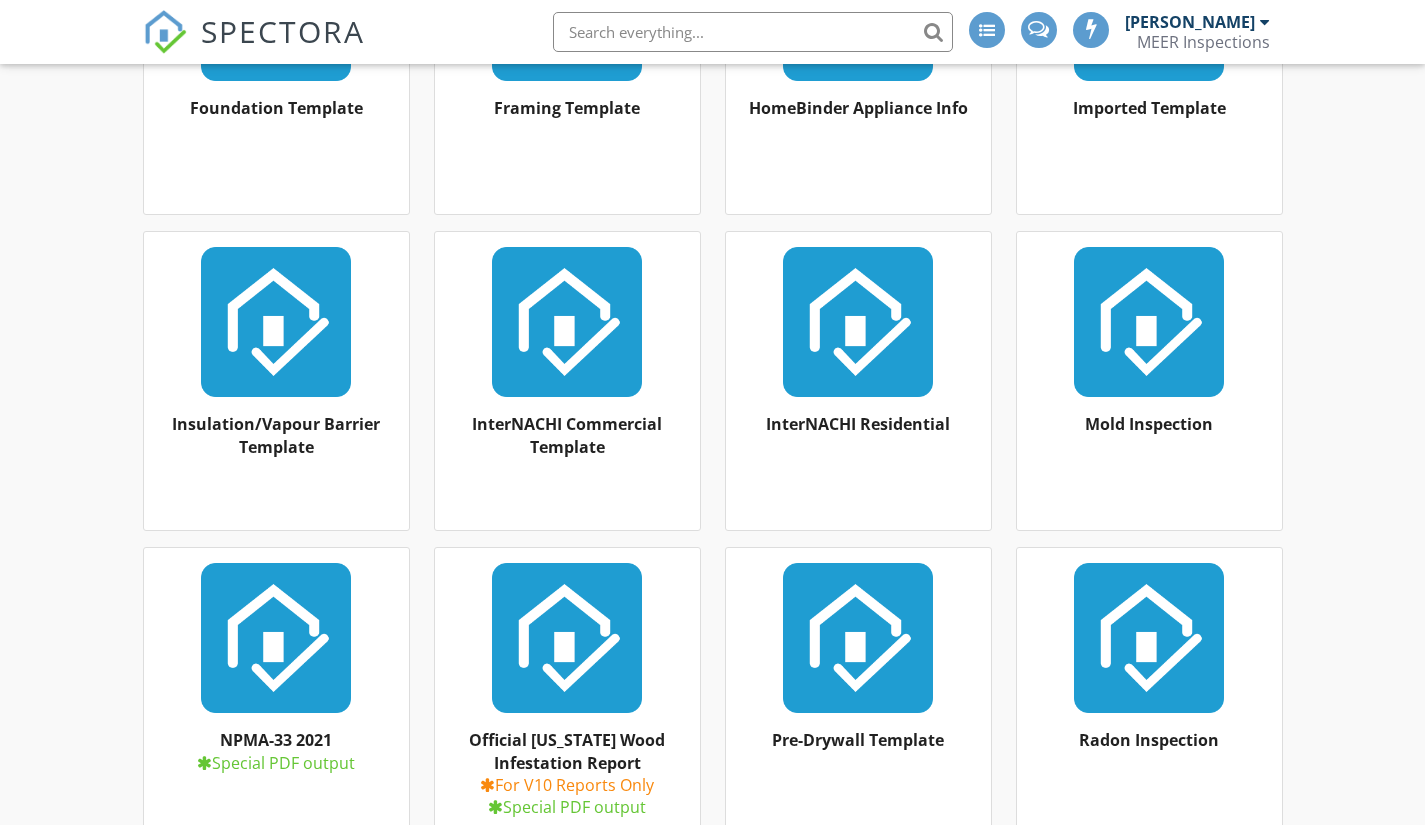 scroll, scrollTop: 1000, scrollLeft: 0, axis: vertical 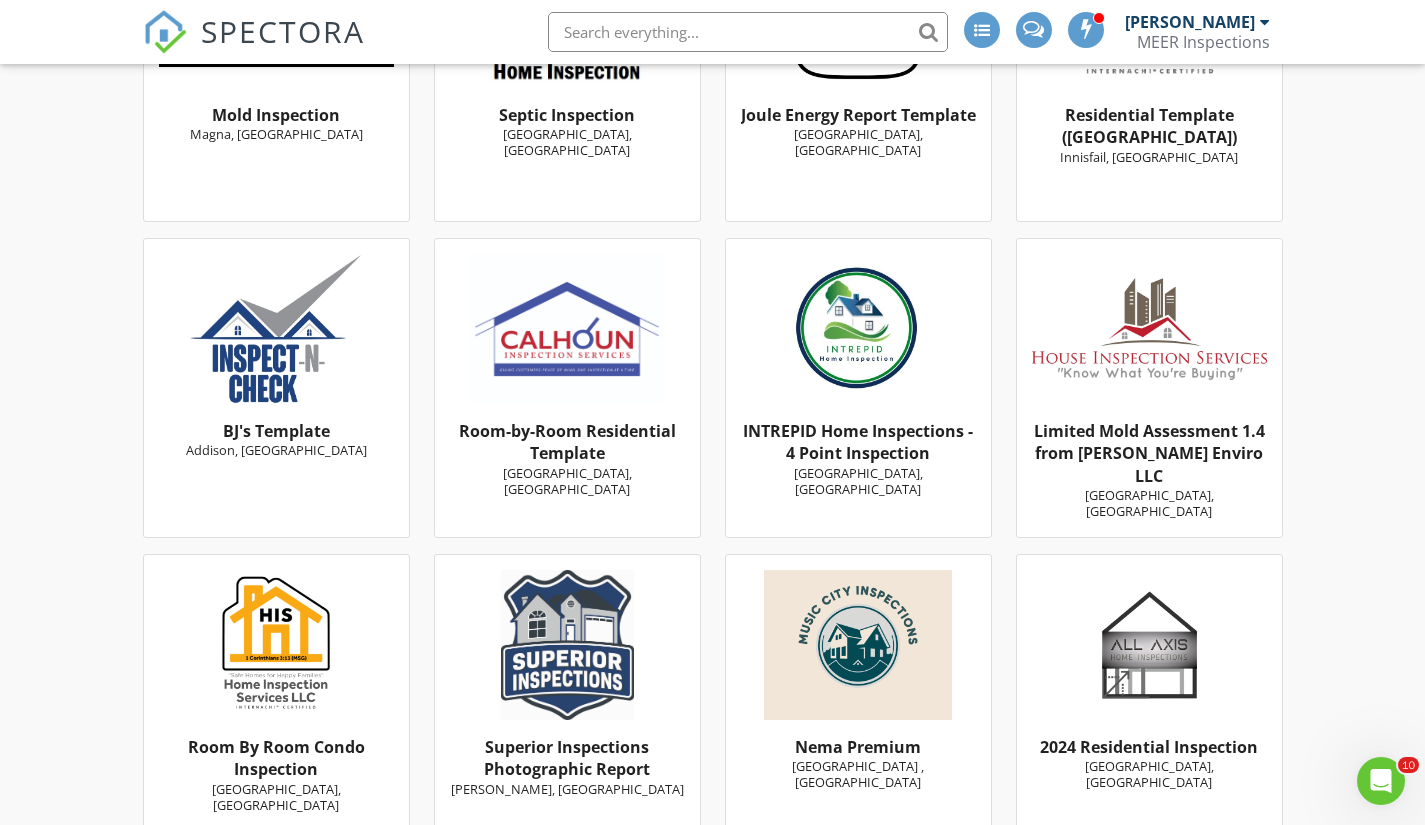 click at bounding box center [1149, 329] 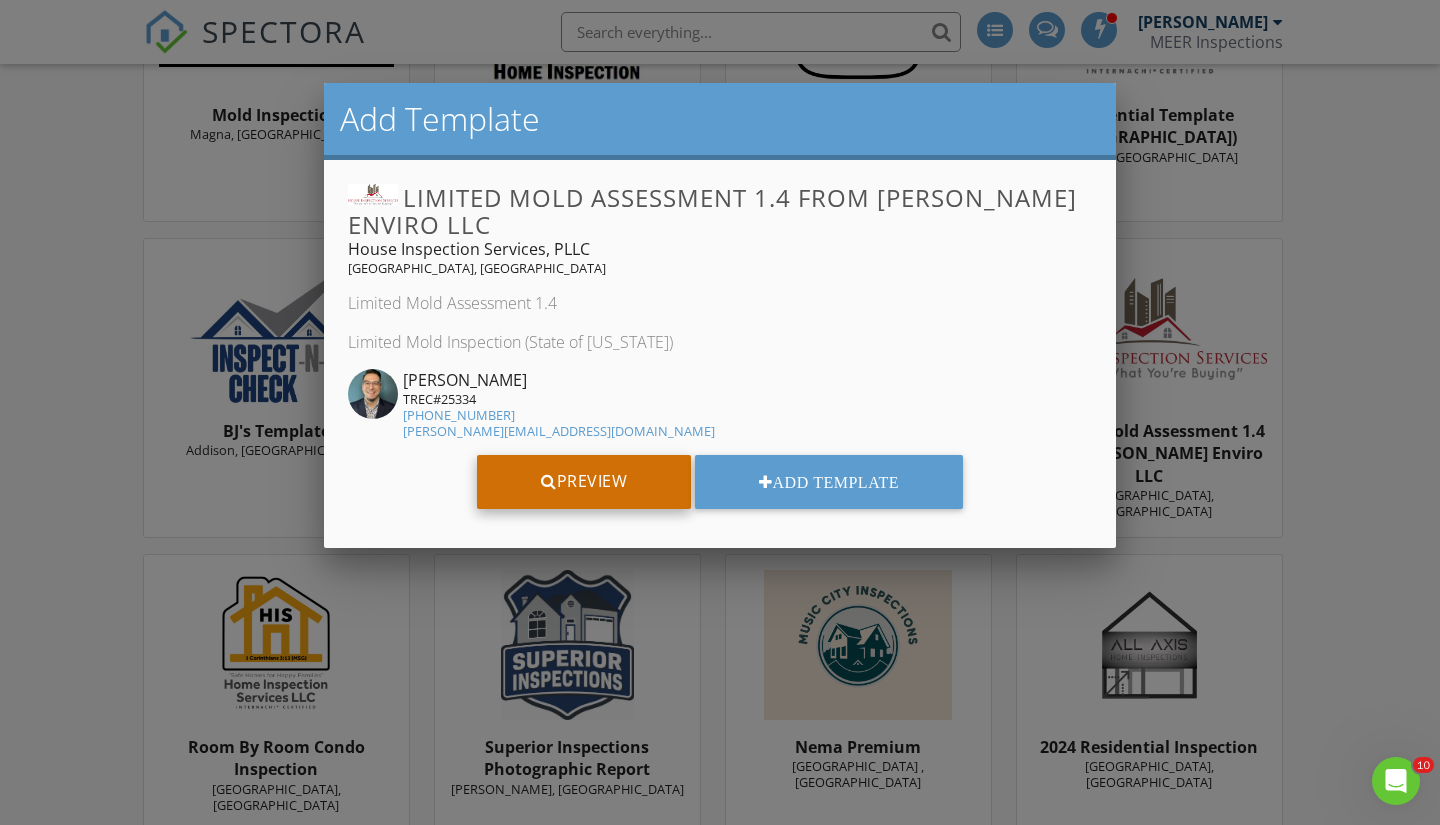 click on "Preview" at bounding box center [584, 482] 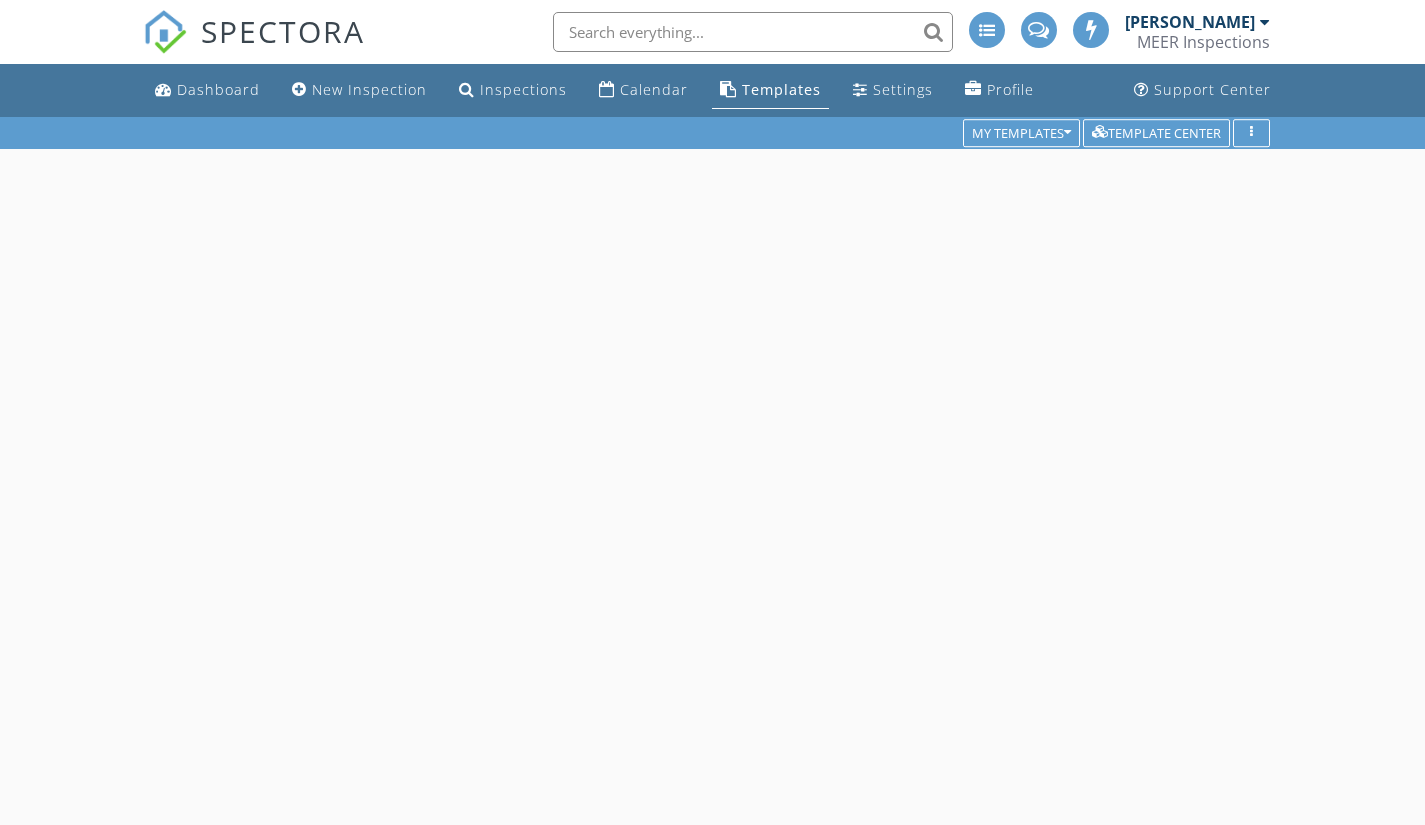 scroll, scrollTop: 0, scrollLeft: 0, axis: both 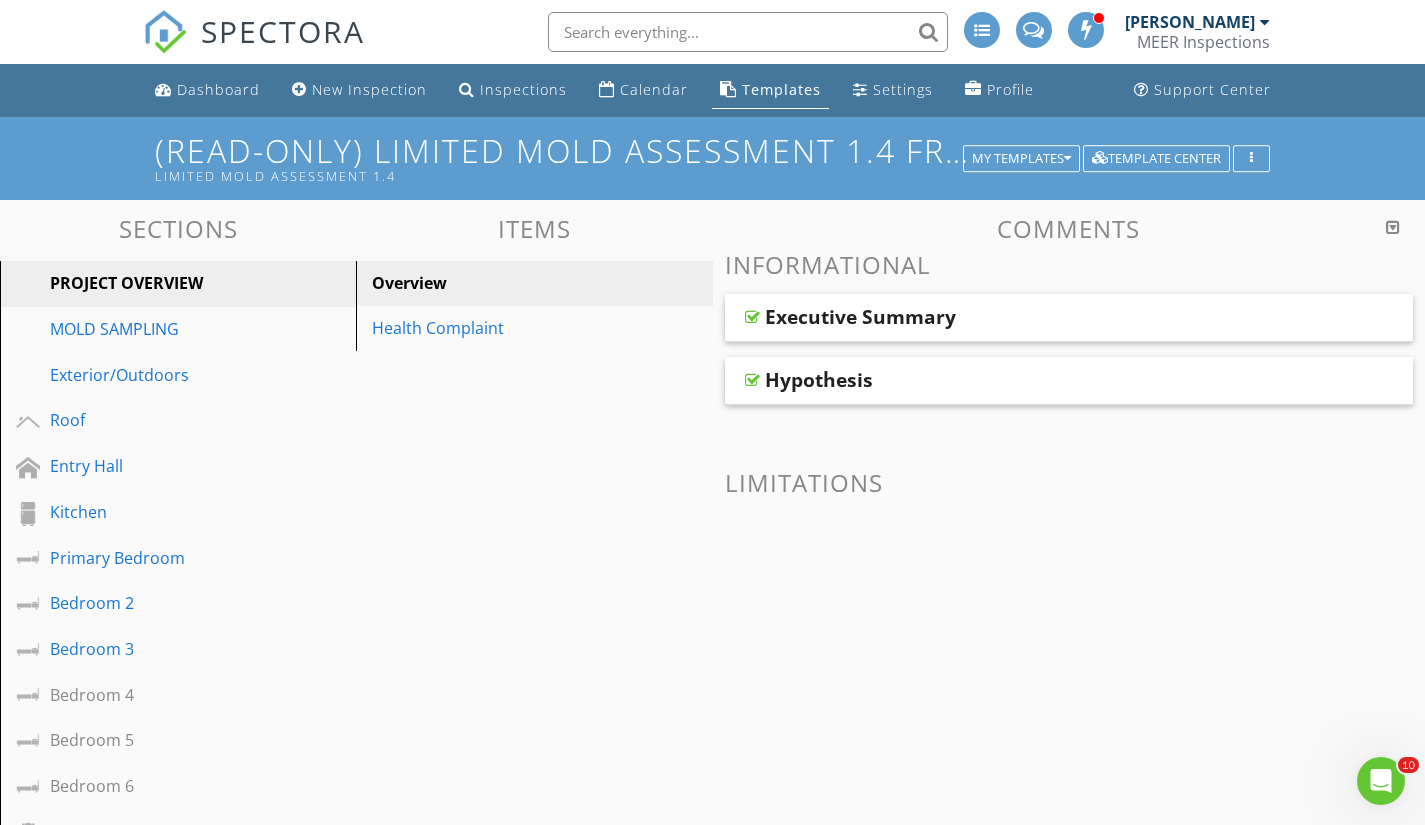 click on "Executive Summary" at bounding box center [860, 317] 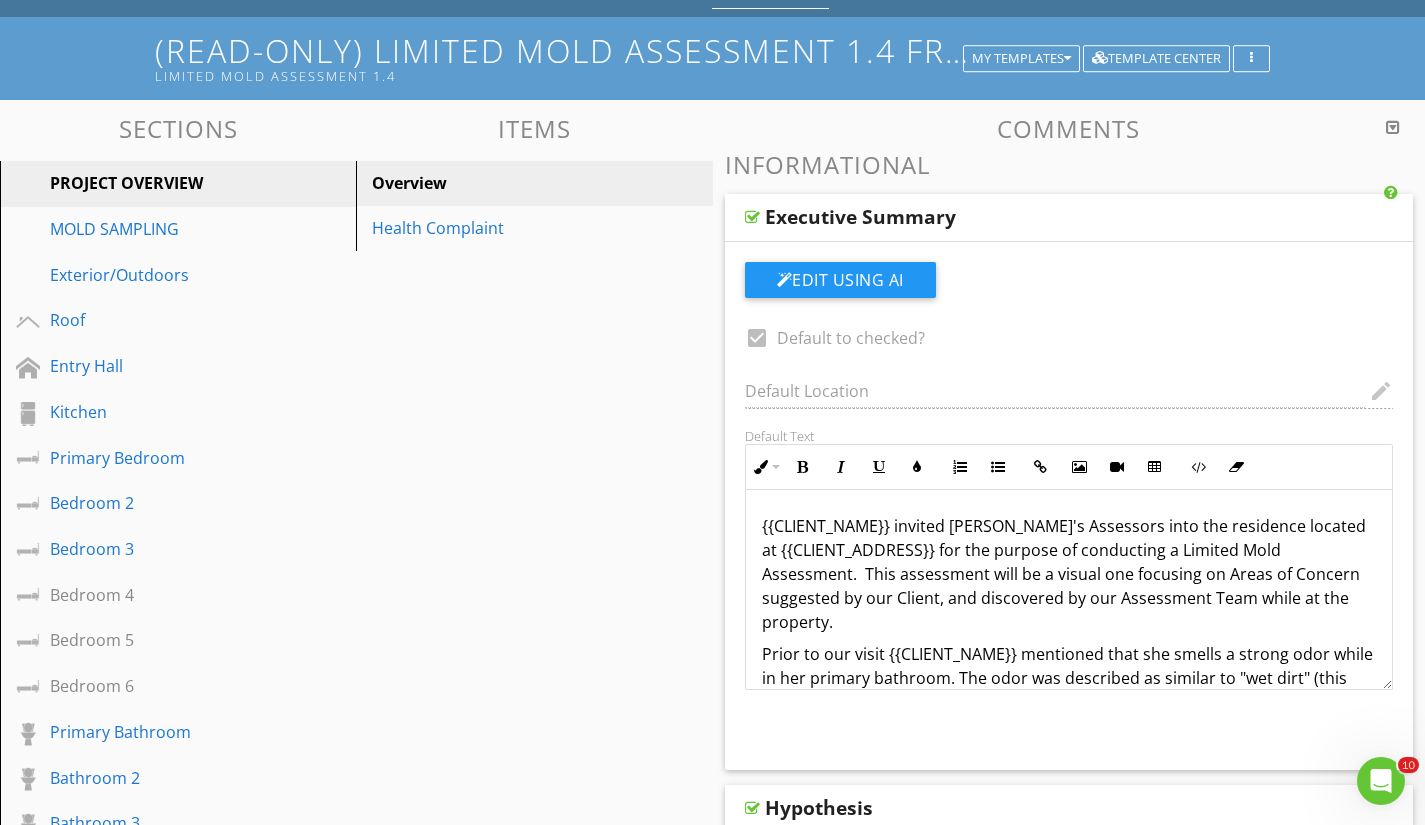 scroll, scrollTop: 200, scrollLeft: 0, axis: vertical 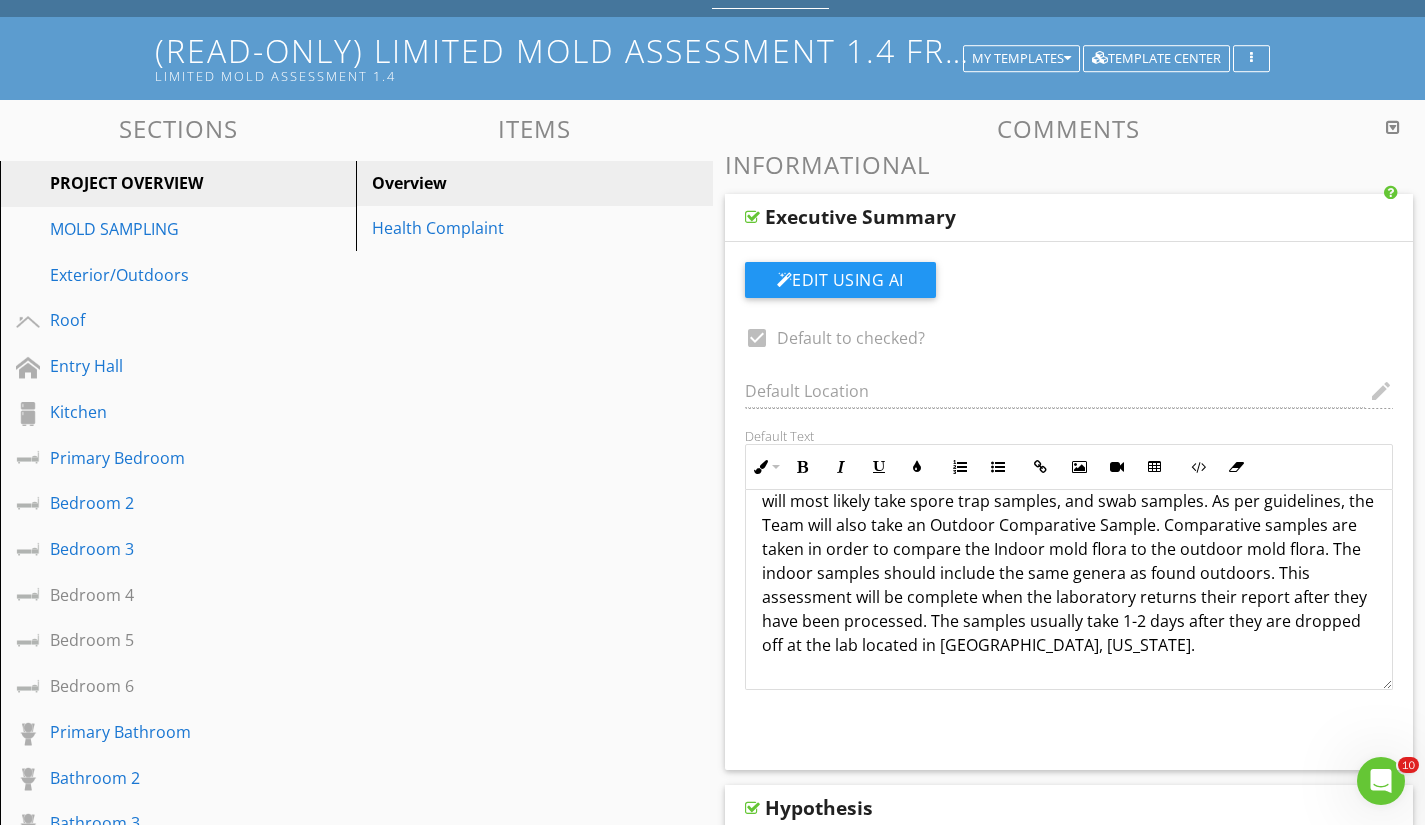 click on "Executive Summary" at bounding box center (860, 217) 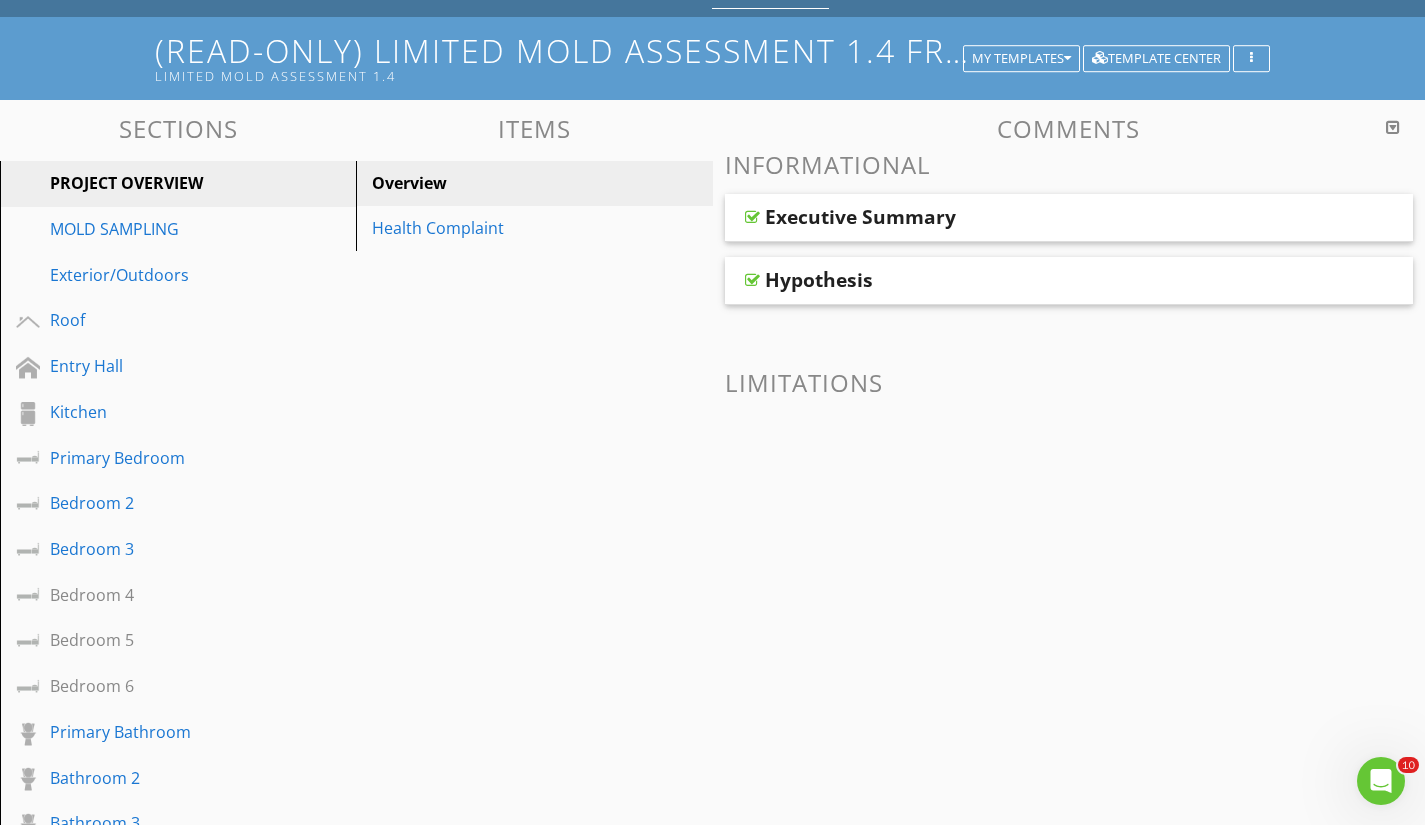 click on "Hypothesis" at bounding box center (819, 280) 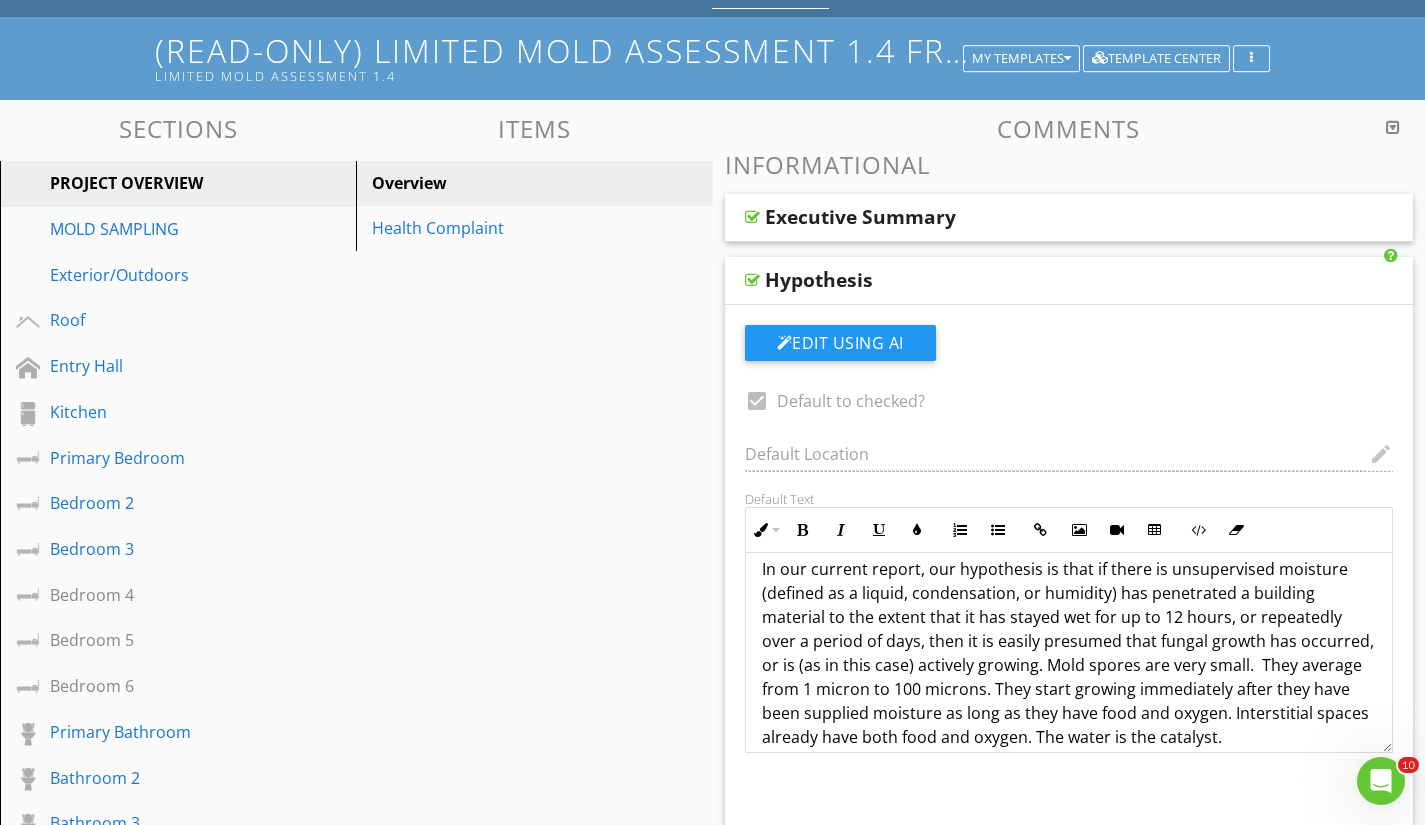 scroll, scrollTop: 153, scrollLeft: 0, axis: vertical 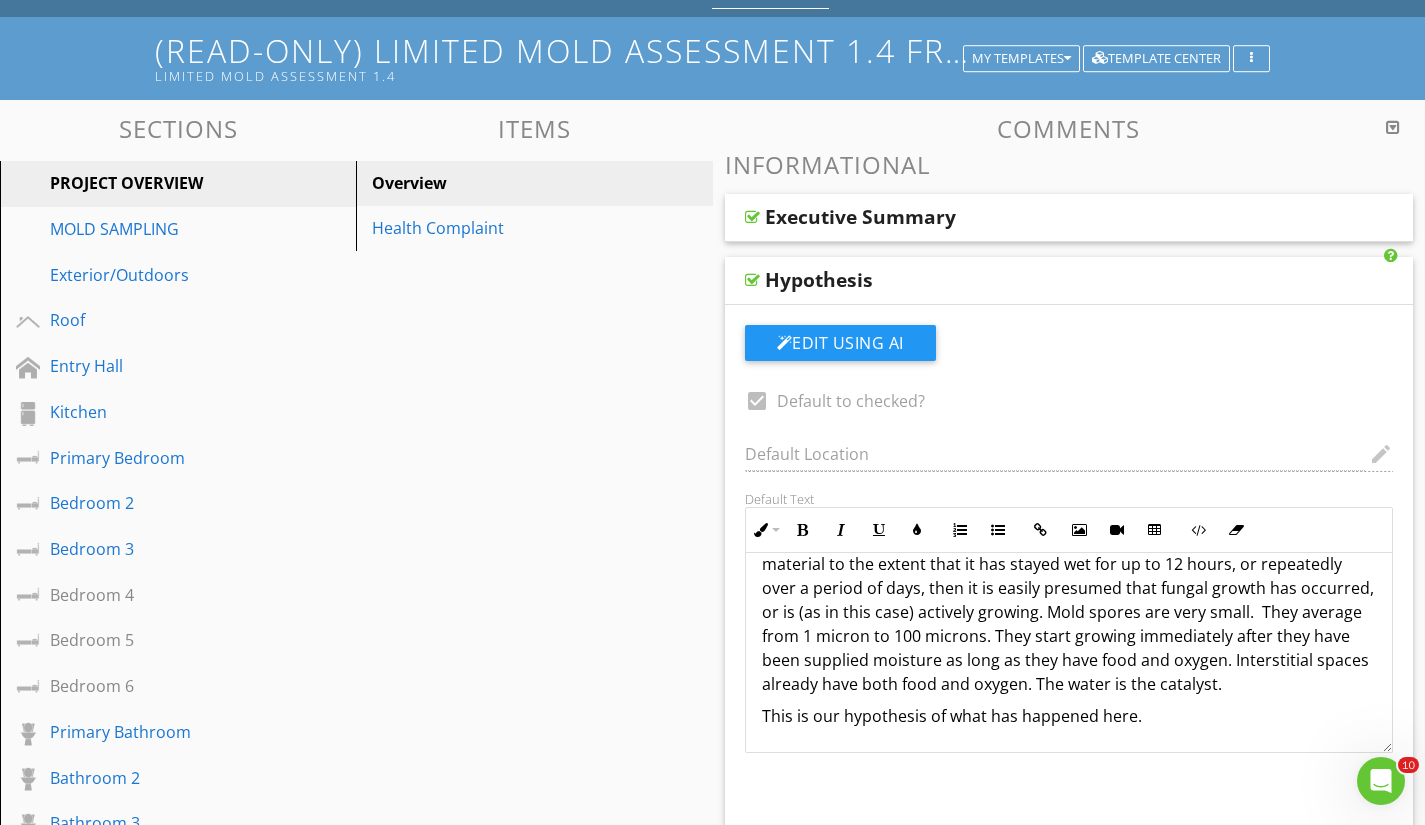 click on "Sections
PROJECT OVERVIEW           MOLD SAMPLING           Exterior/Outdoors           Roof           Entry Hall           Kitchen           Primary Bedroom           Bedroom 2           Bedroom 3           Bedroom 4           Bedroom 5           Bedroom 6           Primary Bathroom            Bathroom 2           Bathroom 3           Bathroom 4           Living Room           Laundry Room           Misc. Interior           Attic           Basement, Crawlspace & Structure           Garage           PROTOCOL INSTRUCTIONS           Personal Protective Equipment           Containment Design           Negative Air or Pressure Differentials           REMEDIATION DETAILS           Cleaning Contents           Areas Where Work will be Performed           Disposal of Material that has been removed           Clearance Procedures           REMEDIATION CONTRACTOR INFORMATION           PHOTOS           ADDITIONAL INFORMATION FOR THE CLIENT             Attachments           Overview" at bounding box center [712, 1053] 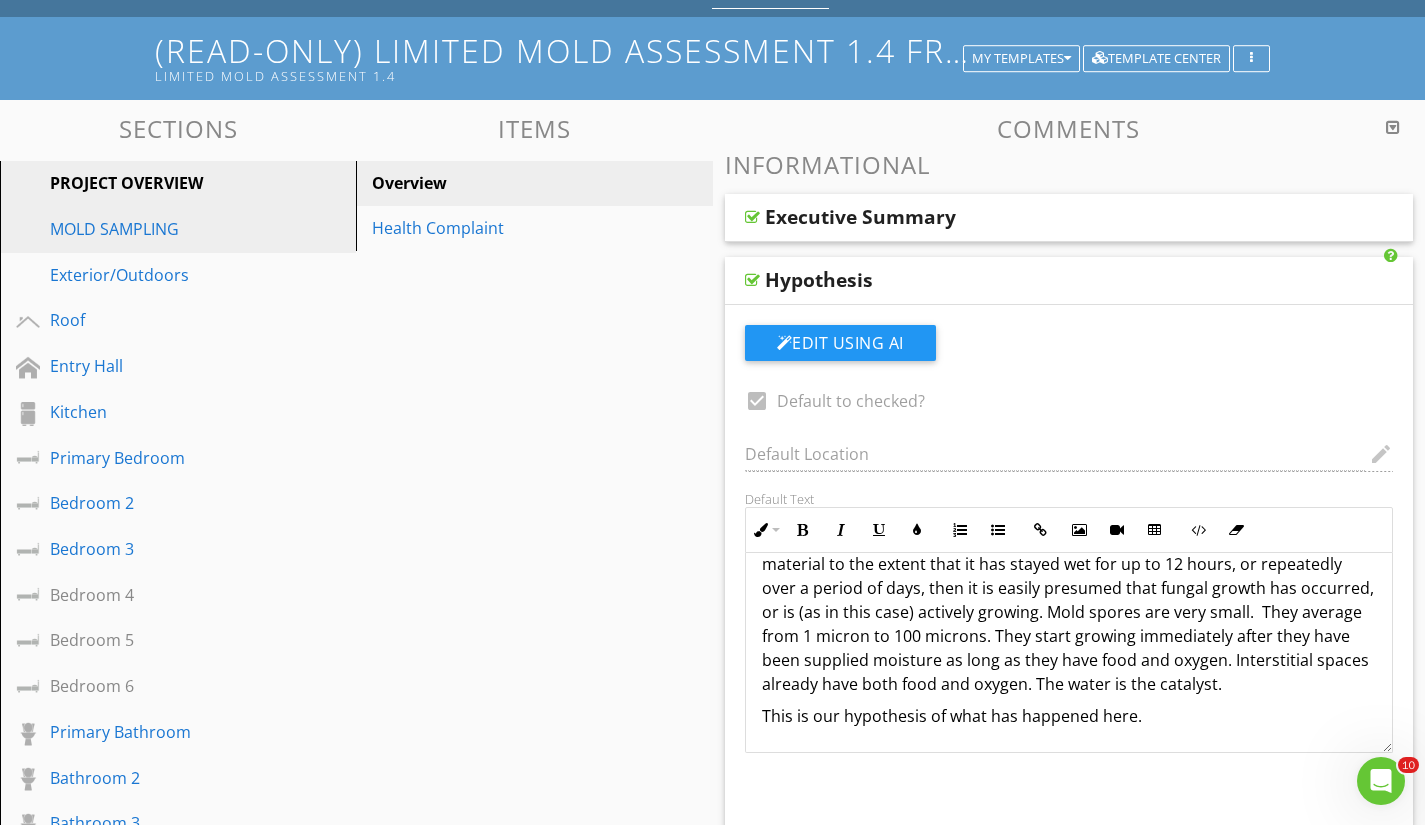 click on "MOLD SAMPLING" at bounding box center [155, 229] 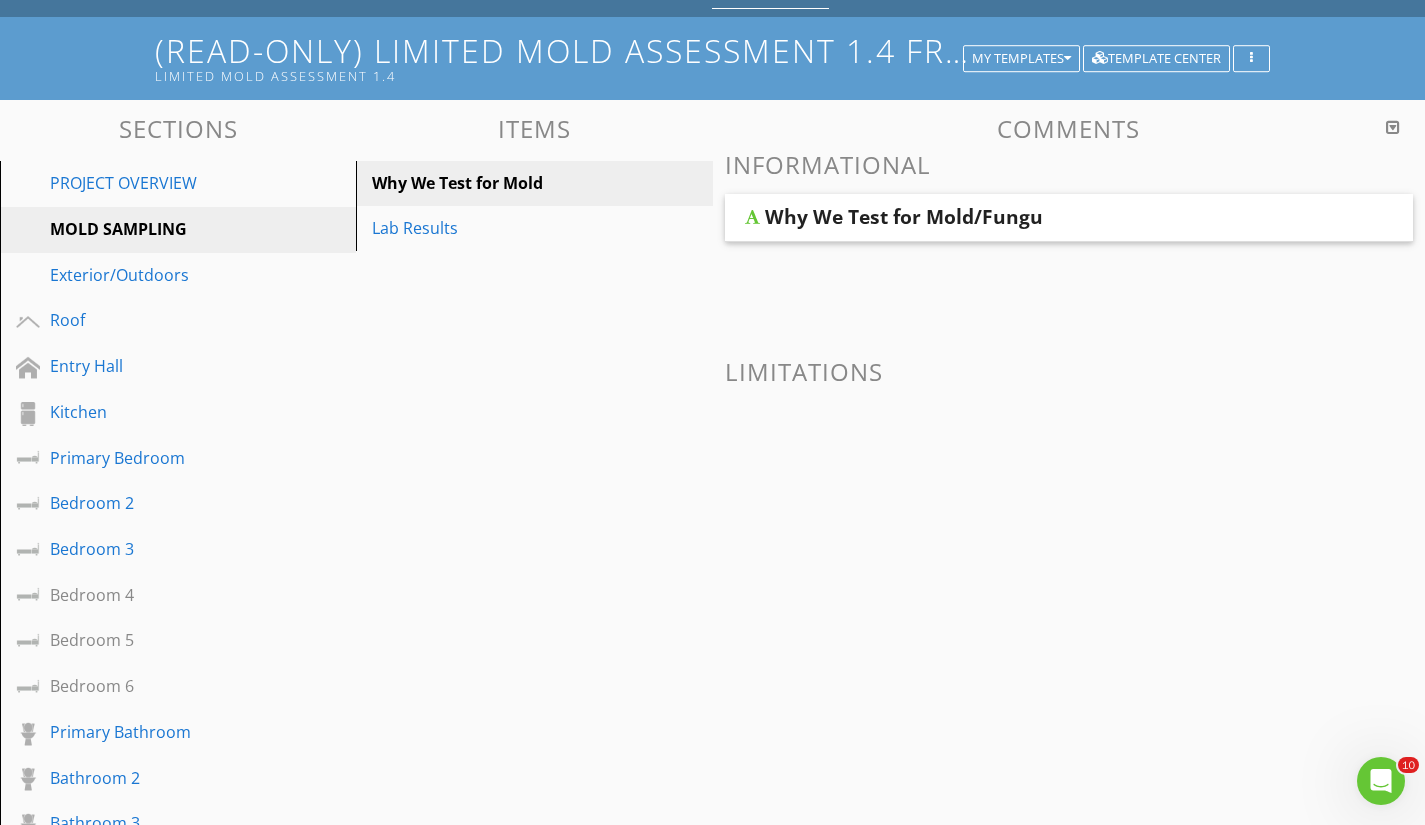 click on "Why We Test for Mold/Fungu" at bounding box center (904, 217) 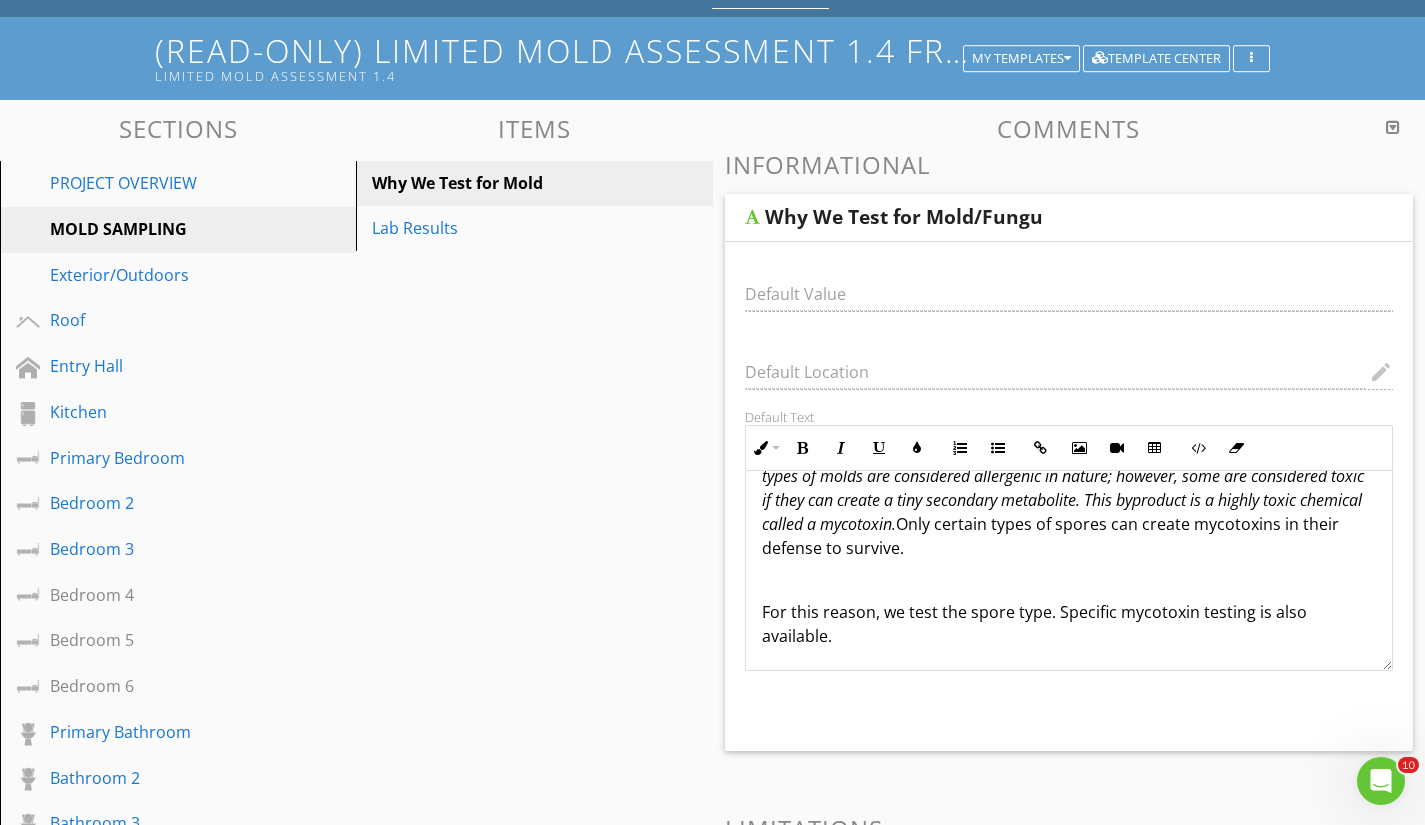 scroll, scrollTop: 1100, scrollLeft: 0, axis: vertical 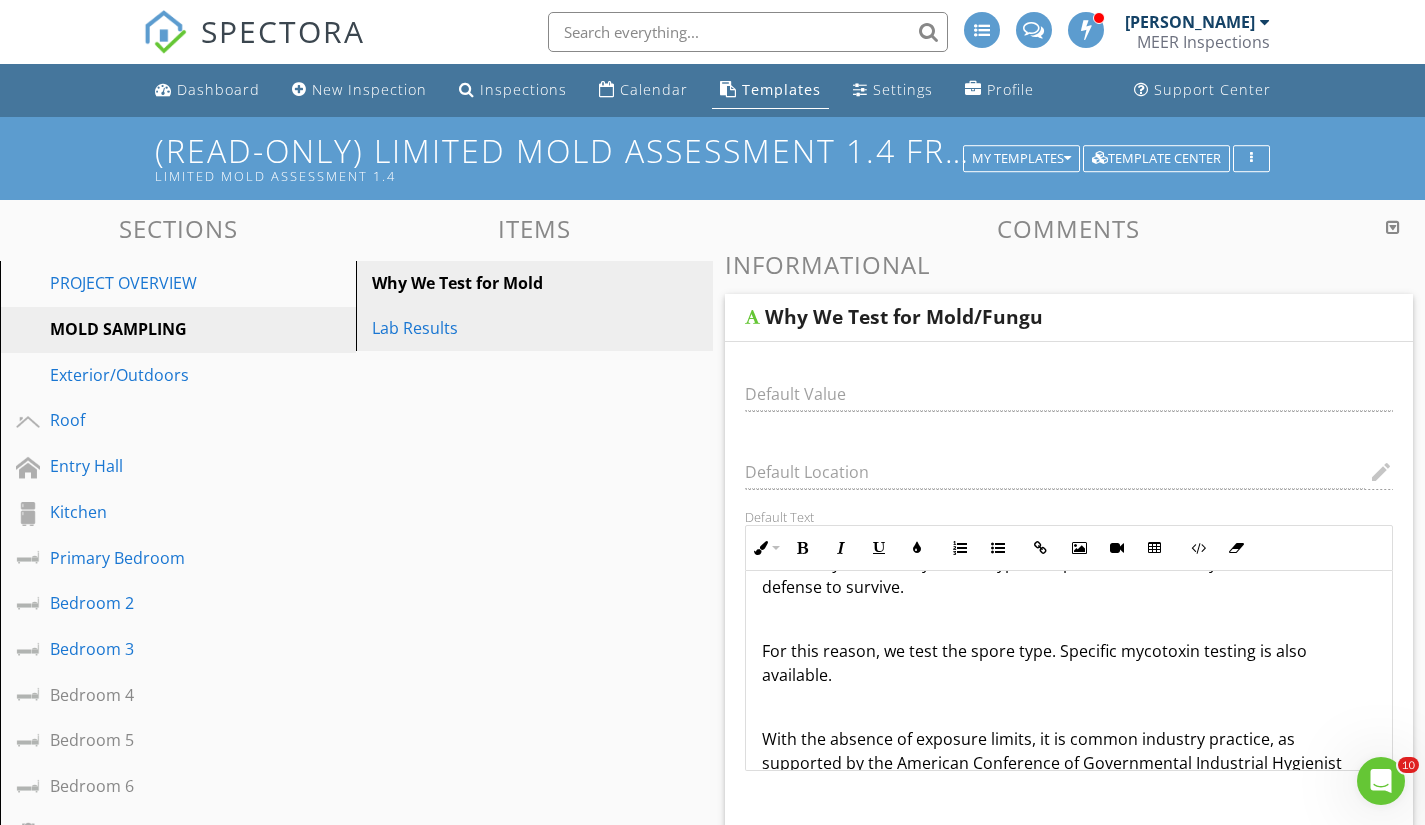 click on "Lab Results" at bounding box center (499, 328) 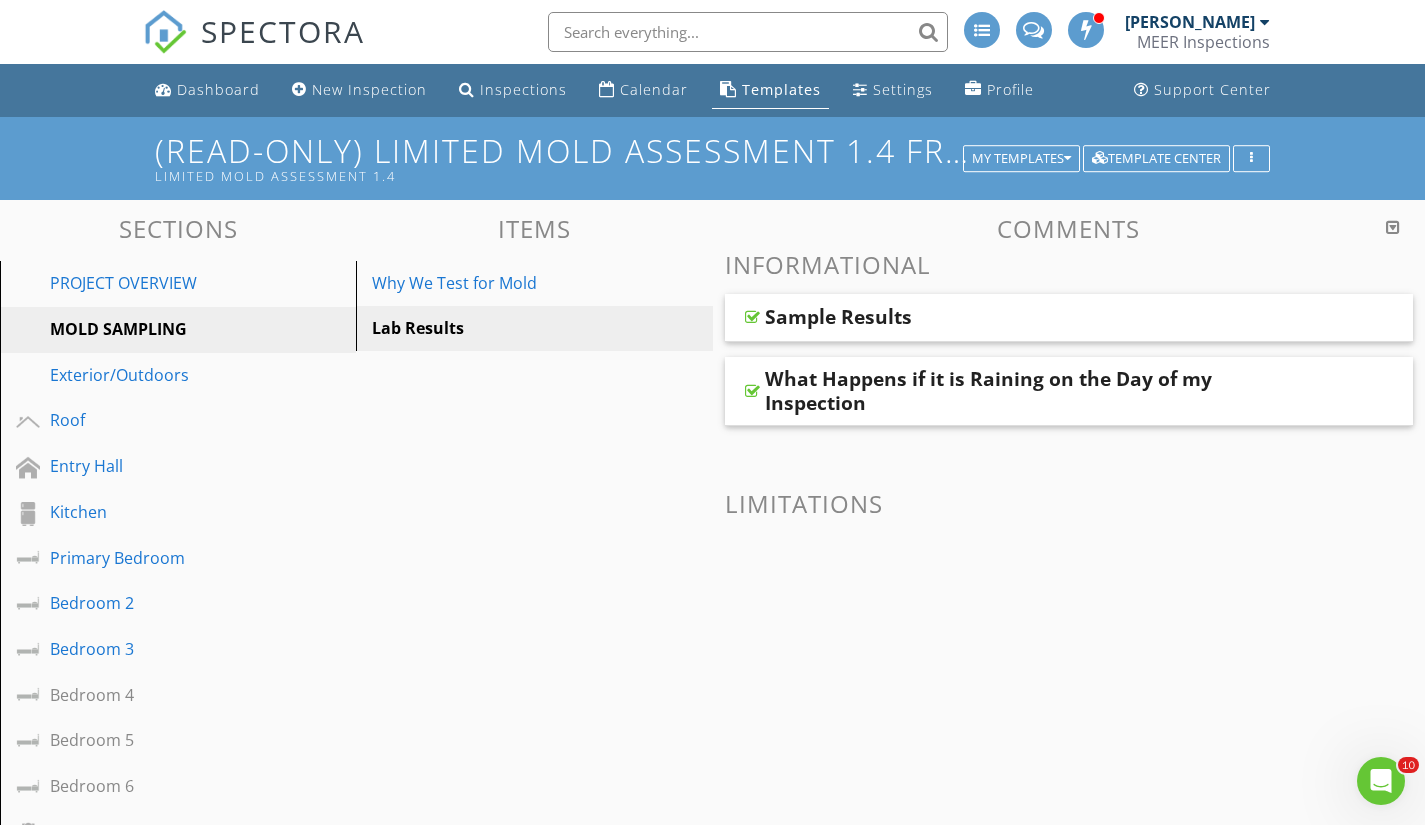 click on "Sample Results" at bounding box center (838, 317) 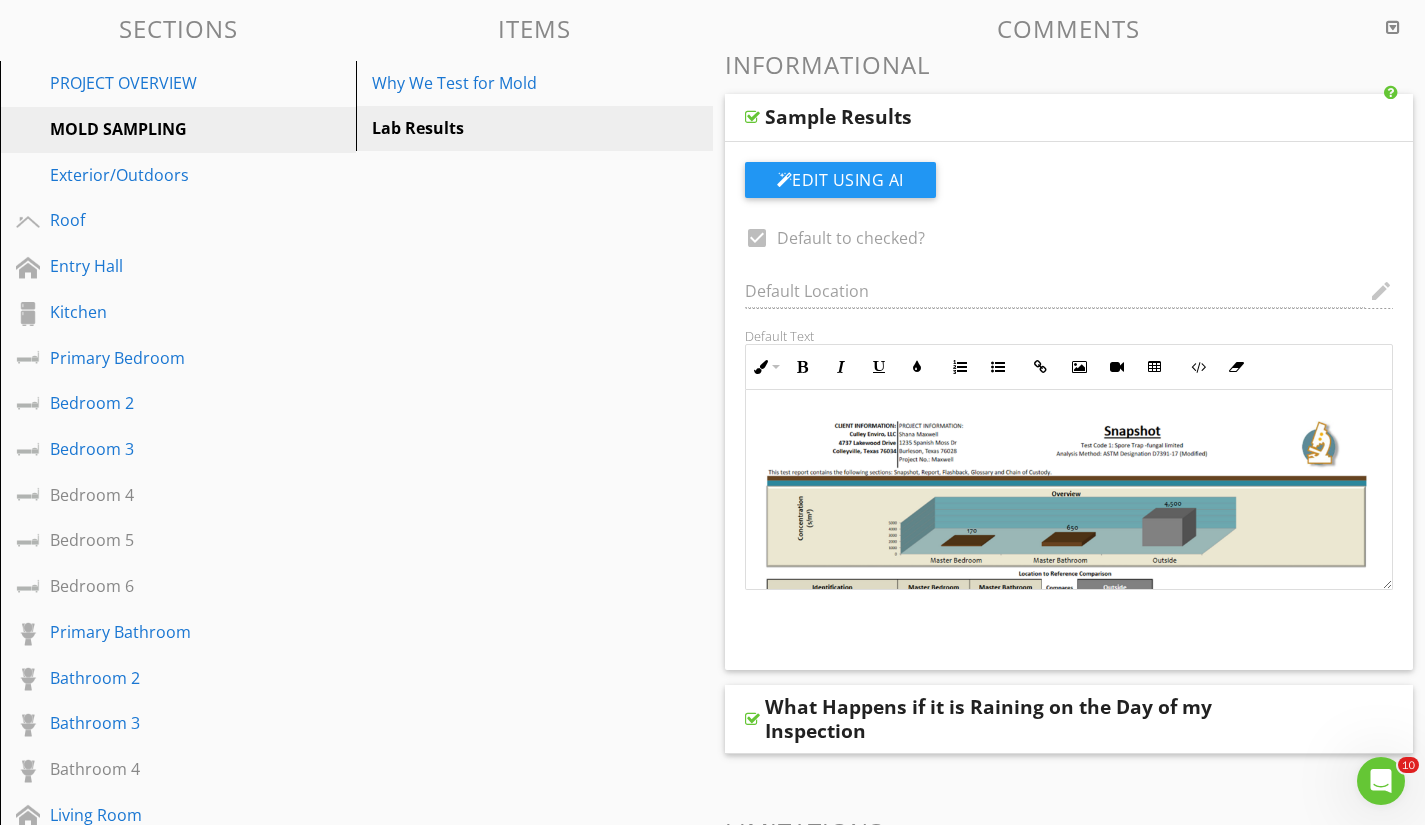 scroll, scrollTop: 300, scrollLeft: 0, axis: vertical 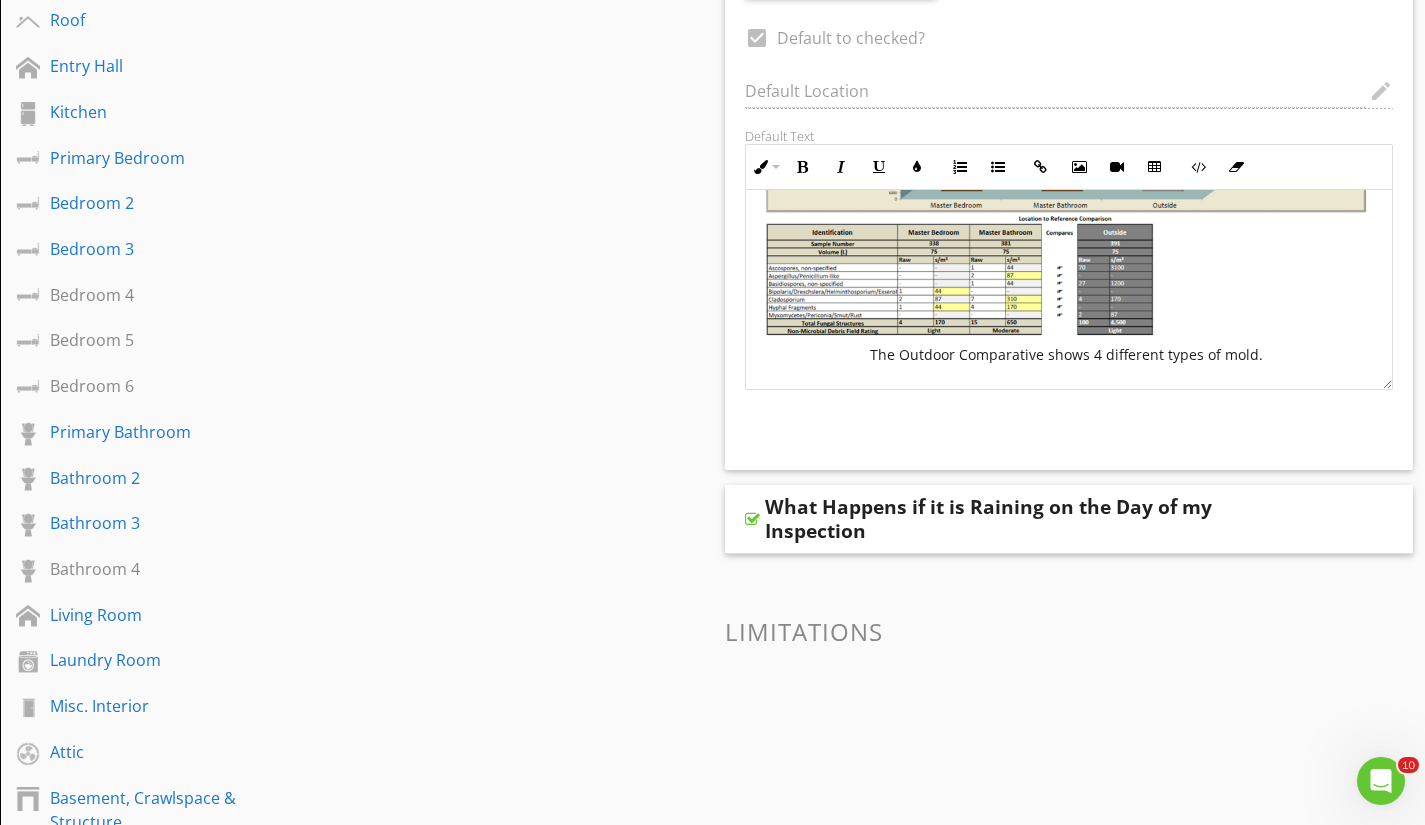 click on "What Happens if it is Raining on the Day of my Inspection" at bounding box center [1008, 519] 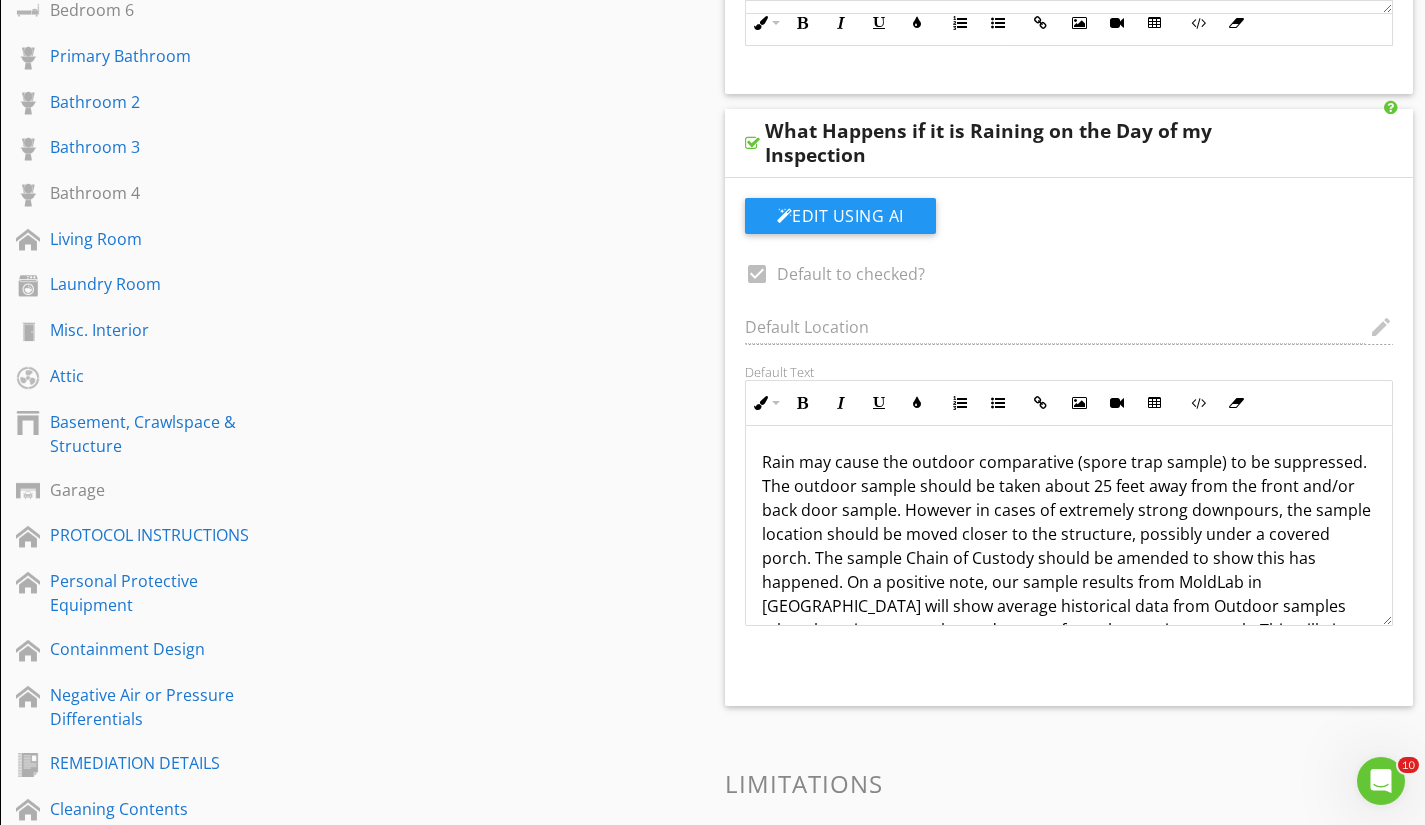 scroll, scrollTop: 800, scrollLeft: 0, axis: vertical 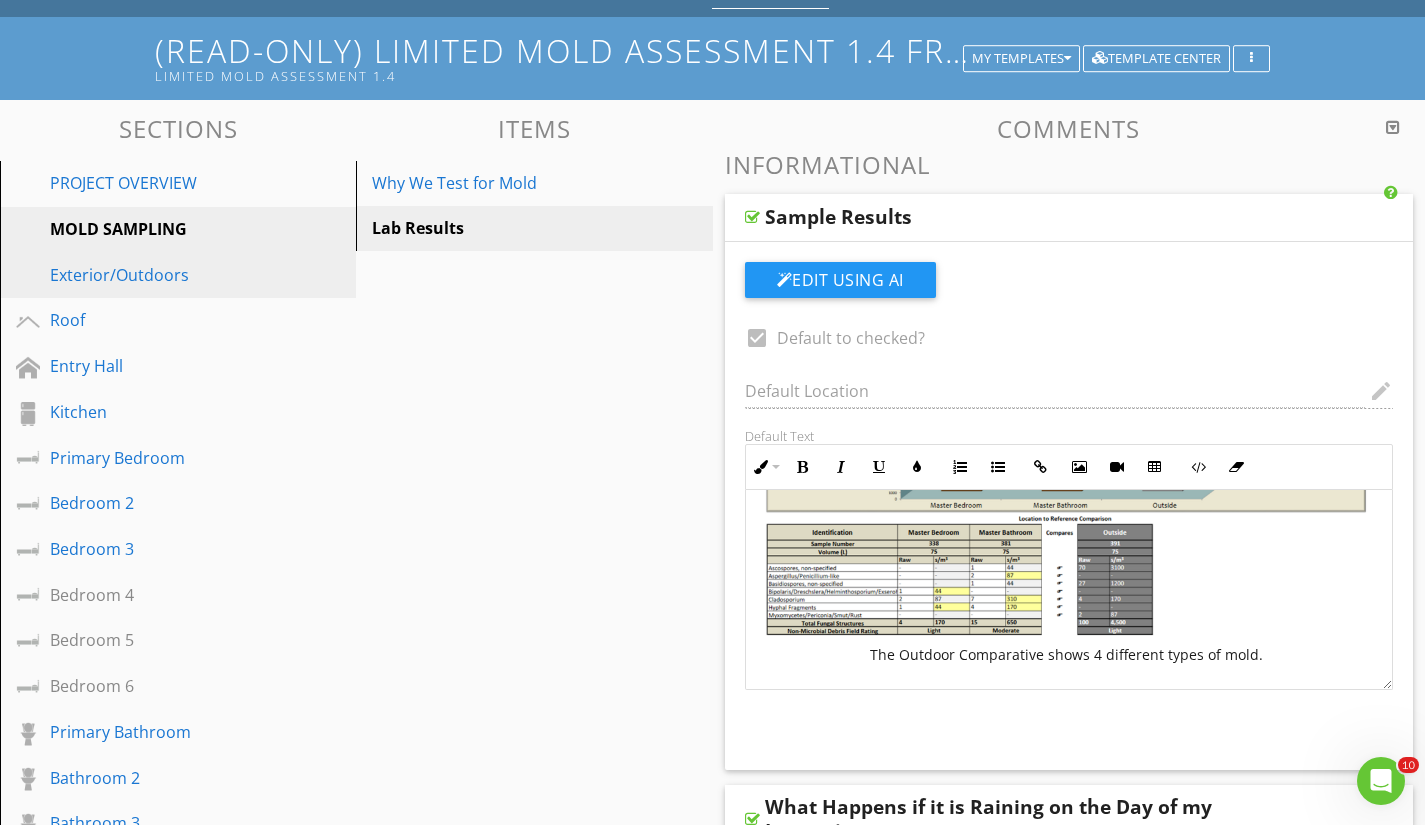 click on "Exterior/Outdoors" at bounding box center [155, 275] 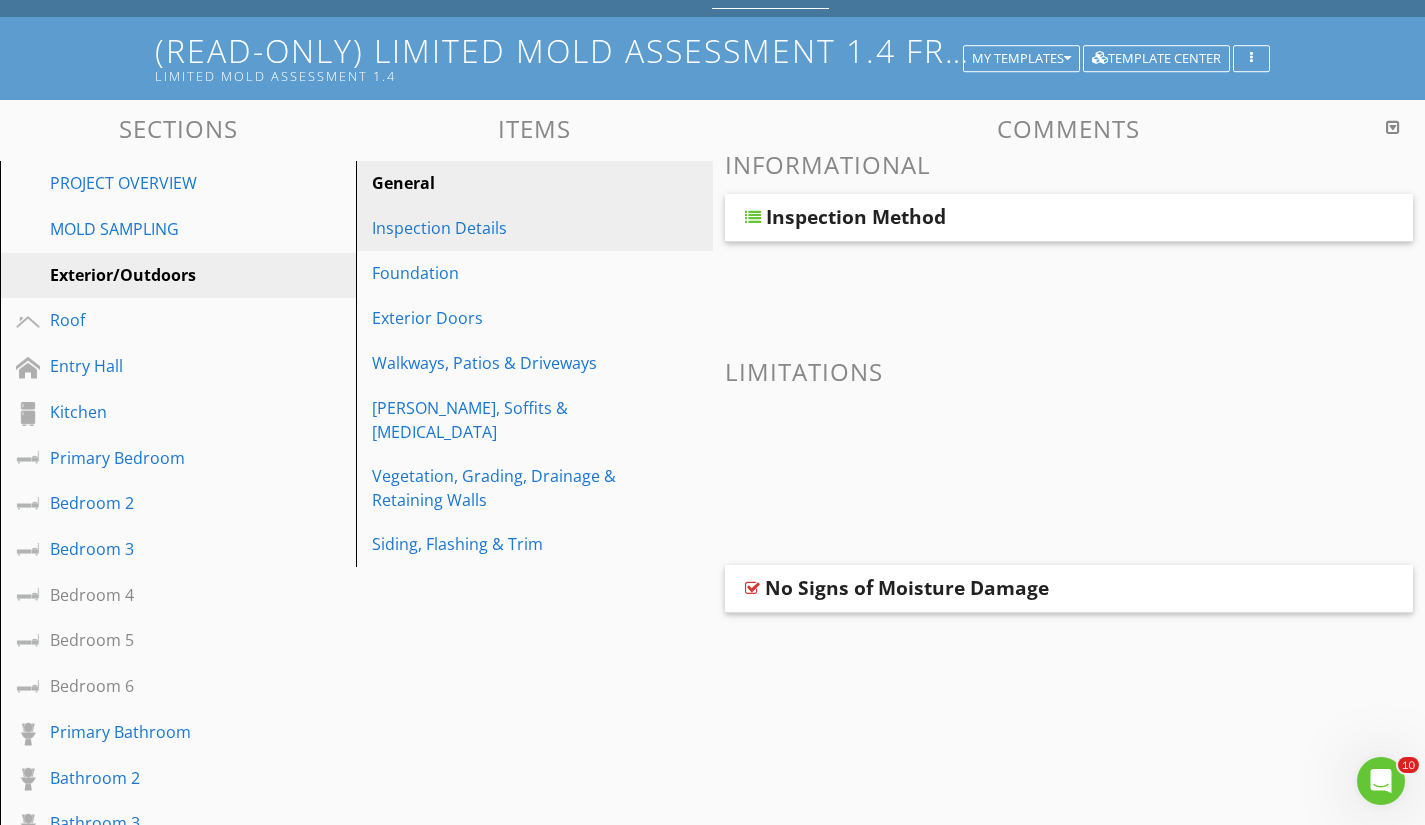 click on "Inspection Details" at bounding box center [499, 228] 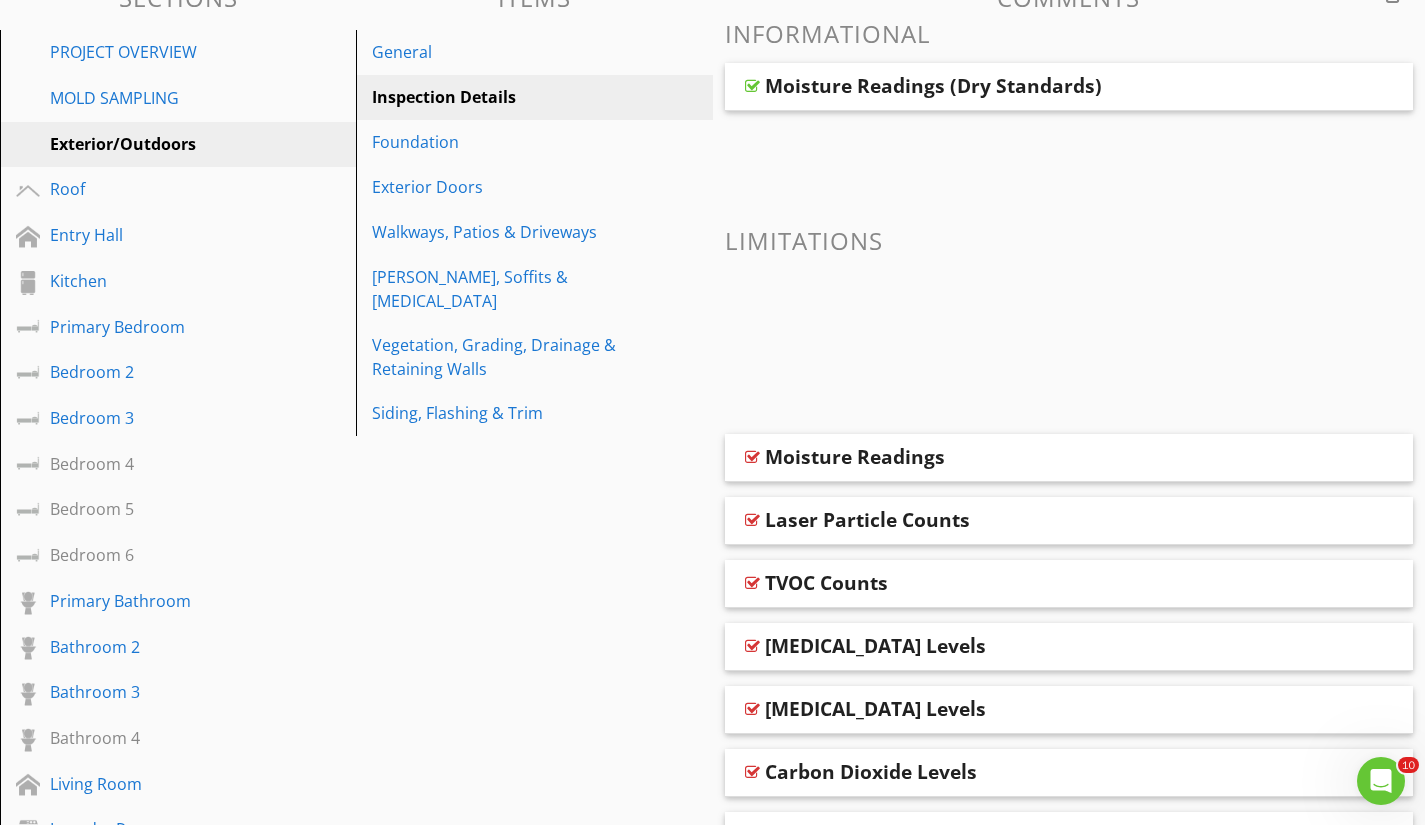scroll, scrollTop: 100, scrollLeft: 0, axis: vertical 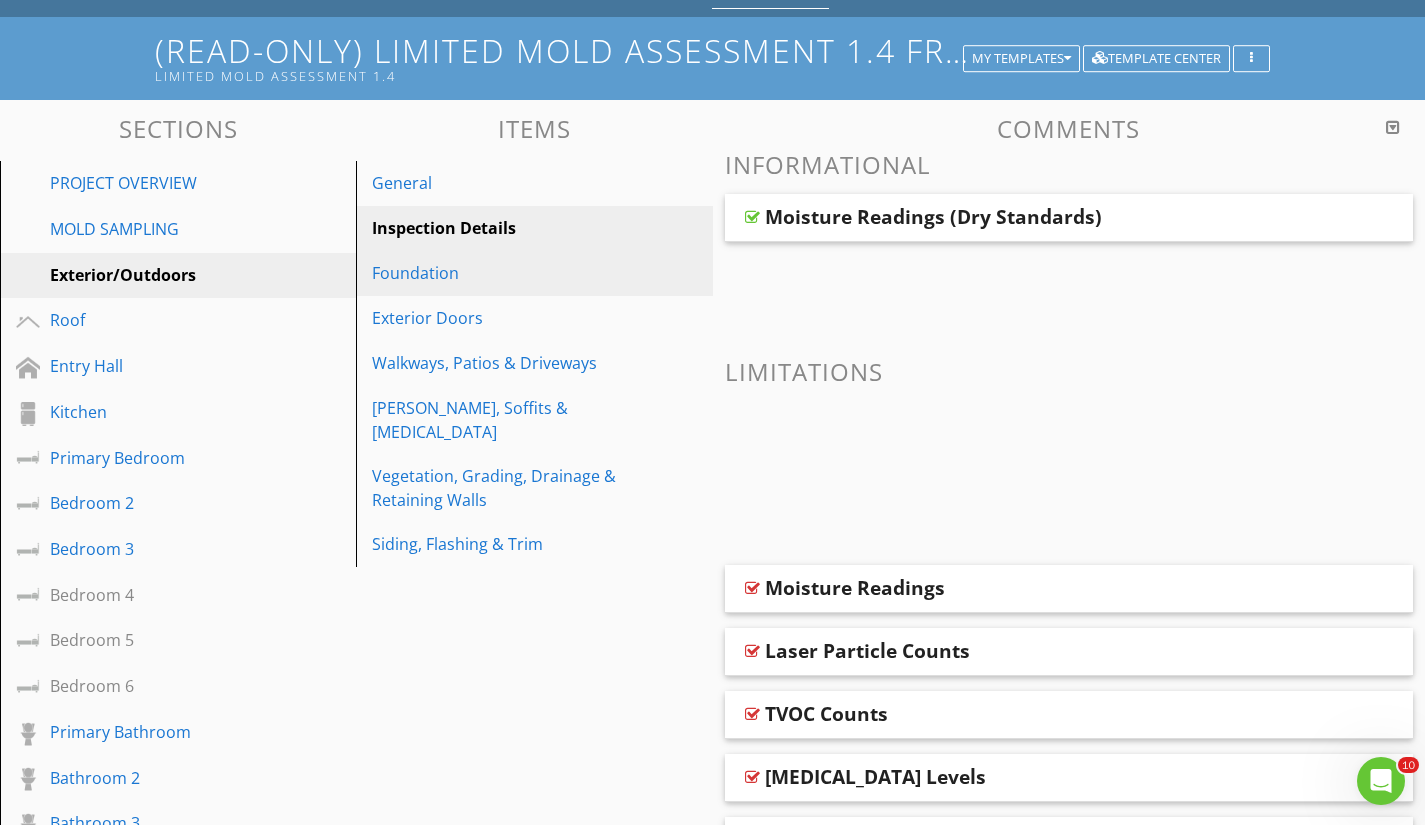 click on "Foundation" at bounding box center [499, 273] 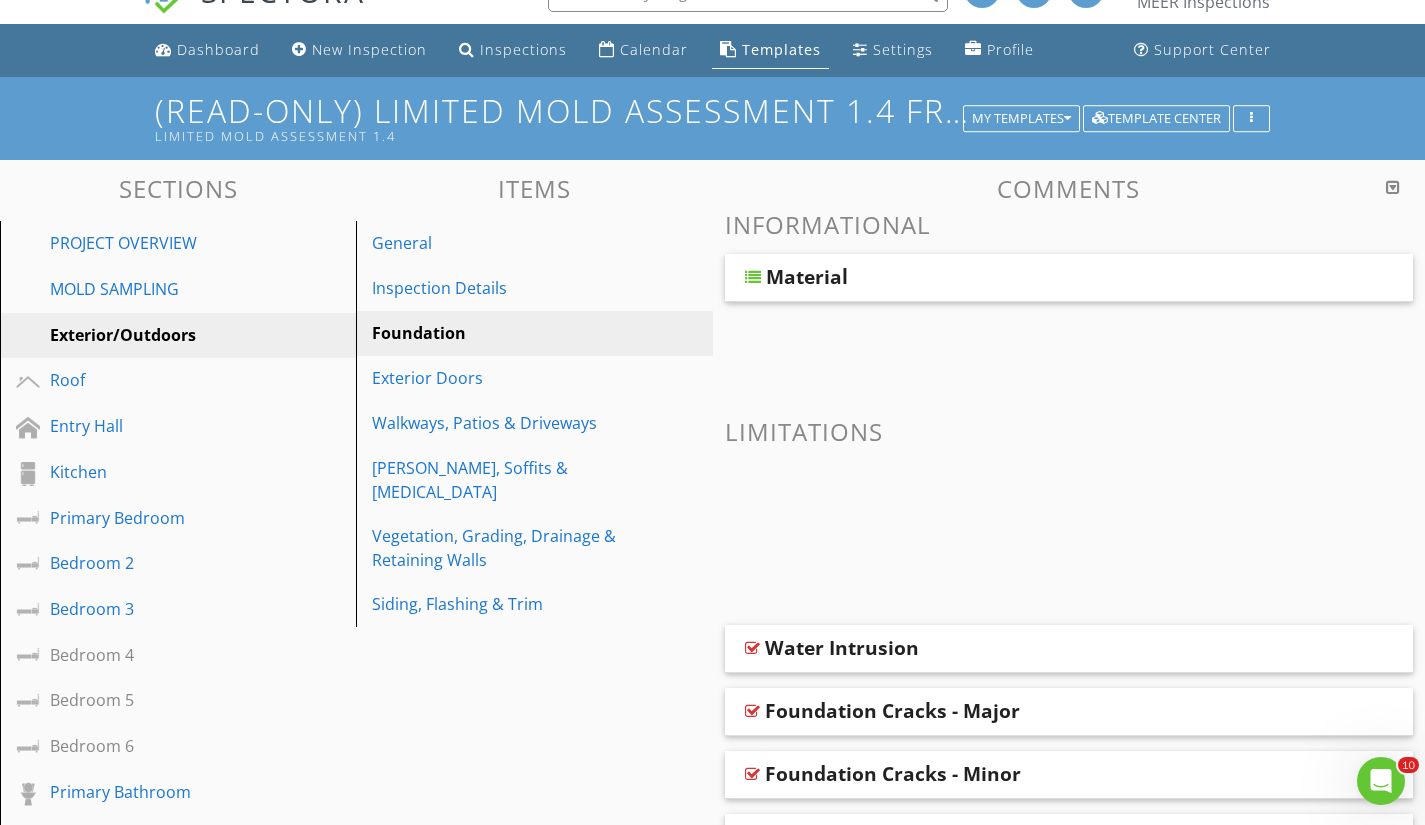 scroll, scrollTop: 0, scrollLeft: 0, axis: both 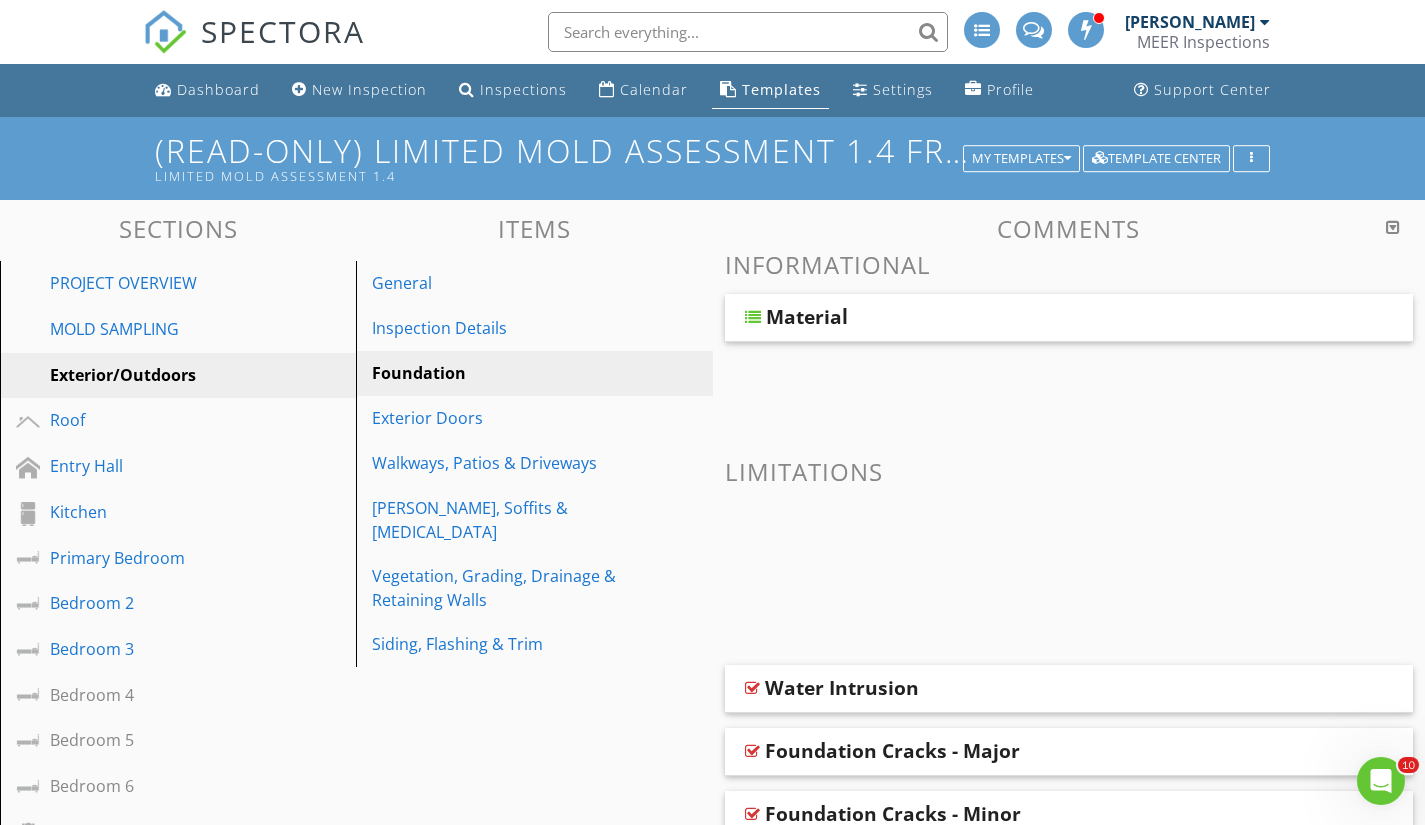 click on "MEER Inspections" at bounding box center (1203, 42) 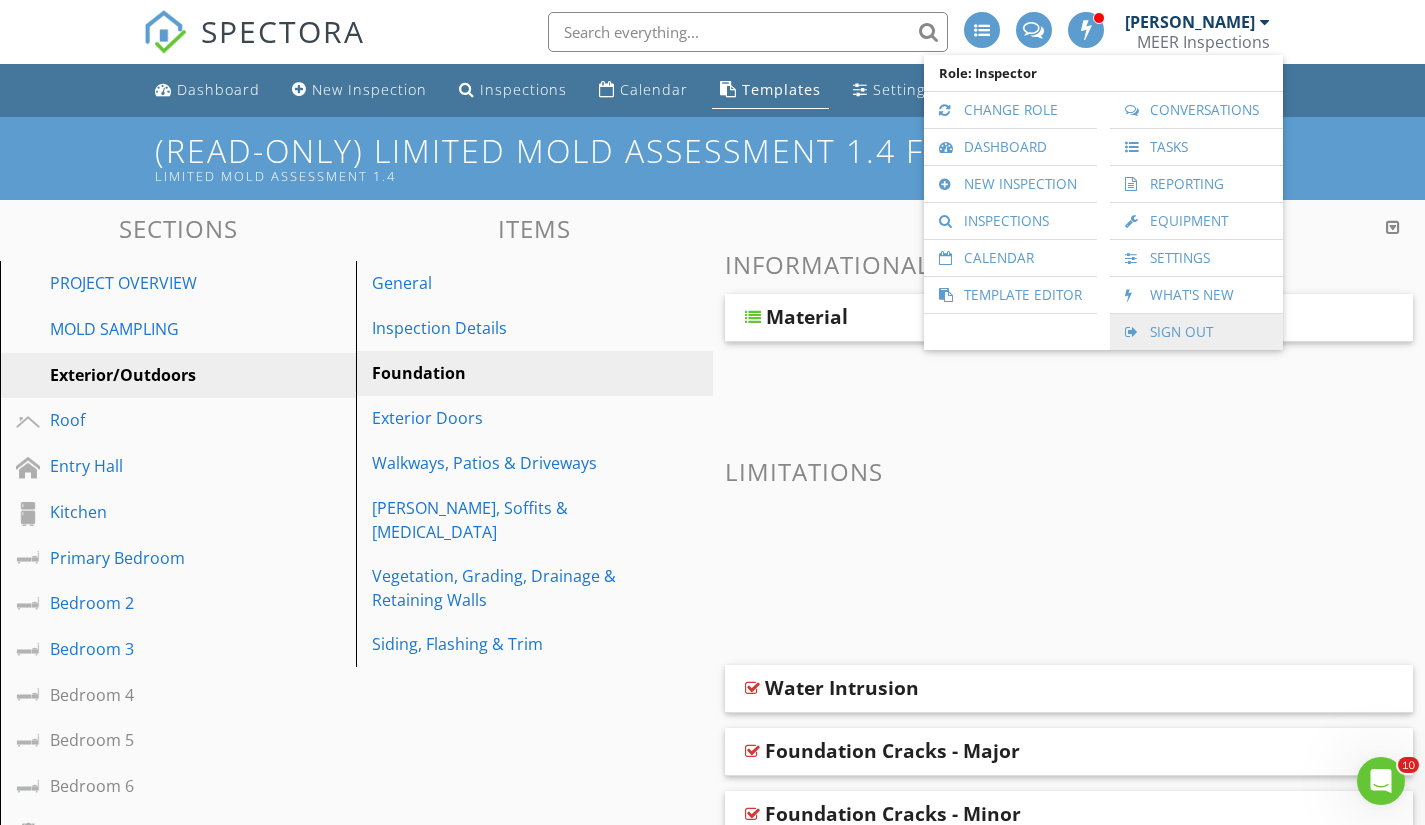 click on "Sign Out" at bounding box center [1196, 332] 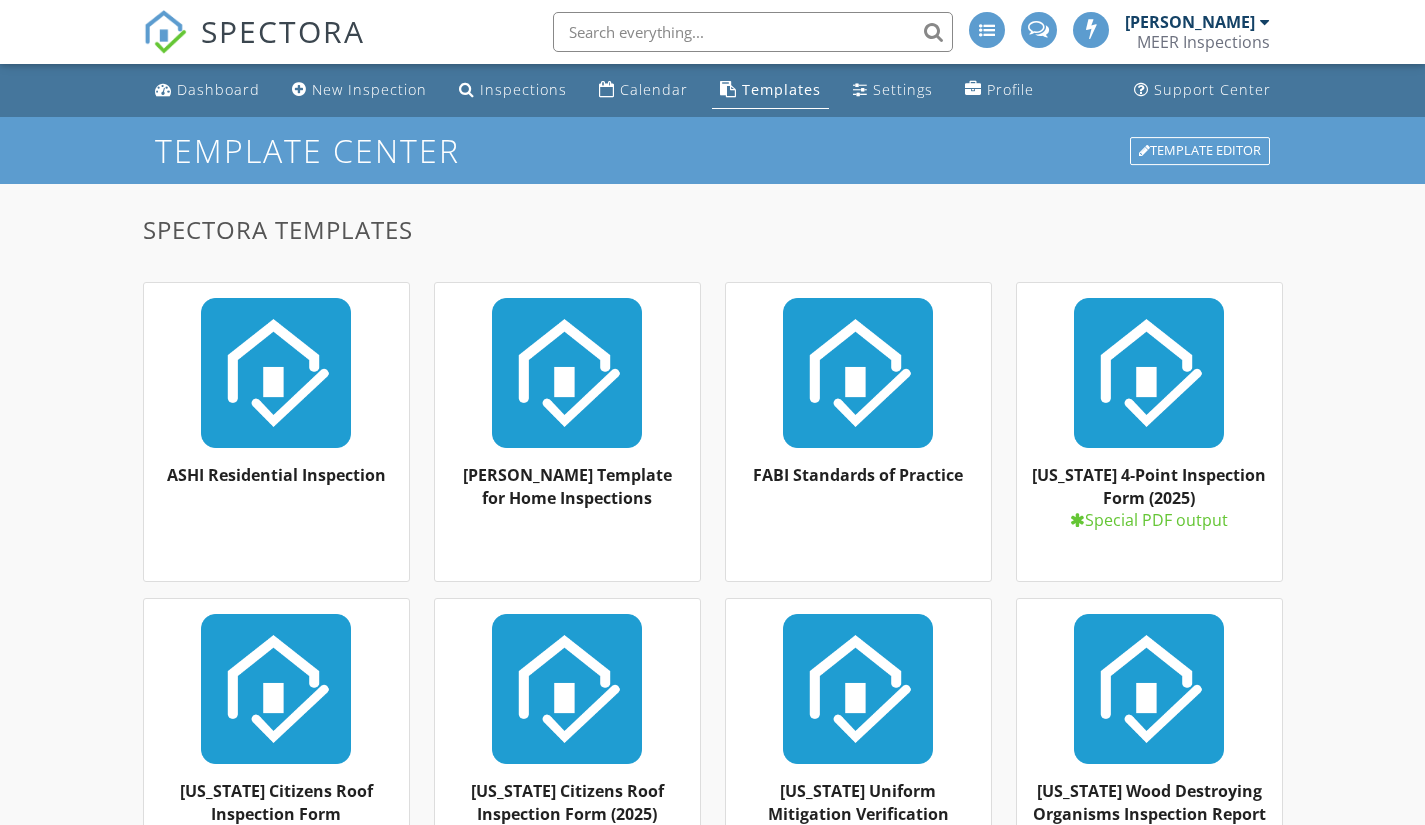 scroll, scrollTop: 0, scrollLeft: 0, axis: both 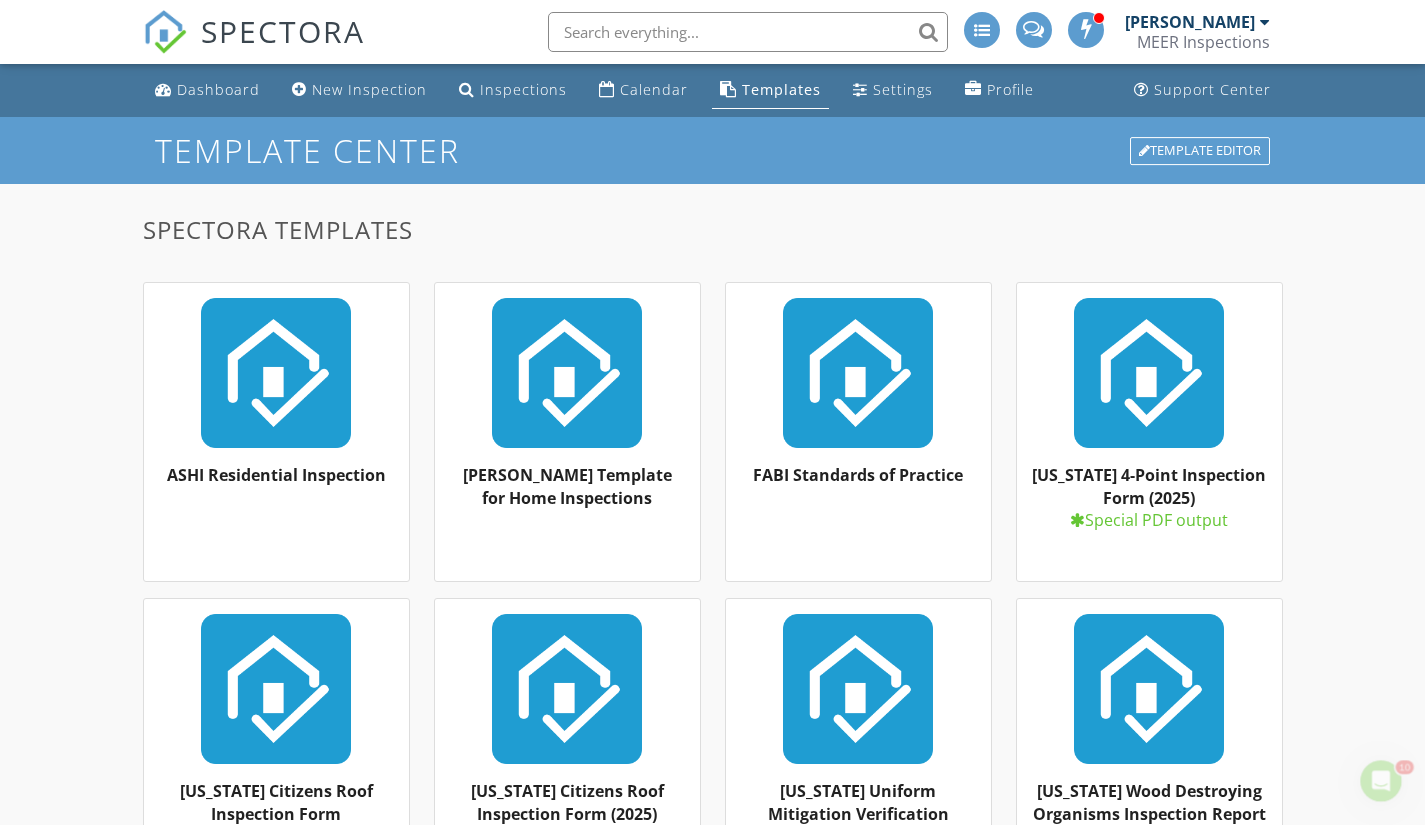 click on "MEER Inspections" at bounding box center (1203, 42) 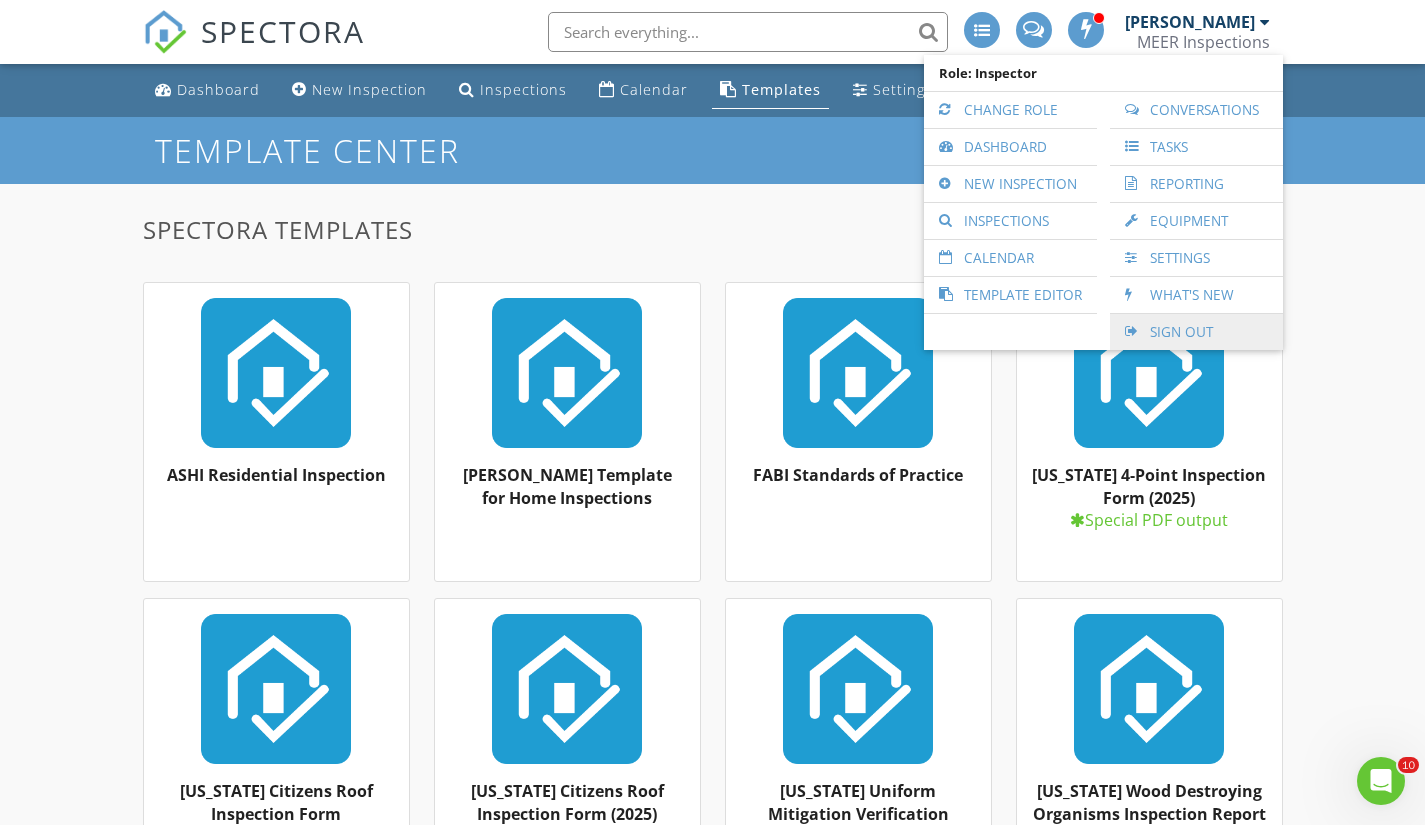 click on "Sign Out" at bounding box center (1196, 332) 